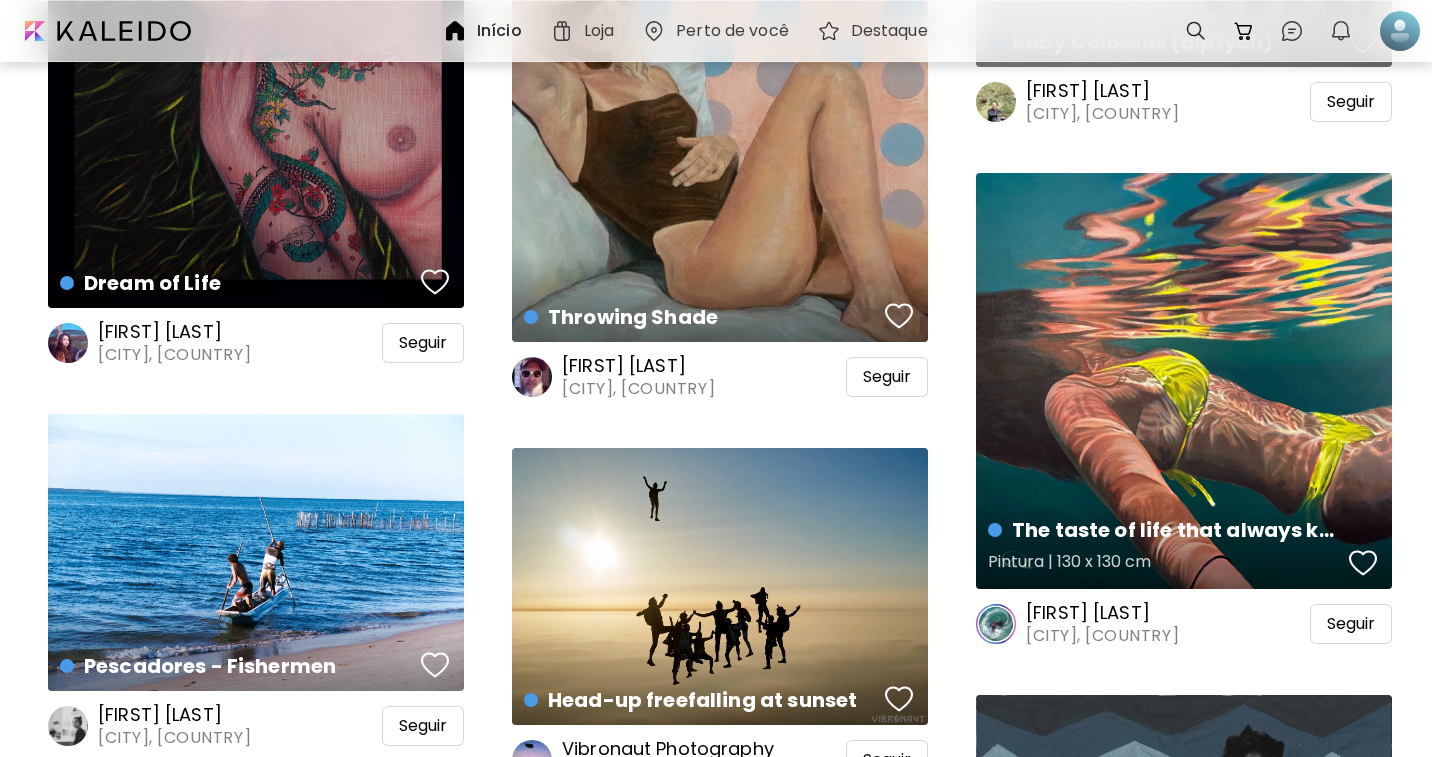 scroll, scrollTop: 7400, scrollLeft: 0, axis: vertical 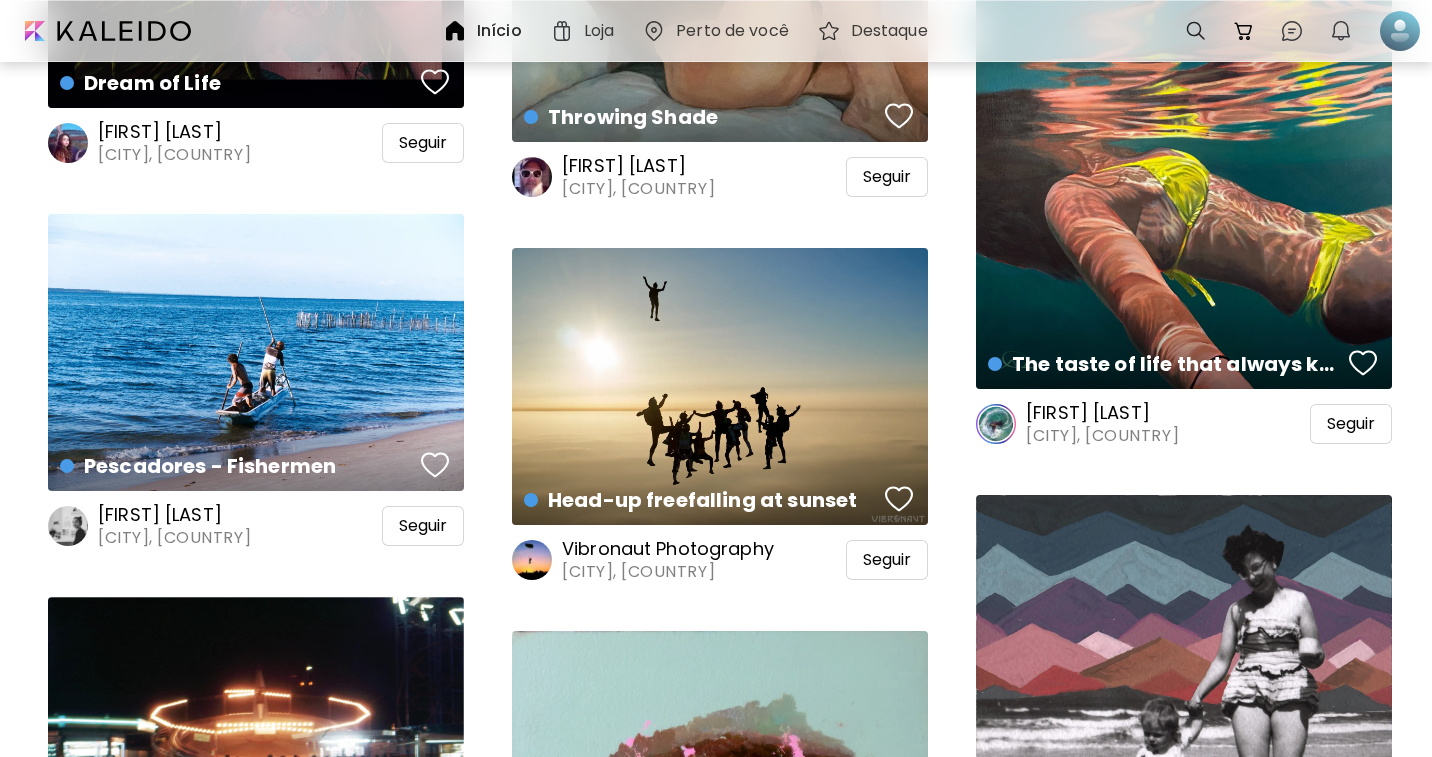 click on "ANTOINE RENAULT" at bounding box center [1102, 413] 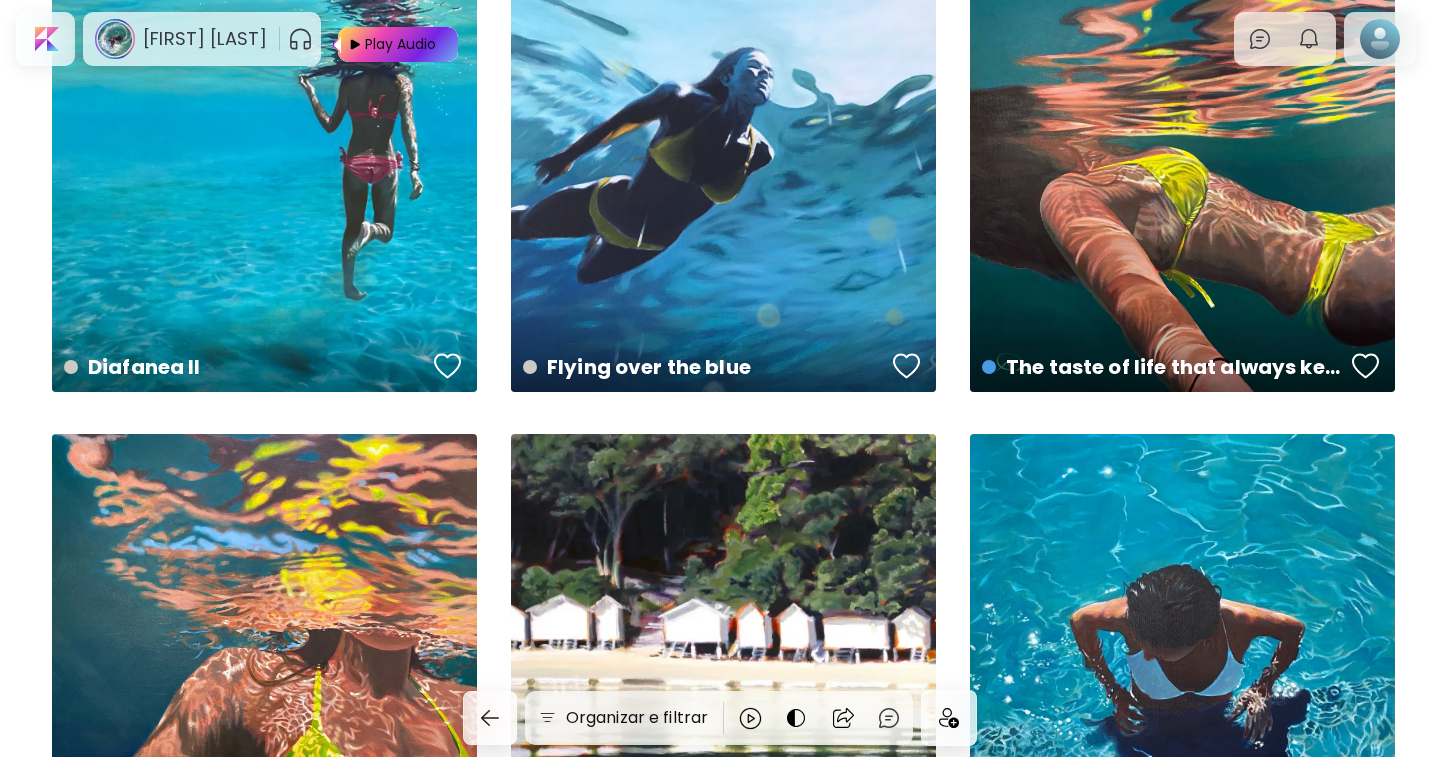 scroll, scrollTop: 0, scrollLeft: 0, axis: both 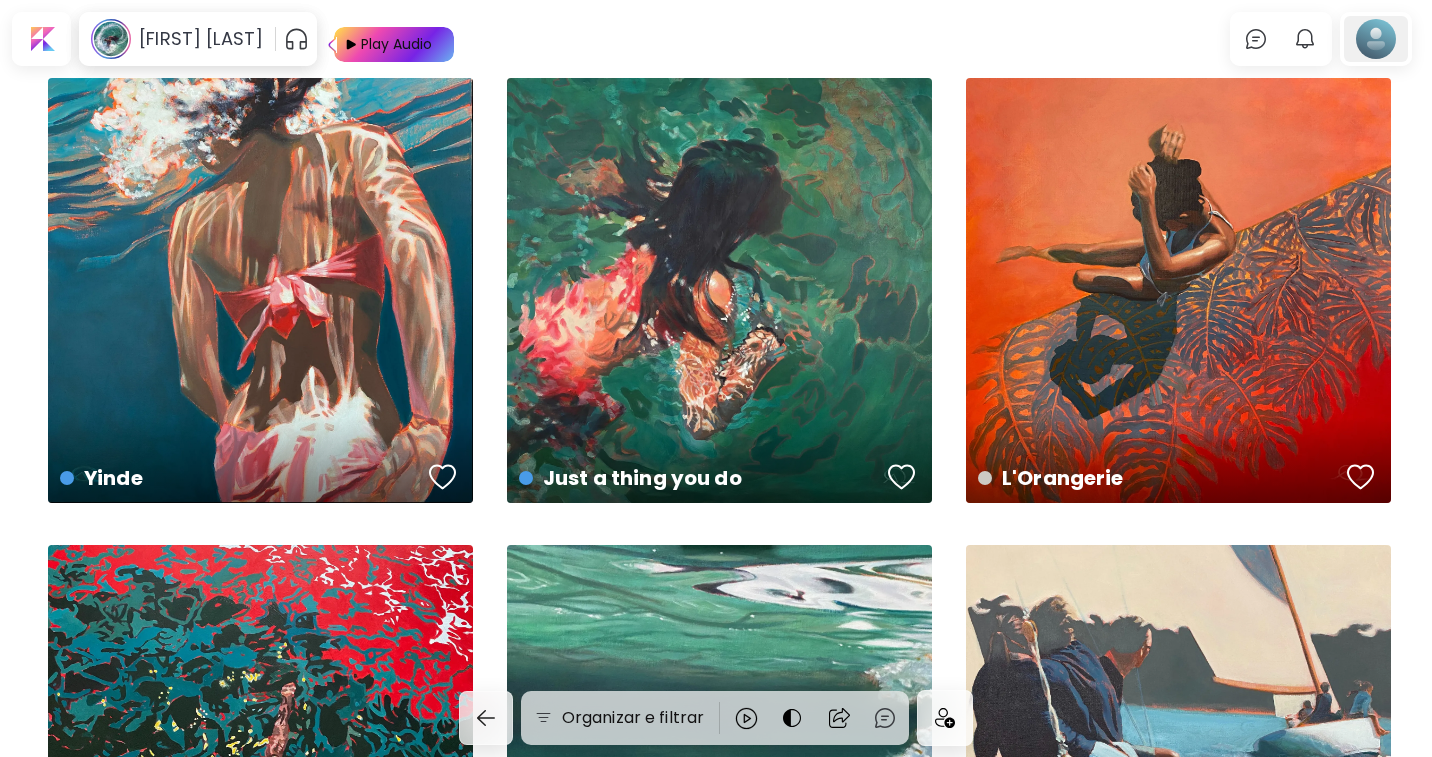 click at bounding box center (1376, 39) 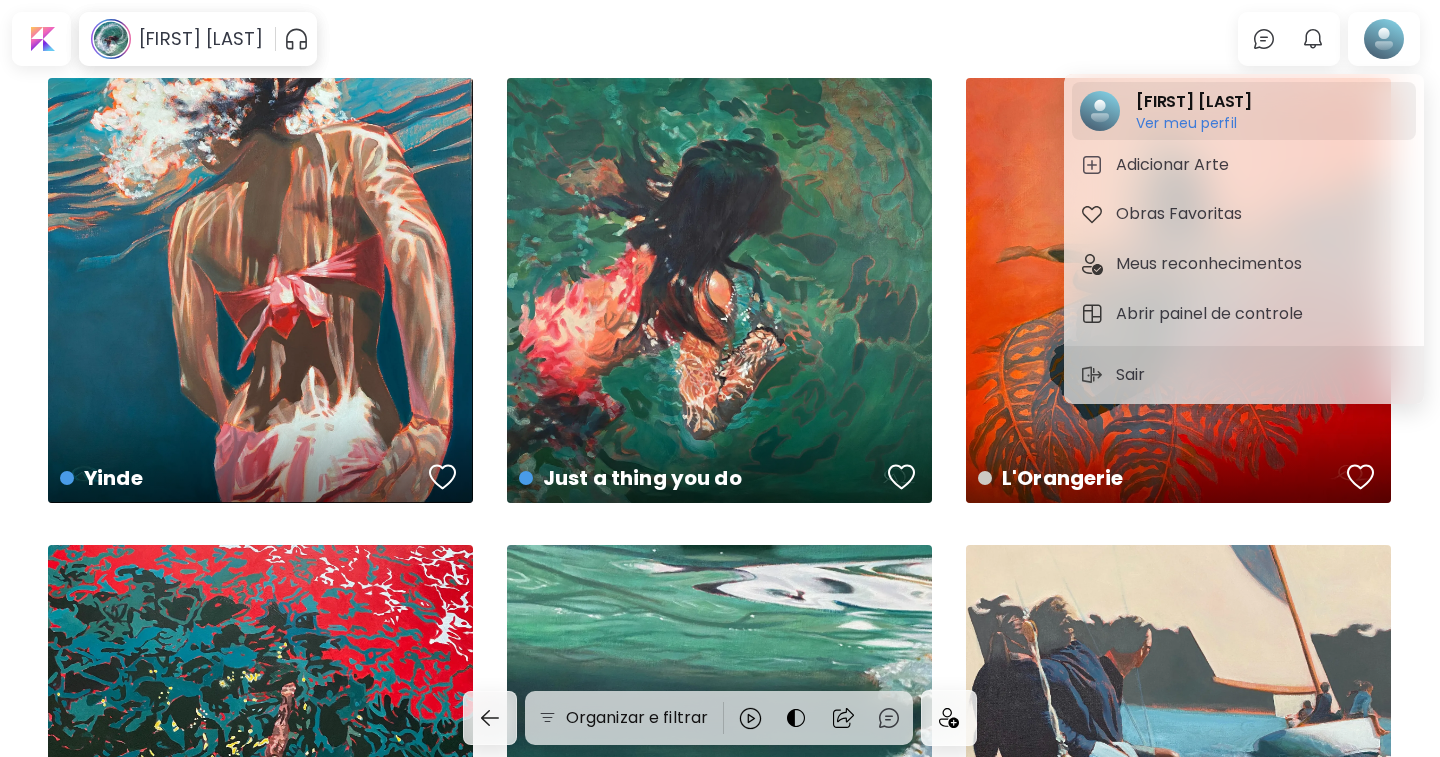 click on "Ver meu perfil" at bounding box center (1194, 123) 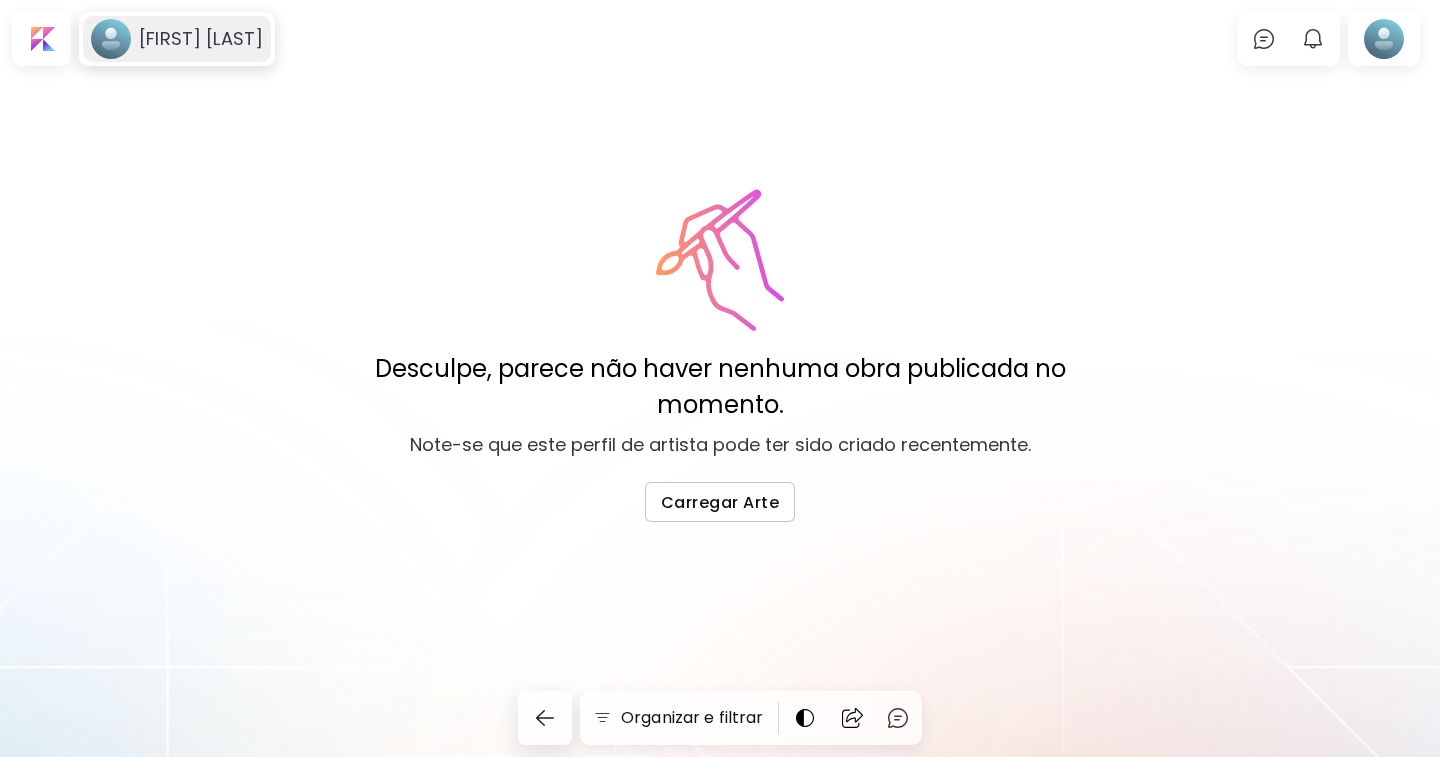 click 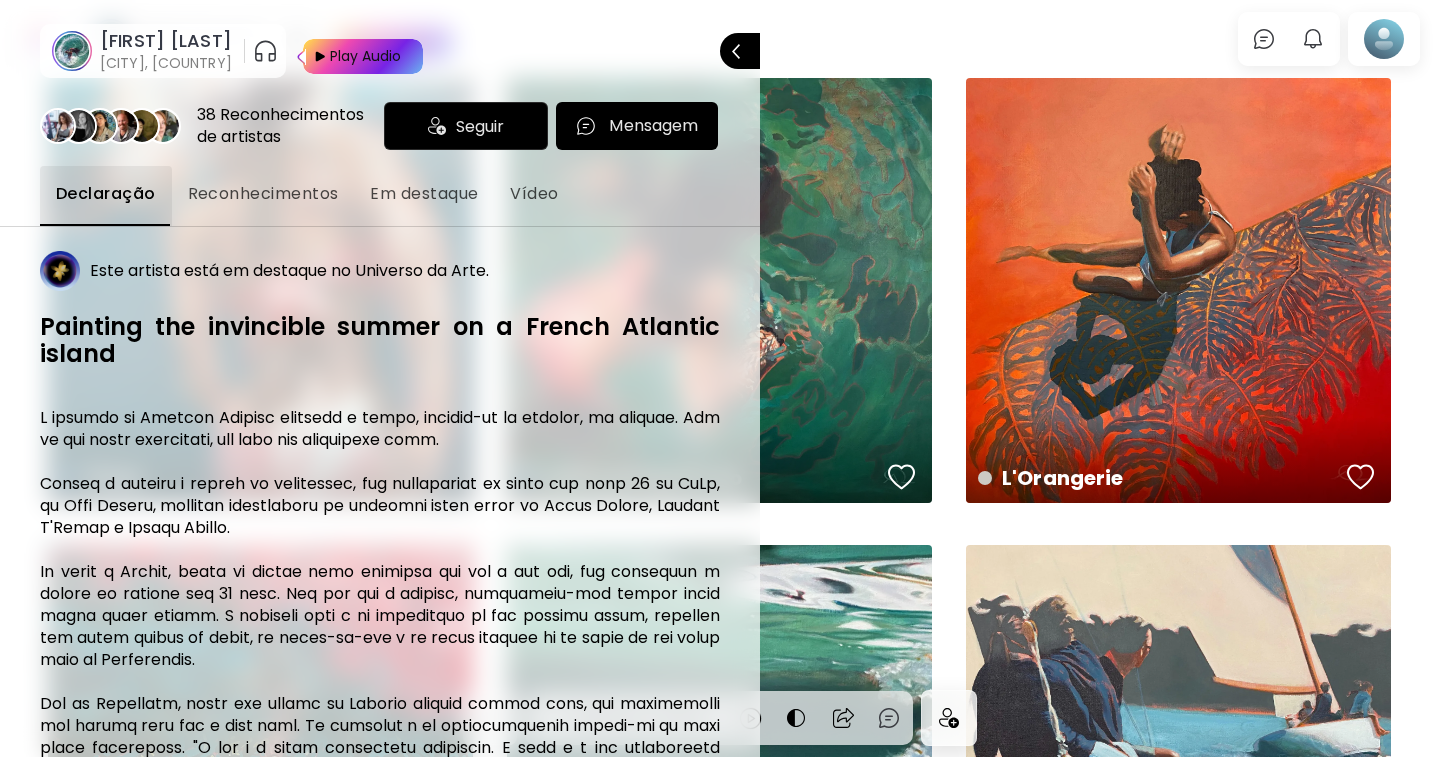 click on "Seguir" at bounding box center [480, 126] 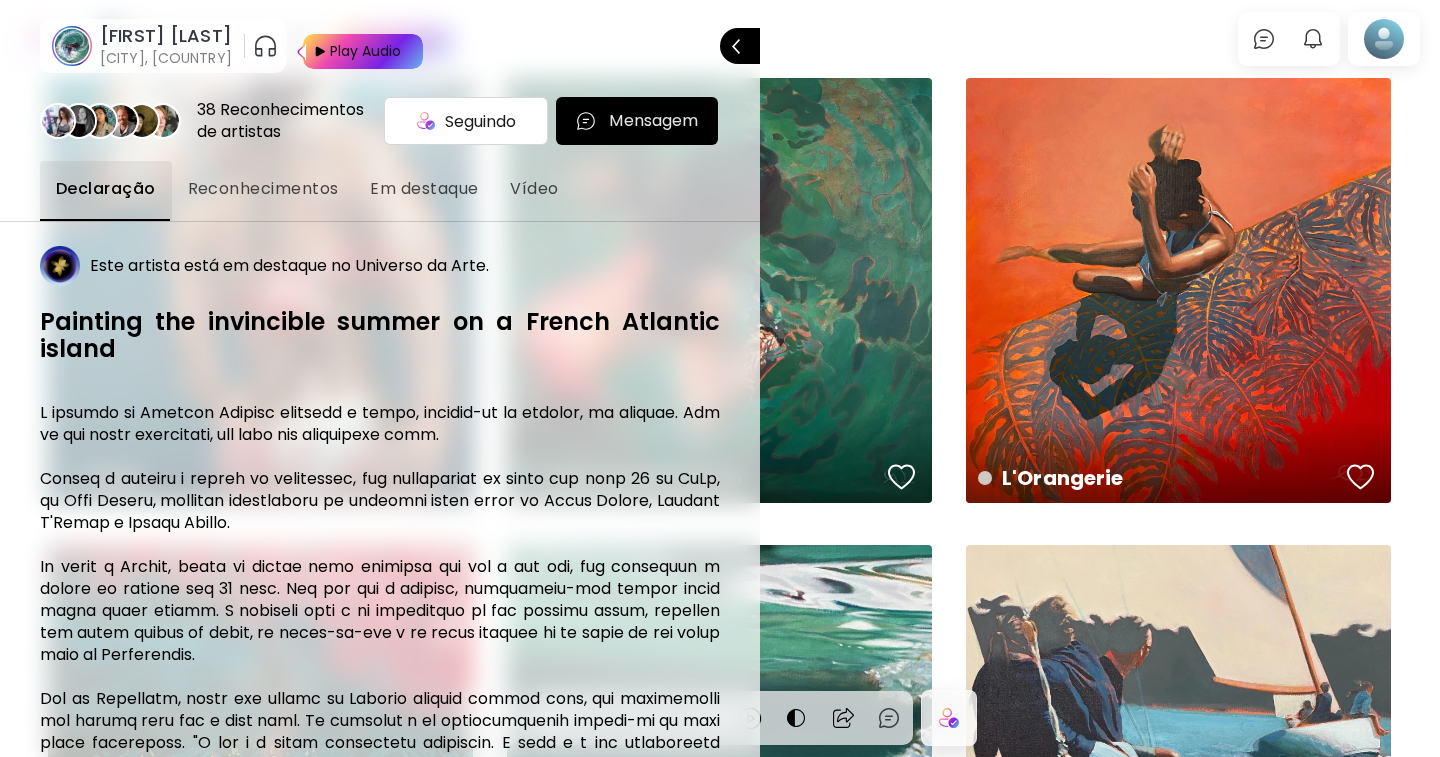 scroll, scrollTop: 0, scrollLeft: 0, axis: both 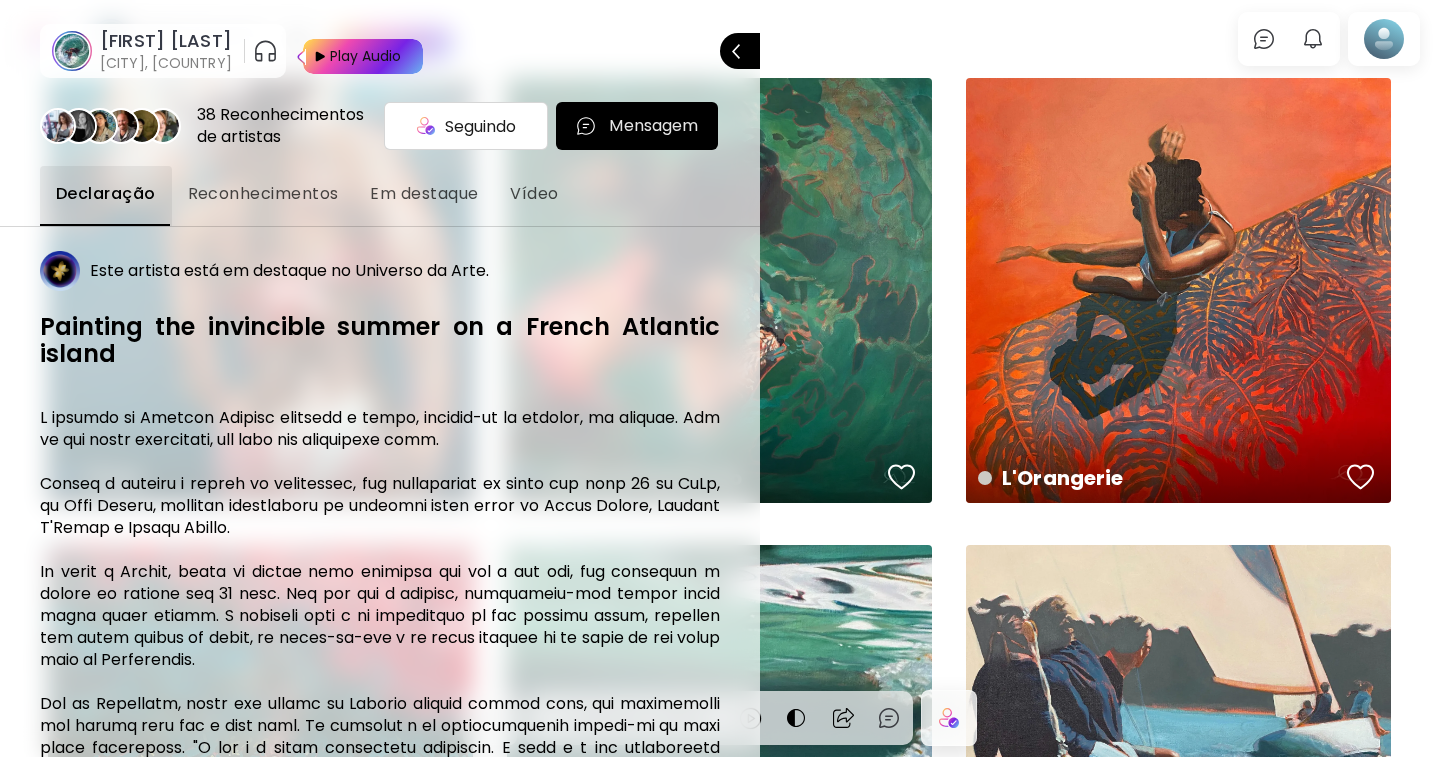 click at bounding box center [720, 378] 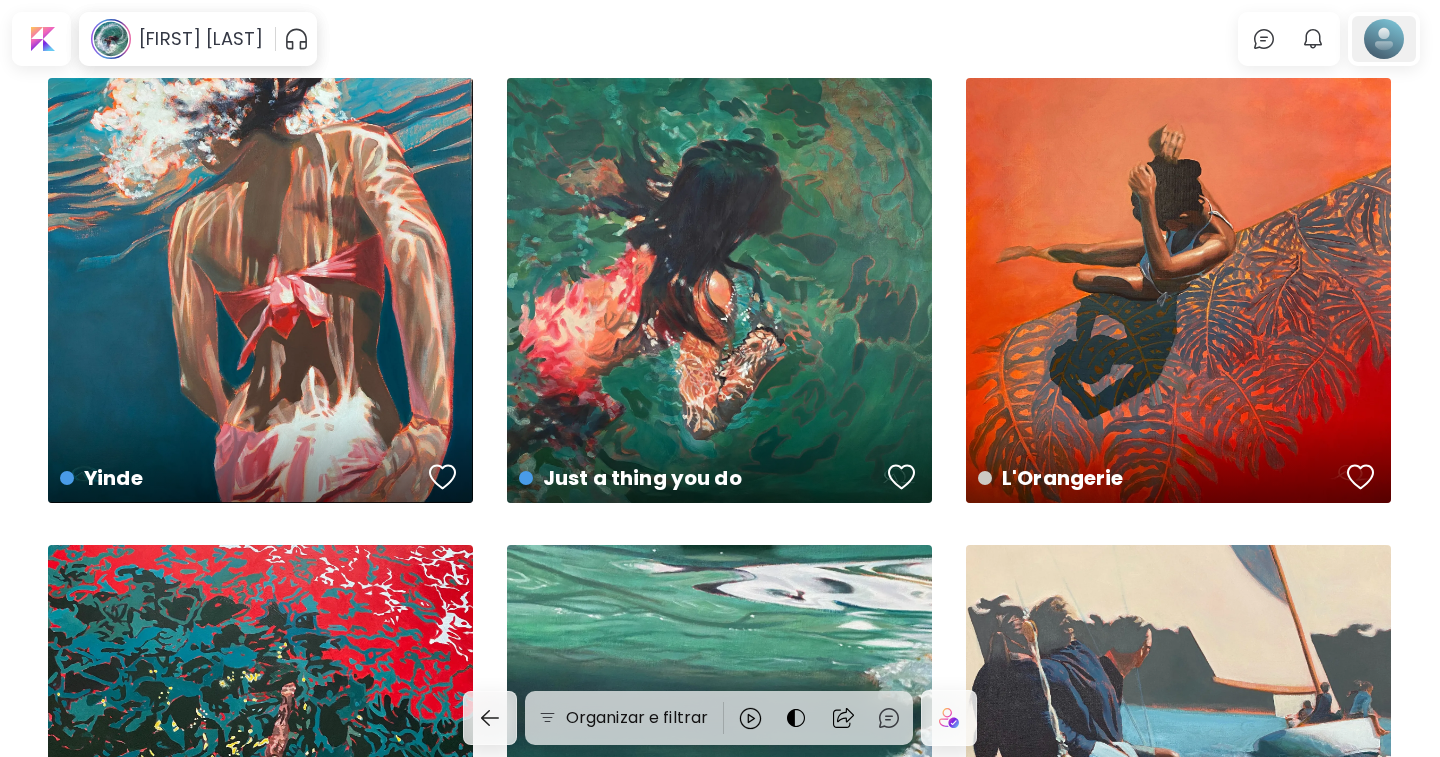 click at bounding box center (1384, 39) 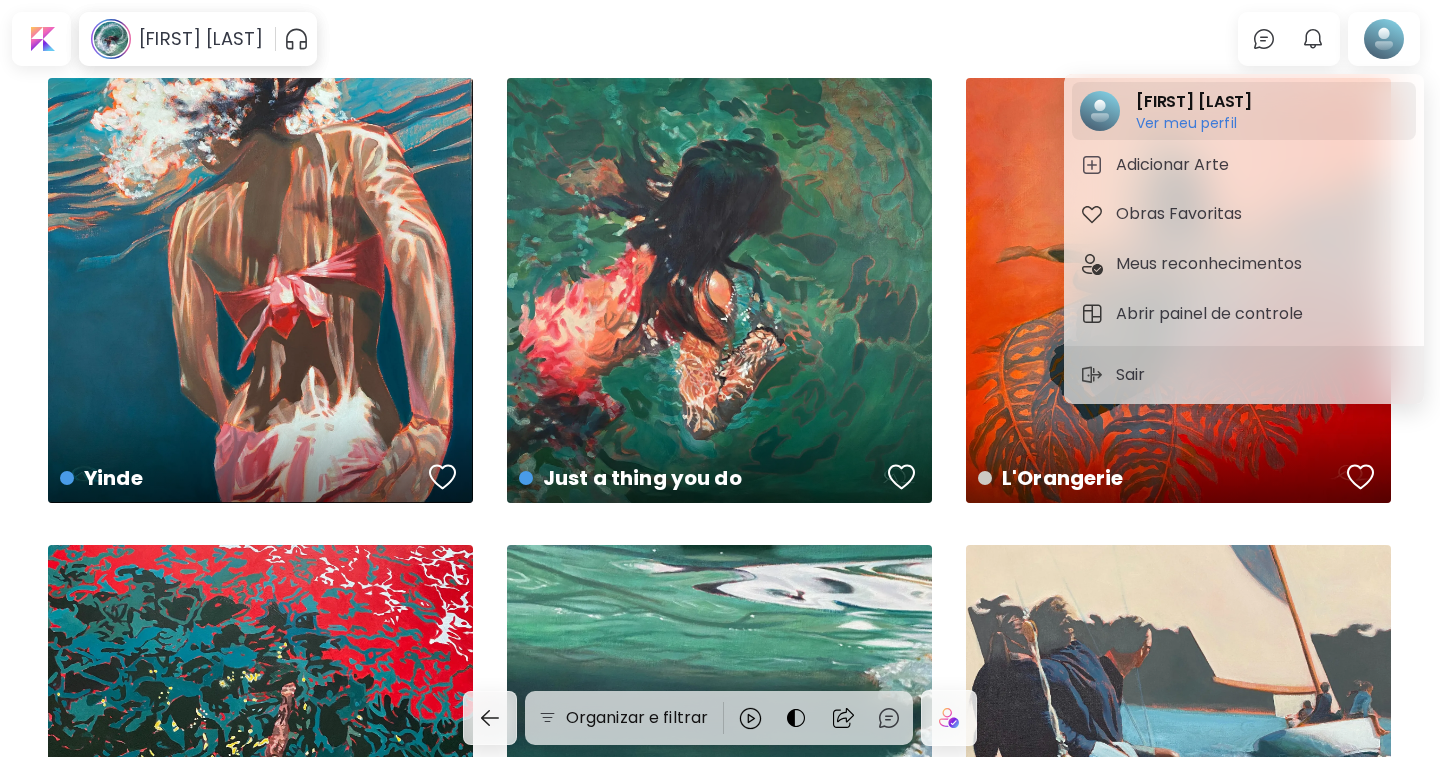 click on "Ver meu perfil" at bounding box center (1194, 123) 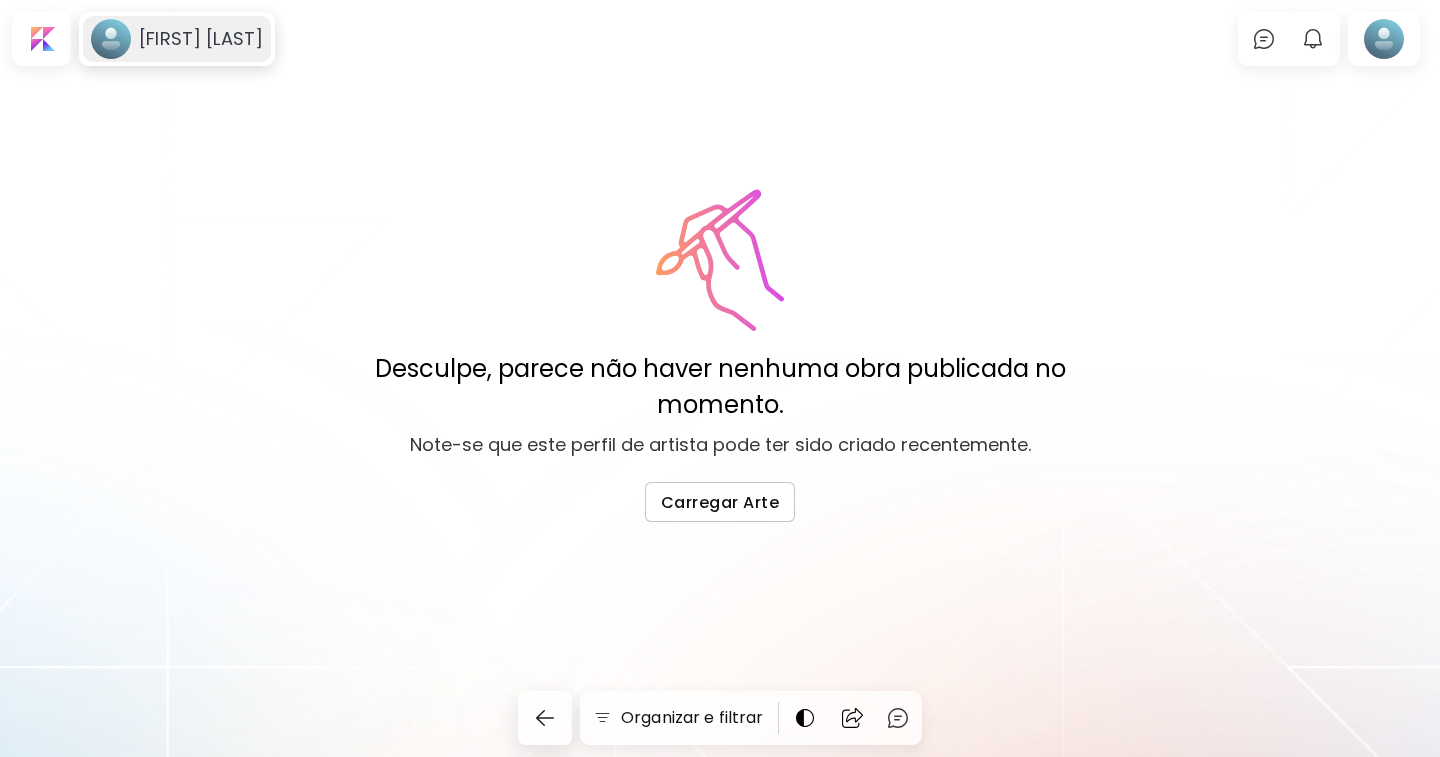 click 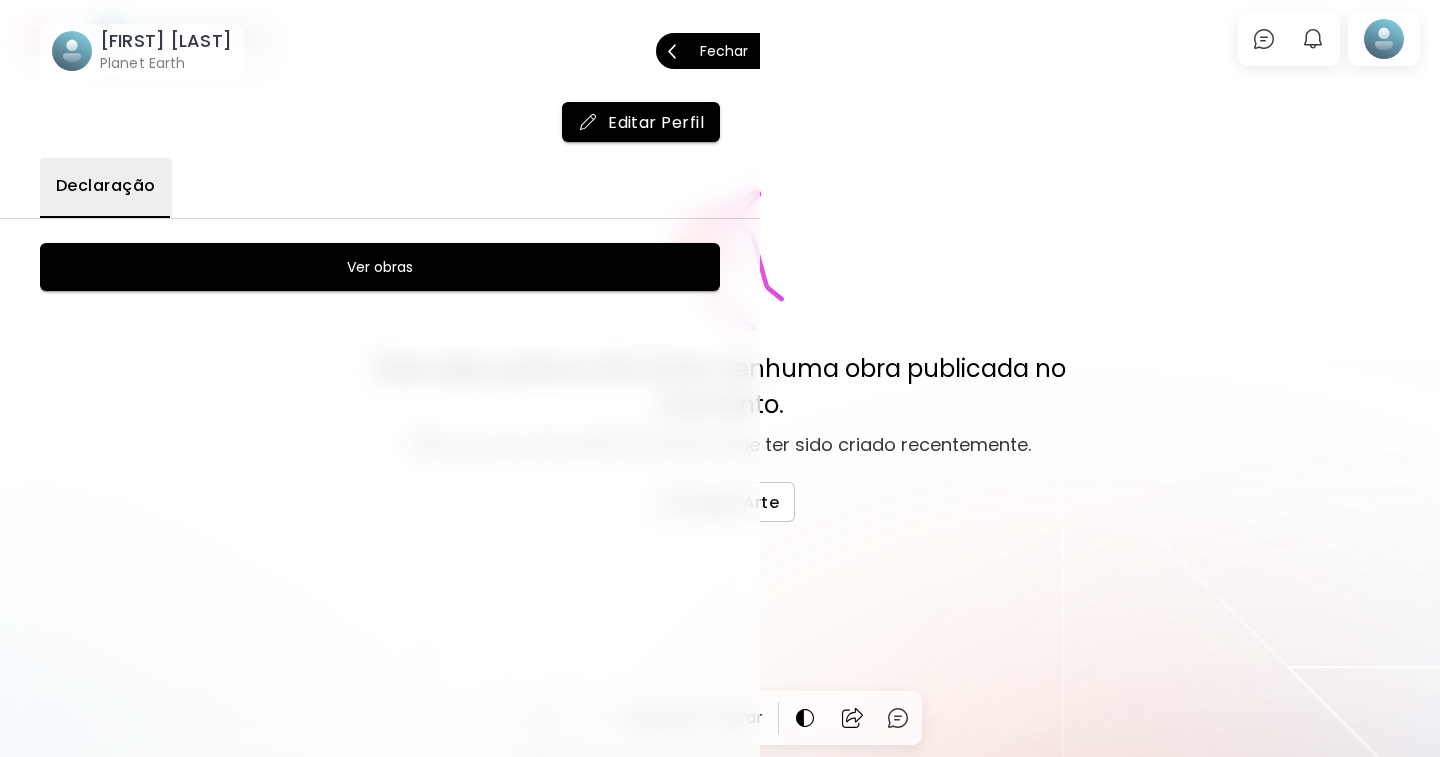 click 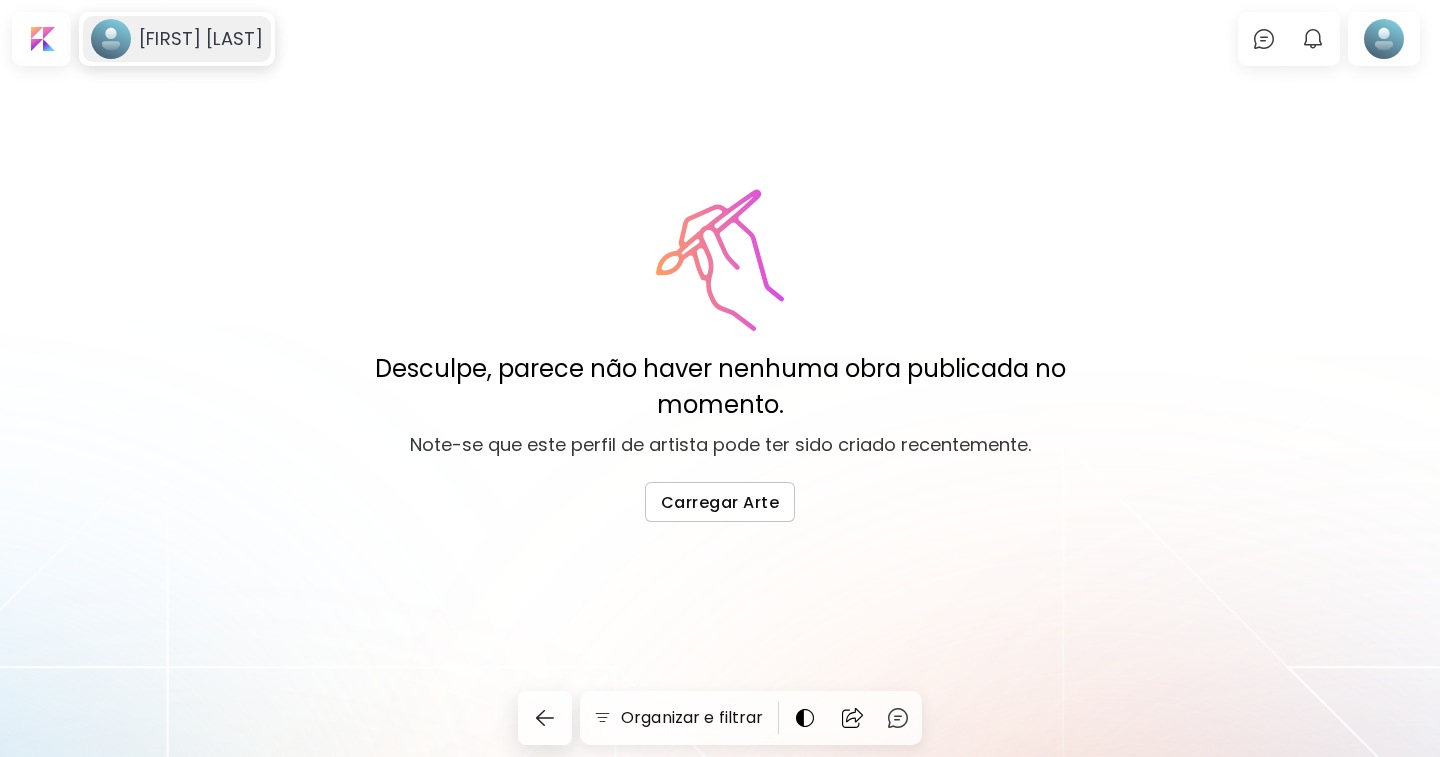click on "[NAME]" at bounding box center [201, 39] 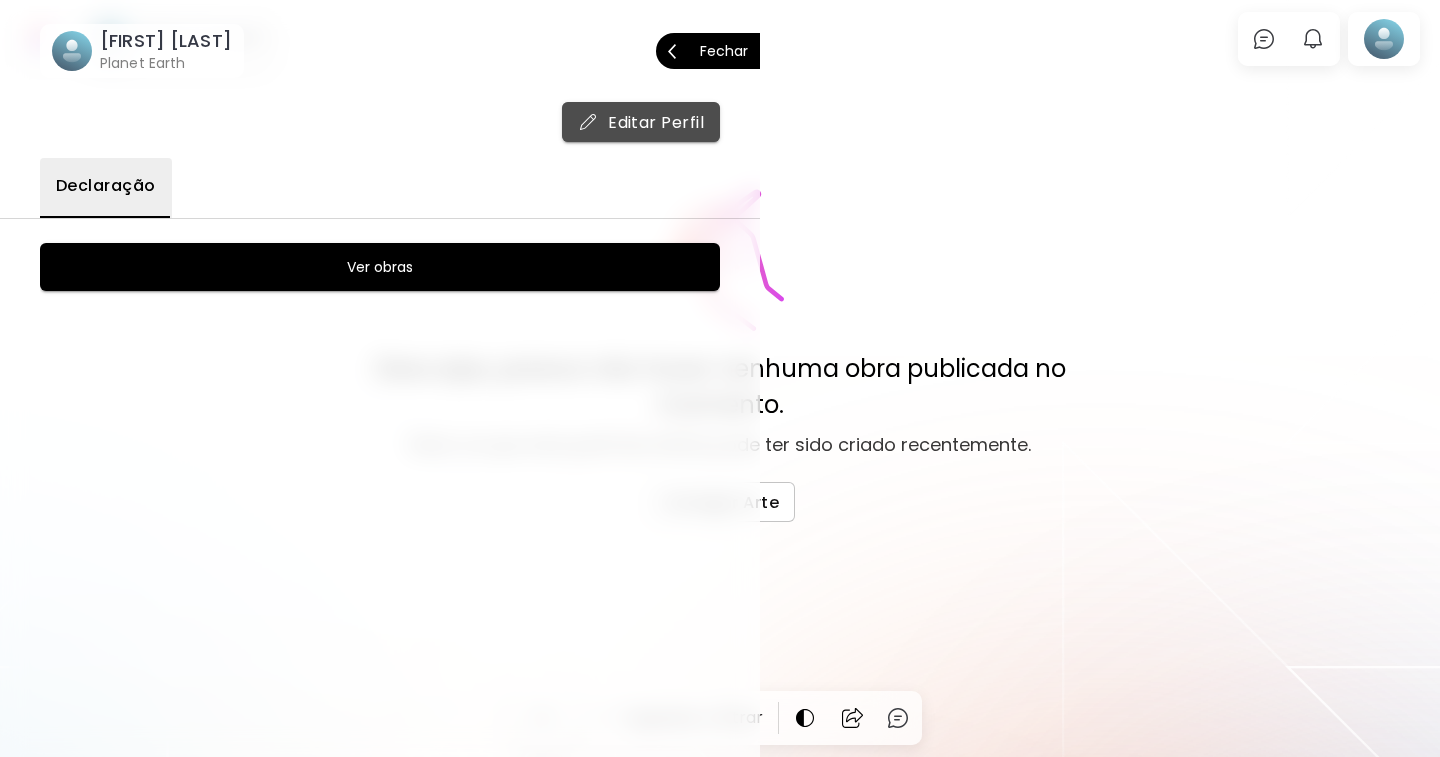 click on "Editar Perfil" at bounding box center [641, 122] 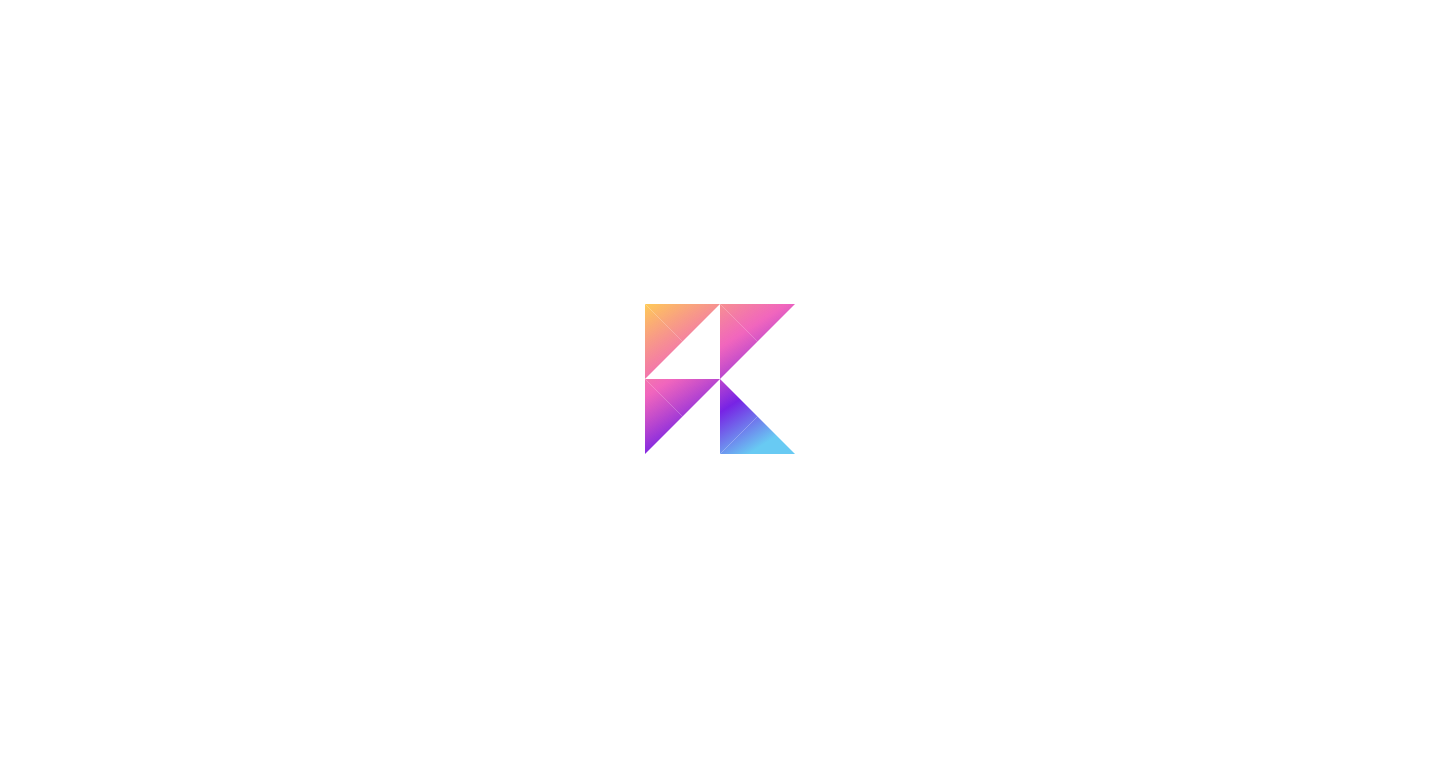 scroll, scrollTop: 0, scrollLeft: 0, axis: both 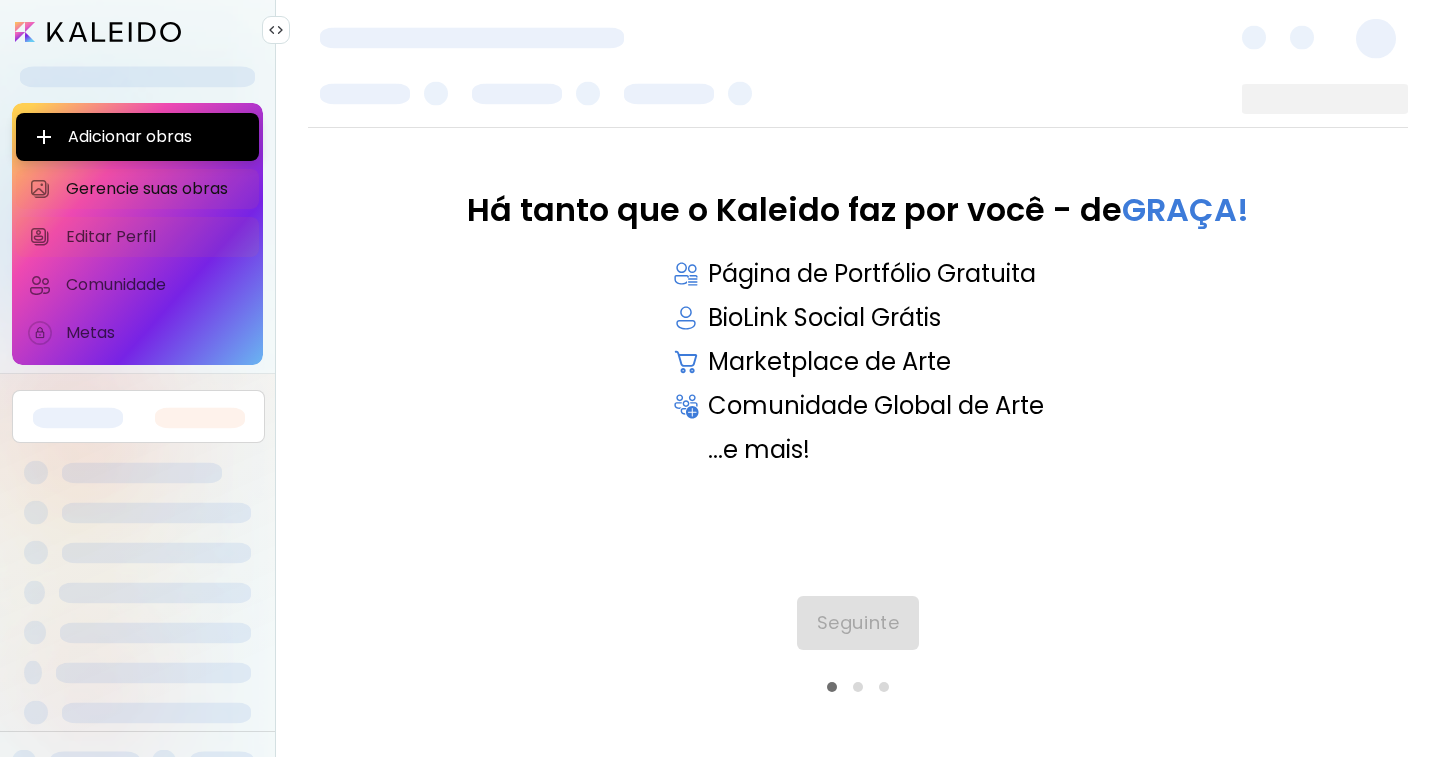 click on "Editar Perfil" at bounding box center [156, 237] 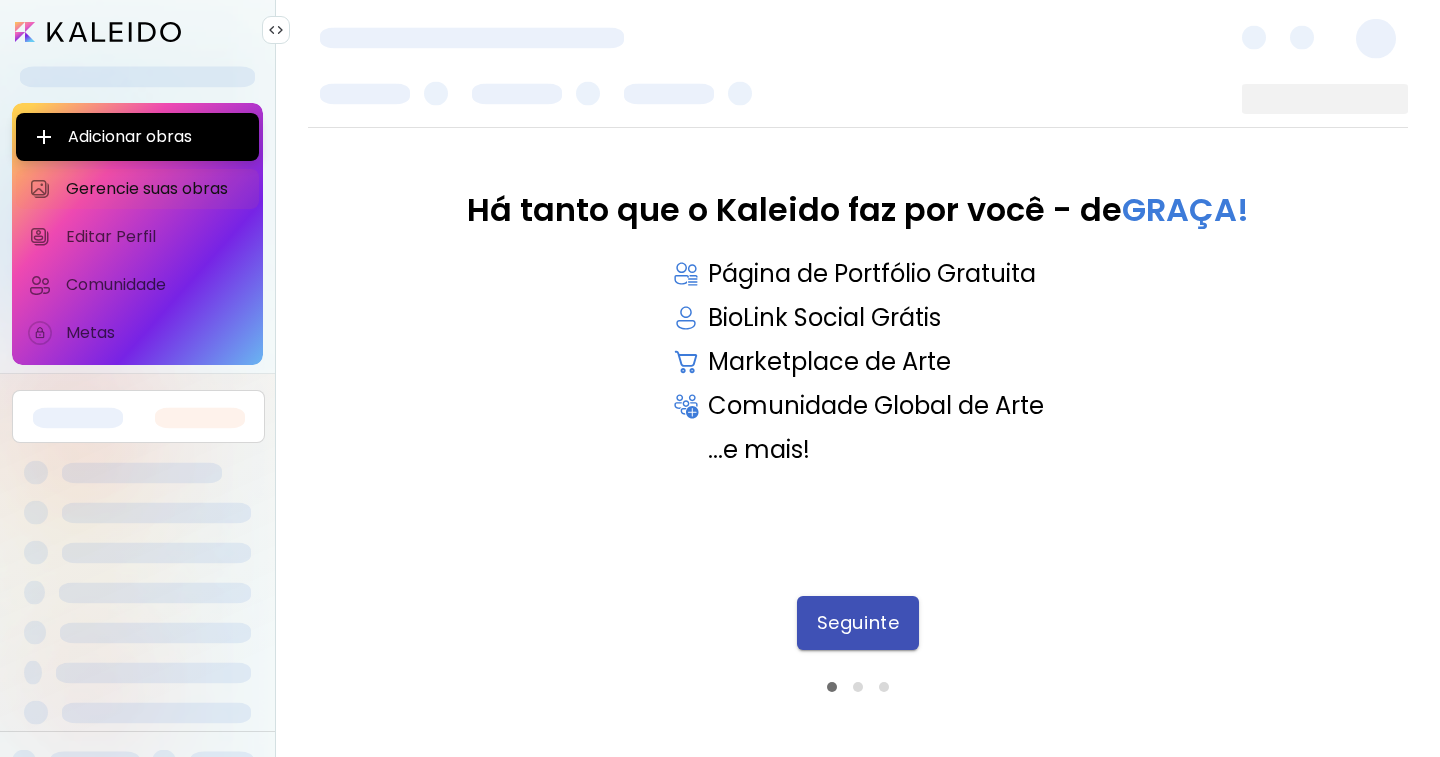 click on "Seguinte" at bounding box center (858, 623) 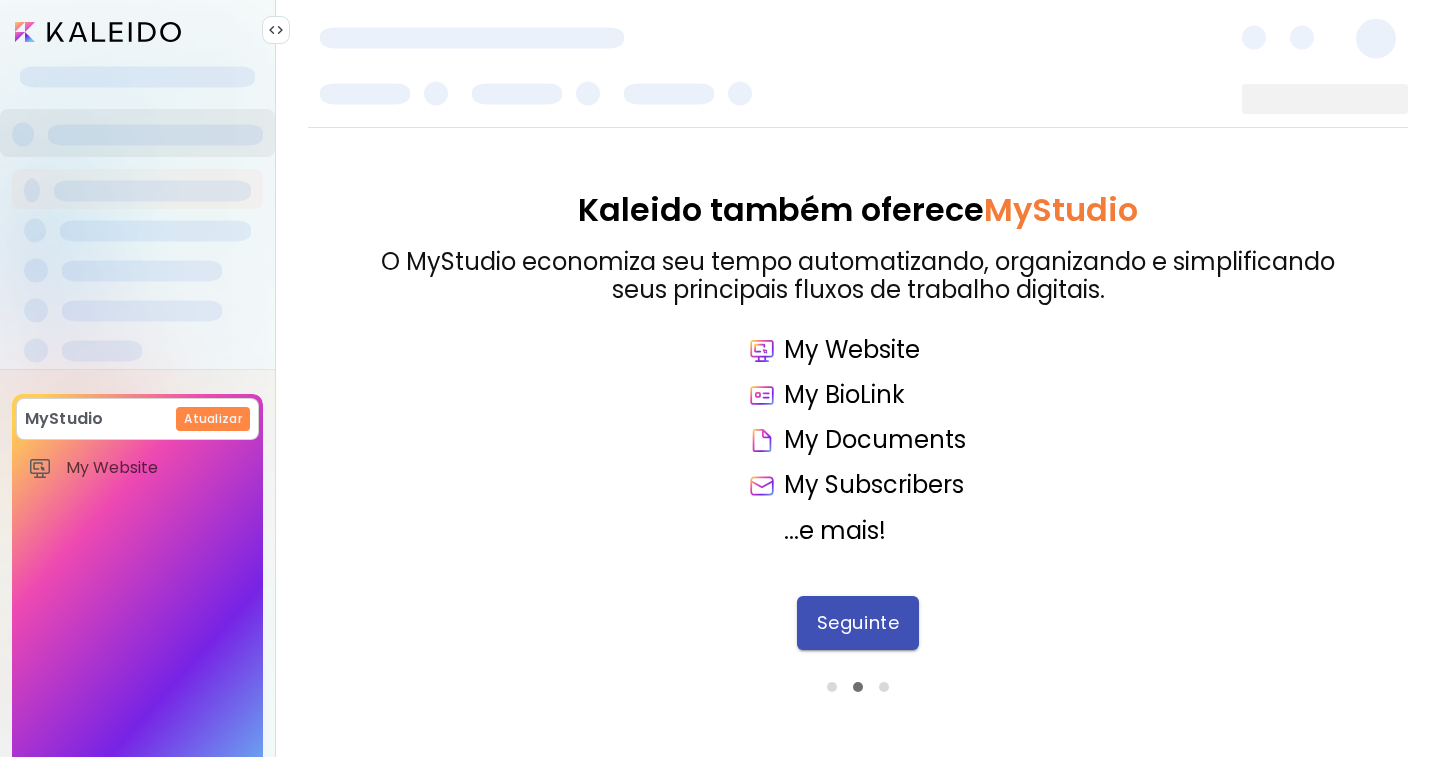 click on "Seguinte" at bounding box center [858, 623] 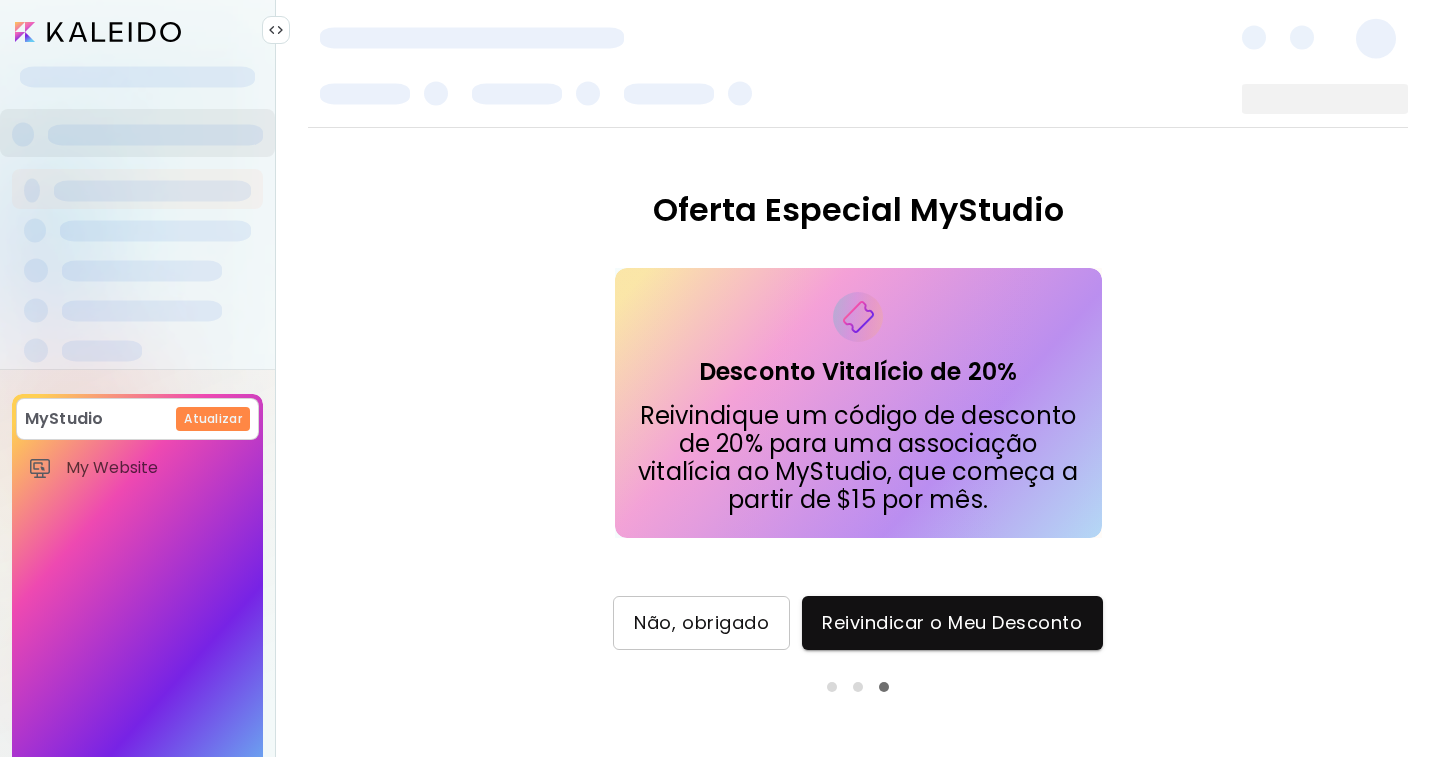 click on "Não, obrigado" at bounding box center (701, 623) 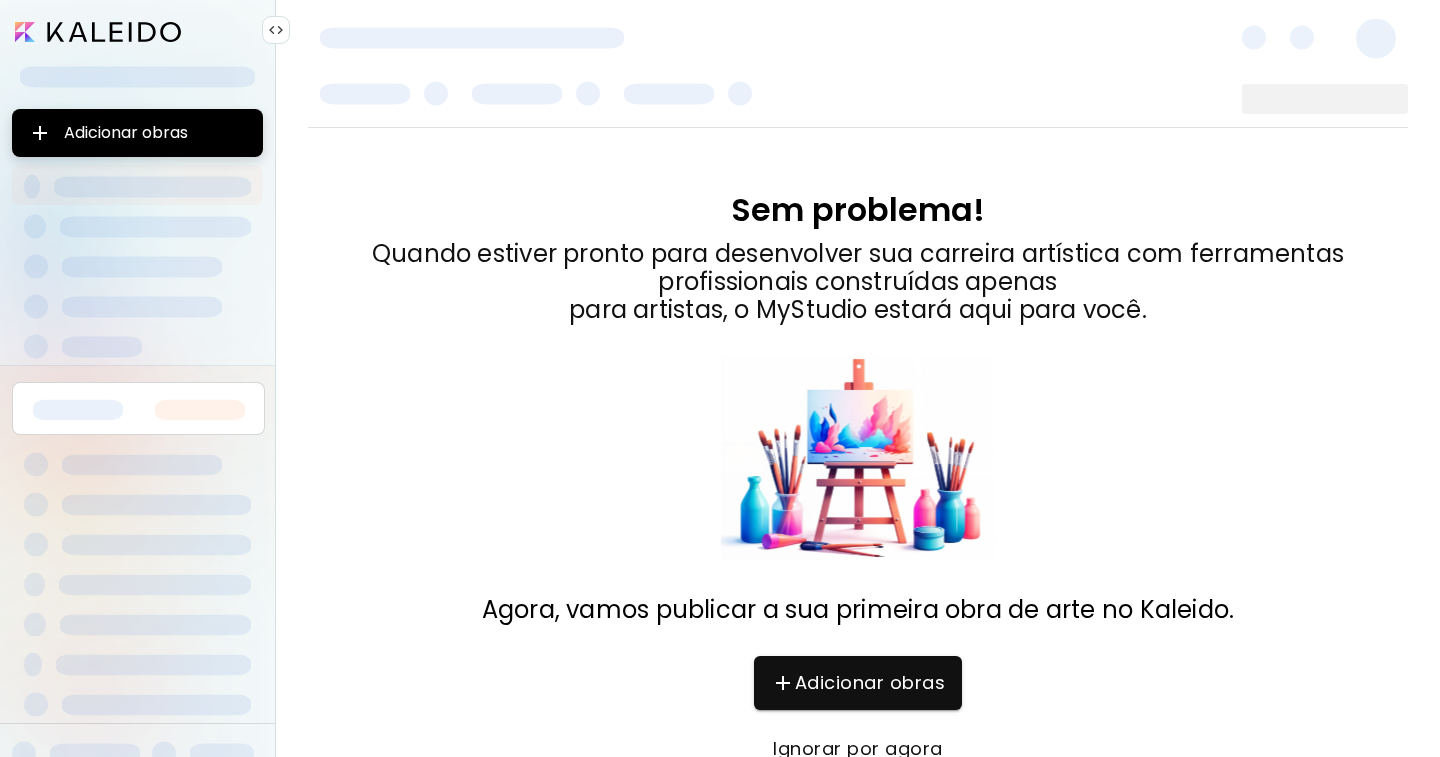 click on "Ignorar por agora" at bounding box center [858, 749] 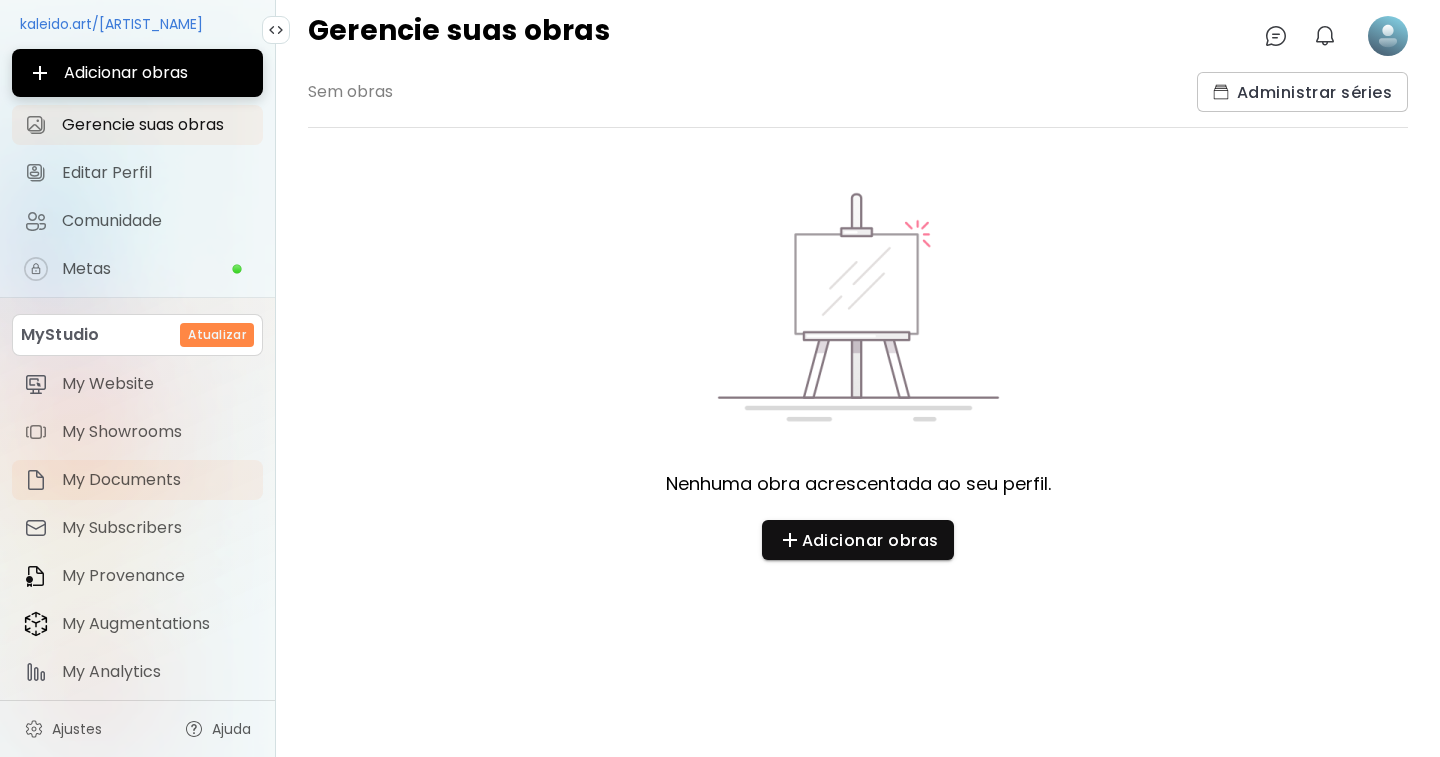 scroll, scrollTop: 0, scrollLeft: 0, axis: both 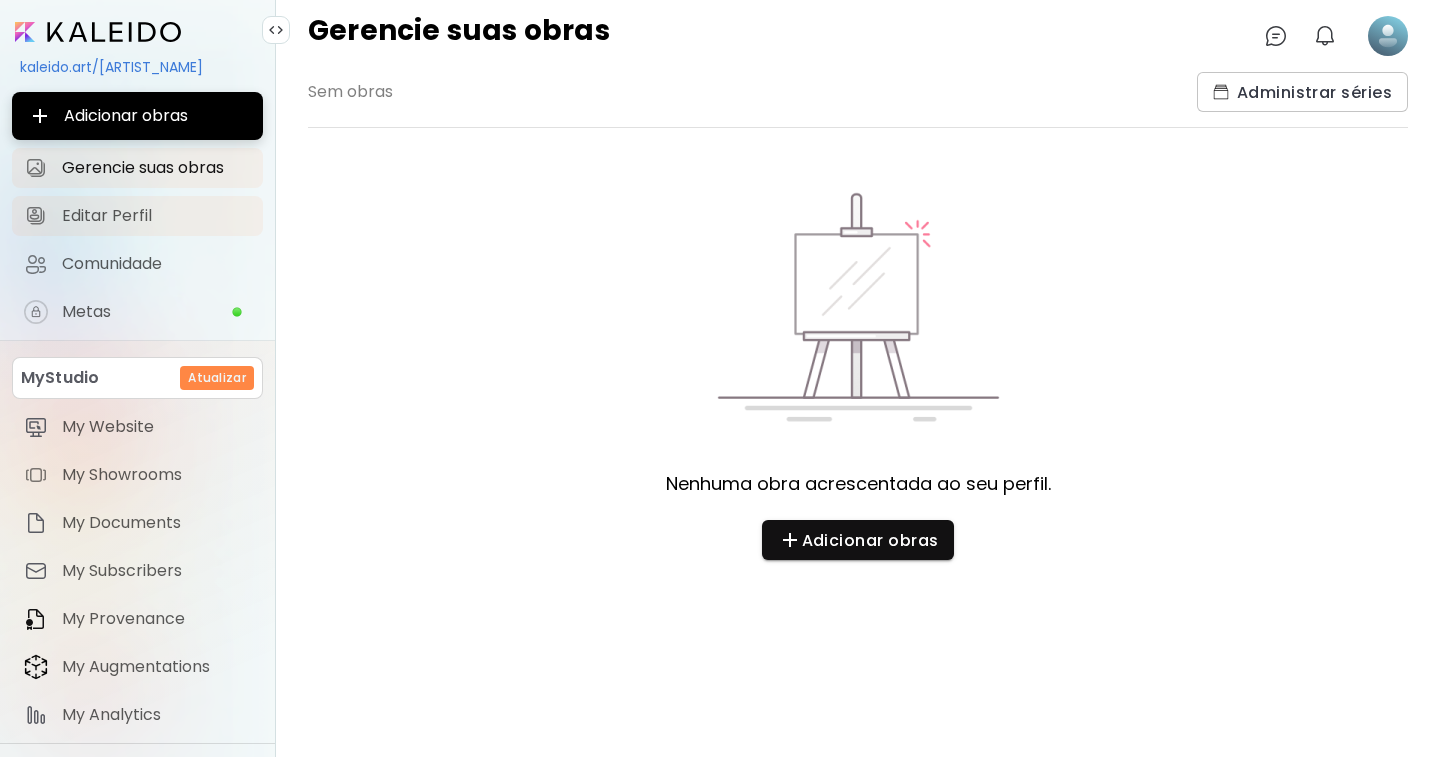 click on "Editar Perfil" at bounding box center [156, 216] 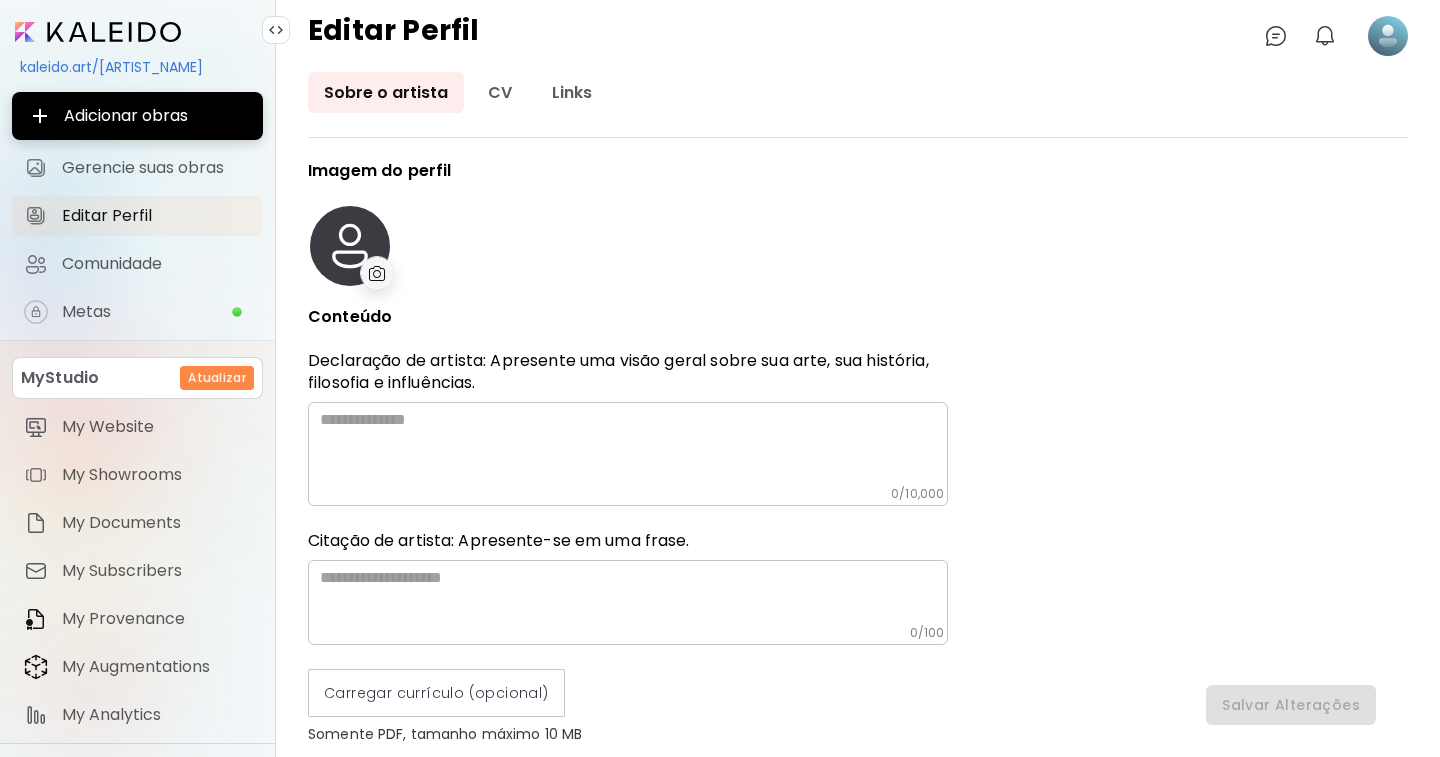 click at bounding box center [377, 273] 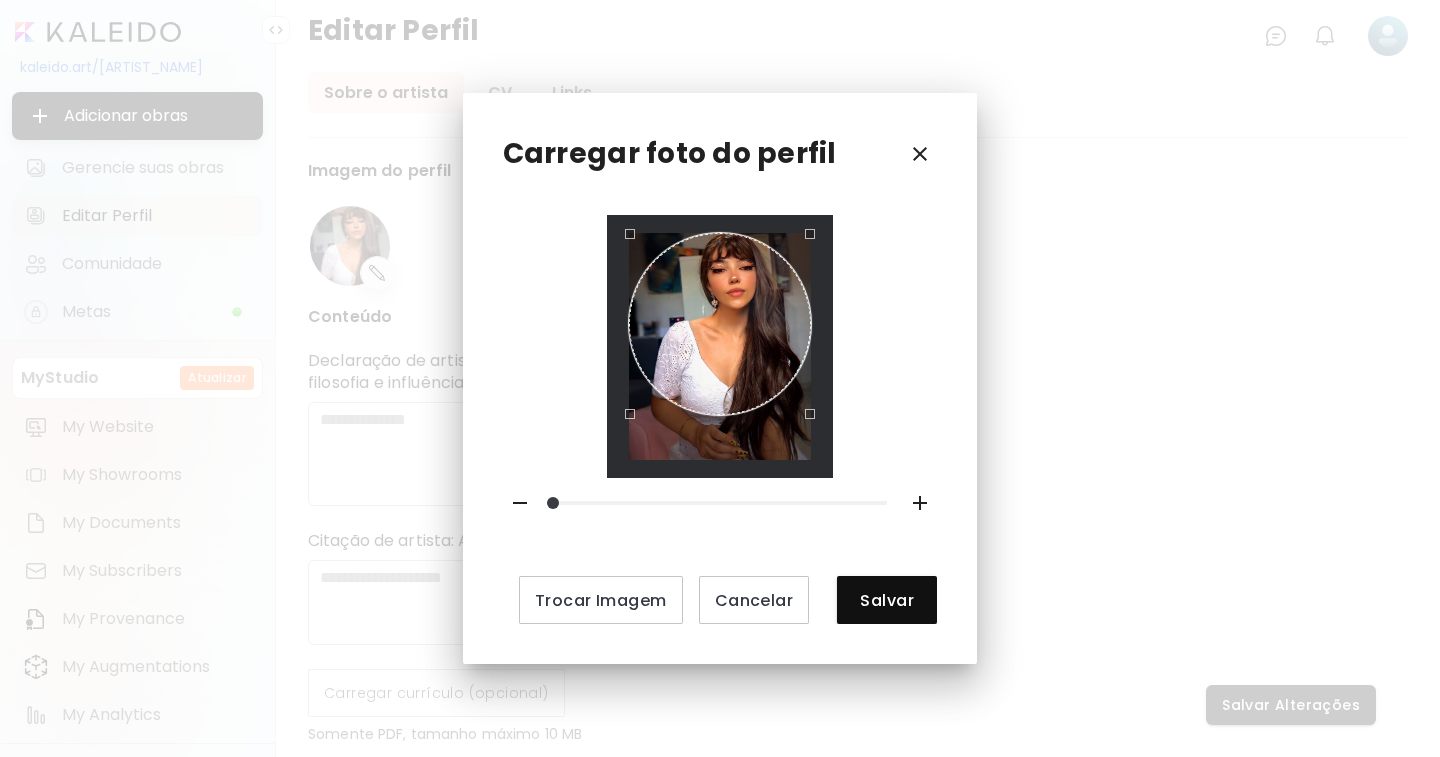 click at bounding box center (720, 324) 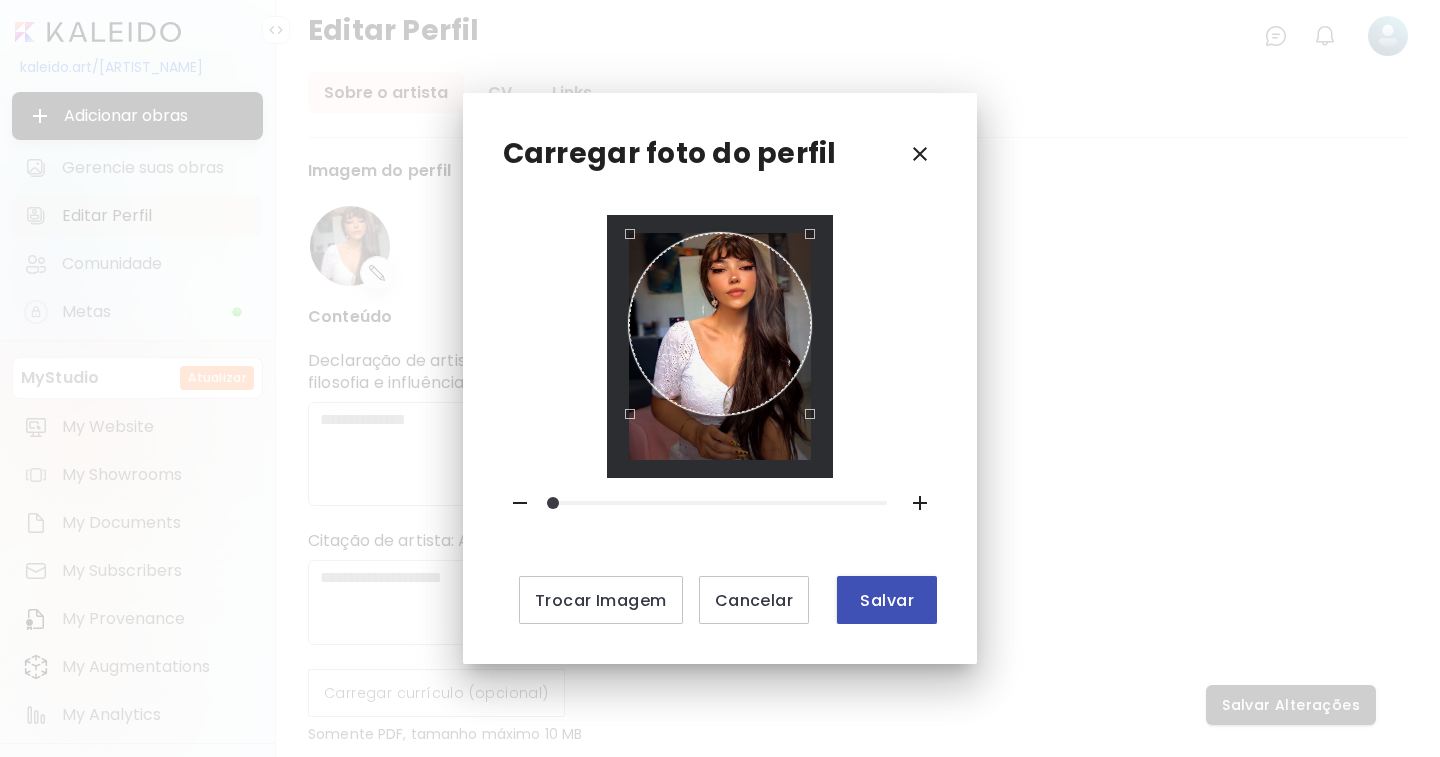 click on "Salvar" at bounding box center (887, 600) 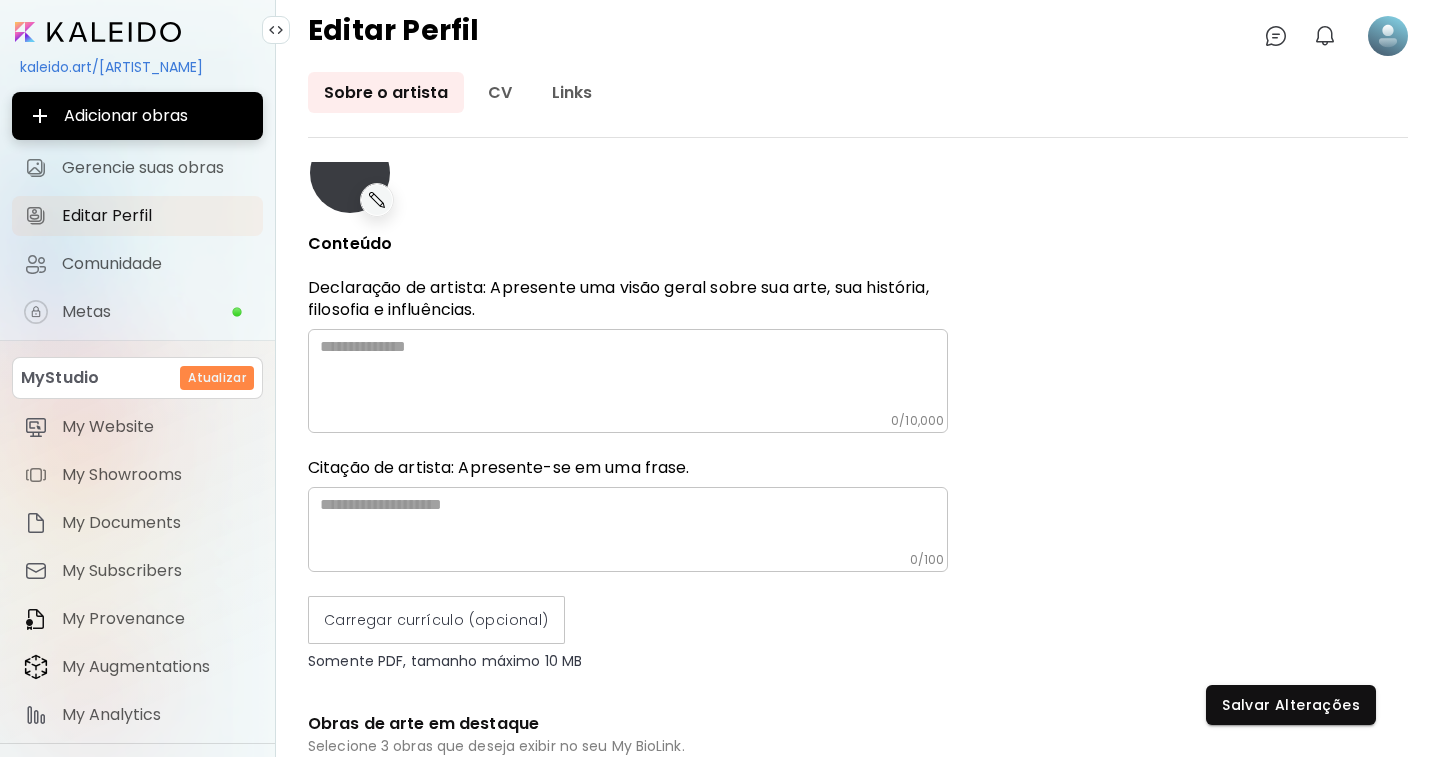 scroll, scrollTop: 100, scrollLeft: 0, axis: vertical 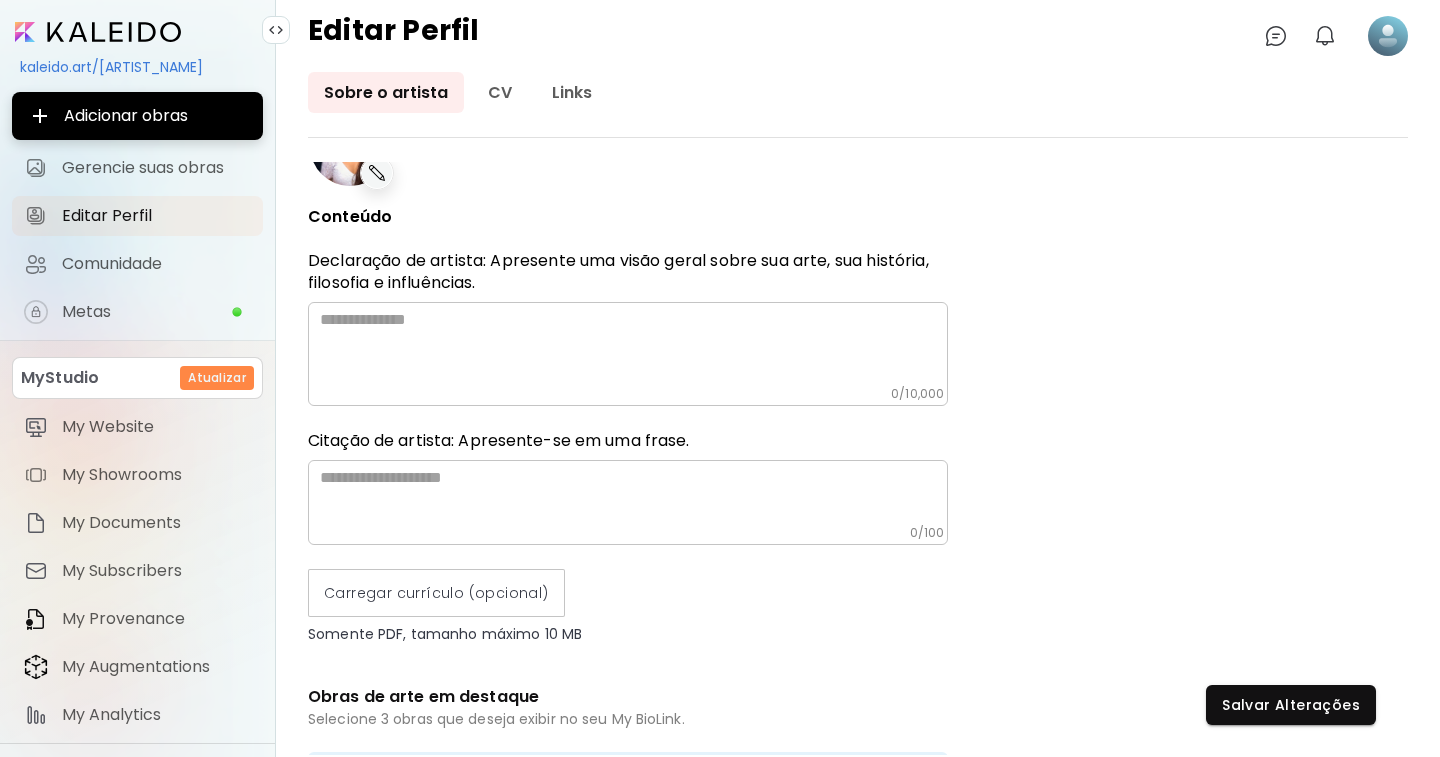 click at bounding box center (634, 348) 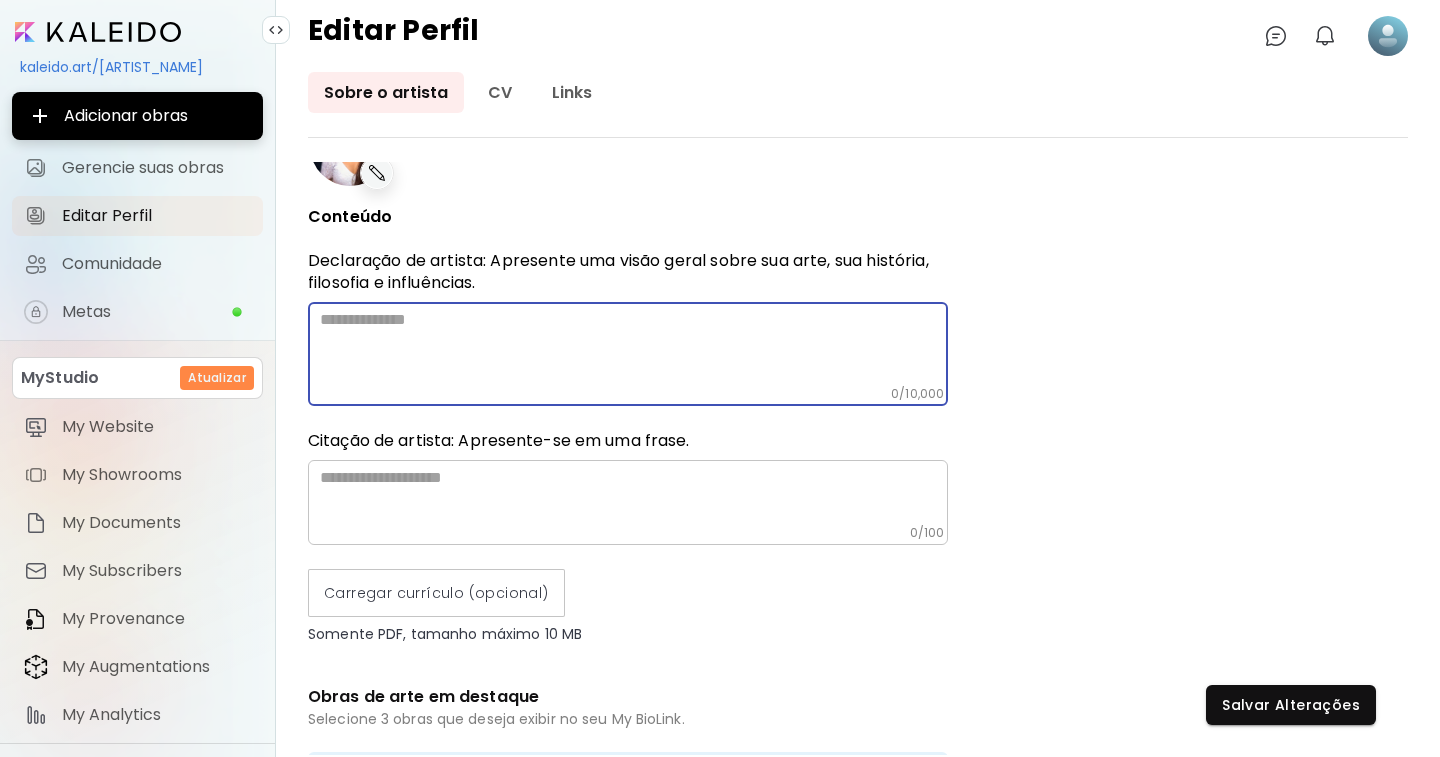 paste on "**********" 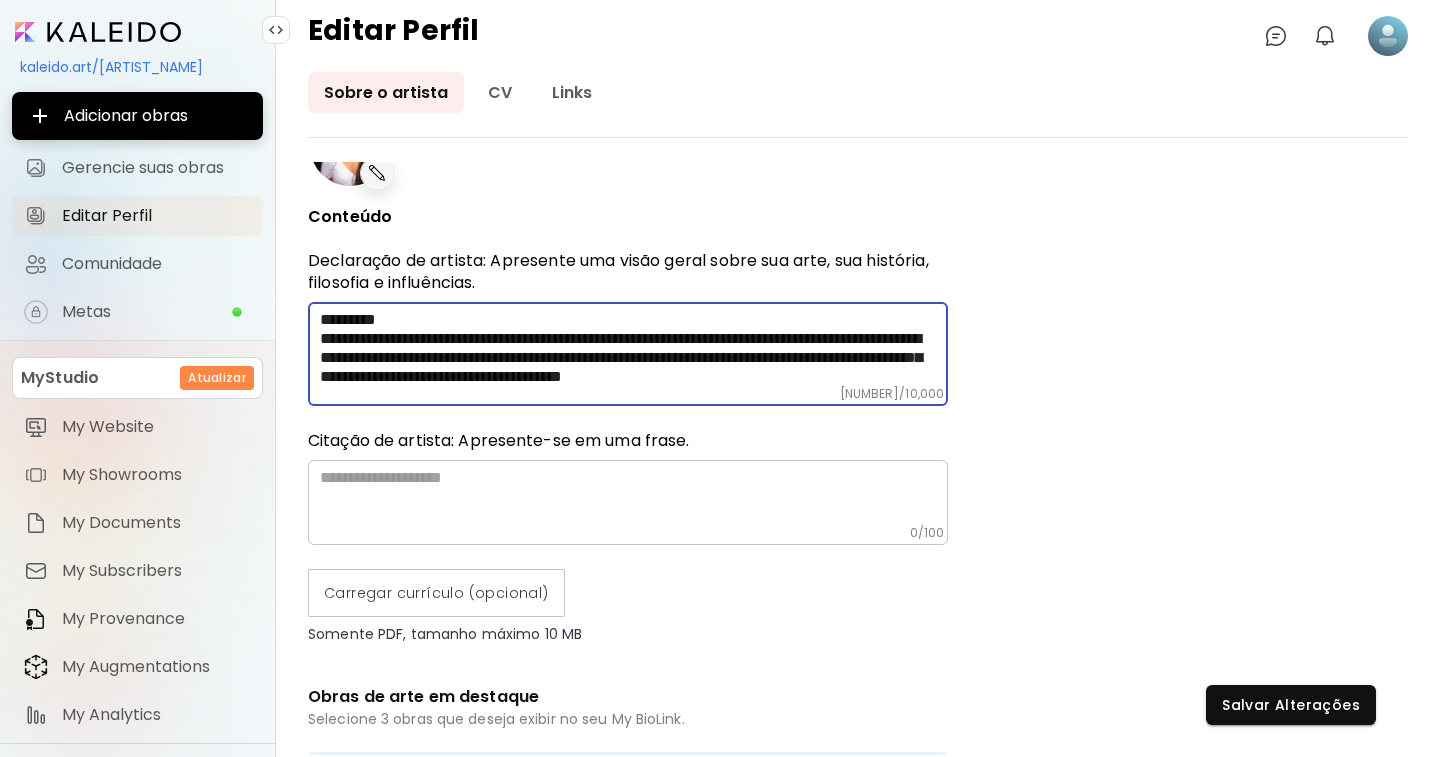 scroll, scrollTop: 304, scrollLeft: 0, axis: vertical 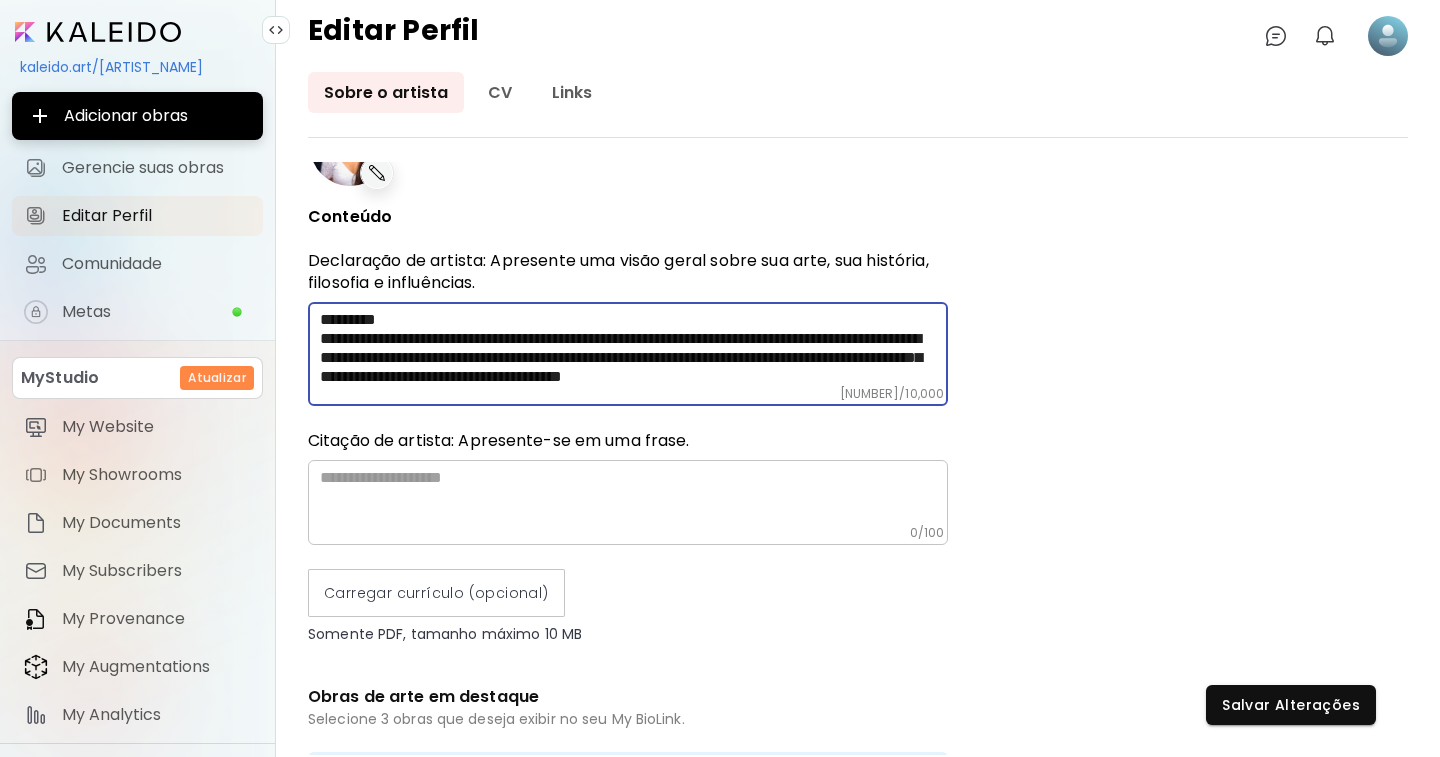 type on "**********" 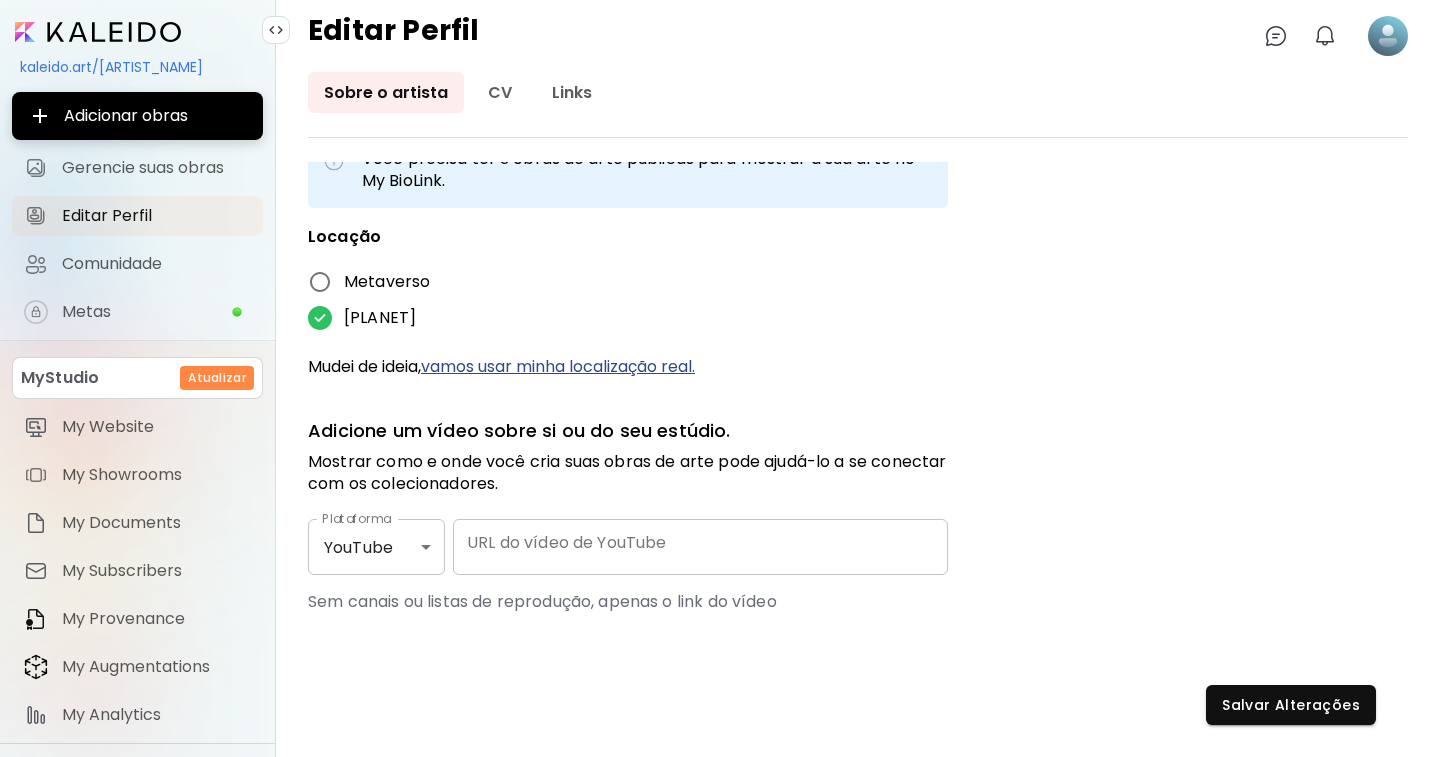 scroll, scrollTop: 728, scrollLeft: 0, axis: vertical 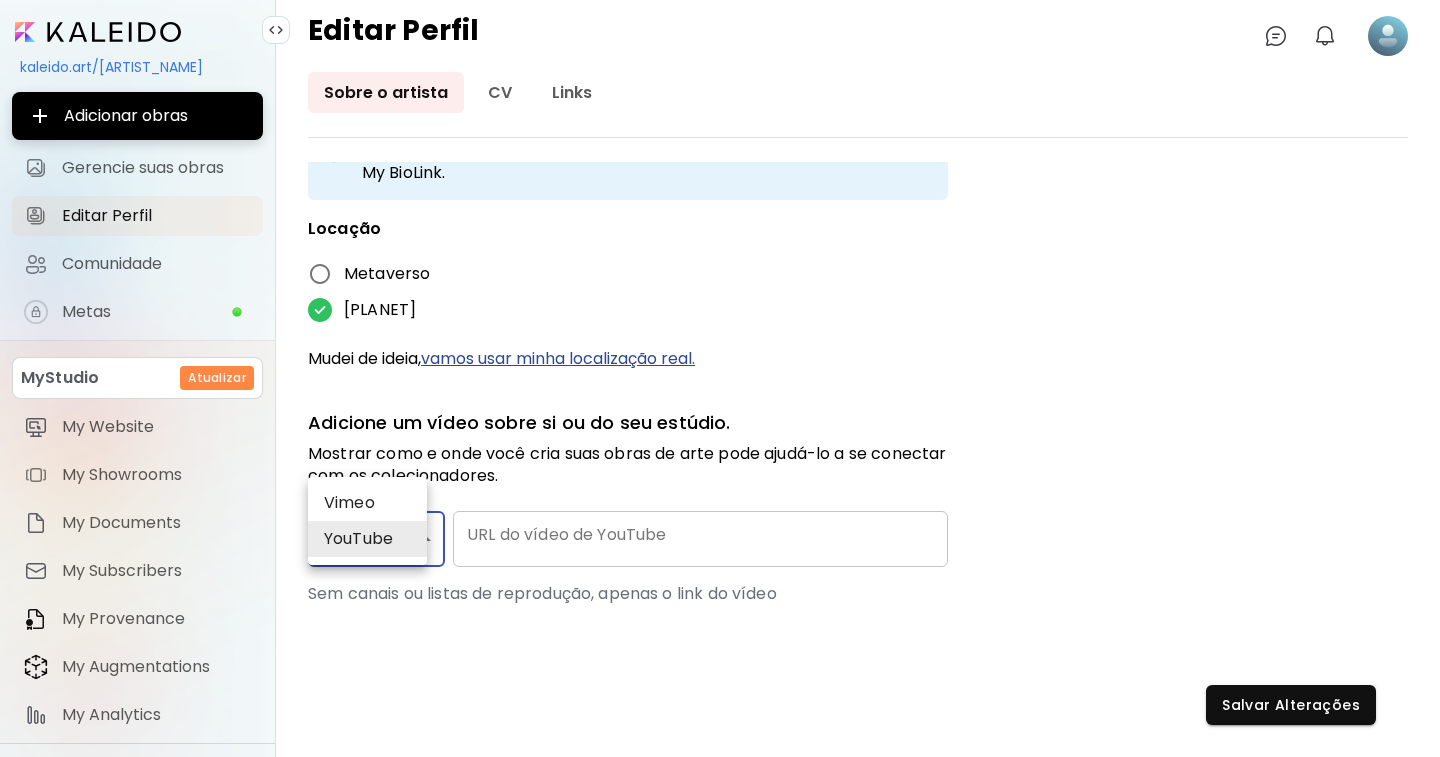 click on "kaleido.art/[ARTIST_NAME] Adicionar obras Gerencie suas obras Editar Perfil My BioLink Comunidade Metas MyStudio Atualizar My Website My Showrooms My Documents My Subscribers My Provenance My Augmentations My Analytics Ajustes Ajuda Editar Perfil 0 0 Sobre o artista CV Links Imagem do perfil Conteúdo Declaração de artista: Apresente uma visão geral sobre sua arte, sua história, filosofia e influências. ​ 1,216  /  10,000 Citação de artista: Apresente-se em uma frase. ​ 0  /  100 Carregar currículo (opcional) Somente PDF, tamanho máximo 10 MB Obras de arte em destaque Selecione 3 obras que deseja exibir no seu My BioLink. Você precisa ter 3 obras de arte públicas para mostrar a sua arte no My BioLink. Locação Metaverso Planeta Terra Mudei de ideia,  vamos usar minha localização real. Adicione um vídeo sobre si ou do seu estúdio. Mostrar como e onde você cria suas obras de arte pode ajudá-lo a se conectar com os colecionadores. Plataforma YouTube ******* Plataforma Salvar Alterações" at bounding box center [720, 378] 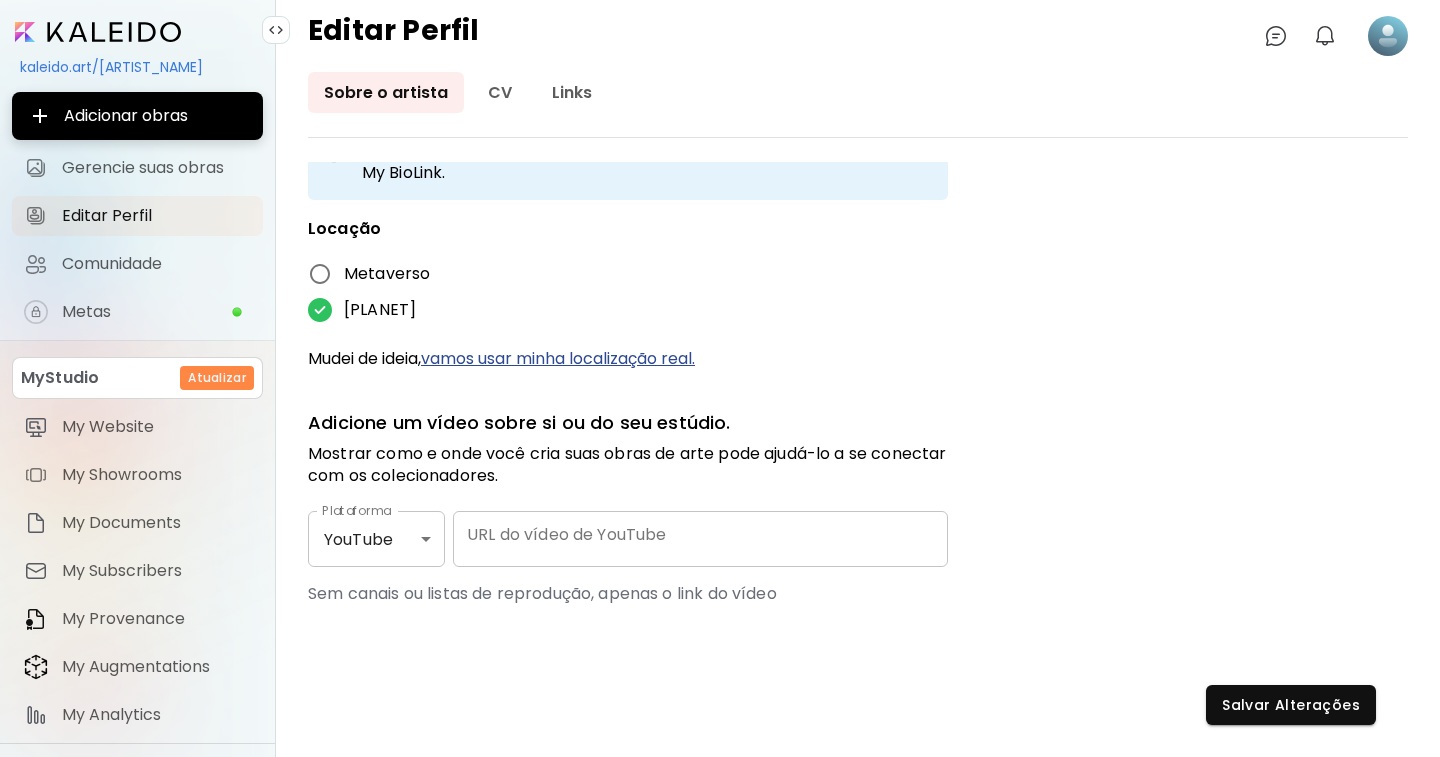 click on "vamos usar minha localização real." at bounding box center (558, 358) 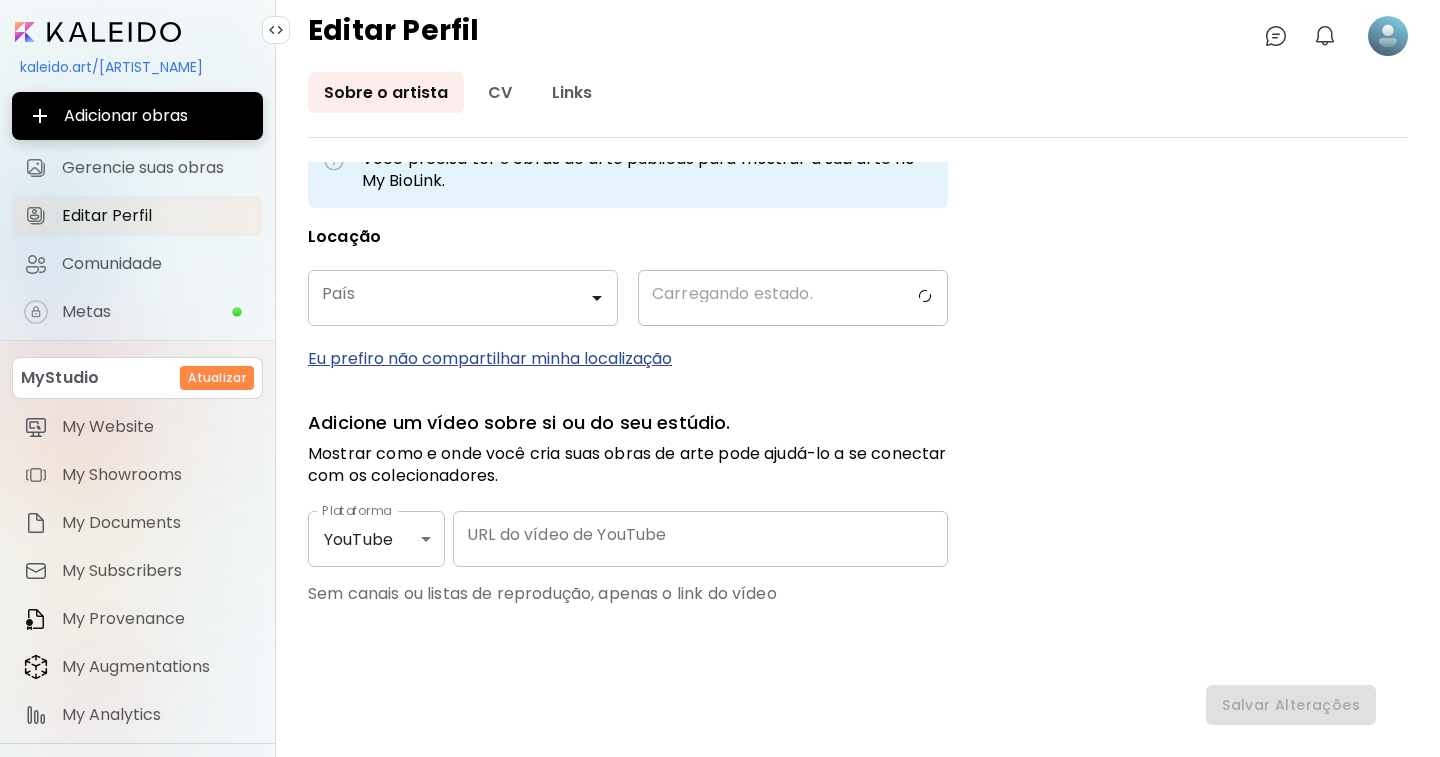 scroll, scrollTop: 720, scrollLeft: 0, axis: vertical 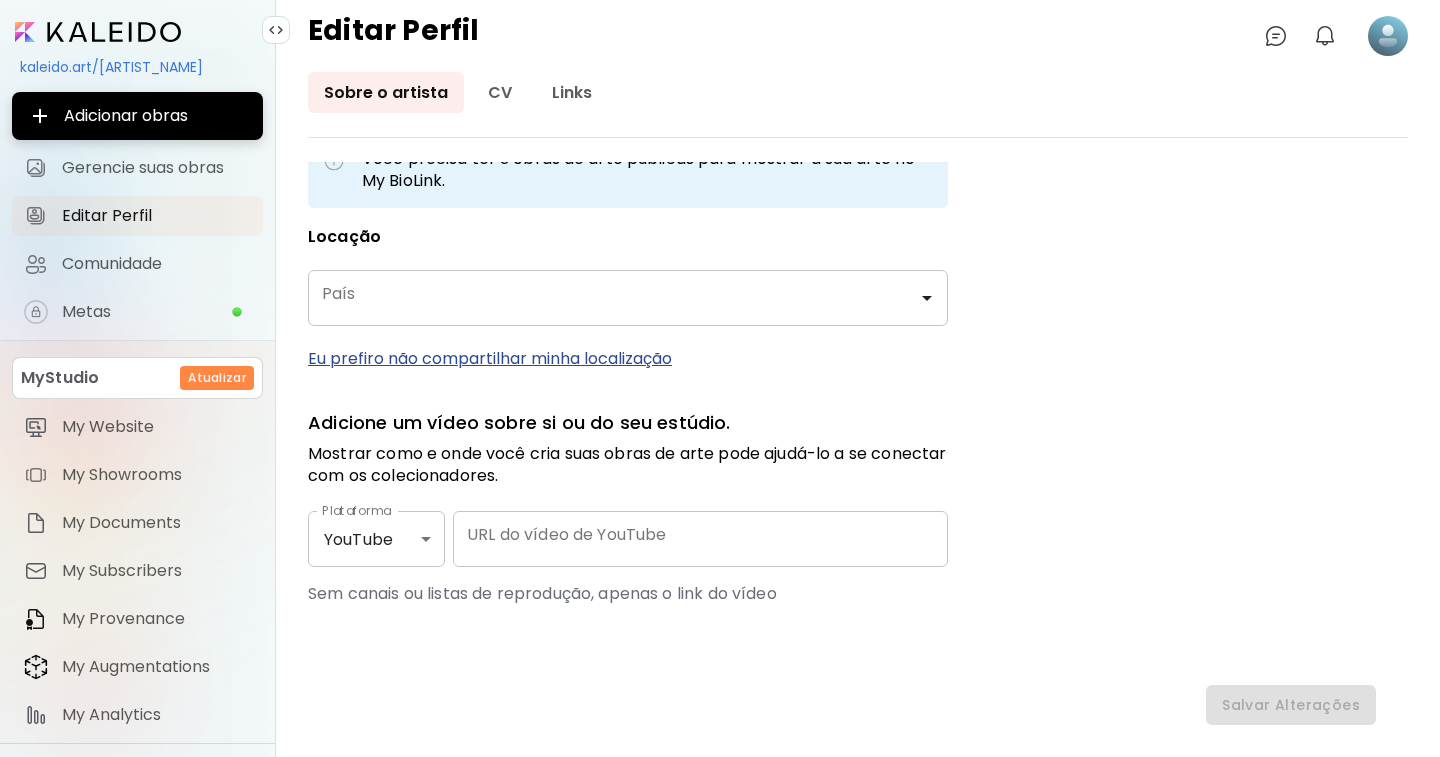click 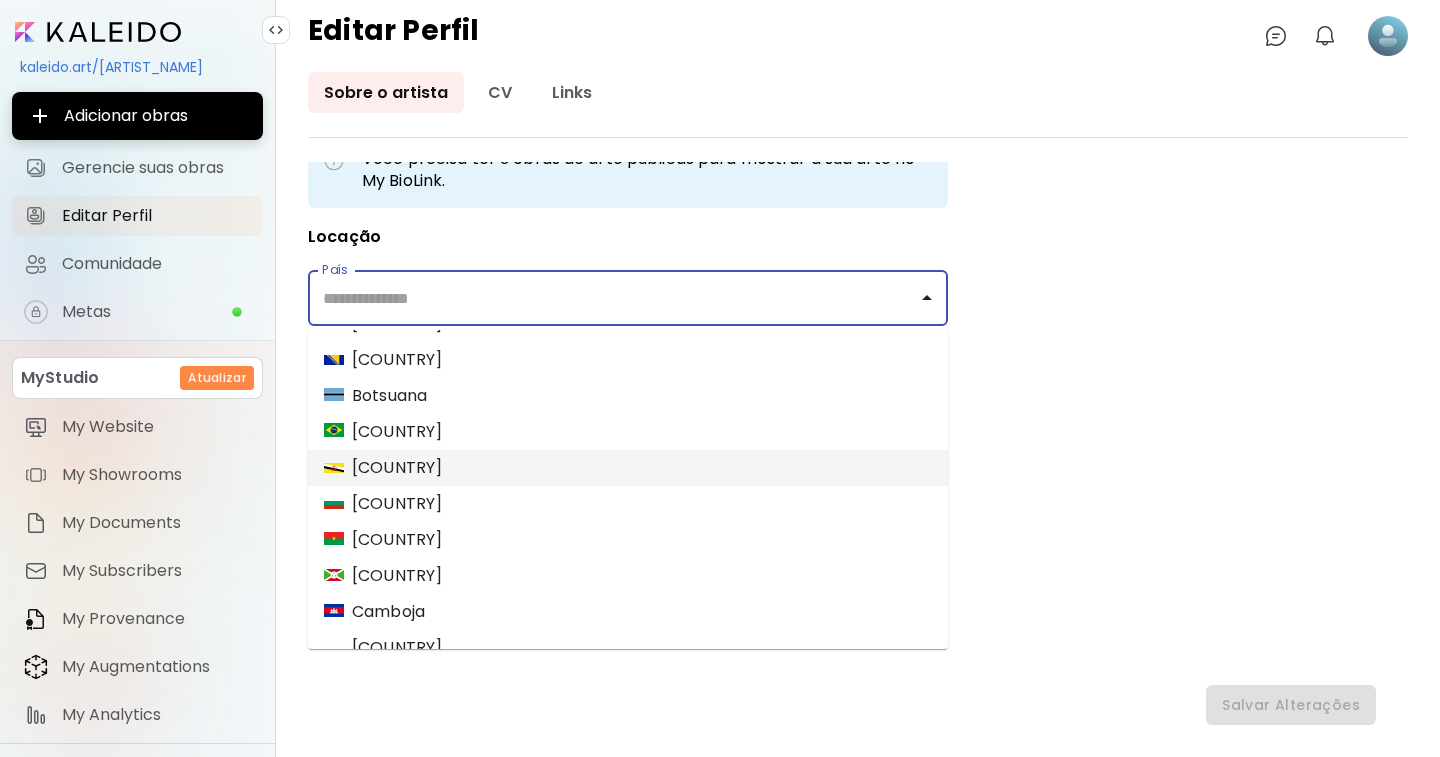 scroll, scrollTop: 900, scrollLeft: 0, axis: vertical 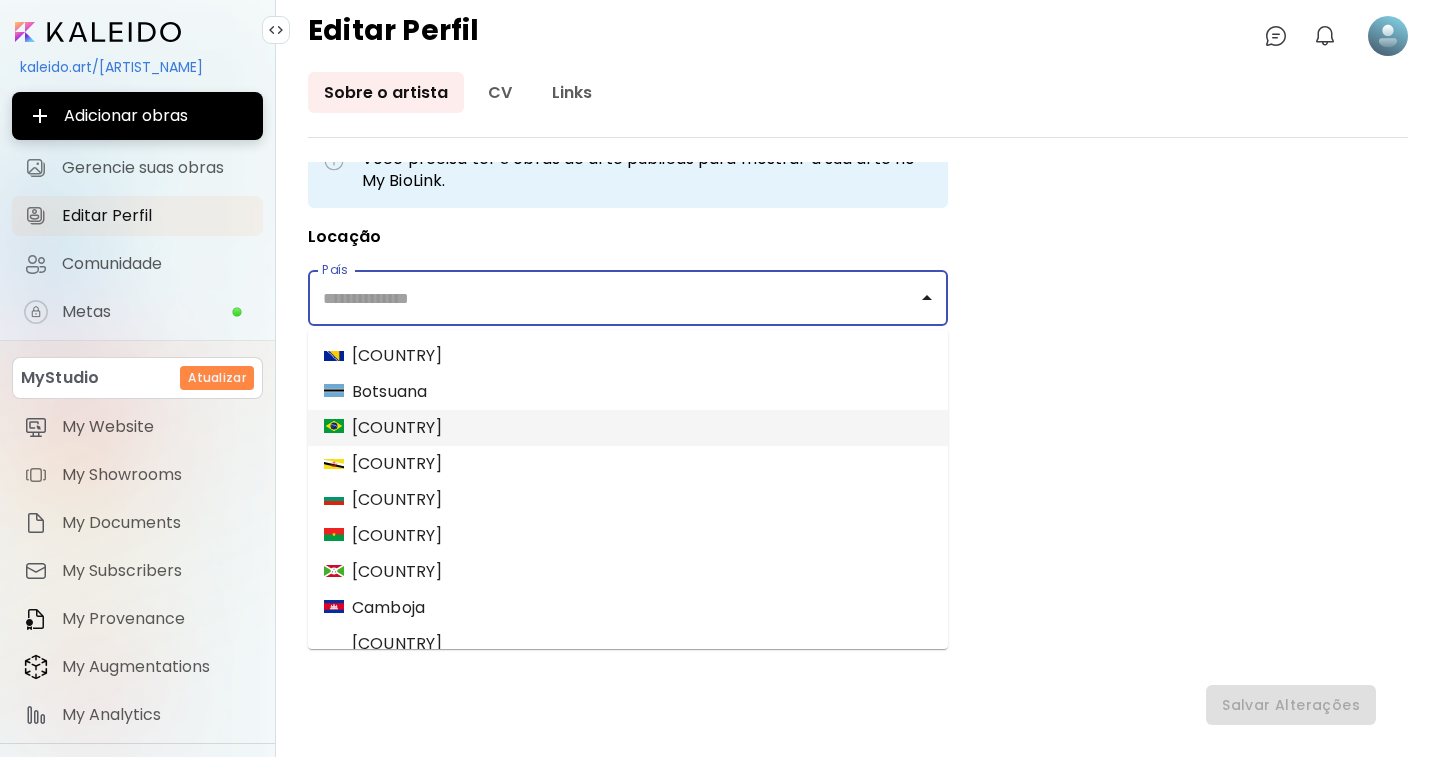 click on "[COUNTRY]" at bounding box center (383, 428) 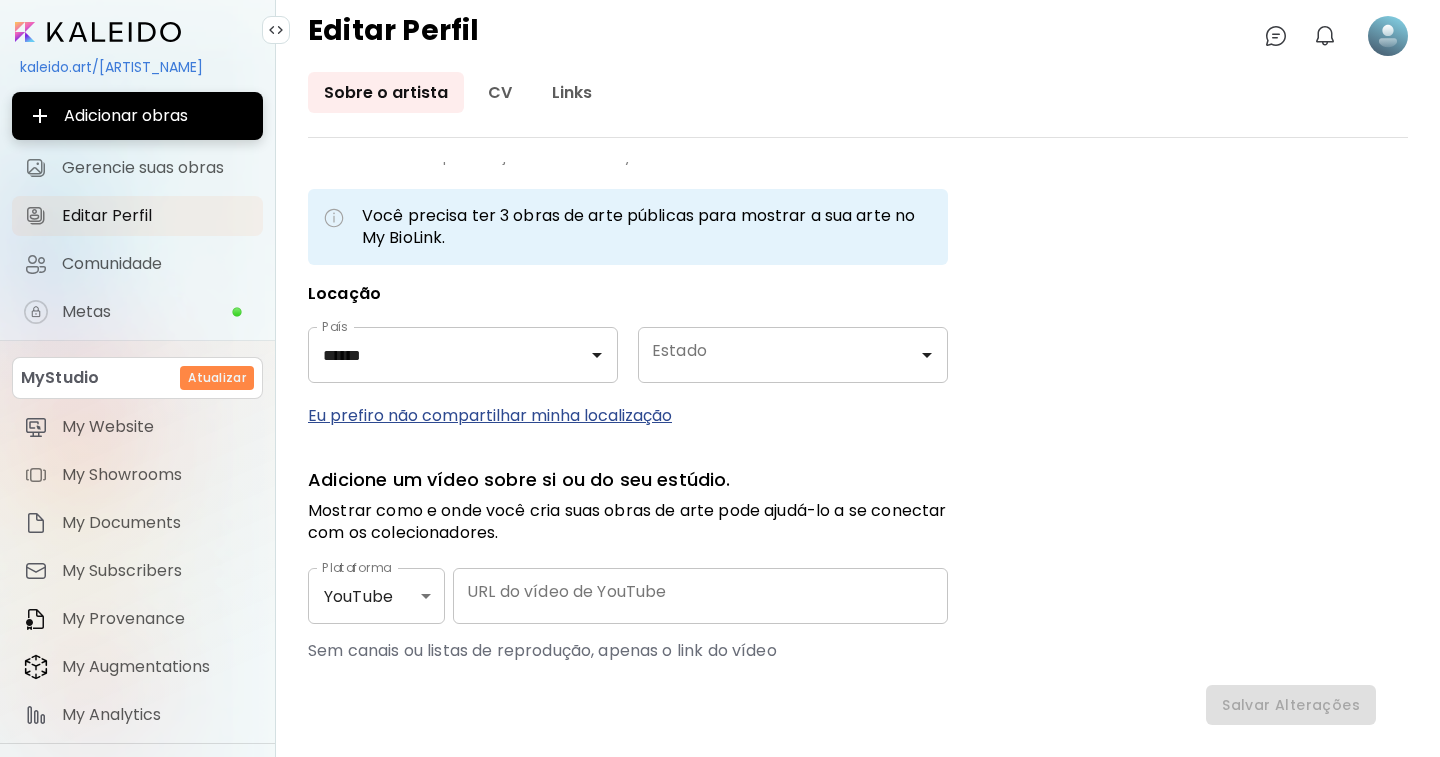 scroll, scrollTop: 720, scrollLeft: 0, axis: vertical 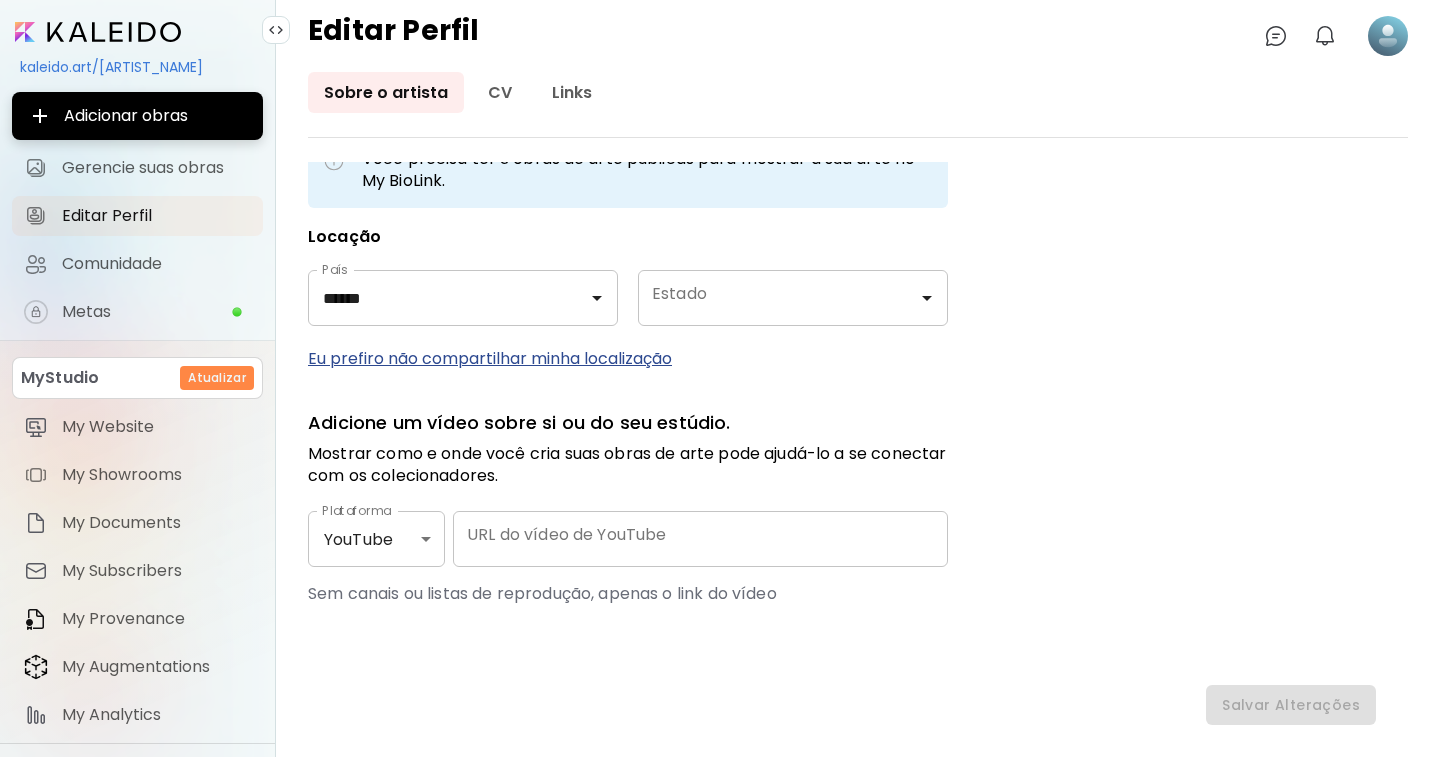 click 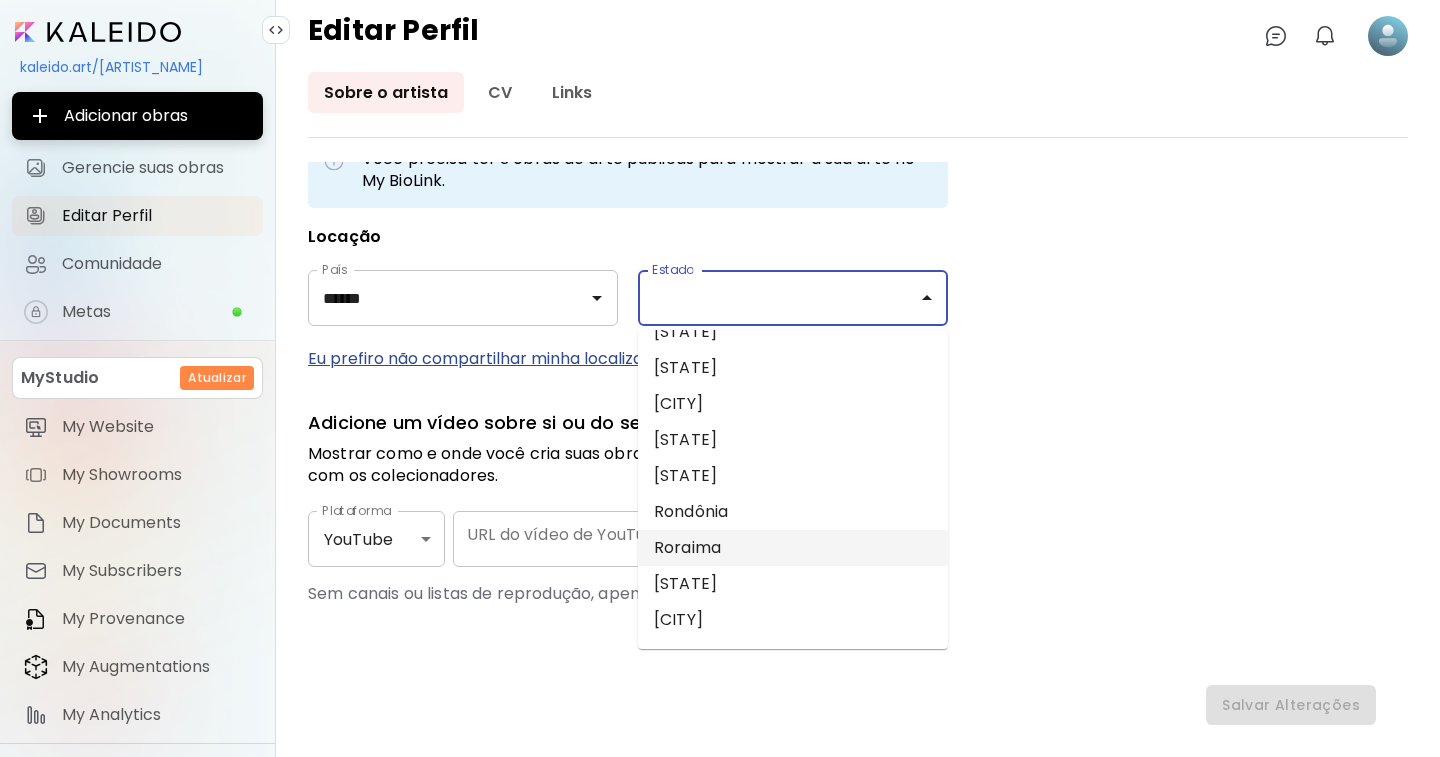 scroll, scrollTop: 669, scrollLeft: 0, axis: vertical 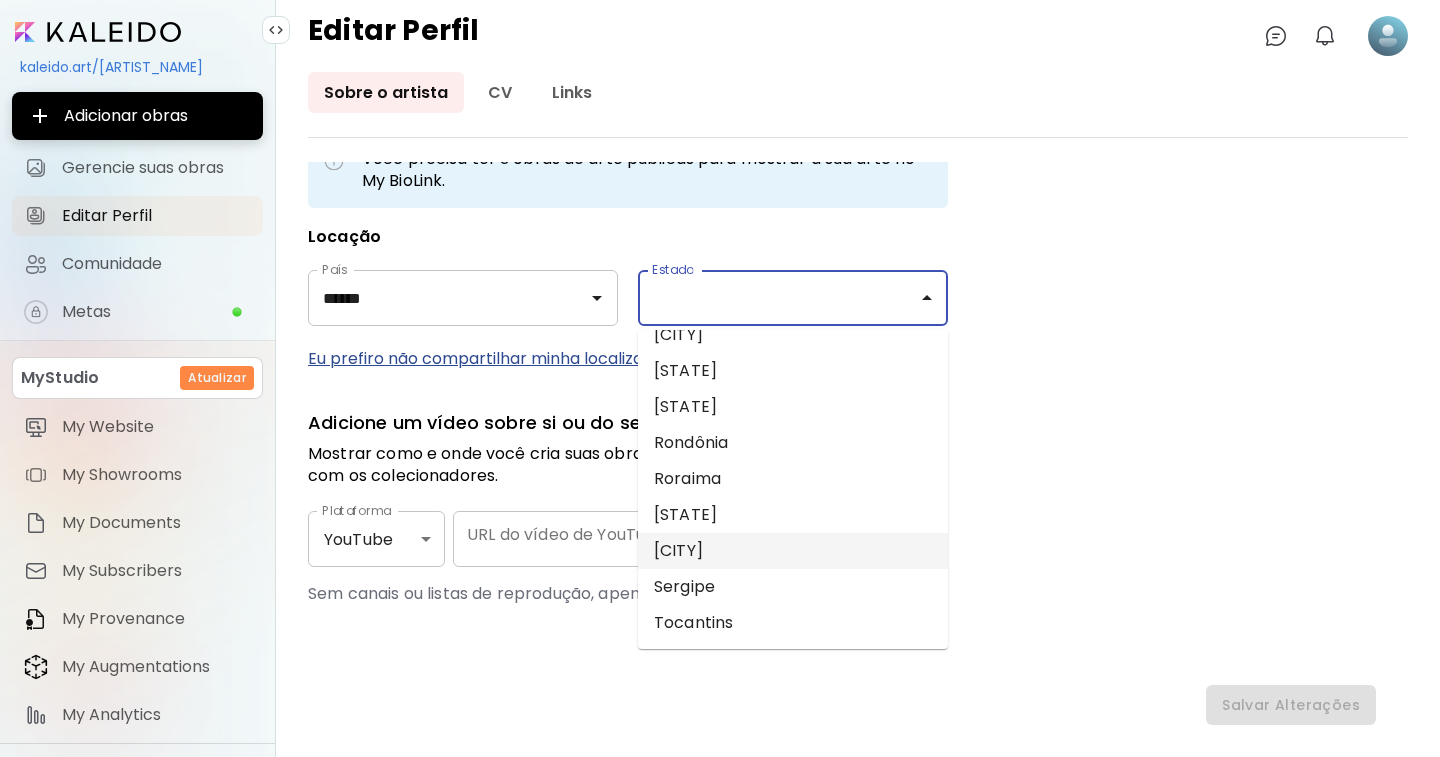 click on "[CITY]" at bounding box center (793, 551) 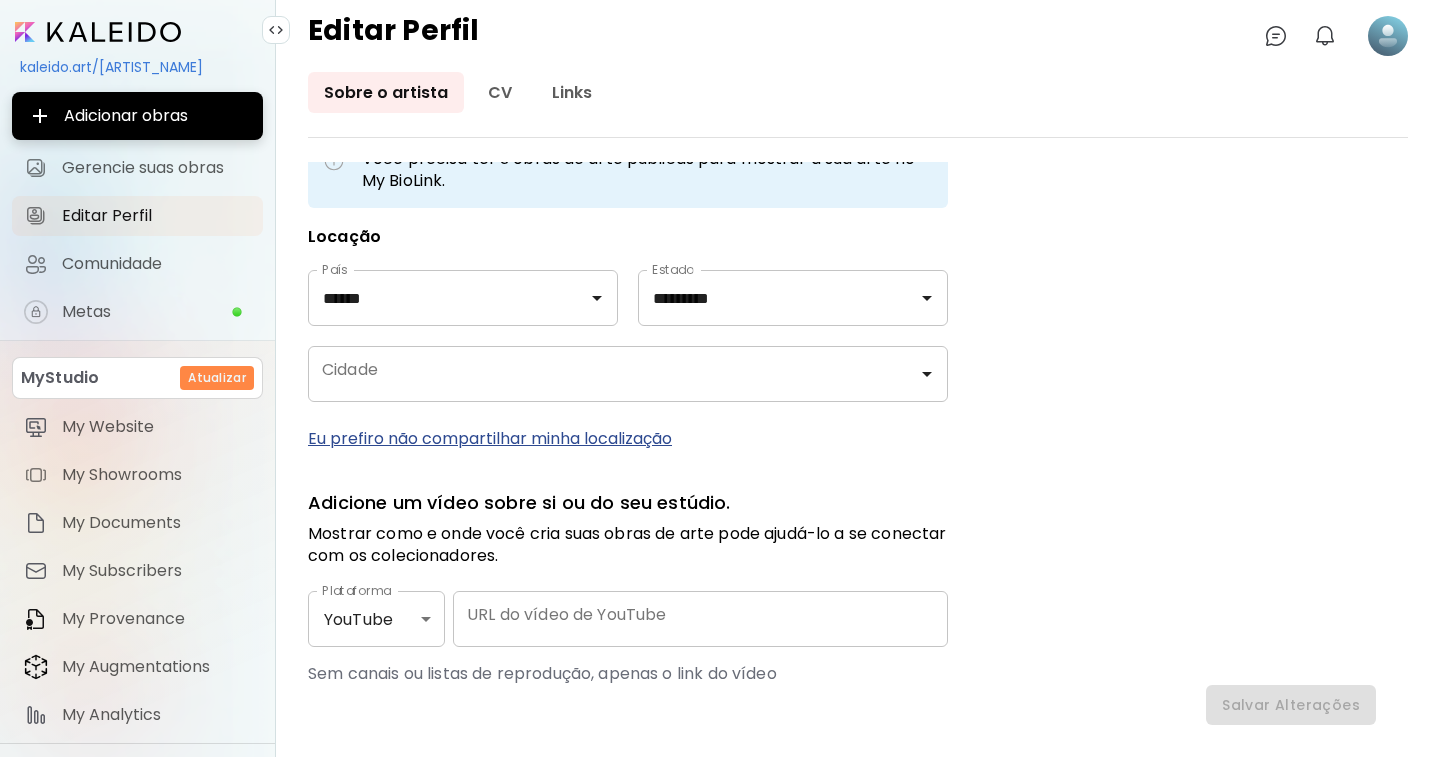 click on "Imagem do perfil Conteúdo Declaração de artista: Apresente uma visão geral sobre sua arte, sua história, filosofia e influências. ​ 1,216  /  10,000 Citação de artista: Apresente-se em uma frase. ​ 0  /  100 Carregar currículo (opcional) Somente PDF, tamanho máximo 10 MB Obras de arte em destaque Selecione 3 obras que deseja exibir no seu My BioLink. Você precisa ter 3 obras de arte públicas para mostrar a sua arte no My BioLink. Locação País ****** País Estado ********* Estado Cidade Cidade Eu prefiro não compartilhar minha localização Adicione um vídeo sobre si ou do seu estúdio. Mostrar como e onde você cria suas obras de arte pode ajudá-lo a se conectar com os colecionadores. Plataforma YouTube ******* Plataforma URL do vídeo de YouTube URL do vídeo de YouTube Sem canais ou listas de reprodução, apenas o link do vídeo Salvar Alterações" at bounding box center [858, 458] 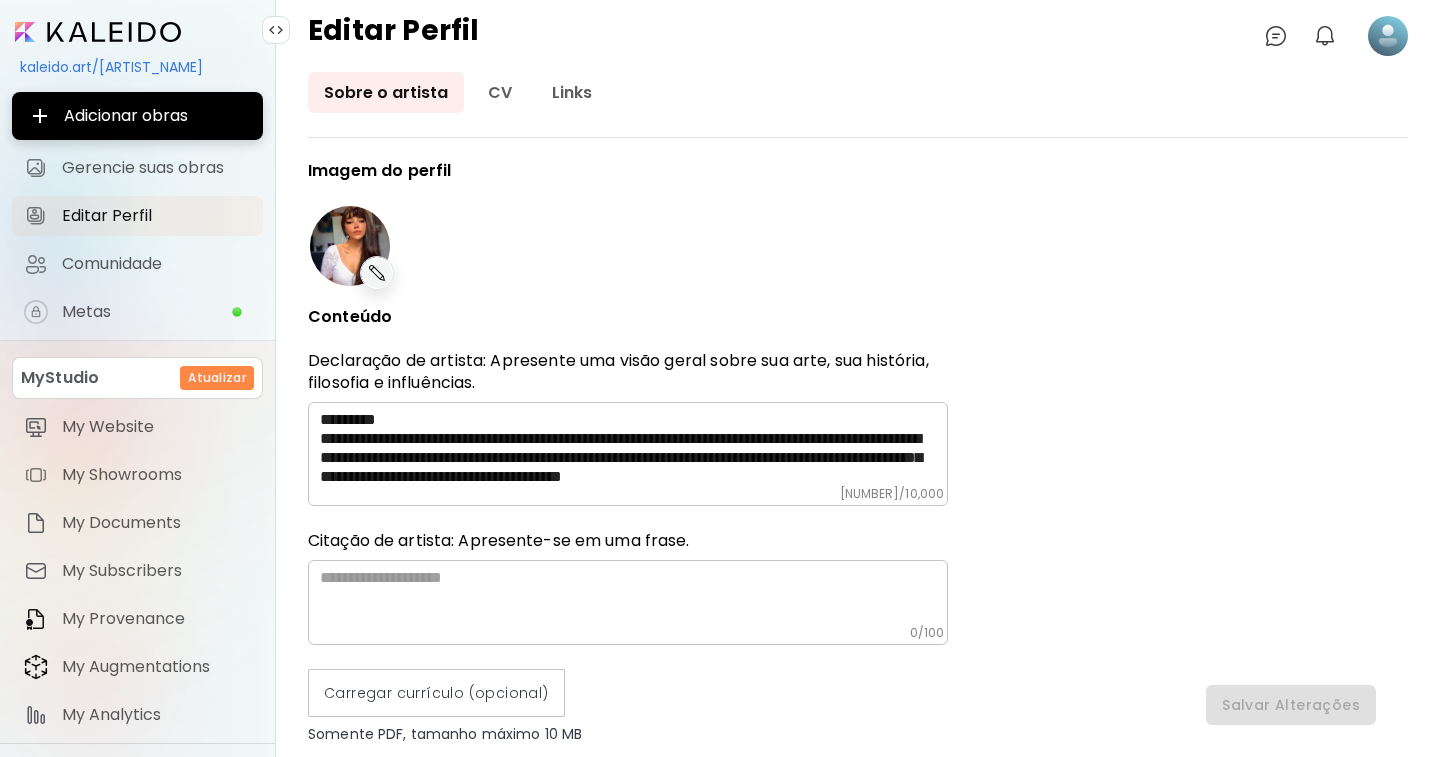 scroll, scrollTop: 200, scrollLeft: 0, axis: vertical 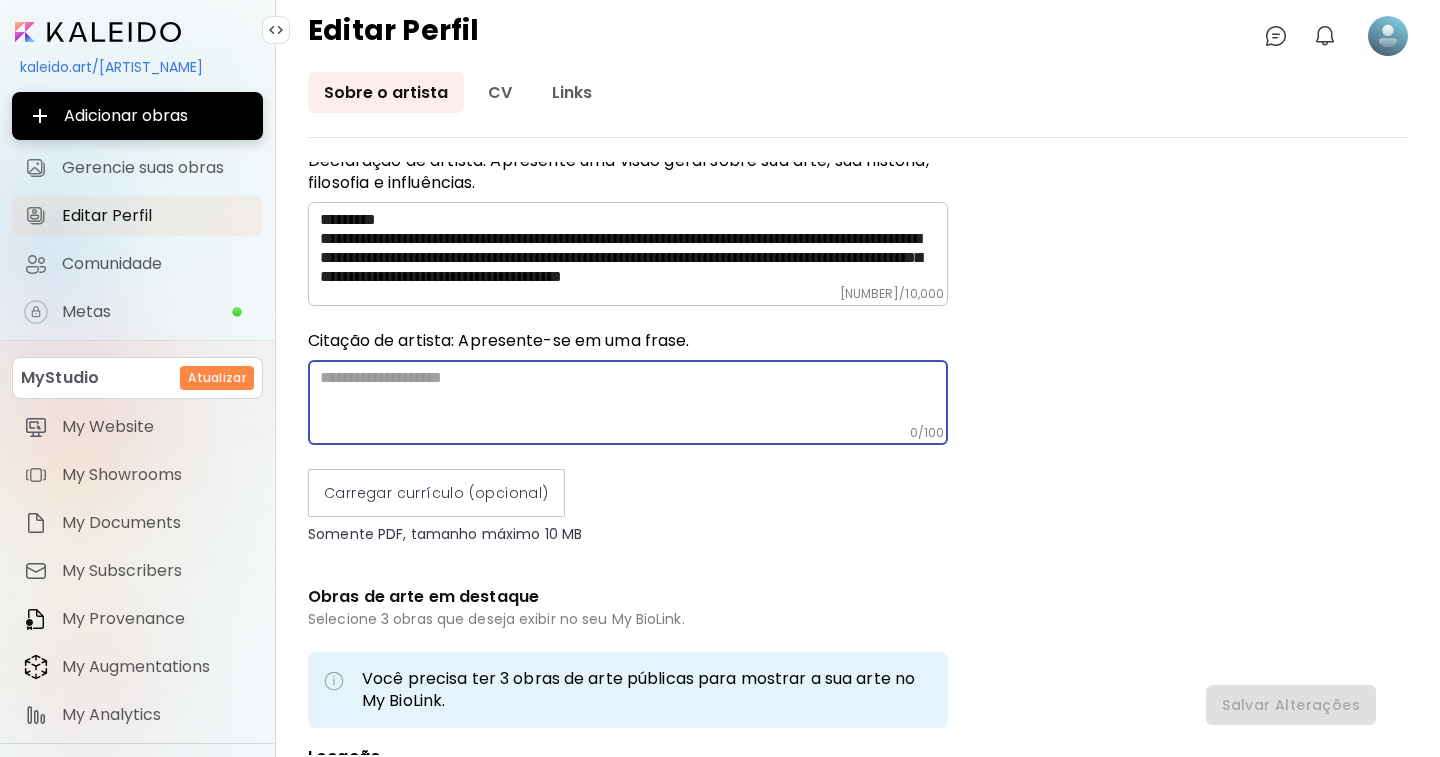 click at bounding box center (634, 396) 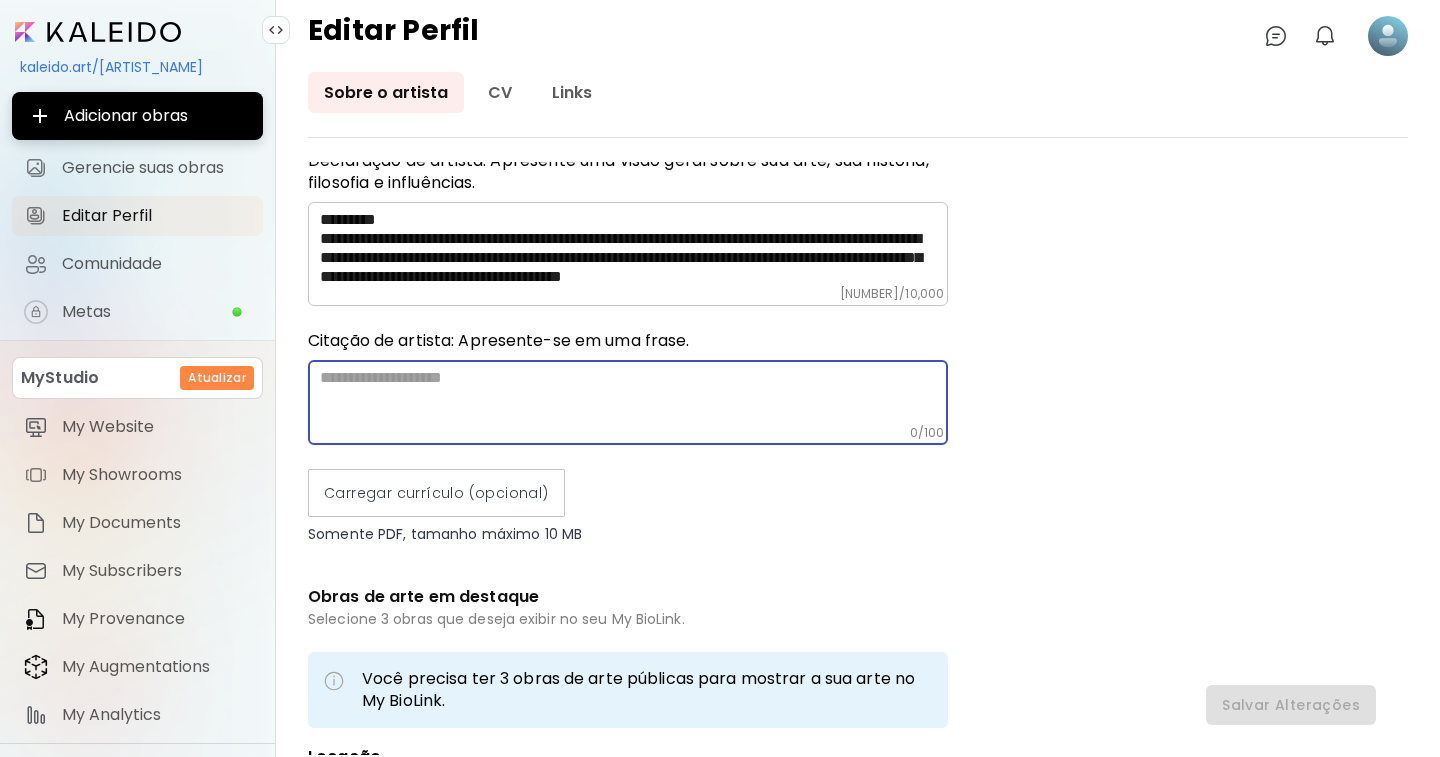 click at bounding box center (634, 396) 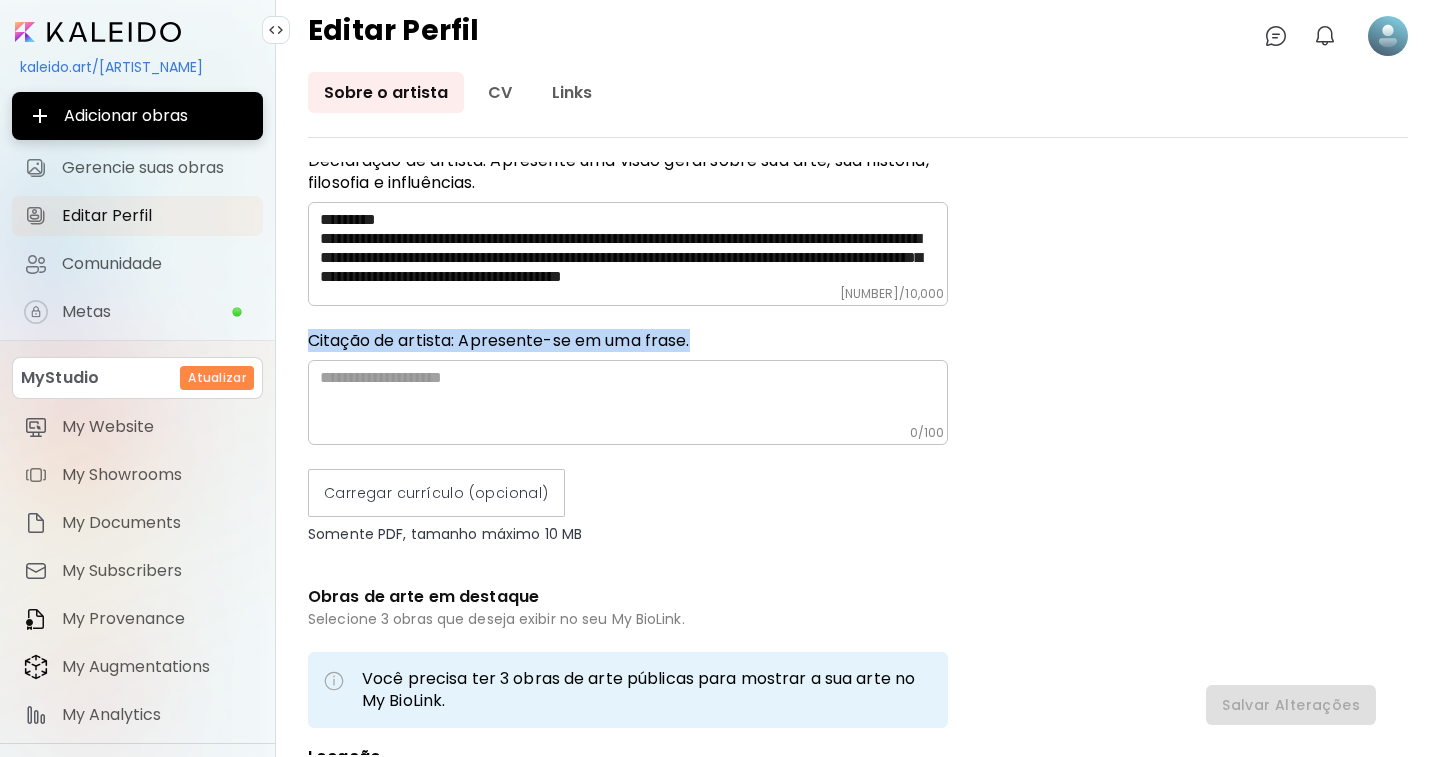 drag, startPoint x: 705, startPoint y: 342, endPoint x: 296, endPoint y: 319, distance: 409.64618 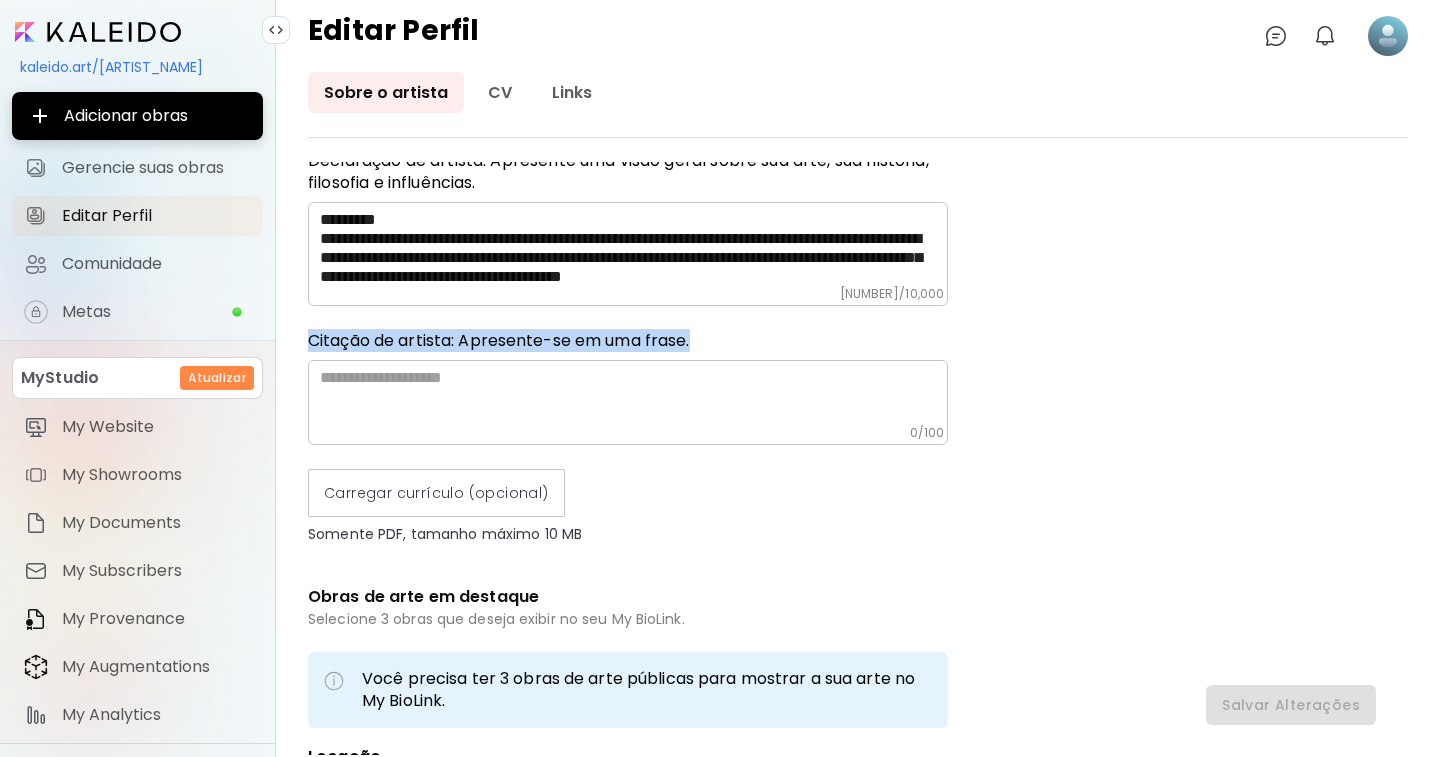 copy on "Citação de artista: Apresente-se em uma frase." 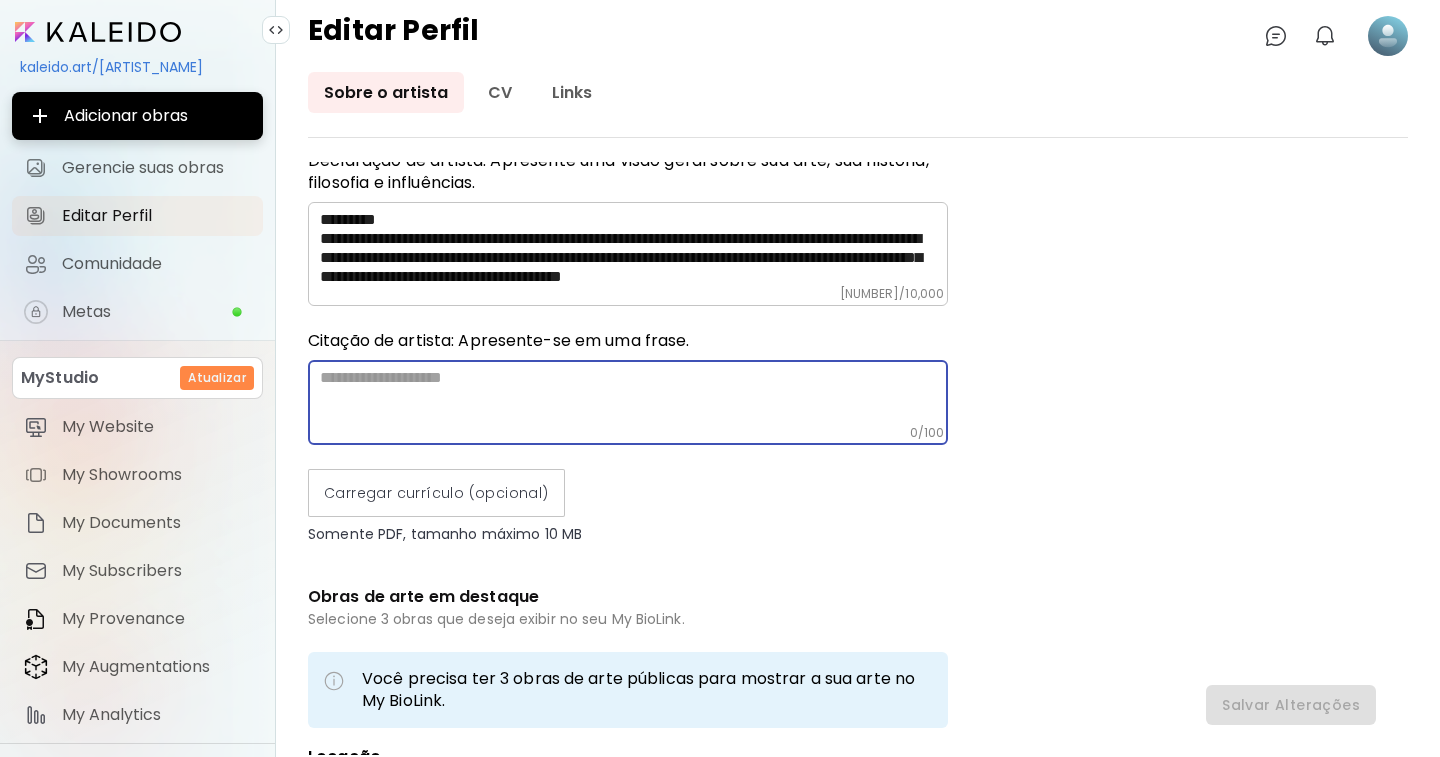 click at bounding box center [634, 396] 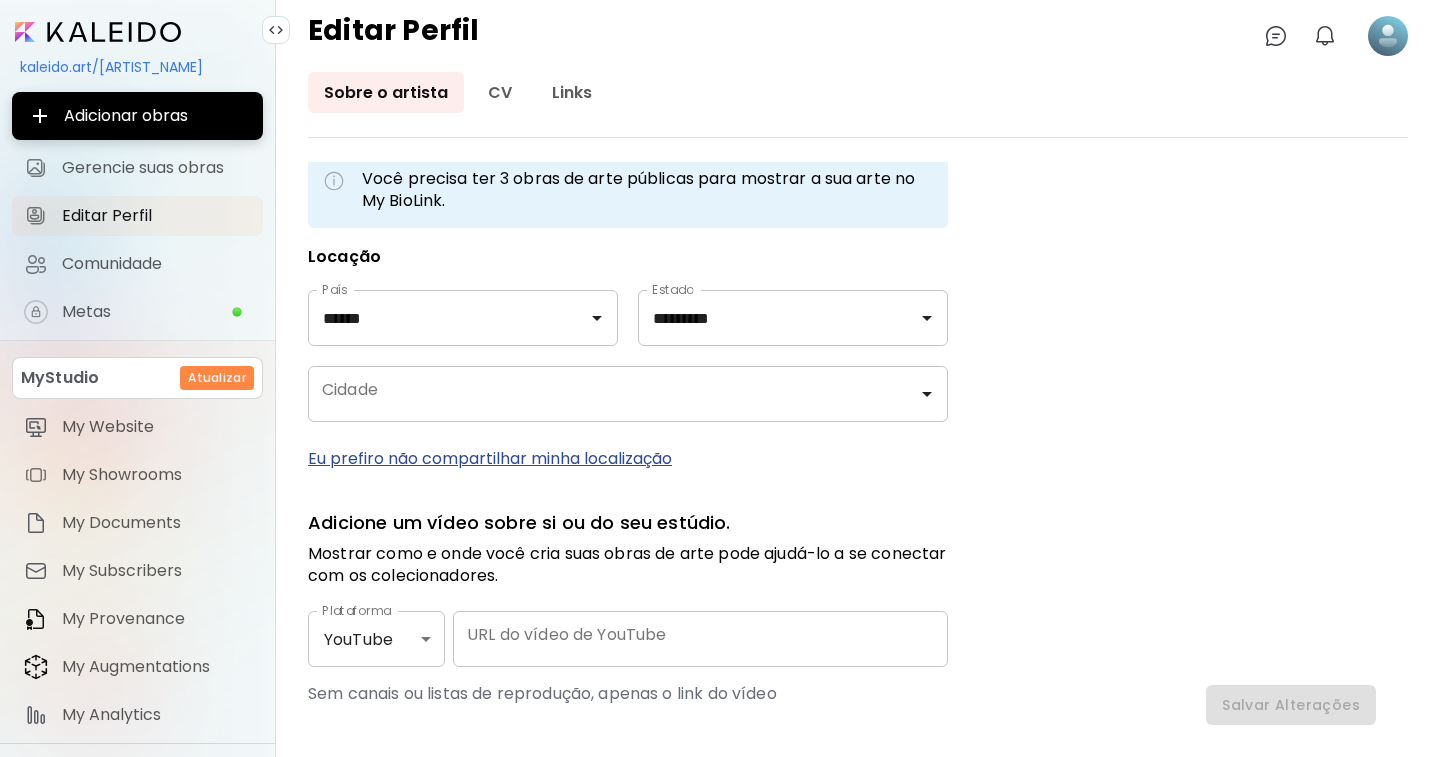 scroll, scrollTop: 800, scrollLeft: 0, axis: vertical 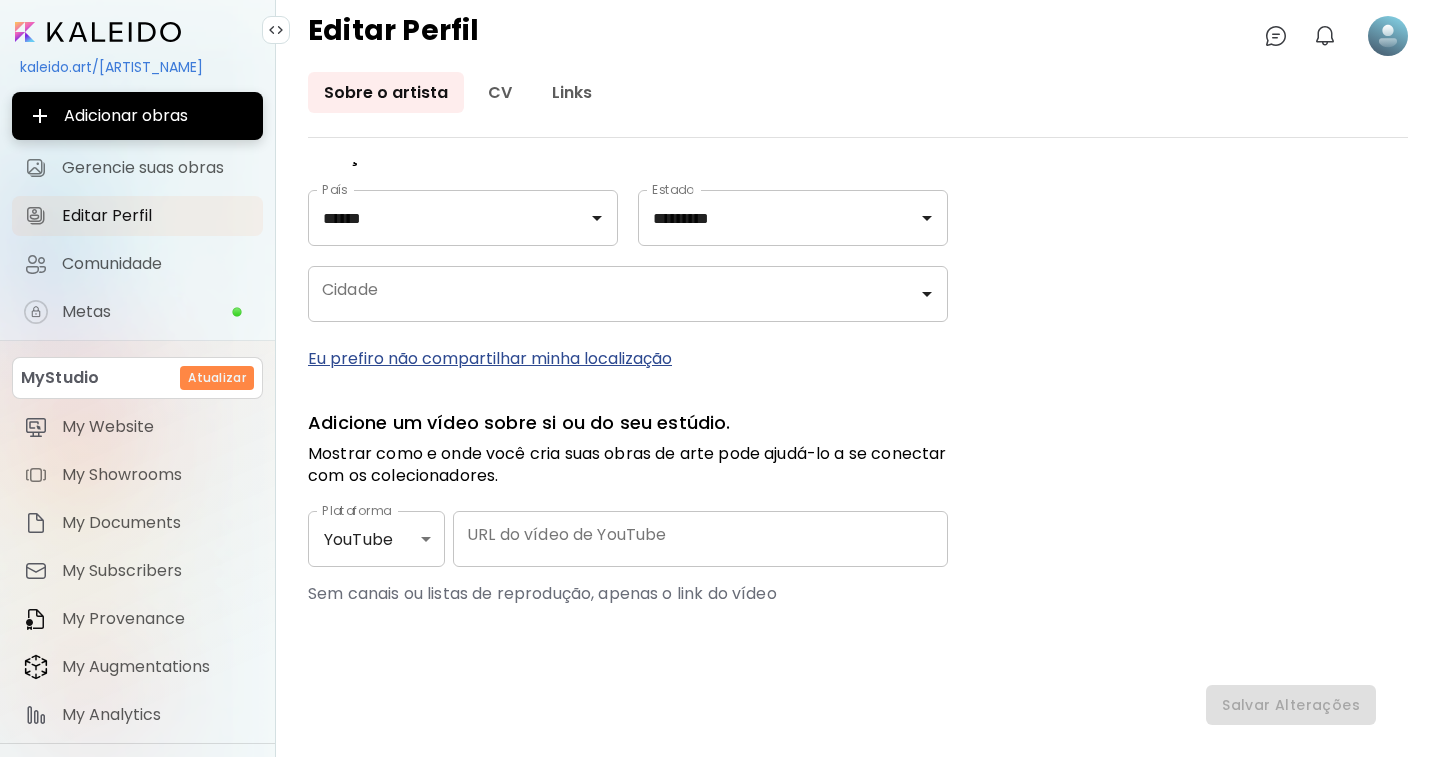type on "**********" 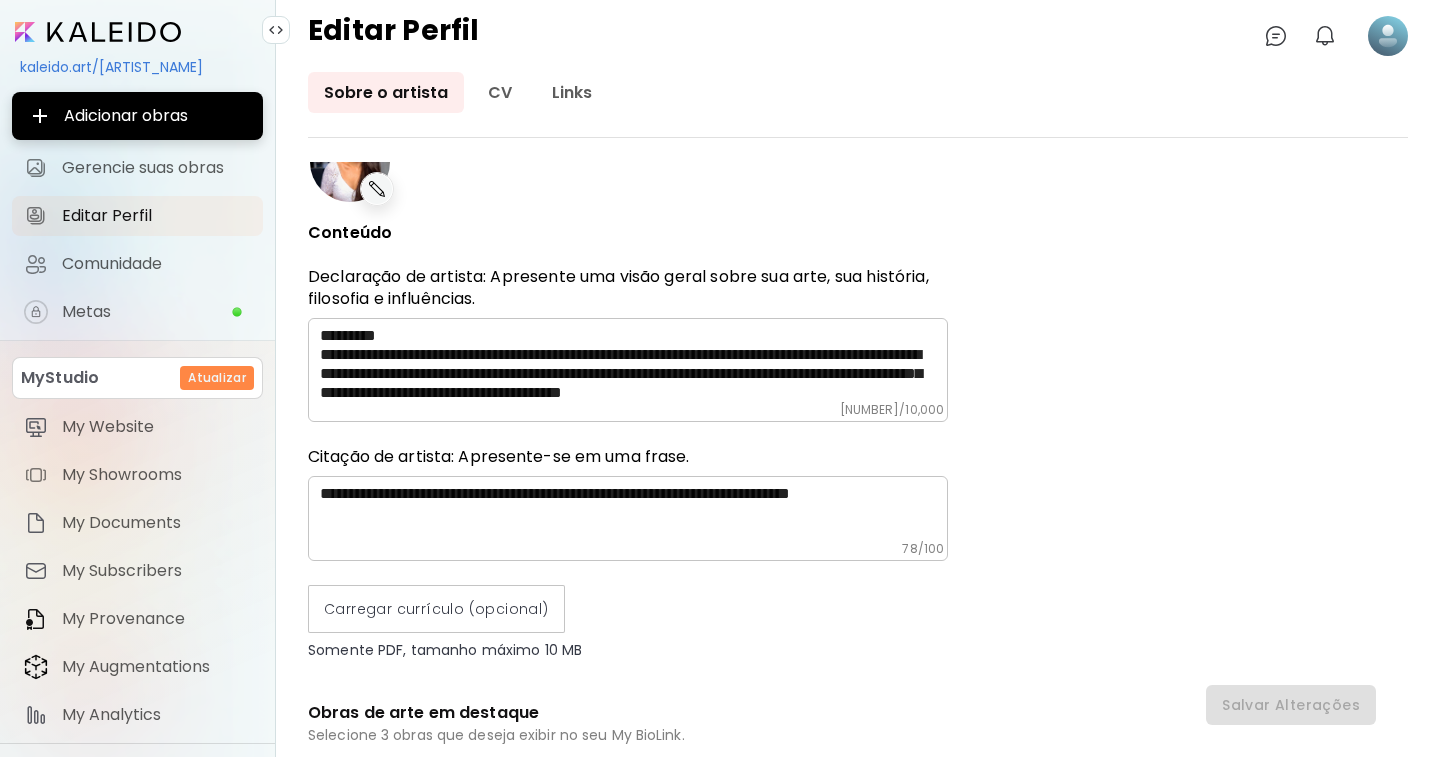 scroll, scrollTop: 0, scrollLeft: 0, axis: both 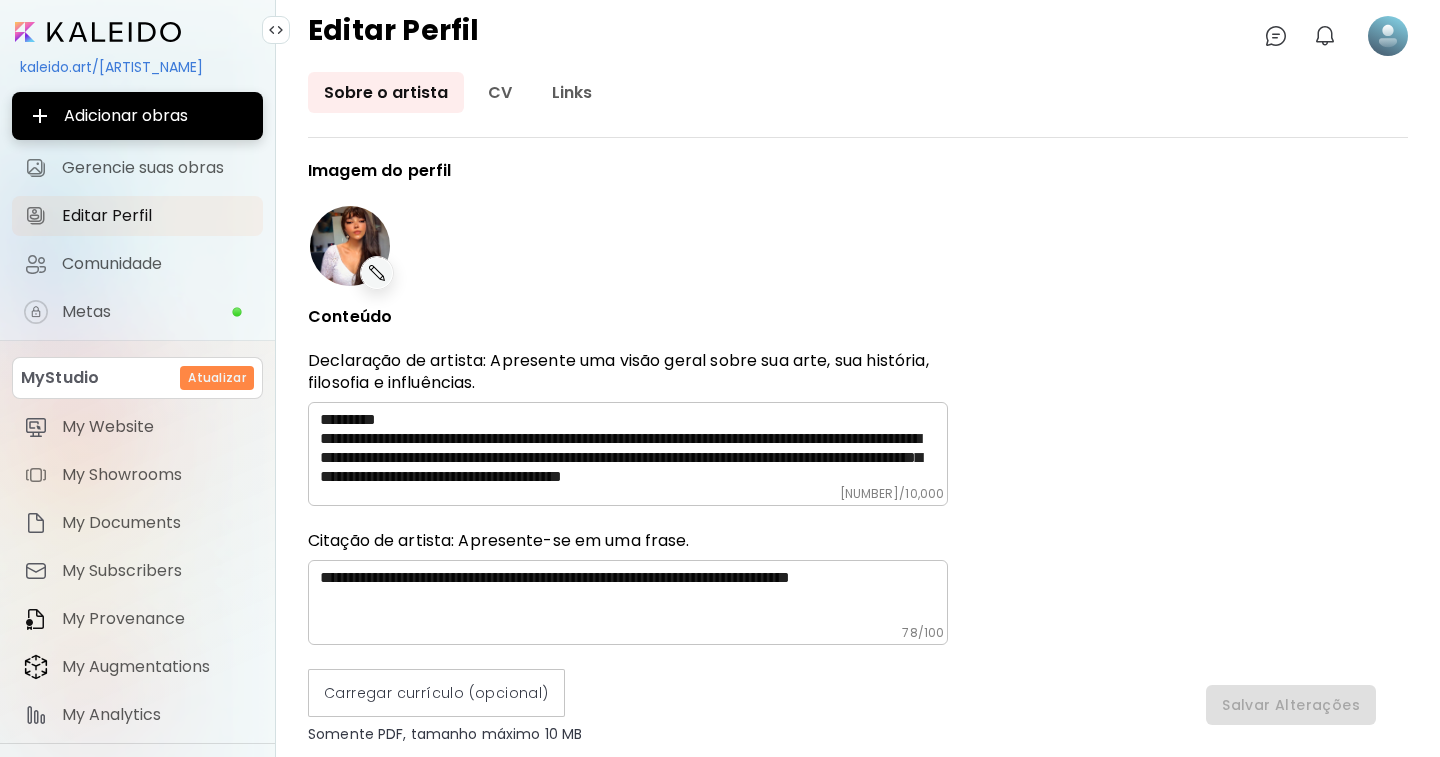 click on "**********" at bounding box center (628, 858) 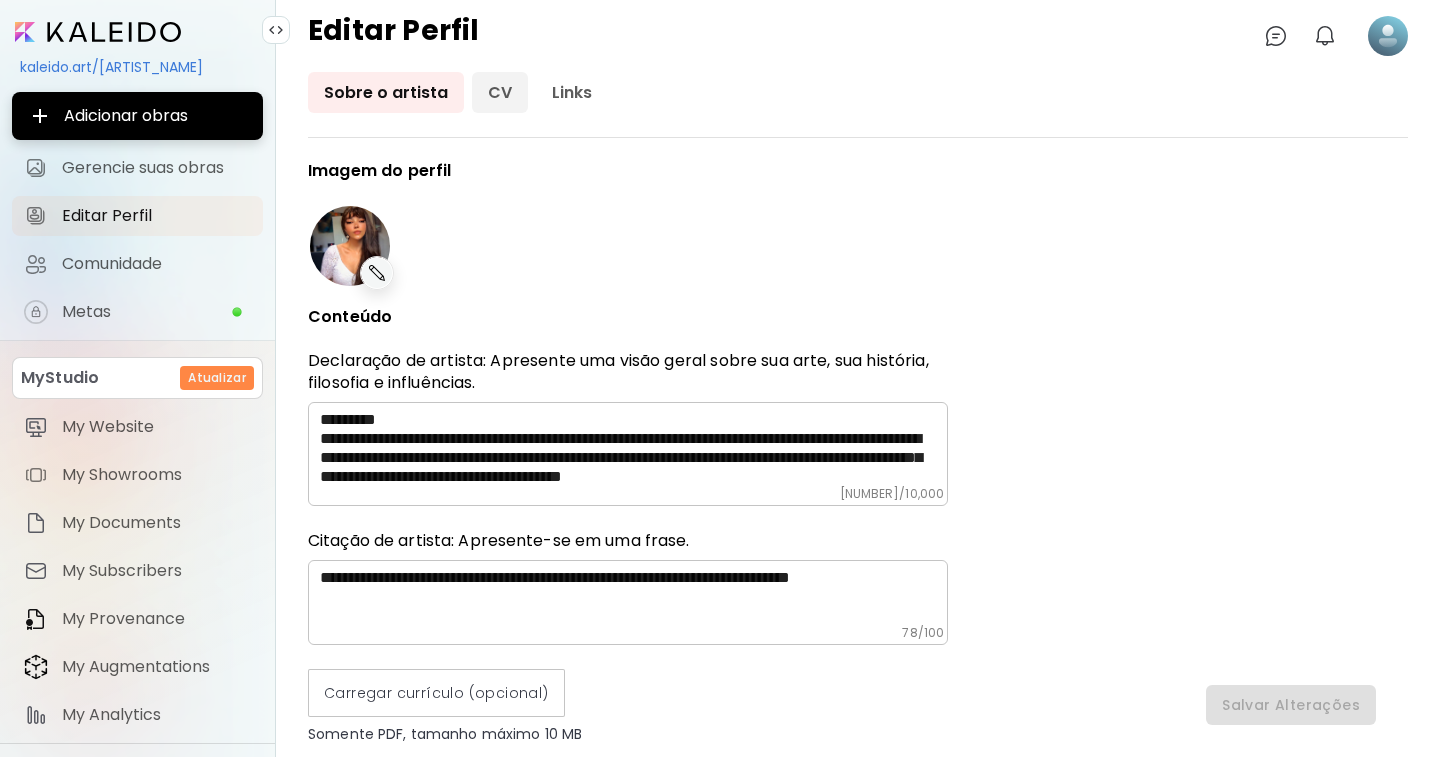 click on "CV" at bounding box center [500, 92] 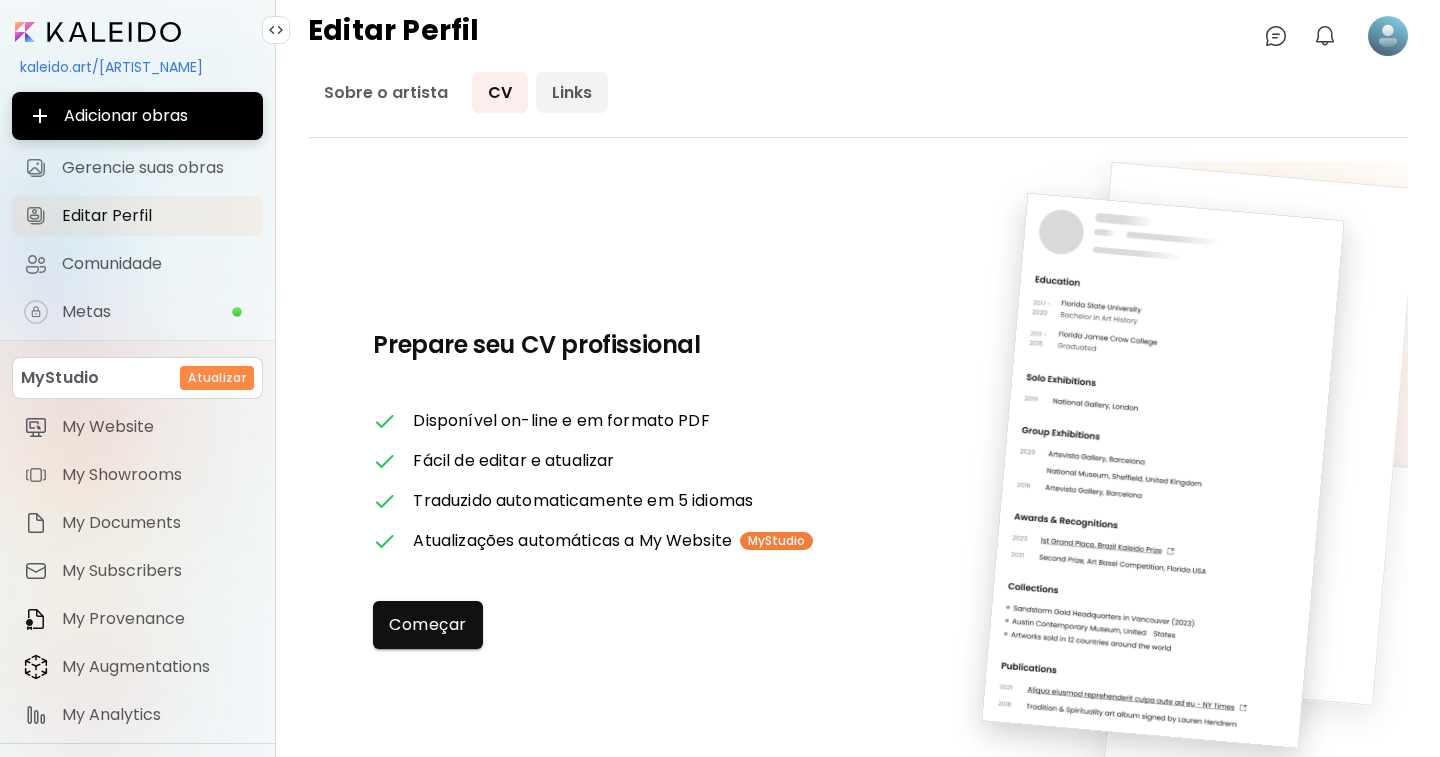 click on "Links" at bounding box center [572, 92] 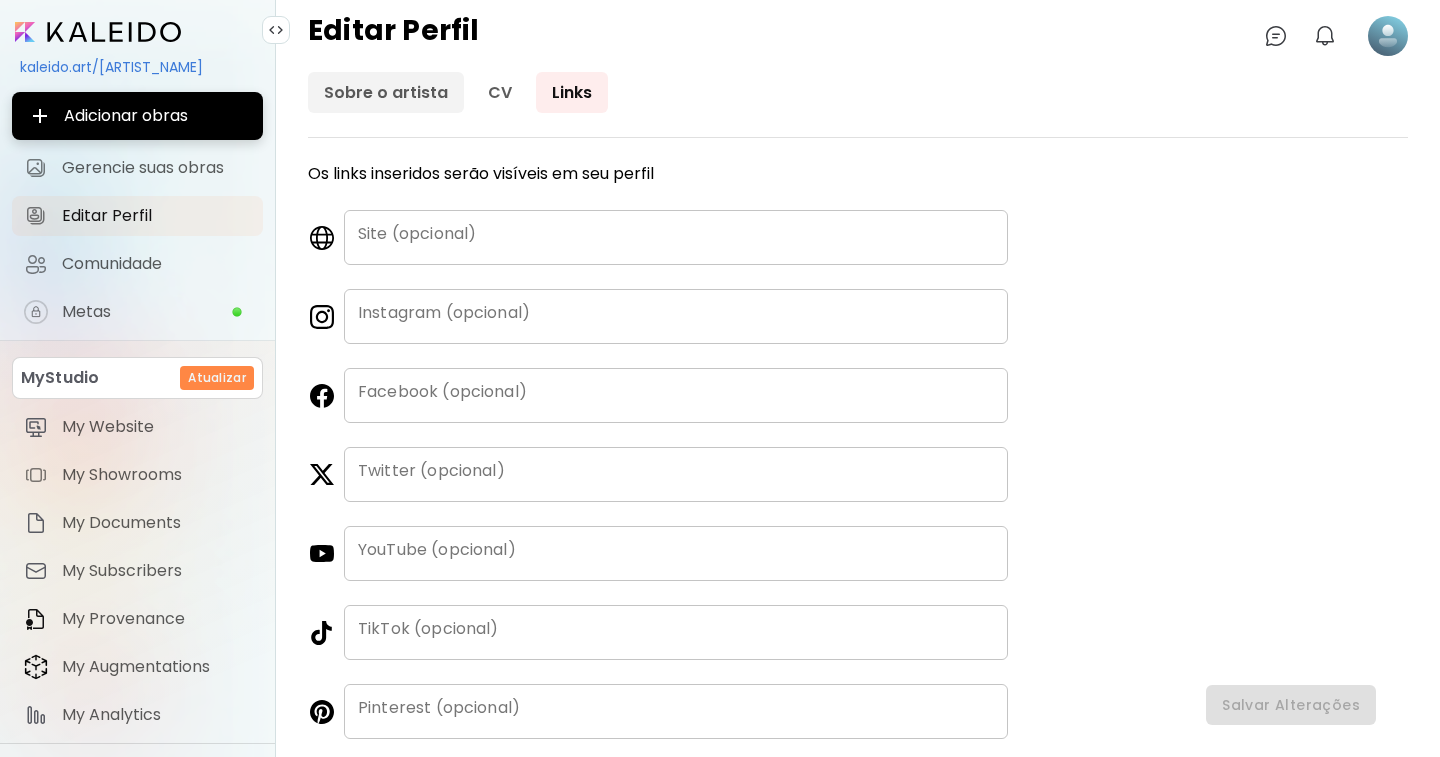 click on "Sobre o artista" at bounding box center (386, 92) 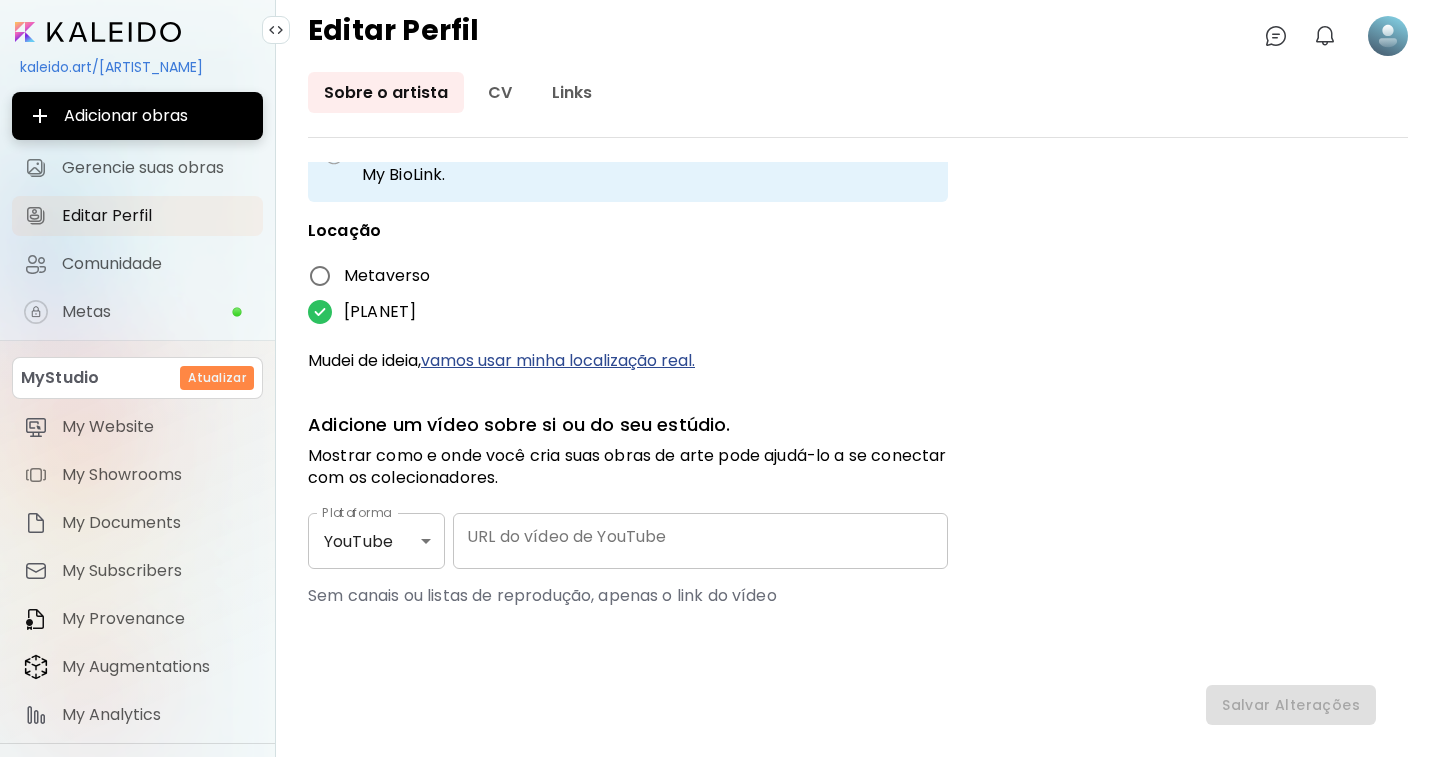 scroll, scrollTop: 728, scrollLeft: 0, axis: vertical 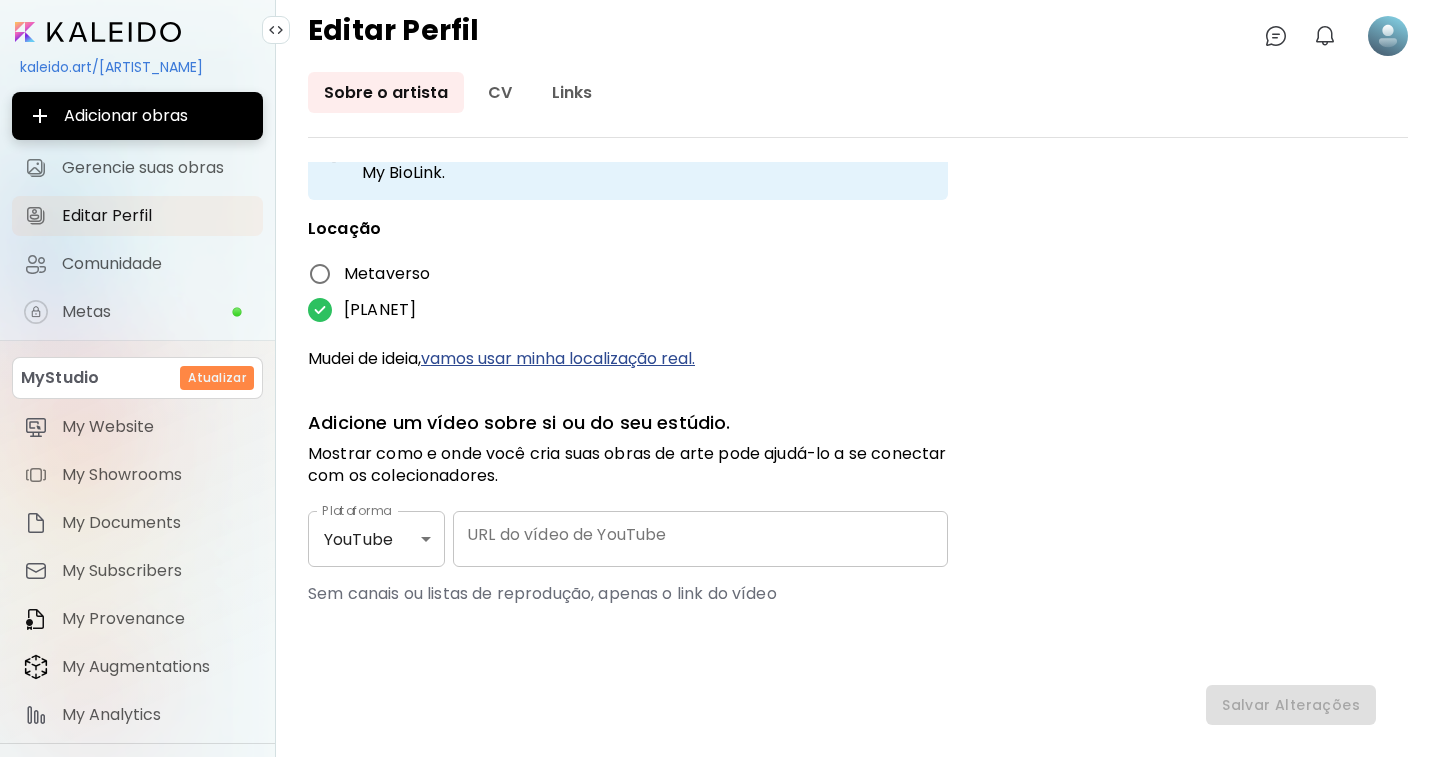click on "Imagem do perfil Conteúdo Declaração de artista: Apresente uma visão geral sobre sua arte, sua história, filosofia e influências. ​ 0  /  10,000 Citação de artista: Apresente-se em uma frase. ​ 0  /  100 Carregar currículo (opcional) Somente PDF, tamanho máximo 10 MB Obras de arte em destaque Selecione 3 obras que deseja exibir no seu My BioLink. Você precisa ter 3 obras de arte públicas para mostrar a sua arte no My BioLink. Locação Metaverso Planeta Terra Mudei de ideia,  vamos usar minha localização real. Adicione um vídeo sobre si ou do seu estúdio. Mostrar como e onde você cria suas obras de arte pode ajudá-lo a se conectar com os colecionadores. Plataforma YouTube ******* Plataforma URL do vídeo de YouTube URL do vídeo de YouTube Sem canais ou listas de reprodução, apenas o link do vídeo Salvar Alterações" at bounding box center [858, 458] 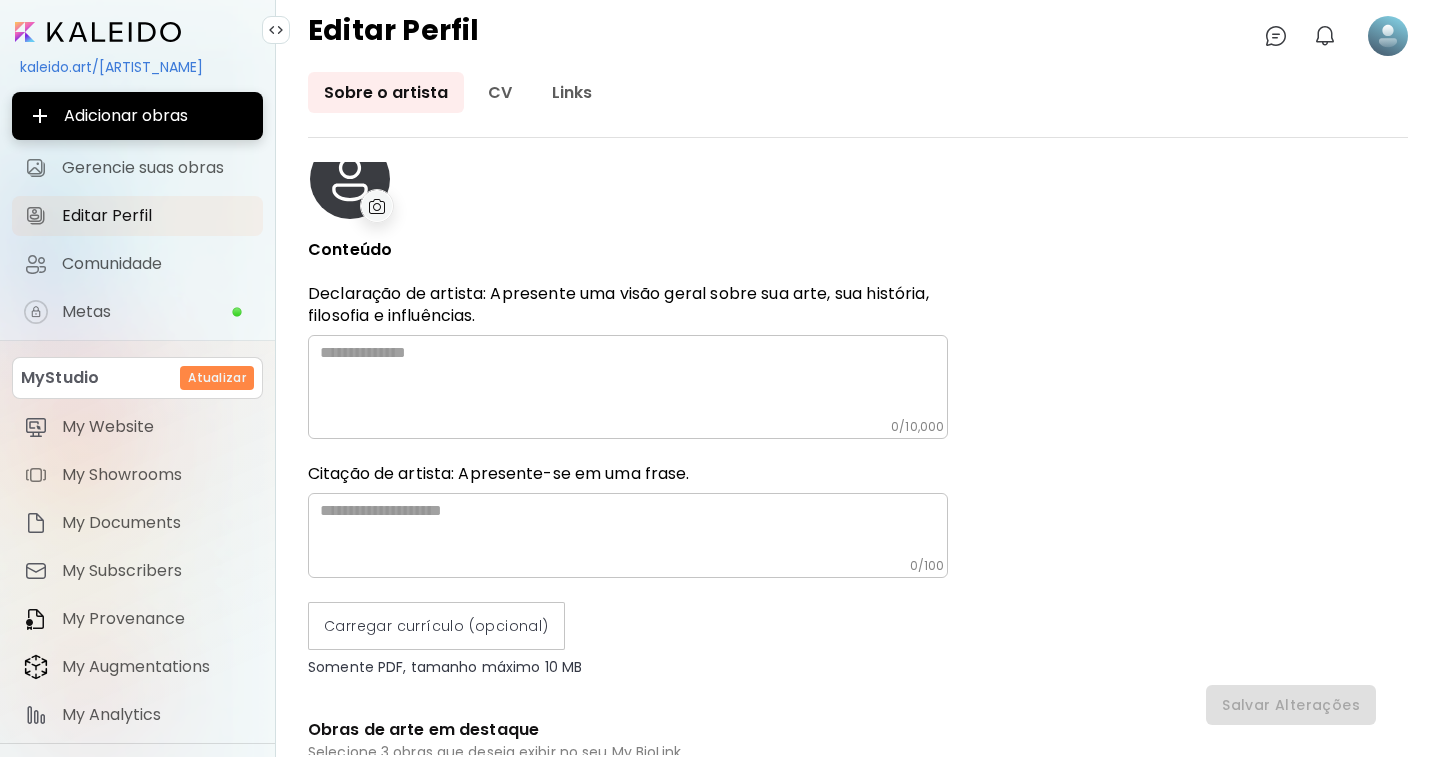 scroll, scrollTop: 0, scrollLeft: 0, axis: both 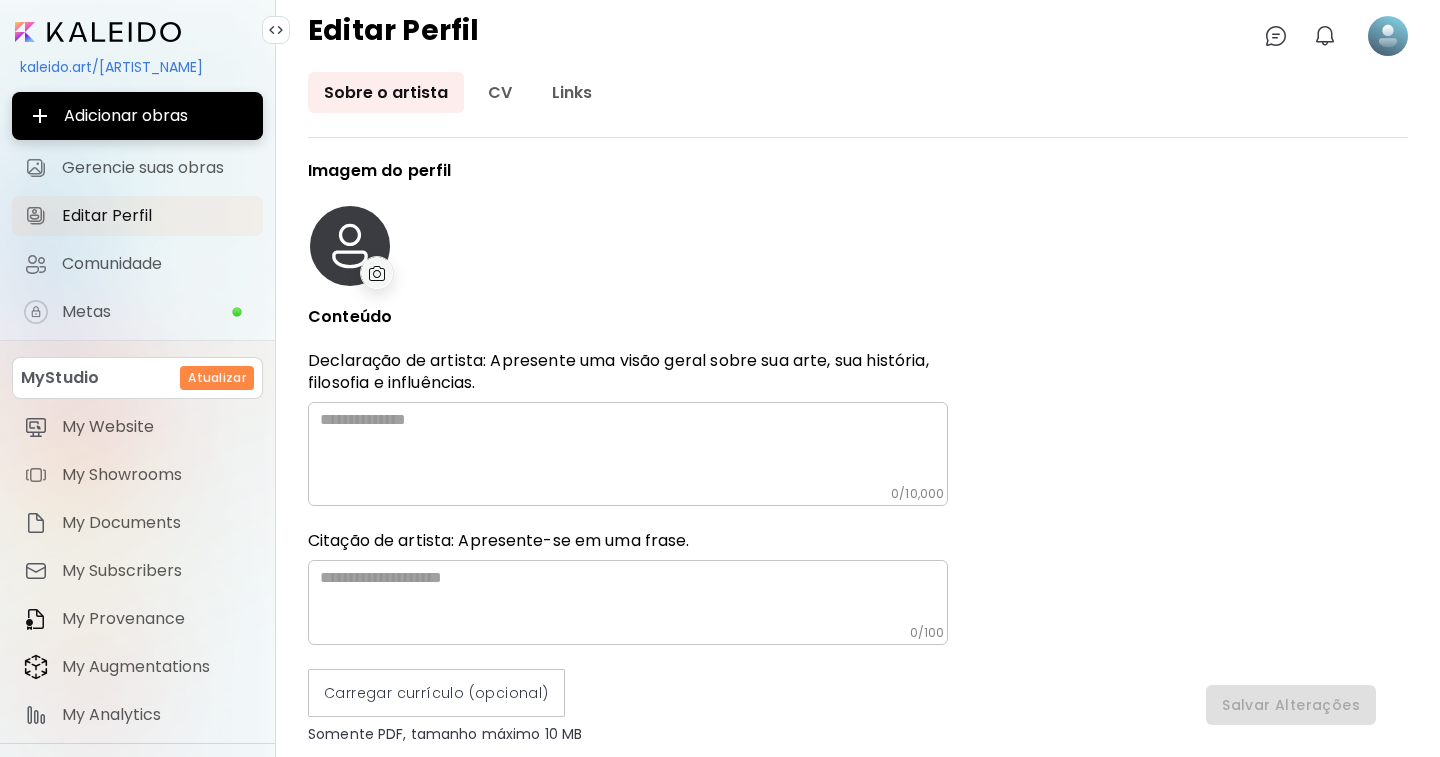 click at bounding box center (377, 273) 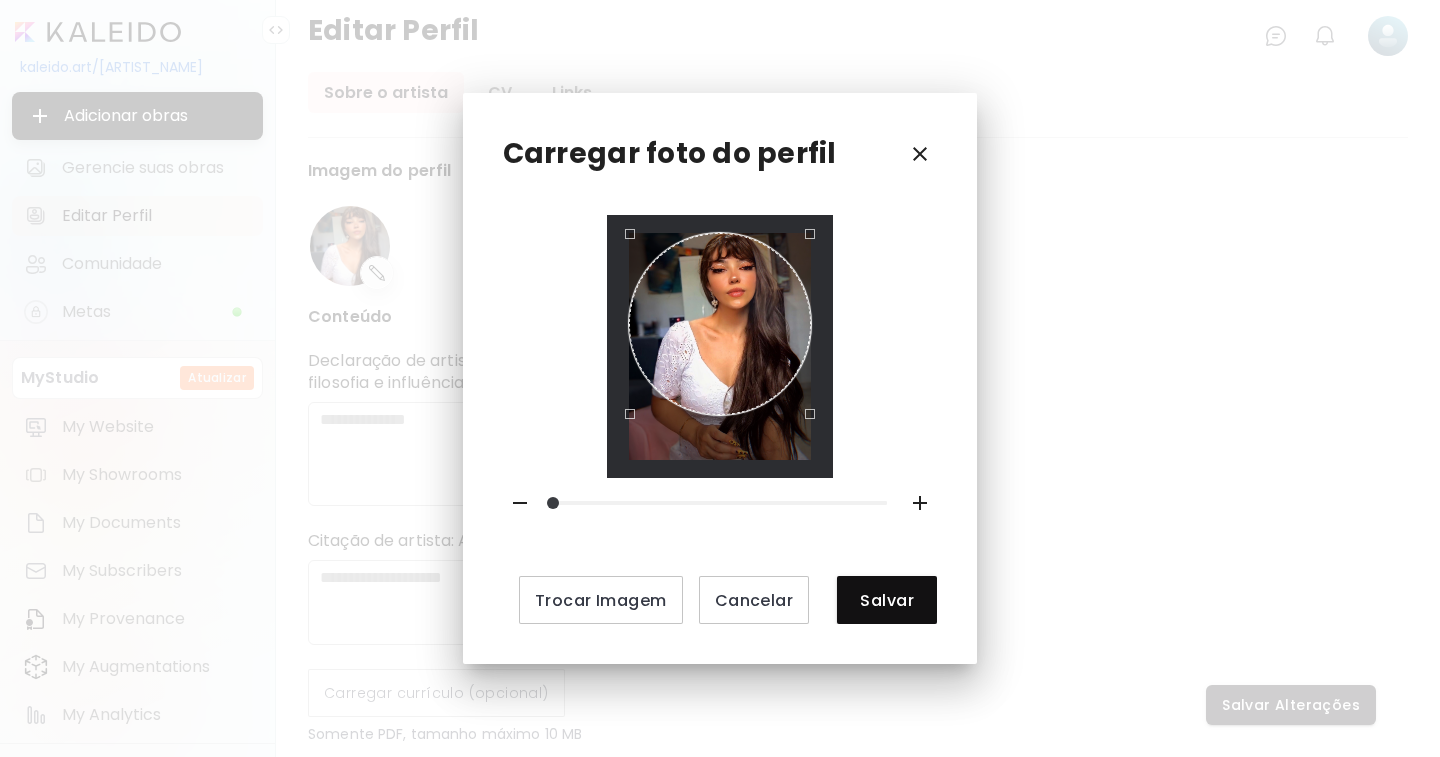 click at bounding box center (720, 324) 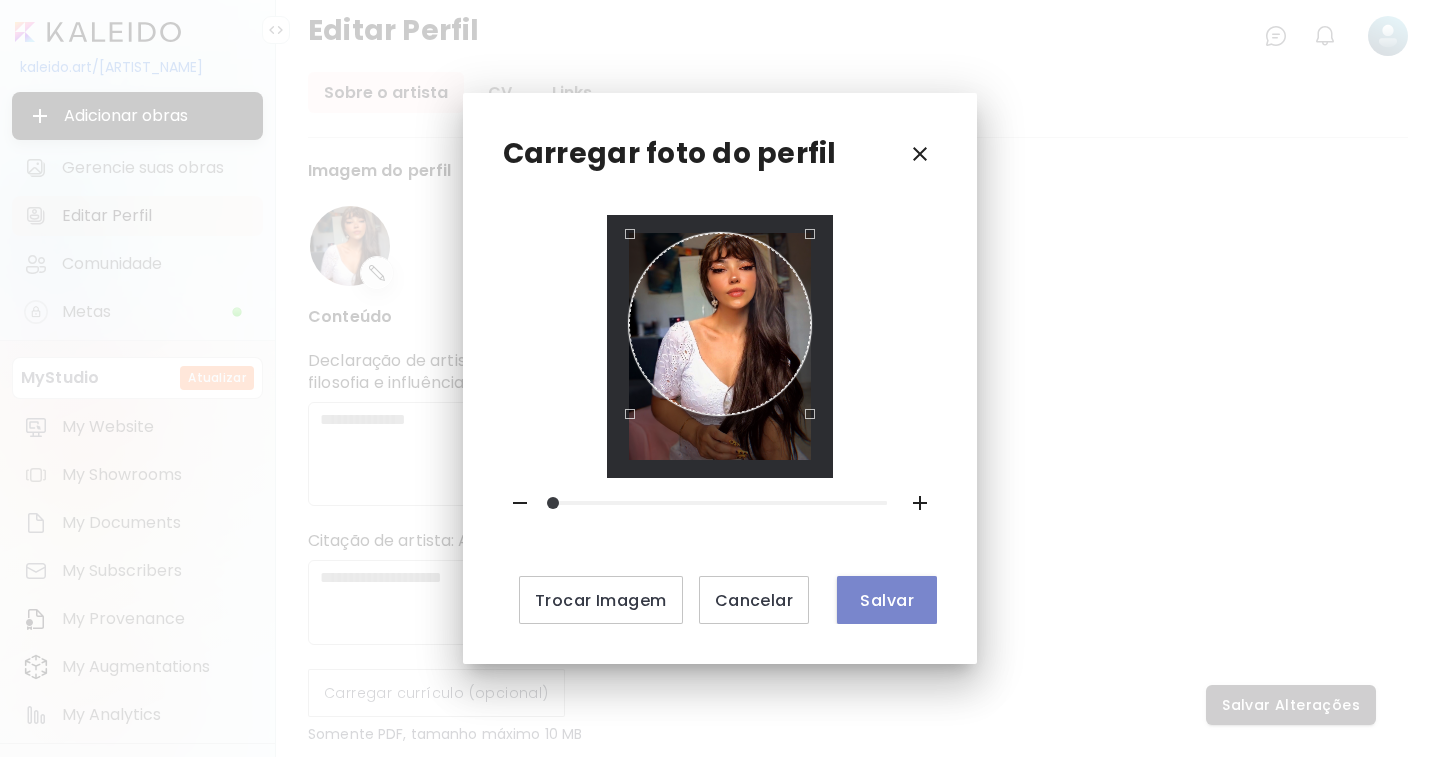 click on "Salvar" at bounding box center [887, 600] 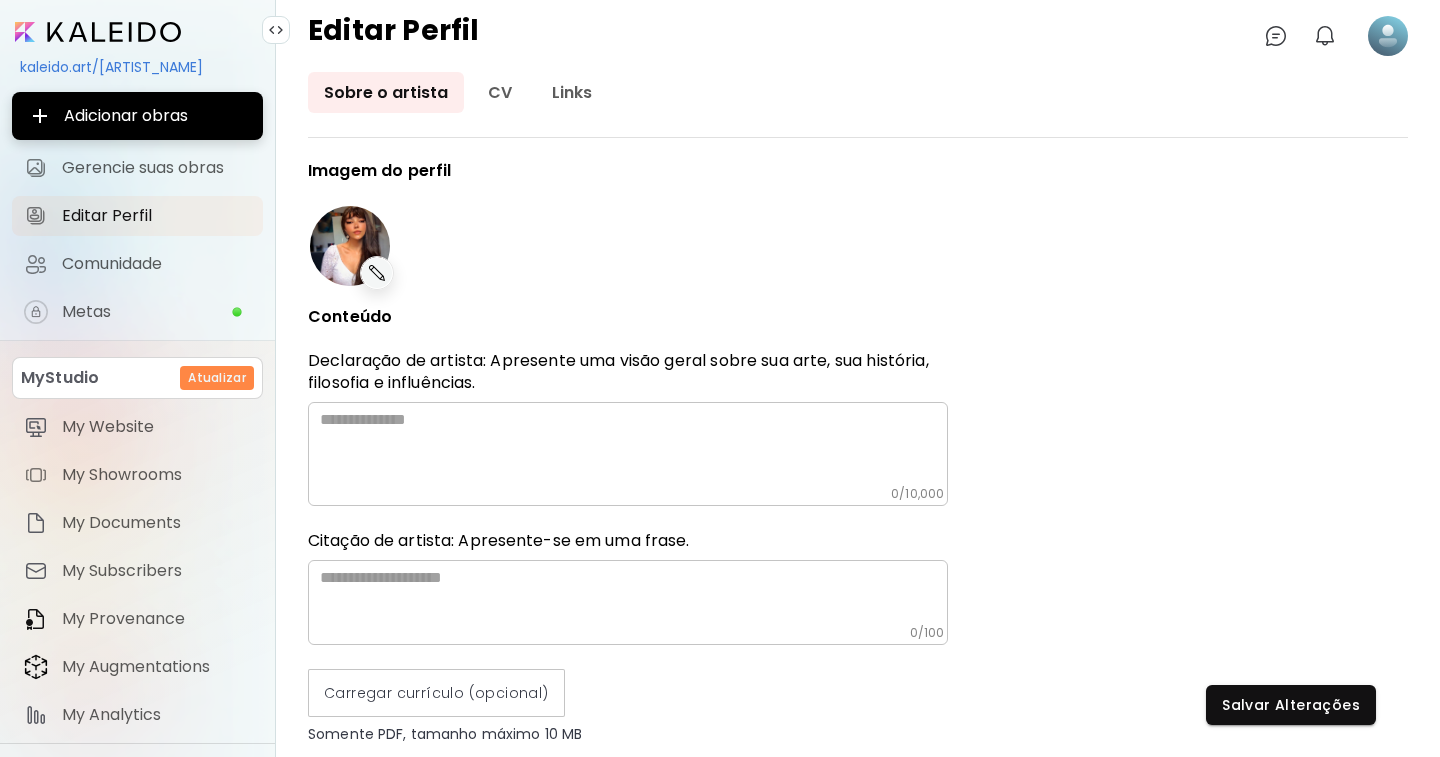 click at bounding box center [634, 448] 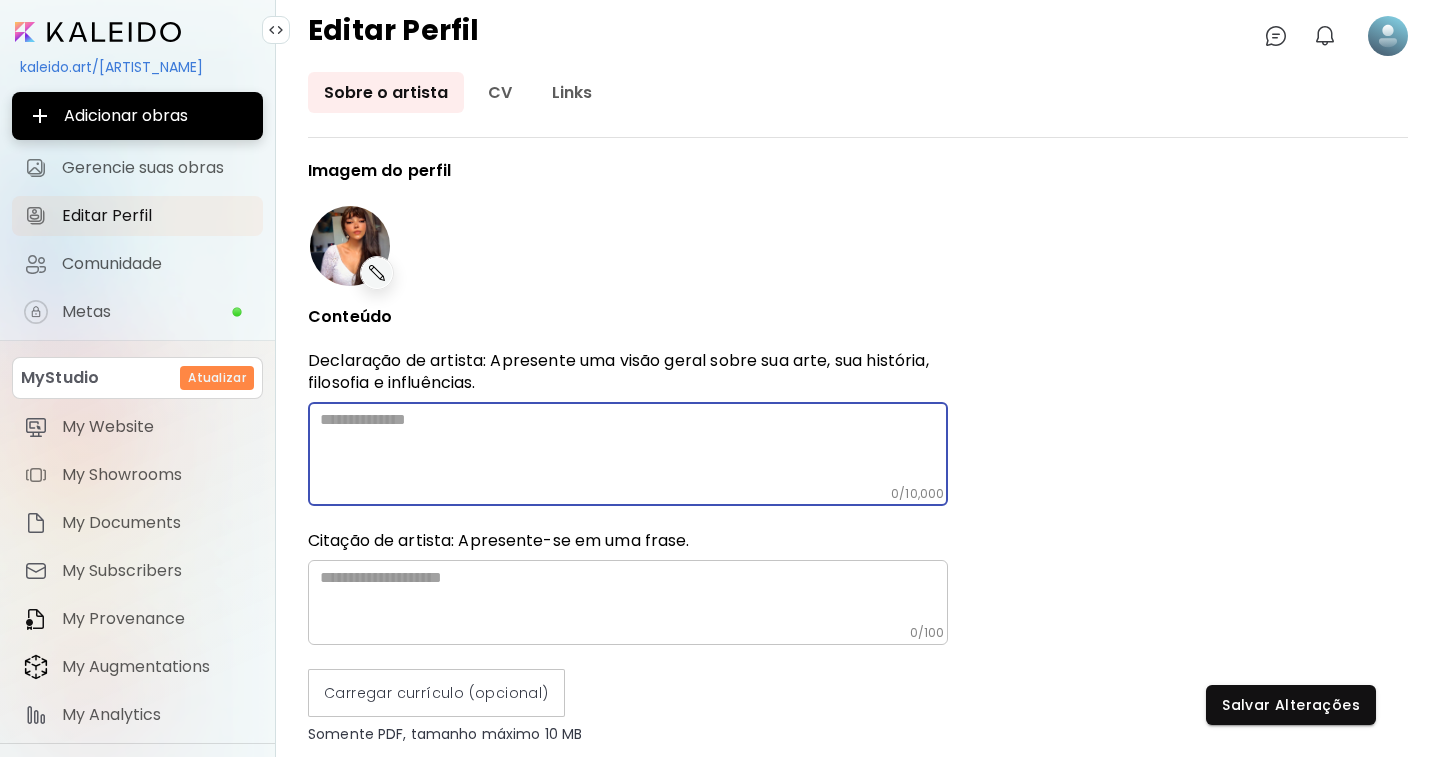 paste on "**********" 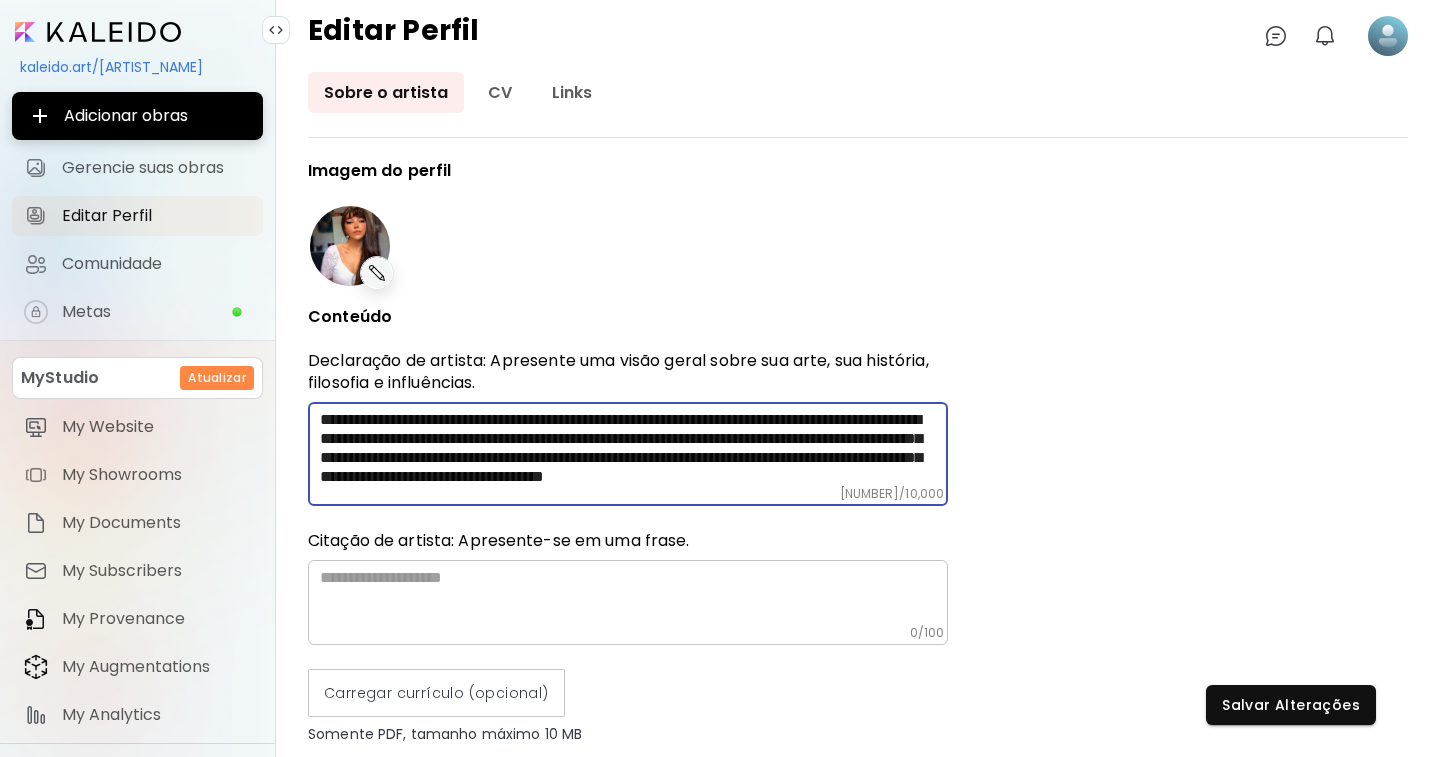scroll, scrollTop: 304, scrollLeft: 0, axis: vertical 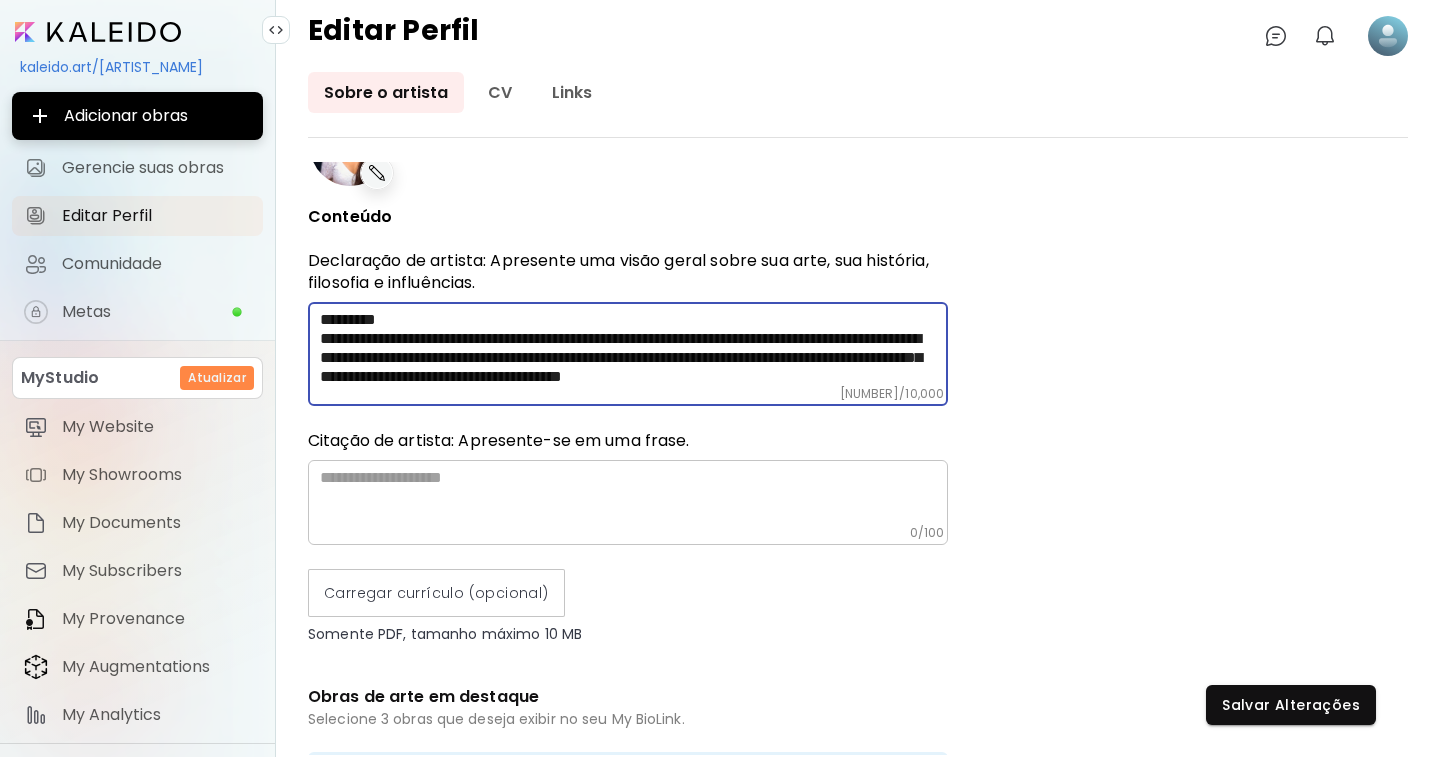 type on "**********" 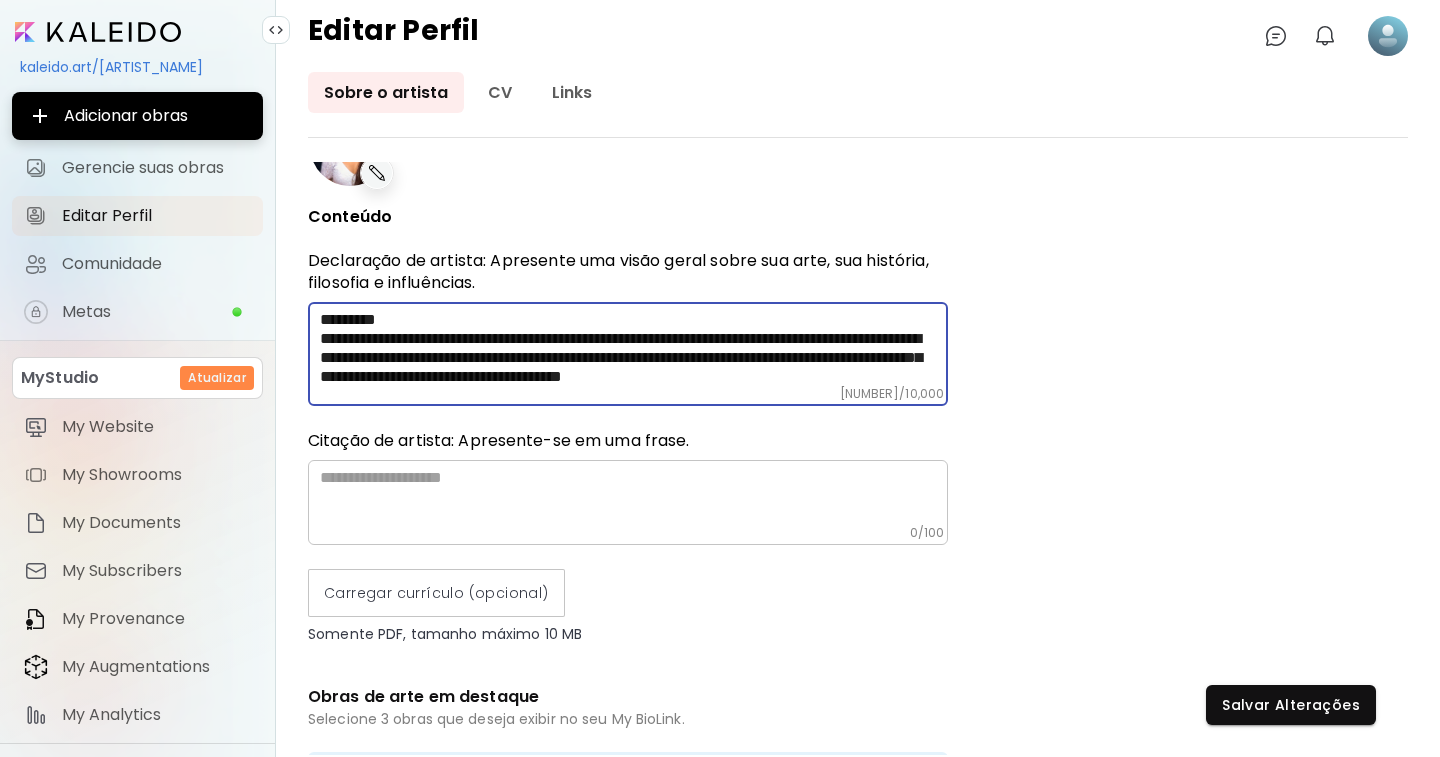 click at bounding box center [634, 496] 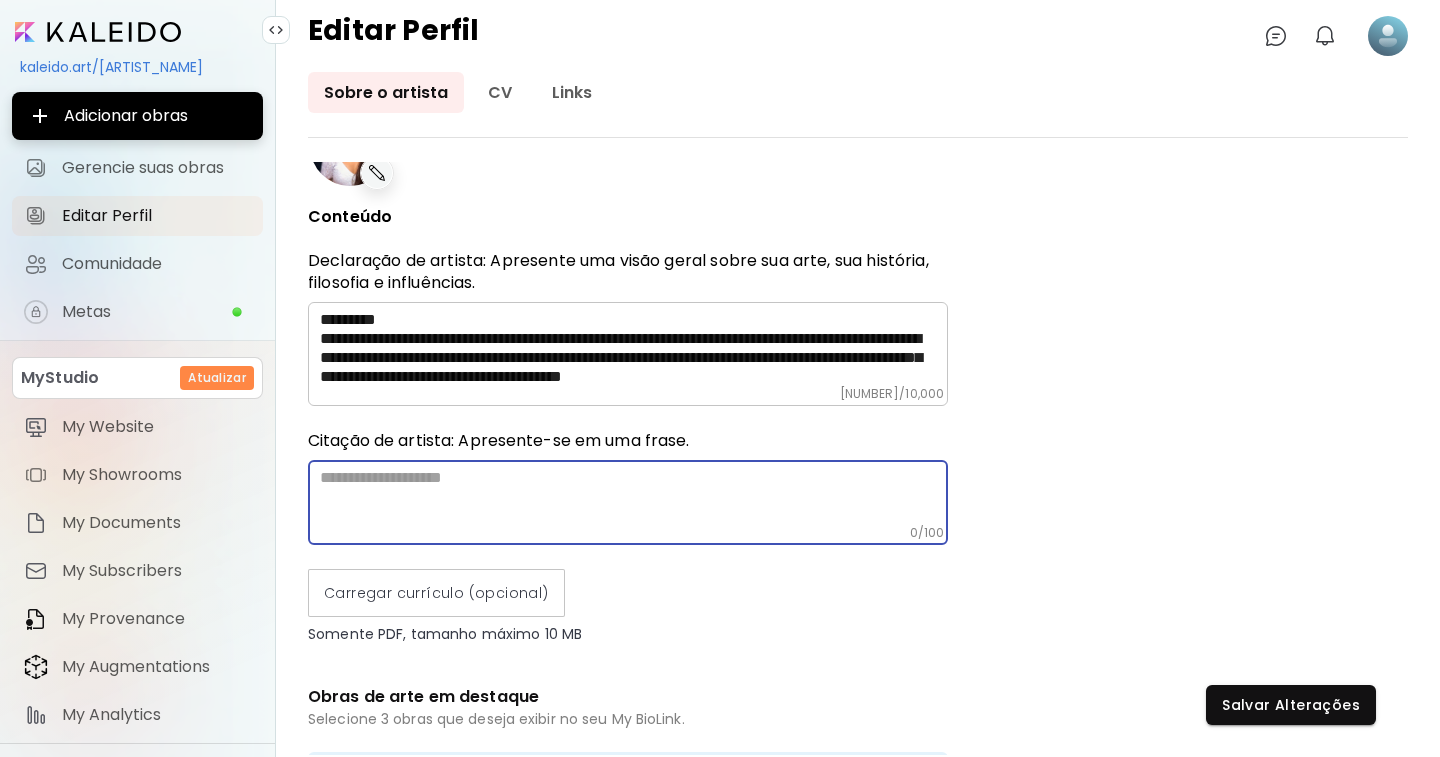 paste on "**********" 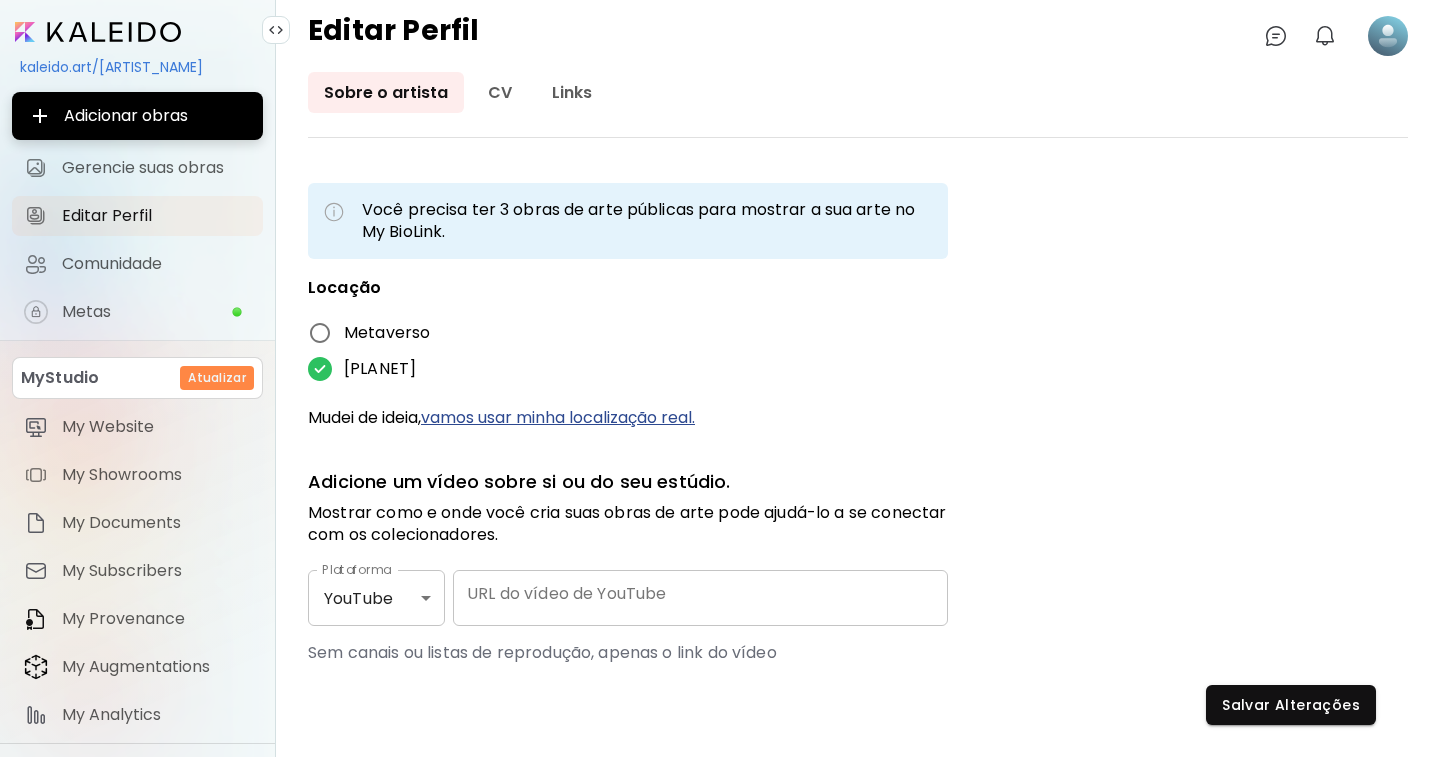 scroll, scrollTop: 700, scrollLeft: 0, axis: vertical 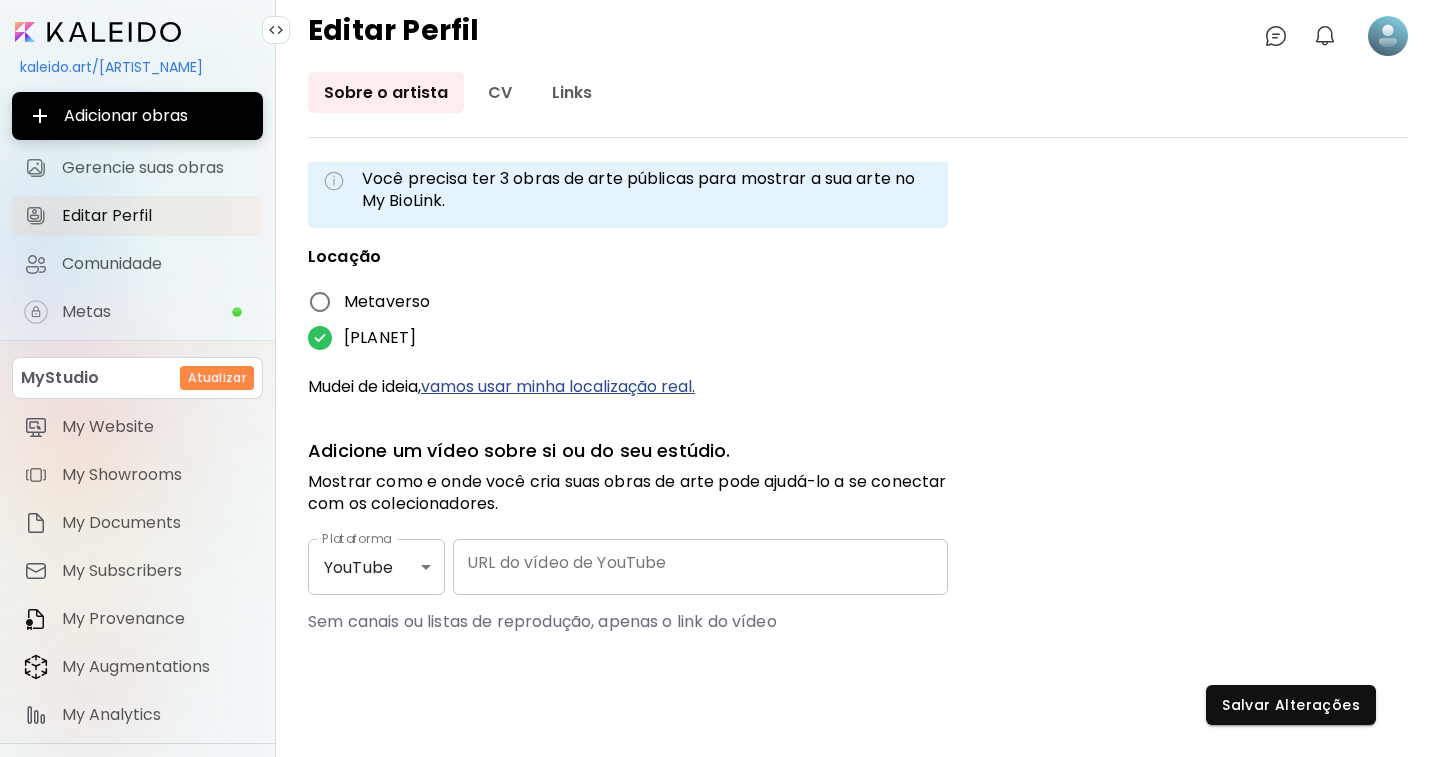 type on "**********" 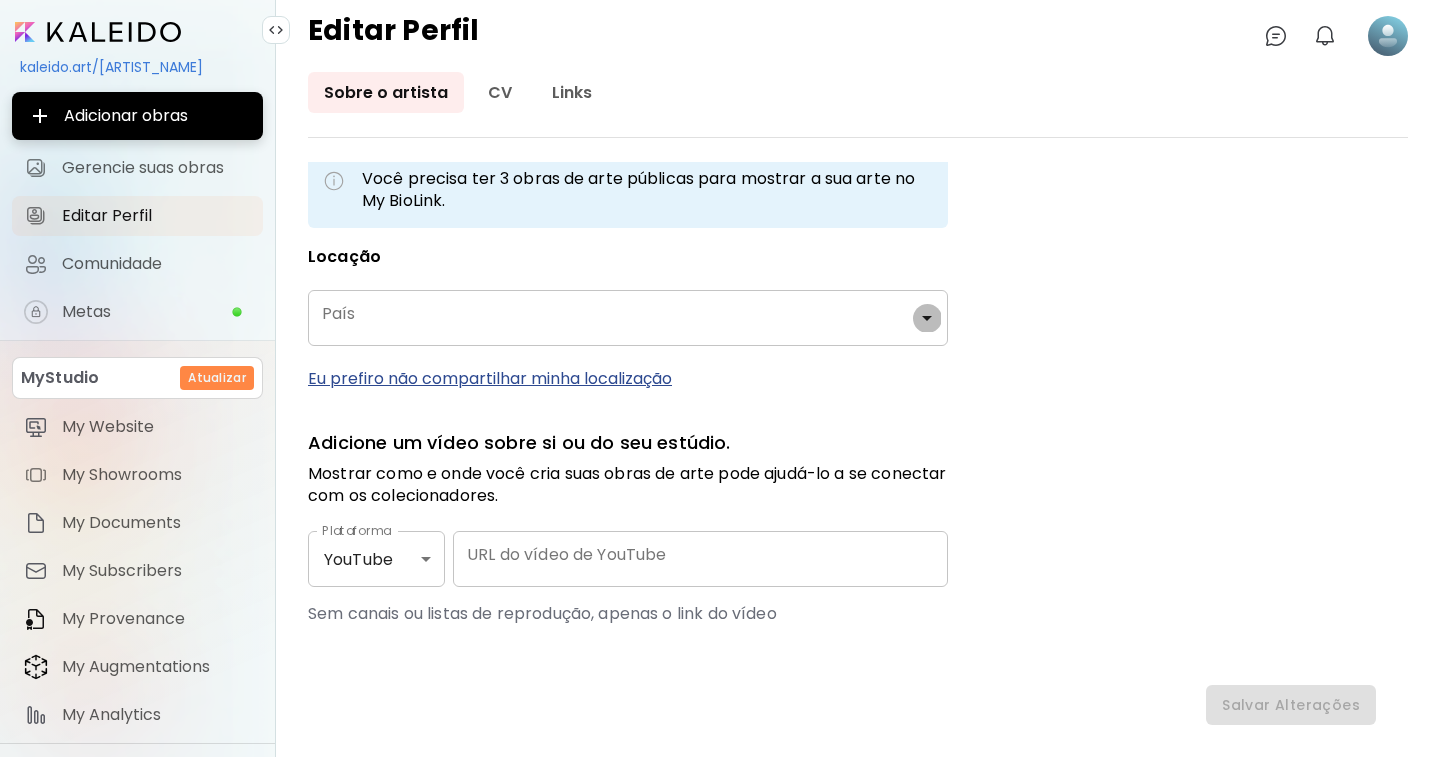 click 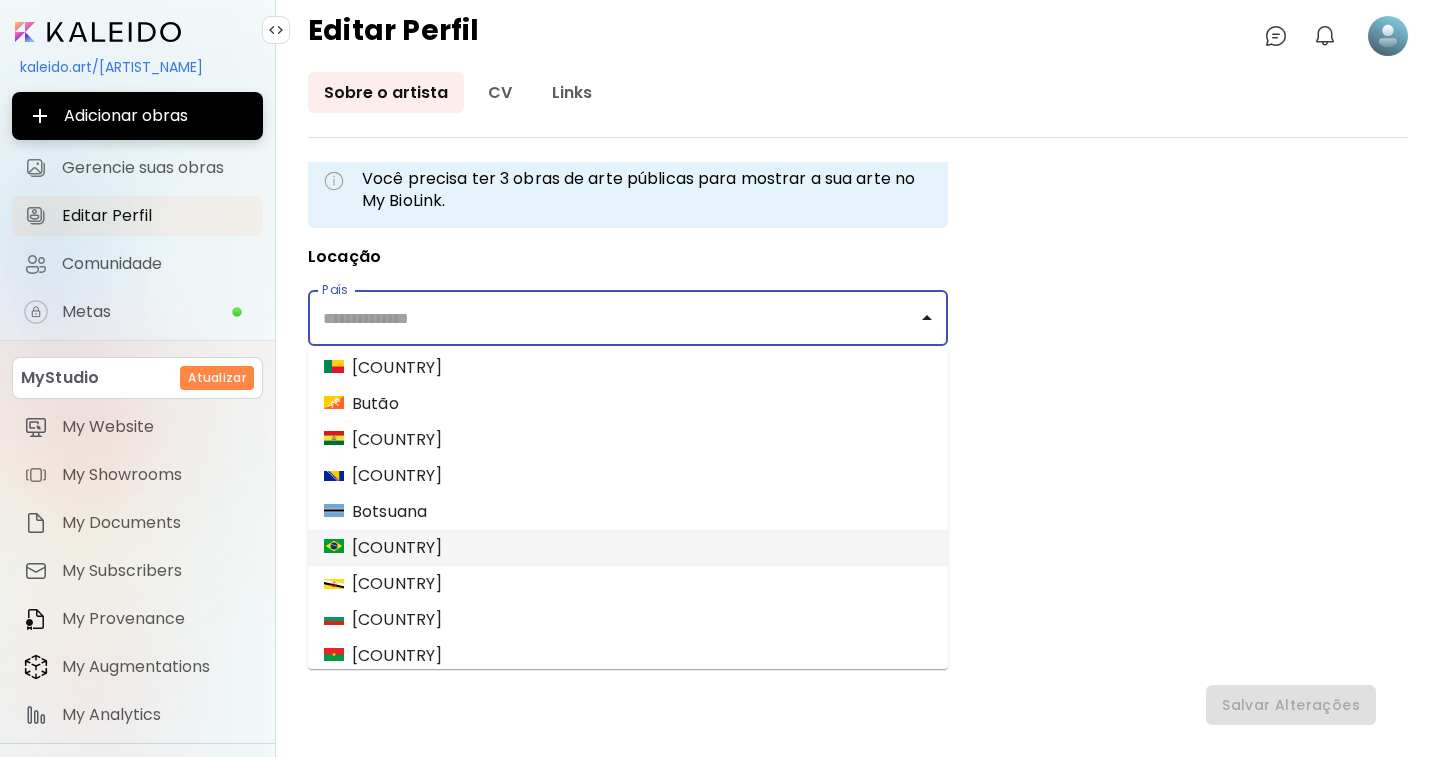 scroll, scrollTop: 900, scrollLeft: 0, axis: vertical 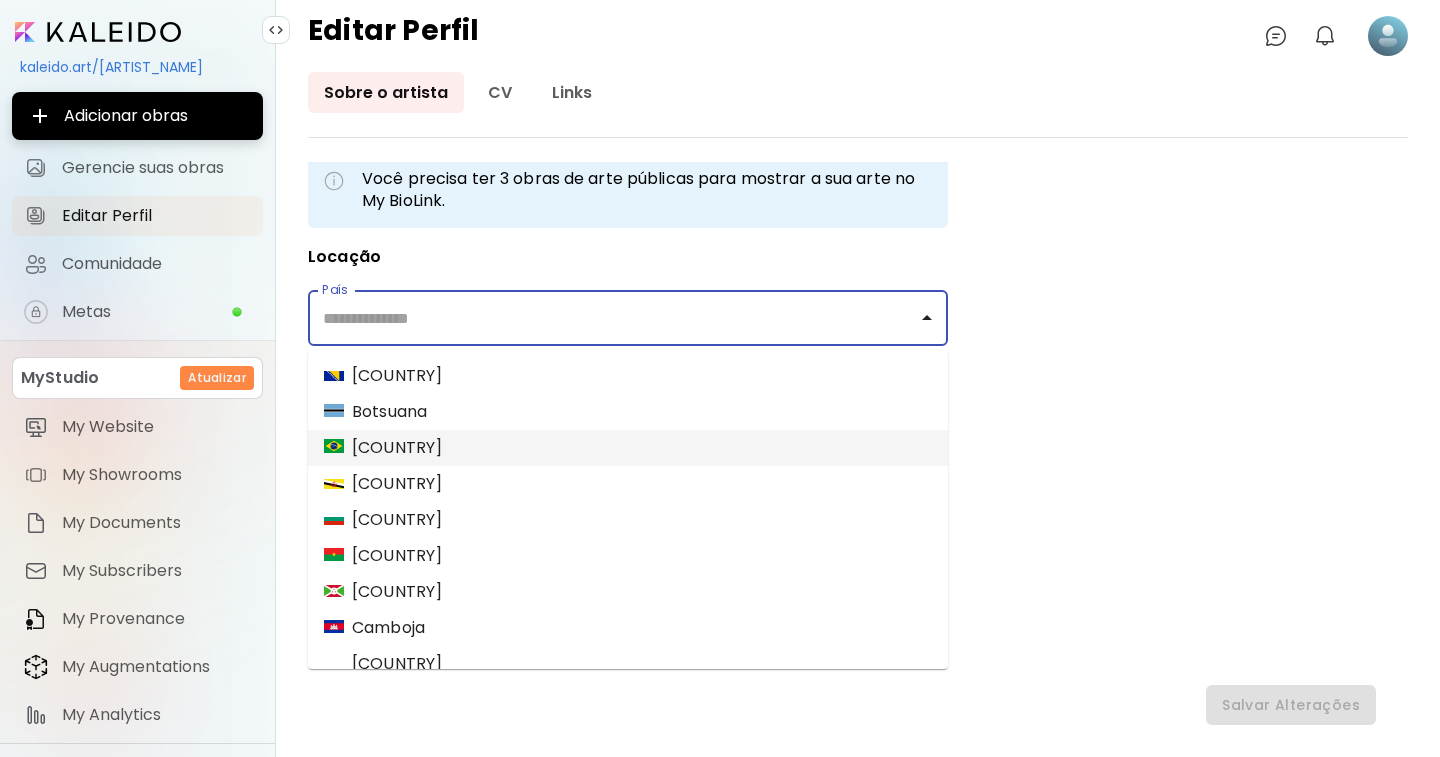 click on "Brasil" at bounding box center (383, 448) 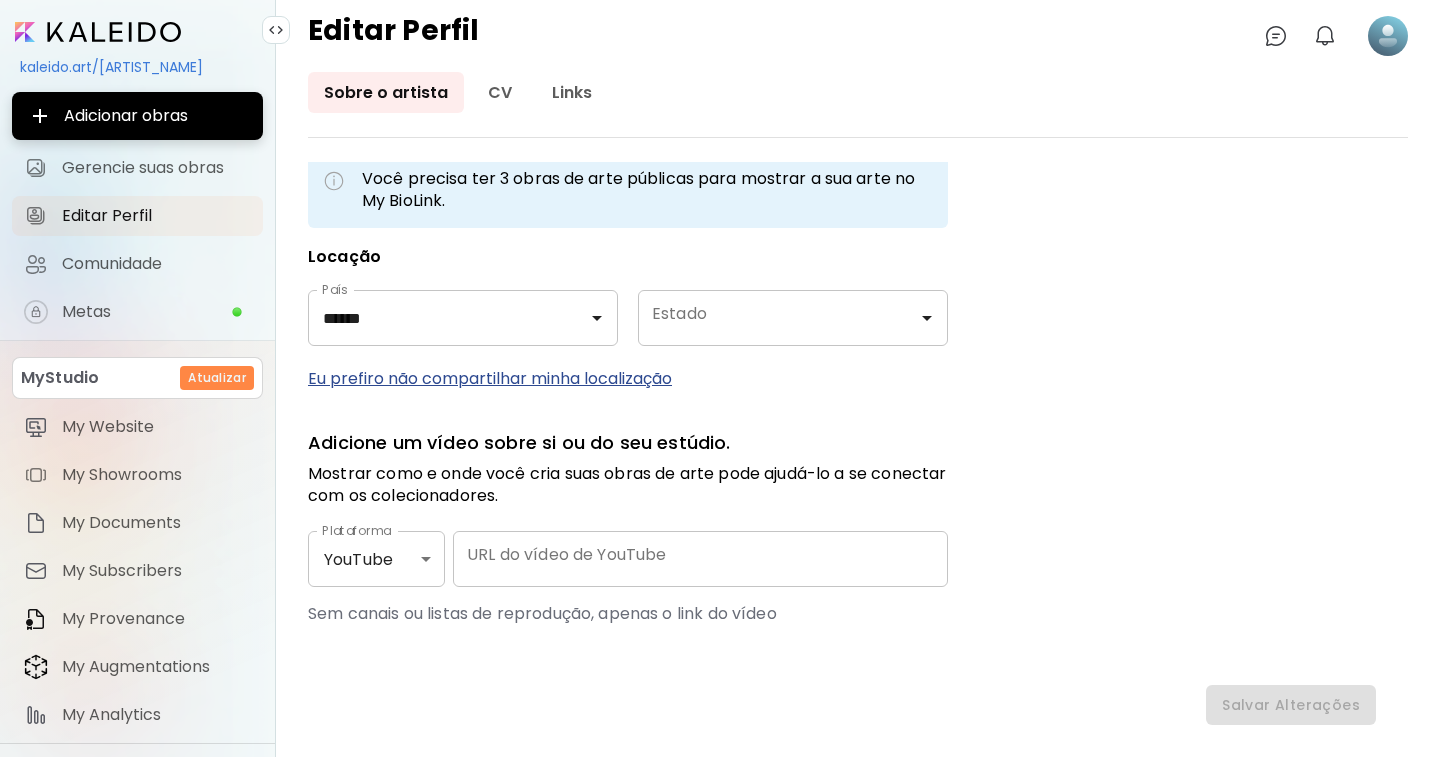 click 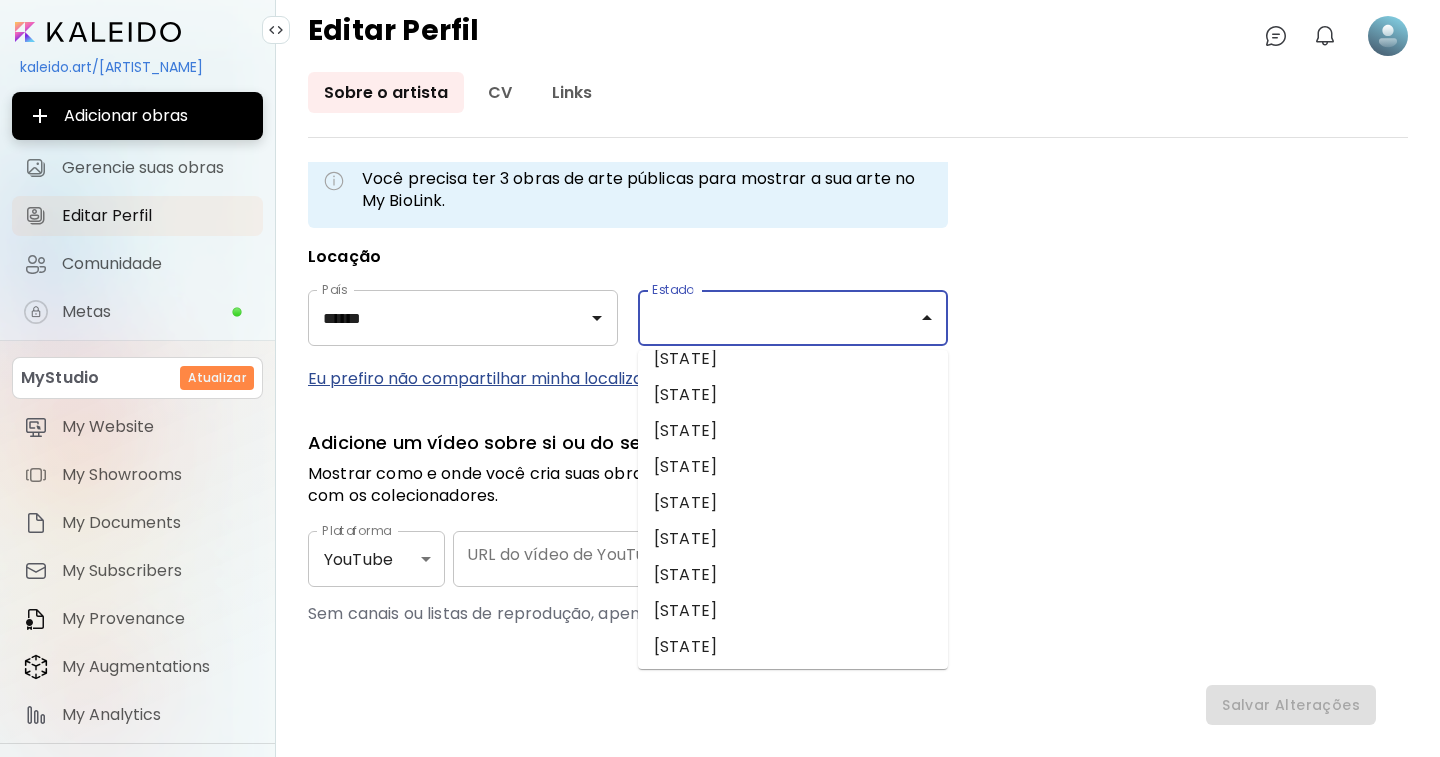 scroll, scrollTop: 669, scrollLeft: 0, axis: vertical 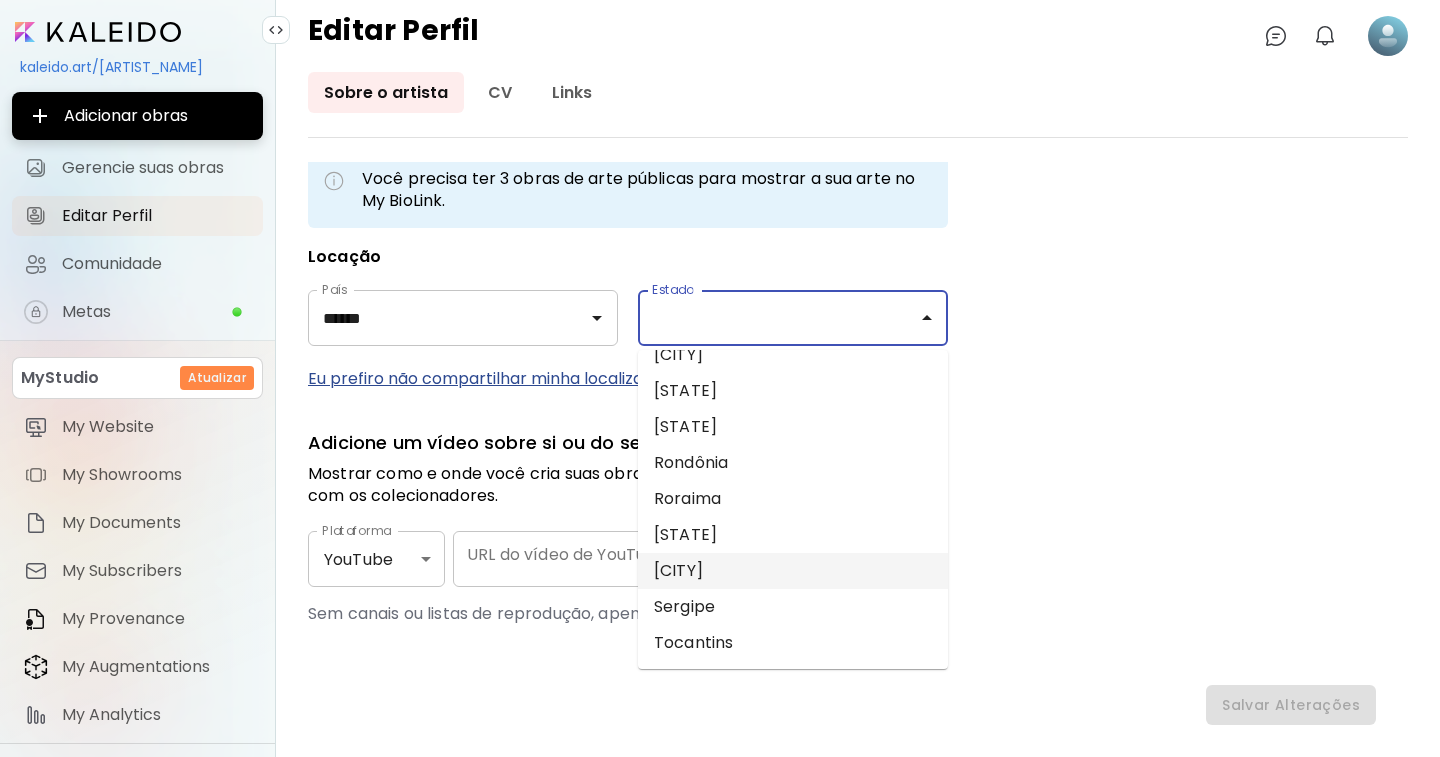 click on "São Paulo" at bounding box center [793, 571] 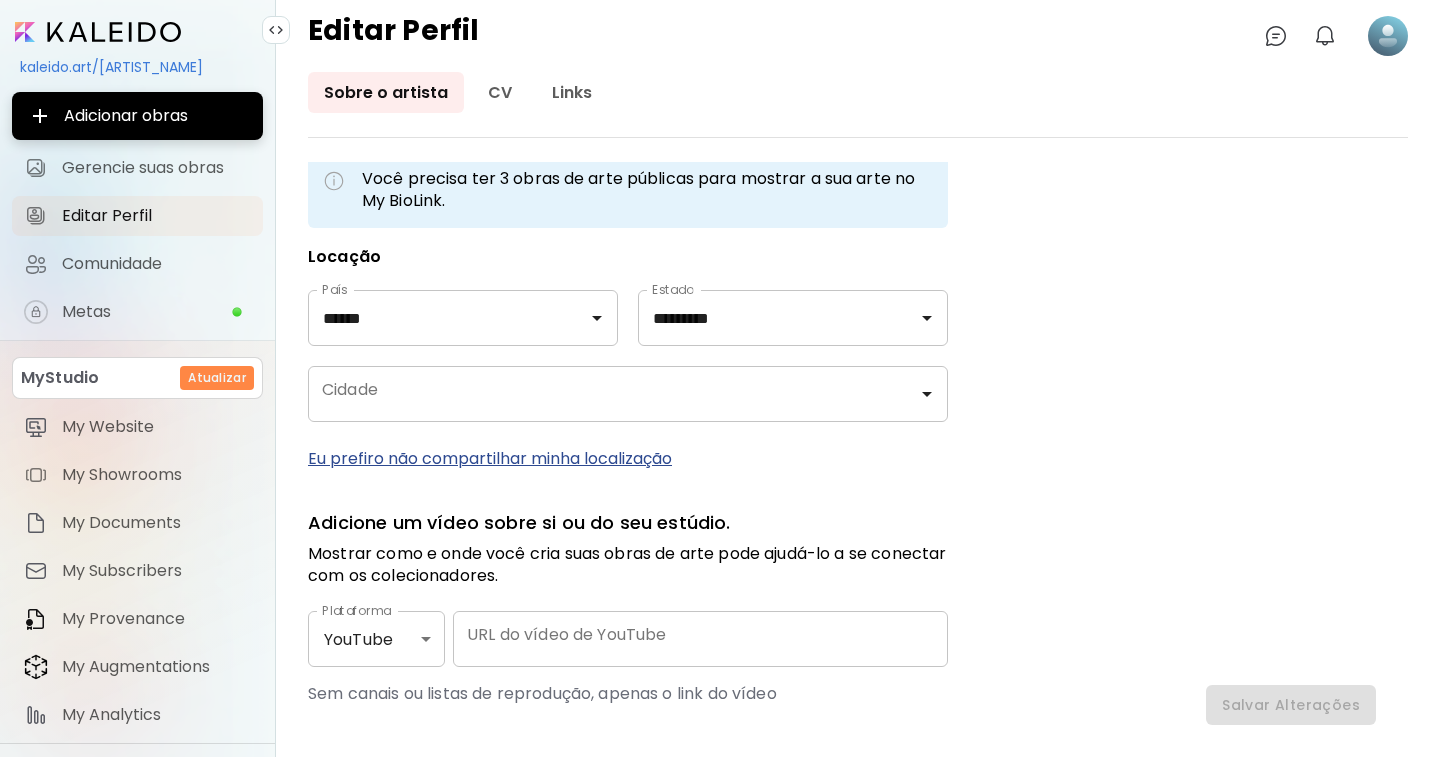 click on "Eu prefiro não compartilhar minha localização" at bounding box center [628, 458] 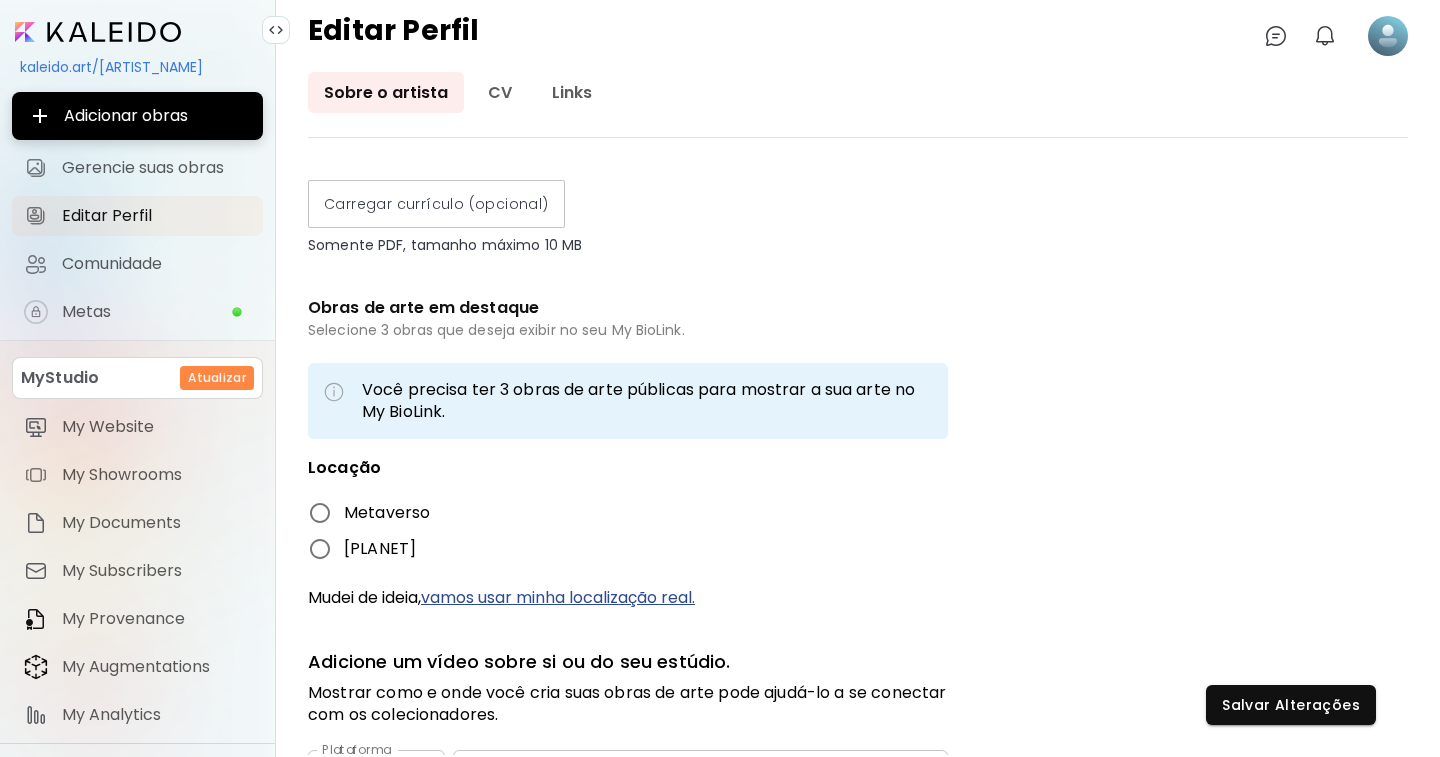 scroll, scrollTop: 728, scrollLeft: 0, axis: vertical 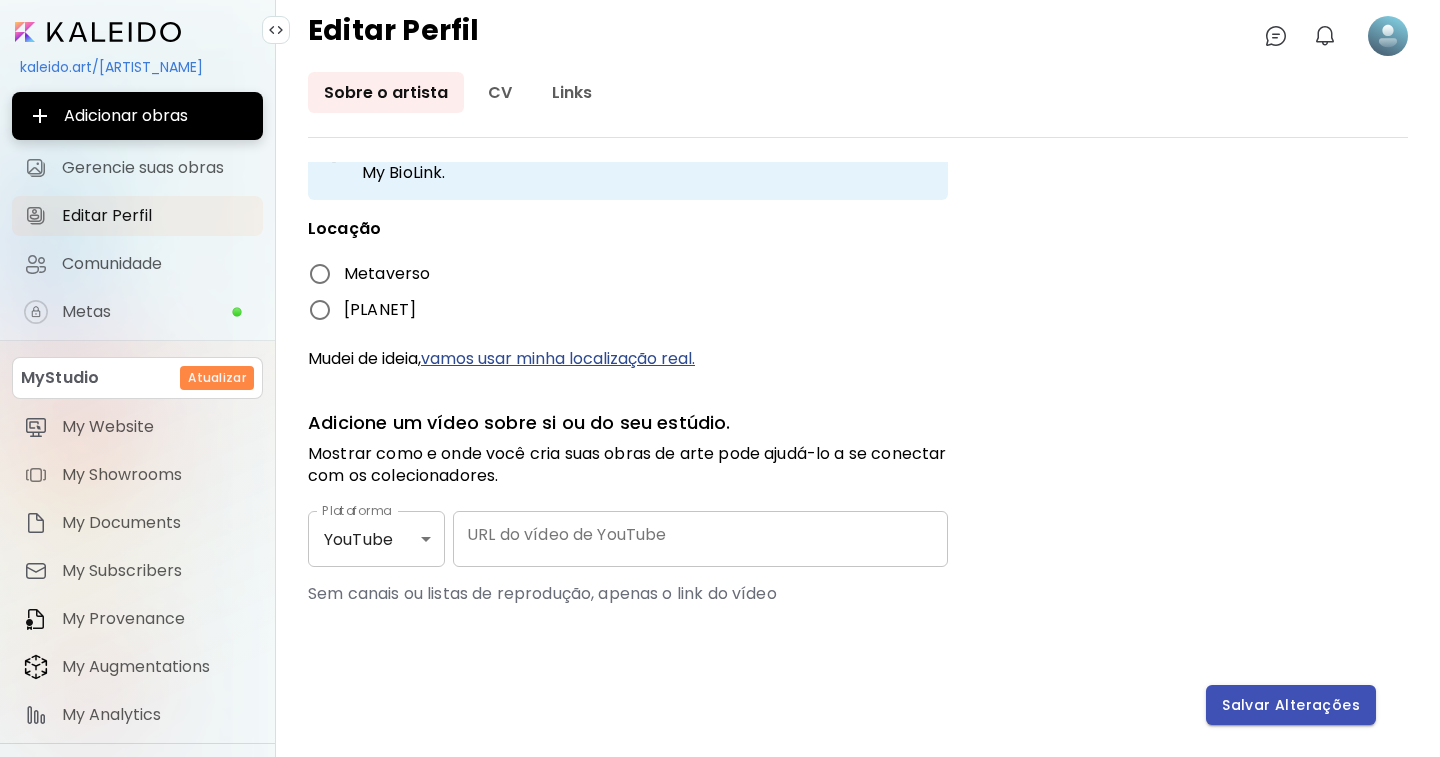 click on "Salvar Alterações" at bounding box center [1291, 705] 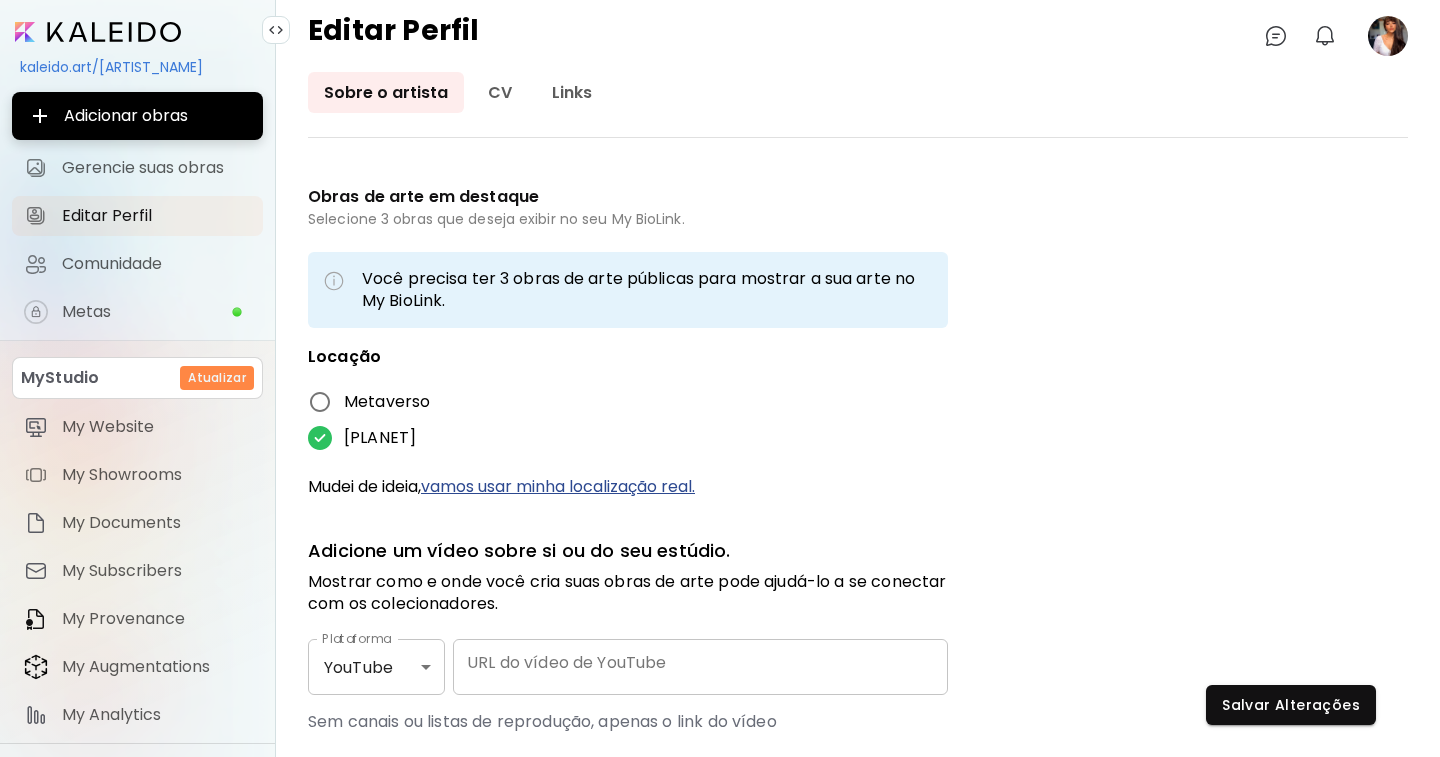 scroll, scrollTop: 728, scrollLeft: 0, axis: vertical 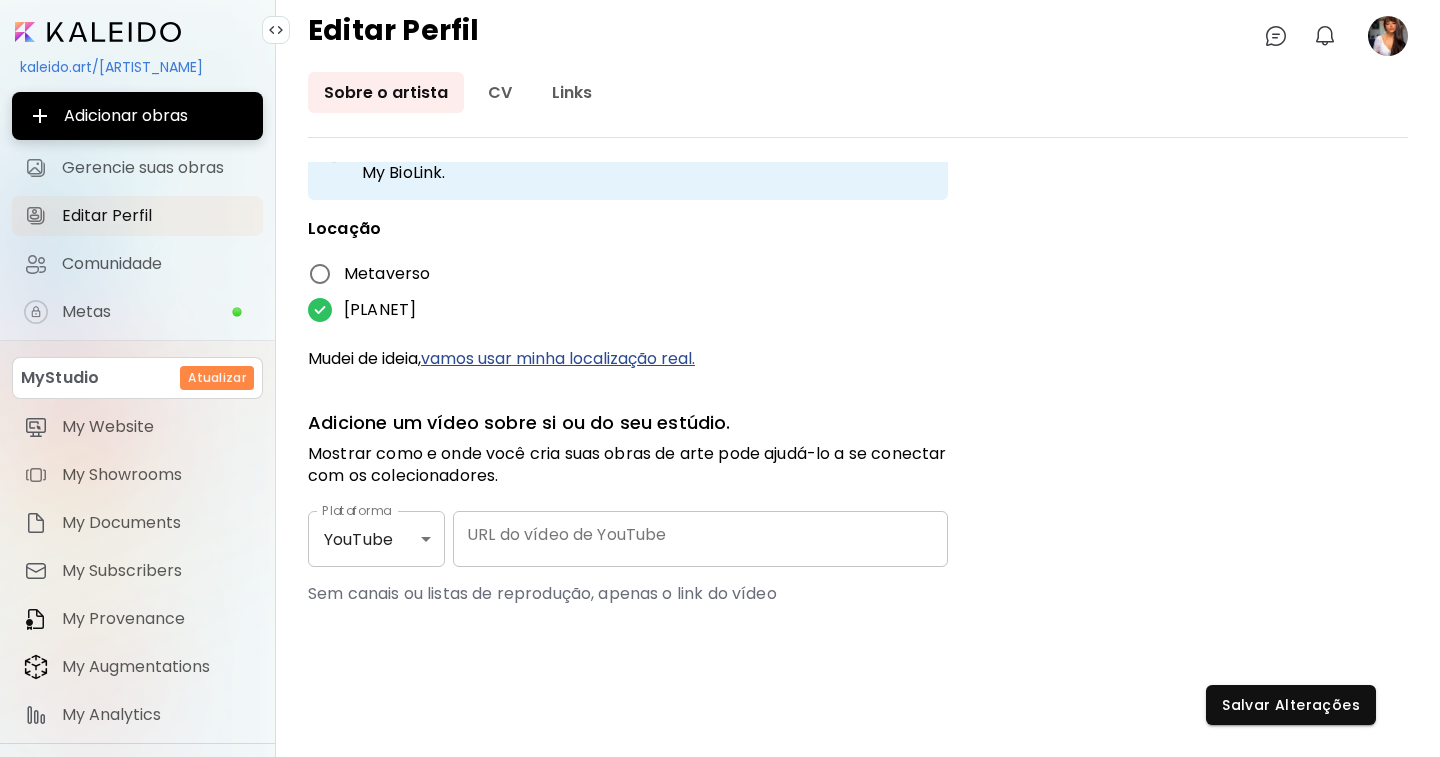 click on "vamos usar minha localização real." at bounding box center [558, 358] 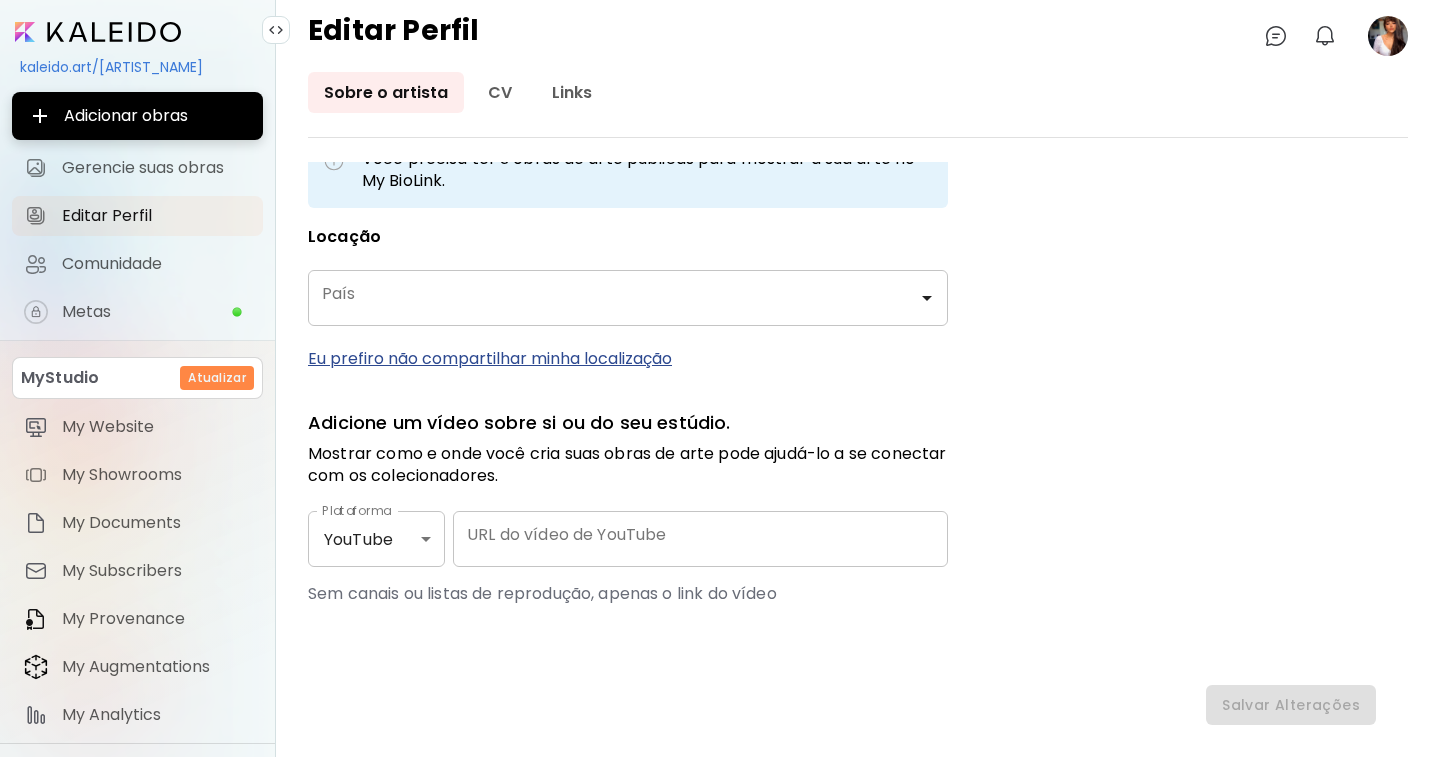 scroll, scrollTop: 720, scrollLeft: 0, axis: vertical 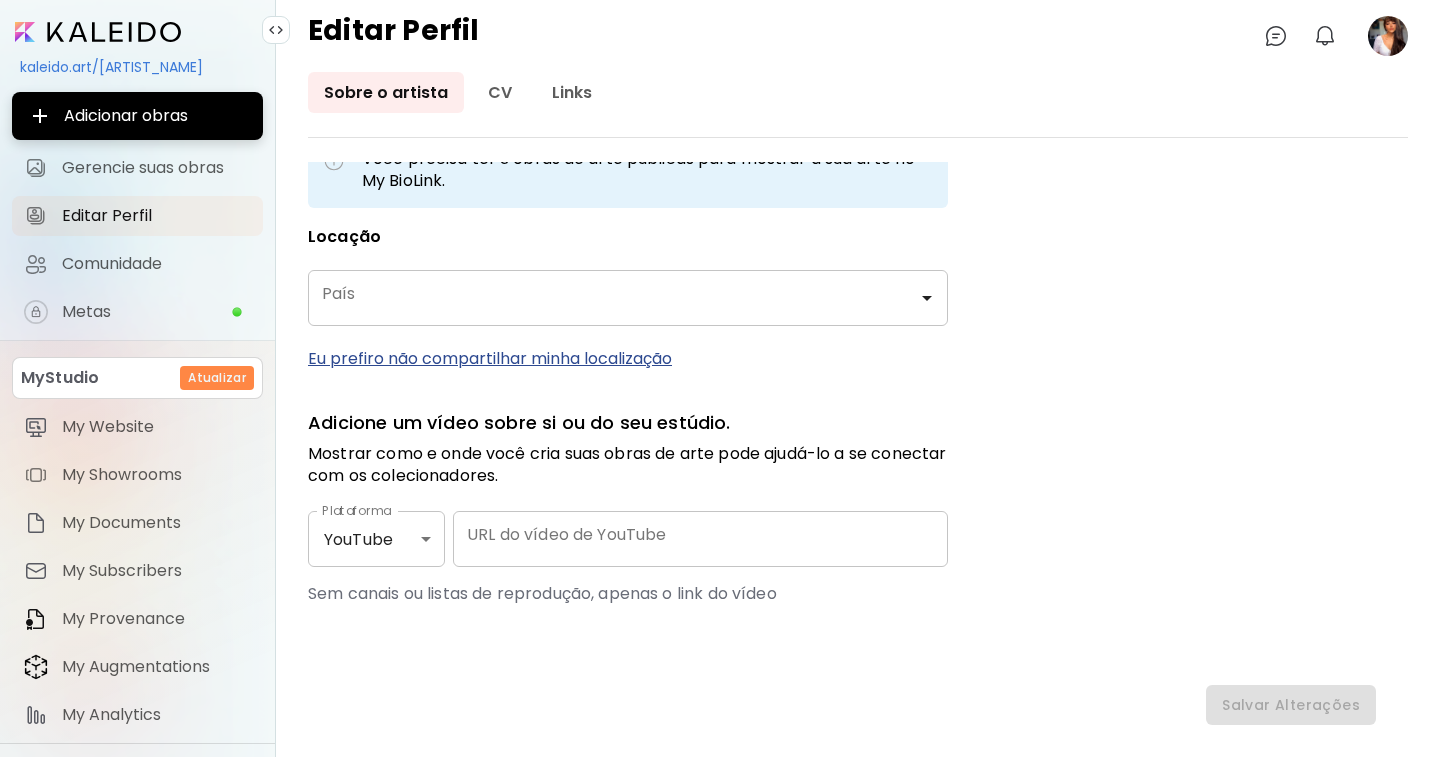 click on "País" at bounding box center (613, 298) 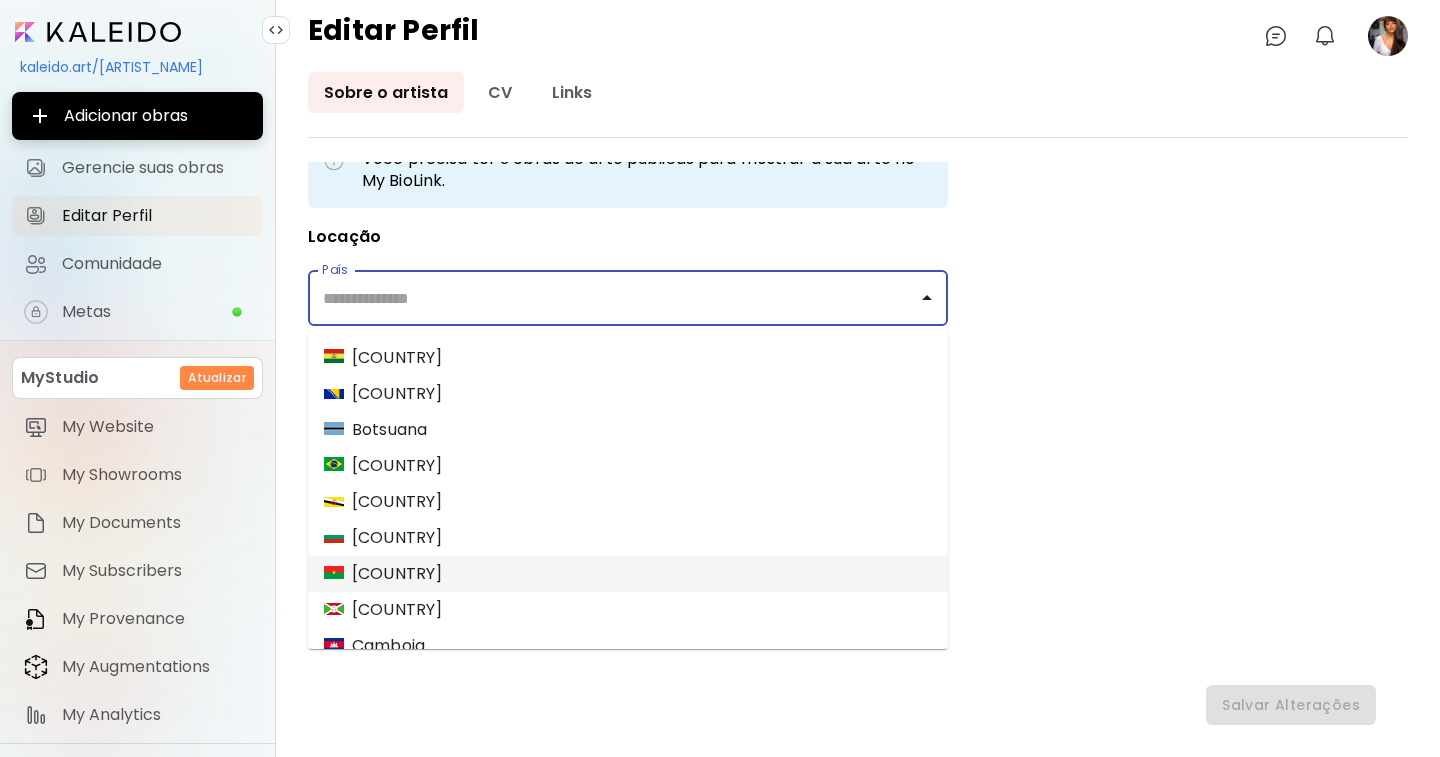 scroll, scrollTop: 819, scrollLeft: 0, axis: vertical 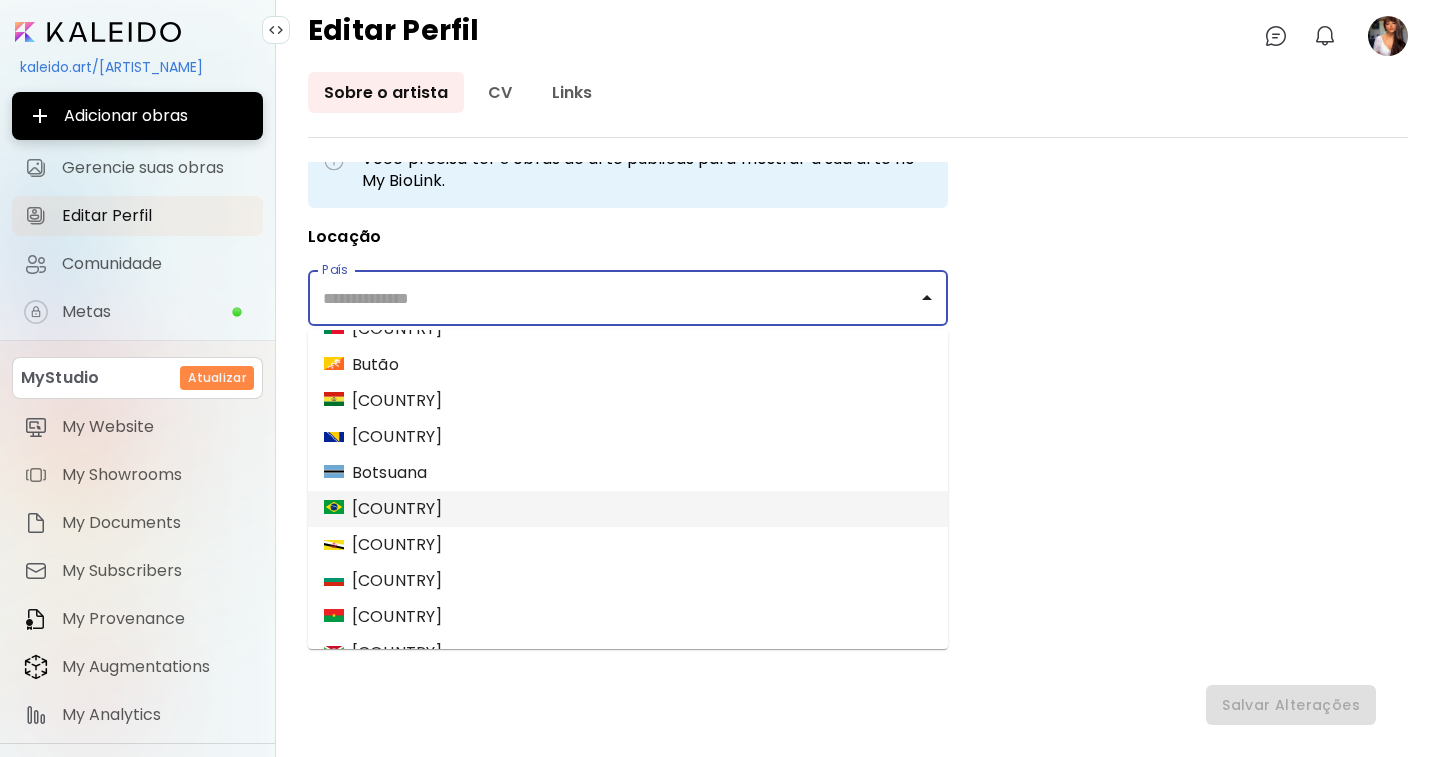 click on "Brasil" at bounding box center (383, 509) 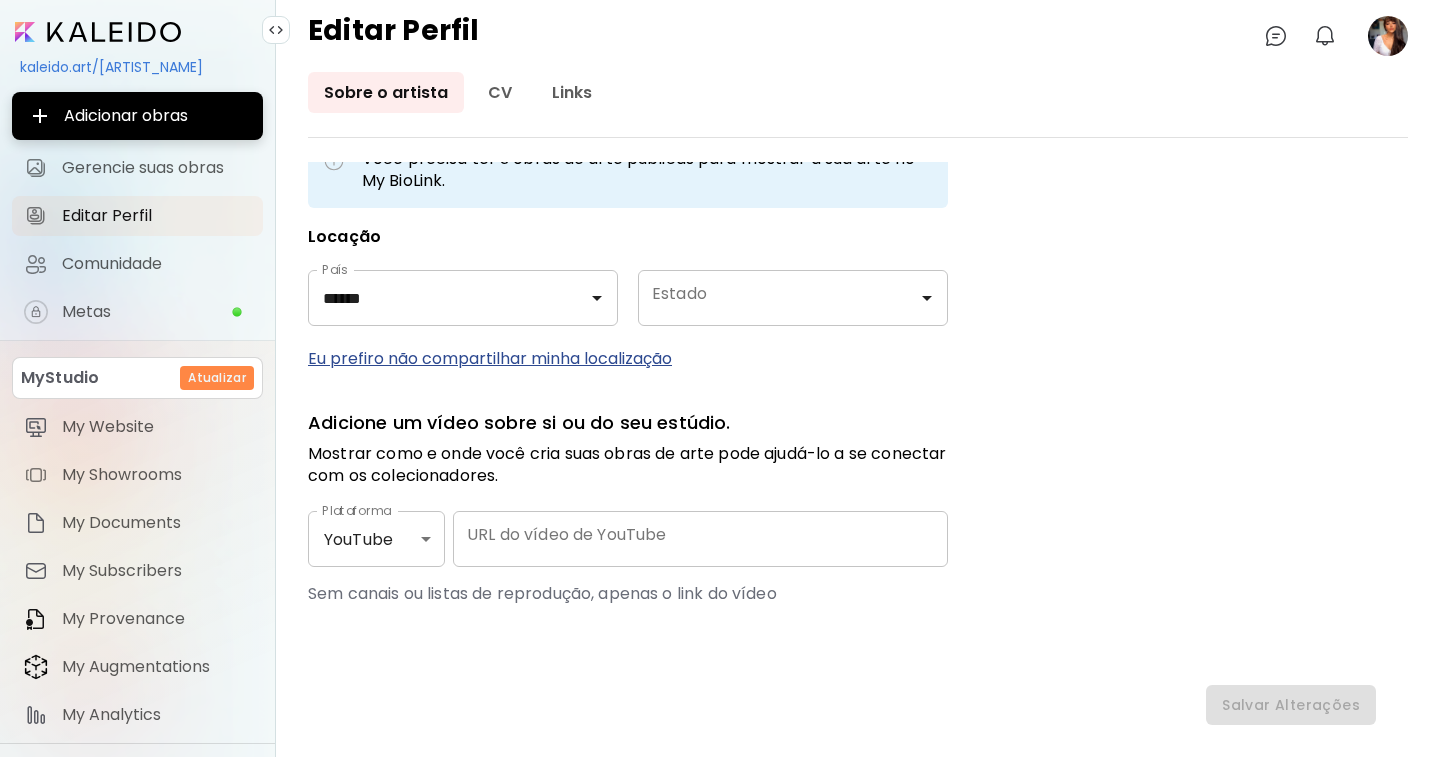 click on "Estado" at bounding box center [778, 298] 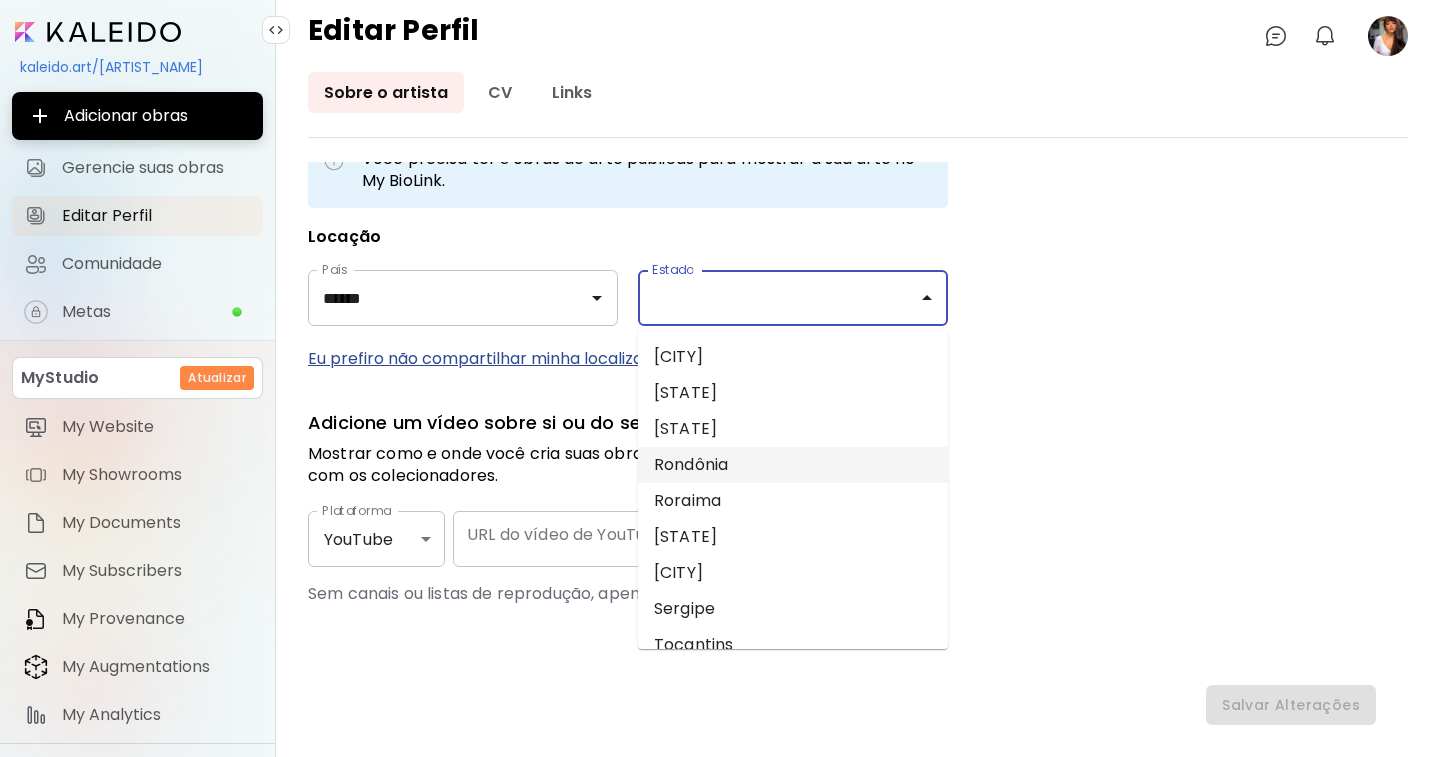 scroll, scrollTop: 669, scrollLeft: 0, axis: vertical 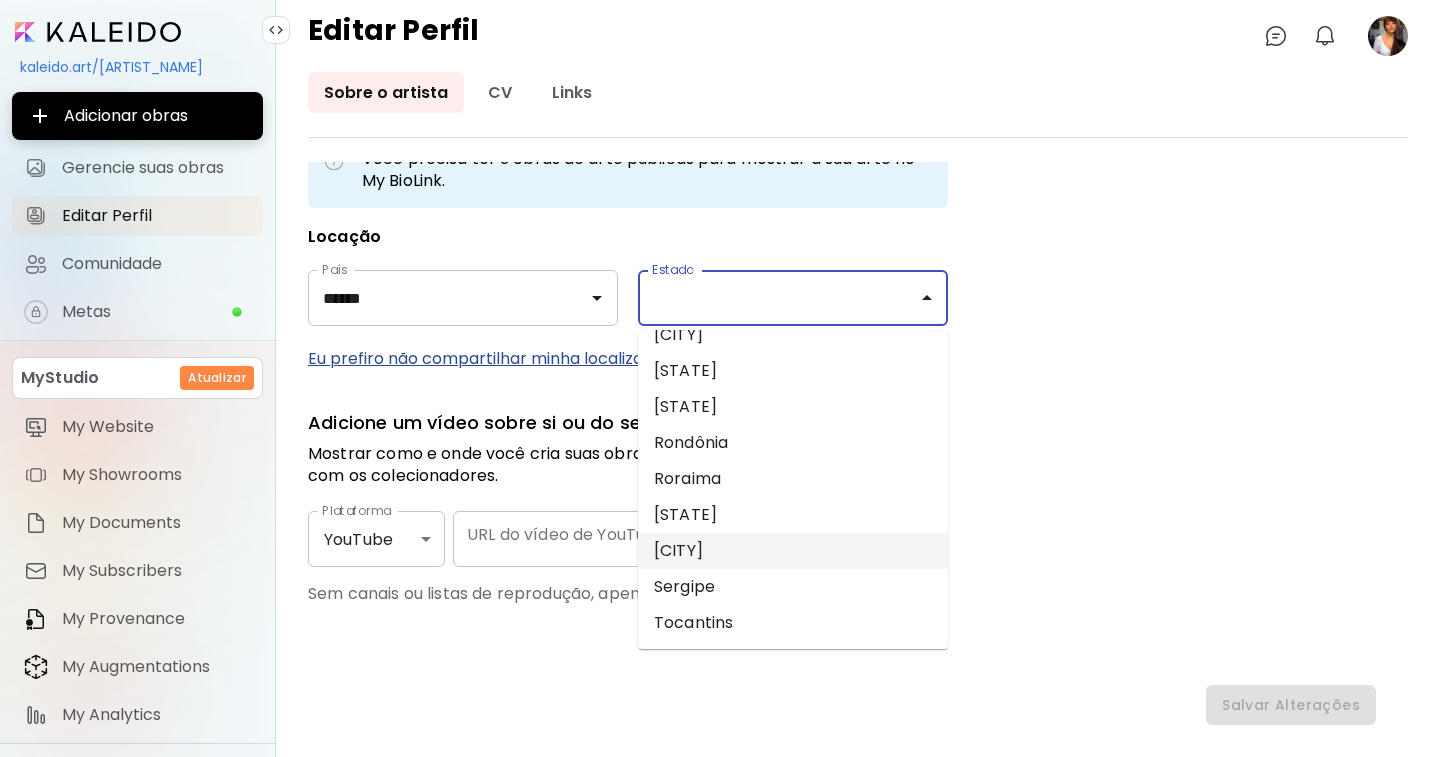 click on "São Paulo" at bounding box center [793, 551] 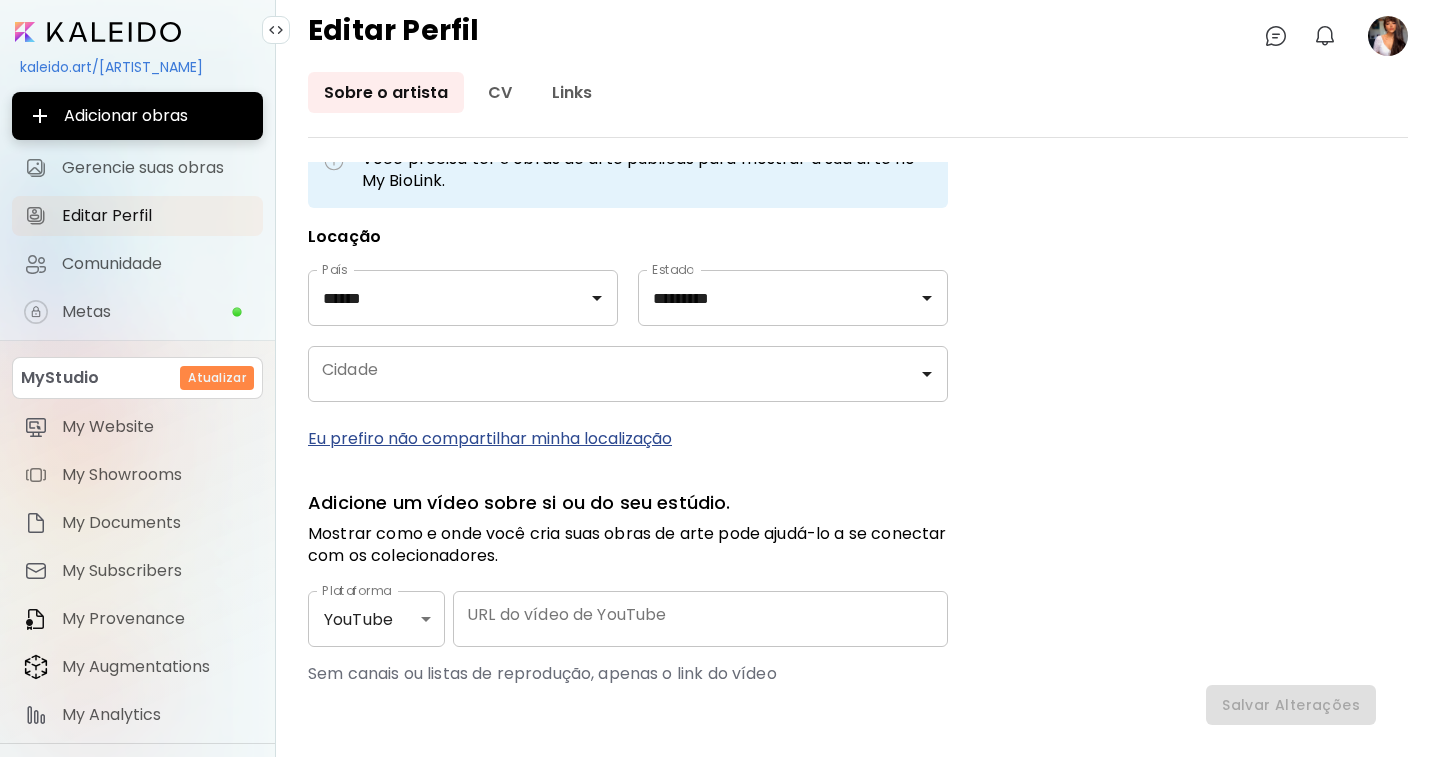 click on "Cidade" at bounding box center [613, 374] 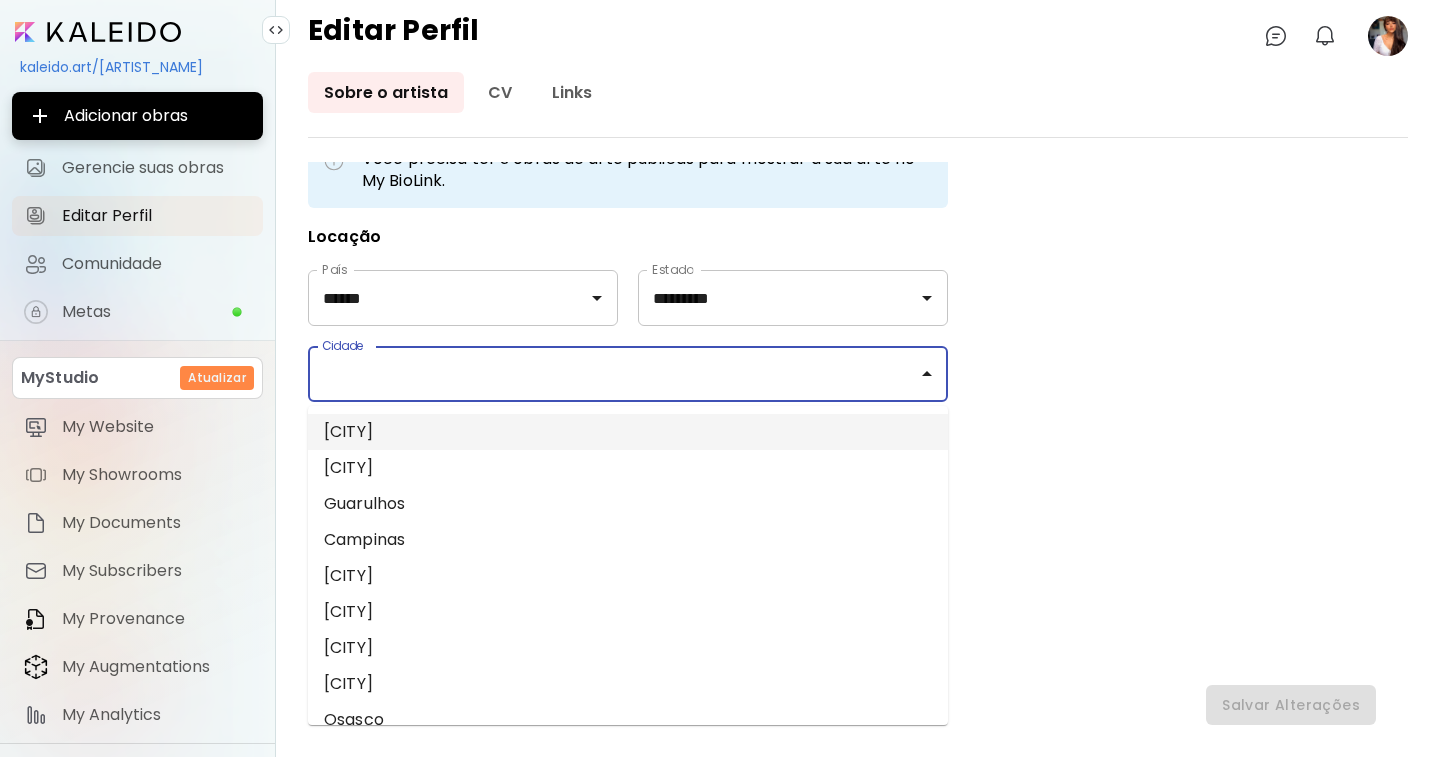 click on "São Paulo" at bounding box center [628, 432] 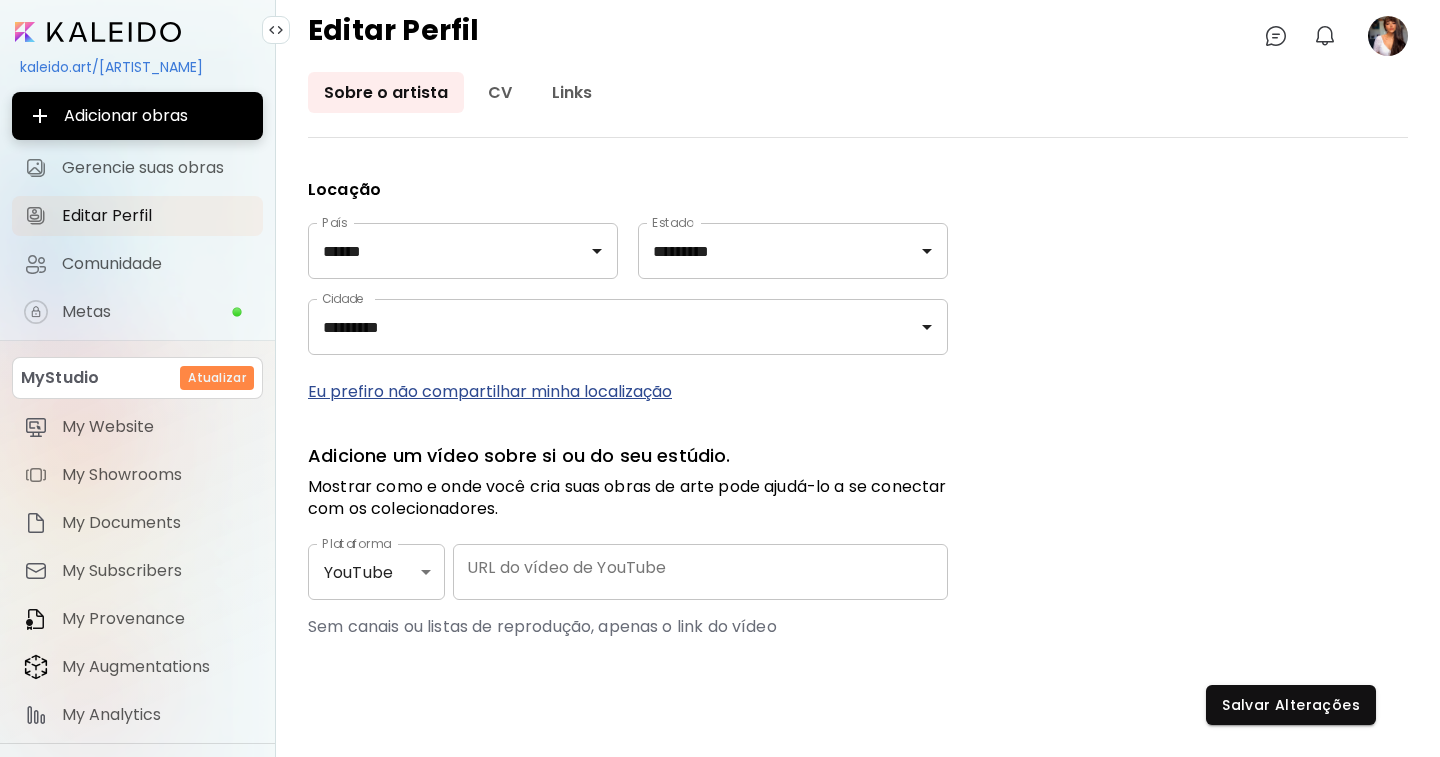 scroll, scrollTop: 800, scrollLeft: 0, axis: vertical 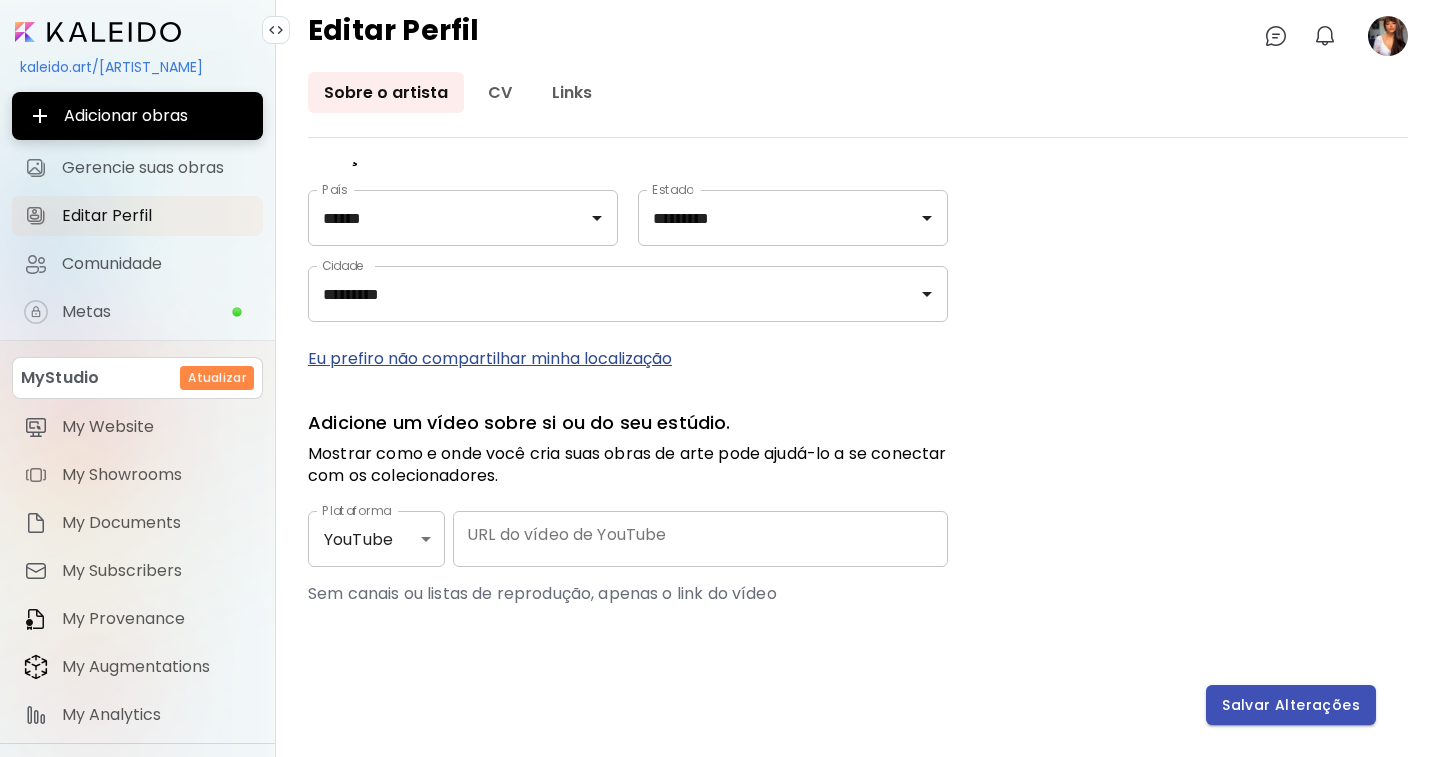 click on "Salvar Alterações" at bounding box center [1291, 705] 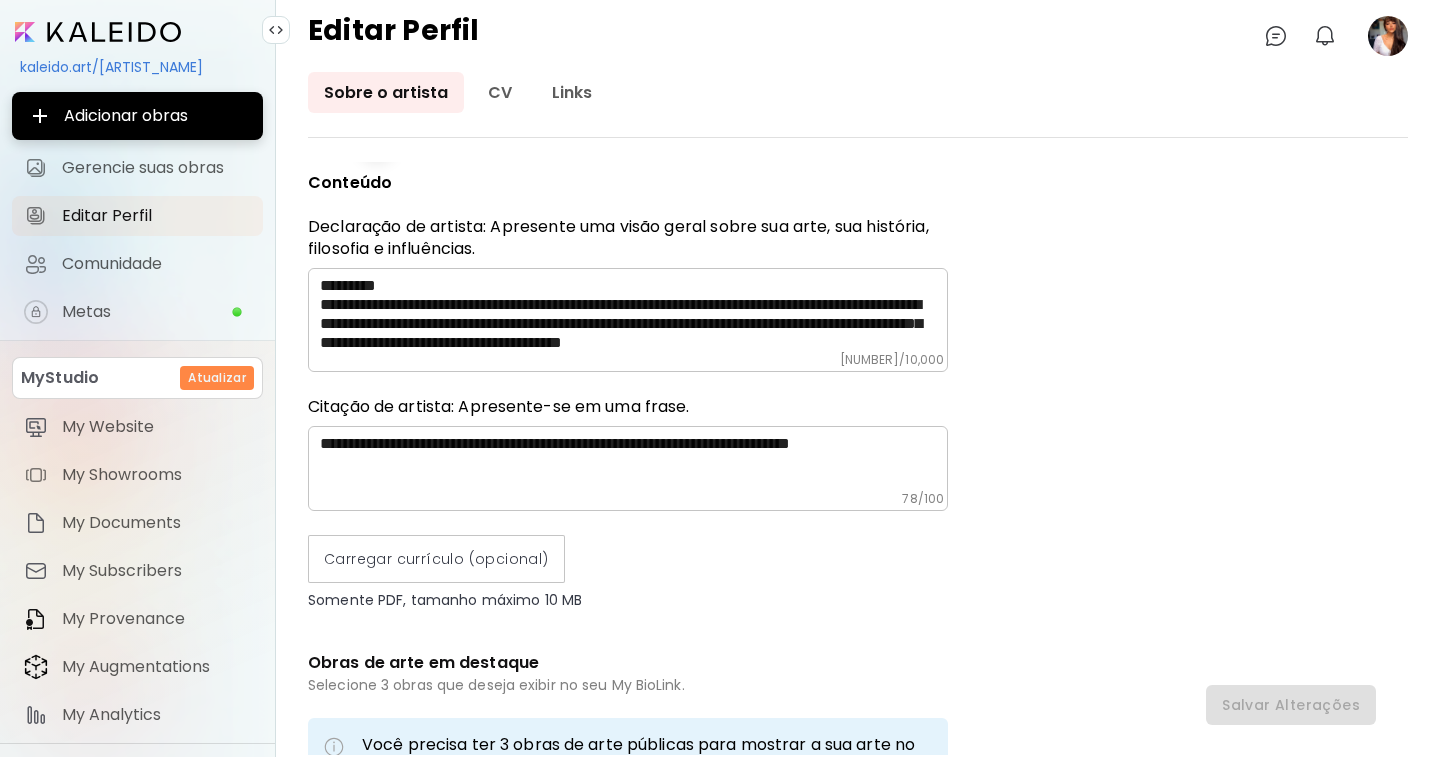 scroll, scrollTop: 0, scrollLeft: 0, axis: both 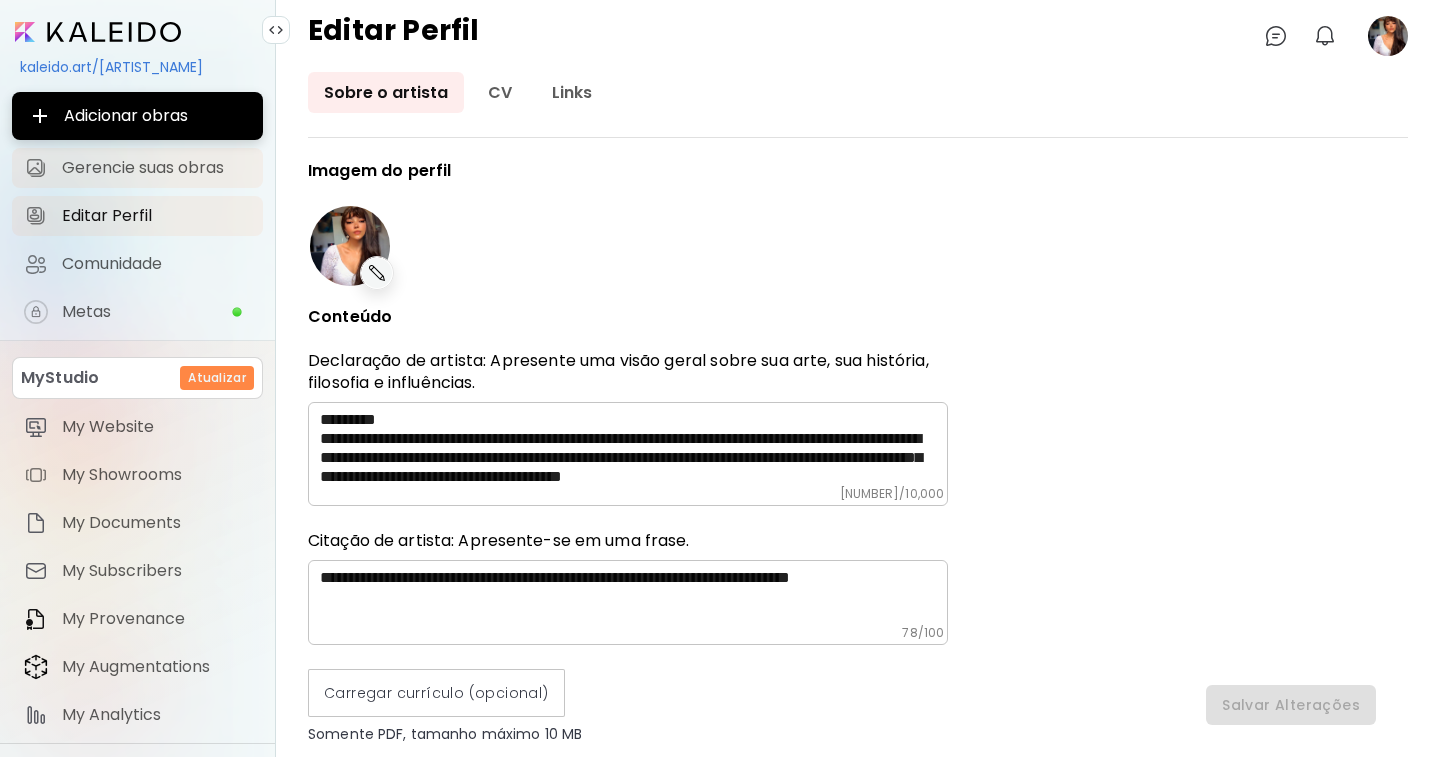click on "Gerencie suas obras" at bounding box center (156, 168) 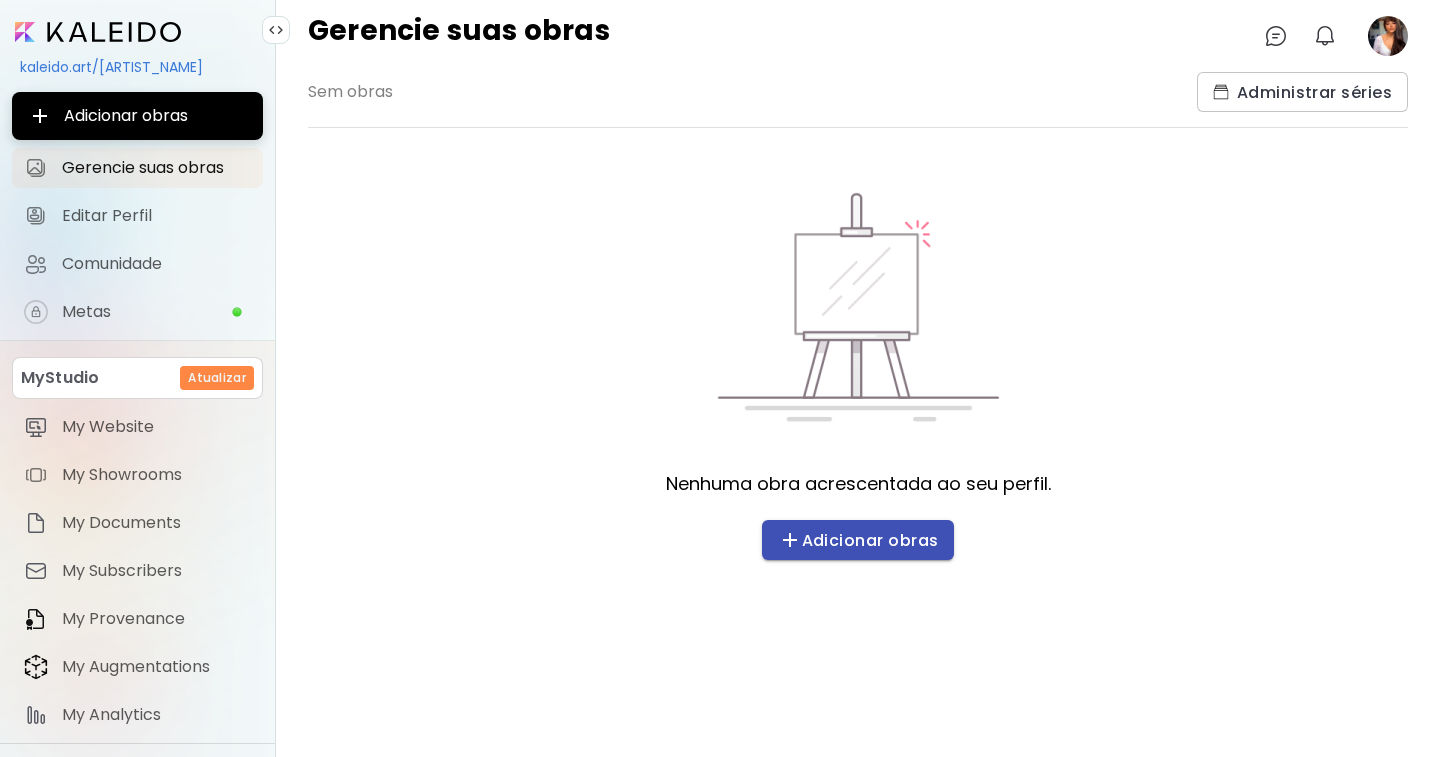 click 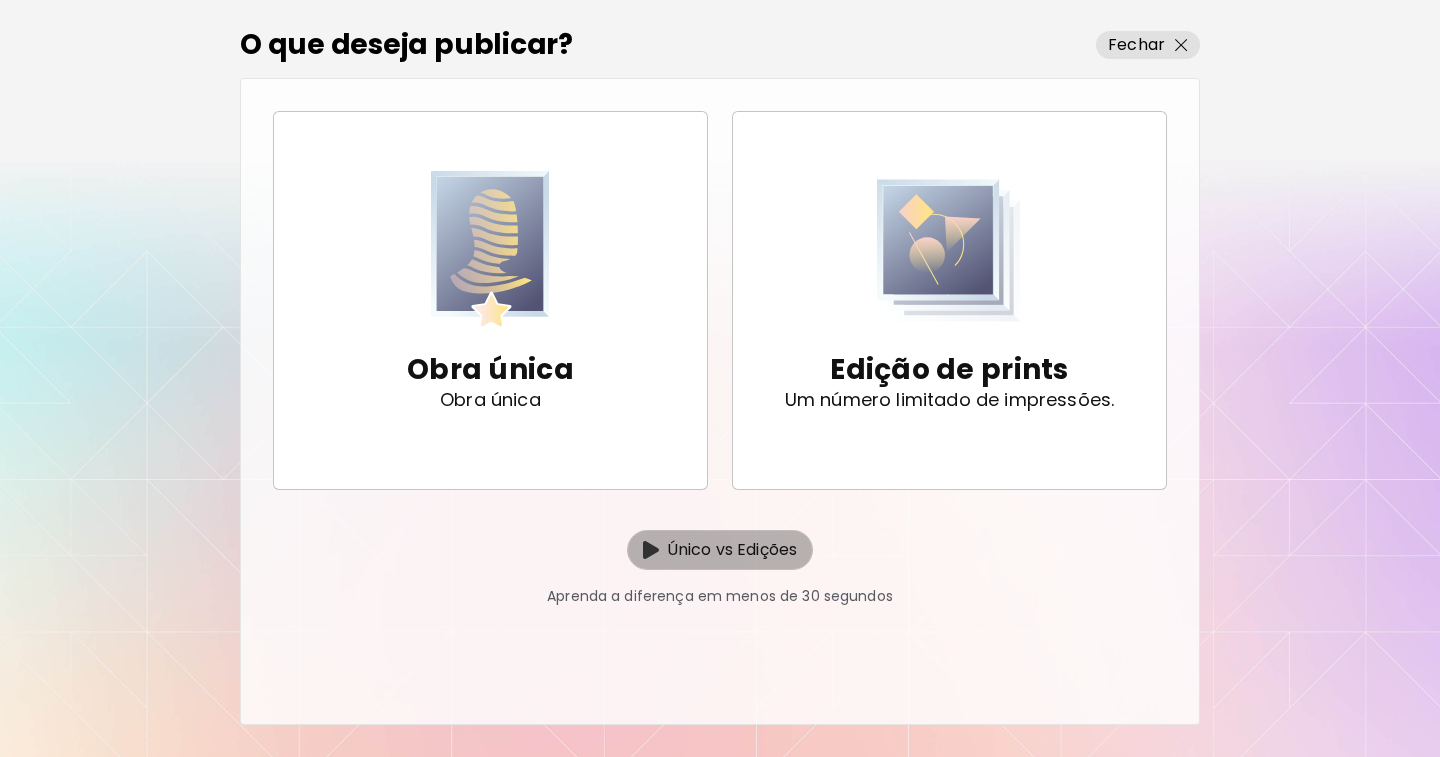 click at bounding box center (651, 550) 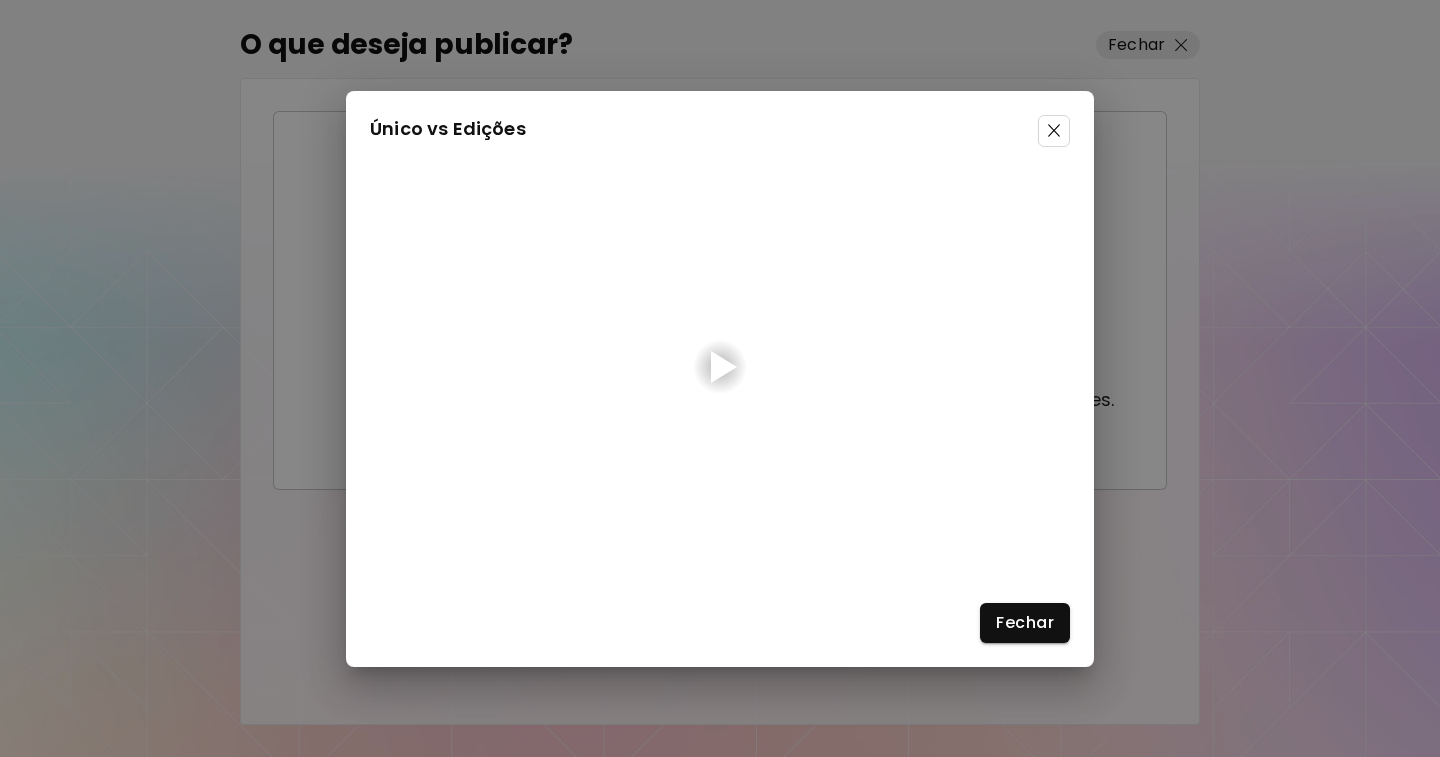 click at bounding box center [724, 367] 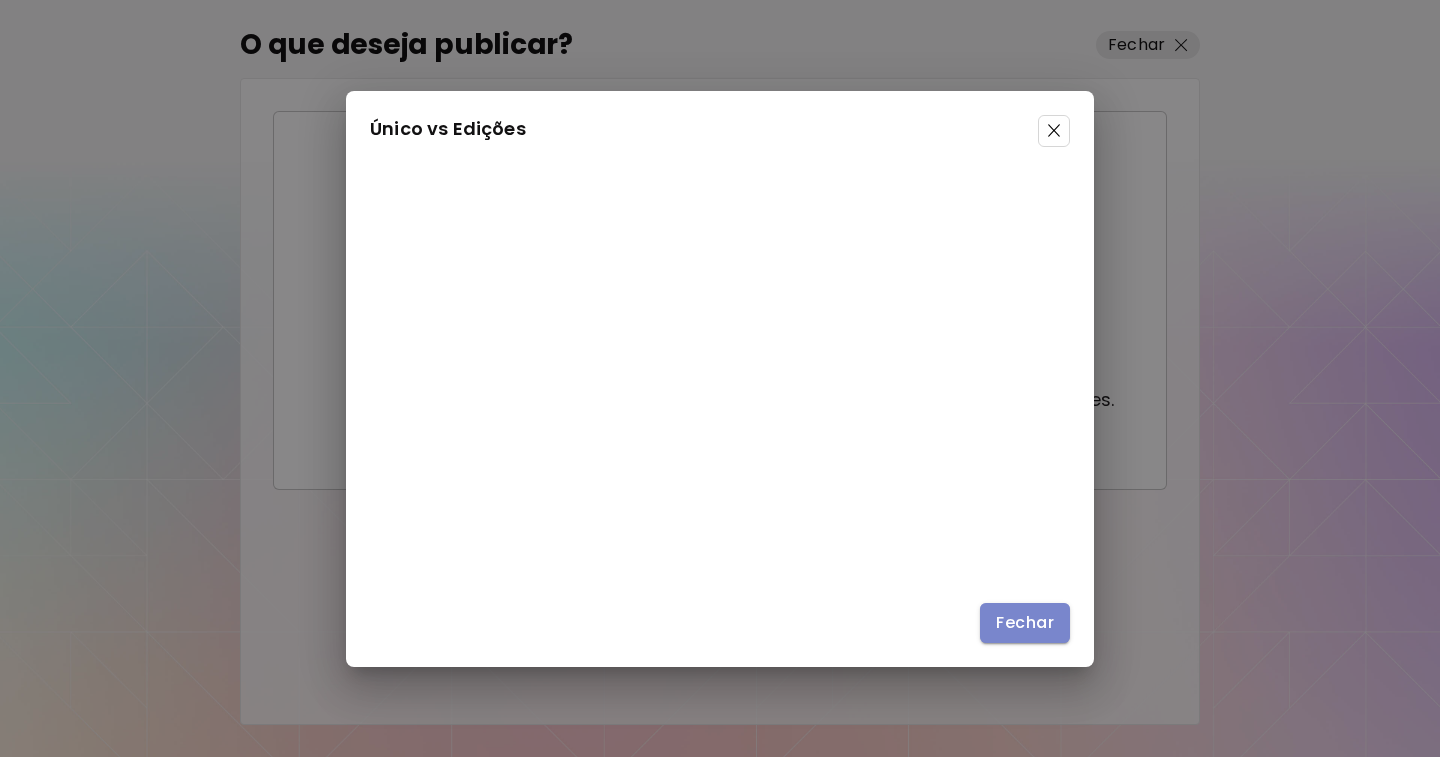 click on "Fechar" at bounding box center [1025, 622] 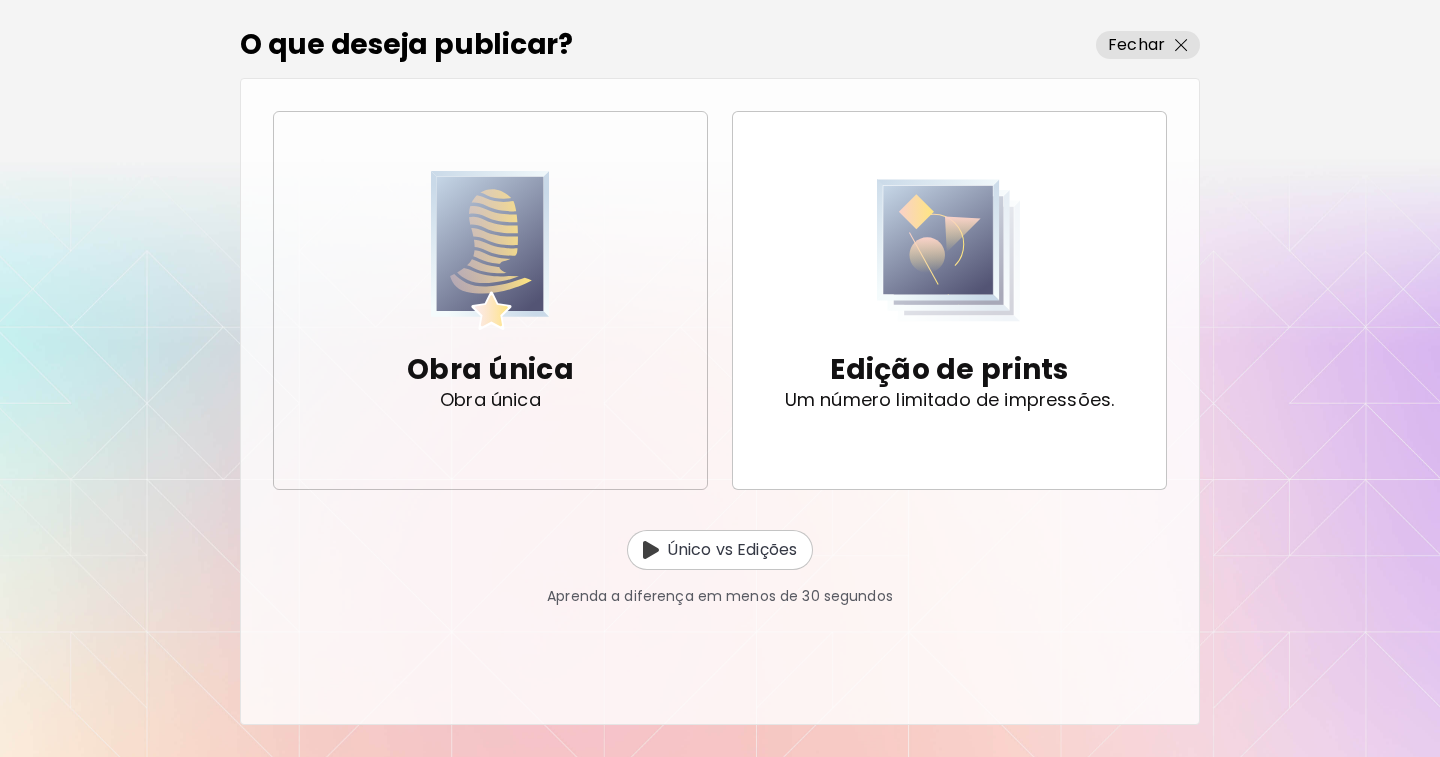 click at bounding box center (491, 250) 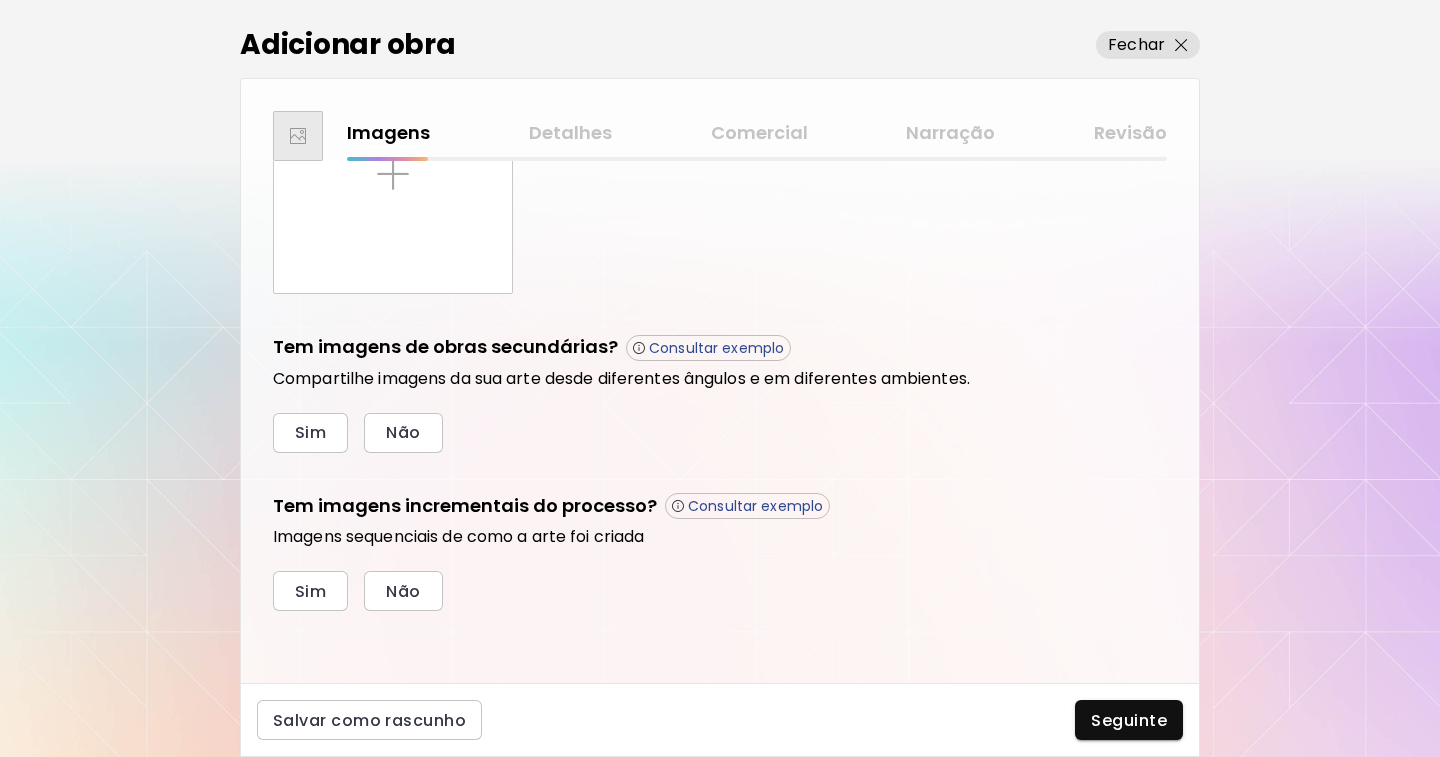 scroll, scrollTop: 0, scrollLeft: 0, axis: both 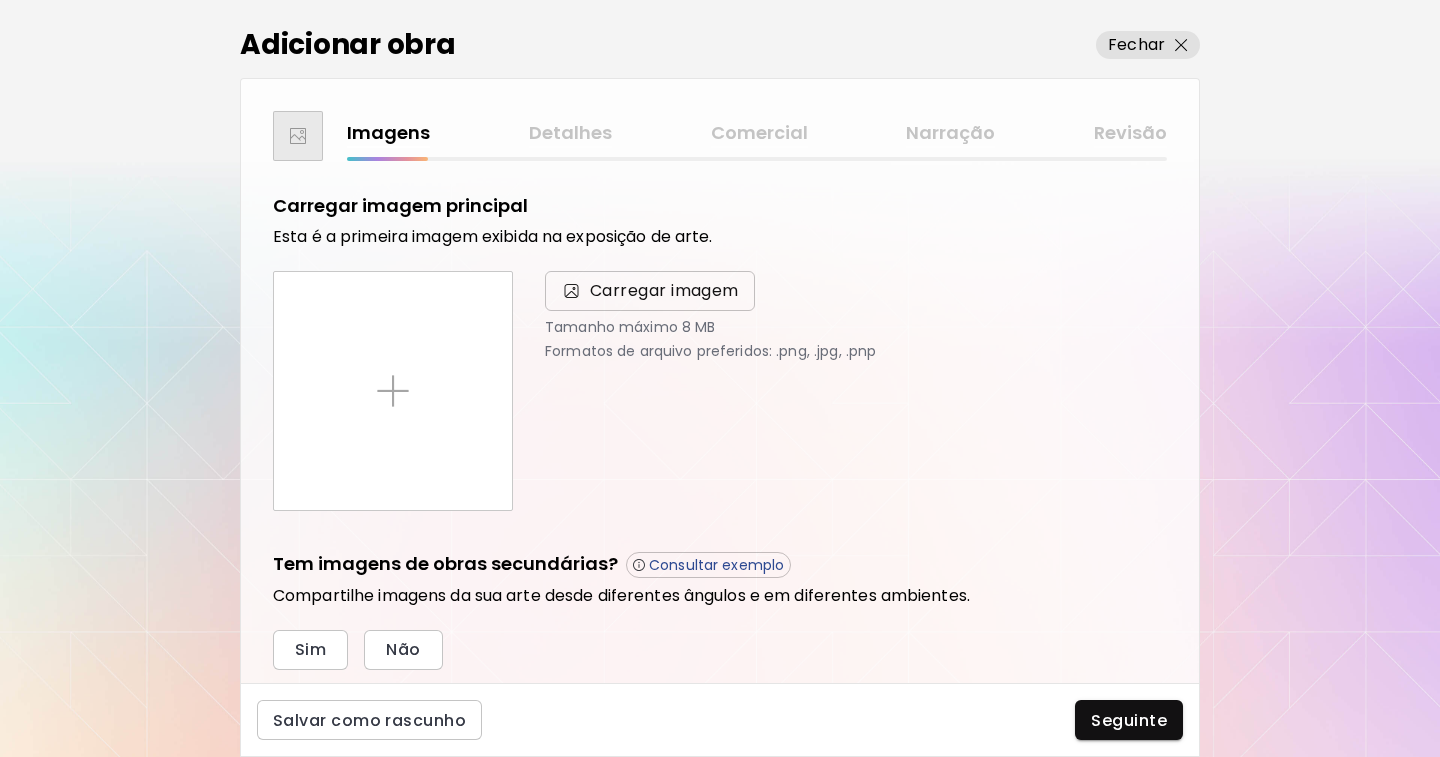 click on "Carregar imagem" at bounding box center (664, 291) 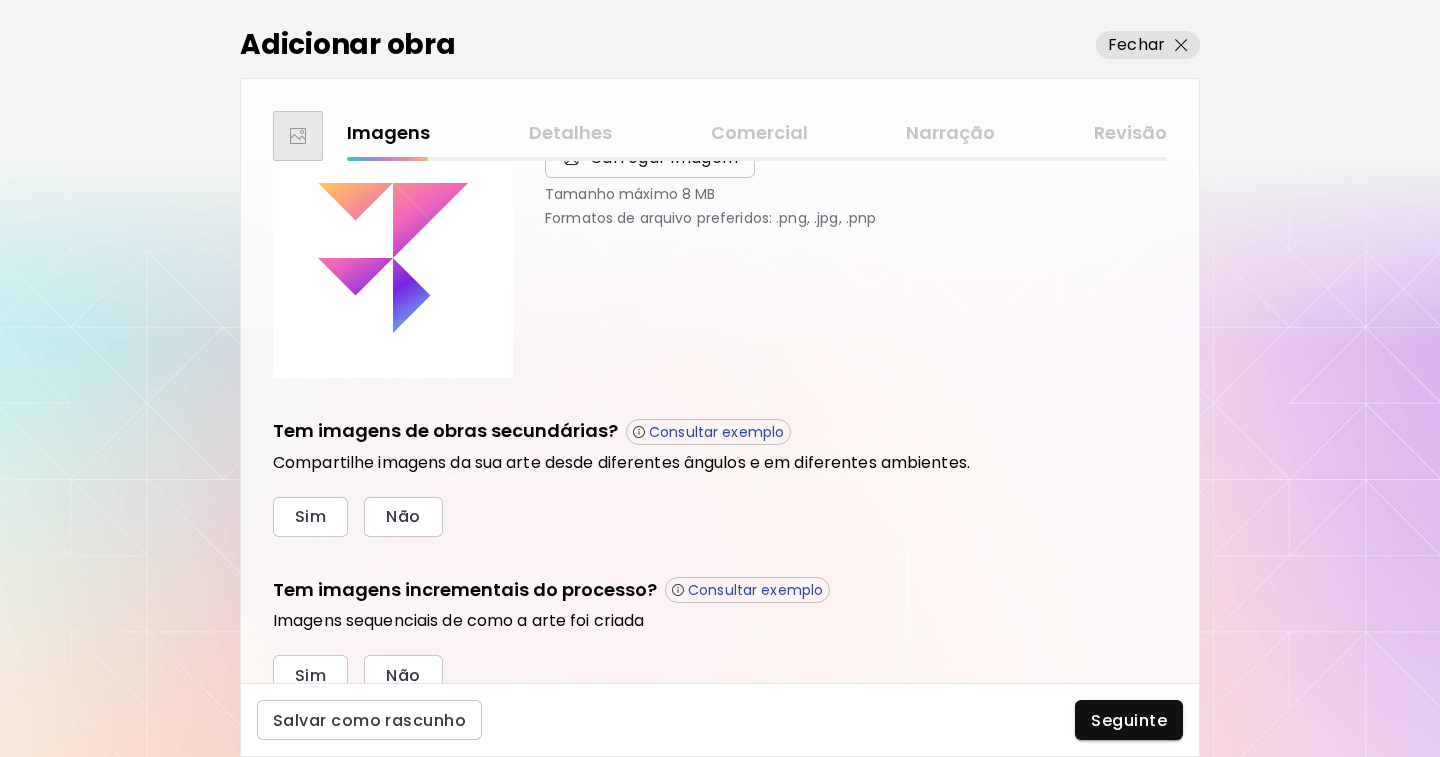 scroll, scrollTop: 0, scrollLeft: 0, axis: both 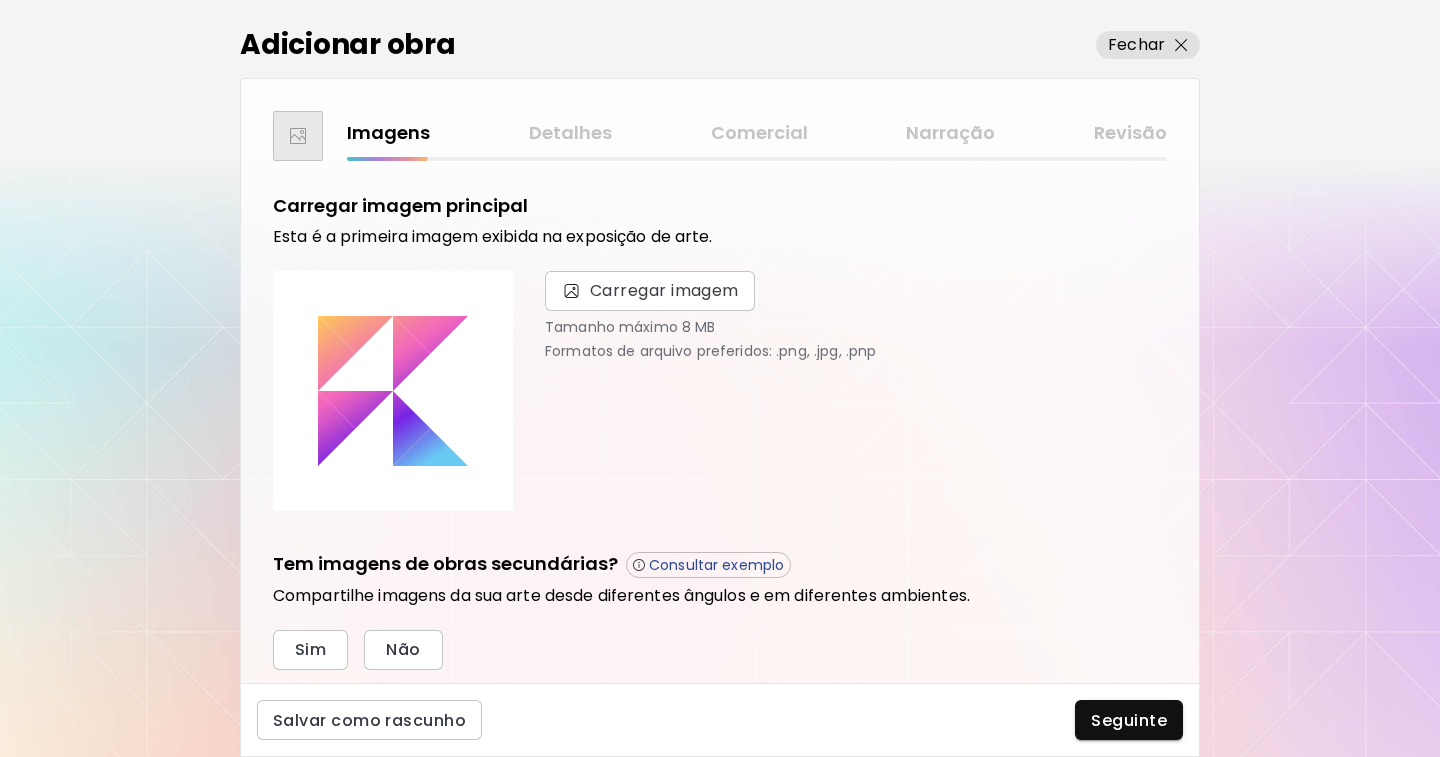 click on "Imagens Detalhes Comercial Narração Revisão" at bounding box center (757, 133) 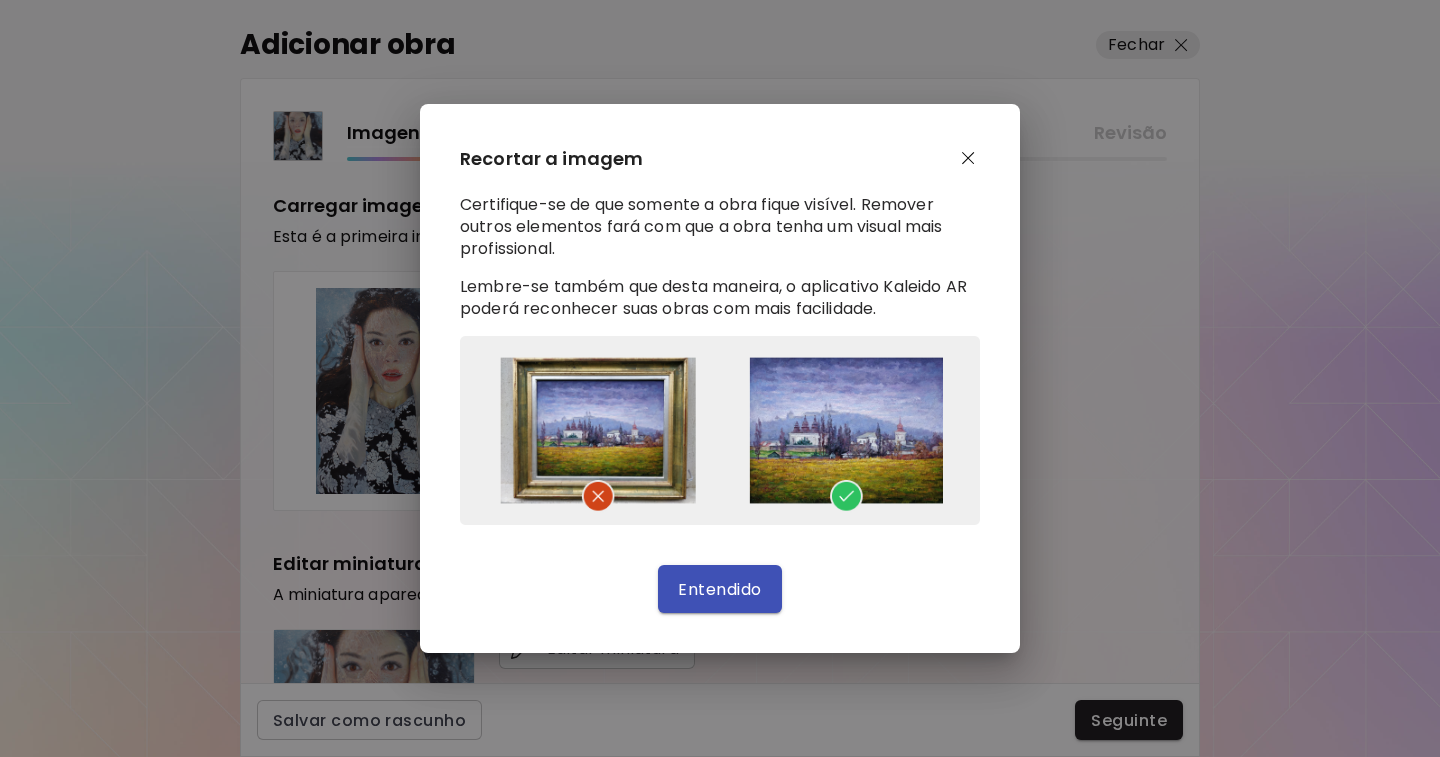 click on "Entendido" at bounding box center (719, 589) 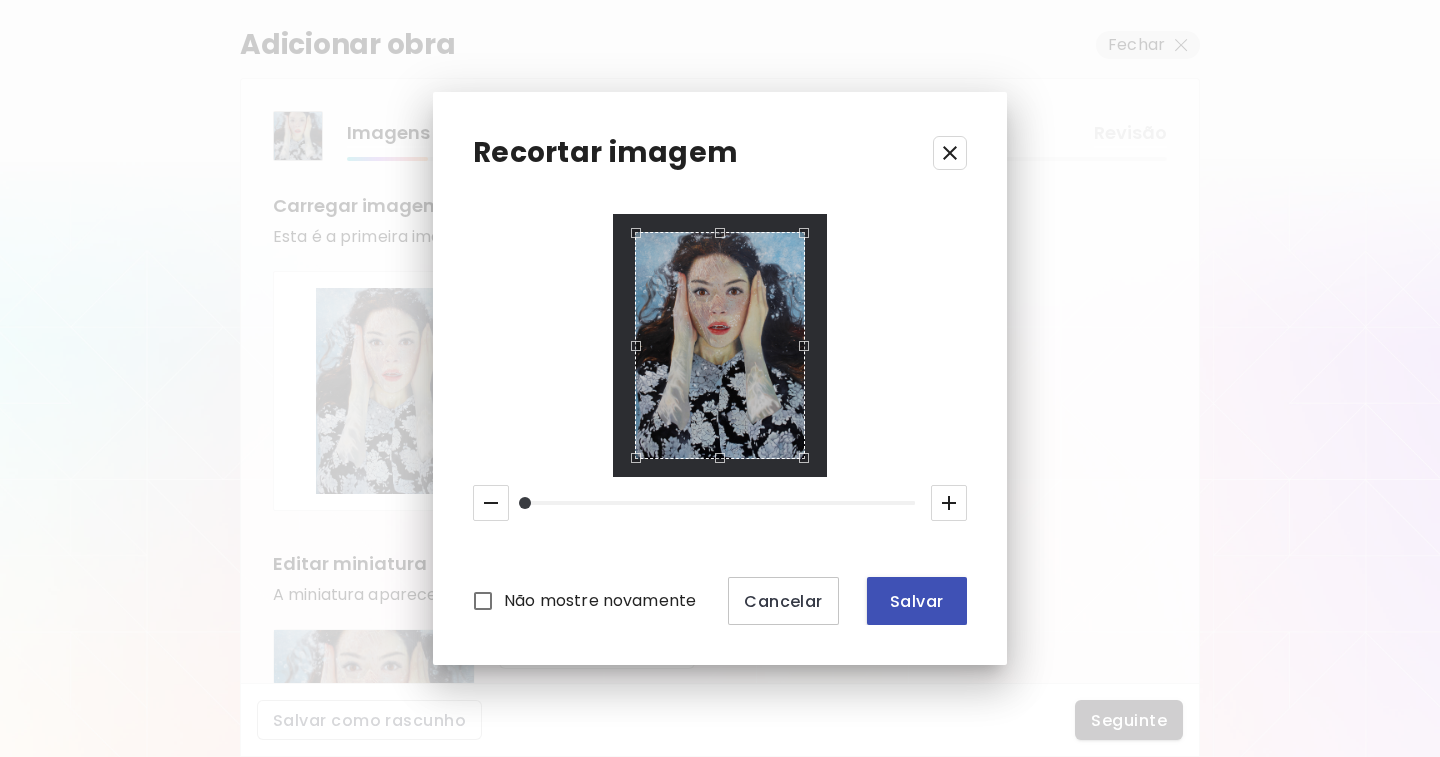 click on "Salvar" at bounding box center (917, 601) 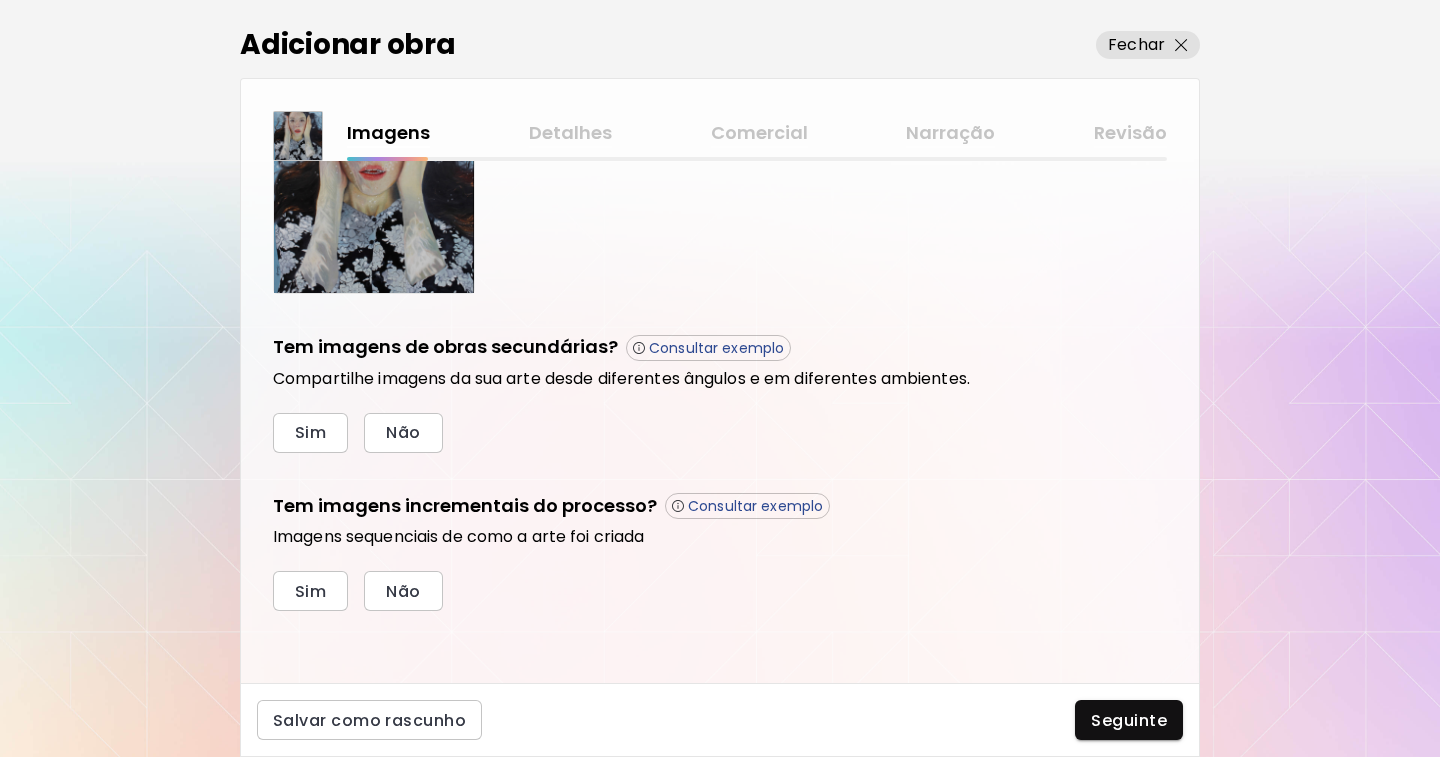 scroll, scrollTop: 237, scrollLeft: 0, axis: vertical 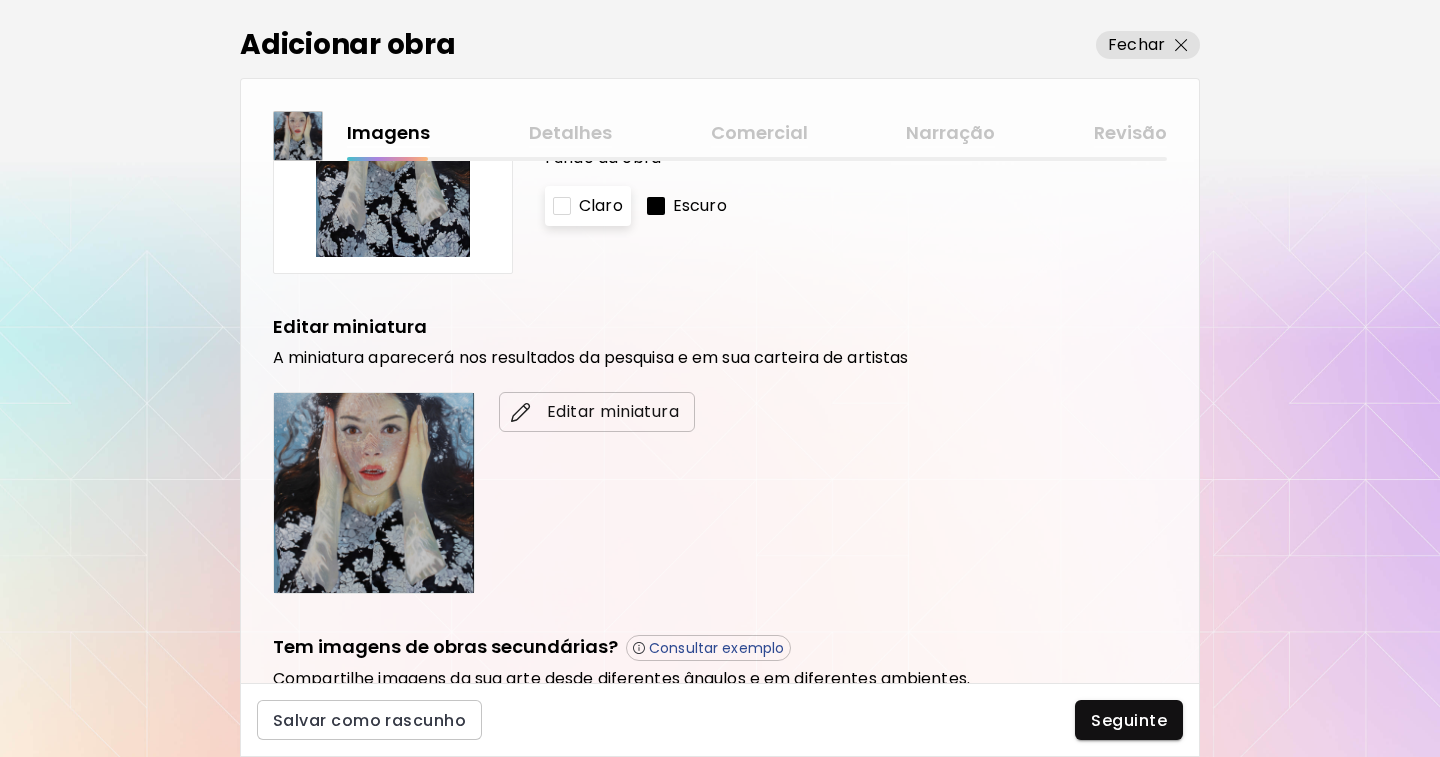 click on "Editar miniatura" at bounding box center [597, 412] 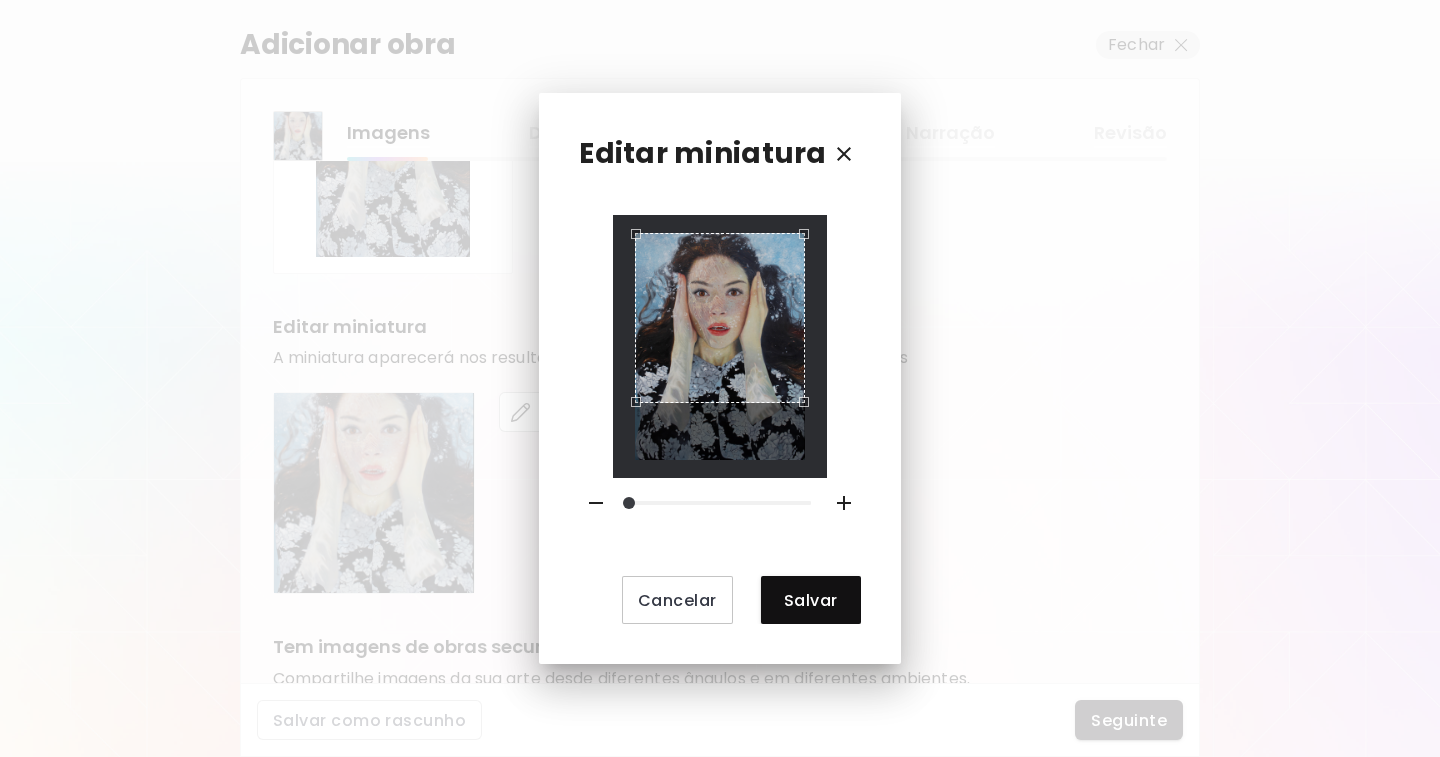 click at bounding box center (720, 318) 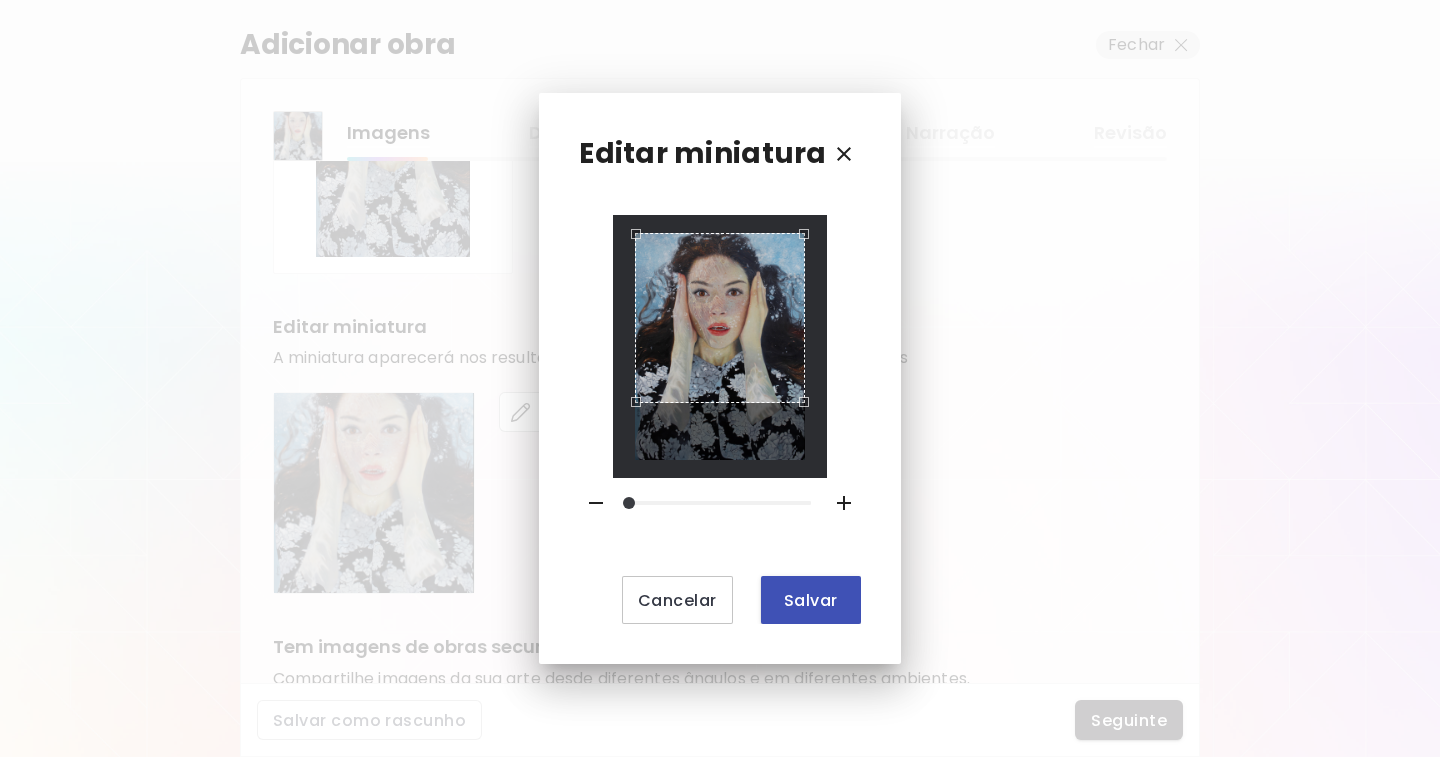 click on "Salvar" at bounding box center [811, 600] 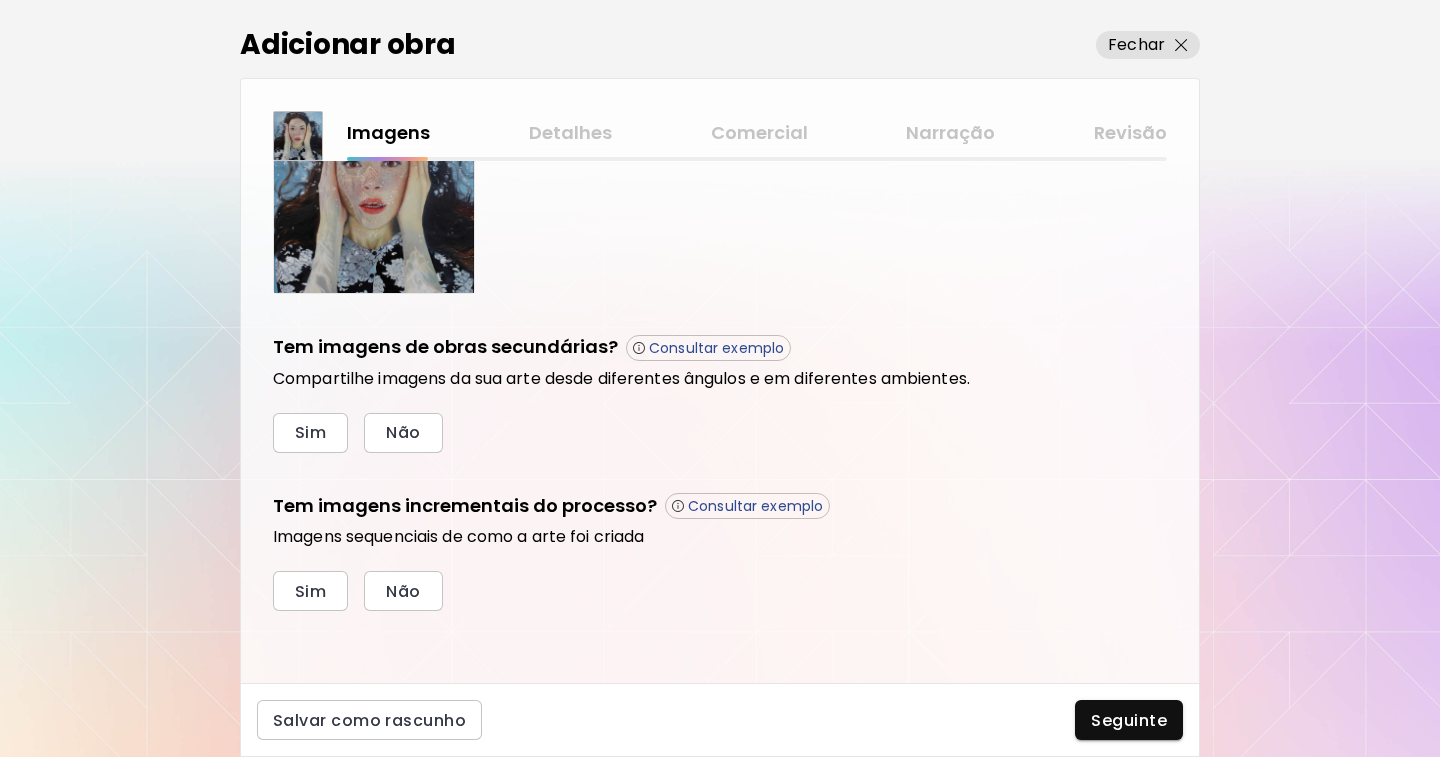 scroll, scrollTop: 437, scrollLeft: 0, axis: vertical 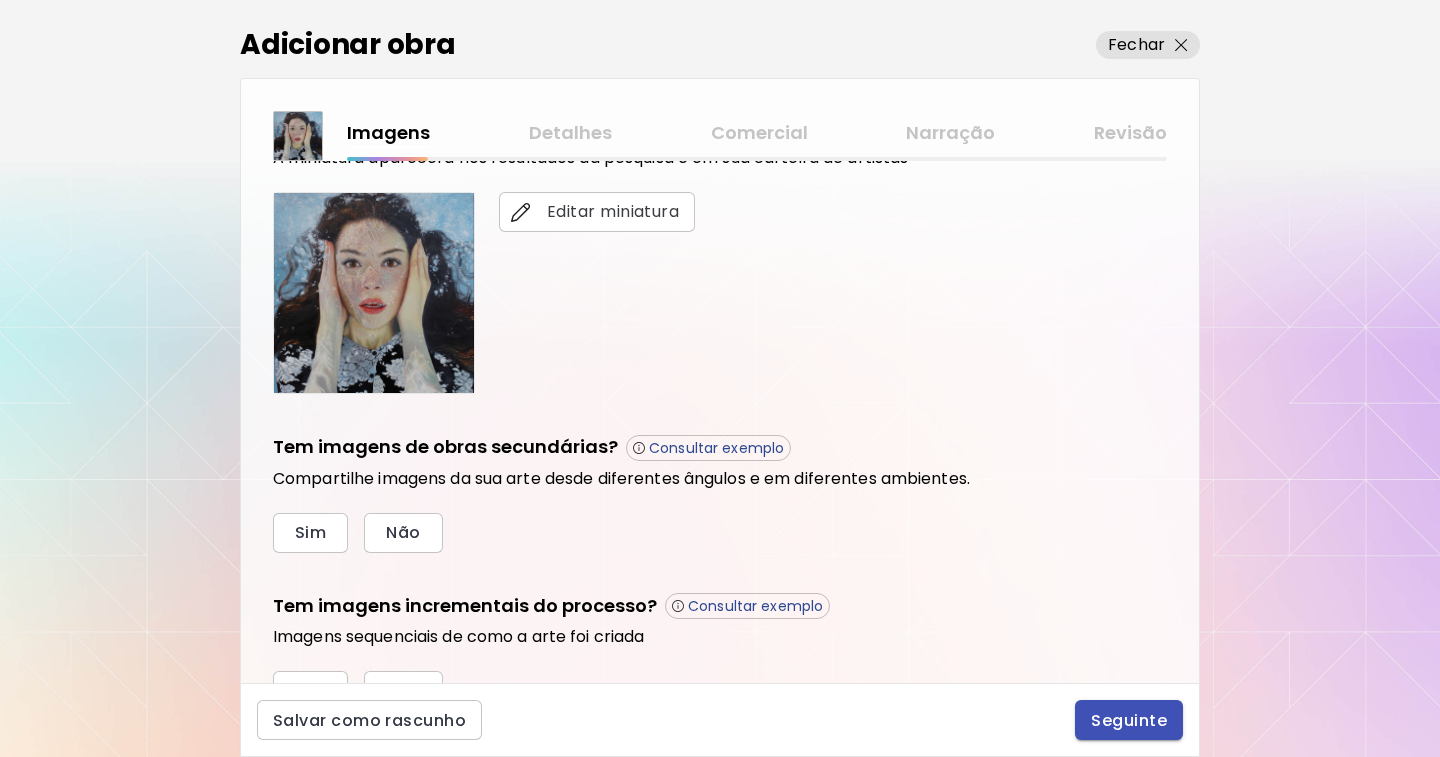 click on "Seguinte" at bounding box center [1129, 720] 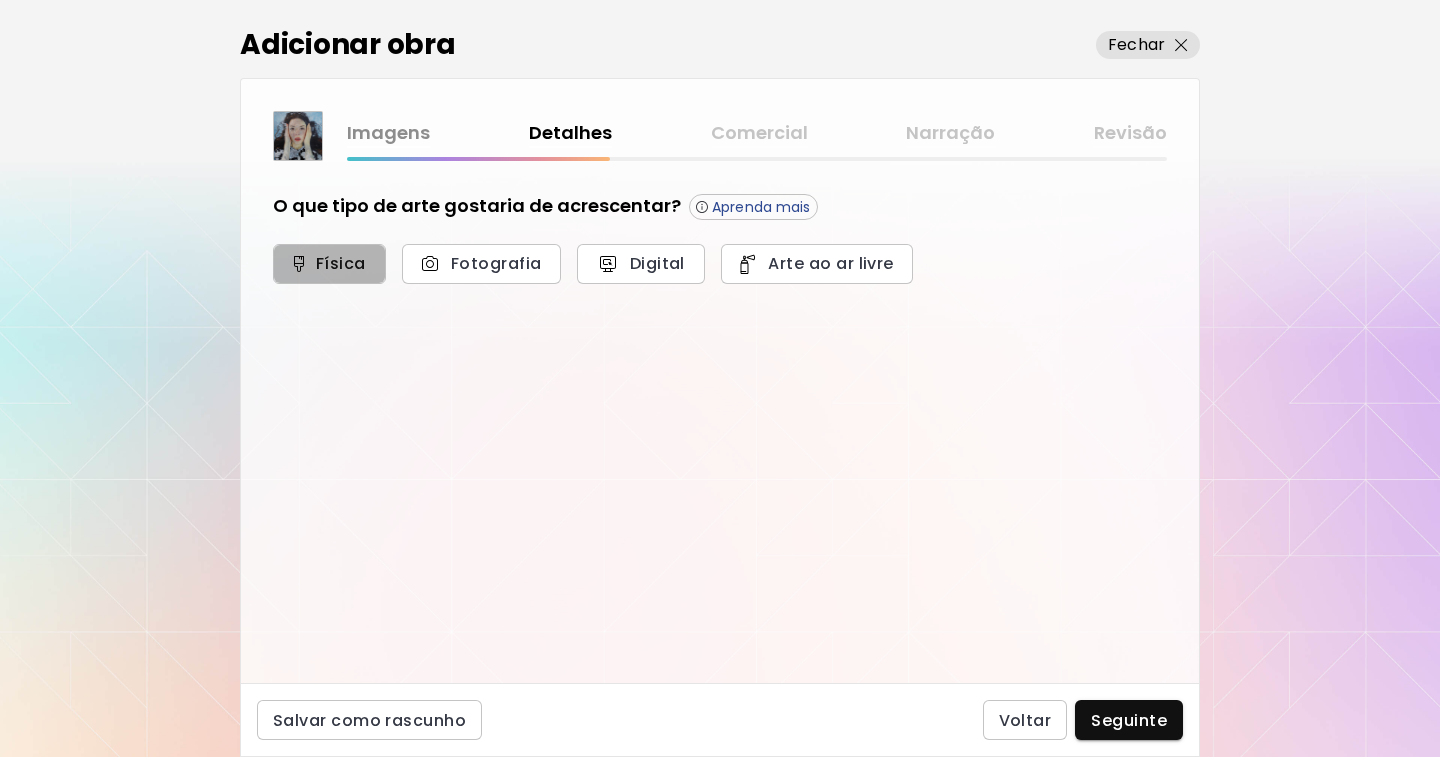 click on "Física" at bounding box center [329, 263] 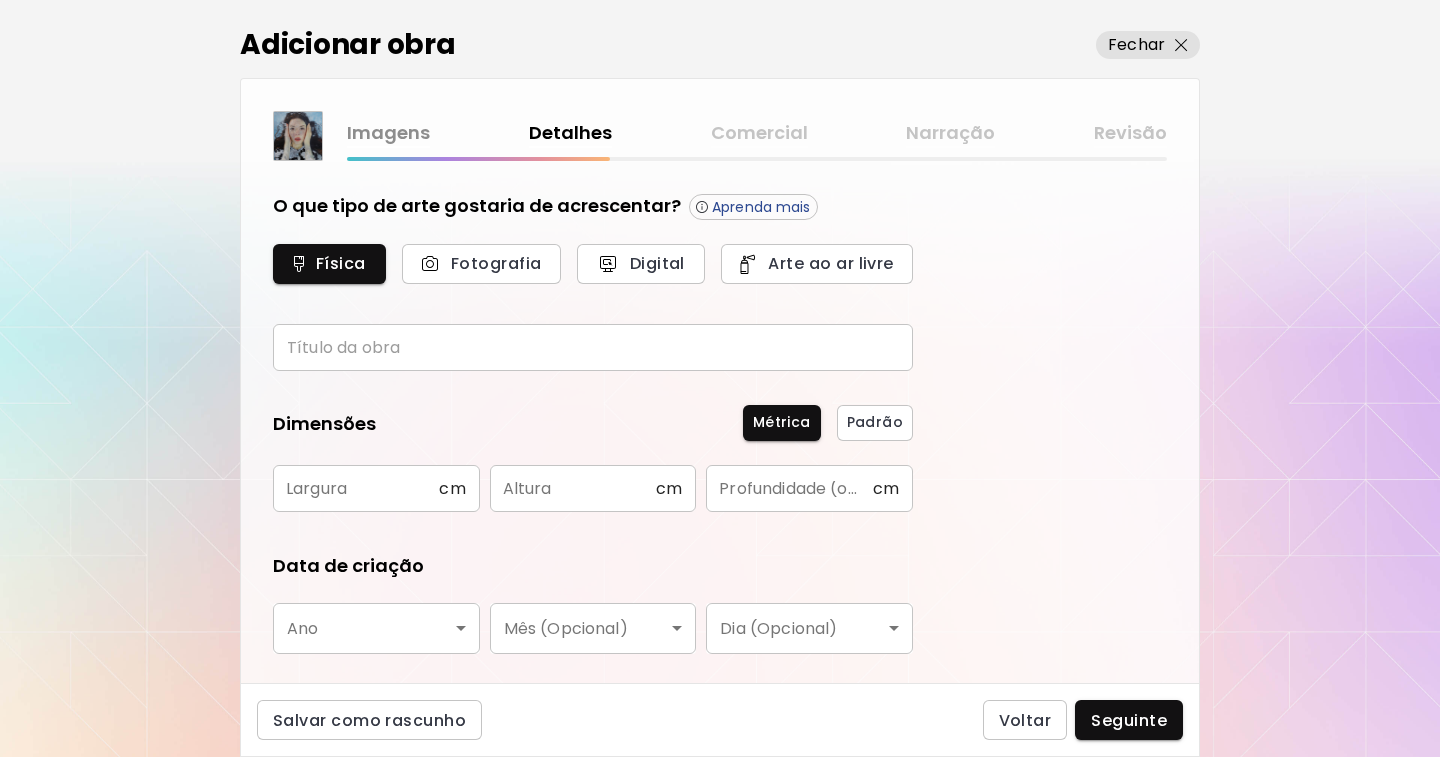 click at bounding box center (593, 347) 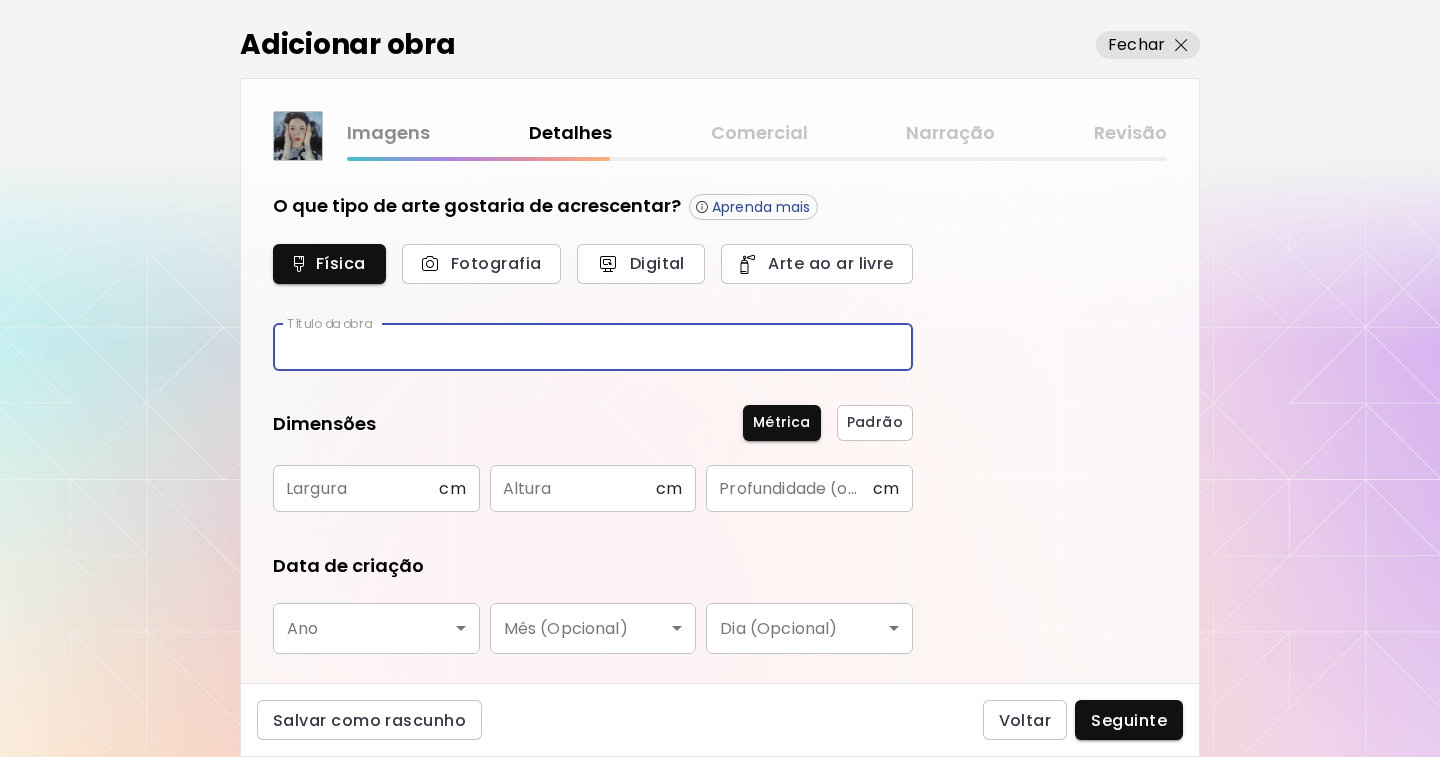 click at bounding box center [593, 347] 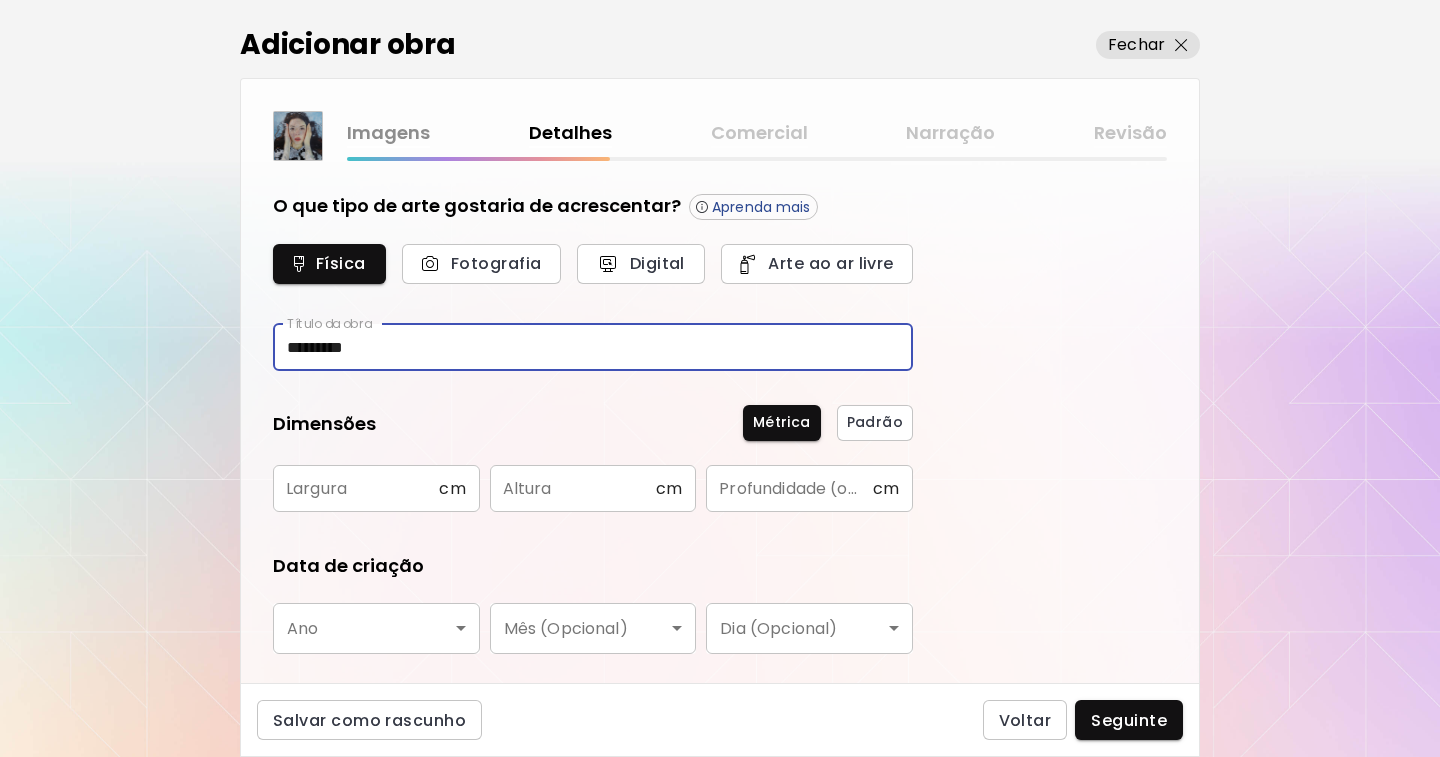 scroll, scrollTop: 100, scrollLeft: 0, axis: vertical 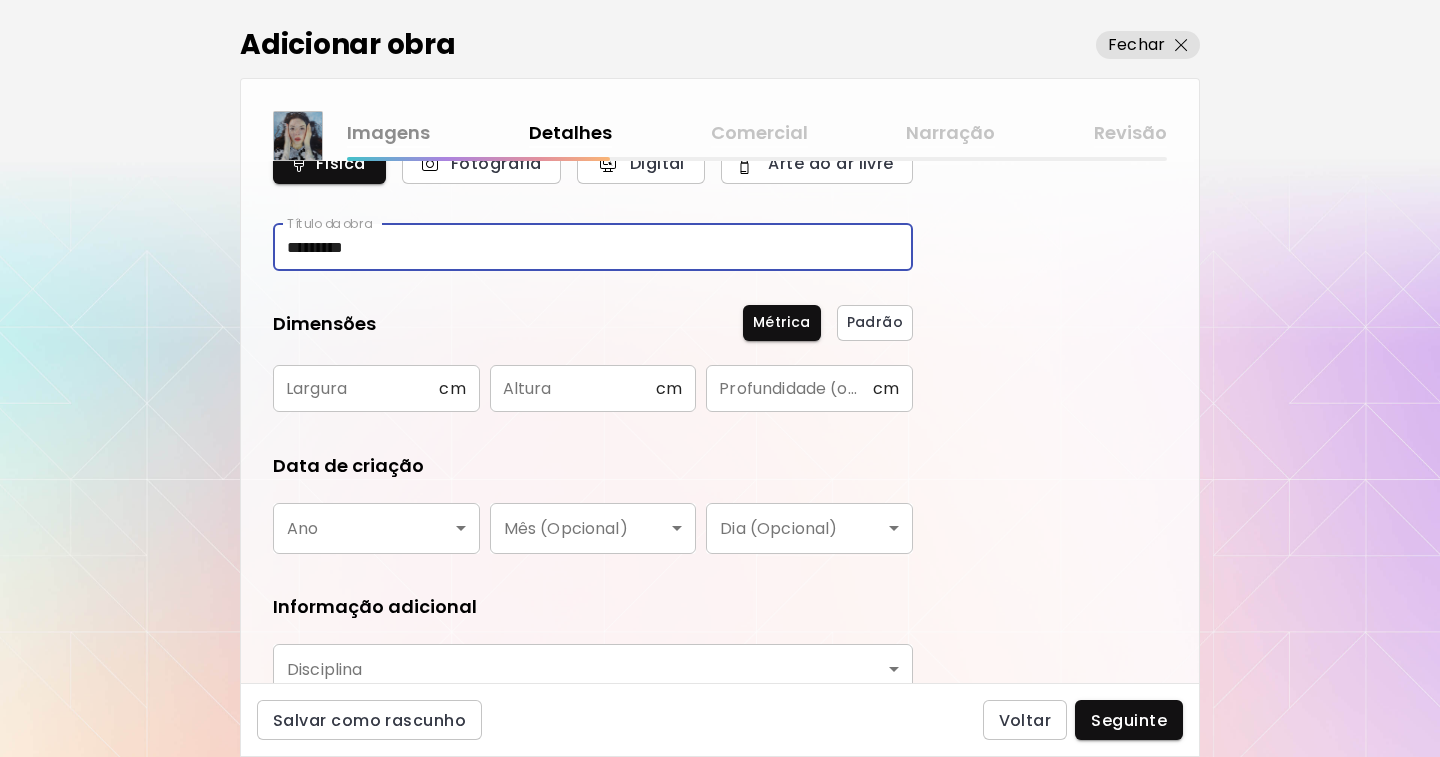 type on "*********" 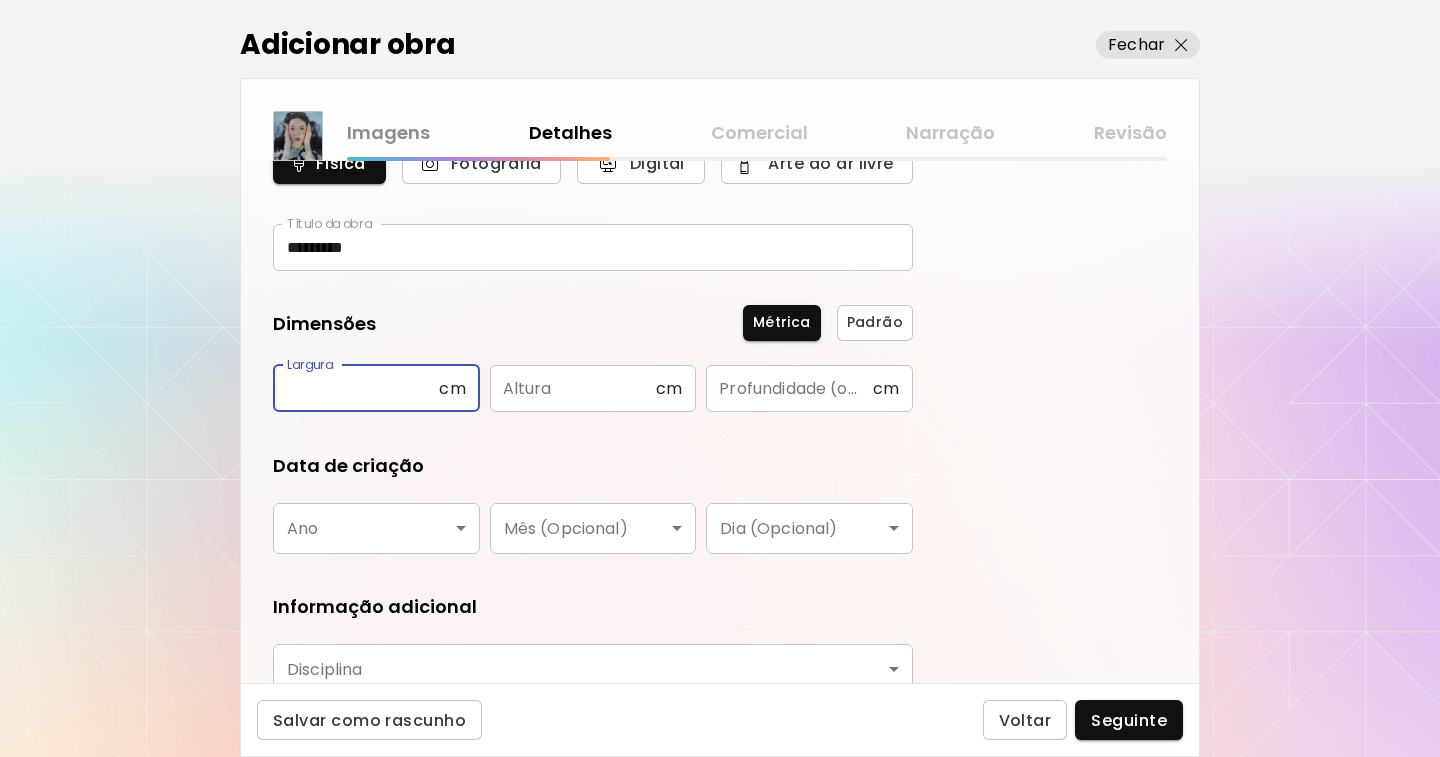 click at bounding box center [356, 388] 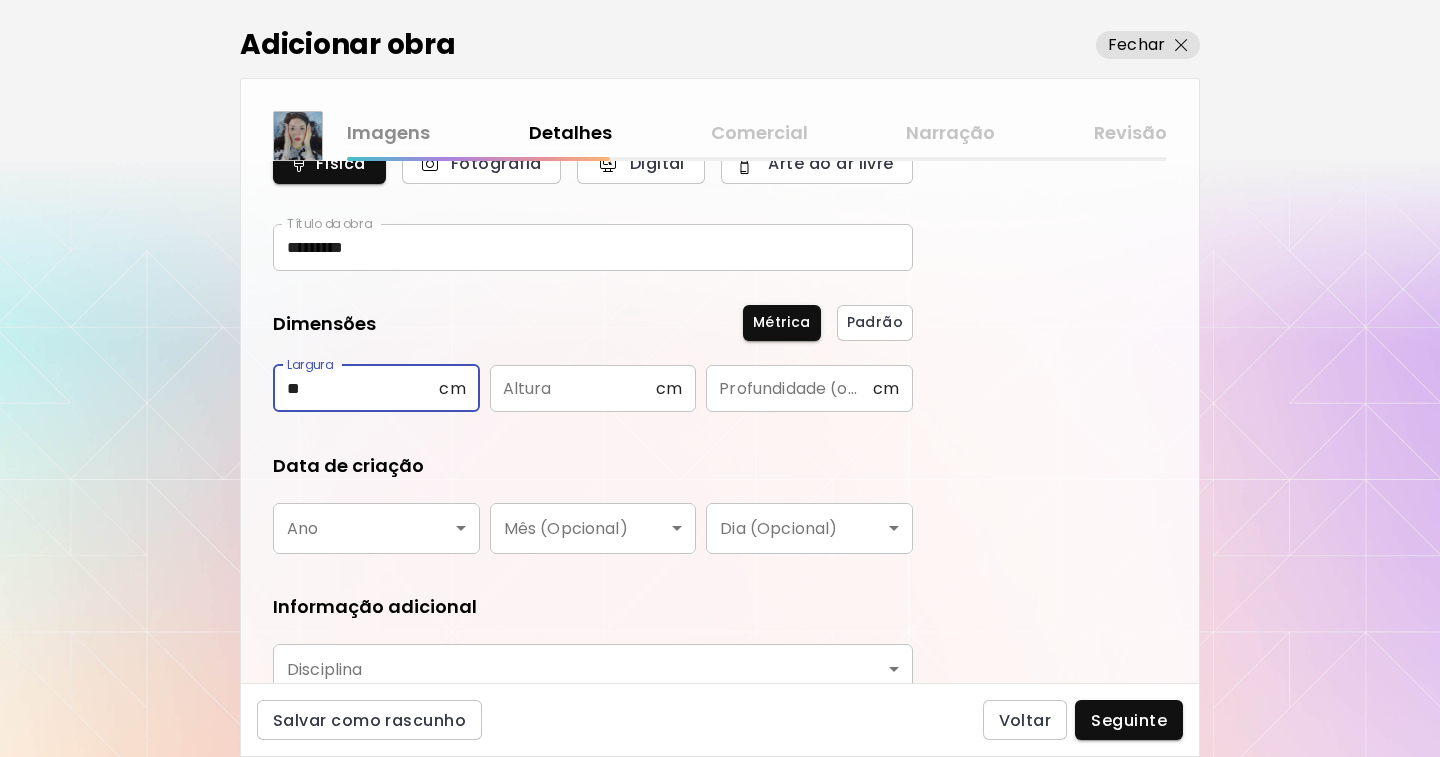 type on "**" 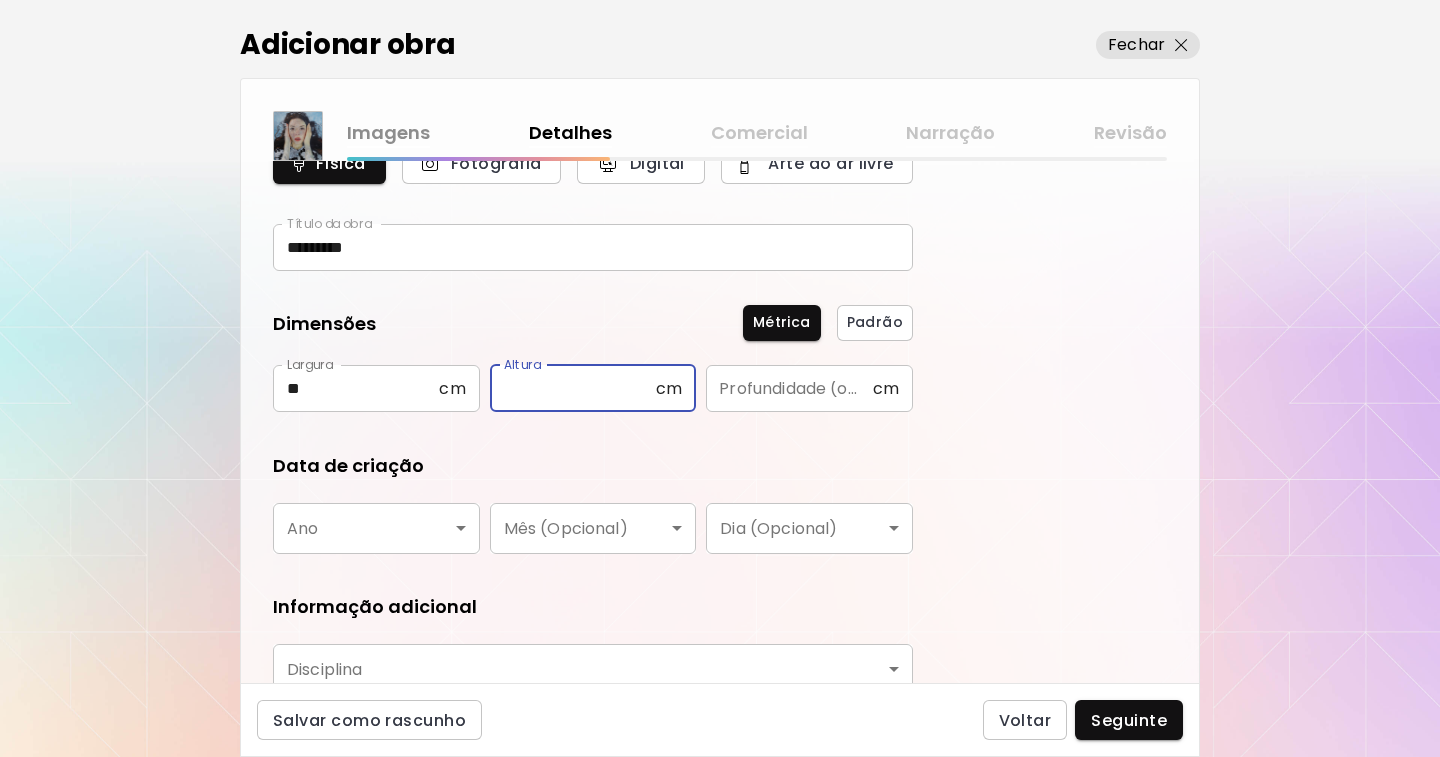 click at bounding box center [573, 388] 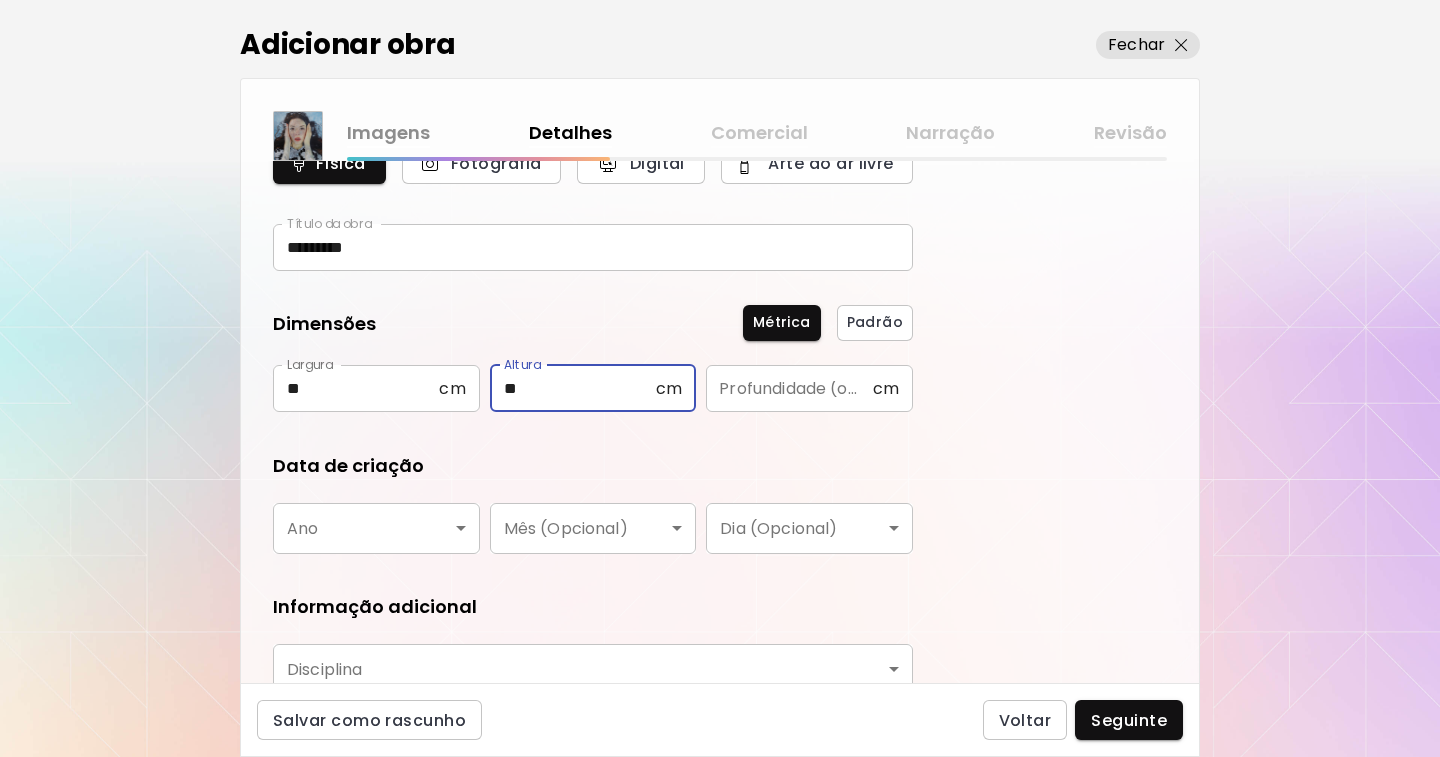 type on "**" 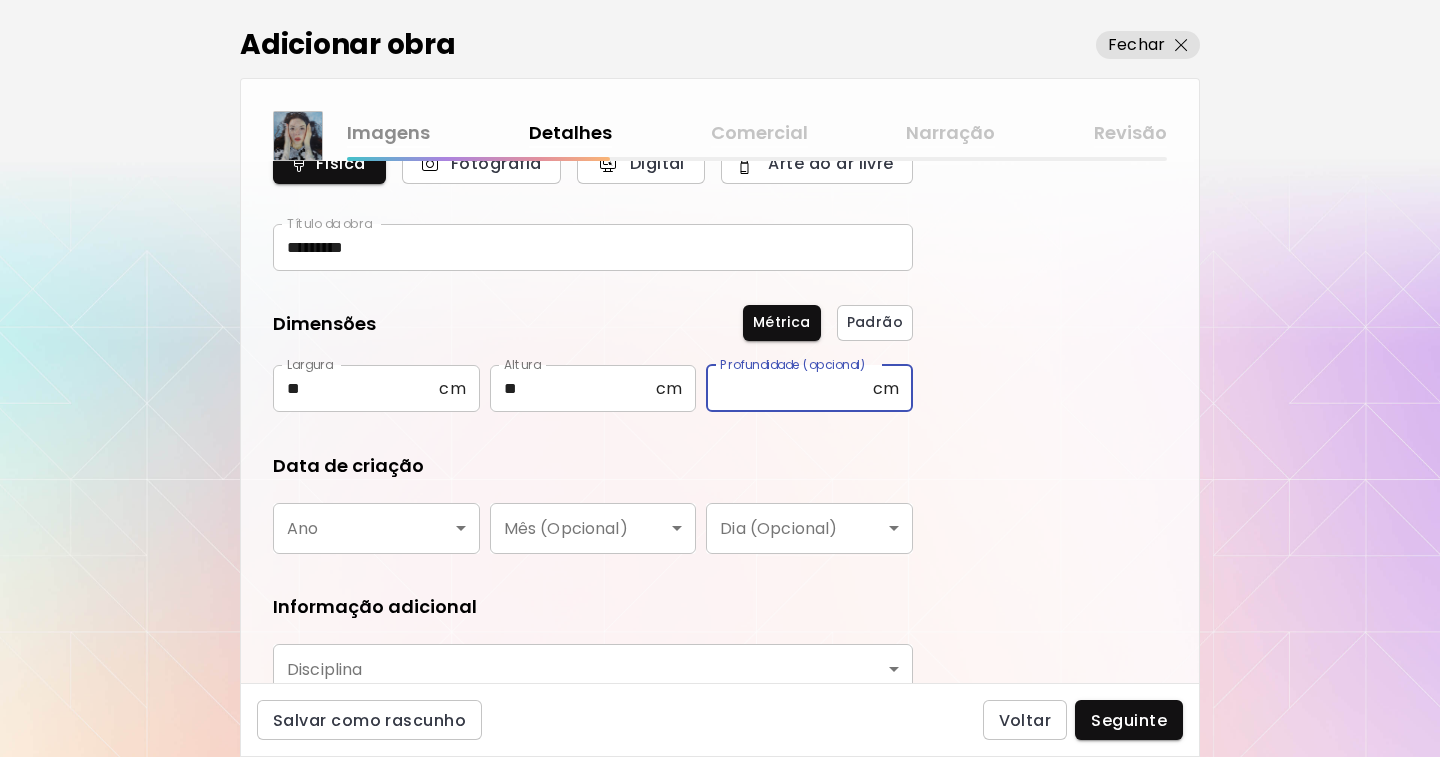 click at bounding box center [789, 388] 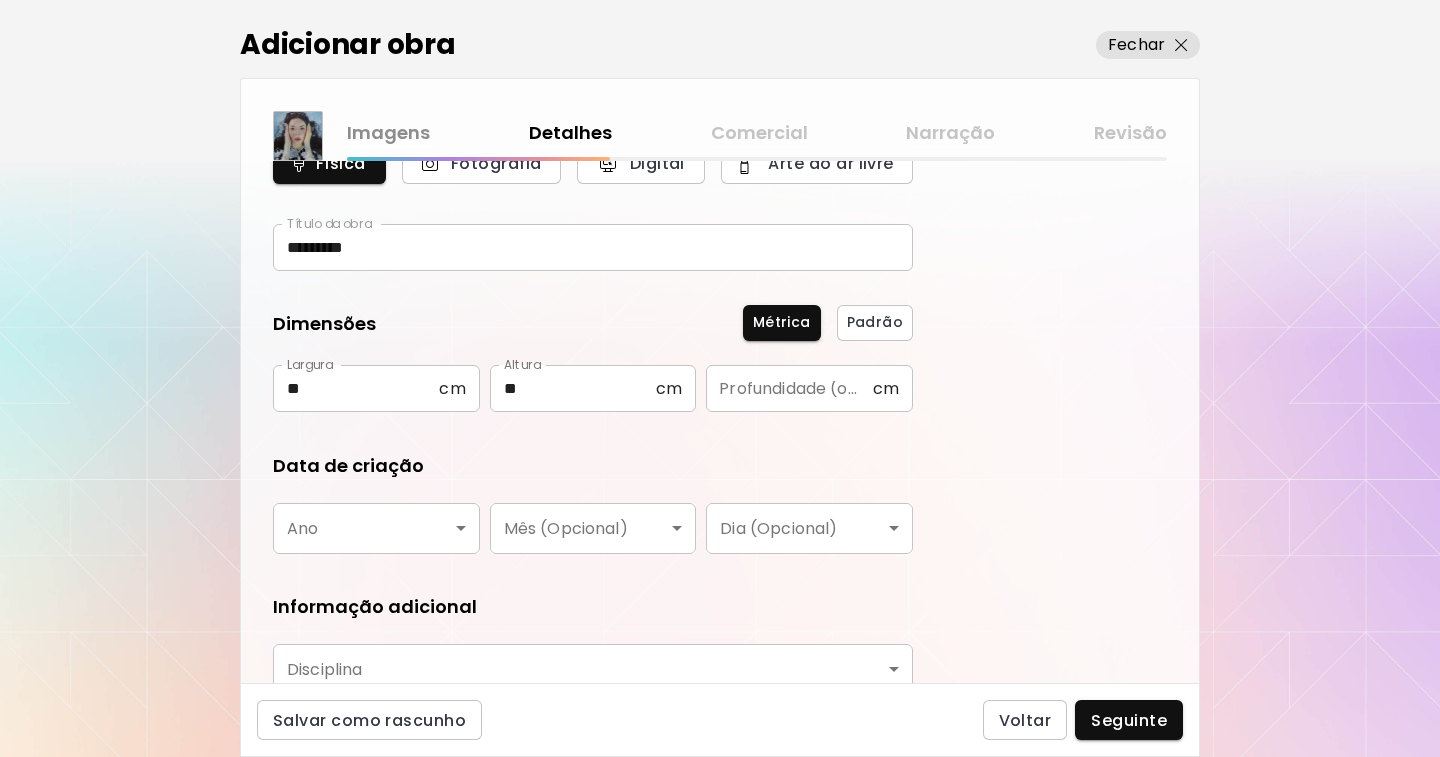 click on "kaleido.art/Naema_Hamelia Adicionar obras Gerencie suas obras Editar Perfil My BioLink Comunidade Metas MyStudio Atualizar My Website My Showrooms My Documents My Subscribers My Provenance My Augmentations My Analytics Ajustes Ajuda 0 1 Adicionar obra Fechar Imagens Detalhes Comercial Narração Revisão O que tipo de arte gostaria de acrescentar? Aprenda mais Física Fotografia Digital Arte ao ar livre Título da obra ********* Título da obra Dimensões Métrica Padrão Largura ** cm Largura Altura ** cm Altura Profundidade (opcional) cm Profundidade (opcional) Data de criação Ano ​ Ano Mês (Opcional) ​ Mês (Opcional) Dia (Opcional) ​ Dia (Opcional) Informação adicional Disciplina ​ Disciplina Materiais e médio Materiais e médio Salvar como rascunho Voltar Seguinte Pesquisa de artista Nome ou identificador Nome ou identificador País do artista País do artista Disciplina Todos Pintura Contemporânea Desenho e Ilustração Collage Esculturas e Instalações Fotografía Arte AR/VR Arte urbana" at bounding box center (720, 378) 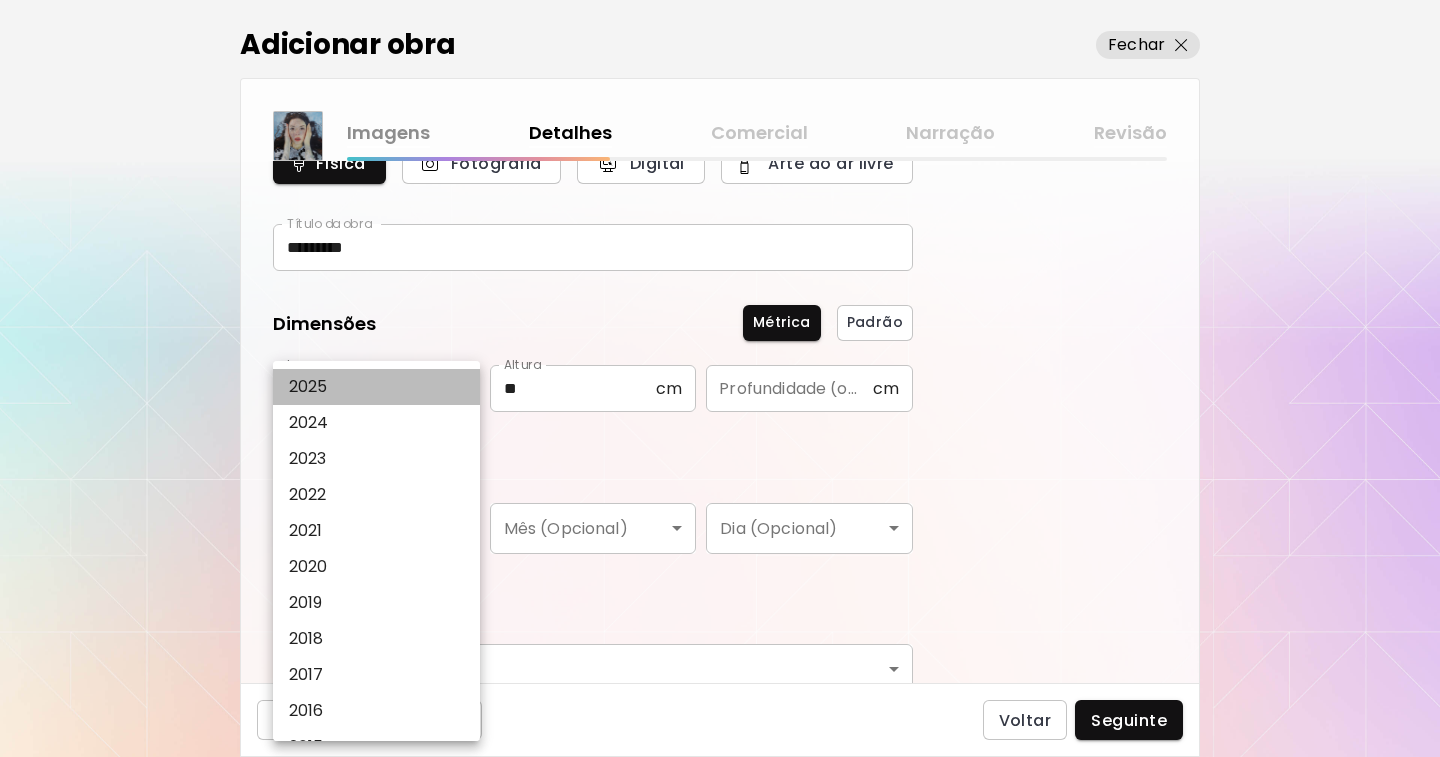 click on "2025" at bounding box center [308, 387] 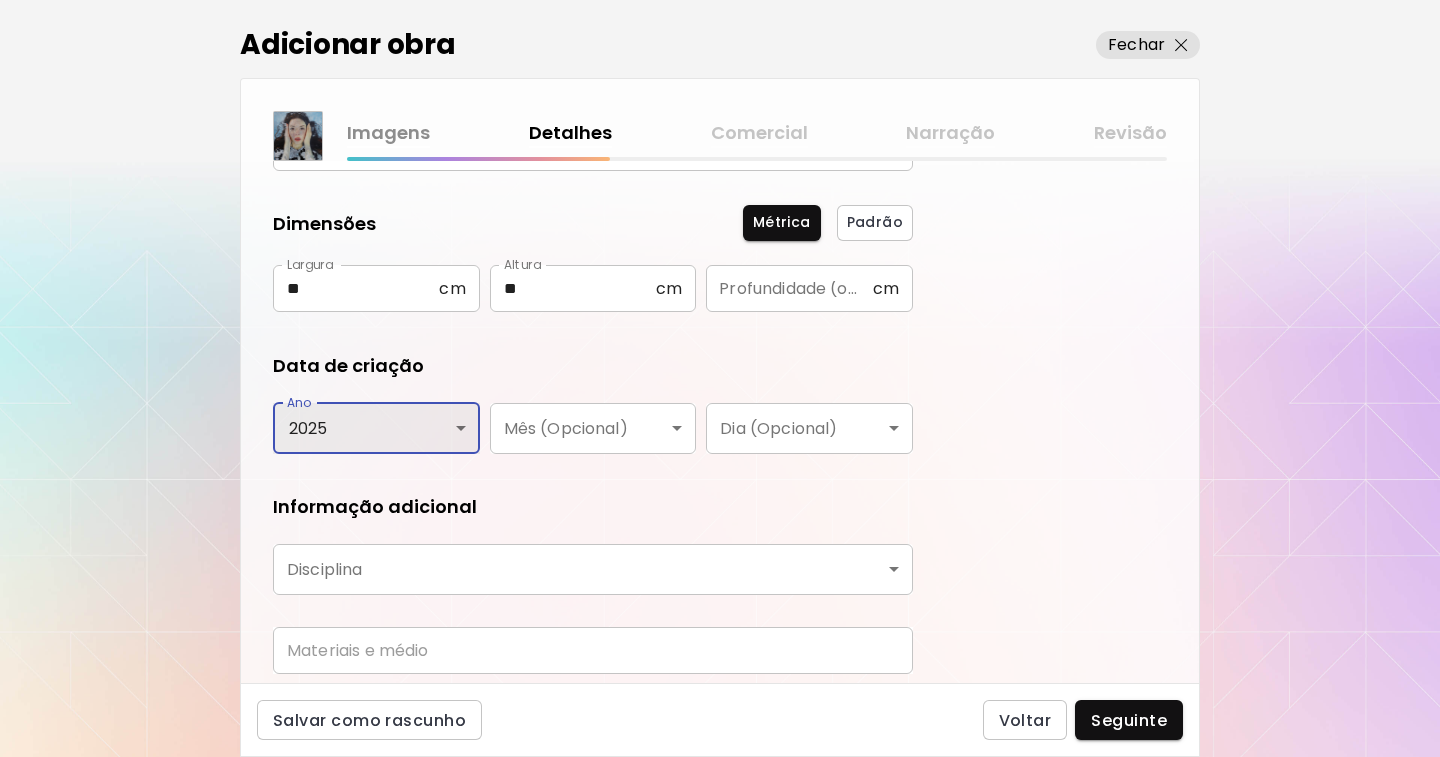 scroll, scrollTop: 271, scrollLeft: 0, axis: vertical 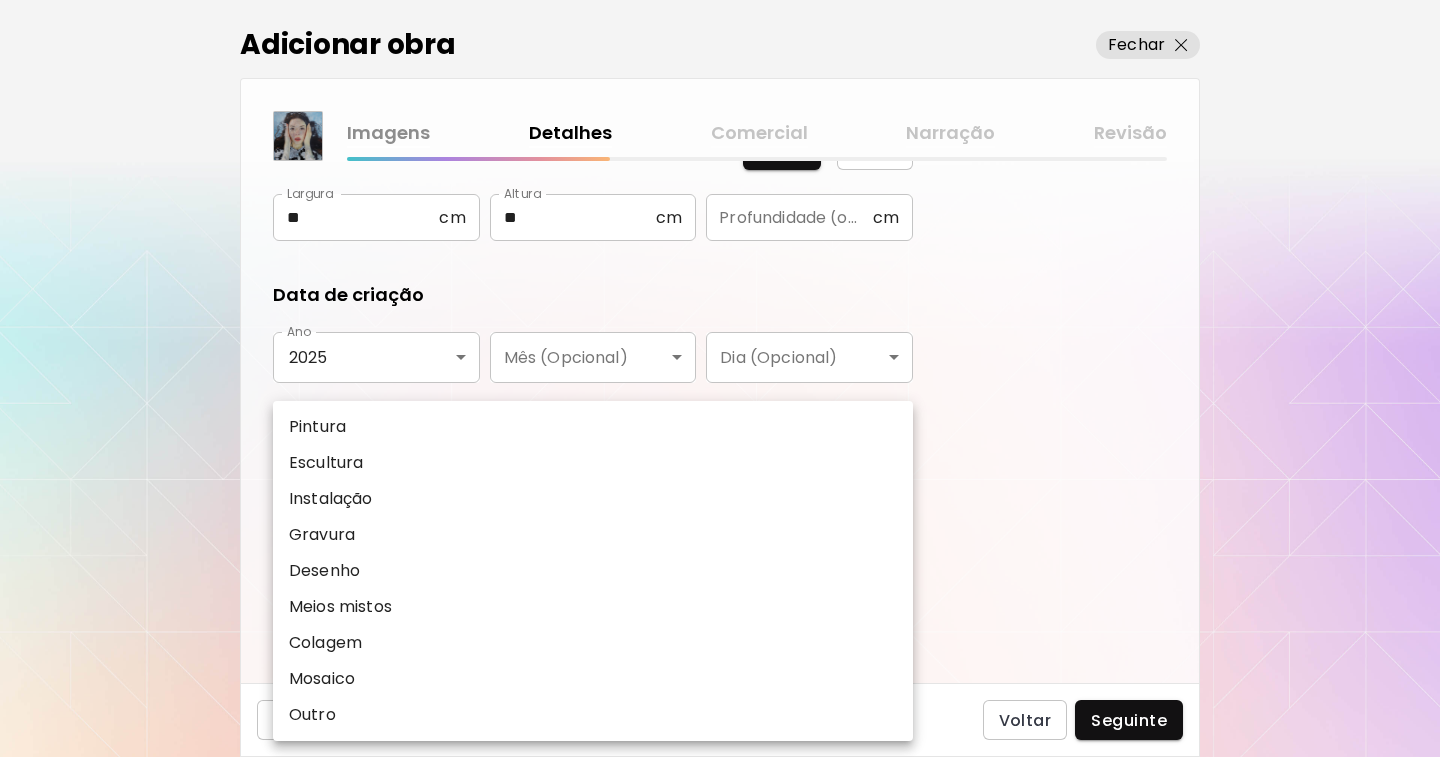 click on "kaleido.art/Naema_Hamelia Adicionar obras Gerencie suas obras Editar Perfil My BioLink Comunidade Metas MyStudio Atualizar My Website My Showrooms My Documents My Subscribers My Provenance My Augmentations My Analytics Ajustes Ajuda 0 1 Adicionar obra Fechar Imagens Detalhes Comercial Narração Revisão O que tipo de arte gostaria de acrescentar? Aprenda mais Física Fotografia Digital Arte ao ar livre Título da obra ********* Título da obra Dimensões Métrica Padrão Largura ** cm Largura Altura ** cm Altura Profundidade (opcional) cm Profundidade (opcional) Data de criação Ano 2025 **** Ano Mês (Opcional) ​ Mês (Opcional) Dia (Opcional) ​ Dia (Opcional) Informação adicional Disciplina ​ Disciplina Materiais e médio Materiais e médio Salvar como rascunho Voltar Seguinte Pesquisa de artista Nome ou identificador Nome ou identificador País do artista País do artista Disciplina Todos Pintura Contemporânea Desenho e Ilustração Collage Esculturas e Instalações Fotografía Arte AR/VR Todos" at bounding box center [720, 378] 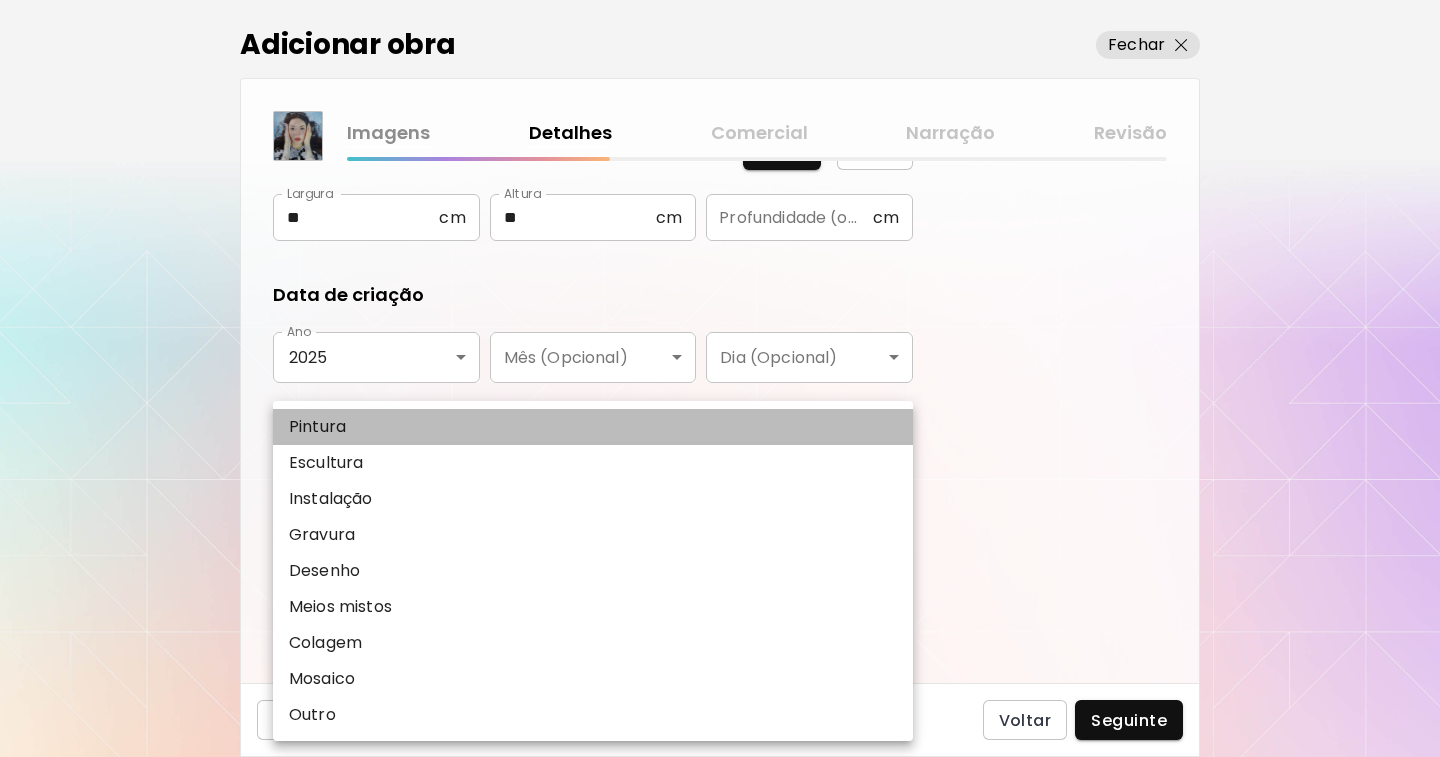 click on "Pintura" at bounding box center [317, 427] 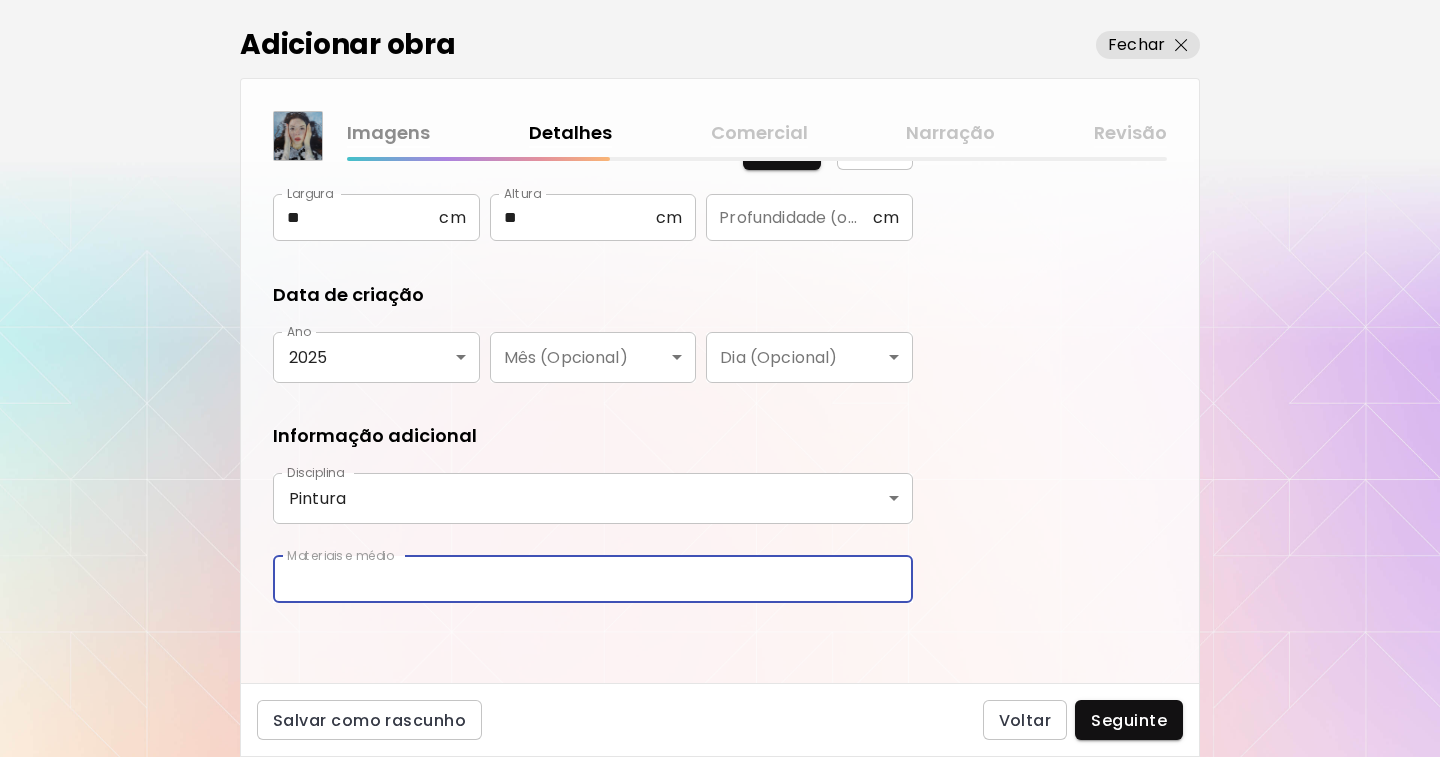 click at bounding box center [593, 579] 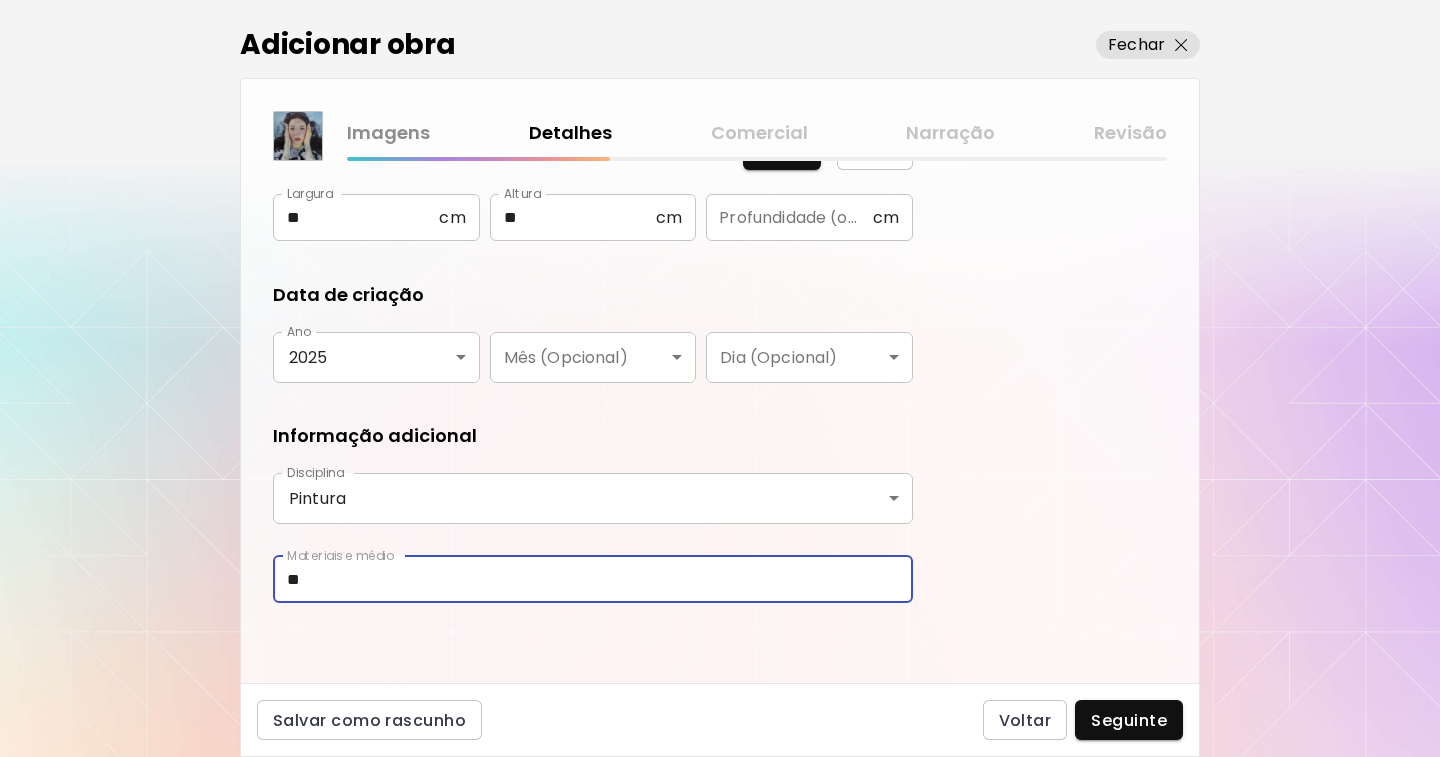 type on "*" 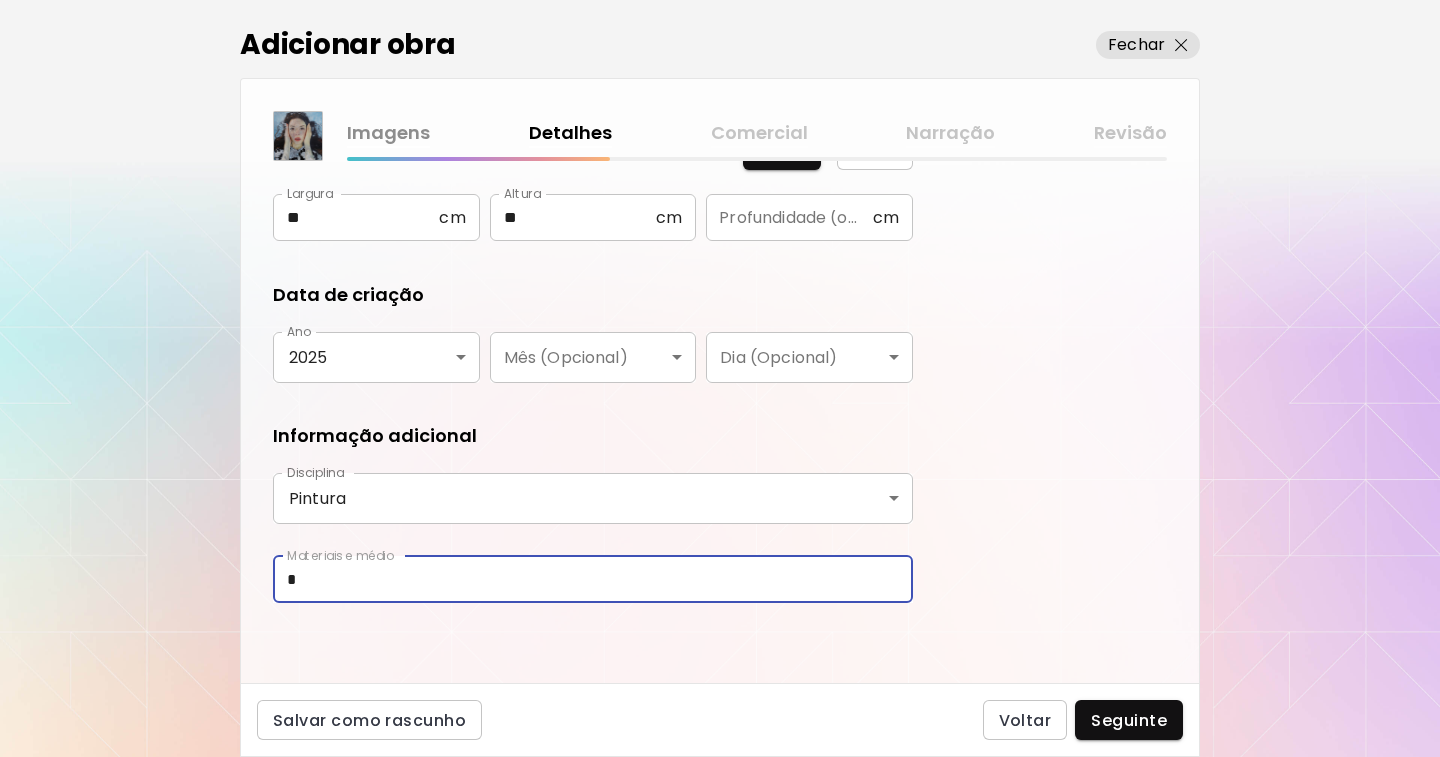 type 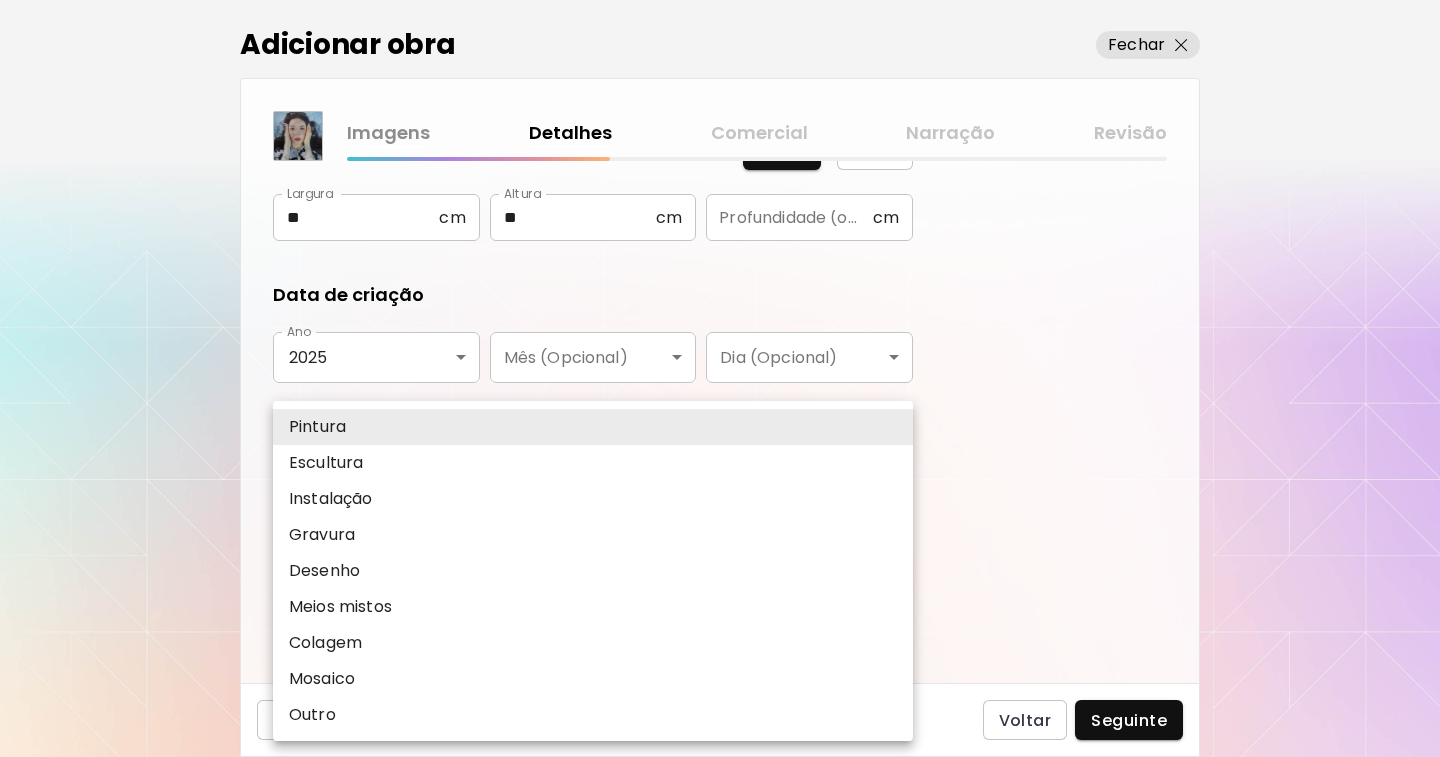 click on "kaleido.art/Naema_Hamelia Adicionar obras Gerencie suas obras Editar Perfil My BioLink Comunidade Metas MyStudio Atualizar My Website My Showrooms My Documents My Subscribers My Provenance My Augmentations My Analytics Ajustes Ajuda 0 1 Adicionar obra Fechar Imagens Detalhes Comercial Narração Revisão O que tipo de arte gostaria de acrescentar? Aprenda mais Física Fotografia Digital Arte ao ar livre Título da obra ********* Título da obra Dimensões Métrica Padrão Largura ** cm Largura Altura ** cm Altura Profundidade (opcional) cm Profundidade (opcional) Data de criação Ano 2025 **** Ano Mês (Opcional) ​ Mês (Opcional) Dia (Opcional) ​ Dia (Opcional) Informação adicional Disciplina Pintura ******** Disciplina Materiais e médio Materiais e médio Salvar como rascunho Voltar Seguinte Pesquisa de artista Nome ou identificador Nome ou identificador País do artista País do artista Disciplina Todos Pintura Contemporânea Desenho e Ilustração Collage Esculturas e Instalações Fotografía" at bounding box center (720, 378) 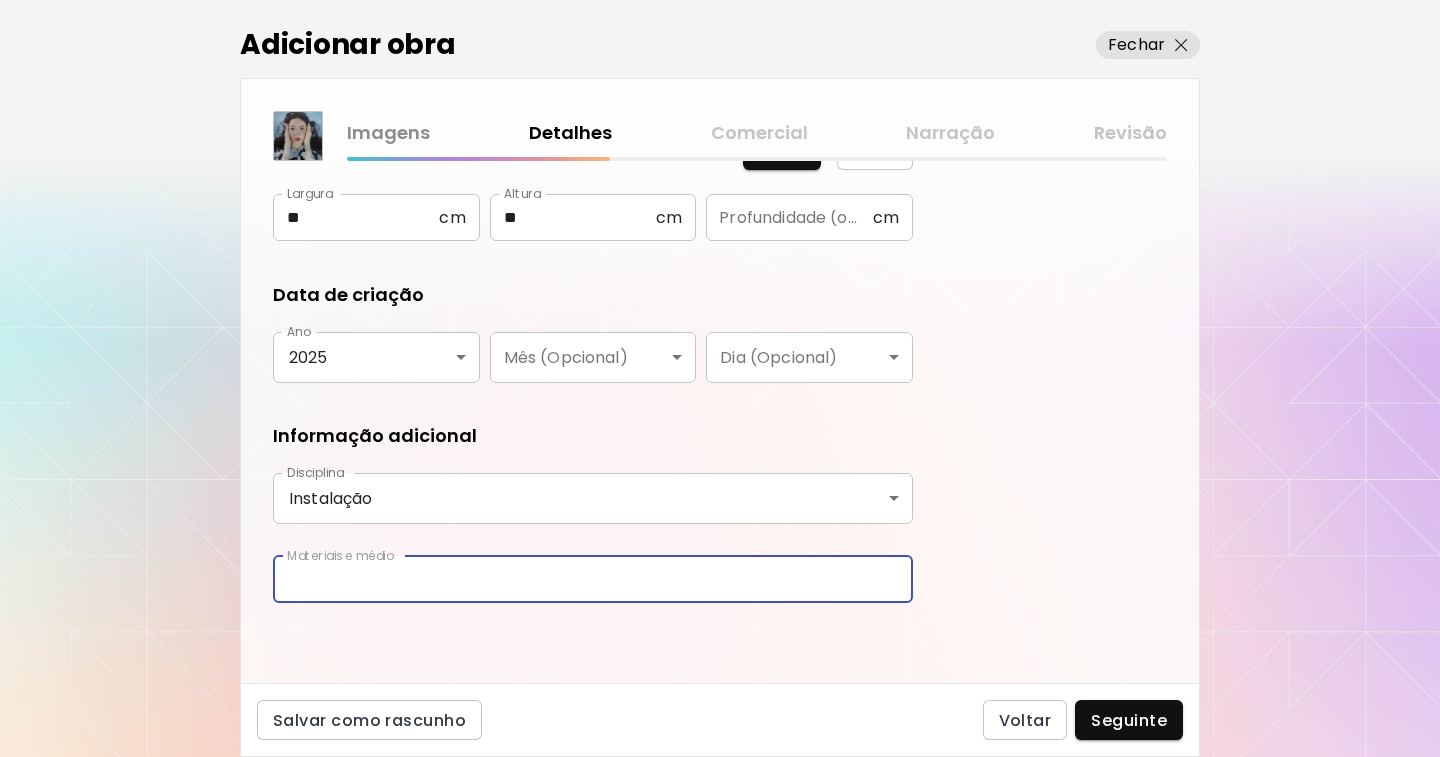 click at bounding box center (593, 579) 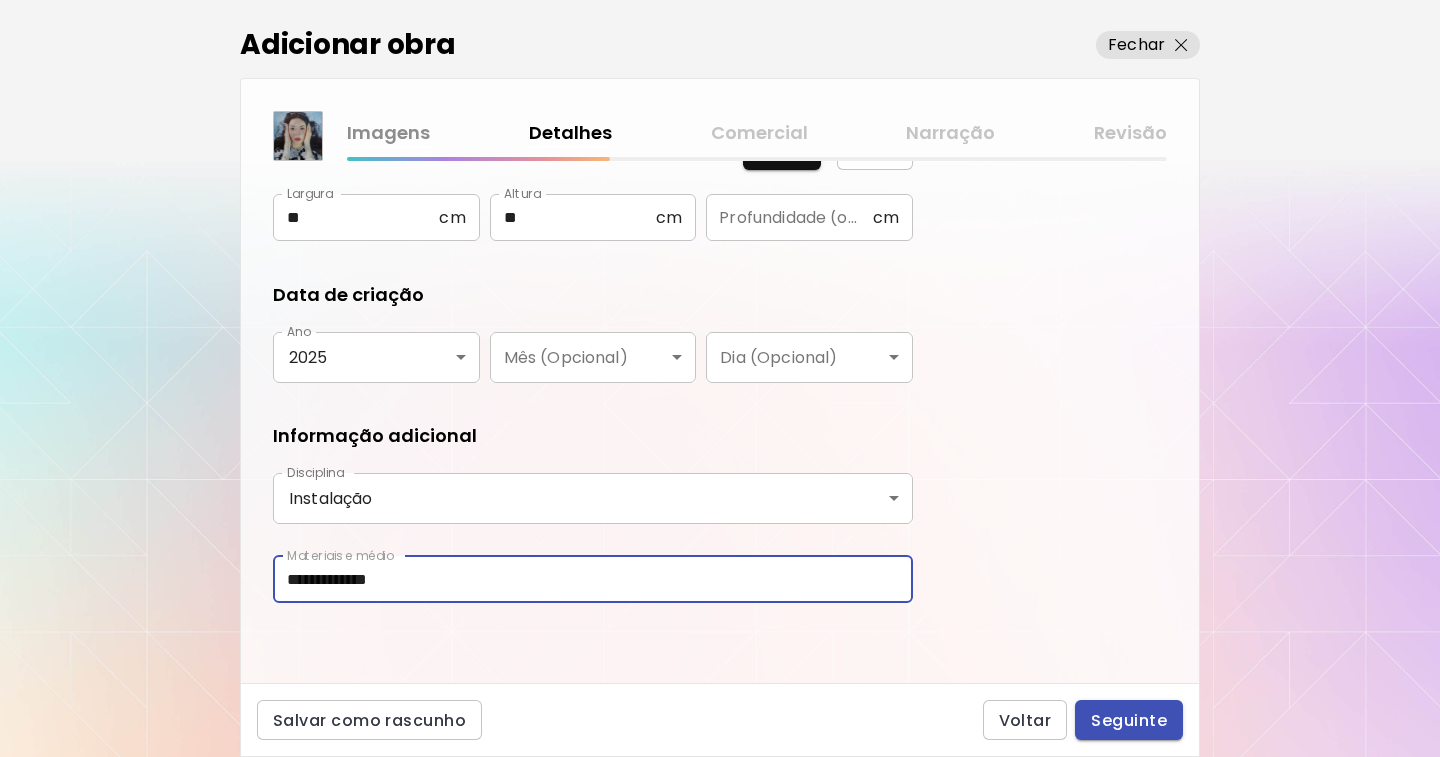 type on "**********" 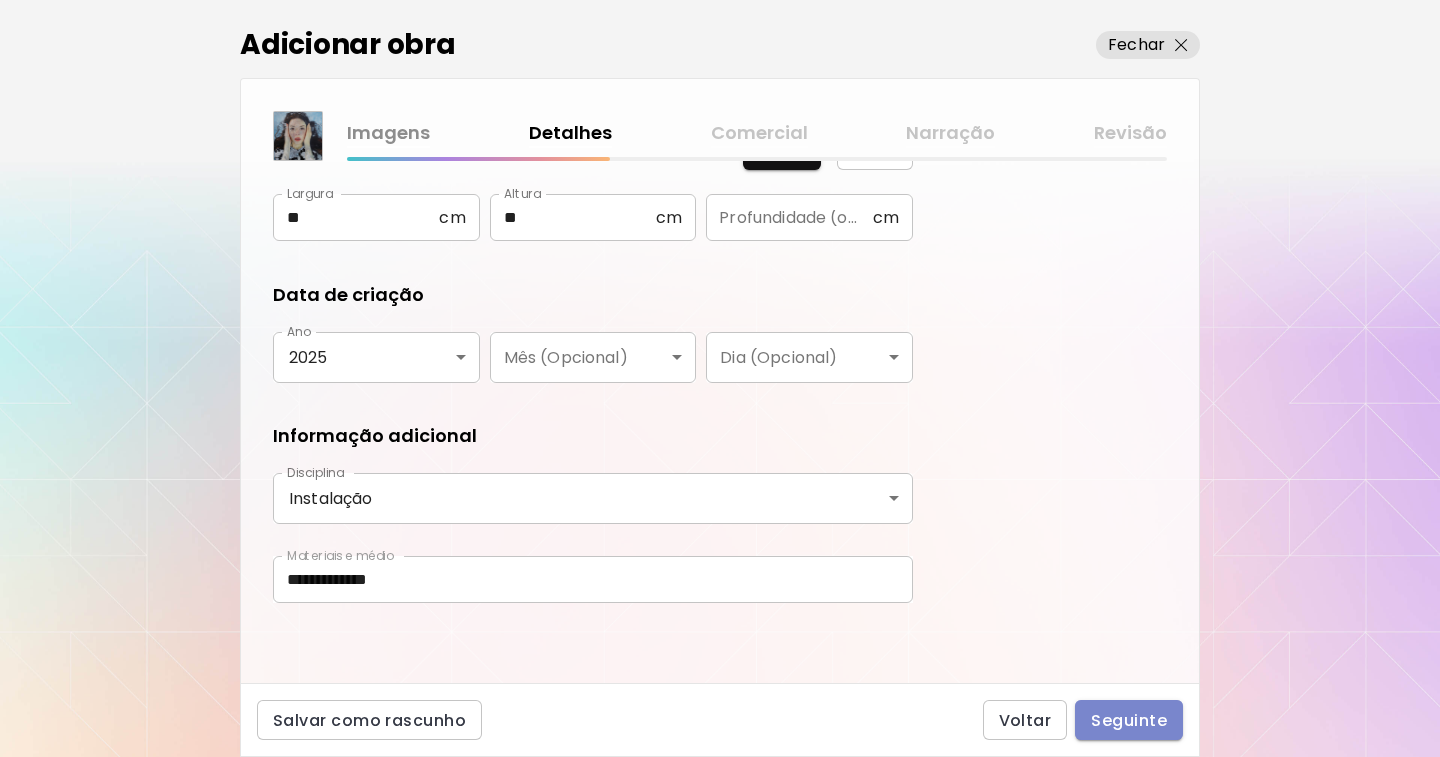 click on "Seguinte" at bounding box center [1129, 720] 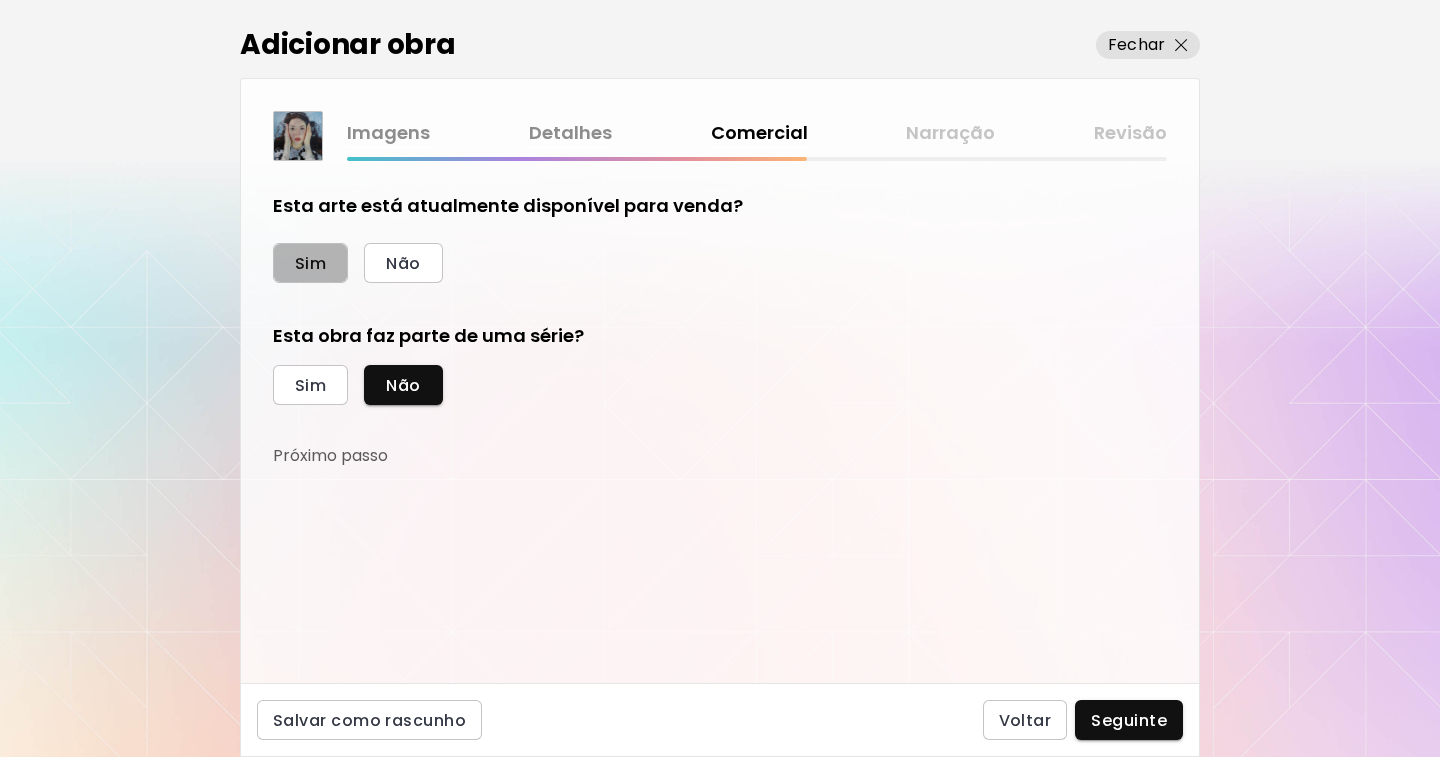 click on "Sim" at bounding box center [310, 263] 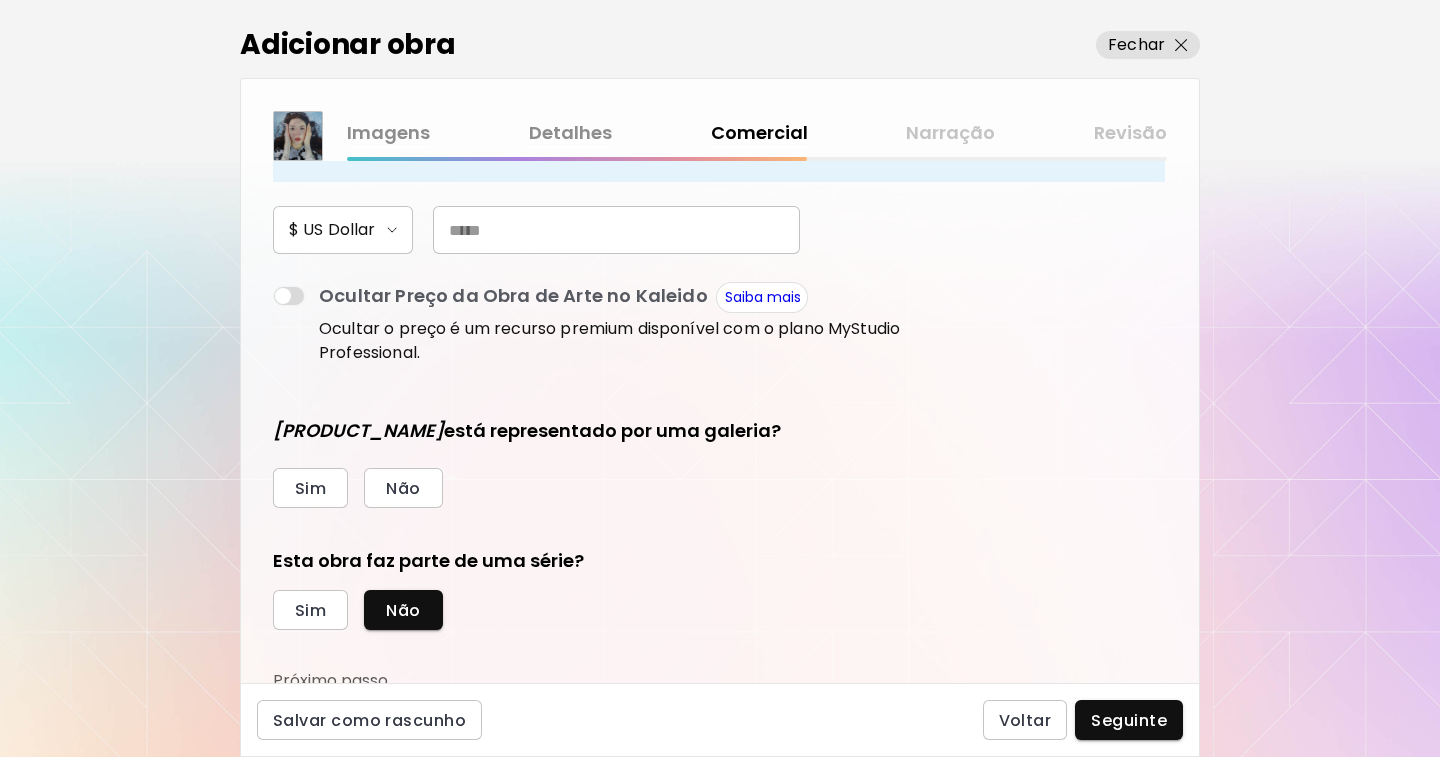 scroll, scrollTop: 304, scrollLeft: 0, axis: vertical 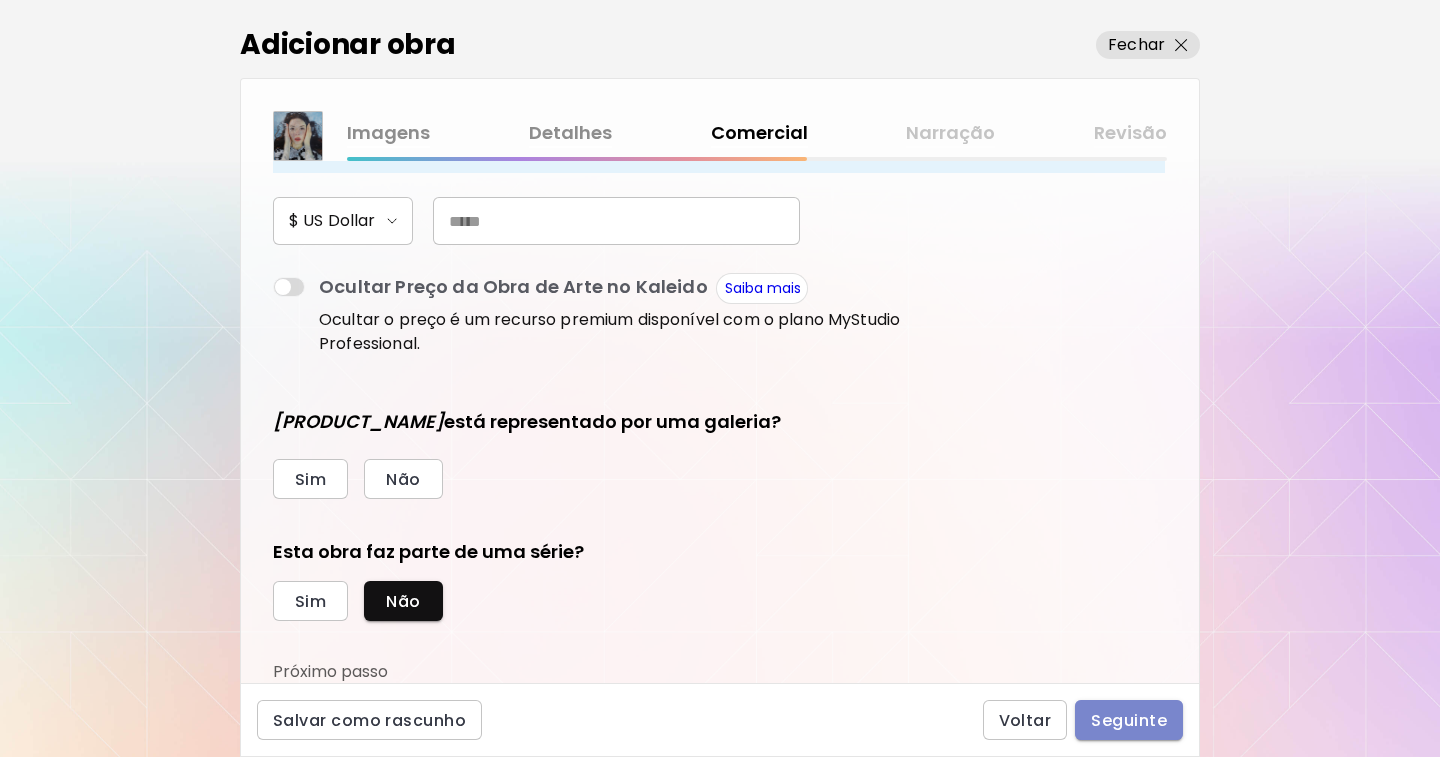 click on "Seguinte" at bounding box center [1129, 720] 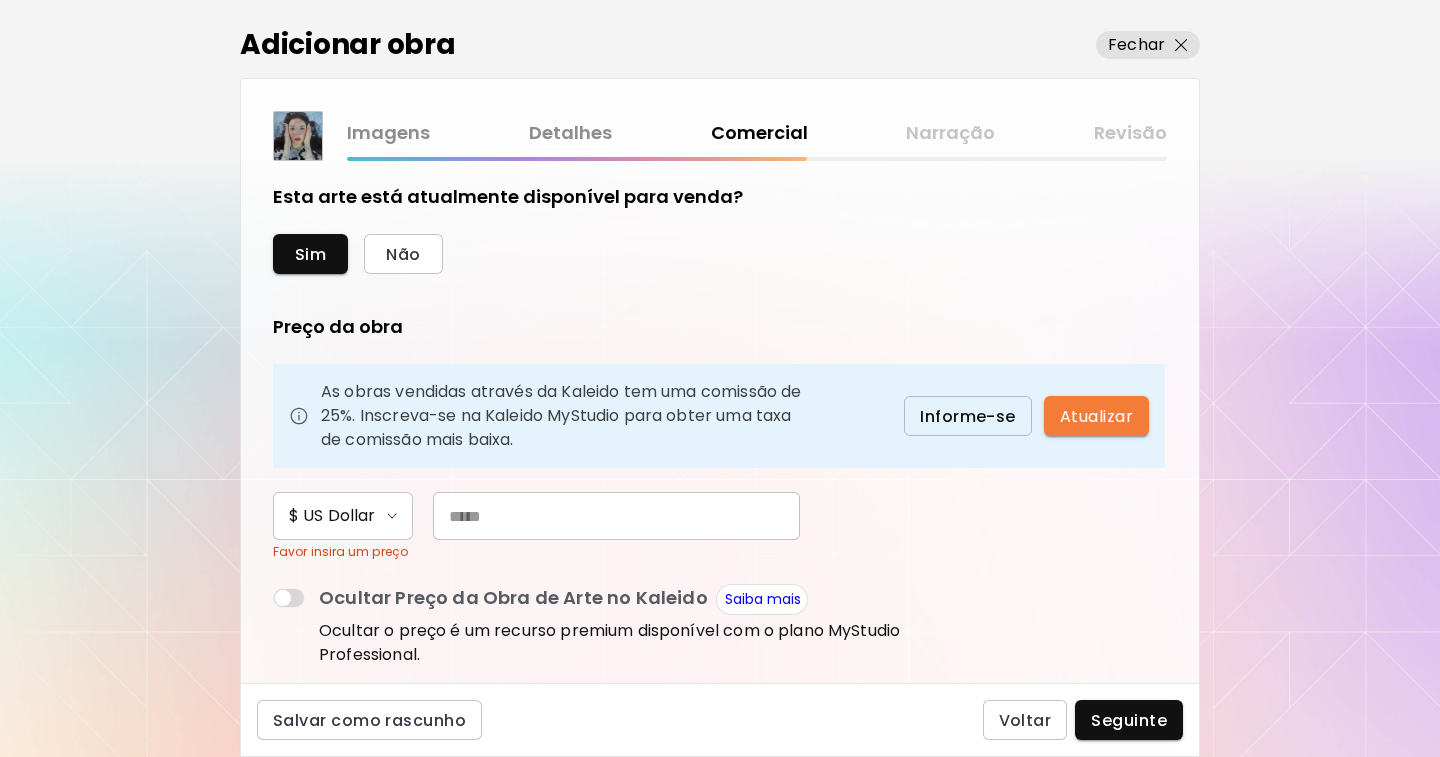 scroll, scrollTop: 4, scrollLeft: 0, axis: vertical 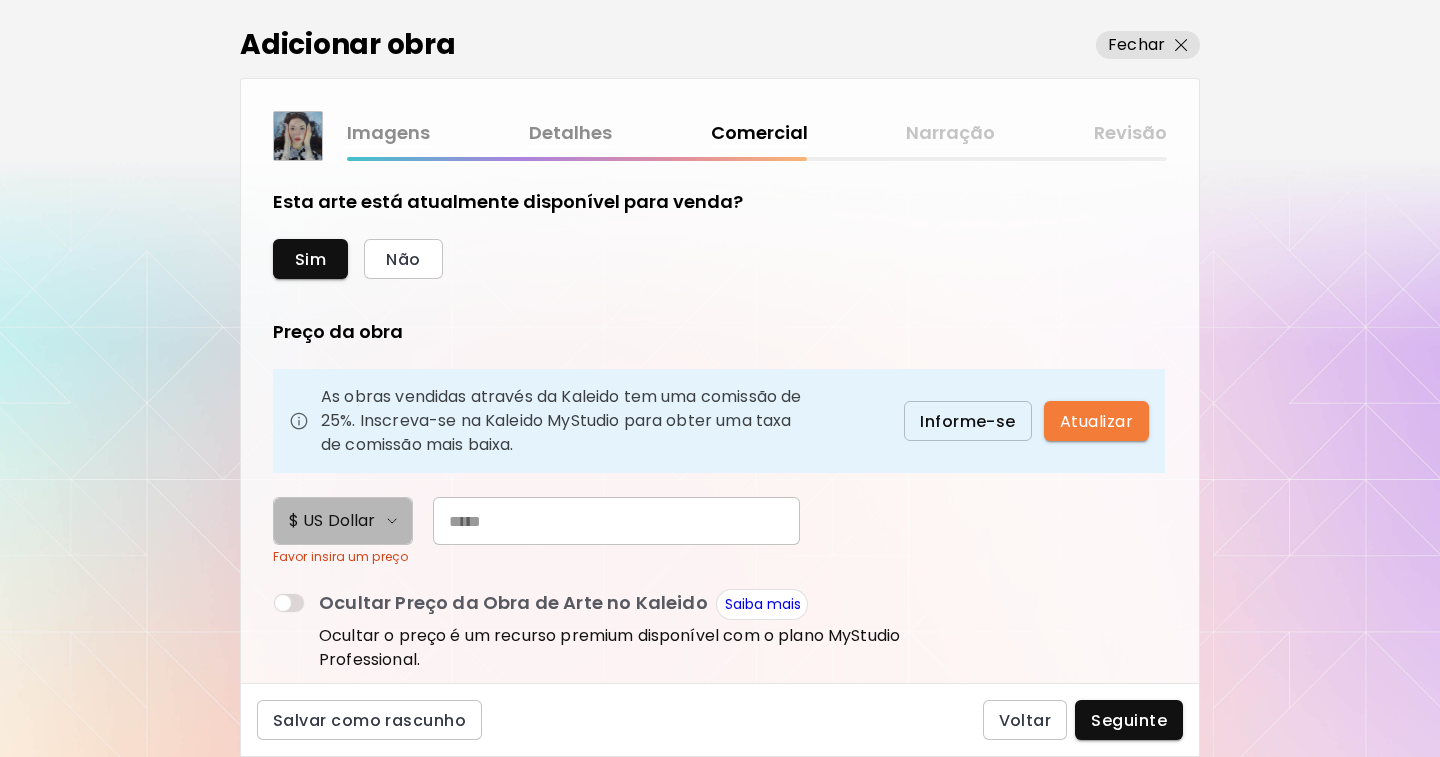 click at bounding box center (392, 521) 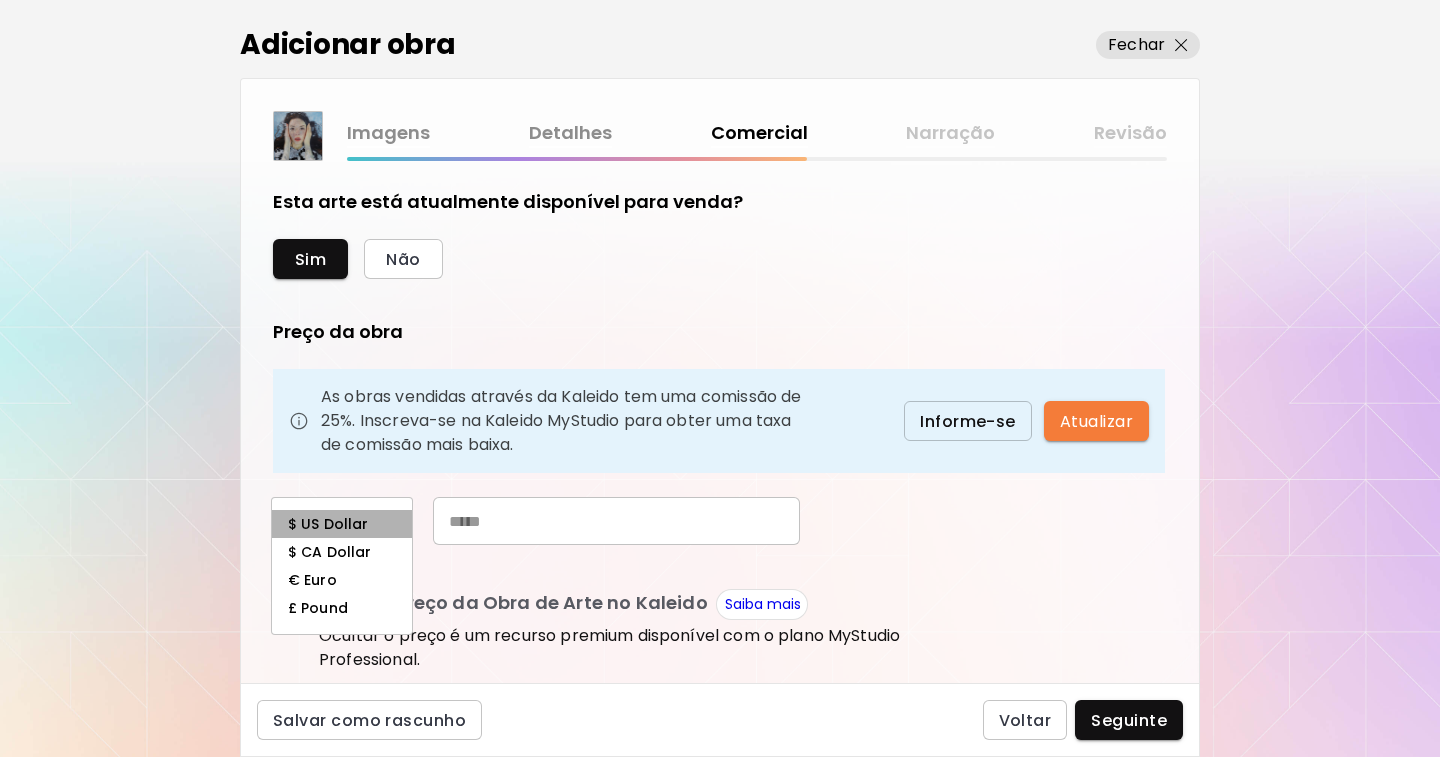 click on "$ US Dollar" at bounding box center [342, 524] 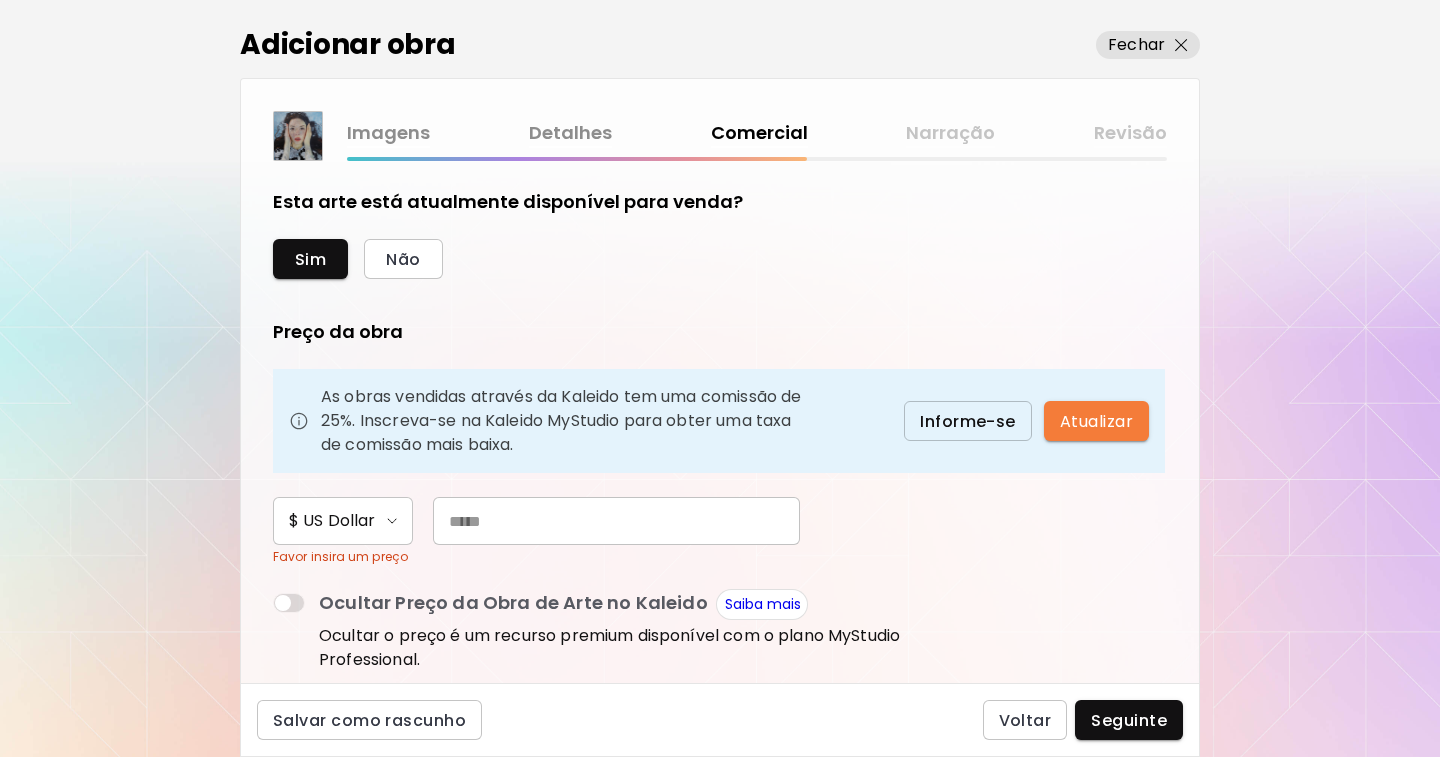 click at bounding box center [616, 521] 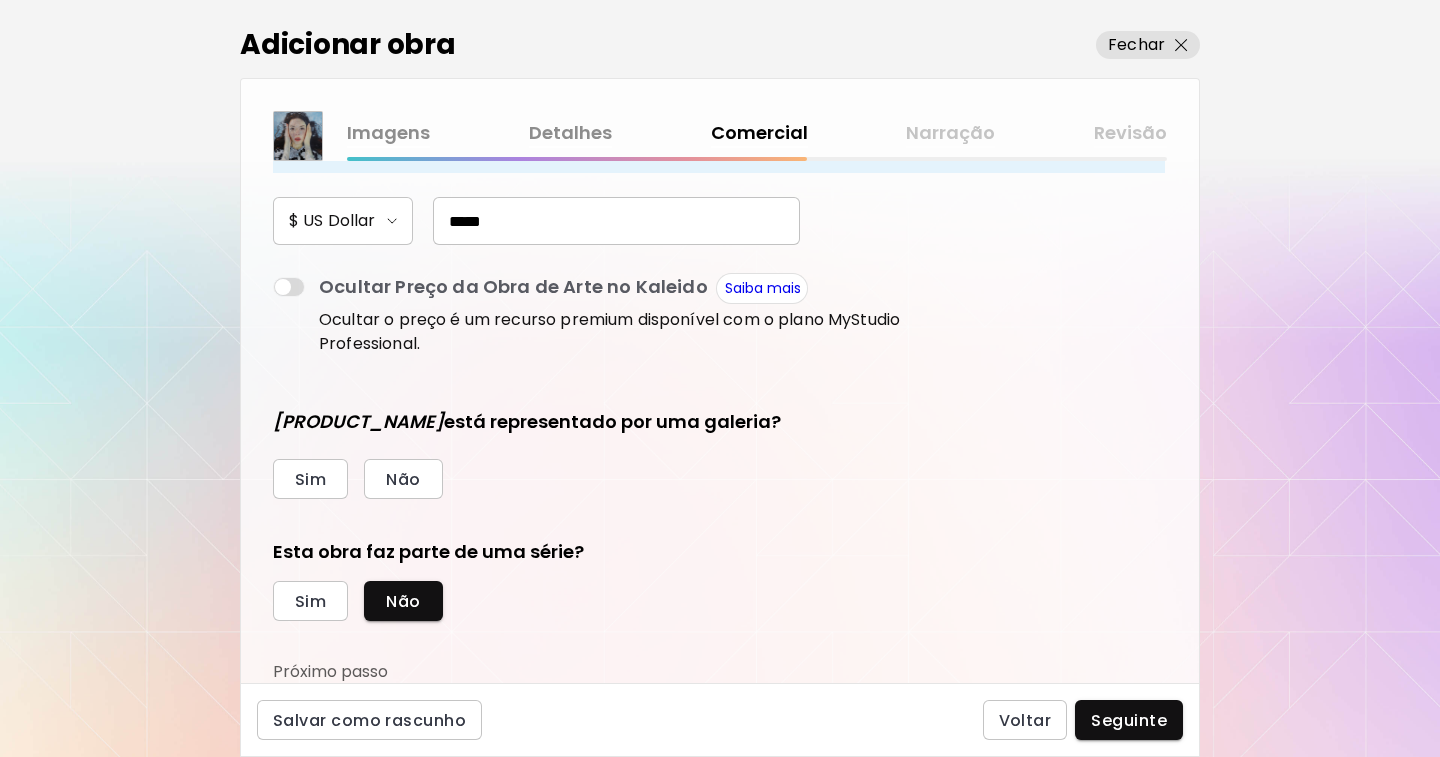 scroll, scrollTop: 204, scrollLeft: 0, axis: vertical 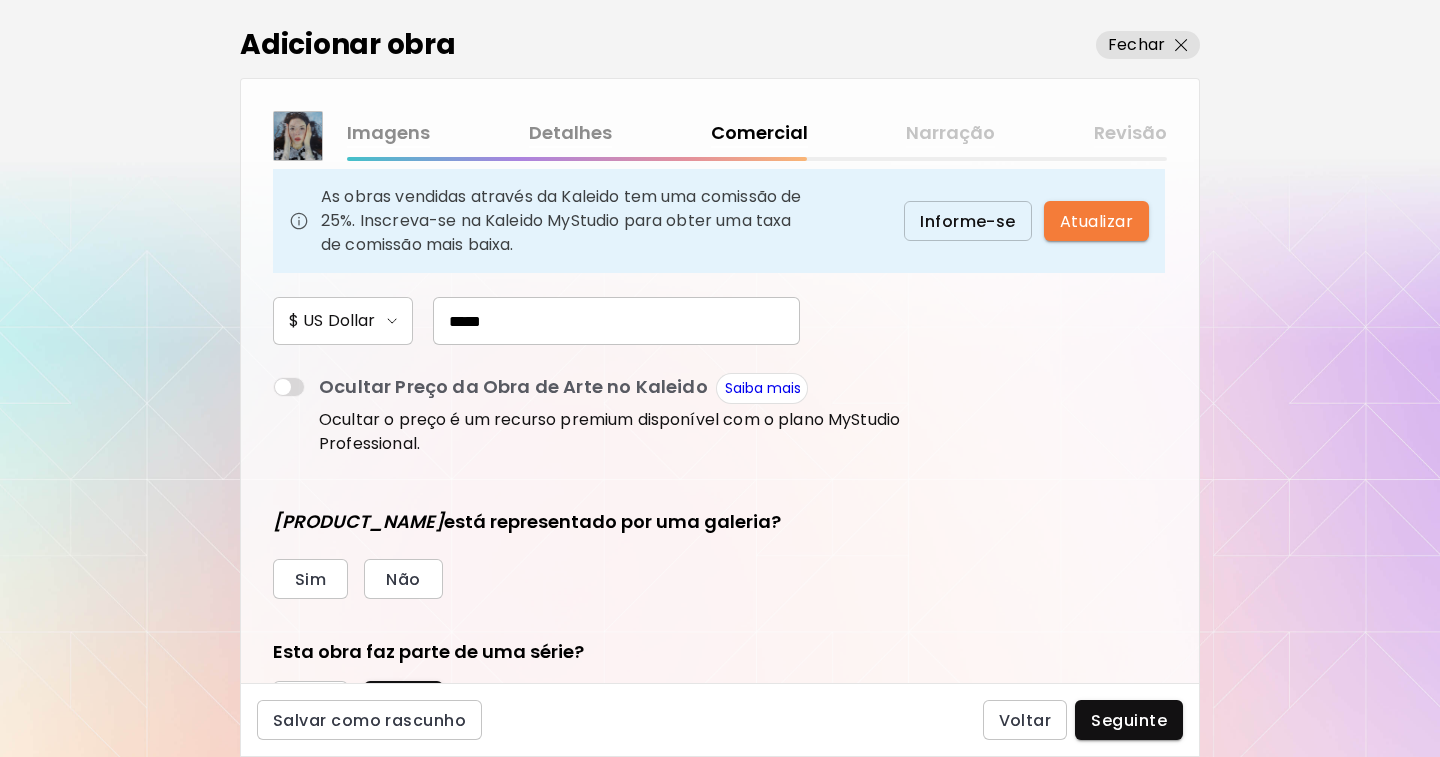 type on "*****" 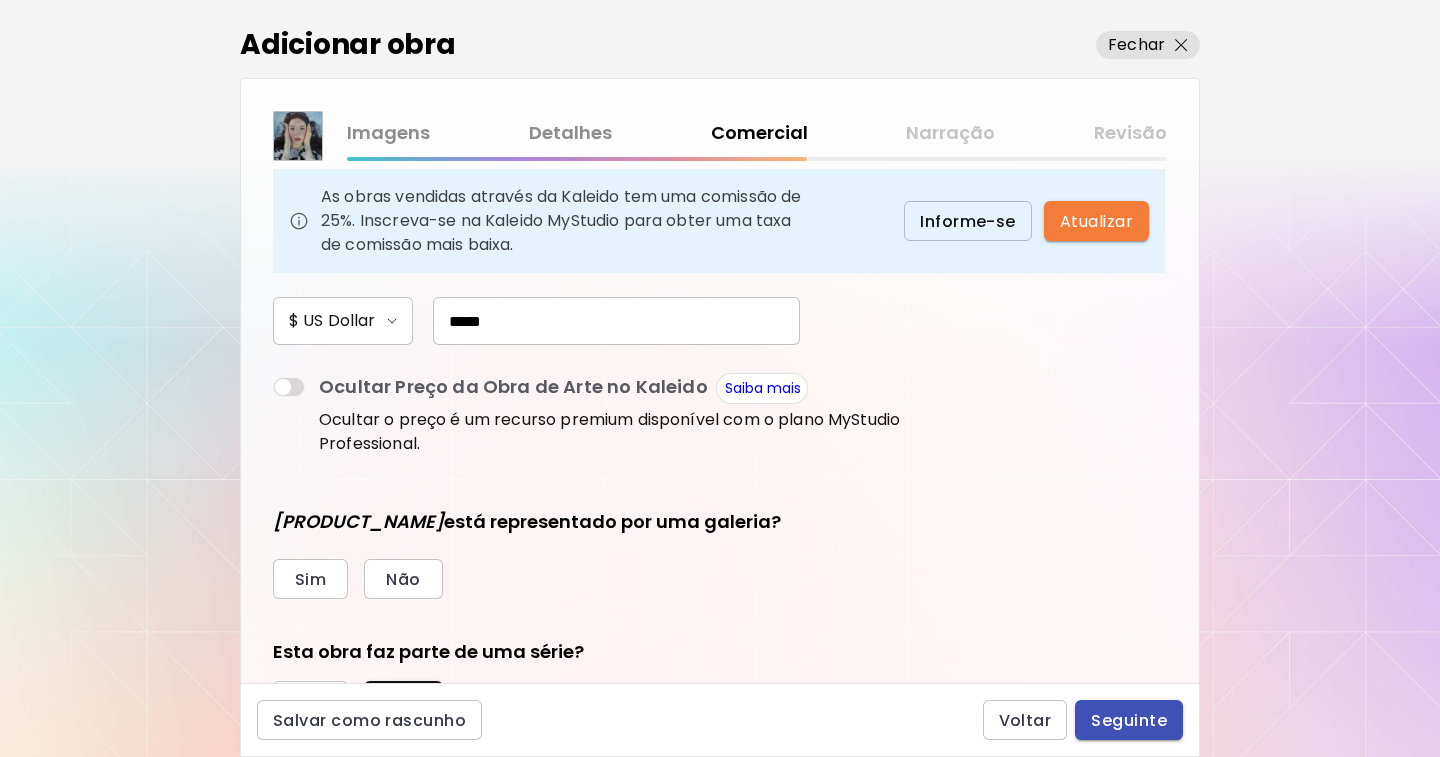 click on "Seguinte" at bounding box center (1129, 720) 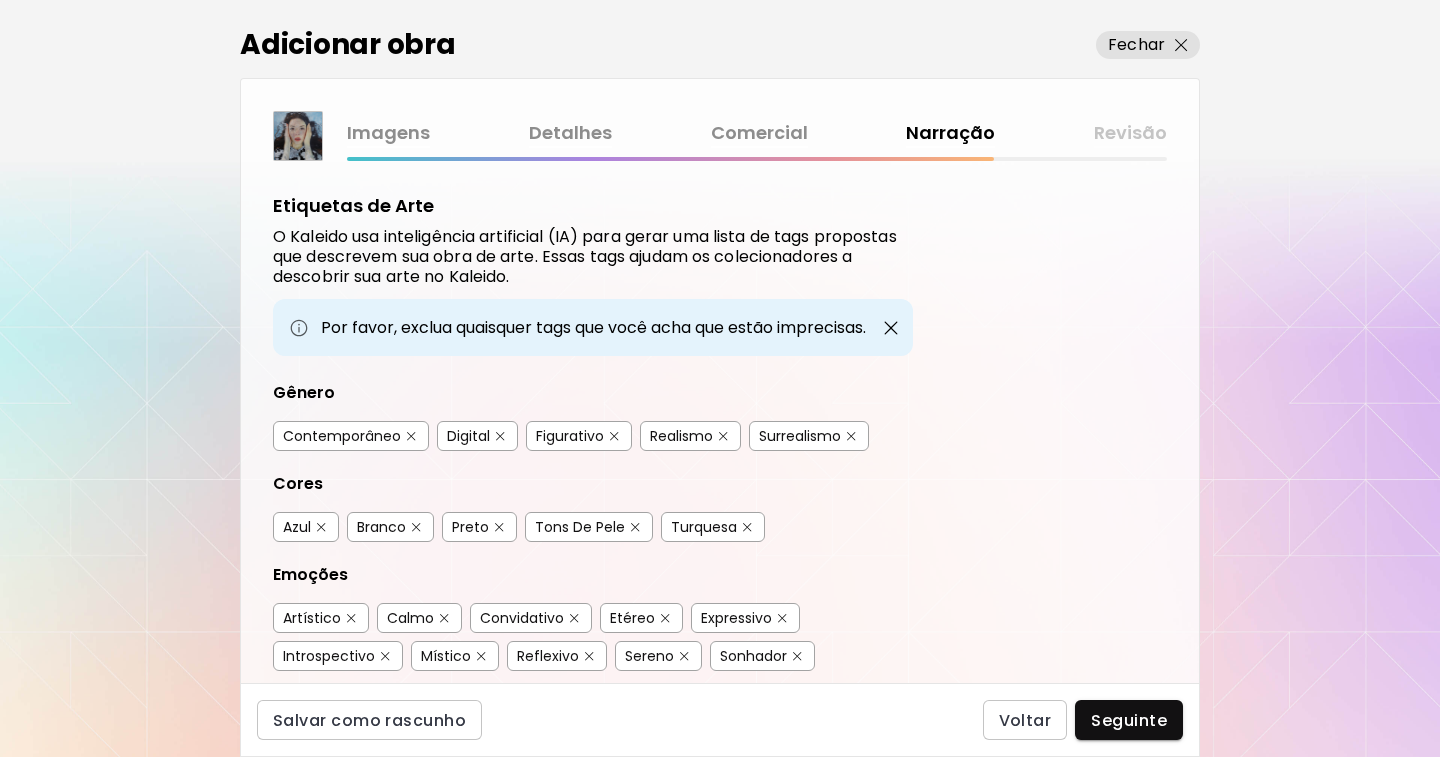 click at bounding box center (500, 436) 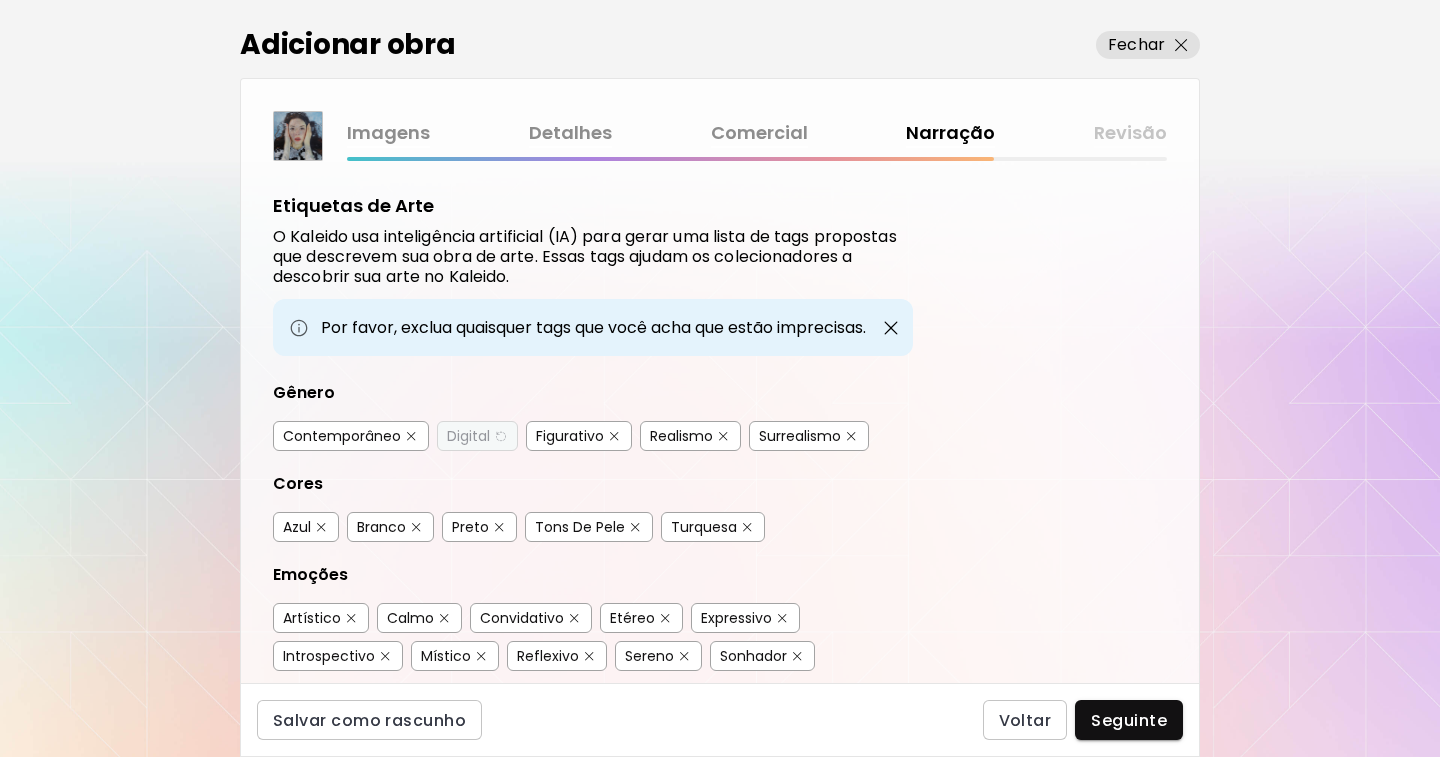 click at bounding box center (851, 436) 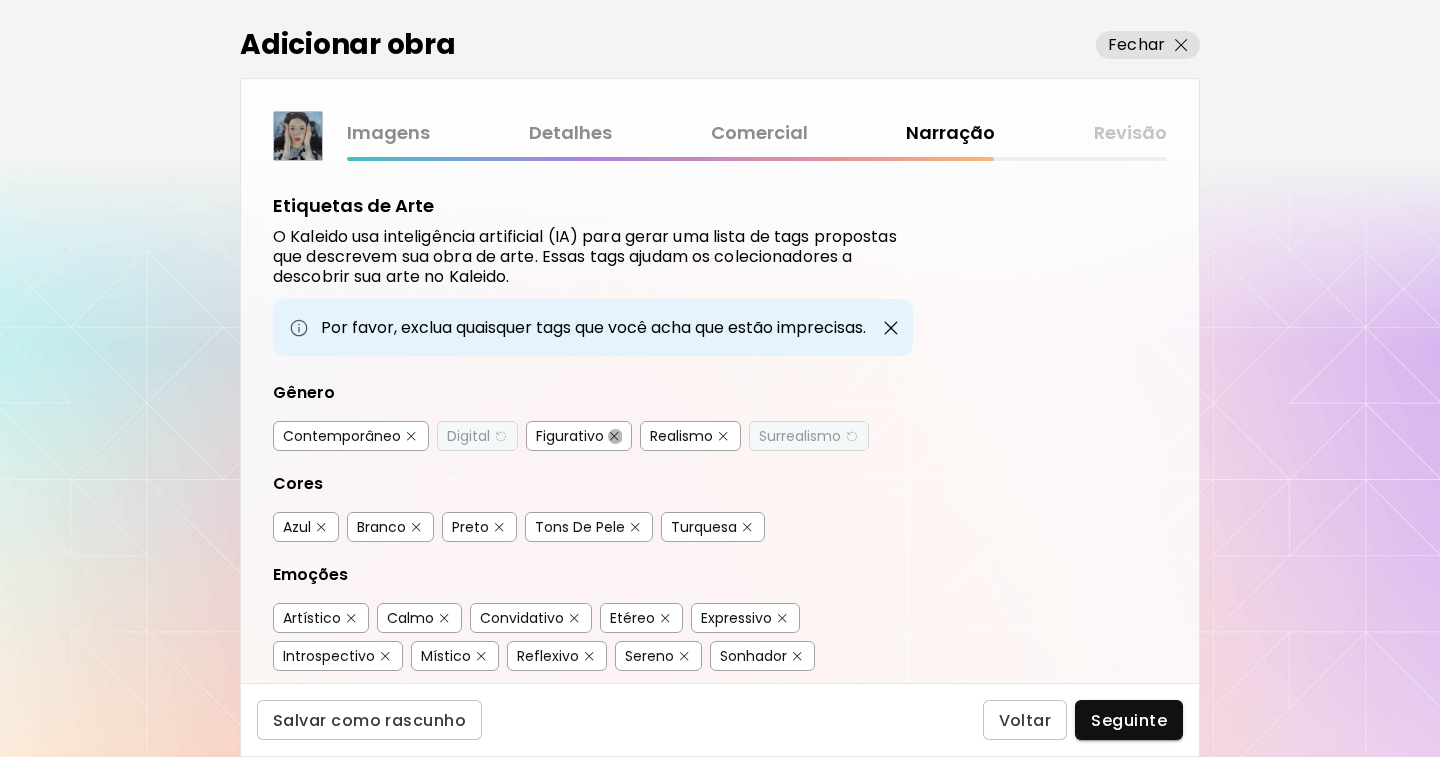 click at bounding box center [614, 436] 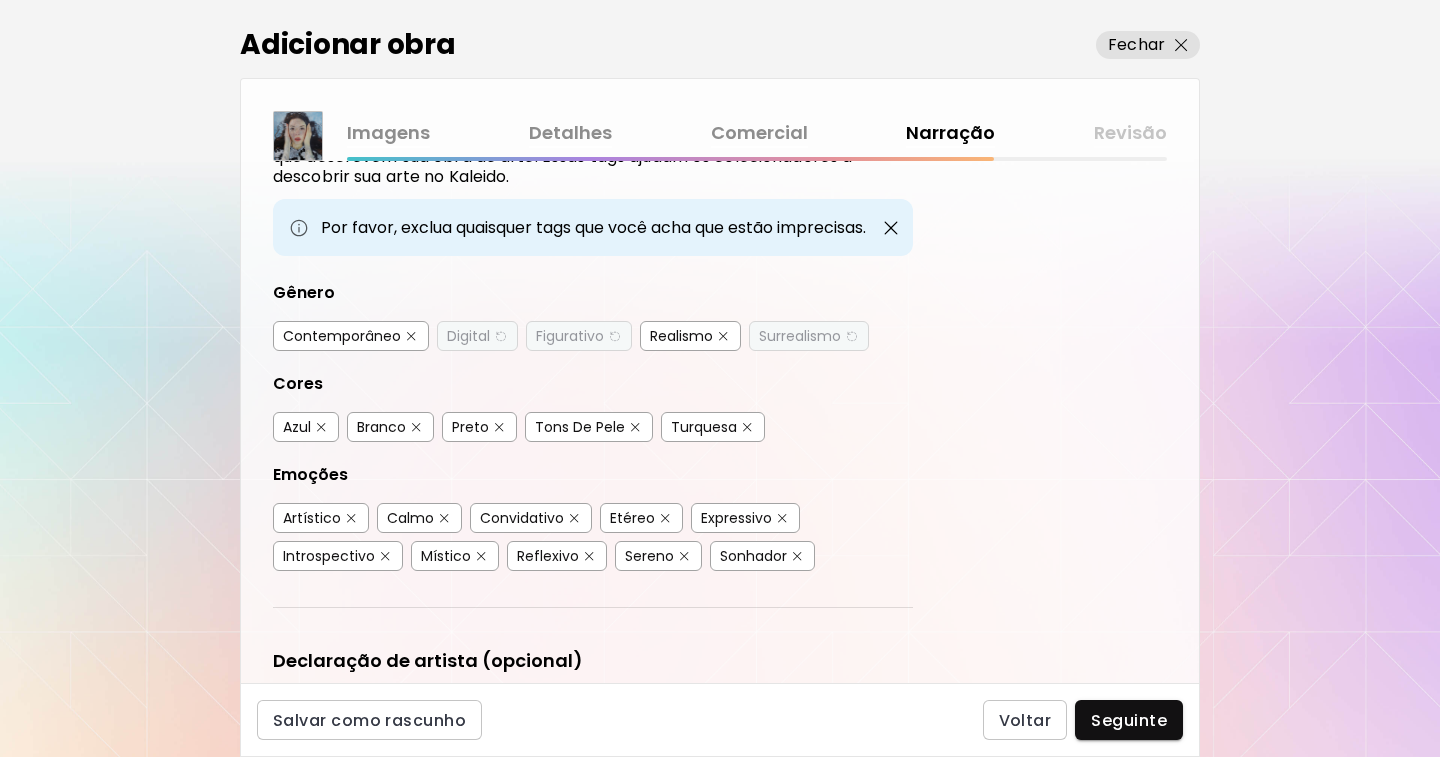 scroll, scrollTop: 200, scrollLeft: 0, axis: vertical 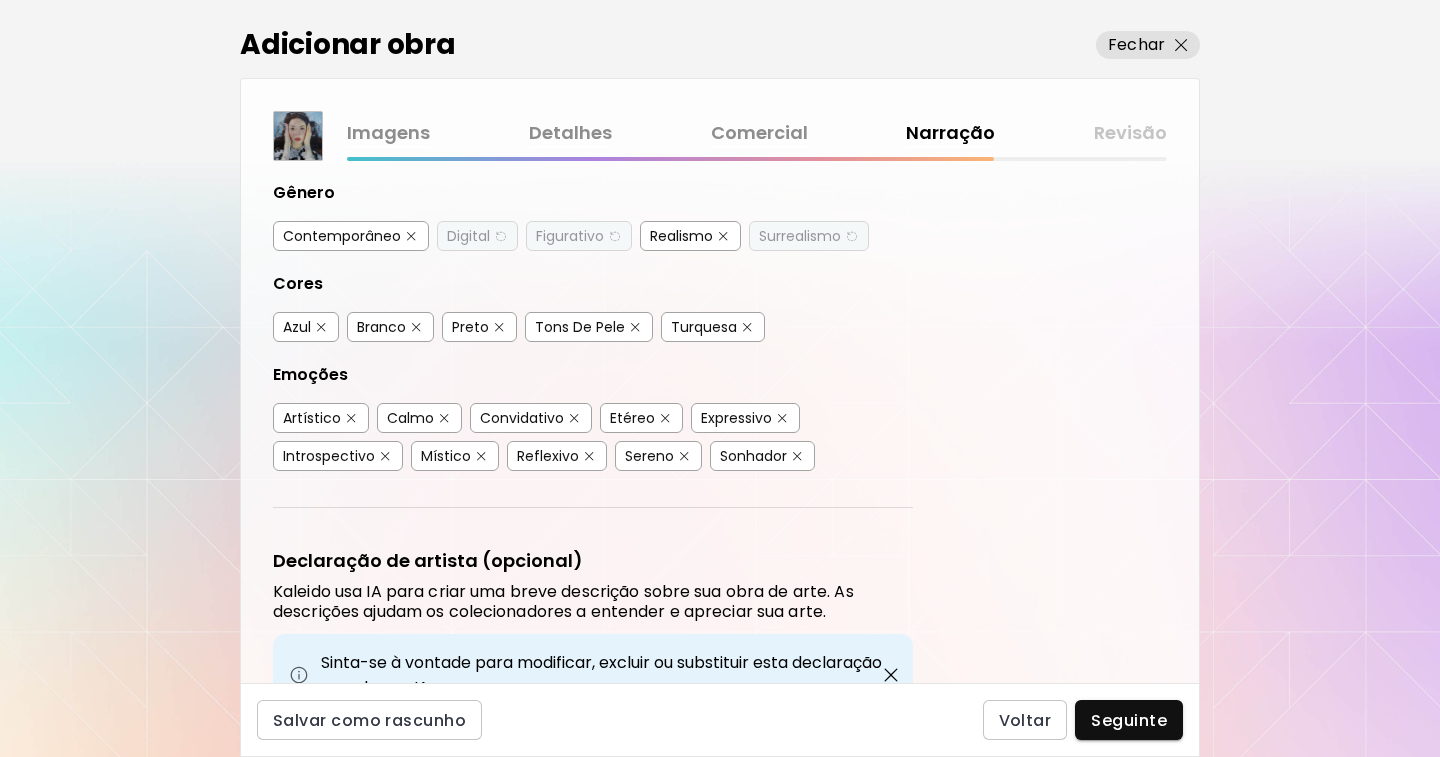 click on "Emoções" at bounding box center (593, 374) 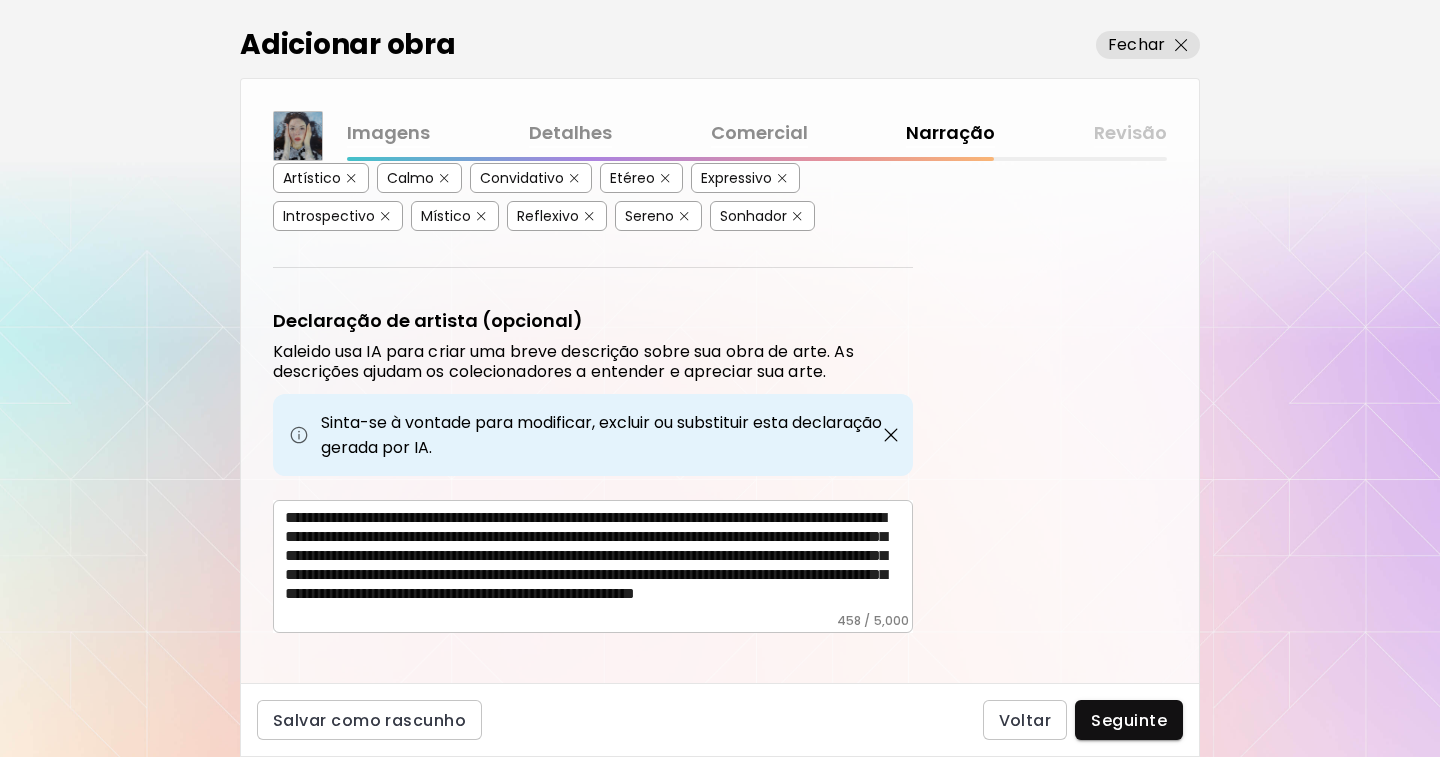 scroll, scrollTop: 462, scrollLeft: 0, axis: vertical 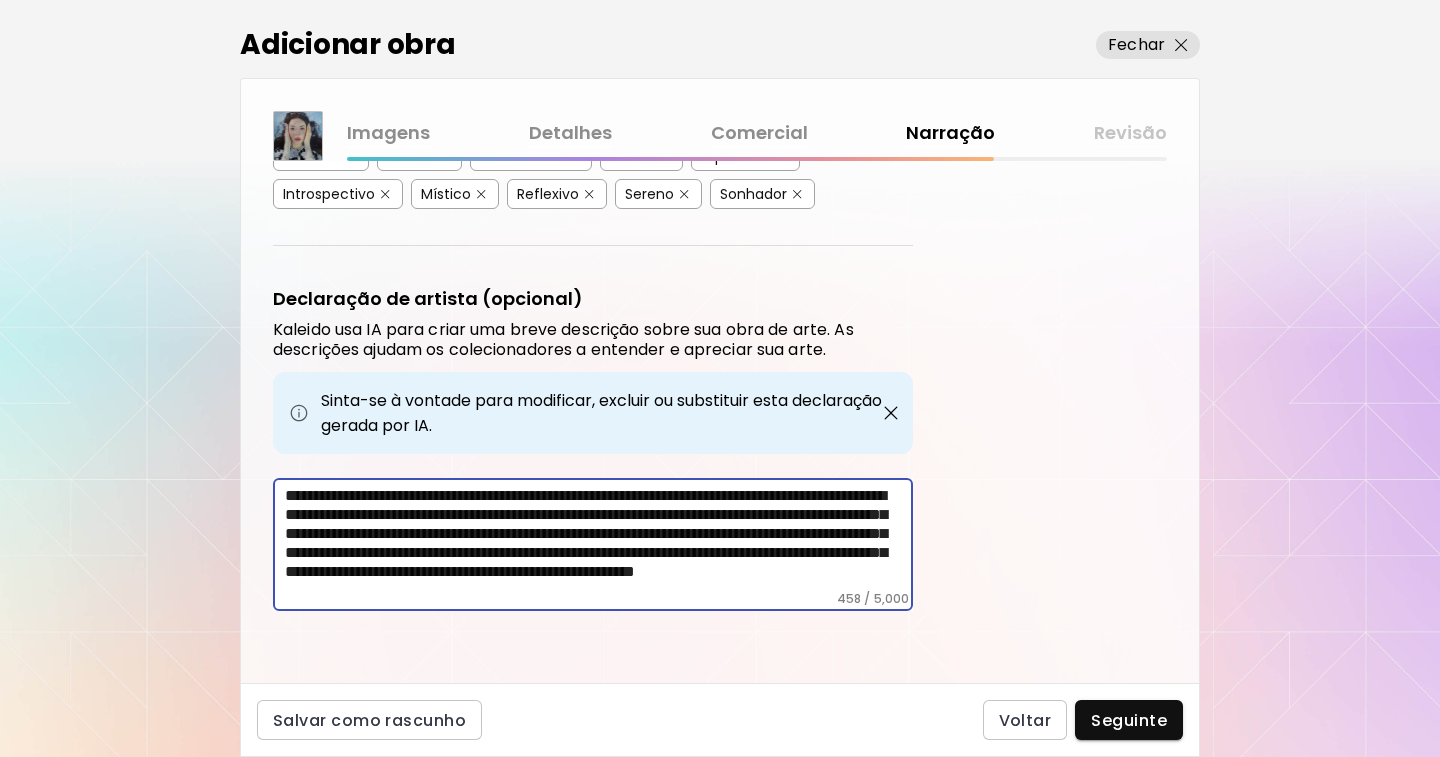 drag, startPoint x: 673, startPoint y: 586, endPoint x: 258, endPoint y: 498, distance: 424.22754 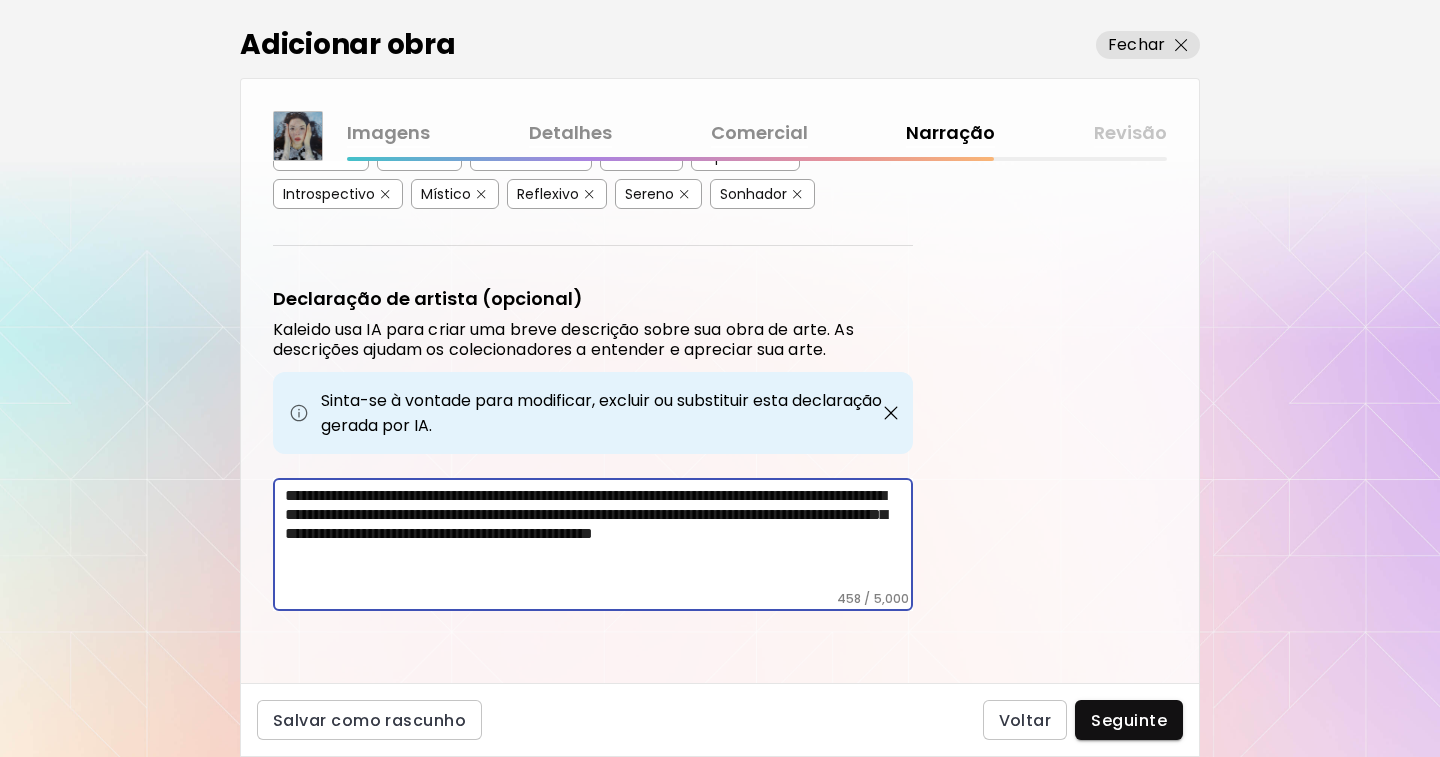 scroll, scrollTop: 0, scrollLeft: 0, axis: both 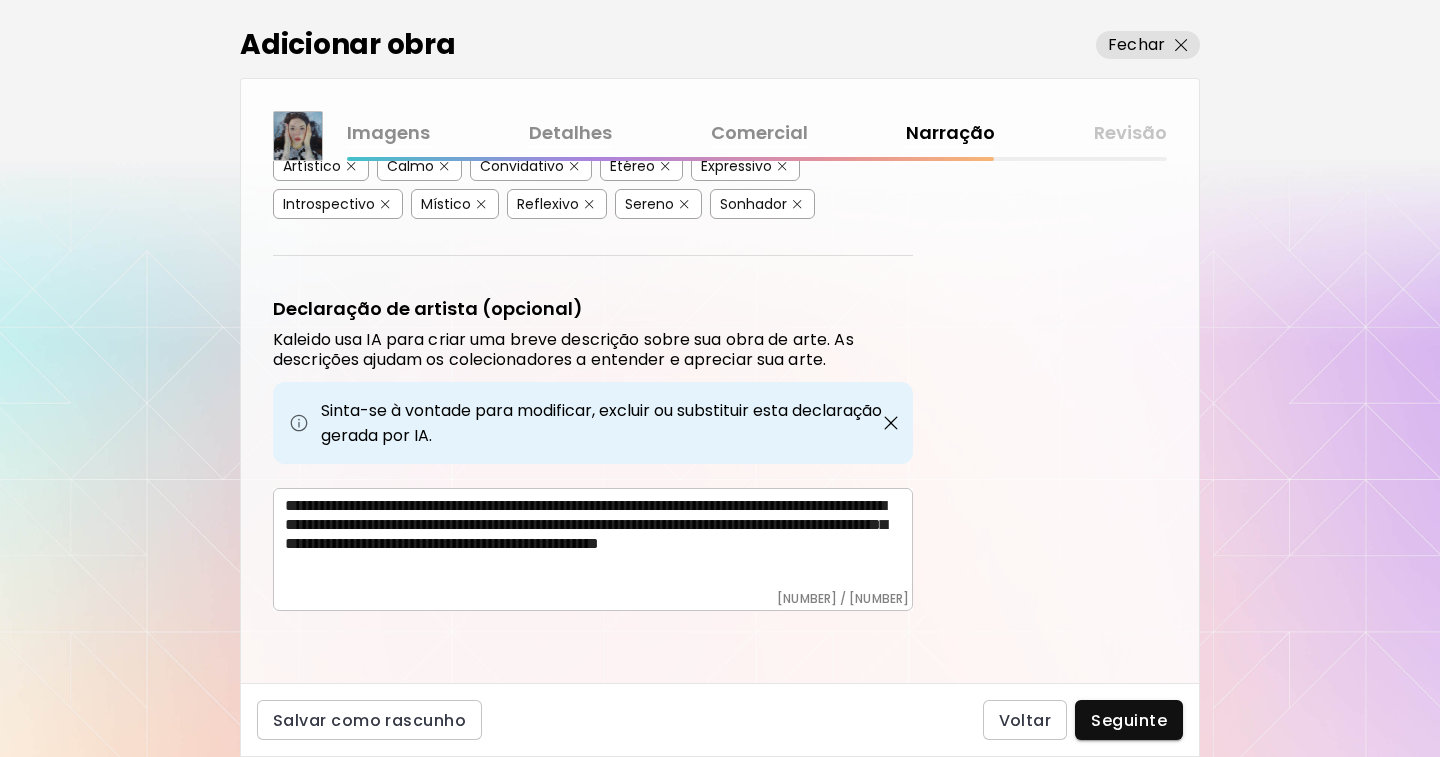 click on "Etiquetas de Arte O Kaleido usa inteligência artificial (IA) para gerar uma lista de tags propostas que descrevem sua obra de arte. Essas tags ajudam os colecionadores a descobrir sua arte no Kaleido. Por favor, exclua quaisquer tags que você acha que estão imprecisas. Gênero   Contemporâneo   Digital   Figurativo   Realismo   Surrealismo Cores   Azul   Branco   Preto   Tons De Pele   Turquesa Emoções   Artístico   Calmo   Convidativo   Etéreo   Expressivo   Introspectivo   Místico   Reflexivo   Sereno   Sonhador Declaração de artista (opcional) Kaleido usa IA para criar uma breve descrição sobre sua obra de arte. As descrições ajudam os colecionadores a entender e apreciar sua arte. Sinta-se à vontade para modificar, excluir ou substituir esta declaração gerada por IA. * ​ 252 / 5,000" at bounding box center [720, 422] 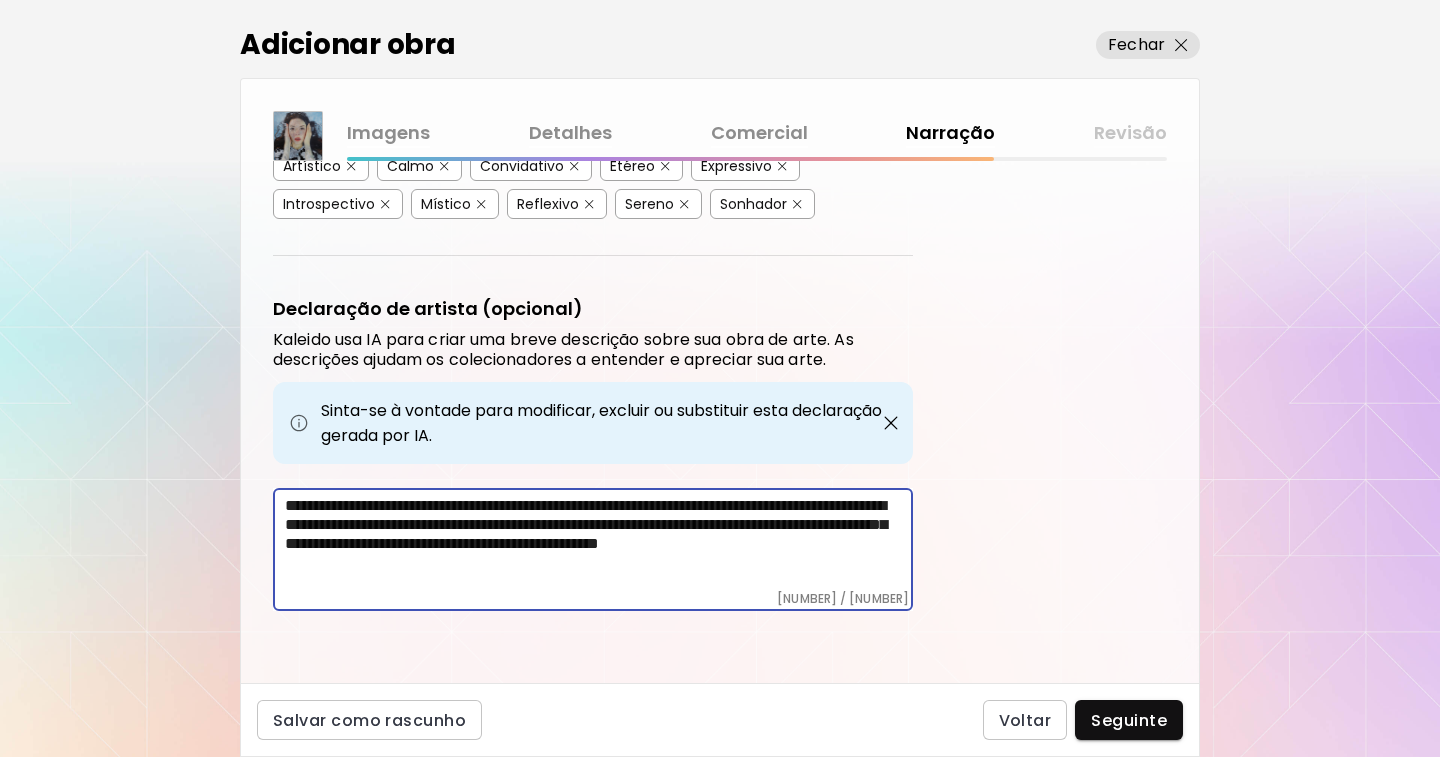 paste on "**********" 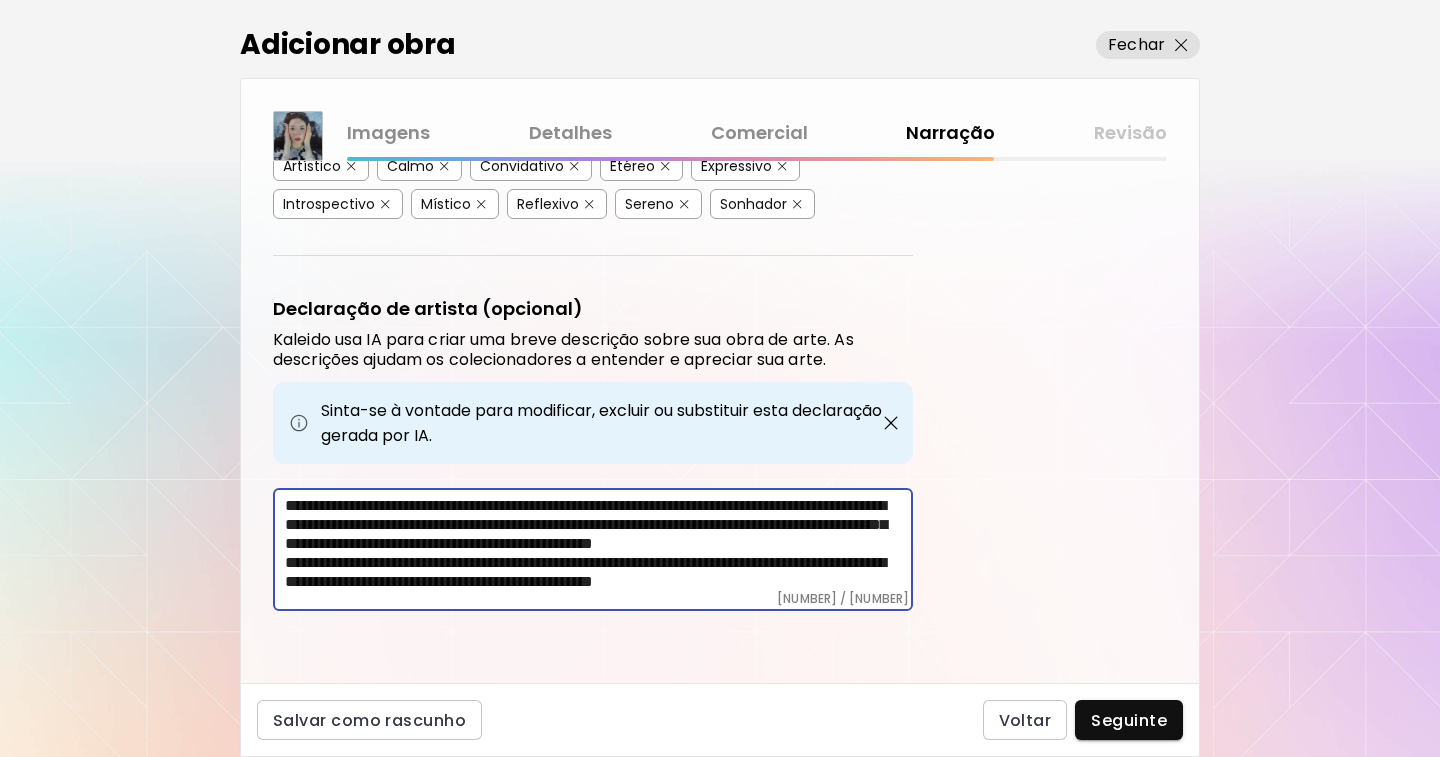 scroll, scrollTop: 294, scrollLeft: 0, axis: vertical 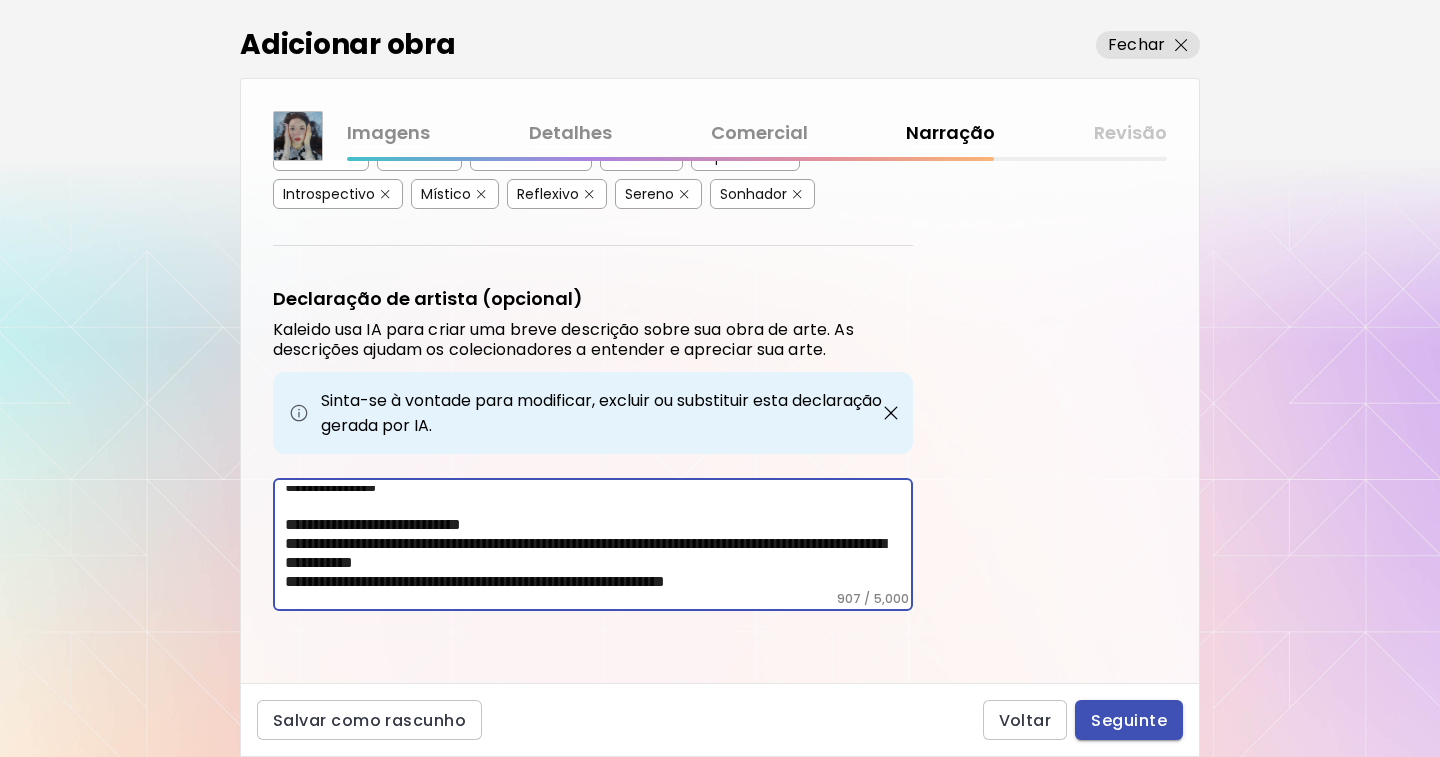 type on "**********" 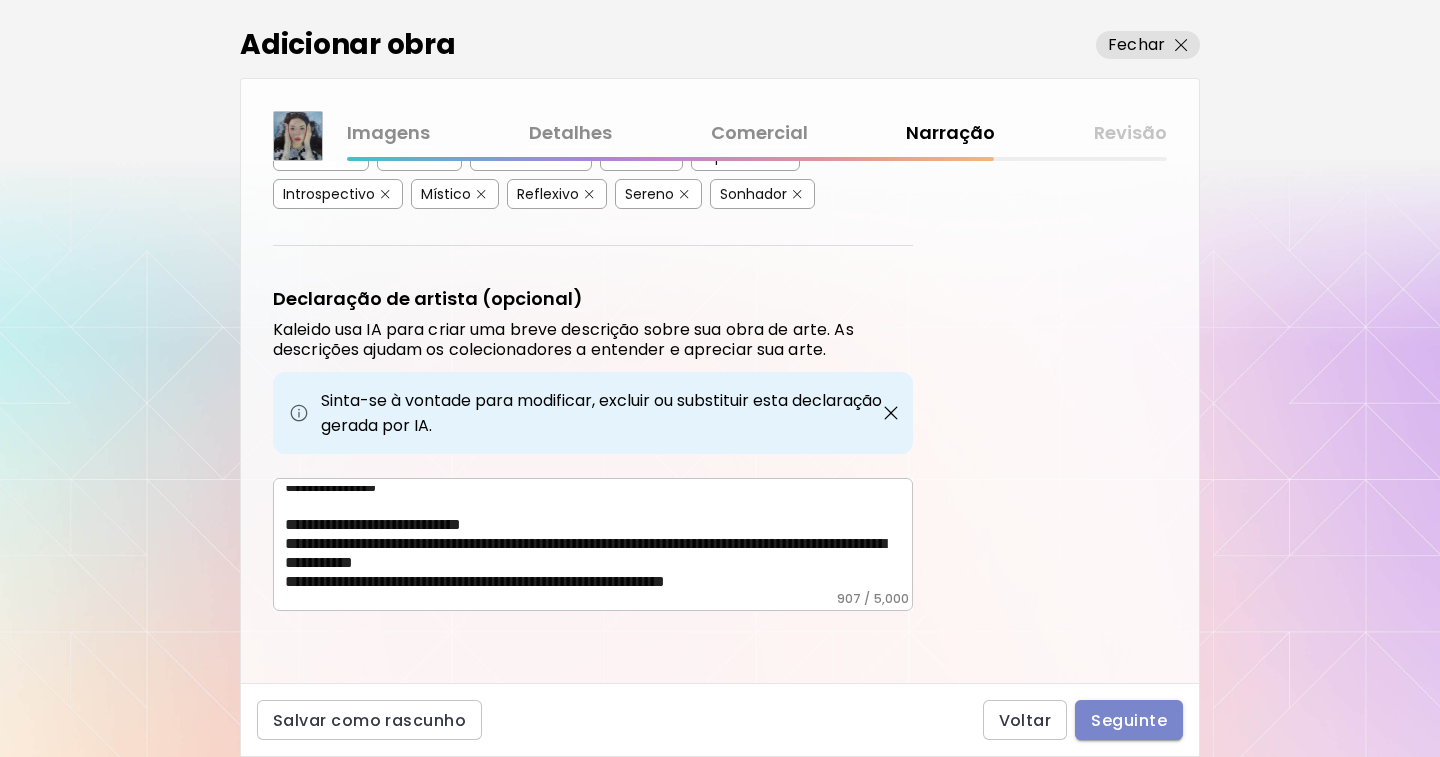 click on "Seguinte" at bounding box center [1129, 720] 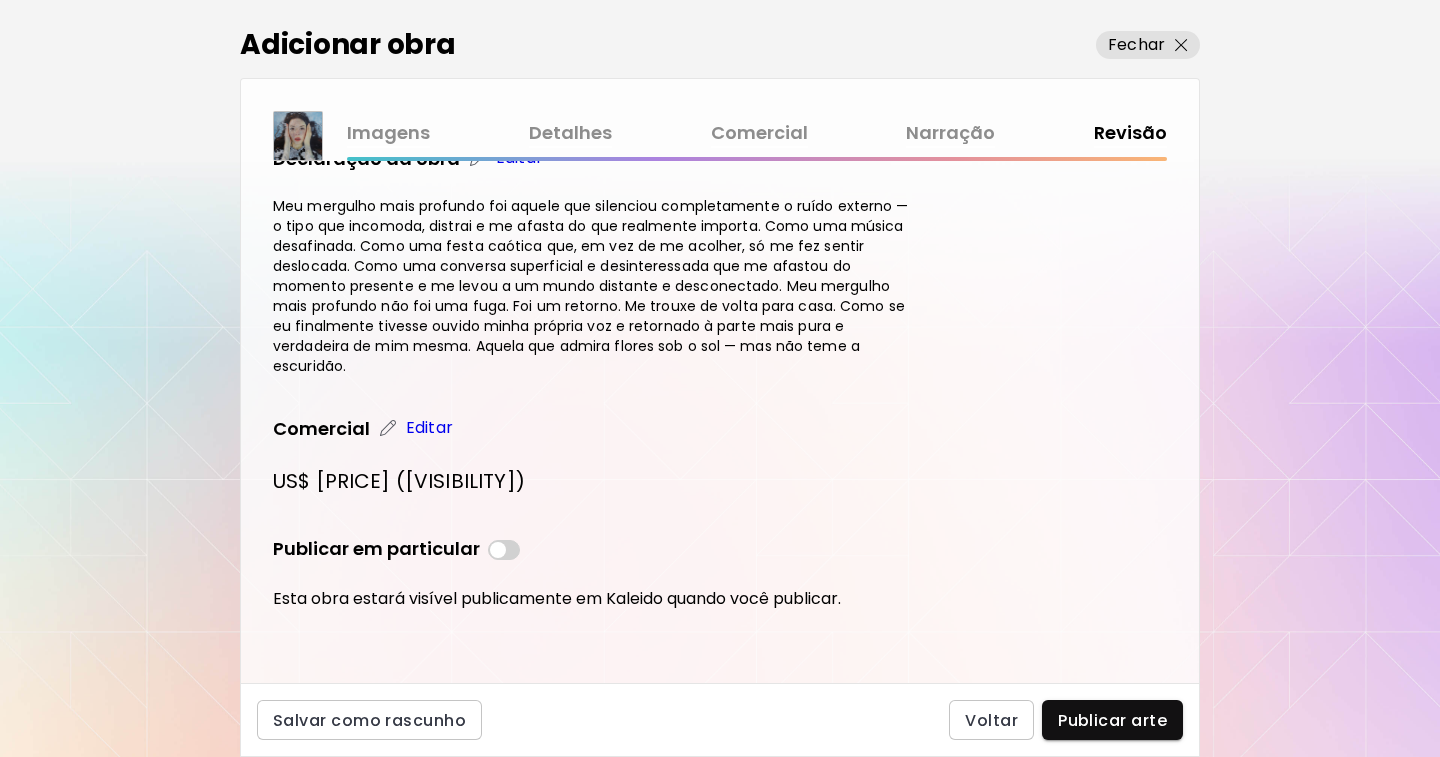 scroll, scrollTop: 627, scrollLeft: 0, axis: vertical 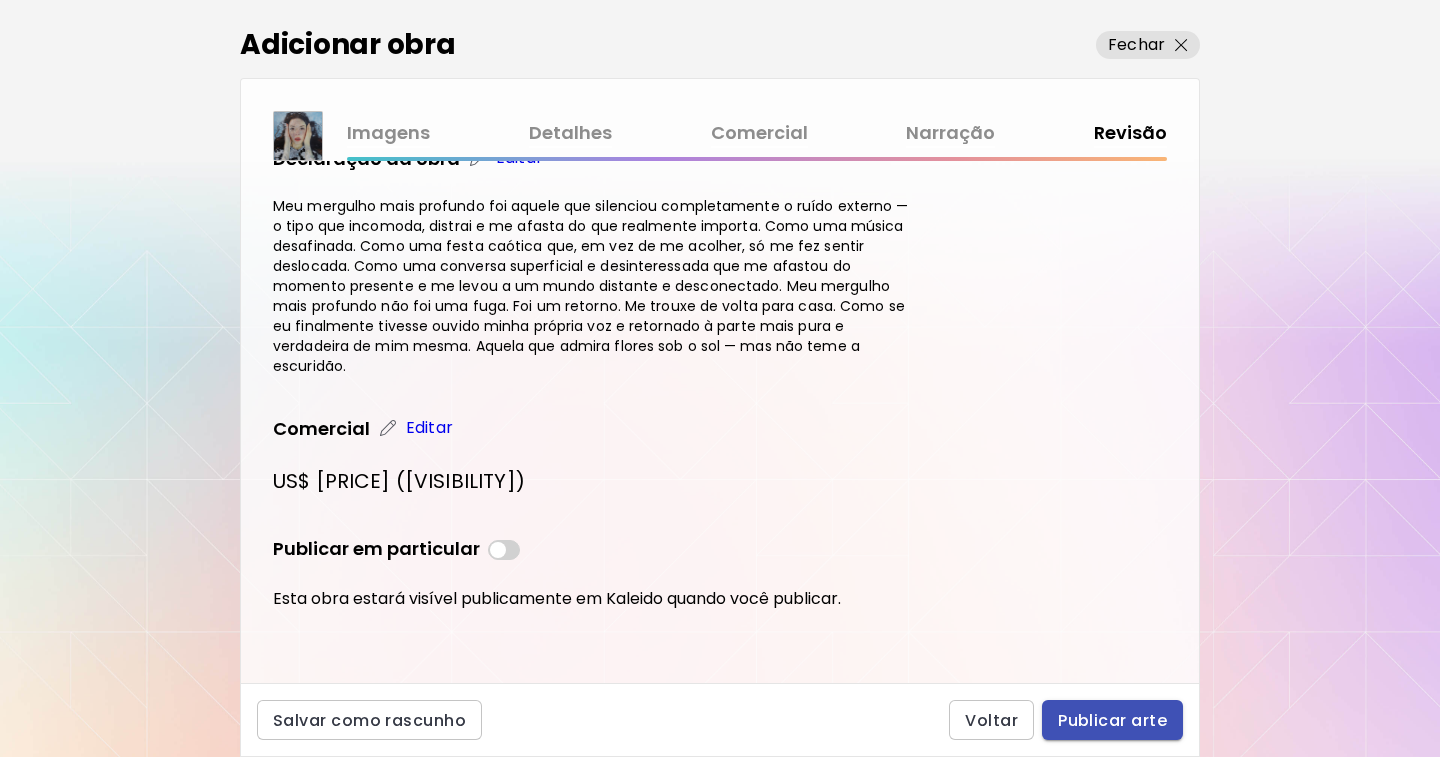 click on "Publicar arte" at bounding box center [1112, 720] 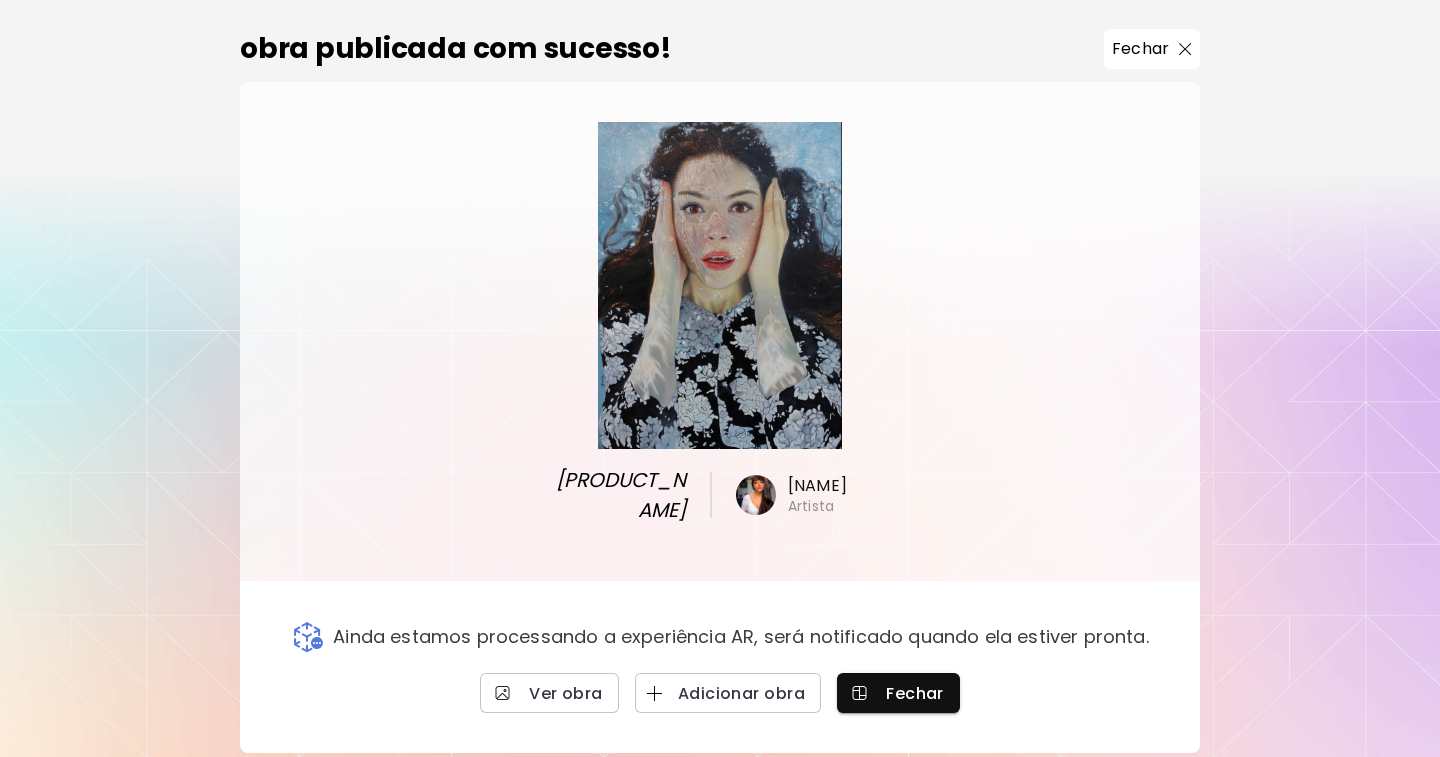 click at bounding box center [1185, 49] 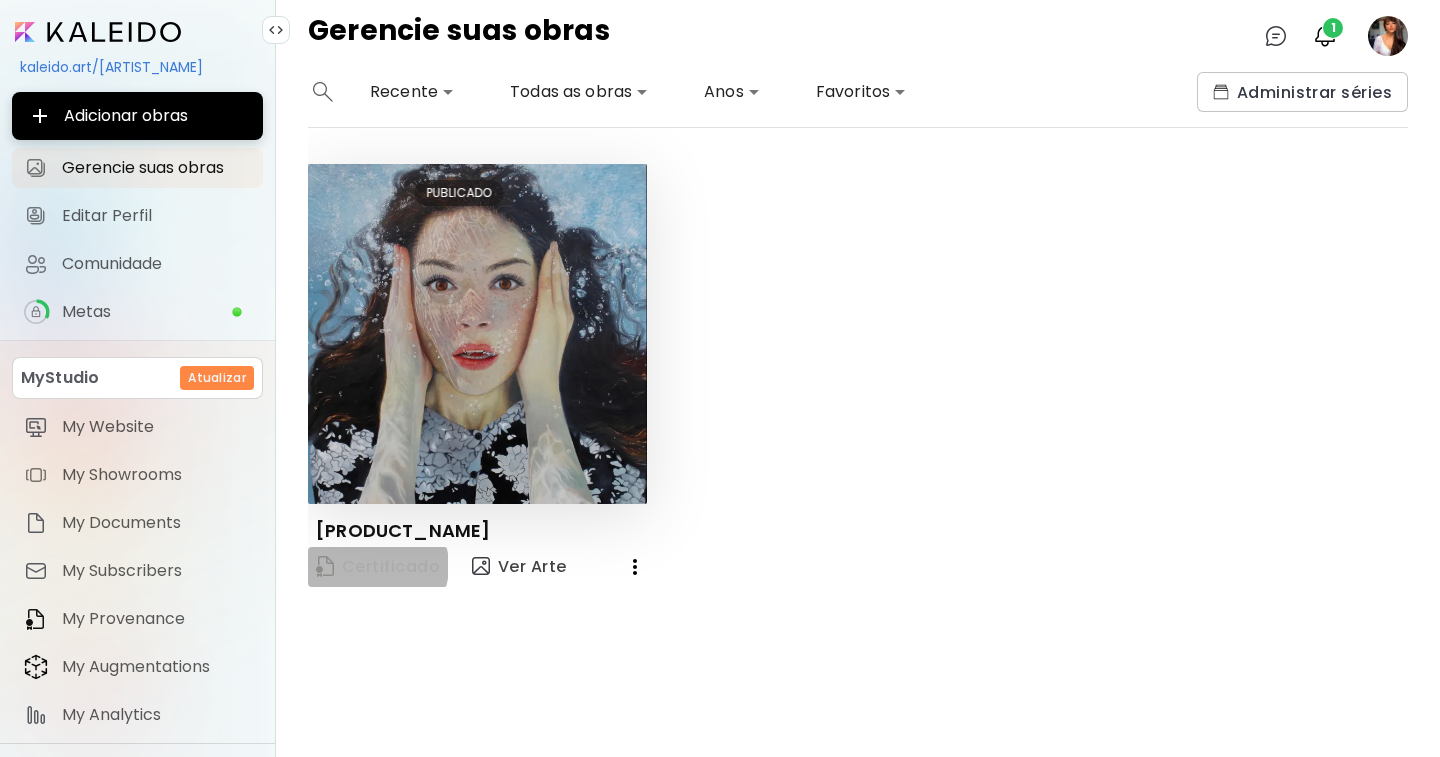 click on "Certificado" at bounding box center [378, 566] 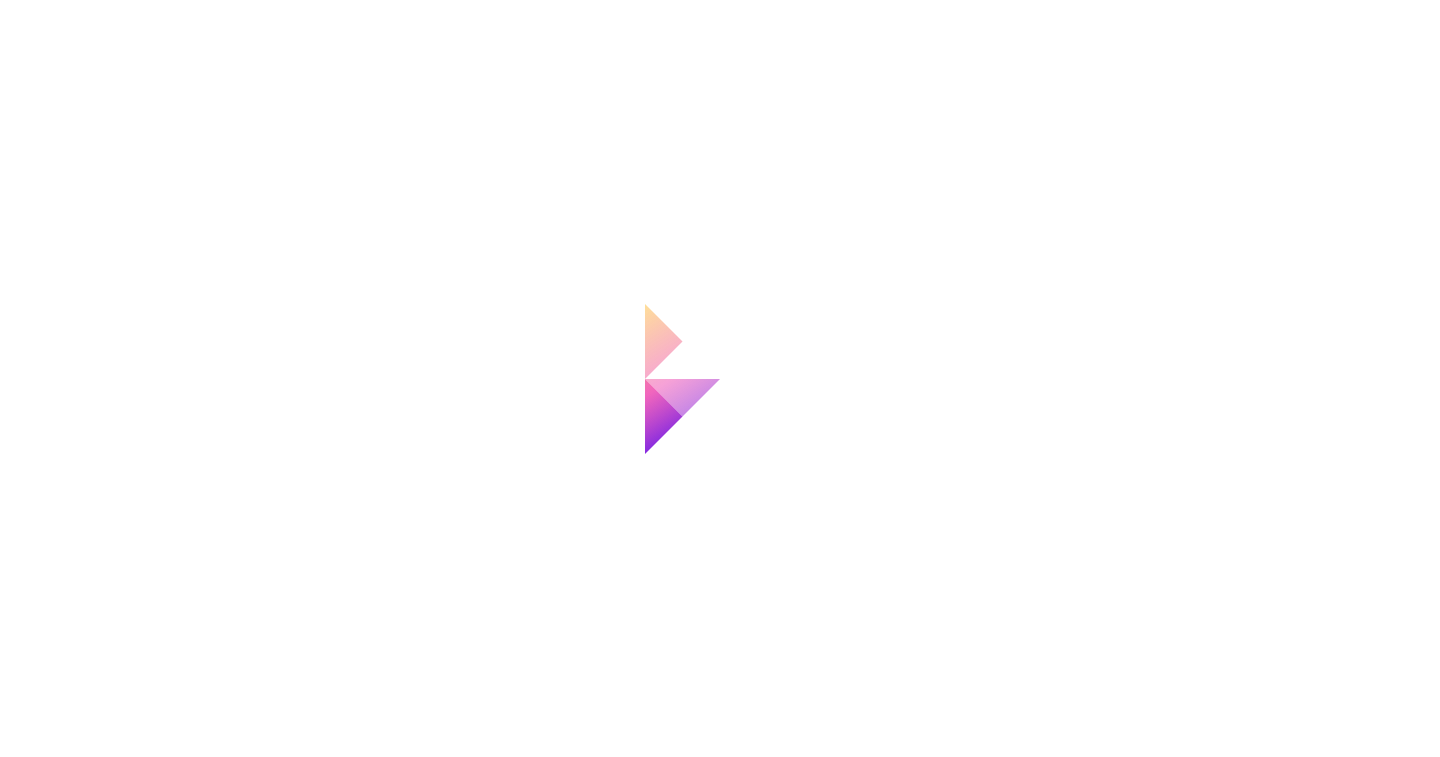 scroll, scrollTop: 0, scrollLeft: 0, axis: both 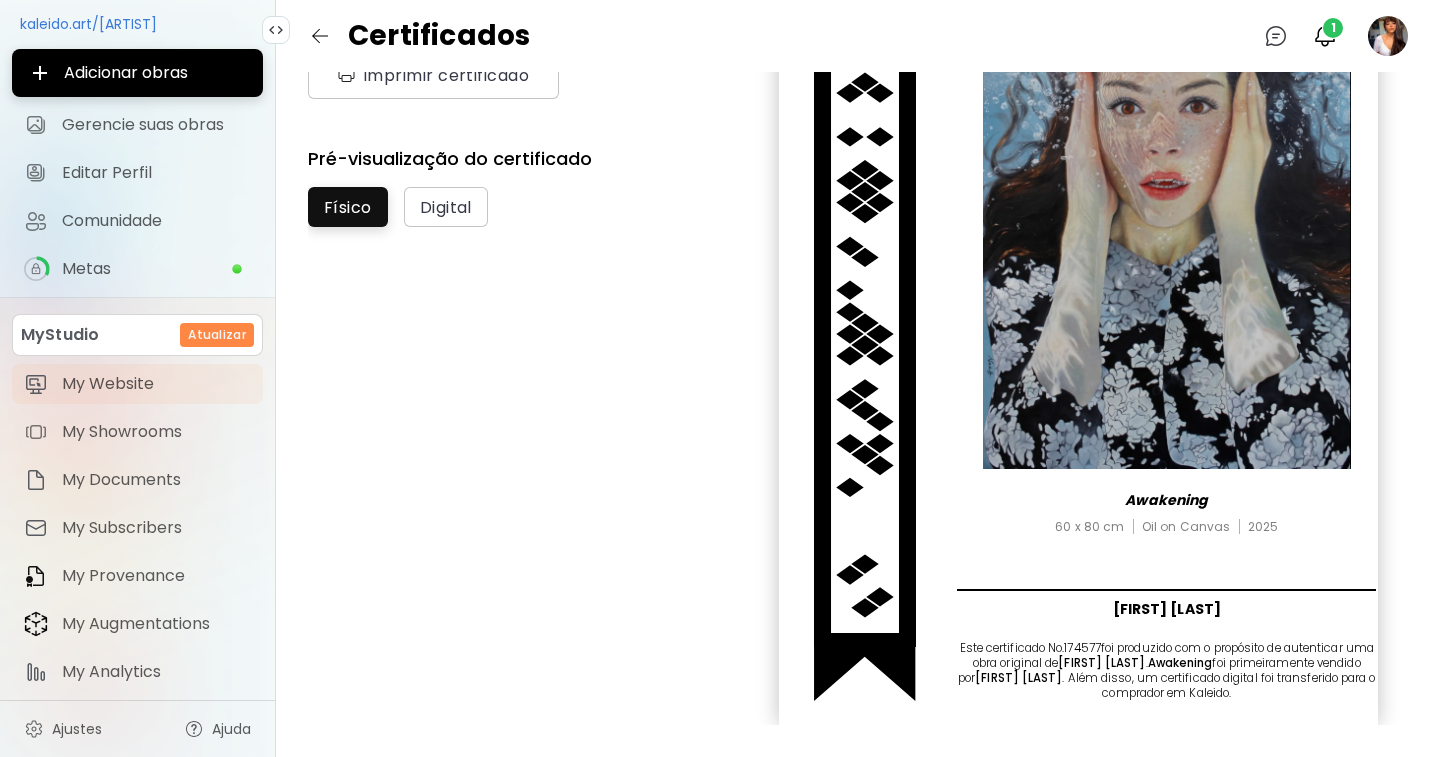click on "My Website" at bounding box center (156, 384) 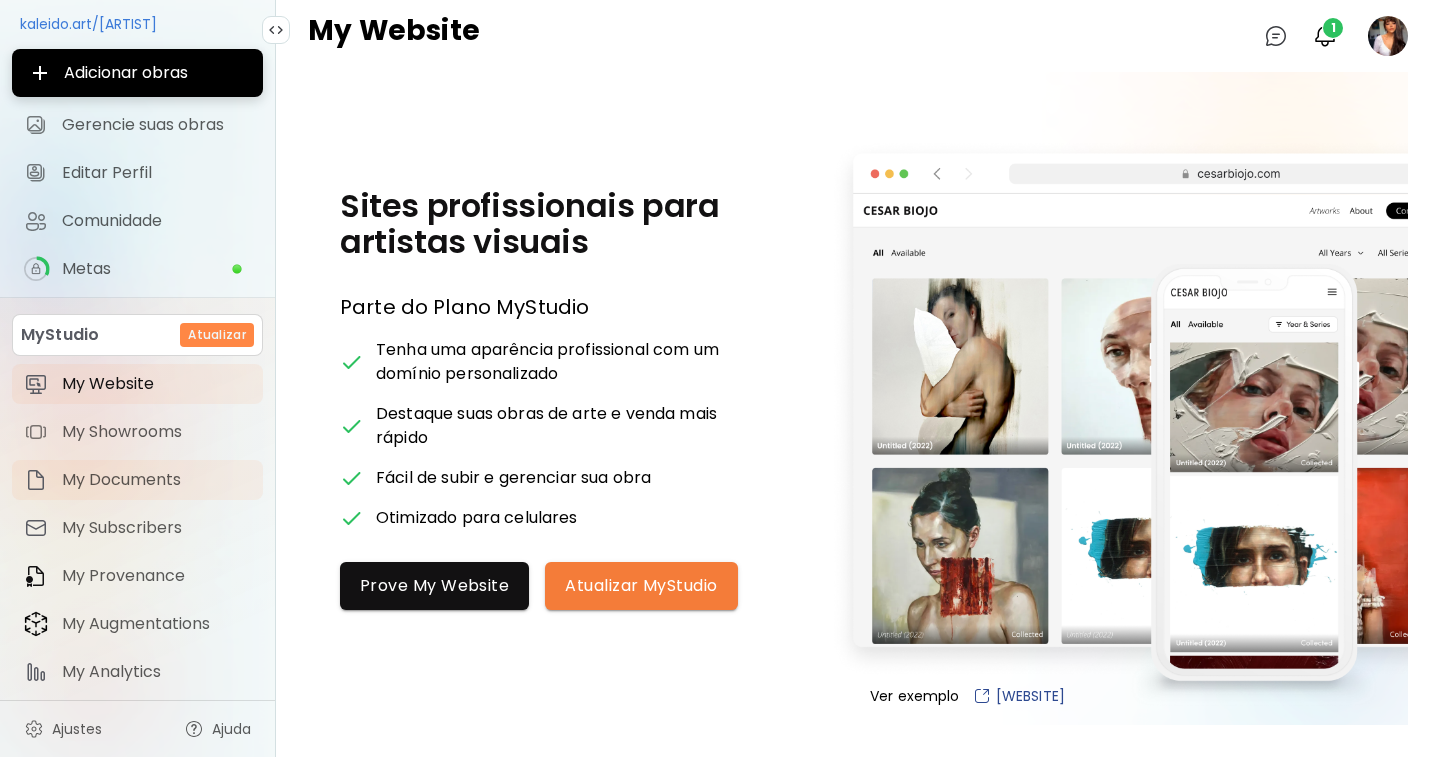 click on "My Documents" at bounding box center [156, 480] 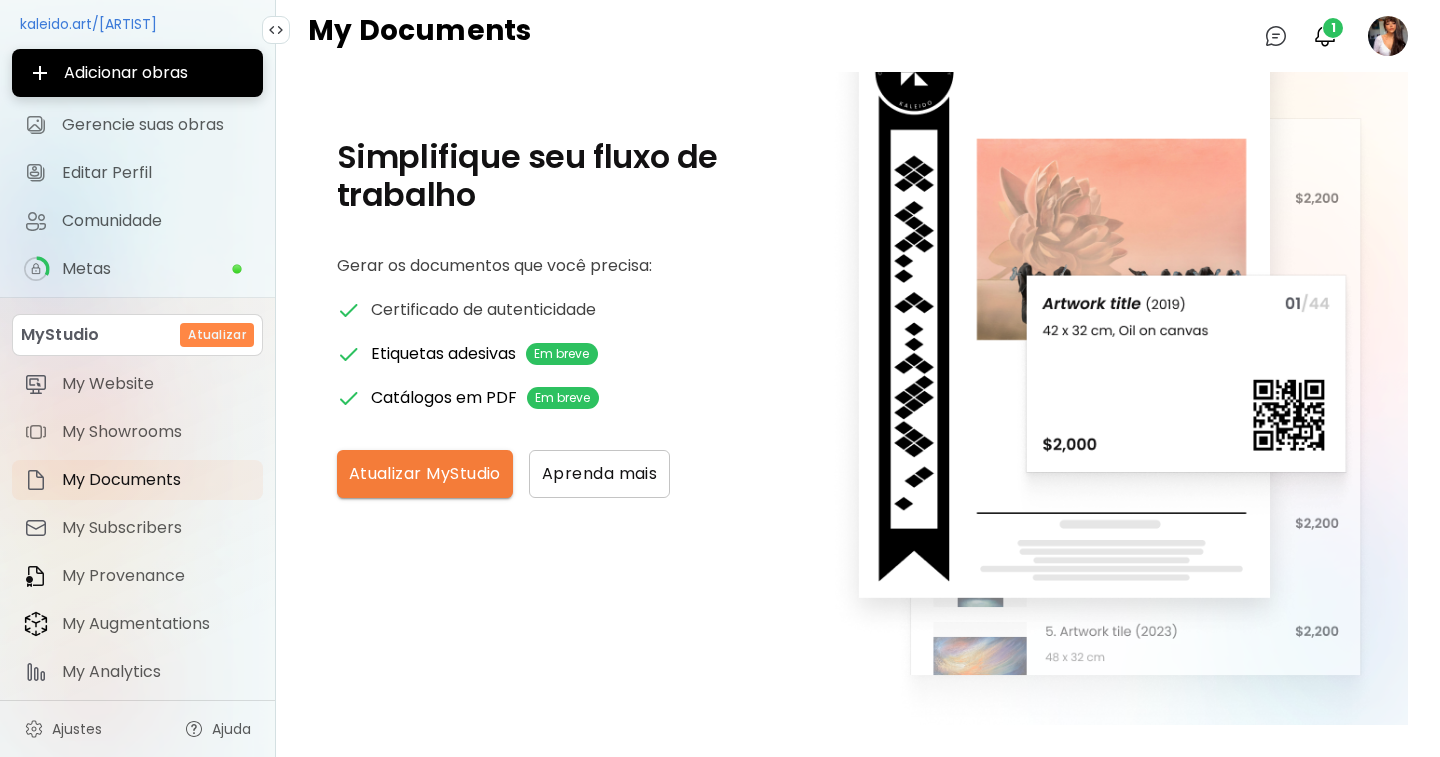 scroll, scrollTop: 0, scrollLeft: 0, axis: both 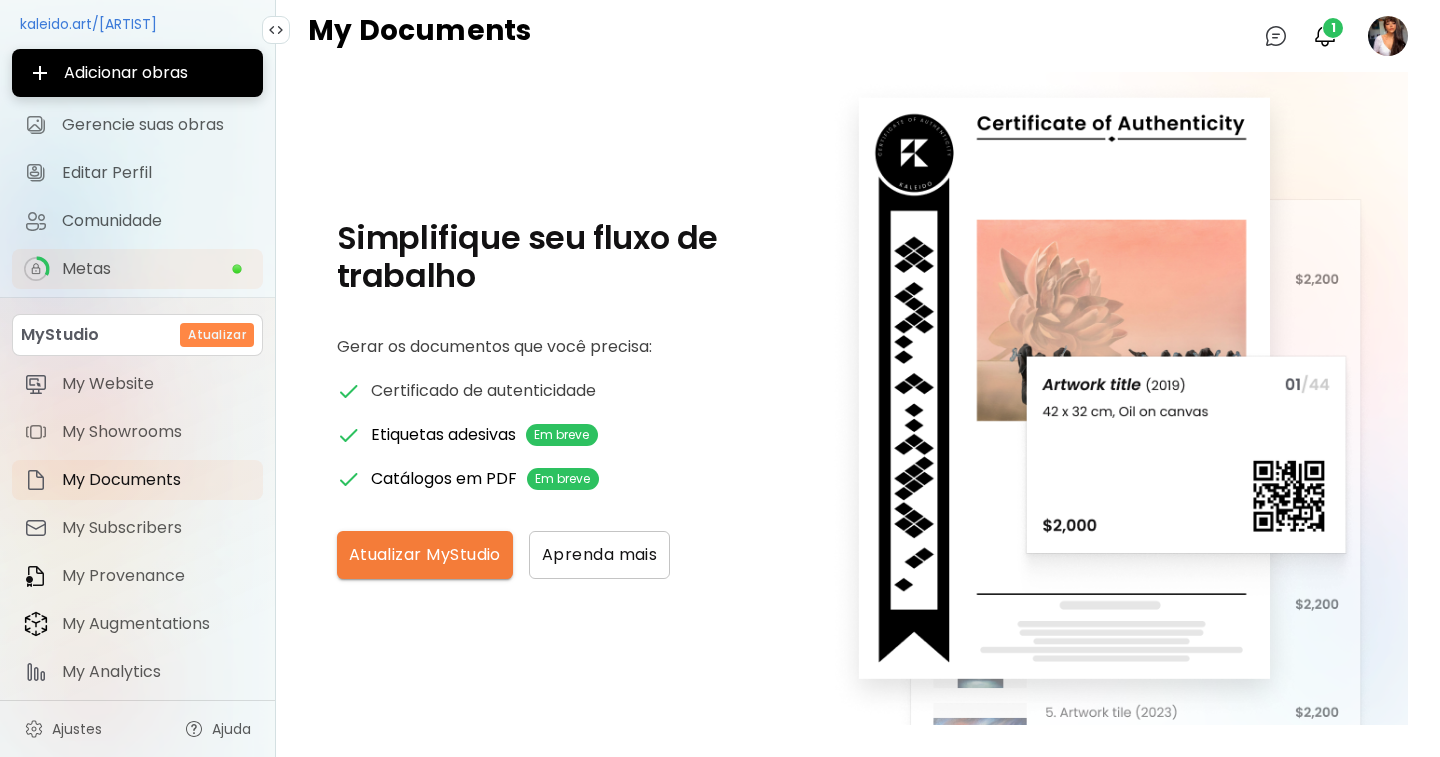 click on "Metas" at bounding box center (146, 269) 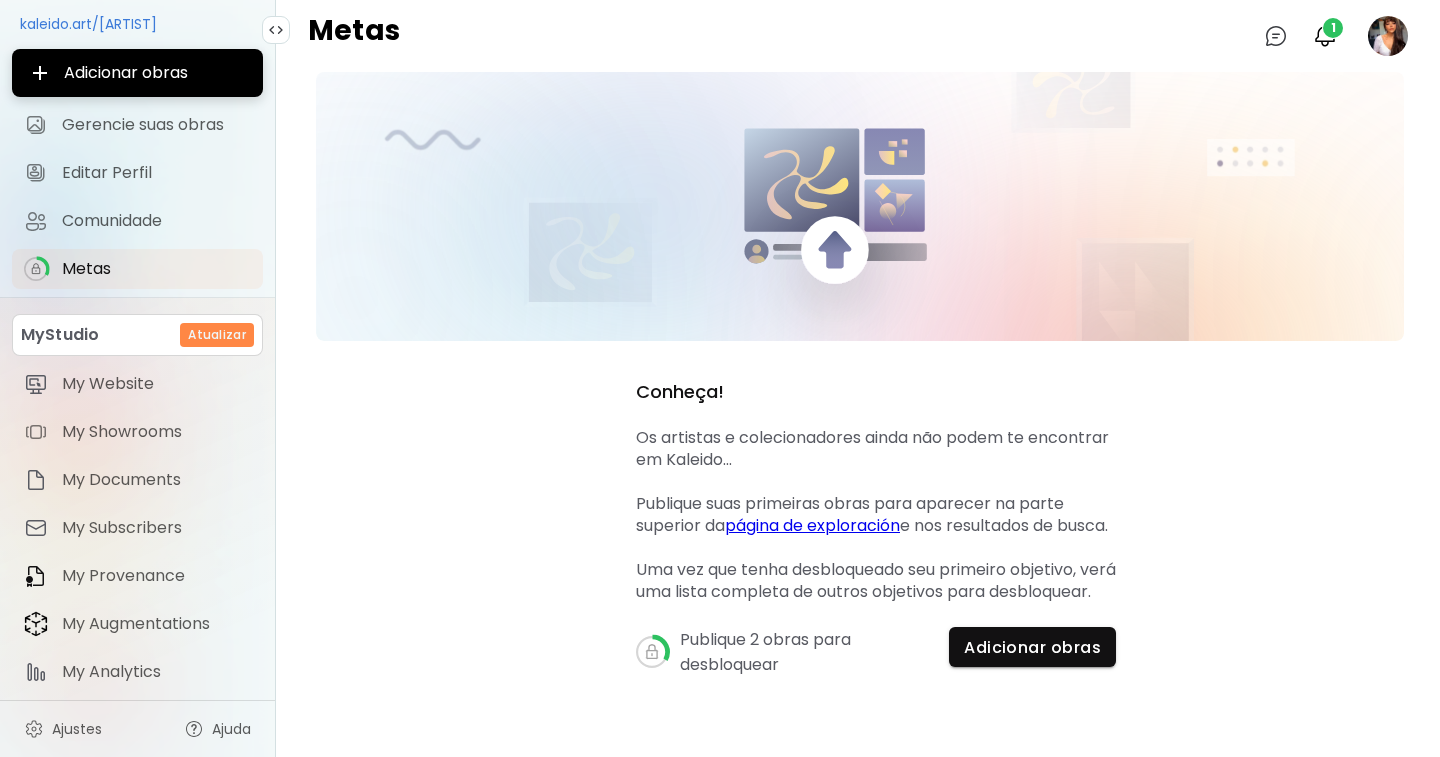 scroll, scrollTop: 2, scrollLeft: 0, axis: vertical 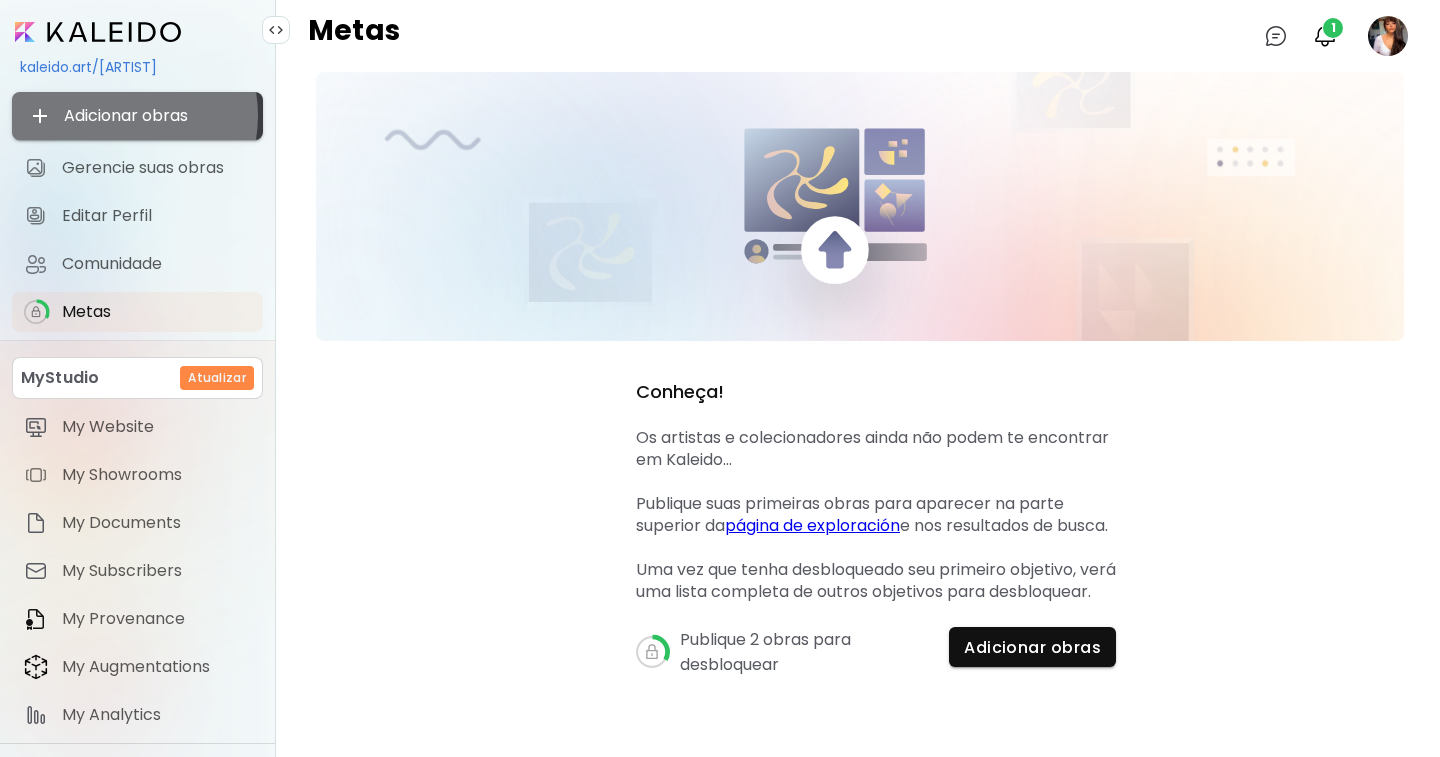 click on "Adicionar obras" at bounding box center [137, 116] 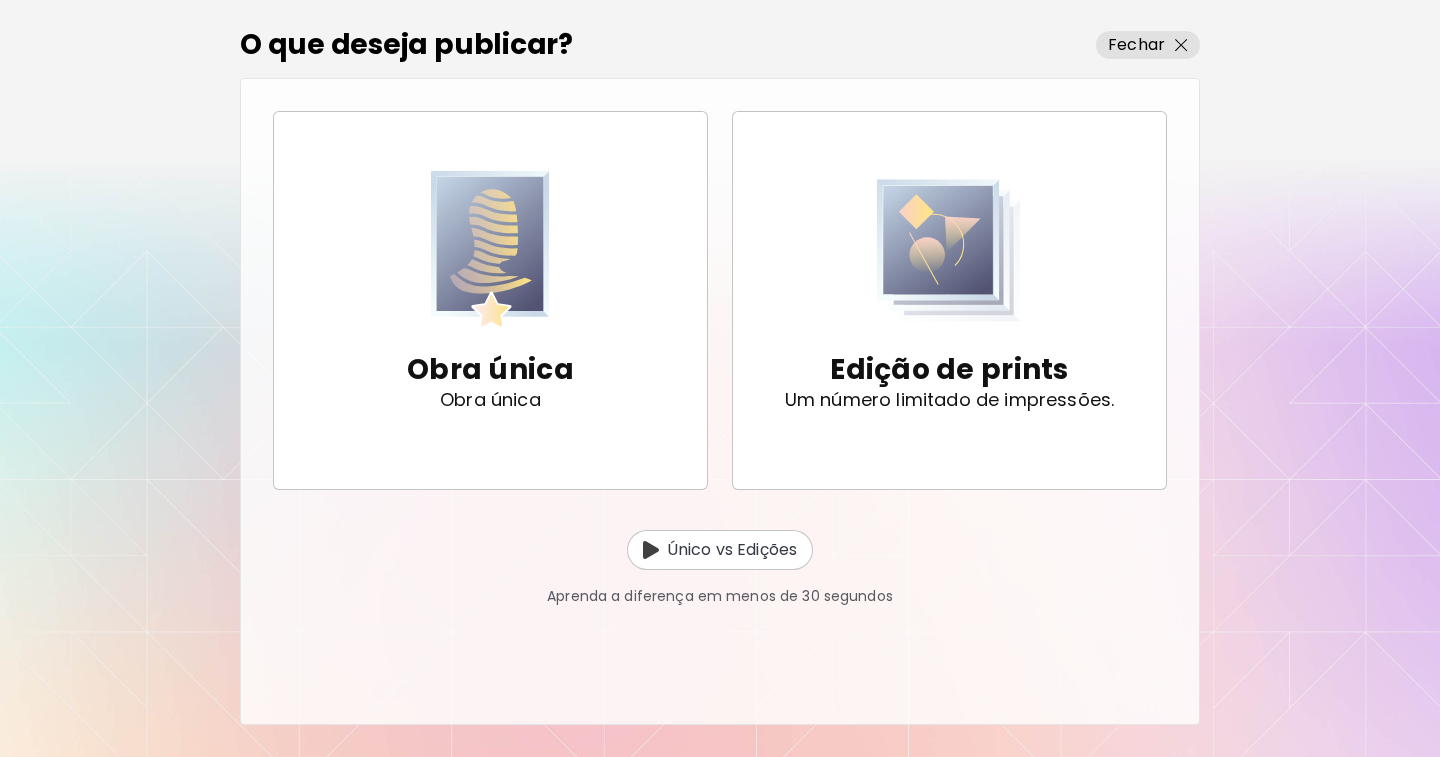 scroll, scrollTop: 0, scrollLeft: 0, axis: both 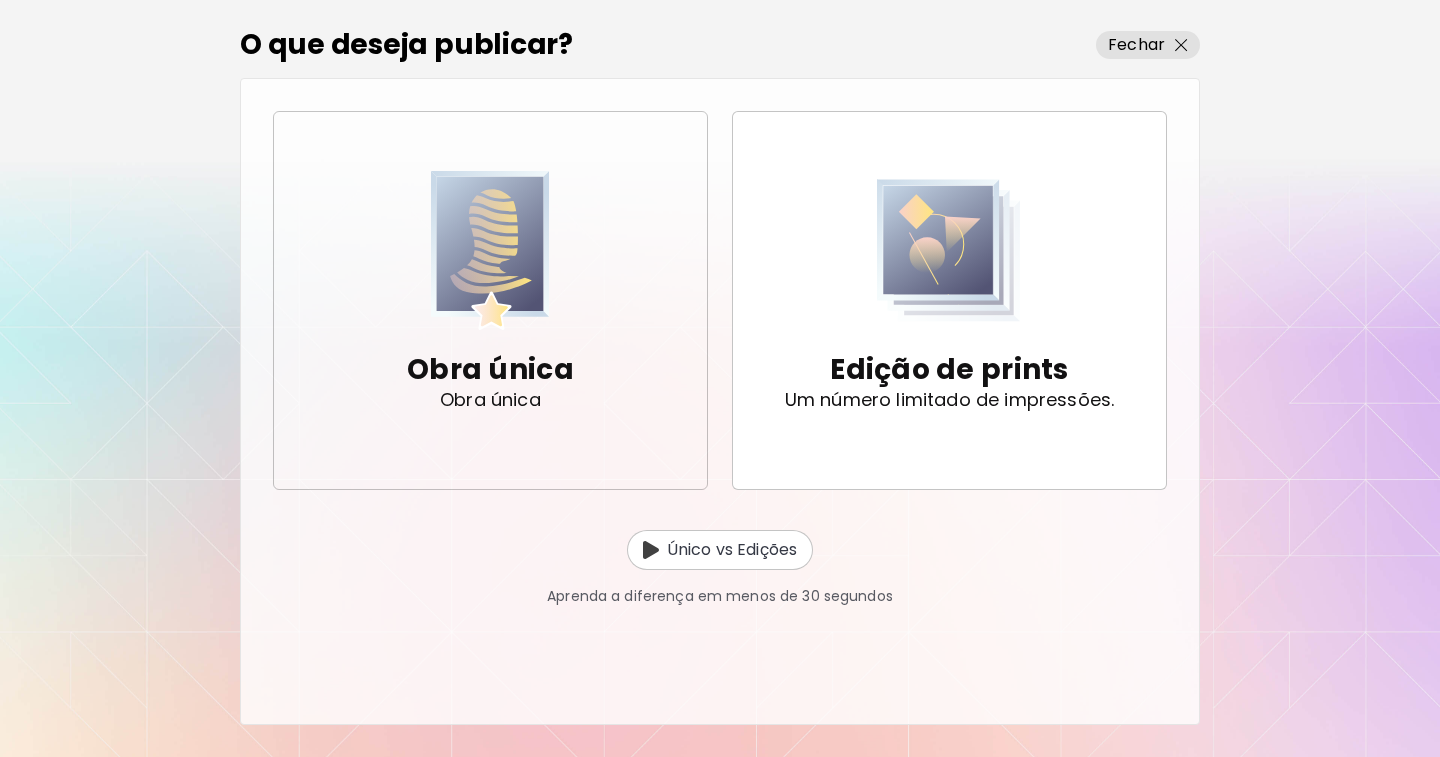 click at bounding box center (491, 250) 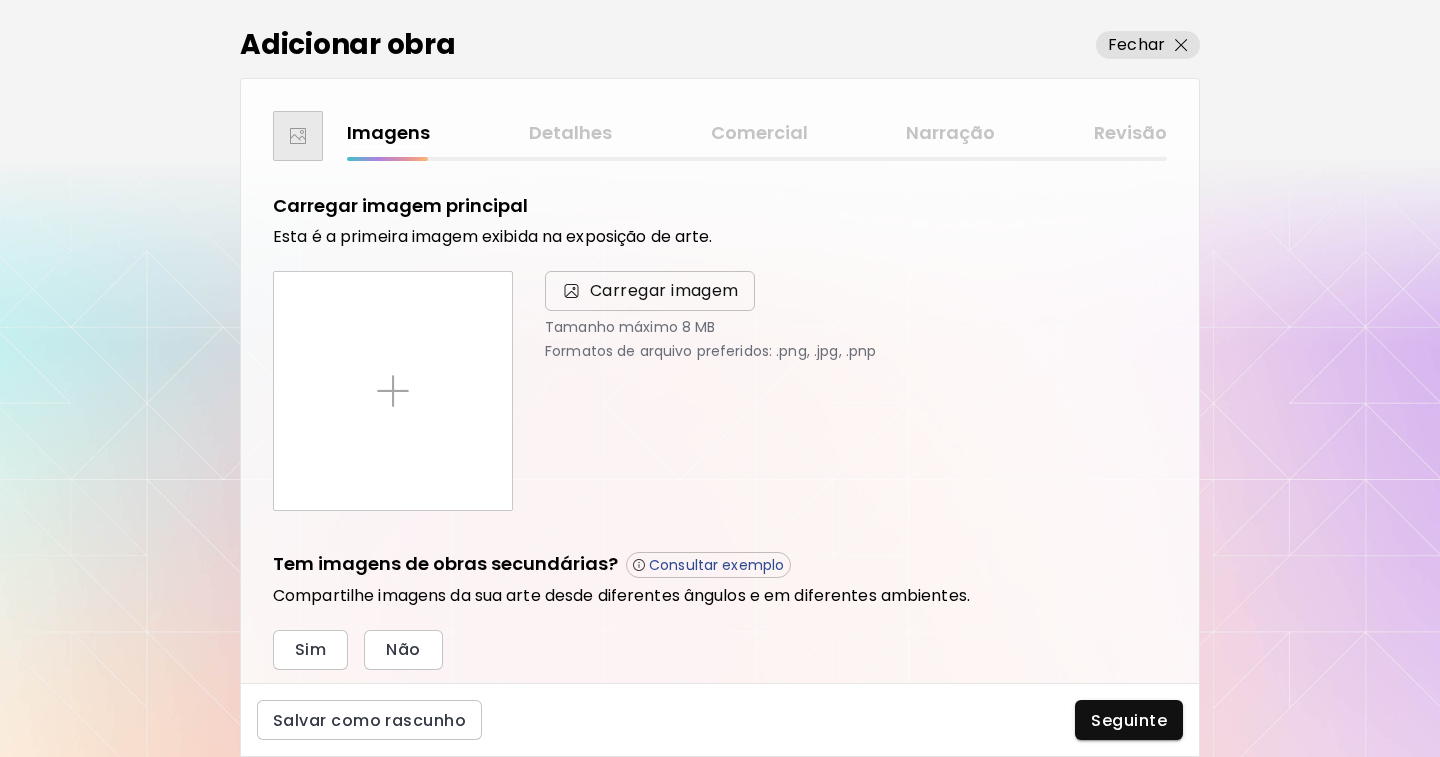 click on "Carregar imagem" at bounding box center [664, 291] 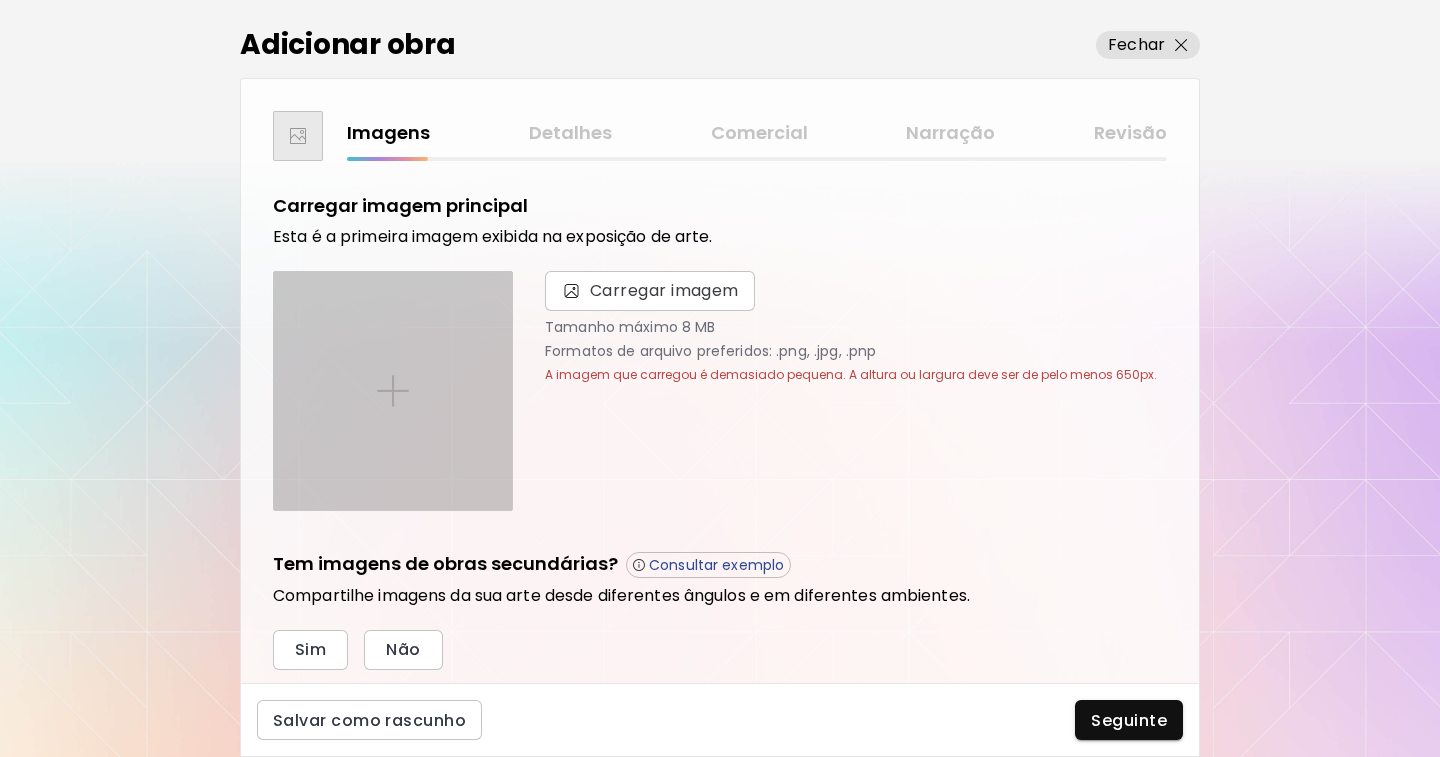 click at bounding box center [393, 391] 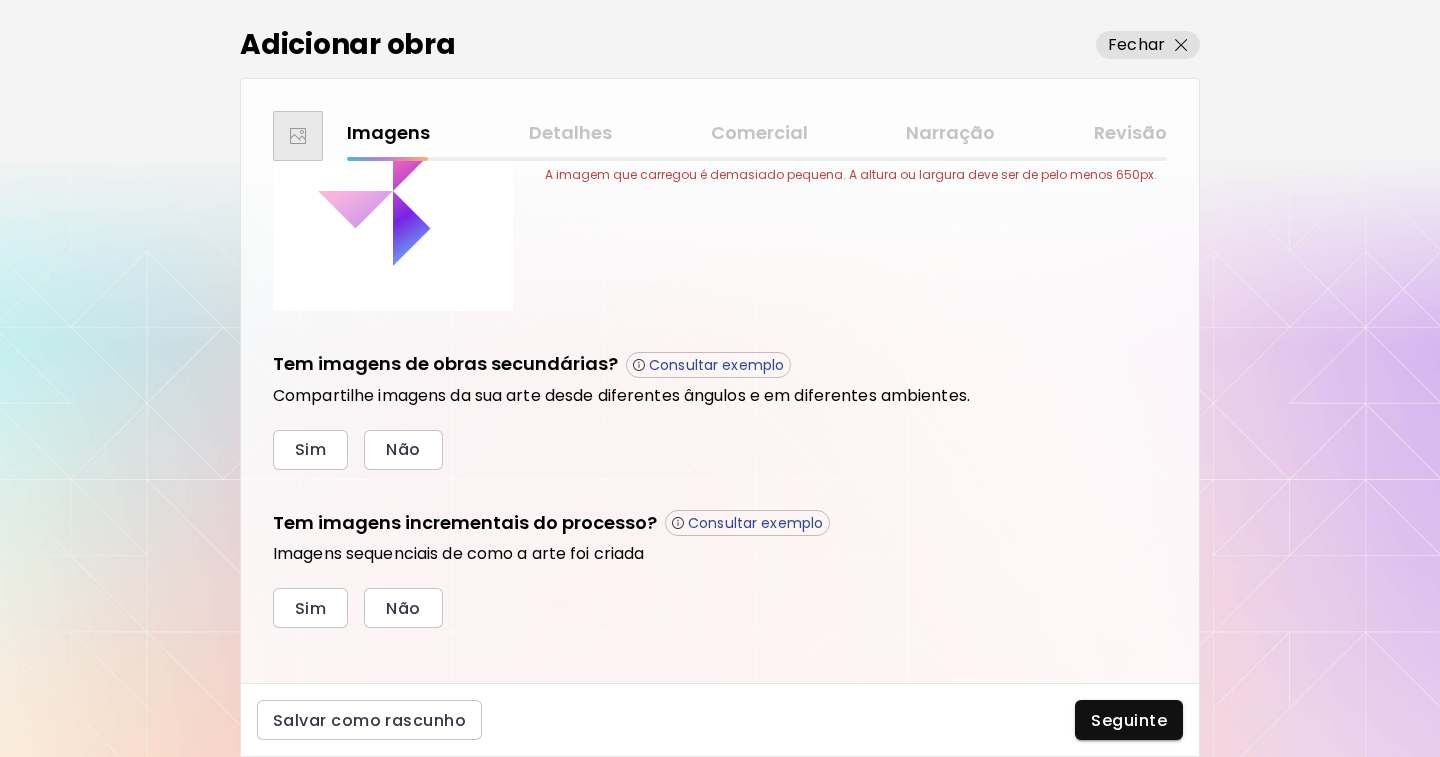 scroll, scrollTop: 217, scrollLeft: 0, axis: vertical 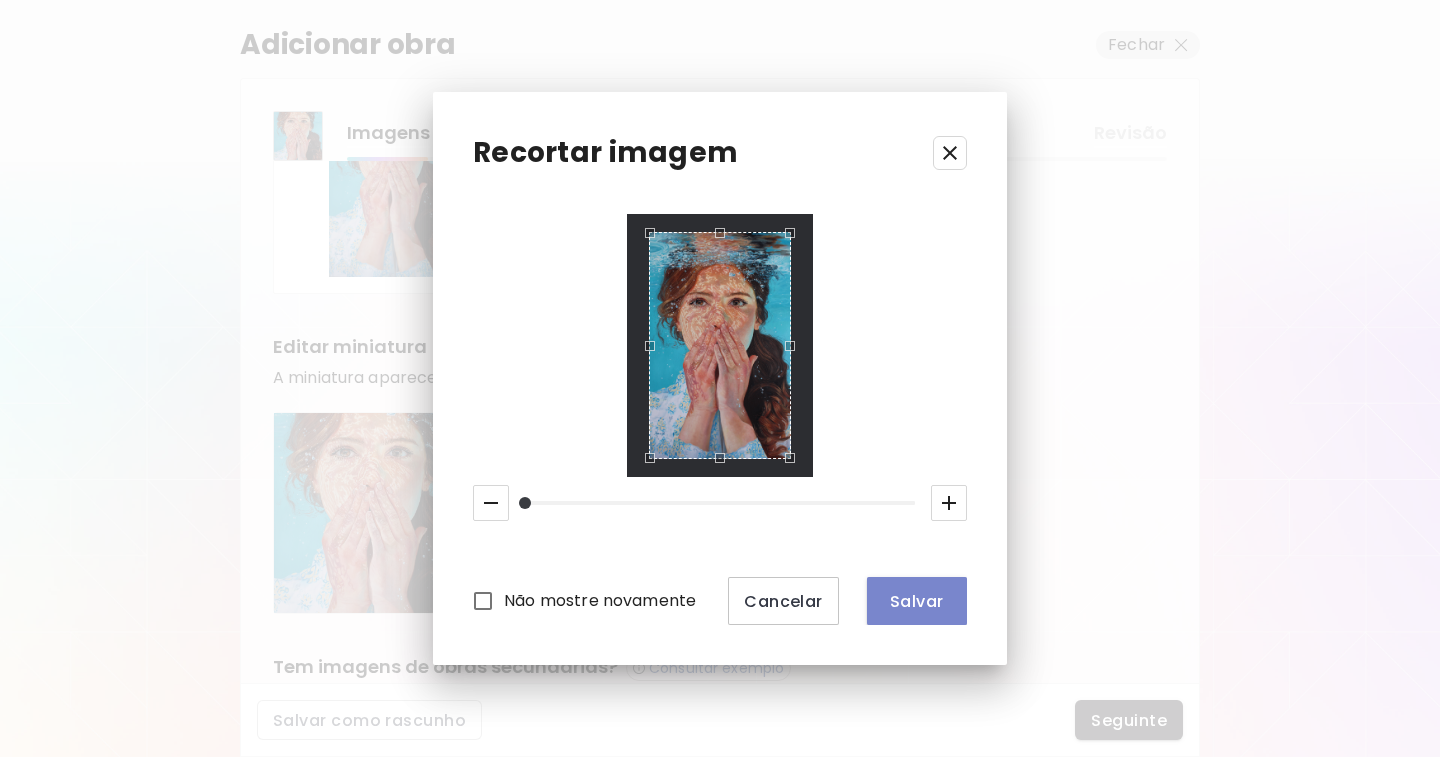 click on "Salvar" at bounding box center (917, 601) 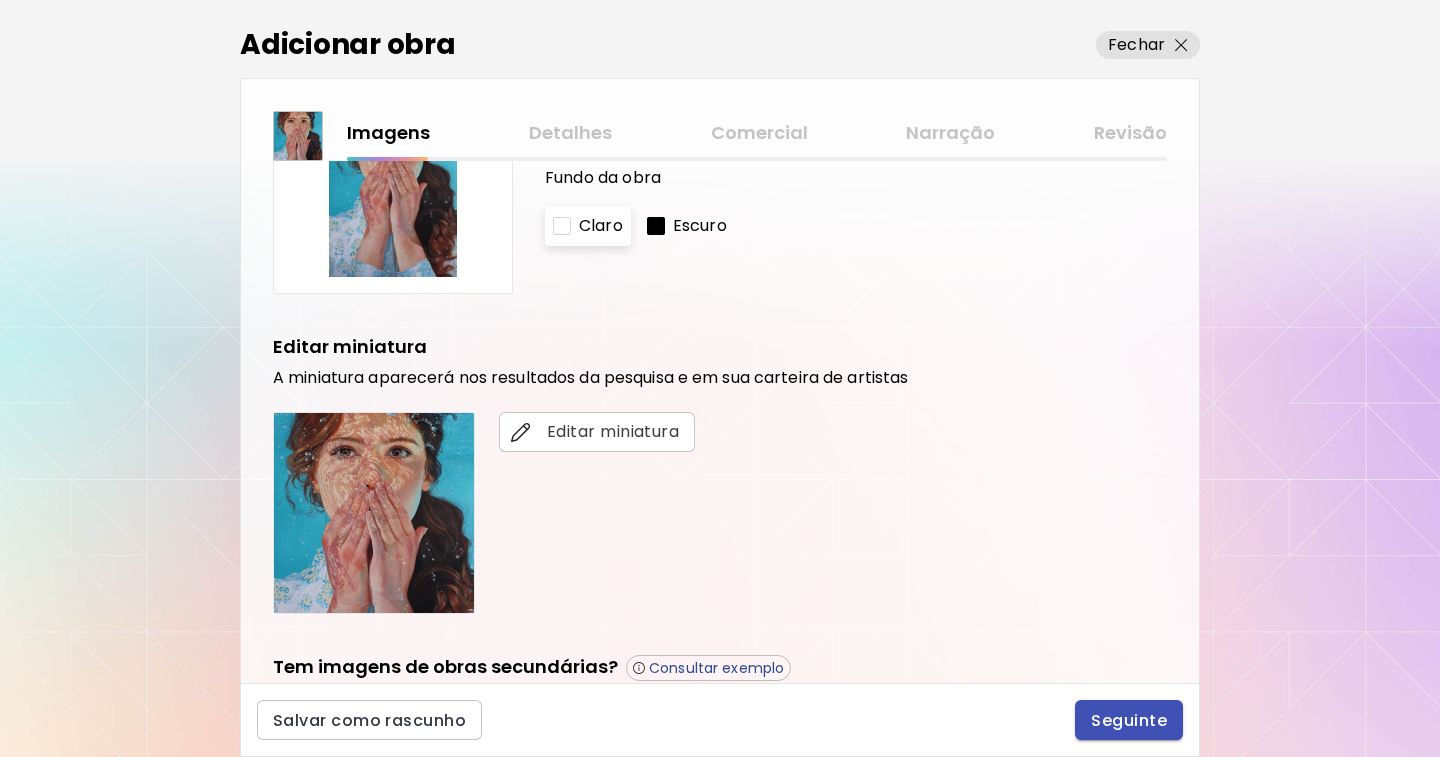click on "Seguinte" at bounding box center [1129, 720] 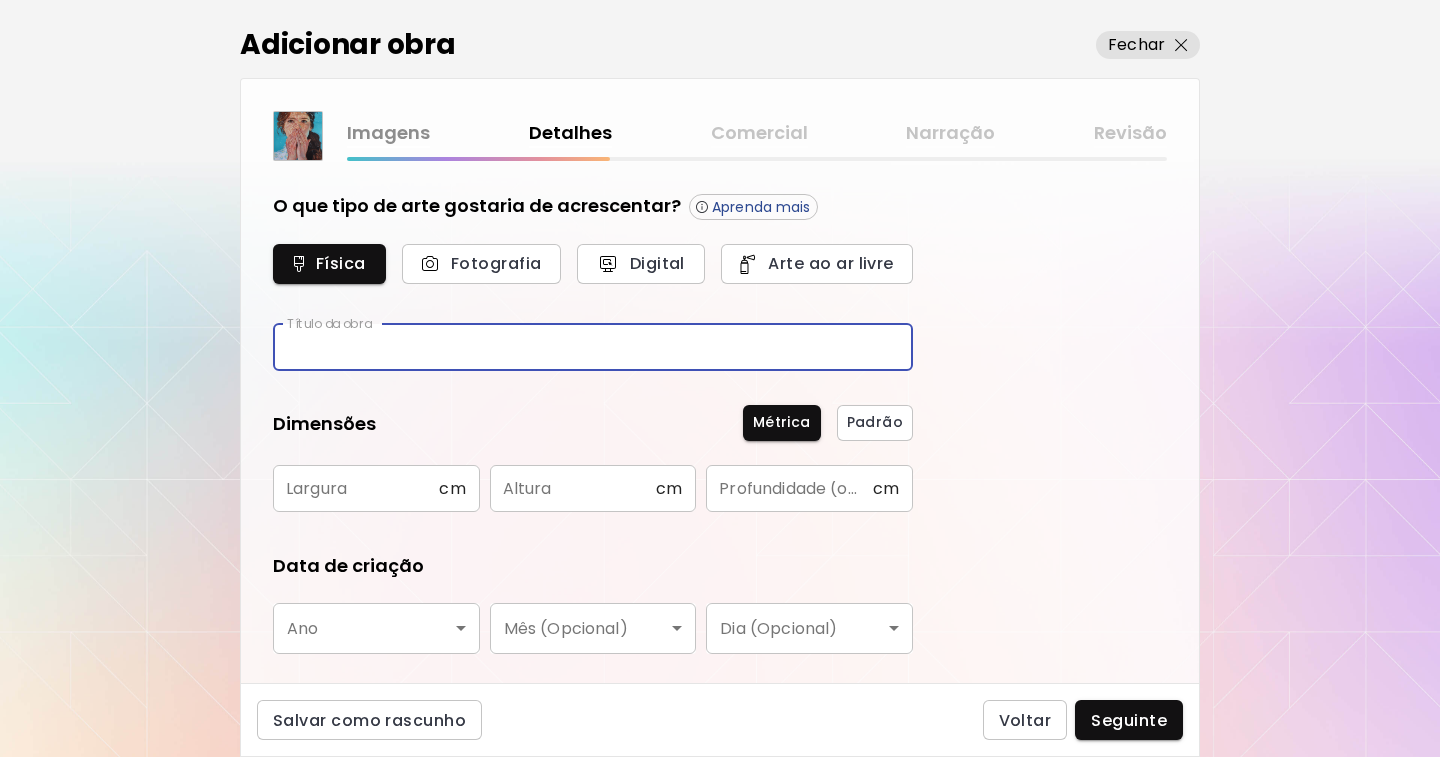 click at bounding box center (593, 347) 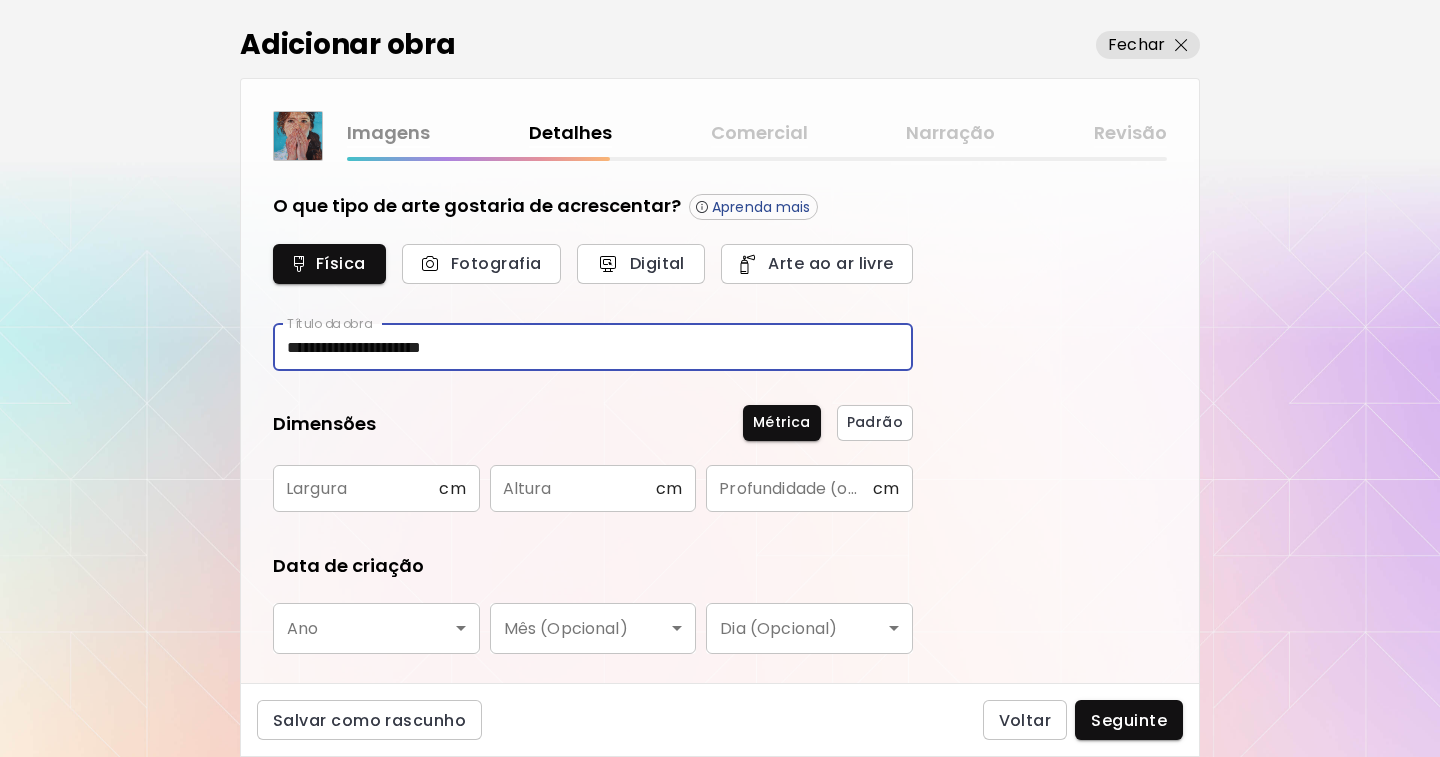 type on "**********" 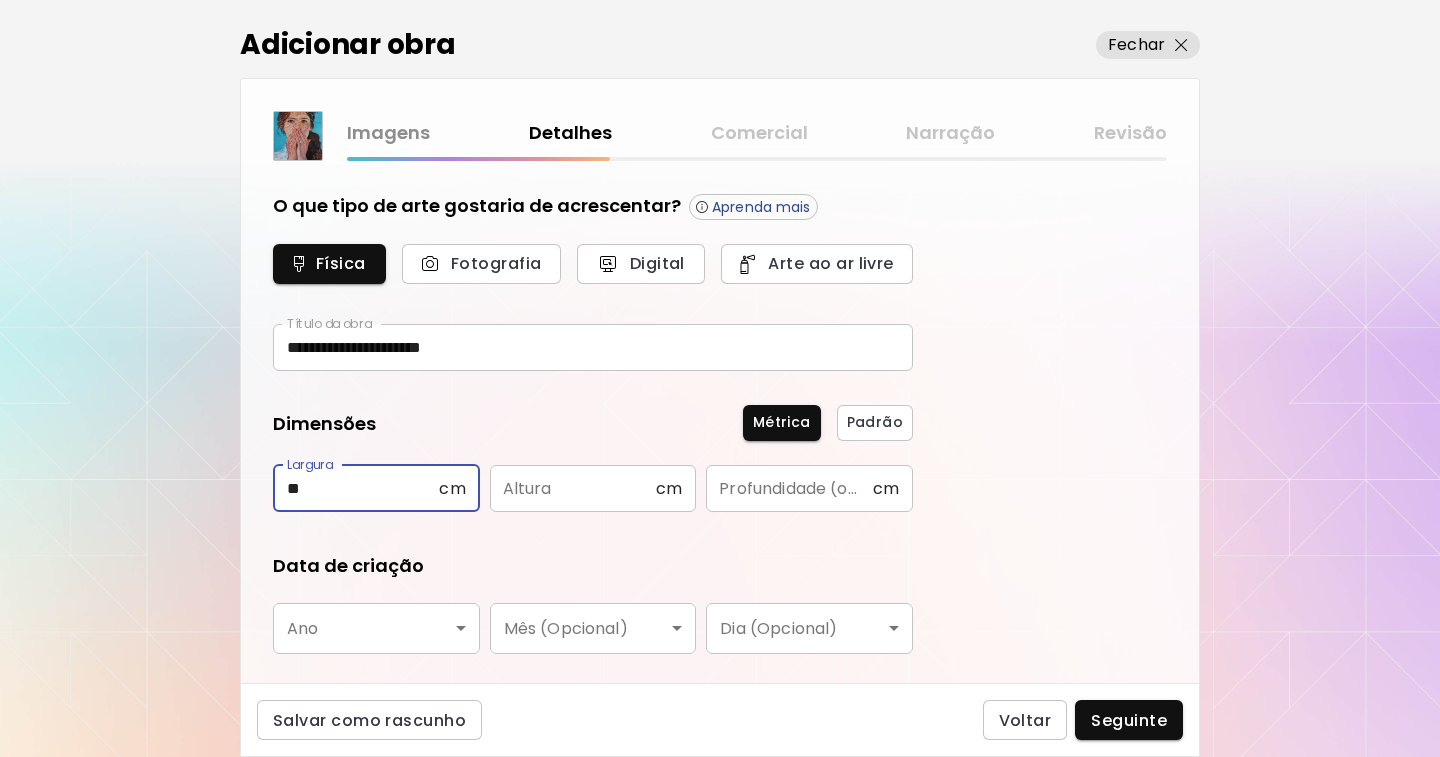 type on "**" 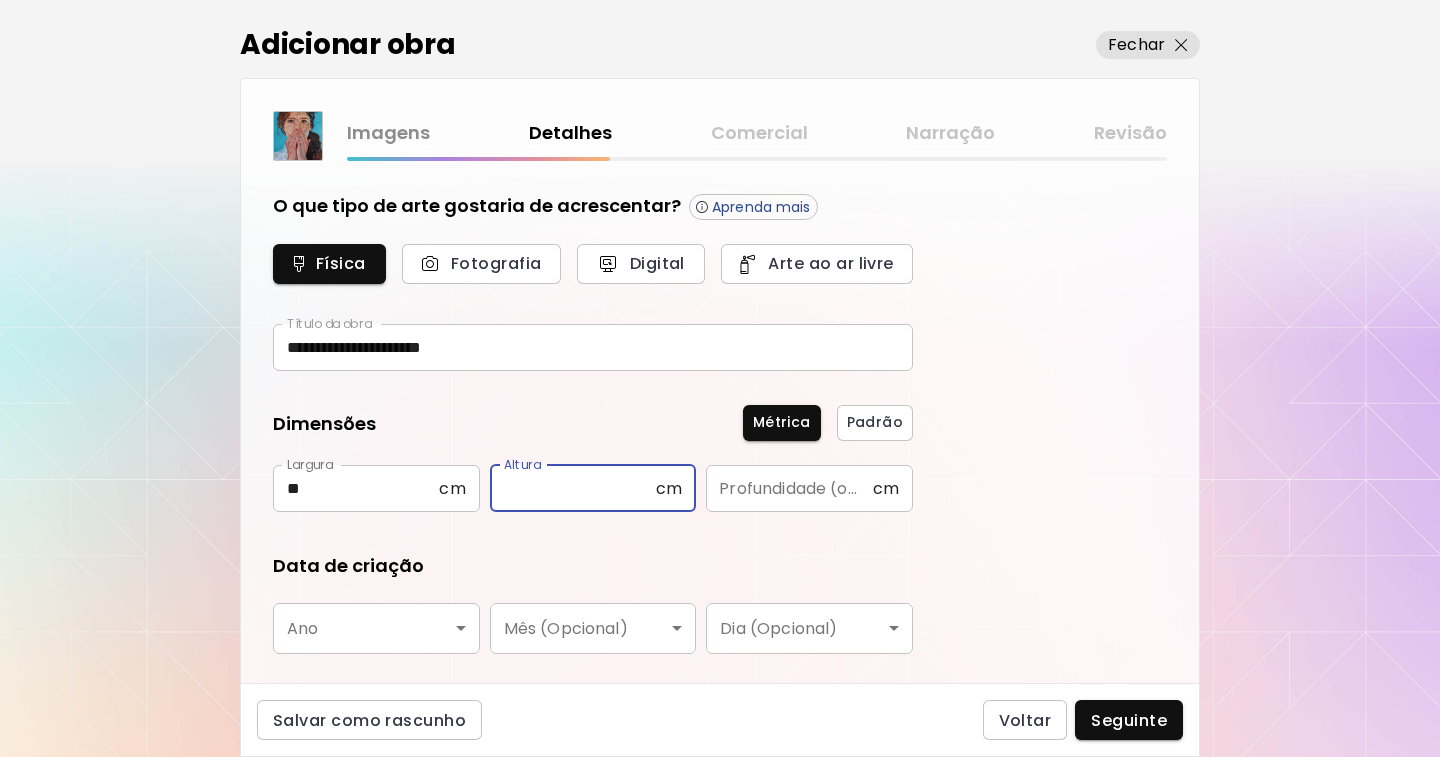 click at bounding box center (573, 488) 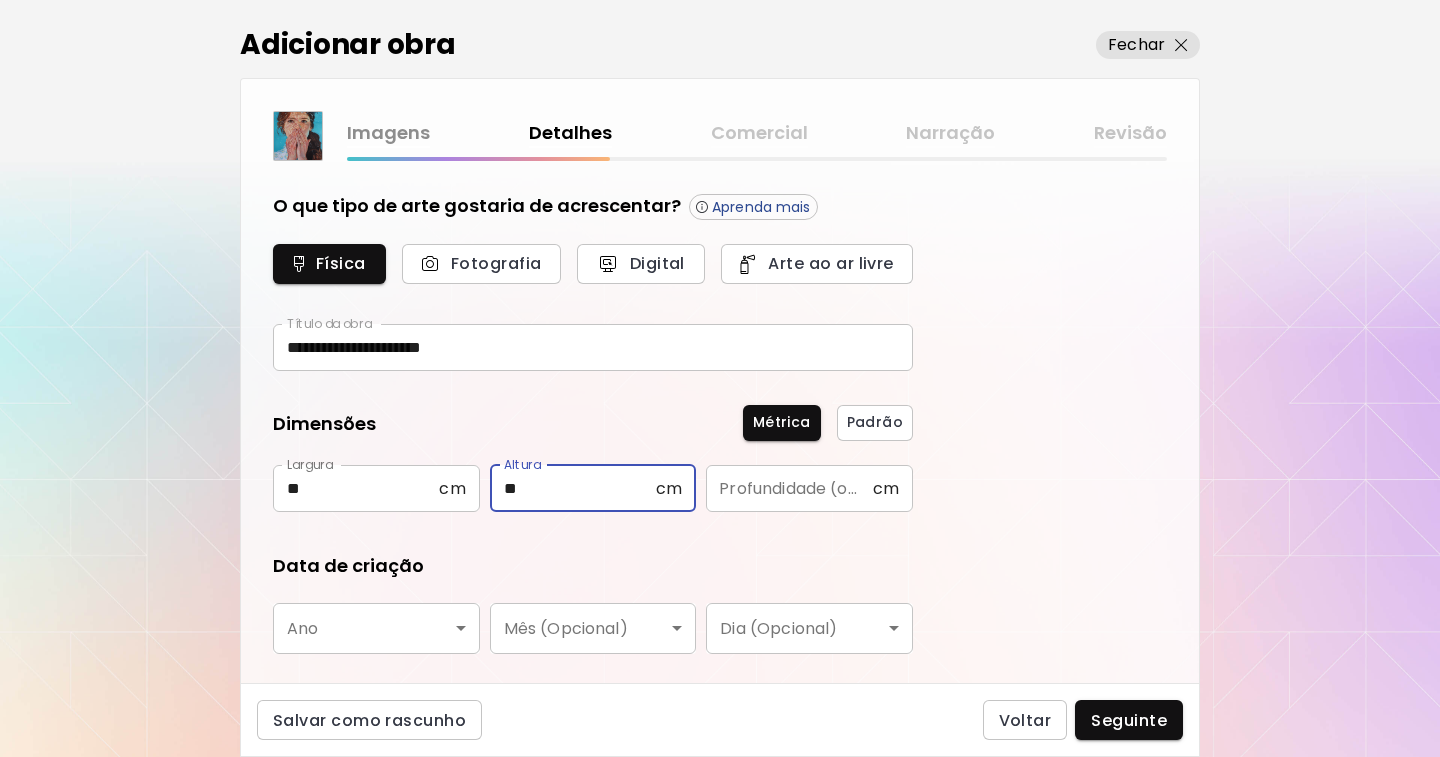 type on "**" 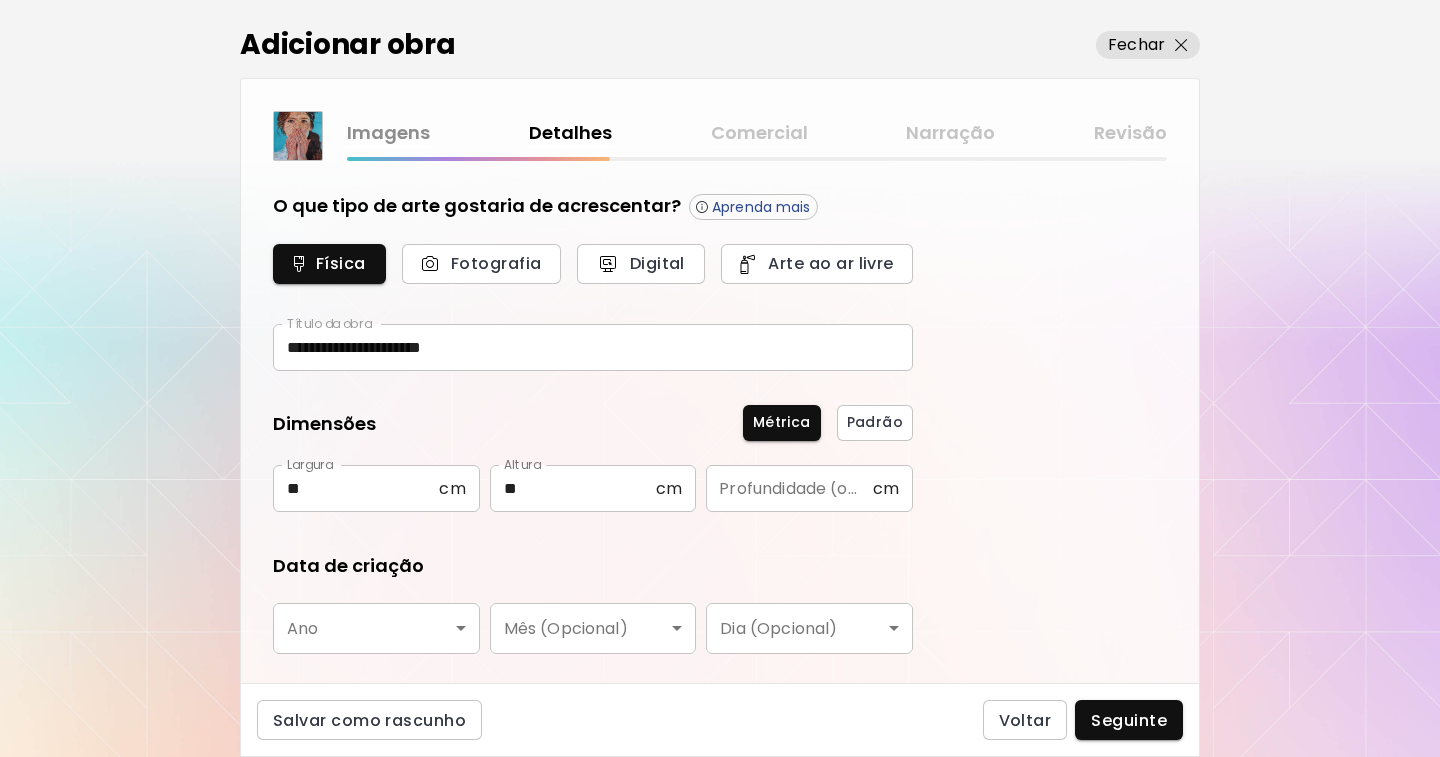 scroll, scrollTop: 200, scrollLeft: 0, axis: vertical 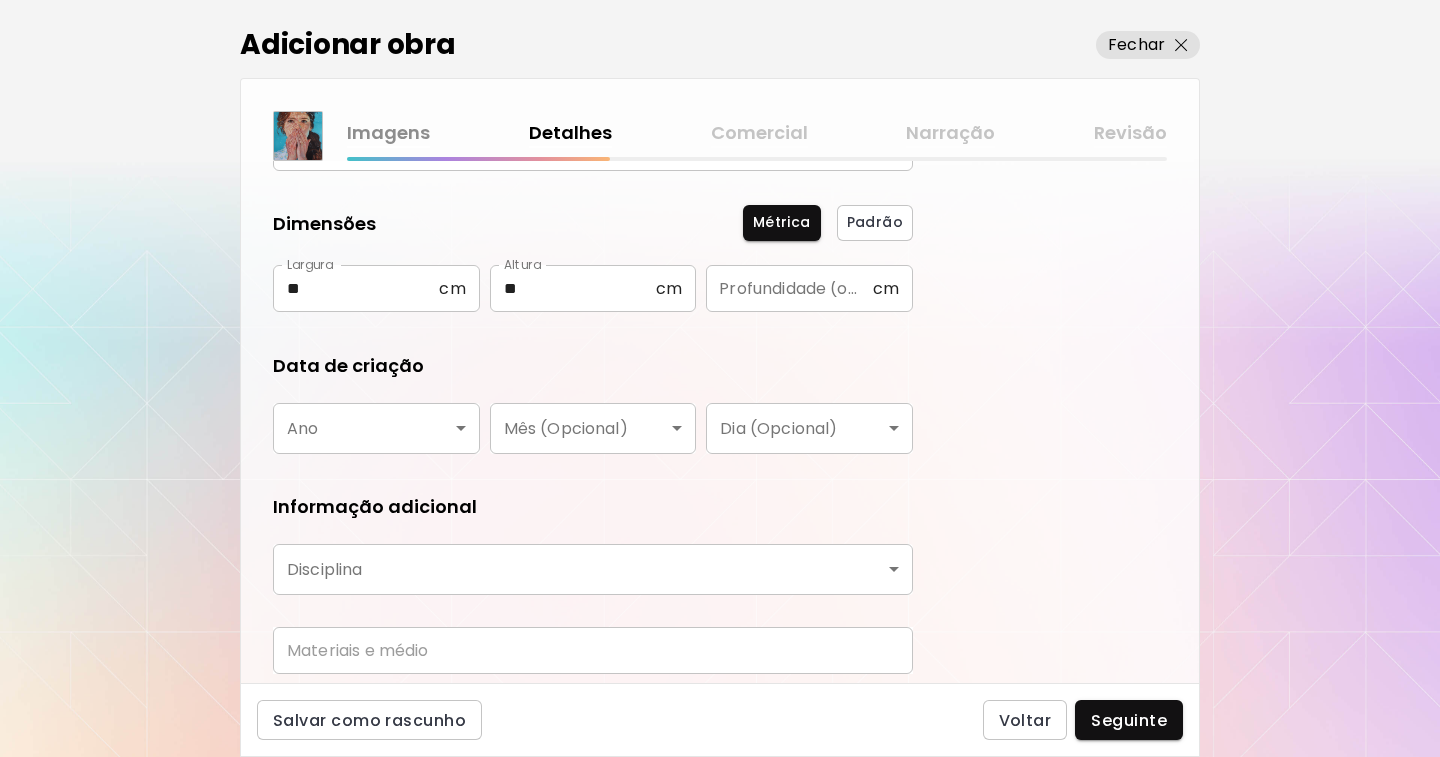 click on "**********" at bounding box center (720, 378) 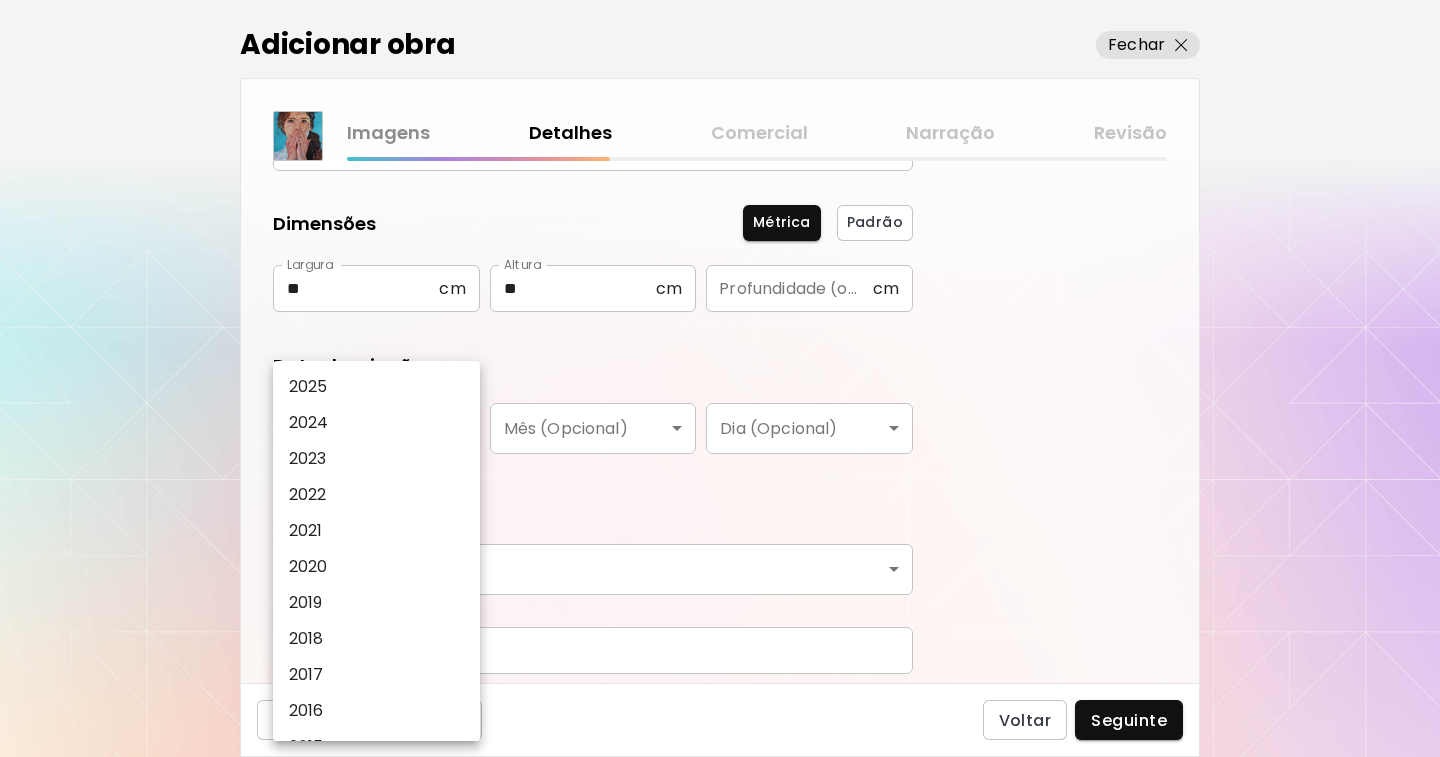 click on "2025" at bounding box center (308, 387) 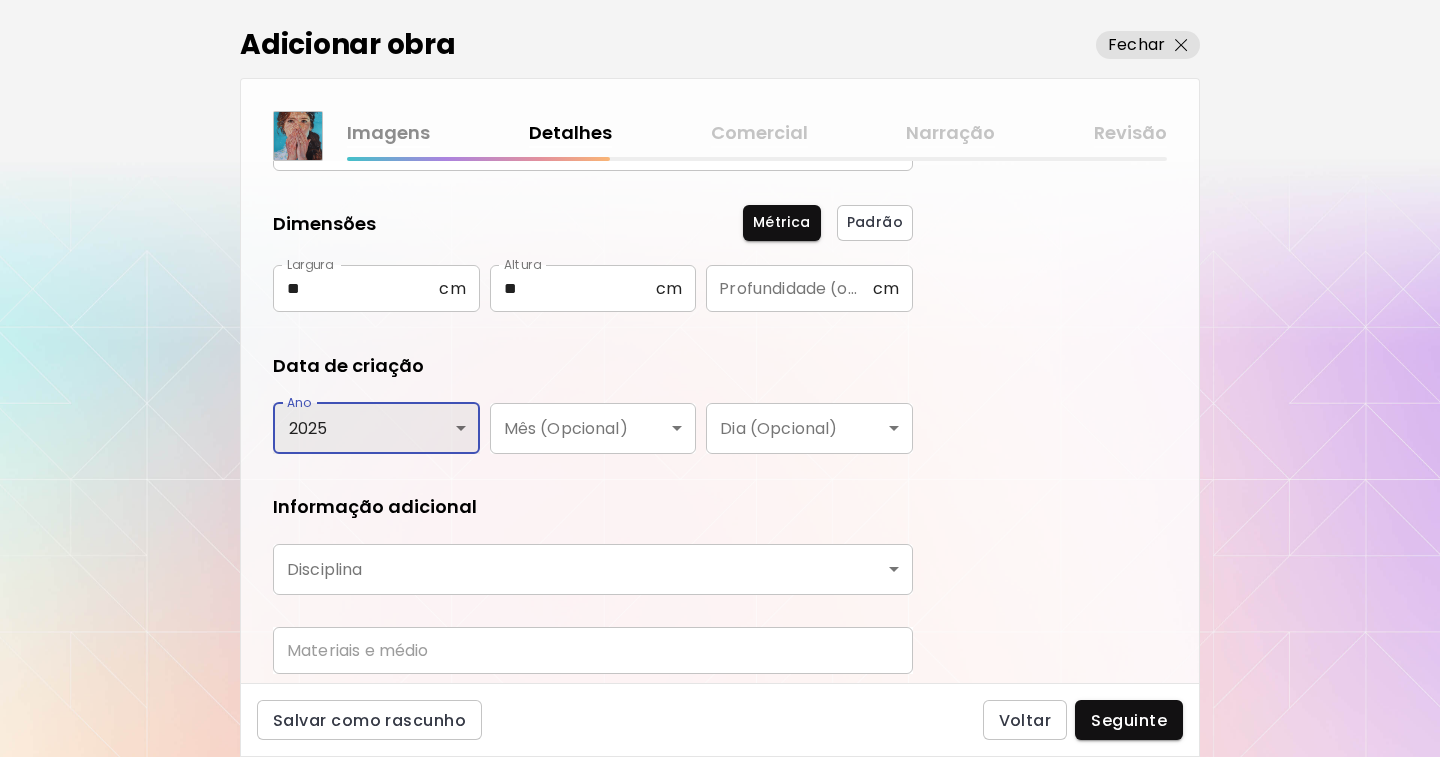 scroll, scrollTop: 271, scrollLeft: 0, axis: vertical 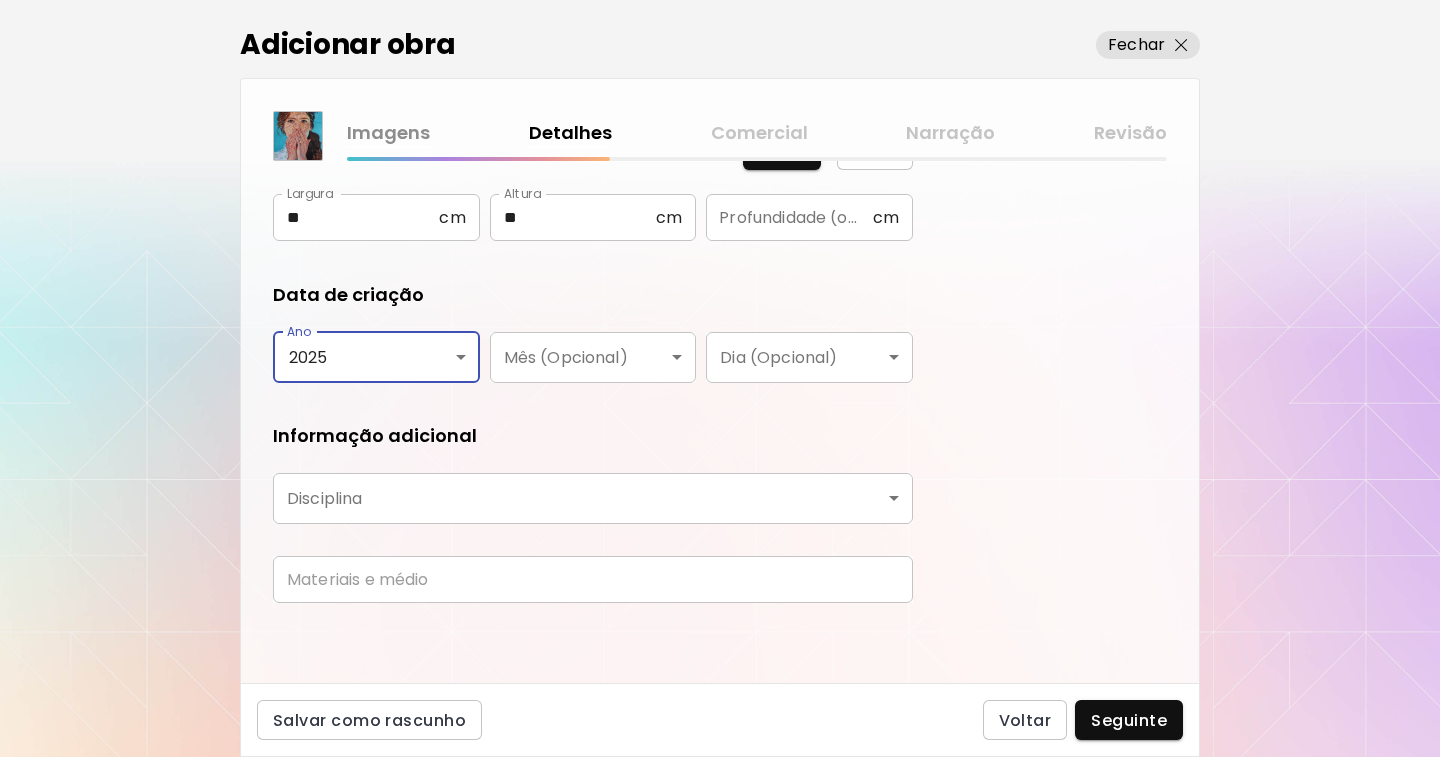 click on "**********" at bounding box center (720, 378) 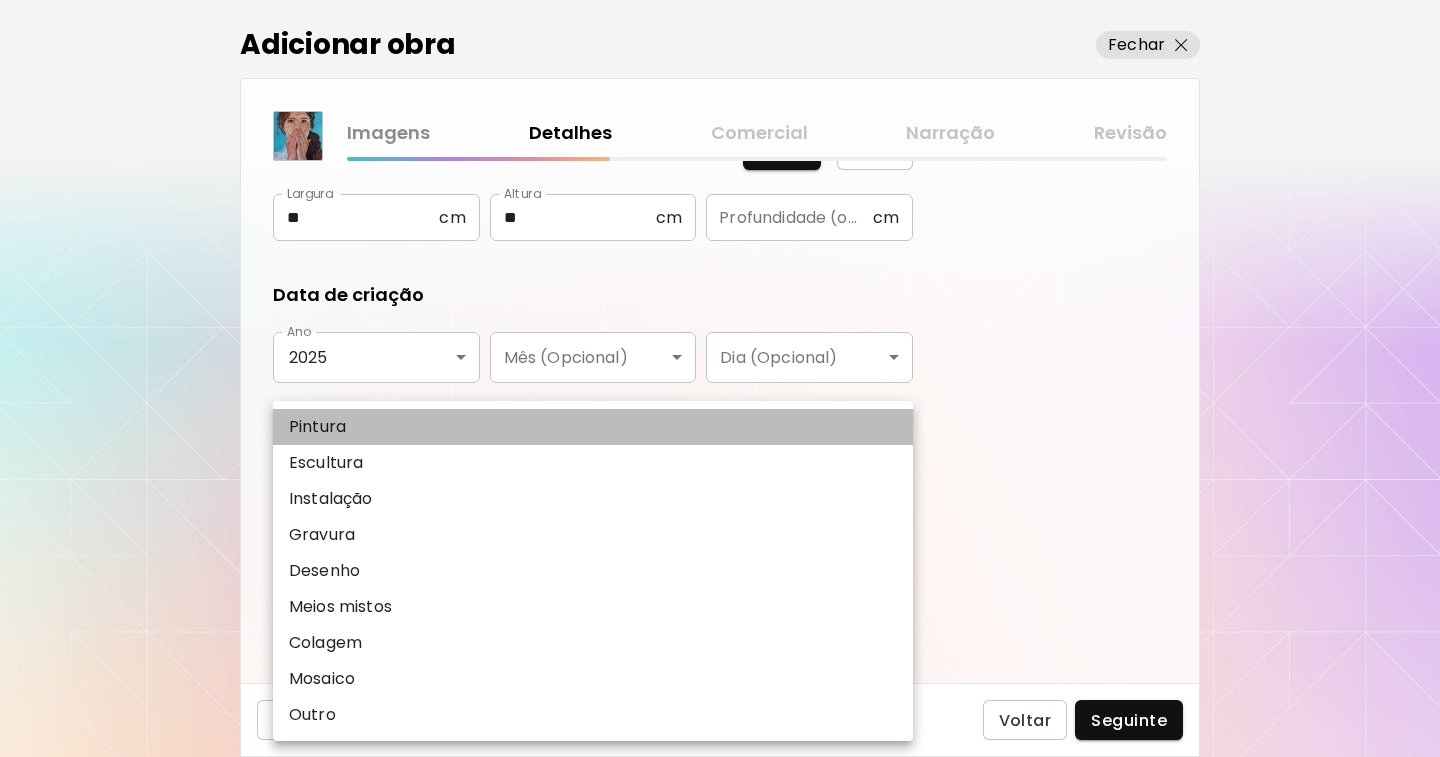 click on "Pintura" at bounding box center [317, 427] 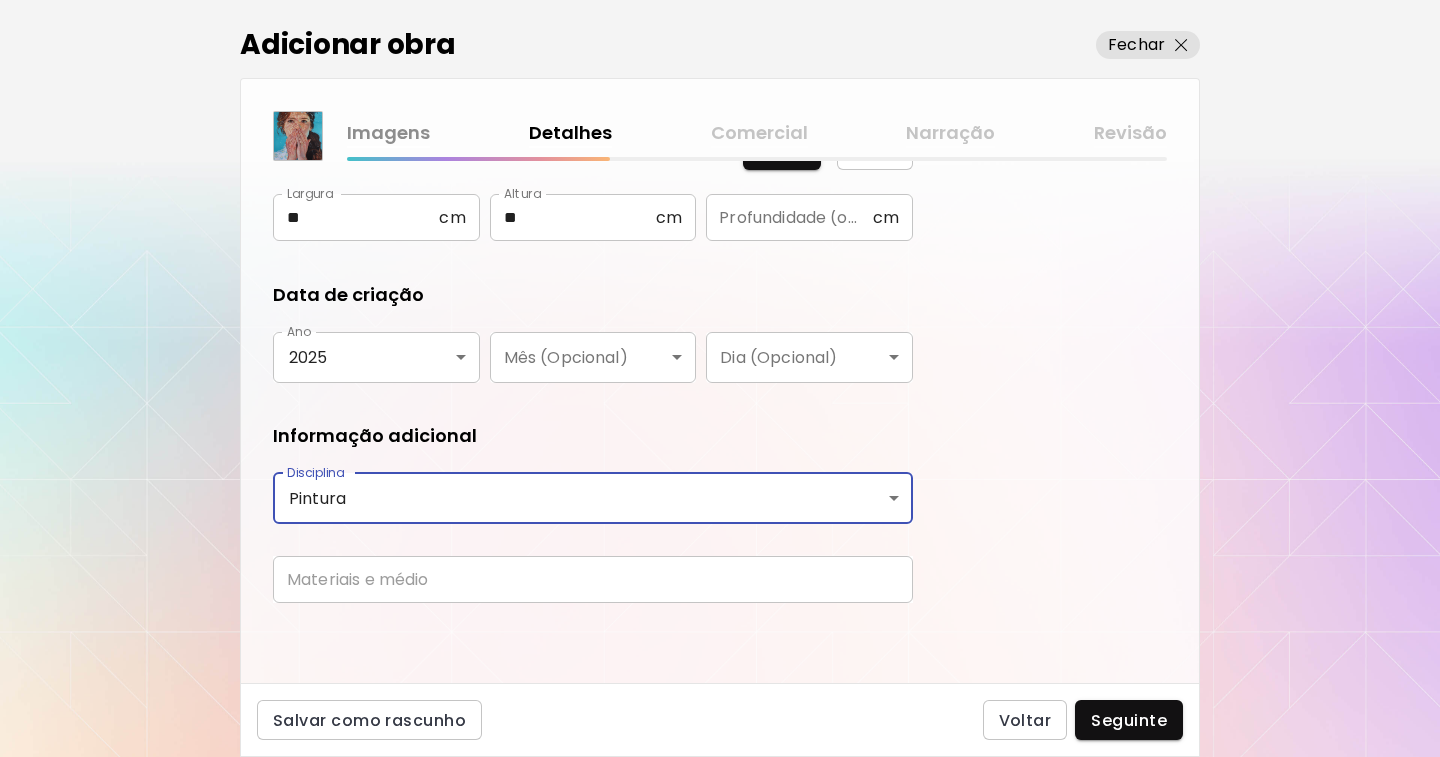 click at bounding box center (593, 579) 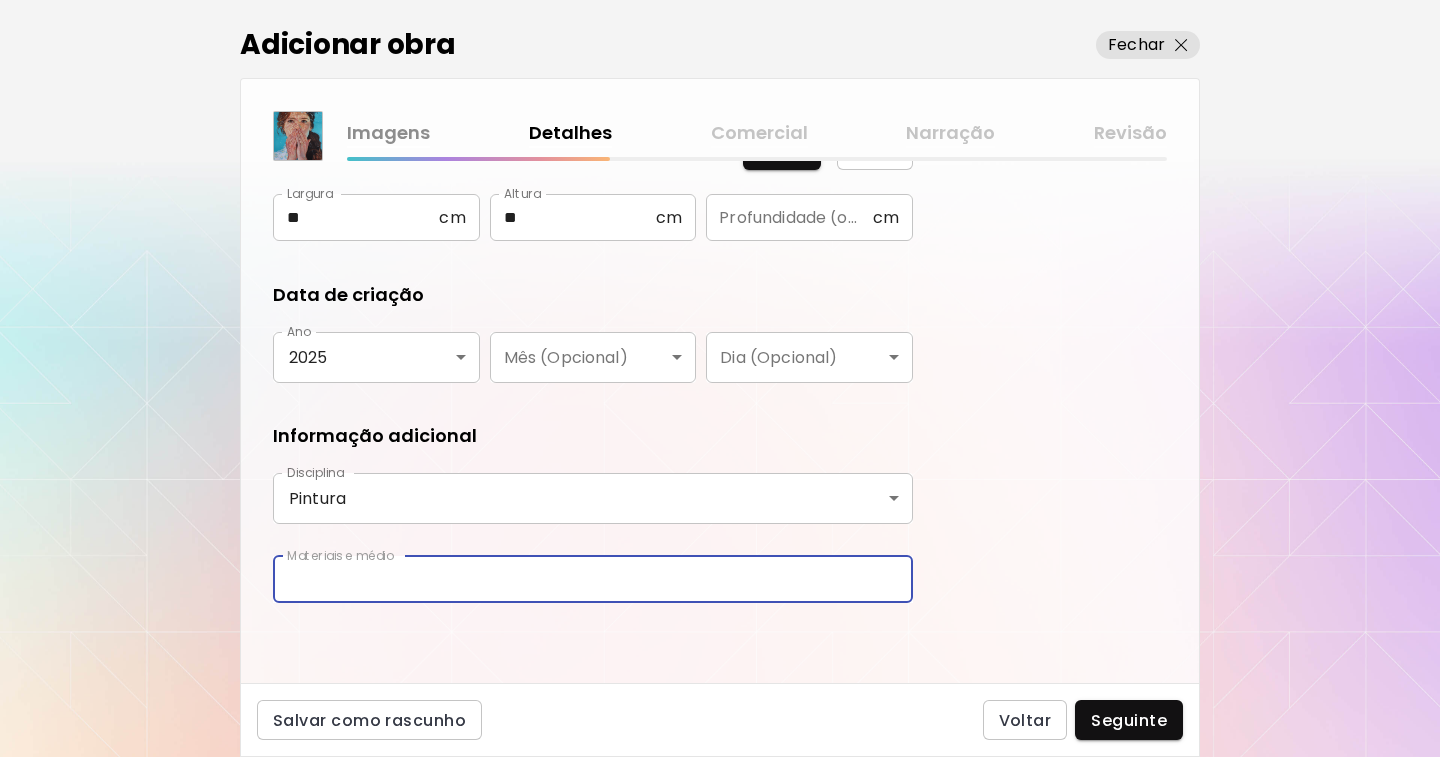 type on "**********" 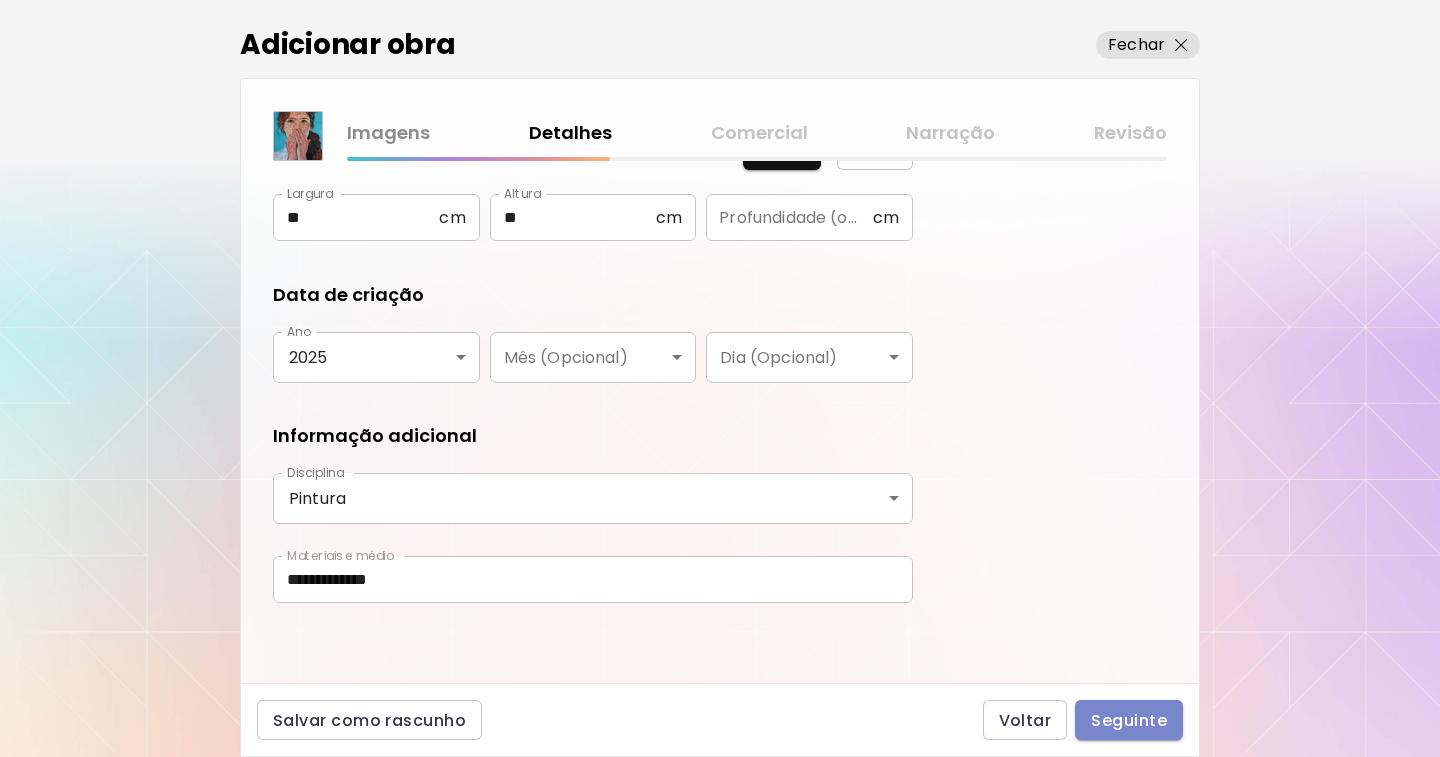 click on "Seguinte" at bounding box center [1129, 720] 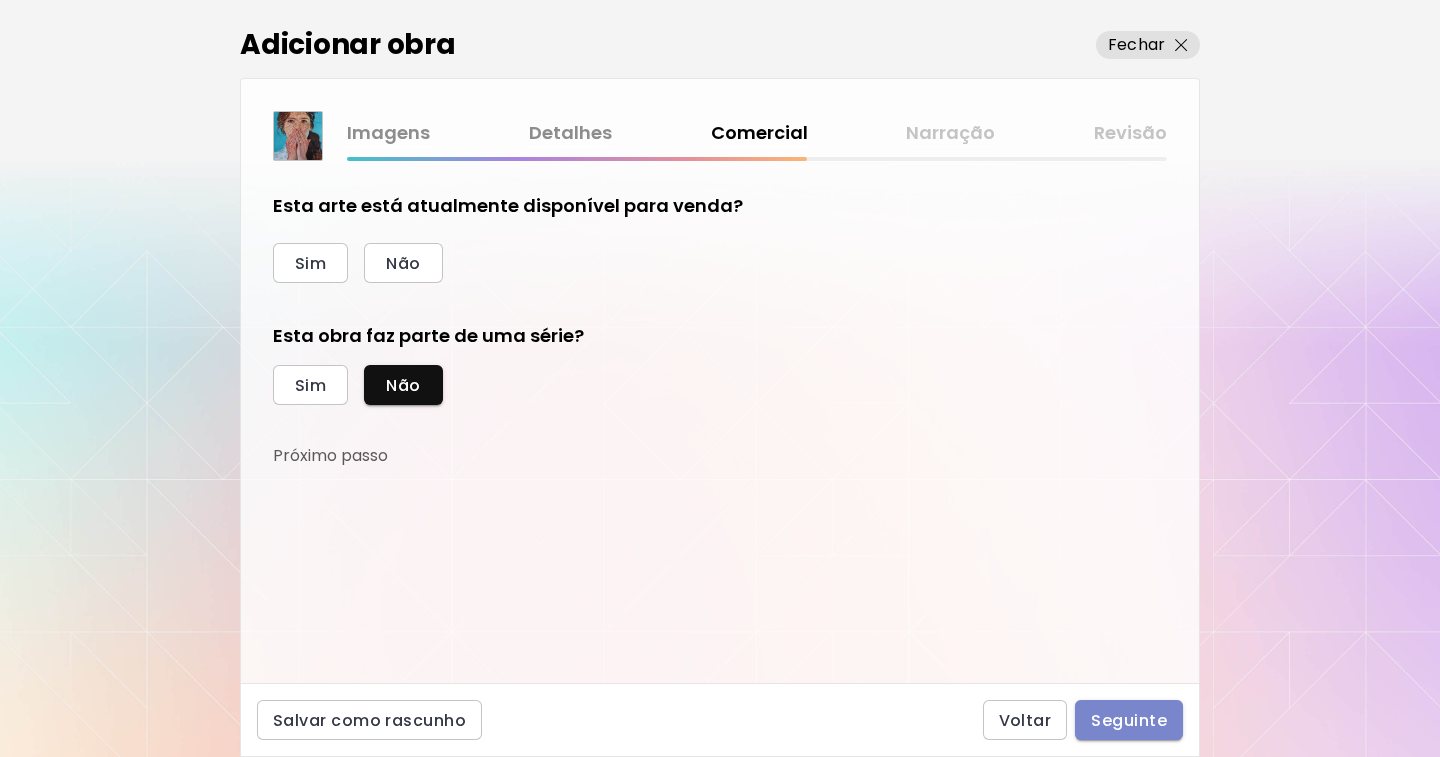 click on "Seguinte" at bounding box center (1129, 720) 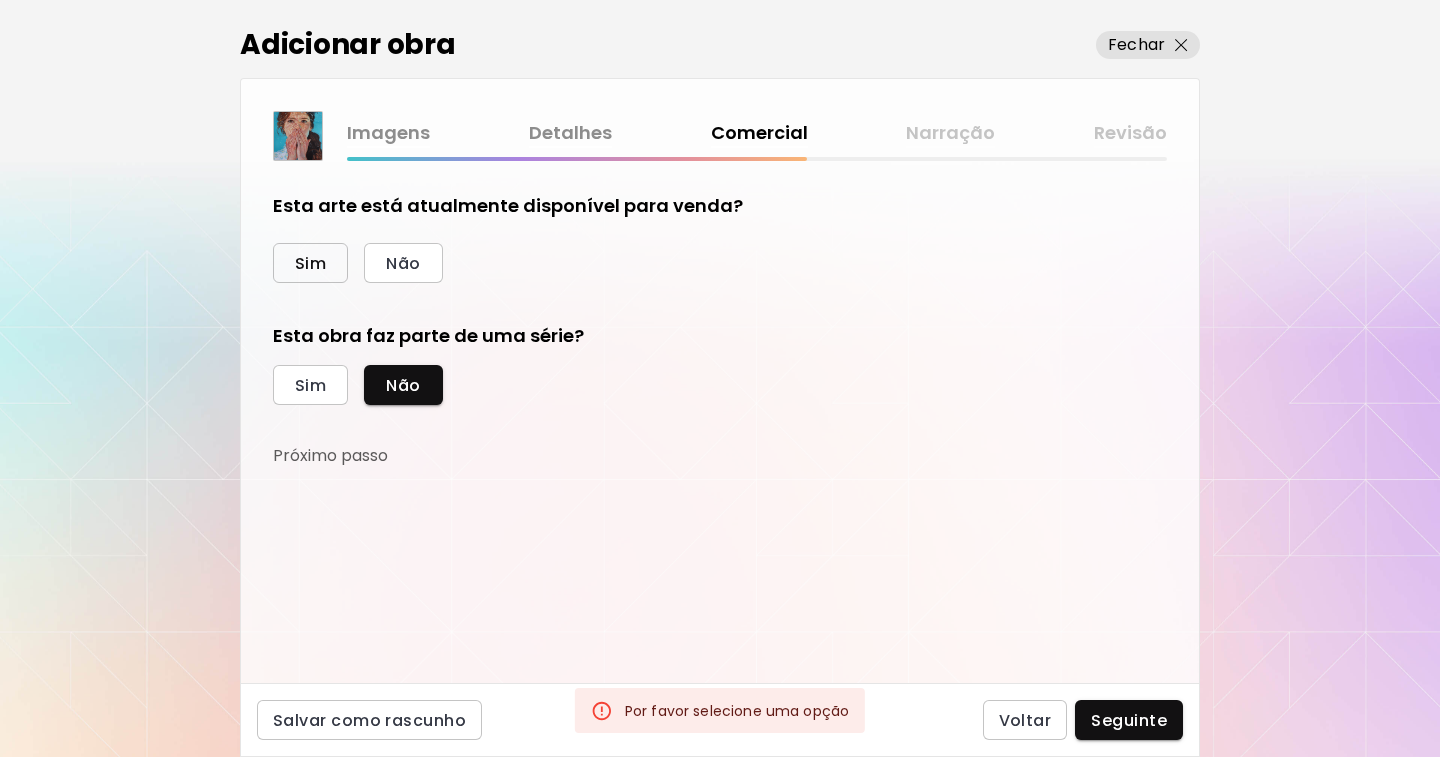 click on "Sim" at bounding box center (310, 263) 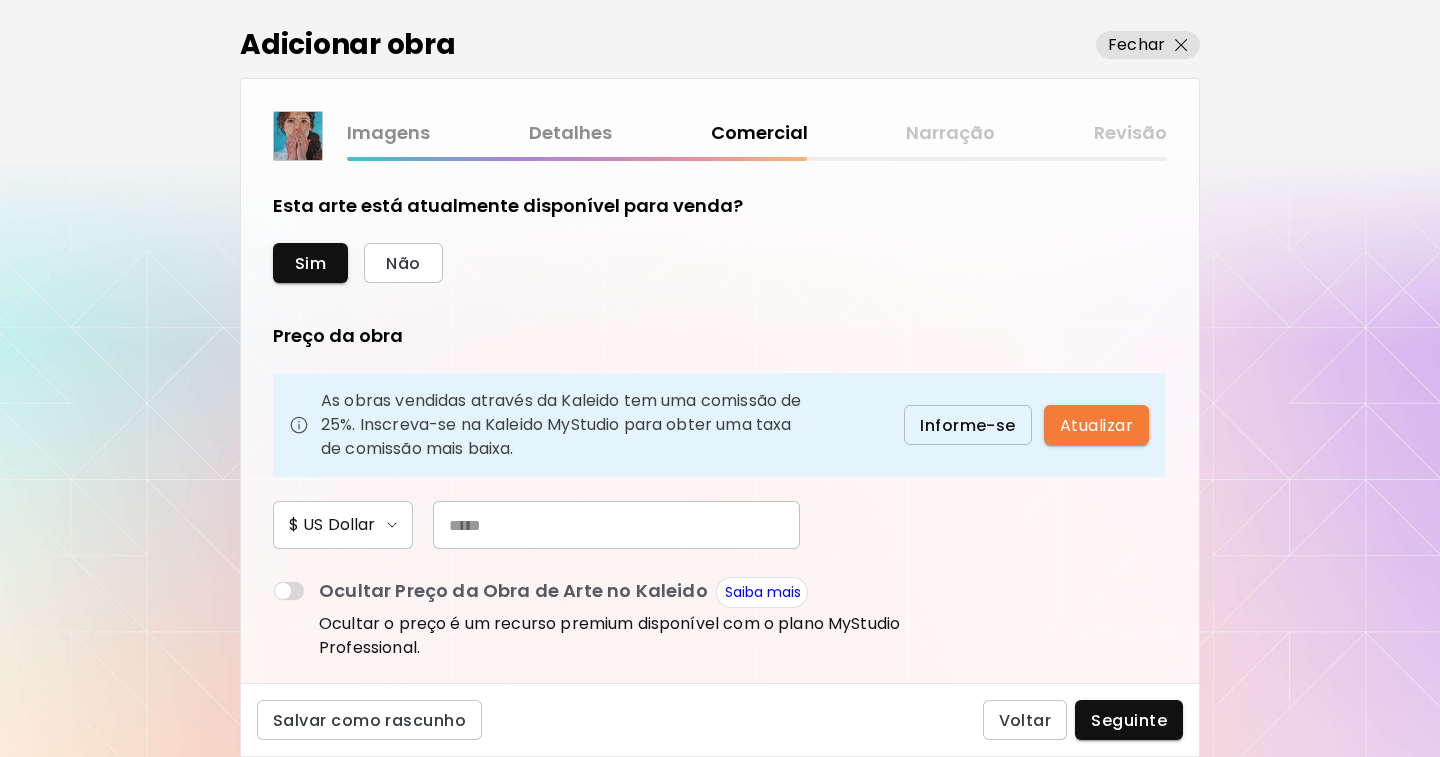 click at bounding box center [616, 525] 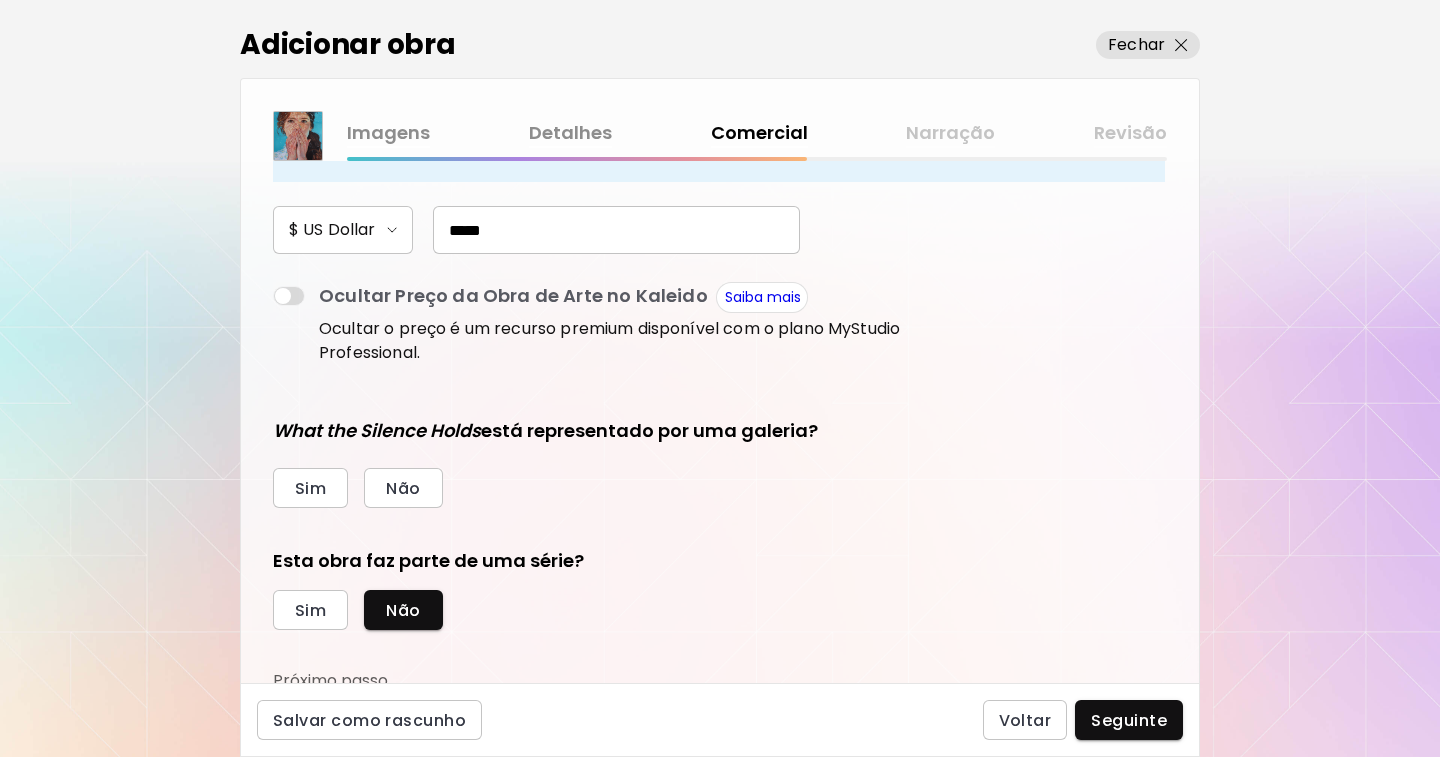 scroll, scrollTop: 304, scrollLeft: 0, axis: vertical 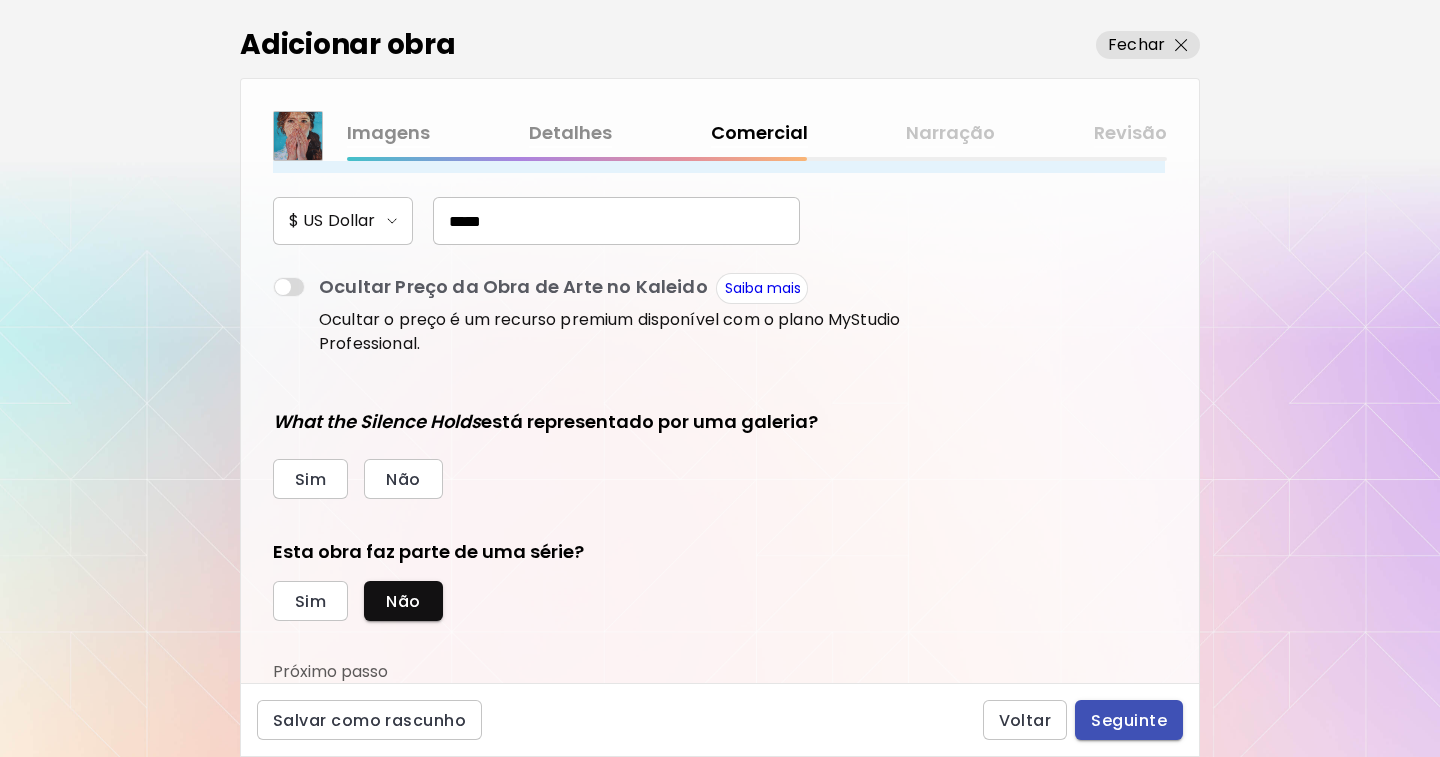 type on "*****" 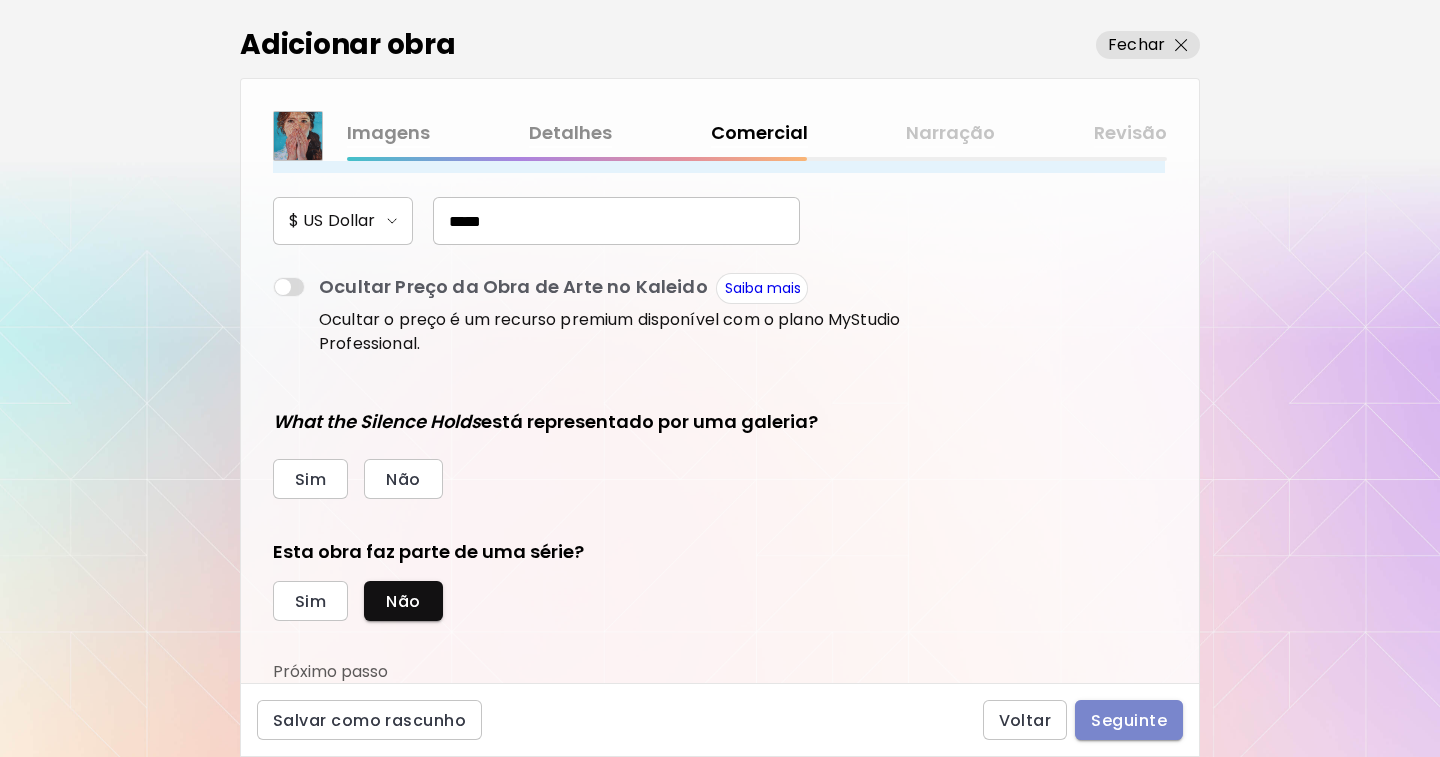 click on "Seguinte" at bounding box center [1129, 720] 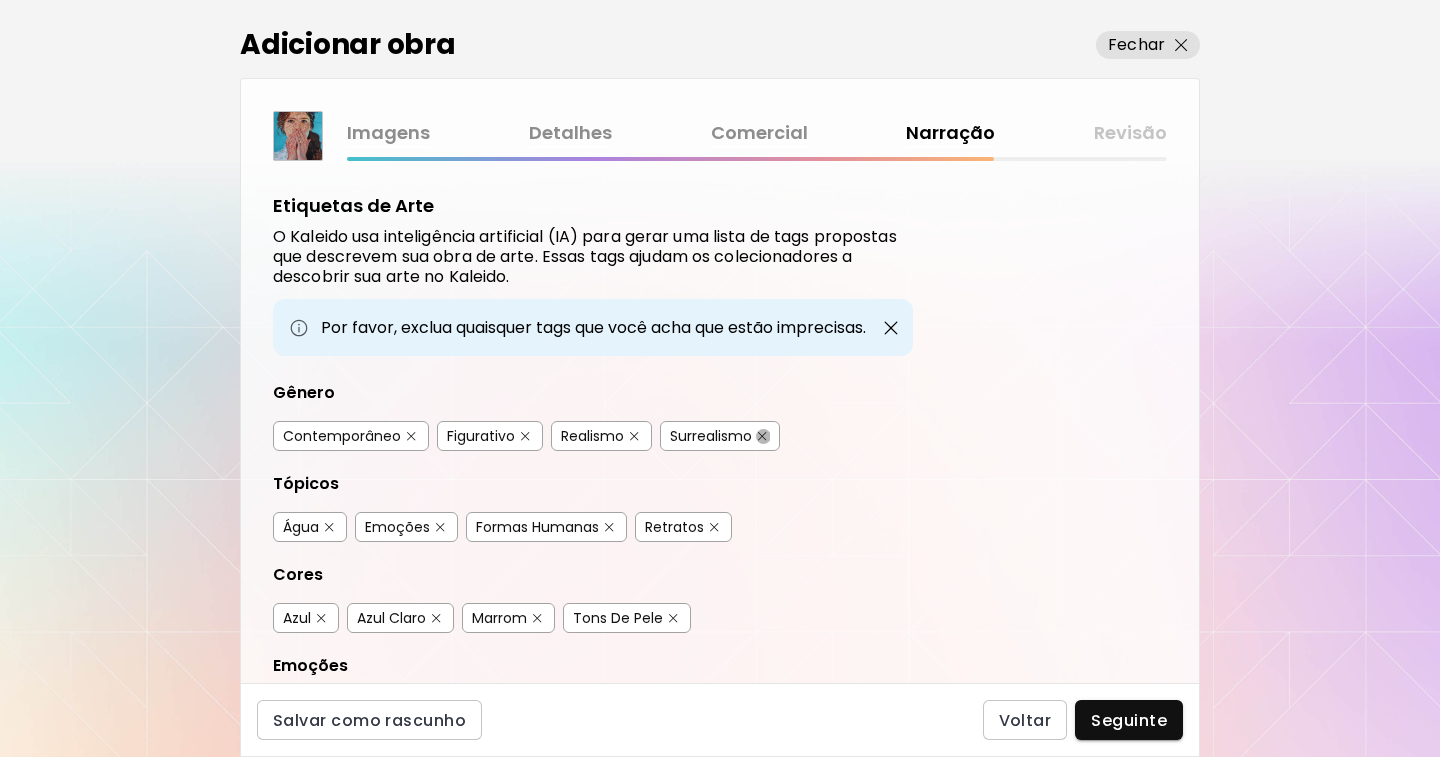 click at bounding box center [762, 436] 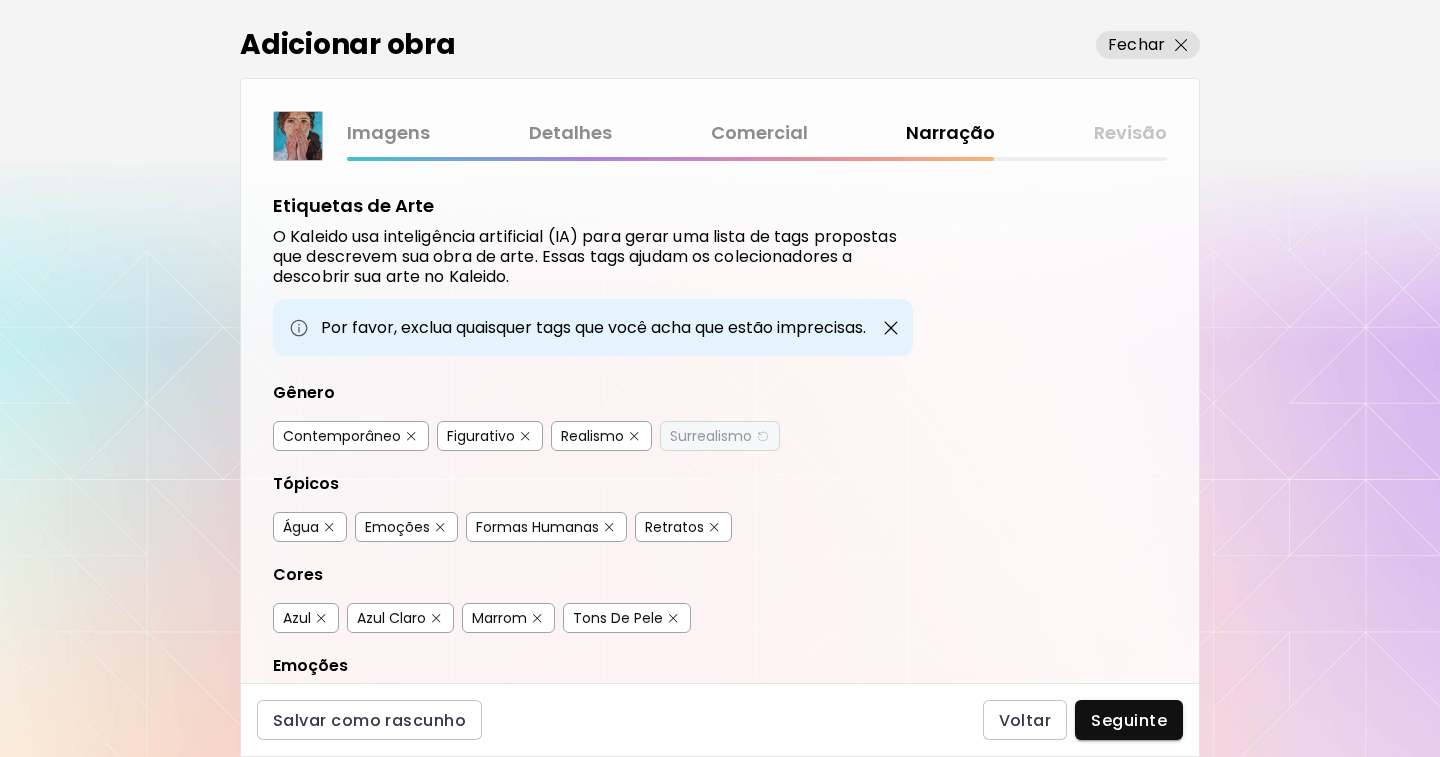 click on "Surrealismo" at bounding box center (711, 436) 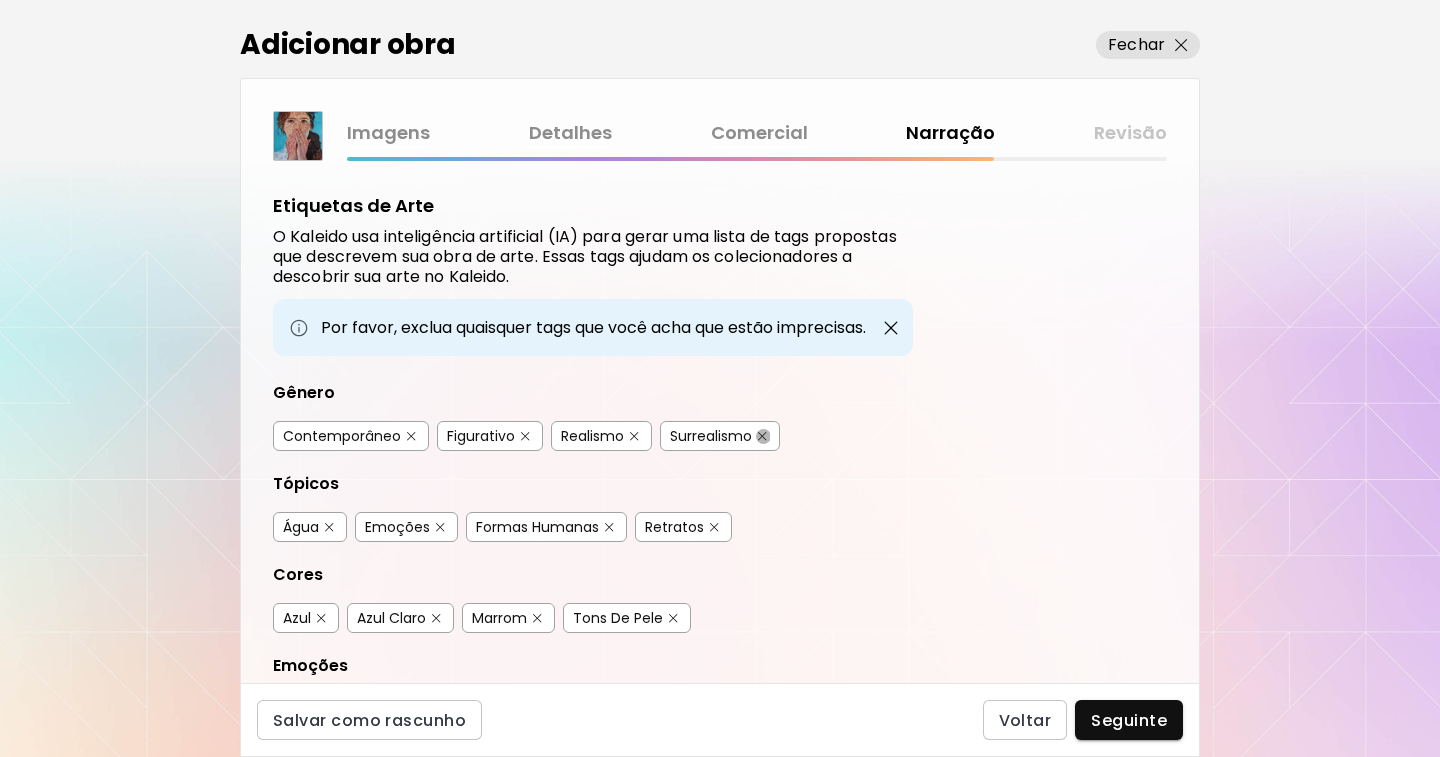 click at bounding box center (762, 436) 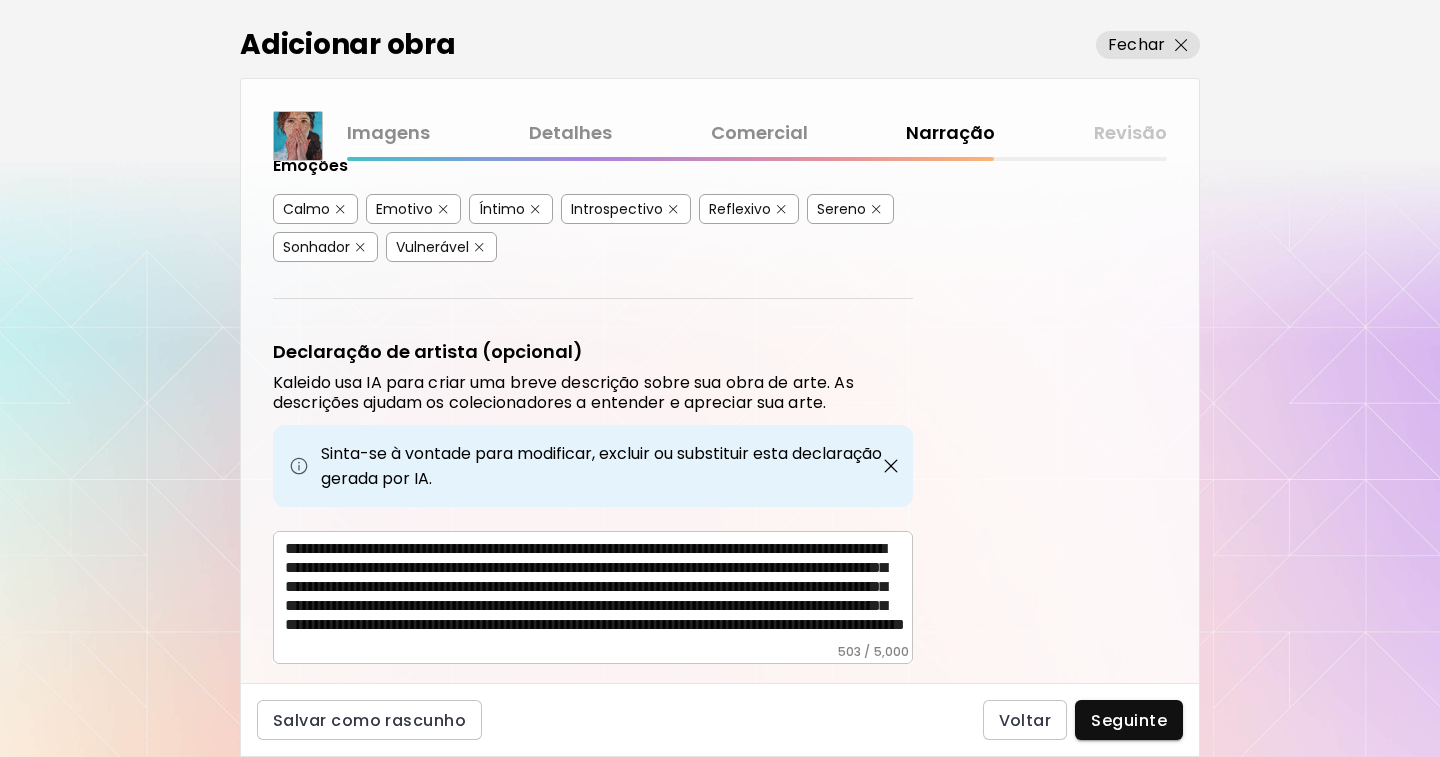 scroll, scrollTop: 553, scrollLeft: 0, axis: vertical 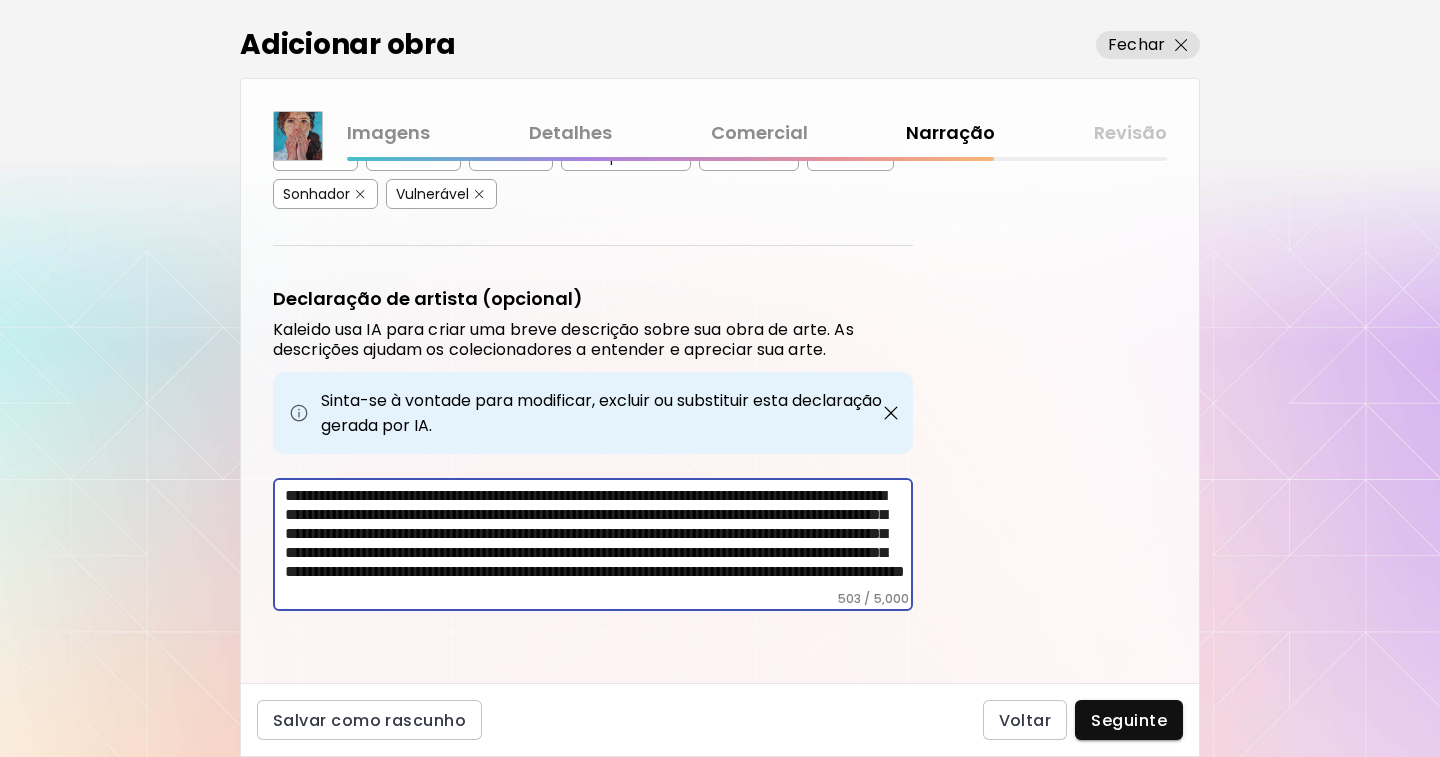 drag, startPoint x: 544, startPoint y: 514, endPoint x: 606, endPoint y: 668, distance: 166.01205 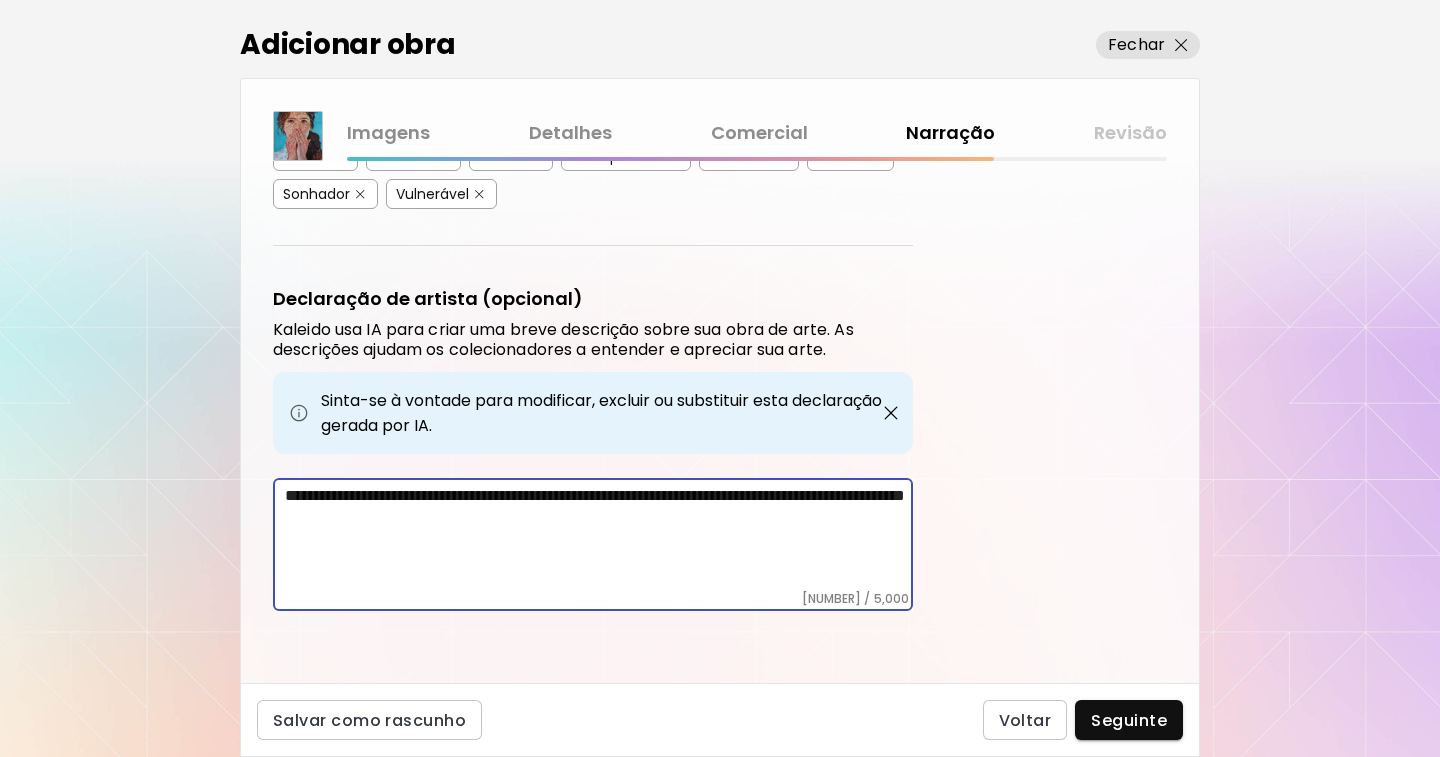 scroll, scrollTop: 0, scrollLeft: 0, axis: both 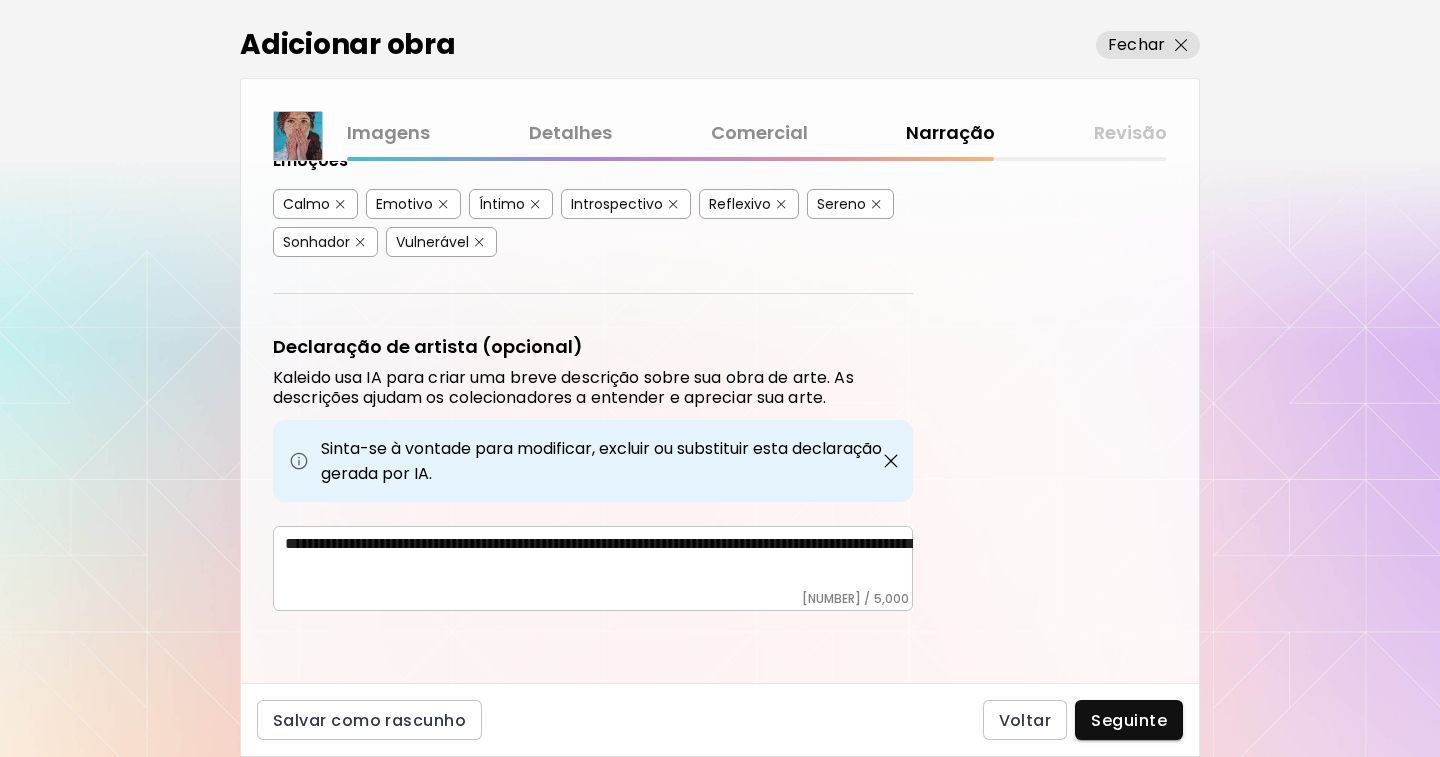 click on "**********" at bounding box center [593, 568] 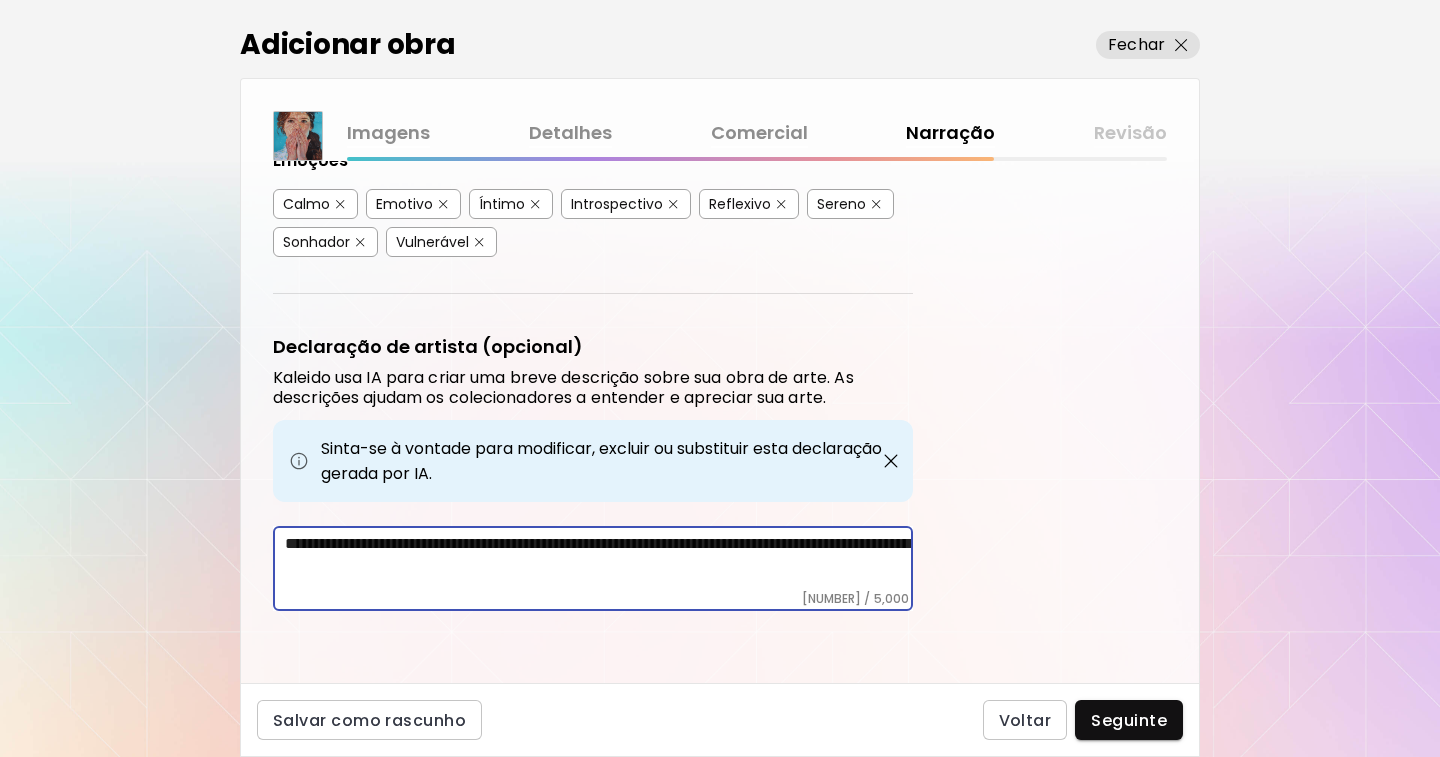 paste on "**********" 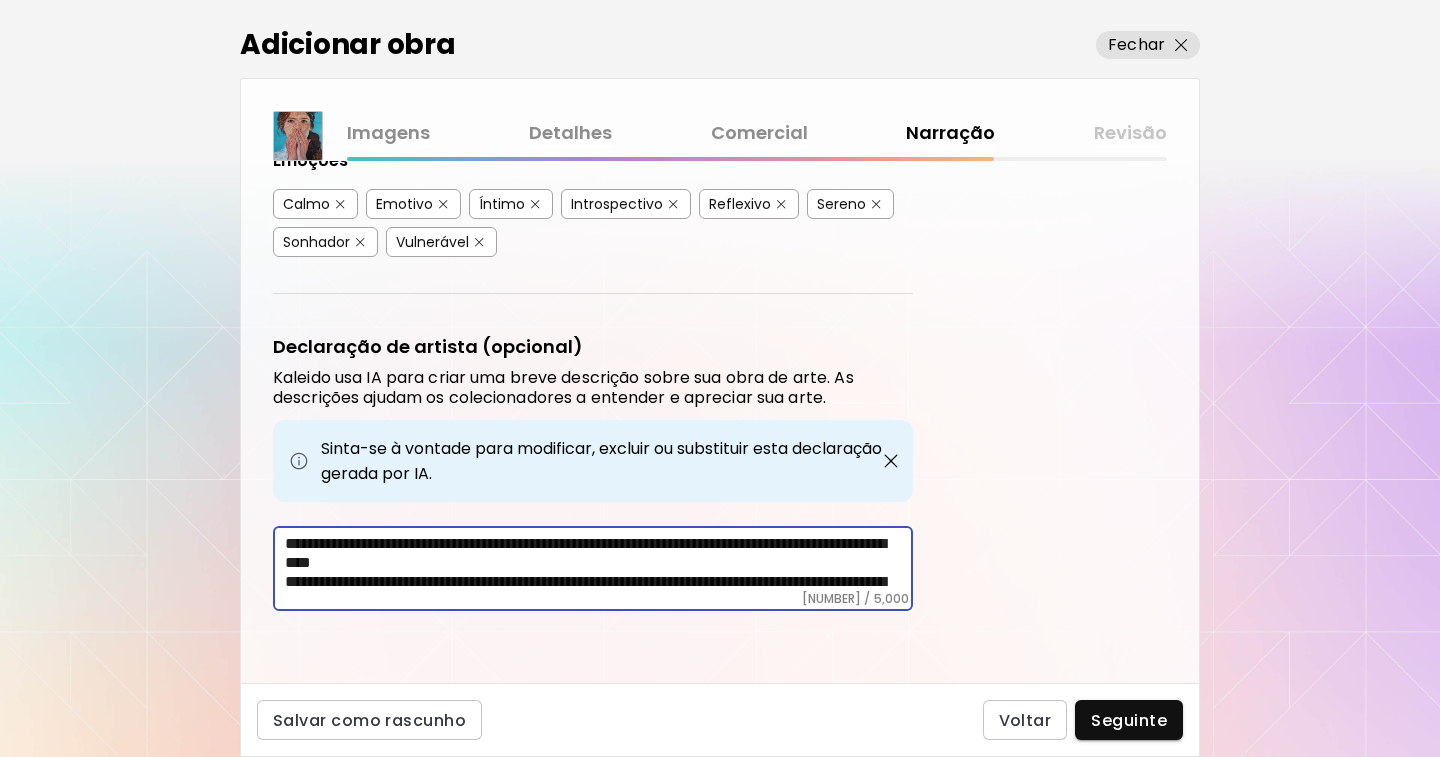 scroll, scrollTop: 49, scrollLeft: 0, axis: vertical 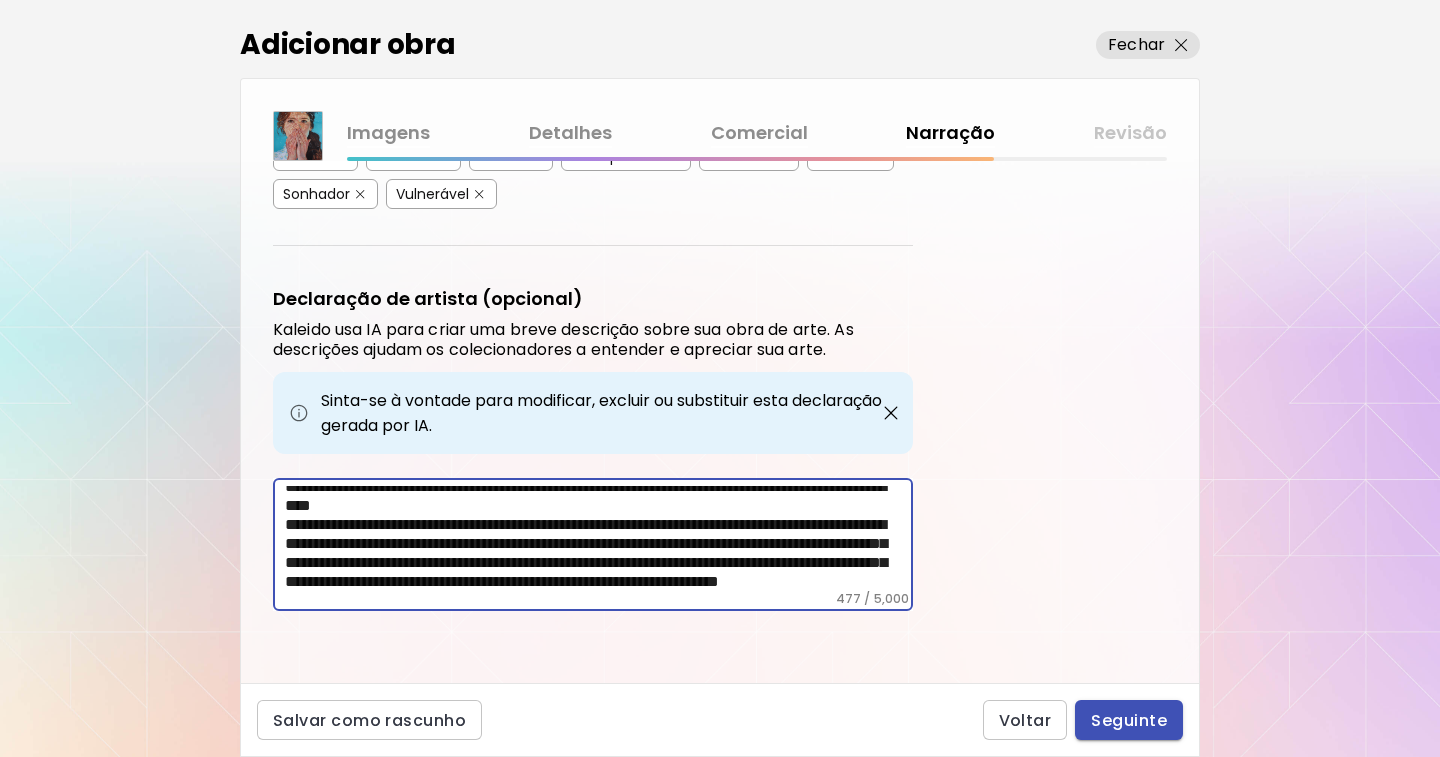 type on "**********" 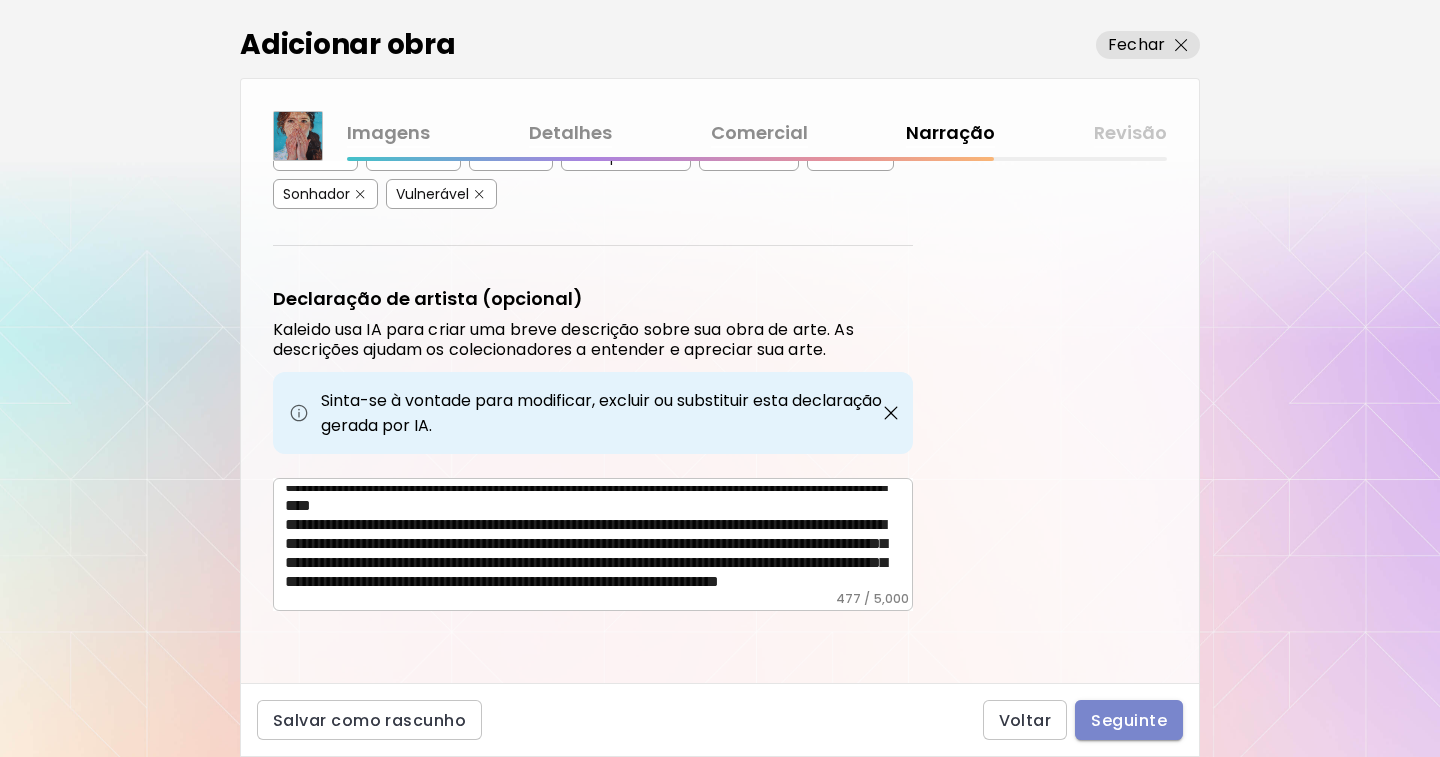 click on "Seguinte" at bounding box center (1129, 720) 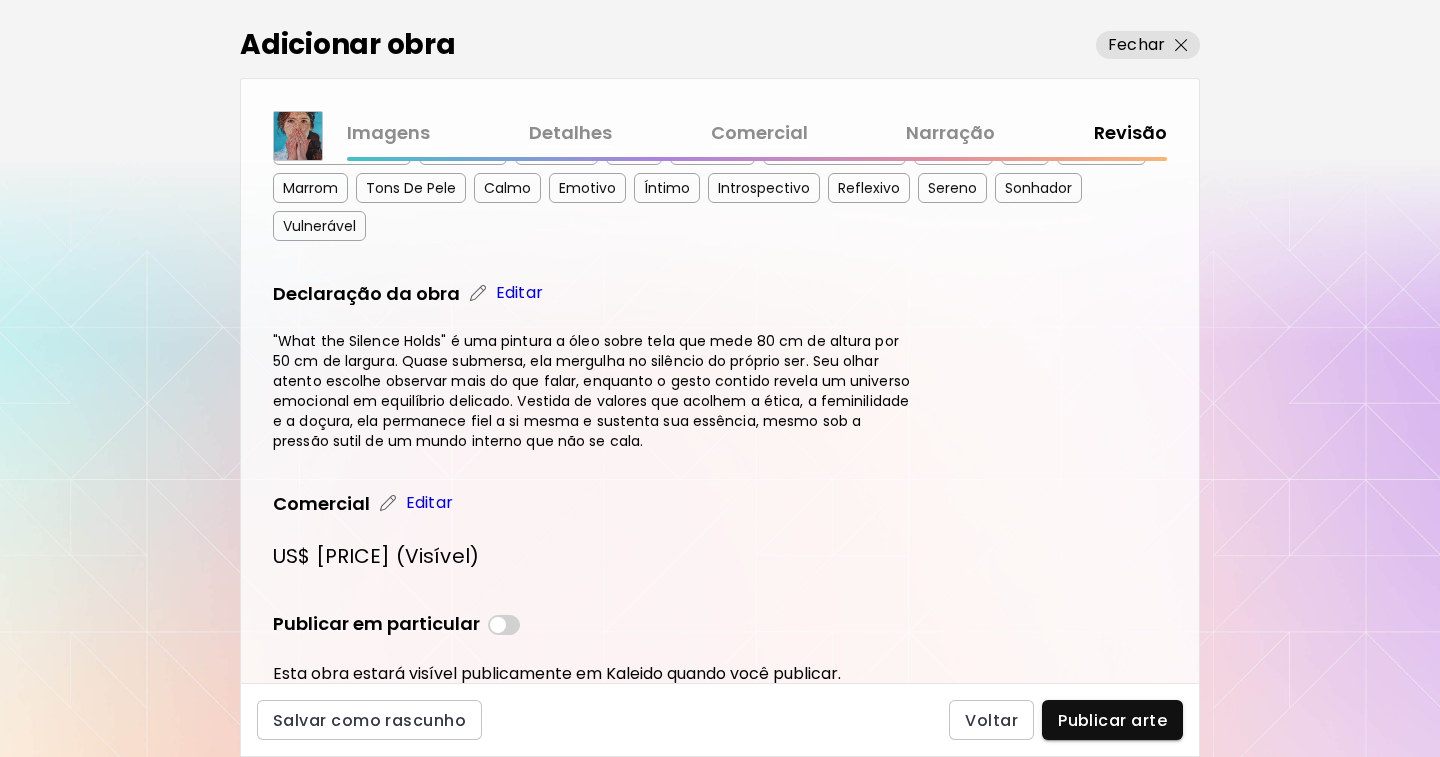 scroll, scrollTop: 545, scrollLeft: 0, axis: vertical 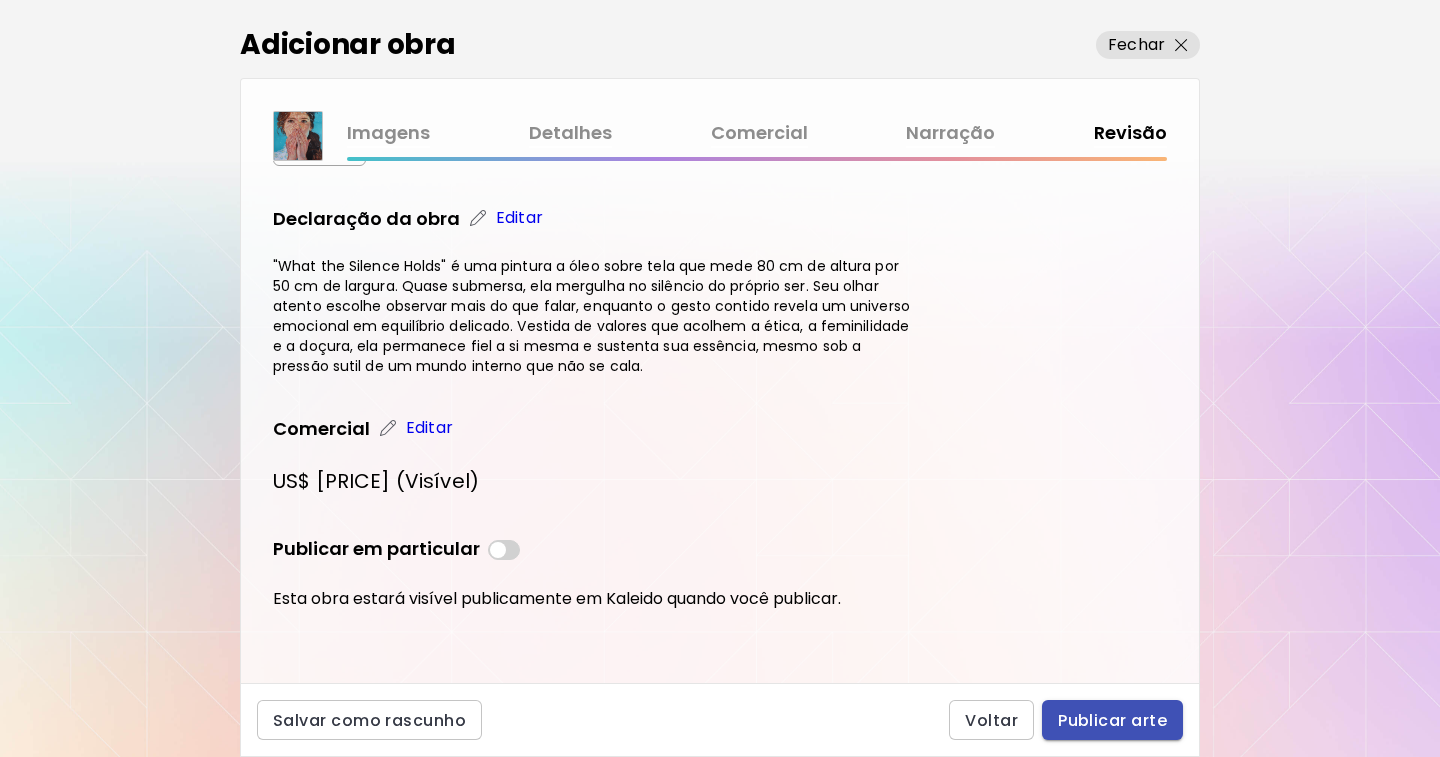click on "Publicar arte" at bounding box center [1112, 720] 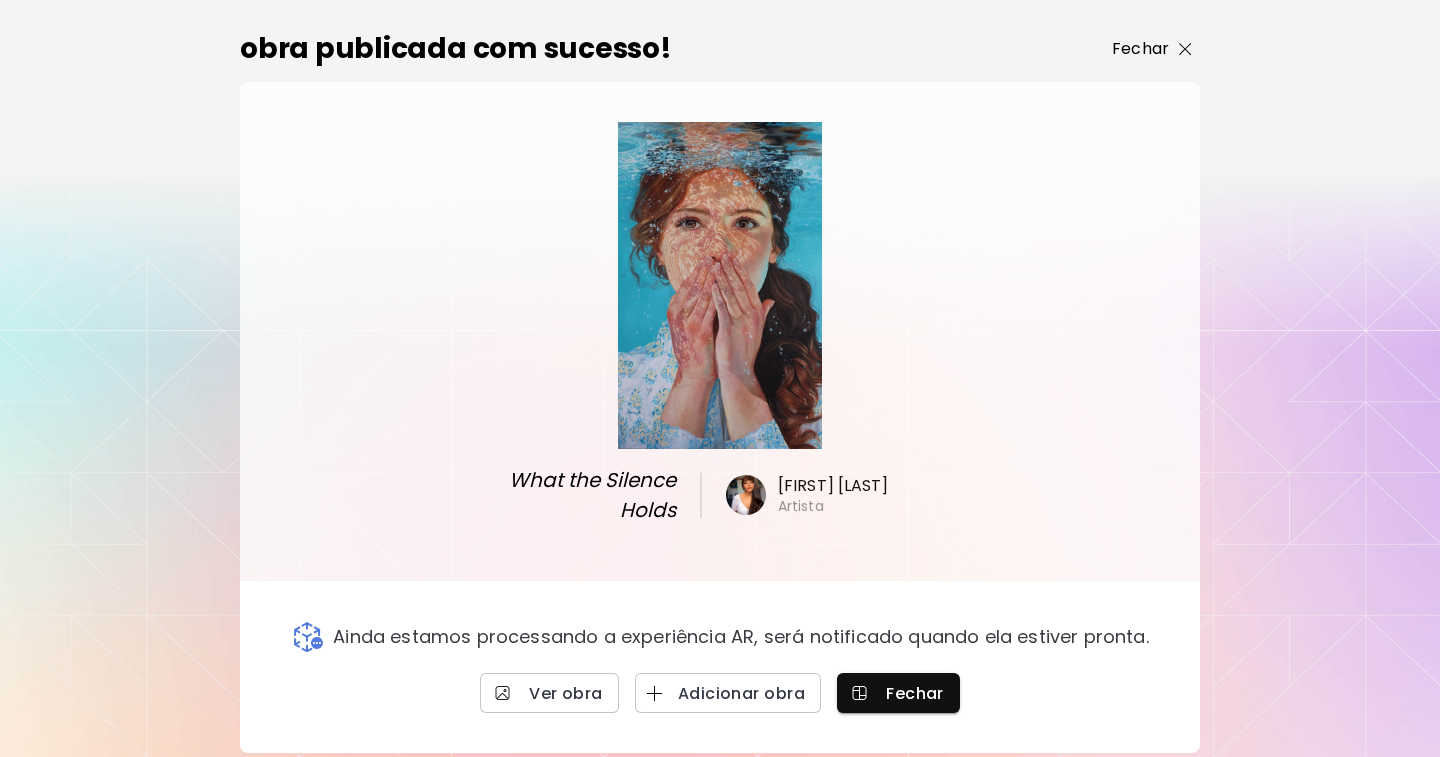 click on "Fechar" at bounding box center [1140, 49] 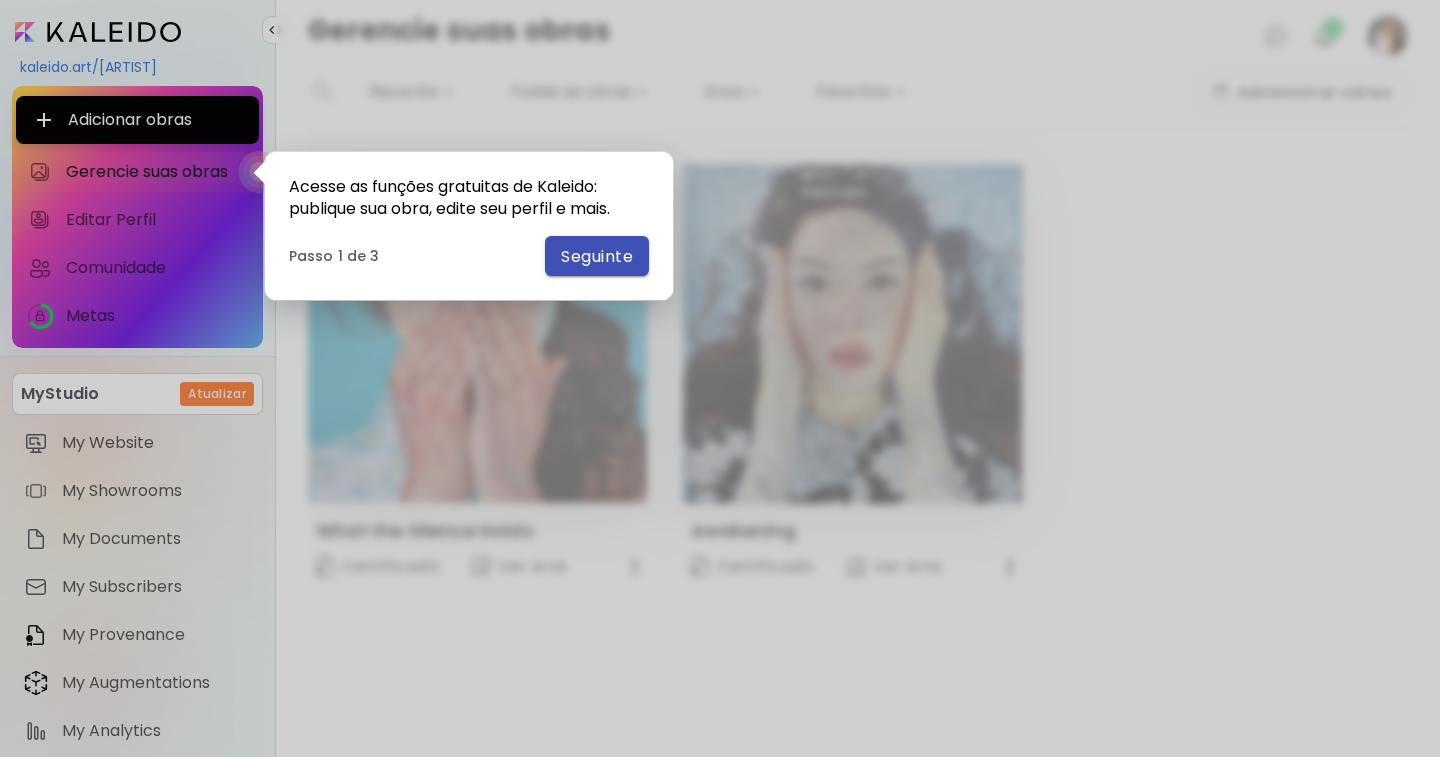 click on "Seguinte" at bounding box center [597, 256] 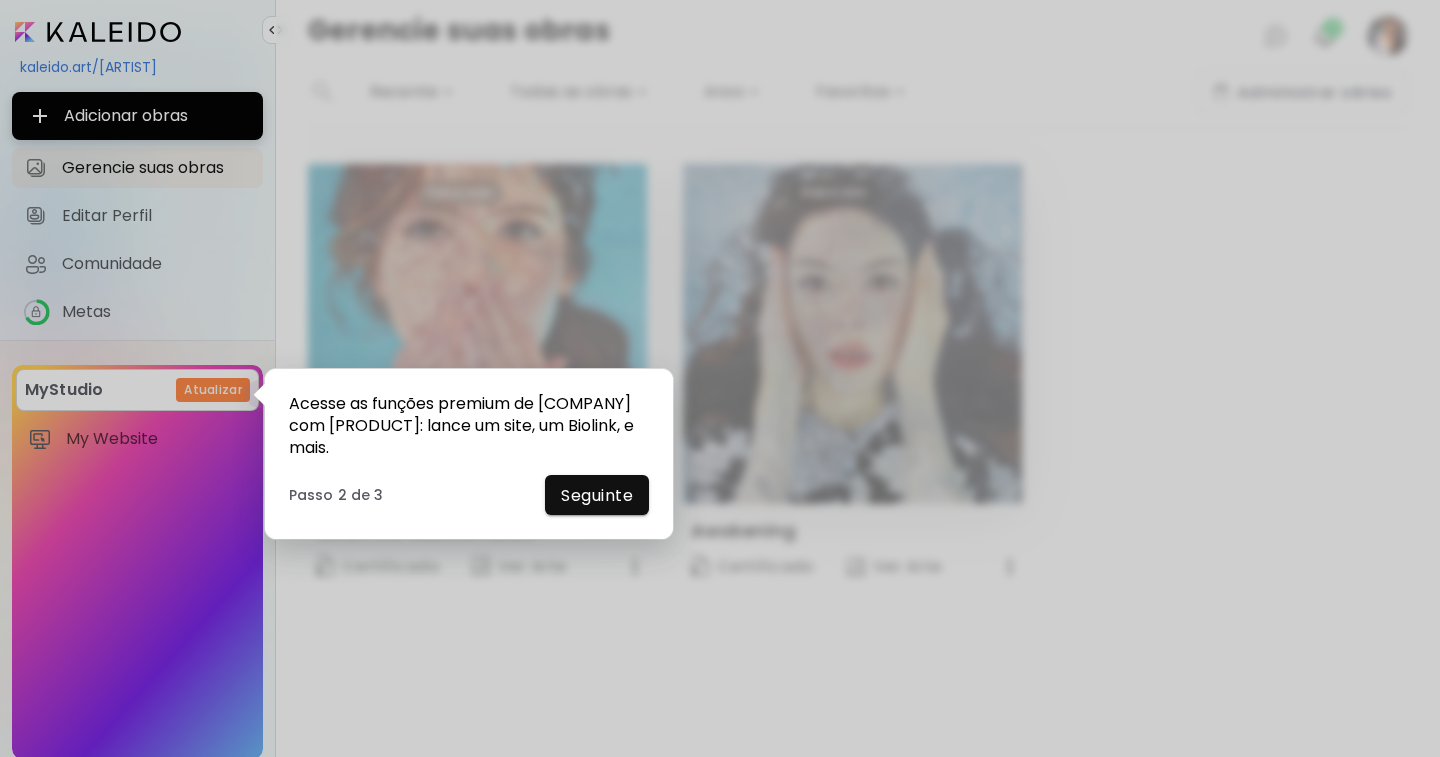 click at bounding box center [720, 378] 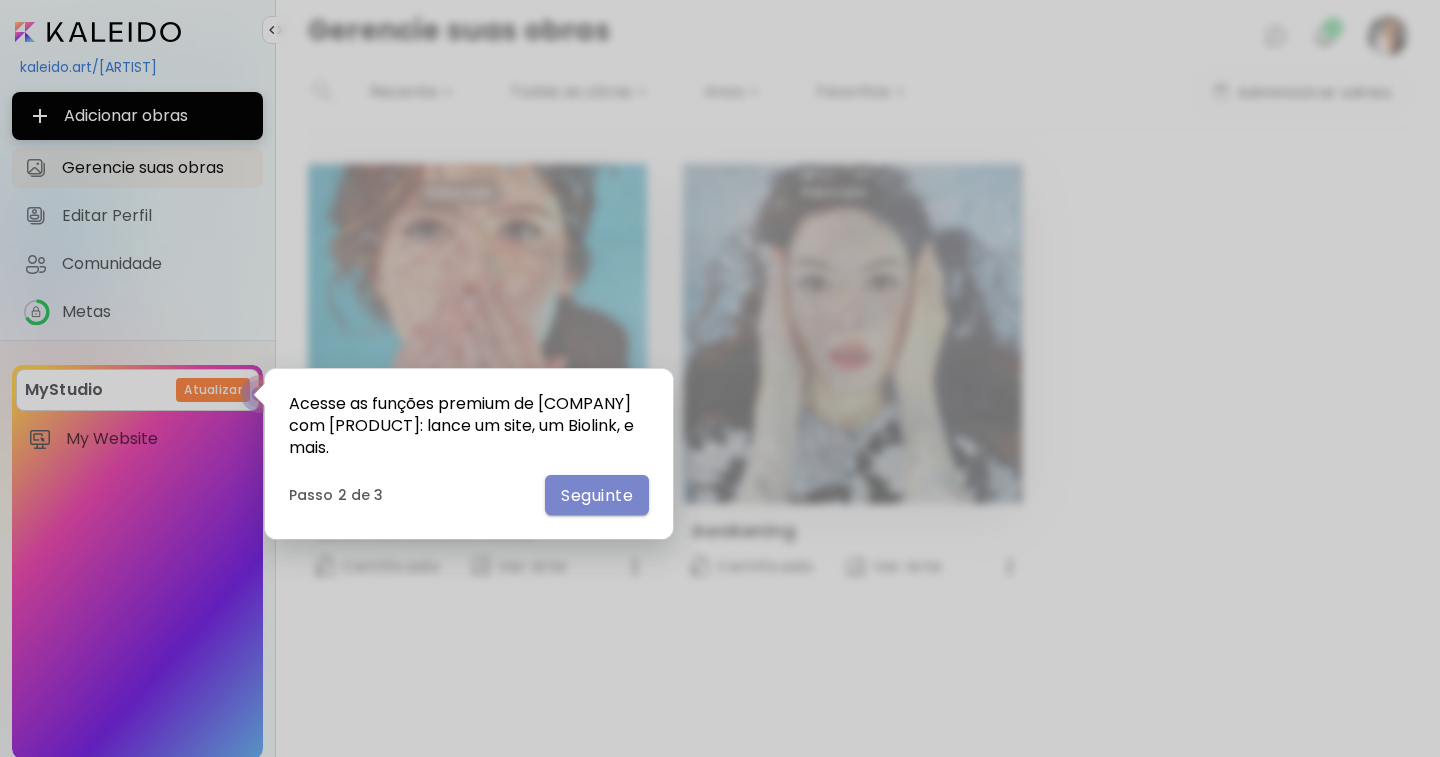 click on "Seguinte" at bounding box center (597, 495) 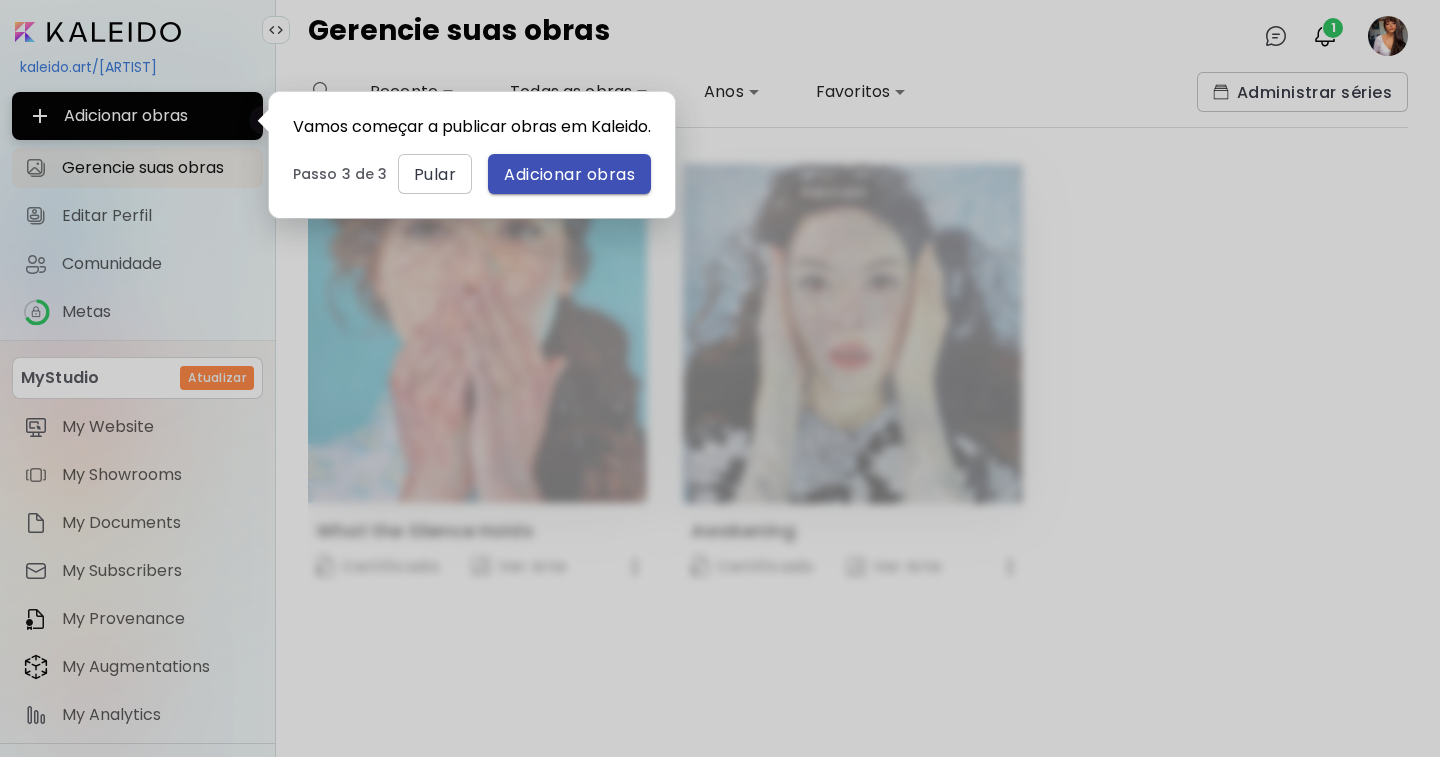 click on "Adicionar obras" at bounding box center (569, 174) 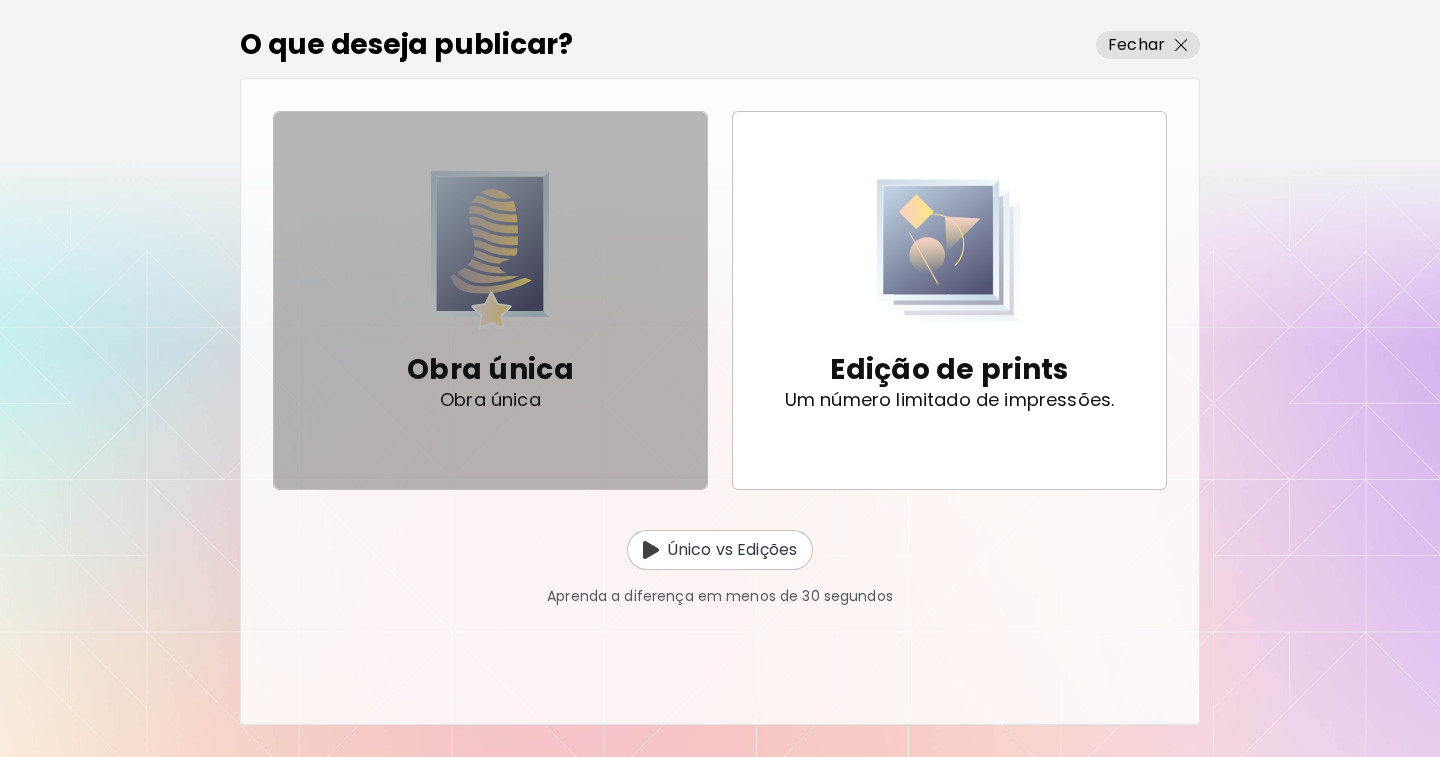click at bounding box center [491, 250] 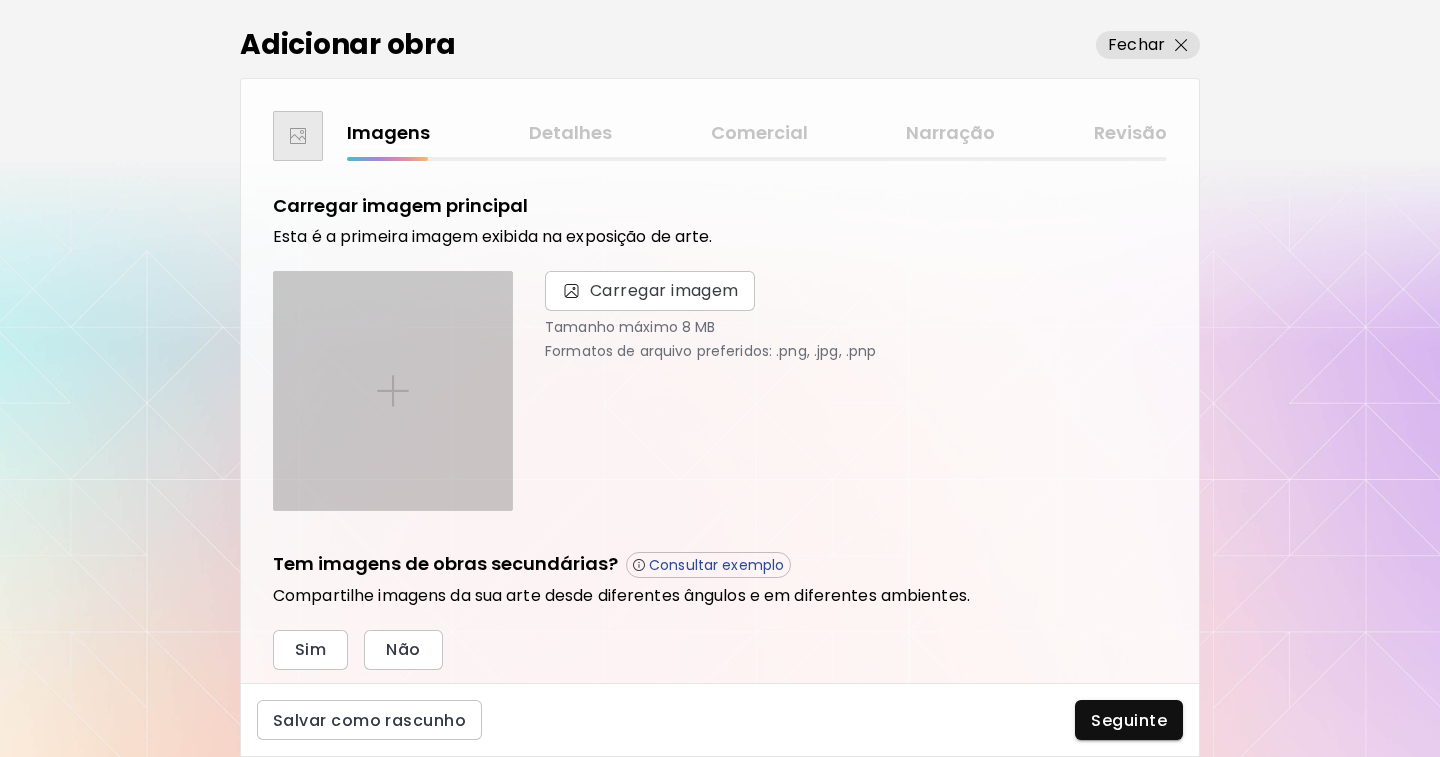 click at bounding box center (393, 391) 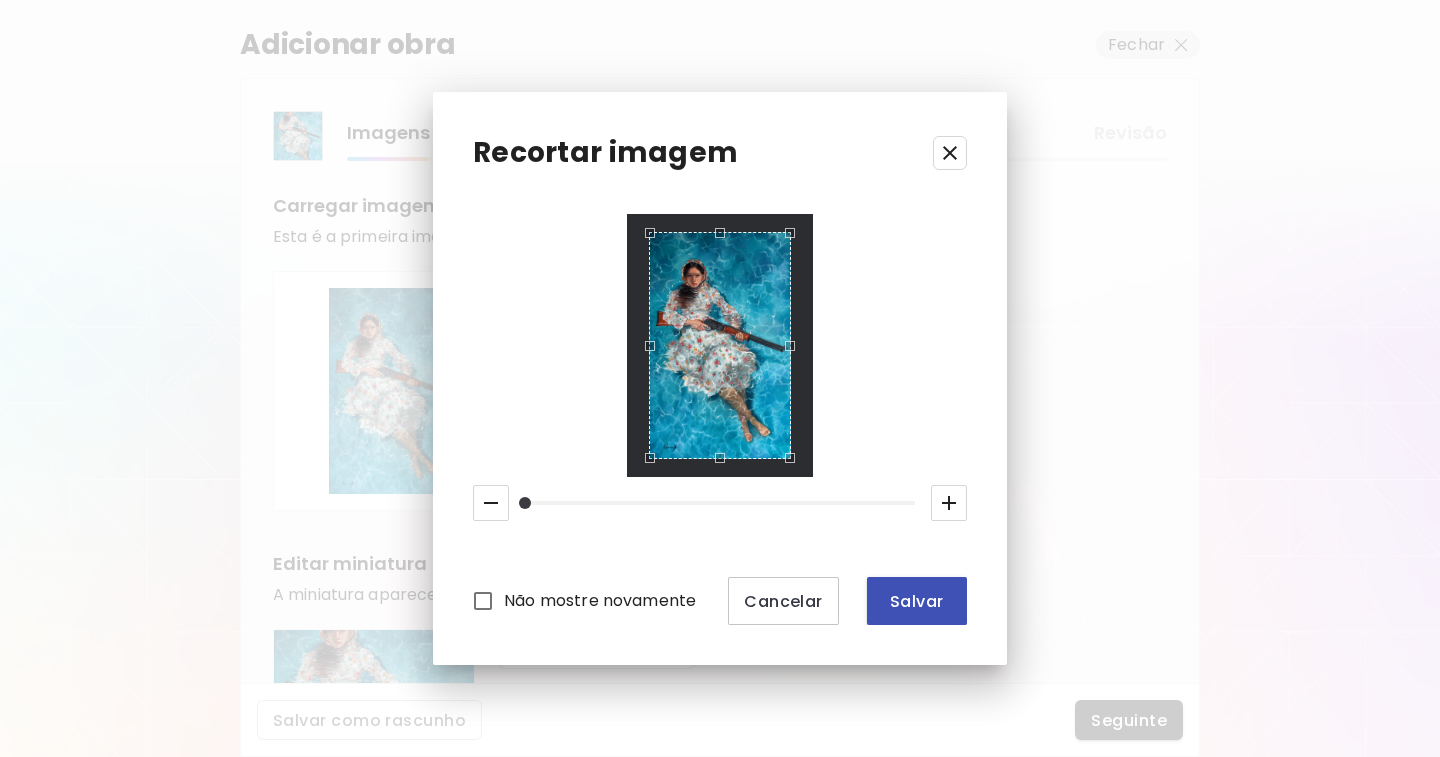 click on "Salvar" at bounding box center (917, 601) 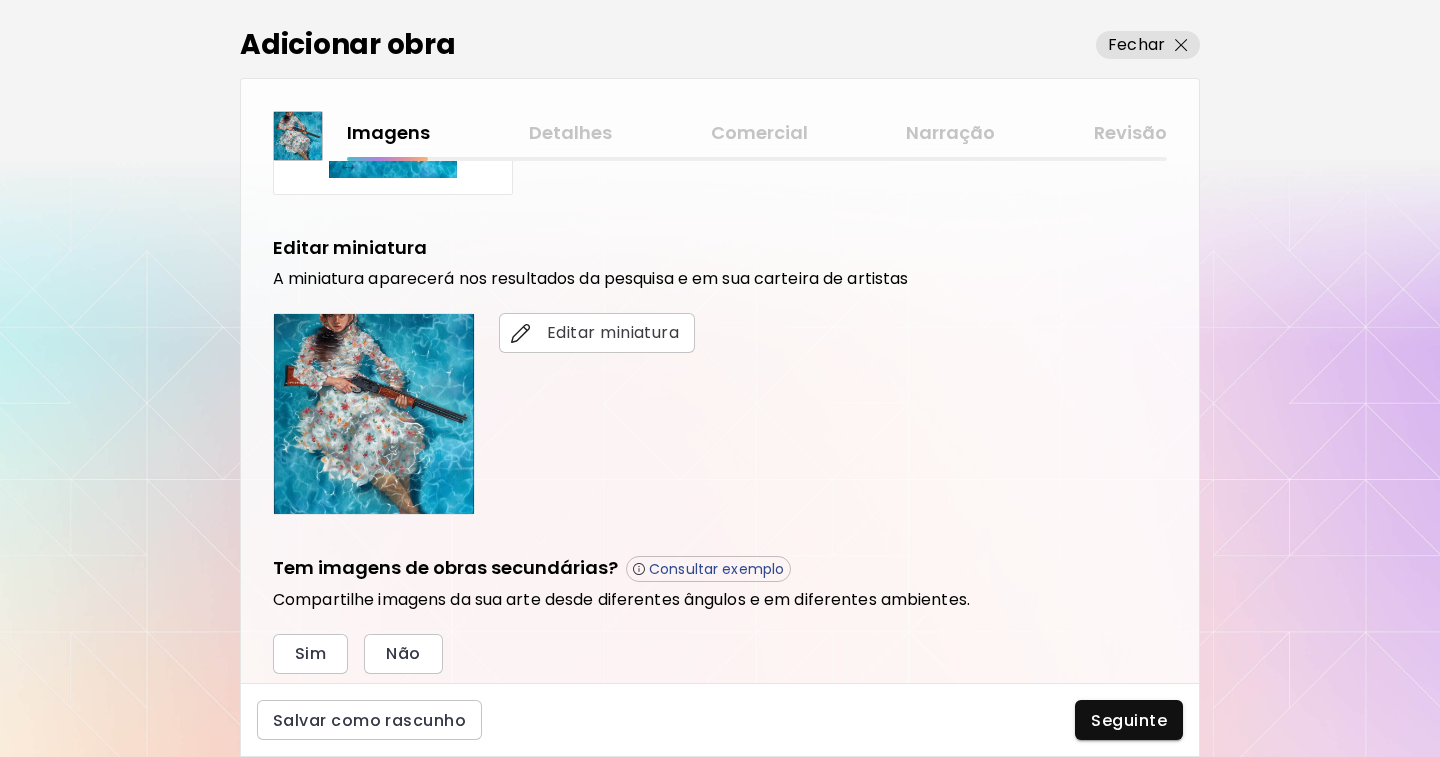 scroll, scrollTop: 300, scrollLeft: 0, axis: vertical 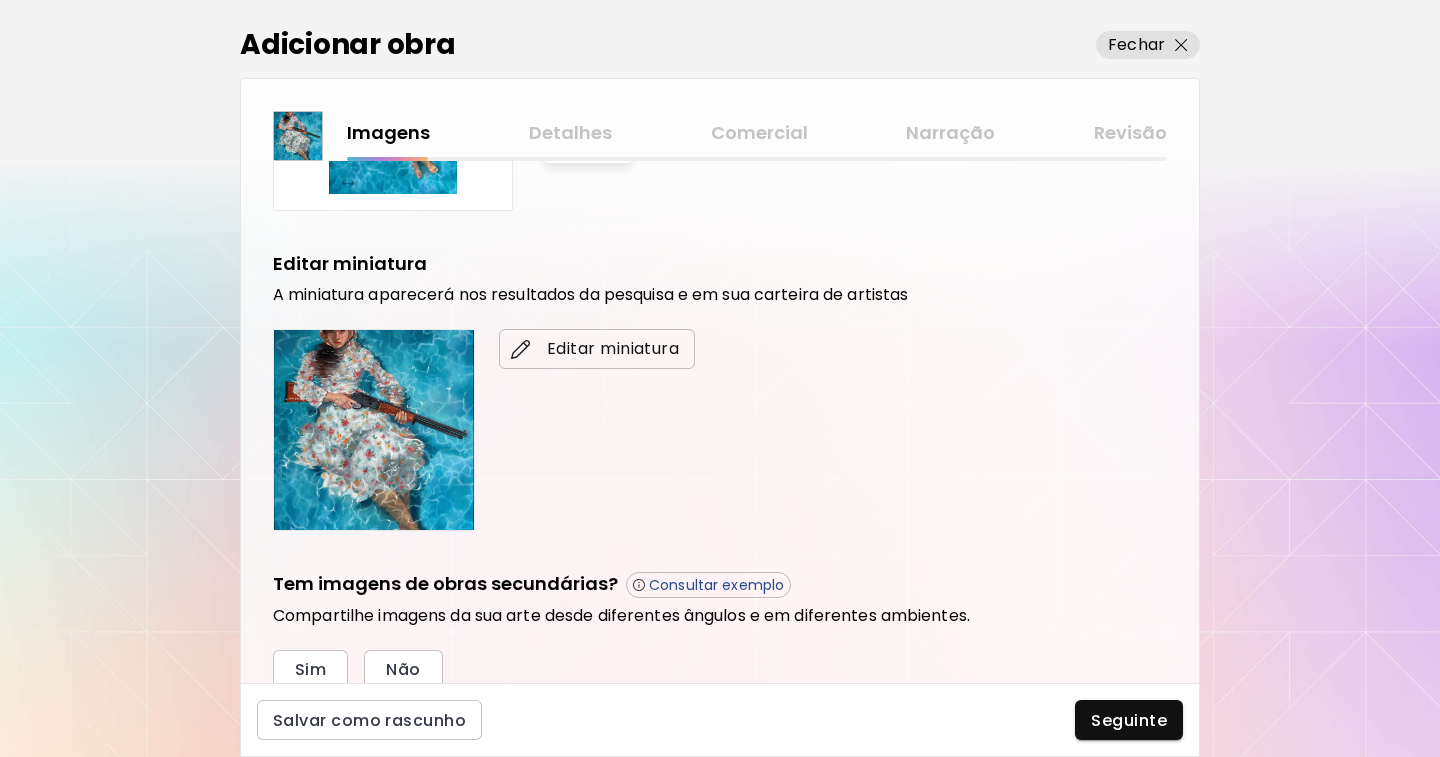 click on "Editar miniatura" at bounding box center [597, 349] 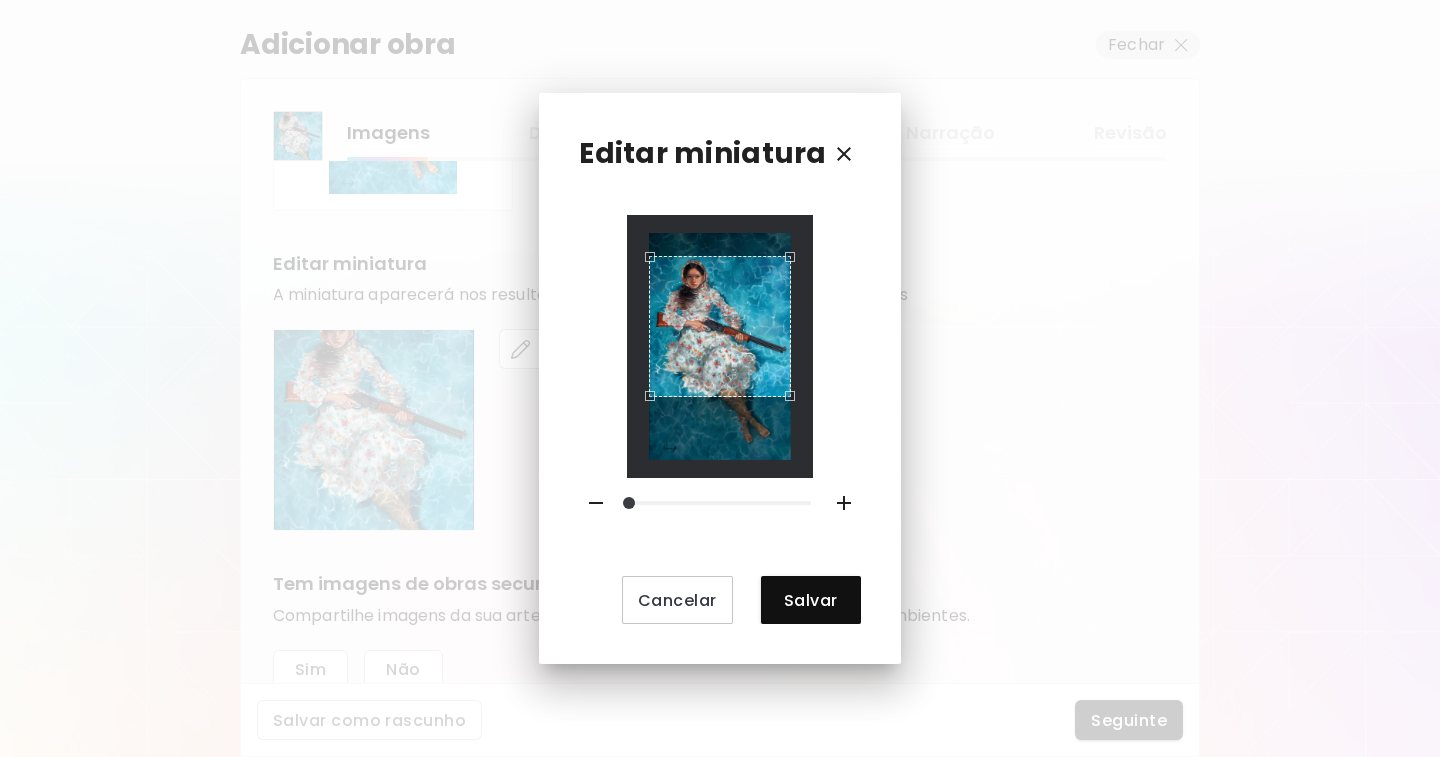 click at bounding box center [719, 326] 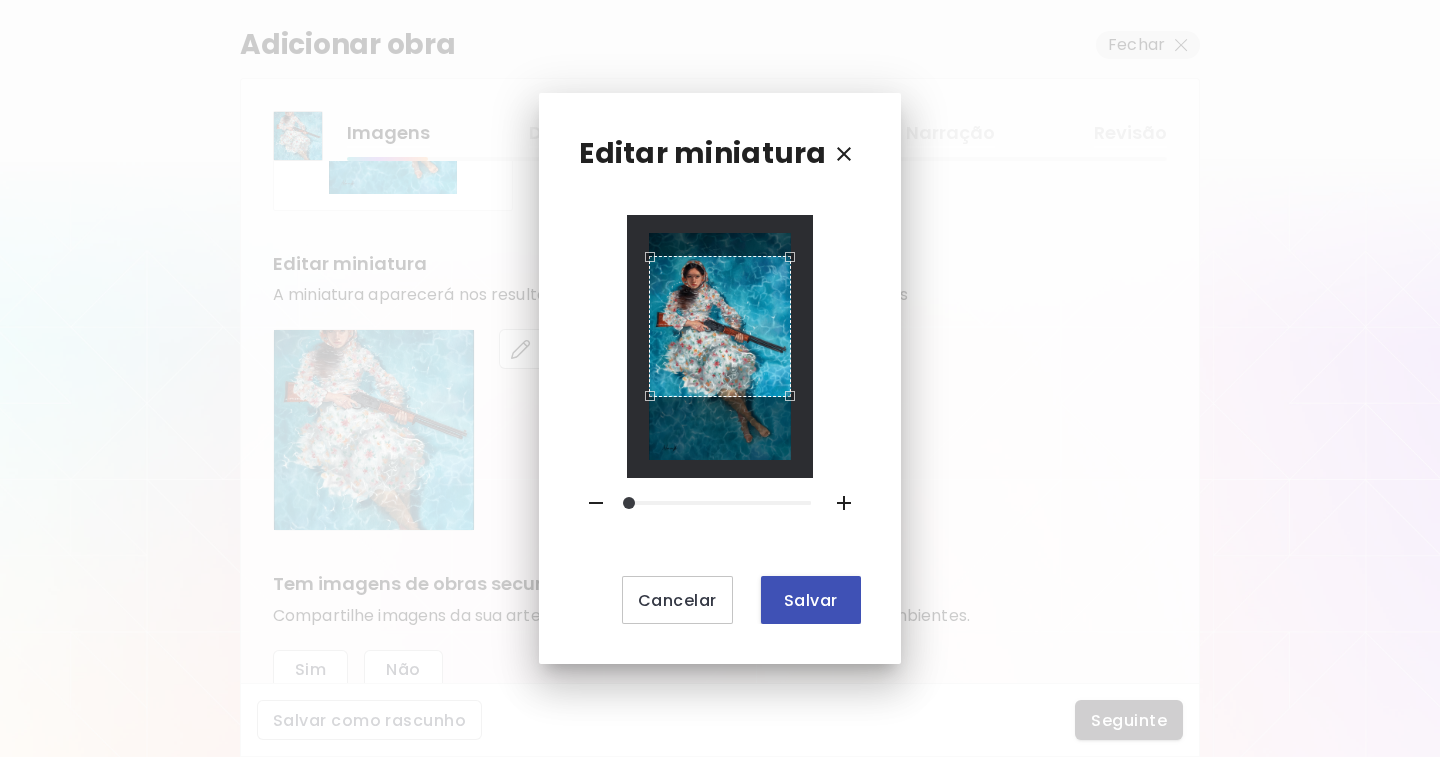 click on "Salvar" at bounding box center (811, 600) 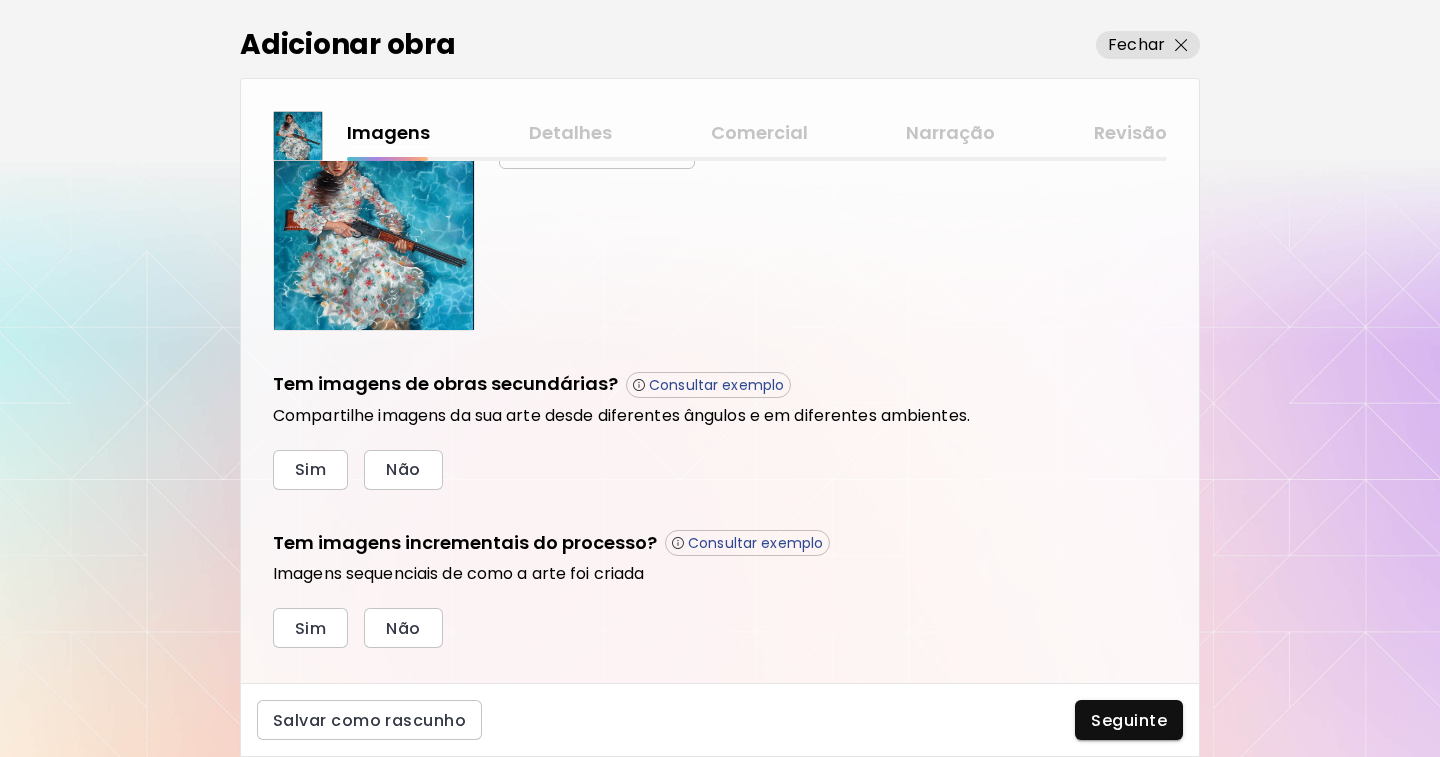 scroll, scrollTop: 537, scrollLeft: 0, axis: vertical 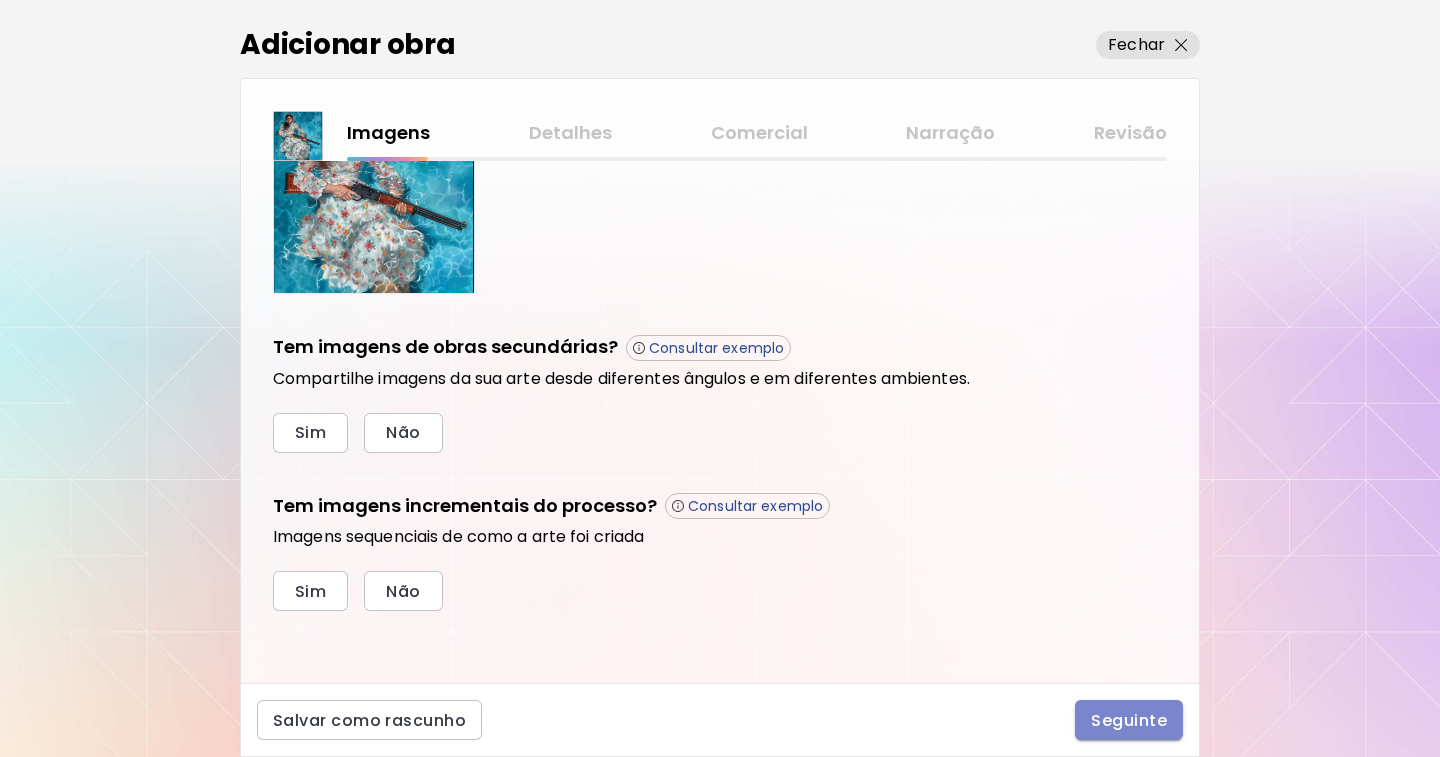 click on "Seguinte" at bounding box center (1129, 720) 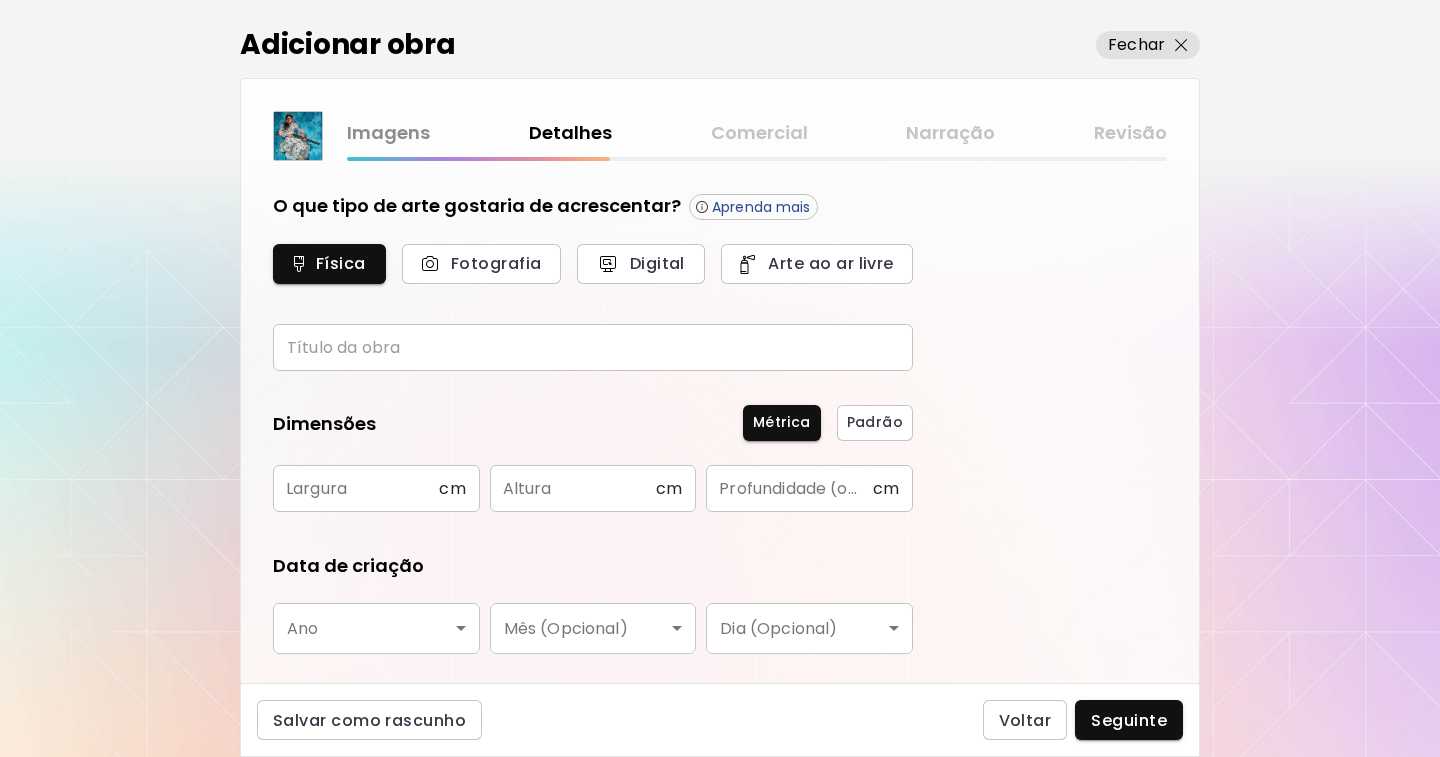 click at bounding box center (593, 347) 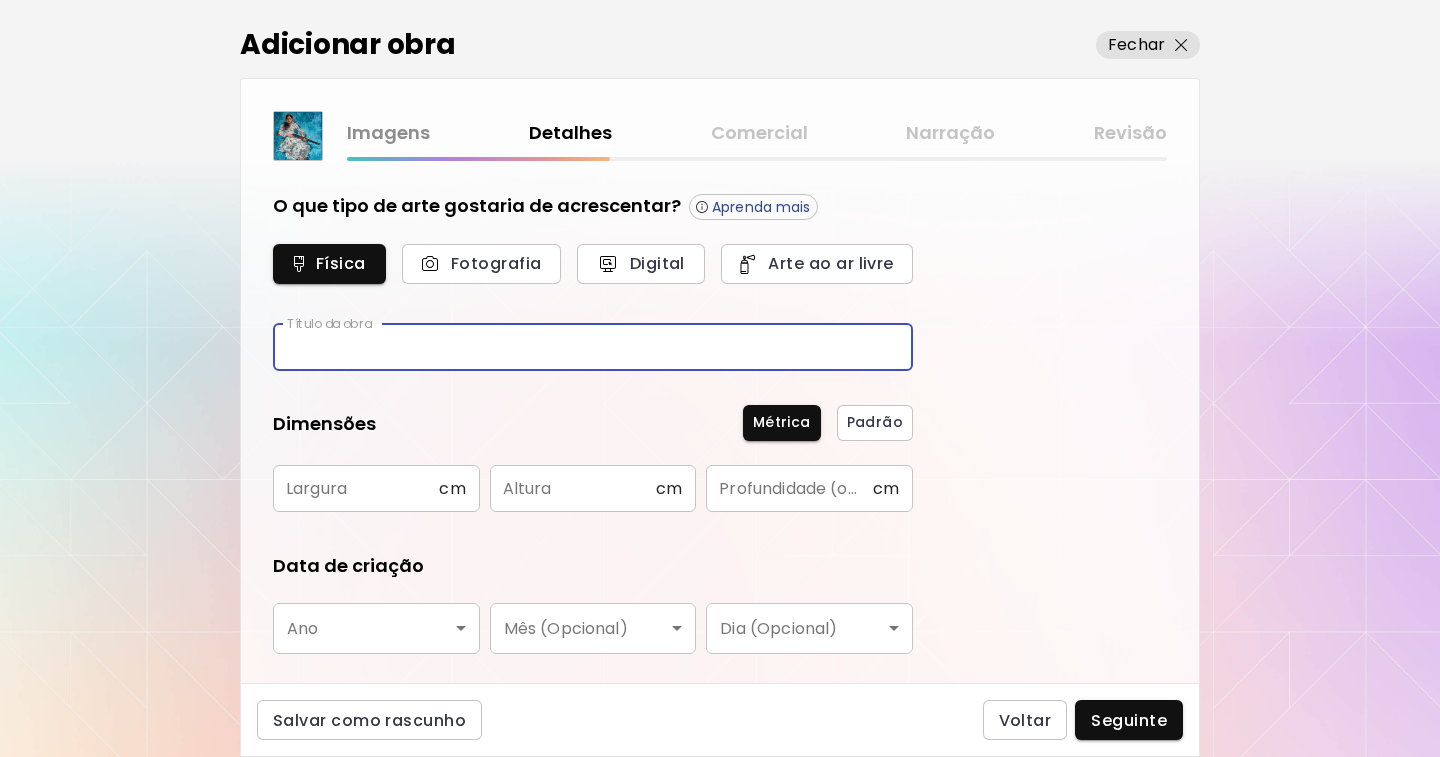 click at bounding box center (593, 347) 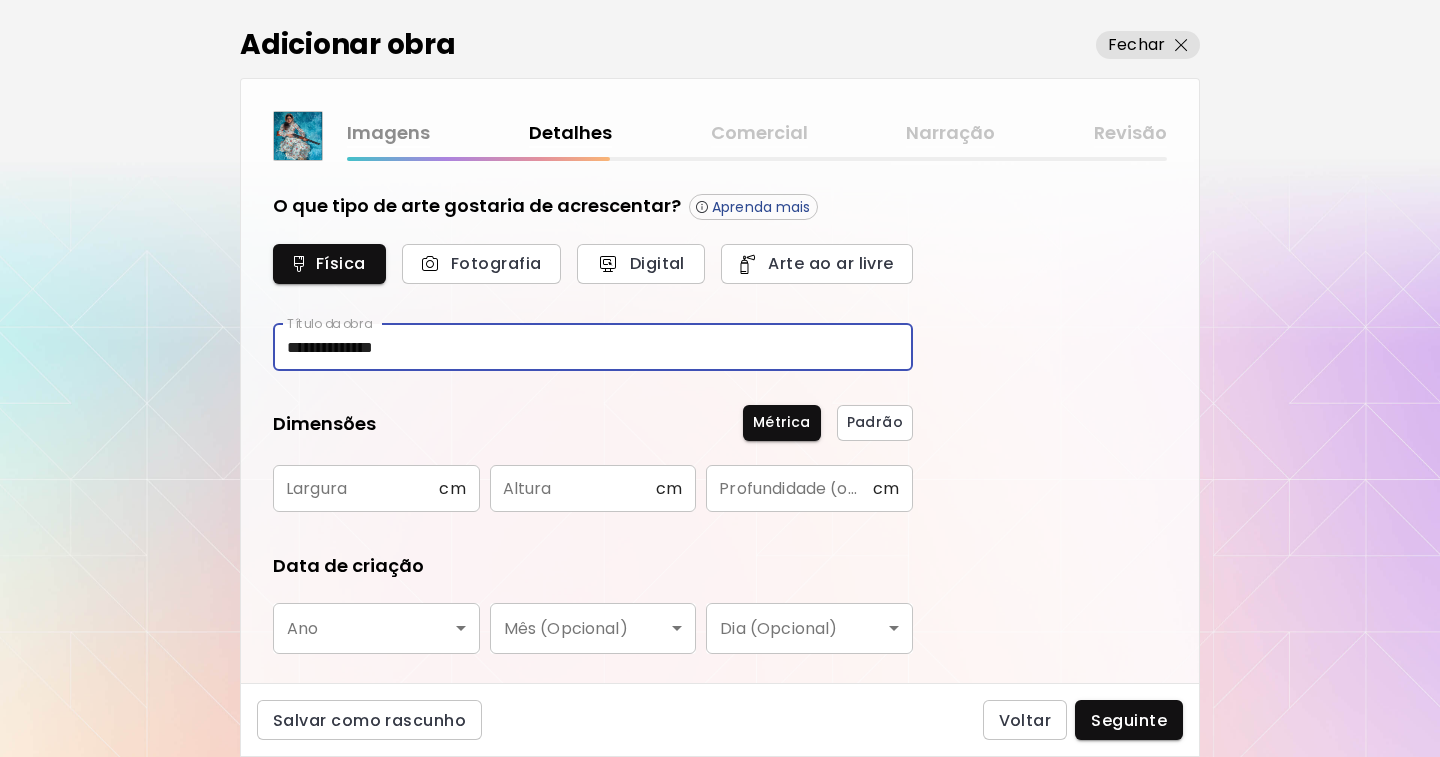 type on "**********" 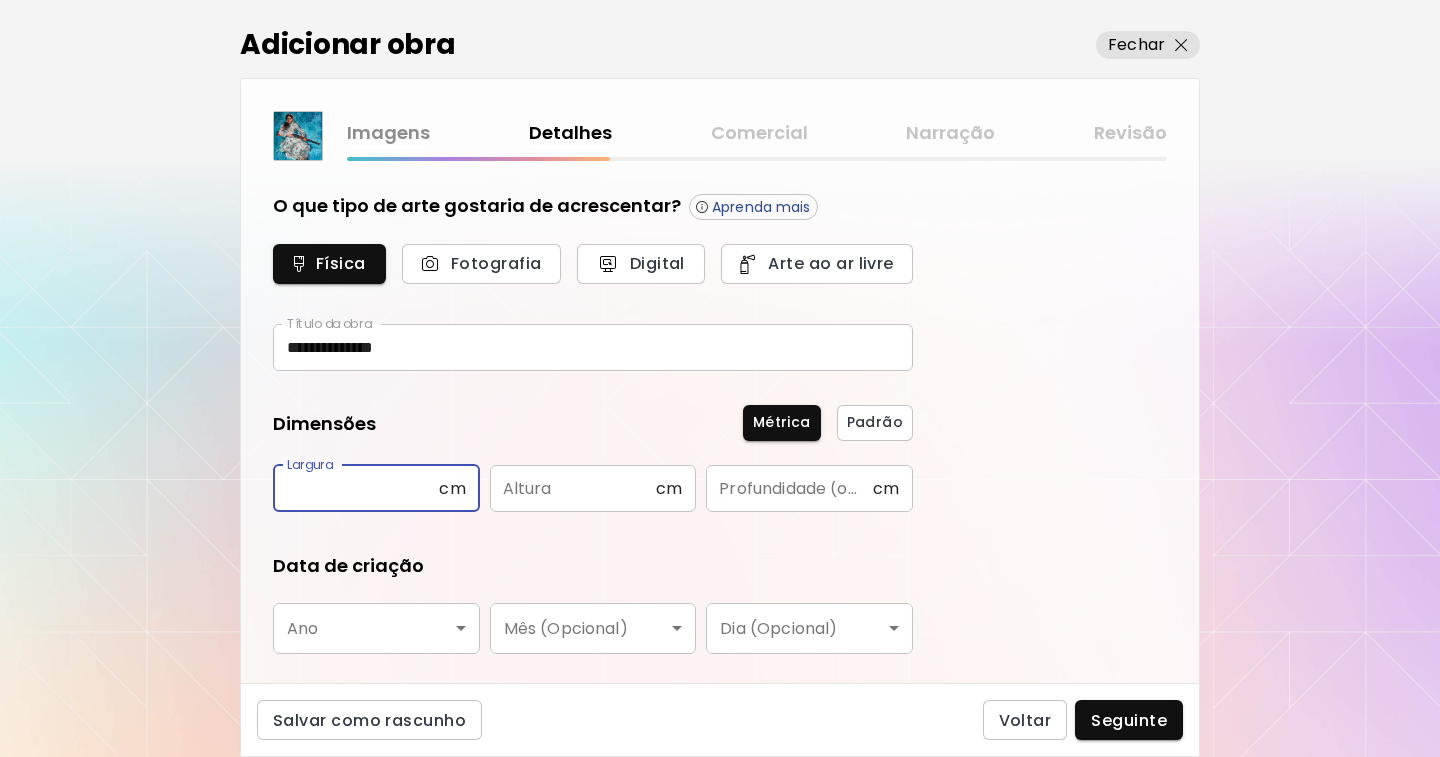 click at bounding box center (356, 488) 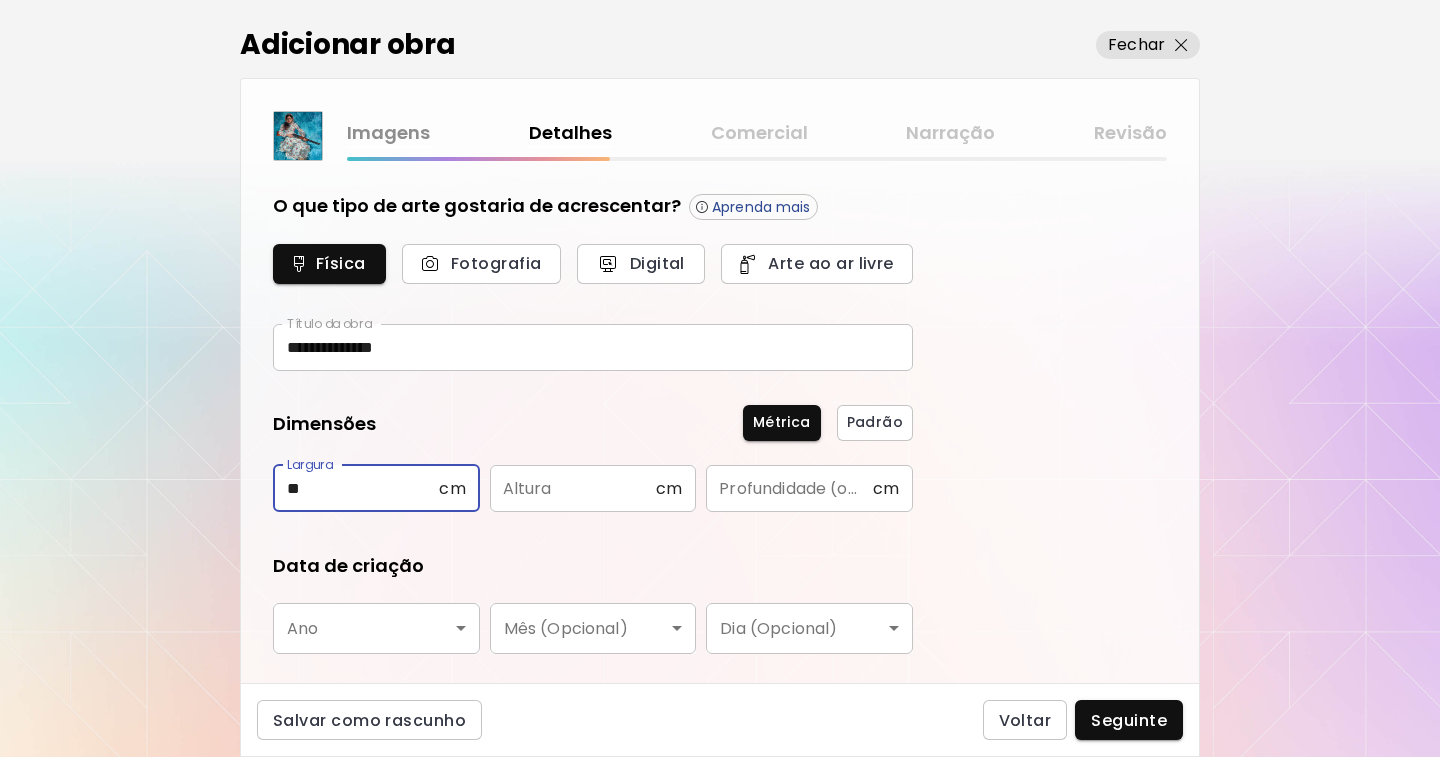 type on "**" 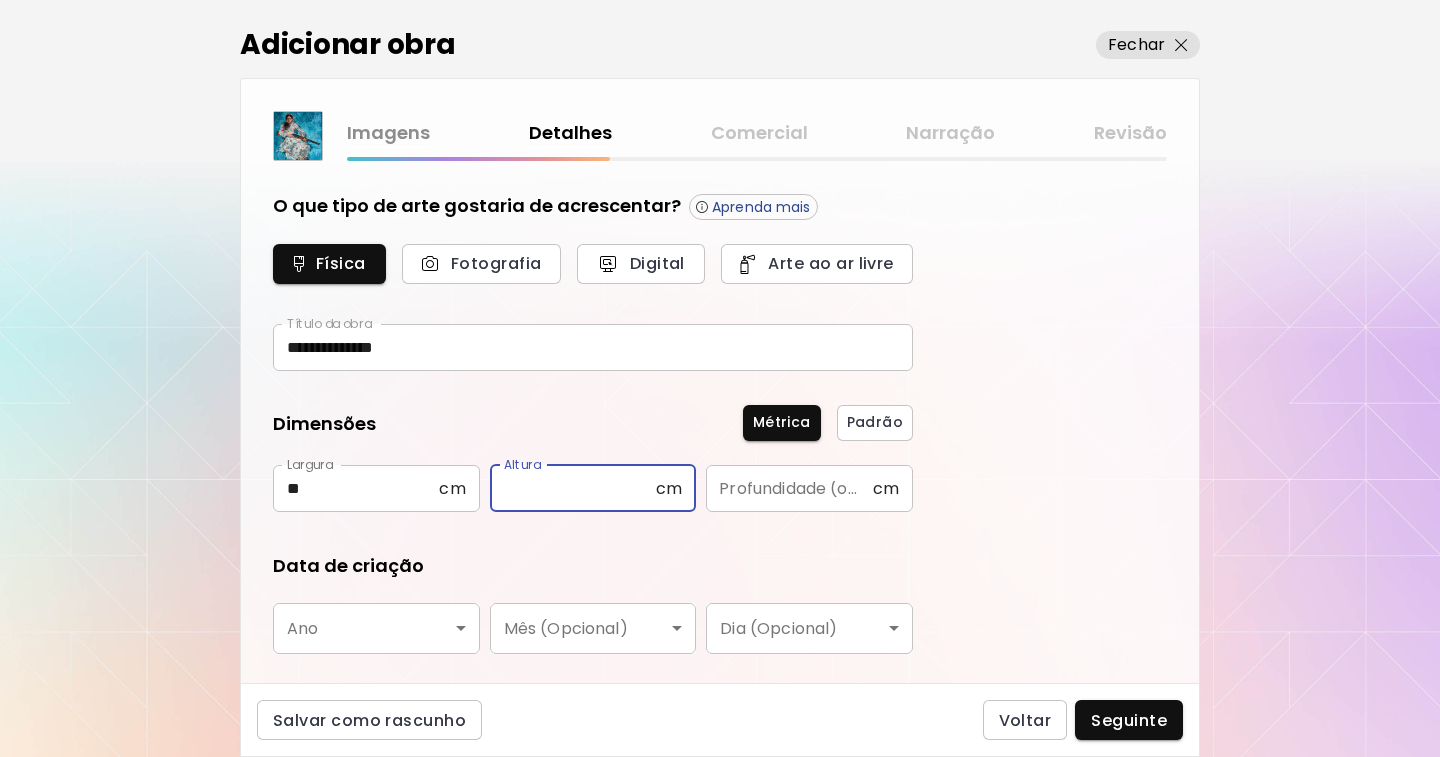 click at bounding box center [573, 488] 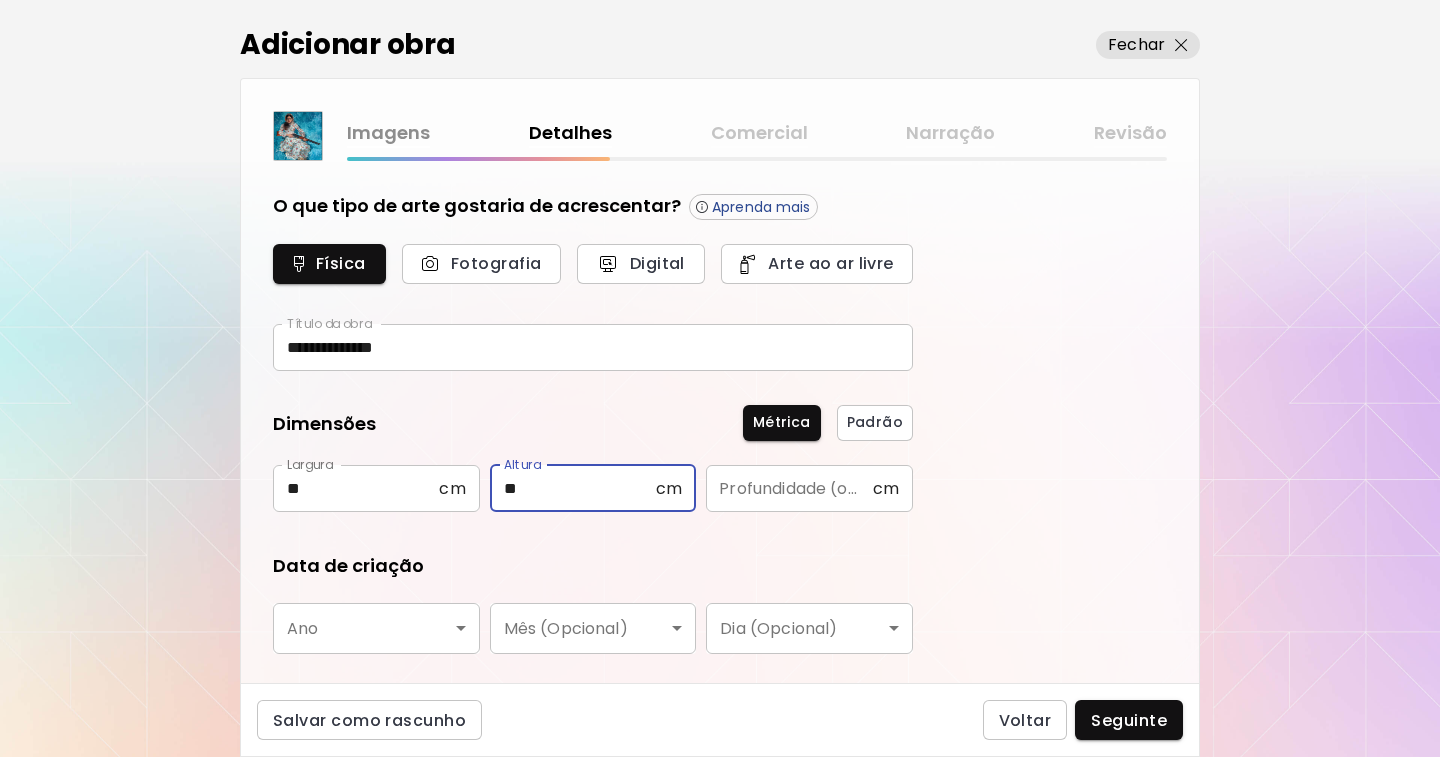 type on "**" 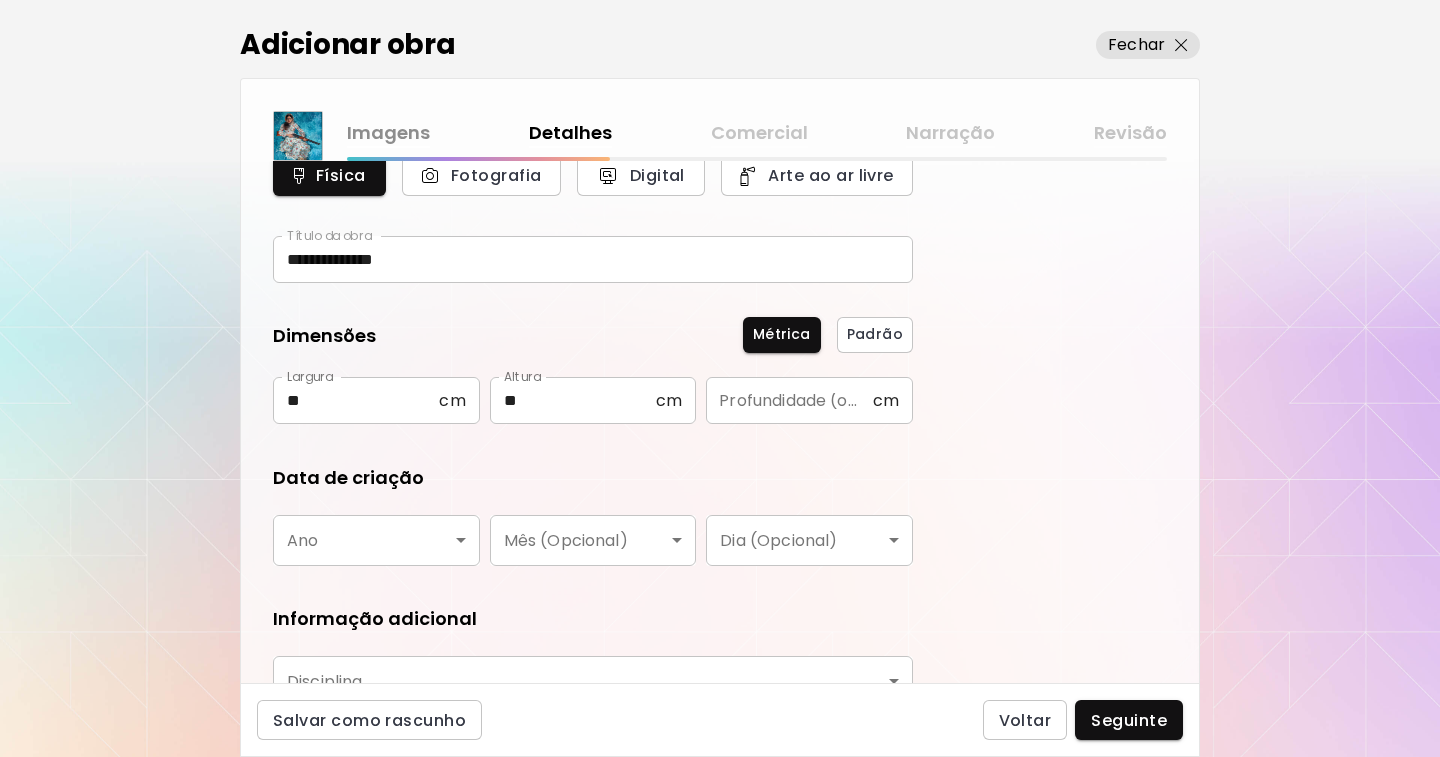scroll, scrollTop: 100, scrollLeft: 0, axis: vertical 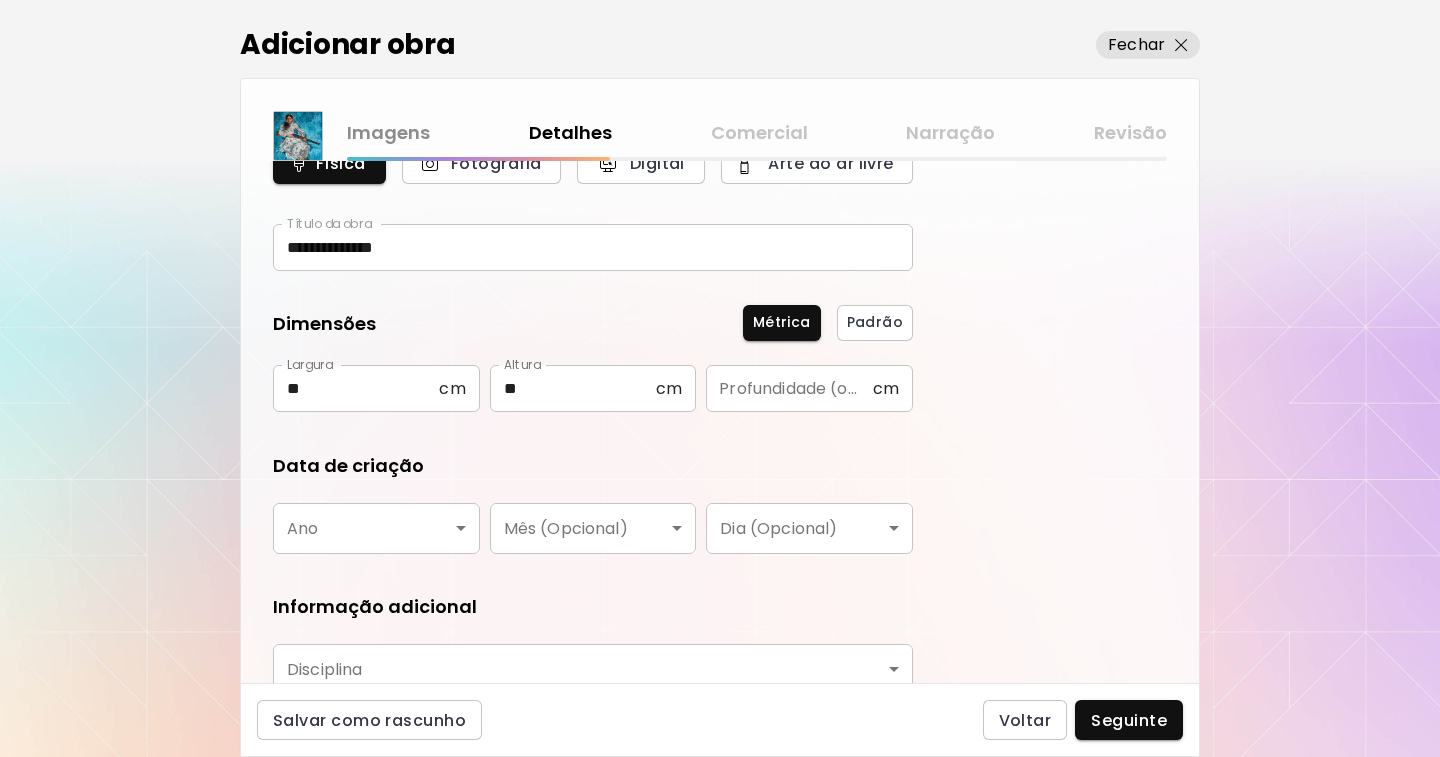 click on "**********" at bounding box center (720, 378) 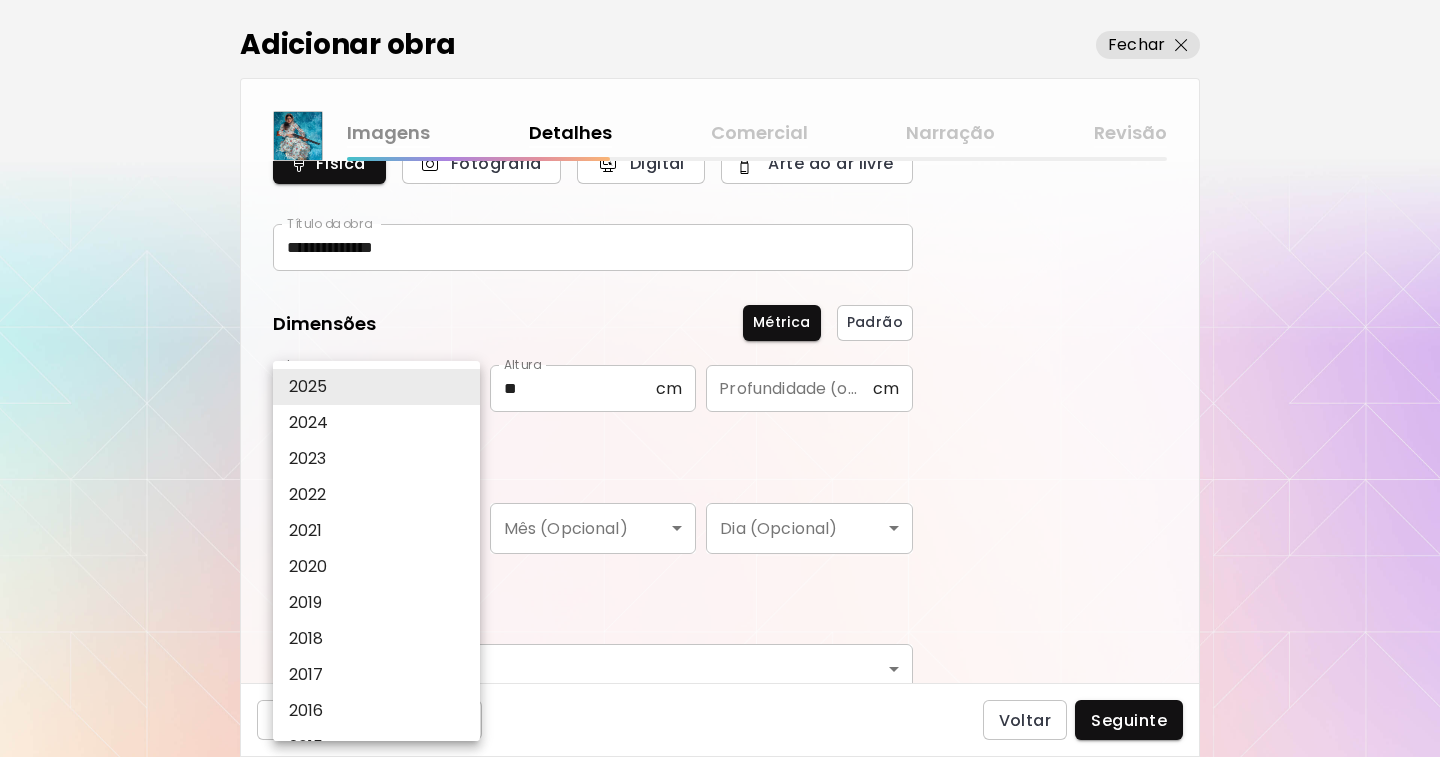 drag, startPoint x: 476, startPoint y: 525, endPoint x: 460, endPoint y: 524, distance: 16.03122 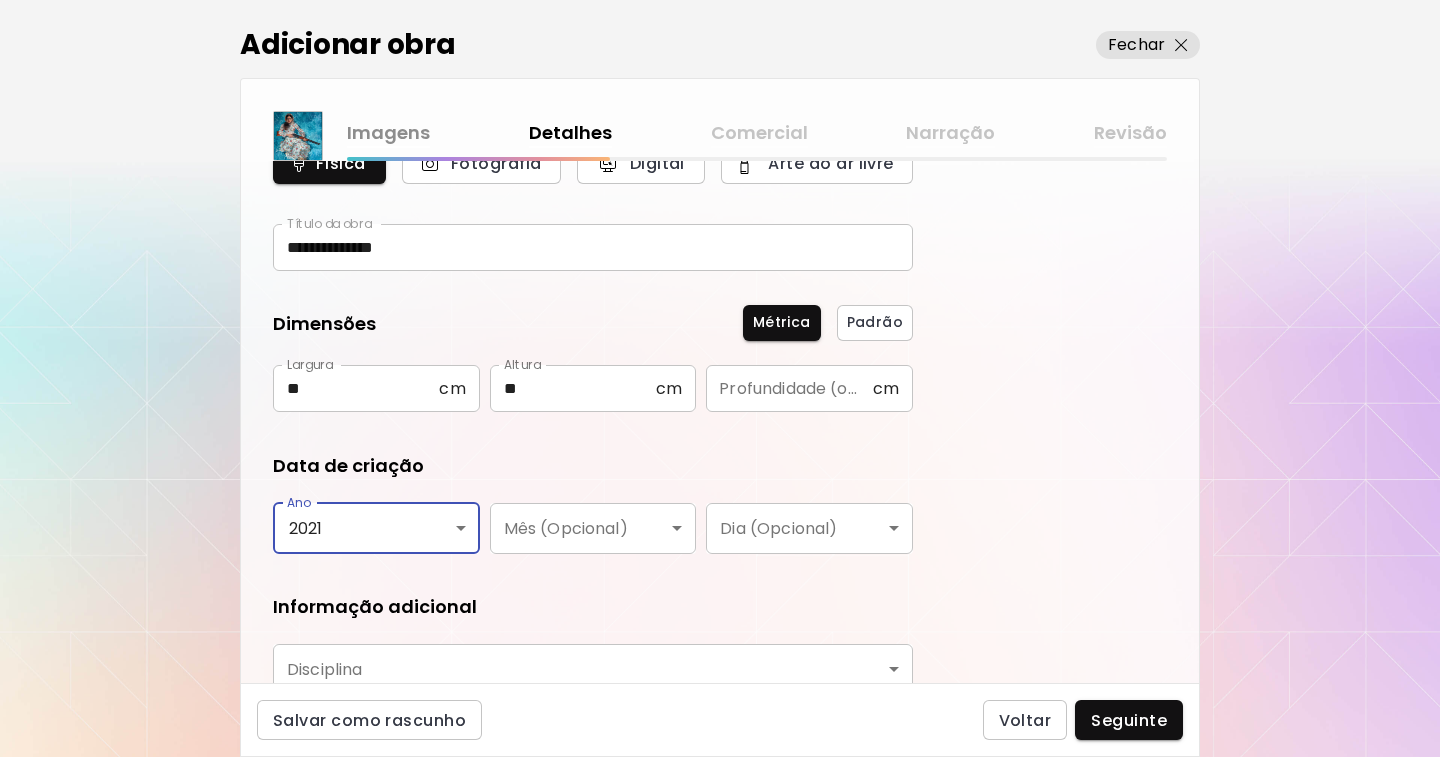 click on "**********" at bounding box center (720, 378) 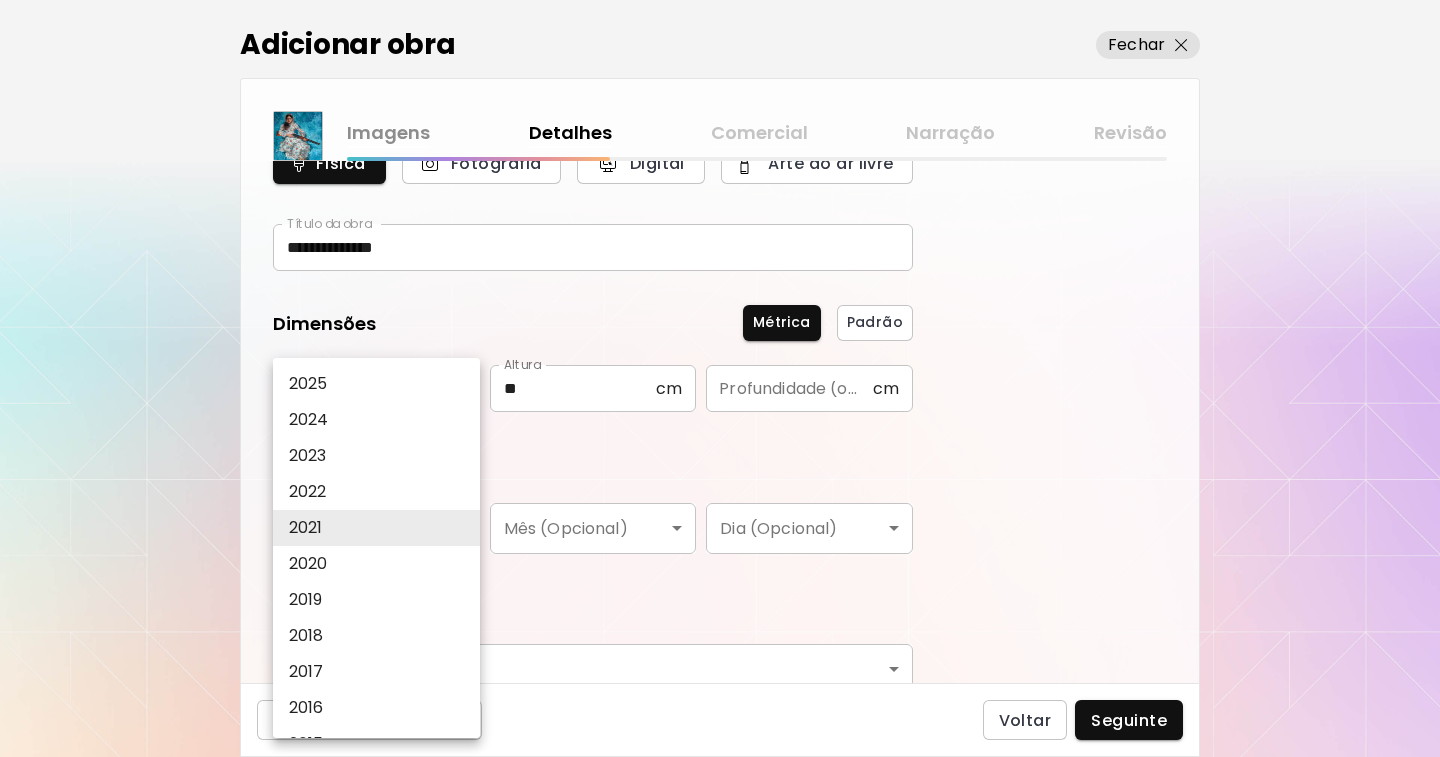 click on "2025" at bounding box center [308, 384] 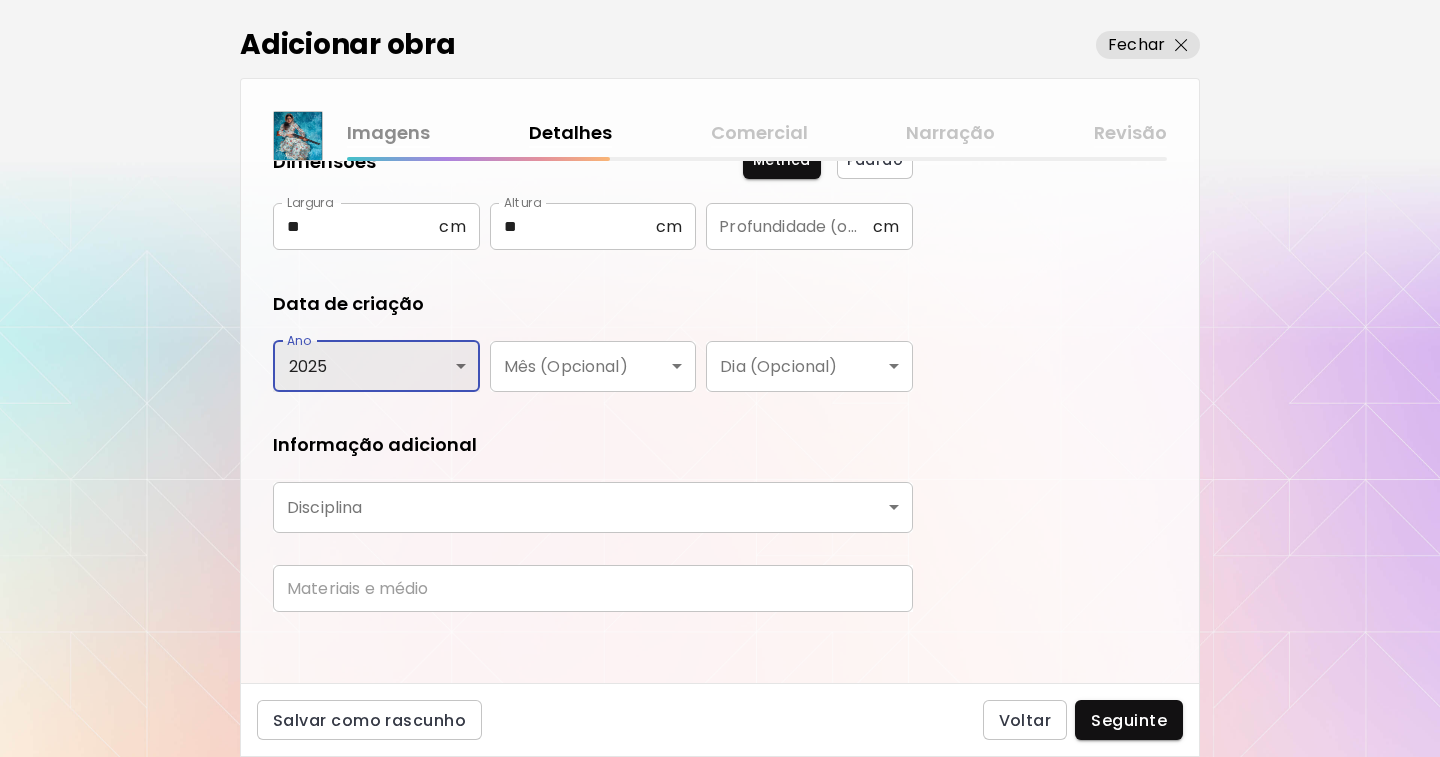 scroll, scrollTop: 271, scrollLeft: 0, axis: vertical 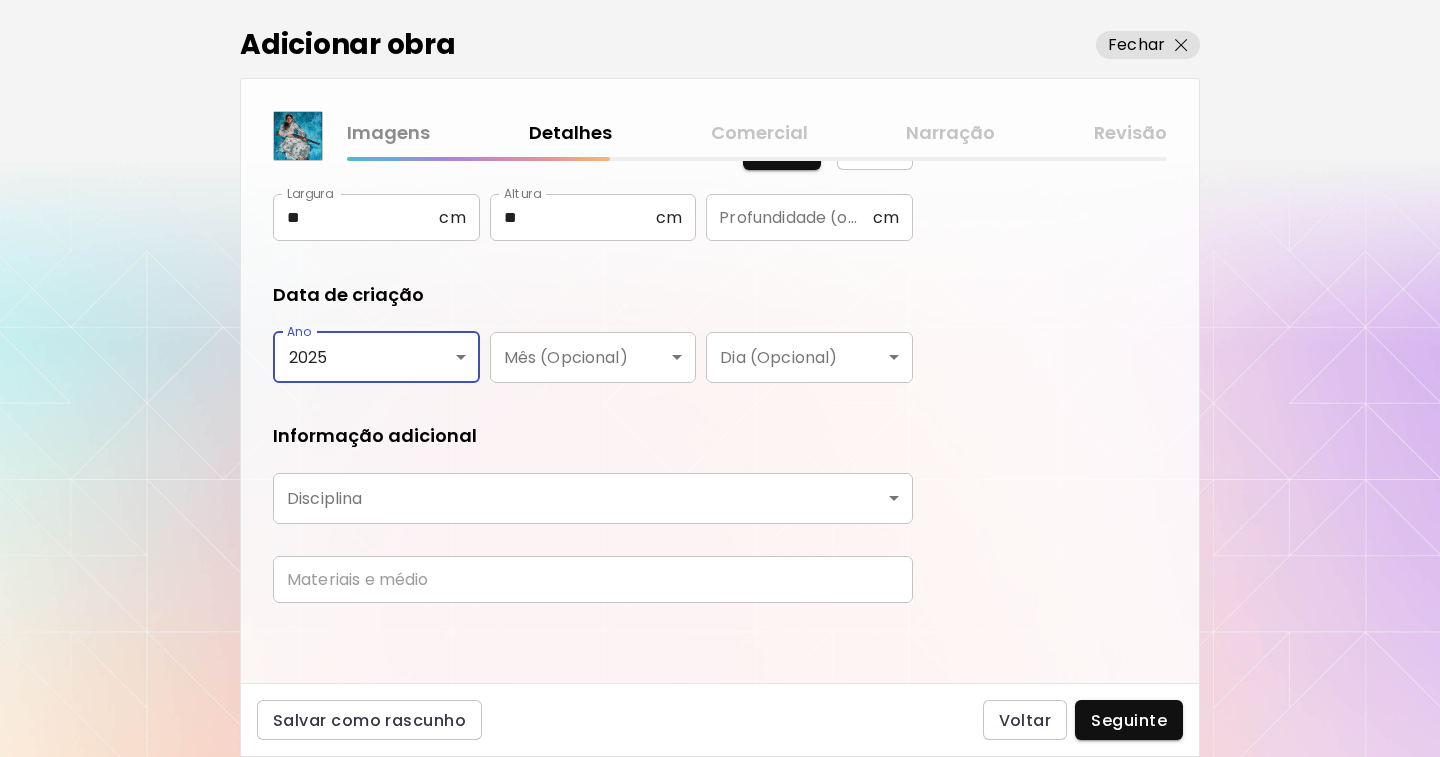 click on "**********" at bounding box center [720, 378] 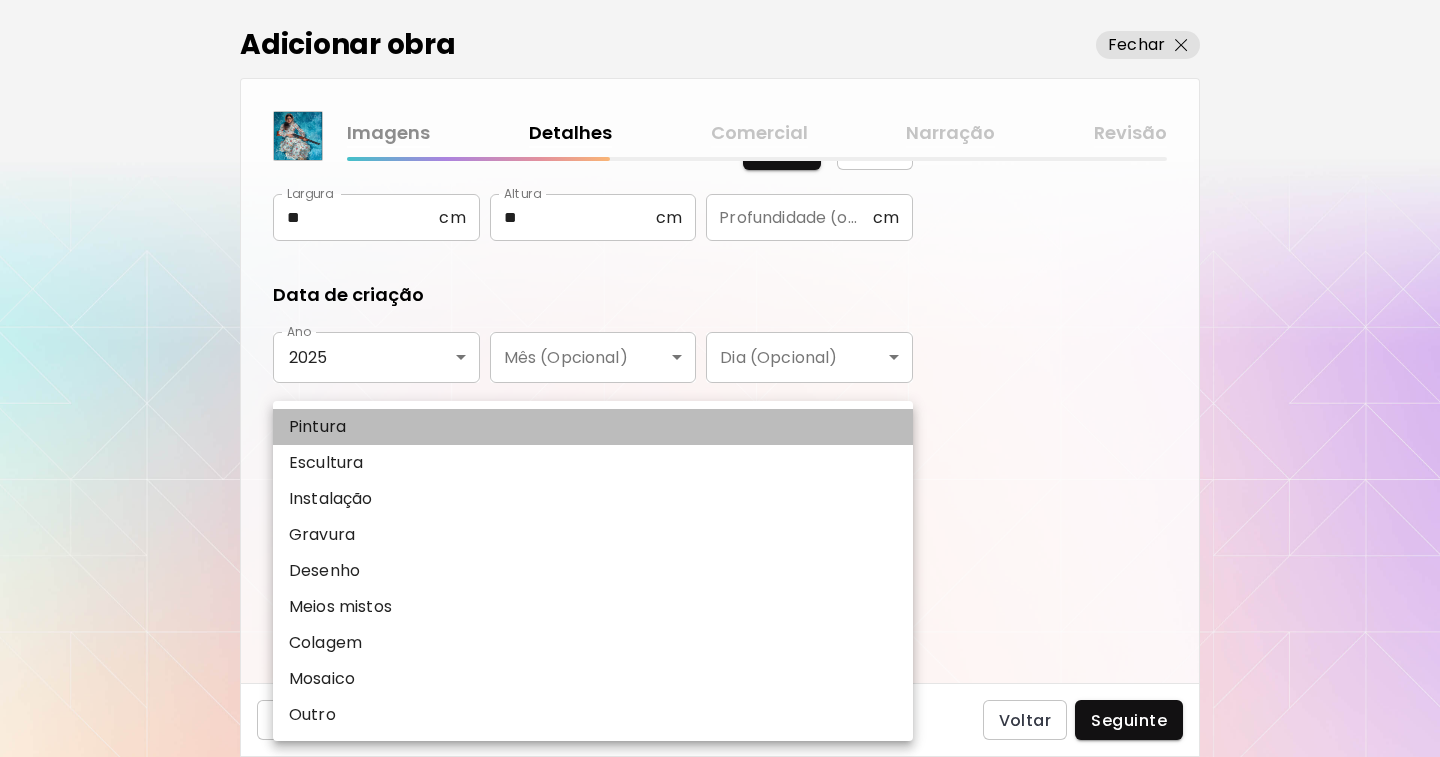 click on "Pintura" at bounding box center (317, 427) 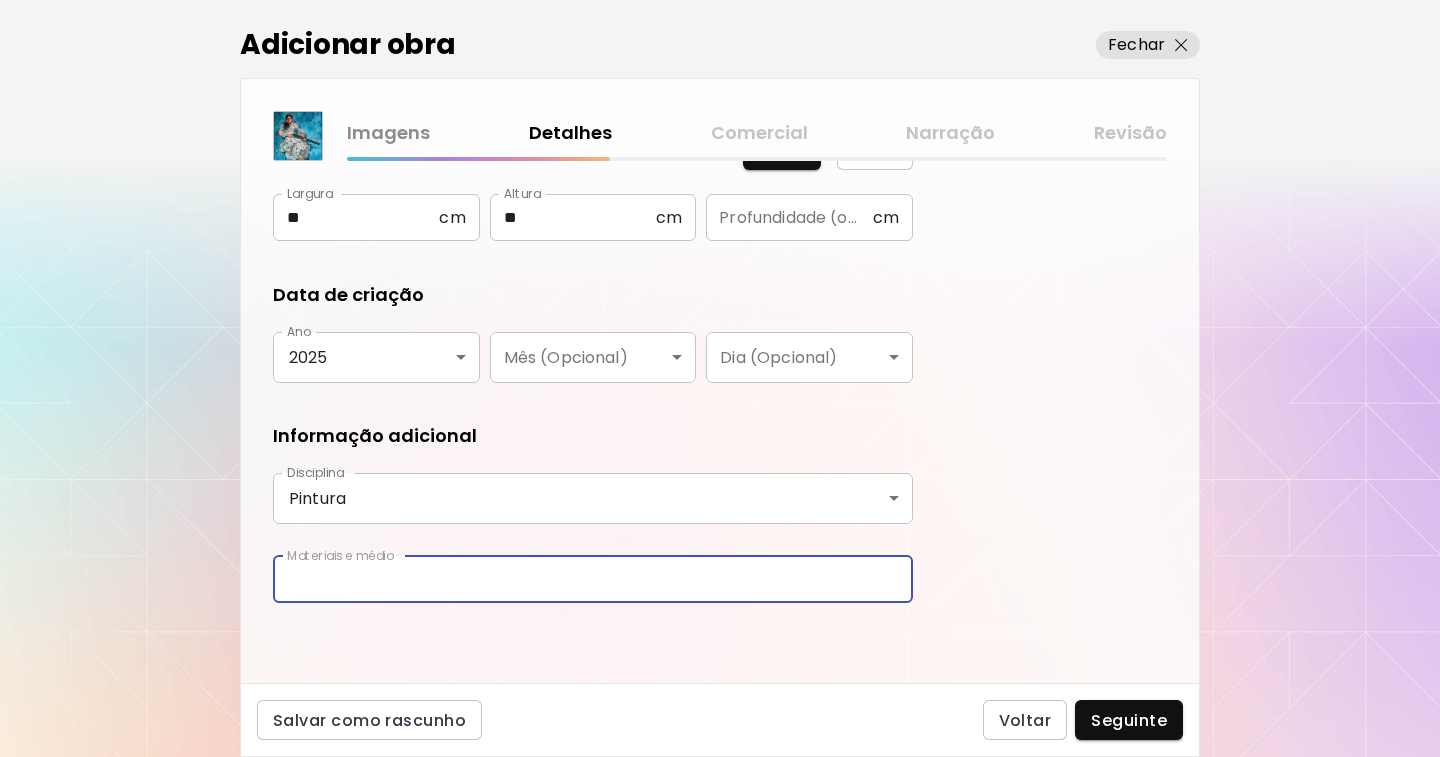 click at bounding box center (593, 579) 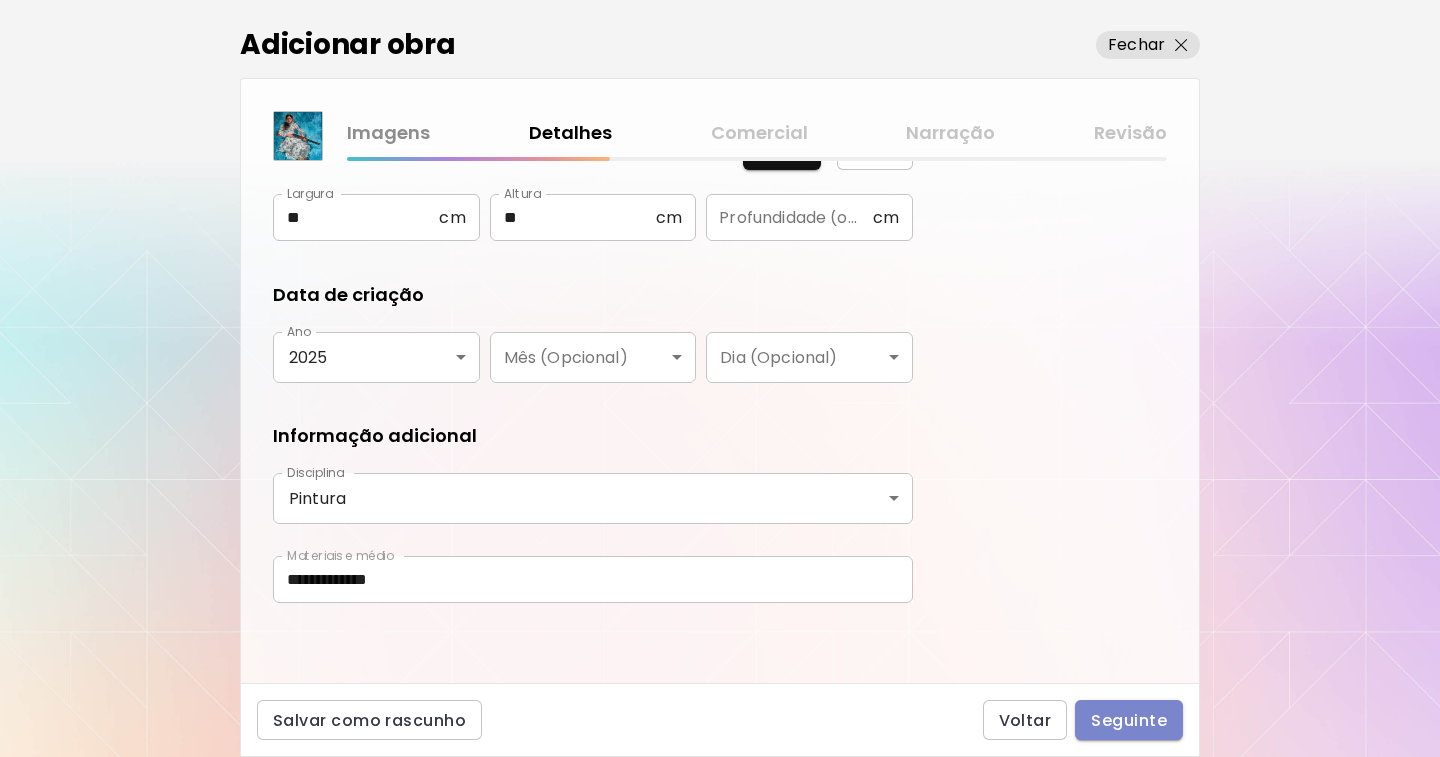 click on "Seguinte" at bounding box center [1129, 720] 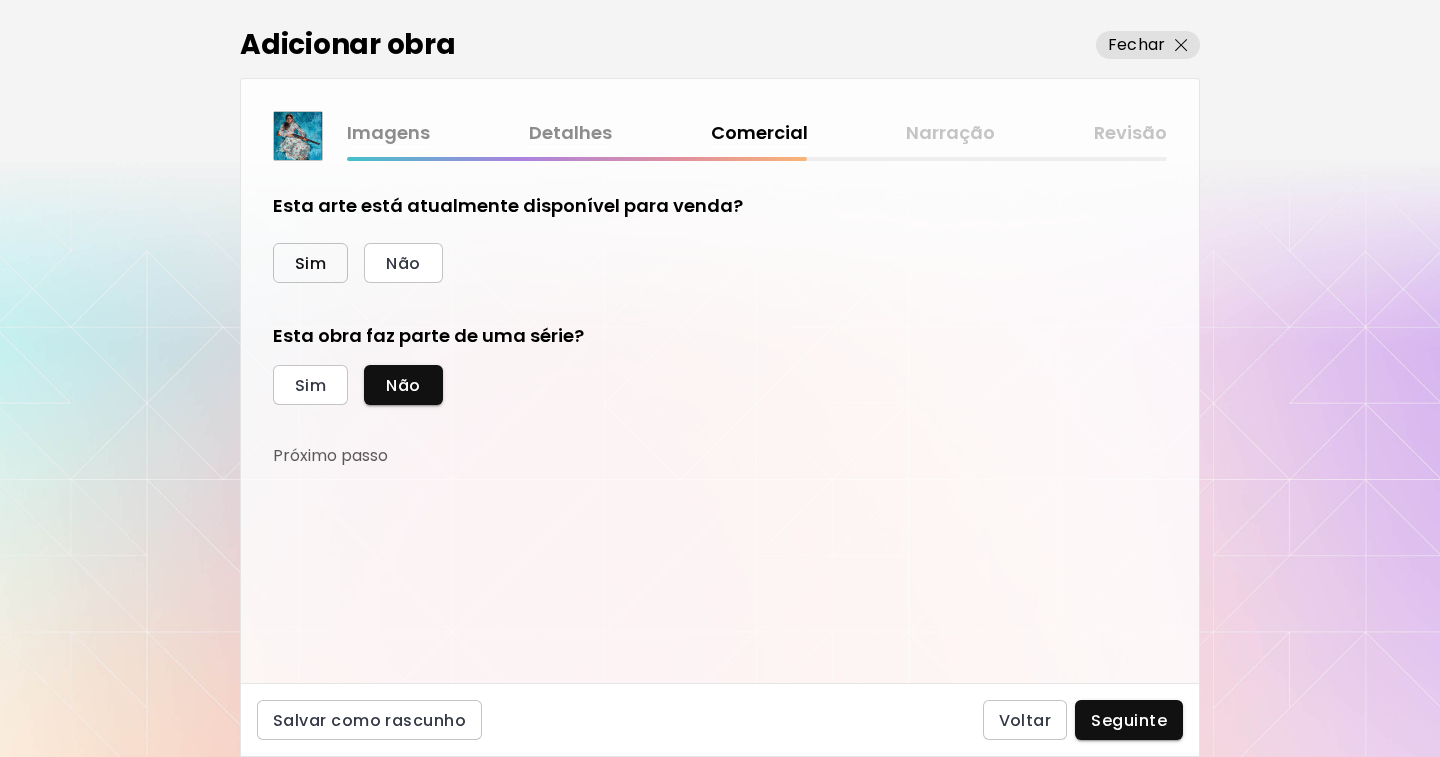 click on "Sim" at bounding box center [310, 263] 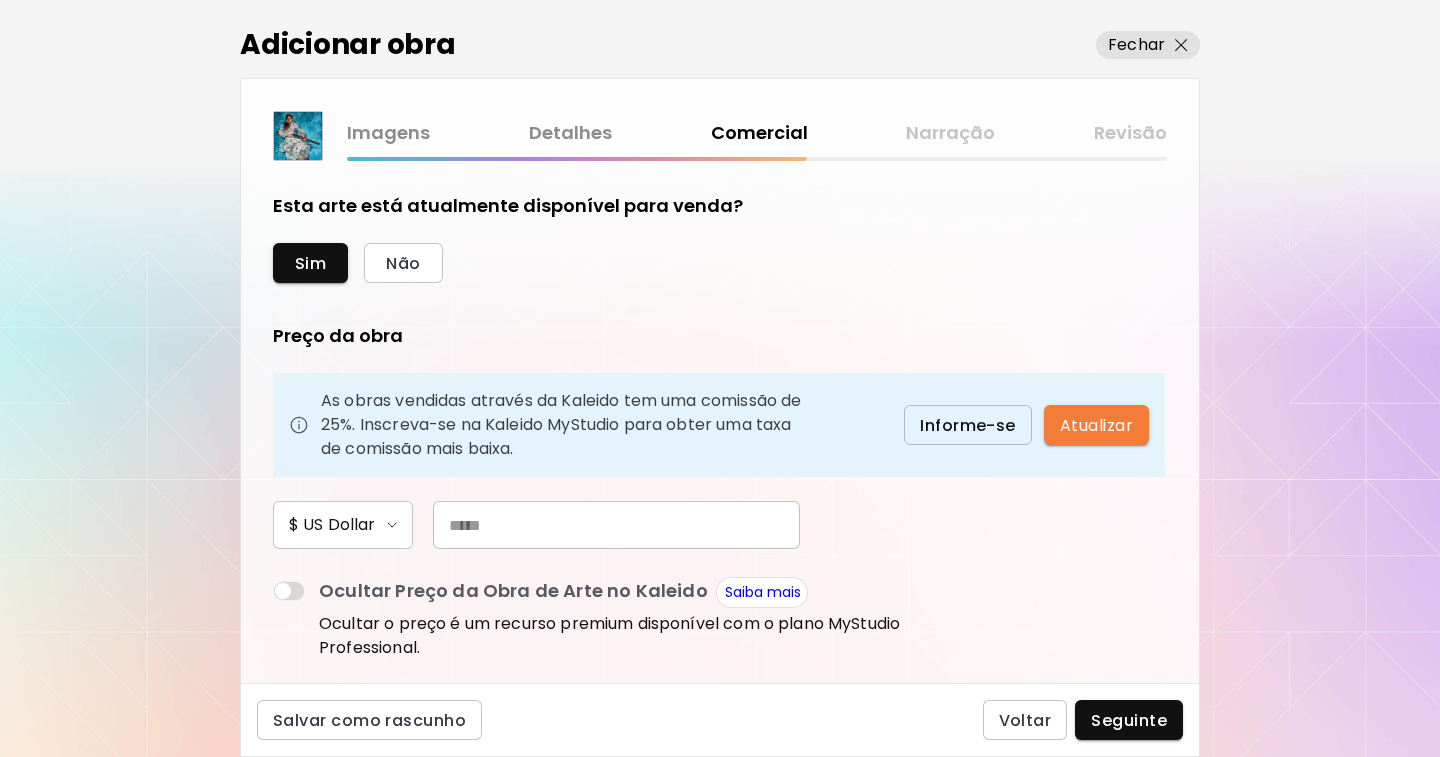 click at bounding box center (616, 525) 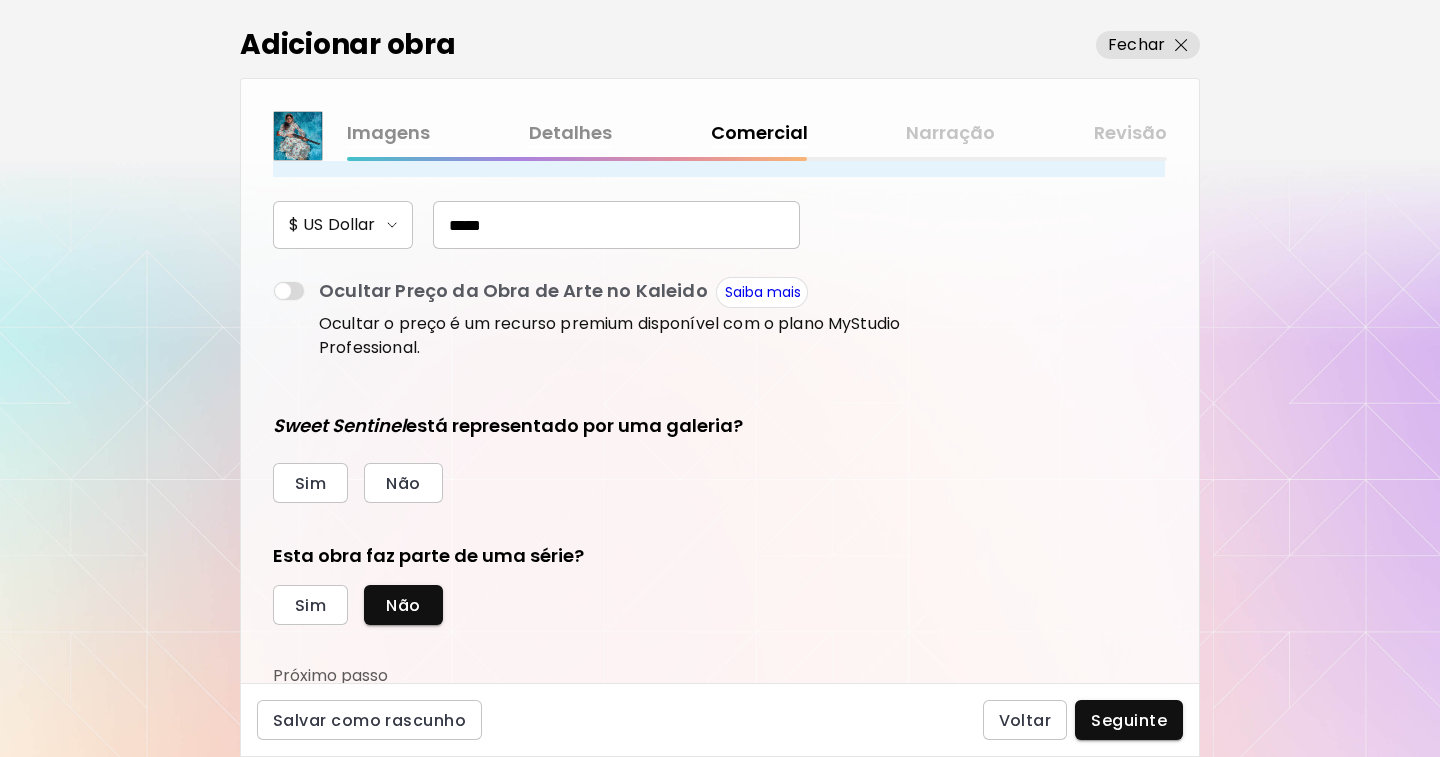 scroll, scrollTop: 304, scrollLeft: 0, axis: vertical 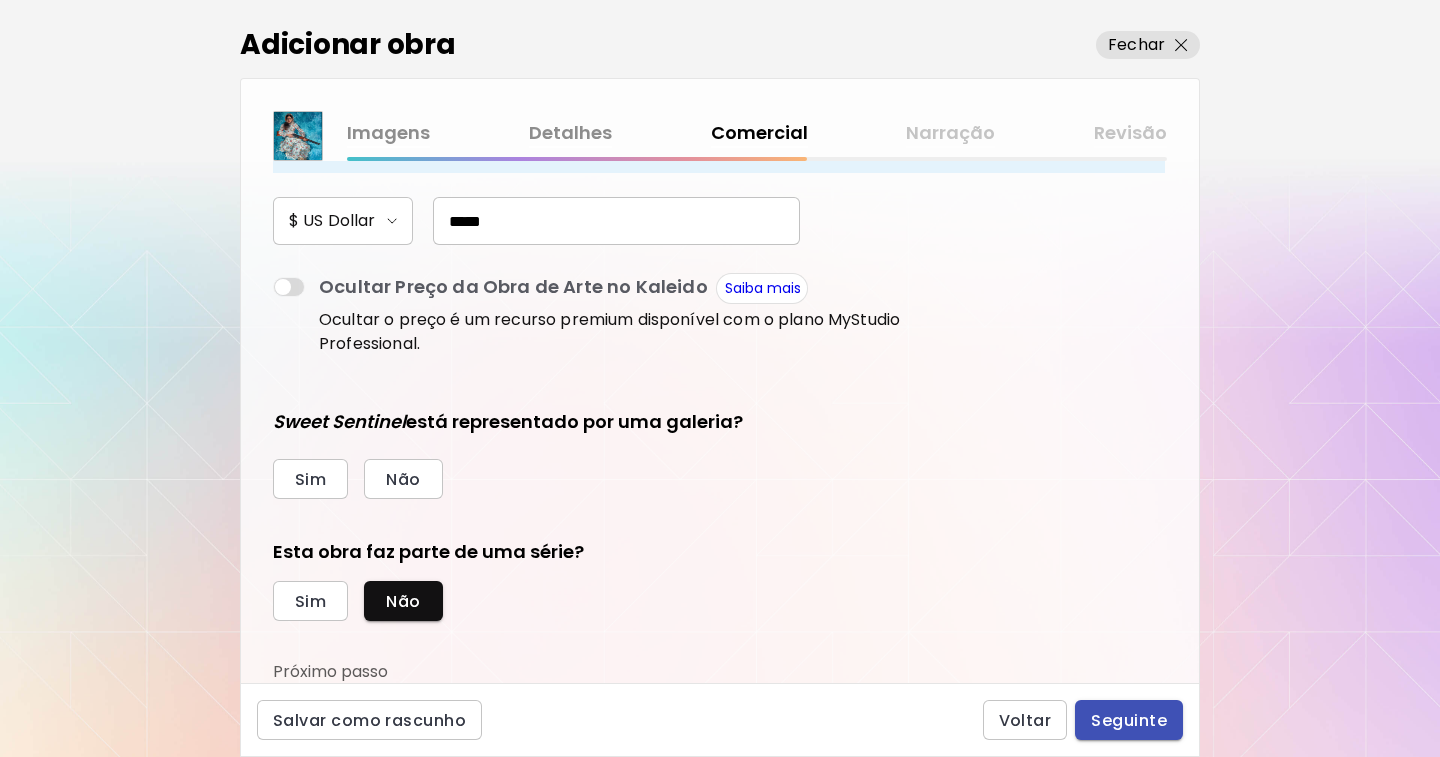 type on "*****" 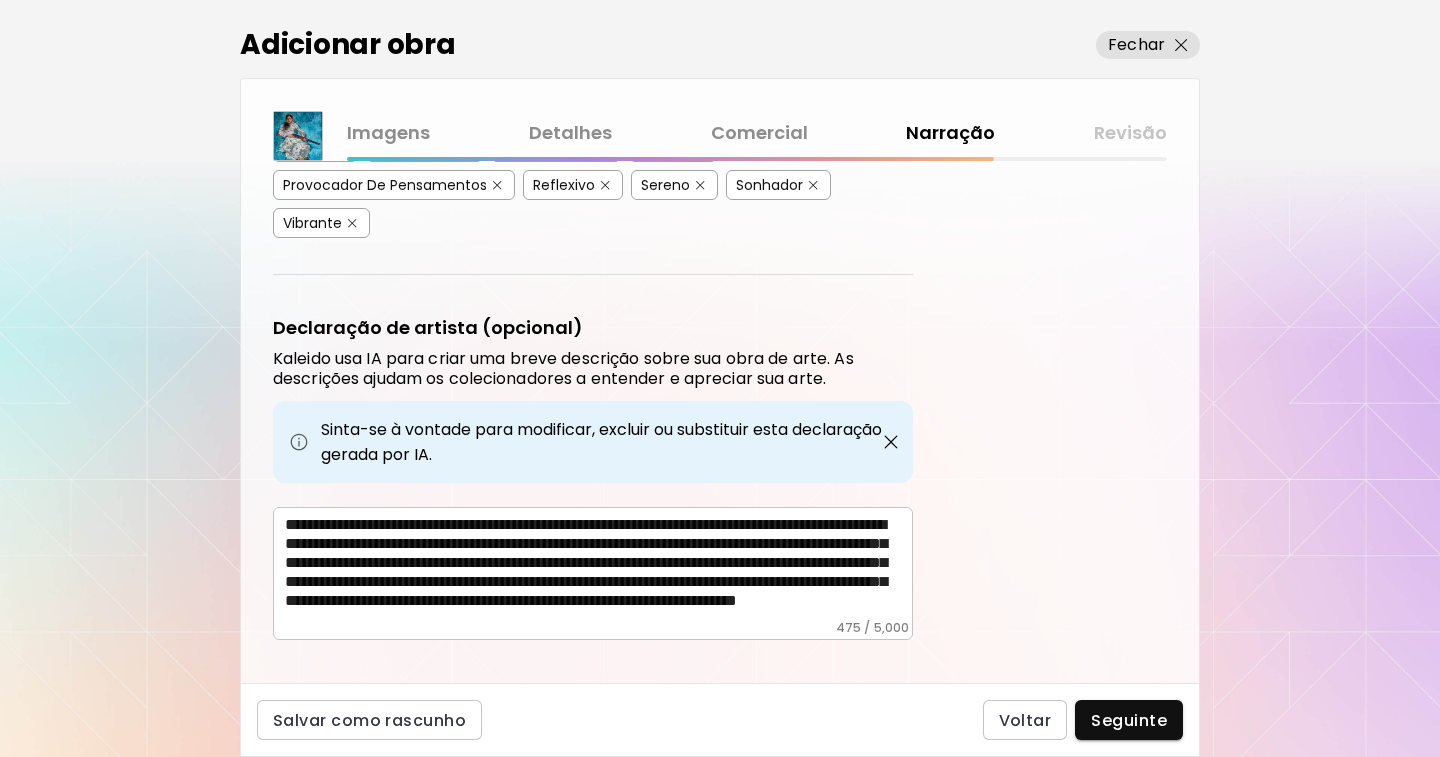 scroll, scrollTop: 629, scrollLeft: 0, axis: vertical 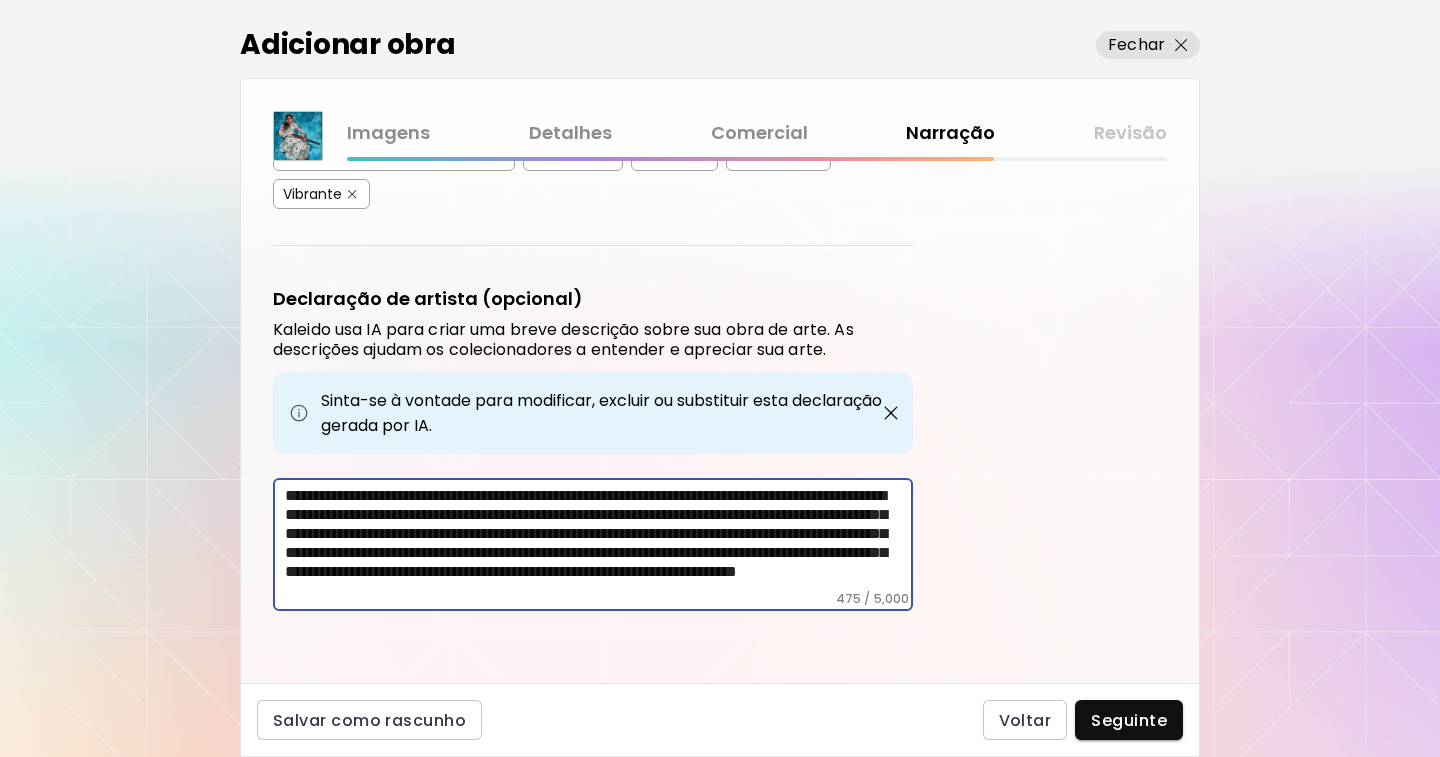 drag, startPoint x: 594, startPoint y: 516, endPoint x: 802, endPoint y: 514, distance: 208.00961 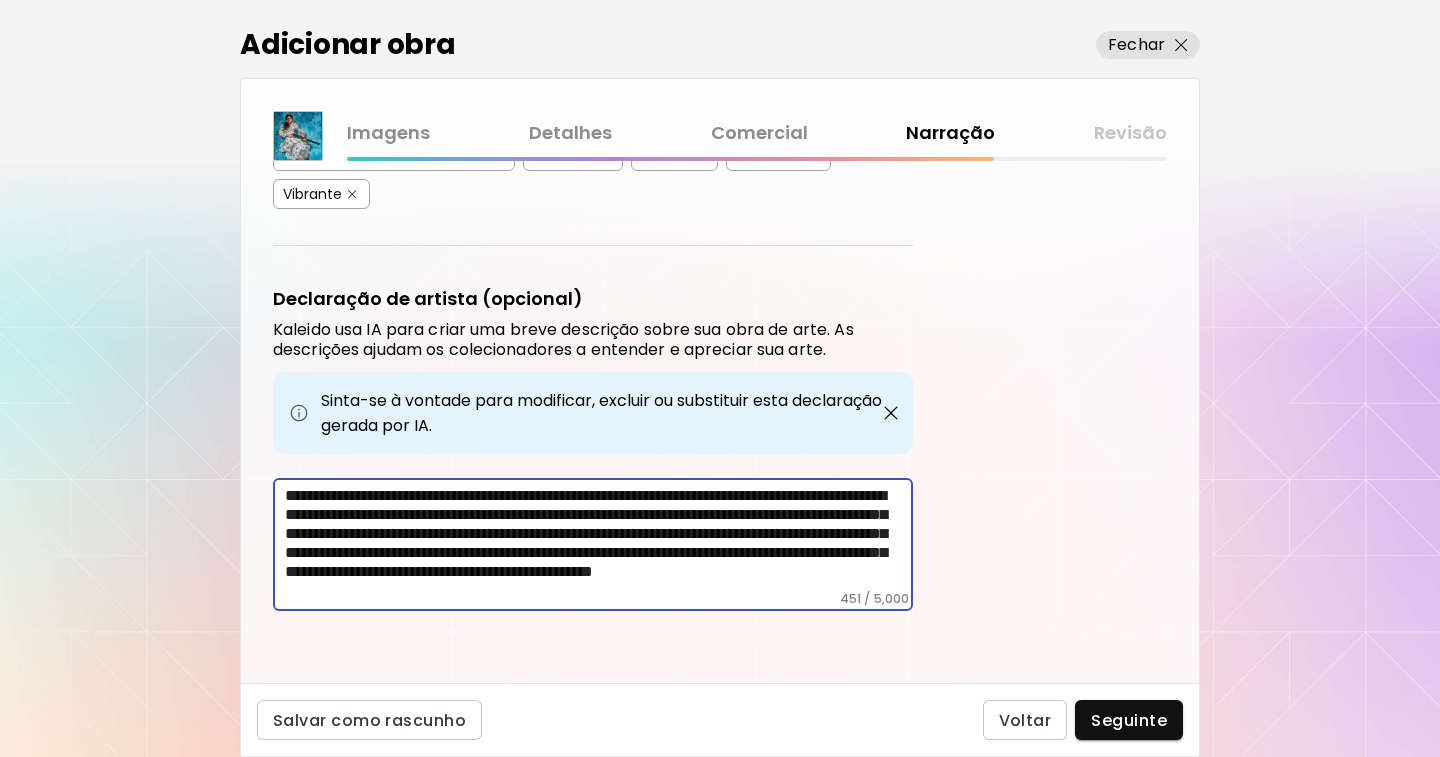 scroll, scrollTop: 30, scrollLeft: 0, axis: vertical 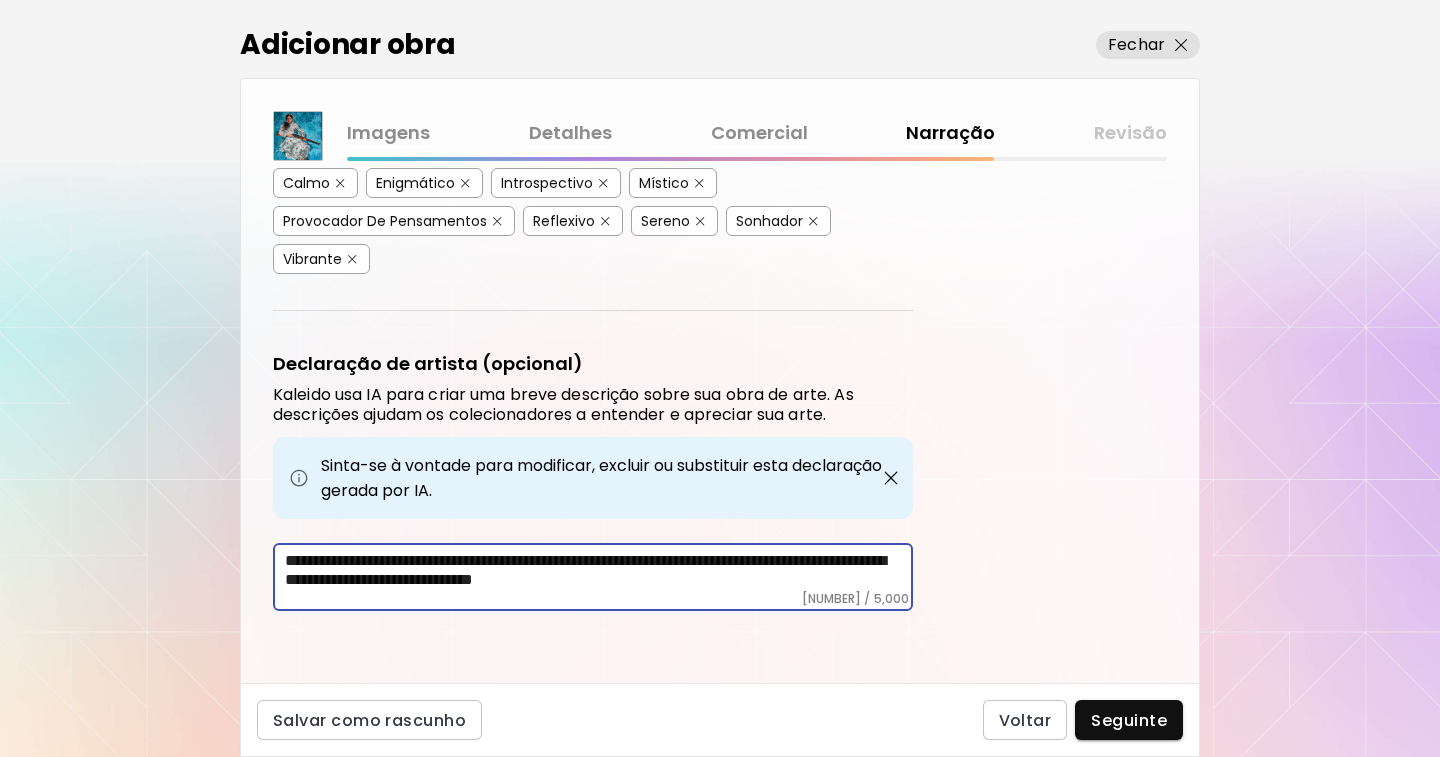 paste on "**********" 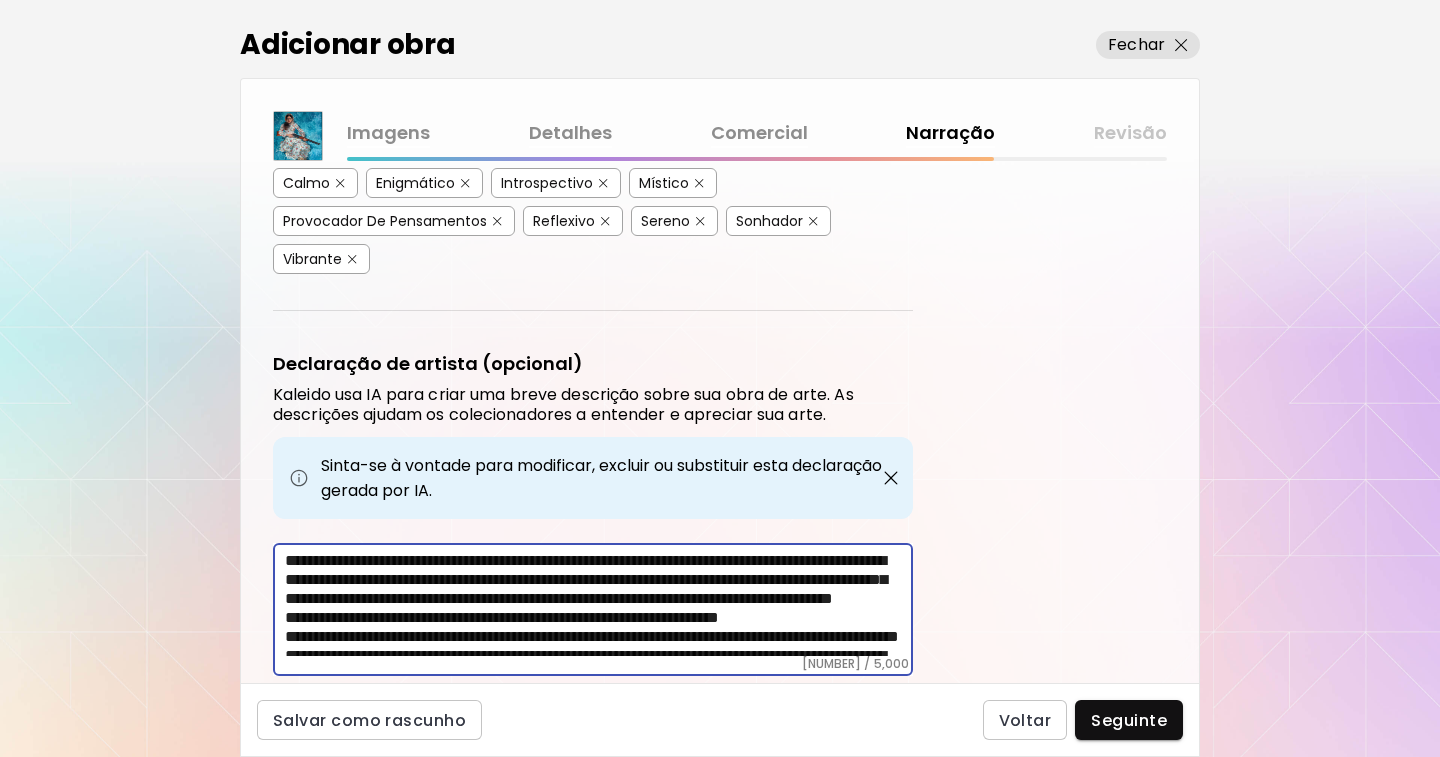 scroll, scrollTop: 161, scrollLeft: 0, axis: vertical 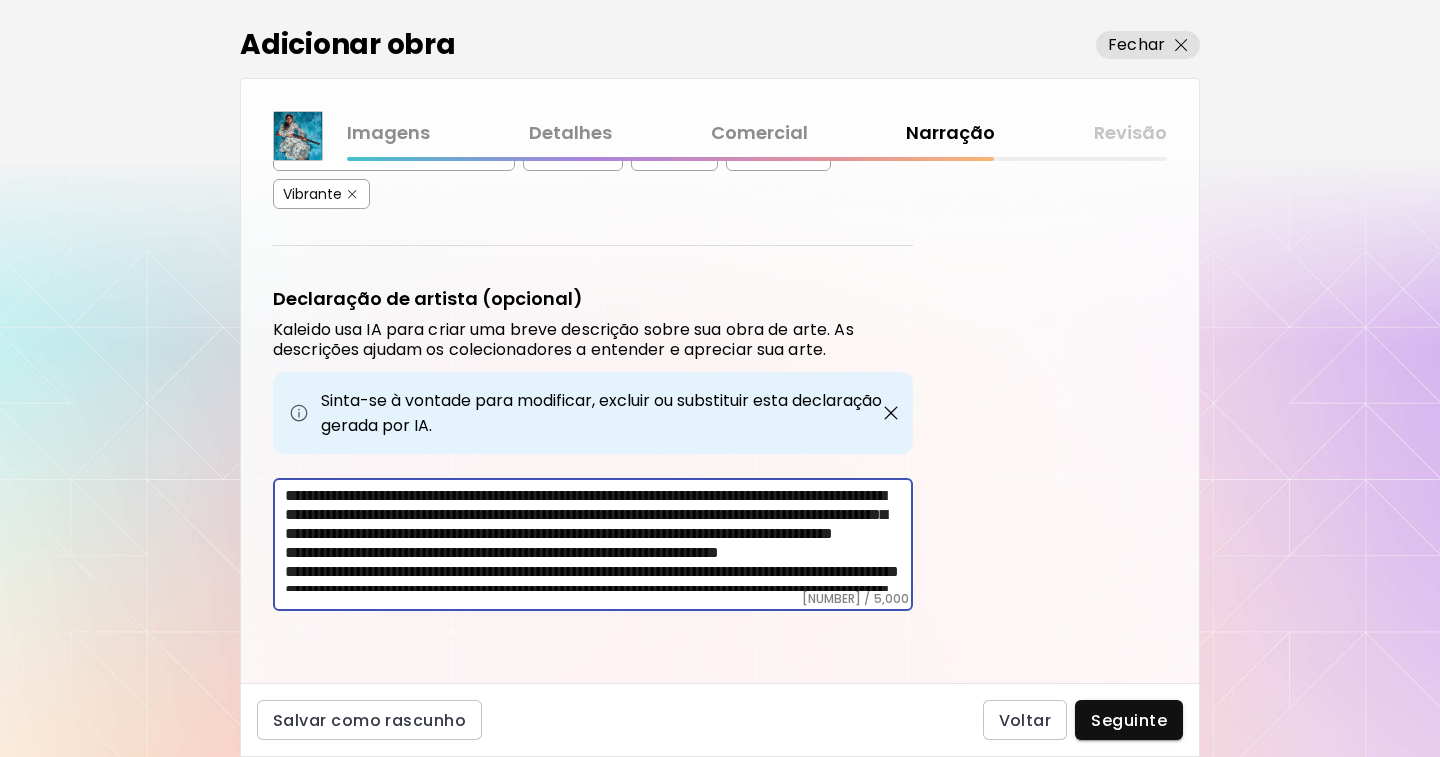 click on "**********" at bounding box center [599, 538] 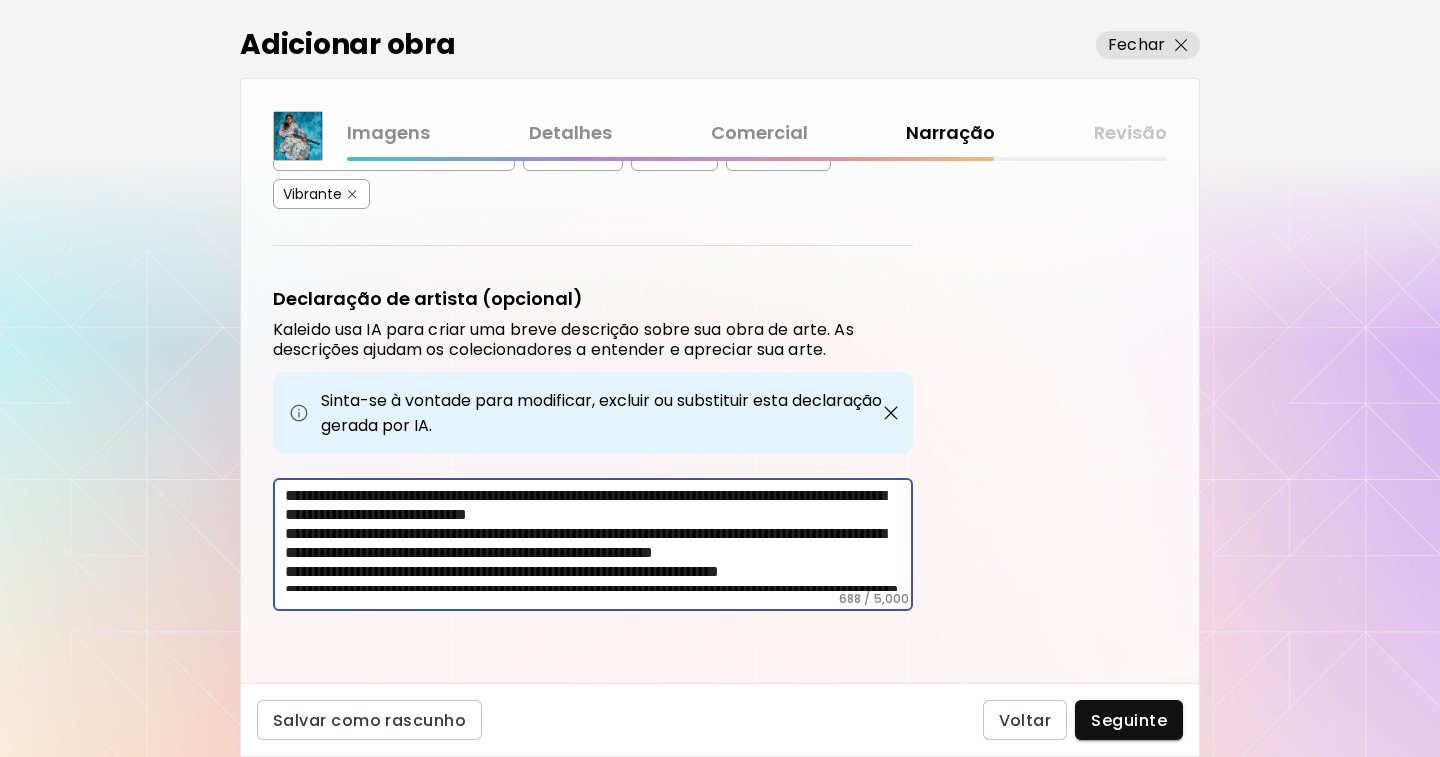 click on "**********" at bounding box center (599, 538) 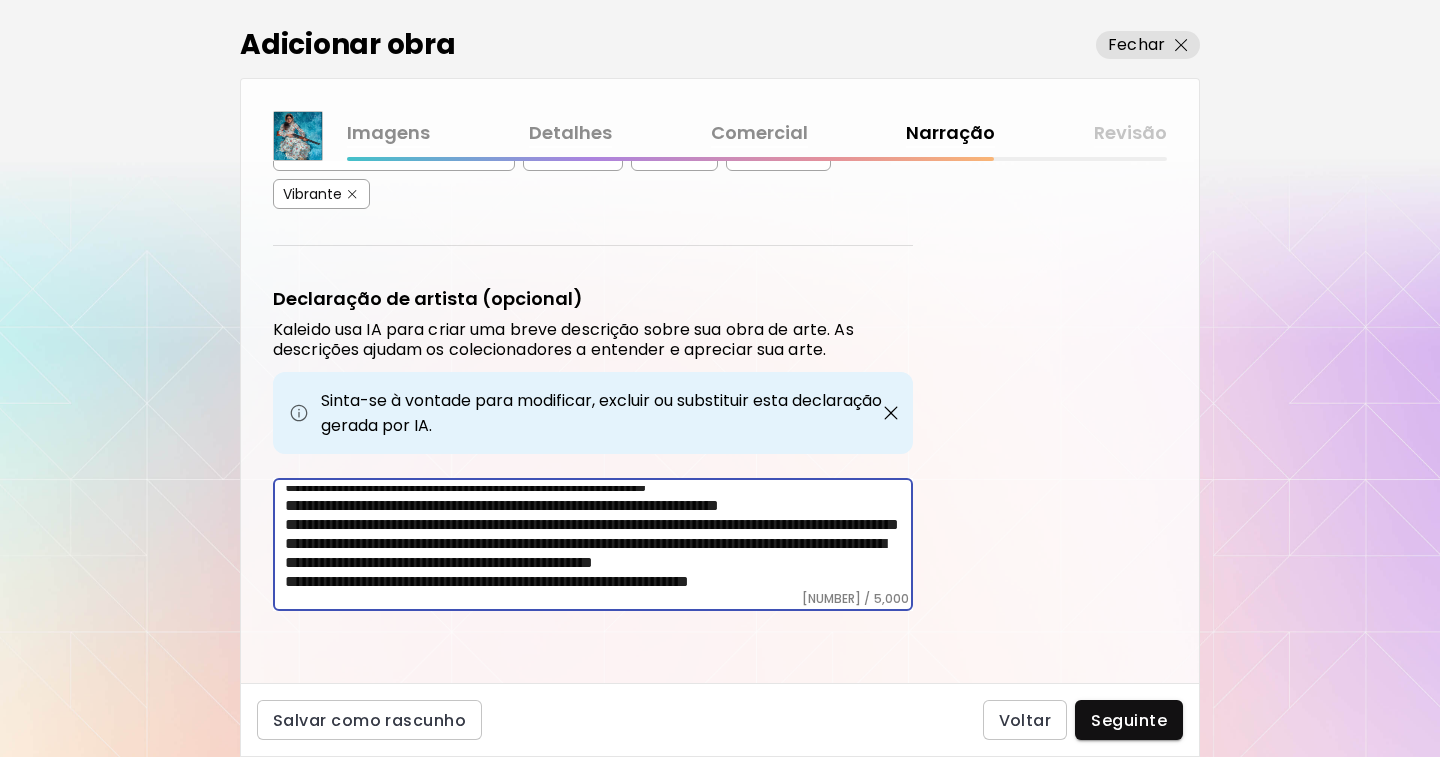 scroll, scrollTop: 0, scrollLeft: 0, axis: both 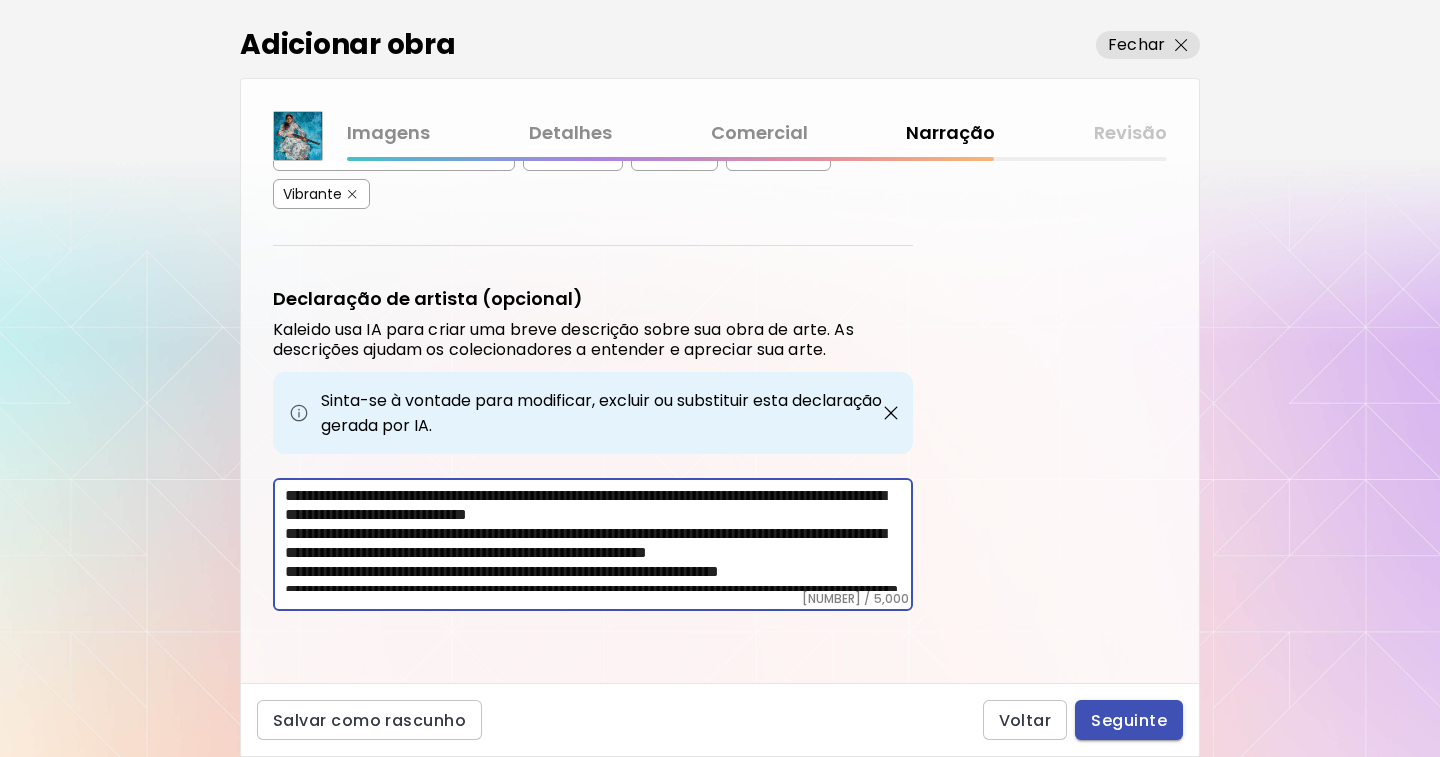 type on "**********" 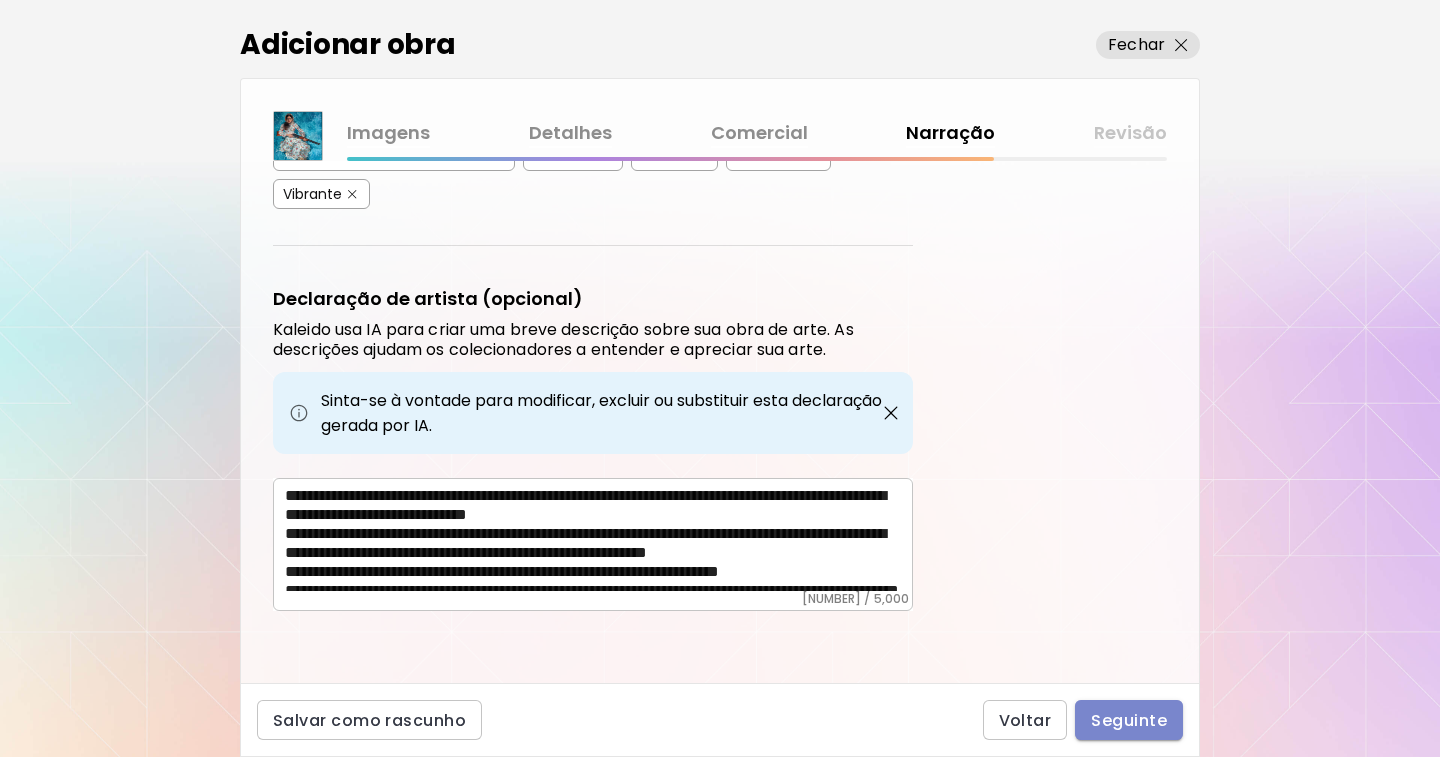 click on "Seguinte" at bounding box center (1129, 720) 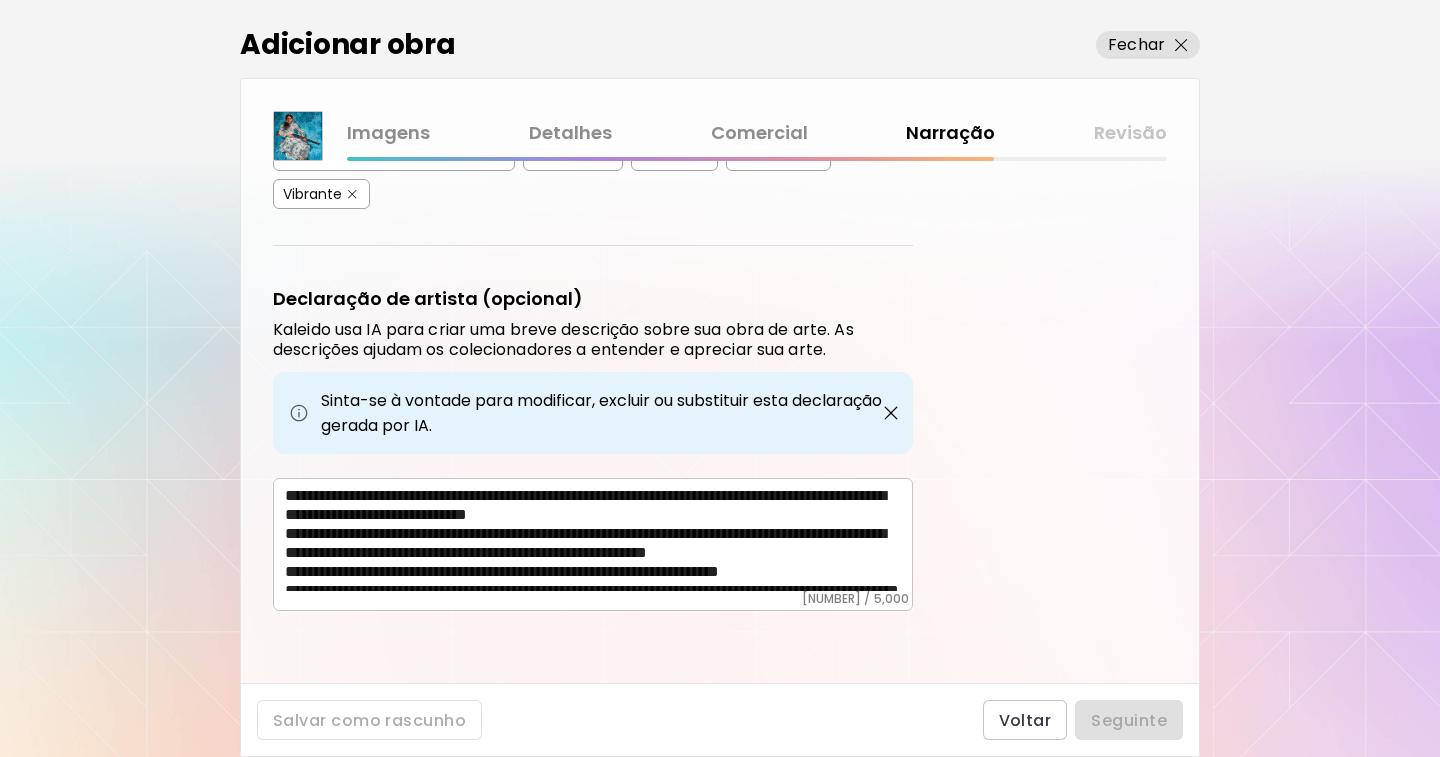 scroll, scrollTop: 161, scrollLeft: 0, axis: vertical 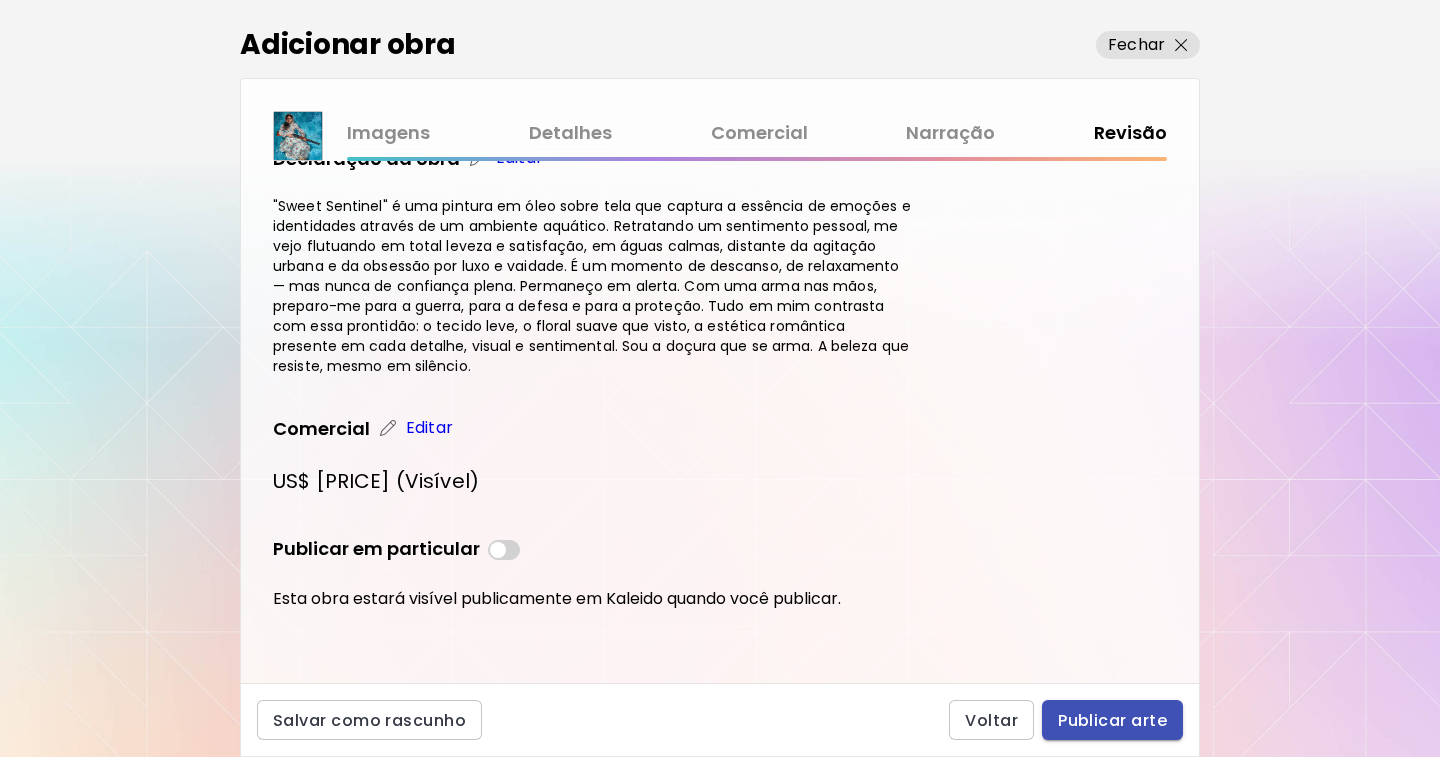 click on "Publicar arte" at bounding box center [1112, 720] 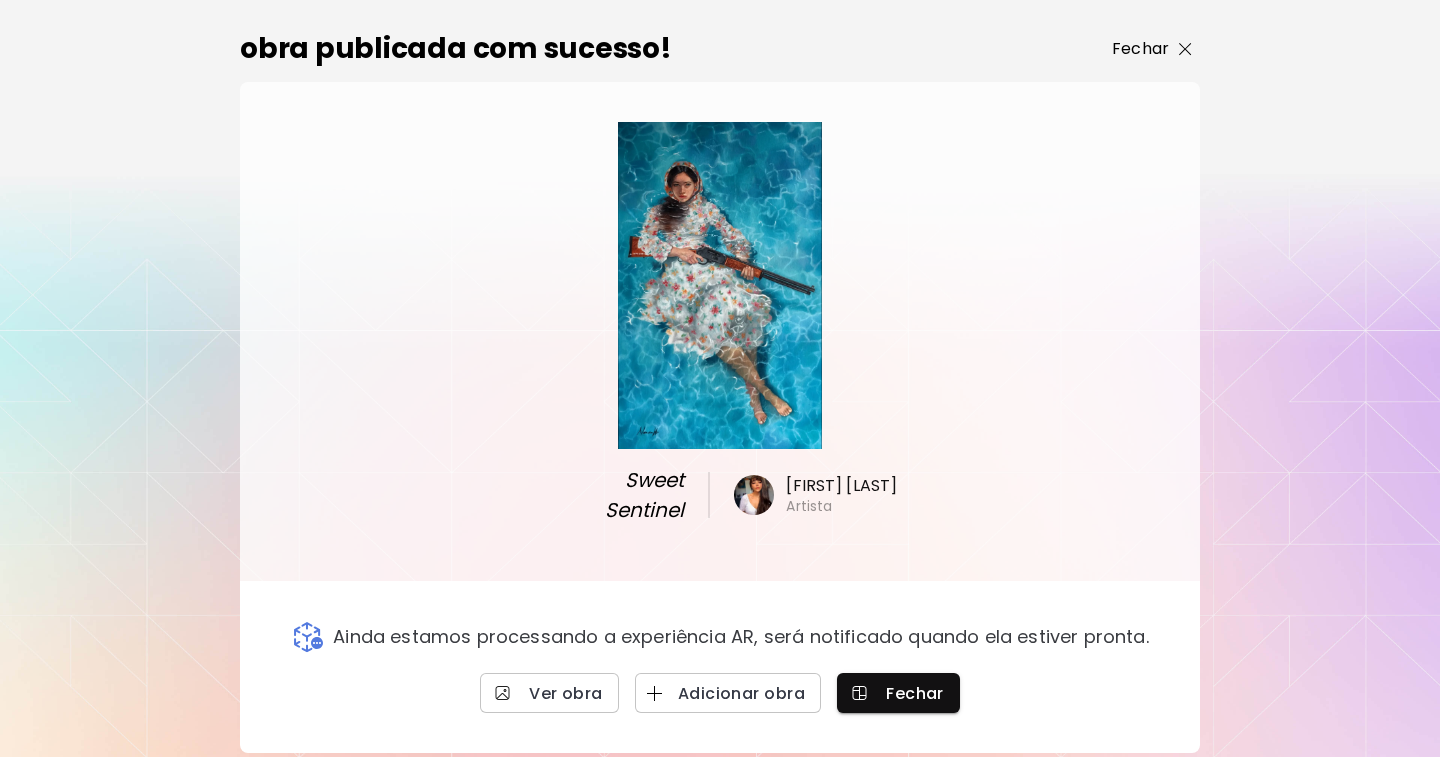 click on "Fechar" at bounding box center [1140, 49] 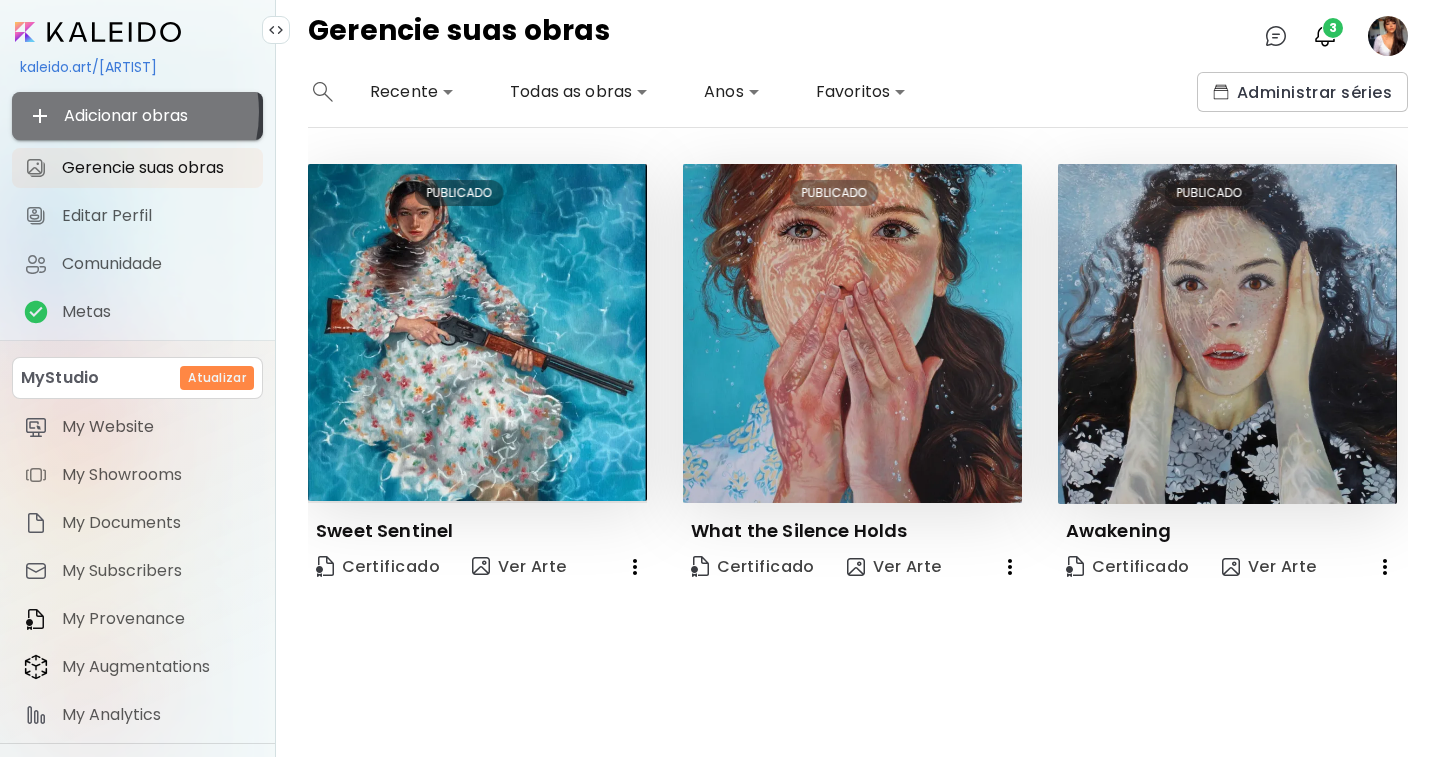 click on "Adicionar obras" at bounding box center [137, 116] 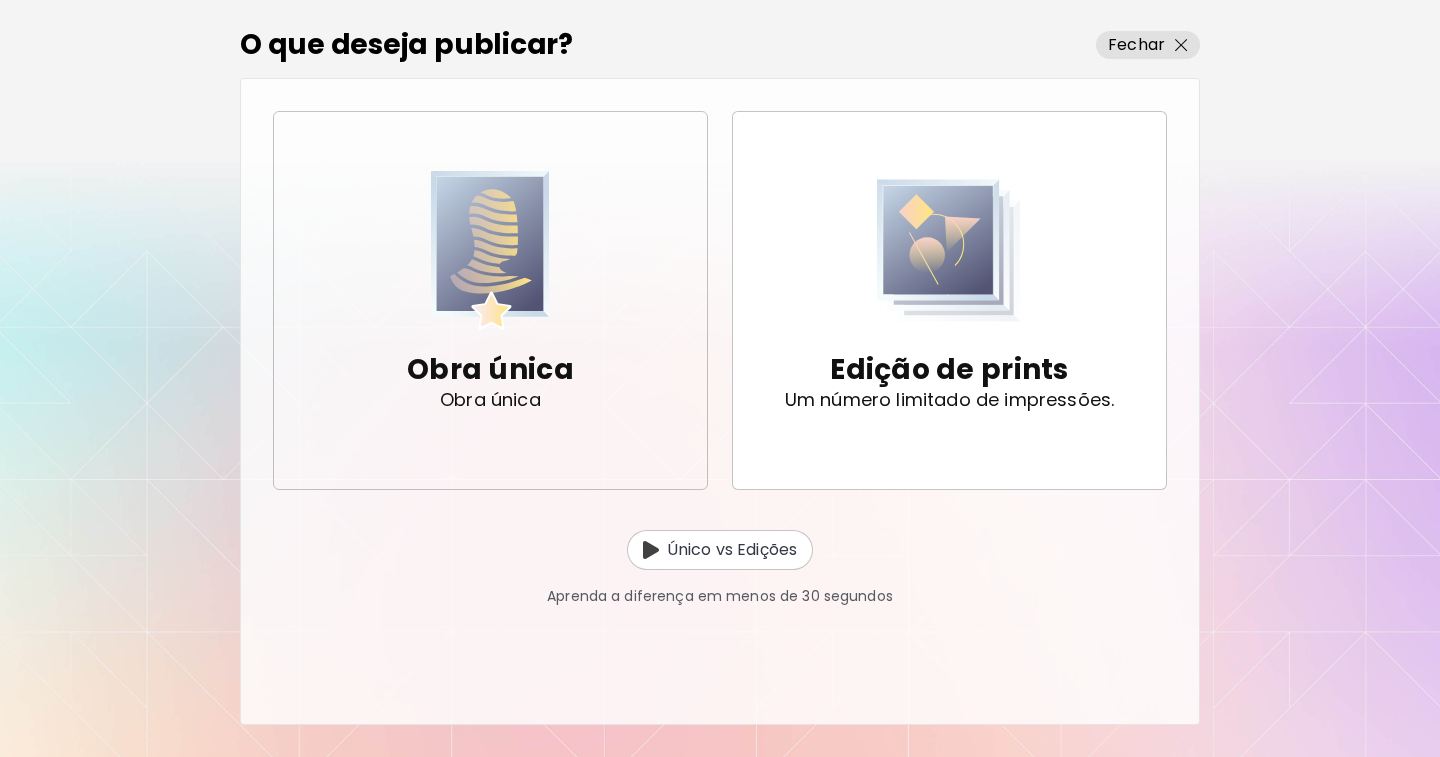 click at bounding box center (491, 250) 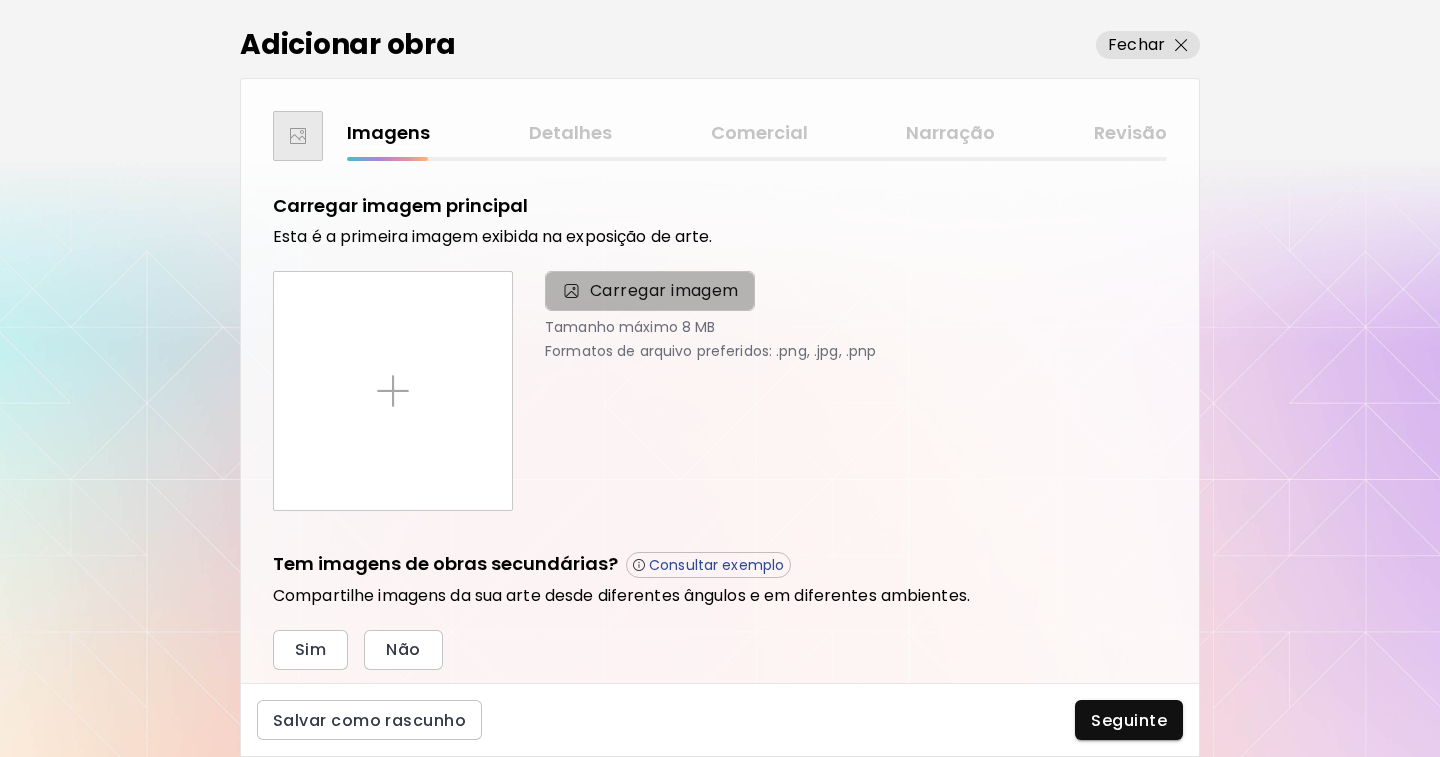 click on "Carregar imagem" at bounding box center [664, 291] 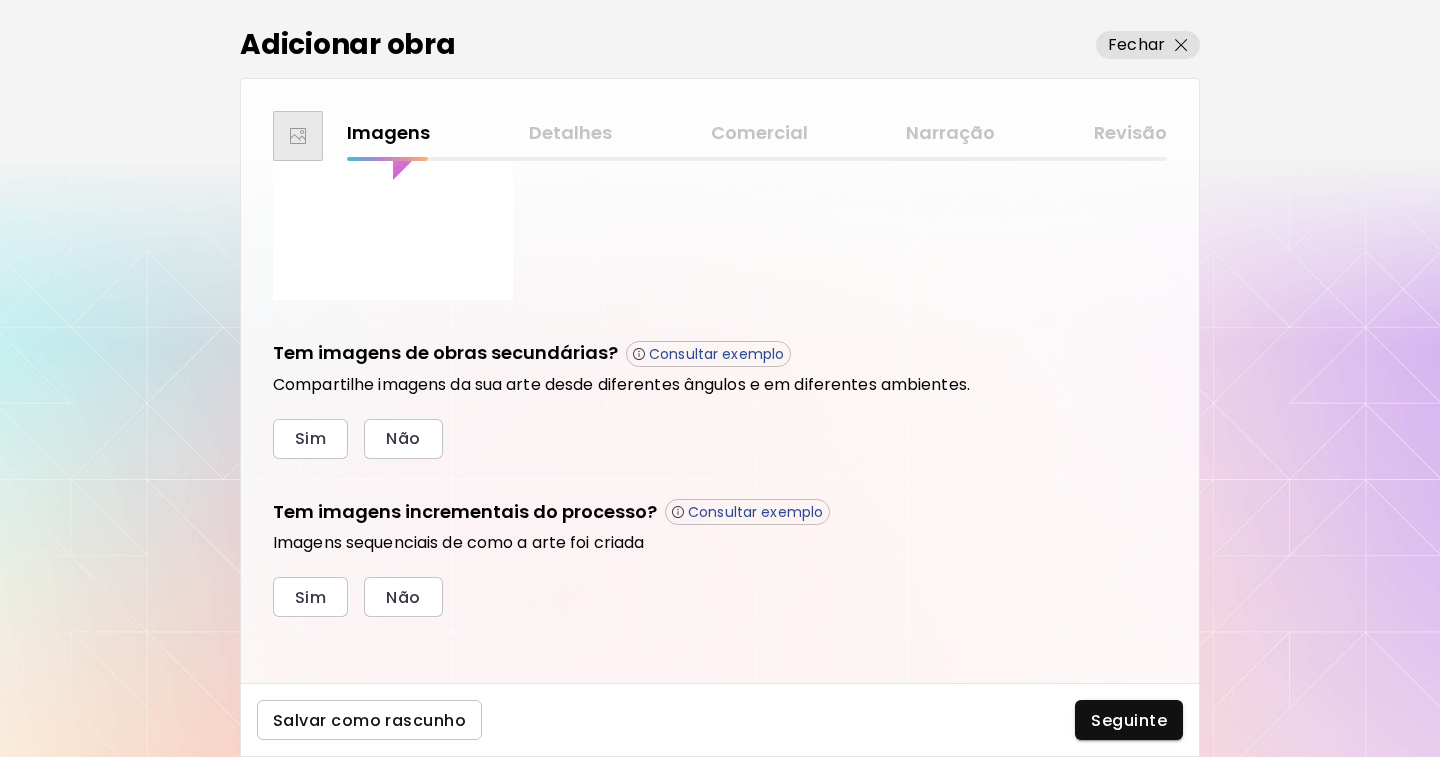 scroll, scrollTop: 217, scrollLeft: 0, axis: vertical 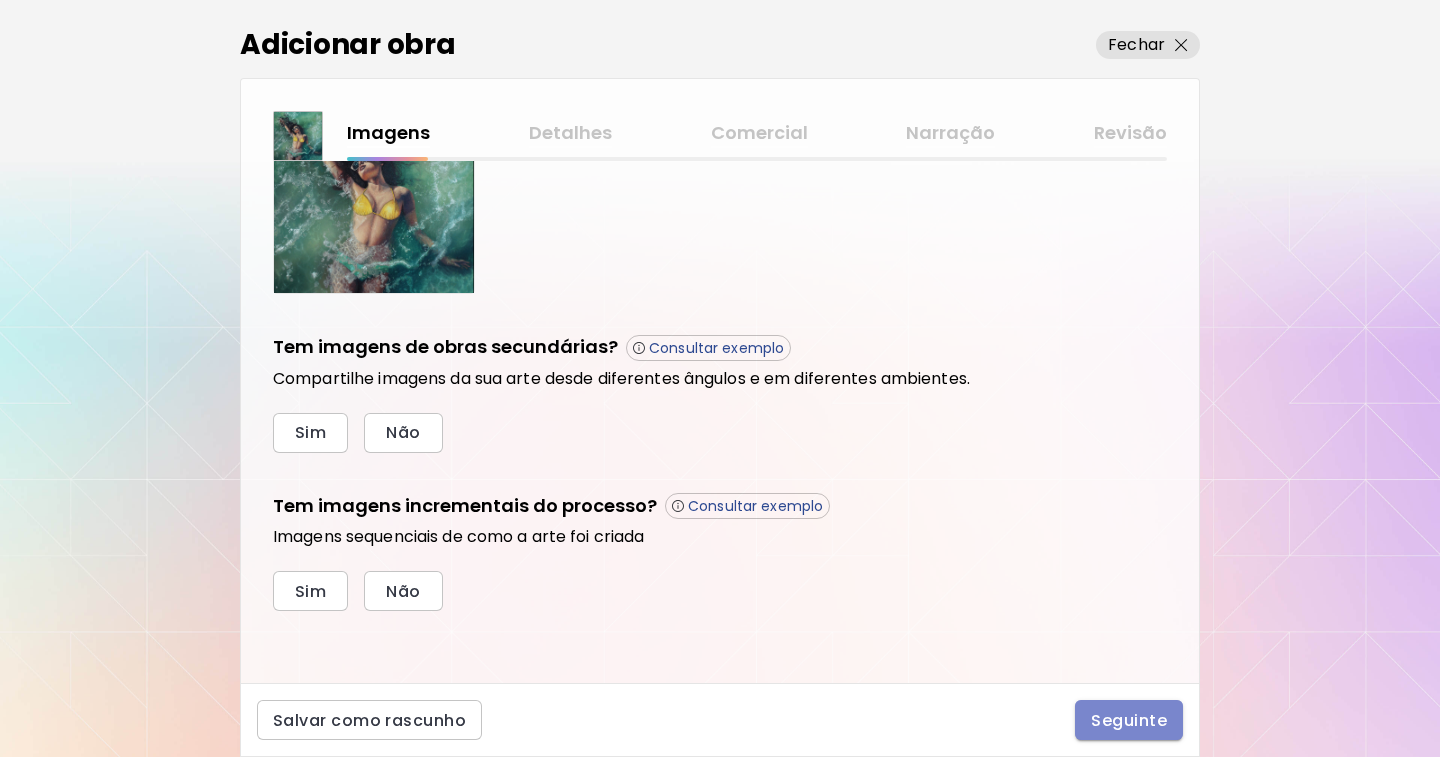 click on "Seguinte" at bounding box center [1129, 720] 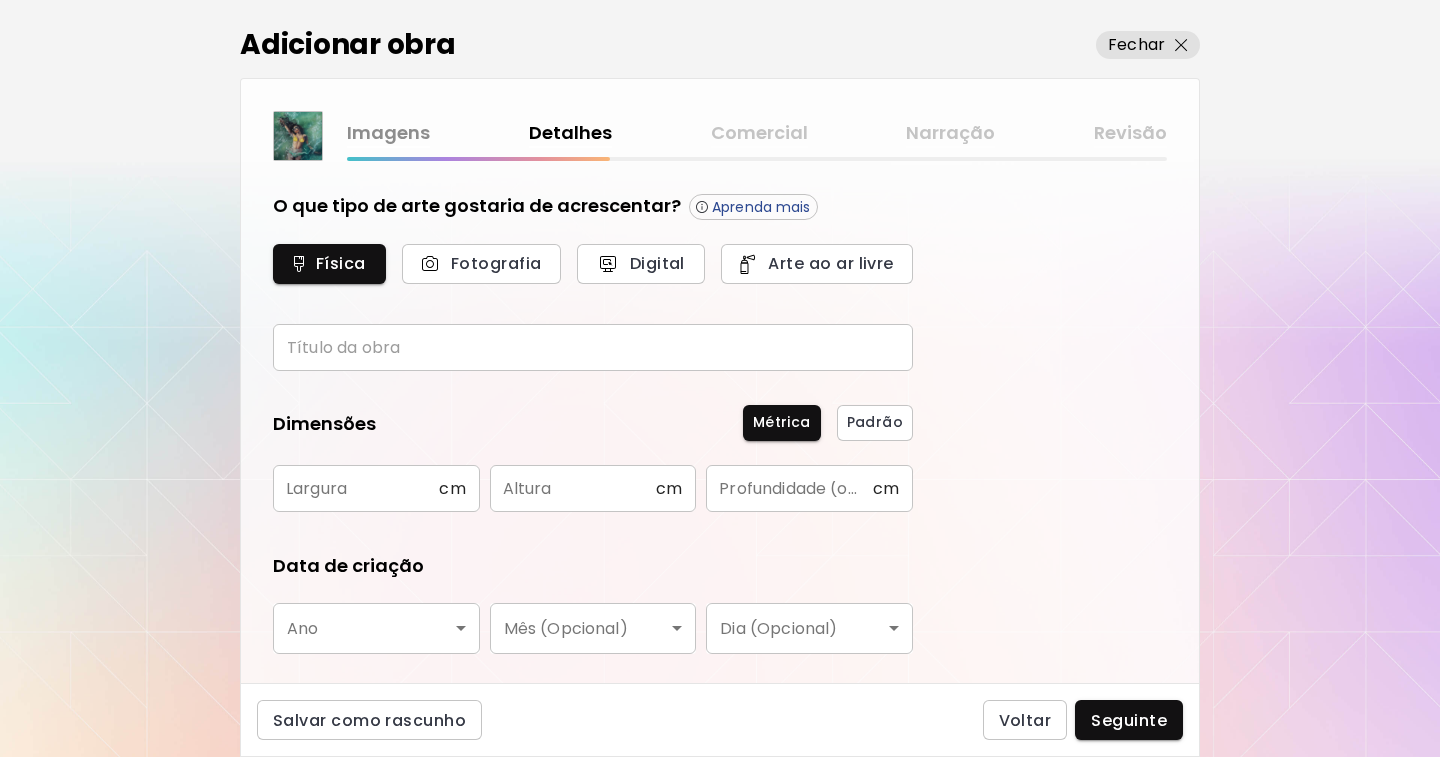 click at bounding box center [593, 347] 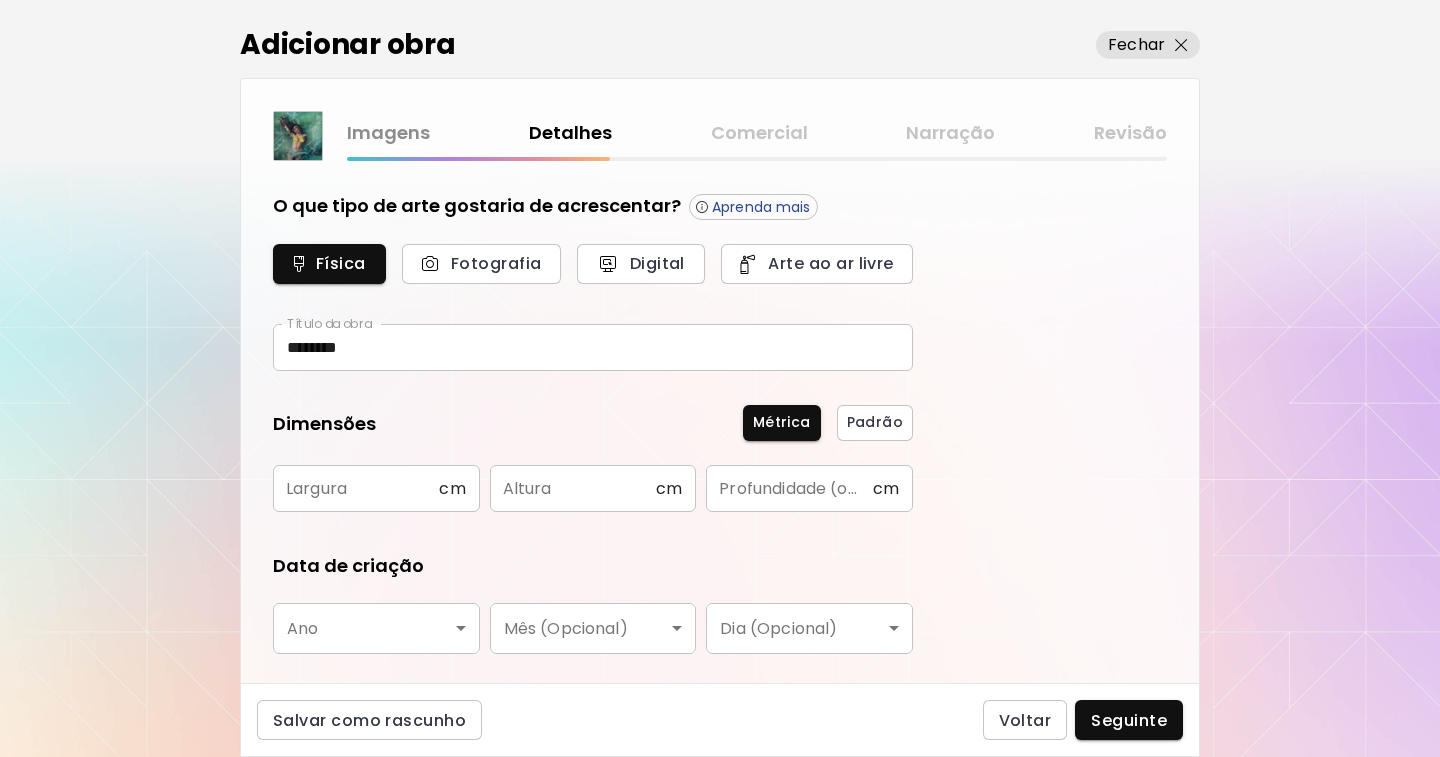 type on "********" 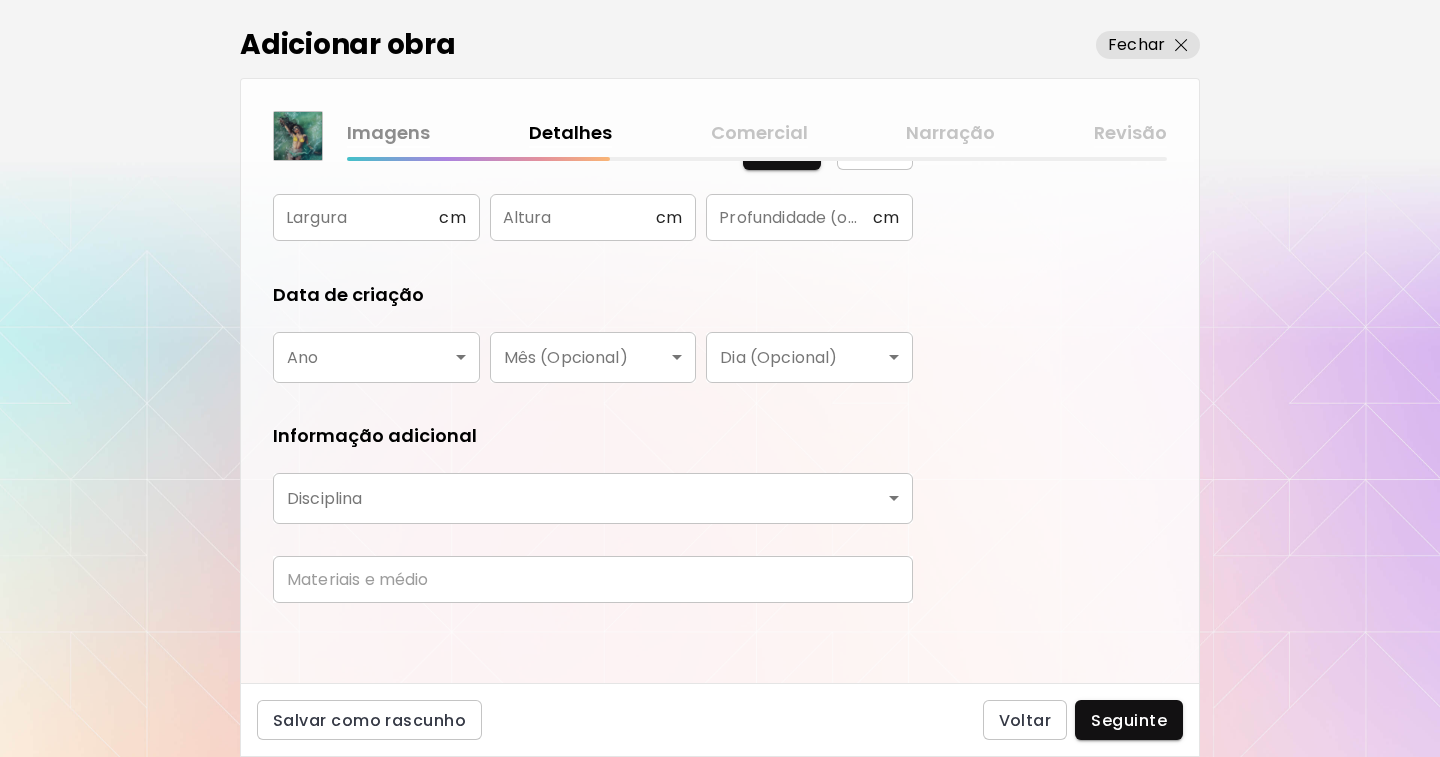 scroll, scrollTop: 0, scrollLeft: 0, axis: both 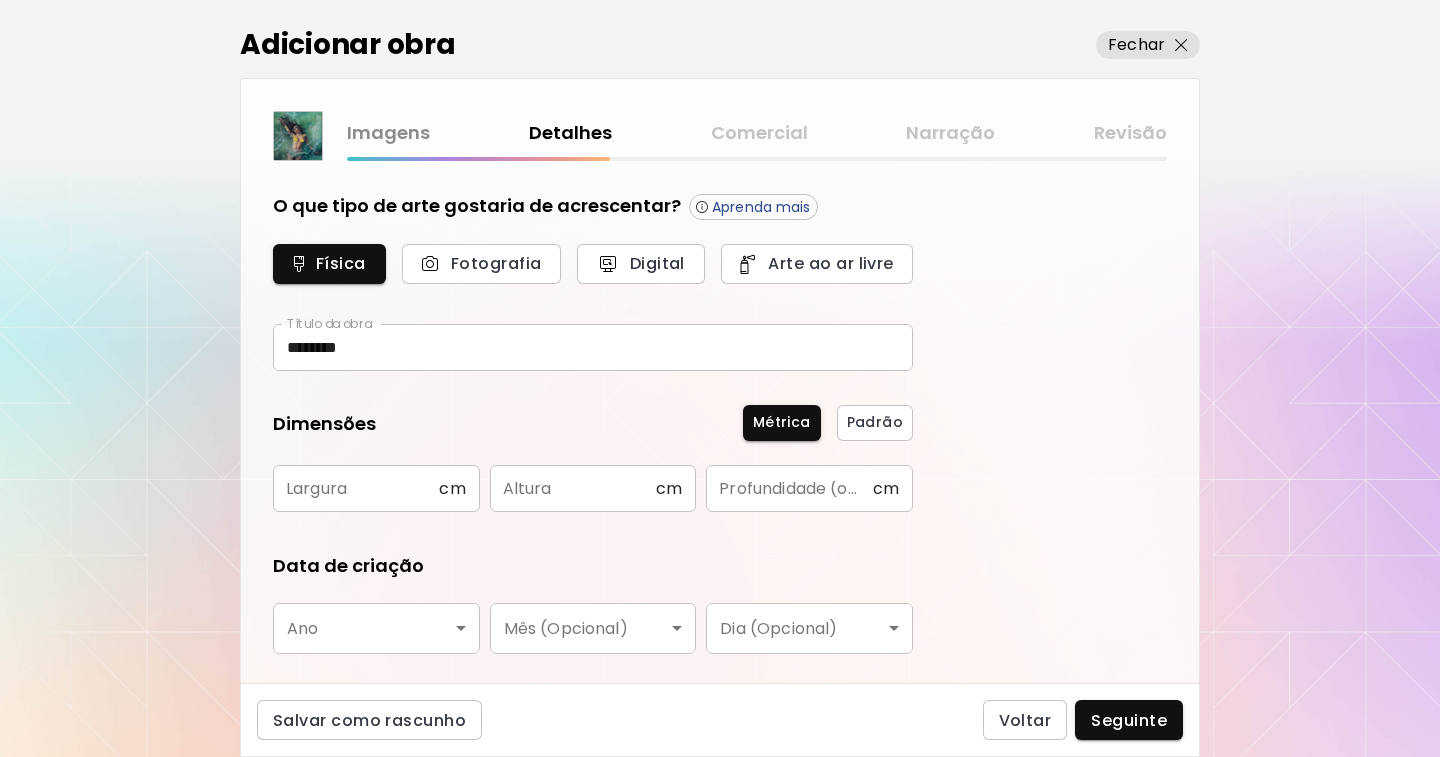 click on "kaleido.art/Naema_Hamelia Adicionar obras Gerencie suas obras Editar Perfil My BioLink Comunidade Metas MyStudio Atualizar My Website My Showrooms My Documents My Subscribers My Provenance My Augmentations My Analytics Ajustes Ajuda 0 3 Adicionar obra Fechar Imagens Detalhes Comercial Narração Revisão O que tipo de arte gostaria de acrescentar? Aprenda mais Física Fotografia Digital Arte ao ar livre Título da obra ******** Título da obra Dimensões Métrica Padrão Largura cm Largura Altura cm Altura Profundidade (opcional) cm Profundidade (opcional) Data de criação Ano ​ Ano Mês (Opcional) ​ Mês (Opcional) Dia (Opcional) ​ Dia (Opcional) Informação adicional Disciplina ​ Disciplina Materiais e médio Materiais e médio Salvar como rascunho Voltar Seguinte Pesquisa de artista Nome ou identificador Nome ou identificador País do artista País do artista Disciplina Todos Pintura Contemporânea Desenho e Ilustração Collage Esculturas e Instalações Fotografía Arte AR/VR Arte digital e NFT" at bounding box center (720, 378) 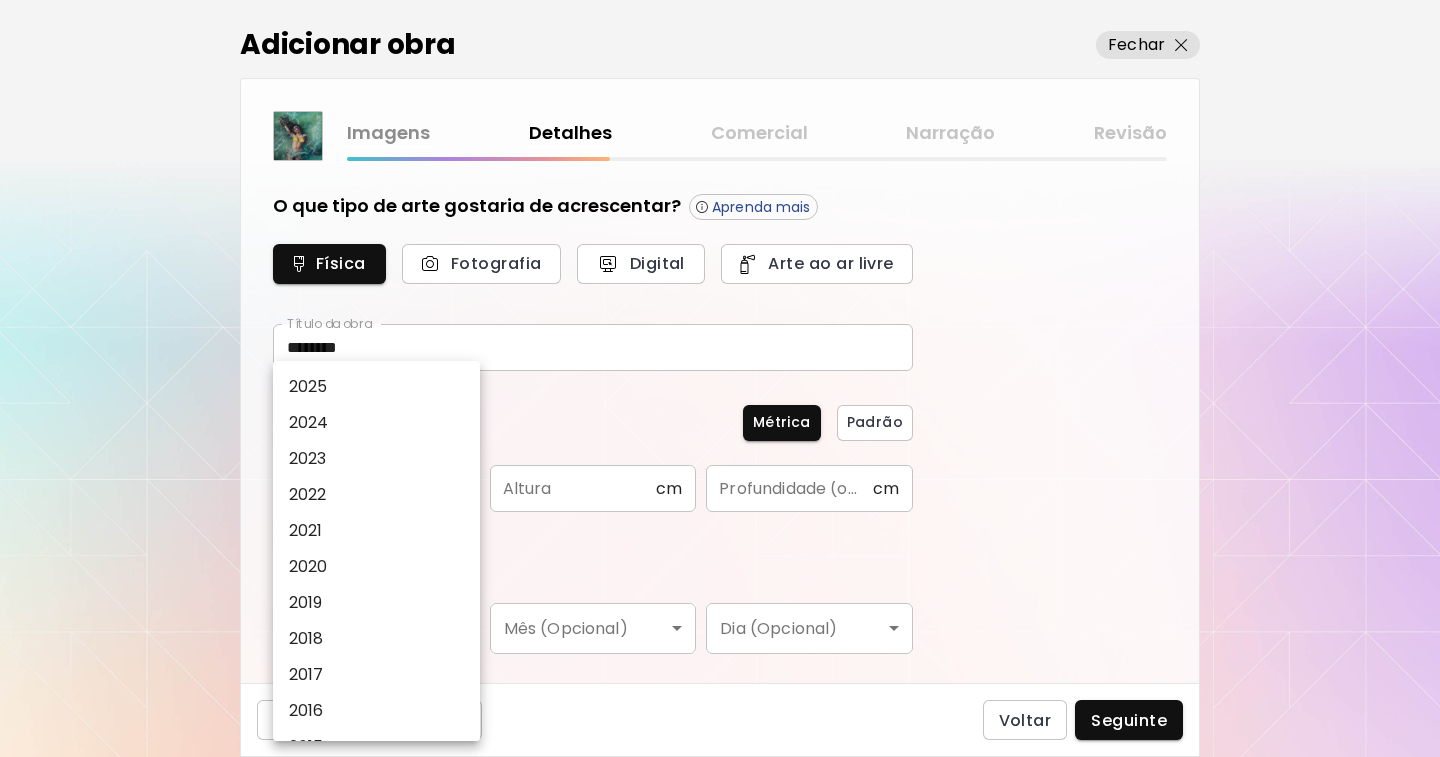 click on "2025" at bounding box center (308, 387) 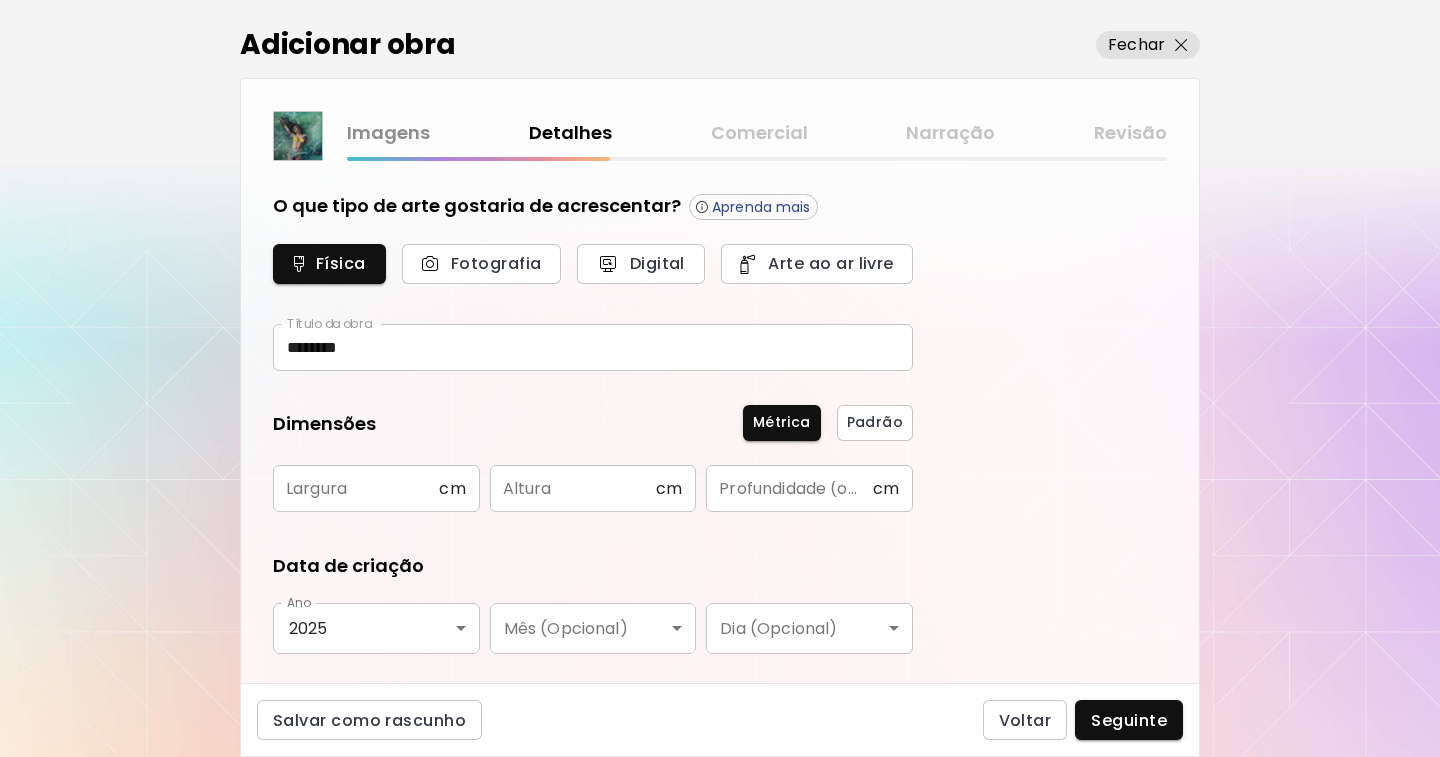 click at bounding box center (356, 488) 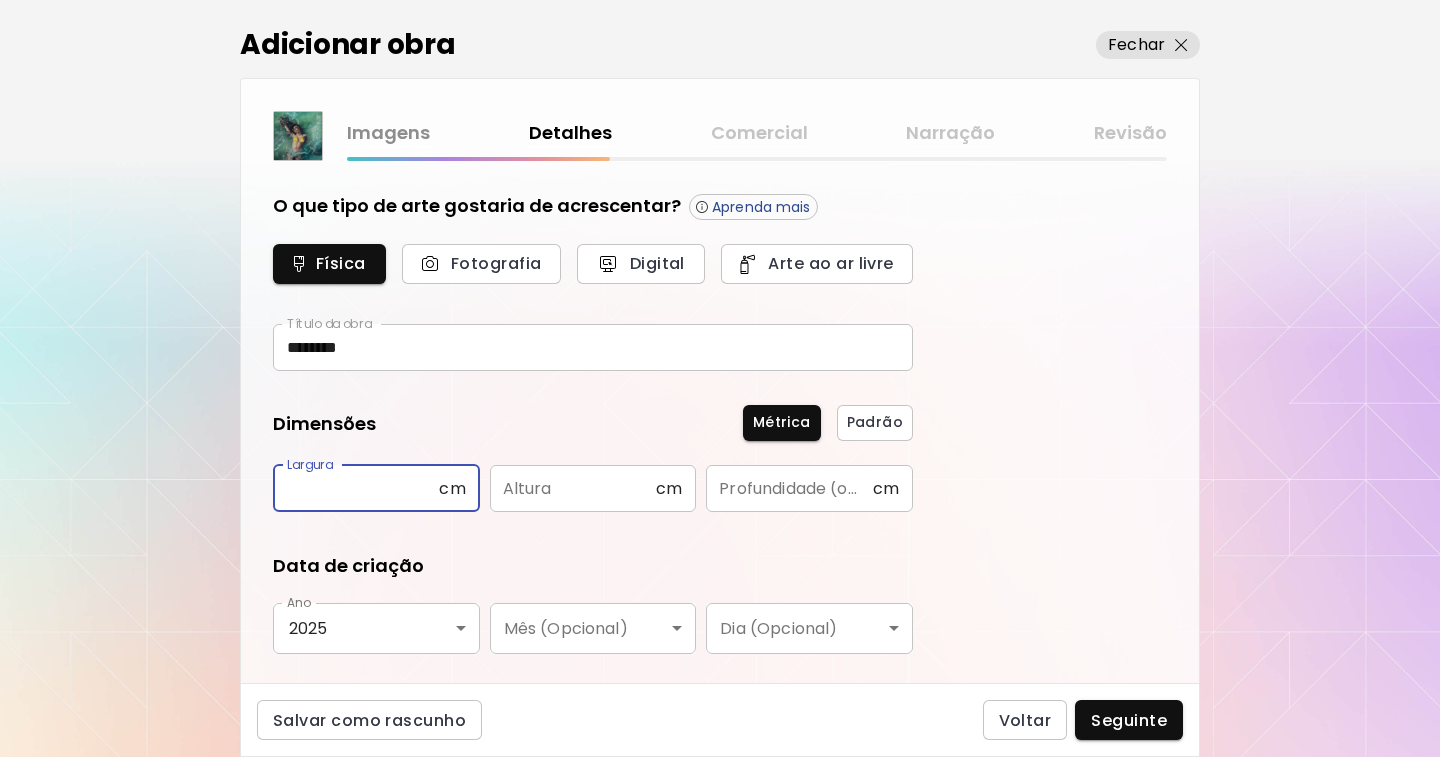click at bounding box center (356, 488) 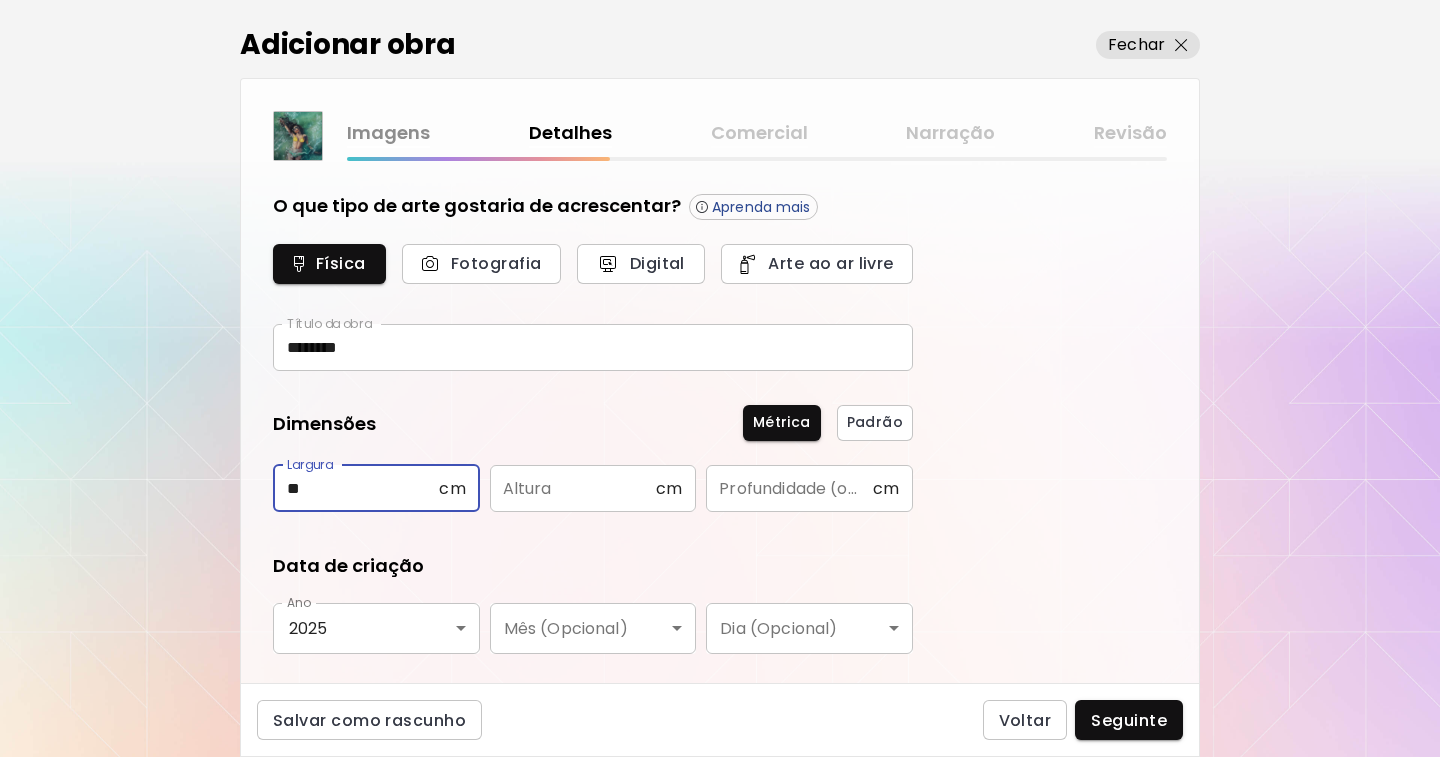type on "**" 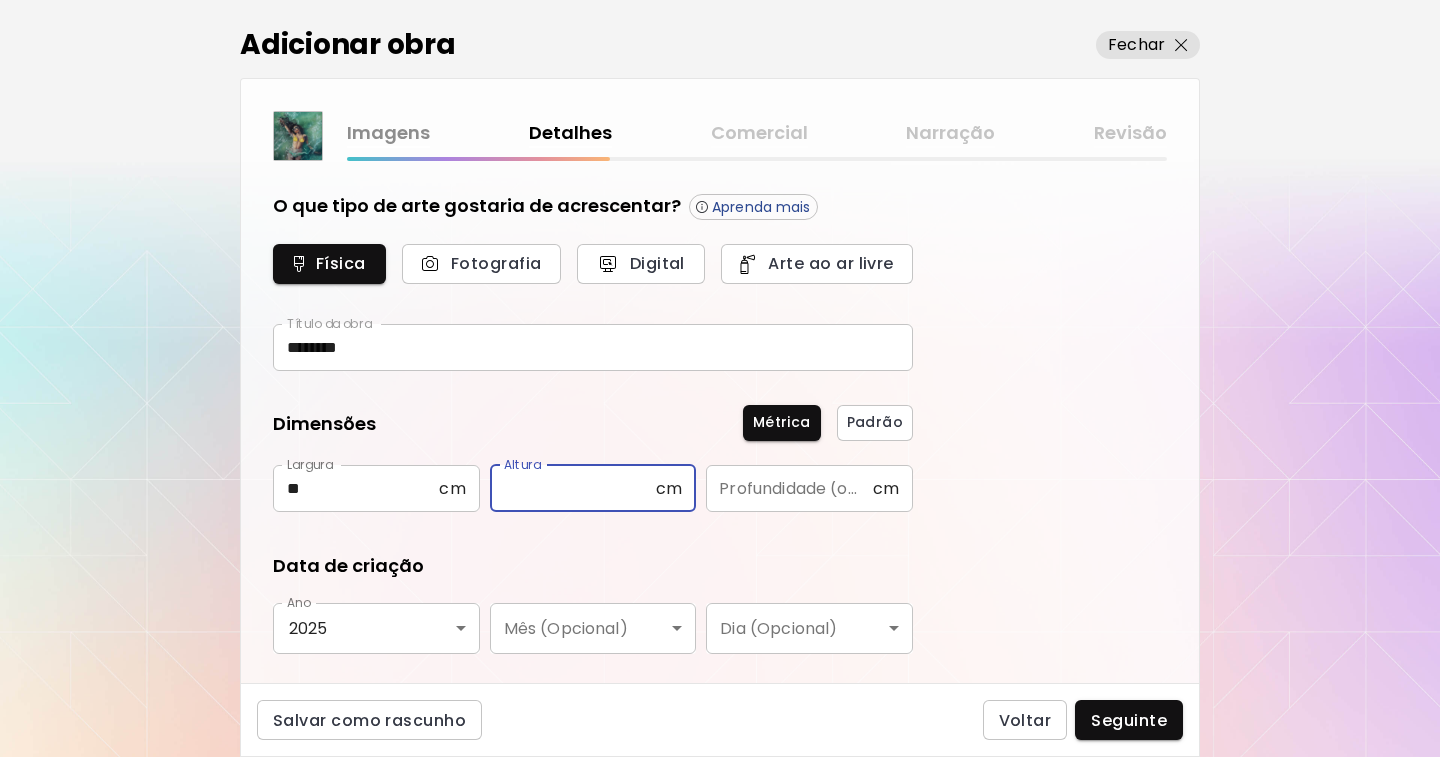 click at bounding box center (573, 488) 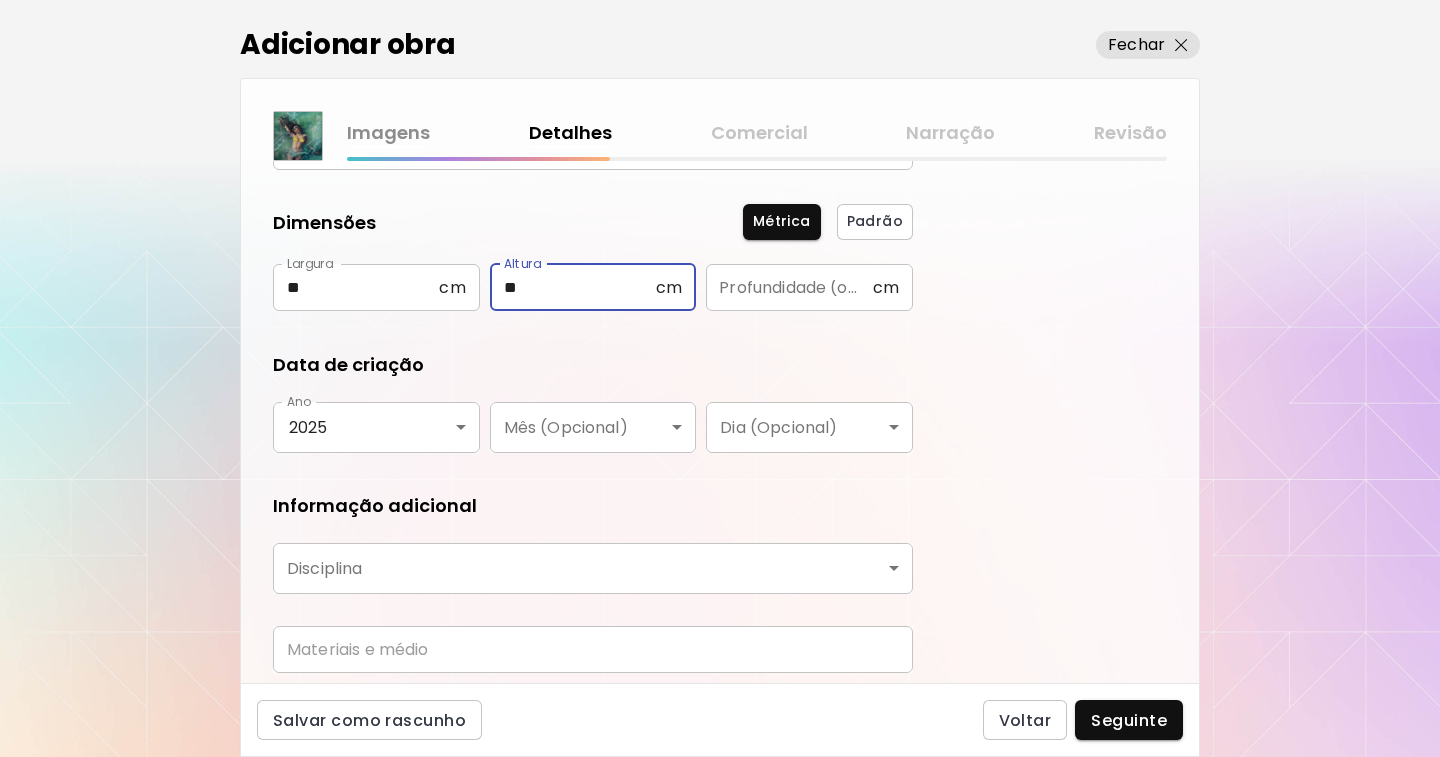 scroll, scrollTop: 271, scrollLeft: 0, axis: vertical 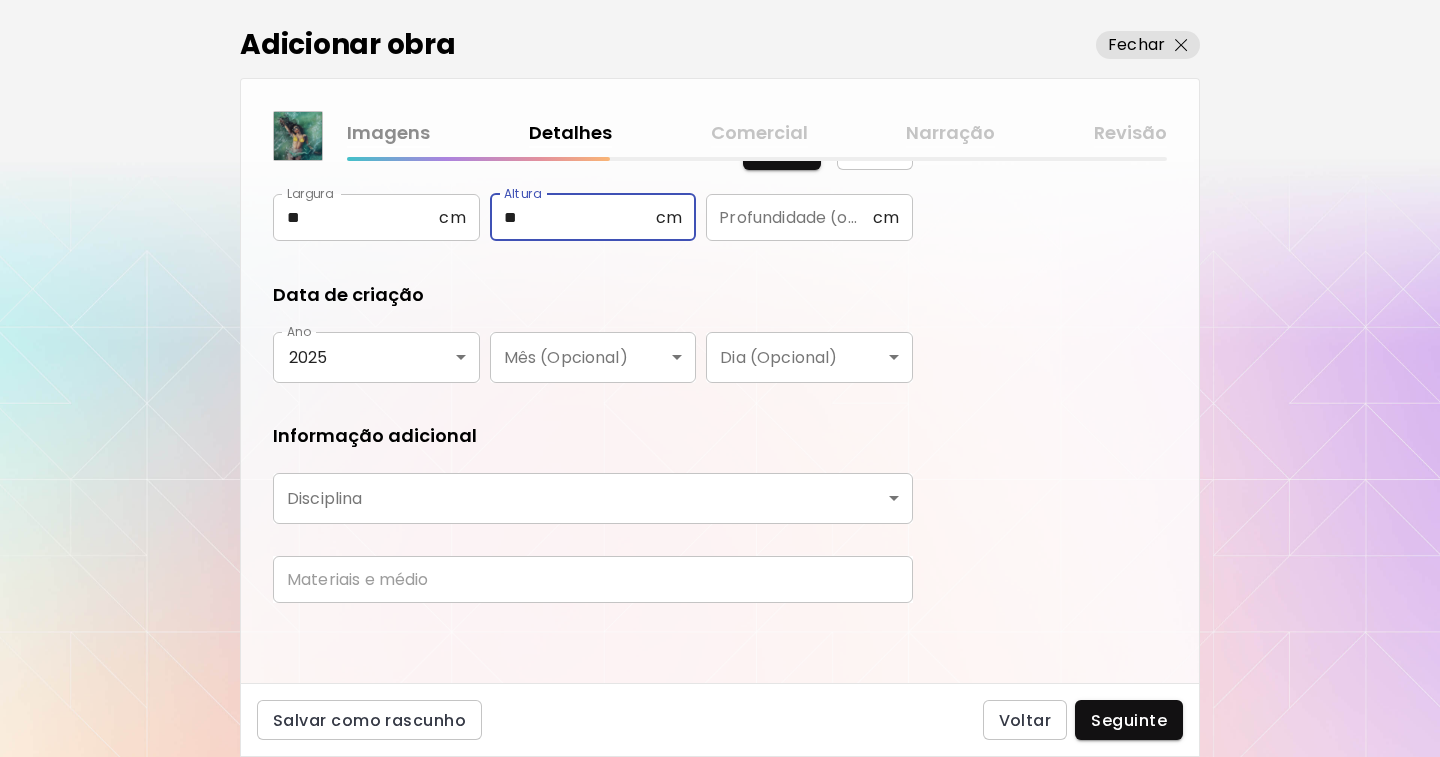 type on "**" 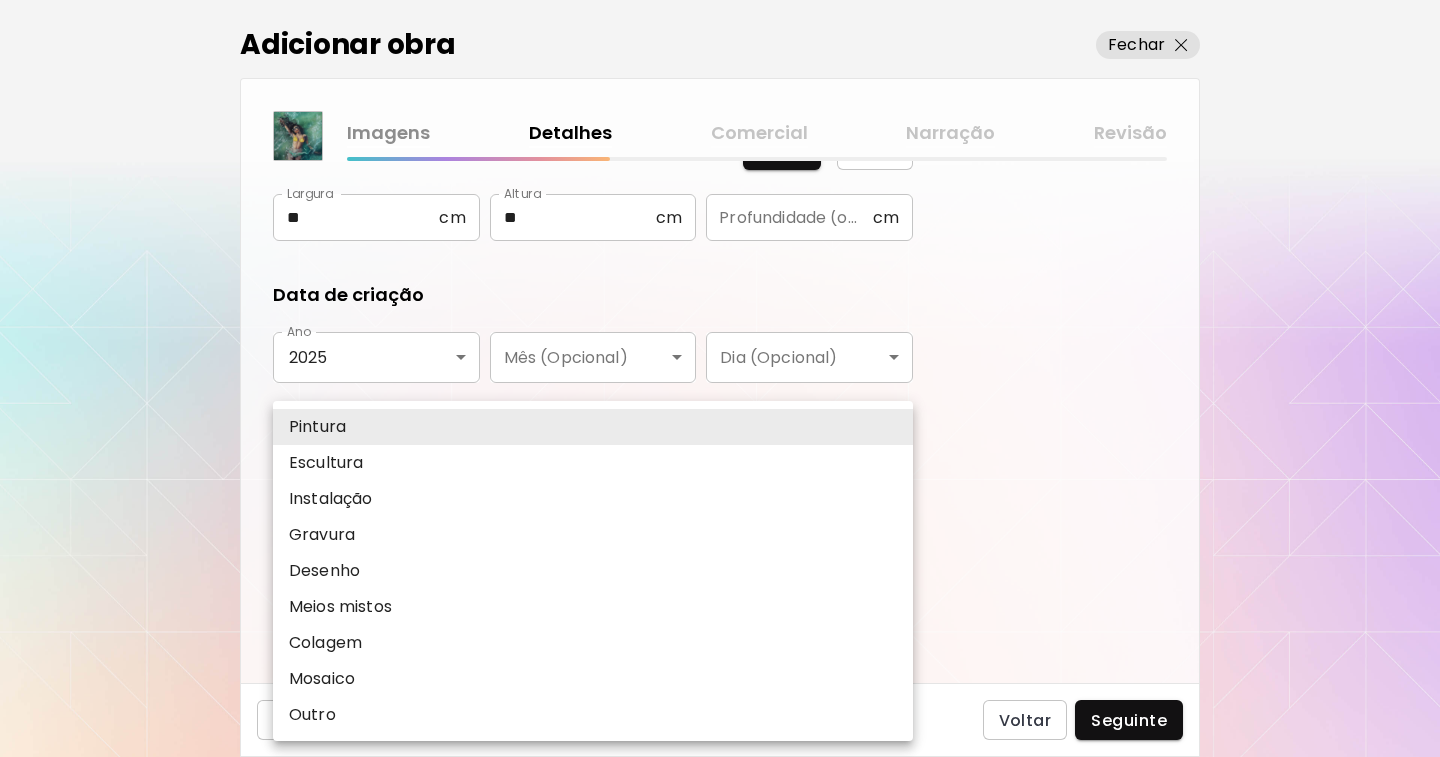 click on "kaleido.art/Naema_Hamelia Adicionar obras Gerencie suas obras Editar Perfil My BioLink Comunidade Metas MyStudio Atualizar My Website My Showrooms My Documents My Subscribers My Provenance My Augmentations My Analytics Ajustes Ajuda 0 3 Adicionar obra Fechar Imagens Detalhes Comercial Narração Revisão O que tipo de arte gostaria de acrescentar? Aprenda mais Física Fotografia Digital Arte ao ar livre Título da obra ******** Título da obra Dimensões Métrica Padrão Largura ** cm Largura Altura ** cm Altura Profundidade (opcional) cm Profundidade (opcional) Data de criação Ano 2025 **** Ano Mês (Opcional) ​ Mês (Opcional) Dia (Opcional) ​ Dia (Opcional) Informação adicional Disciplina ​ Disciplina Materiais e médio Materiais e médio Salvar como rascunho Voltar Seguinte Pesquisa de artista Nome ou identificador Nome ou identificador País do artista País do artista Disciplina Todos Pintura Contemporânea Desenho e Ilustração Collage Esculturas e Instalações Fotografía Arte AR/VR Todos" at bounding box center [720, 378] 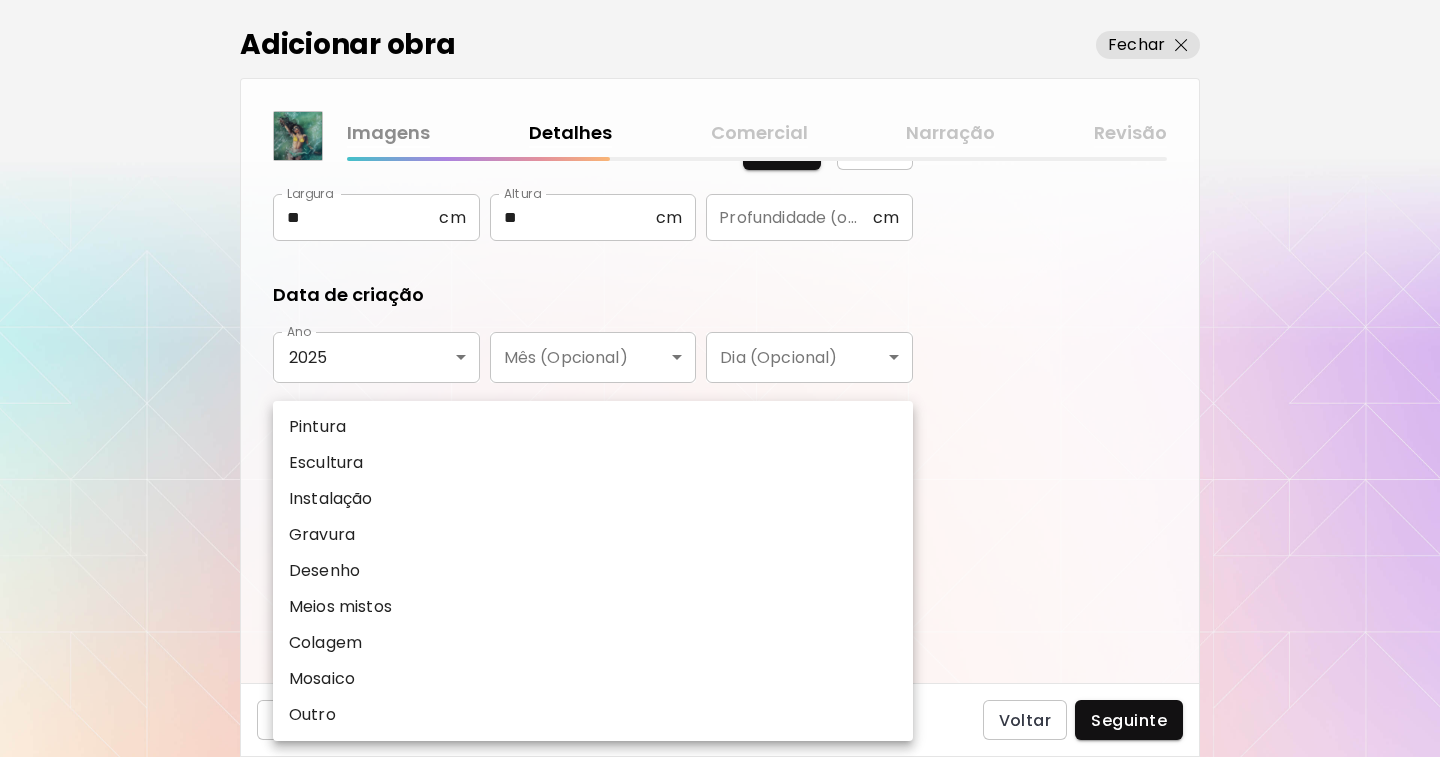 click on "Pintura" at bounding box center [317, 427] 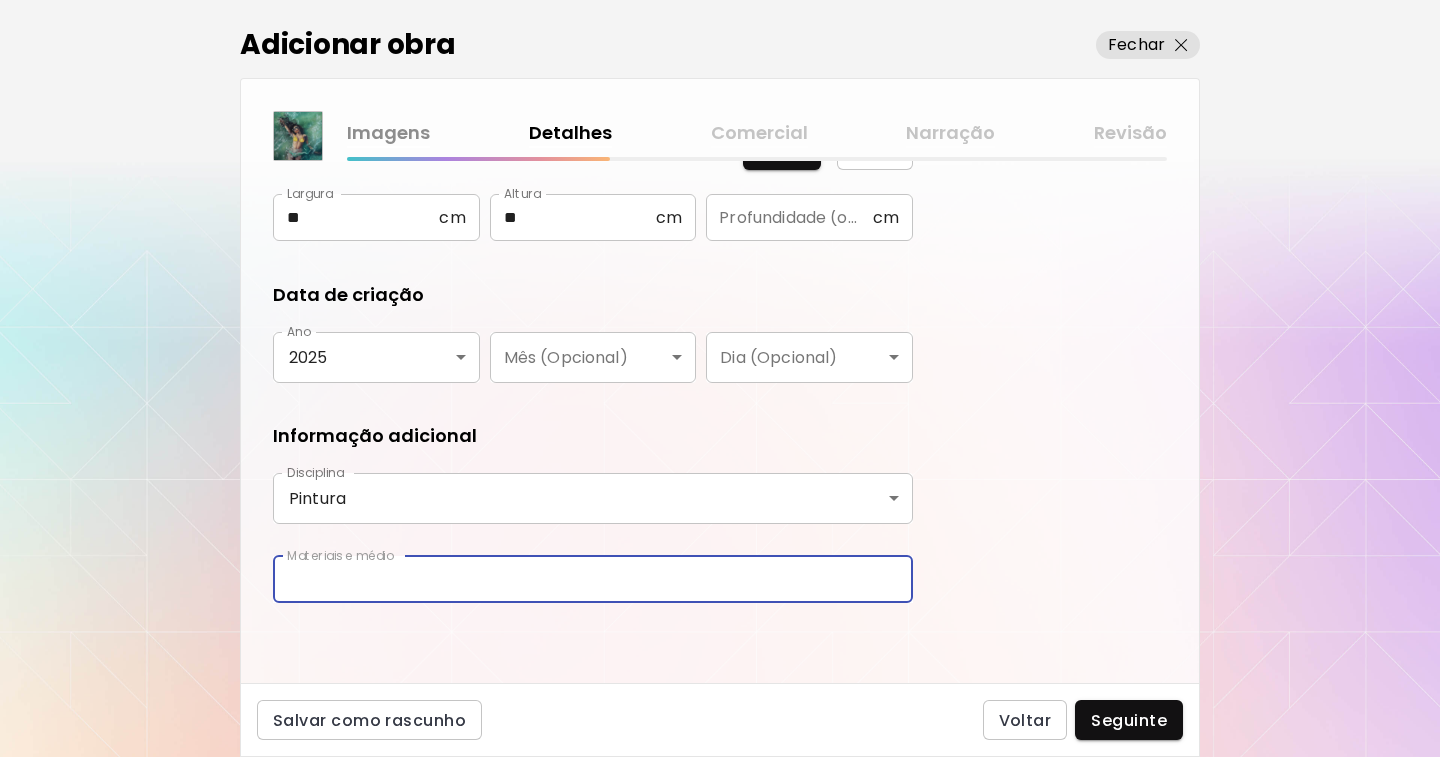 click at bounding box center [593, 579] 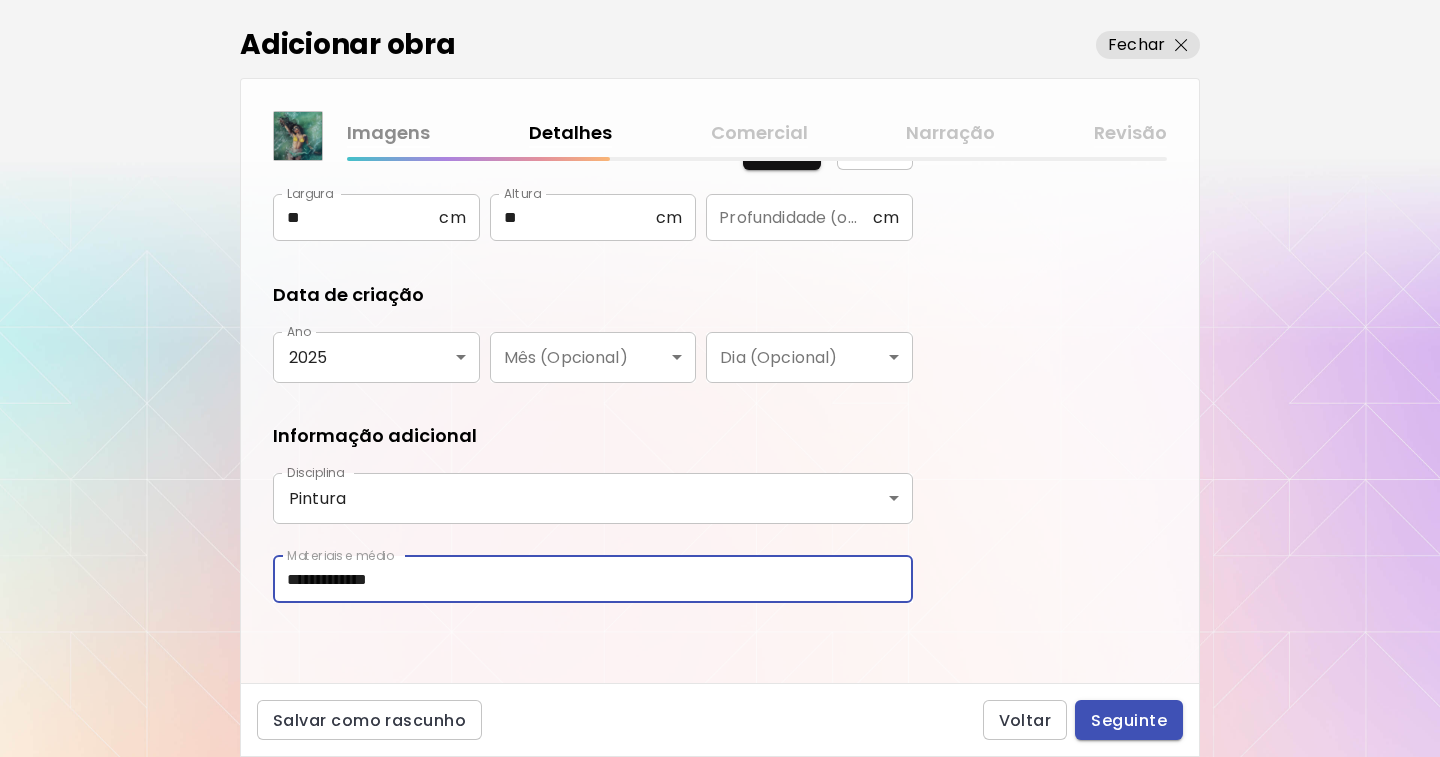 click on "Seguinte" at bounding box center (1129, 720) 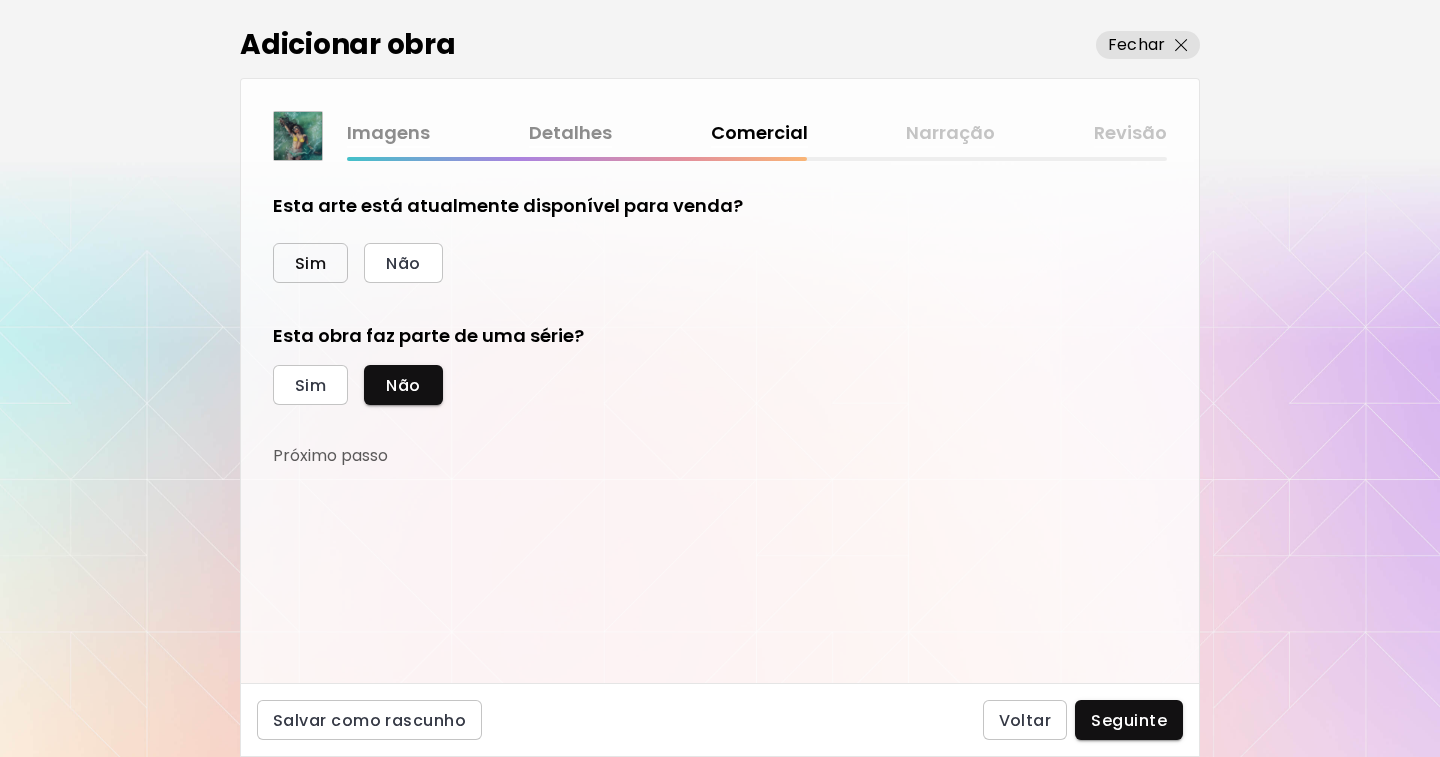 click on "Sim" at bounding box center (310, 263) 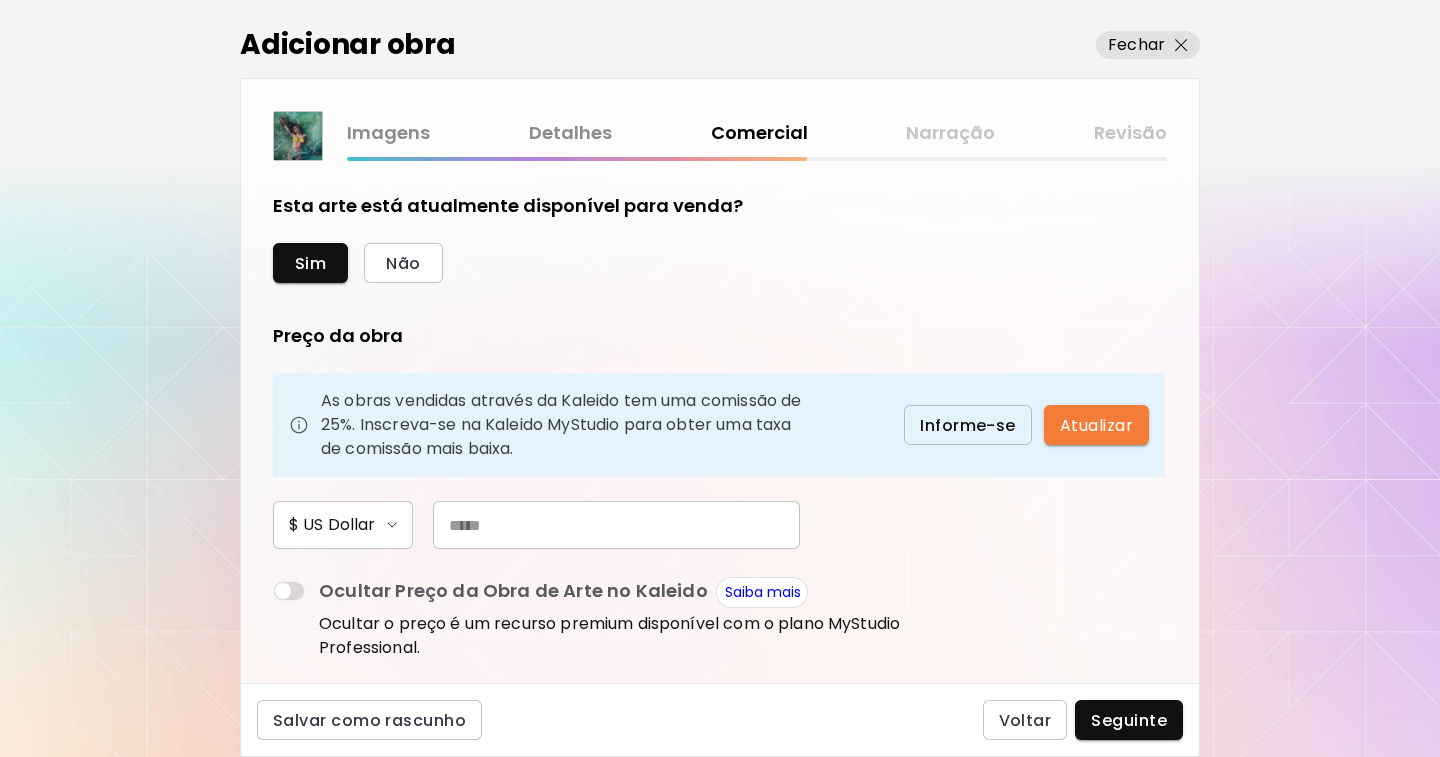 click at bounding box center [616, 525] 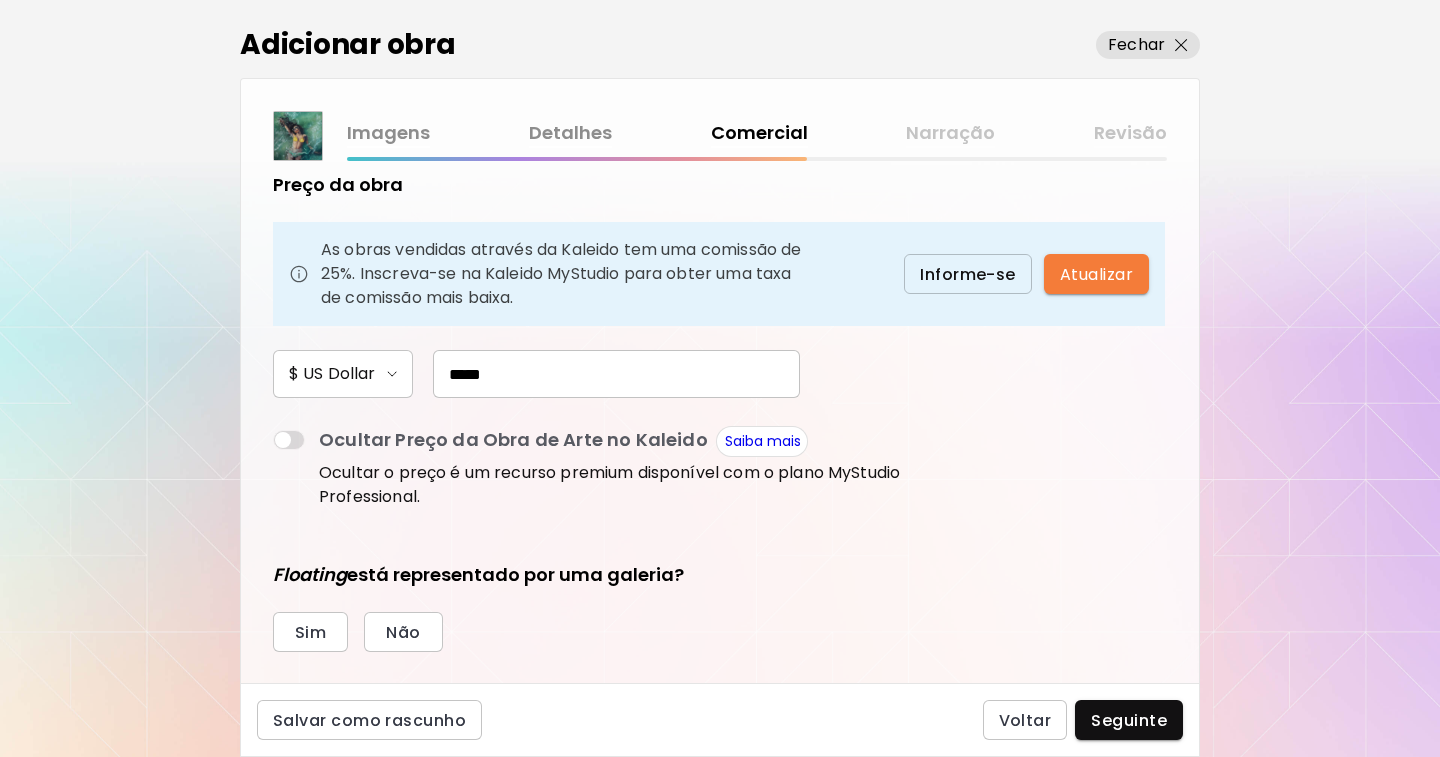 scroll, scrollTop: 0, scrollLeft: 0, axis: both 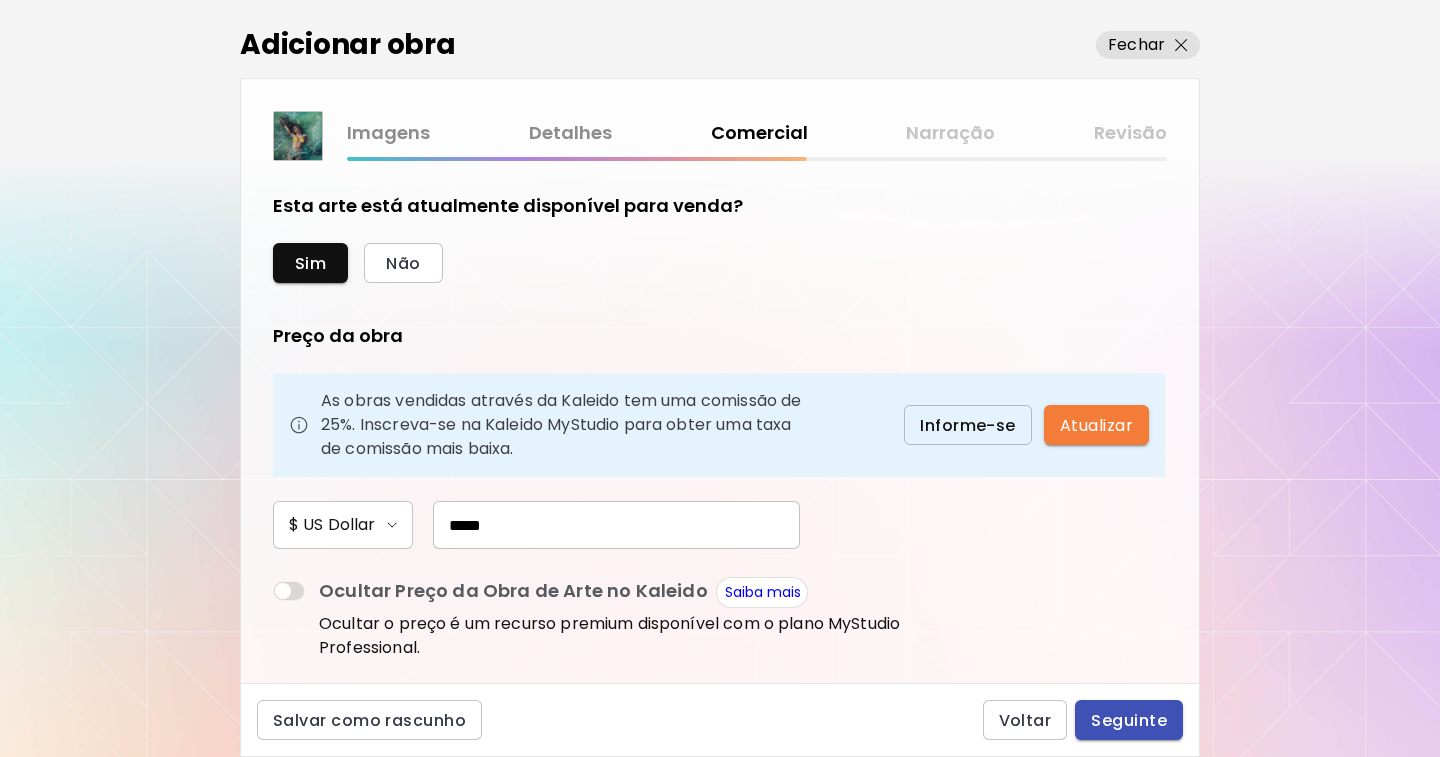type on "*****" 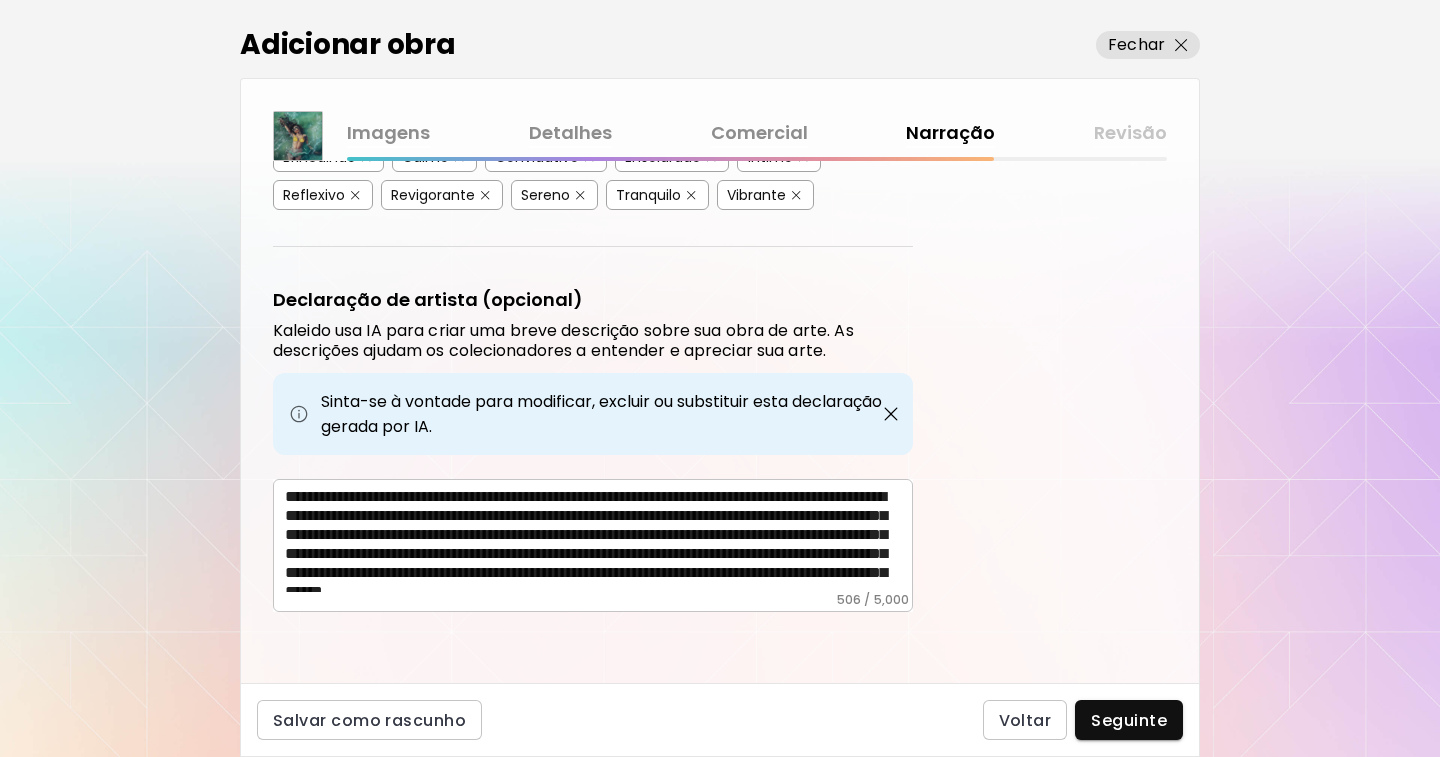 scroll, scrollTop: 553, scrollLeft: 0, axis: vertical 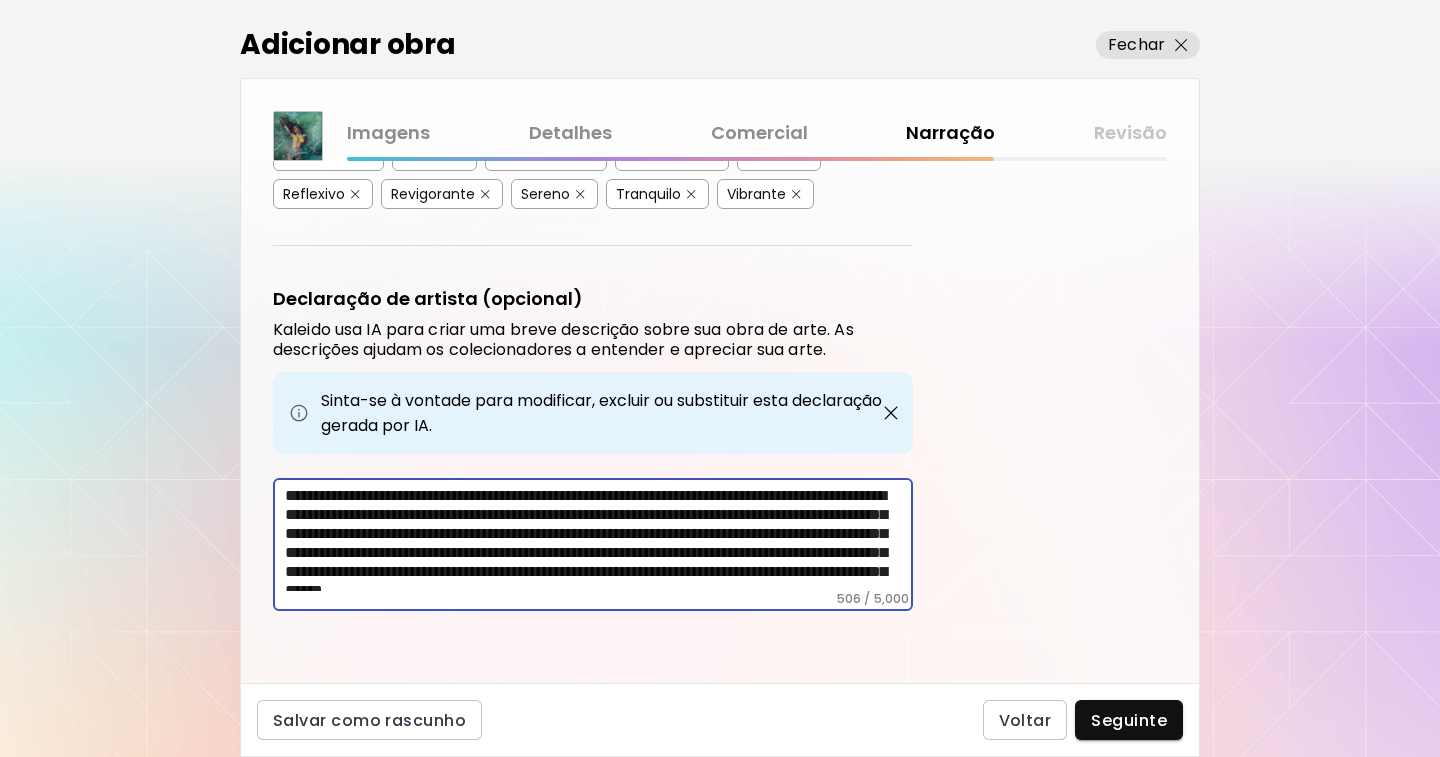 drag, startPoint x: 437, startPoint y: 582, endPoint x: 190, endPoint y: 463, distance: 274.17148 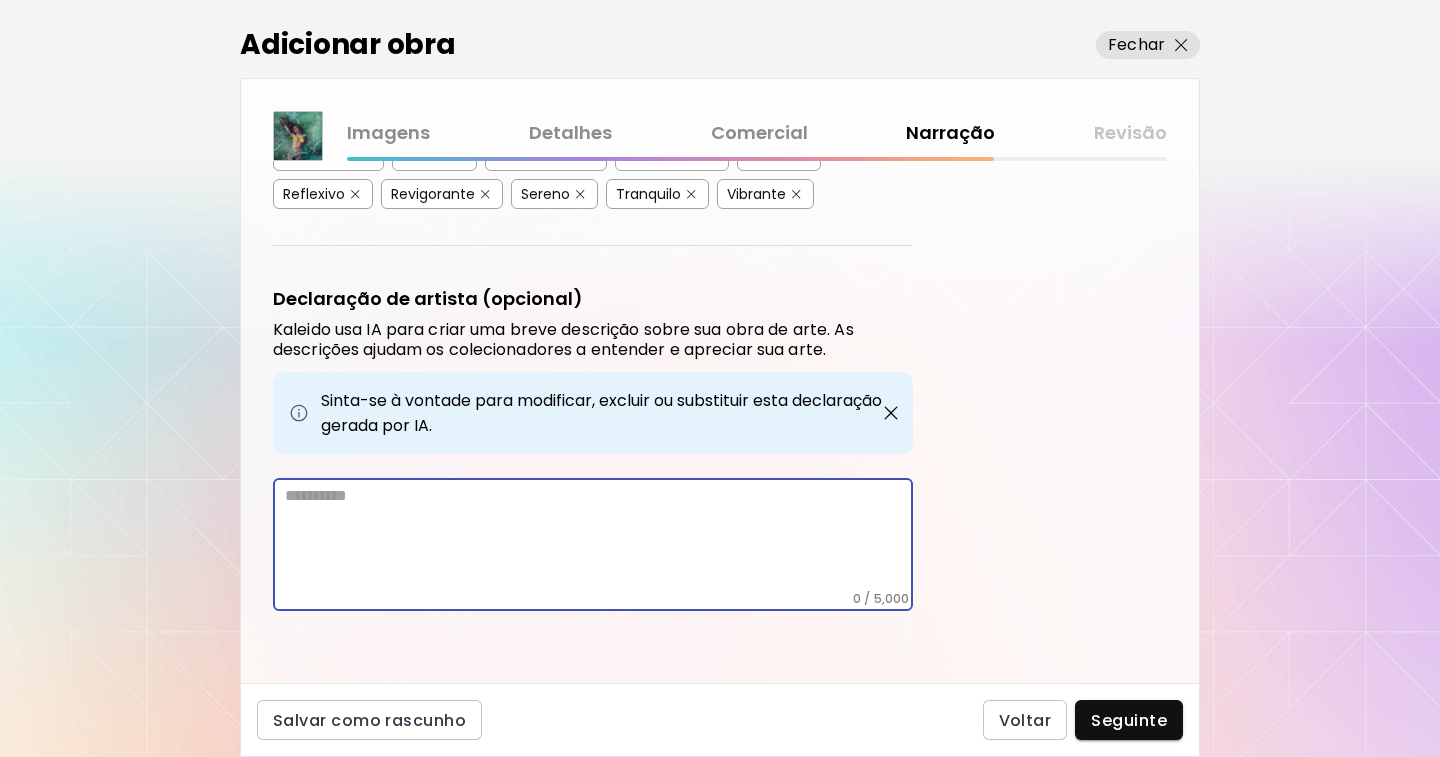scroll, scrollTop: 469, scrollLeft: 0, axis: vertical 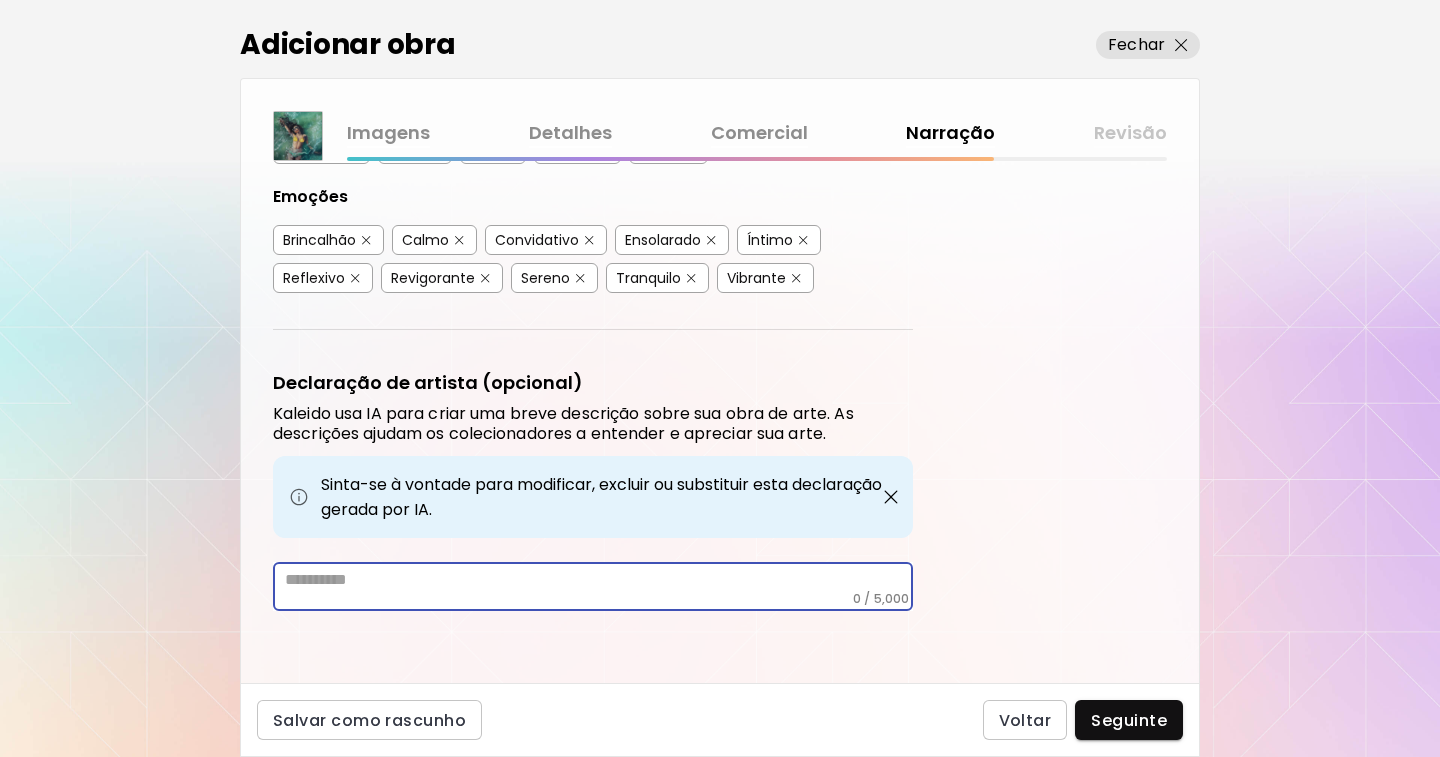 paste on "**********" 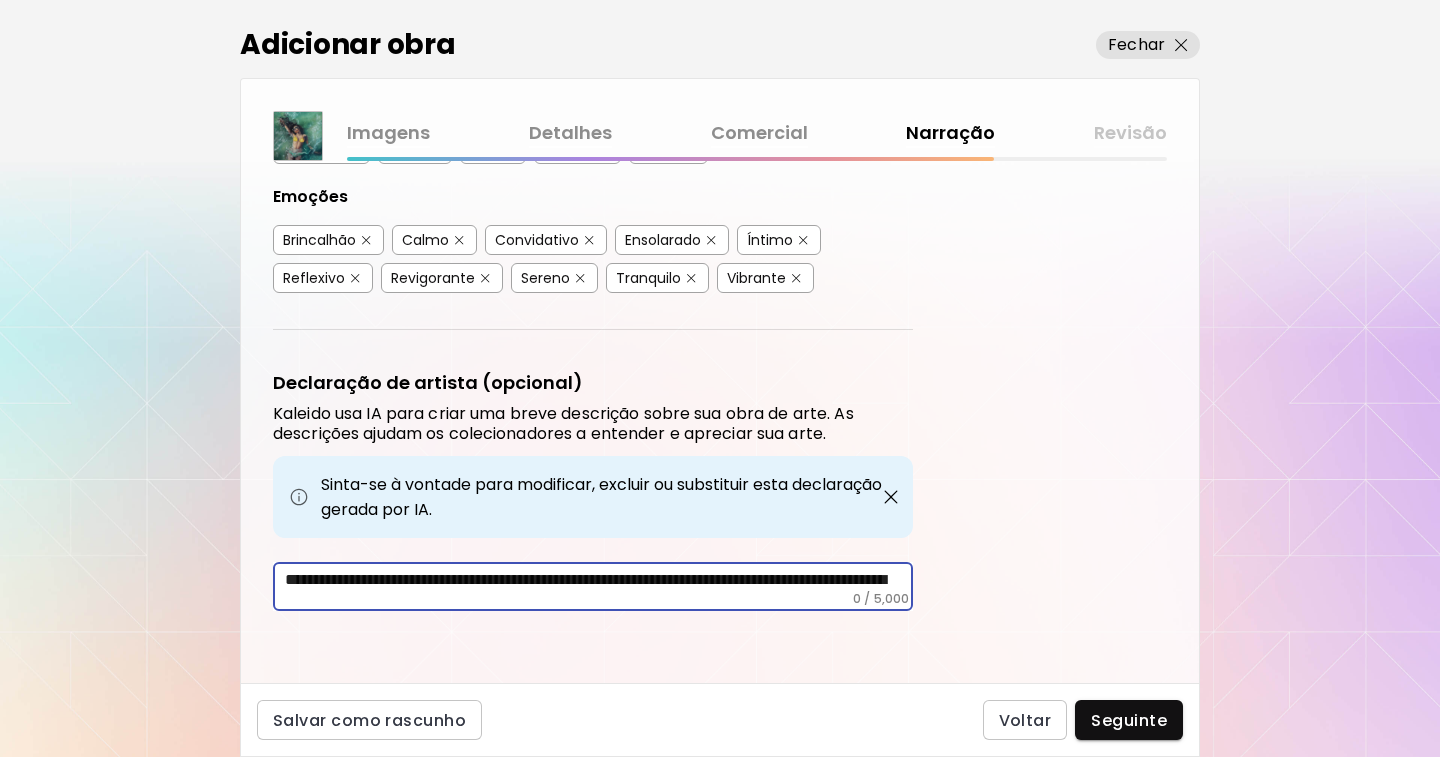 scroll, scrollTop: 104, scrollLeft: 0, axis: vertical 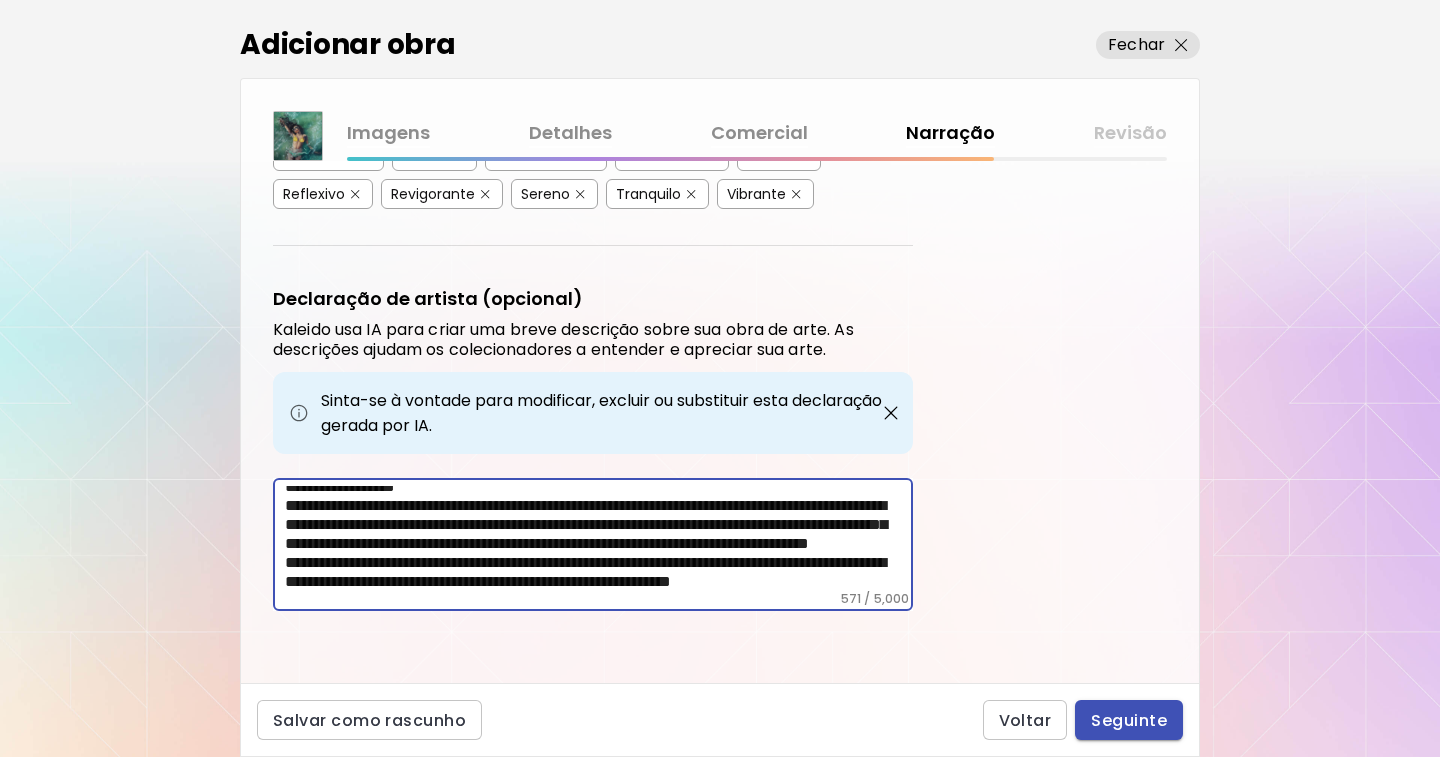 type on "**********" 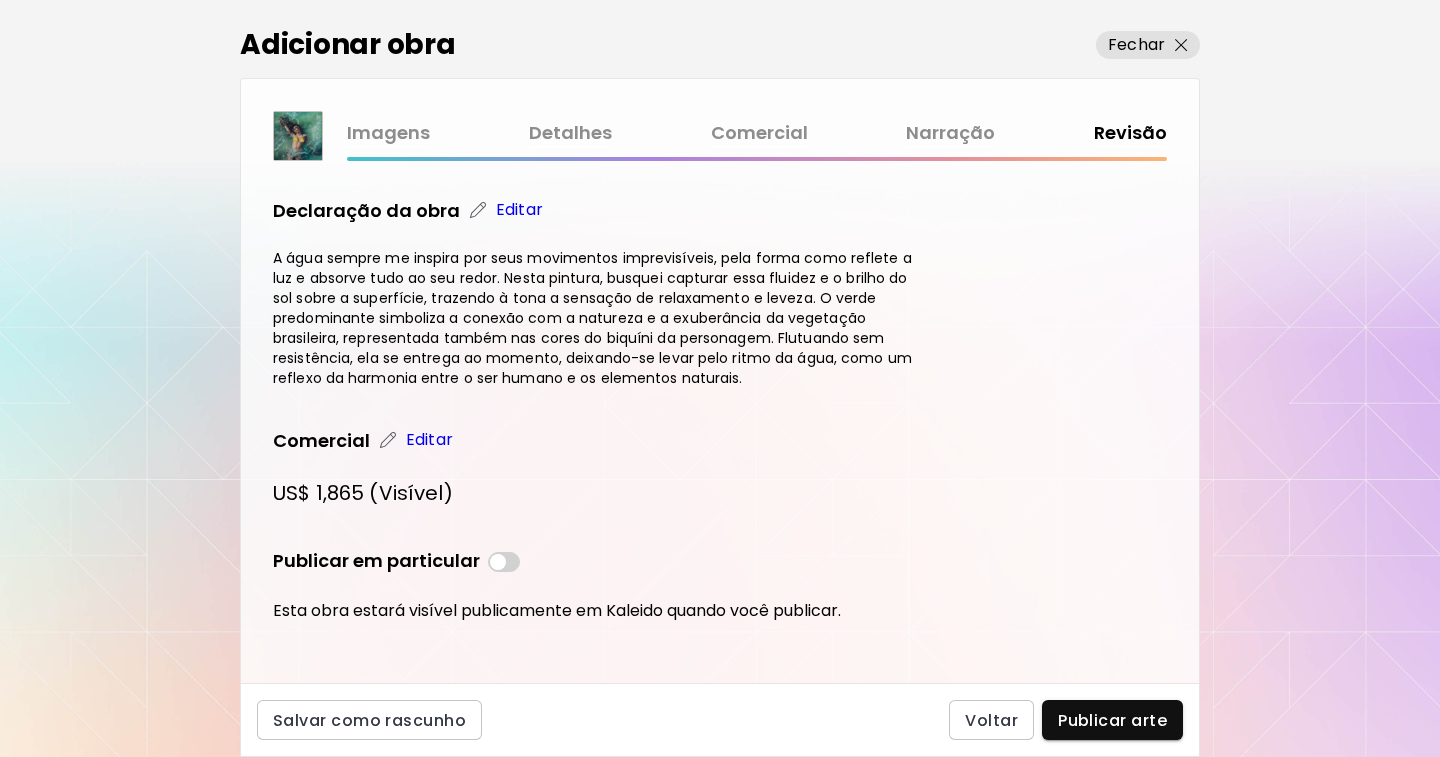 scroll, scrollTop: 565, scrollLeft: 0, axis: vertical 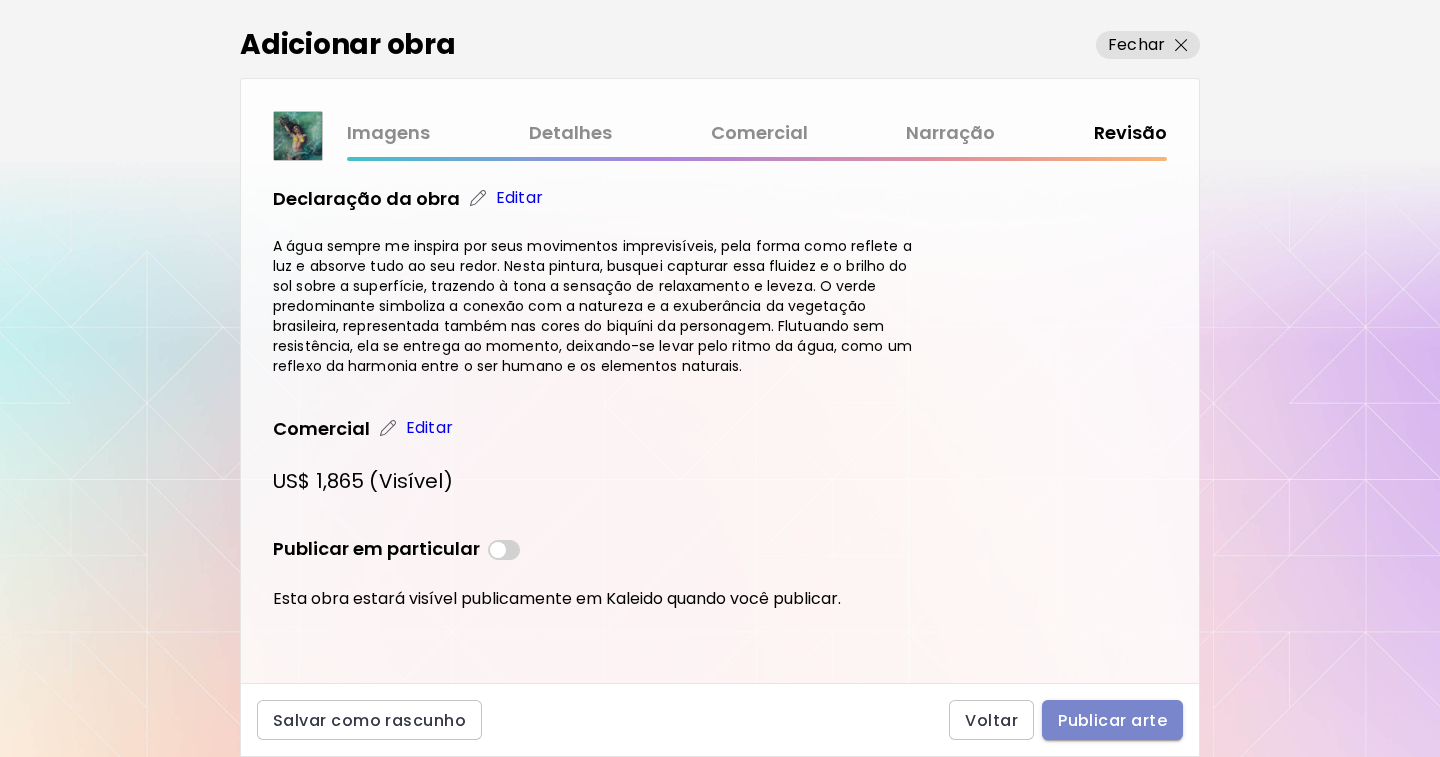 click on "Publicar arte" at bounding box center [1112, 720] 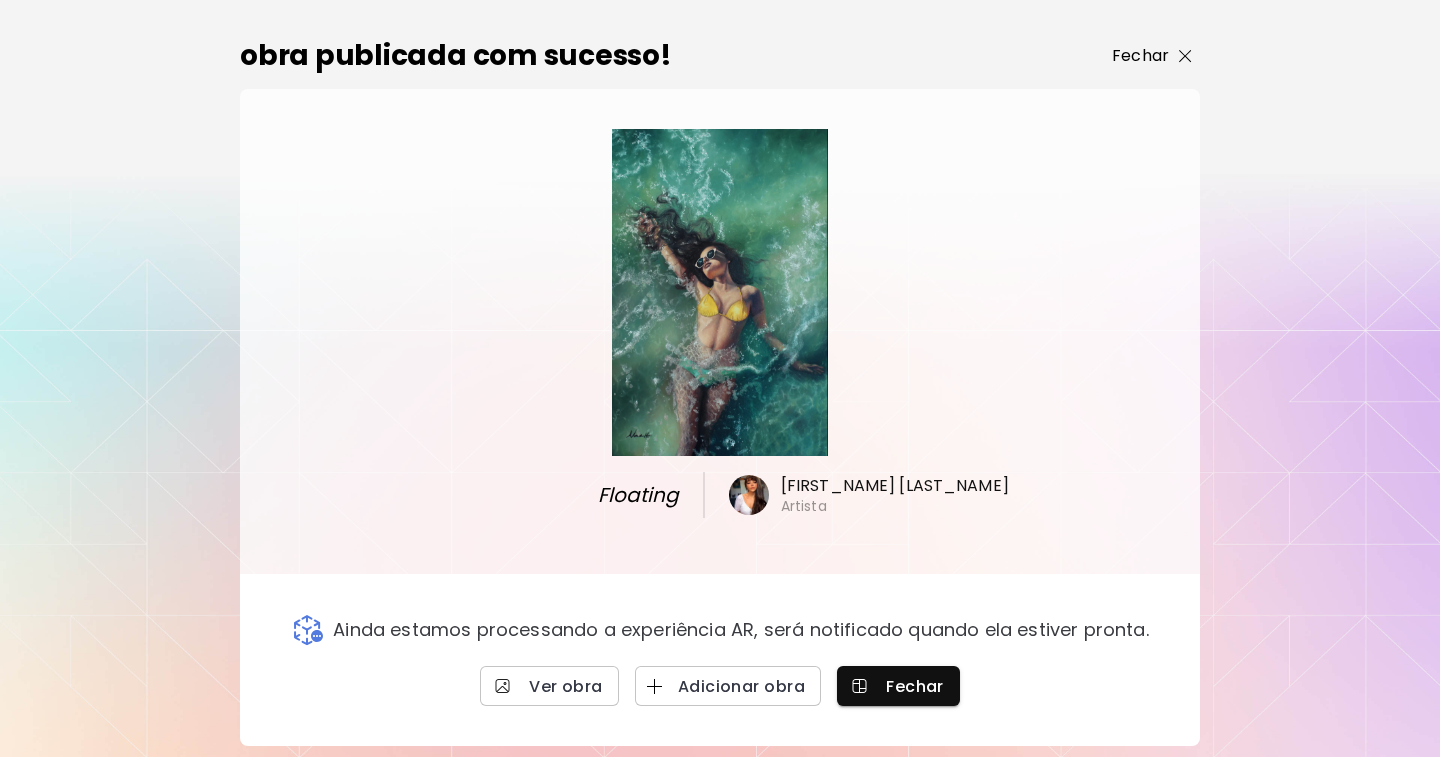 click on "Fechar" at bounding box center (1140, 56) 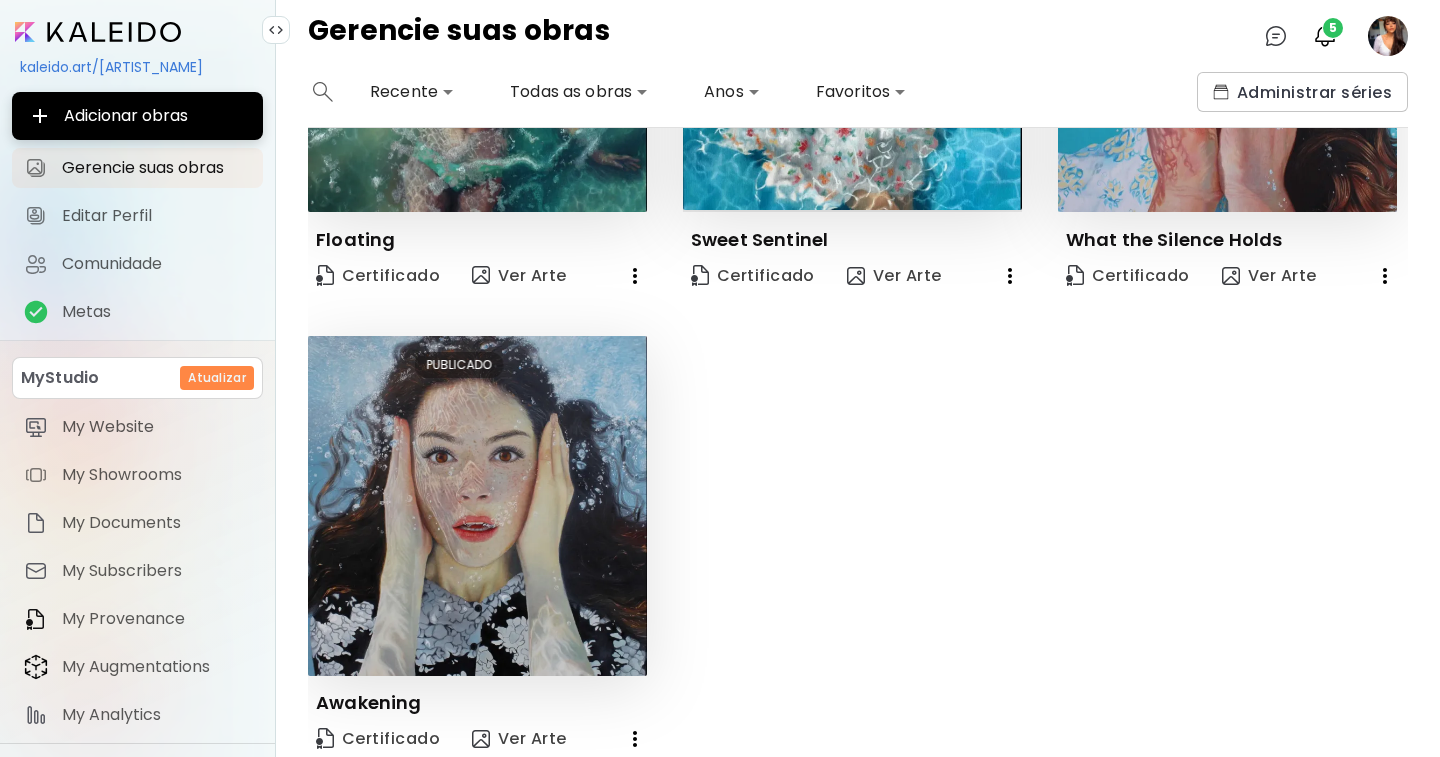 scroll, scrollTop: 0, scrollLeft: 0, axis: both 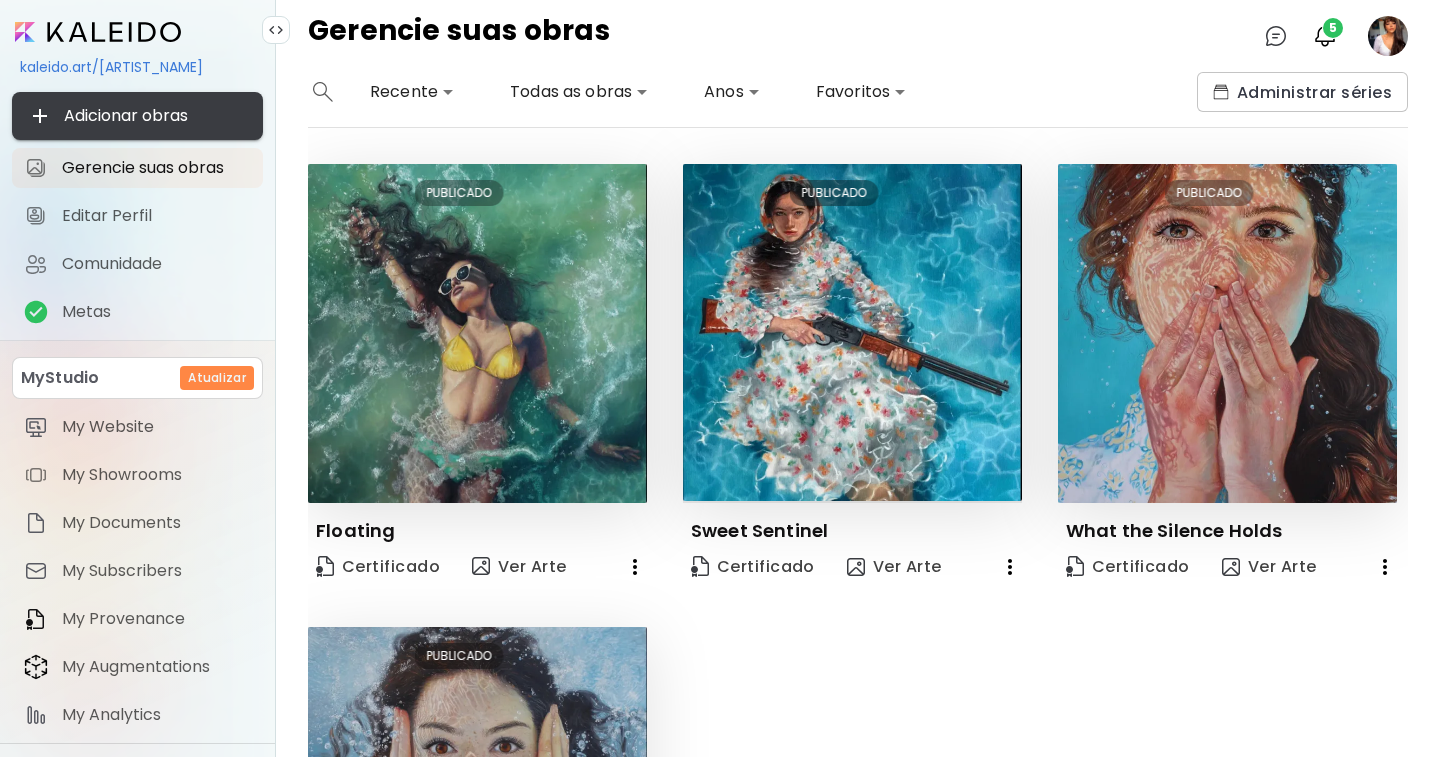 click on "Adicionar obras" at bounding box center [137, 116] 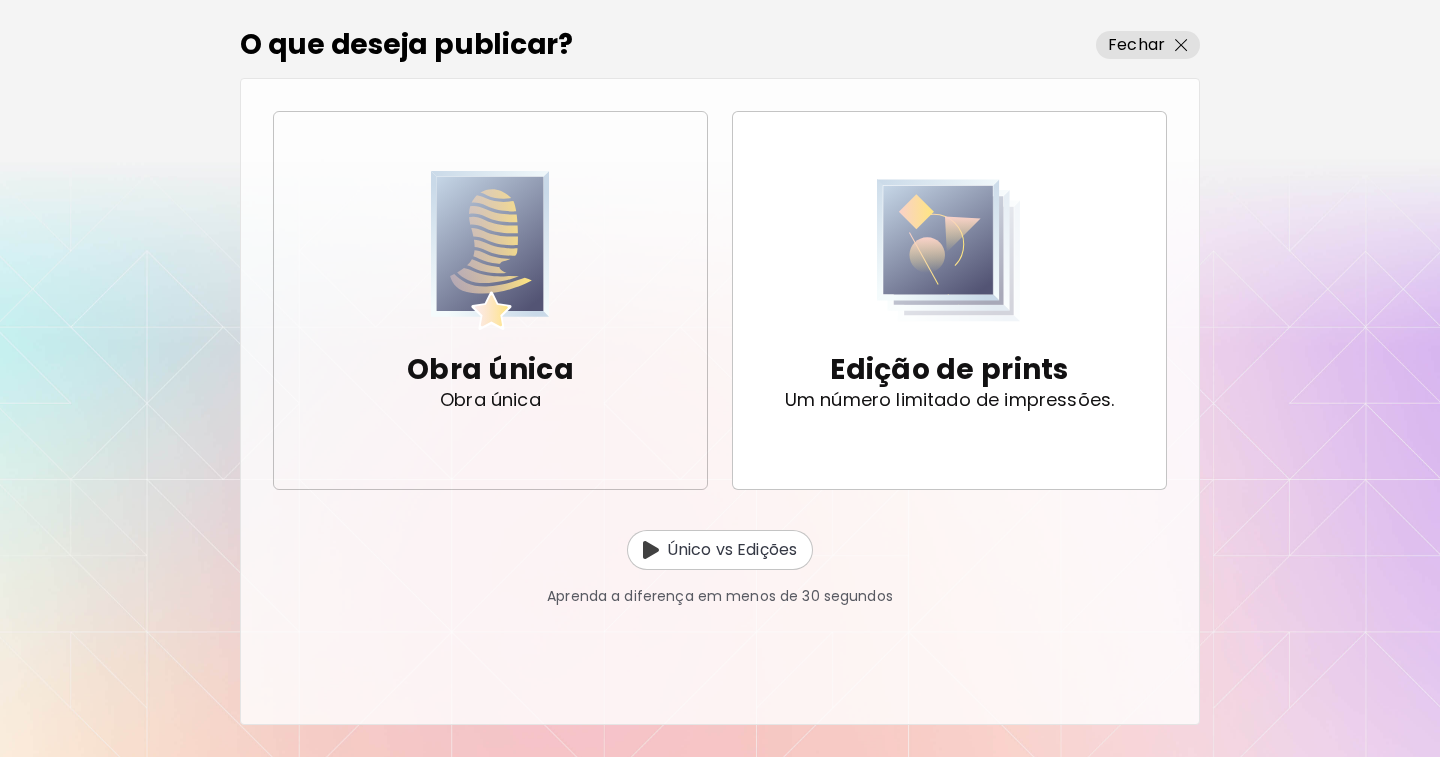 click on "Obra única Obra única" at bounding box center [490, 300] 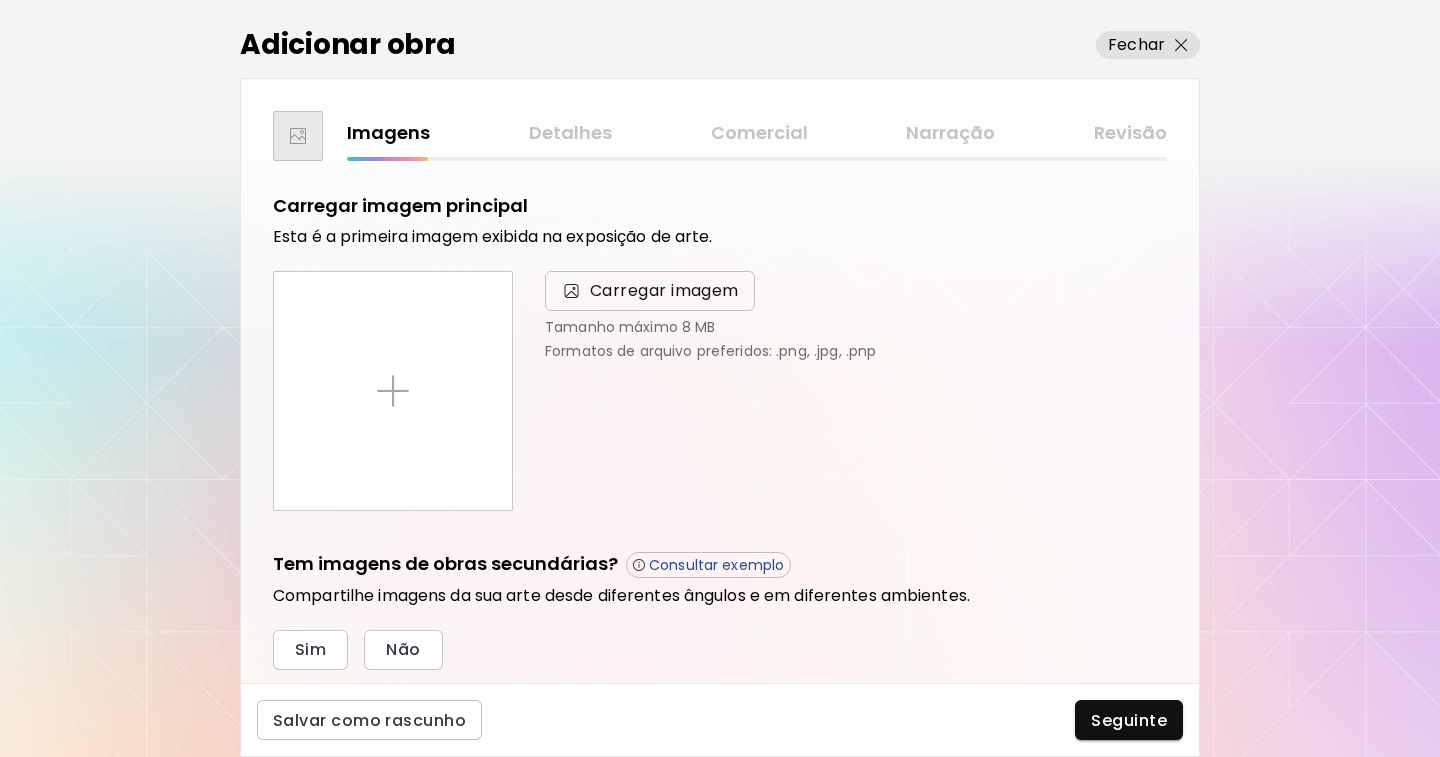 click on "Carregar imagem" at bounding box center (664, 291) 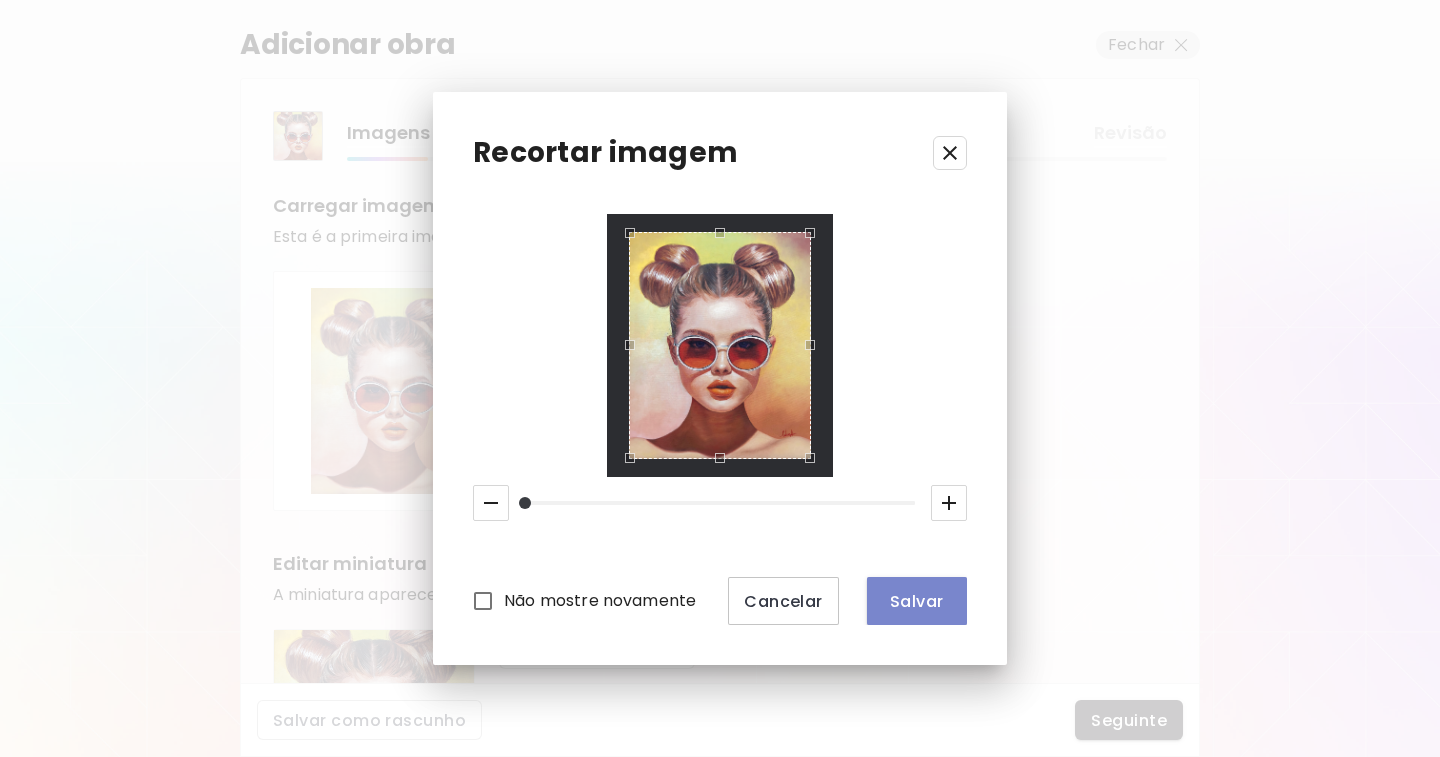 click on "Salvar" at bounding box center [917, 601] 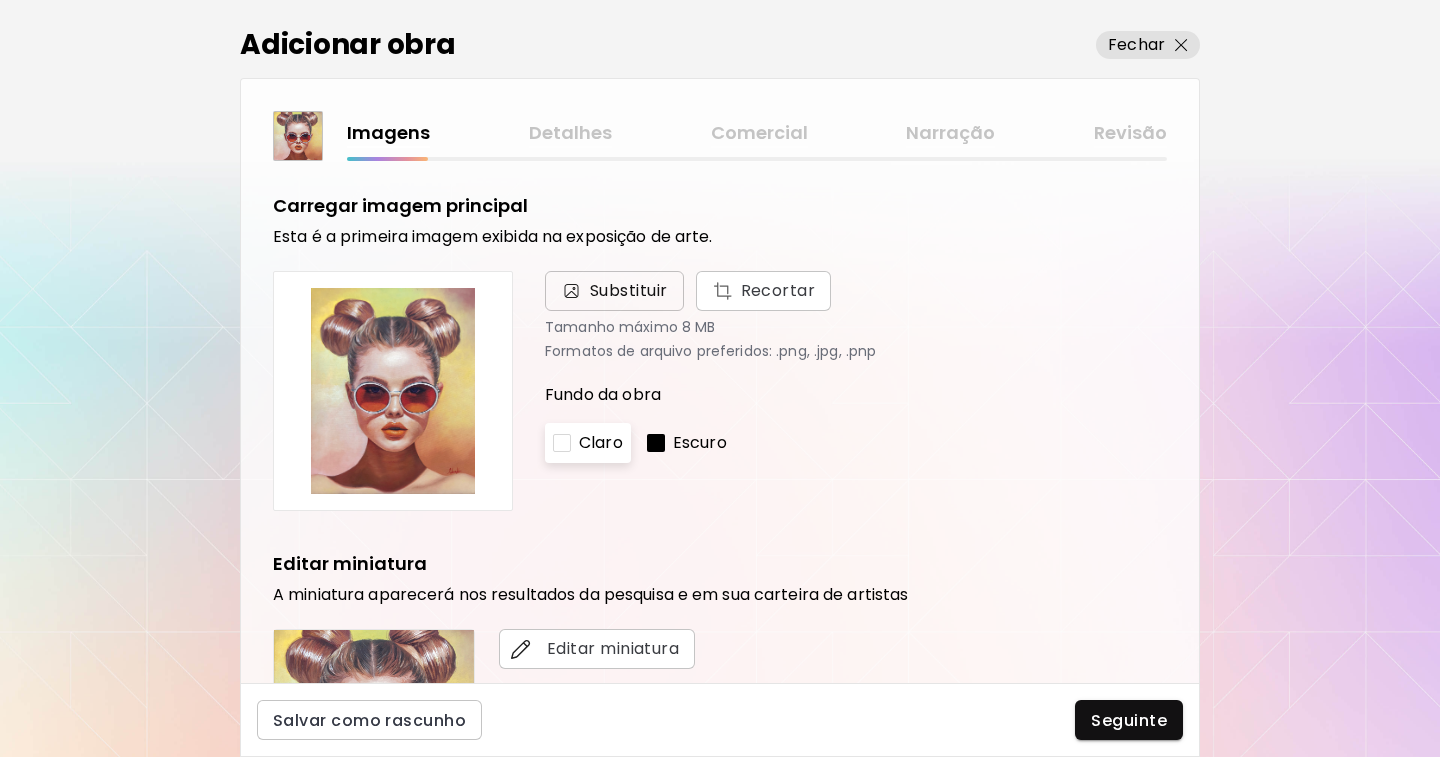 scroll, scrollTop: 63, scrollLeft: 0, axis: vertical 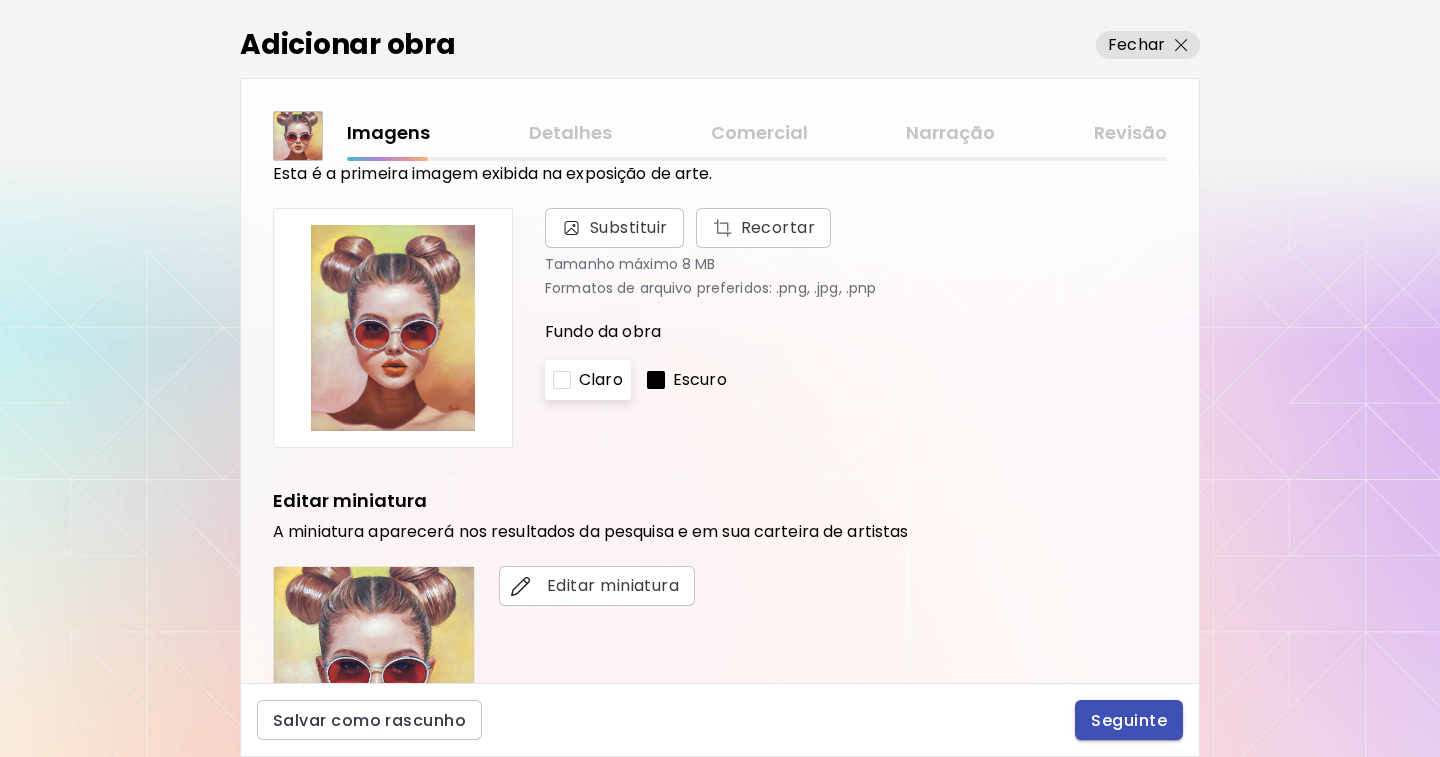 click on "Seguinte" at bounding box center [1129, 720] 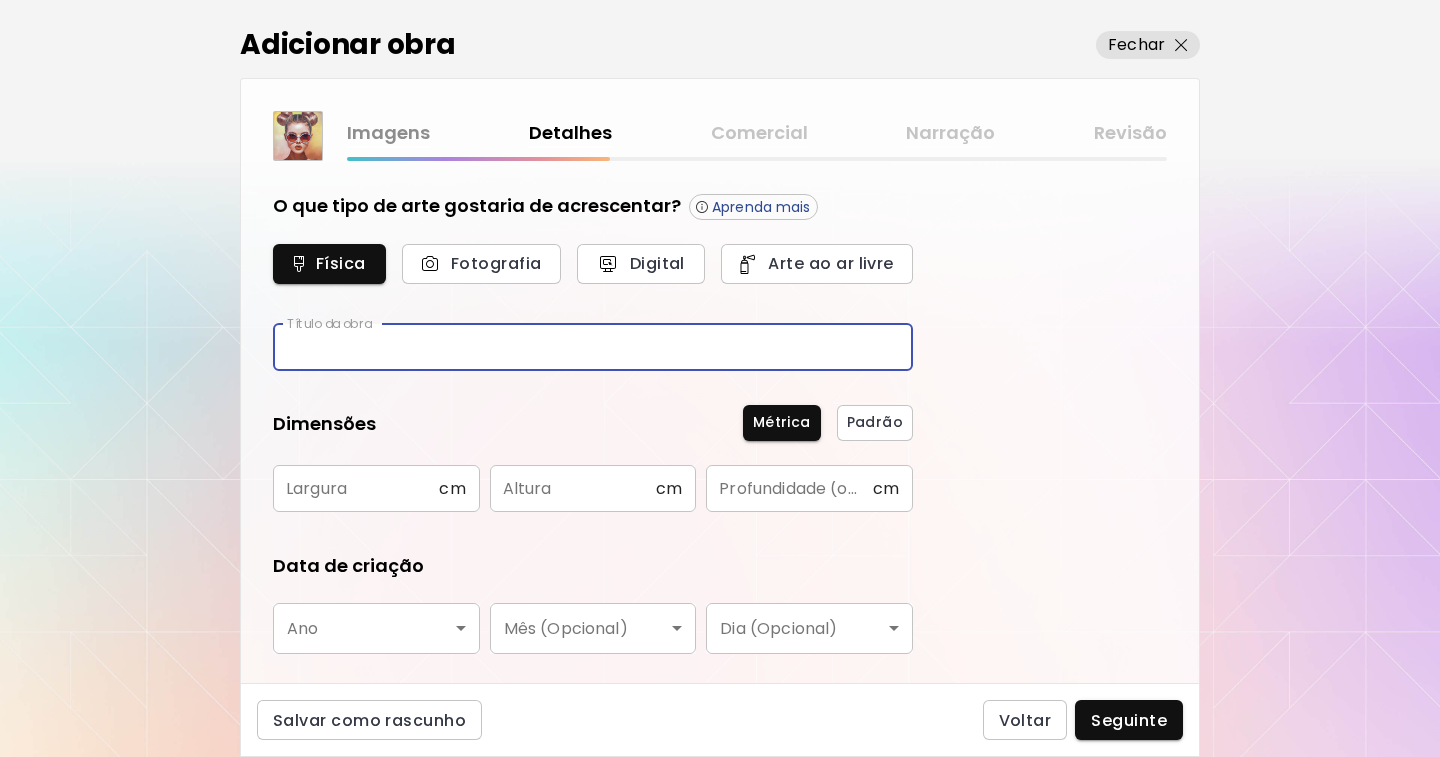 click at bounding box center (593, 347) 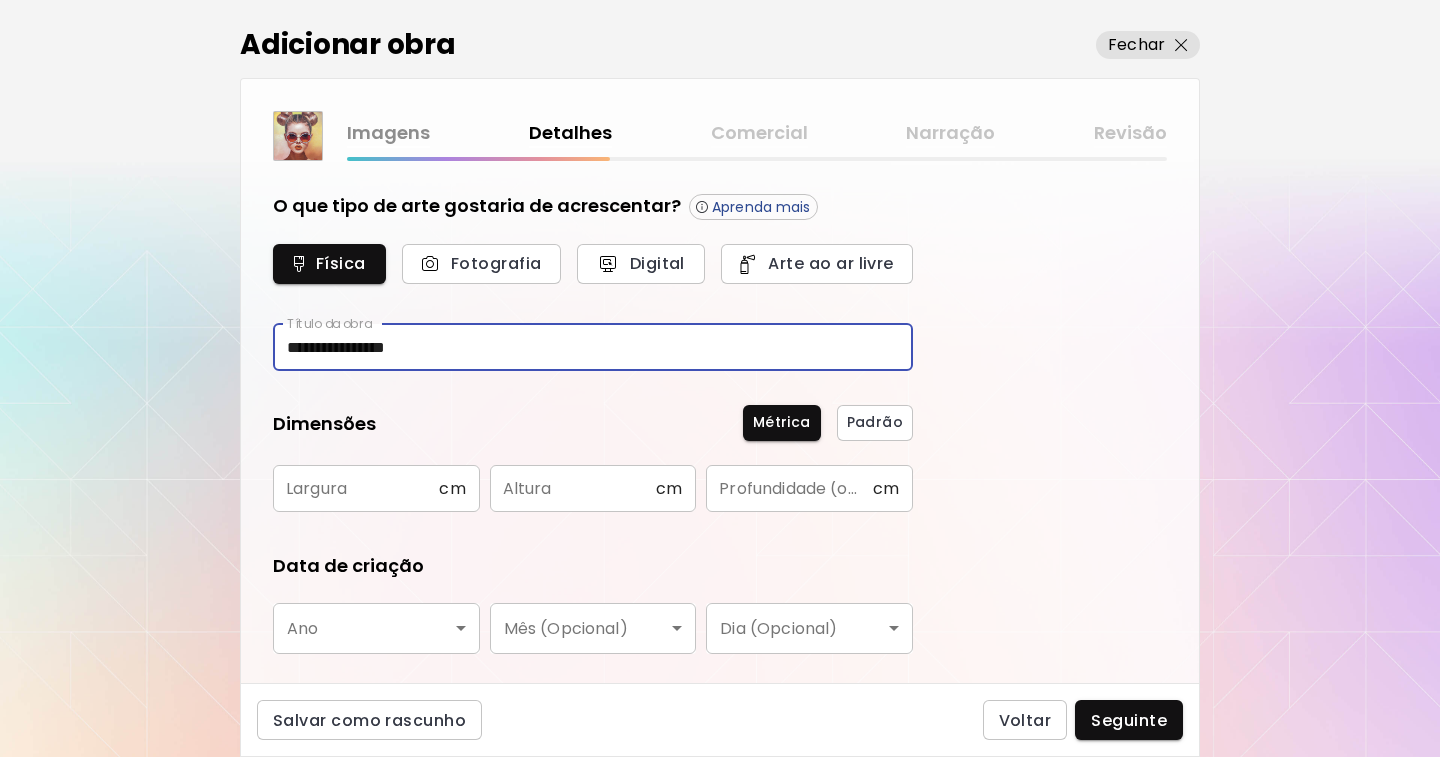 type on "**********" 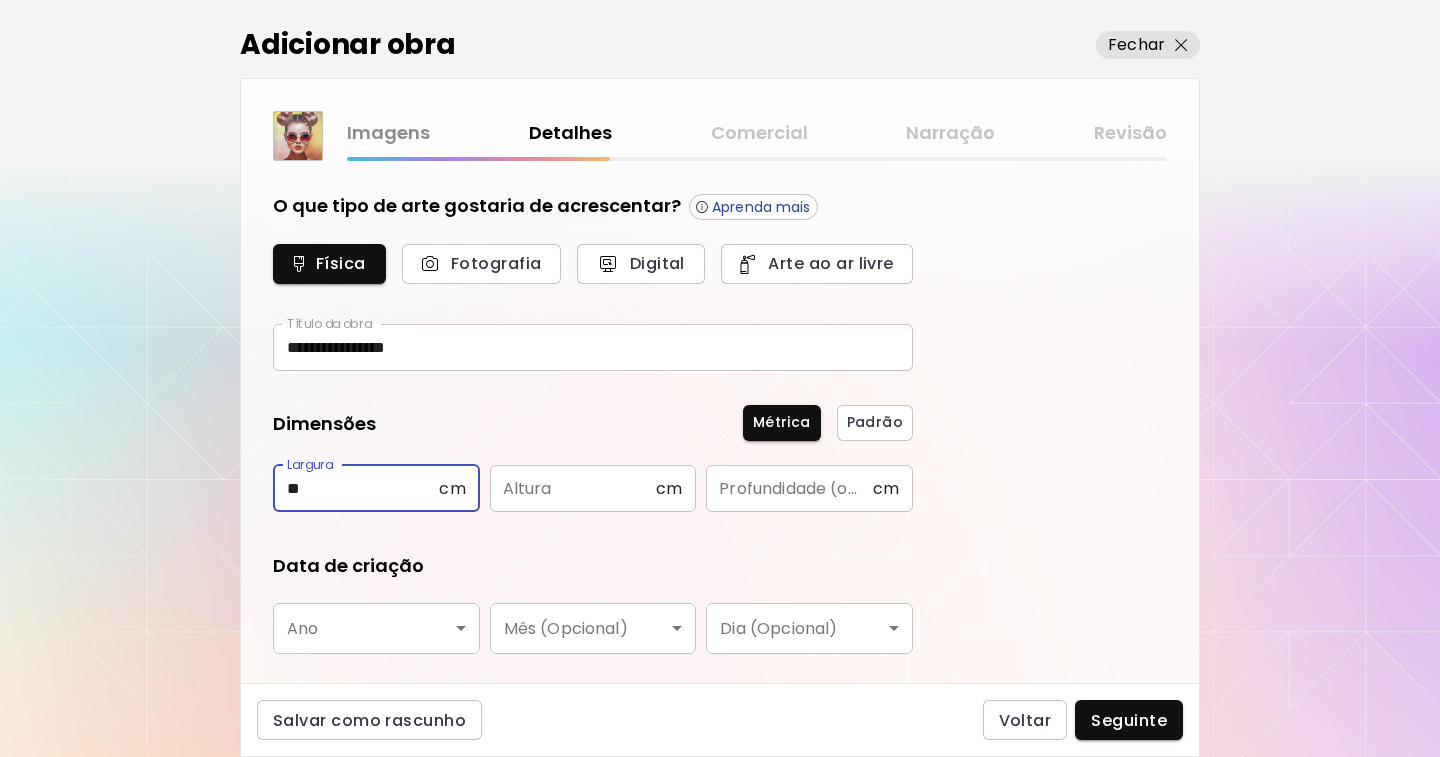 type on "**" 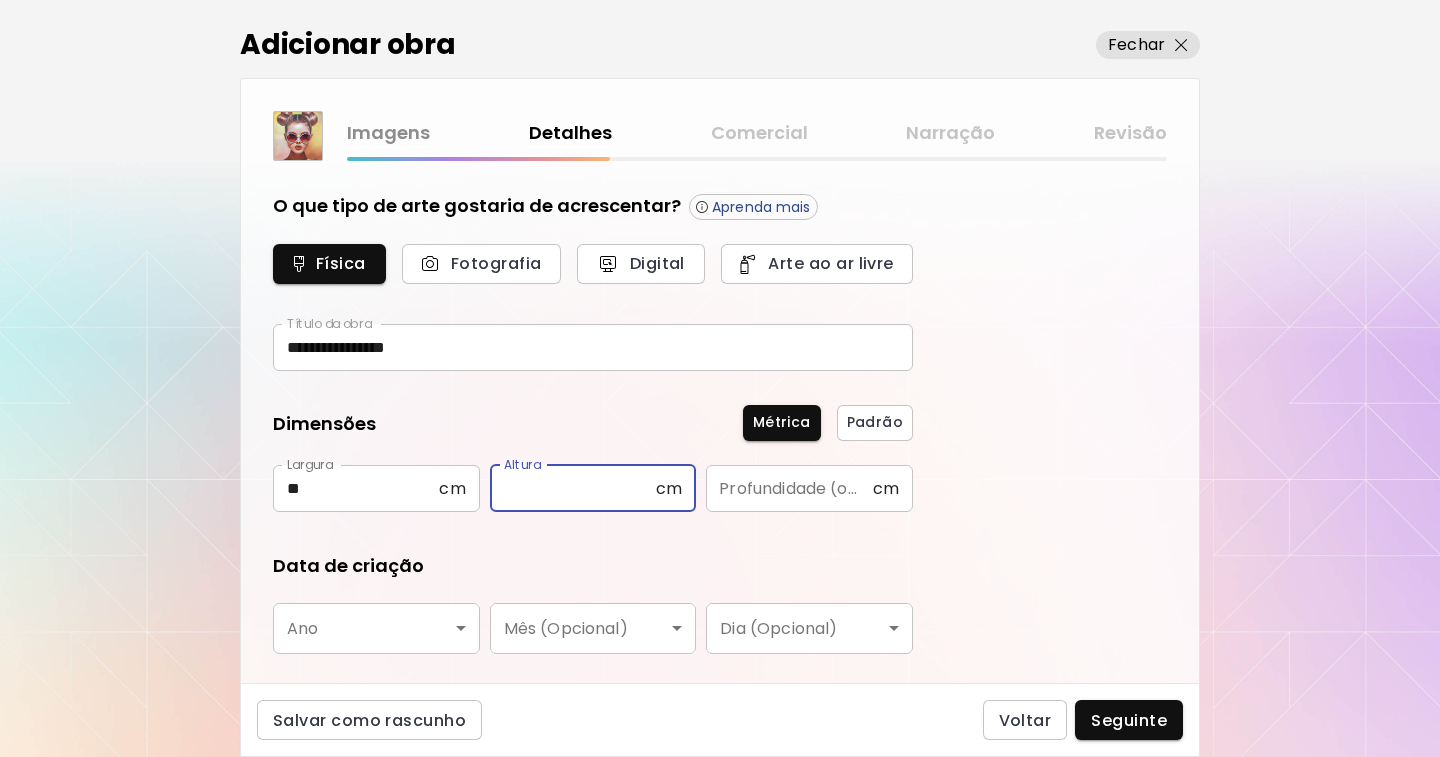click at bounding box center [573, 488] 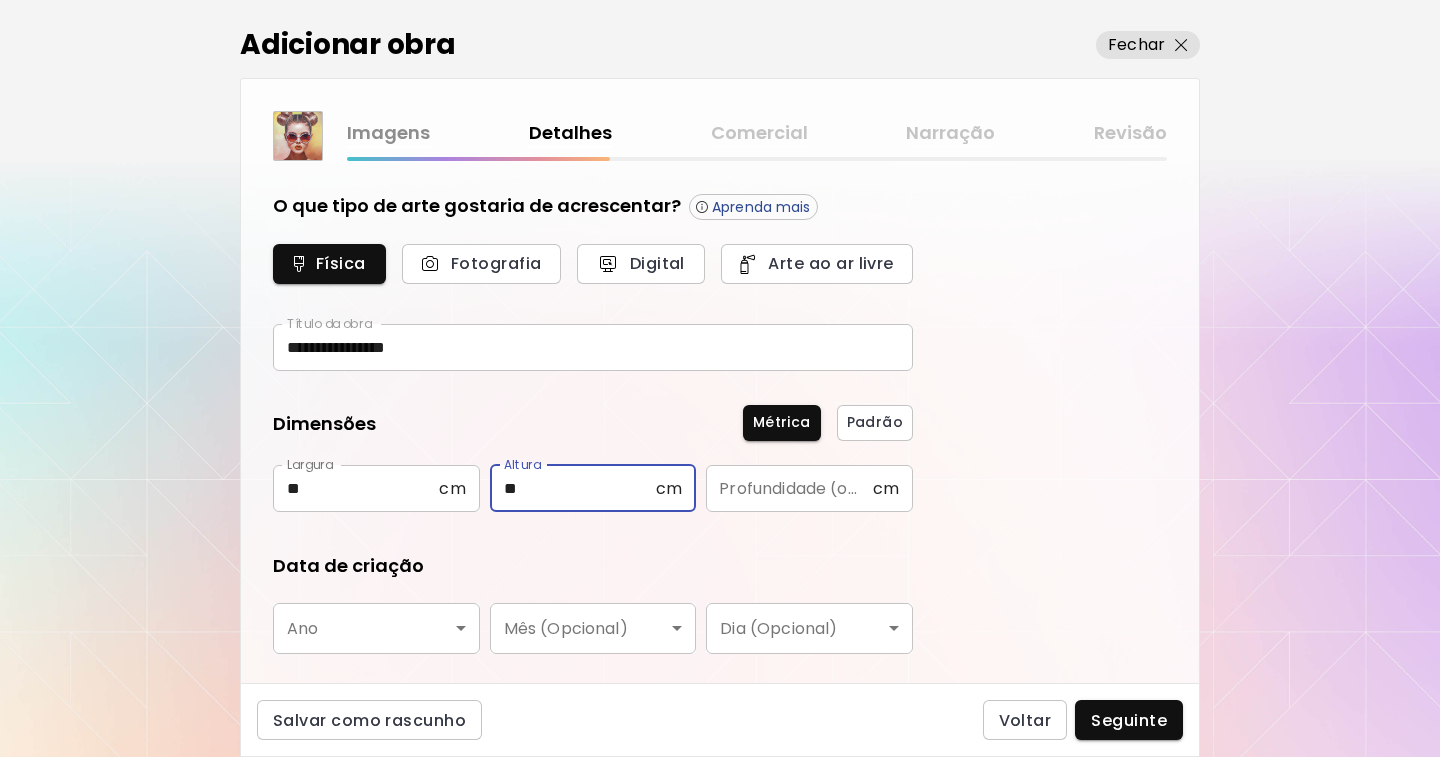 type on "**" 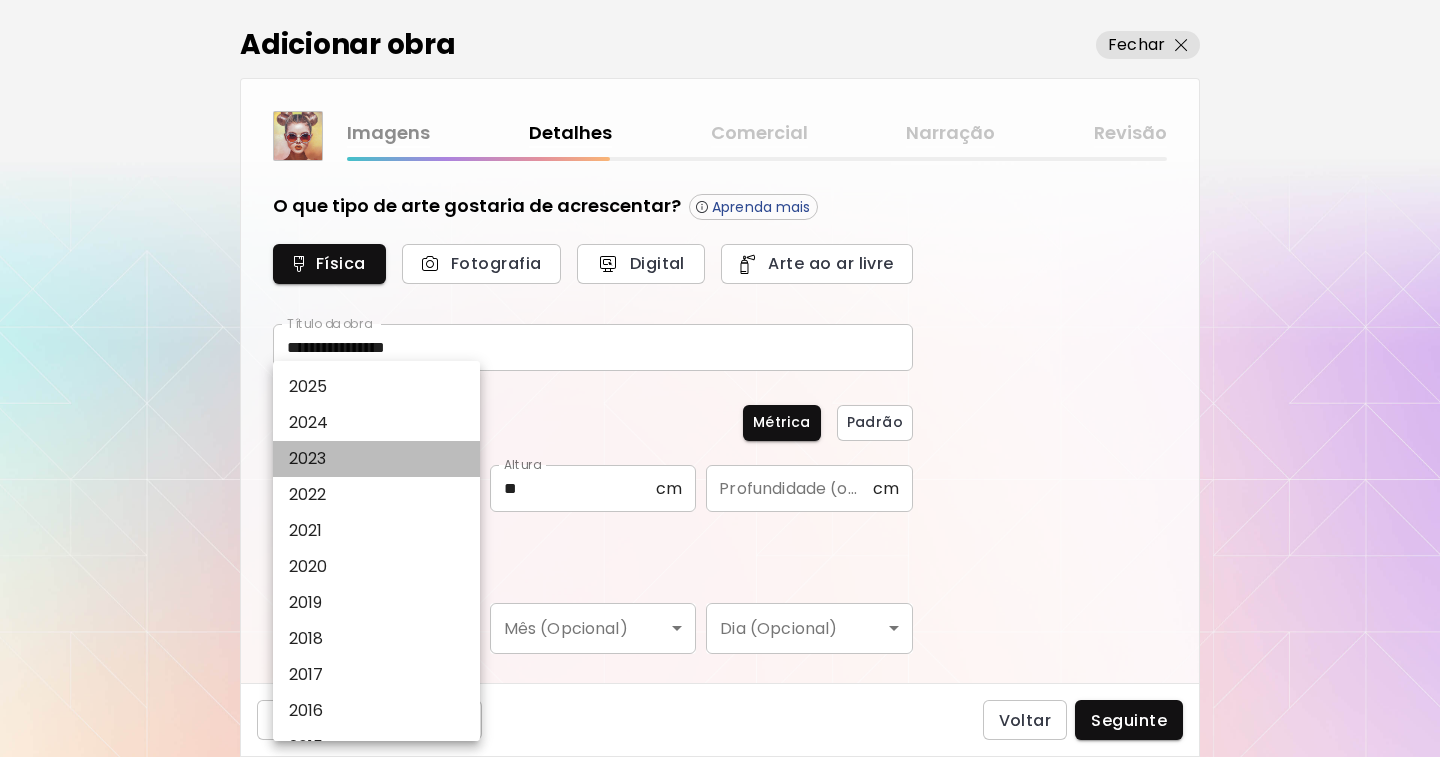 click on "2023" at bounding box center (308, 459) 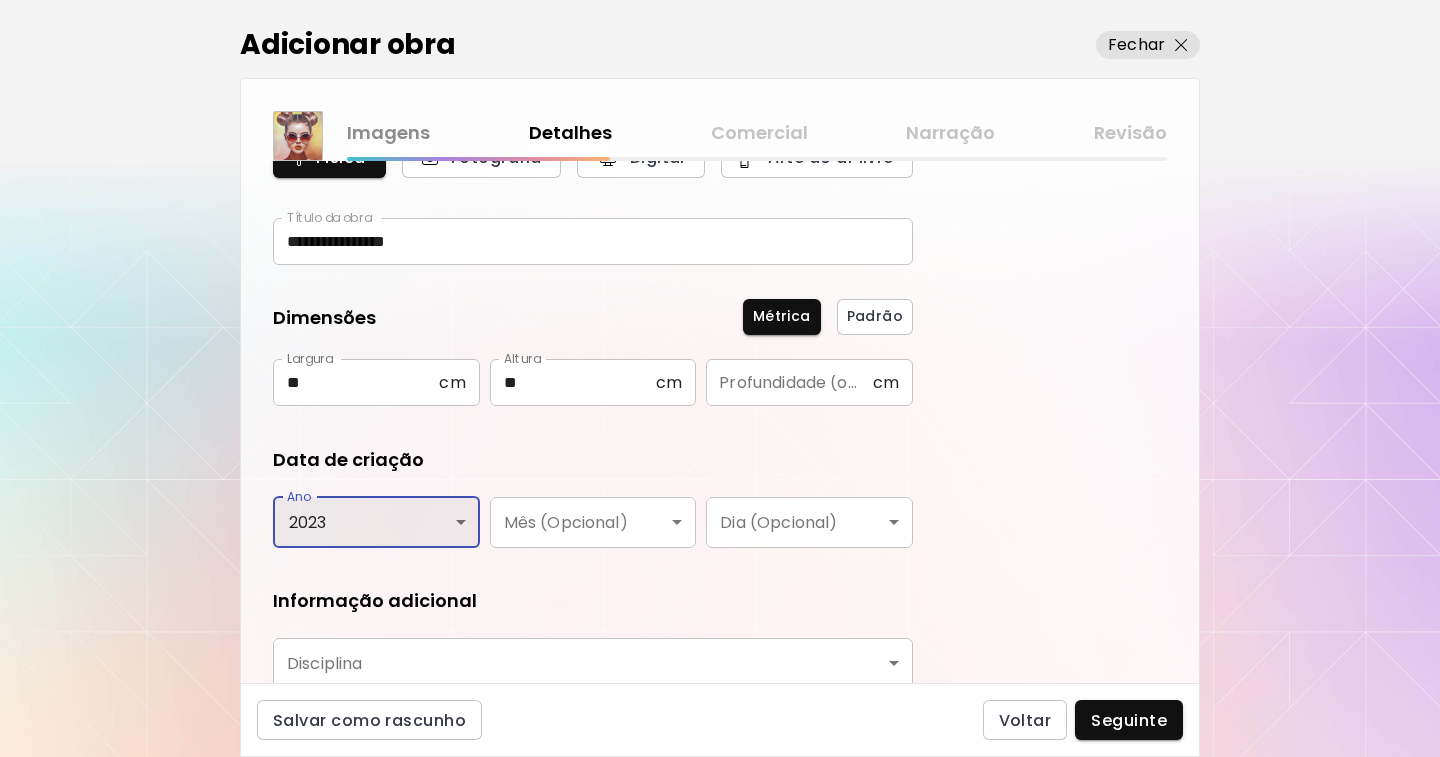 scroll, scrollTop: 200, scrollLeft: 0, axis: vertical 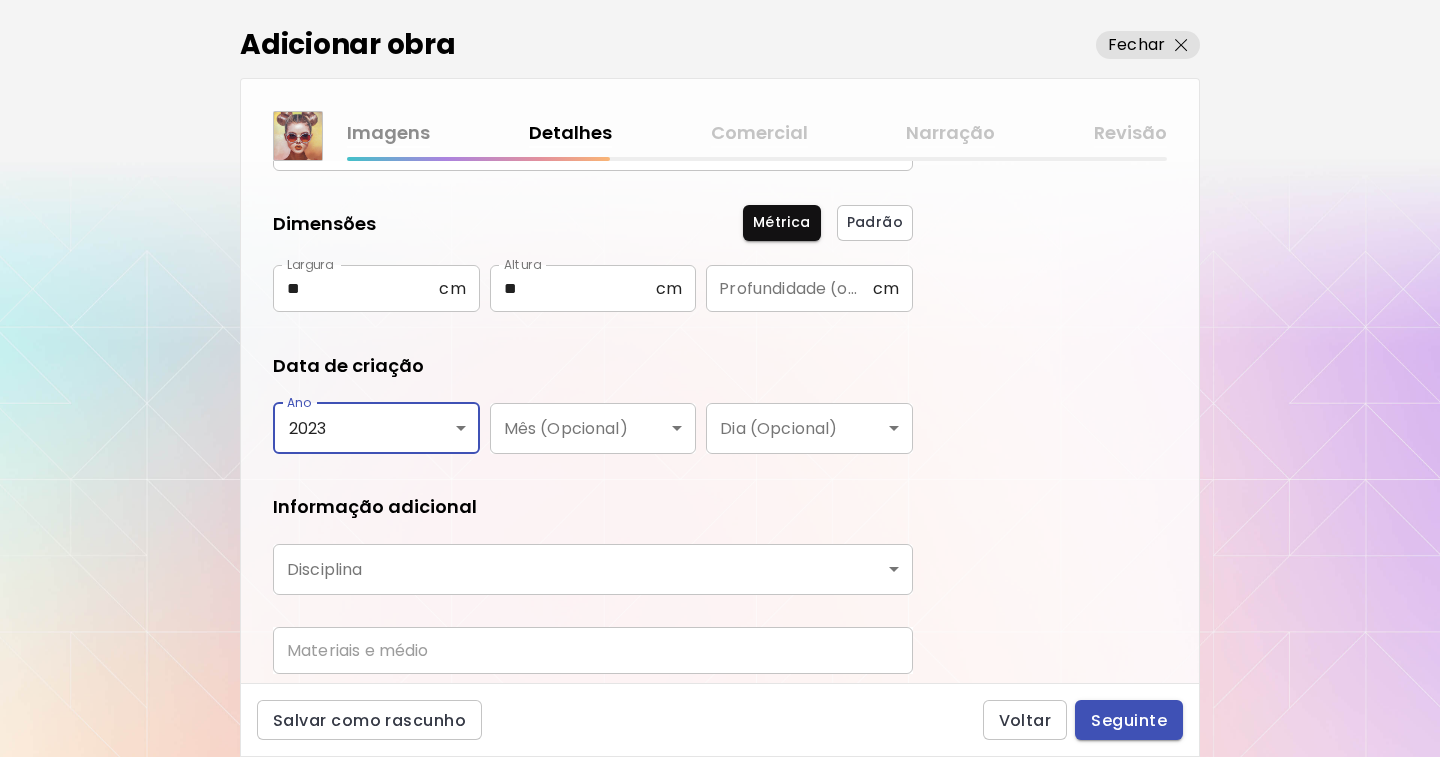 click on "Seguinte" at bounding box center (1129, 720) 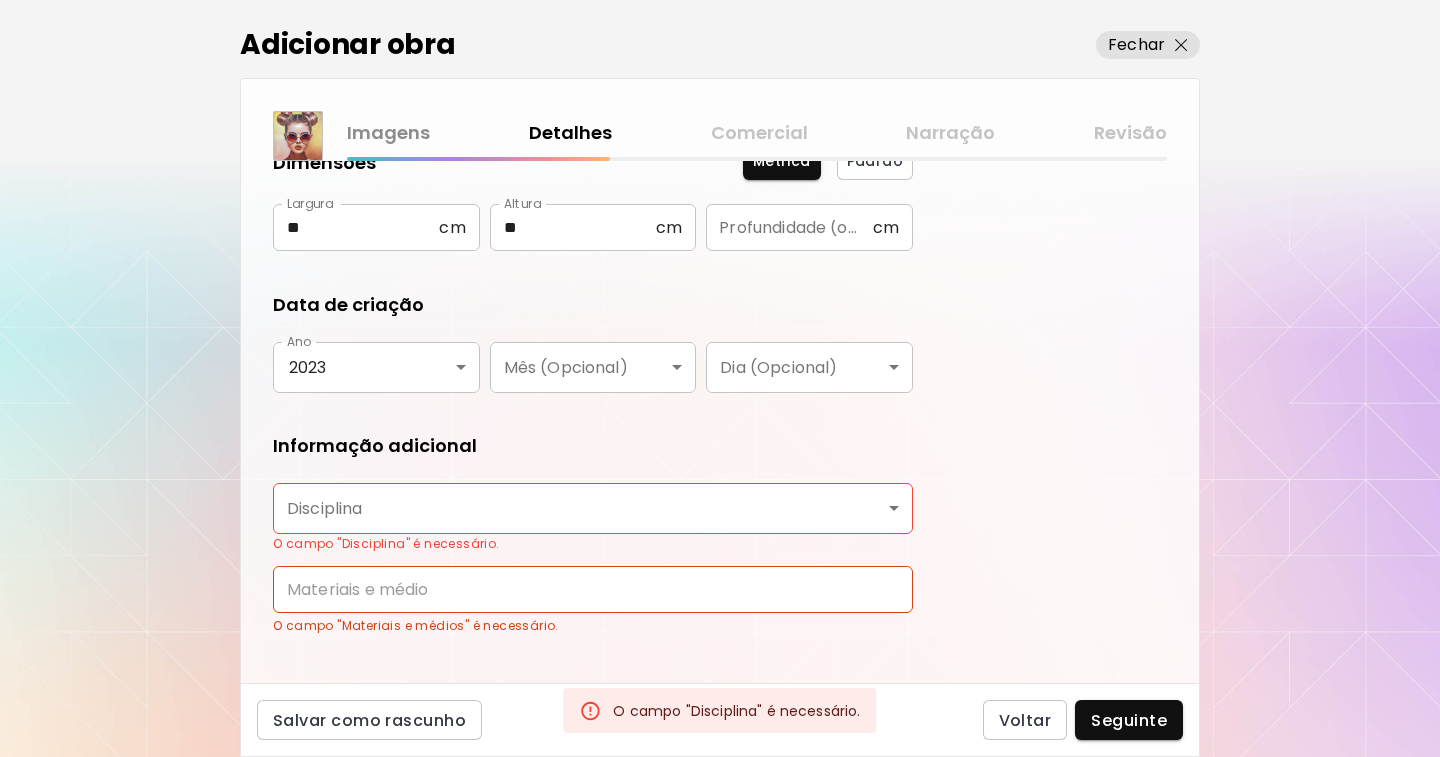 scroll, scrollTop: 294, scrollLeft: 0, axis: vertical 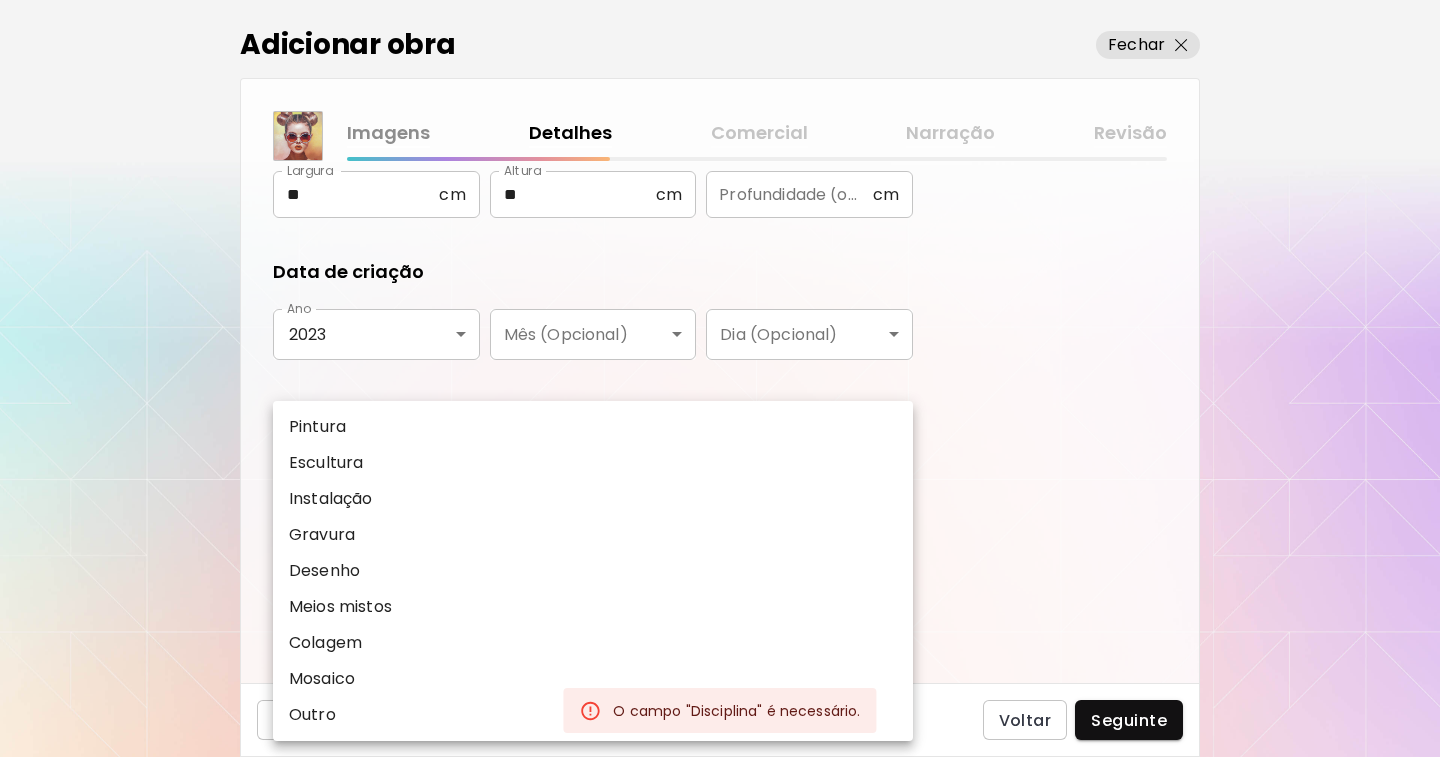 click on "**********" at bounding box center [720, 378] 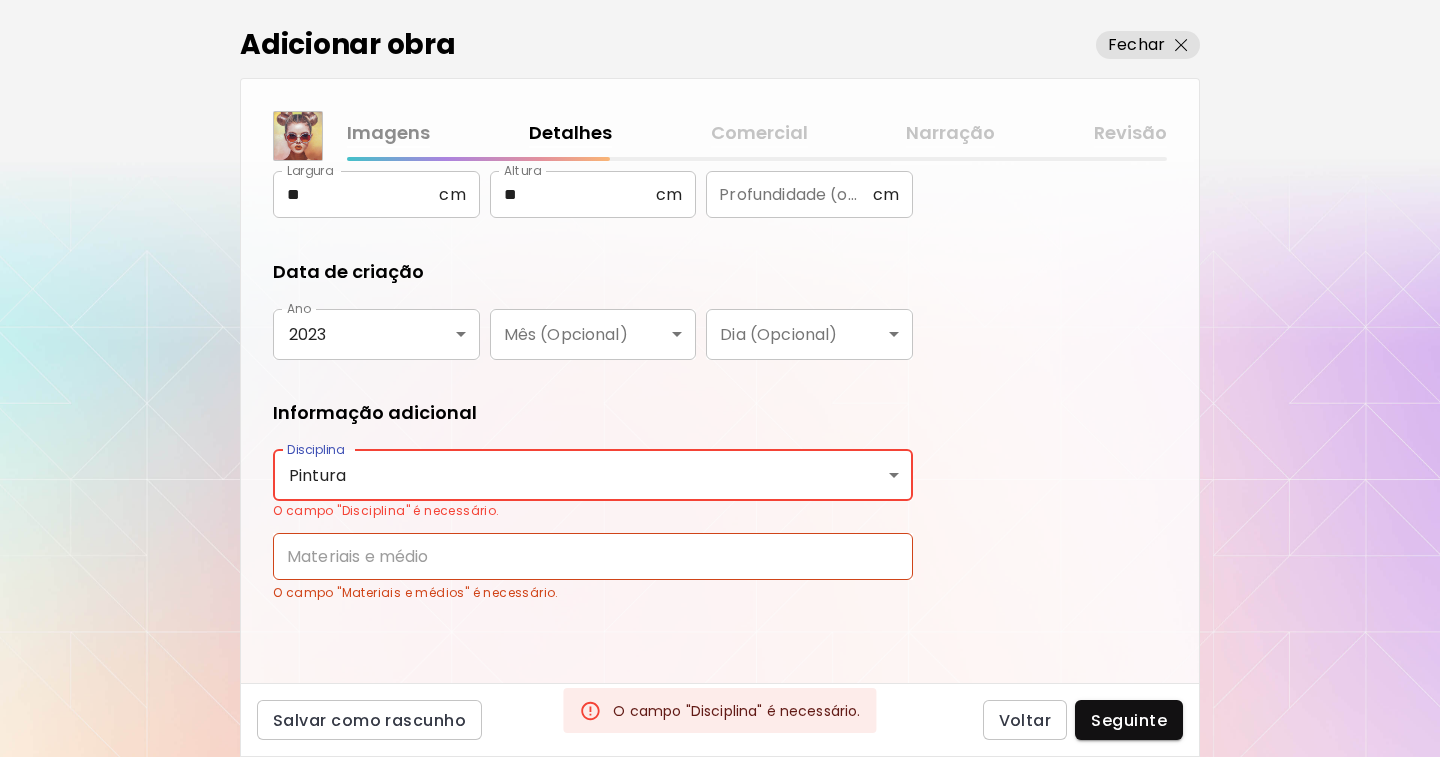 click at bounding box center (593, 556) 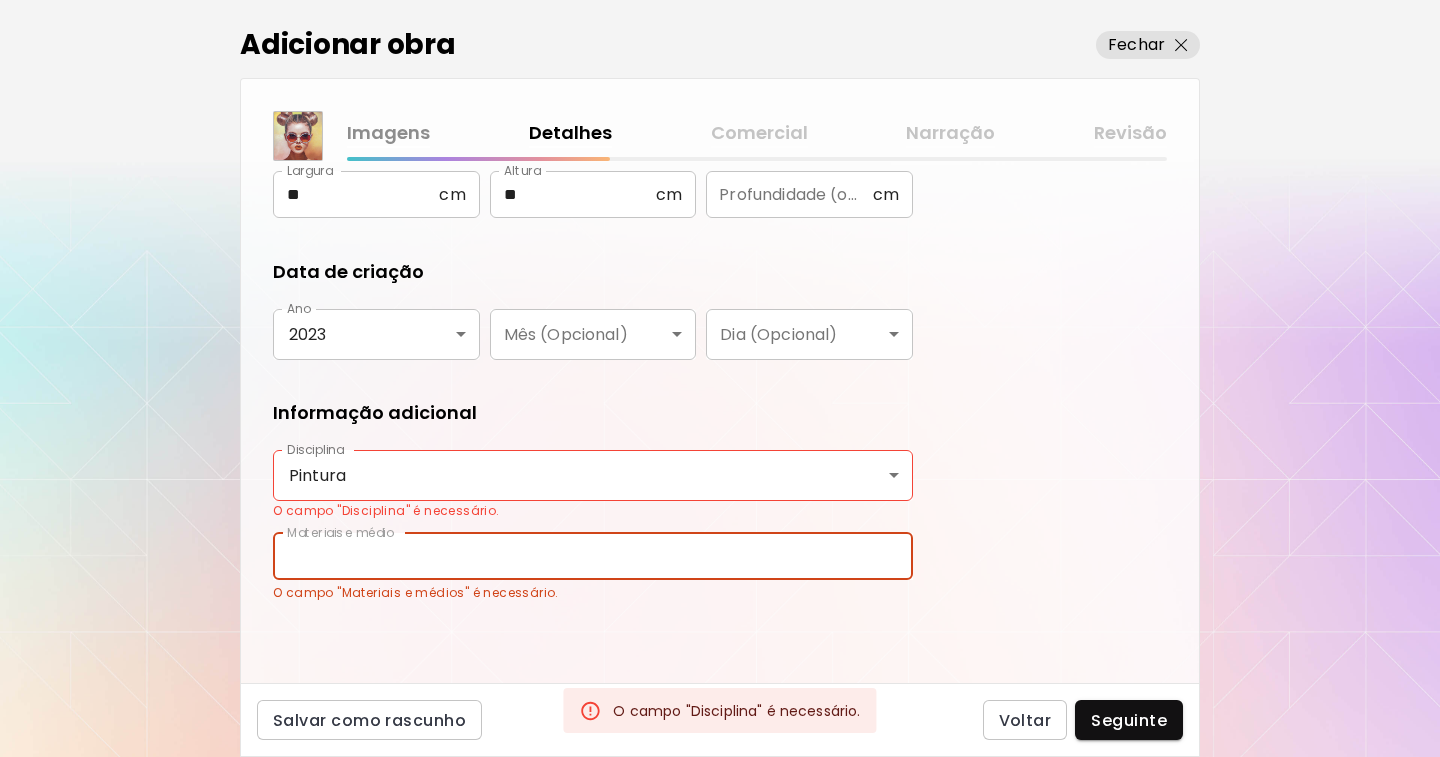 type on "**********" 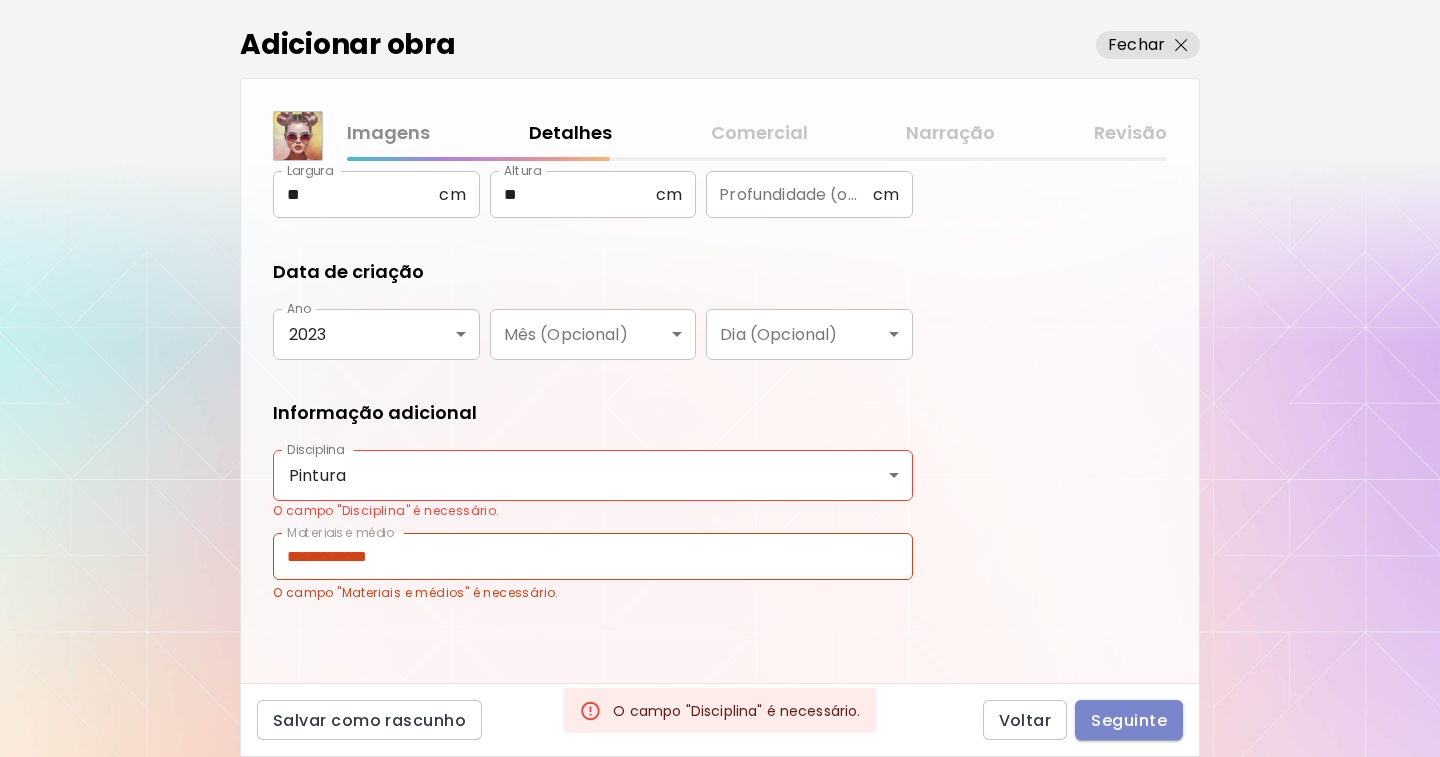 click on "Seguinte" at bounding box center (1129, 720) 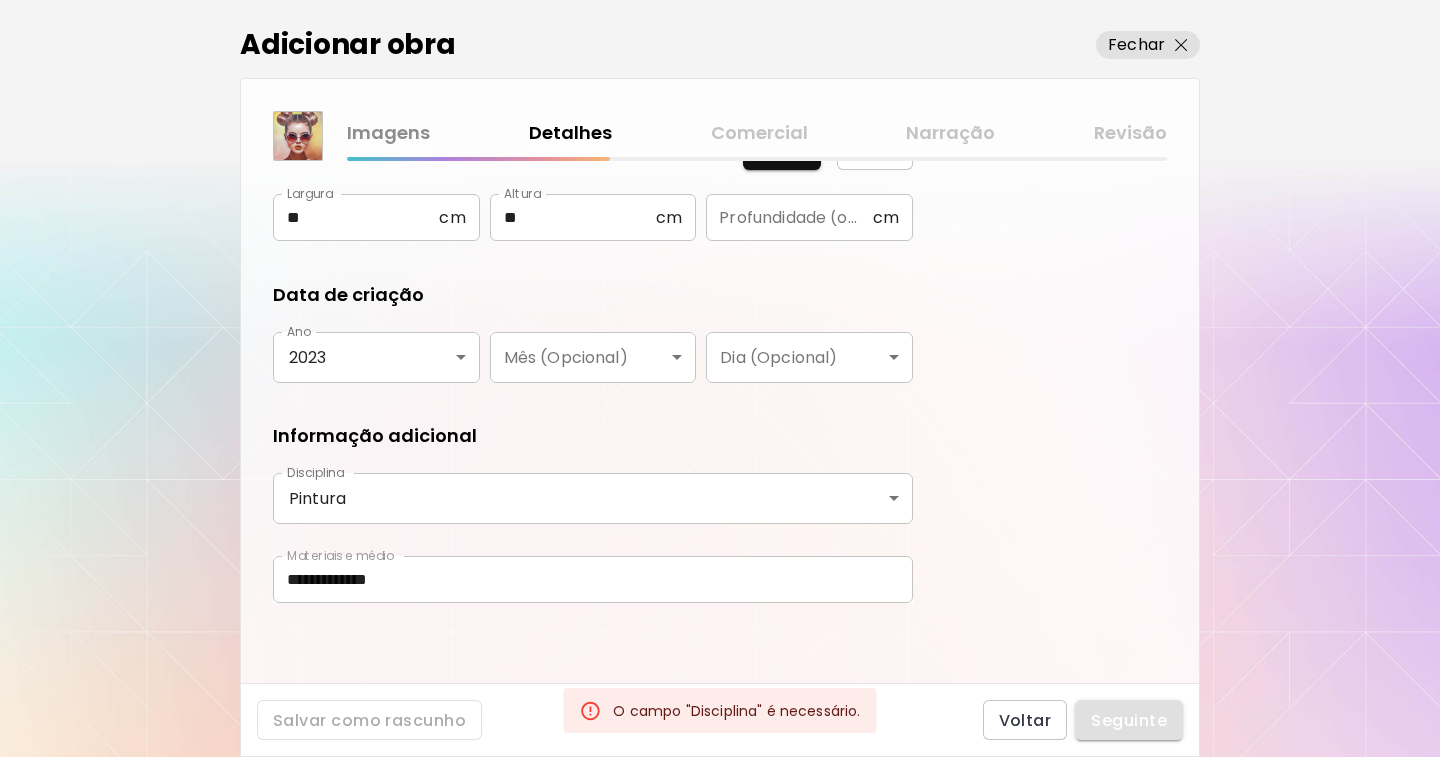 scroll, scrollTop: 271, scrollLeft: 0, axis: vertical 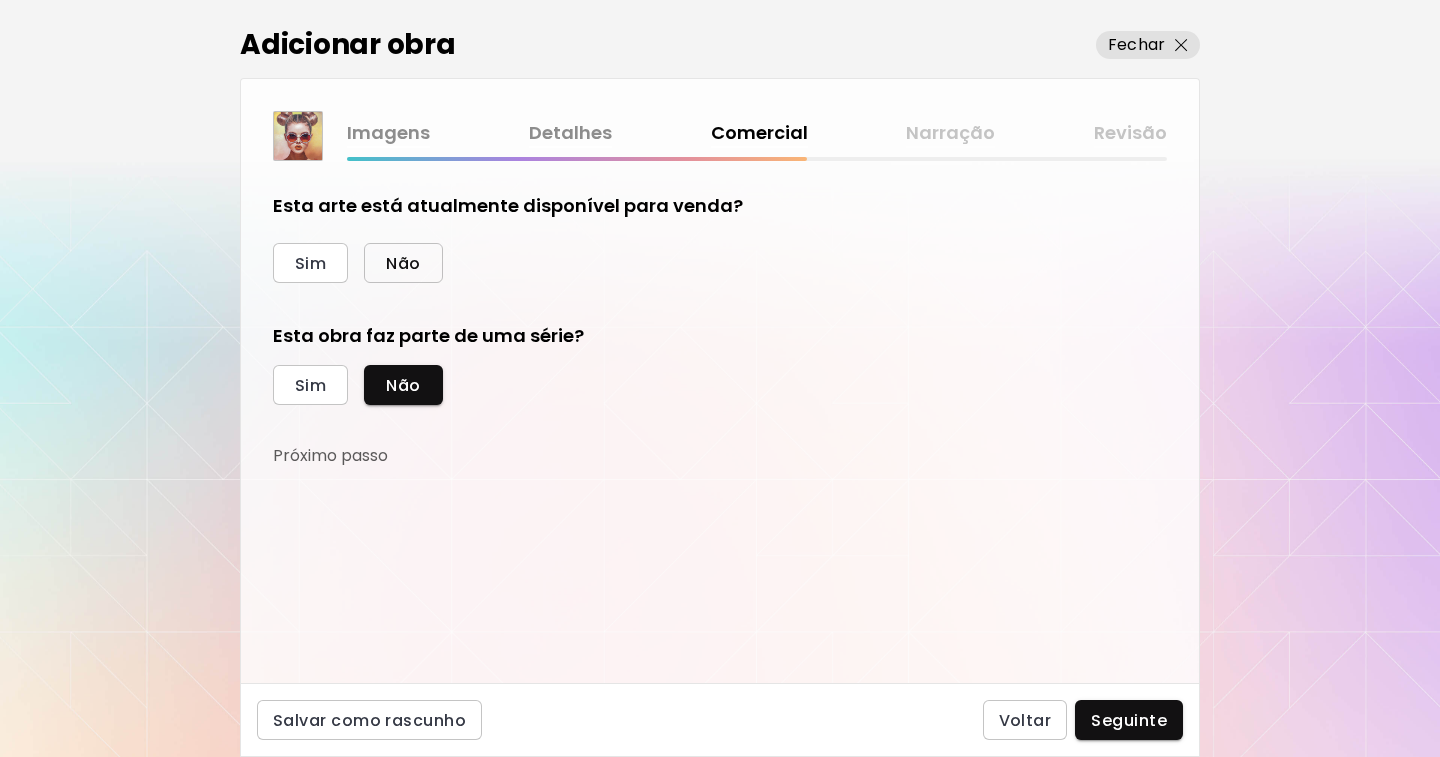 click on "Não" at bounding box center [403, 263] 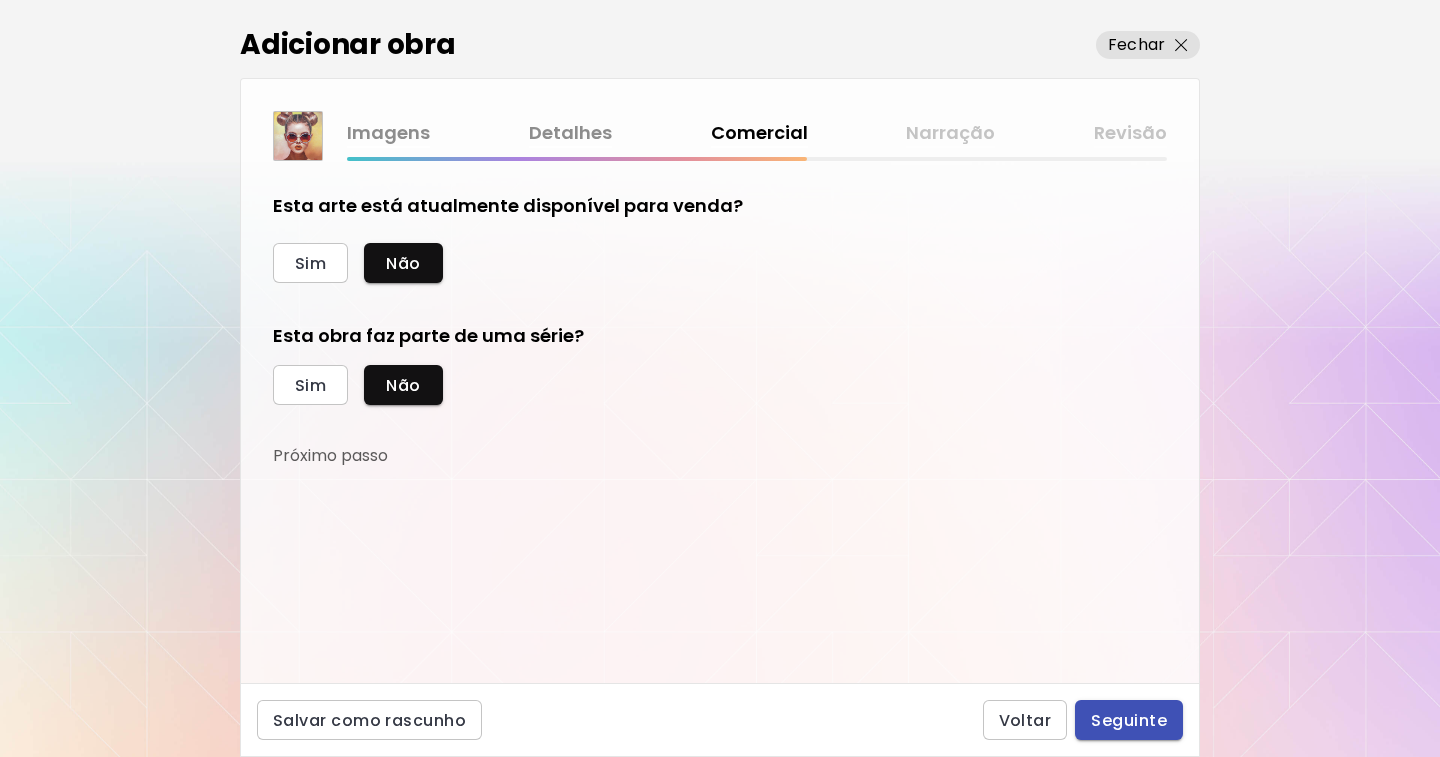 click on "Seguinte" at bounding box center [1129, 720] 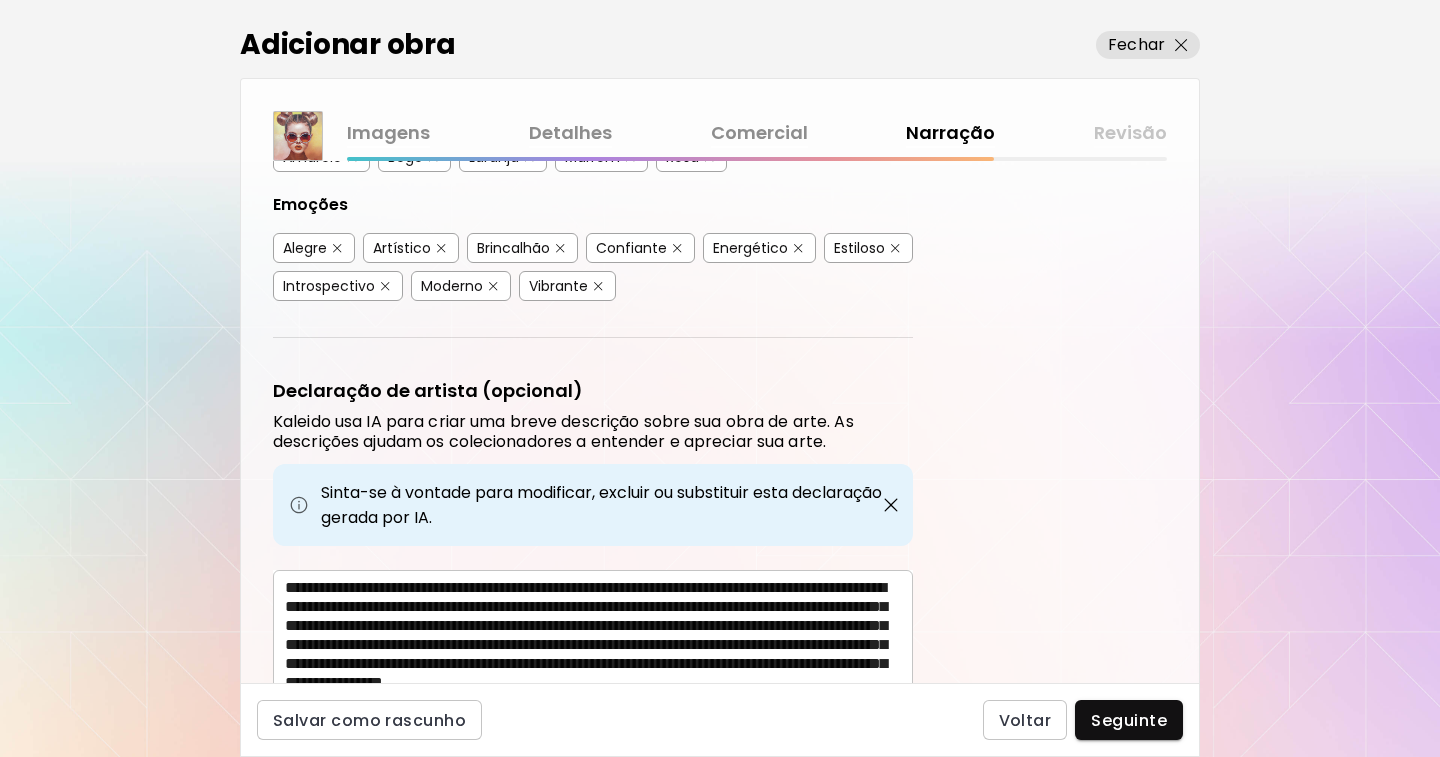 scroll, scrollTop: 553, scrollLeft: 0, axis: vertical 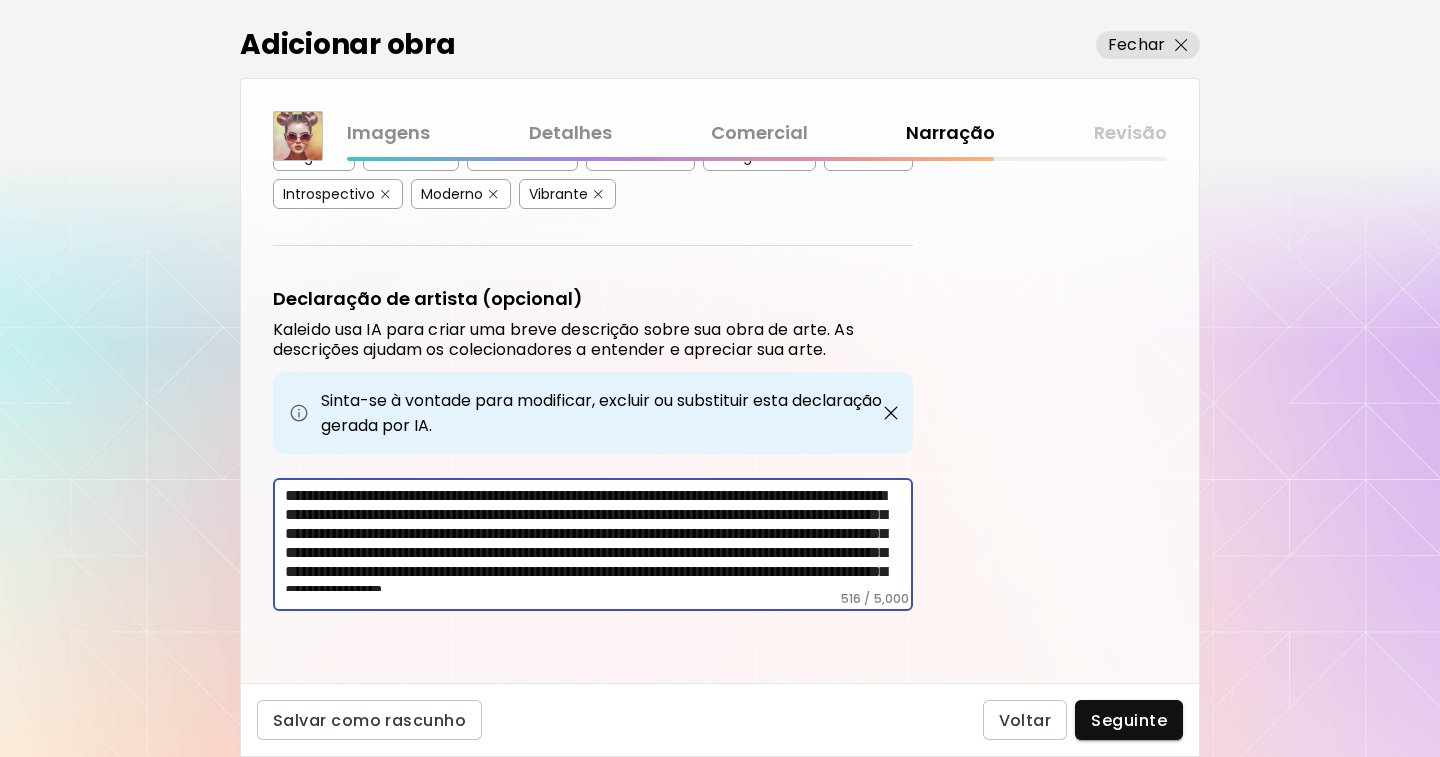 drag, startPoint x: 662, startPoint y: 585, endPoint x: 261, endPoint y: 476, distance: 415.55023 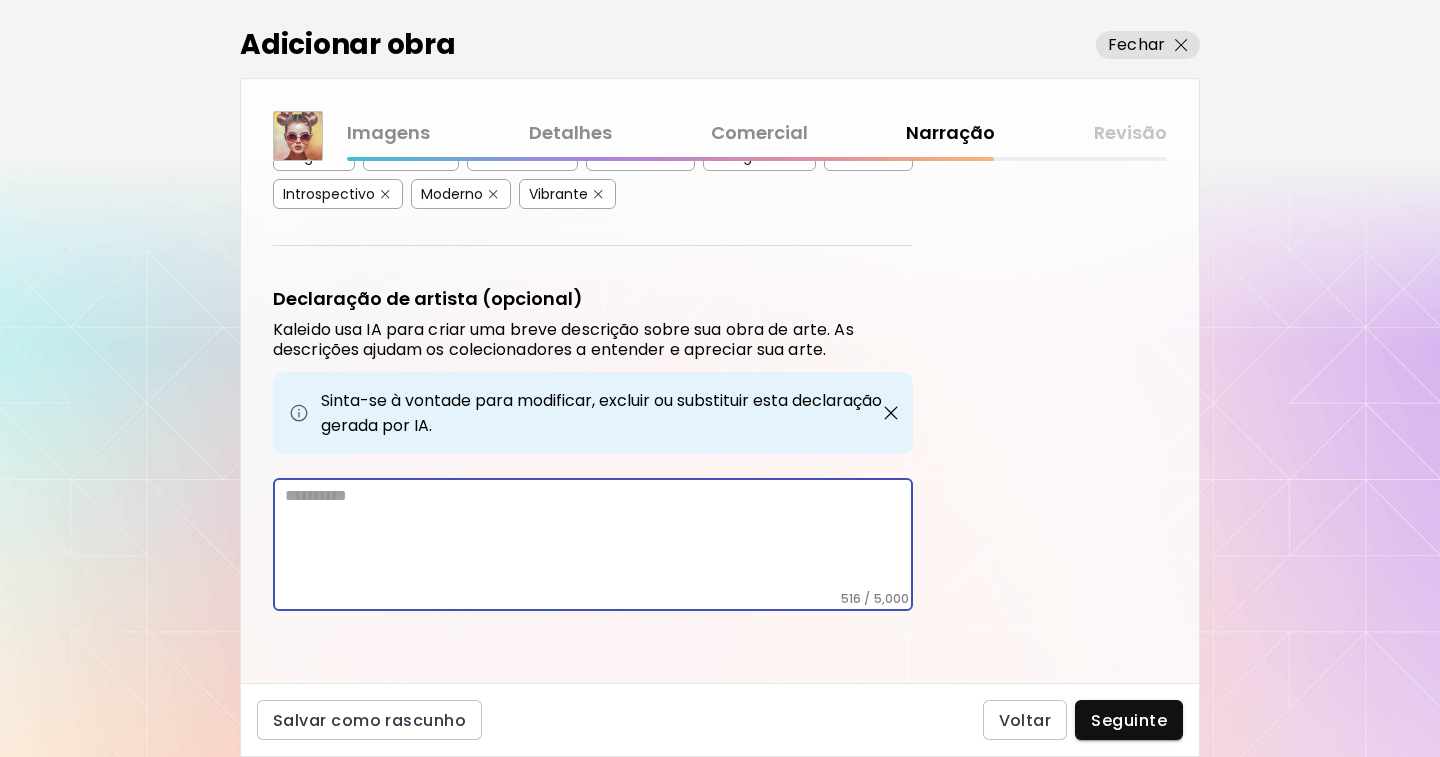 scroll, scrollTop: 469, scrollLeft: 0, axis: vertical 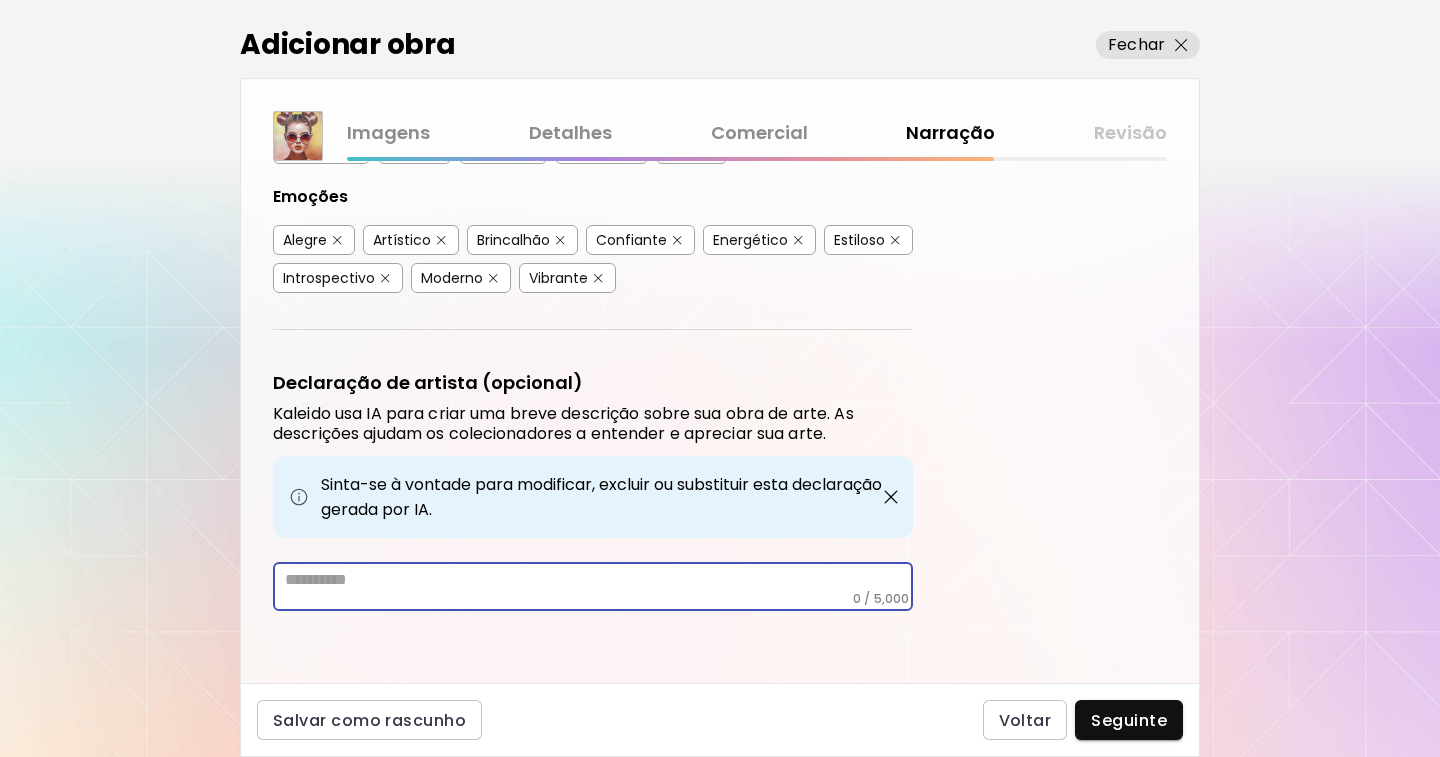 paste on "**********" 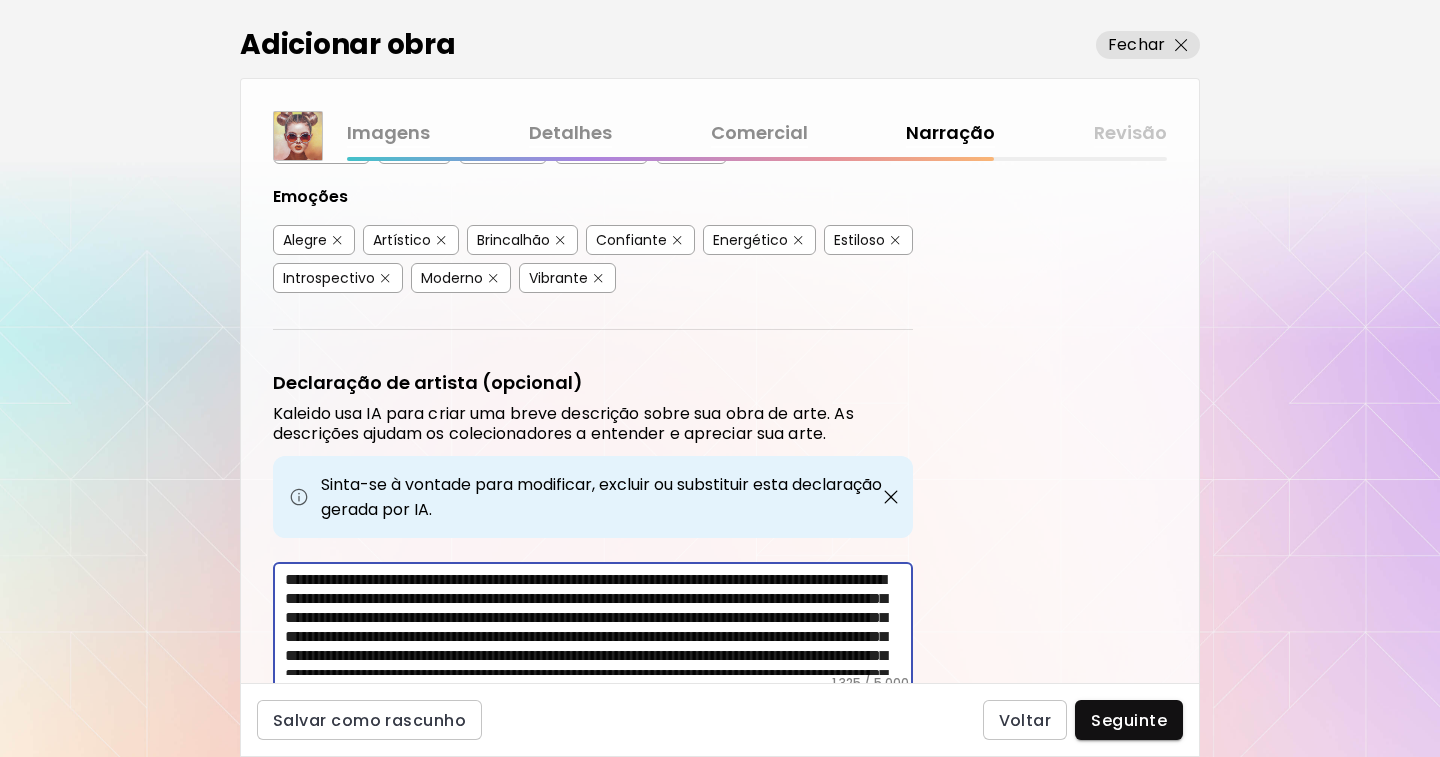 scroll, scrollTop: 294, scrollLeft: 0, axis: vertical 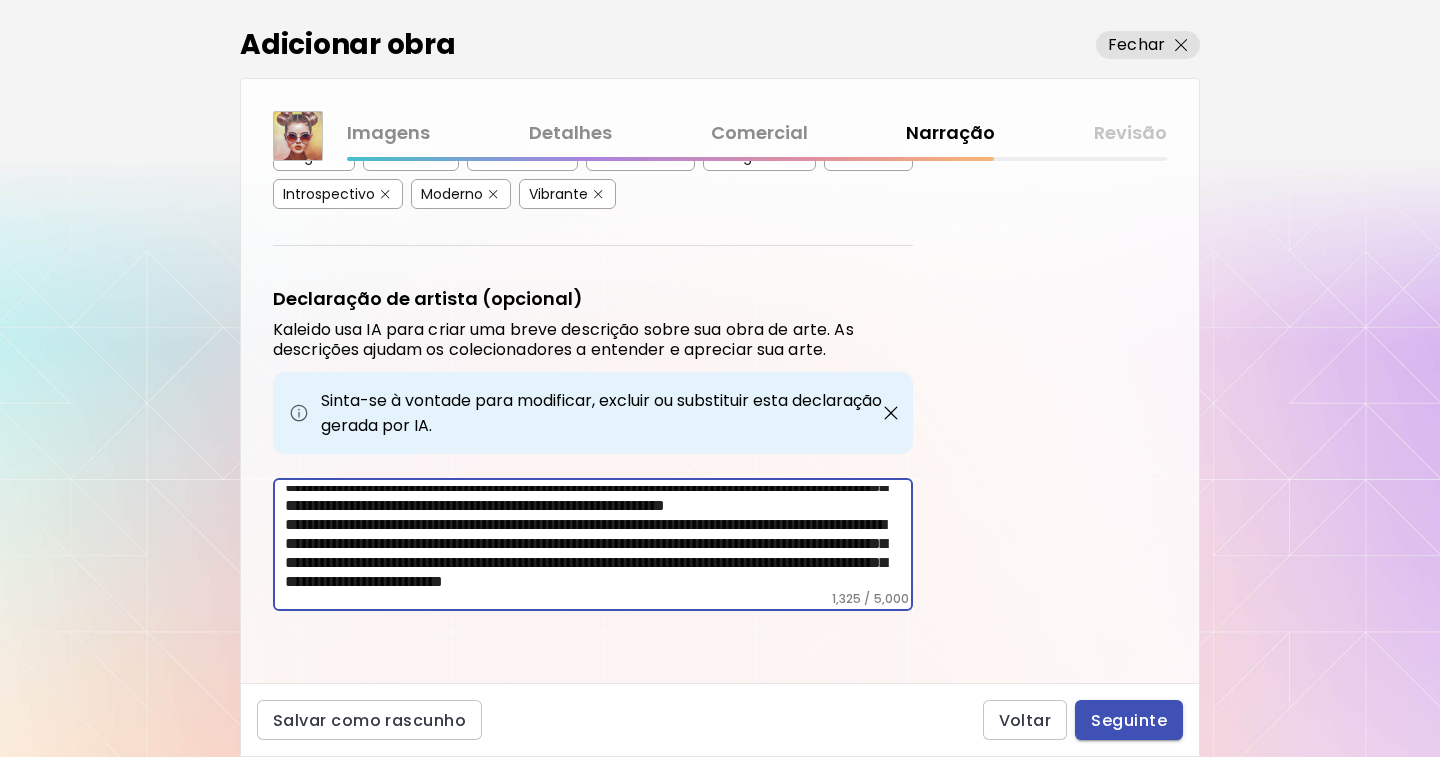 type on "**********" 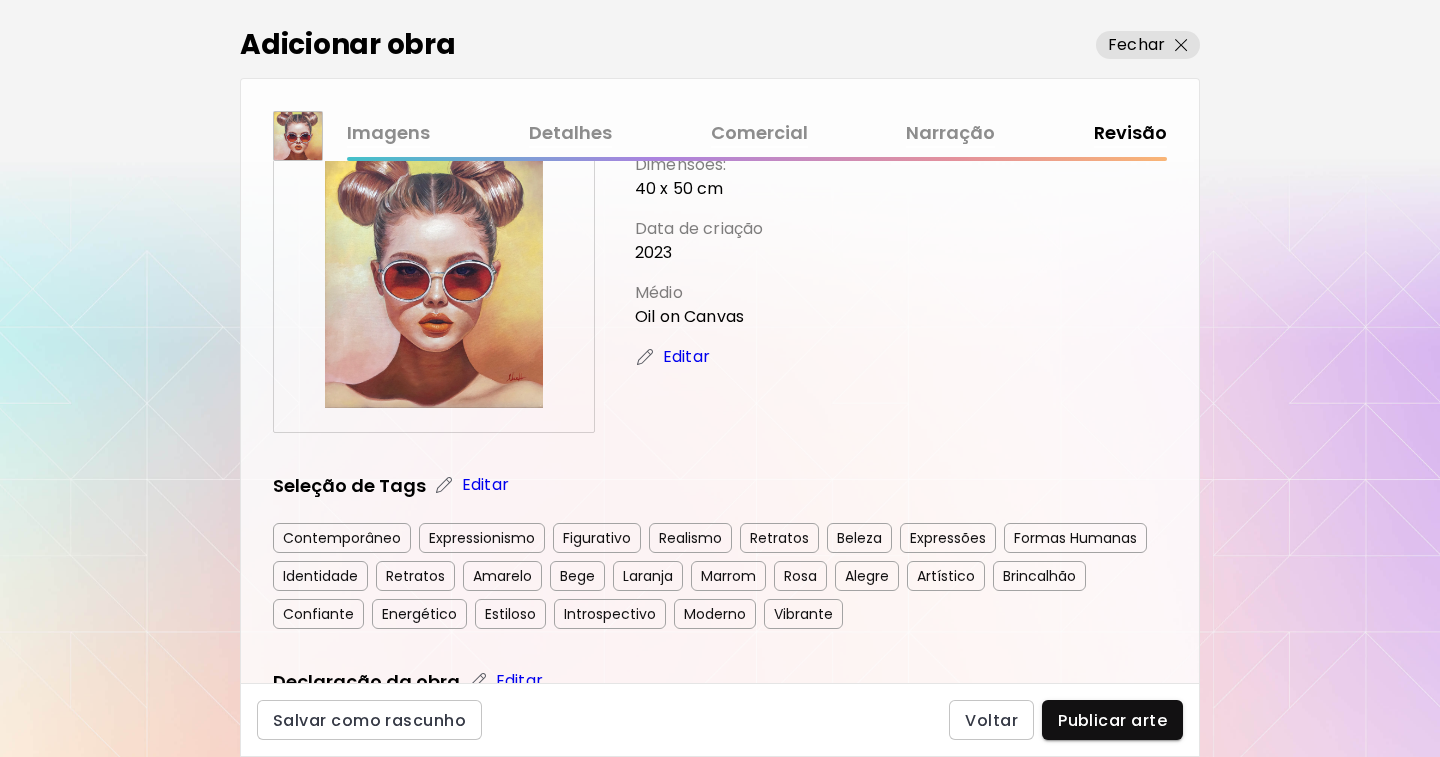 scroll, scrollTop: 0, scrollLeft: 0, axis: both 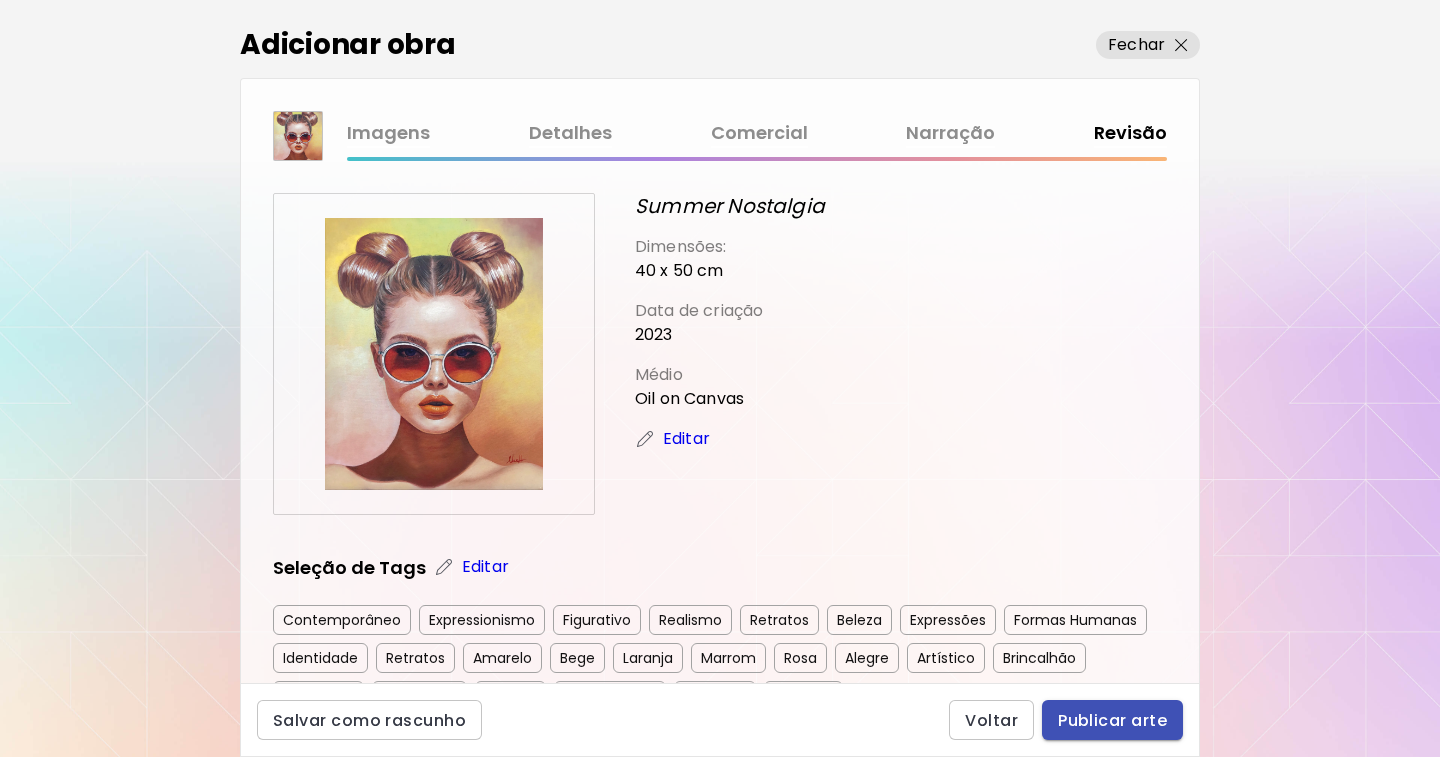click on "Publicar arte" at bounding box center [1112, 720] 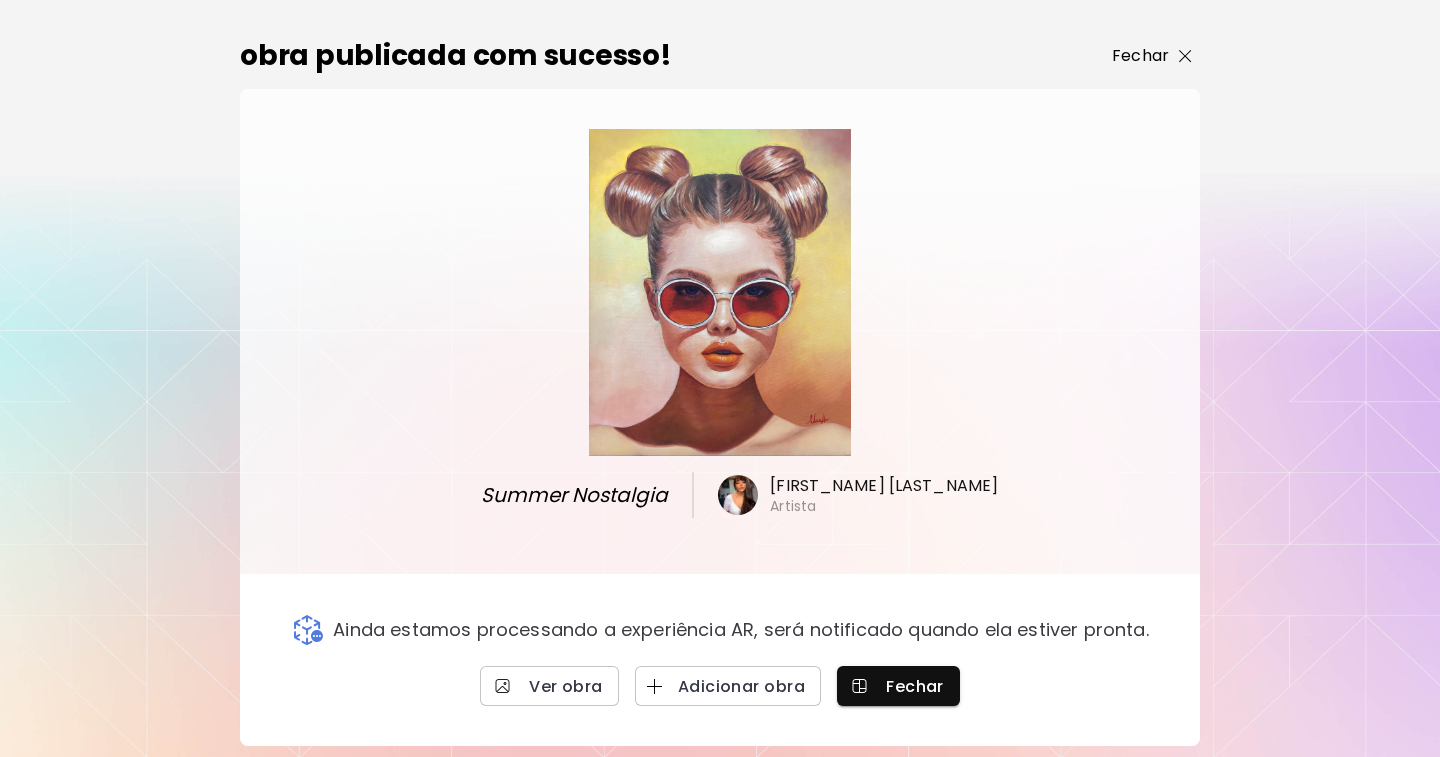 click on "Fechar" at bounding box center [1140, 56] 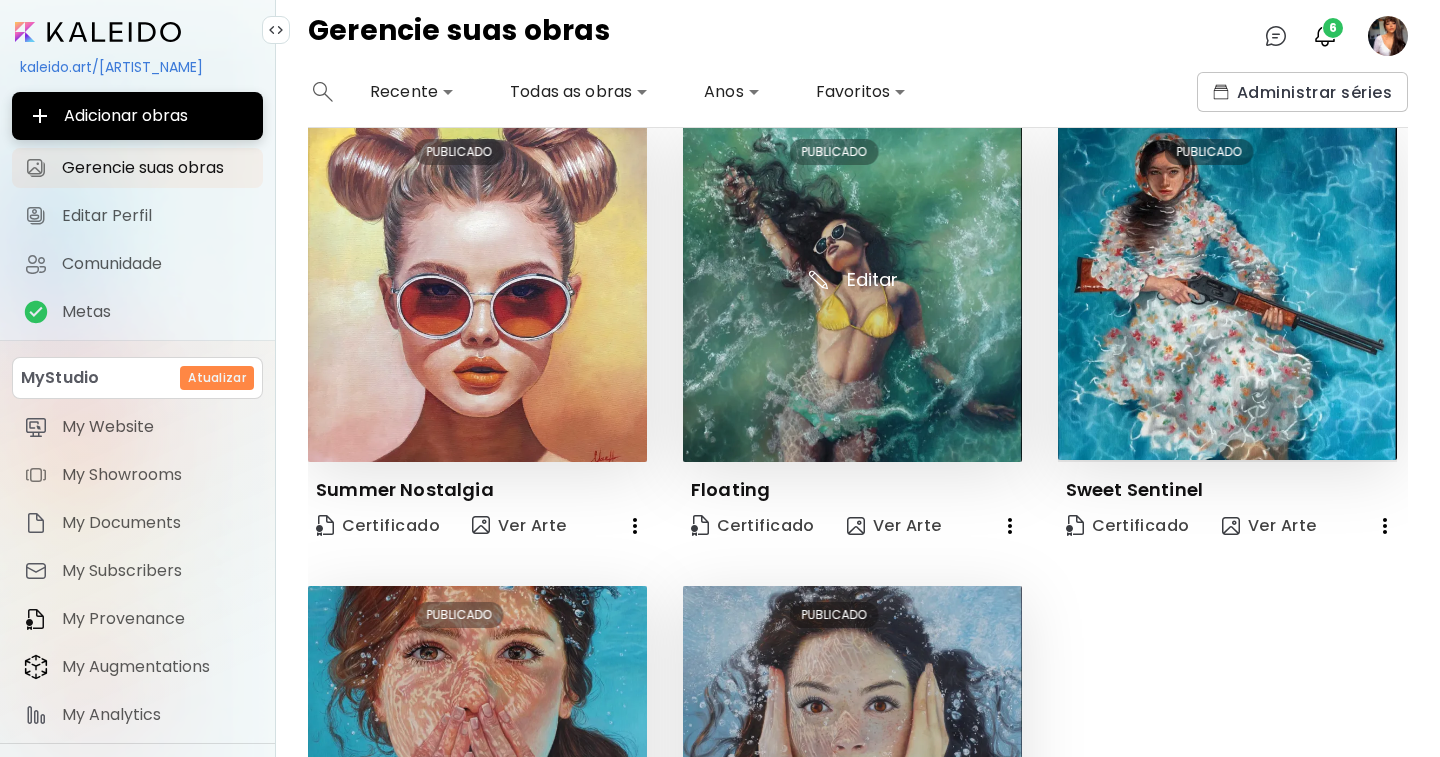scroll, scrollTop: 0, scrollLeft: 0, axis: both 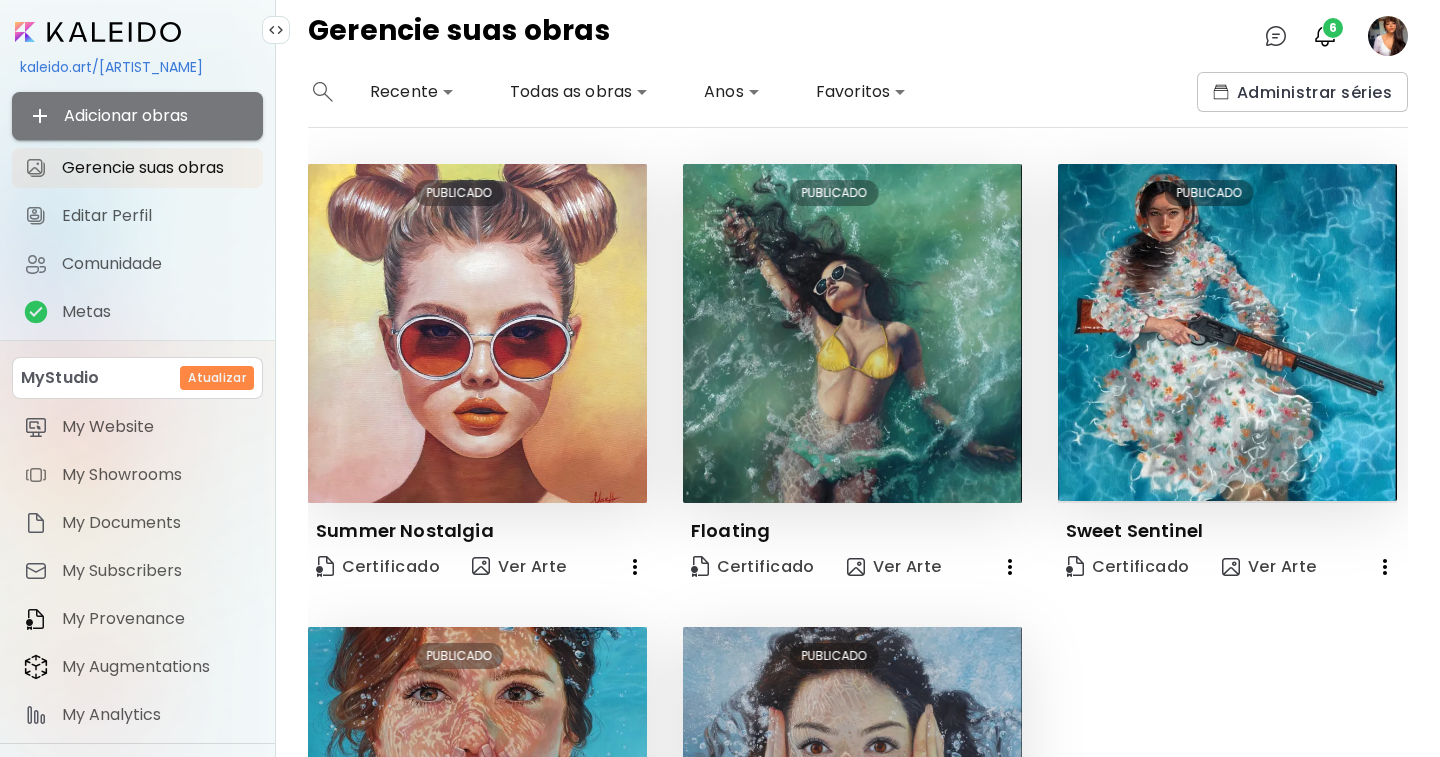 click on "Adicionar obras" at bounding box center [137, 116] 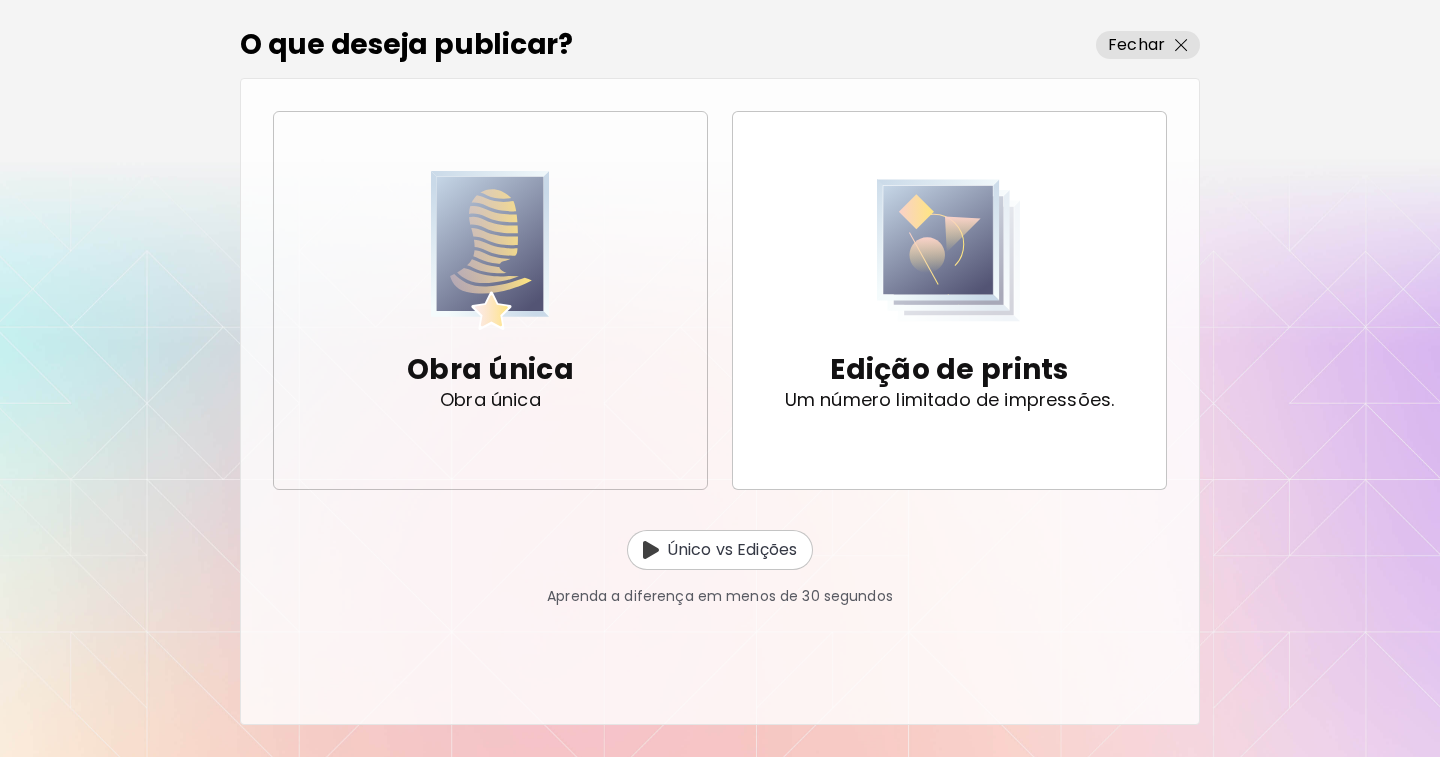 click at bounding box center (491, 250) 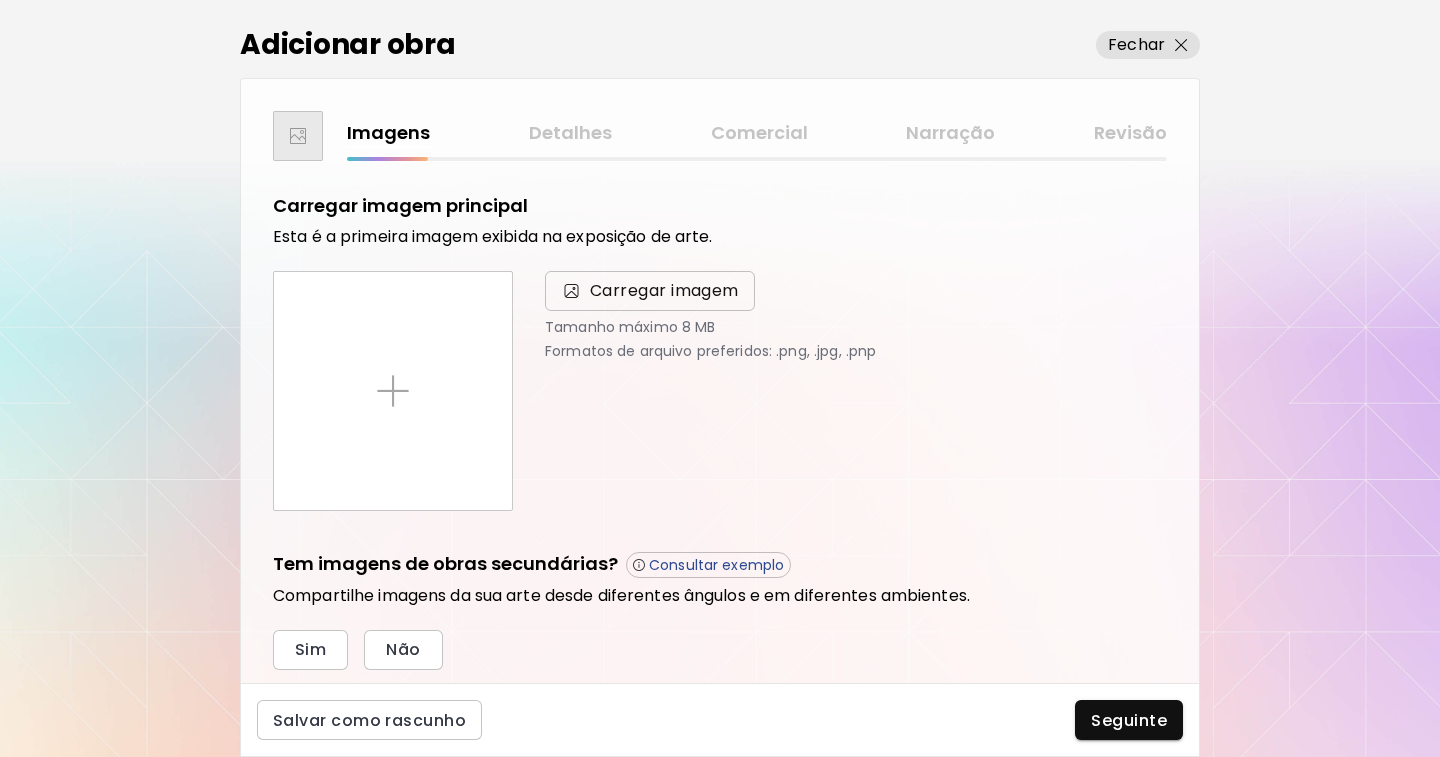click on "Carregar imagem" at bounding box center (664, 291) 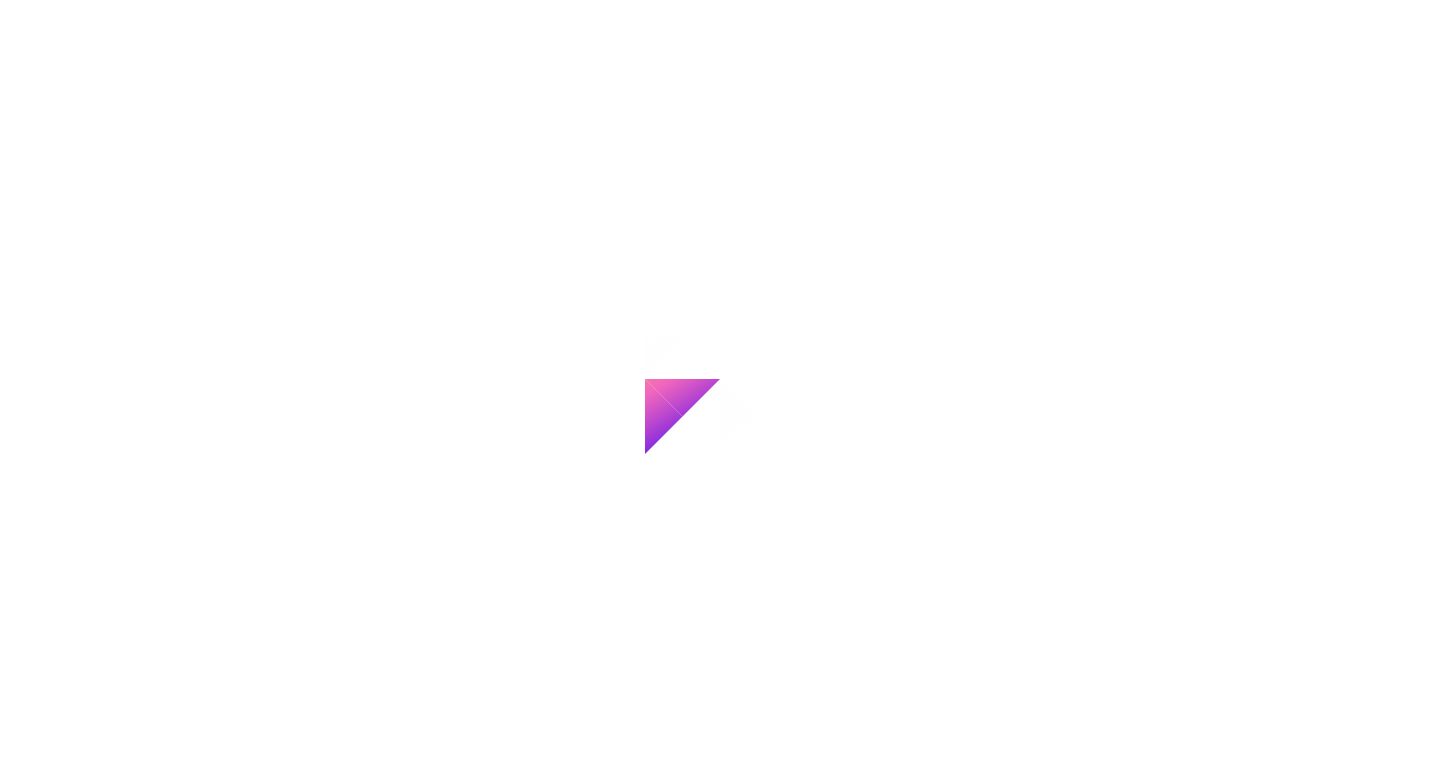 scroll, scrollTop: 0, scrollLeft: 0, axis: both 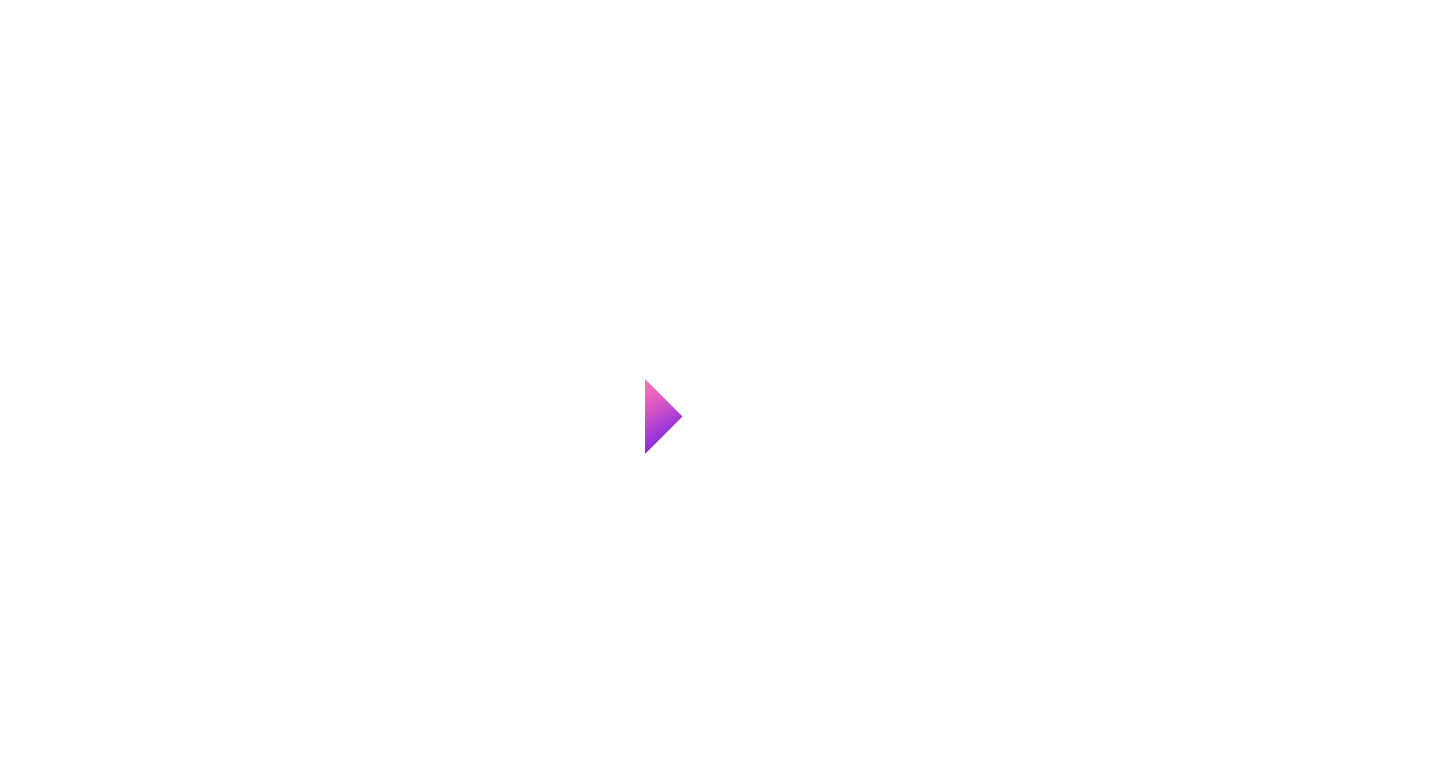 click at bounding box center [720, 378] 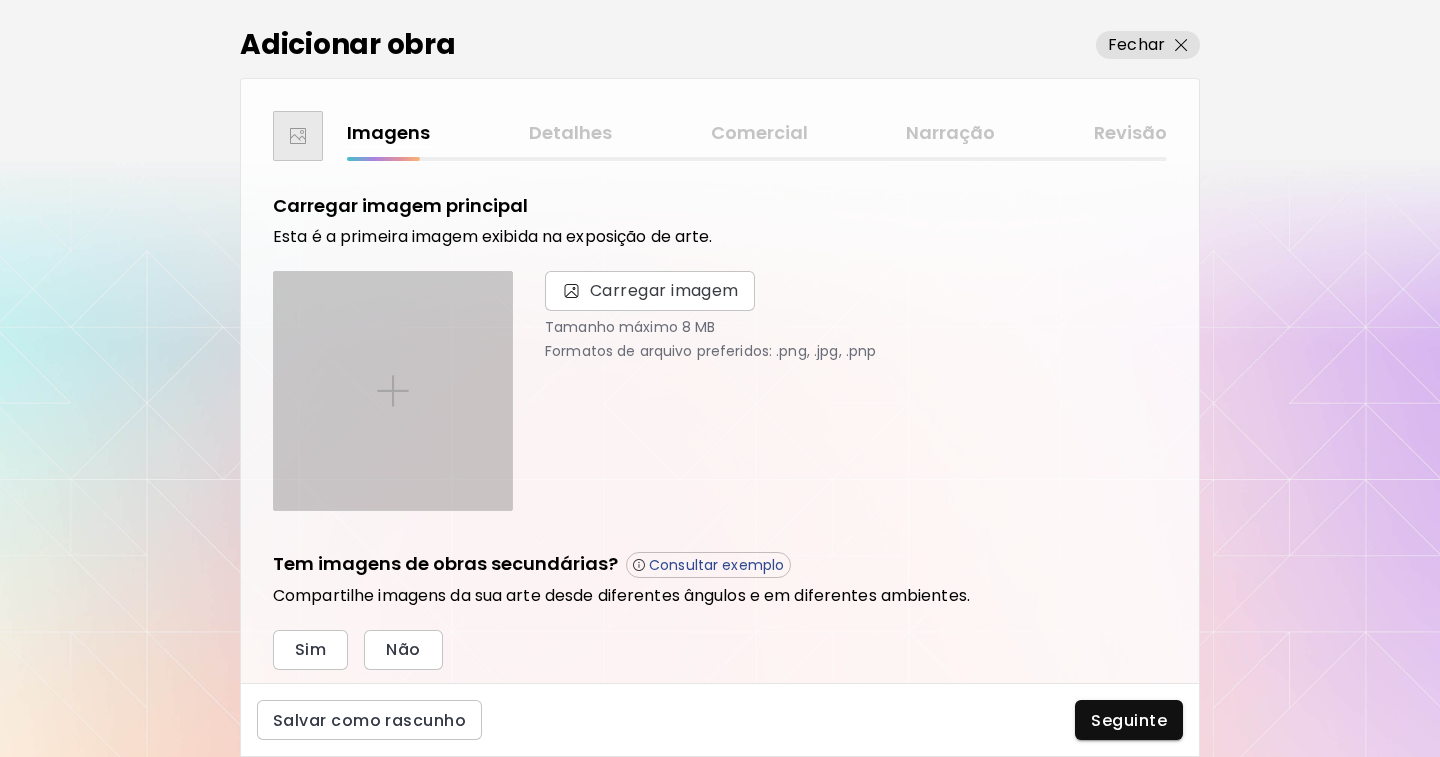 click at bounding box center (393, 391) 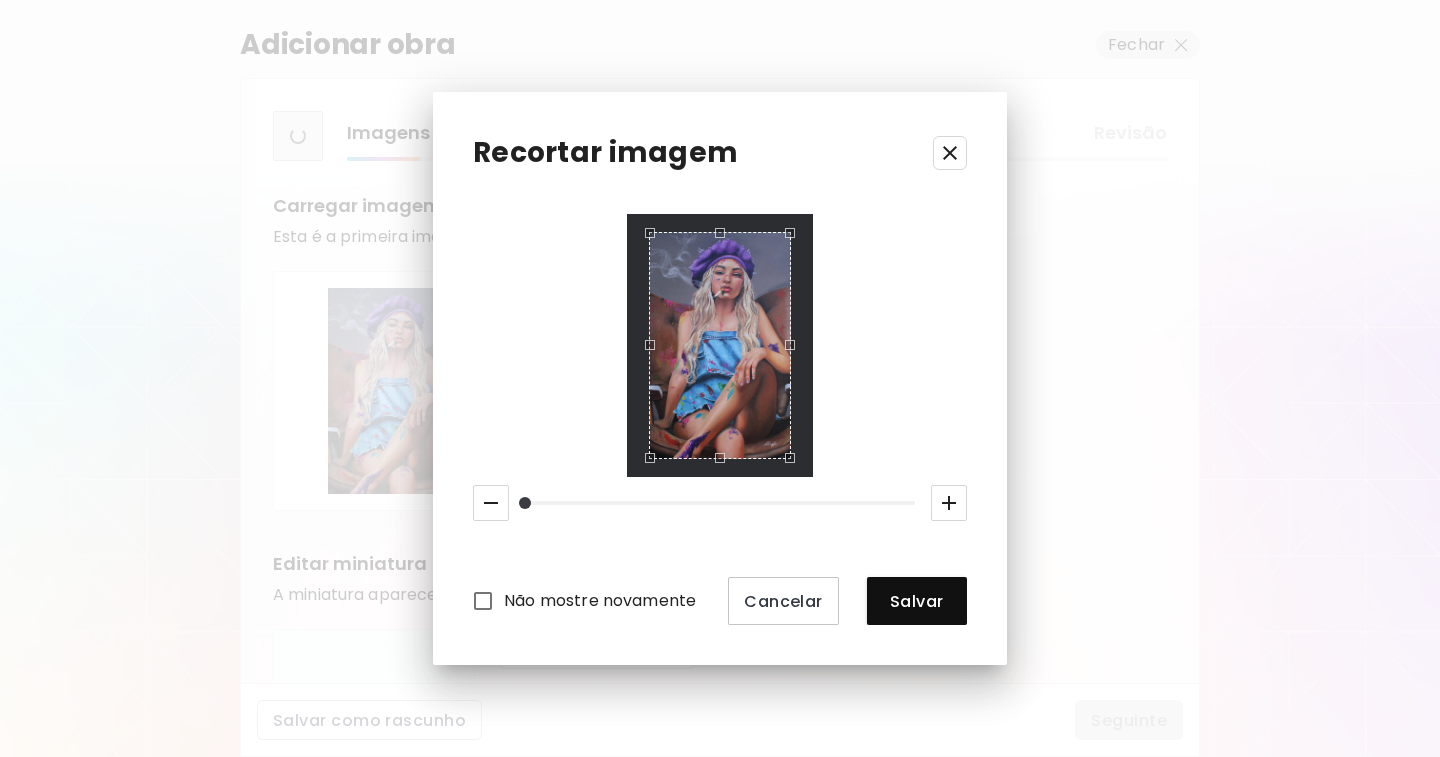 click on "Salvar" at bounding box center [917, 601] 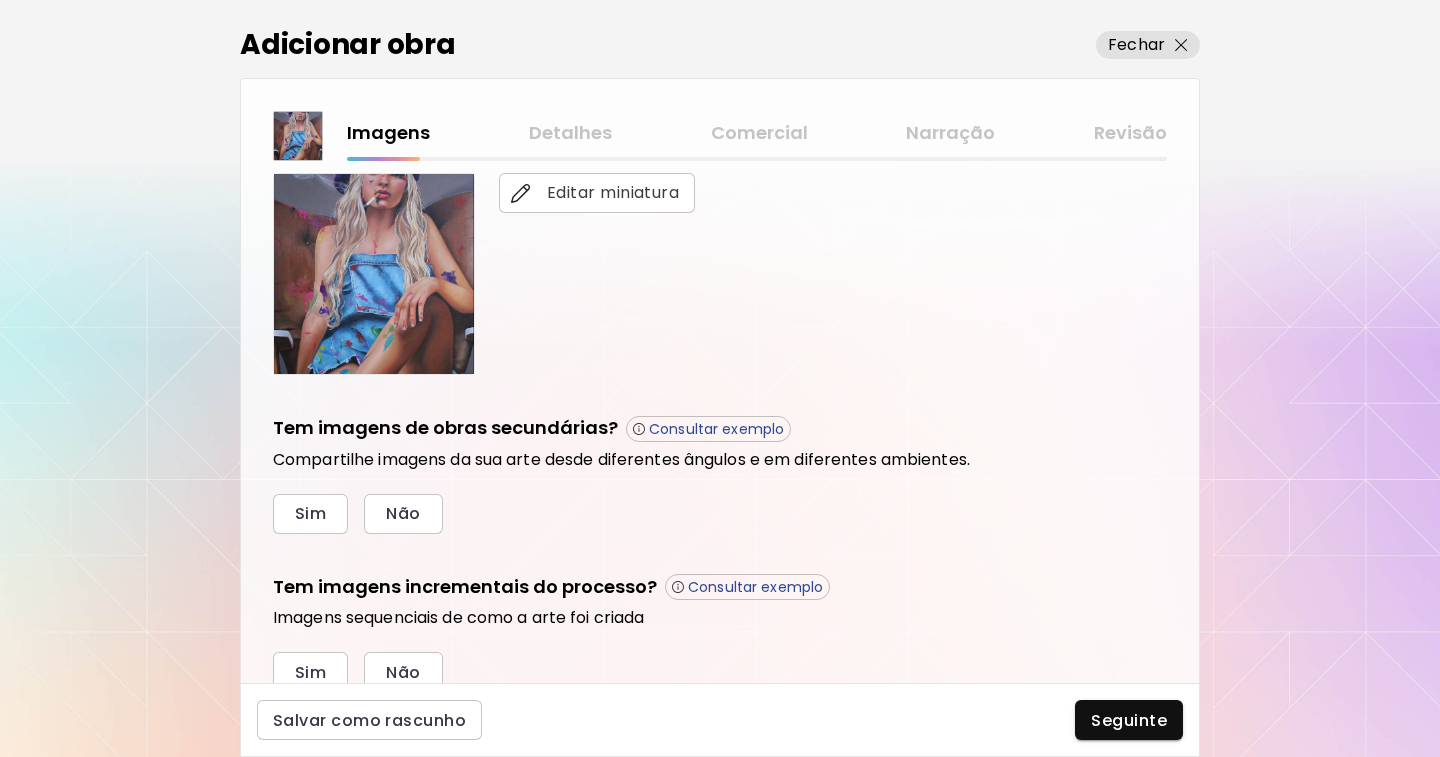 scroll, scrollTop: 537, scrollLeft: 0, axis: vertical 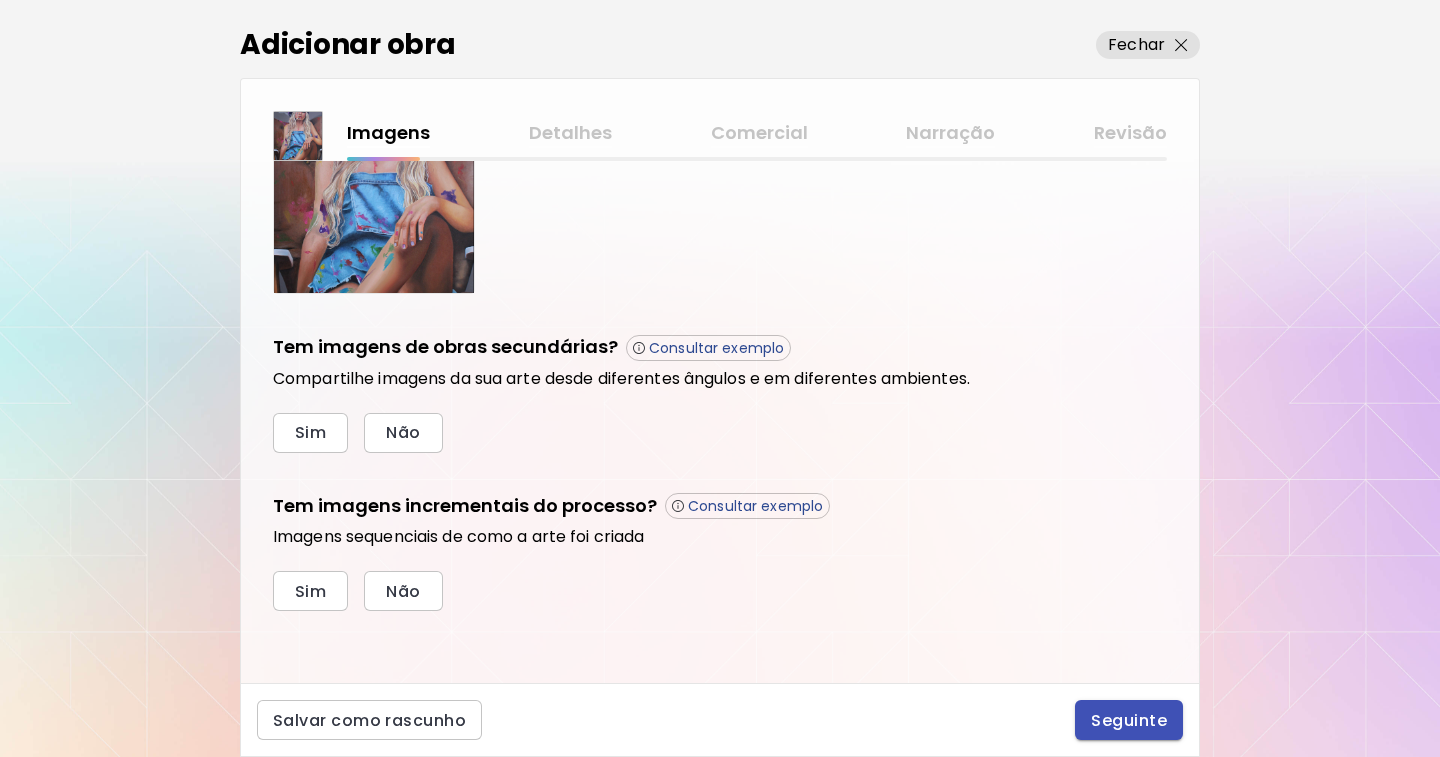 click on "Seguinte" at bounding box center [1129, 720] 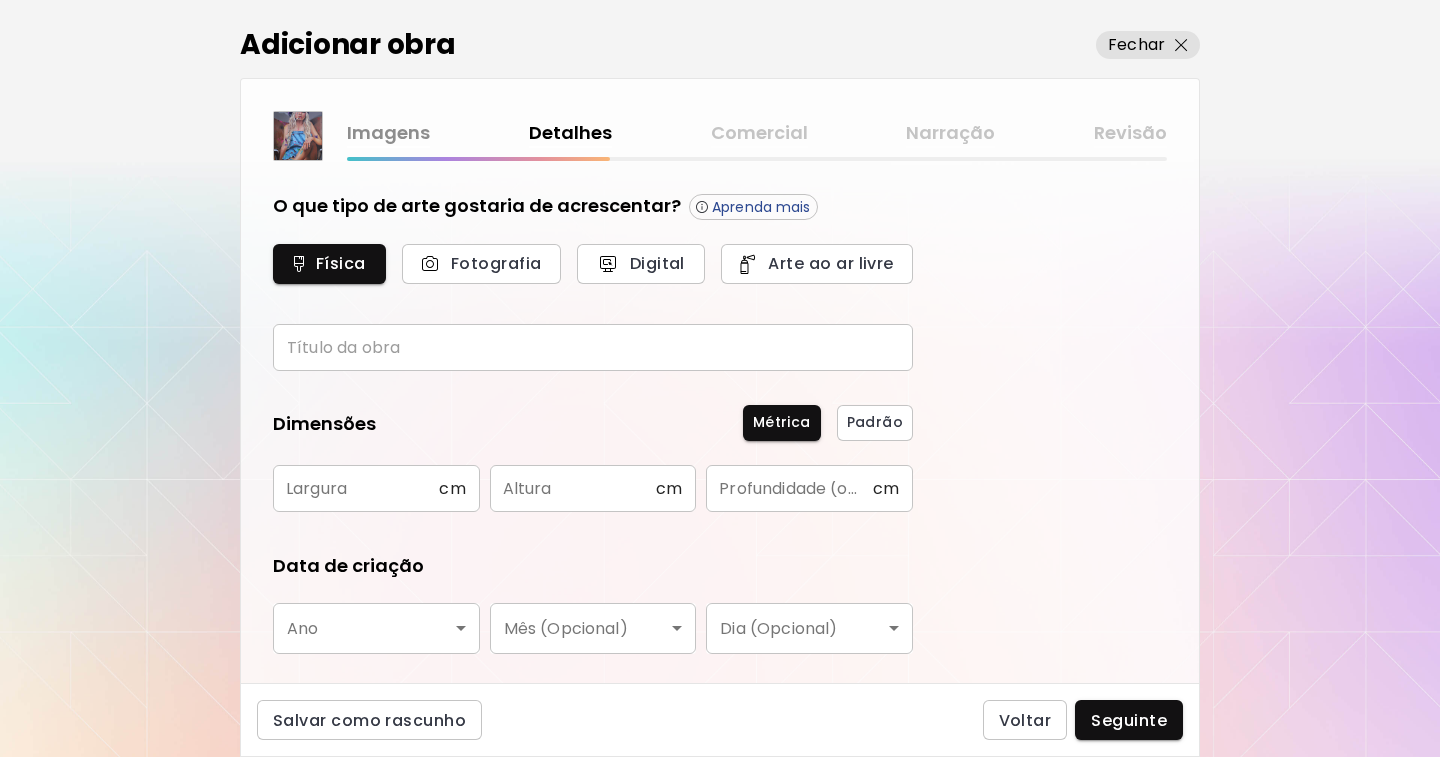 click at bounding box center [593, 347] 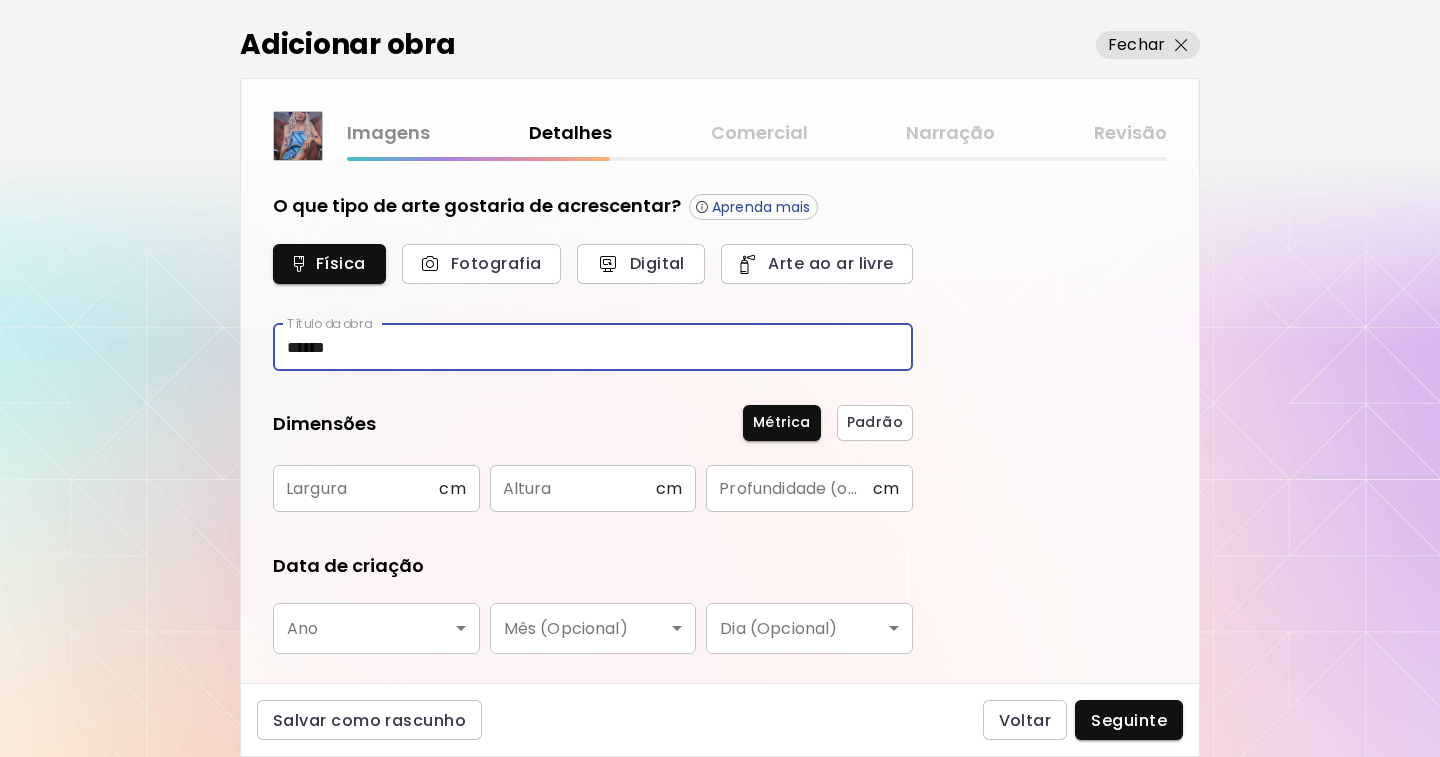 type on "******" 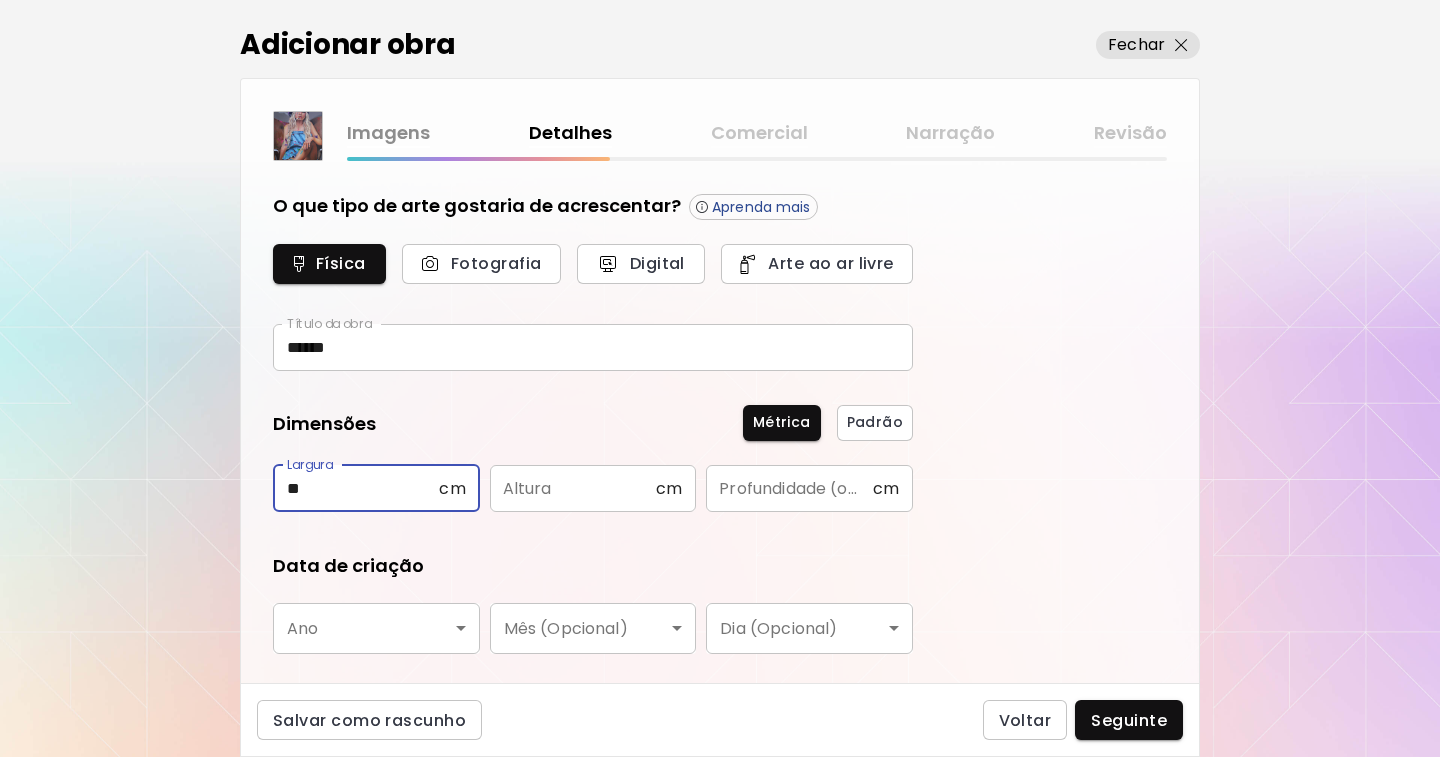 type on "**" 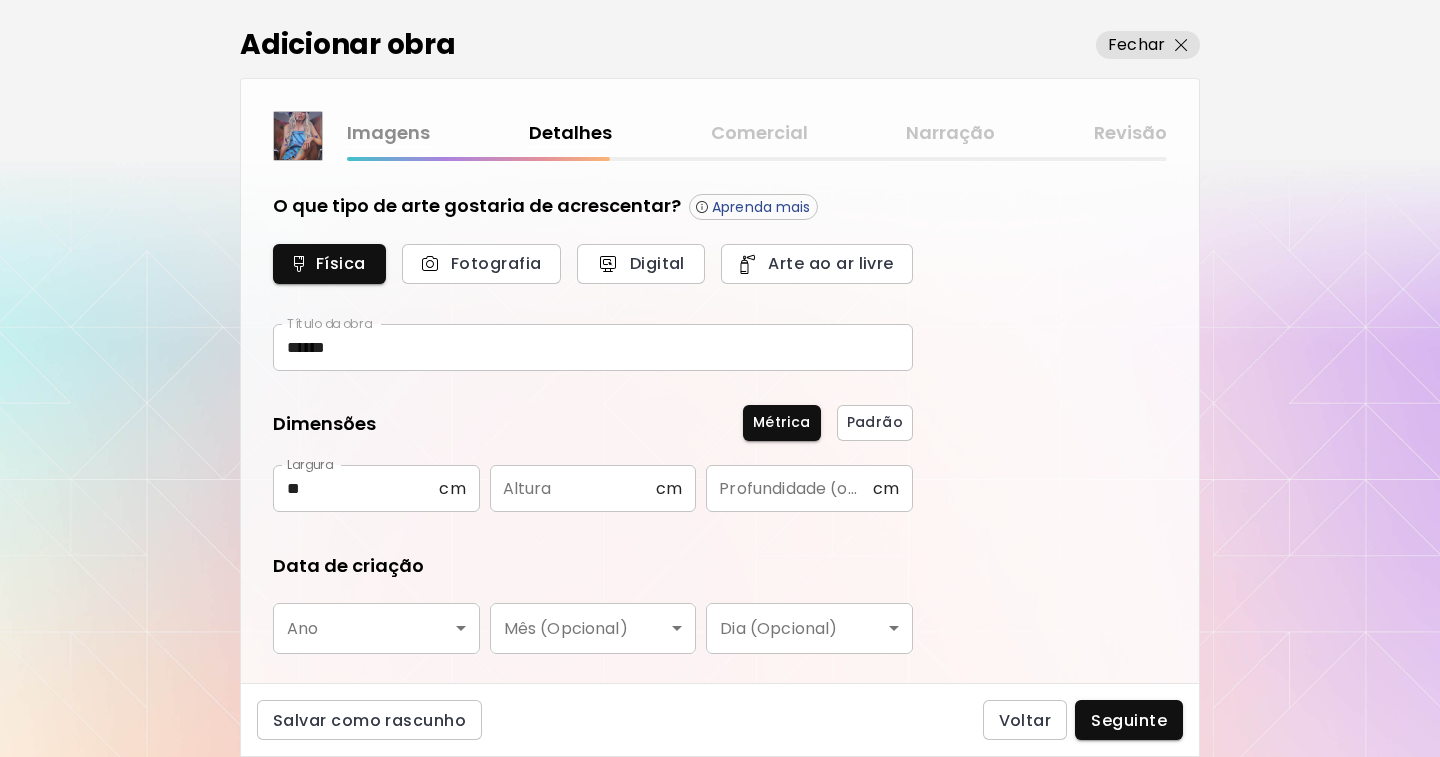 click at bounding box center (573, 488) 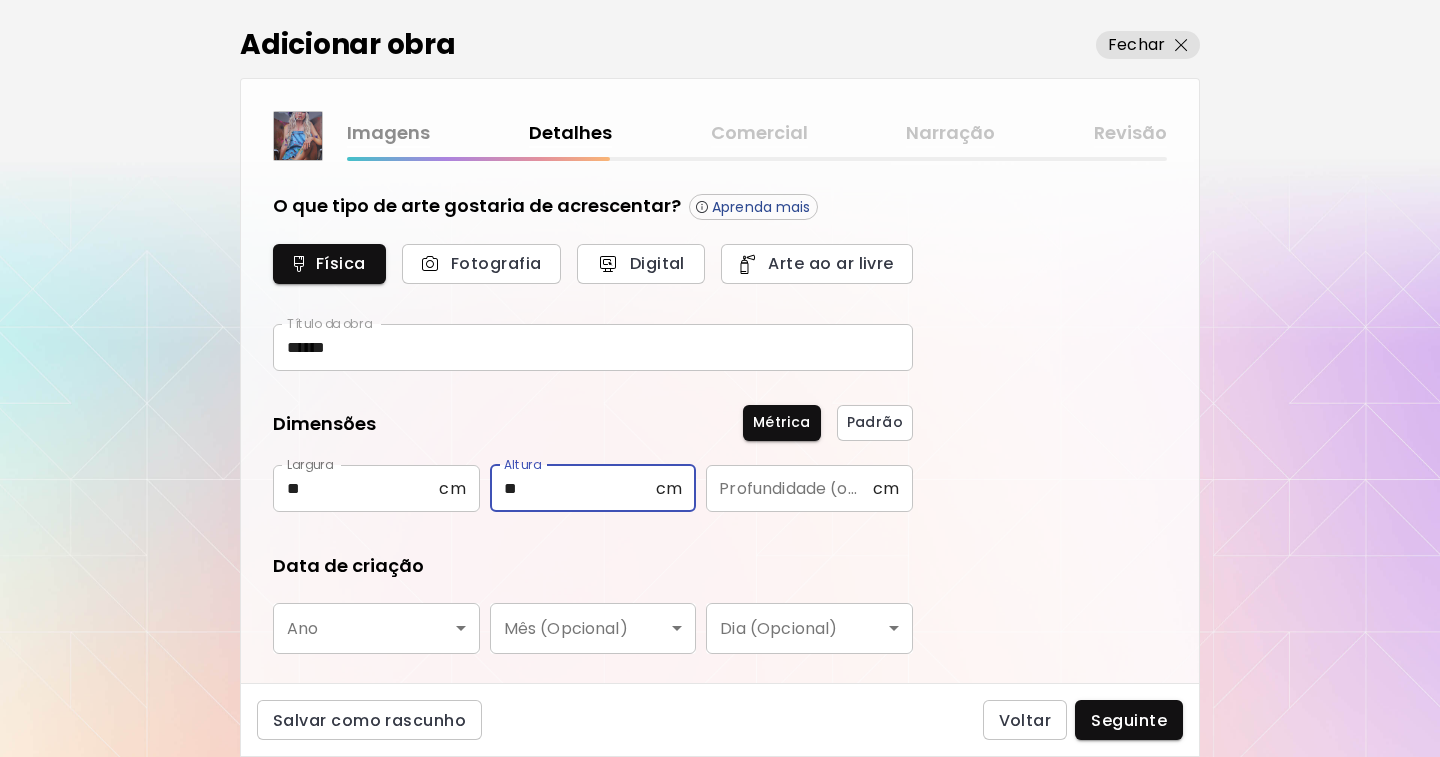 type on "**" 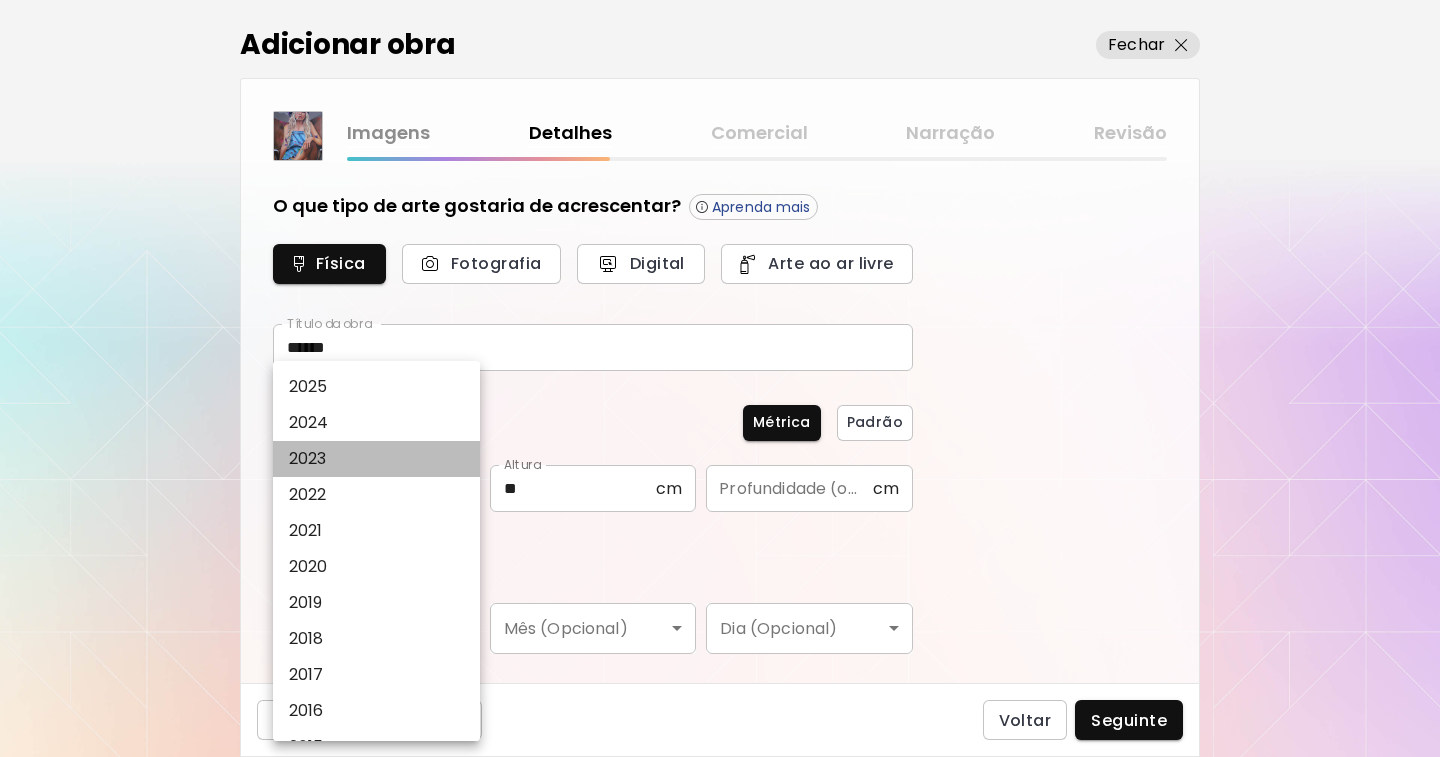 click on "2023" at bounding box center [308, 459] 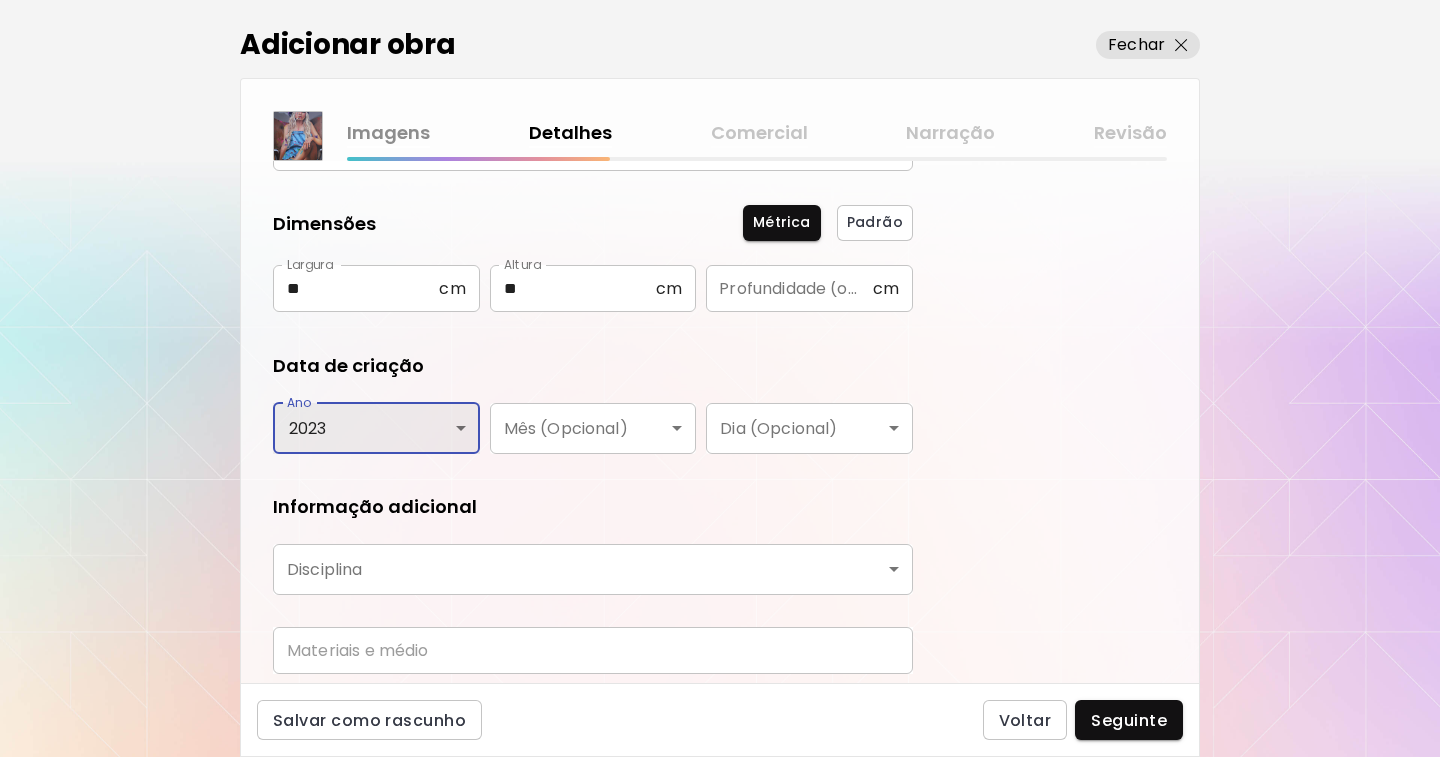 scroll, scrollTop: 271, scrollLeft: 0, axis: vertical 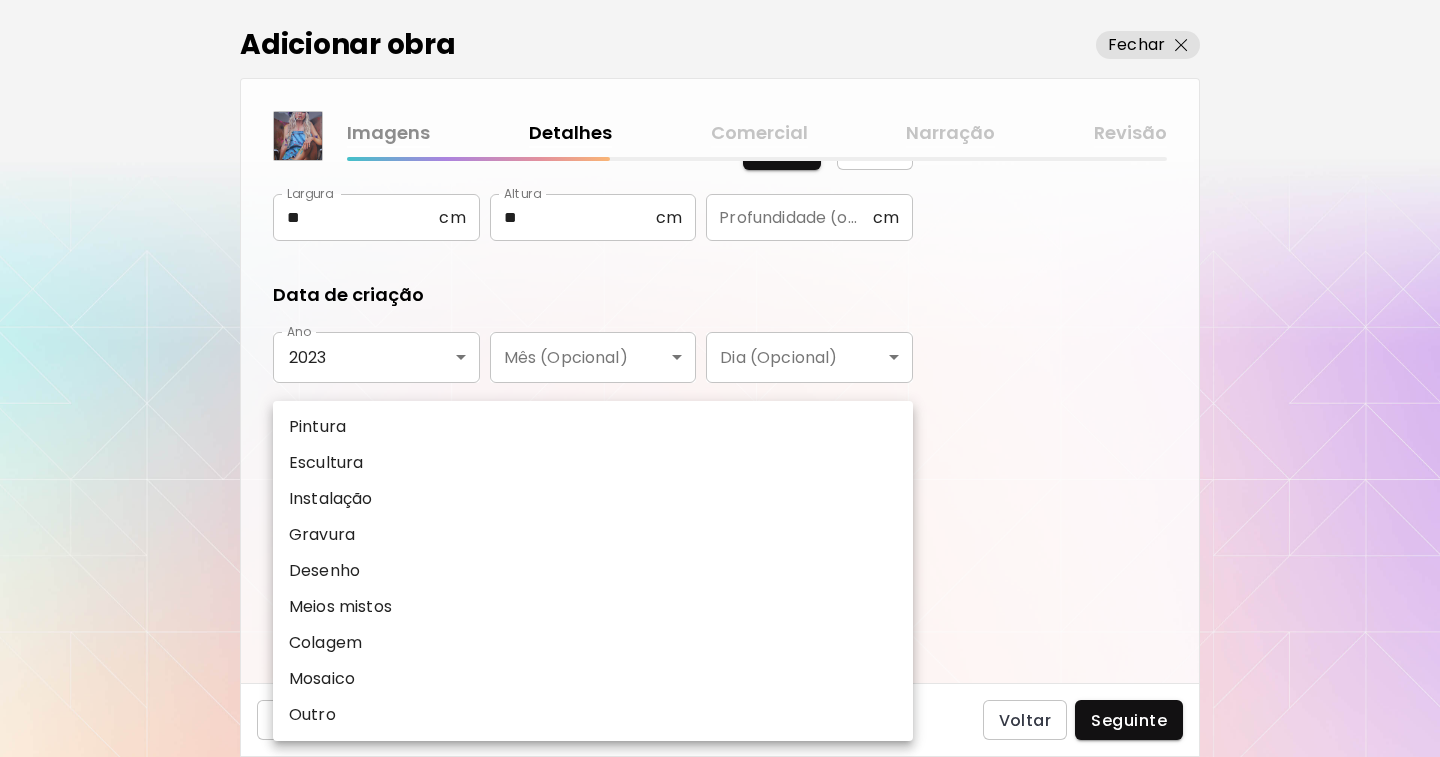 click on "kaleido.art/Naema_Hamelia Adicionar obras Gerencie suas obras Editar Perfil My BioLink Comunidade Metas MyStudio Atualizar My Website My Showrooms My Documents My Subscribers My Provenance My Augmentations My Analytics Ajustes Ajuda 0 4 Adicionar obra Fechar Imagens Detalhes Comercial Narração Revisão O que tipo de arte gostaria de acrescentar? Aprenda mais Física Fotografia Digital Arte ao ar livre Título da obra ****** Título da obra Dimensões Métrica Padrão Largura ** cm Largura Altura ** cm Altura Profundidade (opcional) cm Profundidade (opcional) Data de criação Ano 2023 **** Ano Mês (Opcional) ​ Mês (Opcional) Dia (Opcional) ​ Dia (Opcional) Informação adicional Disciplina ​ Disciplina Materiais e médio Materiais e médio Salvar como rascunho Voltar Seguinte Pesquisa de artista Nome ou identificador Nome ou identificador País do artista País do artista Disciplina Todos Pintura Contemporânea Desenho e Ilustração Collage Esculturas e Instalações Fotografía Arte AR/VR Géneros" at bounding box center (720, 378) 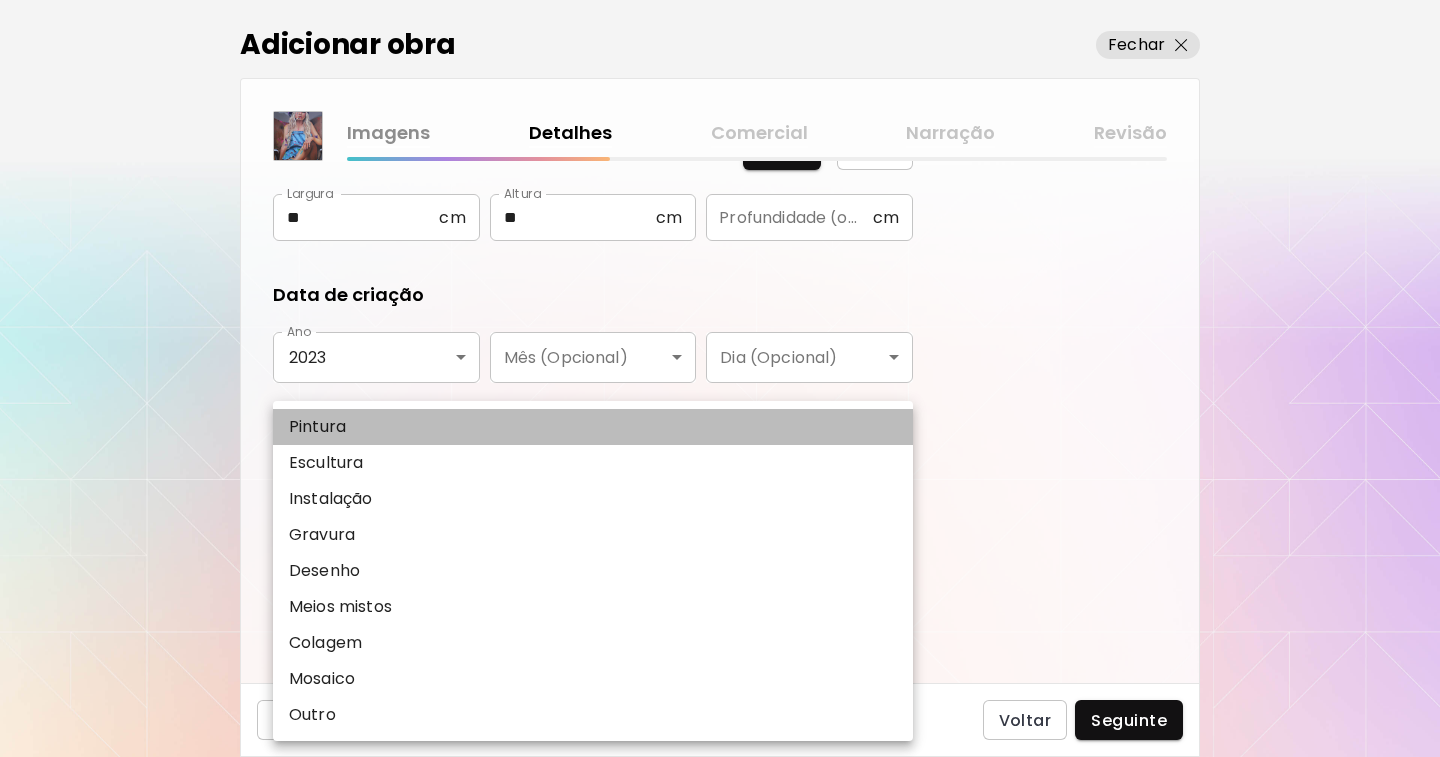 click on "Pintura" at bounding box center (317, 427) 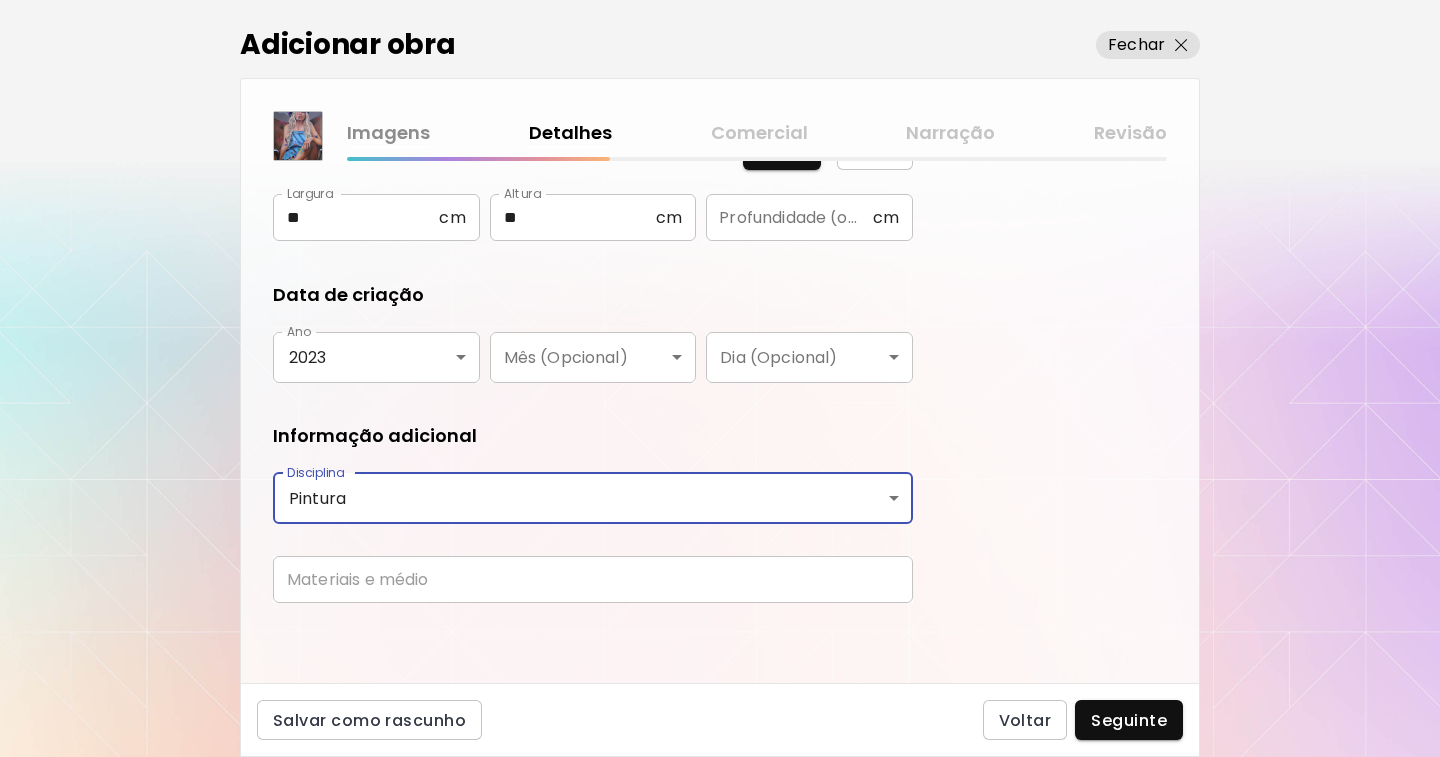 click at bounding box center (593, 579) 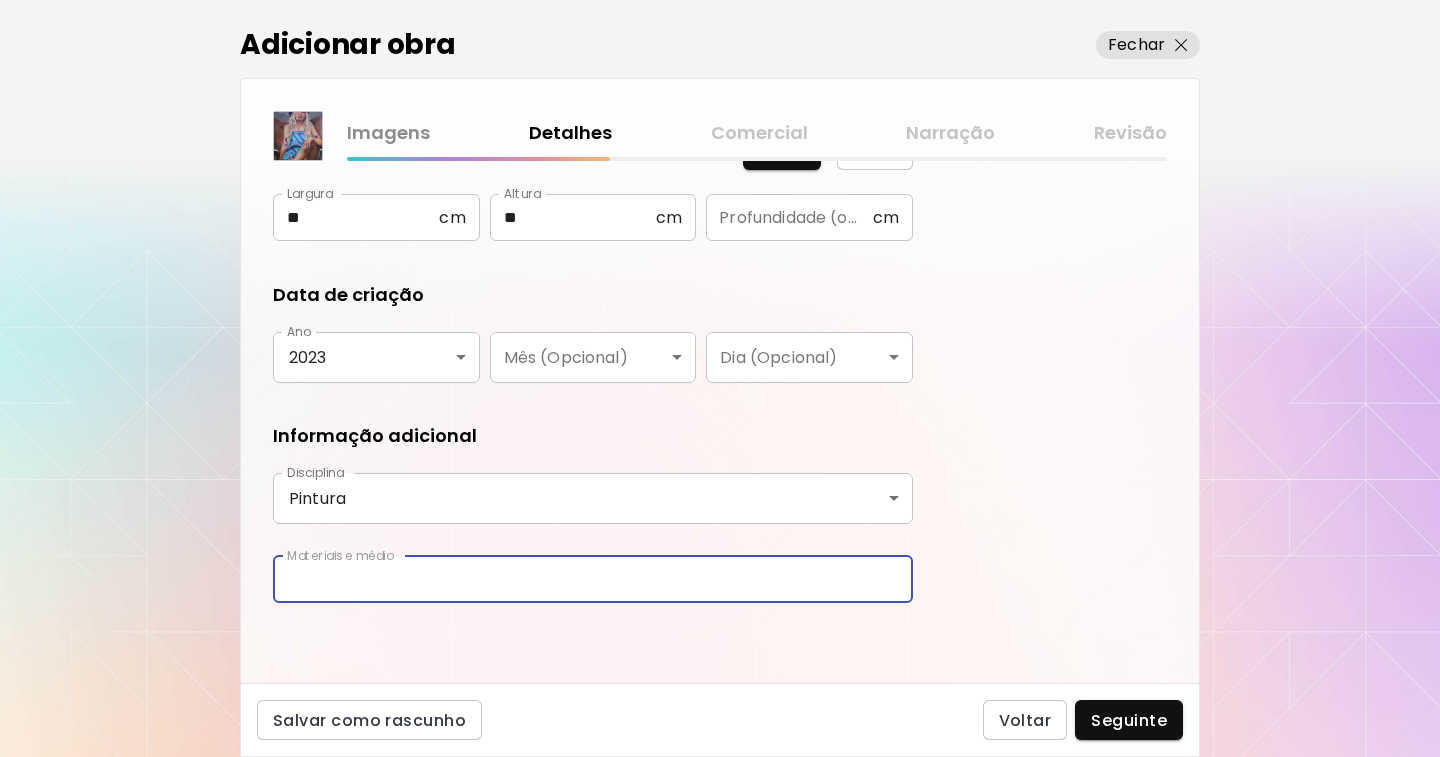 type on "**********" 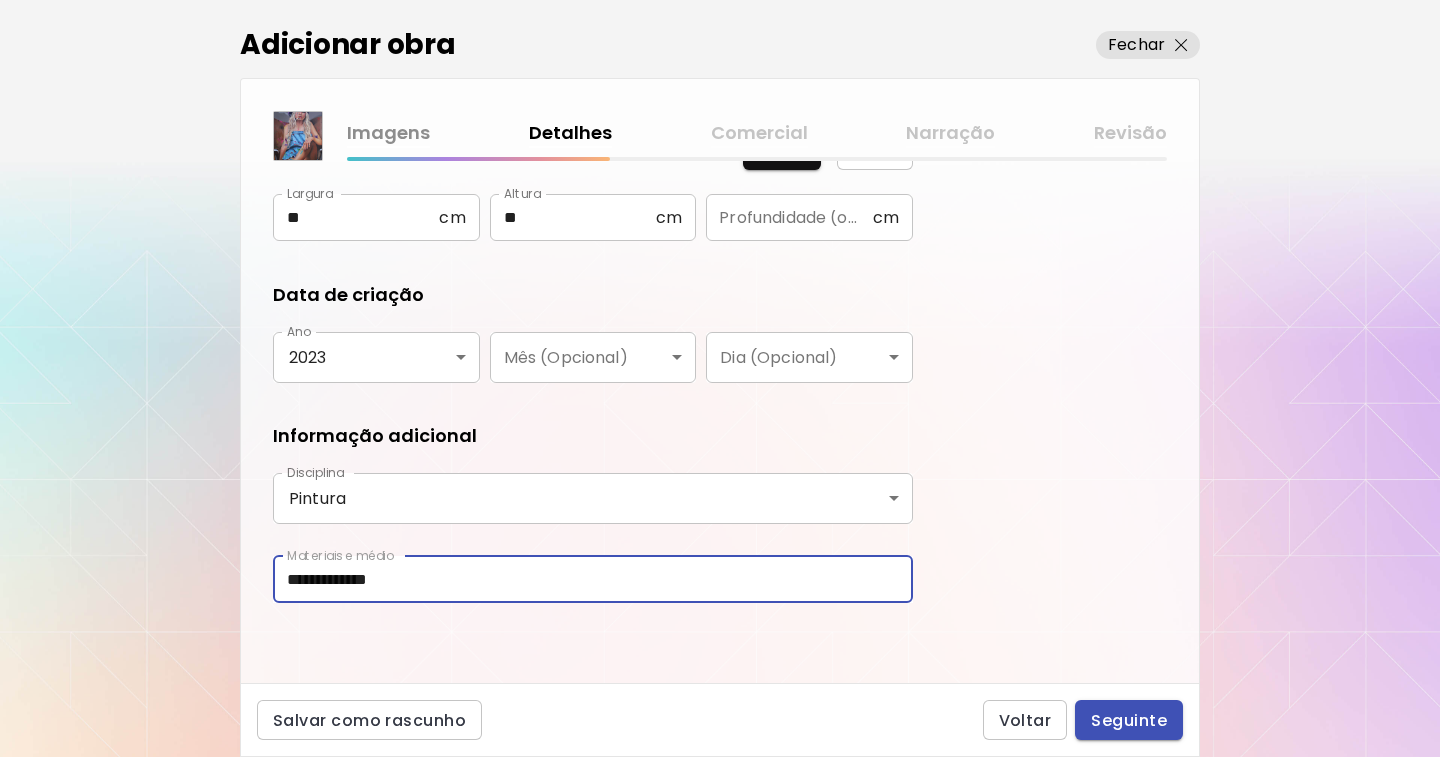 click on "Seguinte" at bounding box center [1129, 720] 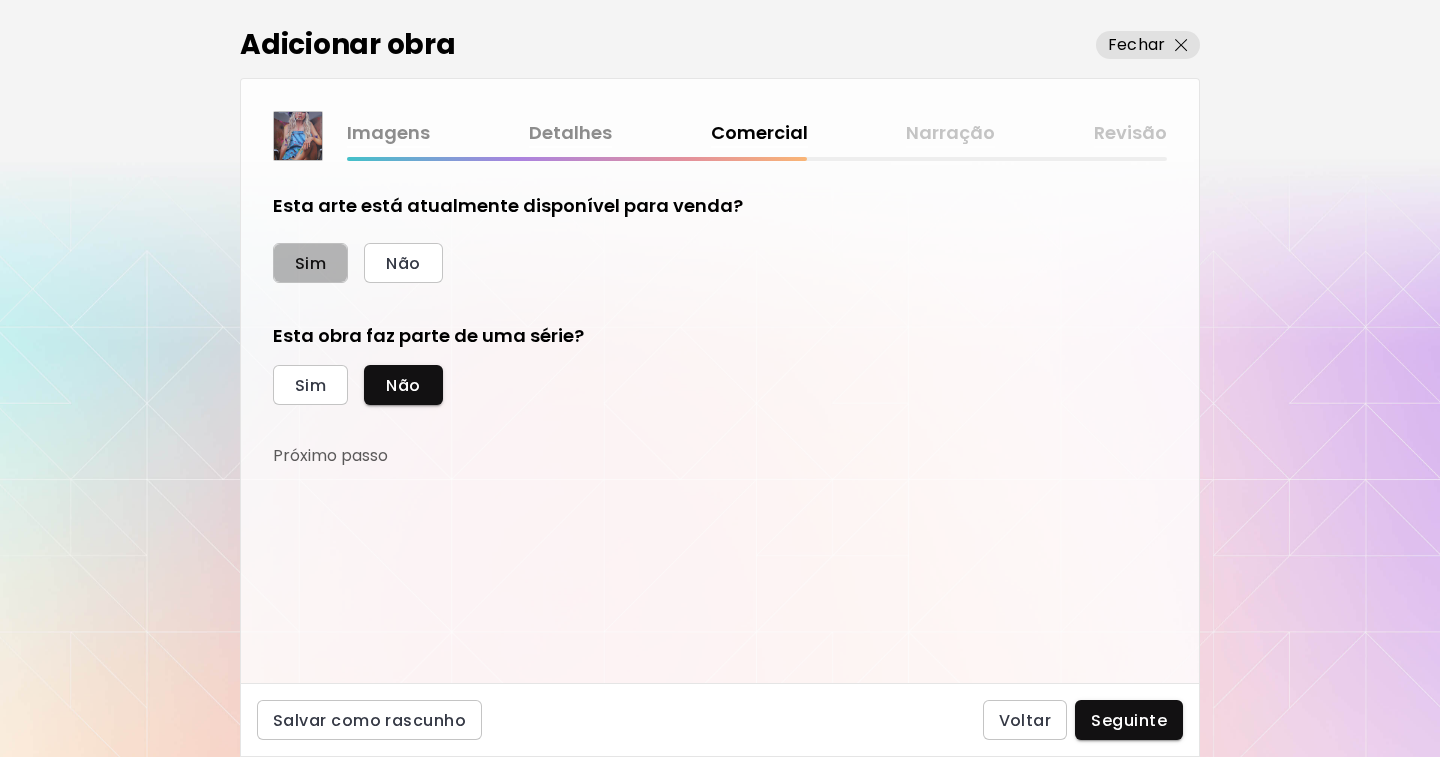 click on "Sim" at bounding box center (310, 263) 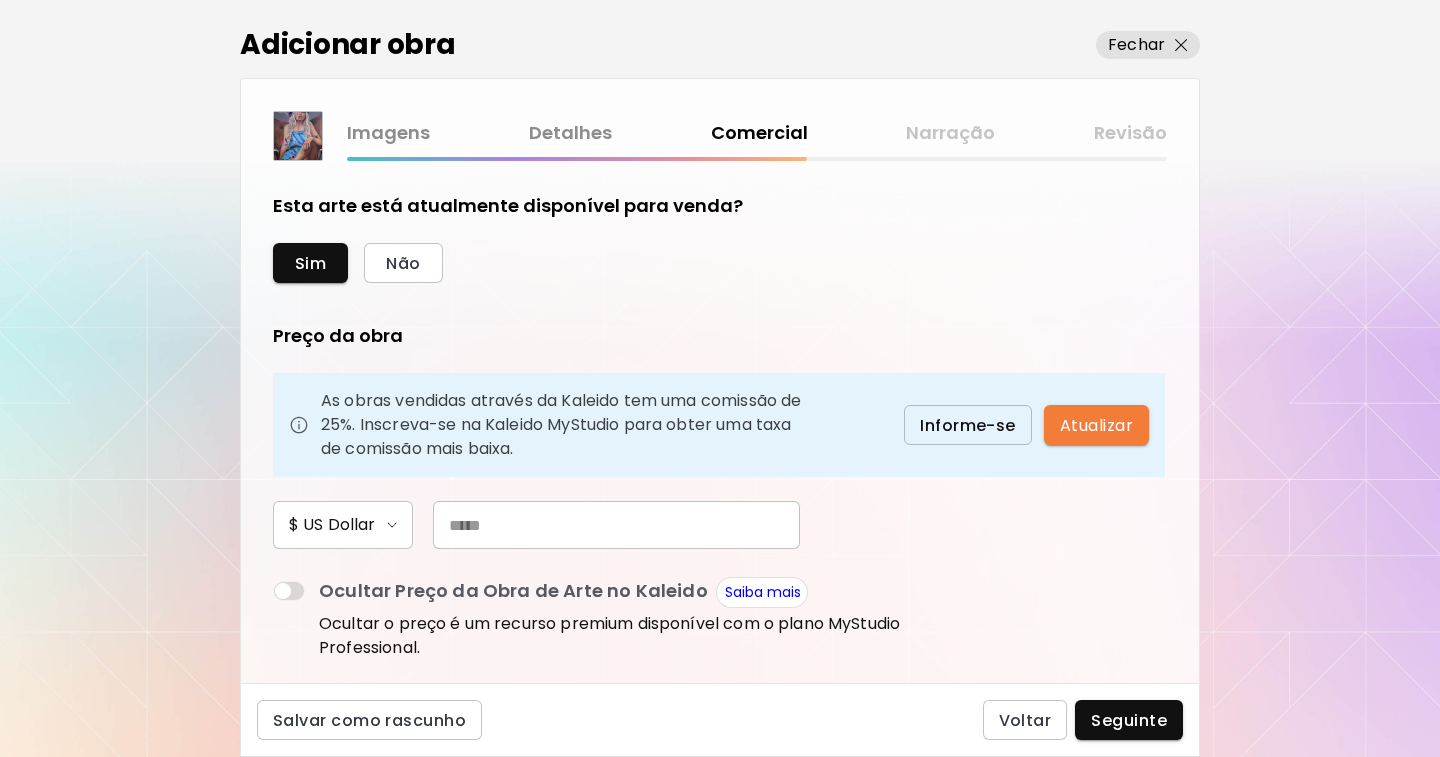 click at bounding box center (616, 525) 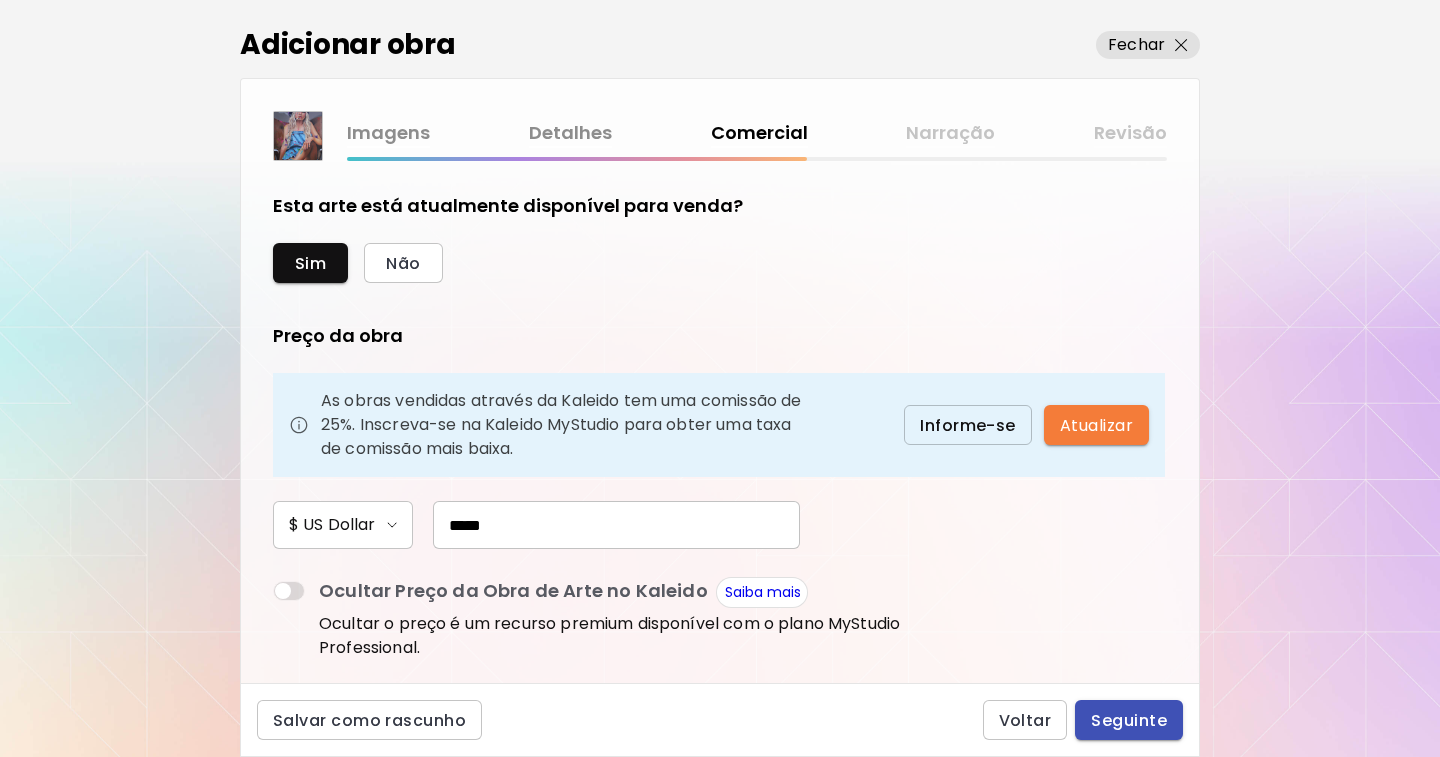 type on "*****" 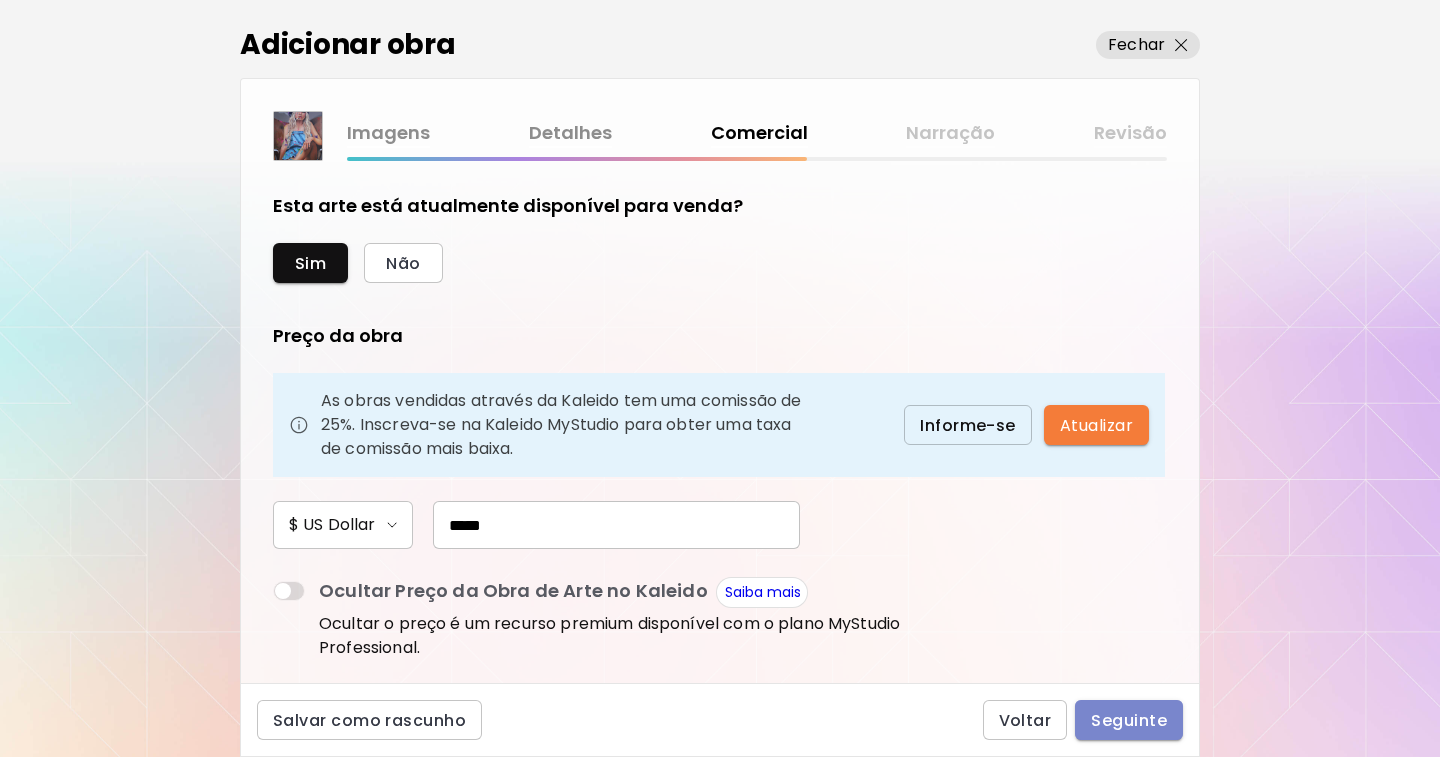 click on "Seguinte" at bounding box center [1129, 720] 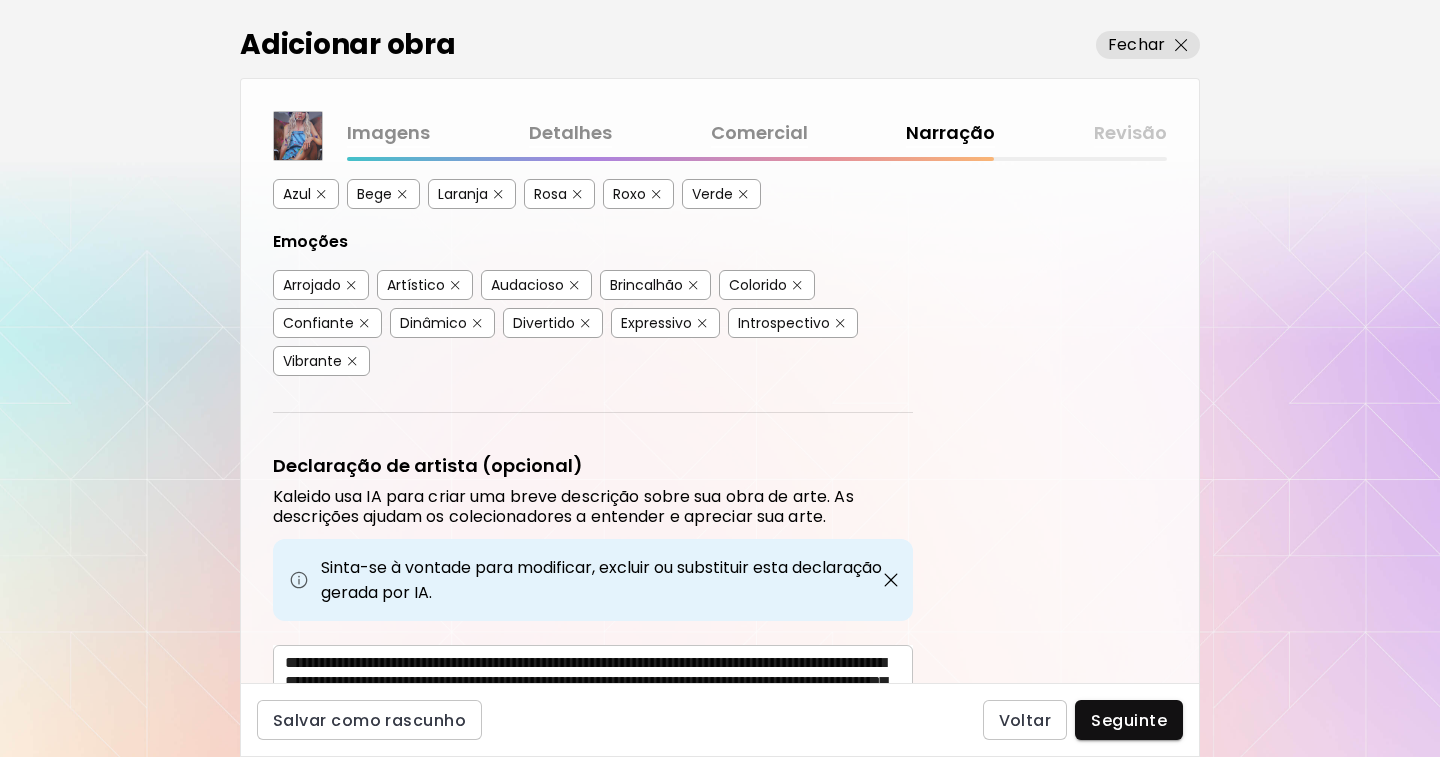scroll, scrollTop: 667, scrollLeft: 0, axis: vertical 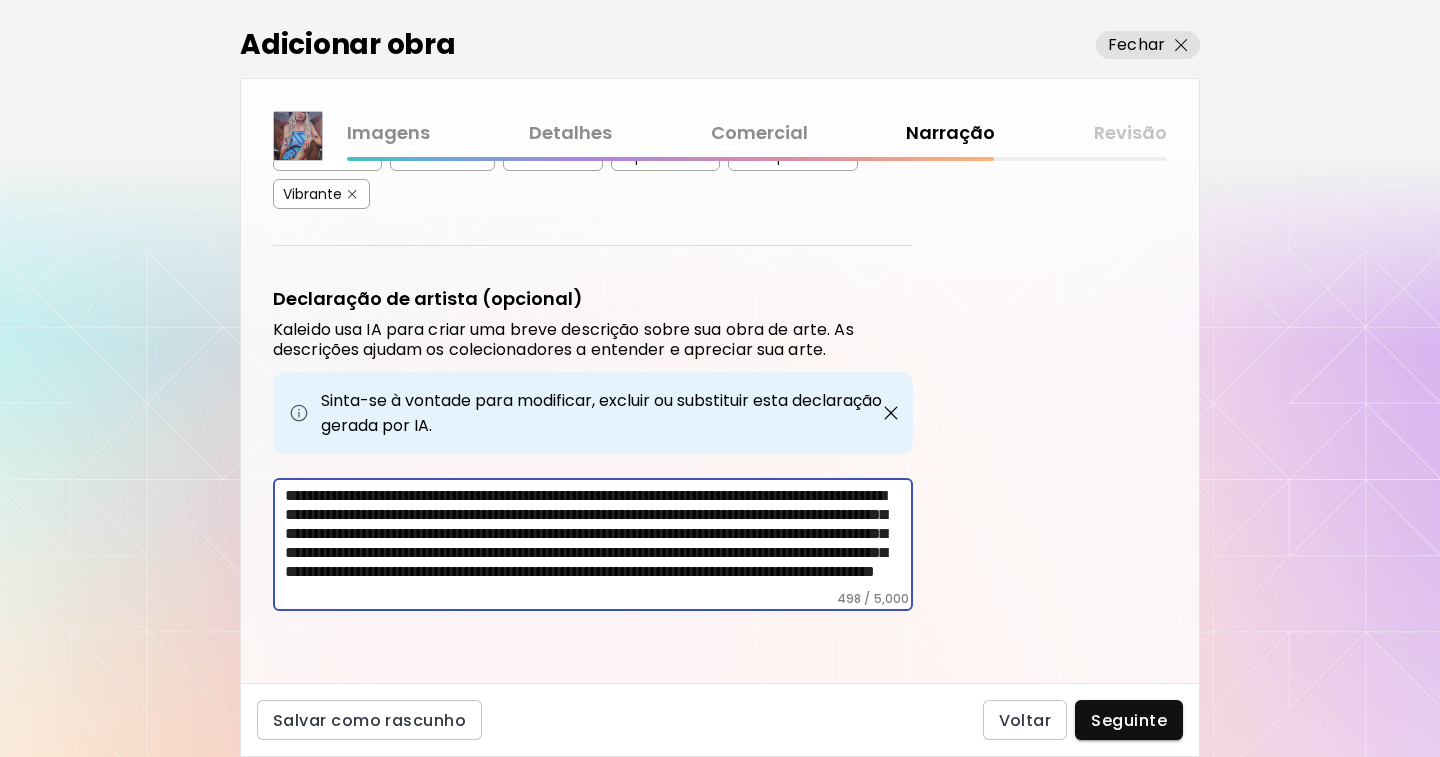 drag, startPoint x: 394, startPoint y: 590, endPoint x: 256, endPoint y: 432, distance: 209.78084 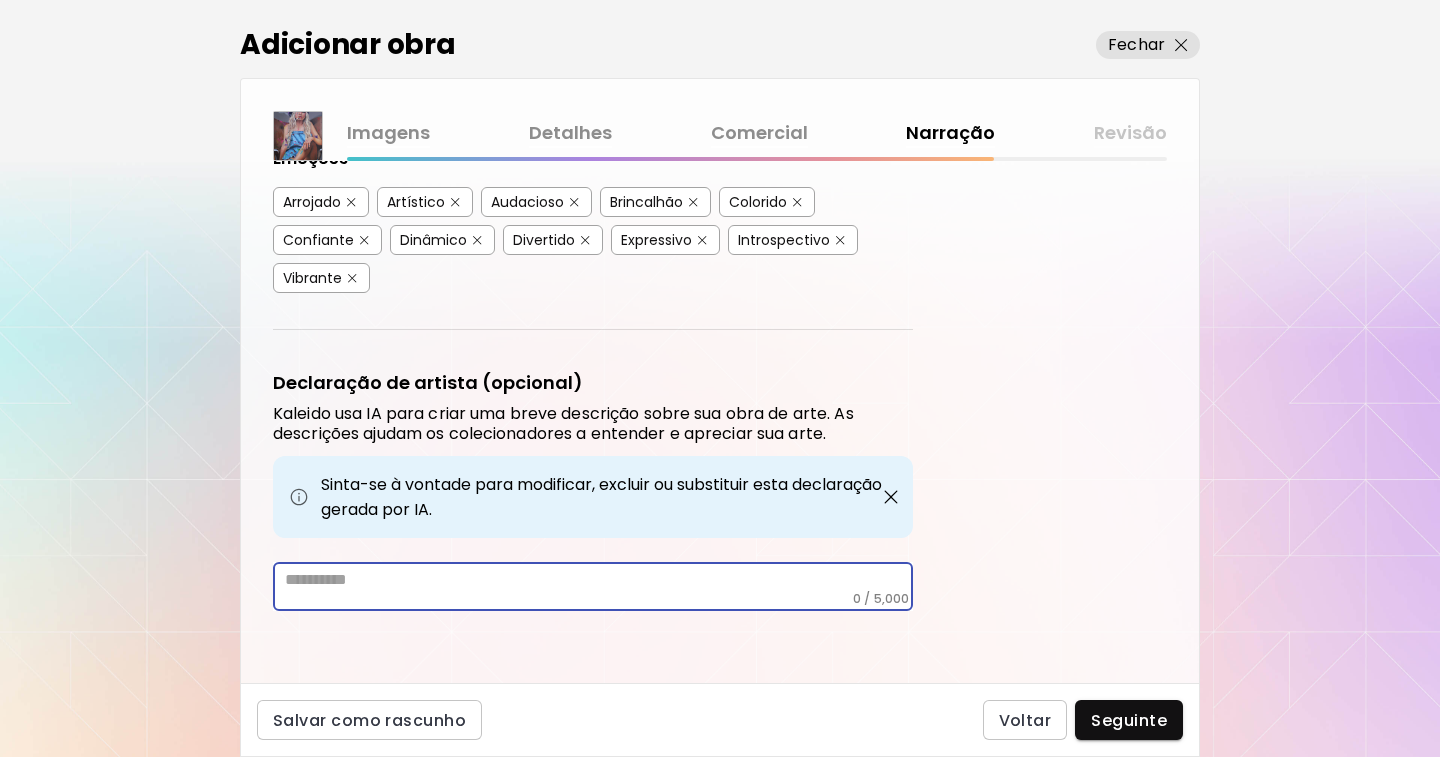 scroll, scrollTop: 583, scrollLeft: 0, axis: vertical 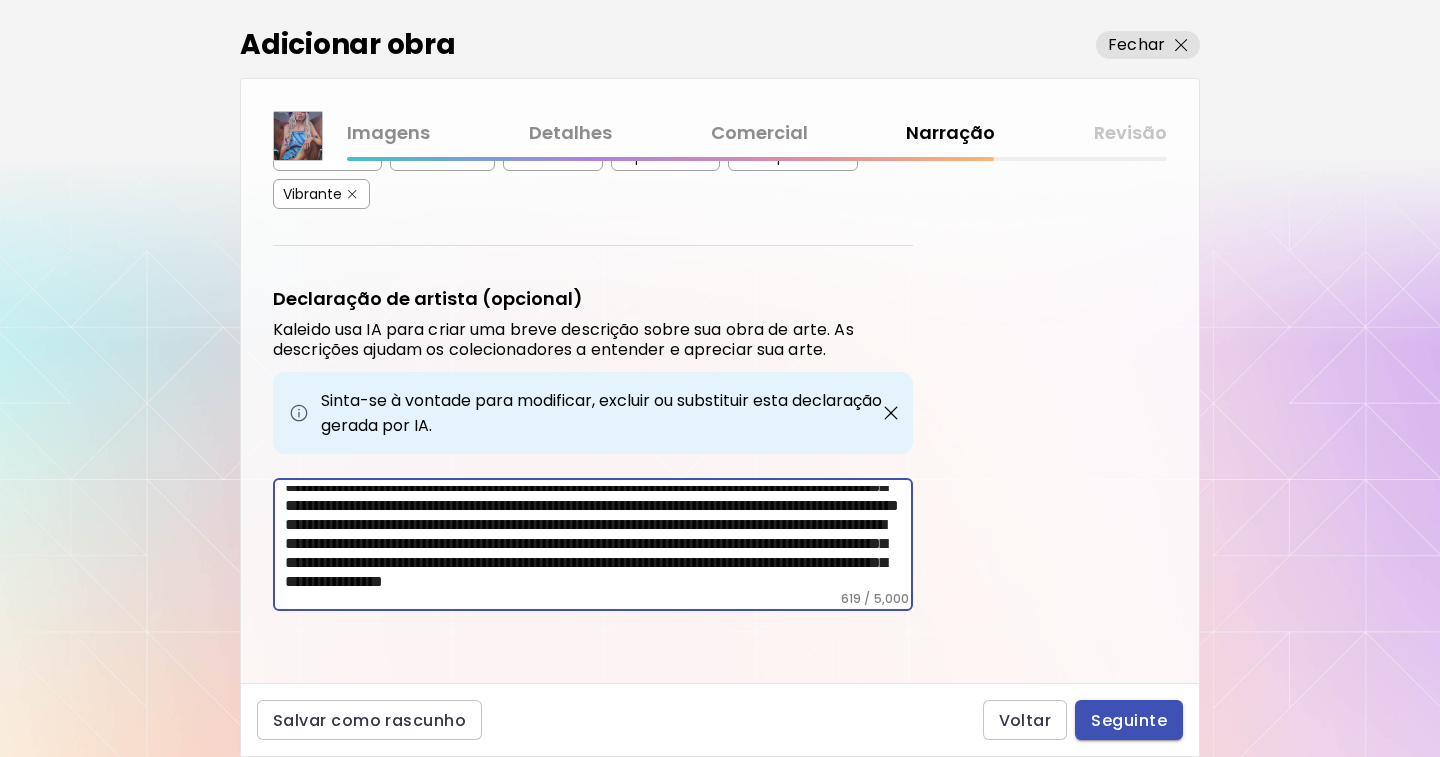 type on "**********" 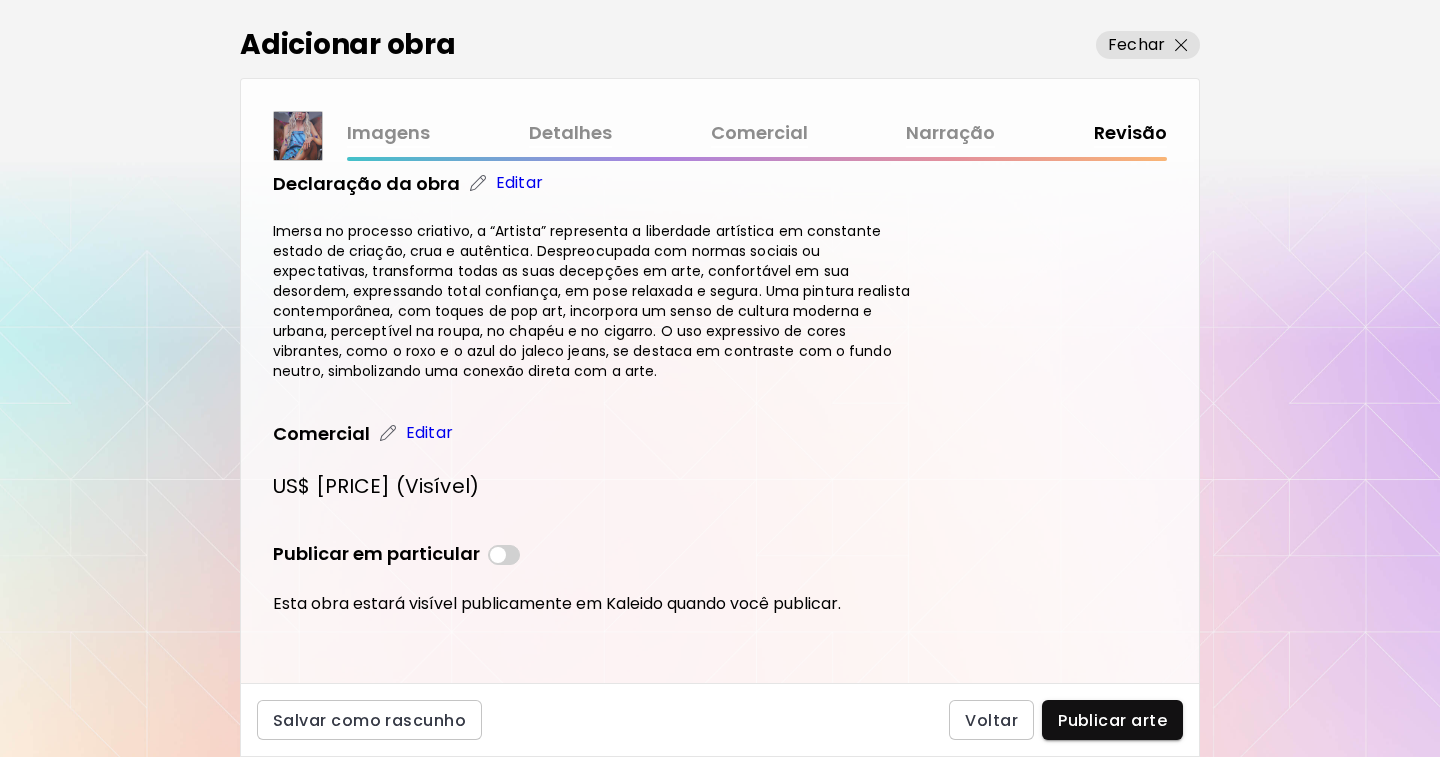 scroll, scrollTop: 623, scrollLeft: 0, axis: vertical 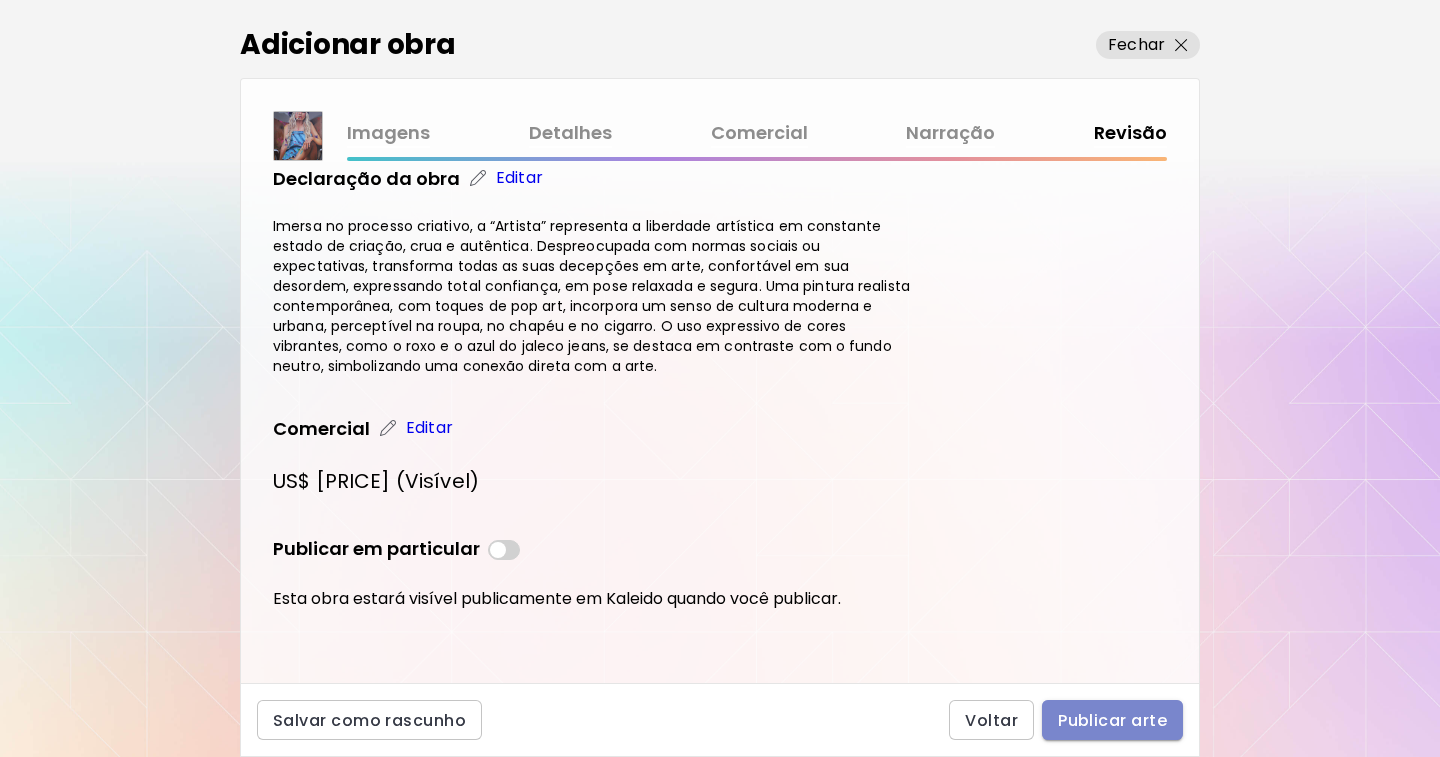 click on "Publicar arte" at bounding box center (1112, 720) 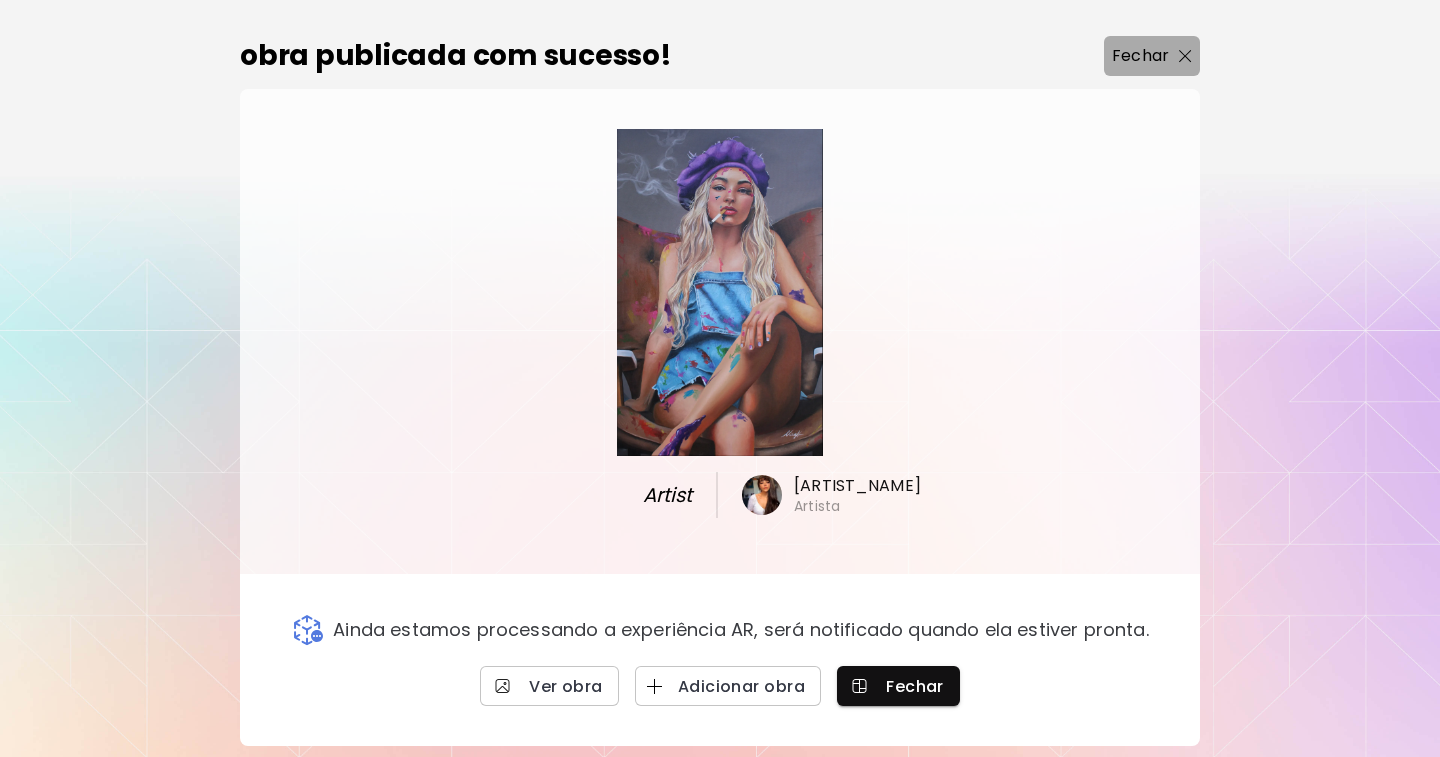 click on "Fechar" at bounding box center (1140, 56) 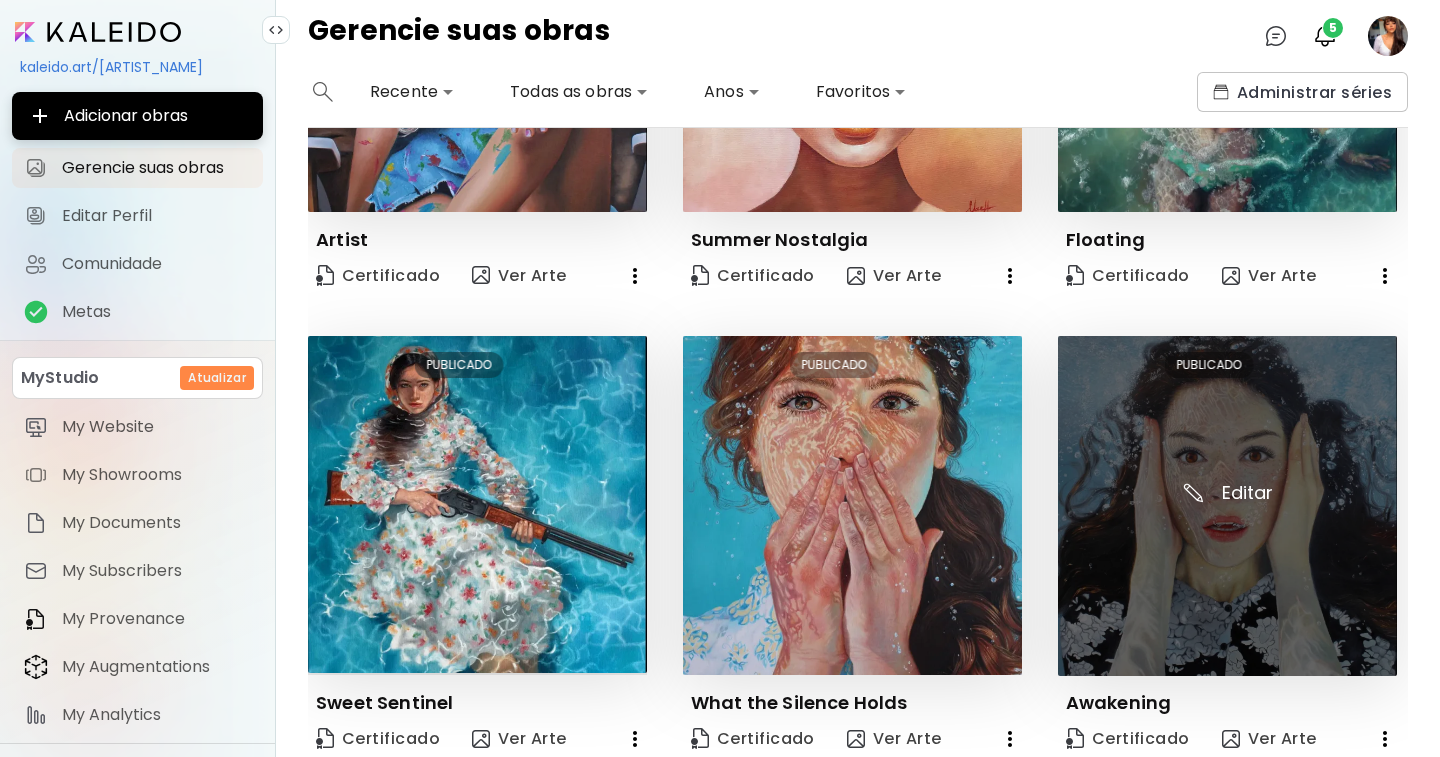 scroll, scrollTop: 0, scrollLeft: 0, axis: both 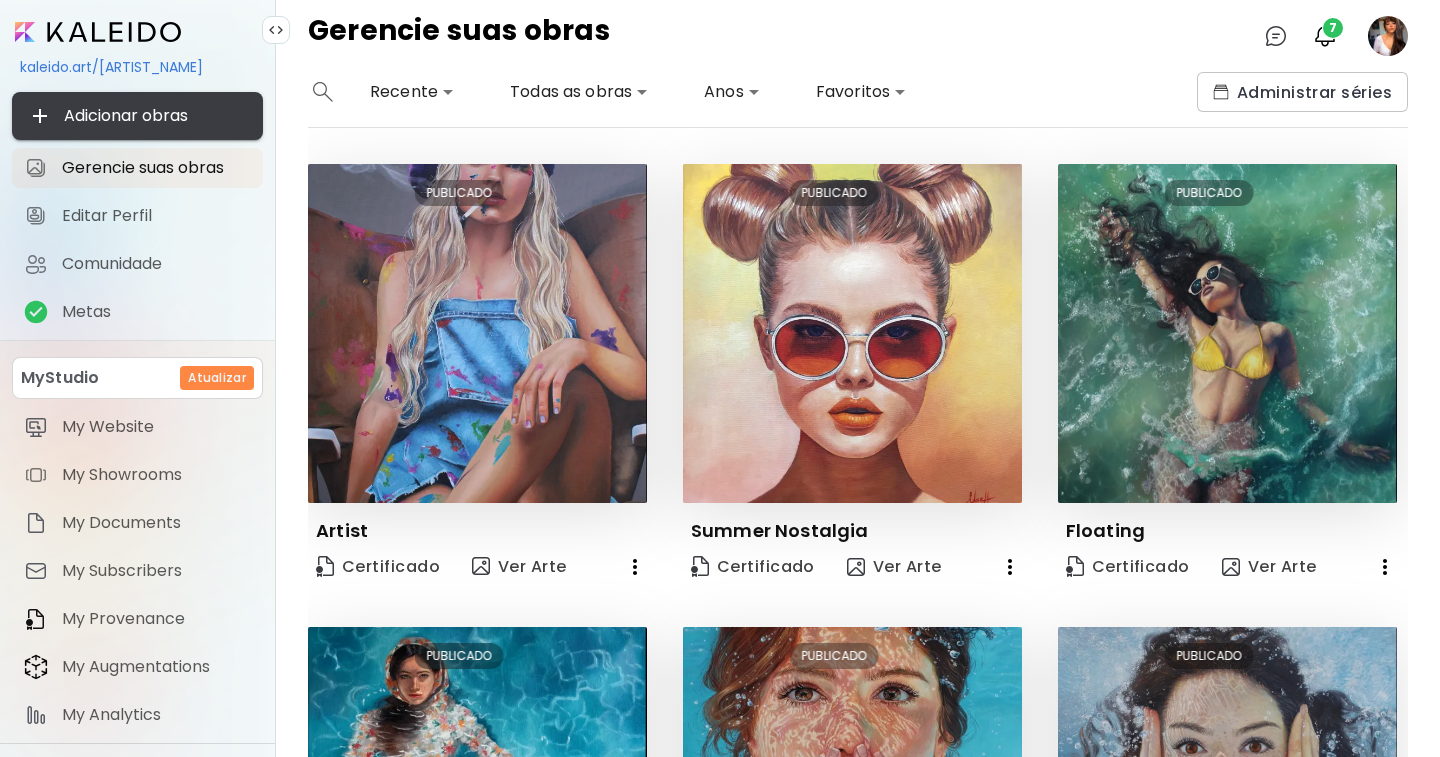 click on "Adicionar obras" at bounding box center (137, 116) 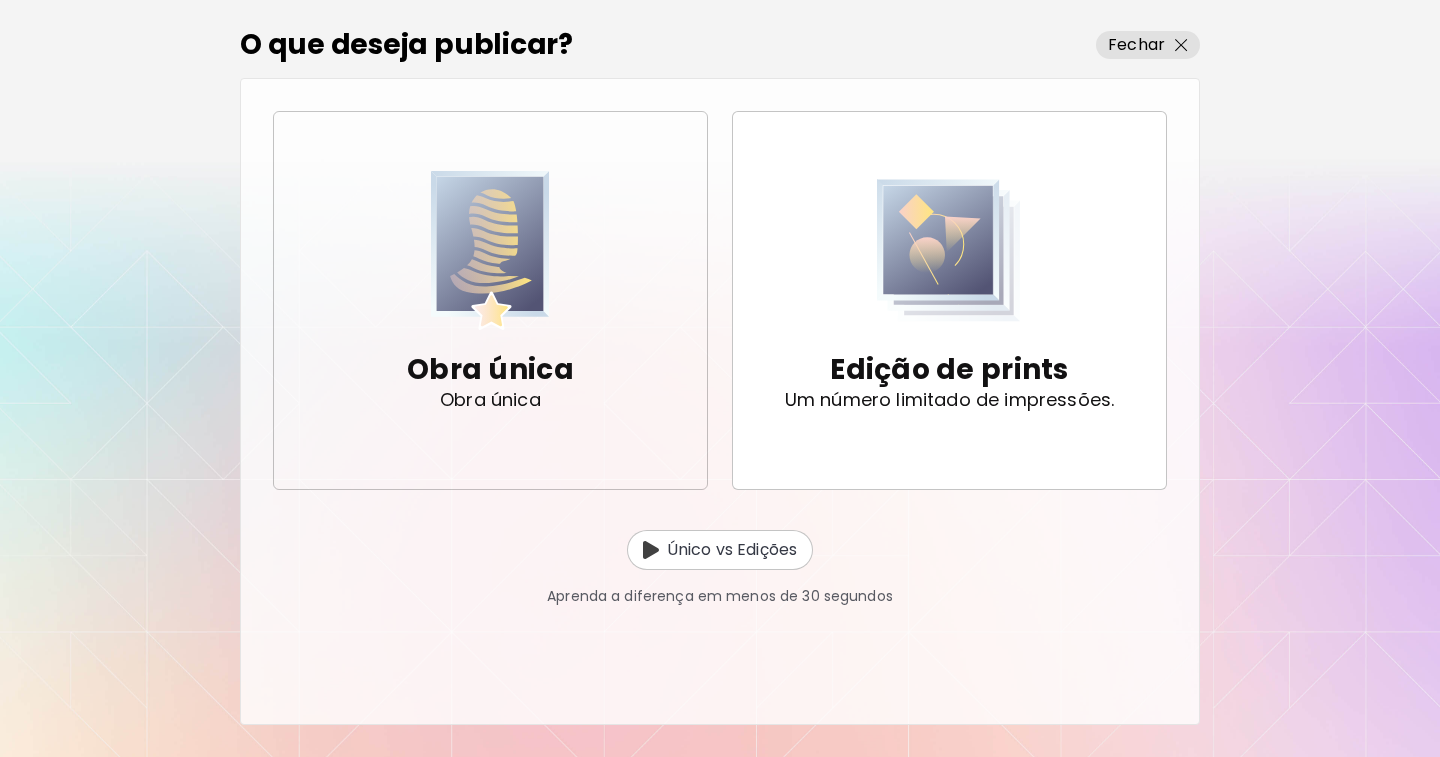 click at bounding box center [491, 250] 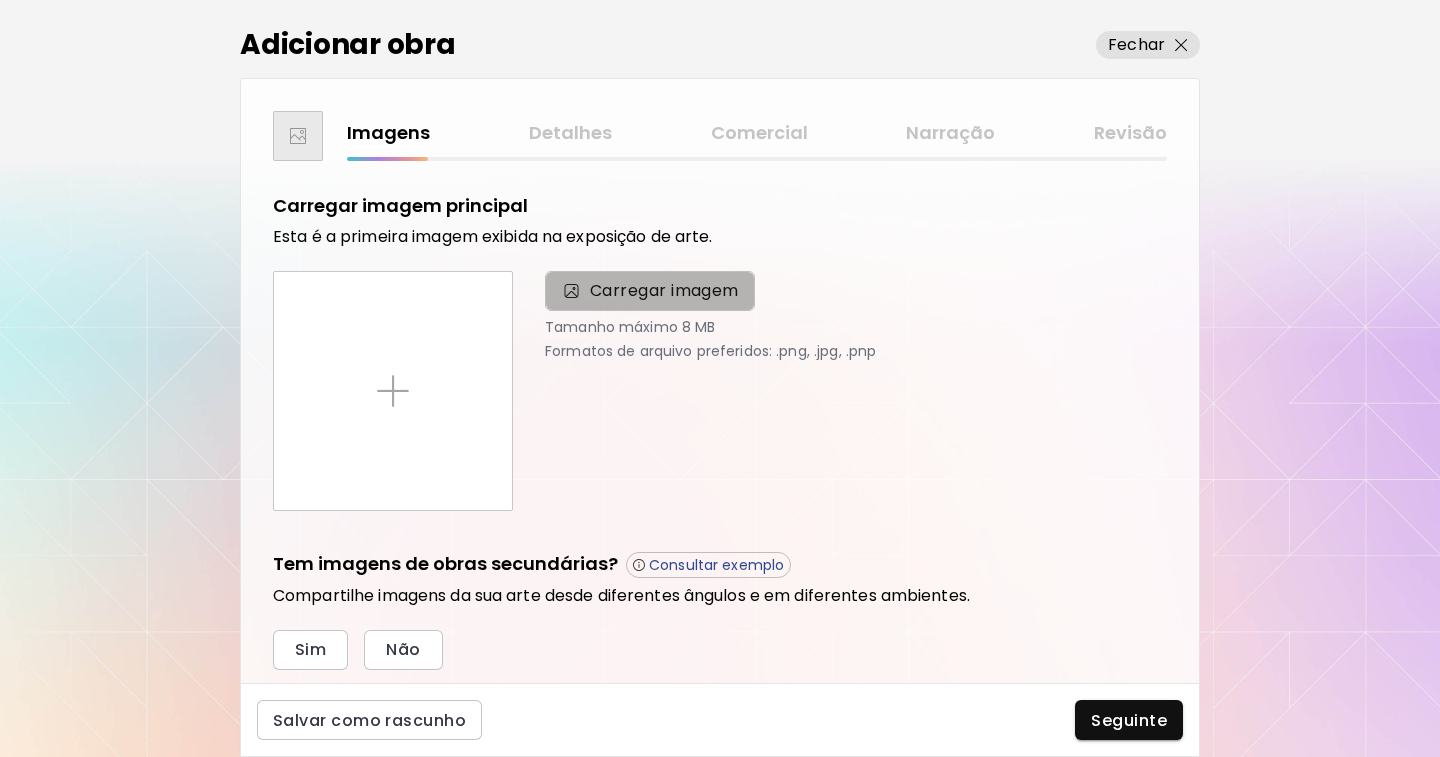 click on "Carregar imagem" at bounding box center (664, 291) 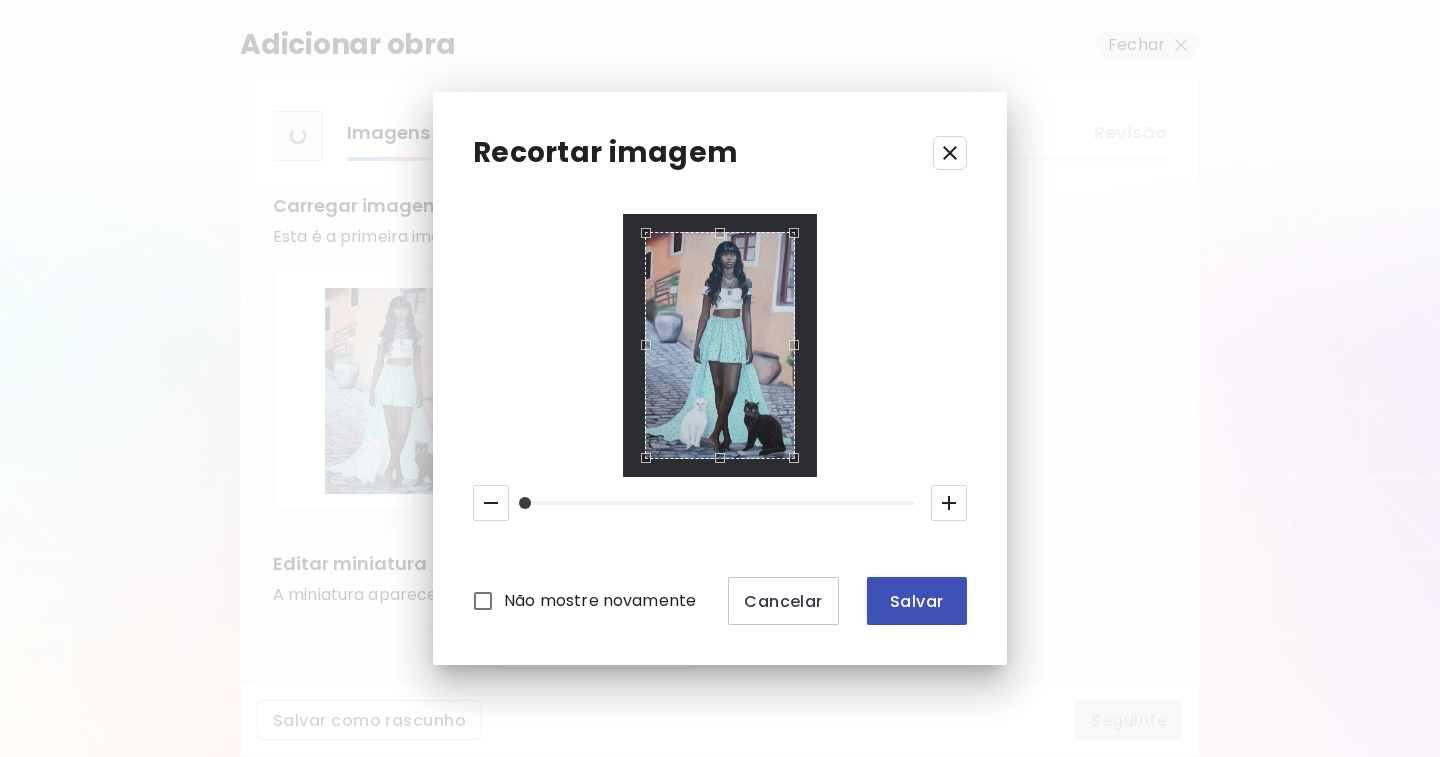 click on "Salvar" at bounding box center [917, 601] 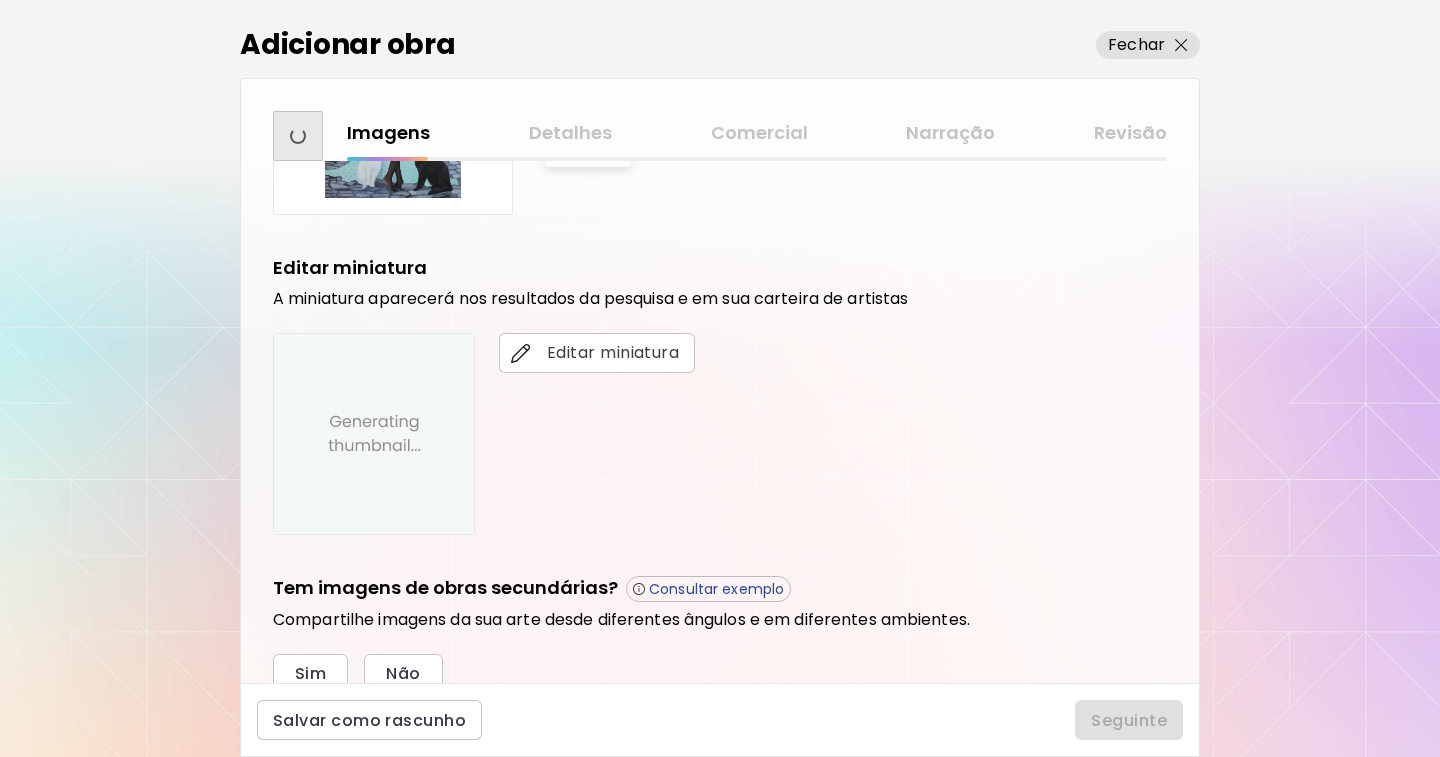 scroll, scrollTop: 300, scrollLeft: 0, axis: vertical 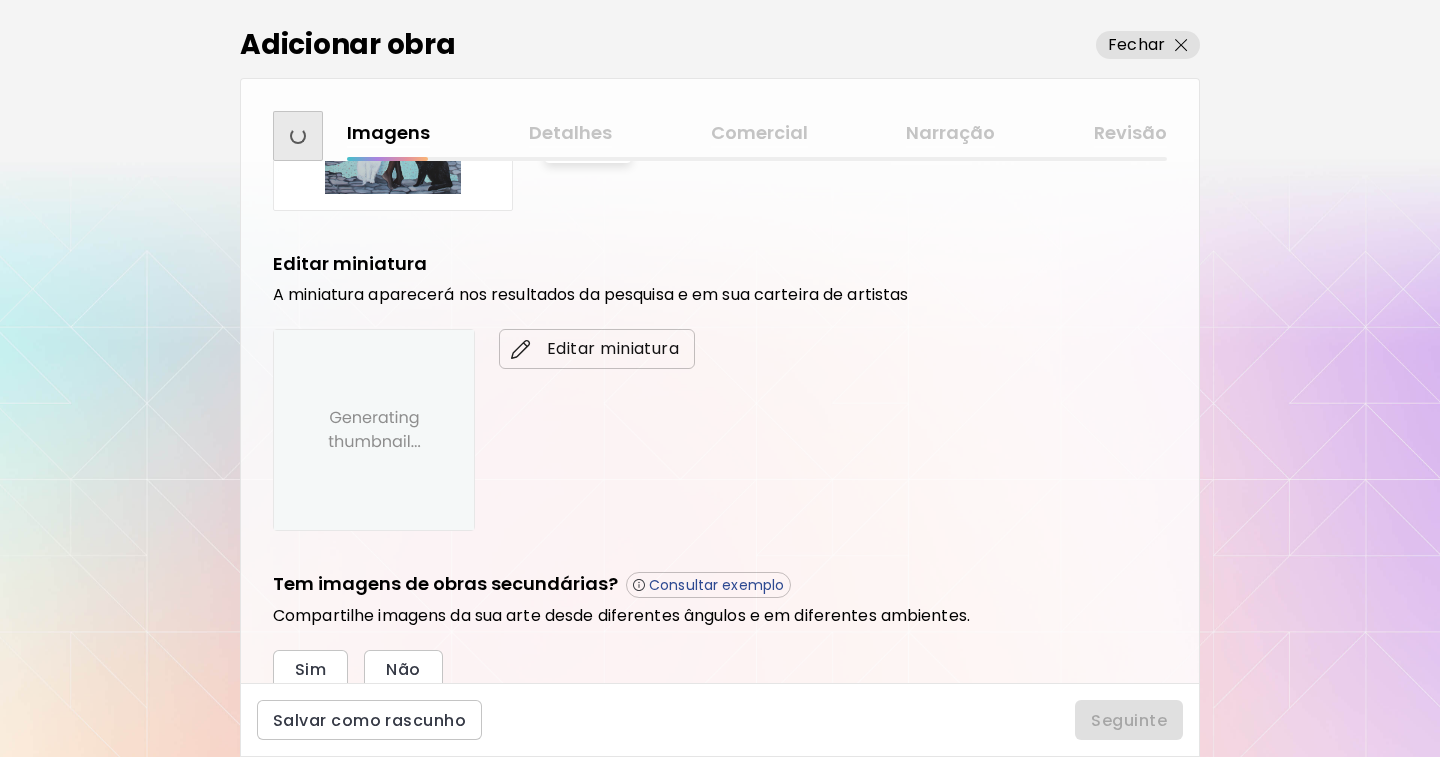 click on "Editar miniatura" at bounding box center [597, 349] 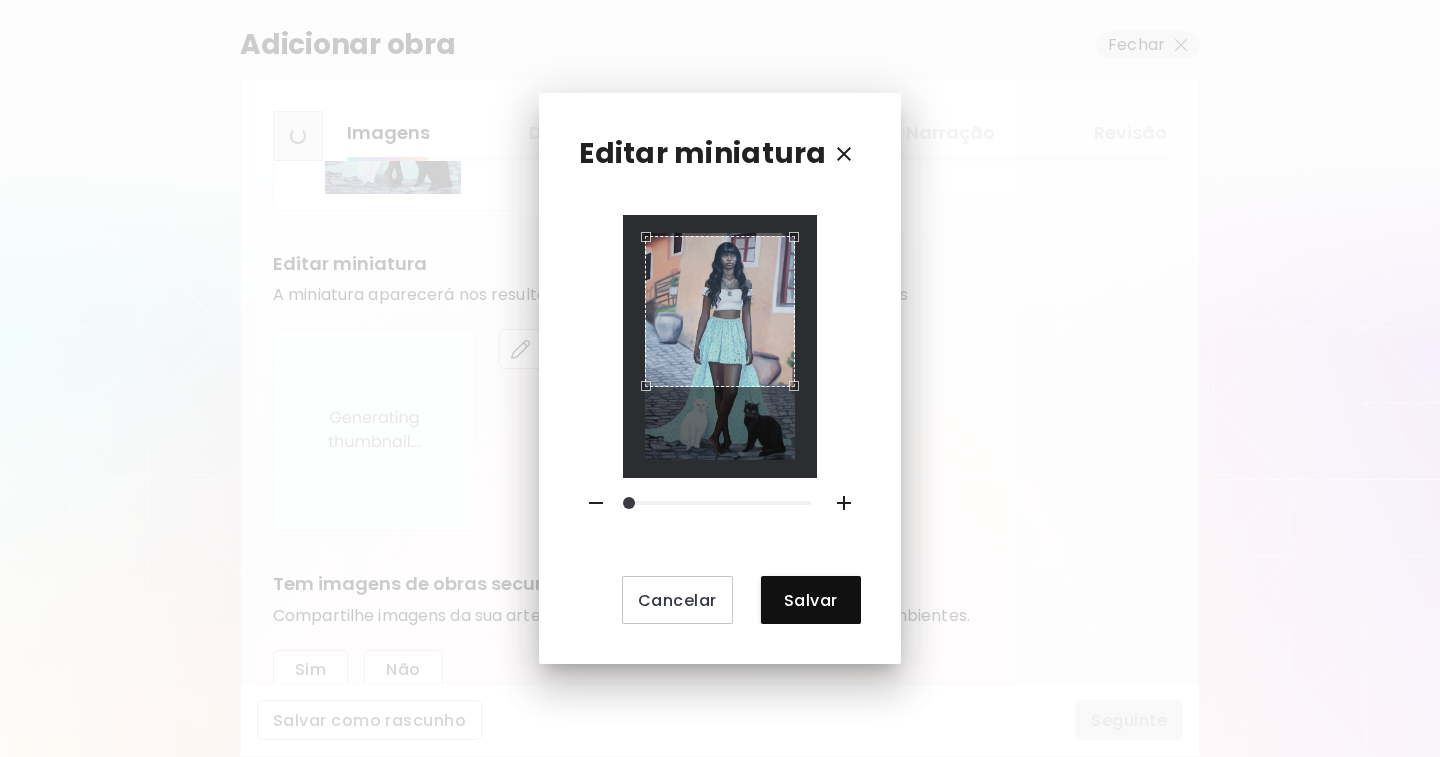 click at bounding box center (720, 311) 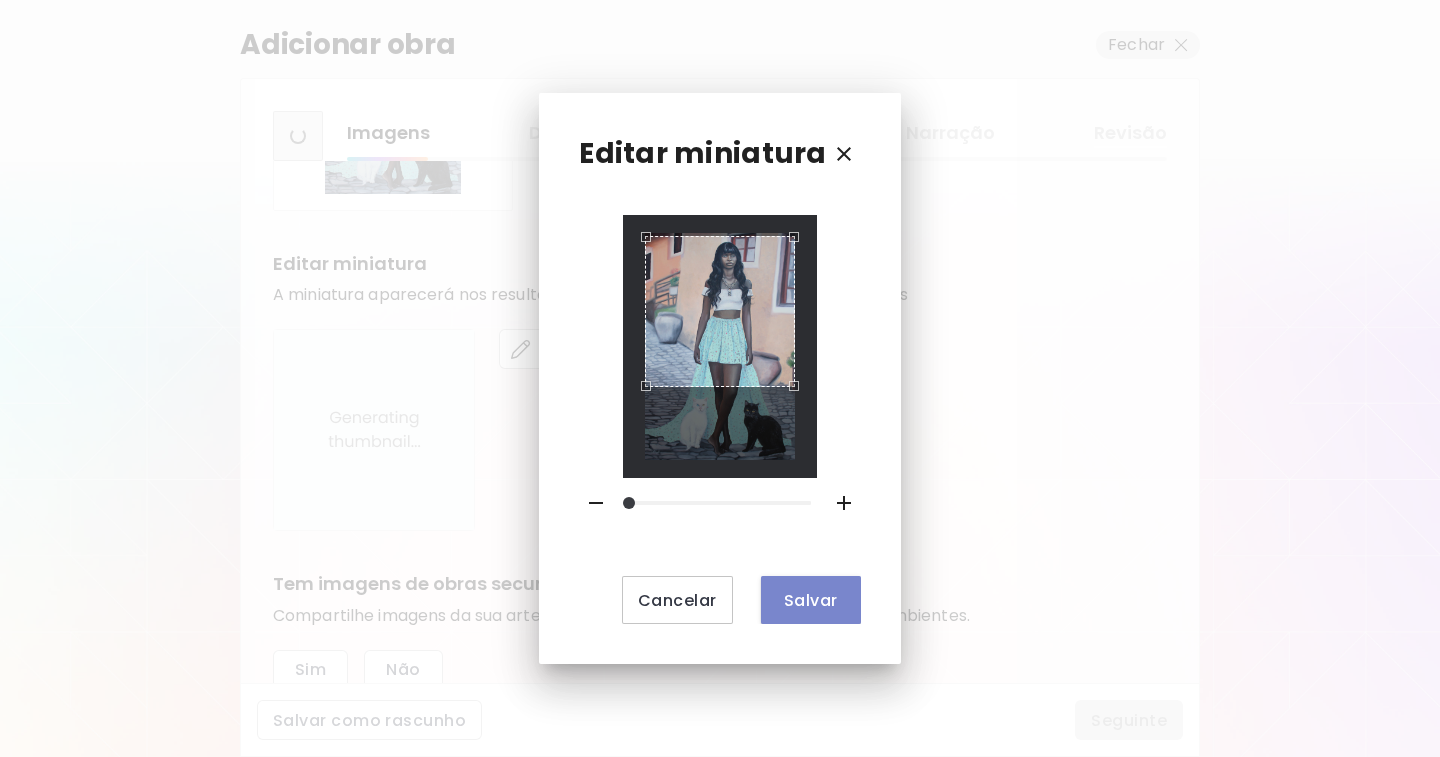 click on "Salvar" at bounding box center [811, 600] 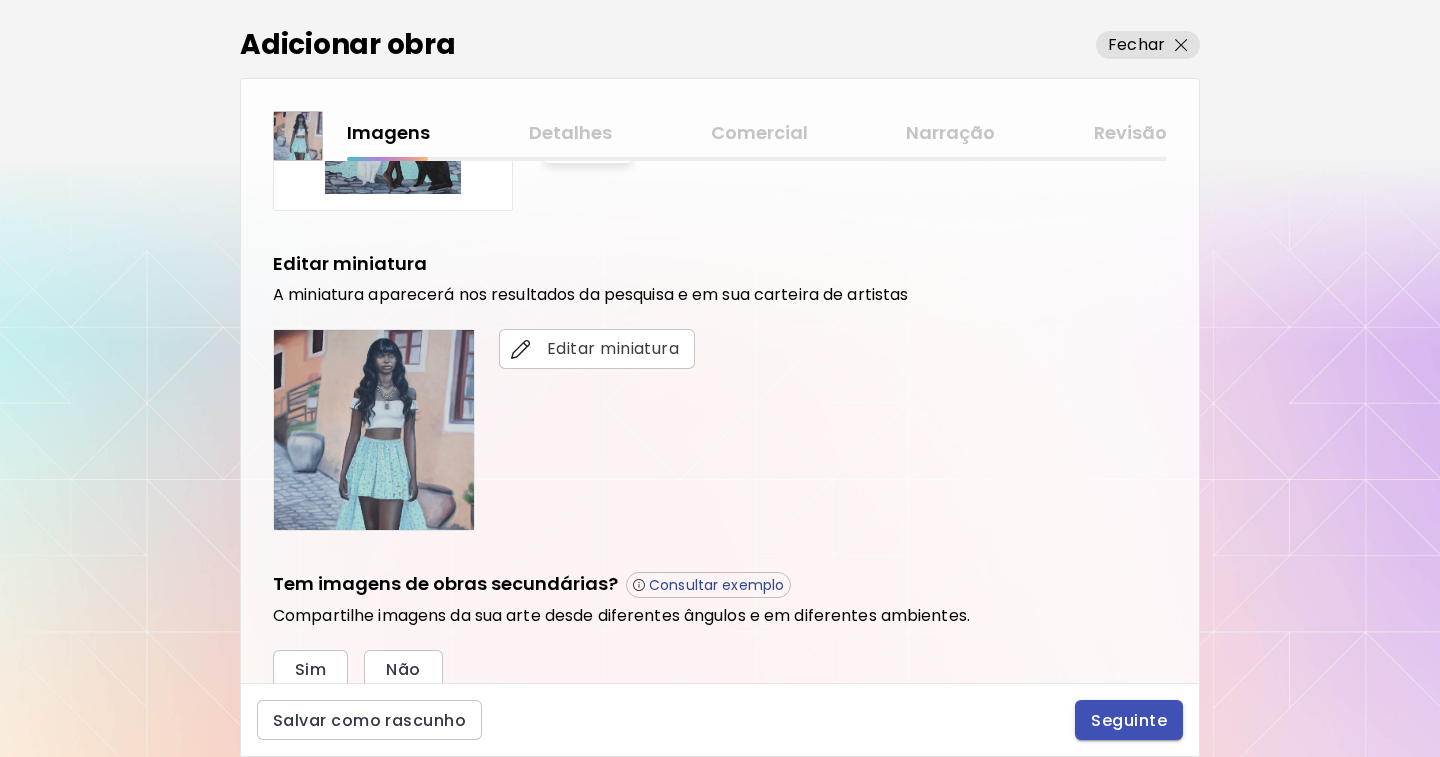 click on "Seguinte" at bounding box center [1129, 720] 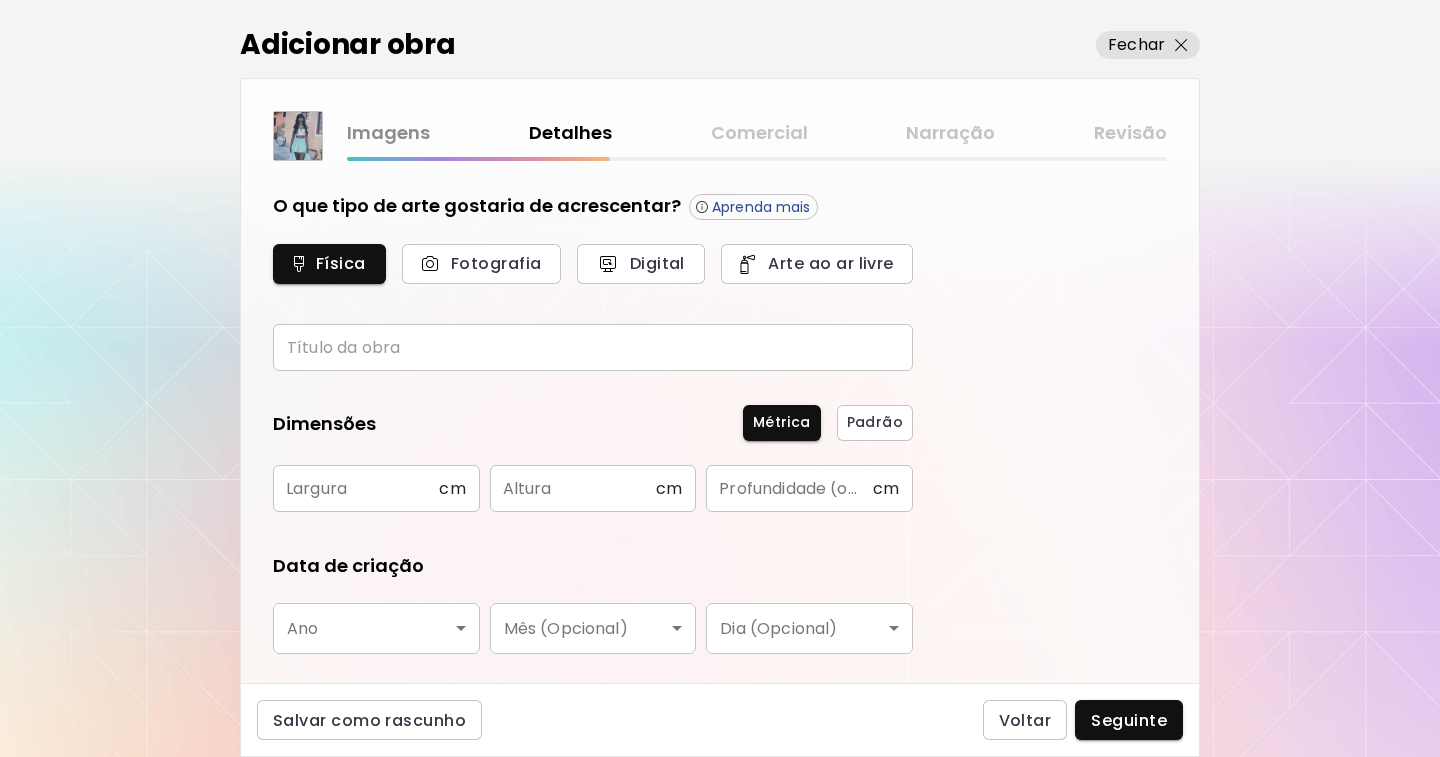 click at bounding box center [593, 347] 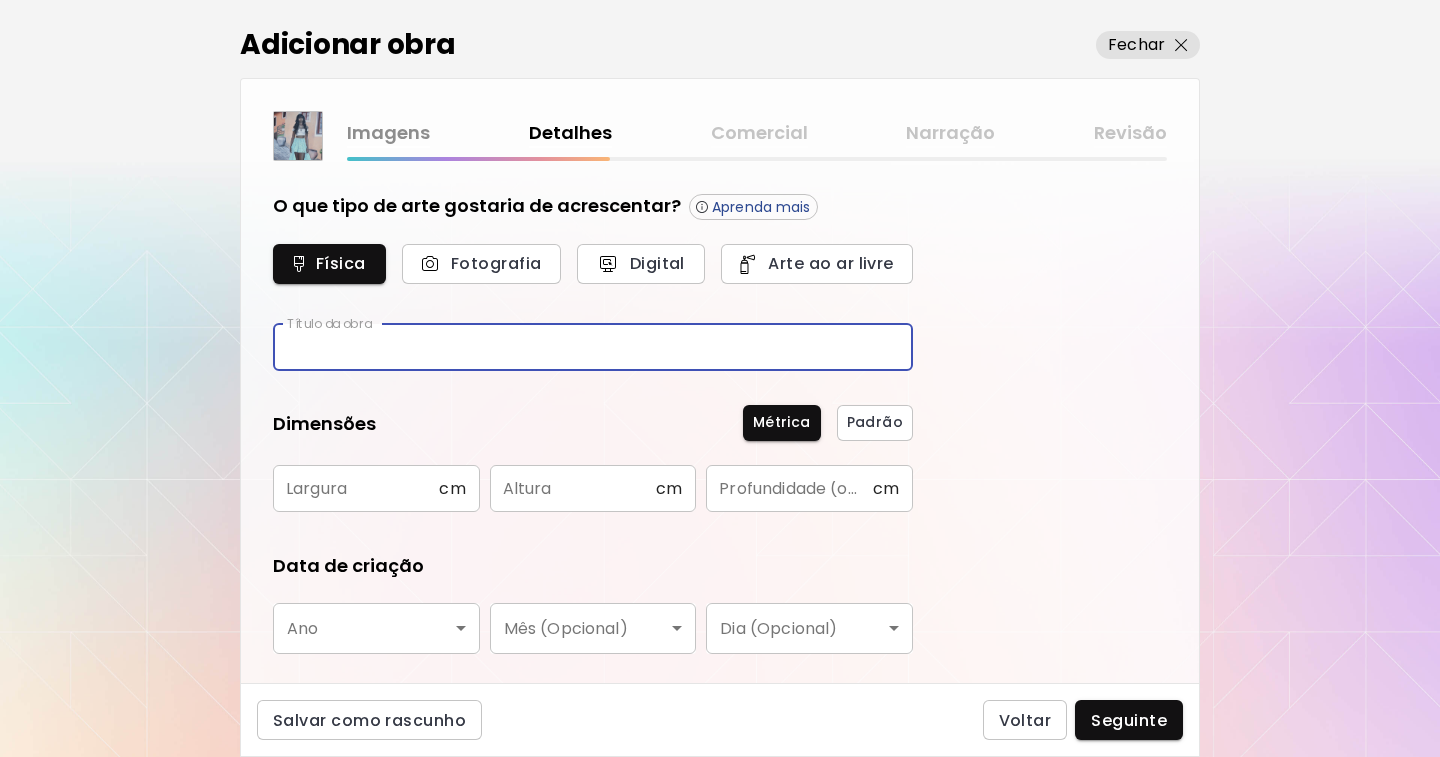 paste on "**********" 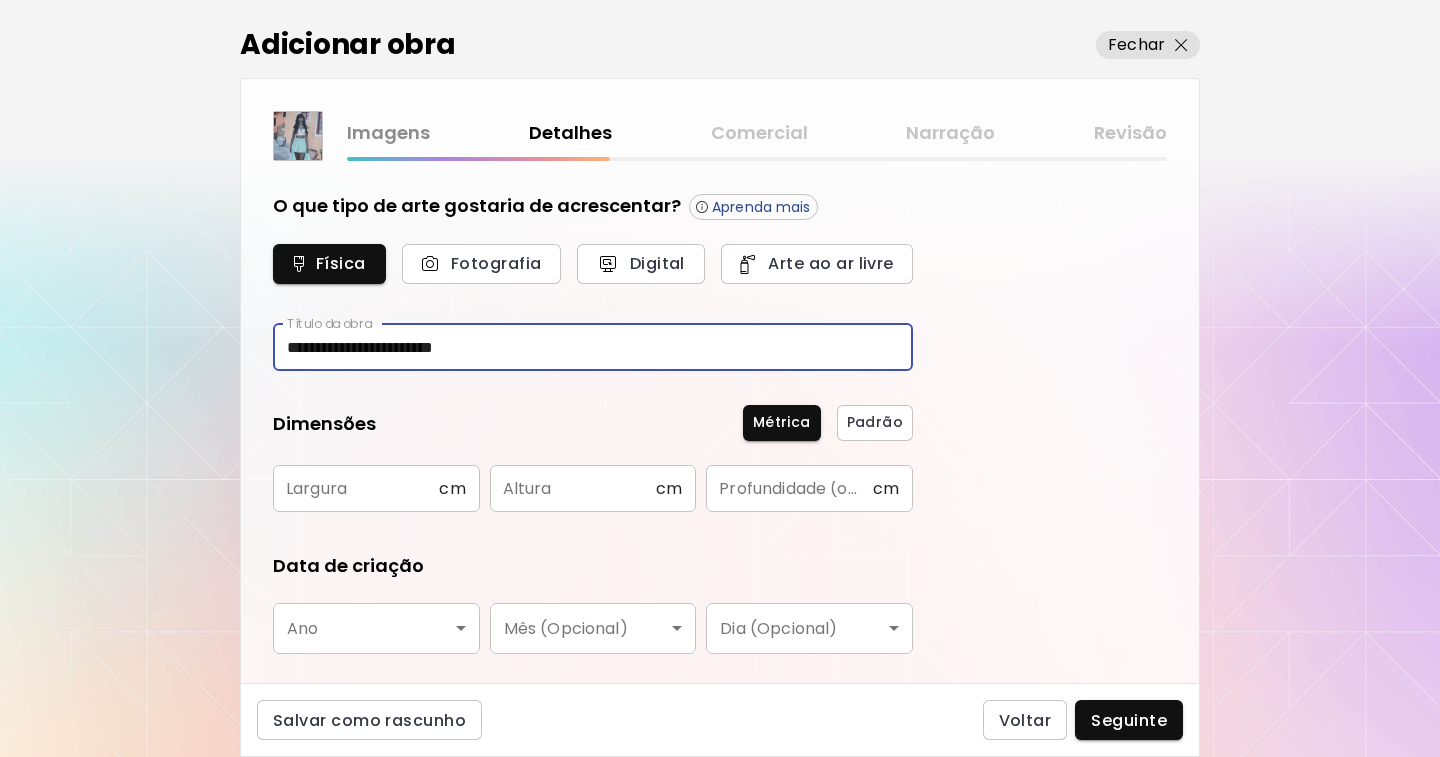 type on "**********" 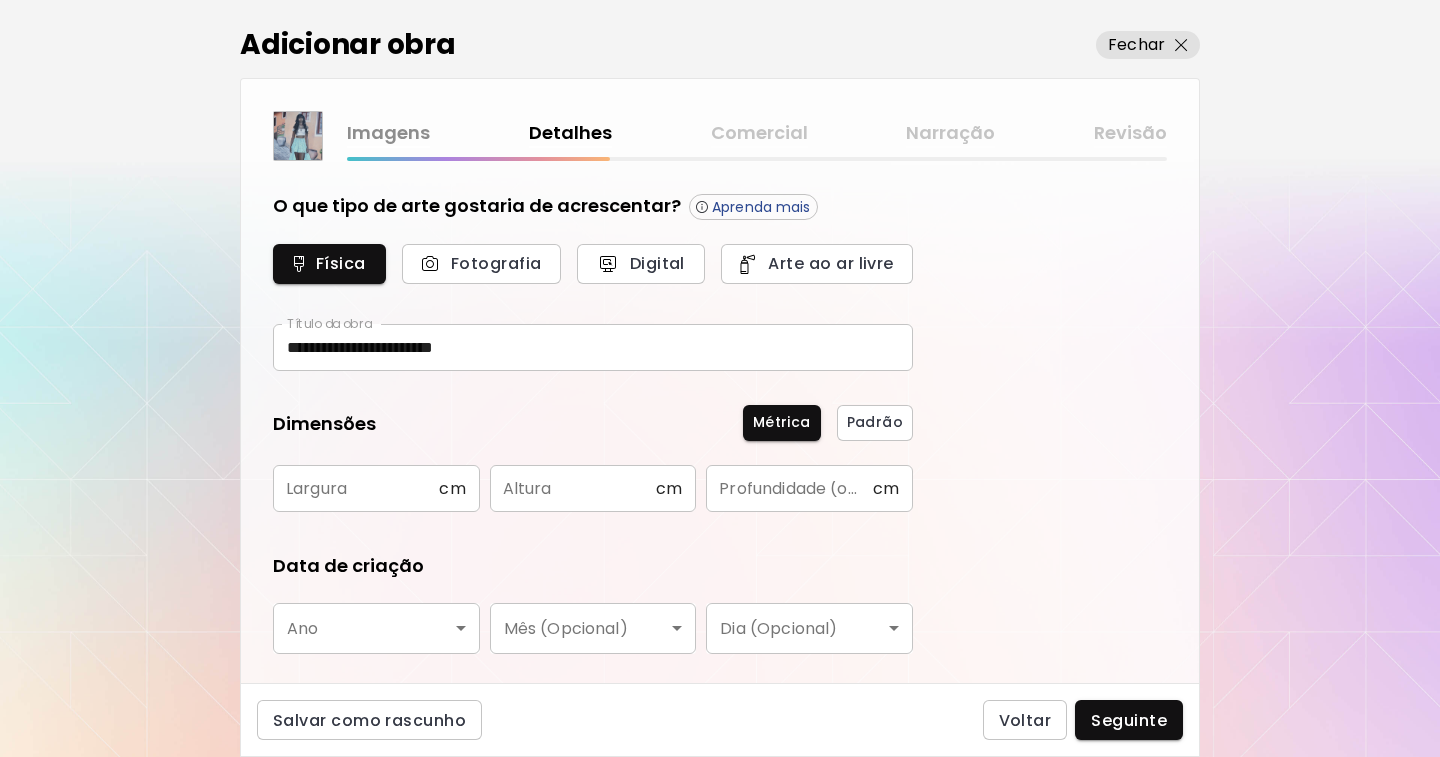 click at bounding box center [356, 488] 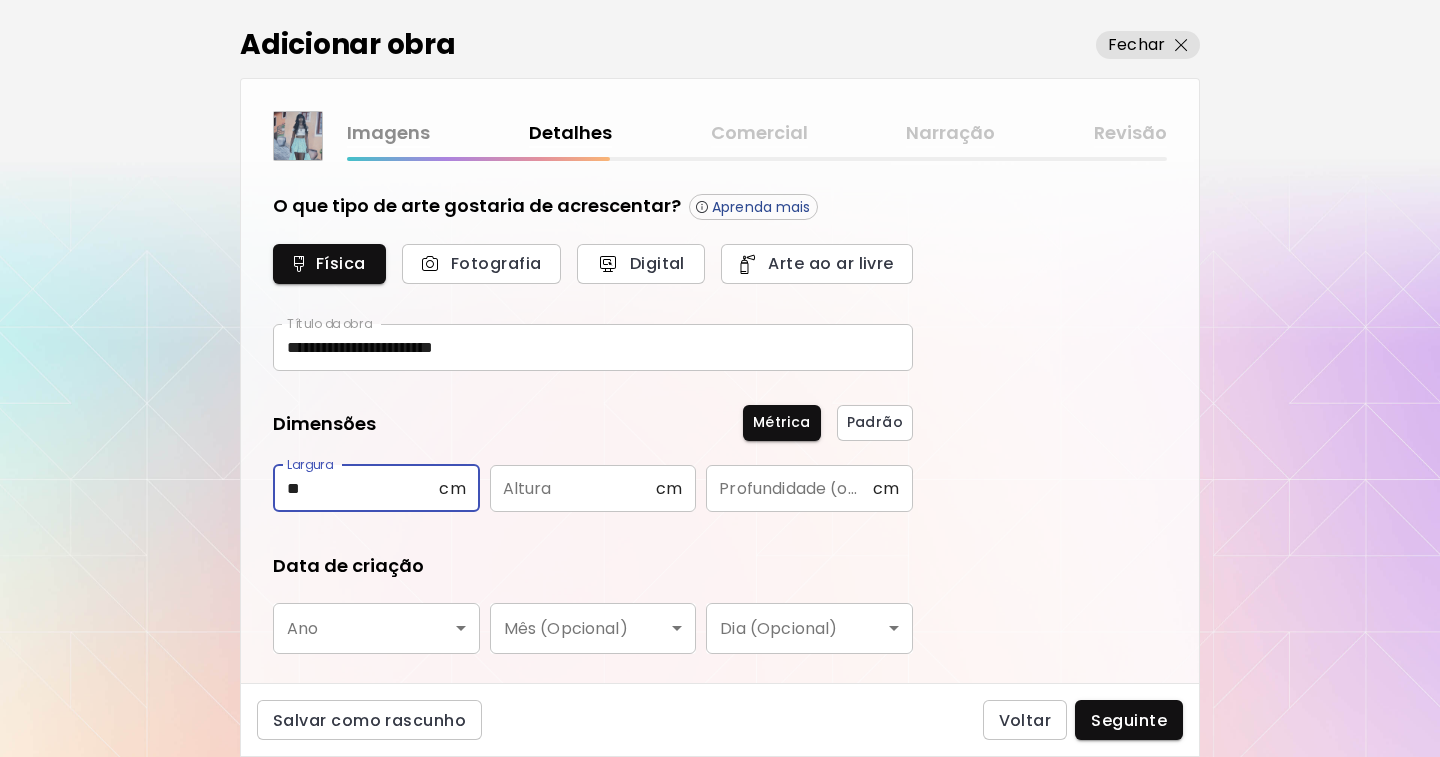 type on "**" 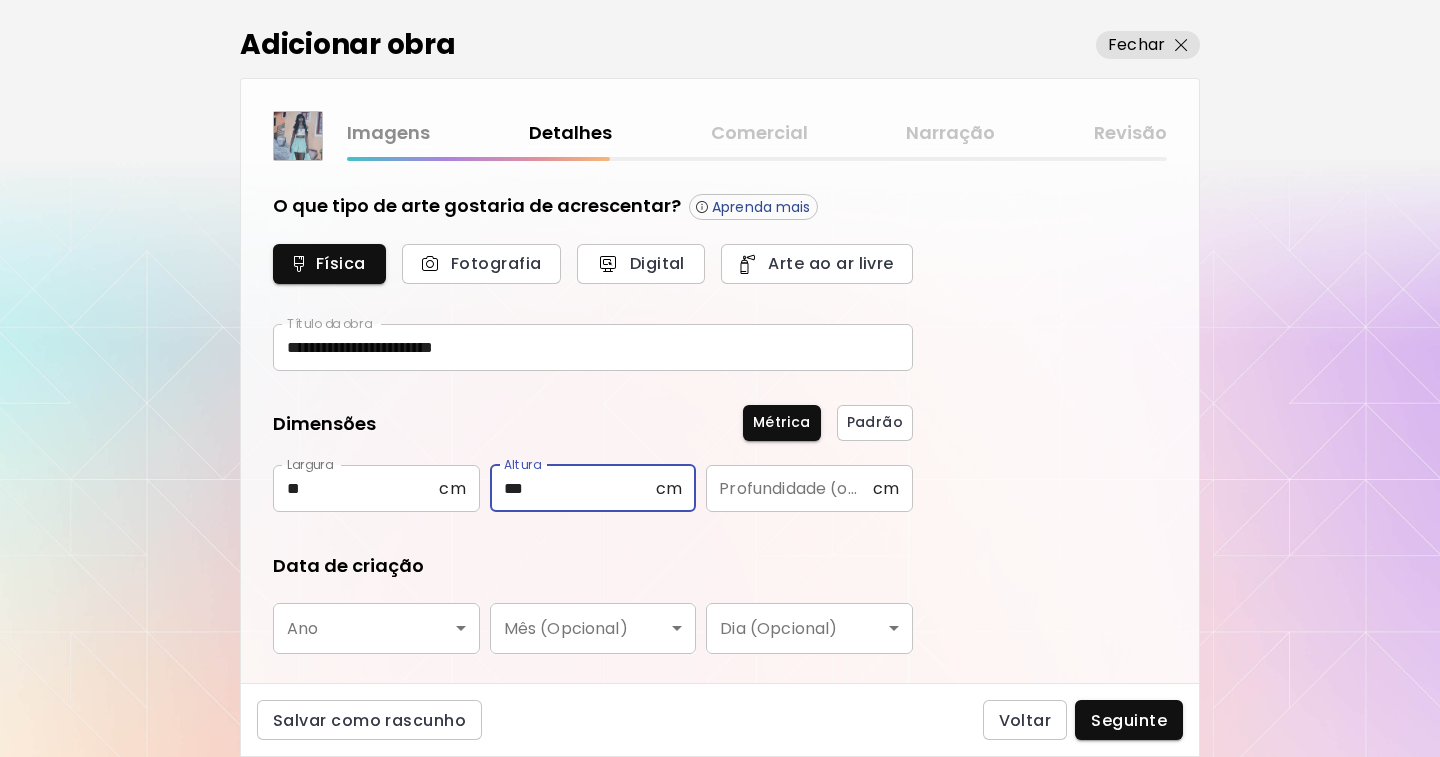 click on "***" at bounding box center (573, 488) 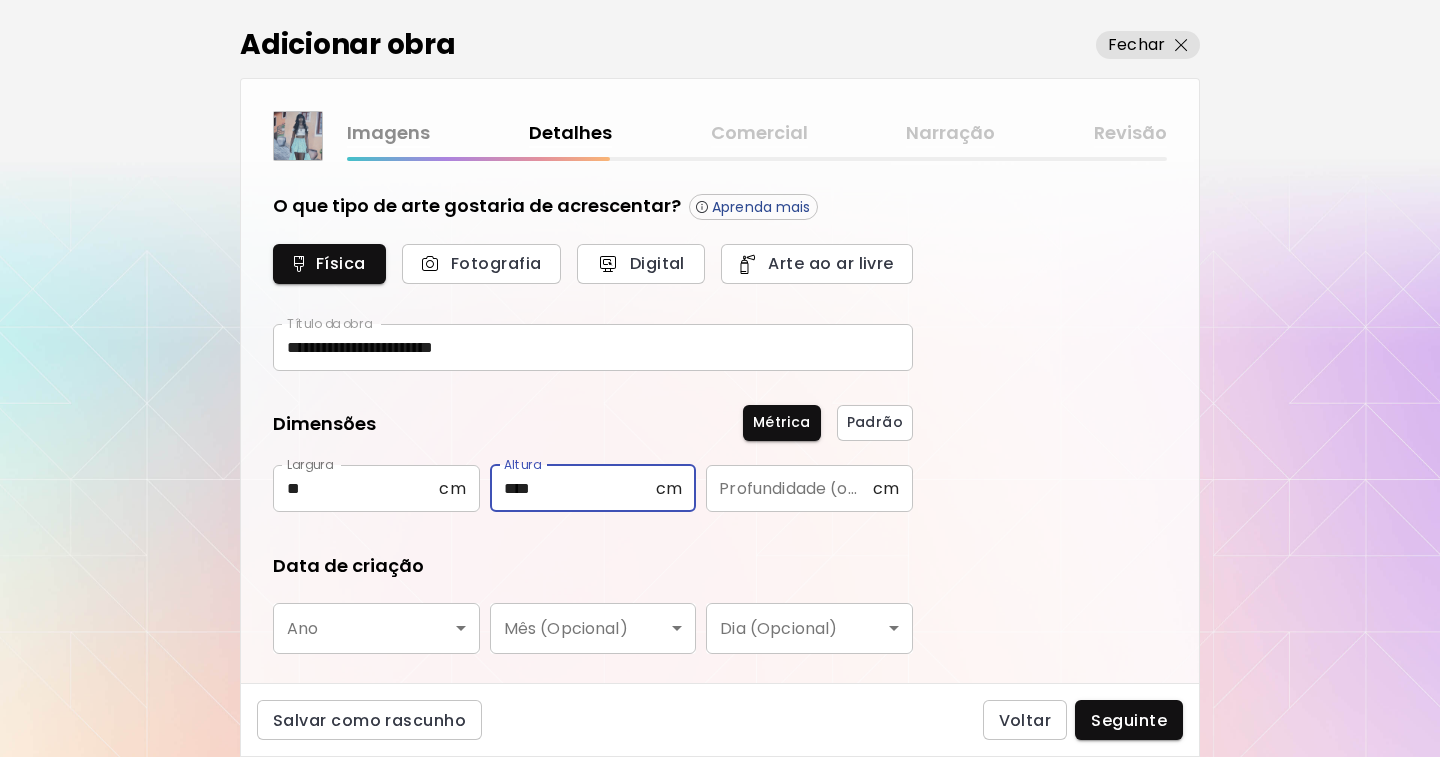 click on "****" at bounding box center (573, 488) 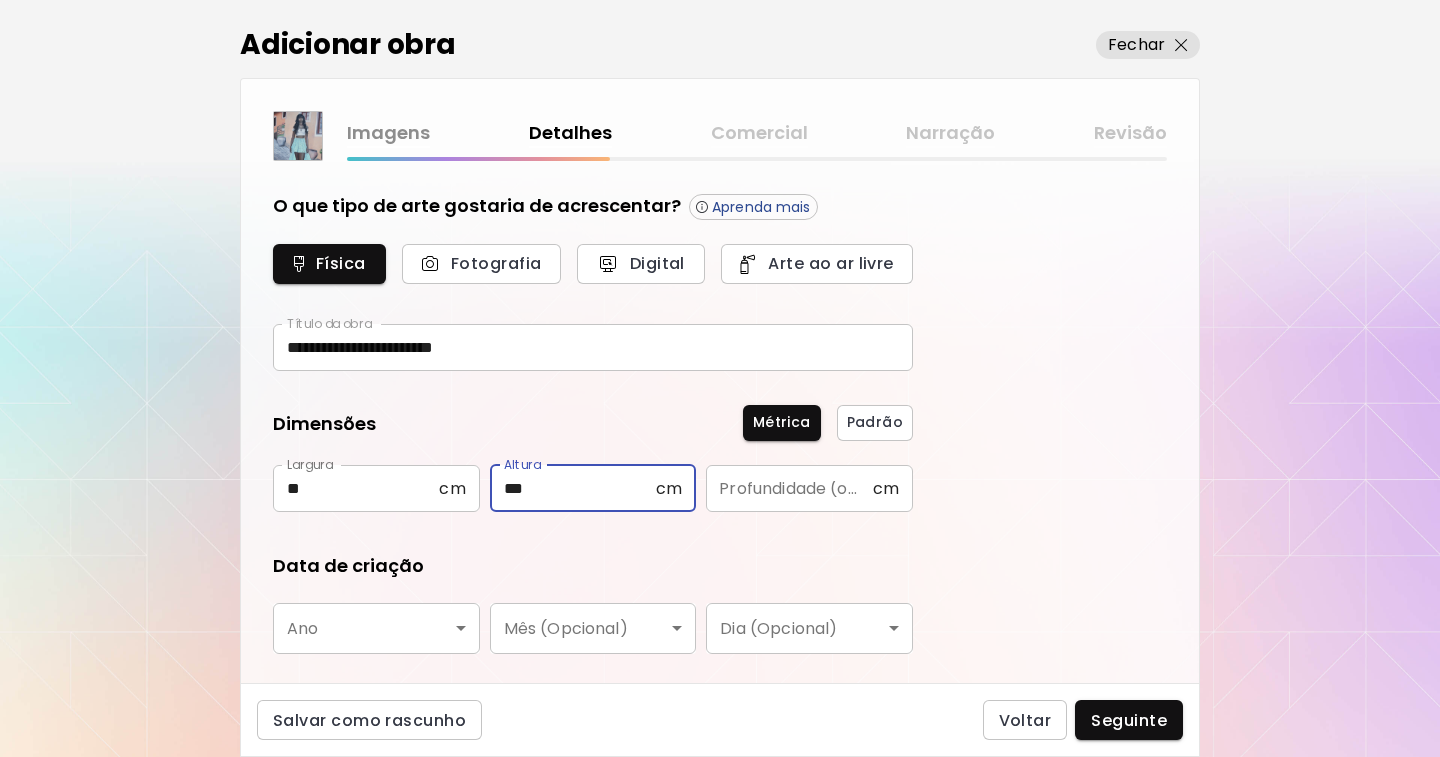 click on "Data de criação" at bounding box center [593, 566] 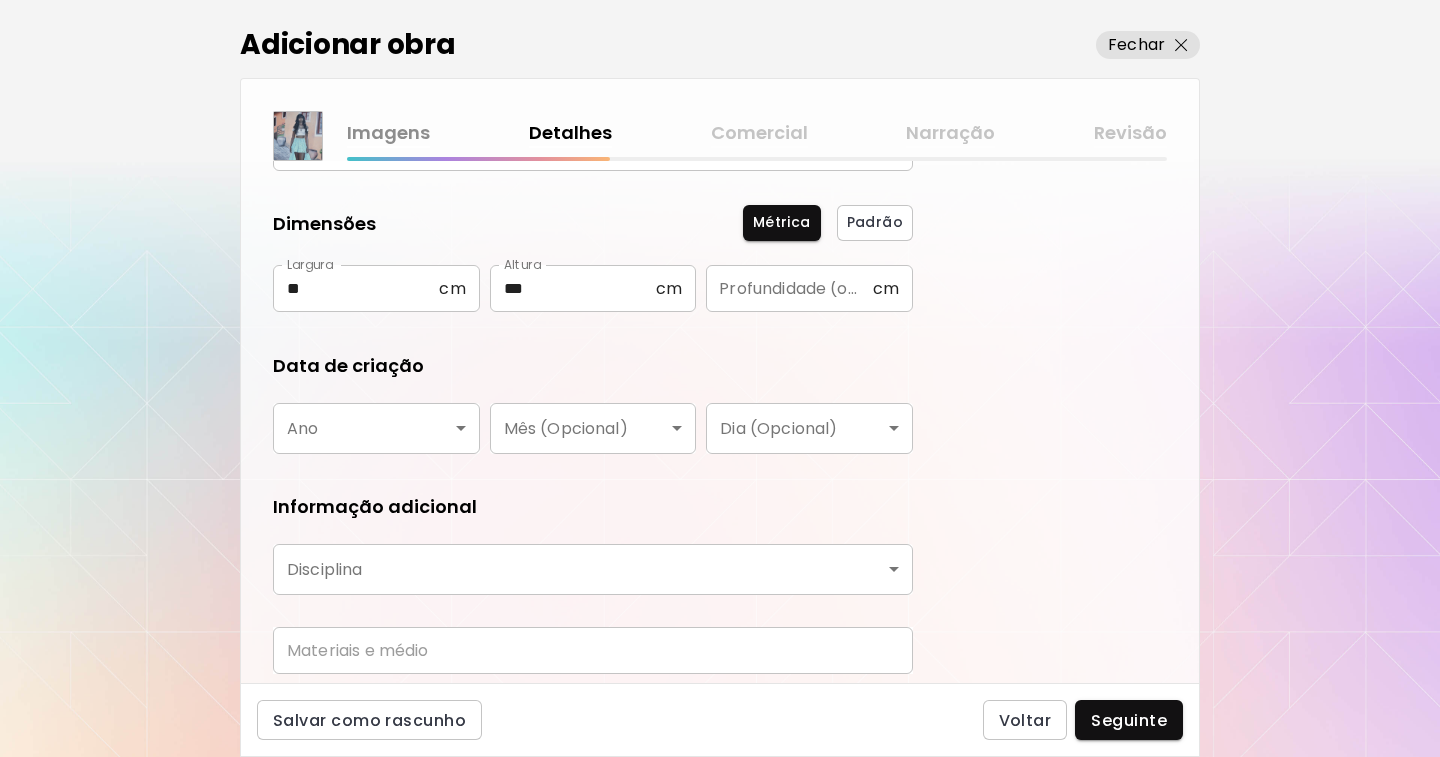 scroll, scrollTop: 271, scrollLeft: 0, axis: vertical 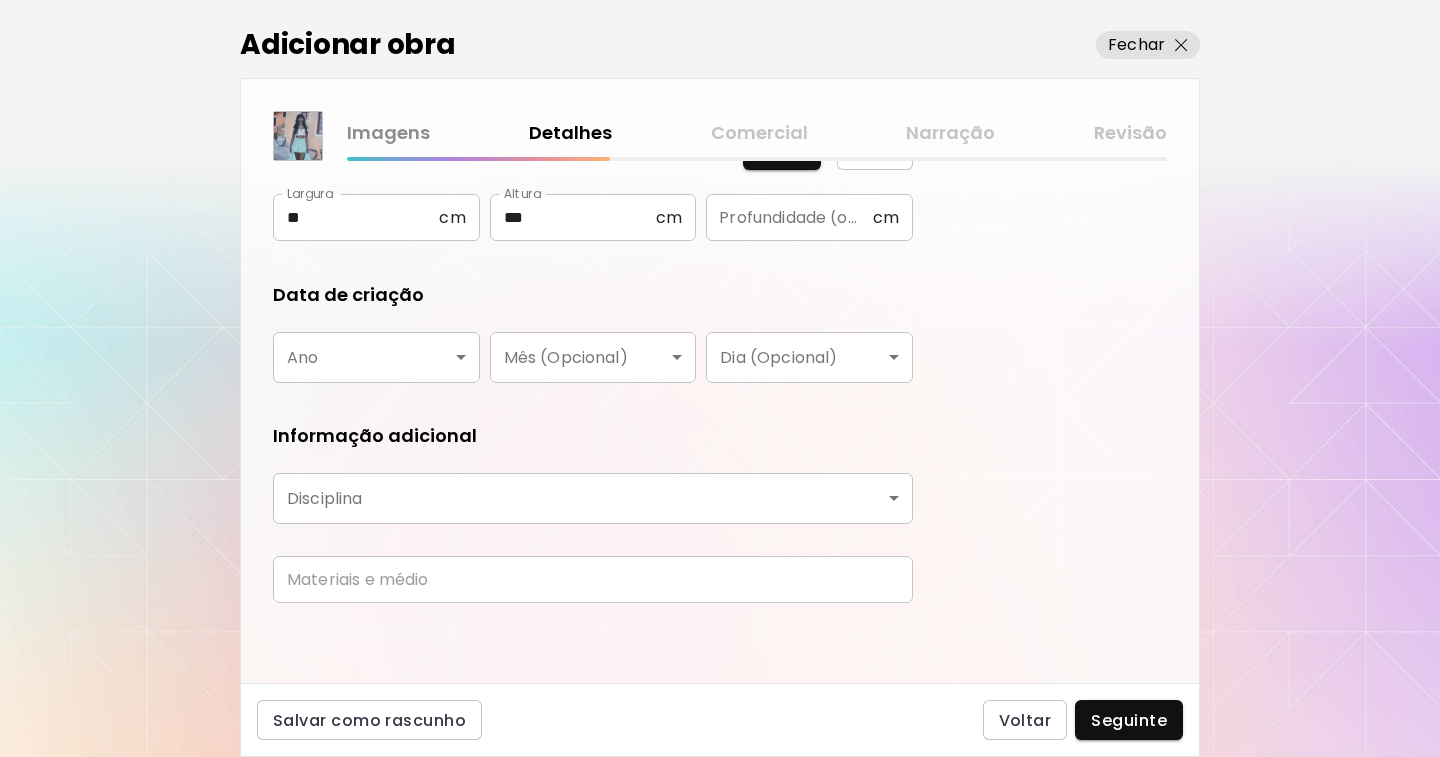 click on "**********" at bounding box center (720, 378) 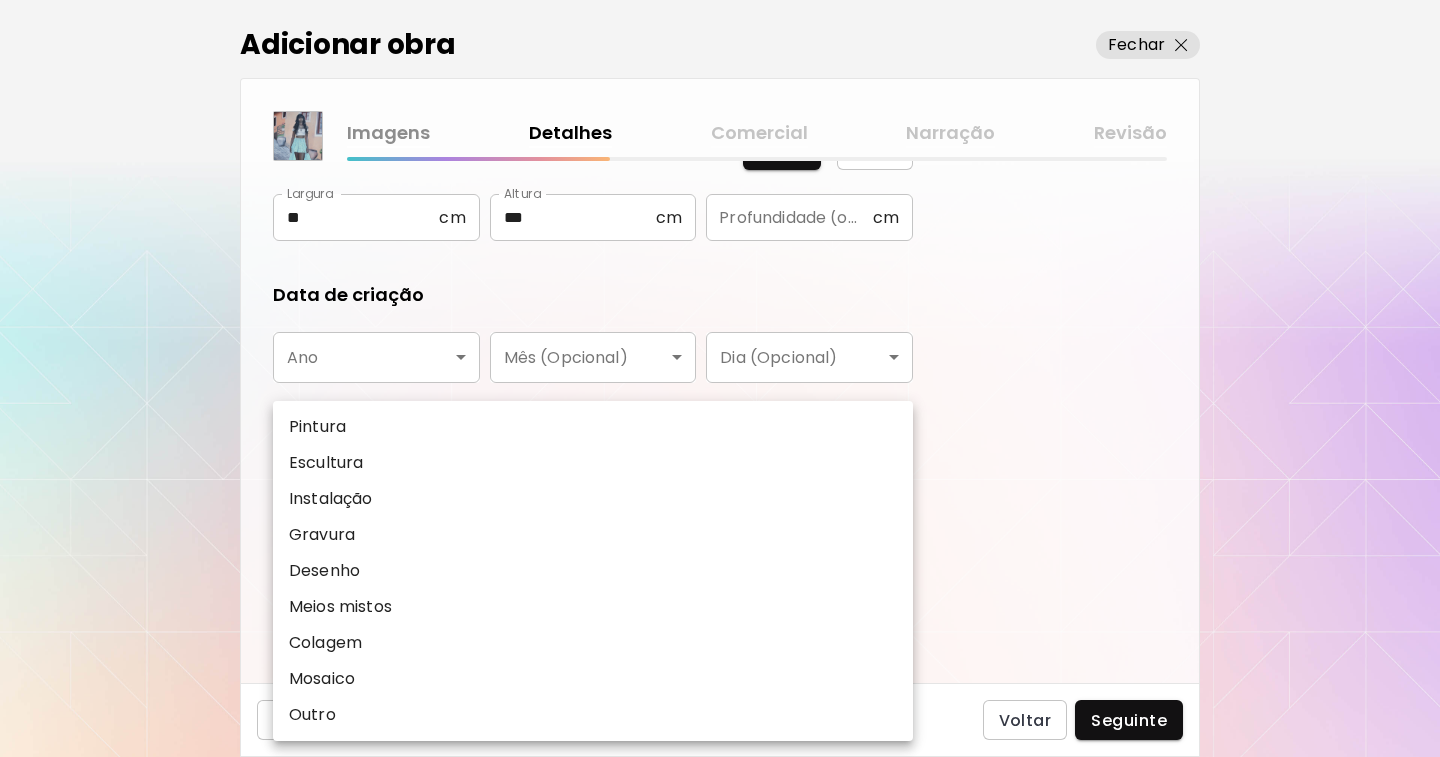 click on "Pintura" at bounding box center (317, 427) 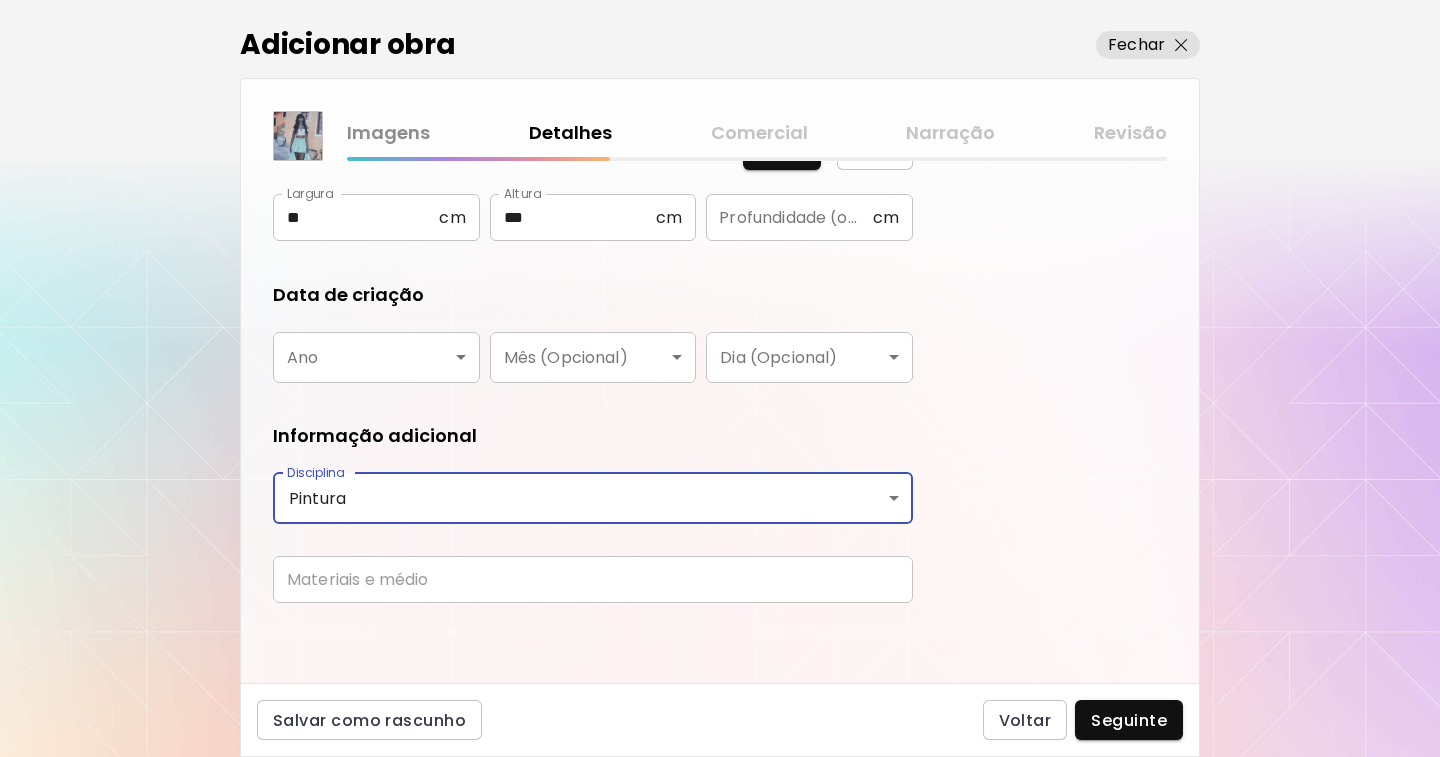 click at bounding box center [593, 579] 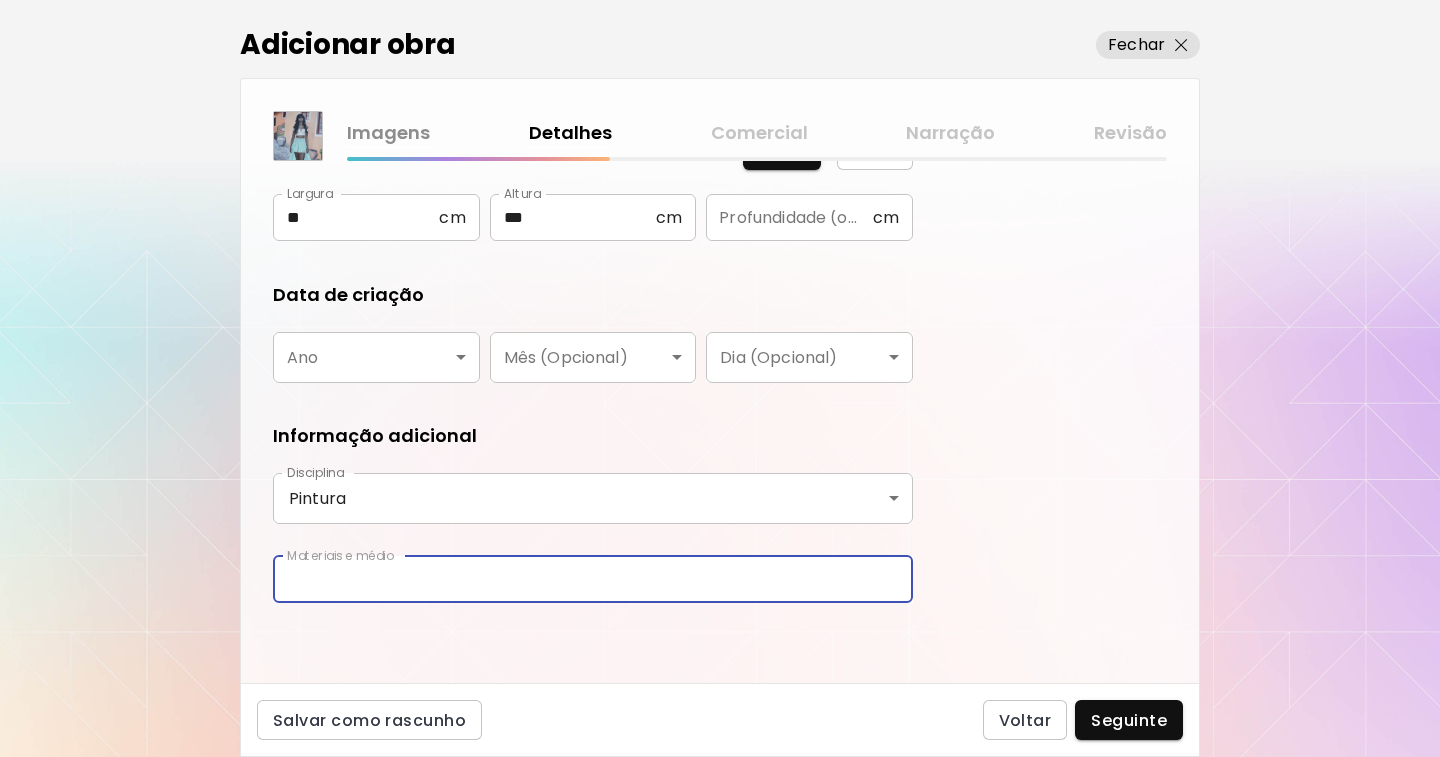 type on "**********" 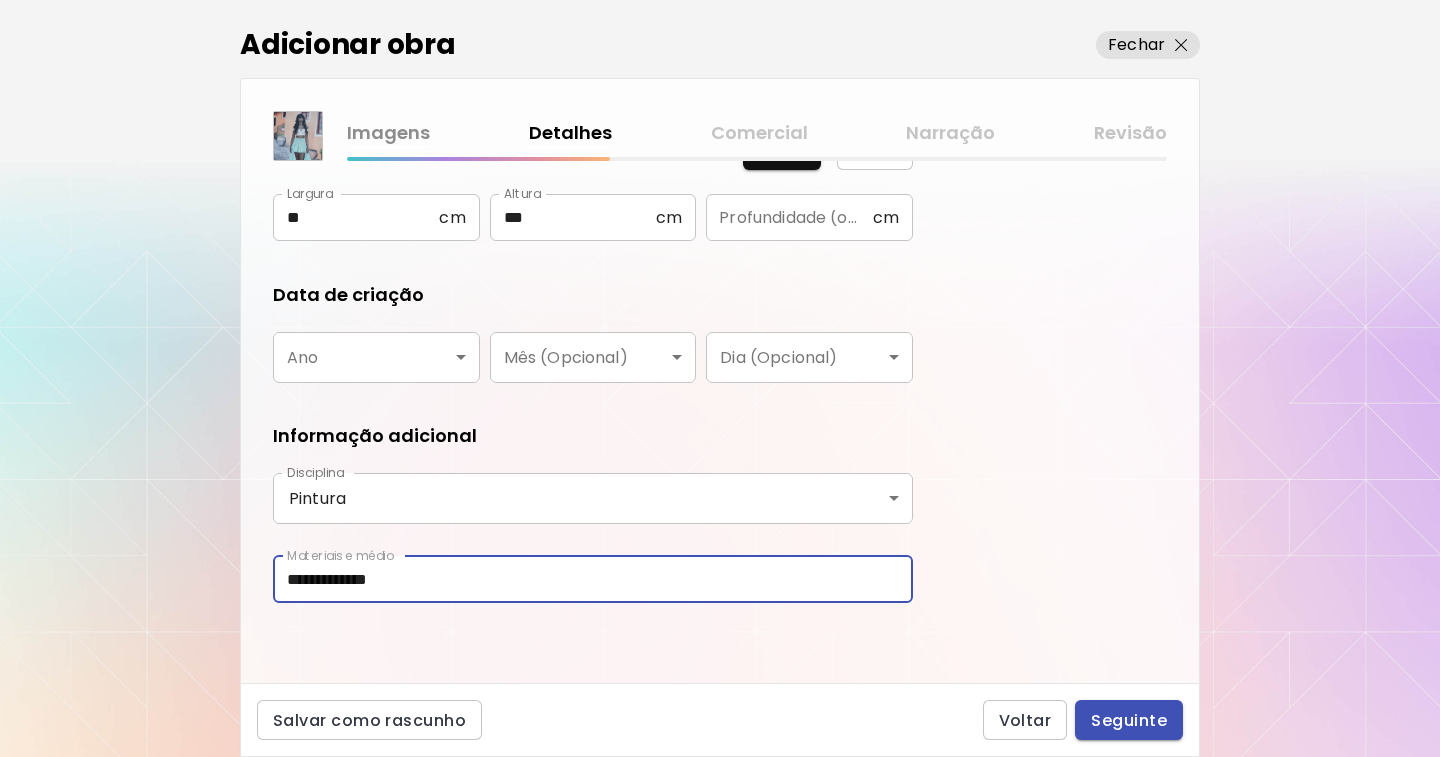 click on "Seguinte" at bounding box center (1129, 720) 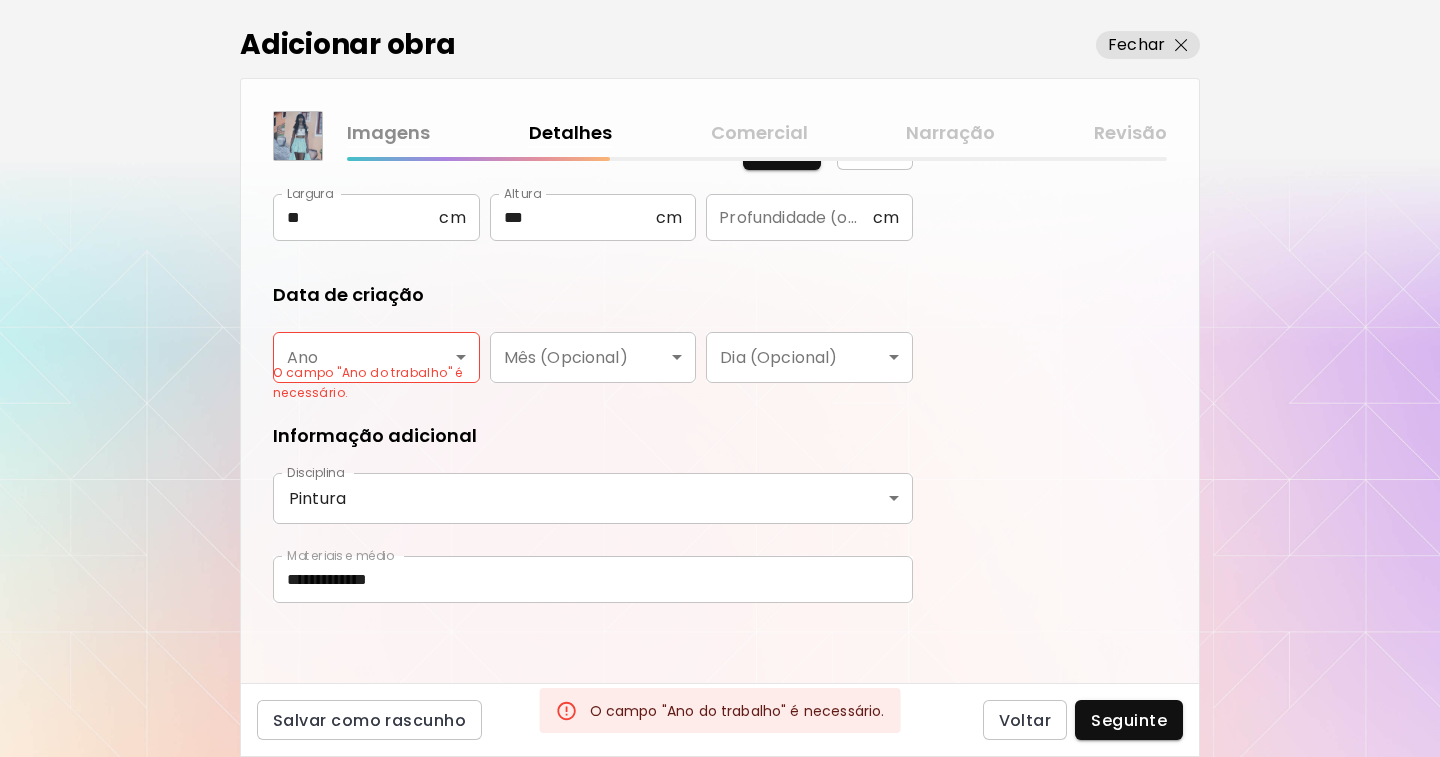 click on "**********" at bounding box center (720, 378) 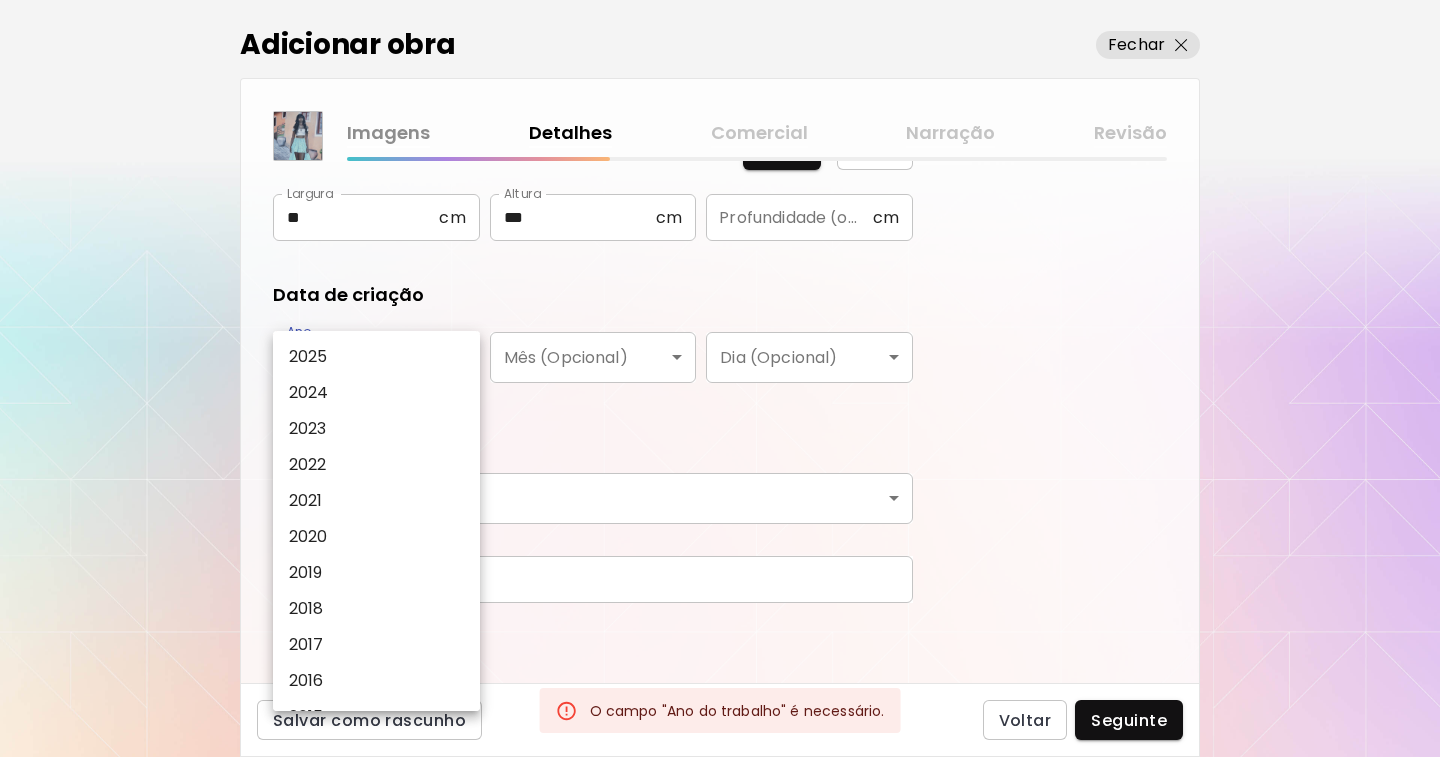 click on "2024" at bounding box center (309, 393) 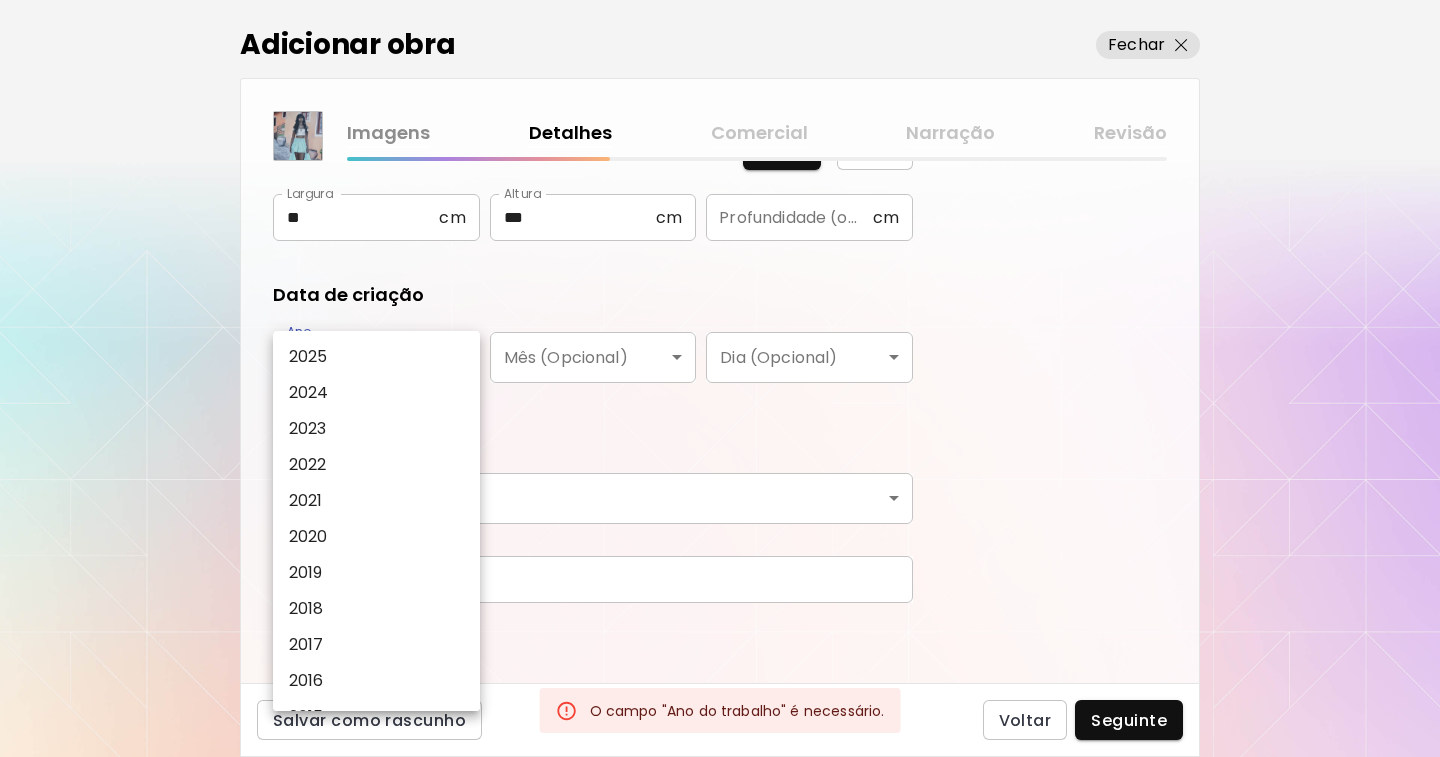 type on "****" 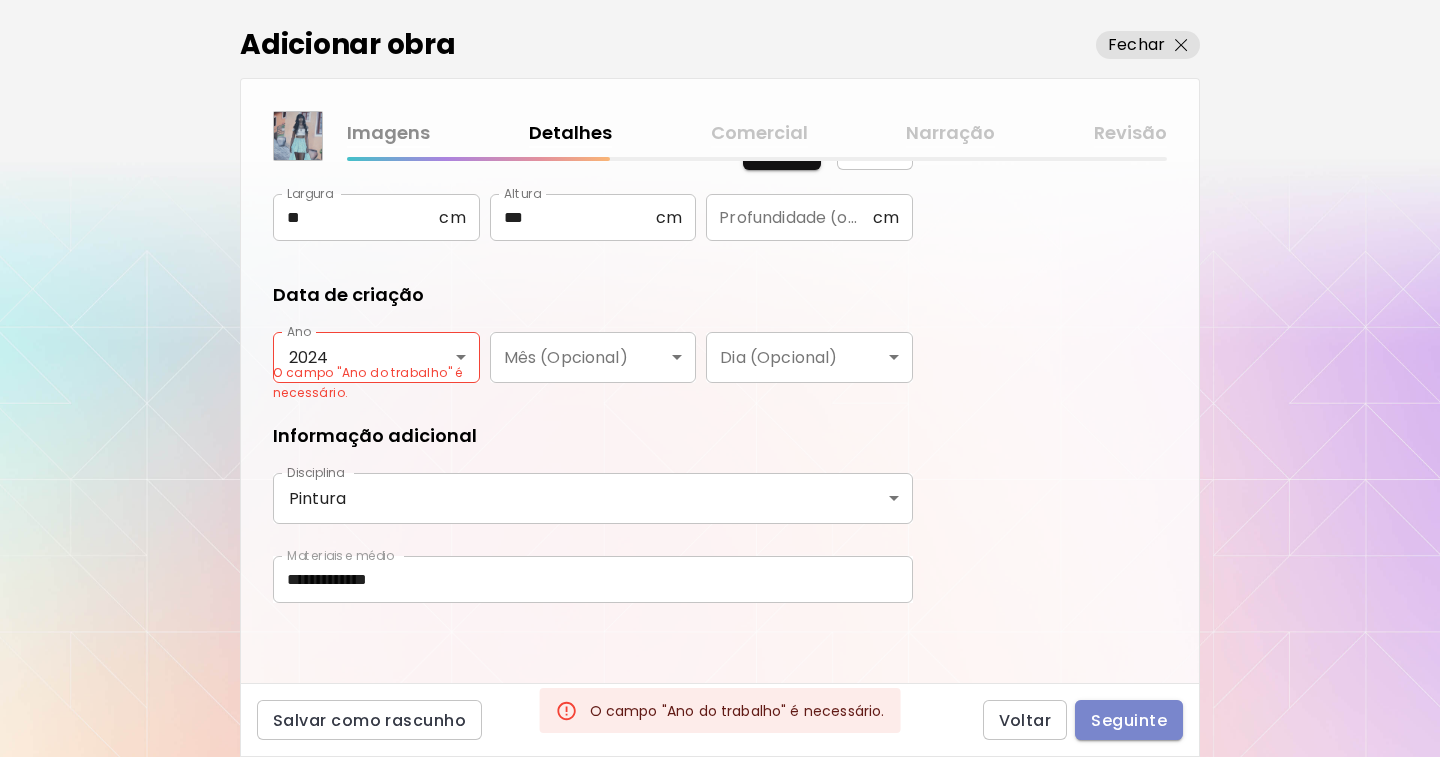 click on "Seguinte" at bounding box center (1129, 720) 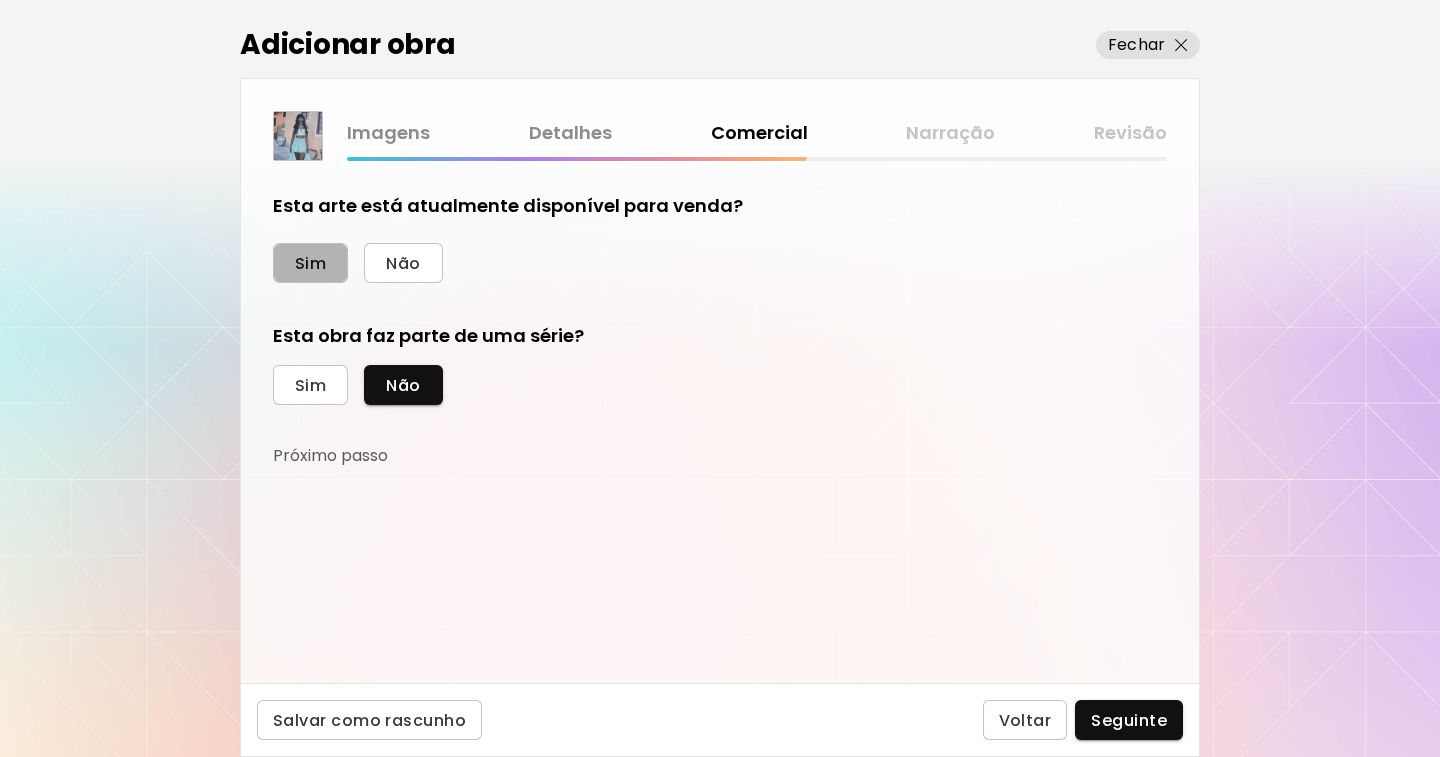 click on "Sim" at bounding box center (310, 263) 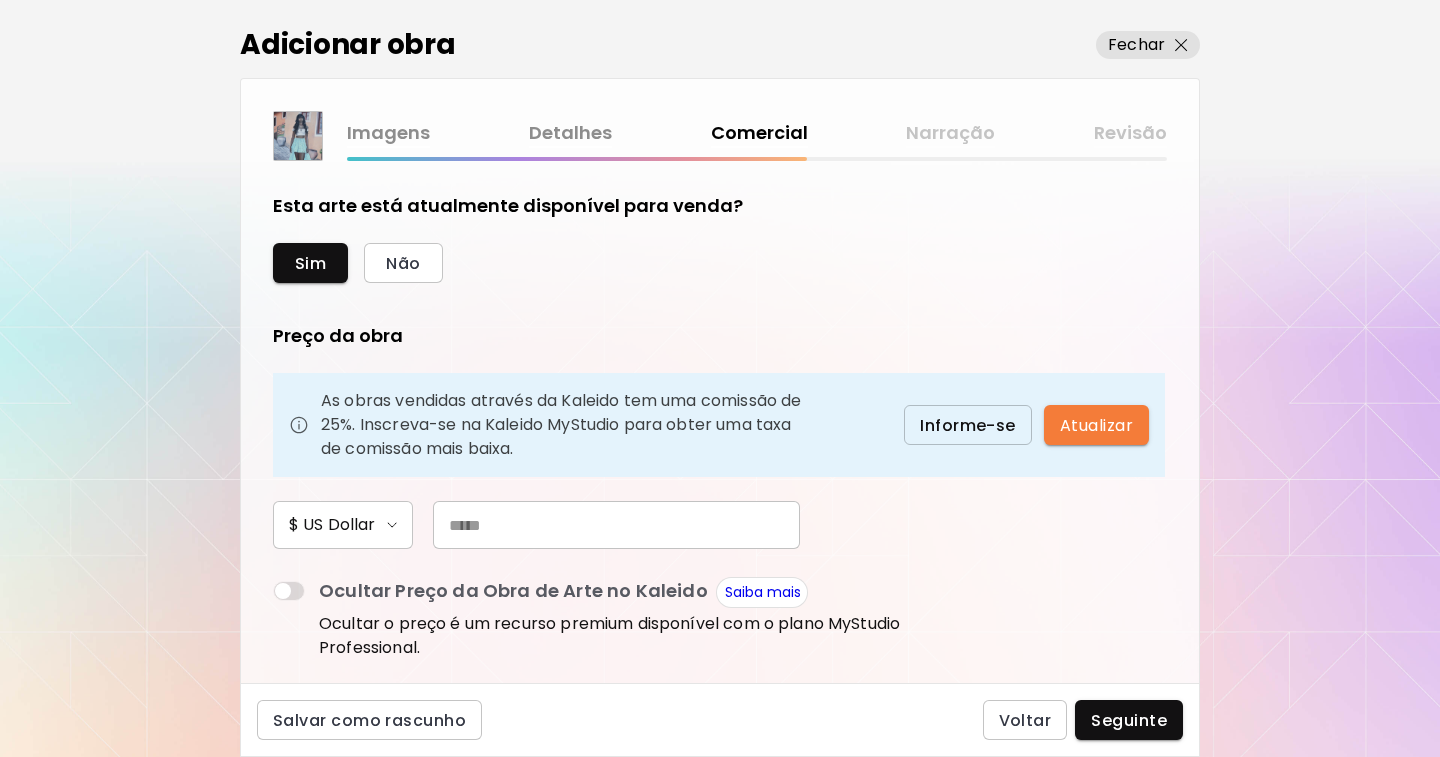 click at bounding box center (616, 525) 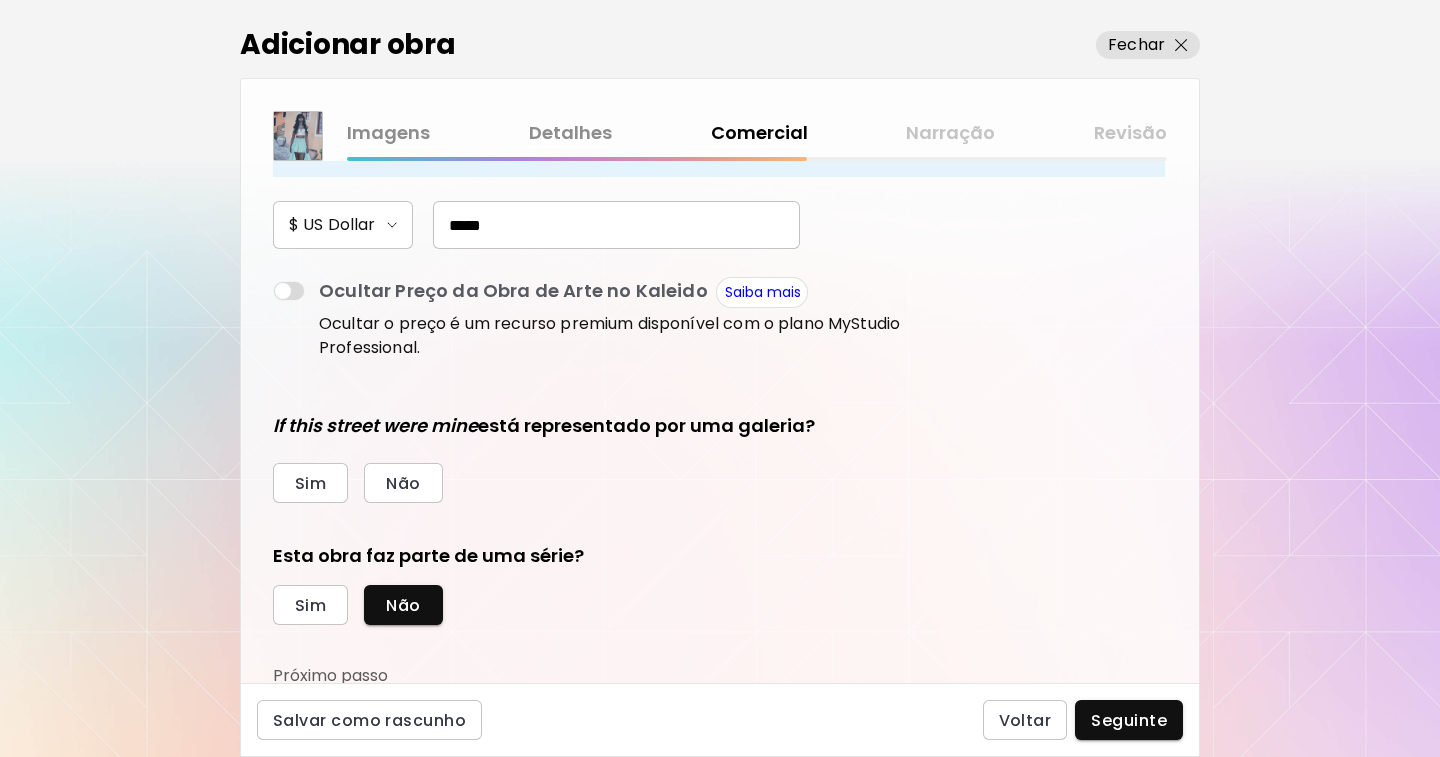 scroll, scrollTop: 304, scrollLeft: 0, axis: vertical 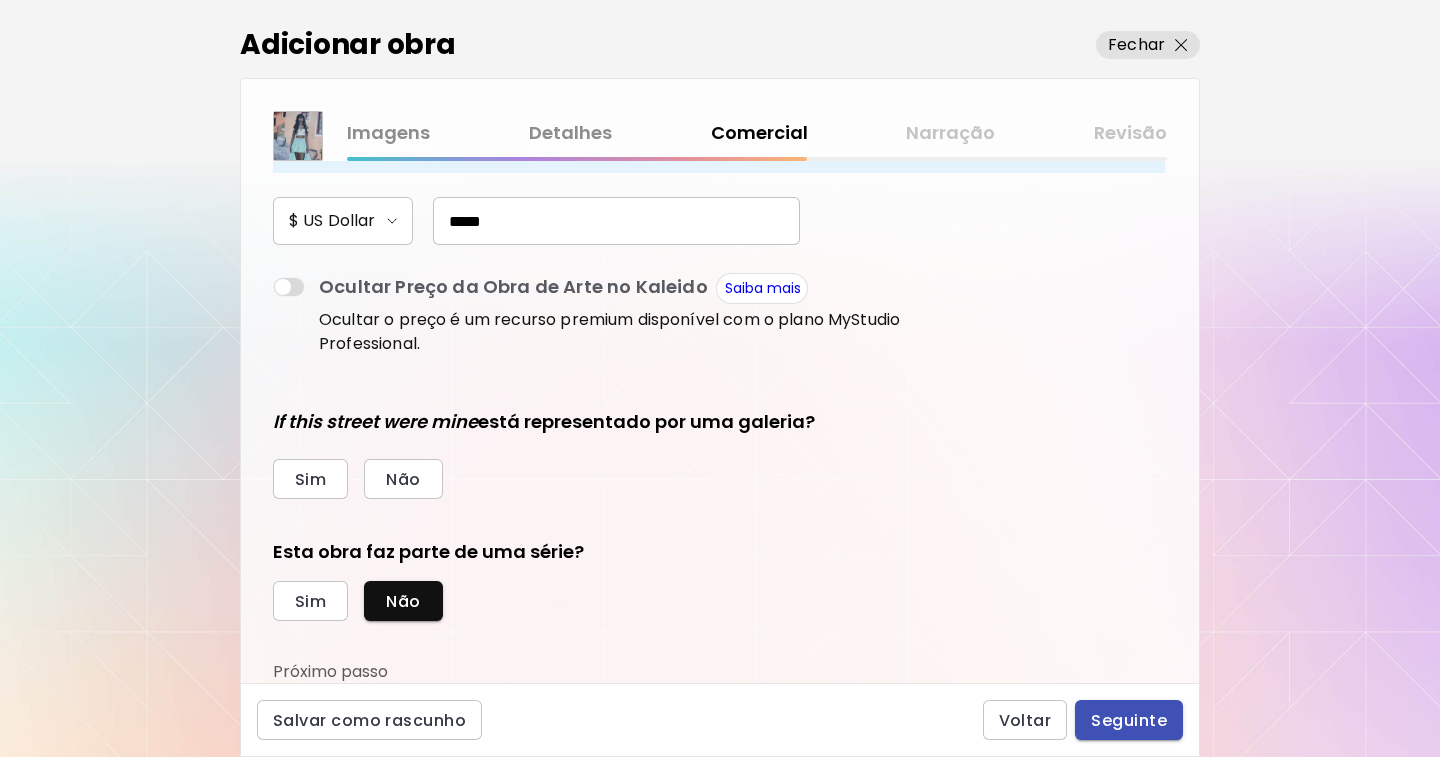 type on "*****" 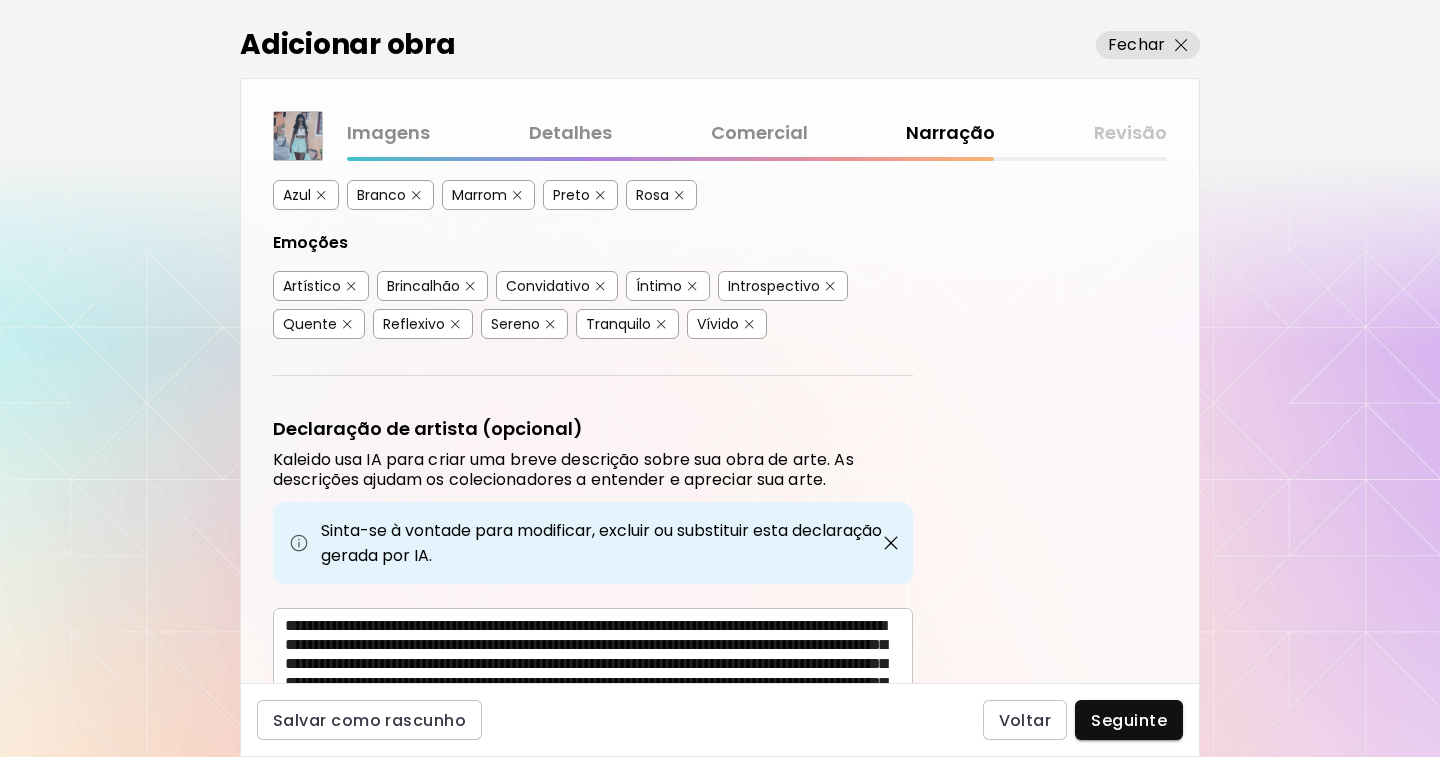 scroll, scrollTop: 553, scrollLeft: 0, axis: vertical 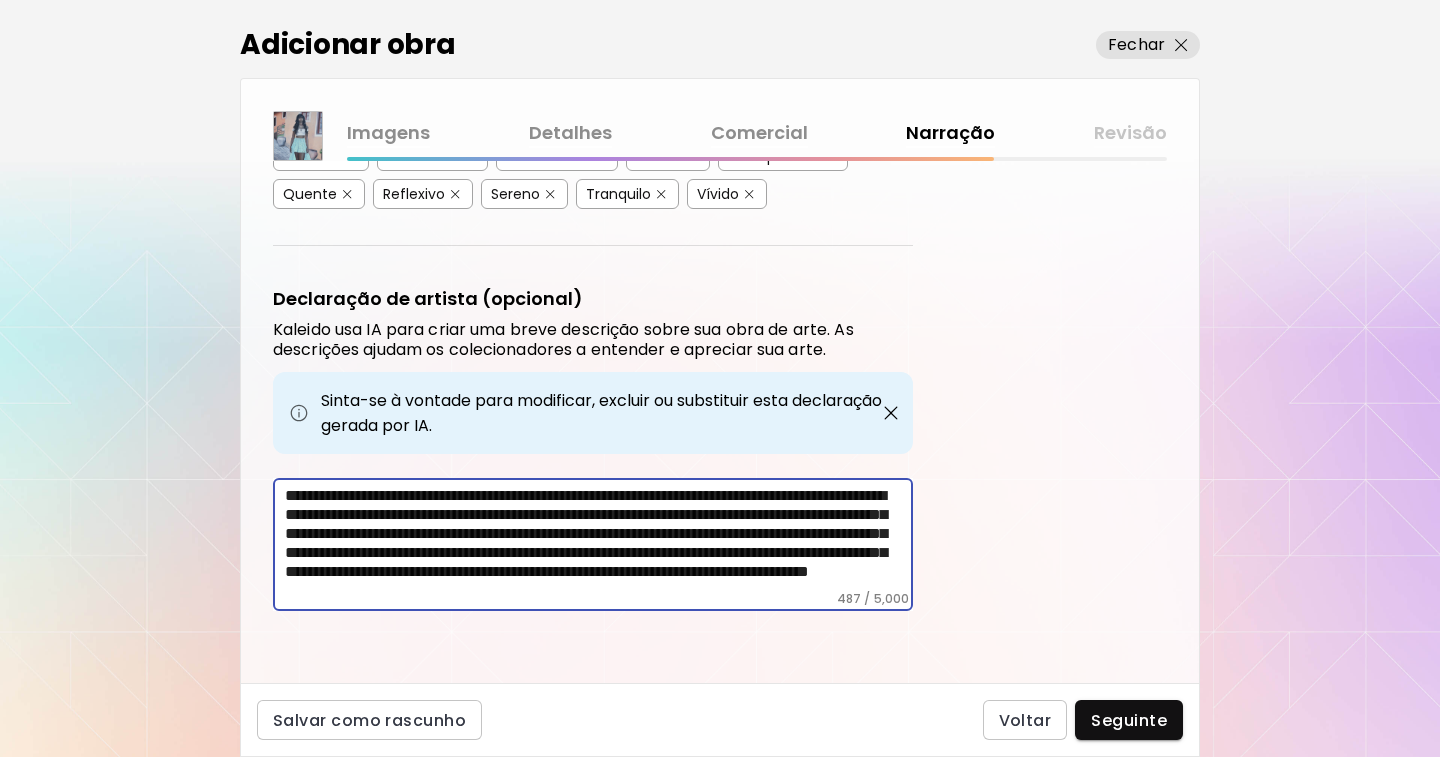 drag, startPoint x: 389, startPoint y: 589, endPoint x: 285, endPoint y: 495, distance: 140.1856 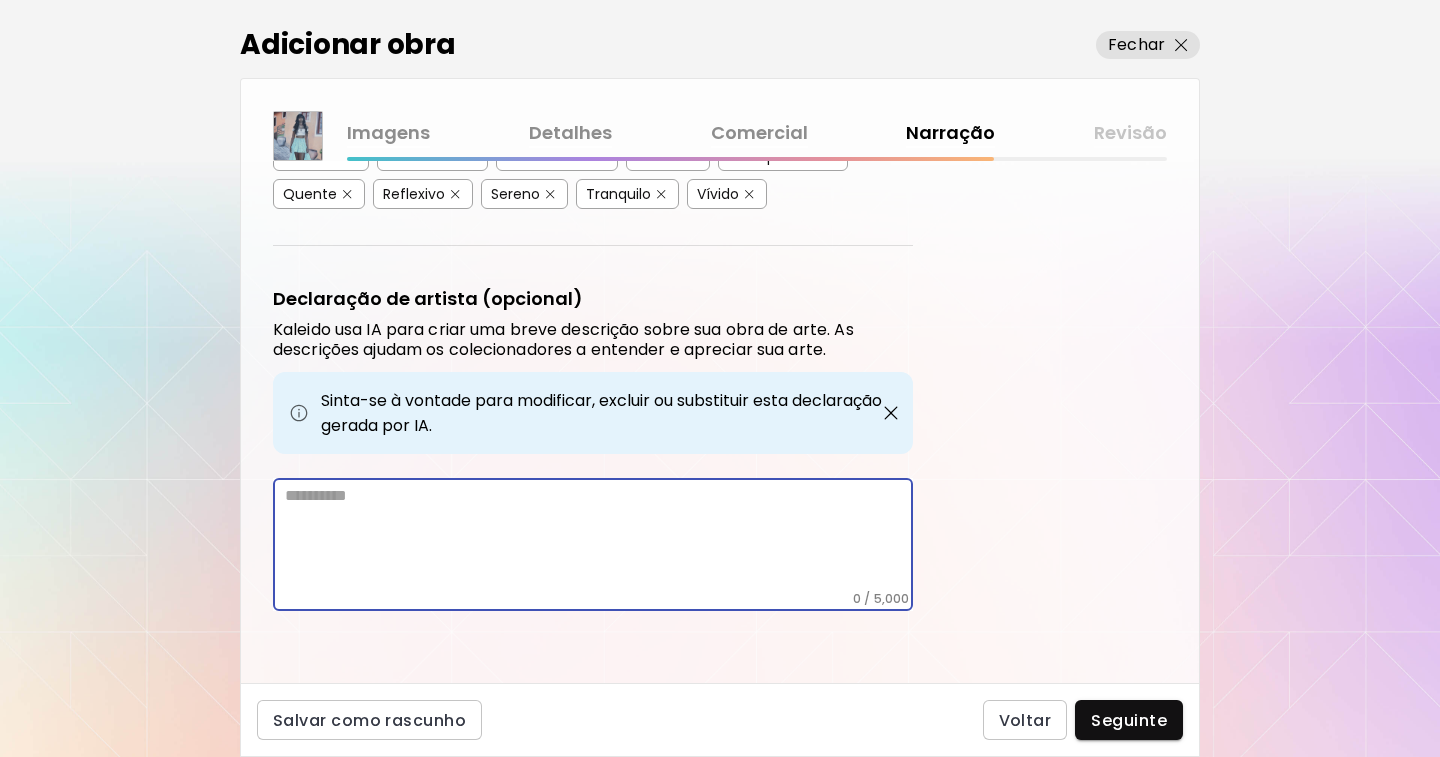 scroll, scrollTop: 469, scrollLeft: 0, axis: vertical 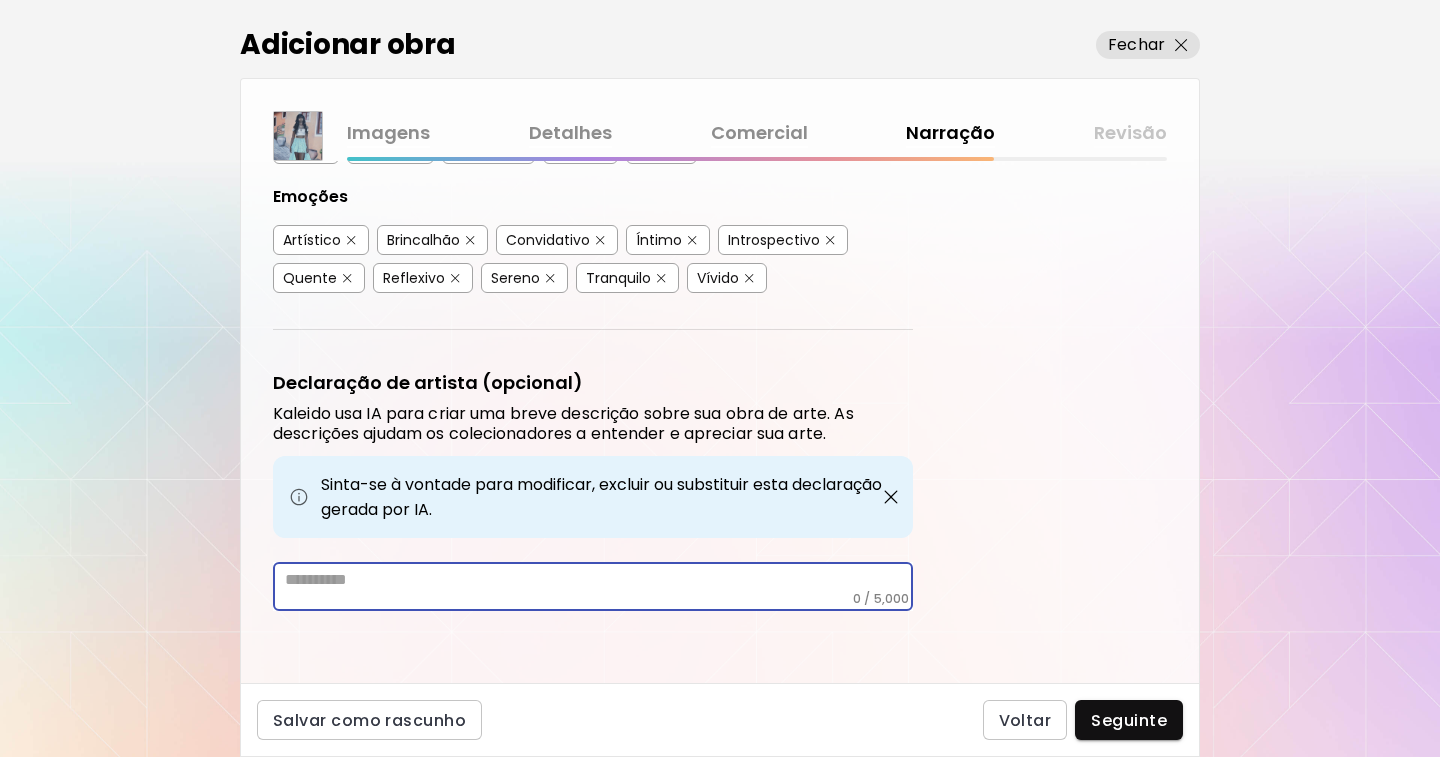 paste on "**********" 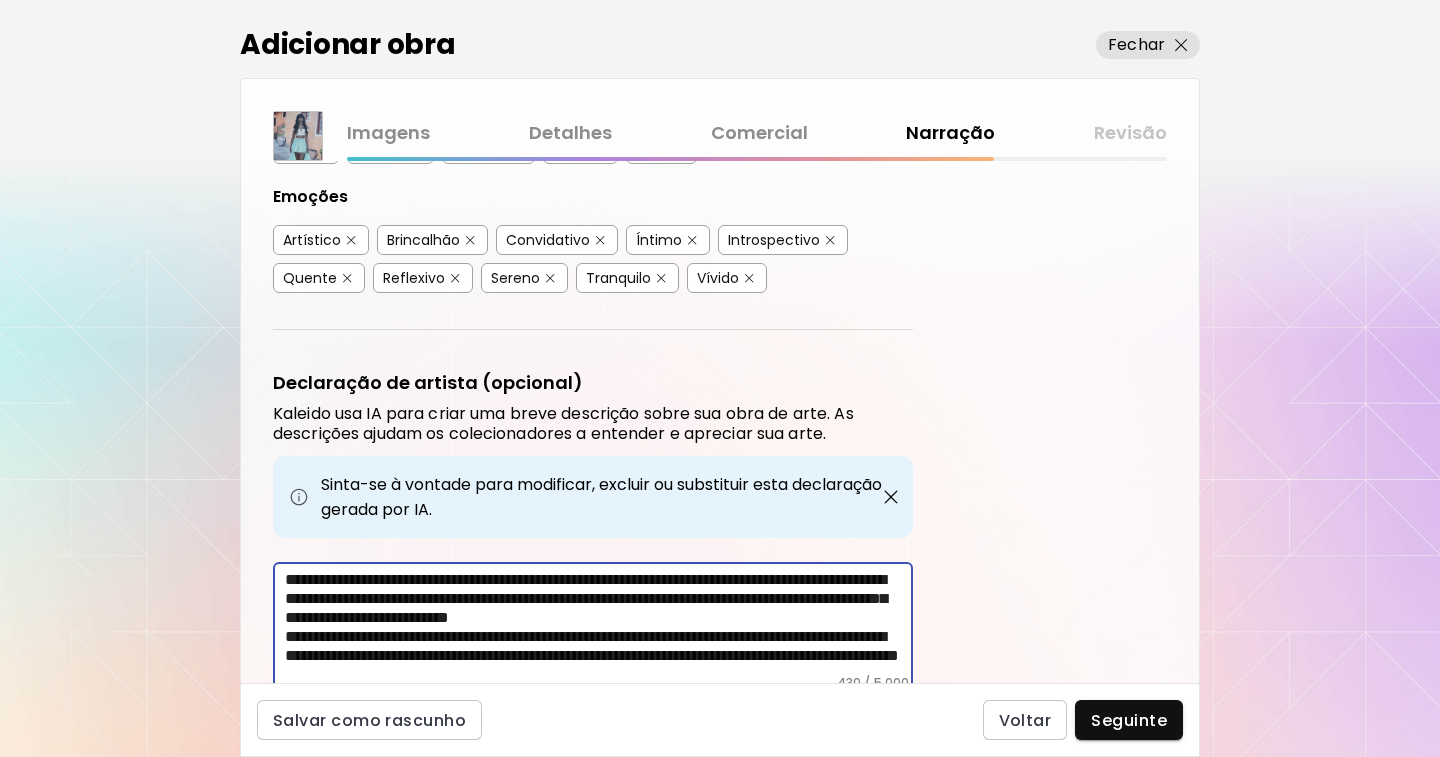 scroll, scrollTop: 47, scrollLeft: 0, axis: vertical 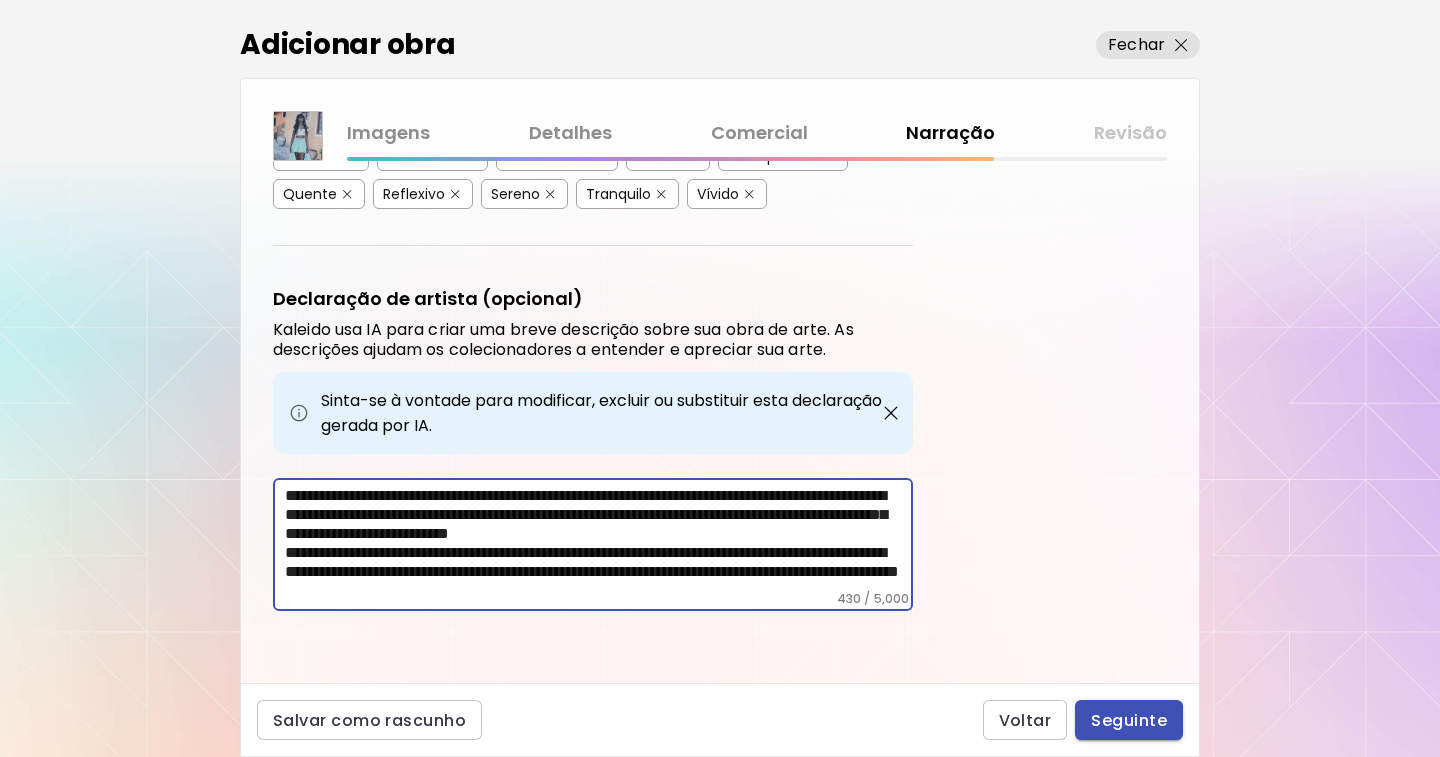 type on "**********" 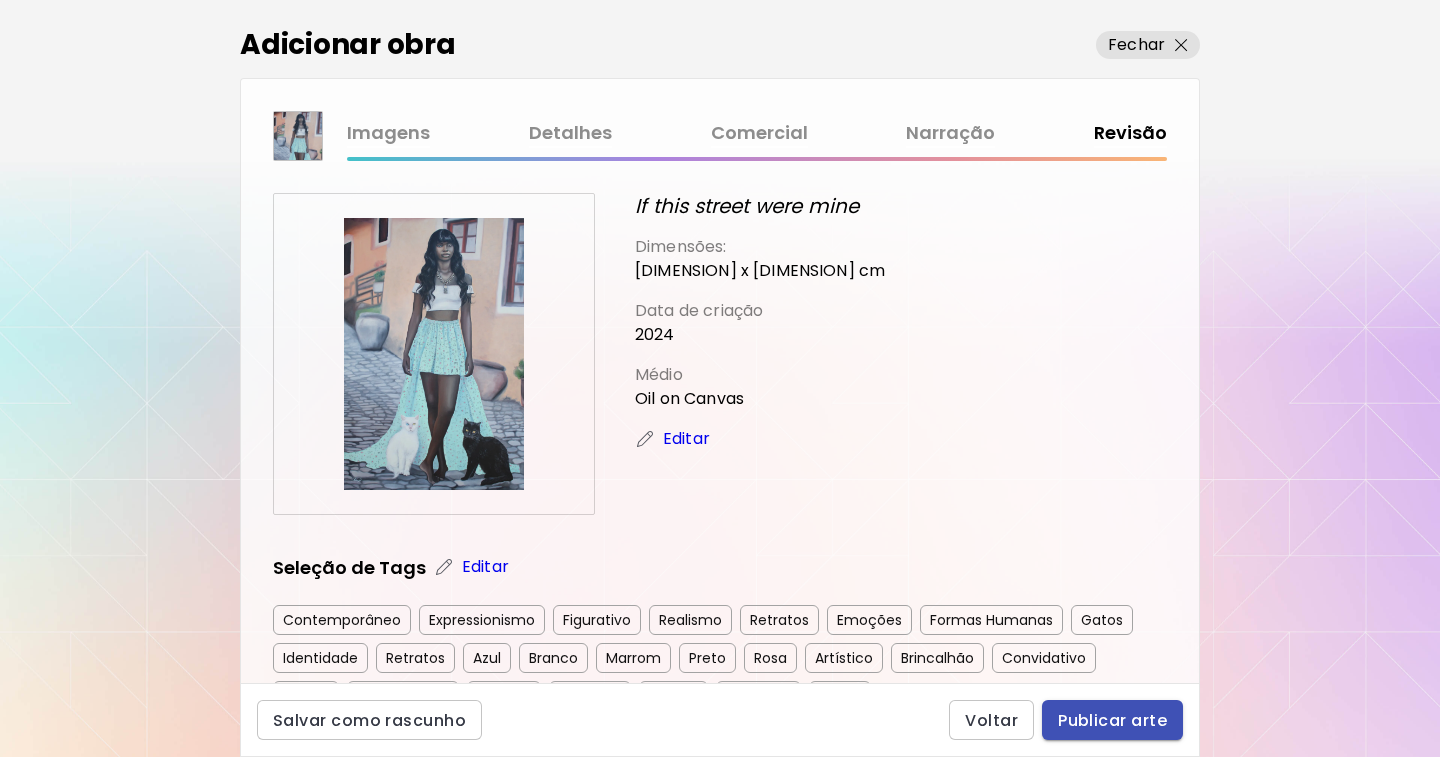 click on "Publicar arte" at bounding box center [1112, 720] 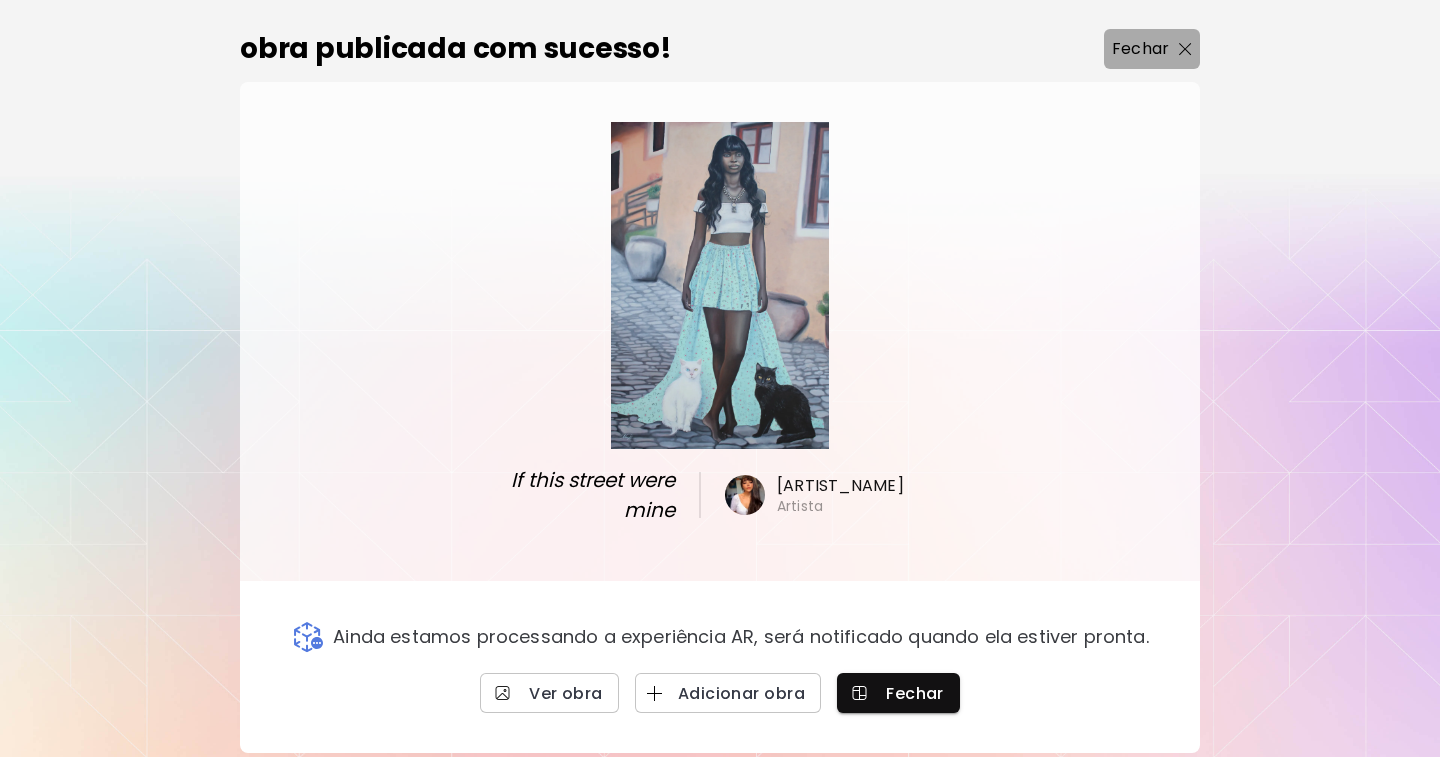 click on "Fechar" at bounding box center (1140, 49) 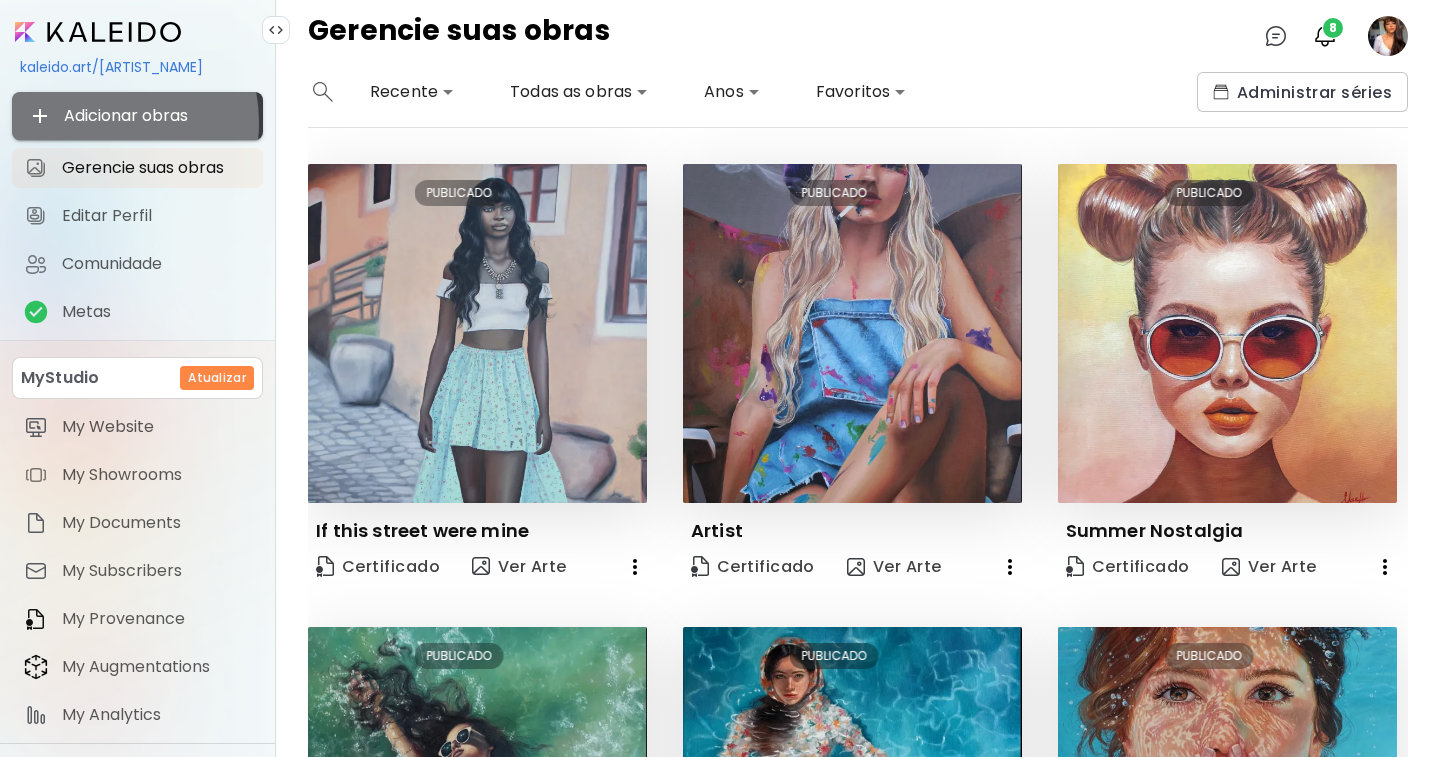 click on "Adicionar obras" at bounding box center [137, 116] 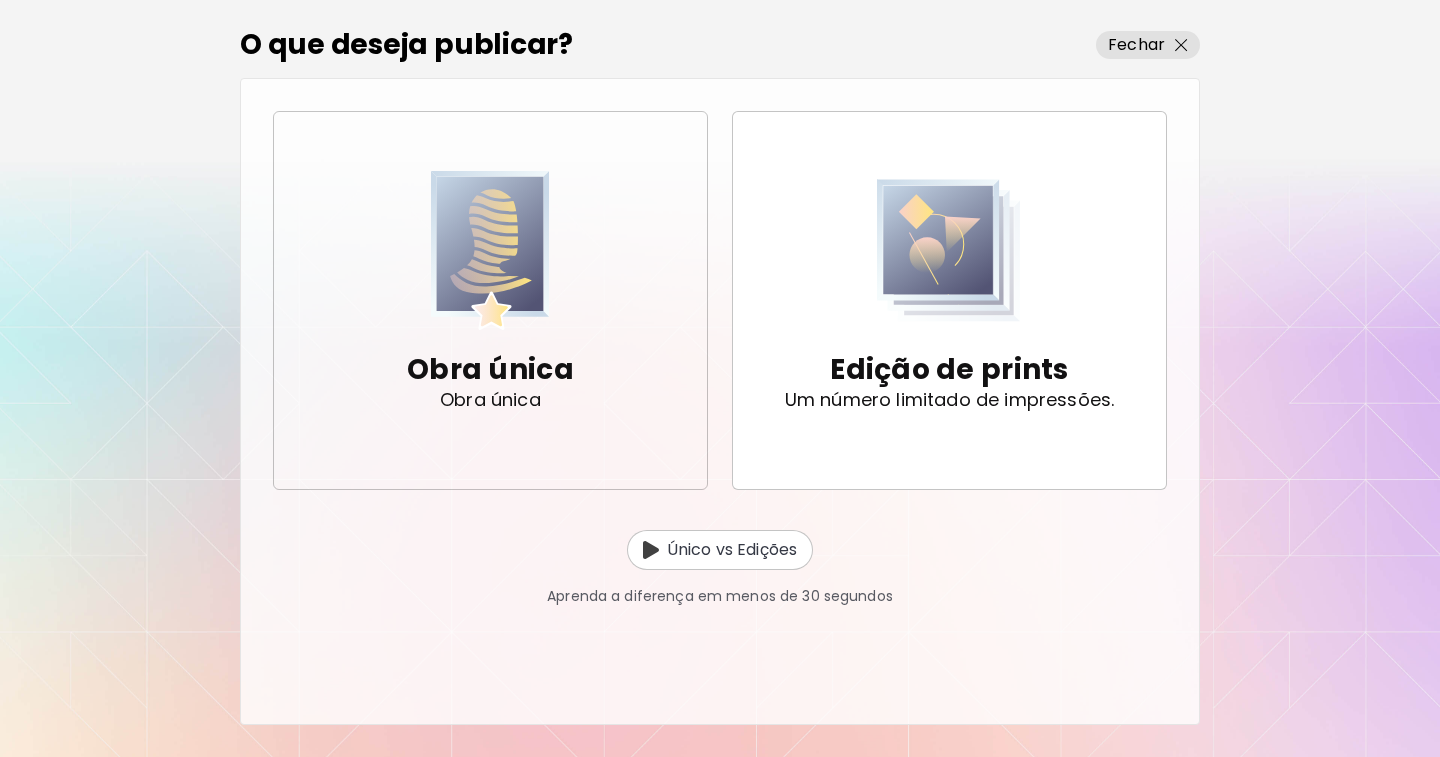 click at bounding box center [491, 250] 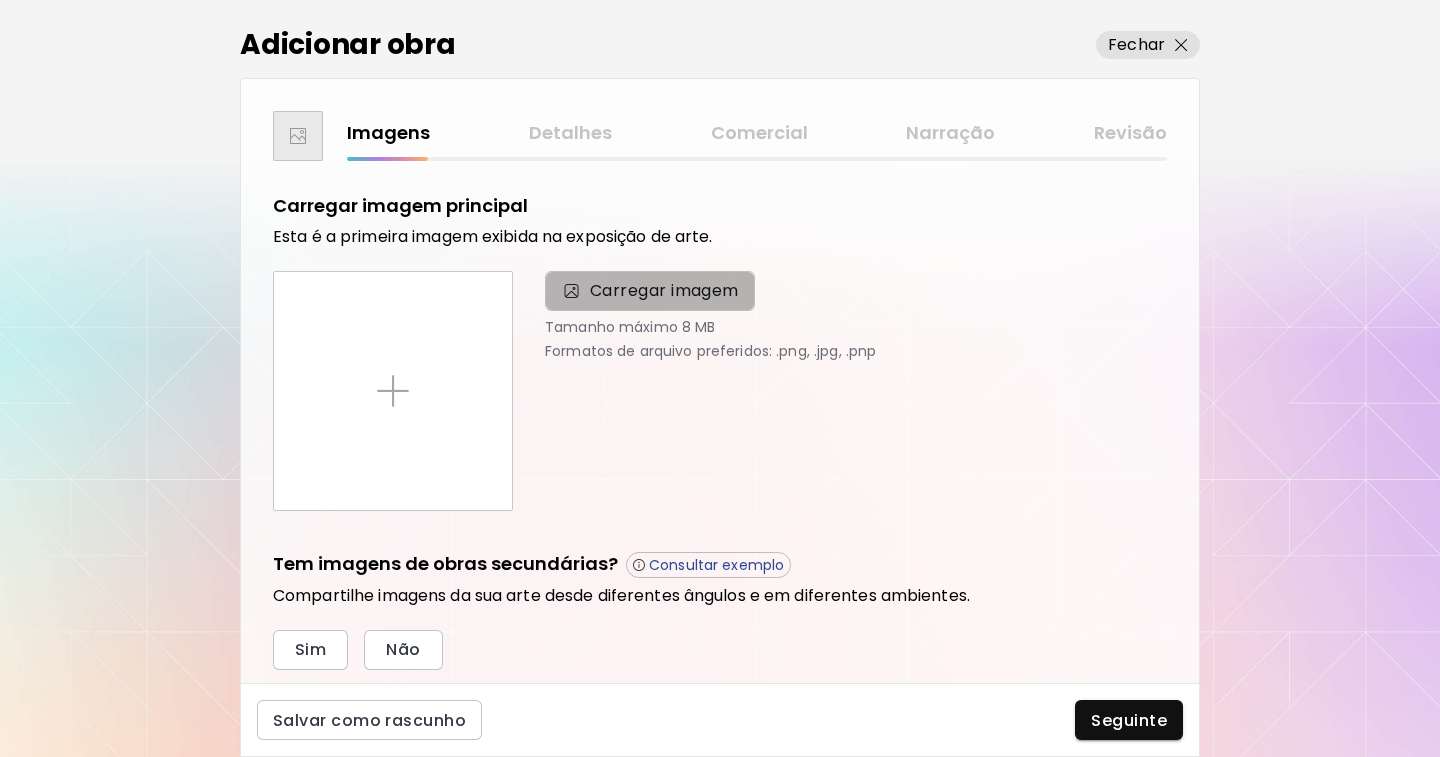 click on "Carregar imagem" at bounding box center (664, 291) 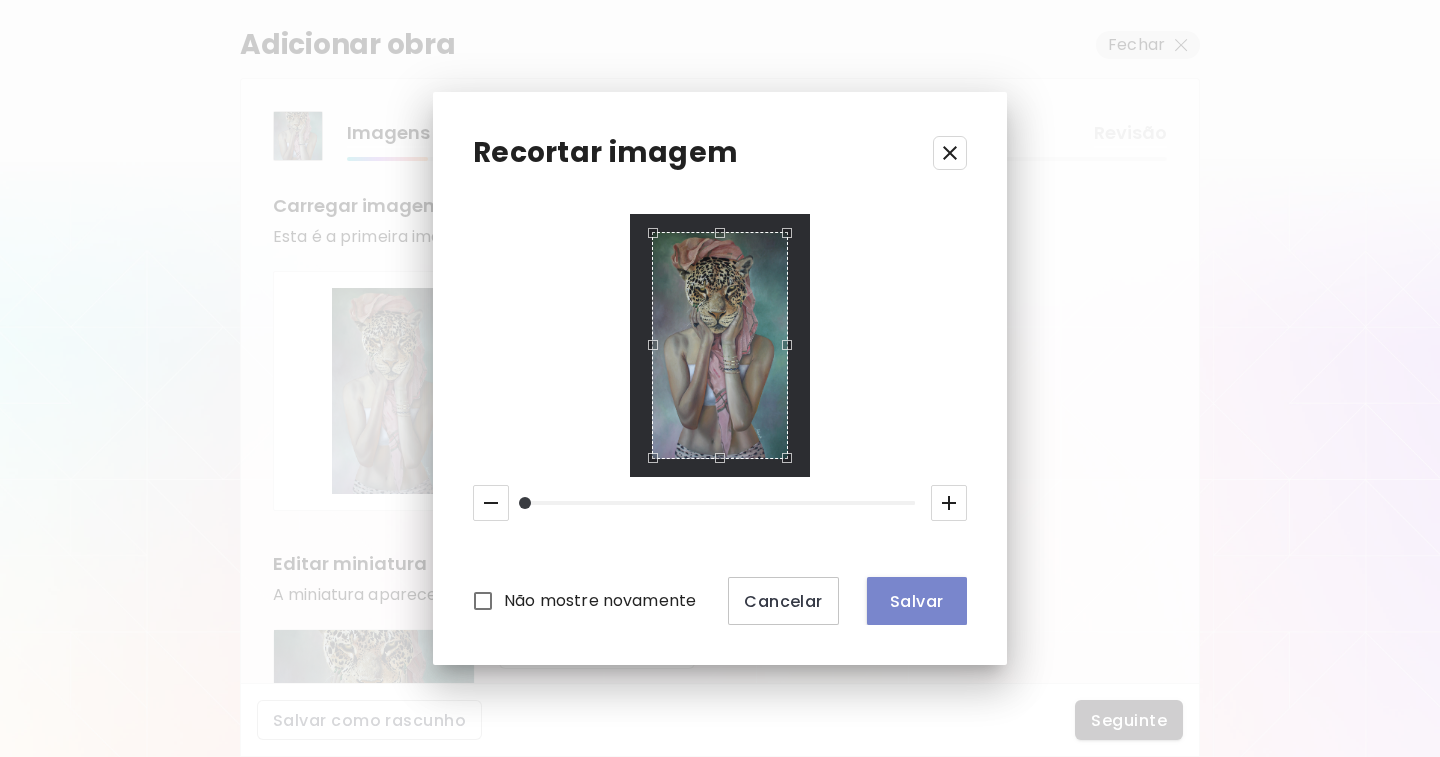 click on "Salvar" at bounding box center [917, 601] 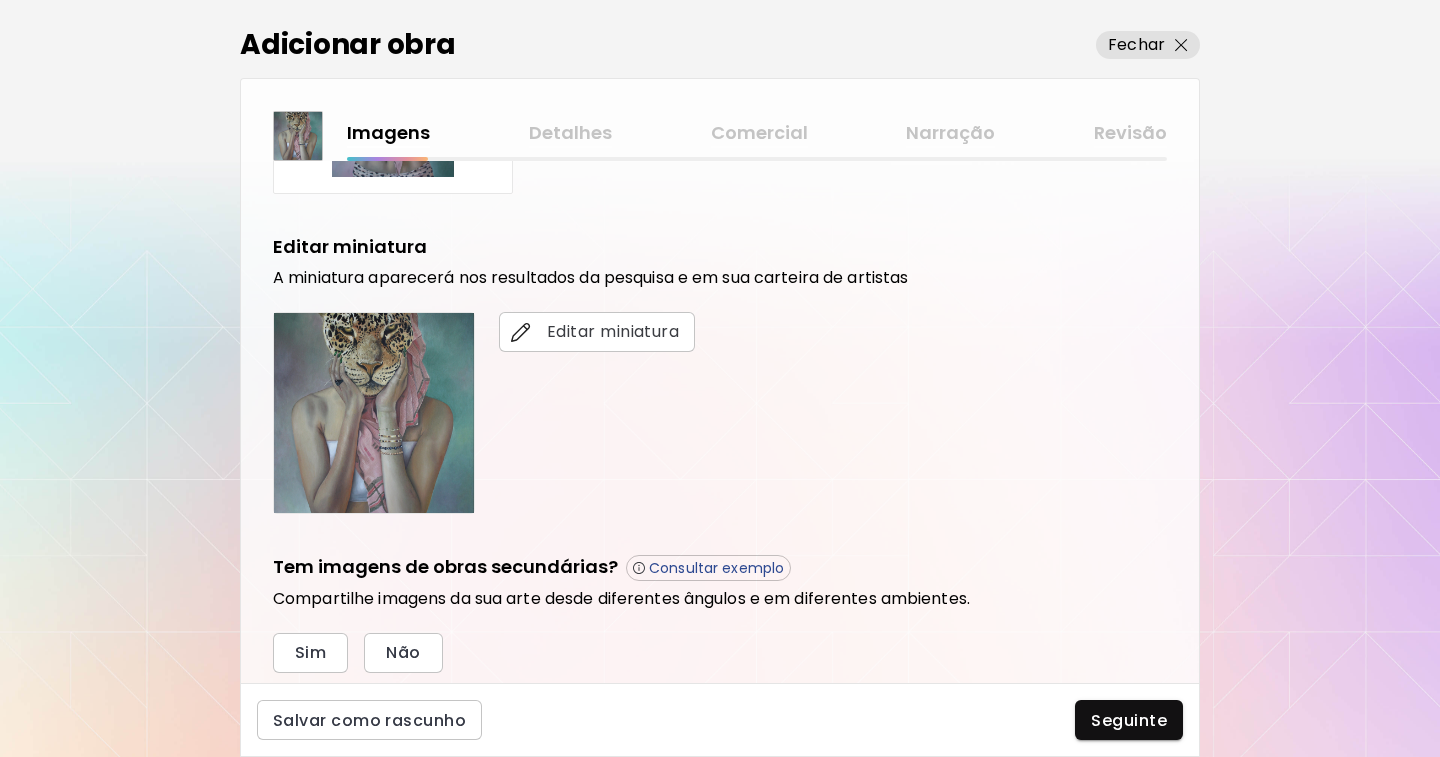 scroll, scrollTop: 537, scrollLeft: 0, axis: vertical 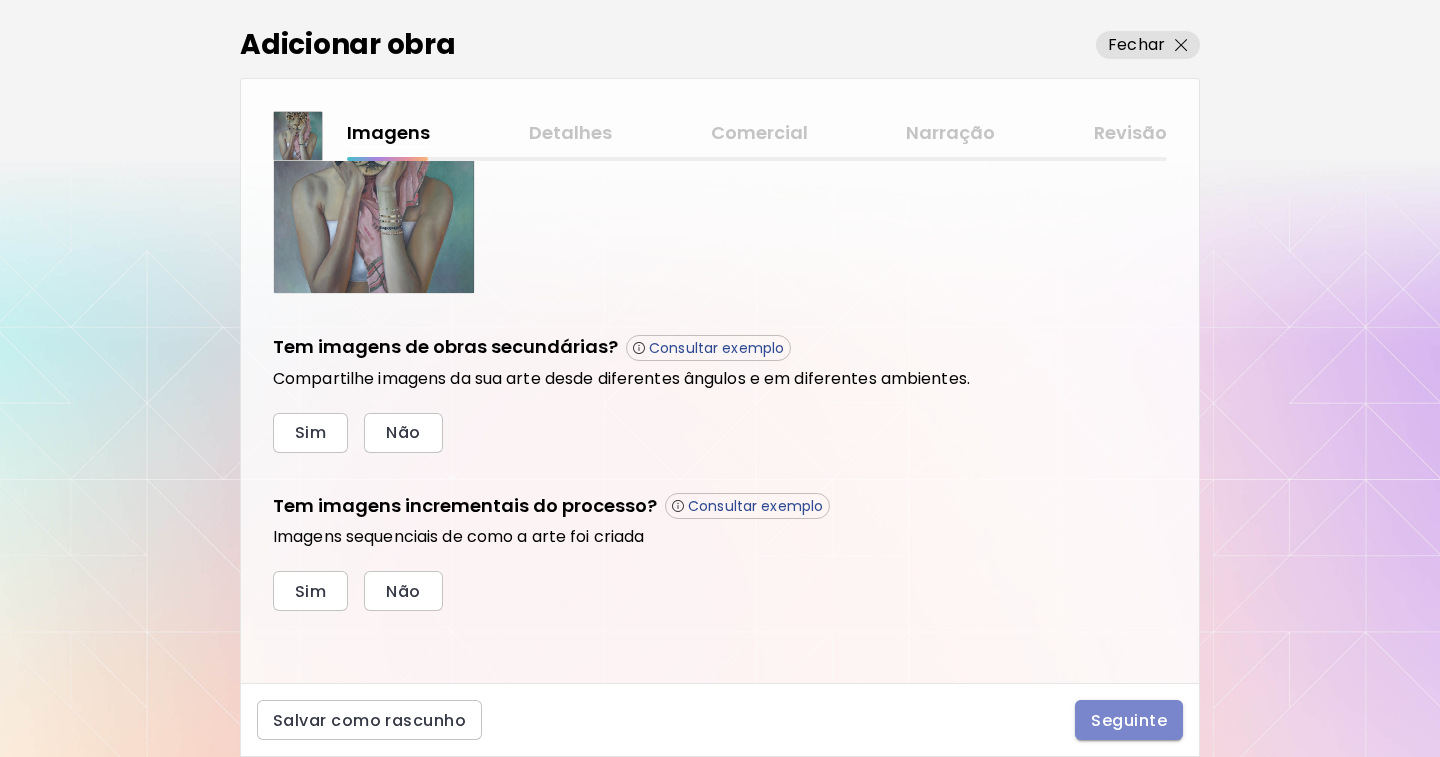click on "Seguinte" at bounding box center [1129, 720] 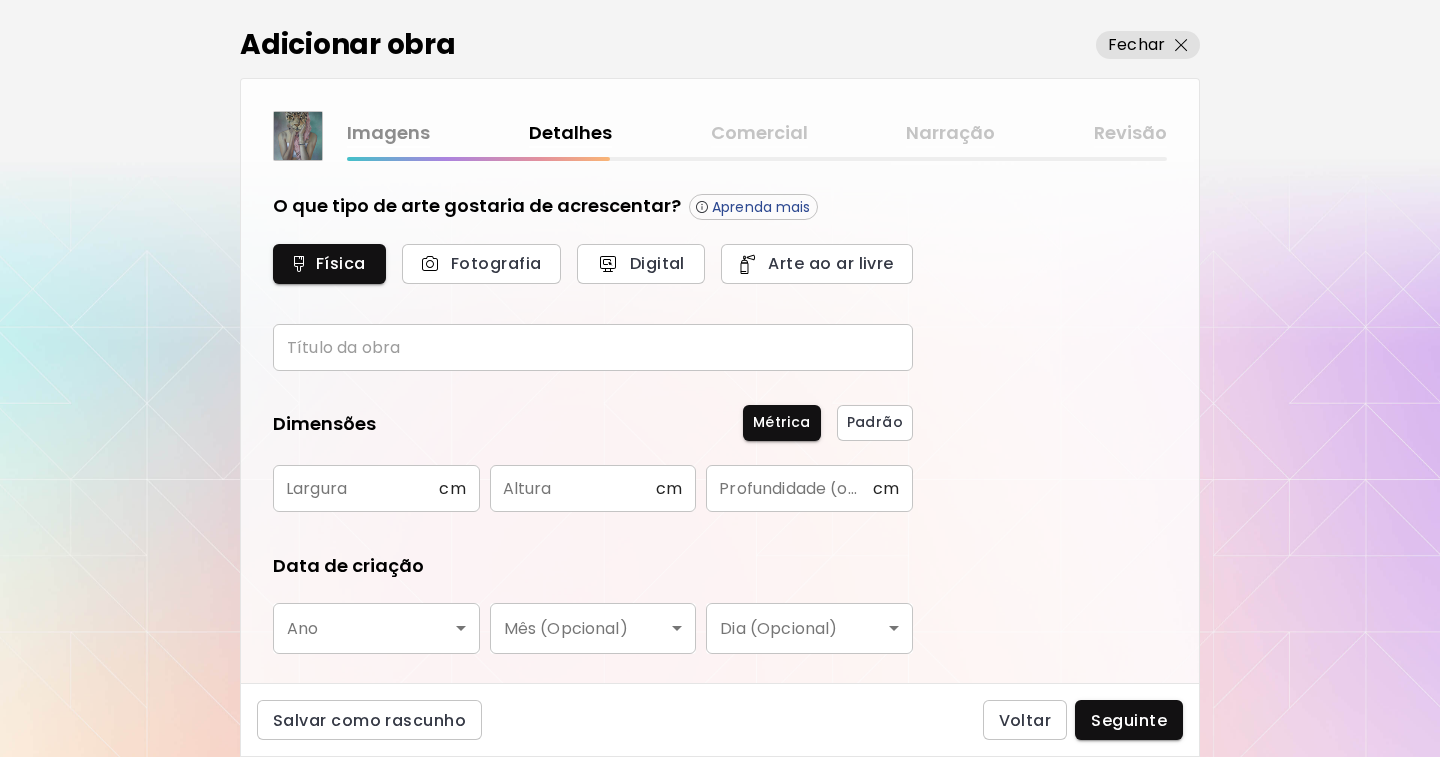 click at bounding box center (593, 347) 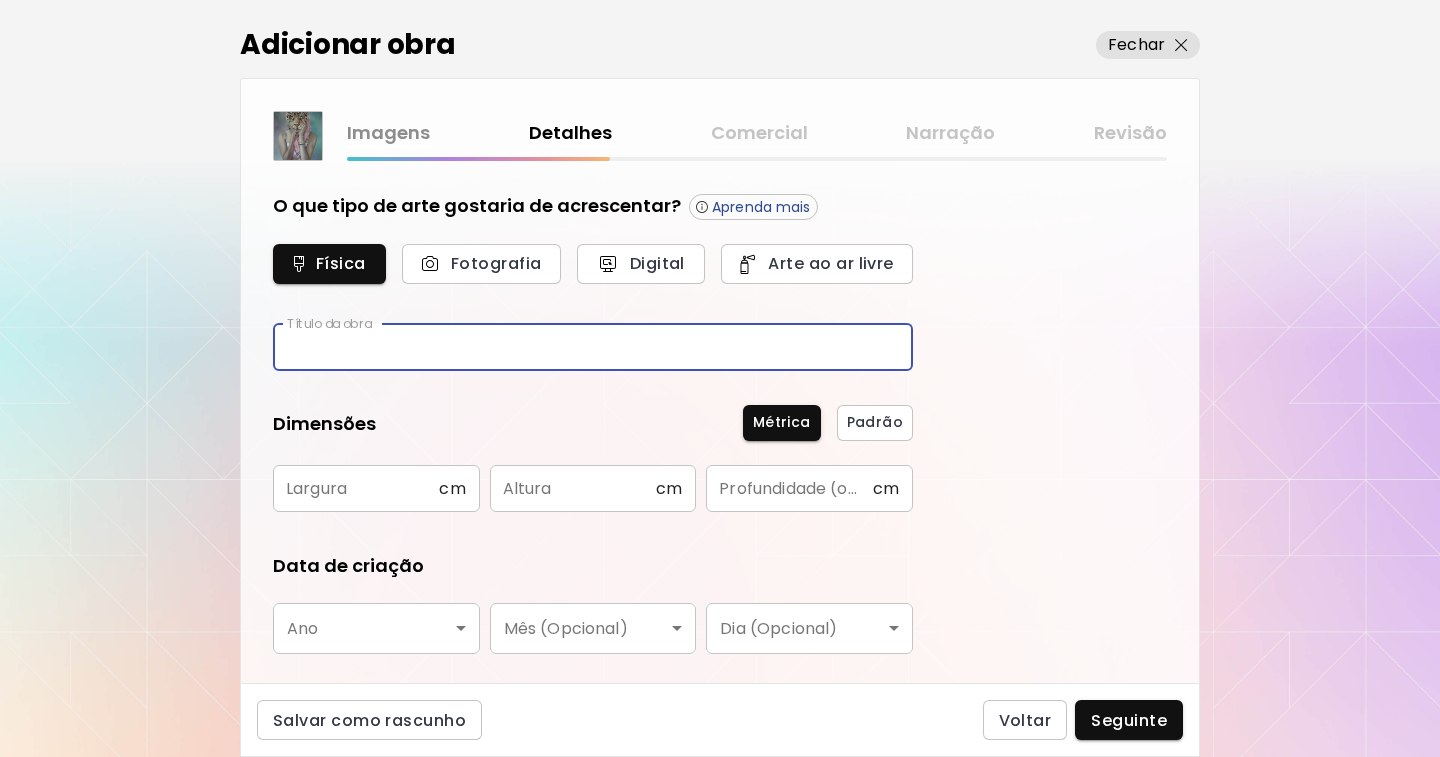 paste on "**********" 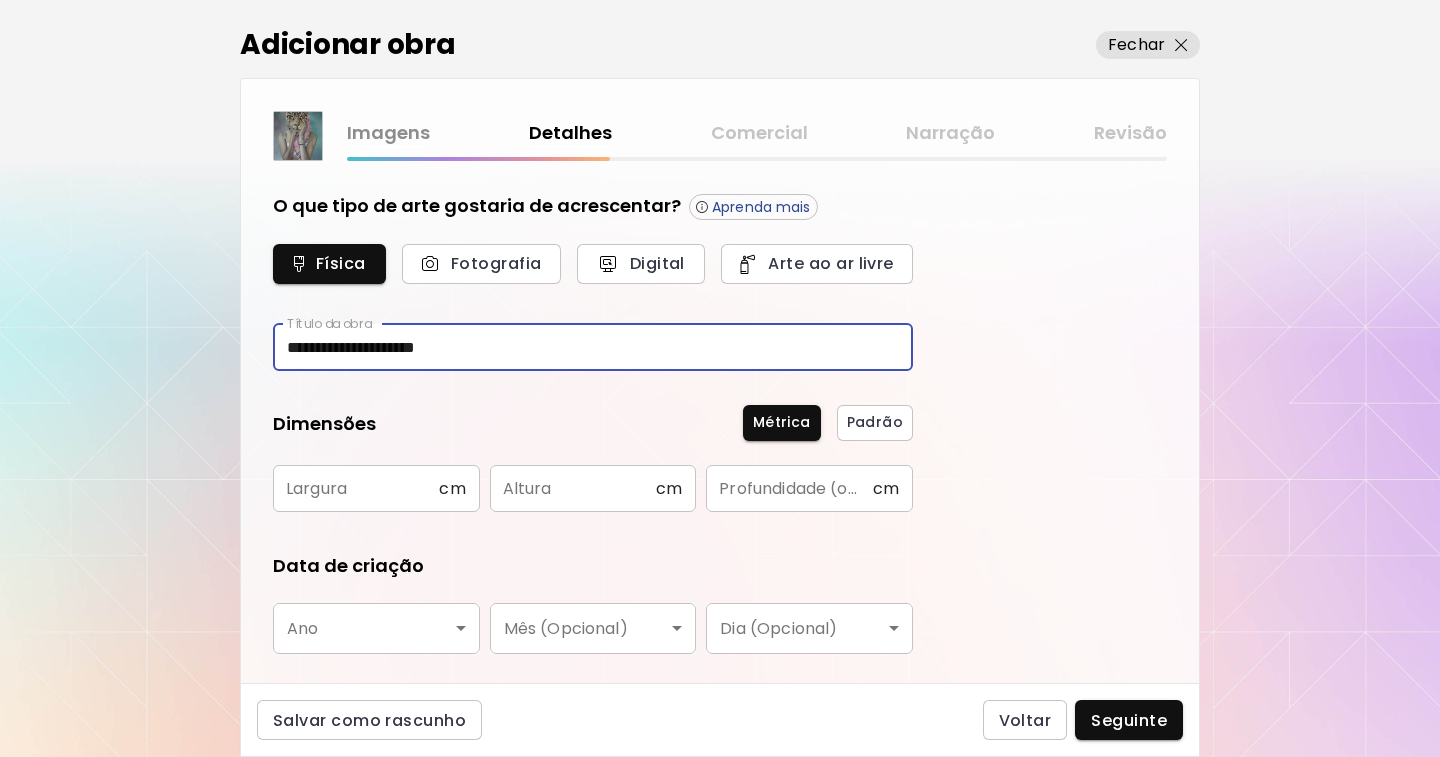 type on "**********" 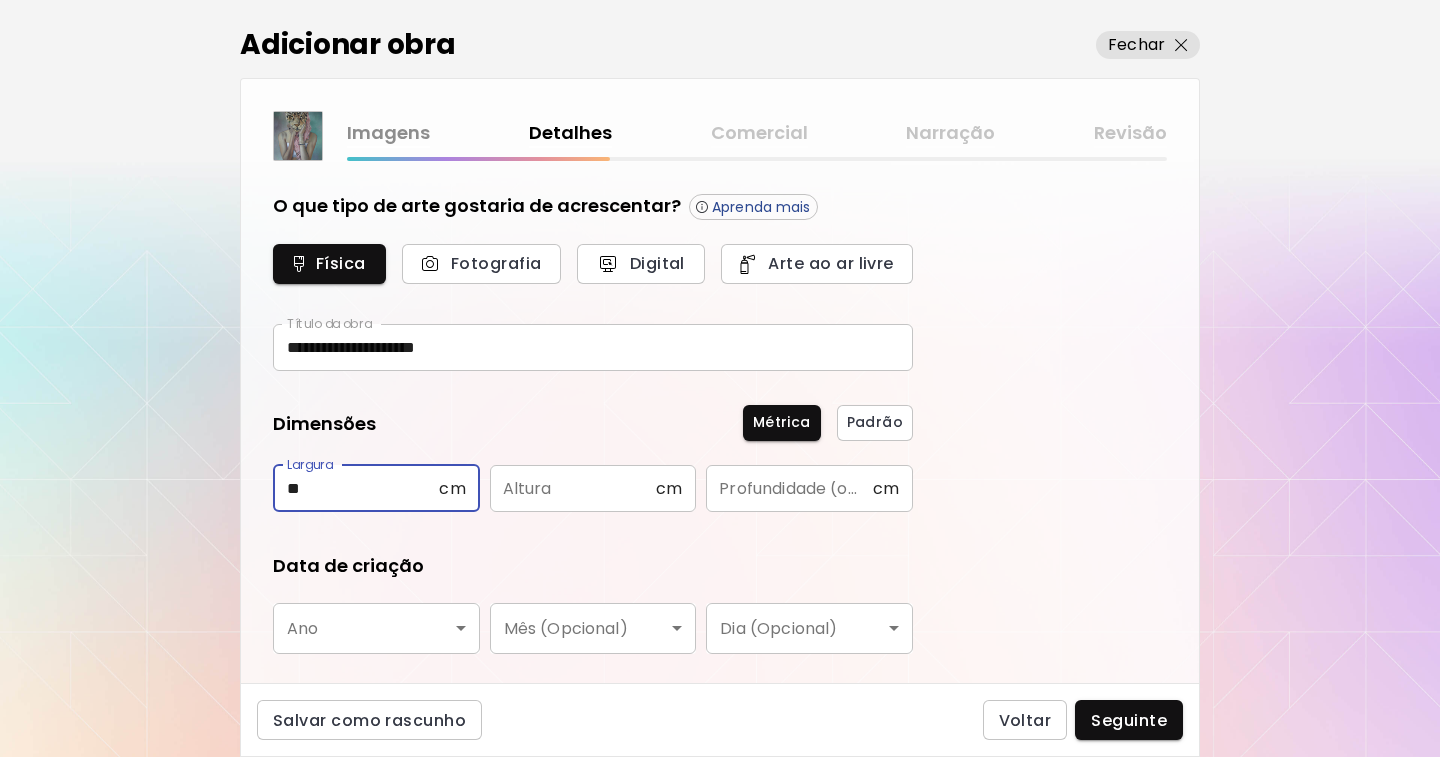 type on "**" 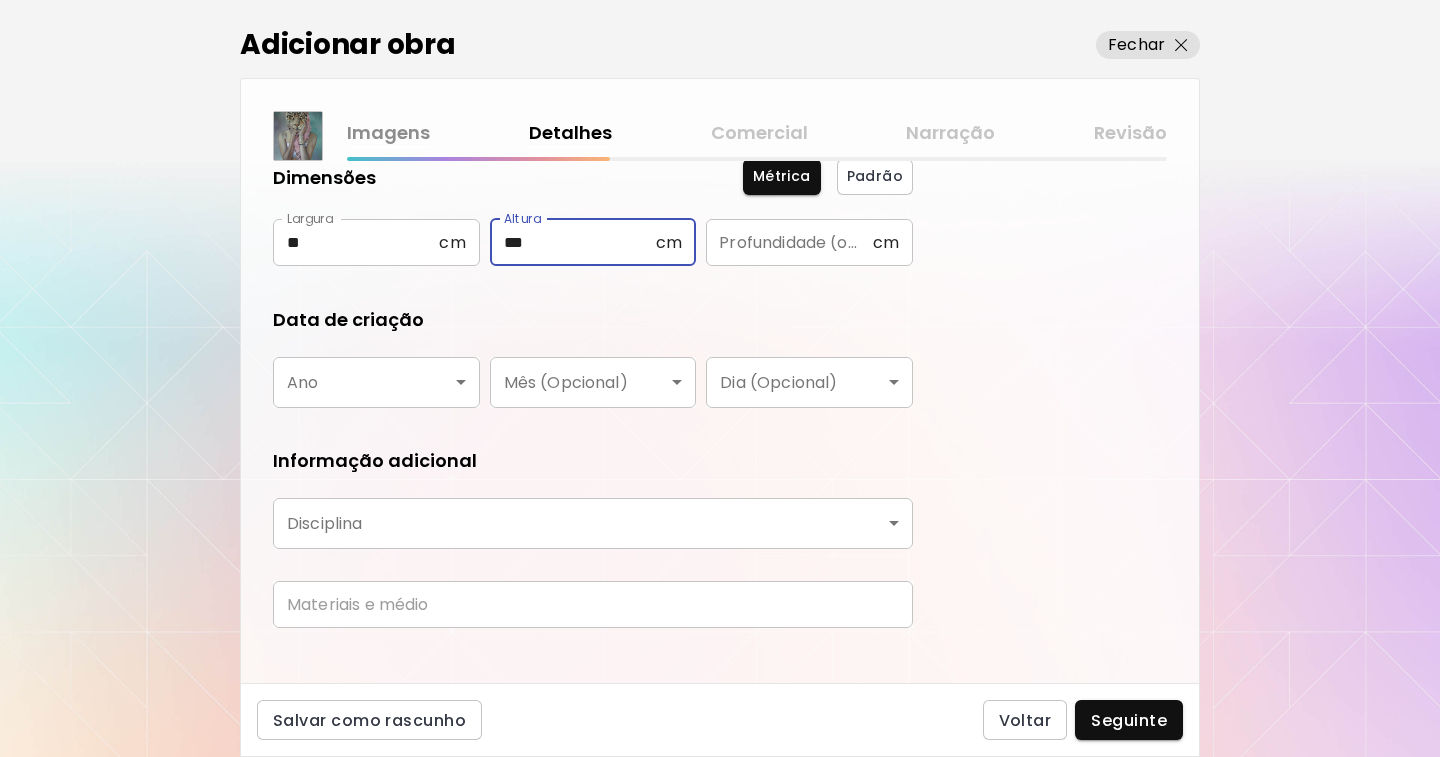 scroll, scrollTop: 271, scrollLeft: 0, axis: vertical 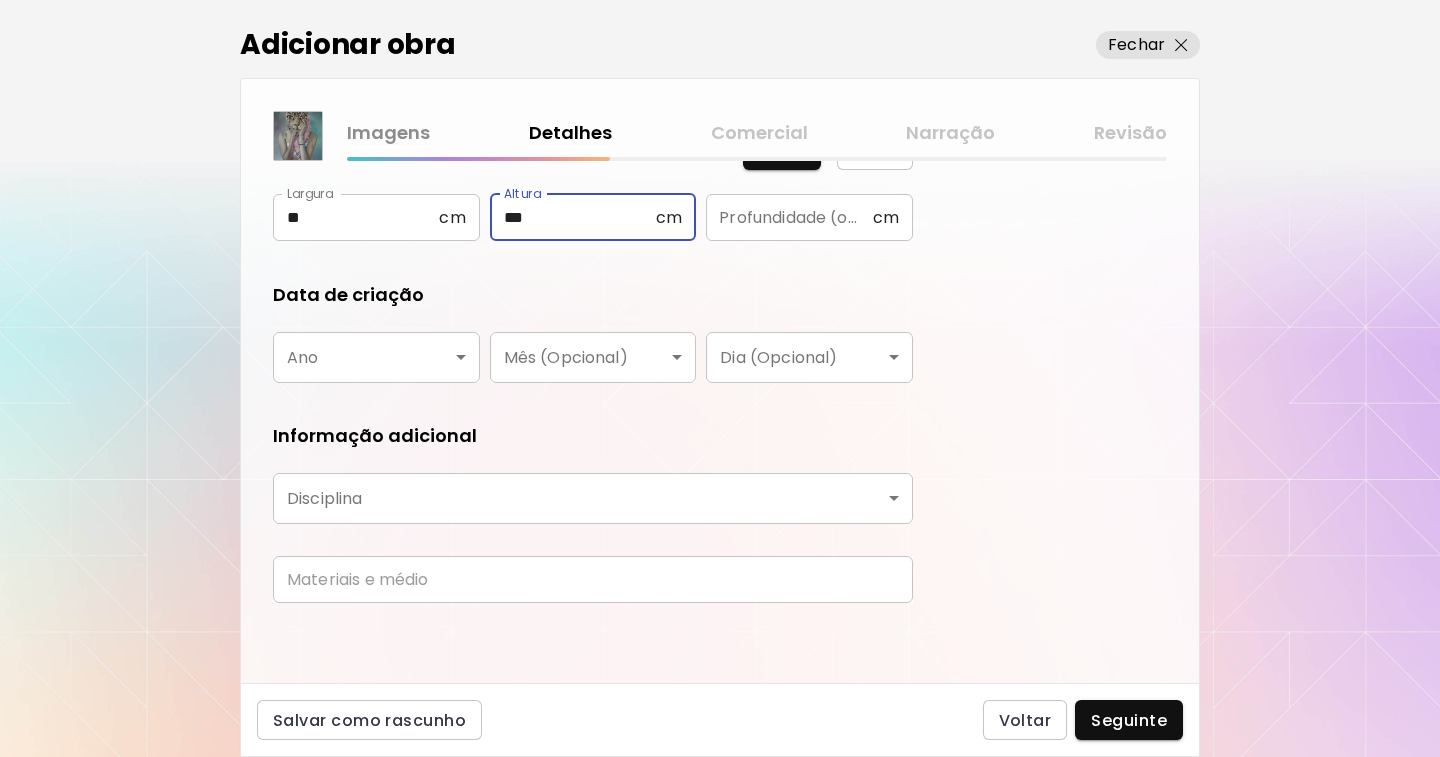 type on "***" 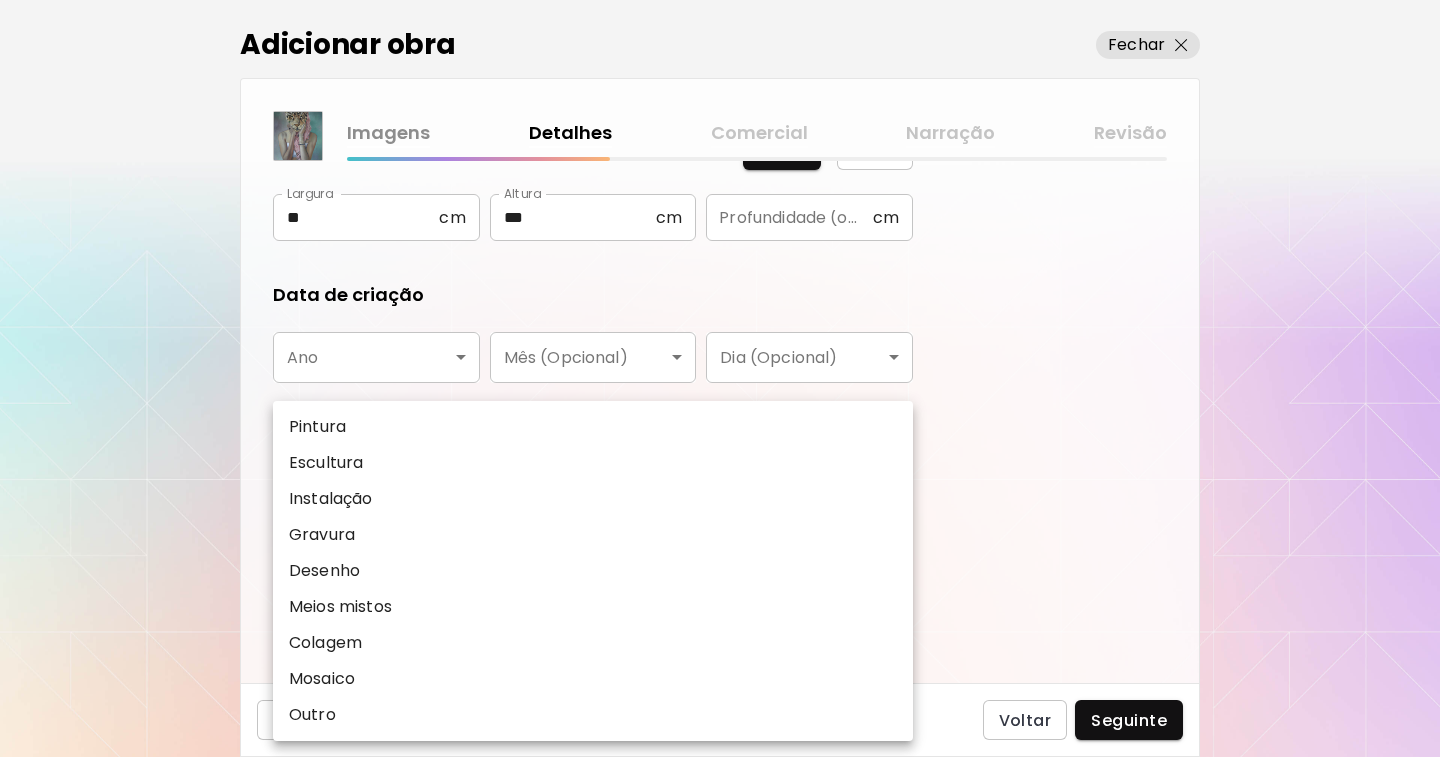 click on "Pintura" at bounding box center (317, 427) 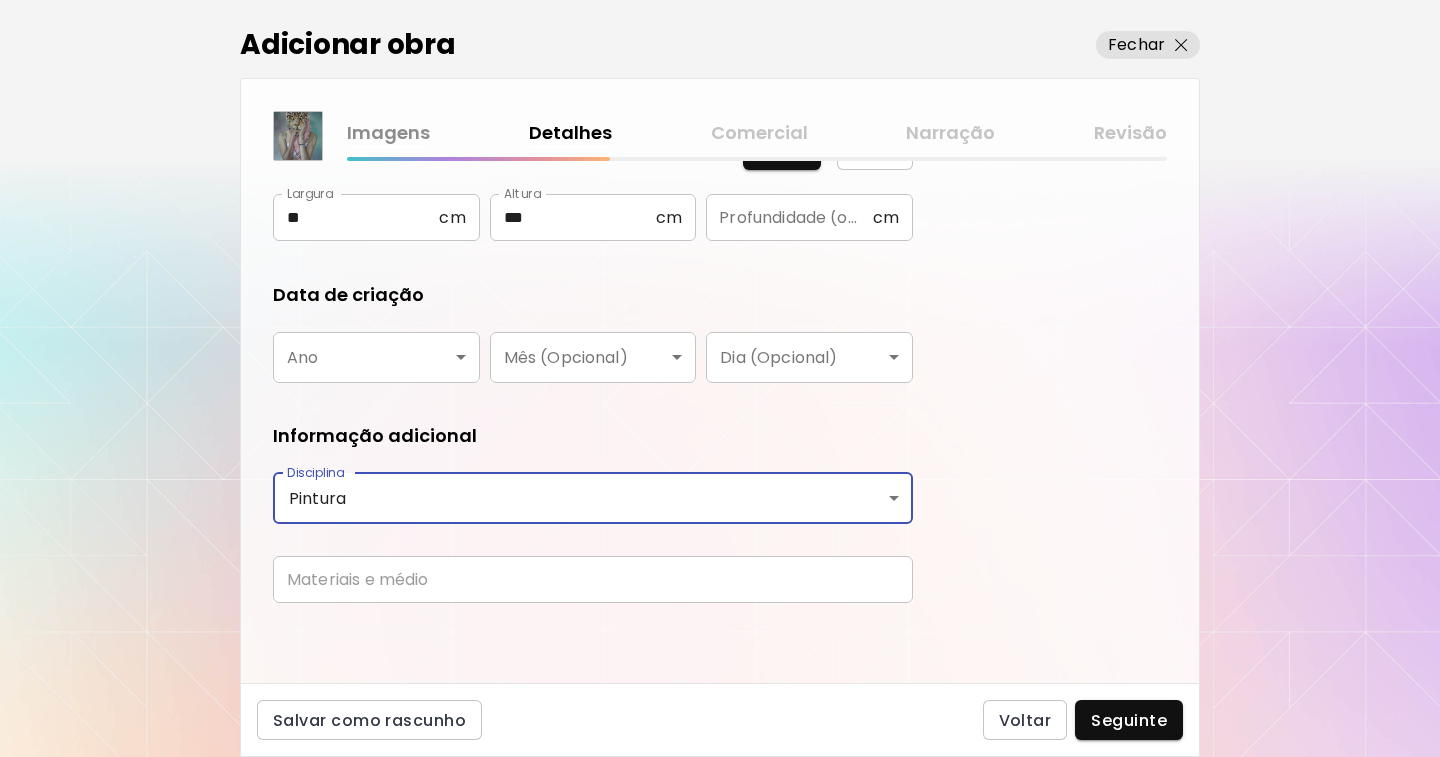 click at bounding box center [593, 579] 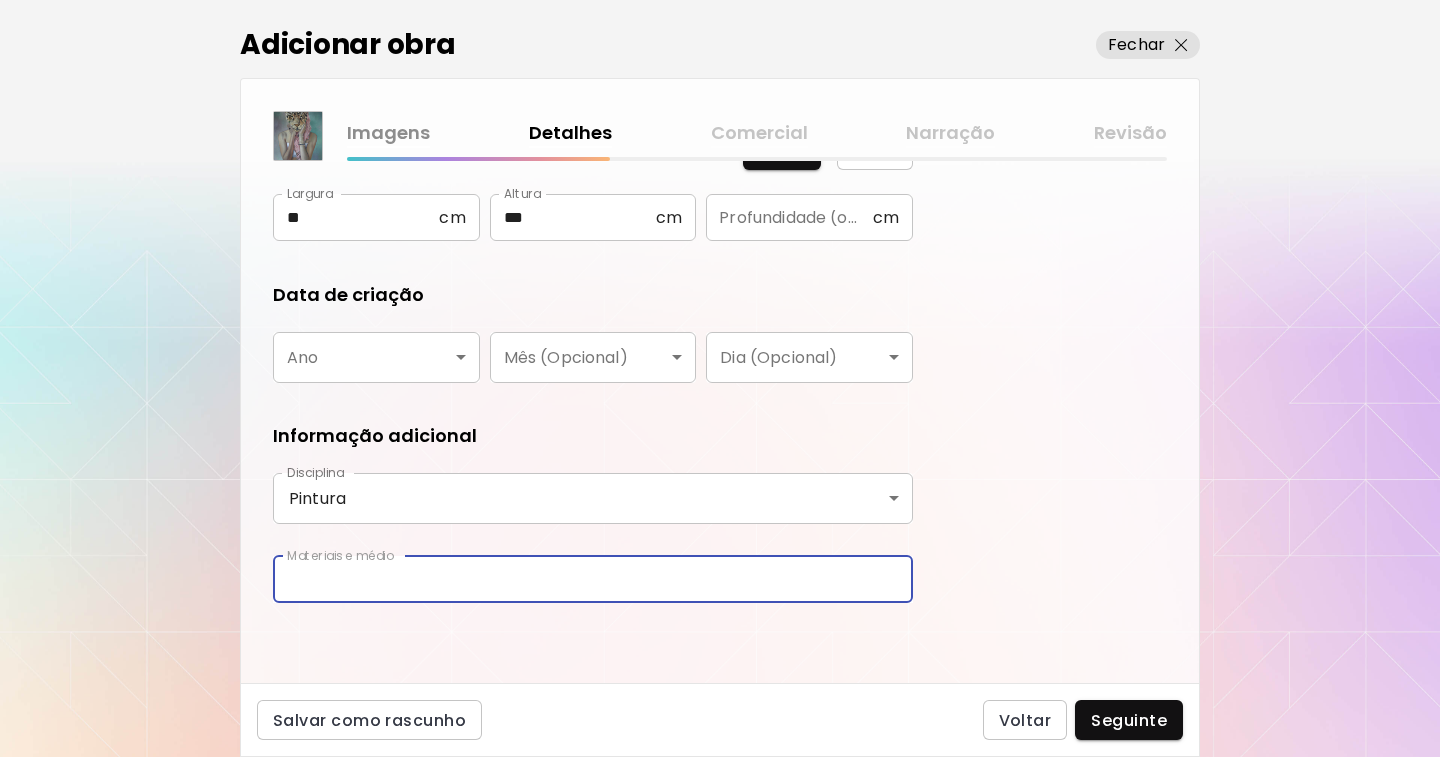 type on "**********" 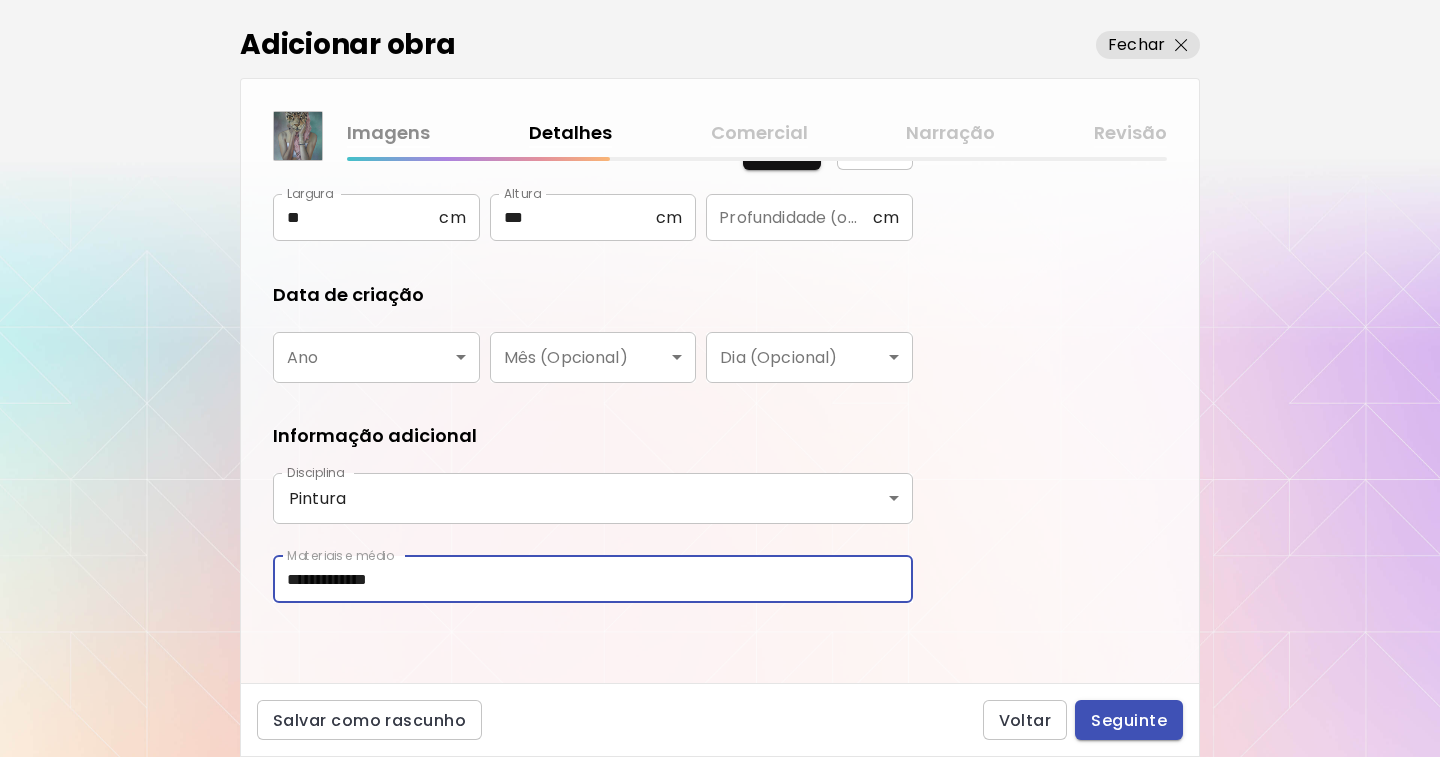 click on "Seguinte" at bounding box center [1129, 720] 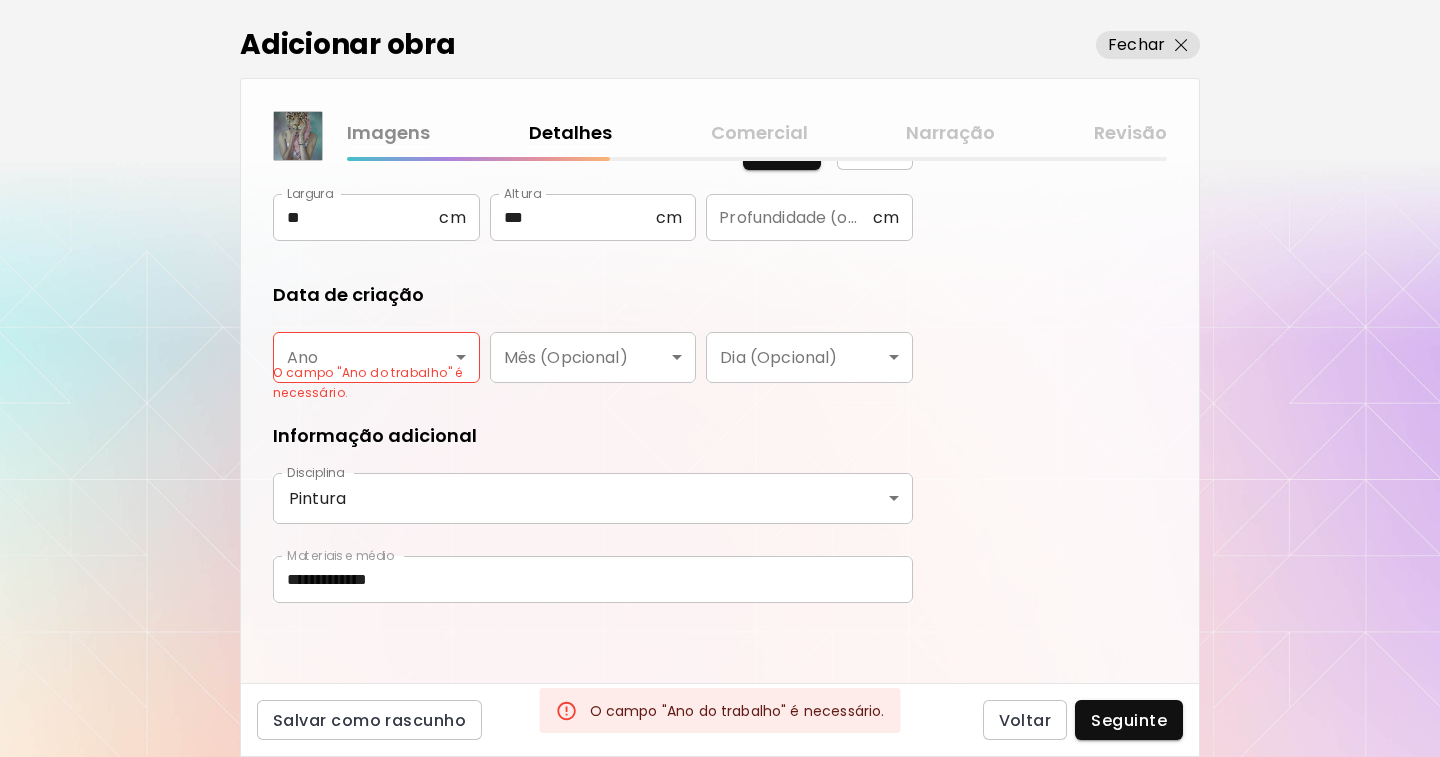 click on "**********" at bounding box center (720, 378) 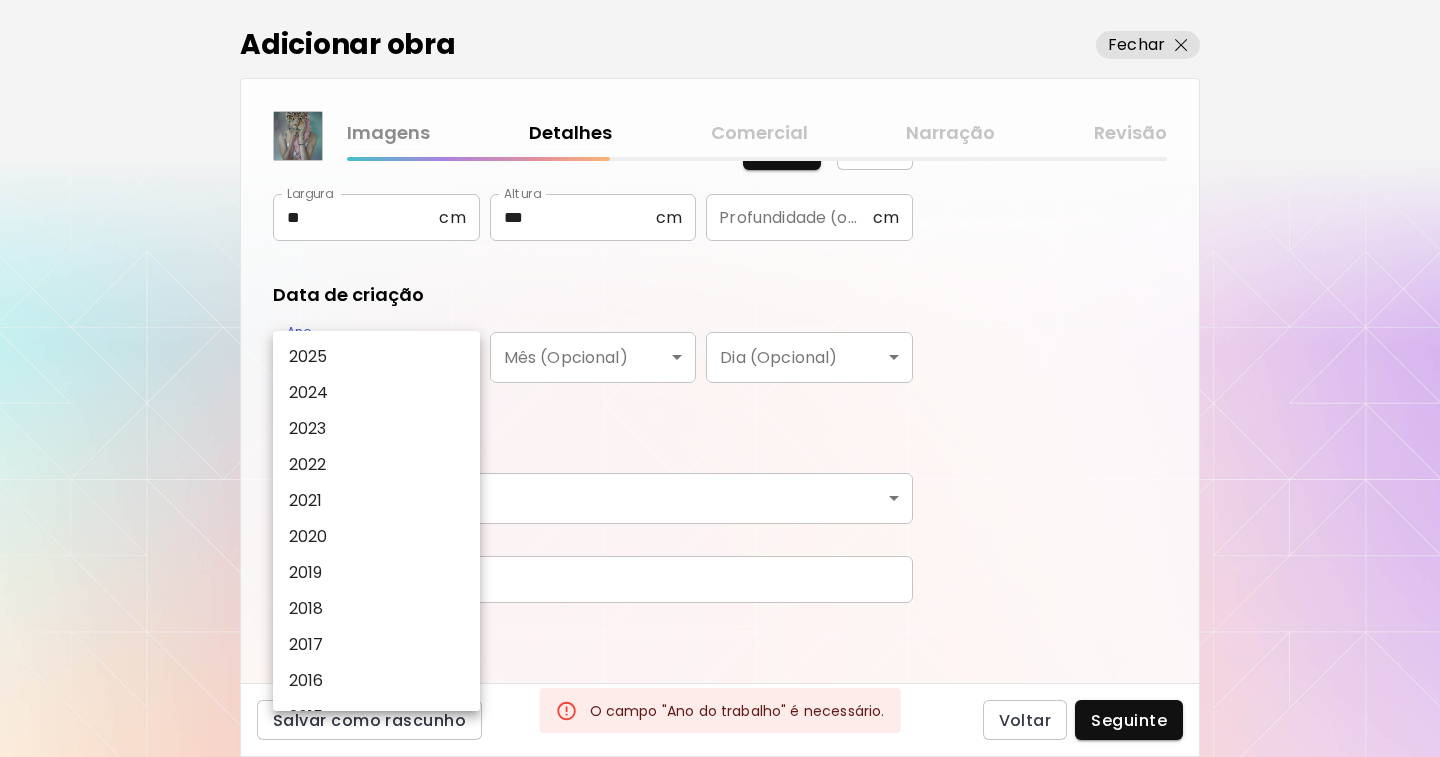 click on "2025" at bounding box center [308, 357] 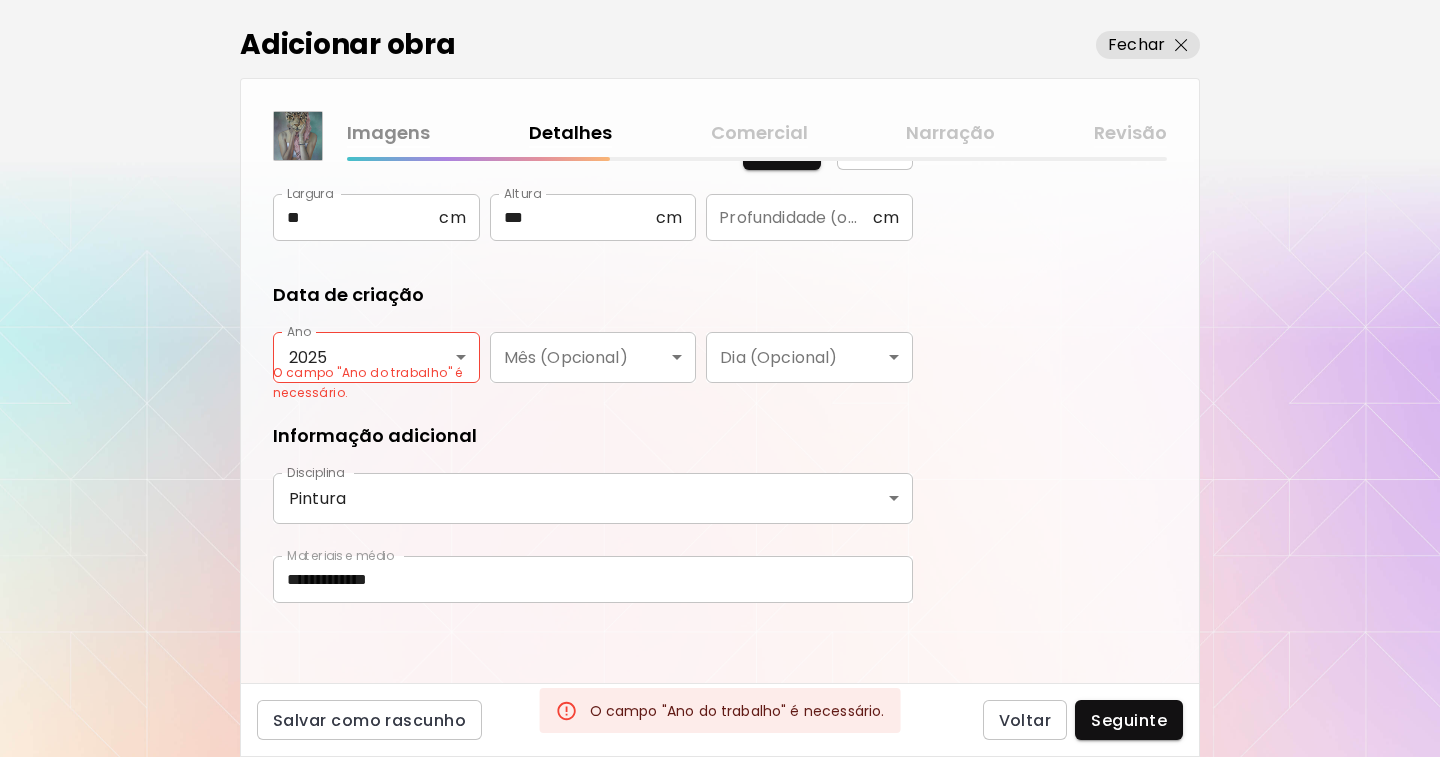 click on "**********" at bounding box center [720, 378] 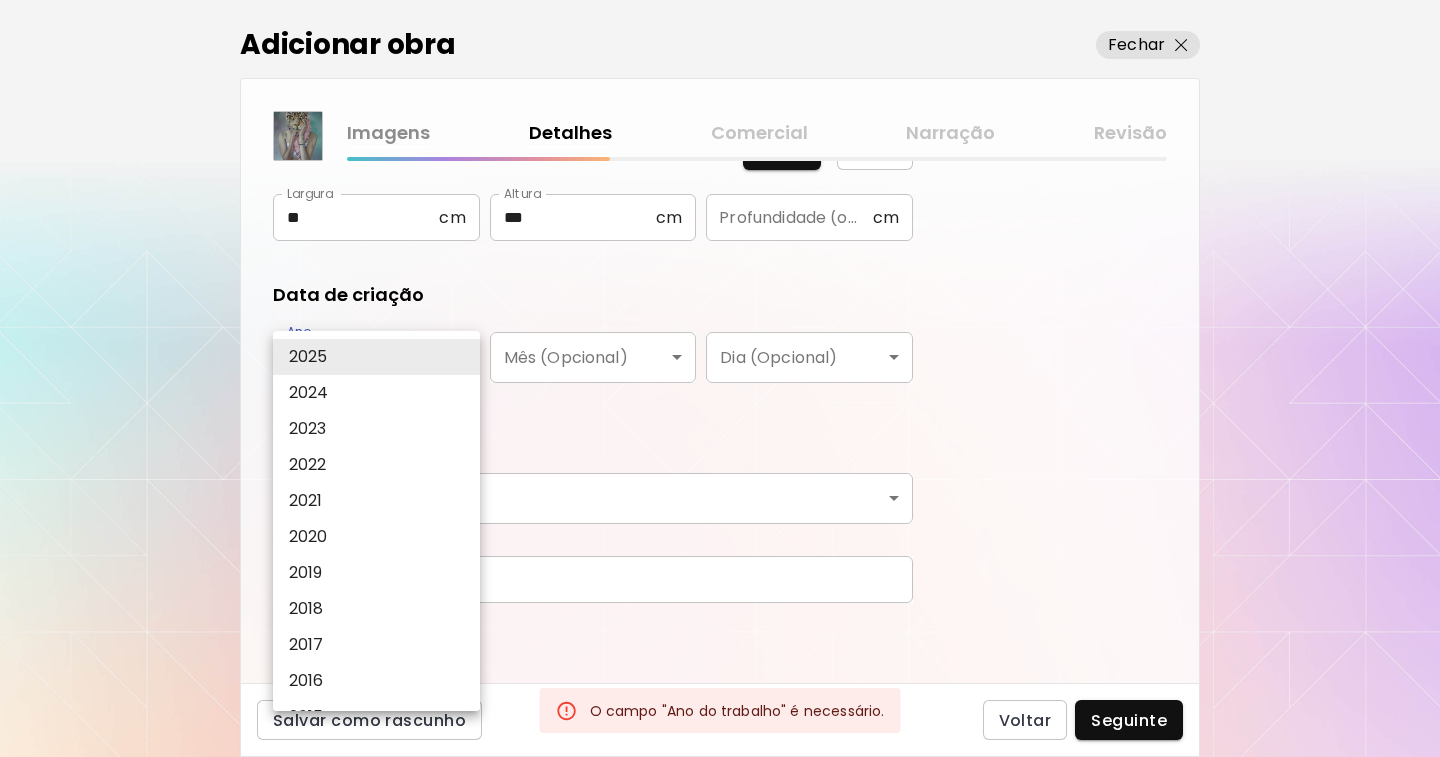 click on "2024" at bounding box center (309, 393) 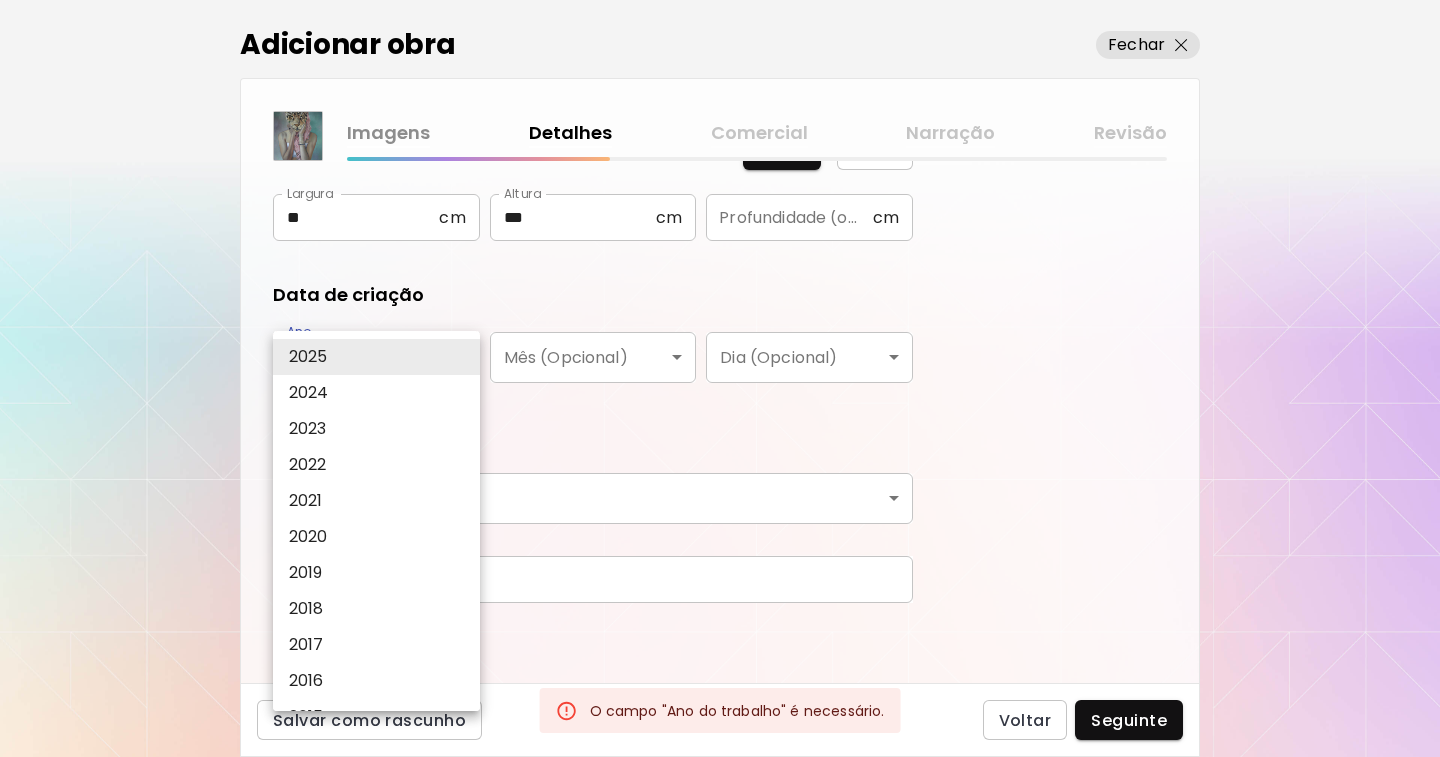 type on "****" 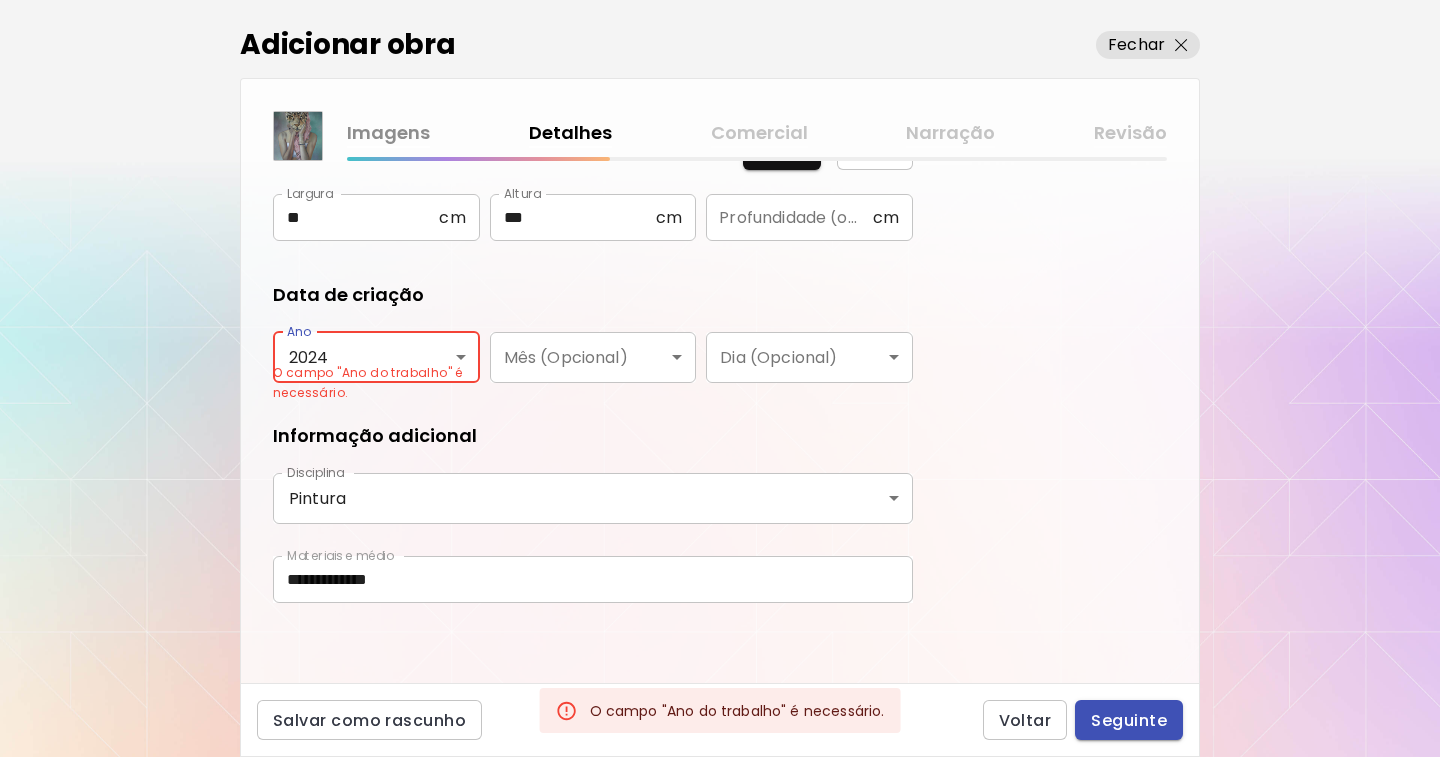 click on "Seguinte" at bounding box center (1129, 720) 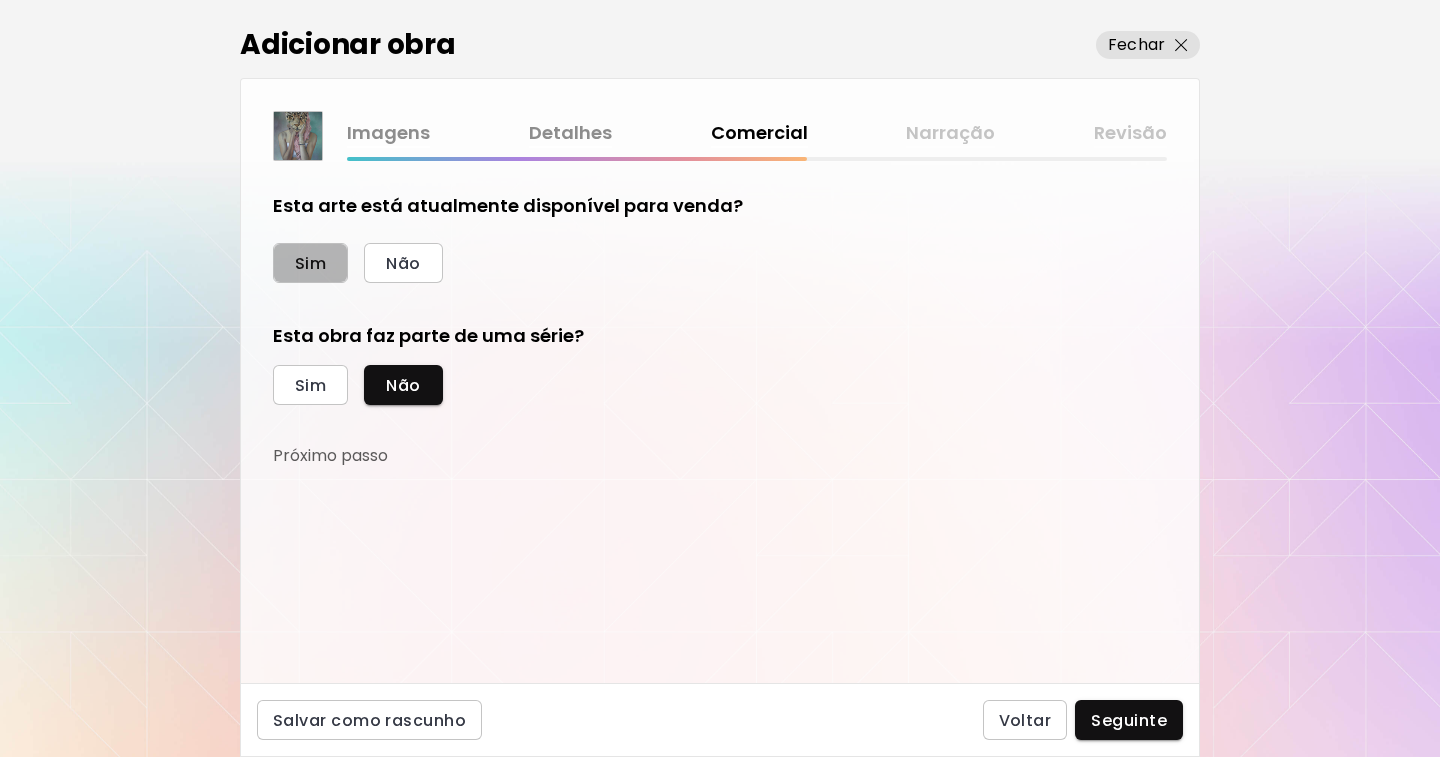 click on "Sim" at bounding box center [310, 263] 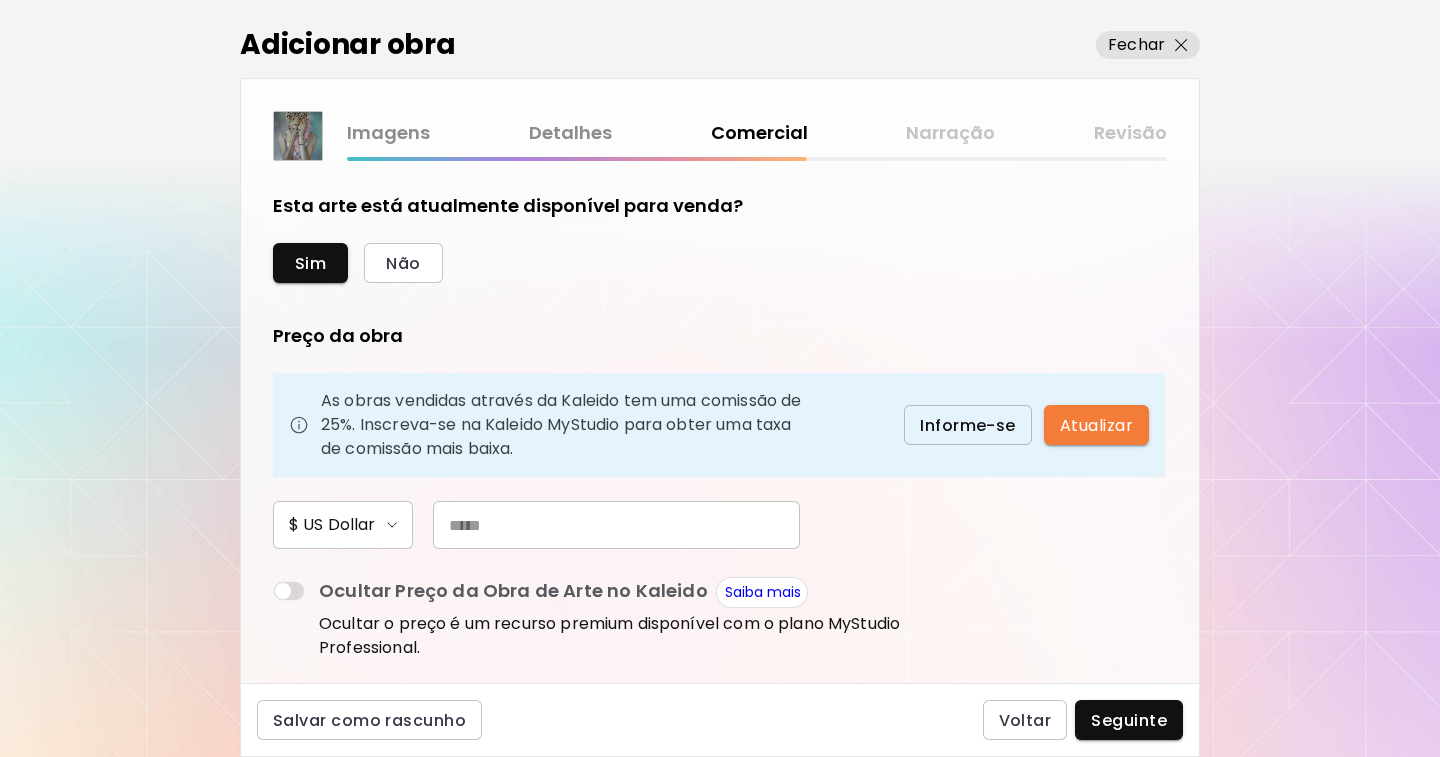 click at bounding box center [616, 525] 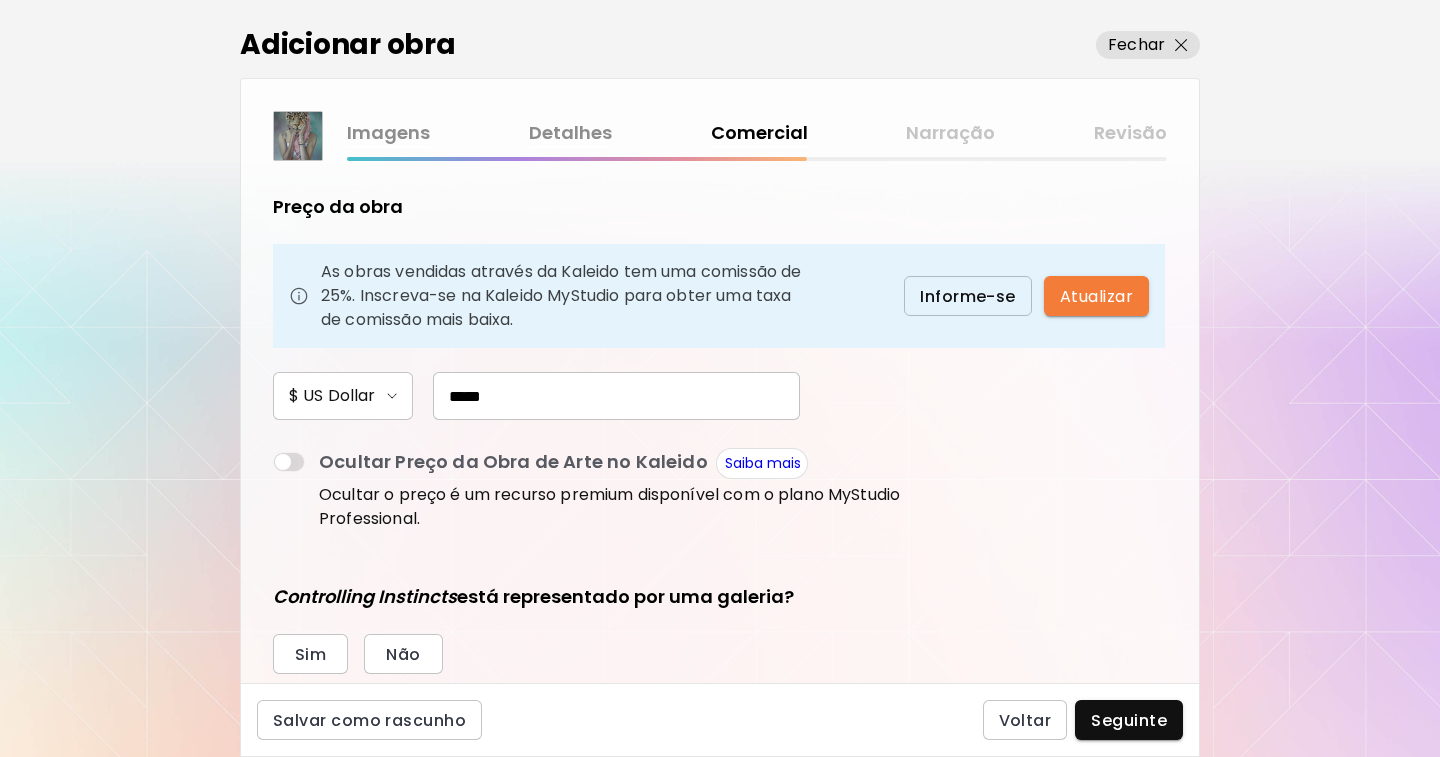 scroll, scrollTop: 0, scrollLeft: 0, axis: both 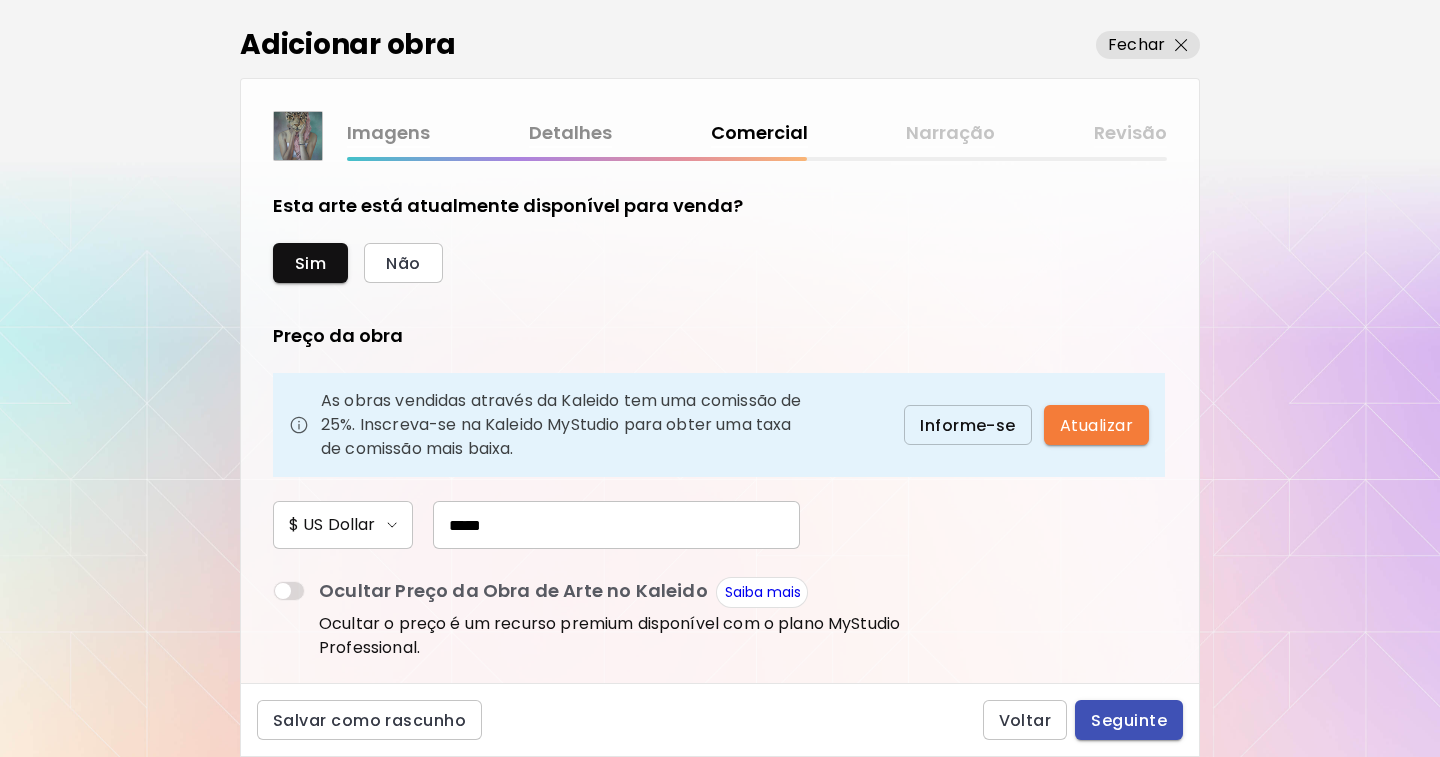 type on "*****" 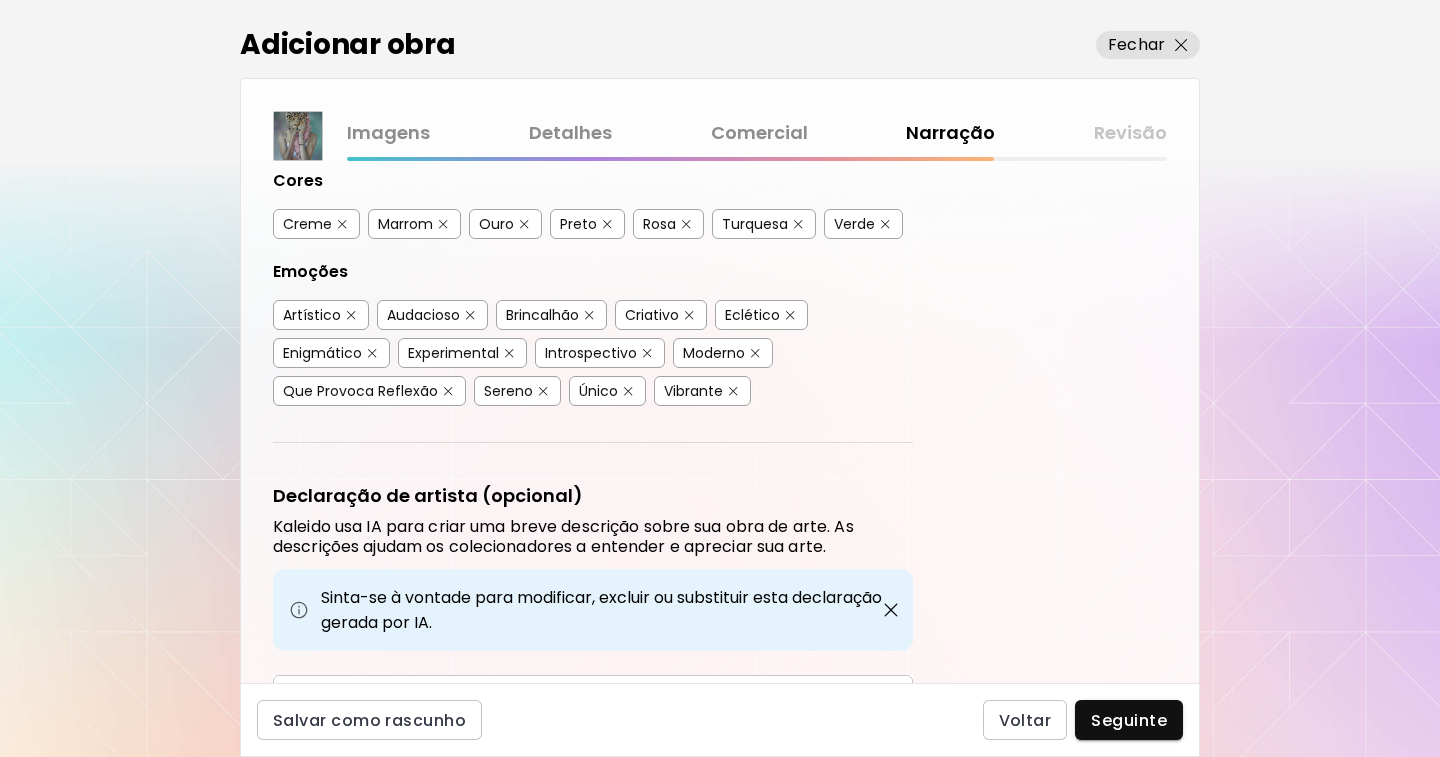scroll, scrollTop: 667, scrollLeft: 0, axis: vertical 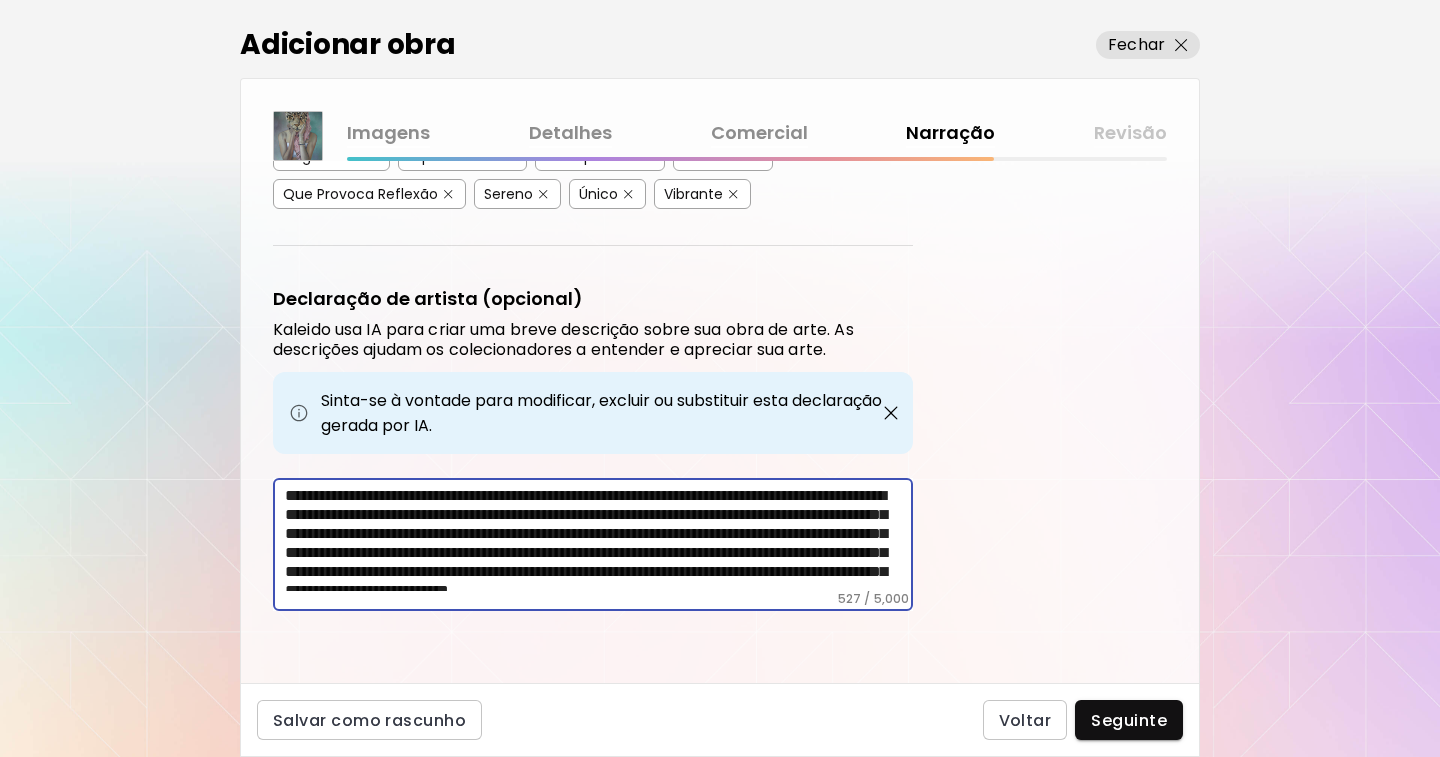 drag, startPoint x: 560, startPoint y: 581, endPoint x: 281, endPoint y: 496, distance: 291.66077 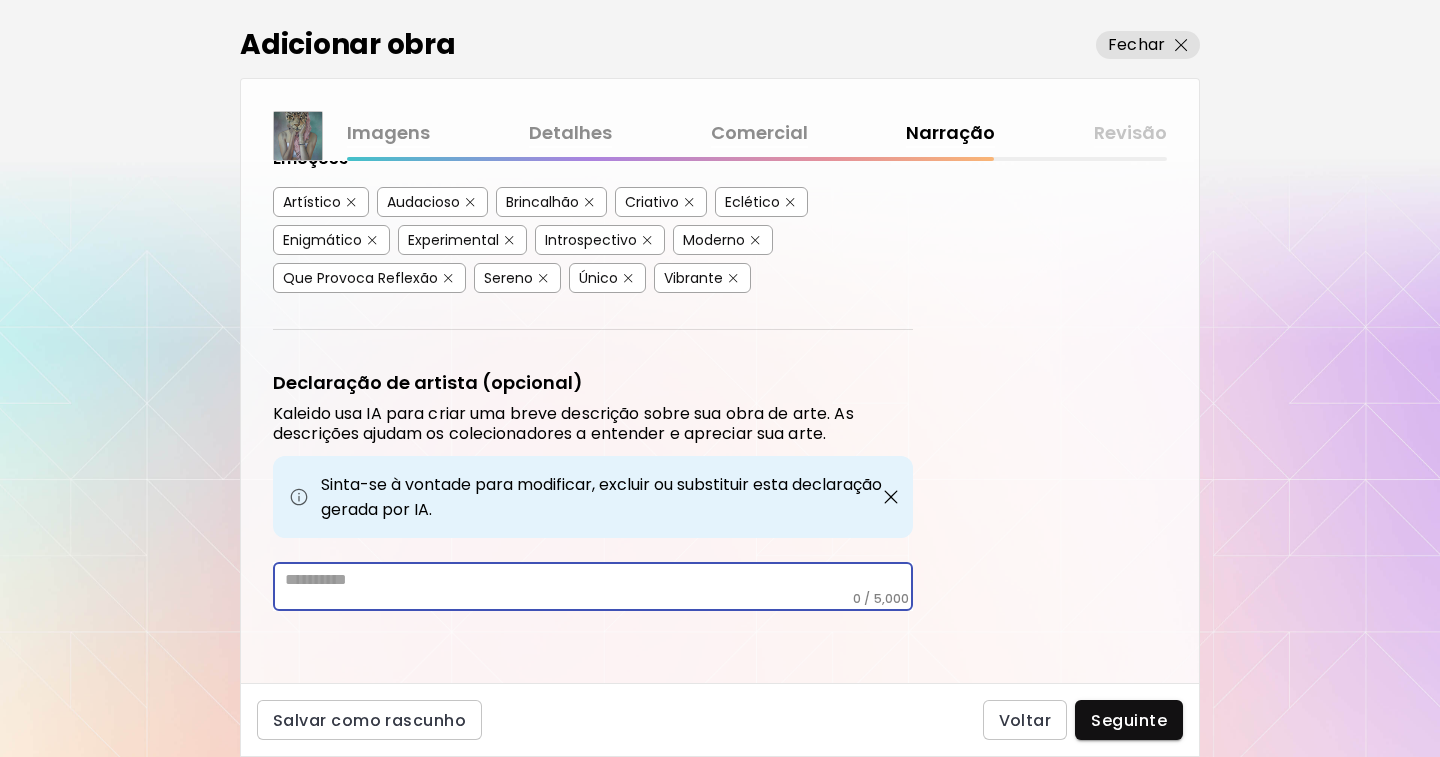 scroll, scrollTop: 583, scrollLeft: 0, axis: vertical 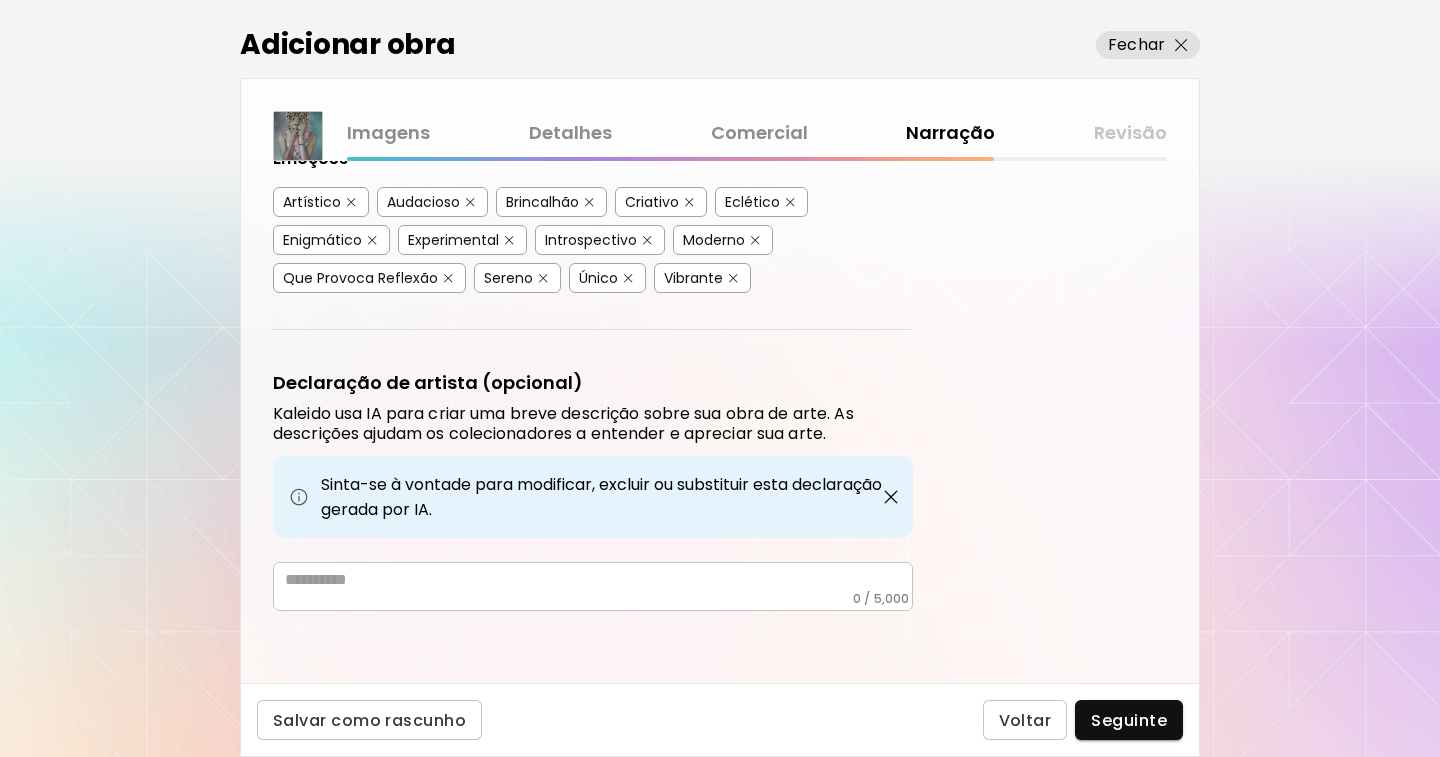 click at bounding box center [599, 580] 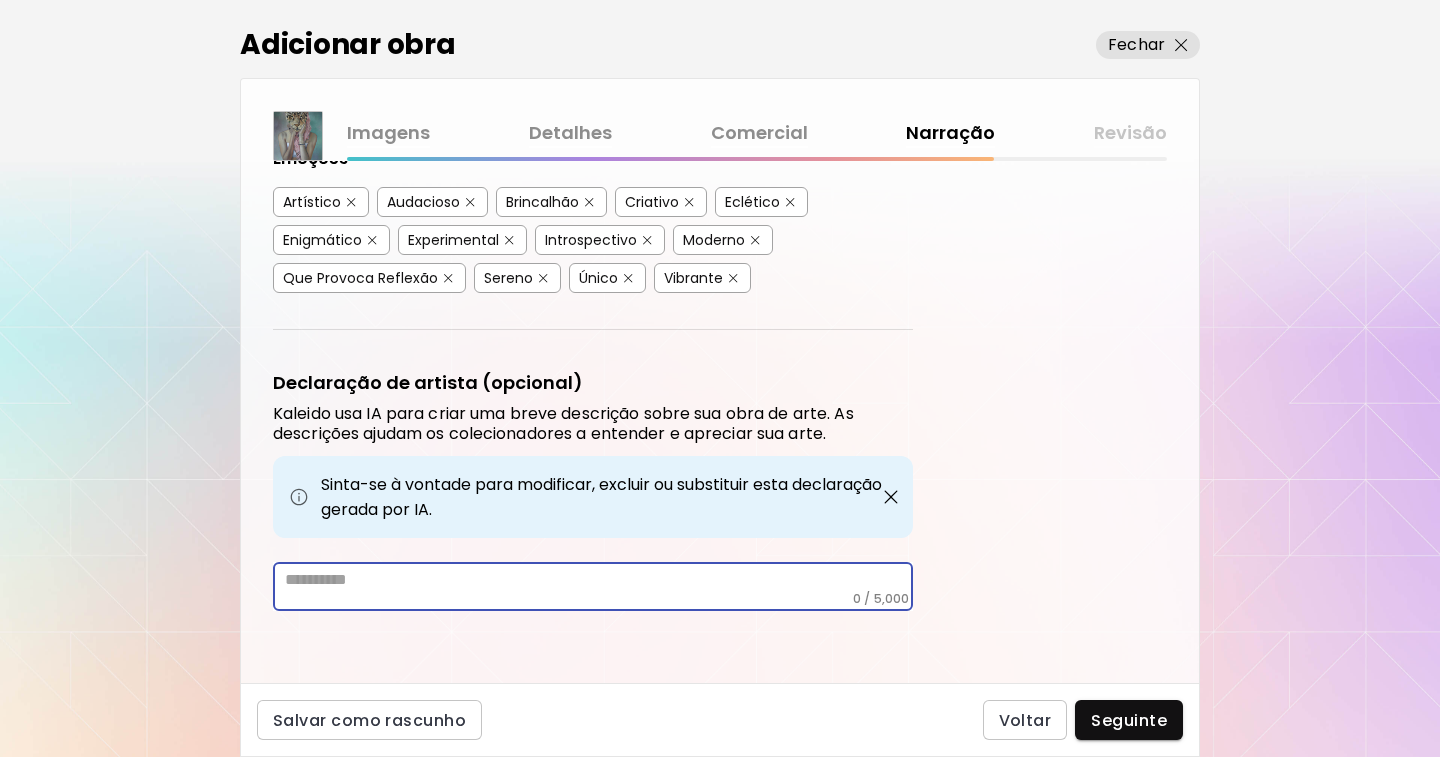 paste on "**********" 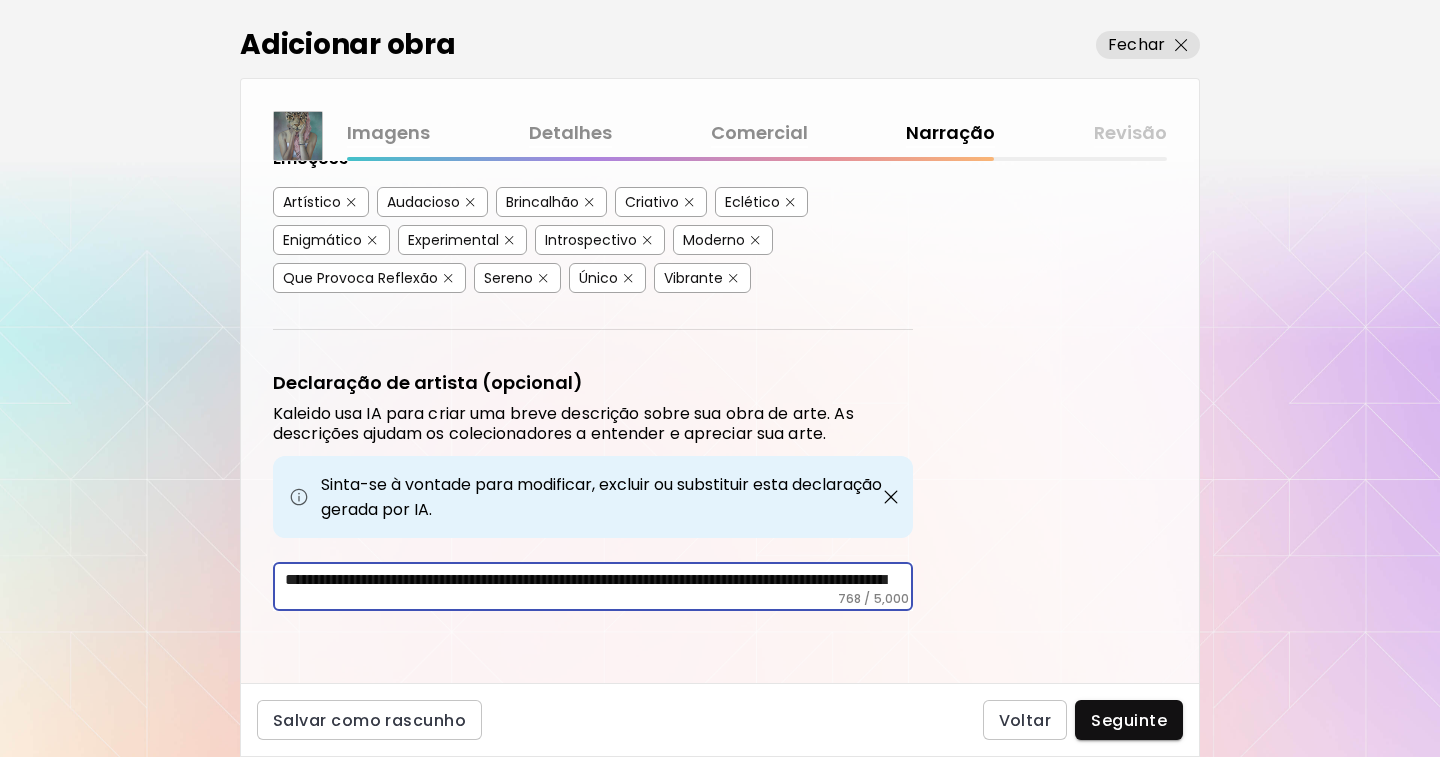scroll, scrollTop: 142, scrollLeft: 0, axis: vertical 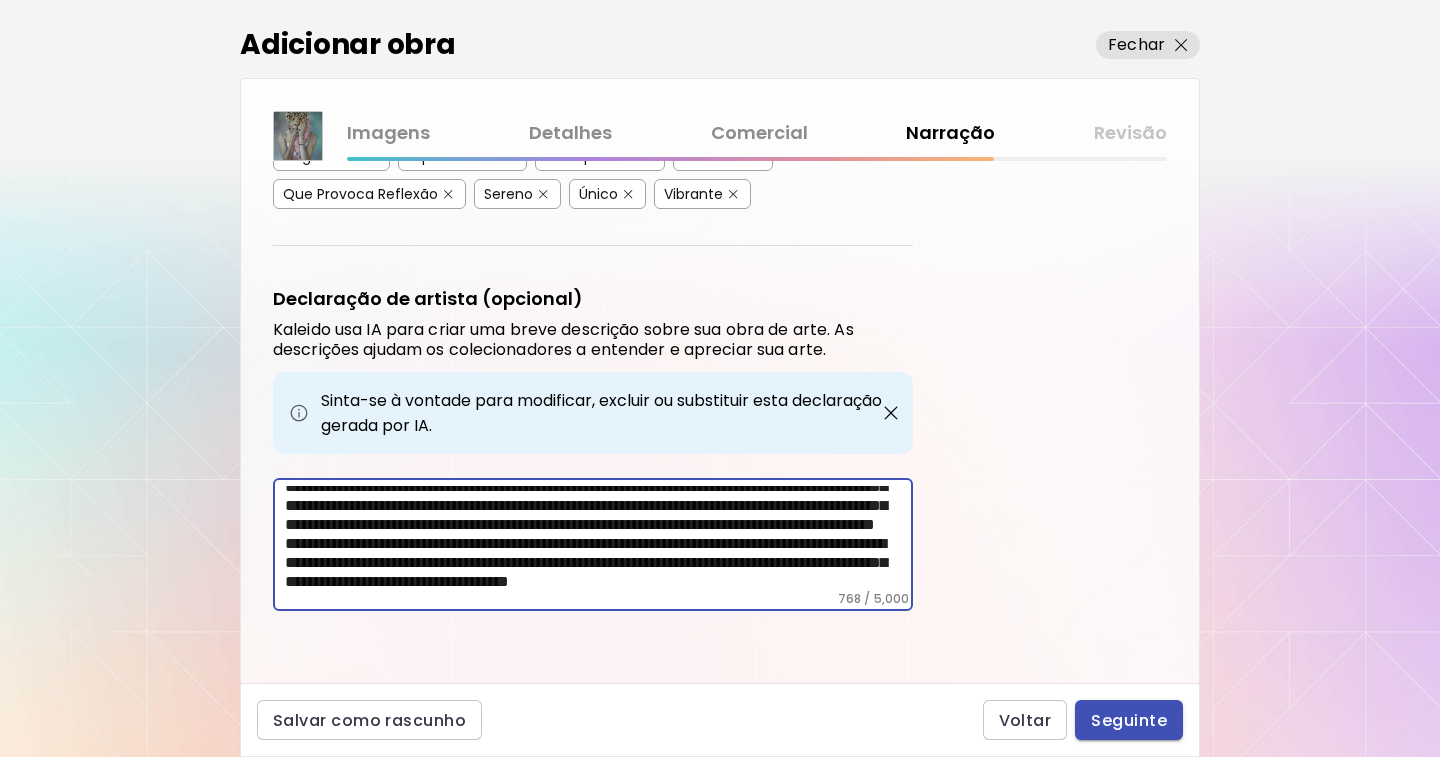 type on "**********" 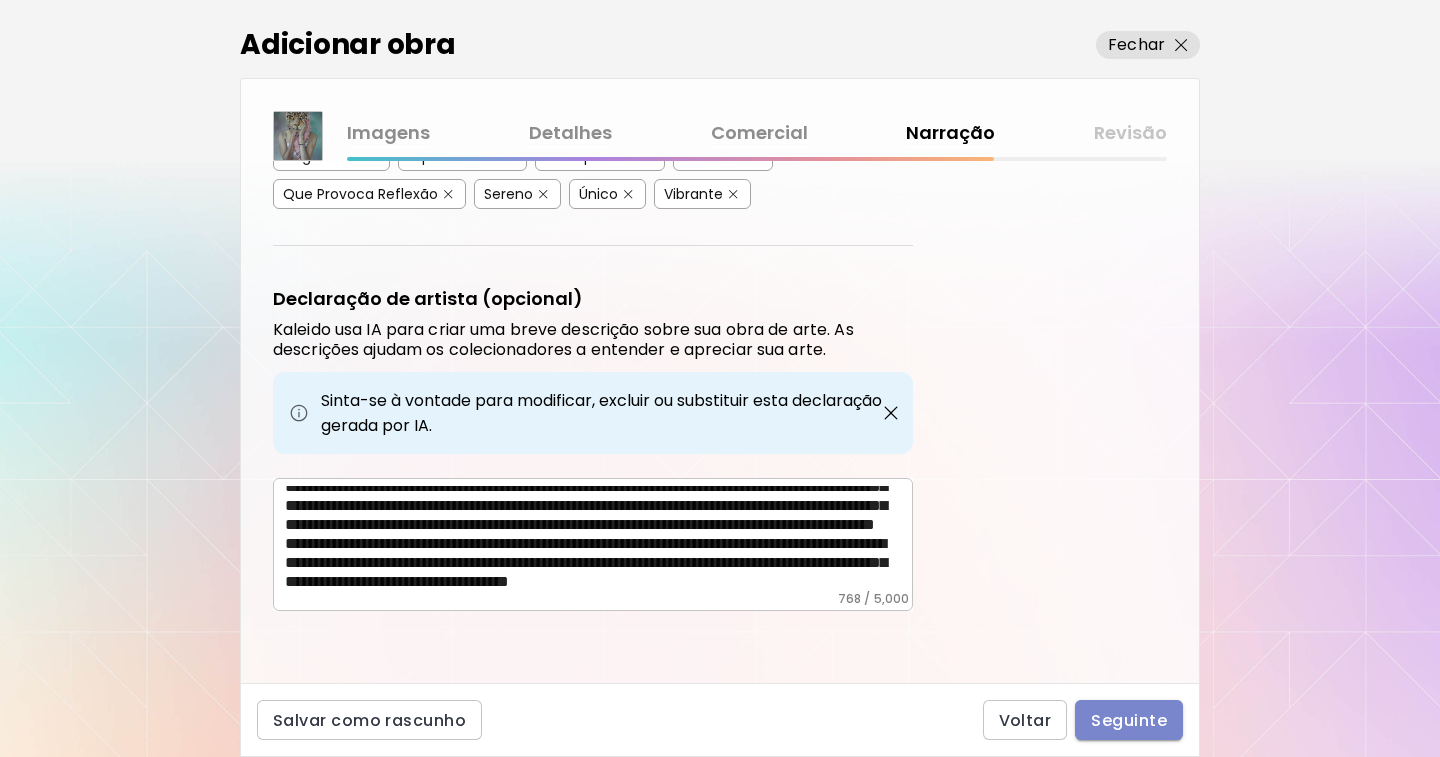 click on "Seguinte" at bounding box center [1129, 720] 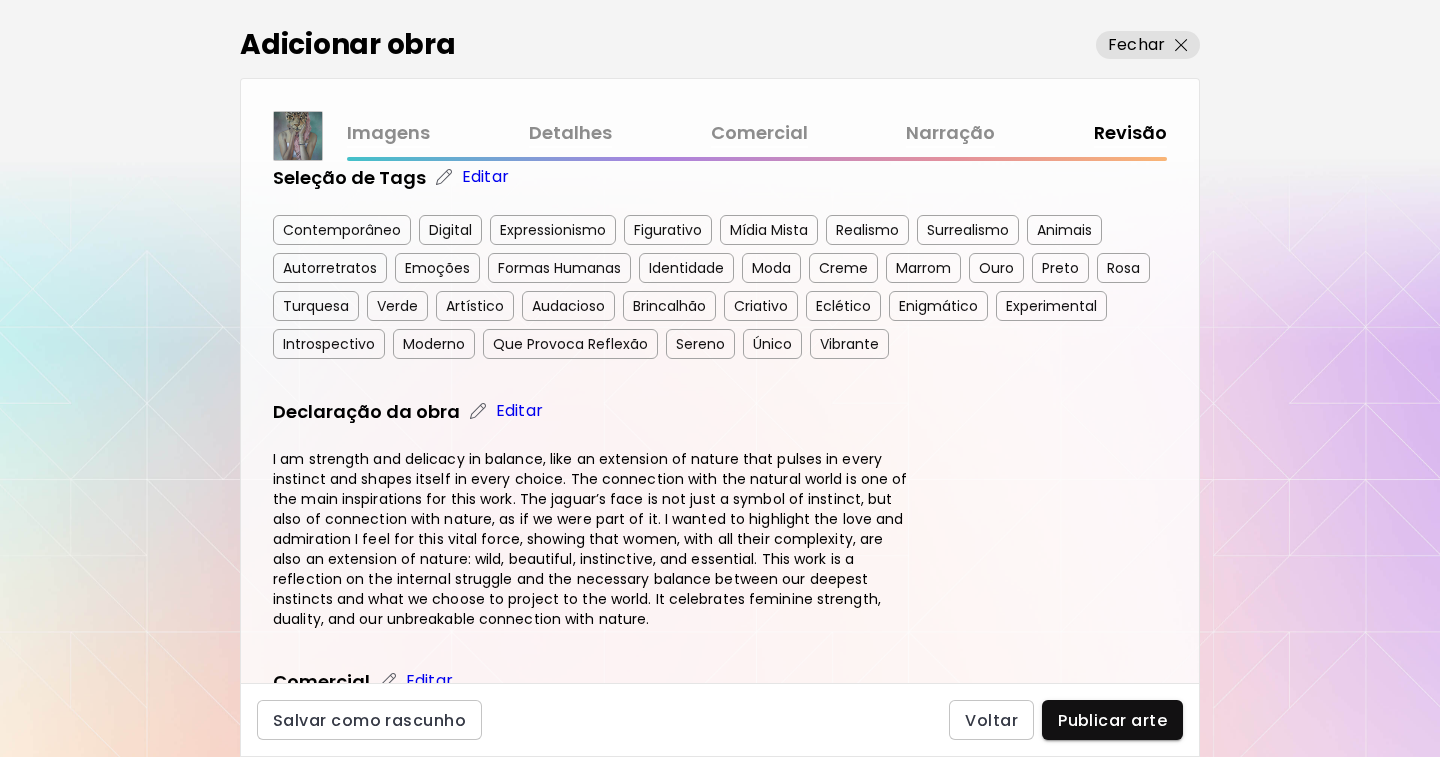 scroll, scrollTop: 400, scrollLeft: 0, axis: vertical 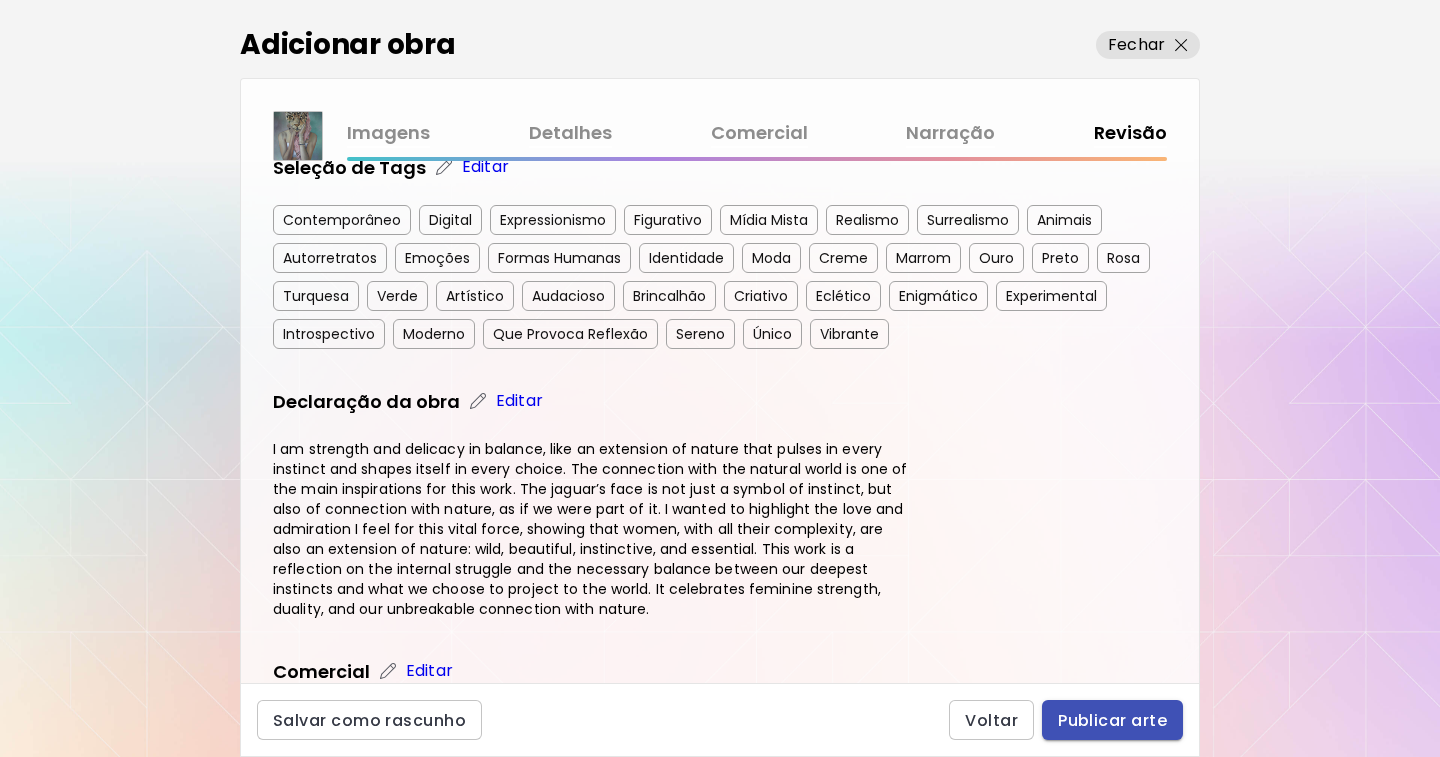 click on "Publicar arte" at bounding box center (1112, 720) 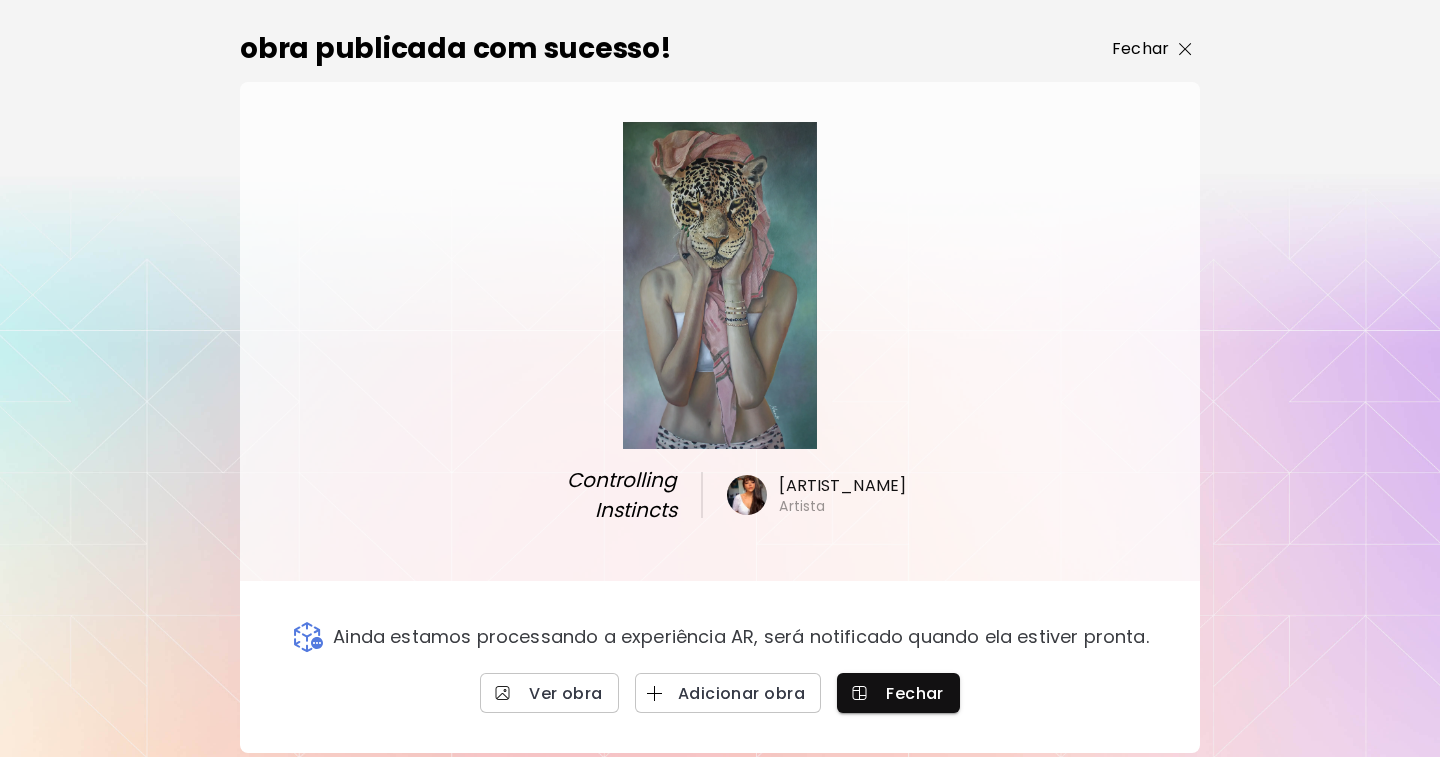 click on "Fechar" at bounding box center [1140, 49] 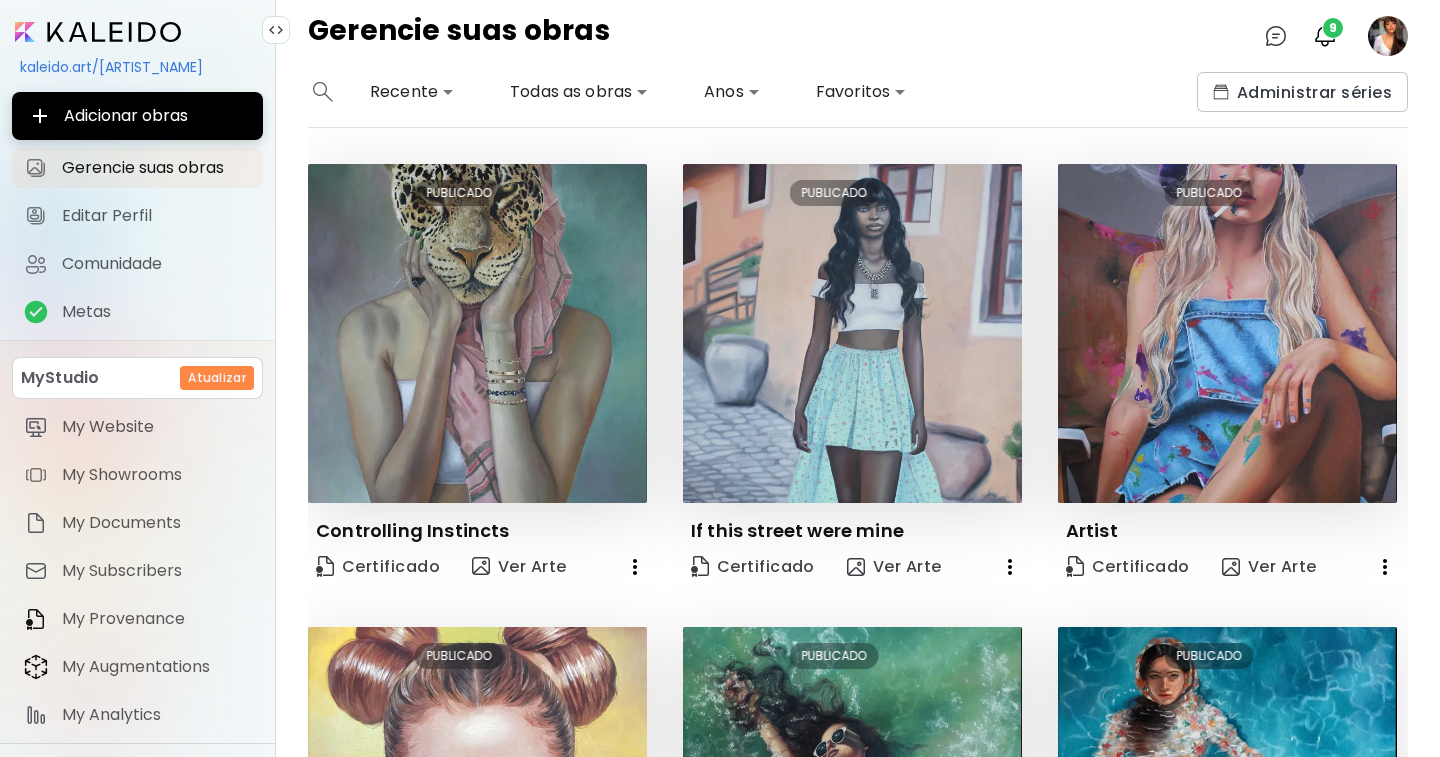 click 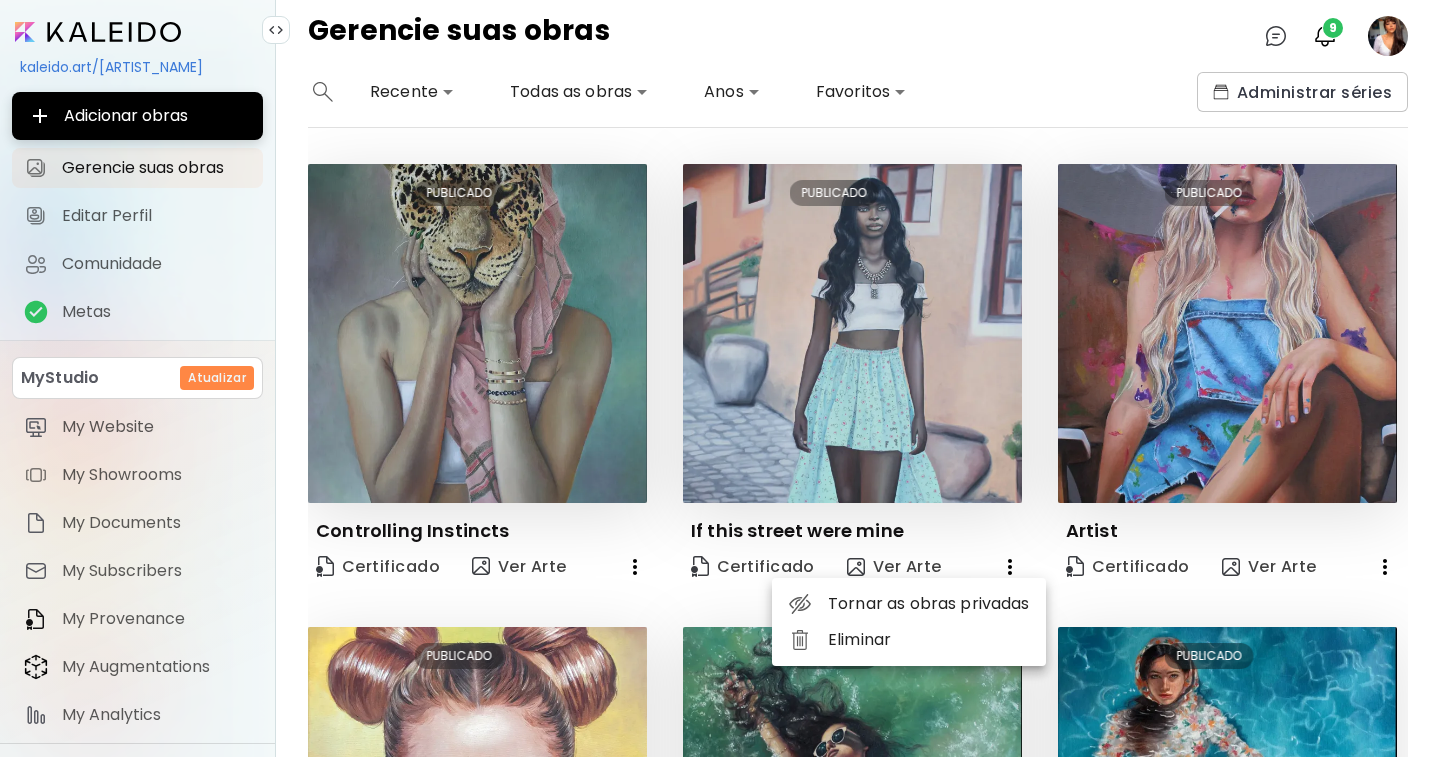 click at bounding box center [720, 378] 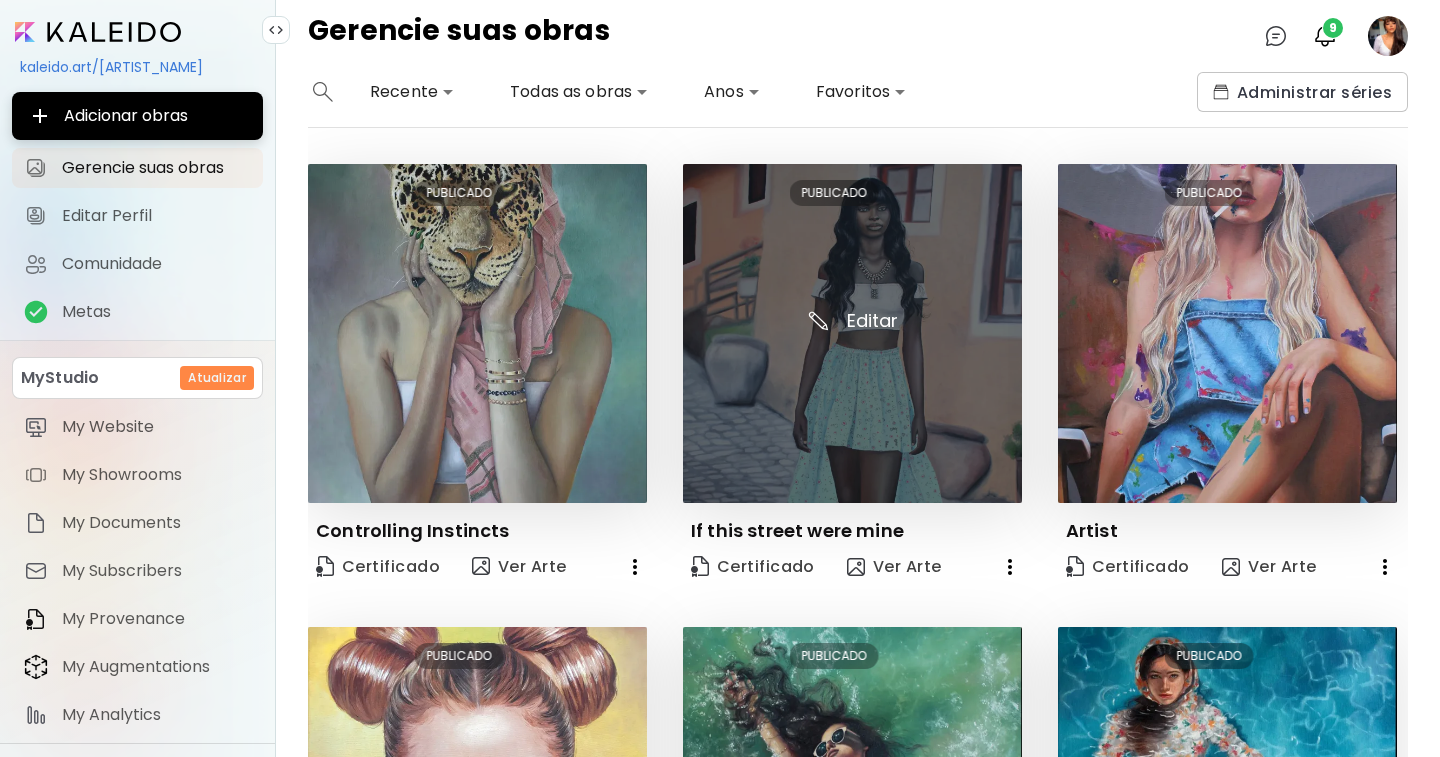 click at bounding box center (852, 333) 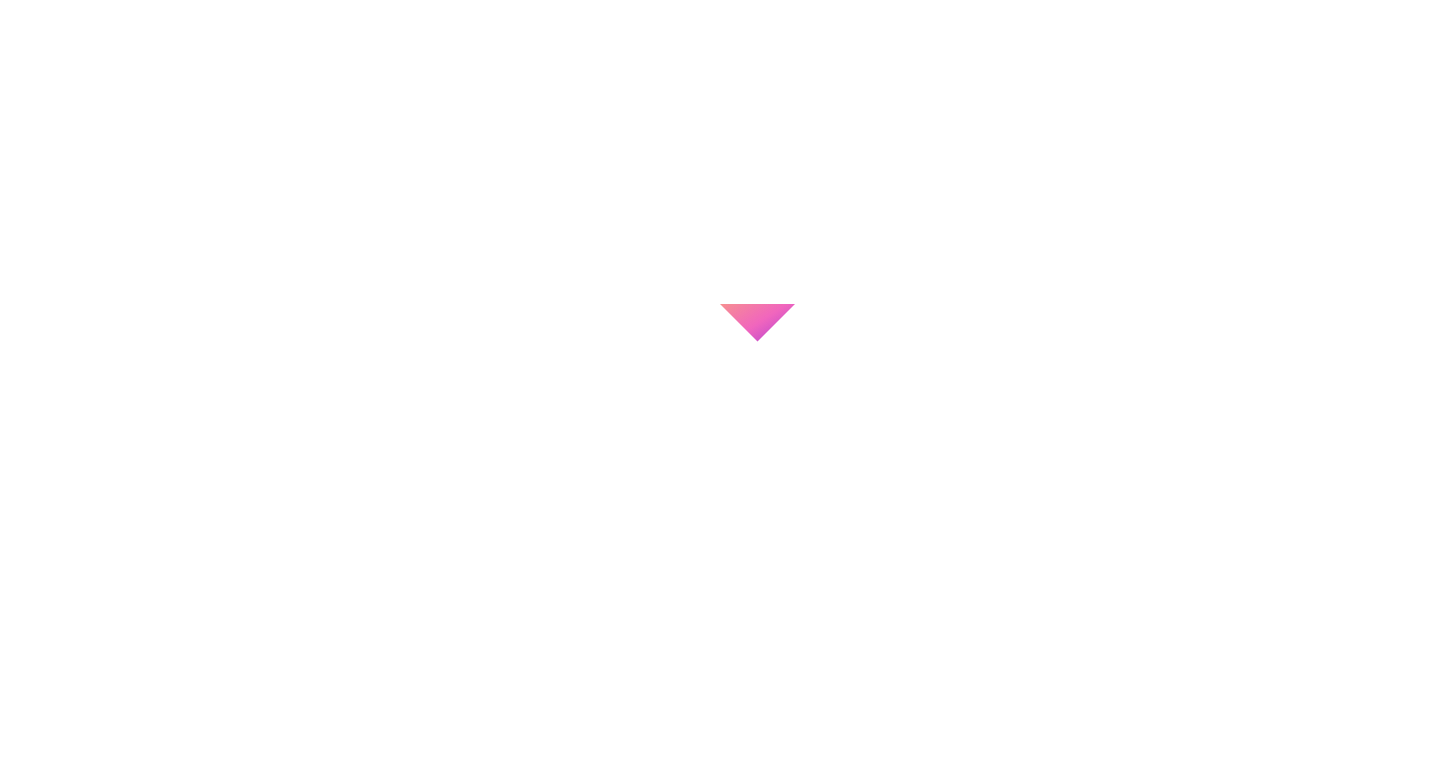 scroll, scrollTop: 0, scrollLeft: 0, axis: both 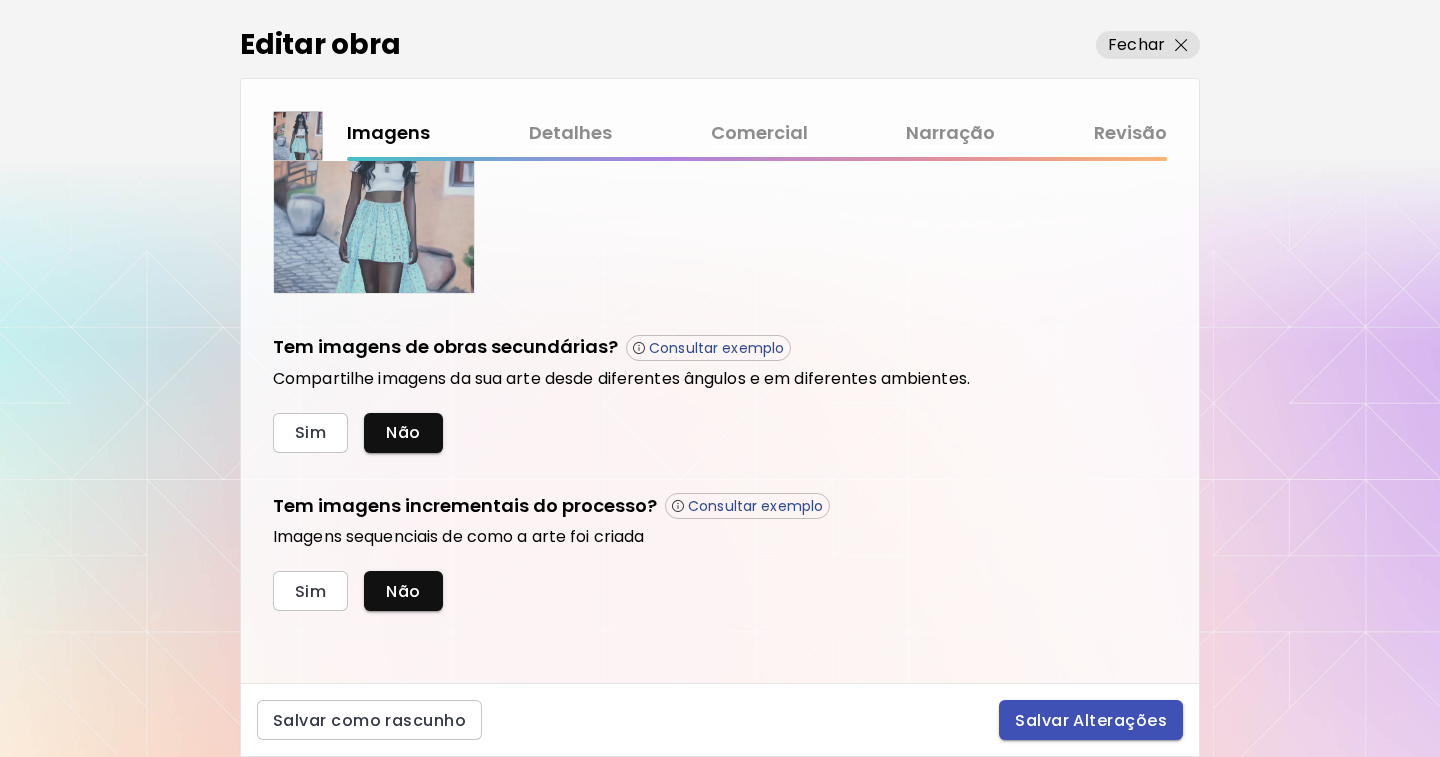 click on "Salvar Alterações" at bounding box center (1091, 720) 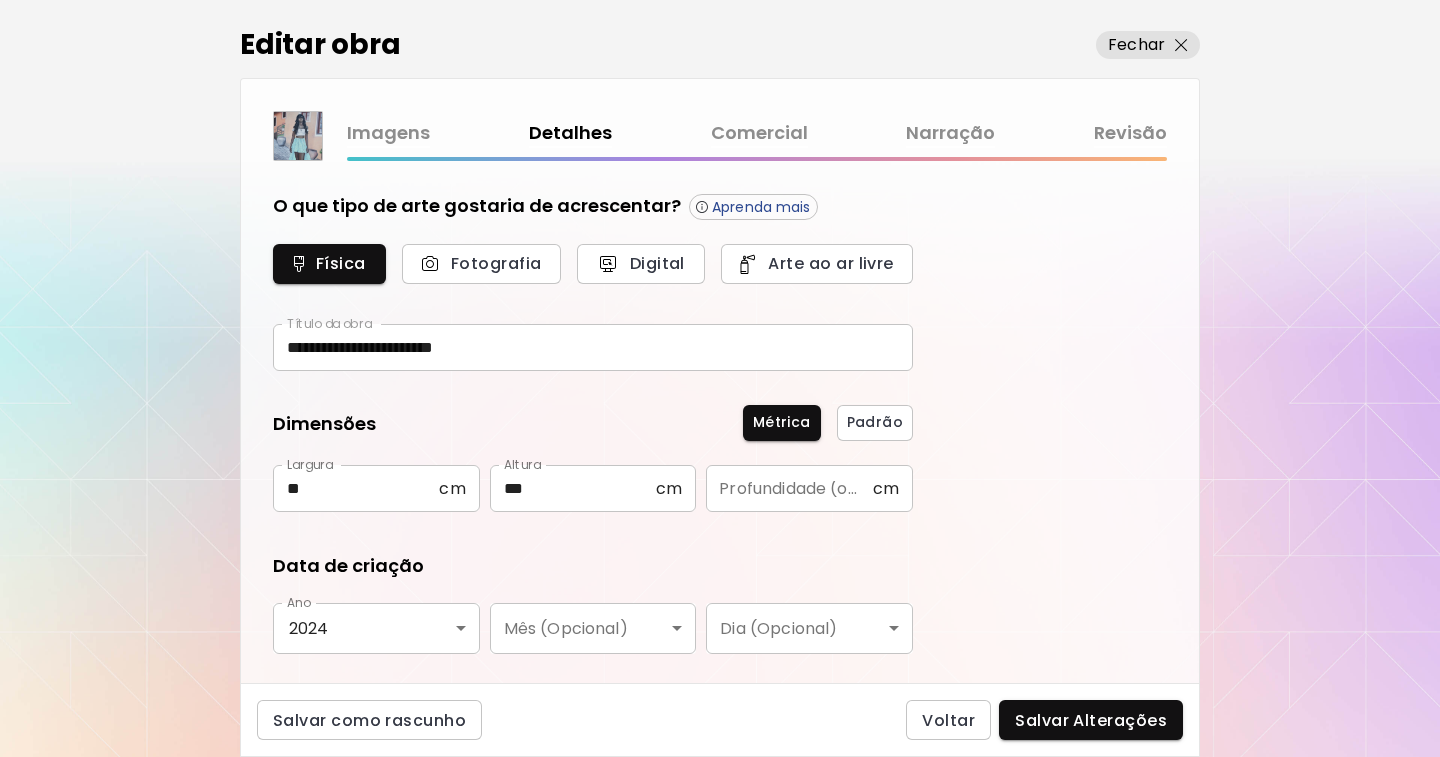 type on "********" 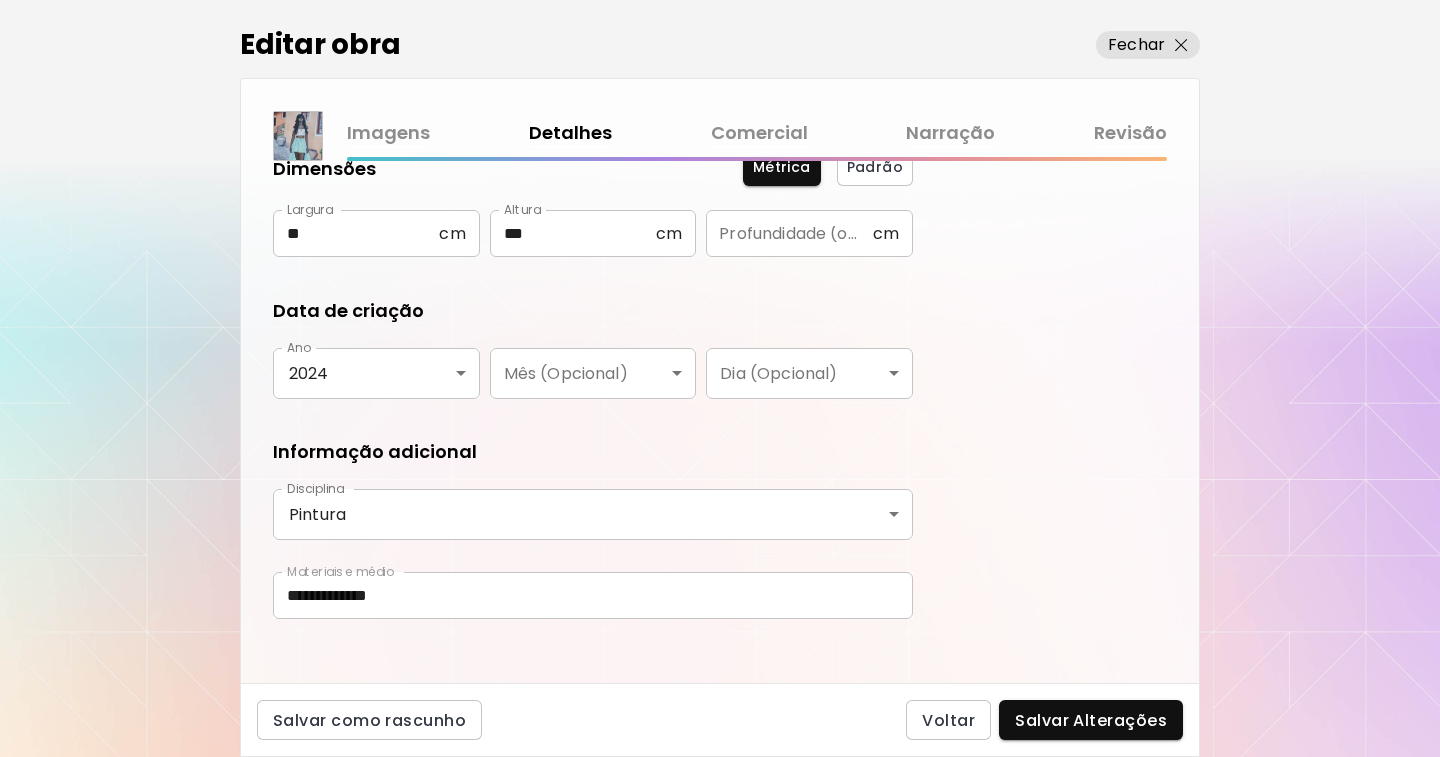 scroll, scrollTop: 271, scrollLeft: 0, axis: vertical 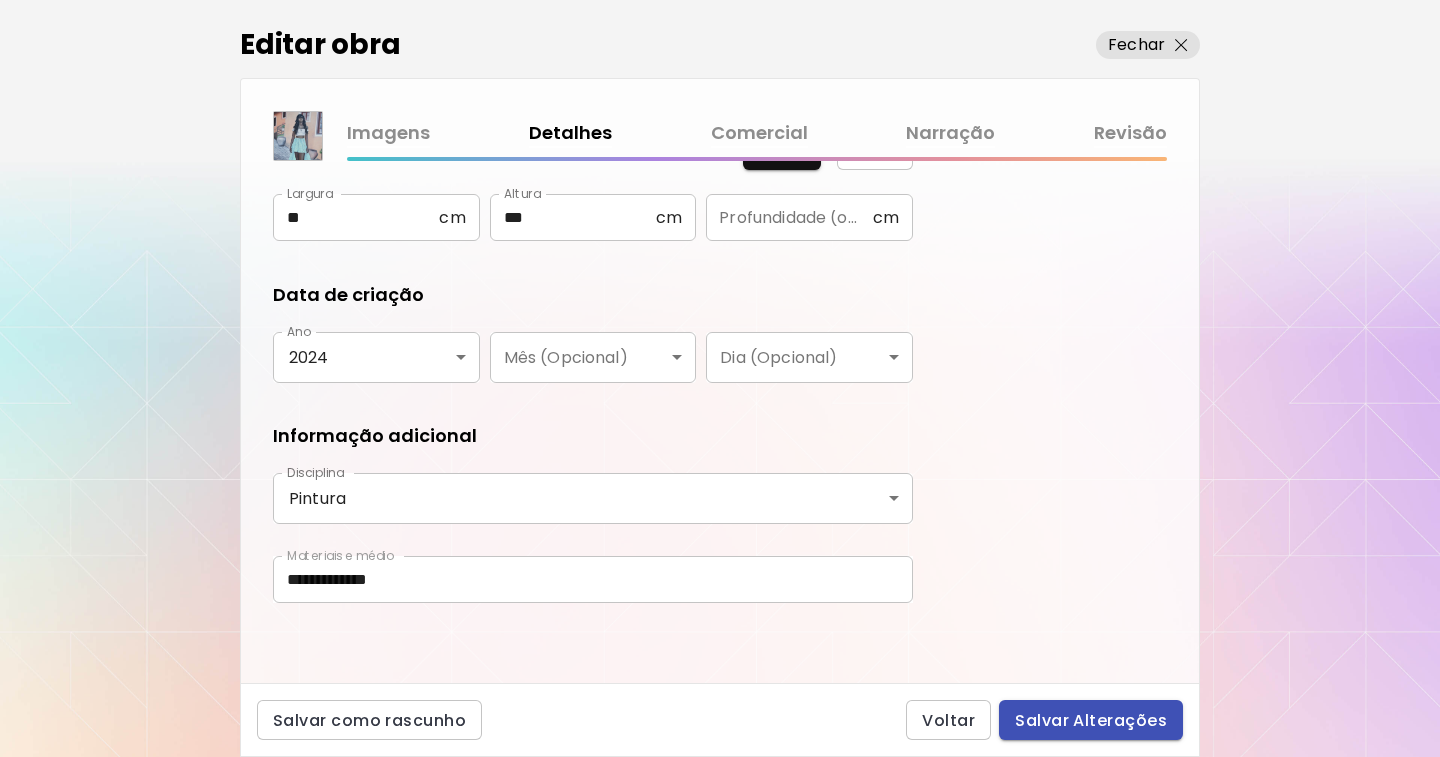 click on "Salvar Alterações" at bounding box center [1091, 720] 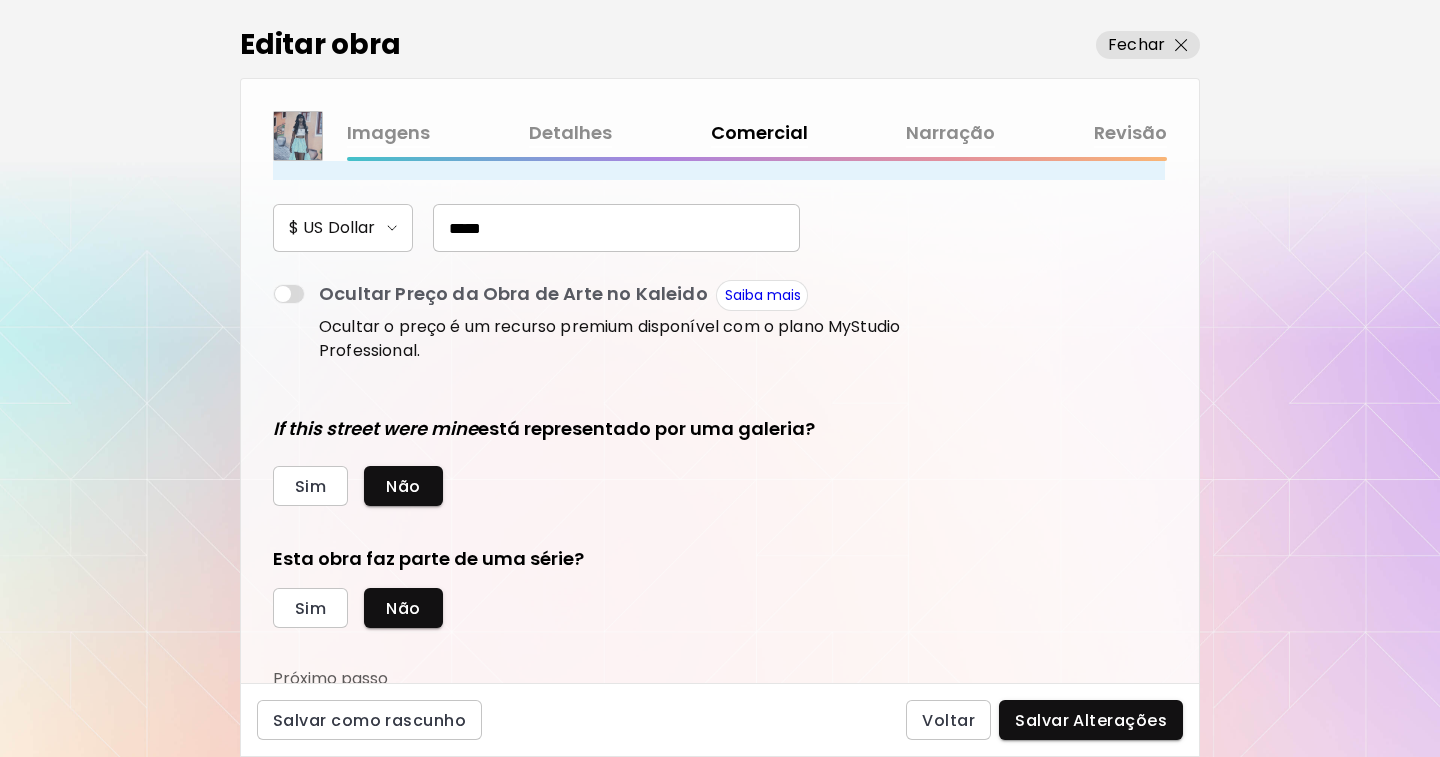 scroll, scrollTop: 304, scrollLeft: 0, axis: vertical 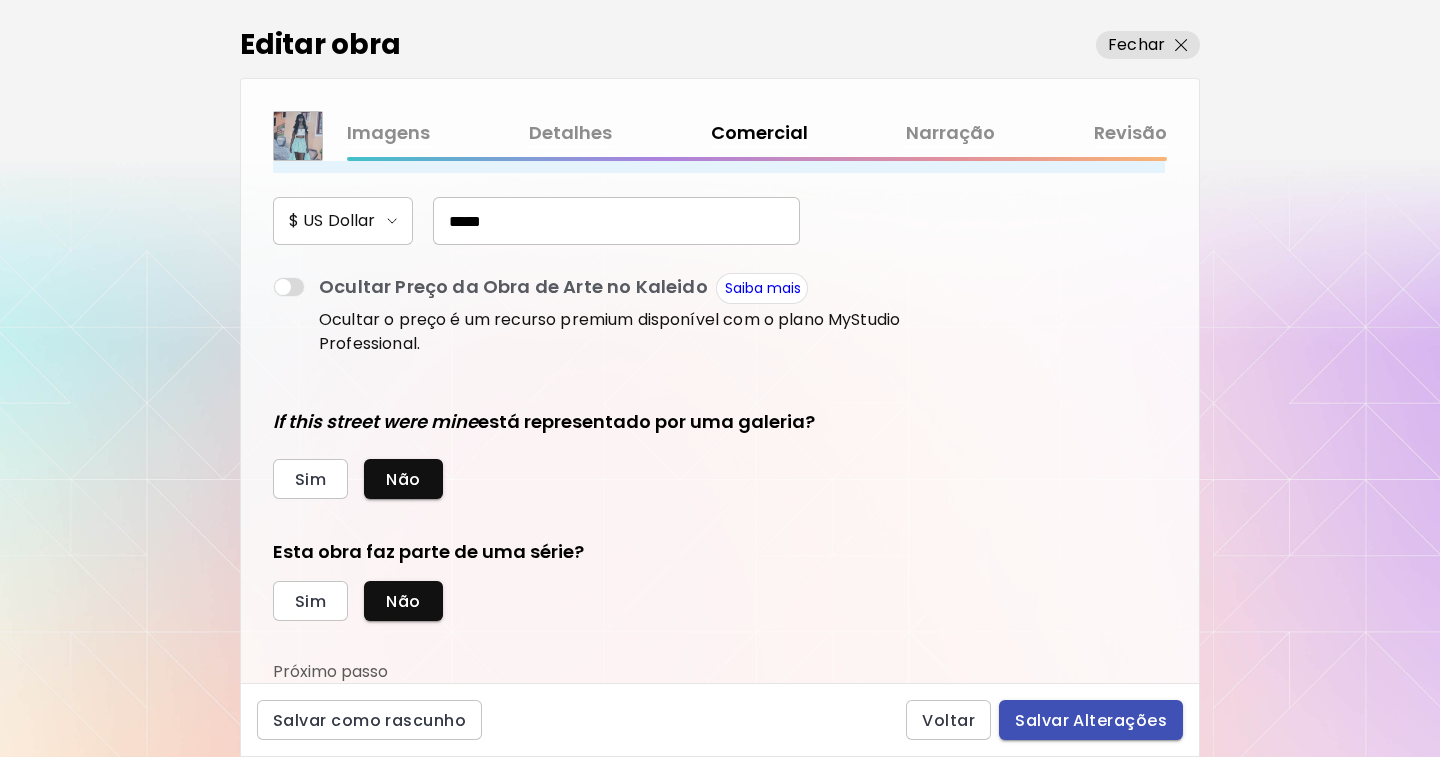 click on "Salvar Alterações" at bounding box center (1091, 720) 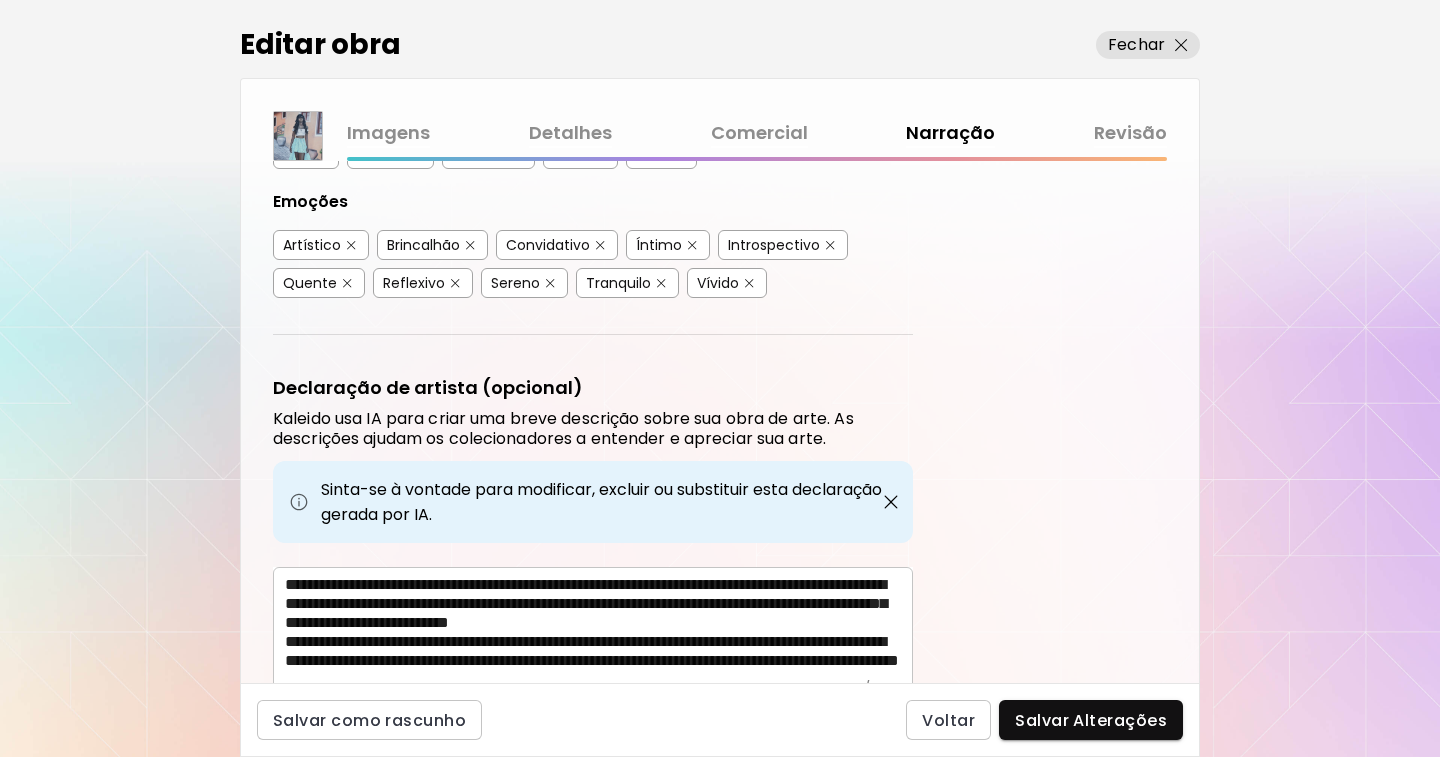 scroll, scrollTop: 553, scrollLeft: 0, axis: vertical 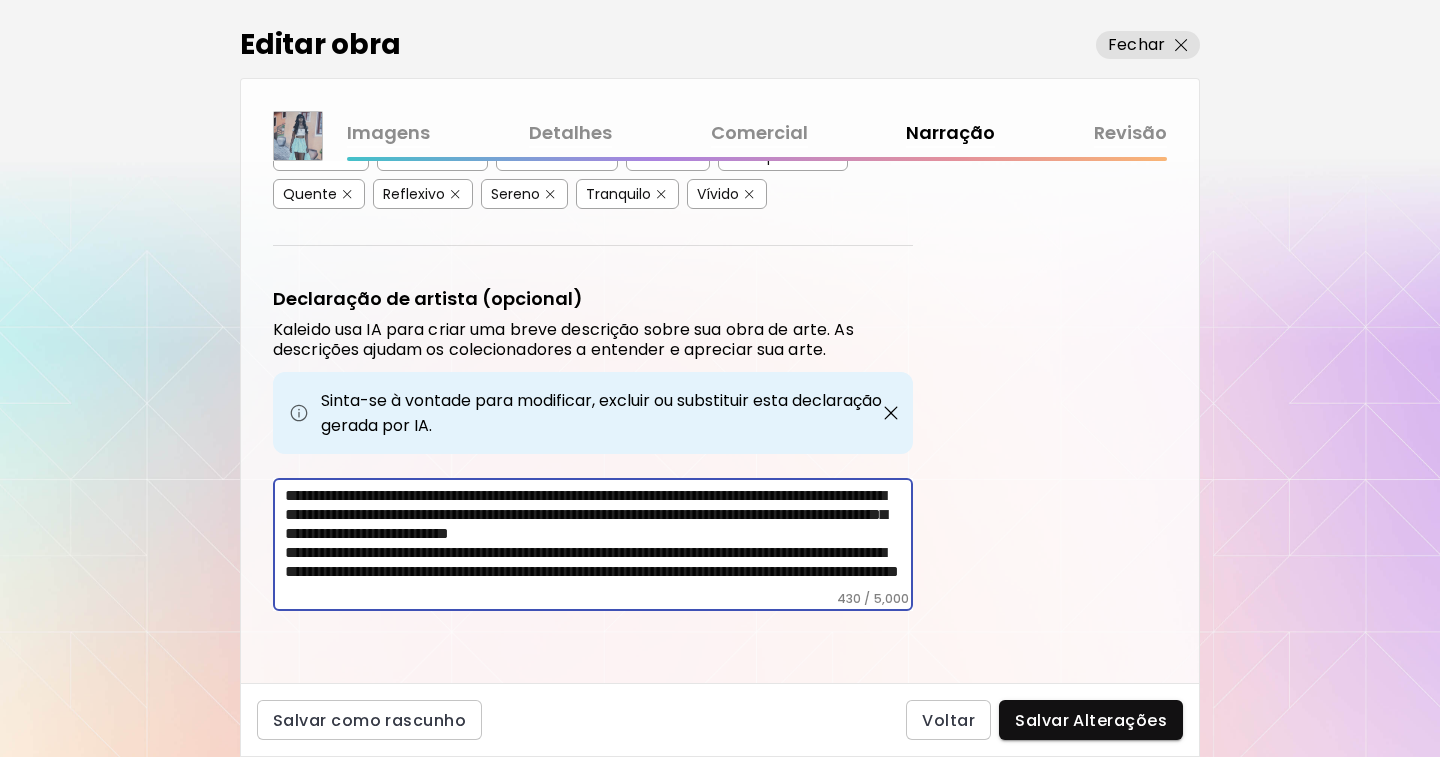 drag, startPoint x: 795, startPoint y: 568, endPoint x: 263, endPoint y: 477, distance: 539.7268 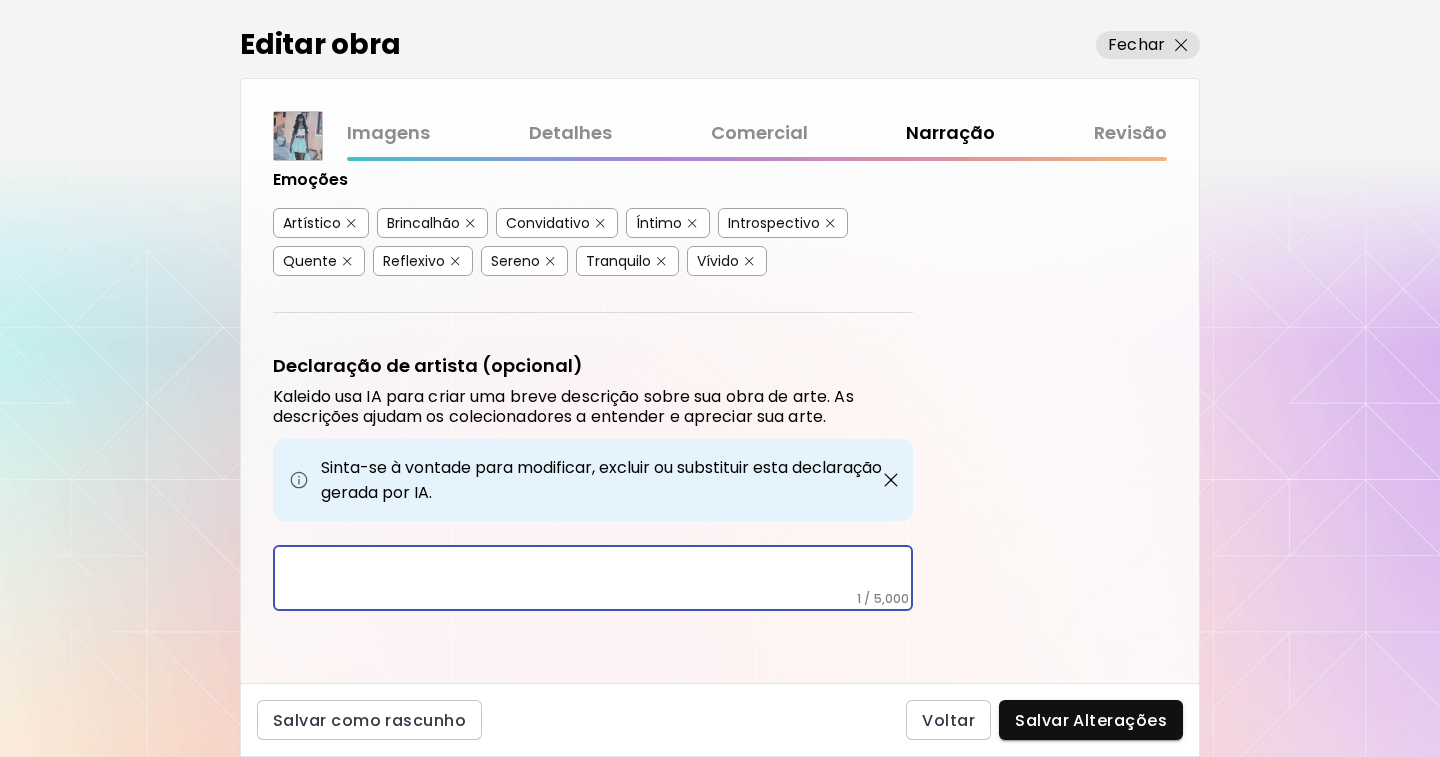 scroll, scrollTop: 486, scrollLeft: 0, axis: vertical 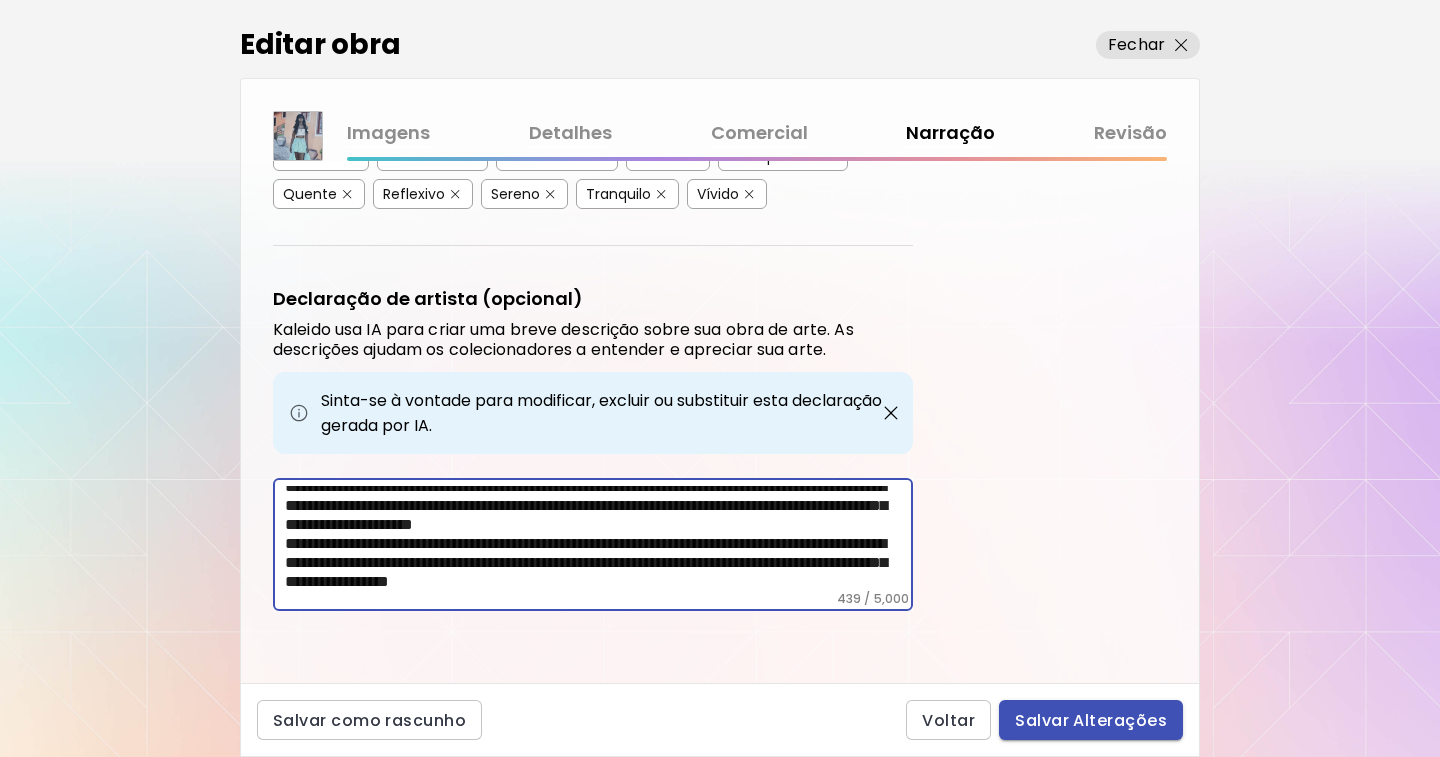 type on "**********" 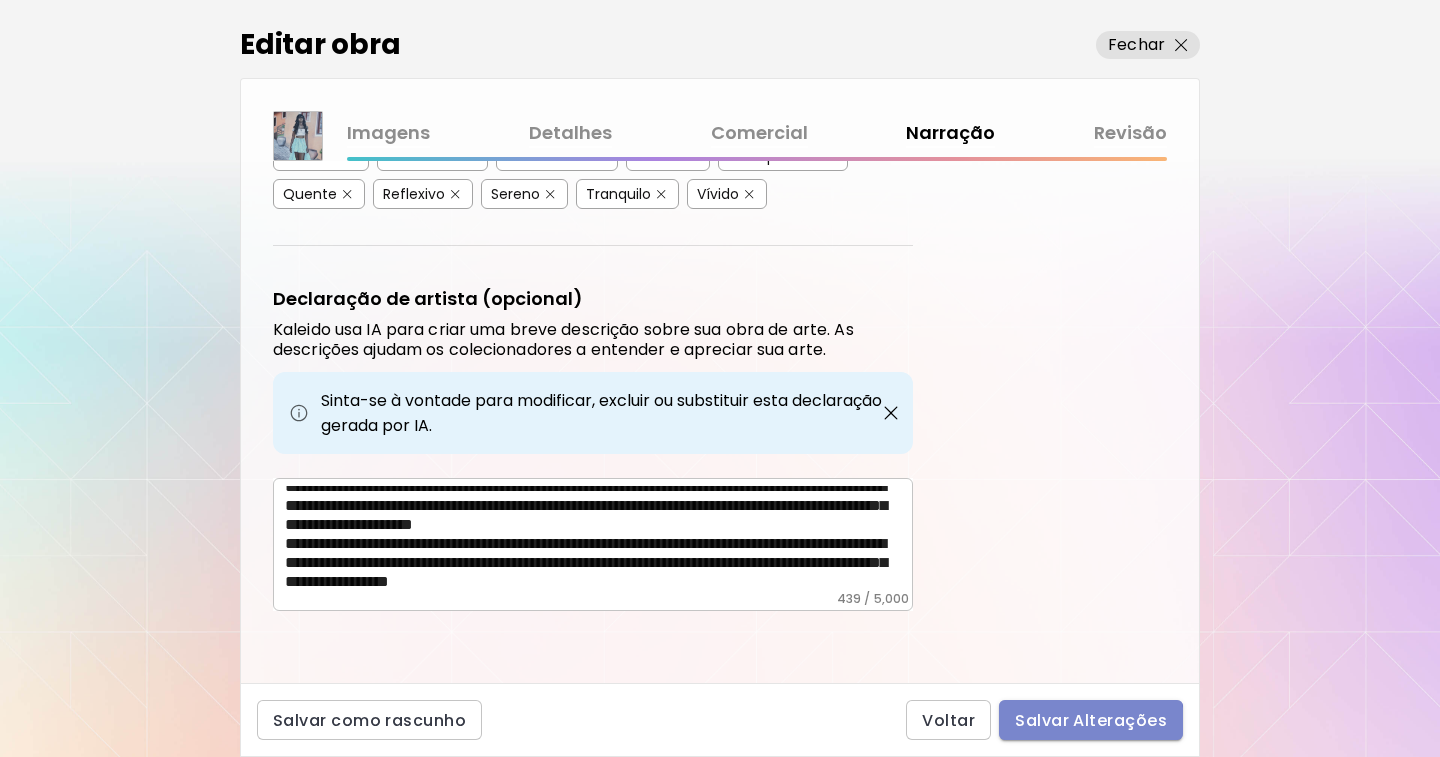 click on "Salvar Alterações" at bounding box center [1091, 720] 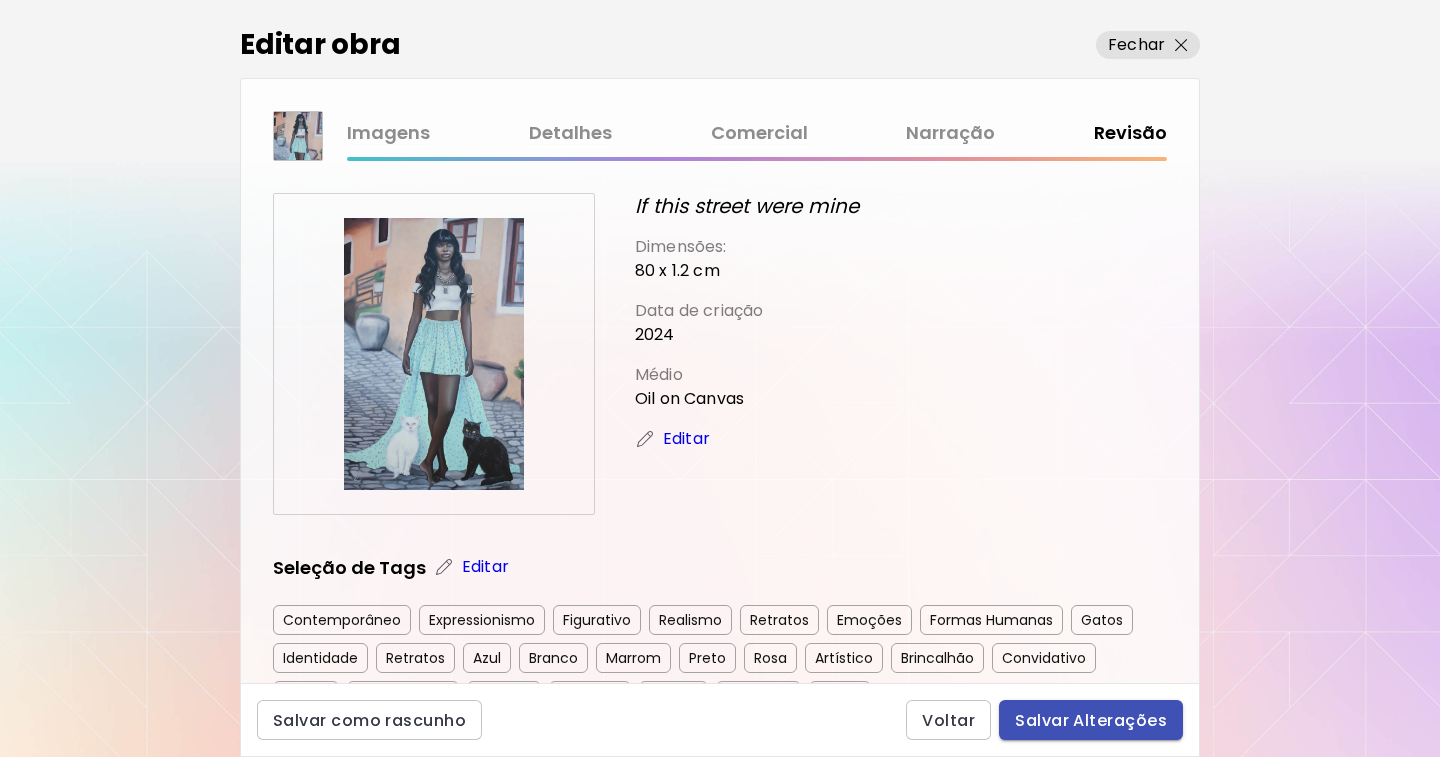 click on "Salvar Alterações" at bounding box center (1091, 720) 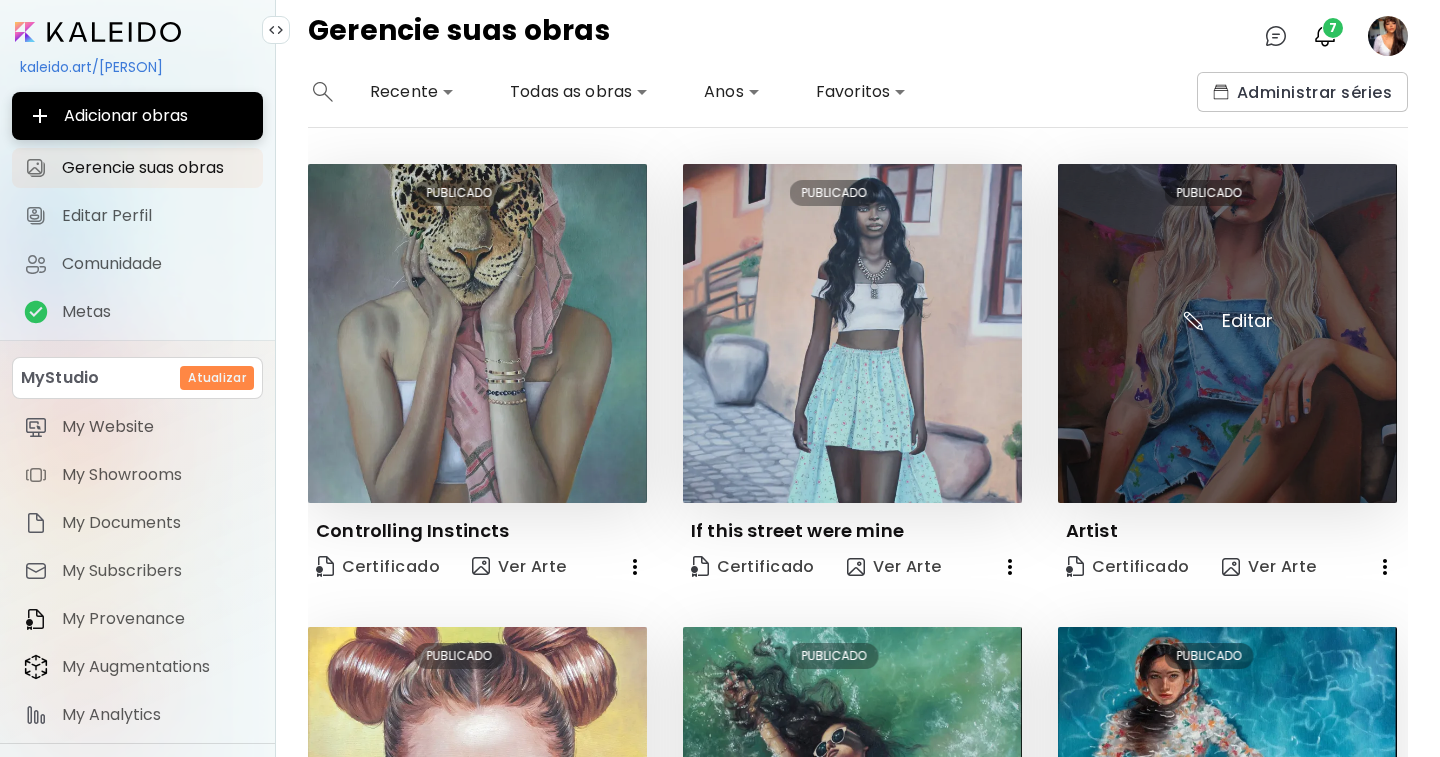 click at bounding box center [1227, 333] 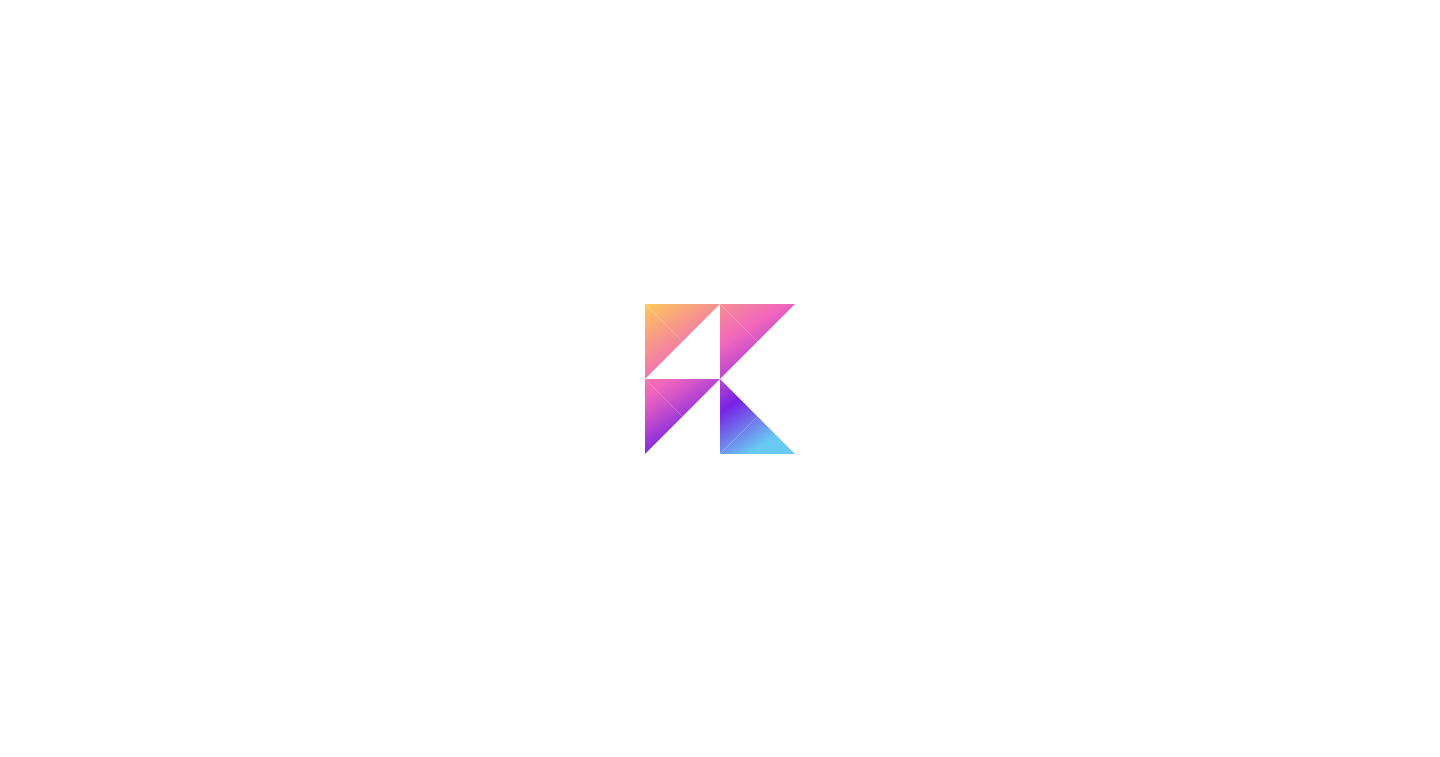 scroll, scrollTop: 0, scrollLeft: 0, axis: both 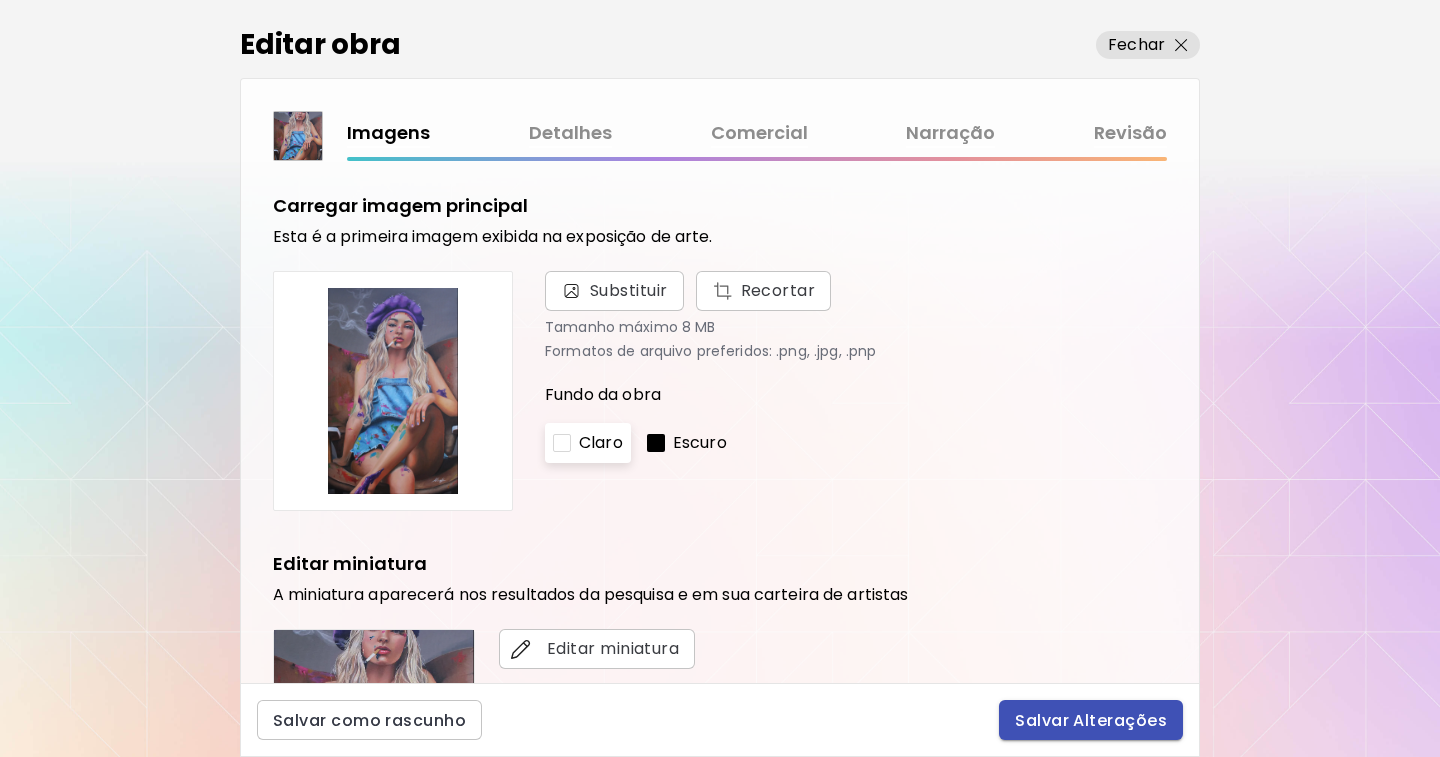 click on "Salvar Alterações" at bounding box center [1091, 720] 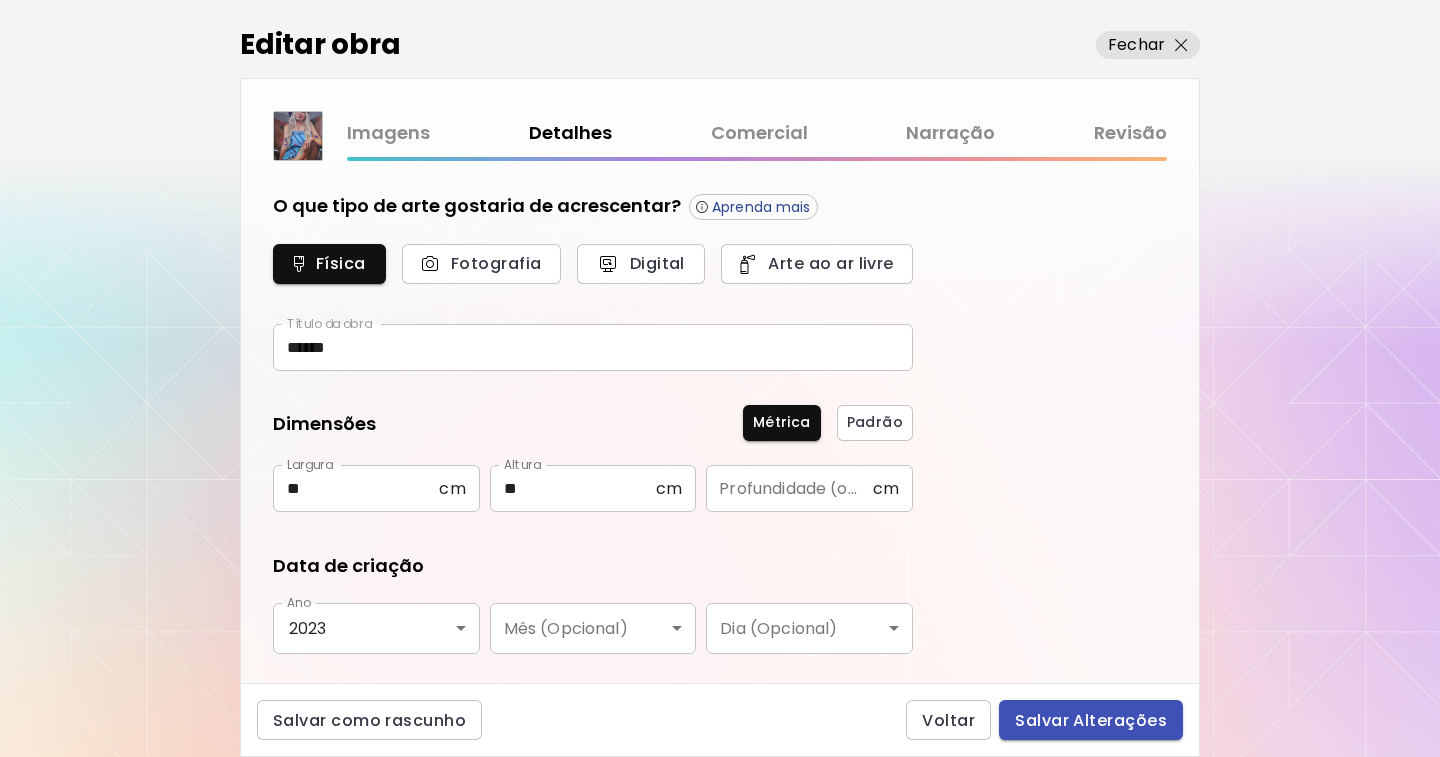 type on "********" 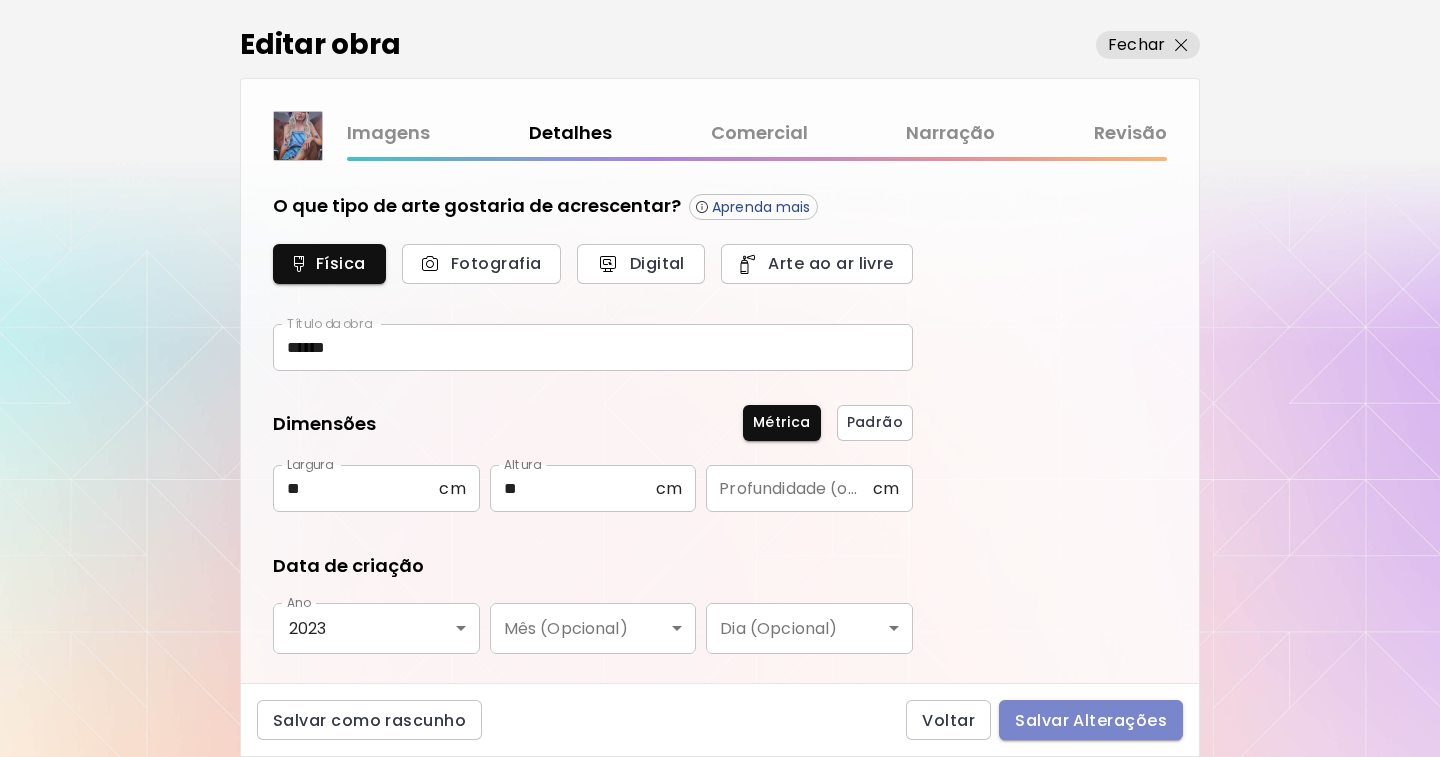 click on "Salvar Alterações" at bounding box center (1091, 720) 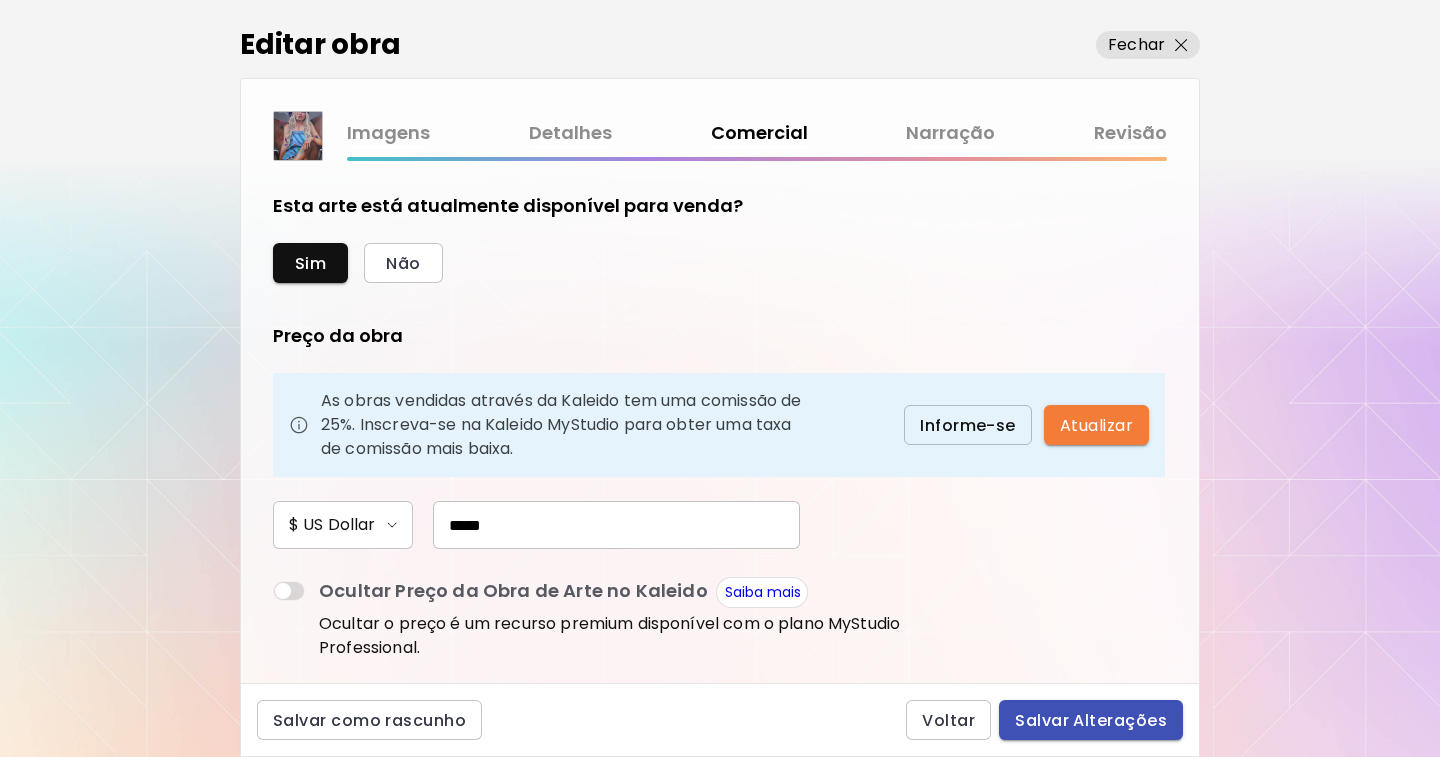 click on "Salvar Alterações" at bounding box center (1091, 720) 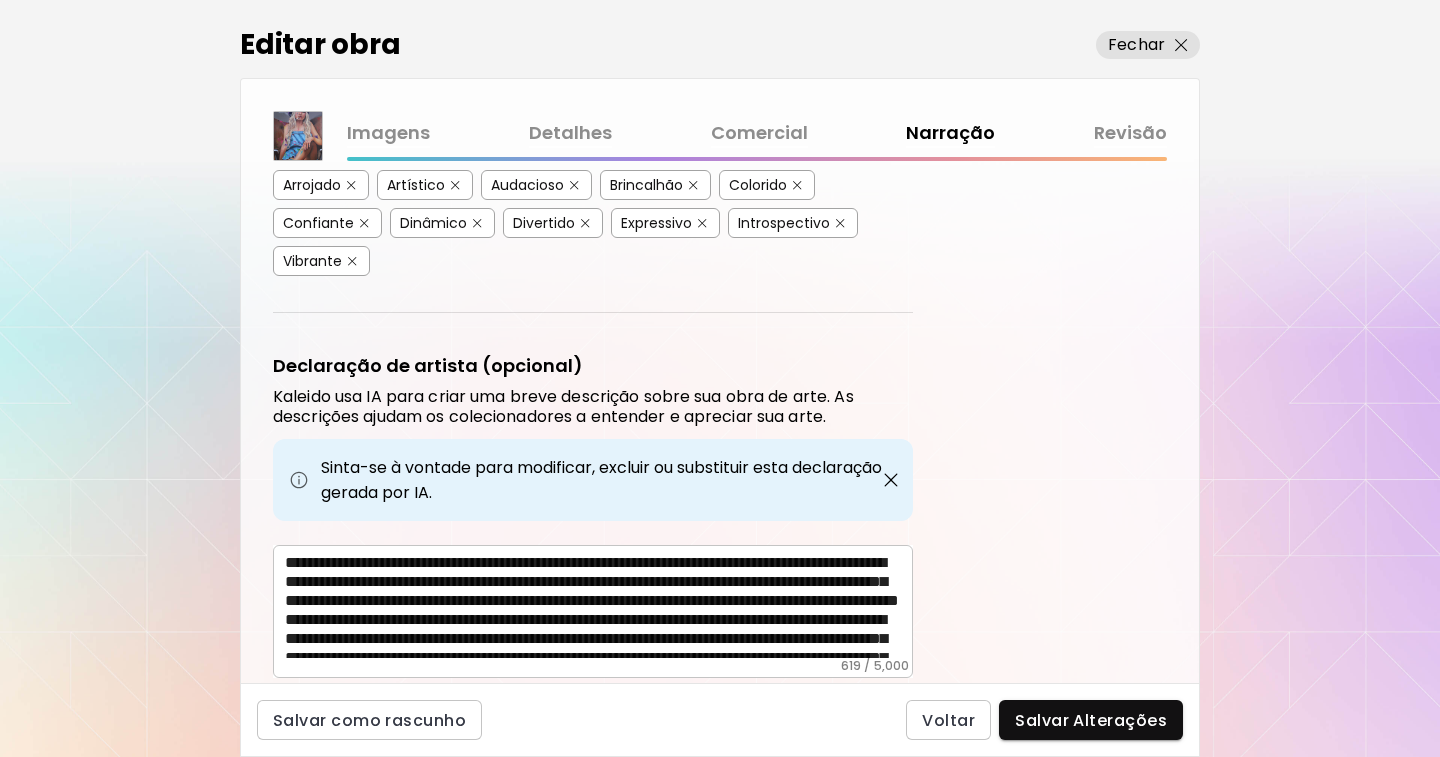 scroll, scrollTop: 667, scrollLeft: 0, axis: vertical 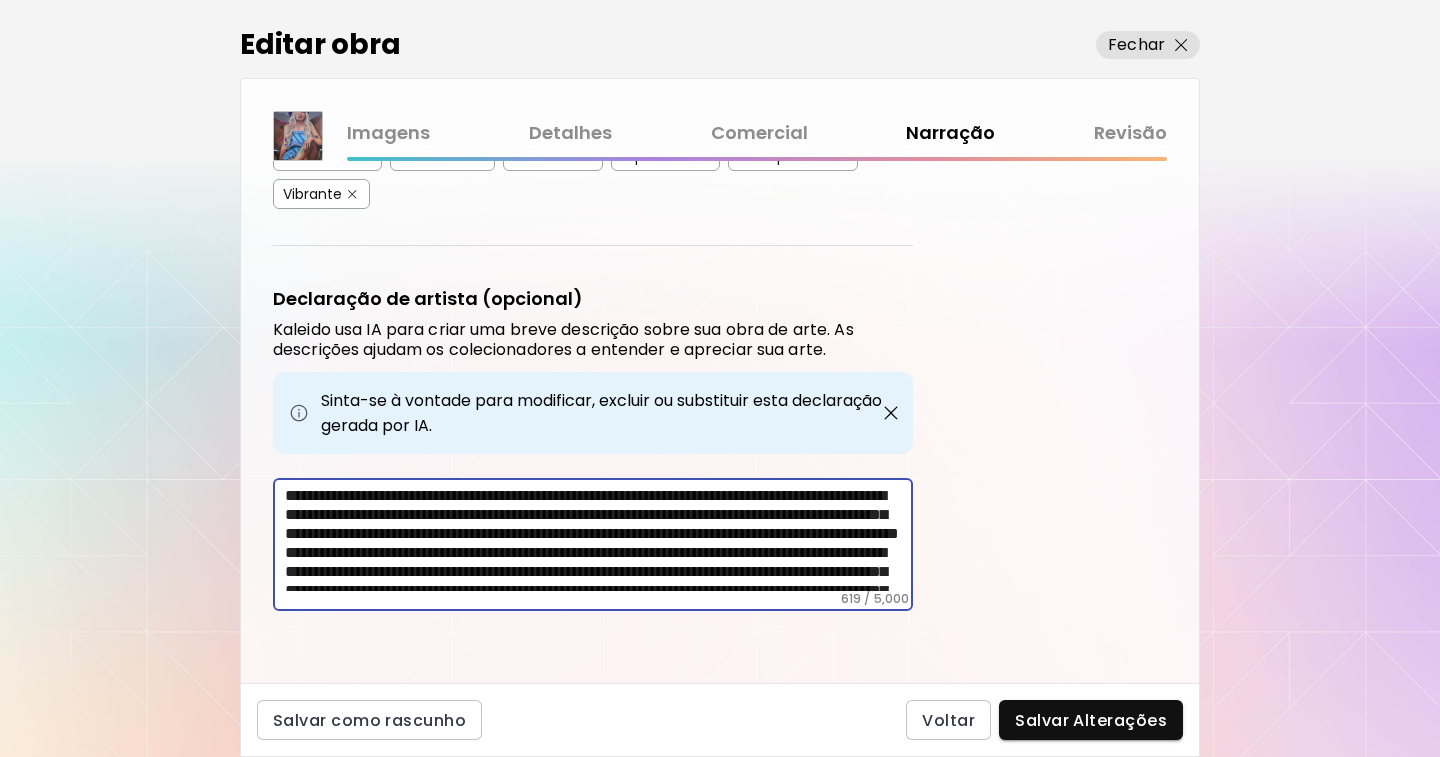 drag, startPoint x: 584, startPoint y: 568, endPoint x: 231, endPoint y: 413, distance: 385.5308 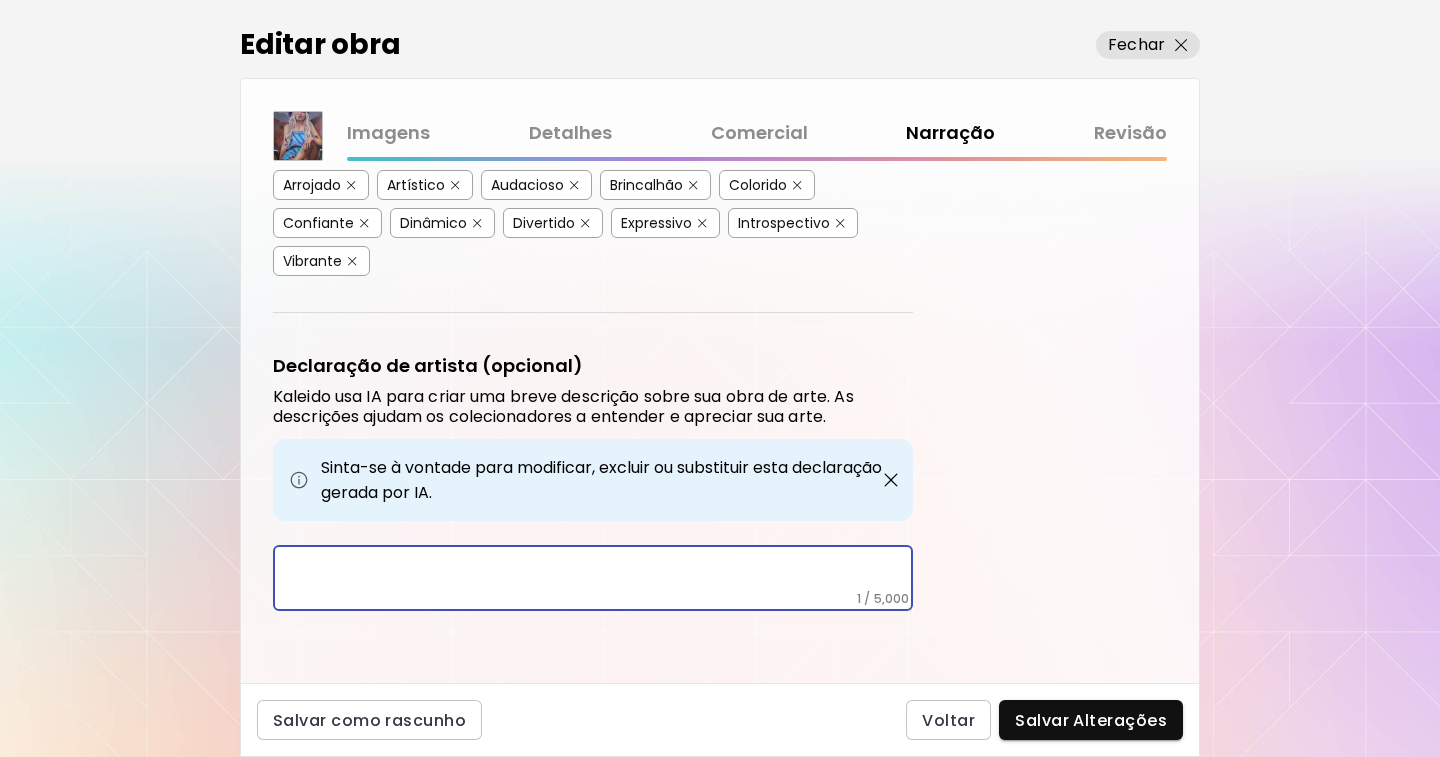 scroll, scrollTop: 600, scrollLeft: 0, axis: vertical 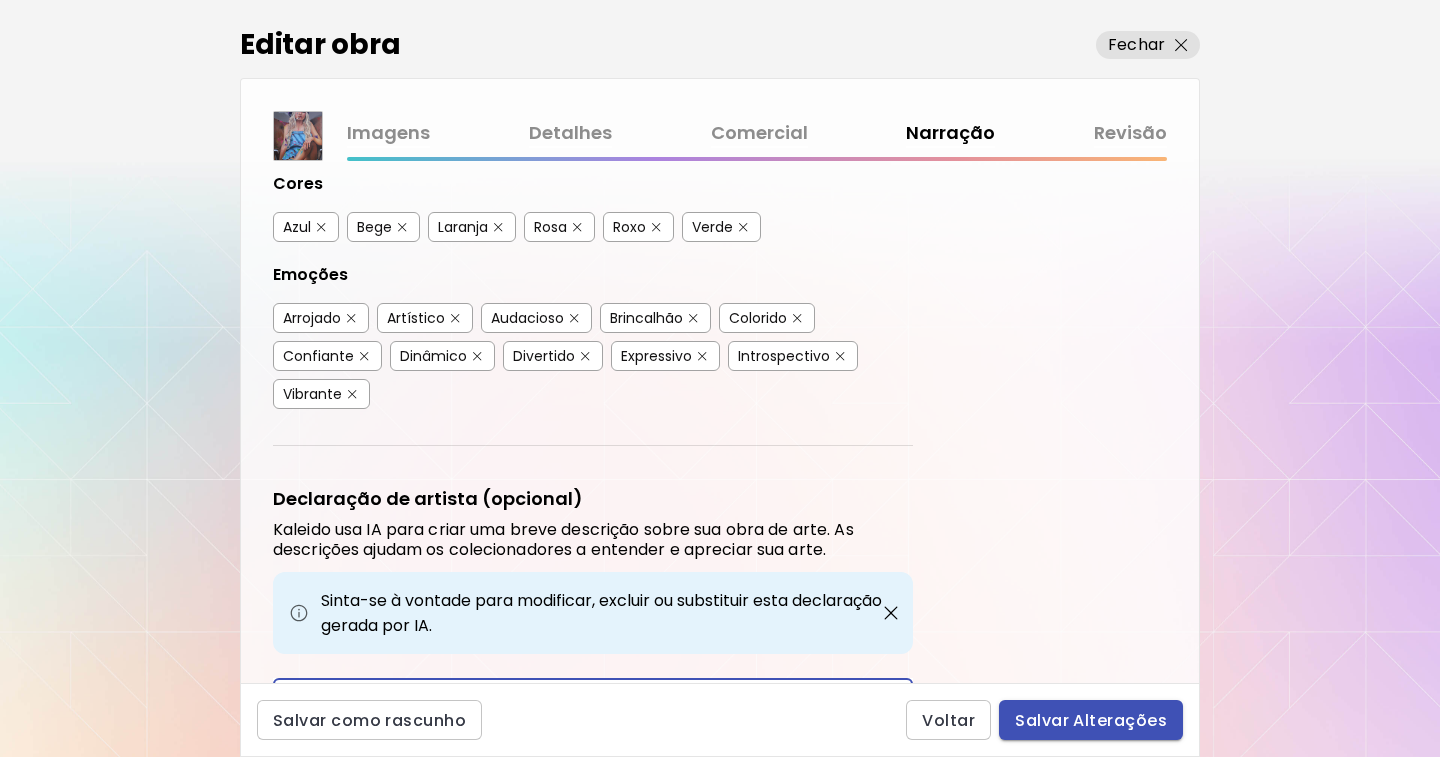 type on "**********" 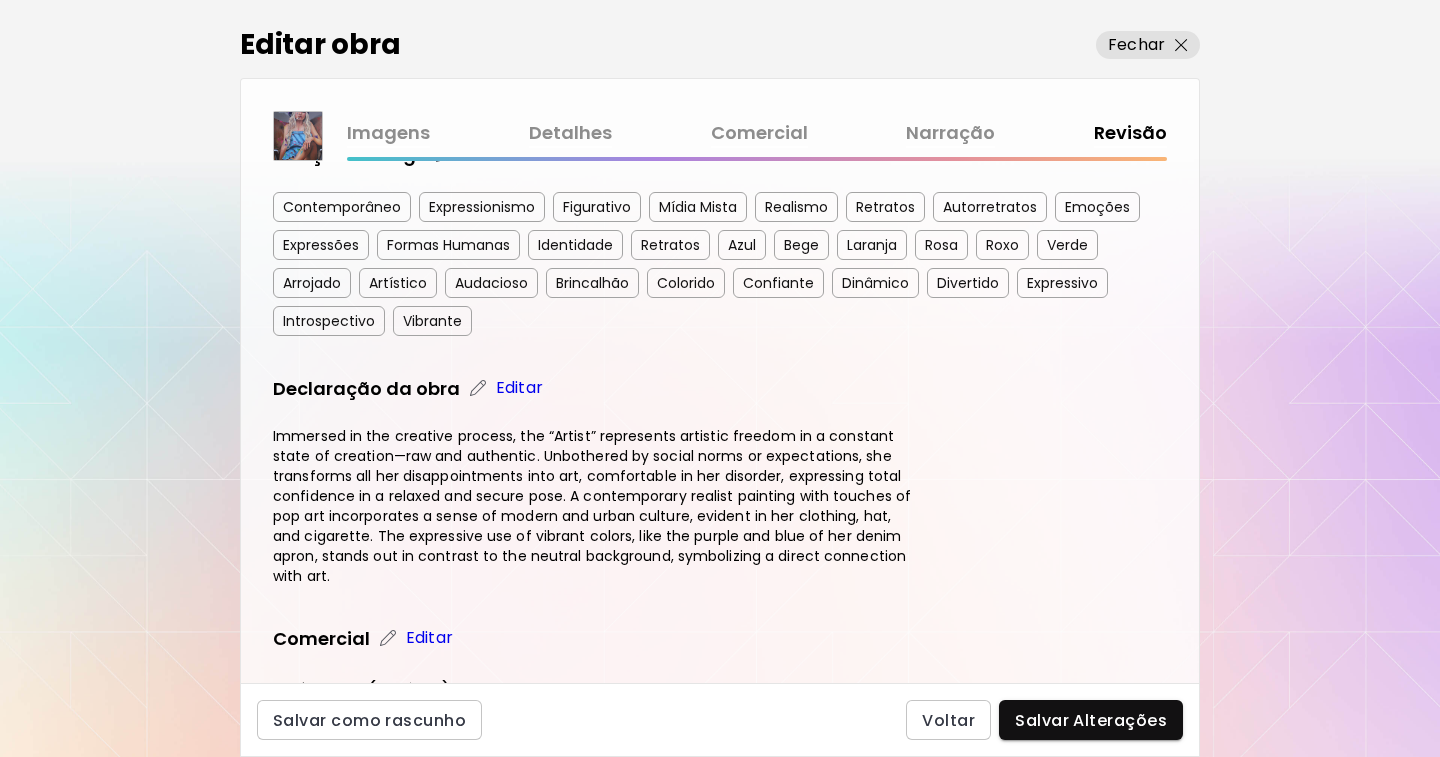 scroll, scrollTop: 508, scrollLeft: 0, axis: vertical 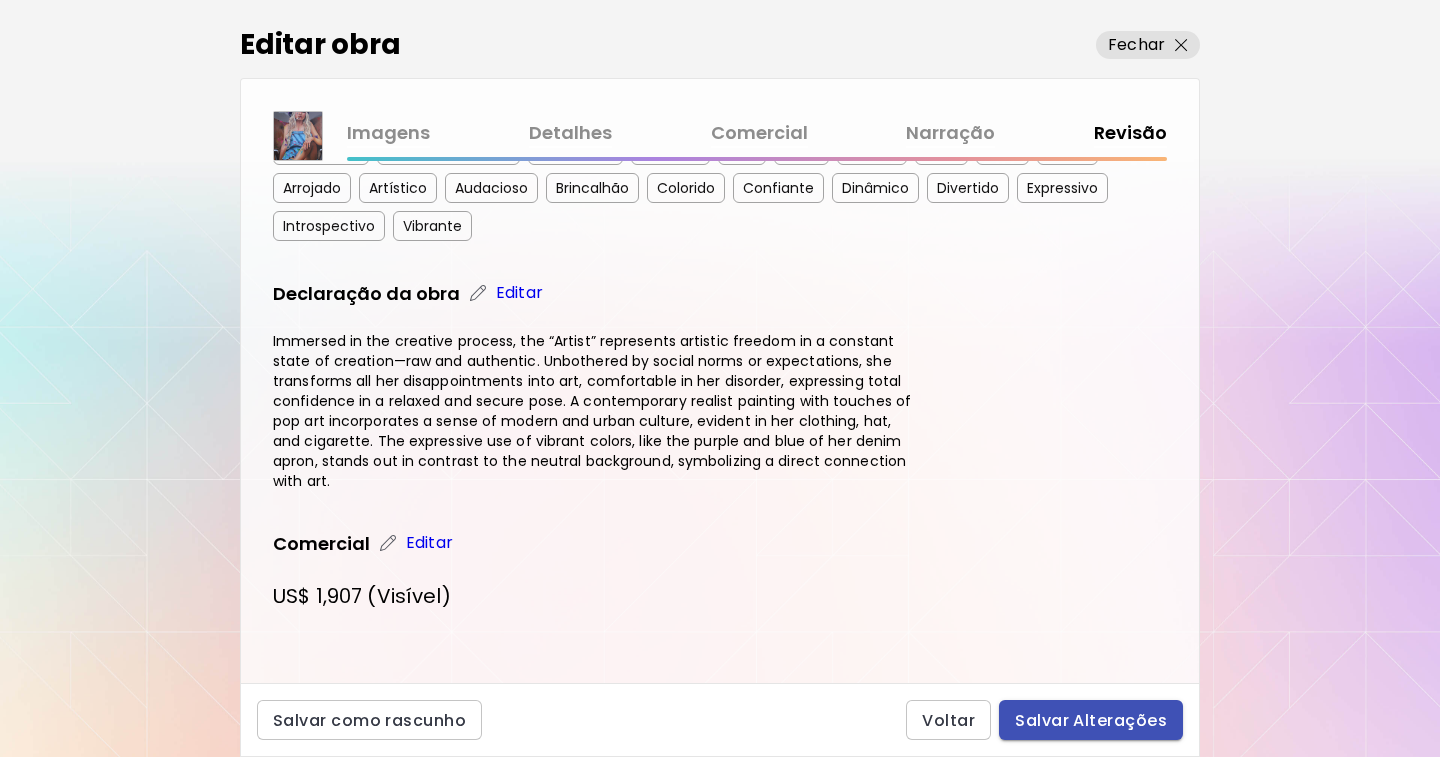 click on "Salvar Alterações" at bounding box center (1091, 720) 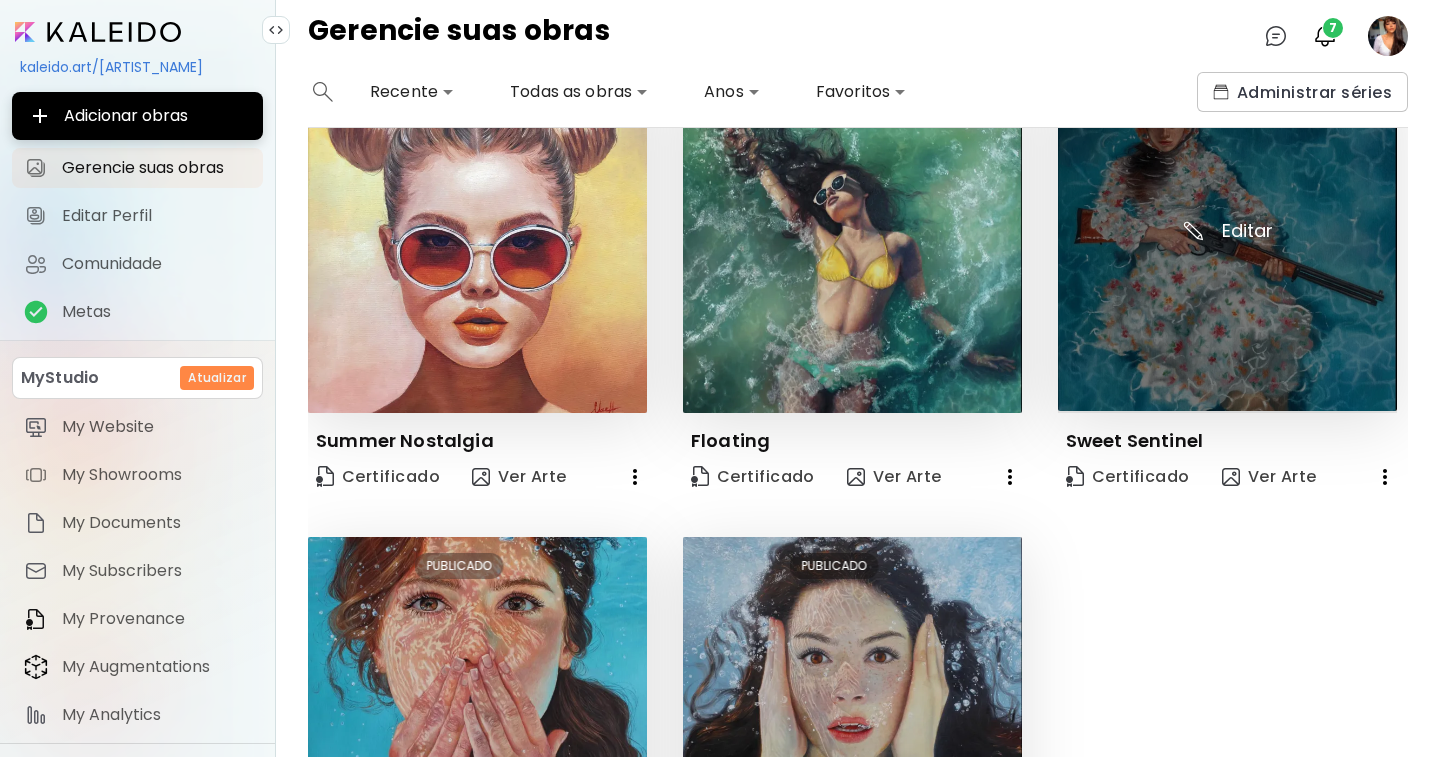 scroll, scrollTop: 500, scrollLeft: 0, axis: vertical 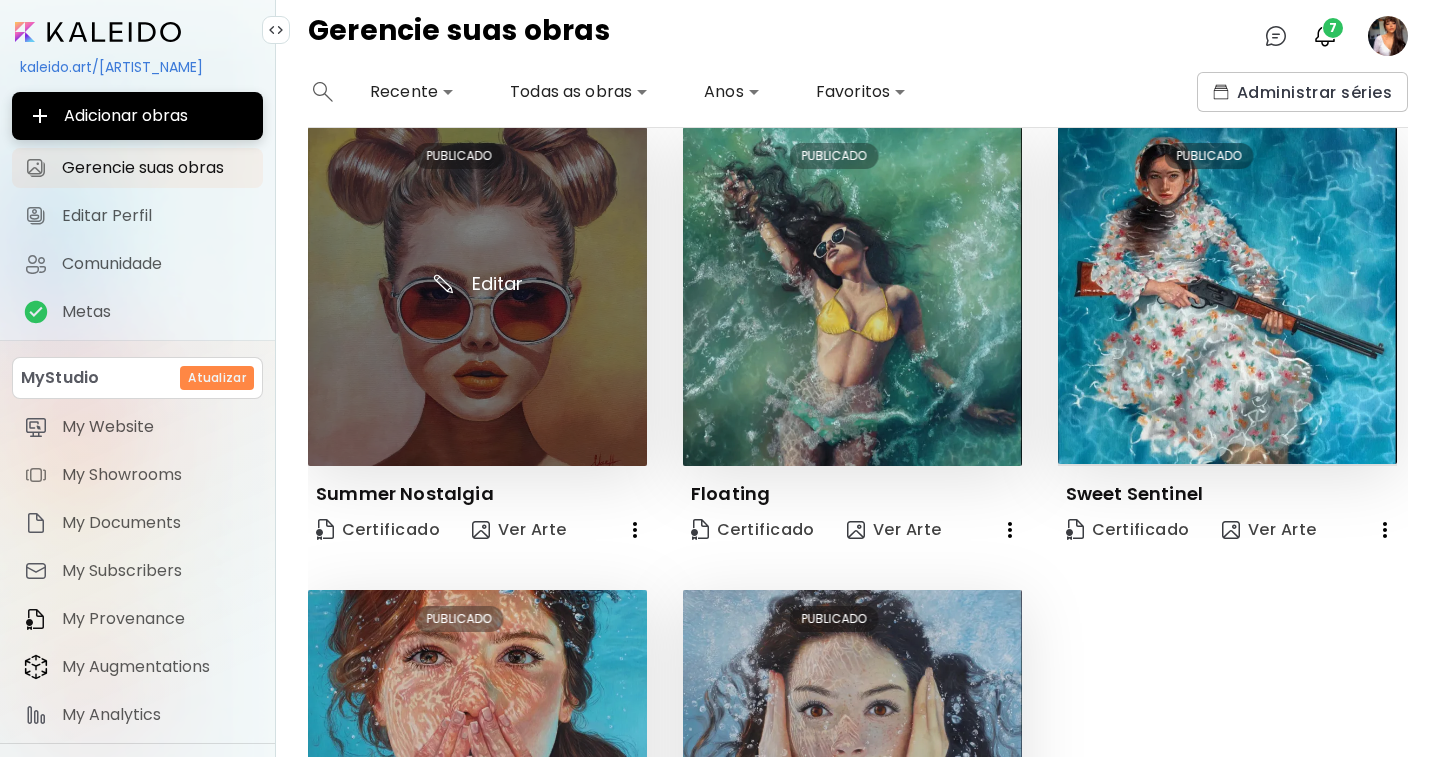 click at bounding box center (477, 296) 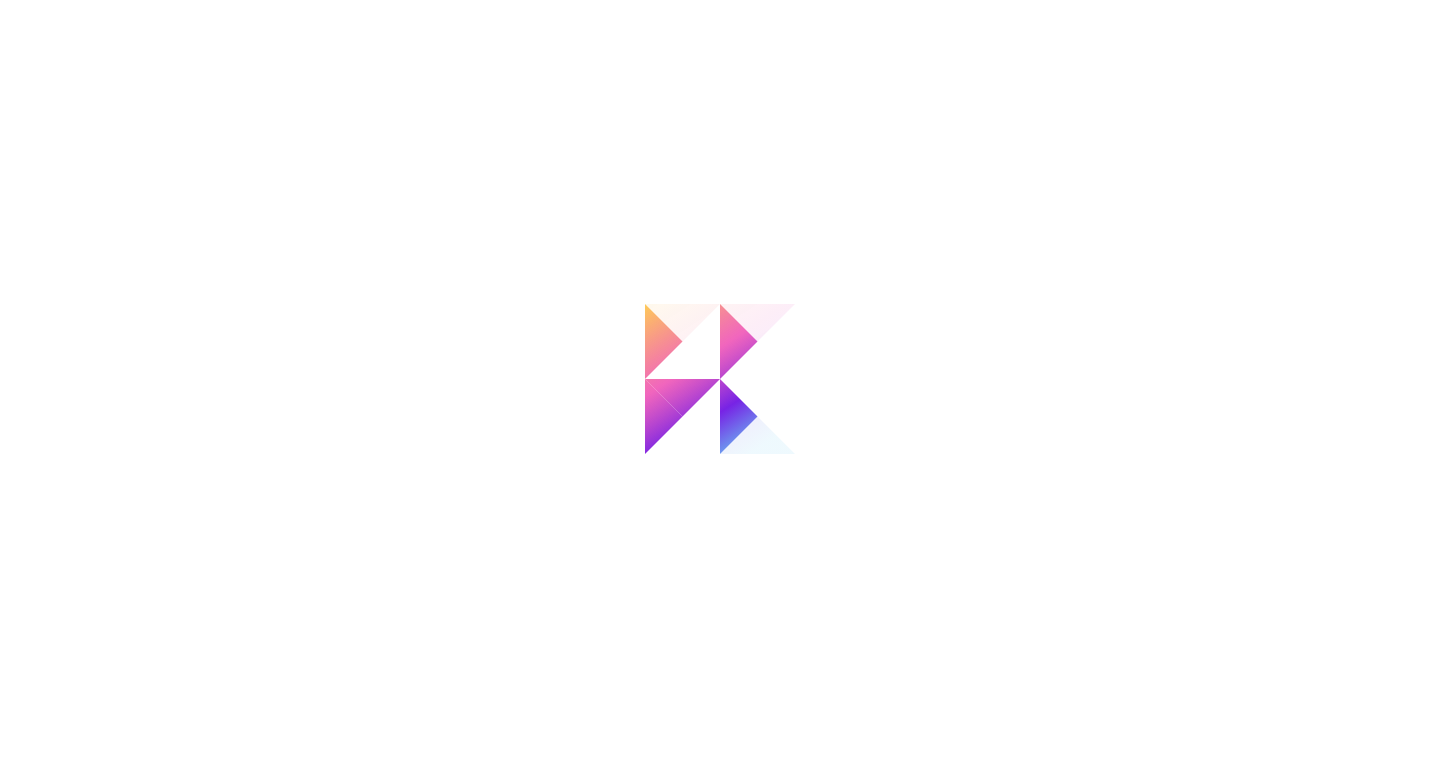 scroll, scrollTop: 0, scrollLeft: 0, axis: both 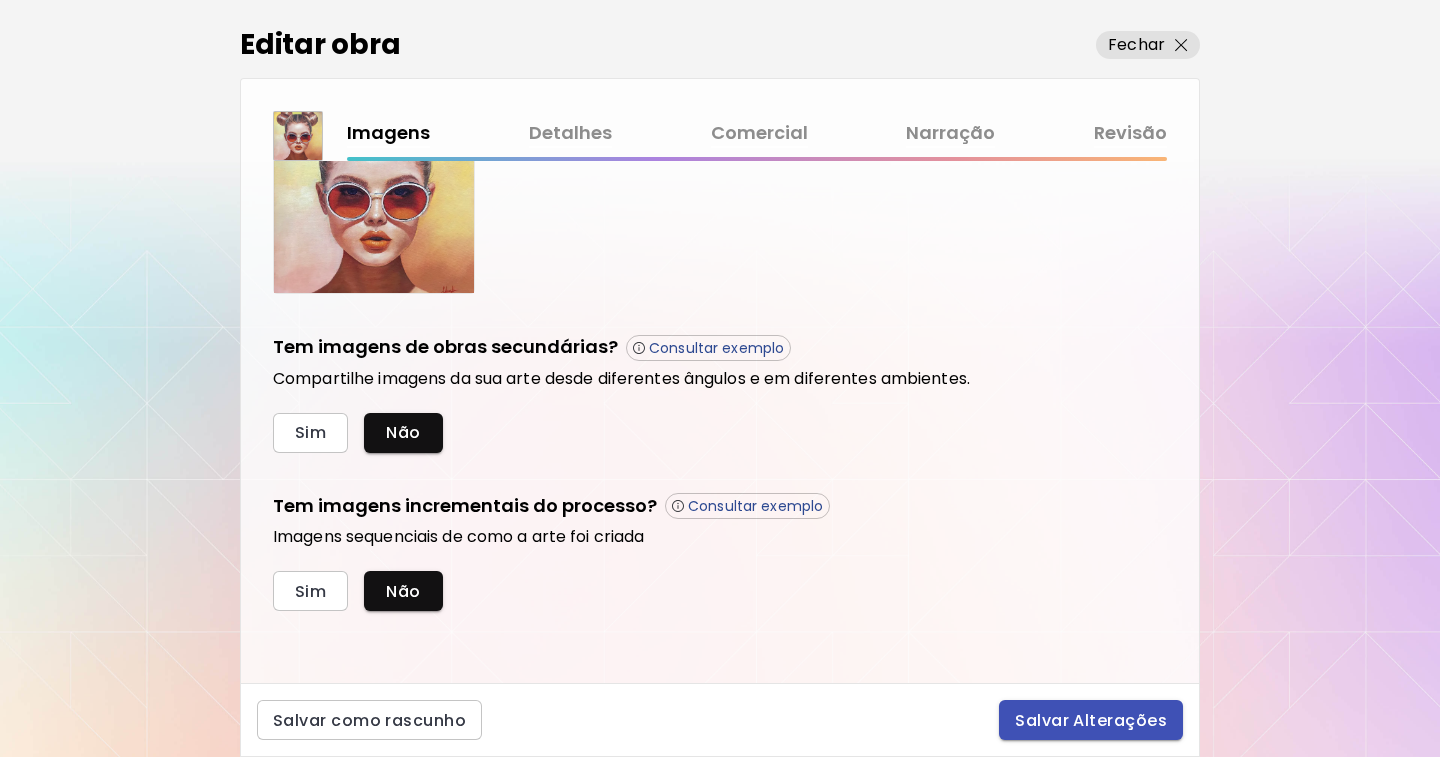 click on "Salvar Alterações" at bounding box center (1091, 720) 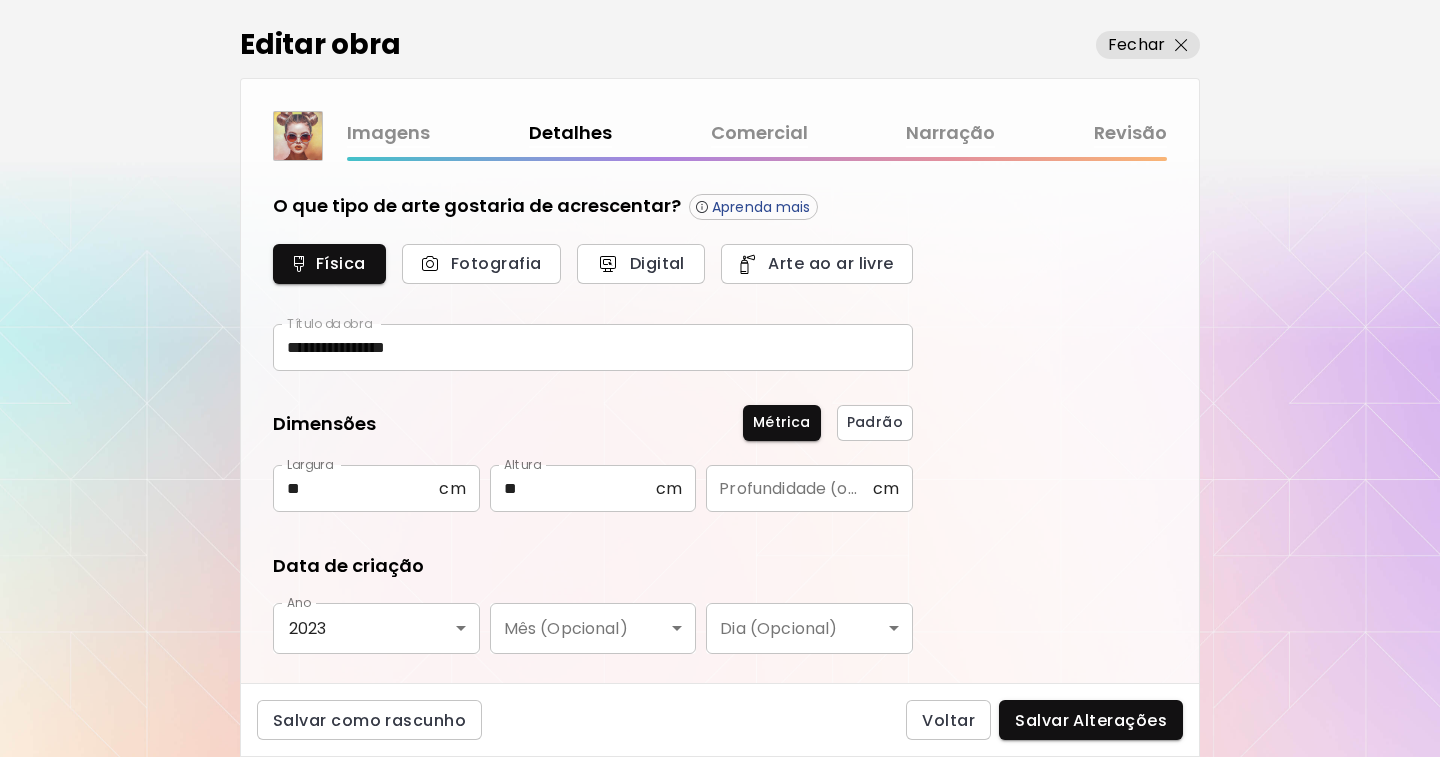 type on "********" 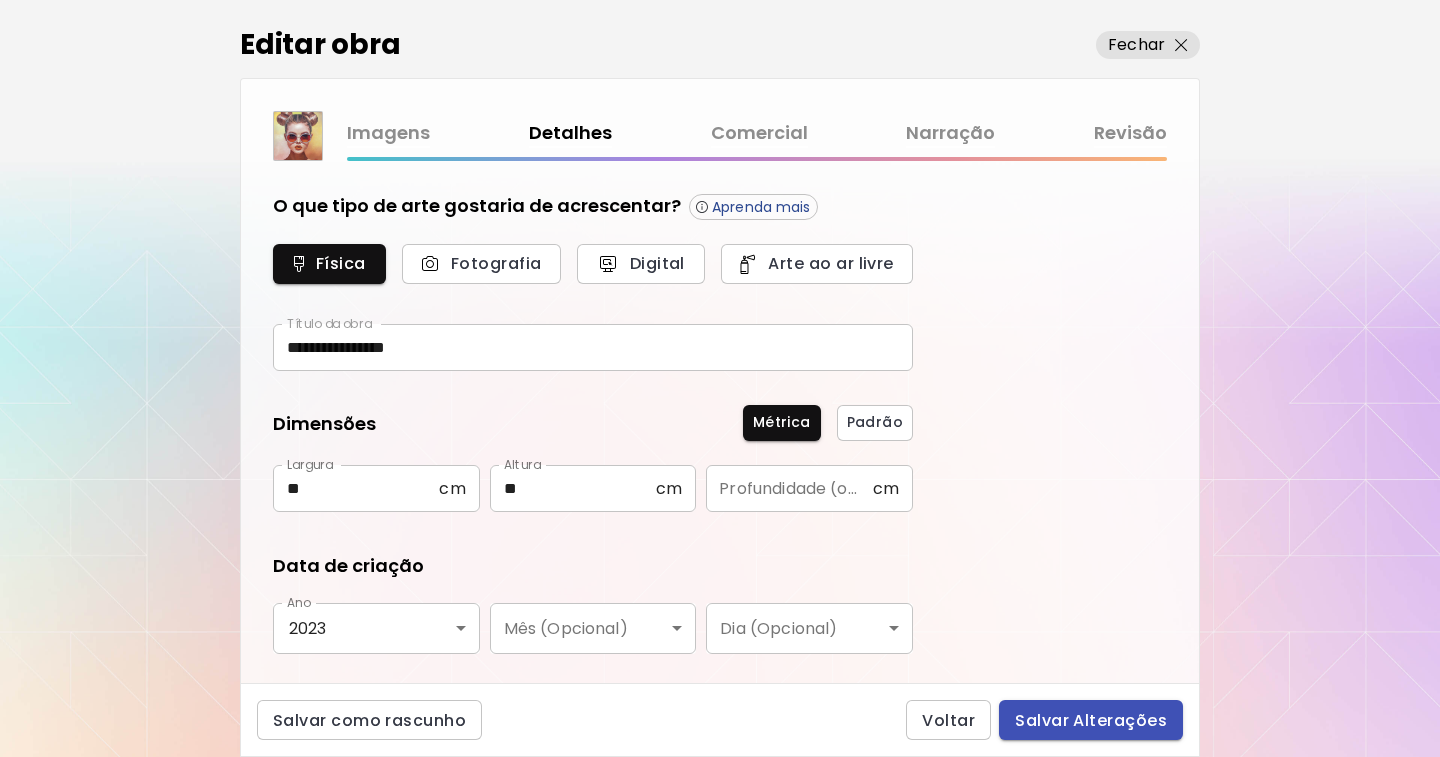 click on "Salvar Alterações" at bounding box center [1091, 720] 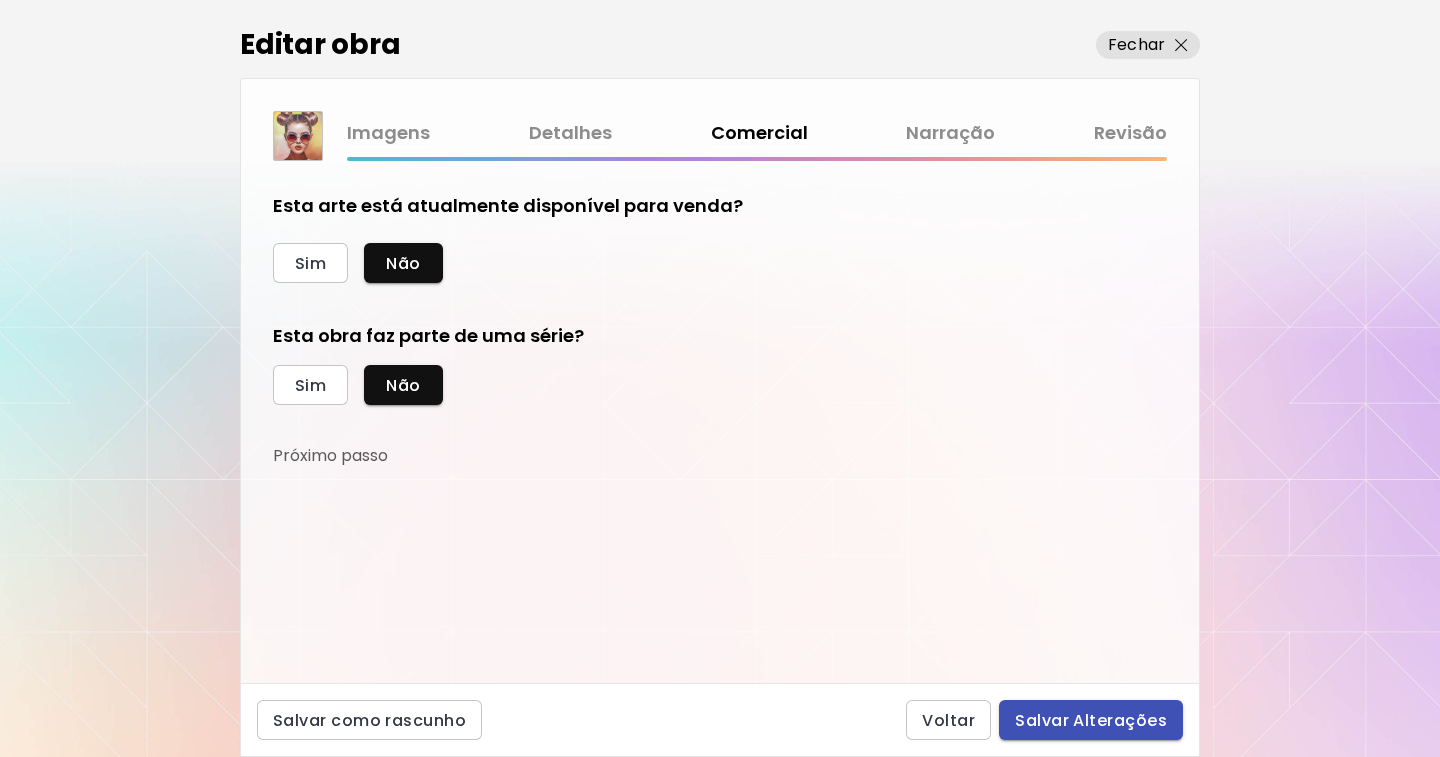 click on "Salvar Alterações" at bounding box center (1091, 720) 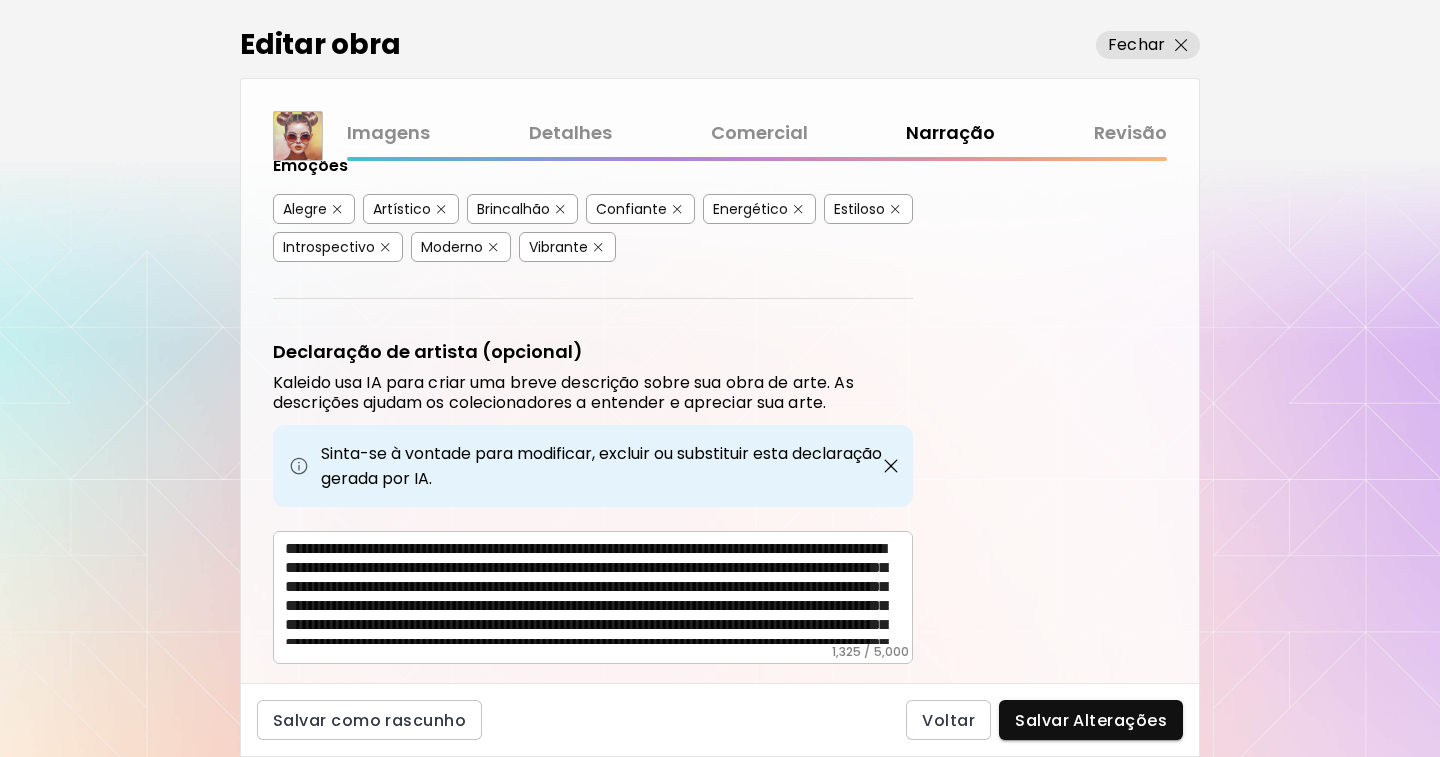 scroll, scrollTop: 553, scrollLeft: 0, axis: vertical 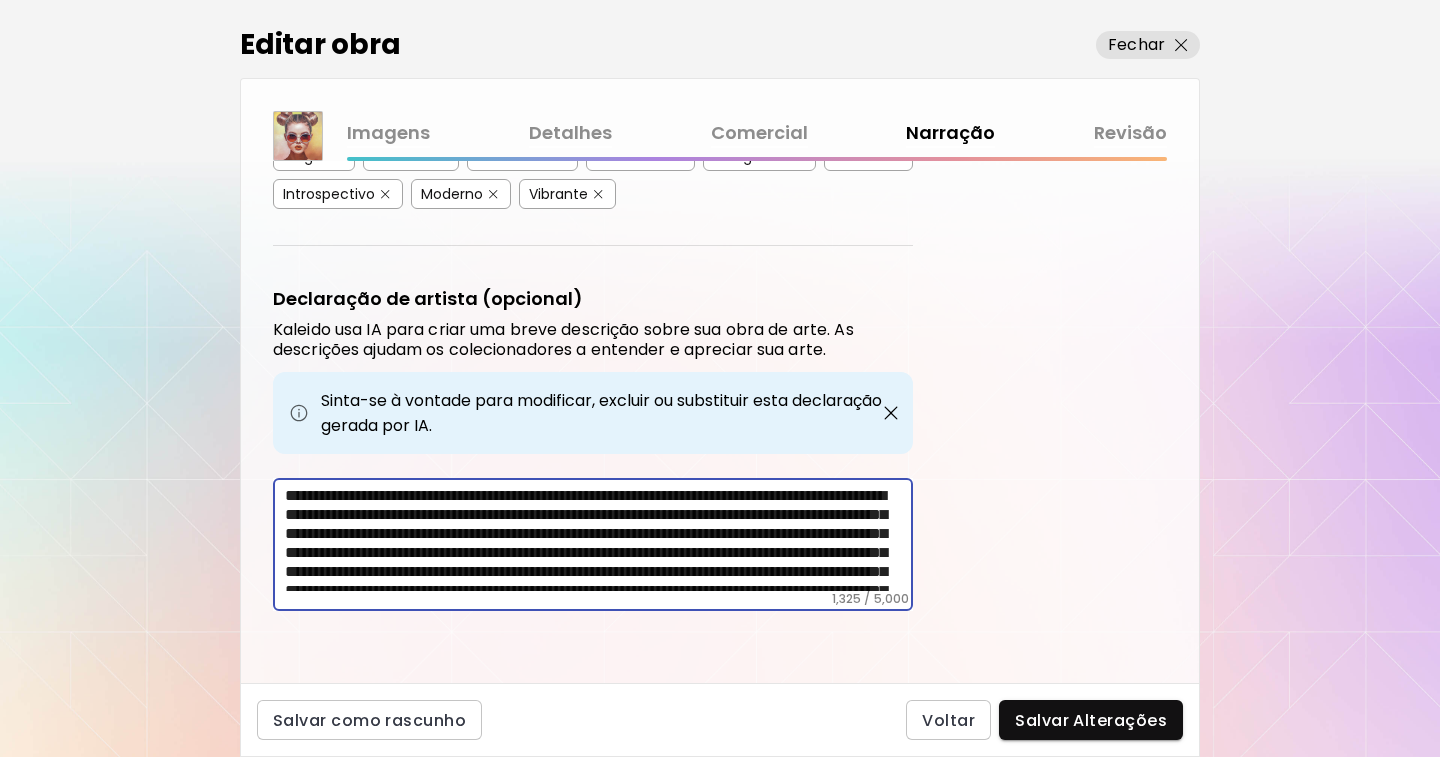 drag, startPoint x: 278, startPoint y: 496, endPoint x: 779, endPoint y: 639, distance: 521.00867 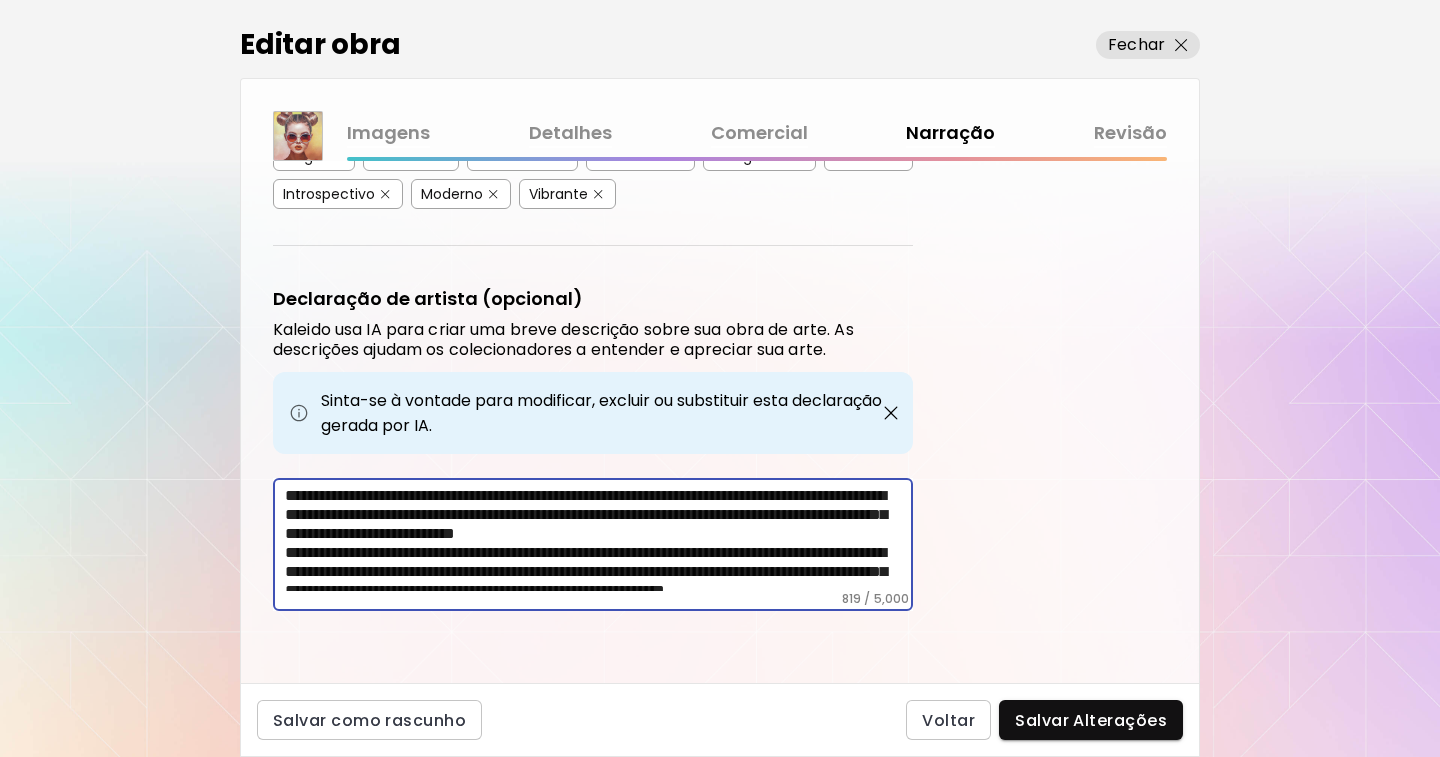 type on "**********" 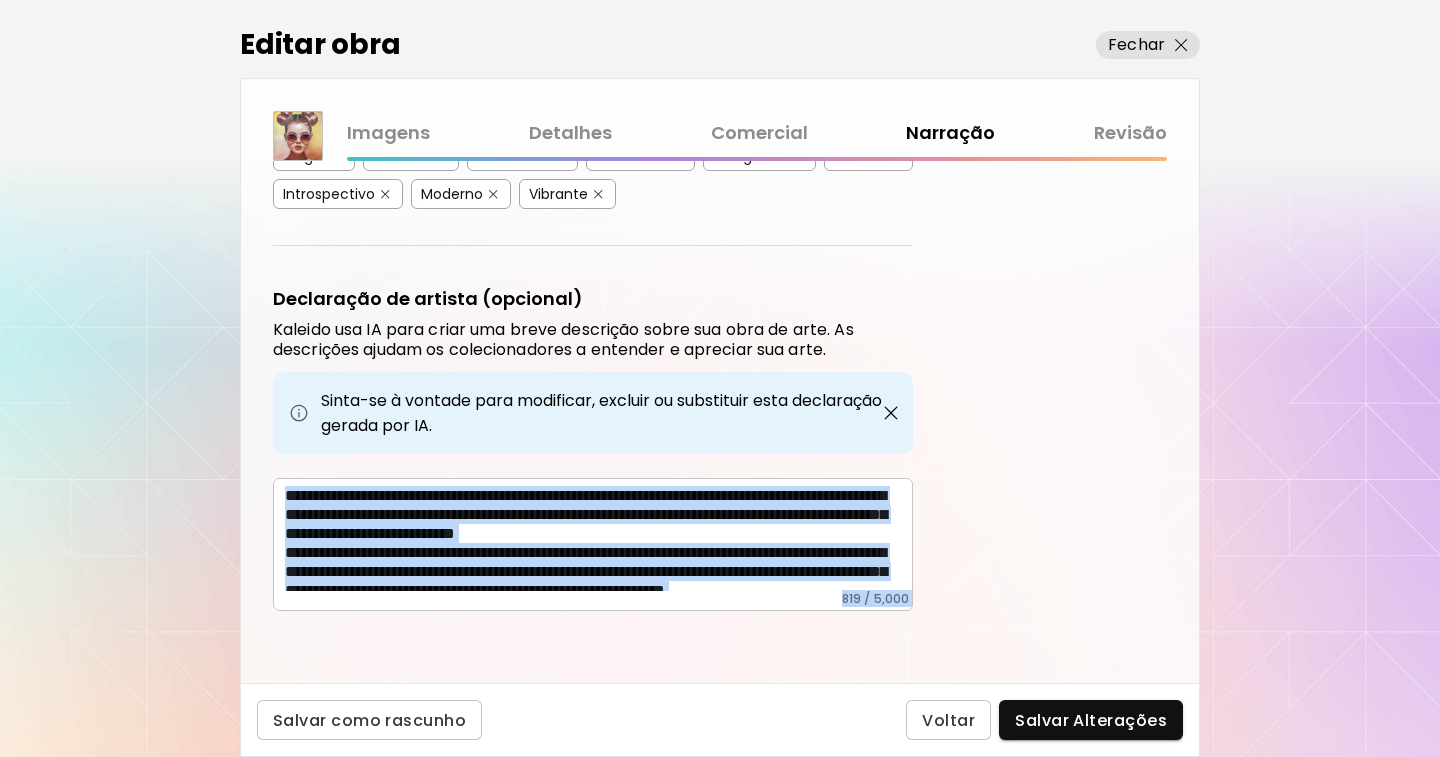 drag, startPoint x: 280, startPoint y: 500, endPoint x: 830, endPoint y: 685, distance: 580.2801 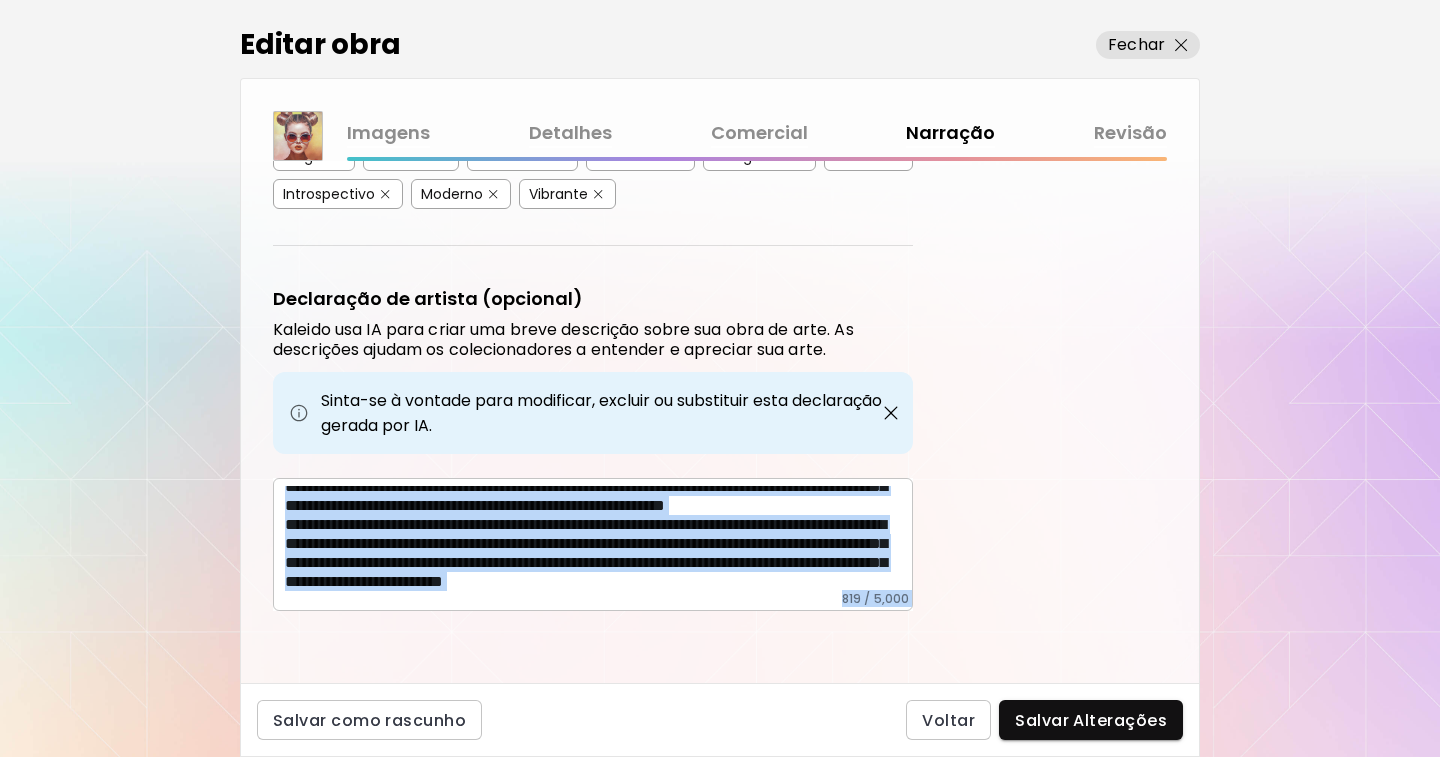 scroll, scrollTop: 161, scrollLeft: 0, axis: vertical 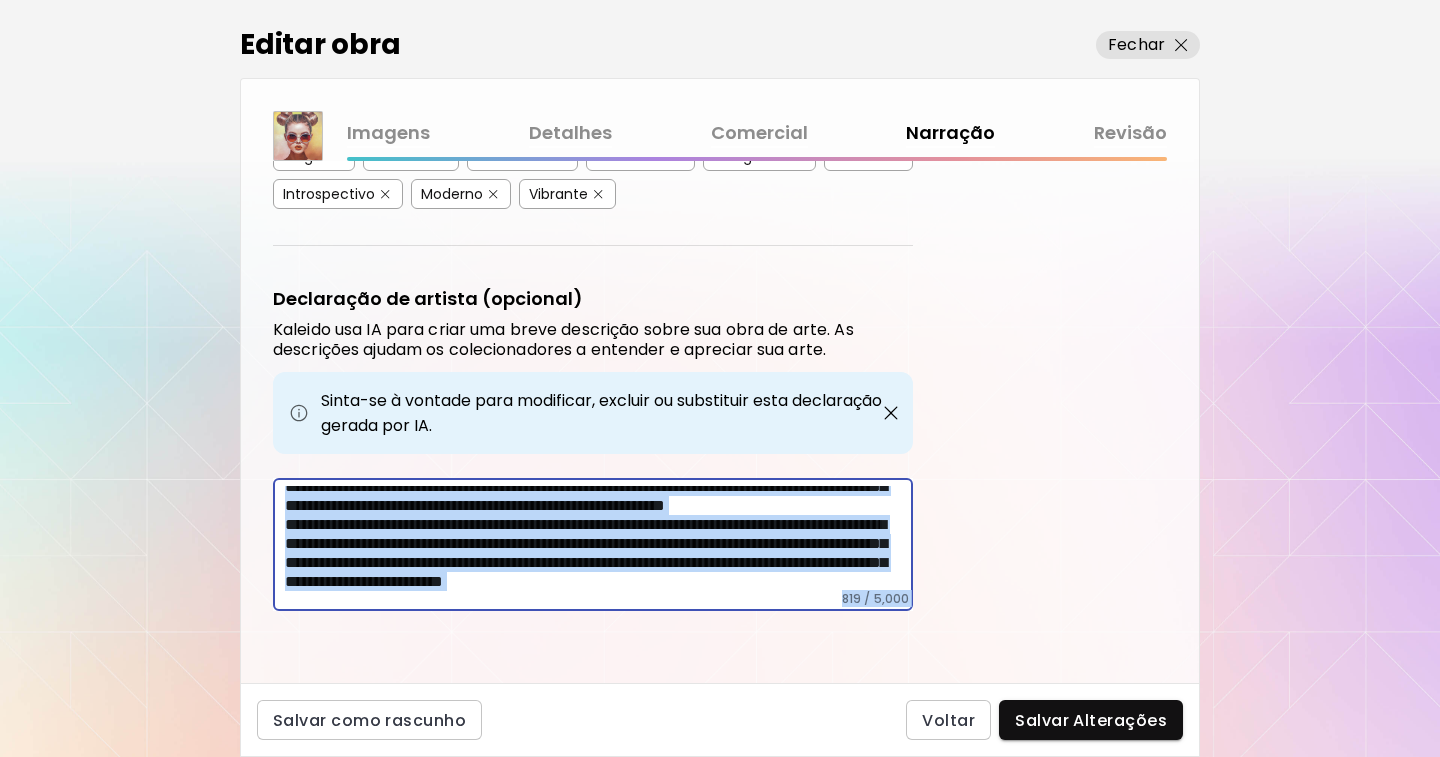 click on "**********" at bounding box center [599, 538] 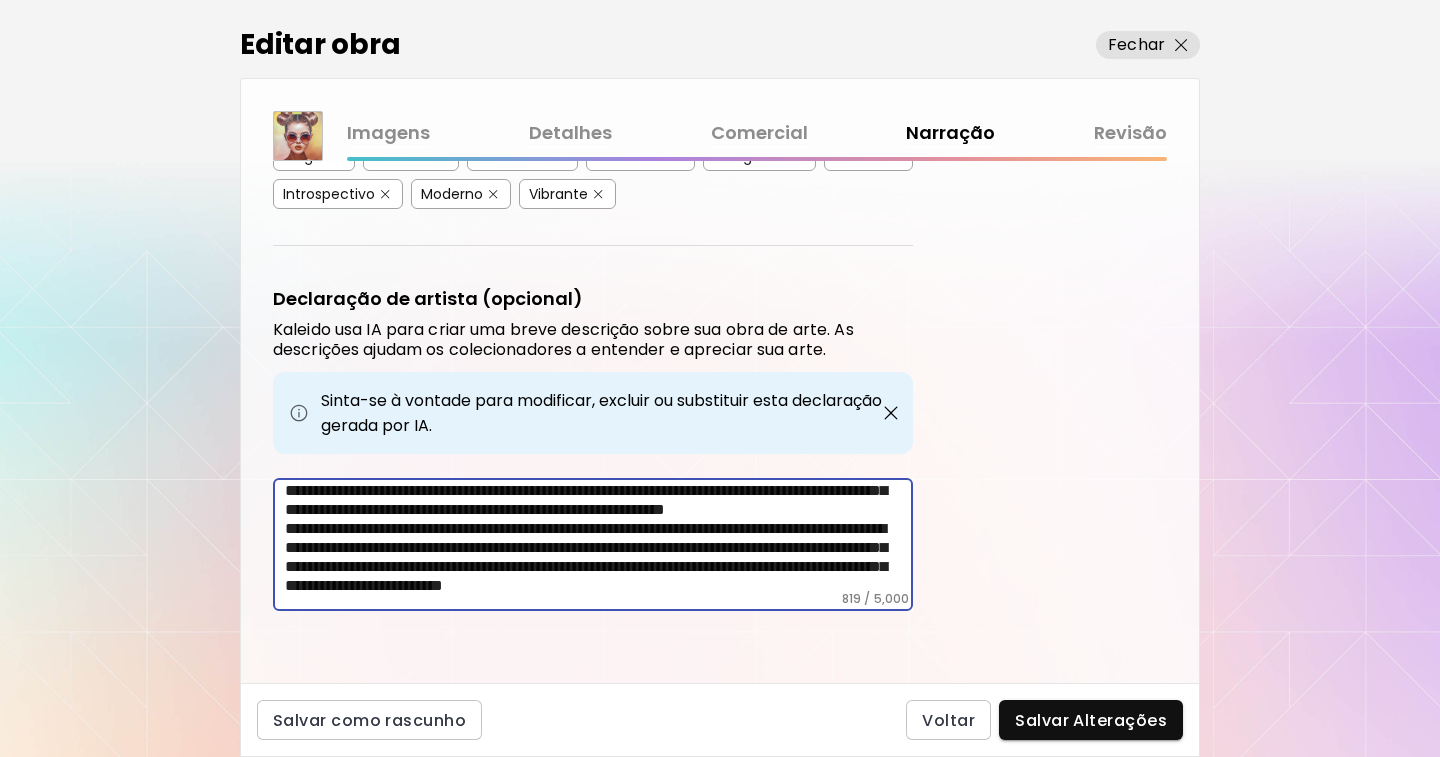 scroll, scrollTop: 0, scrollLeft: 0, axis: both 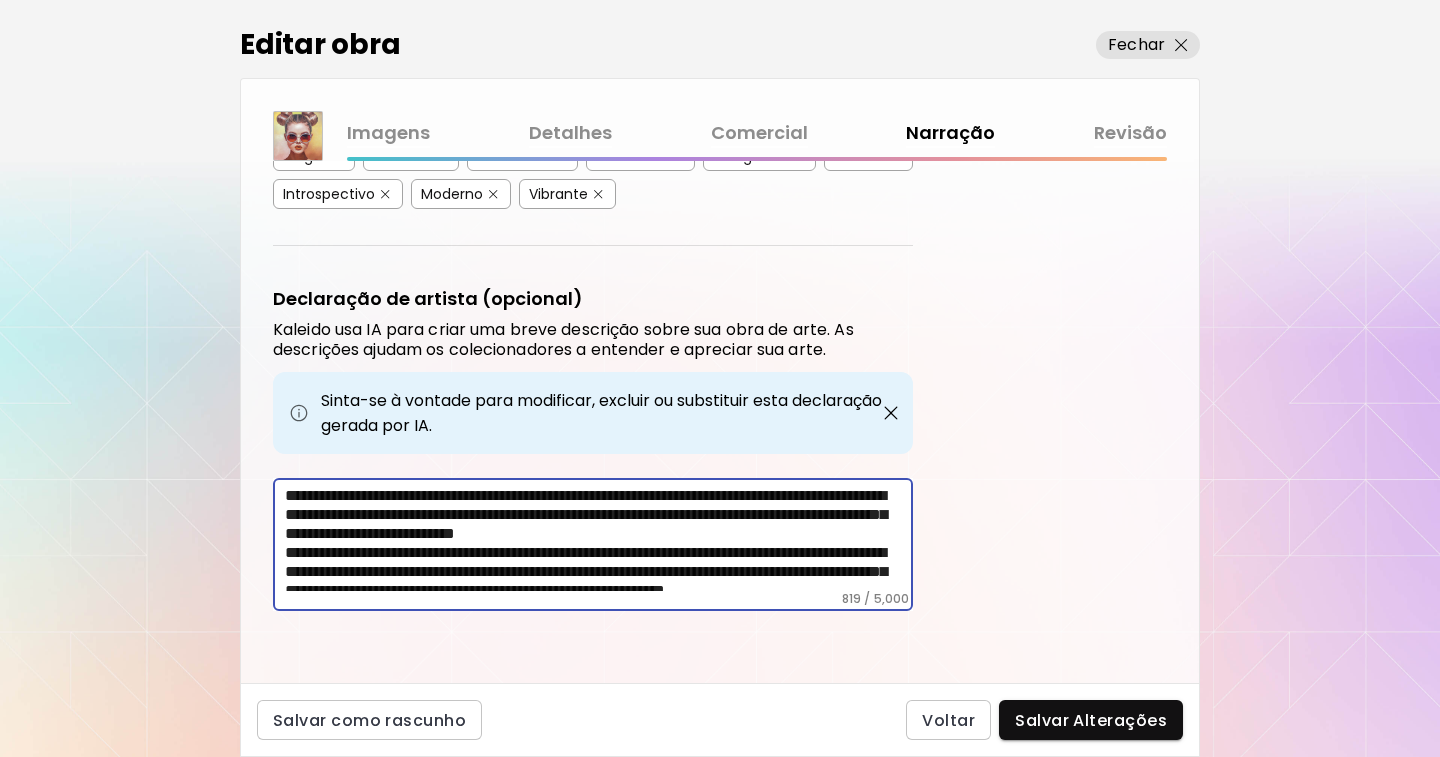 drag, startPoint x: 725, startPoint y: 574, endPoint x: 285, endPoint y: 499, distance: 446.34628 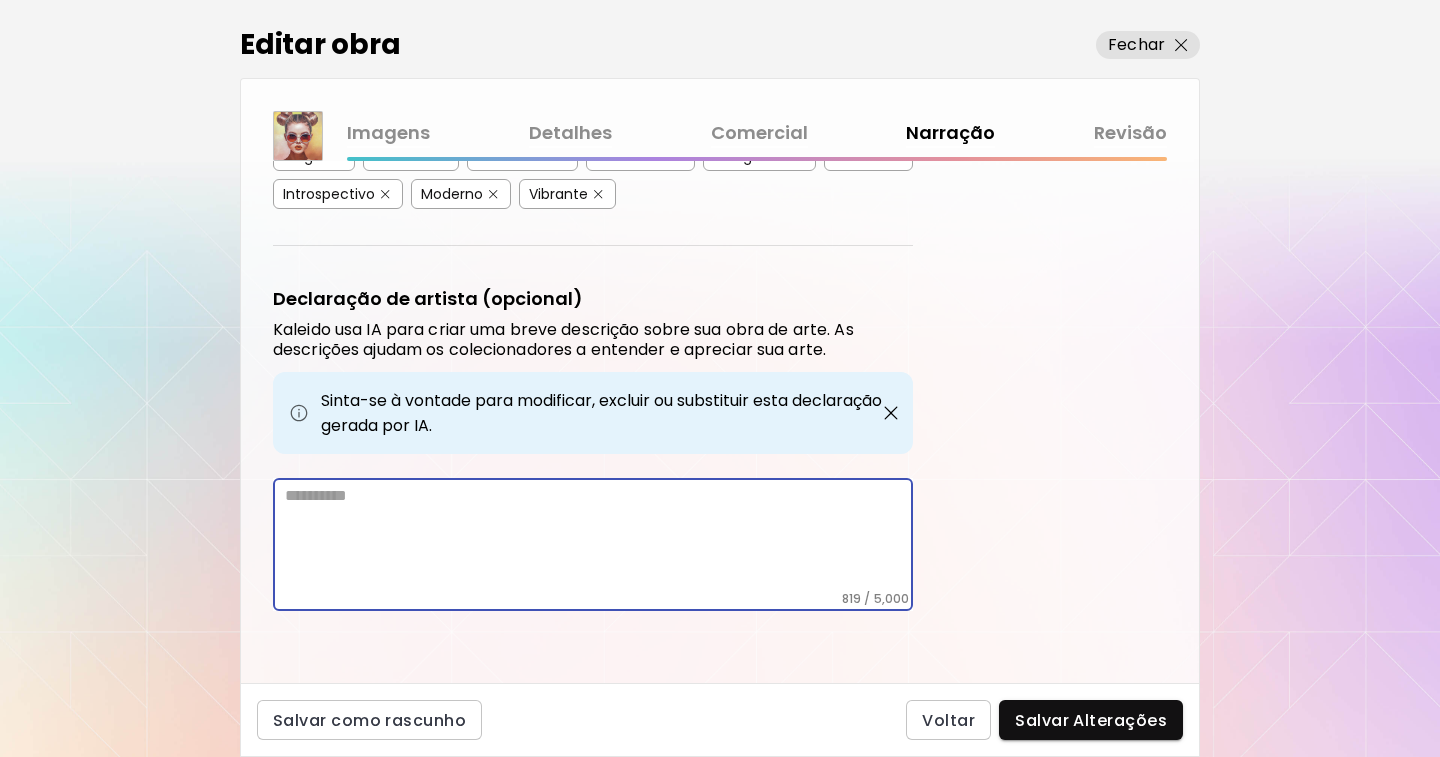 scroll, scrollTop: 469, scrollLeft: 0, axis: vertical 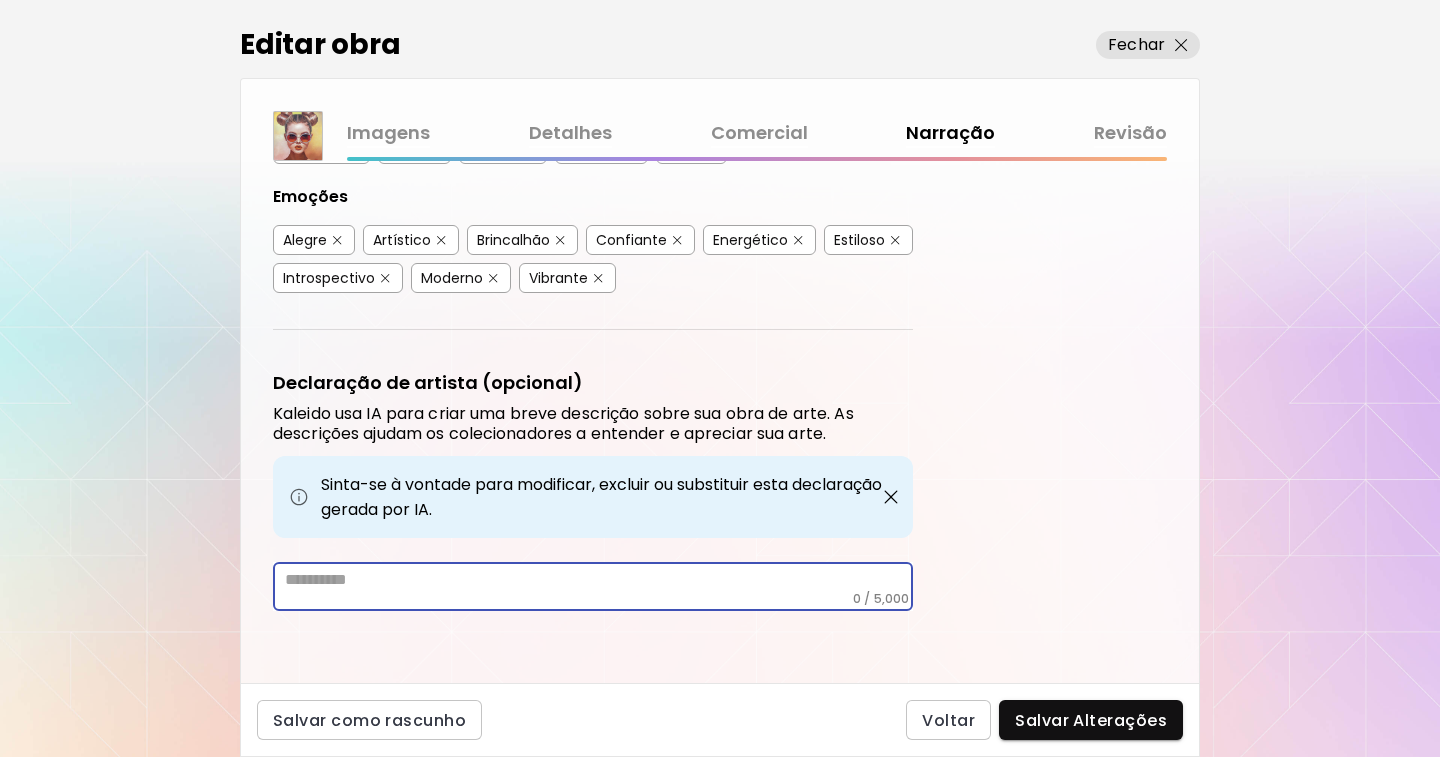 paste on "**********" 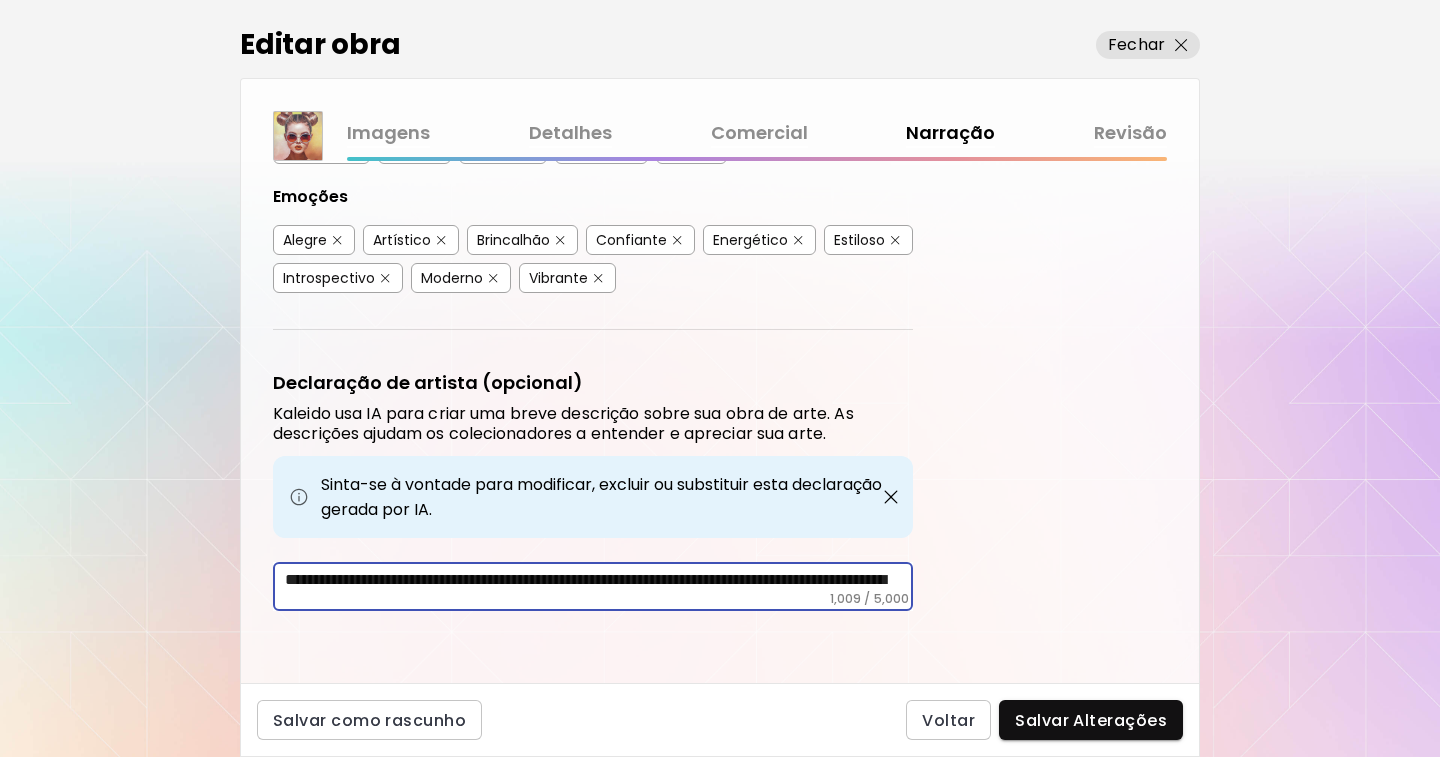 scroll, scrollTop: 199, scrollLeft: 0, axis: vertical 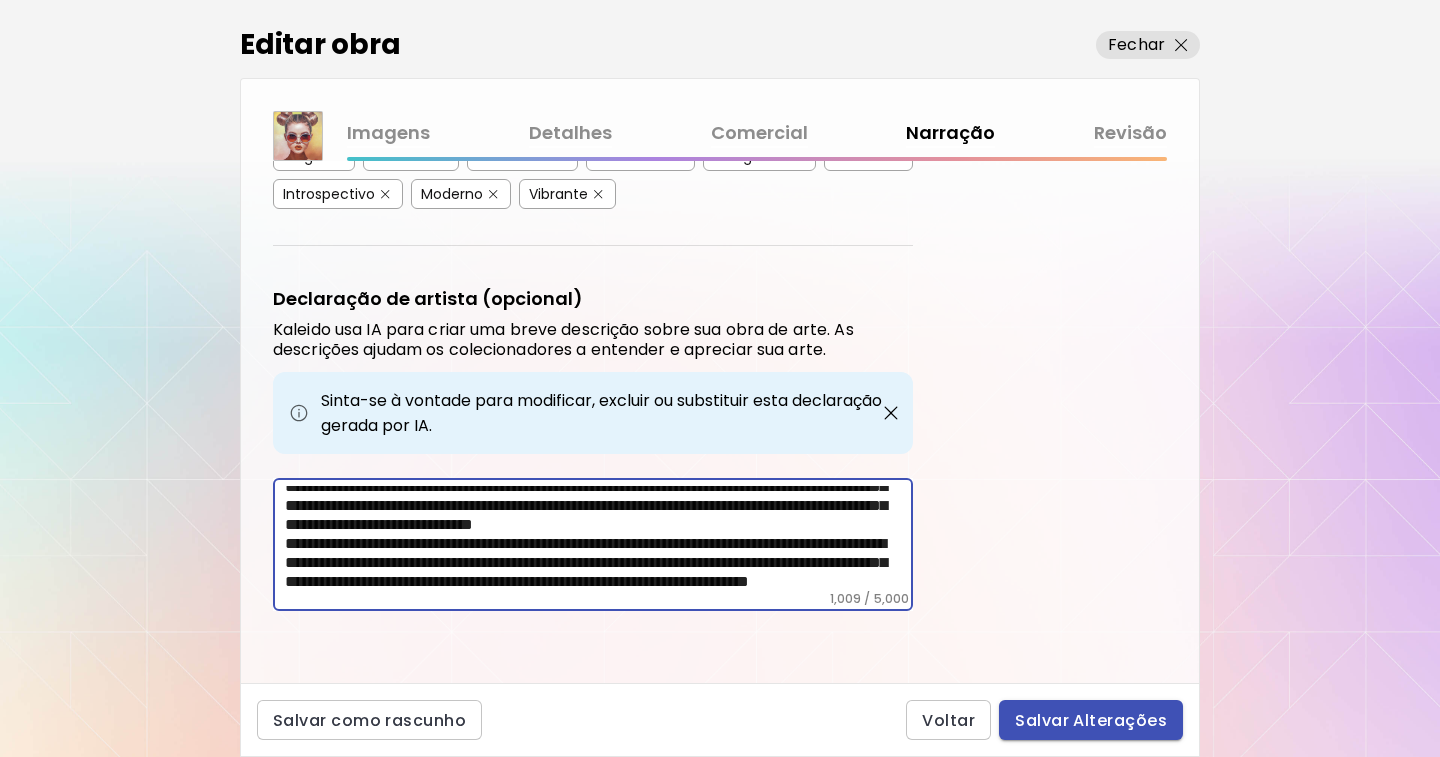 type on "**********" 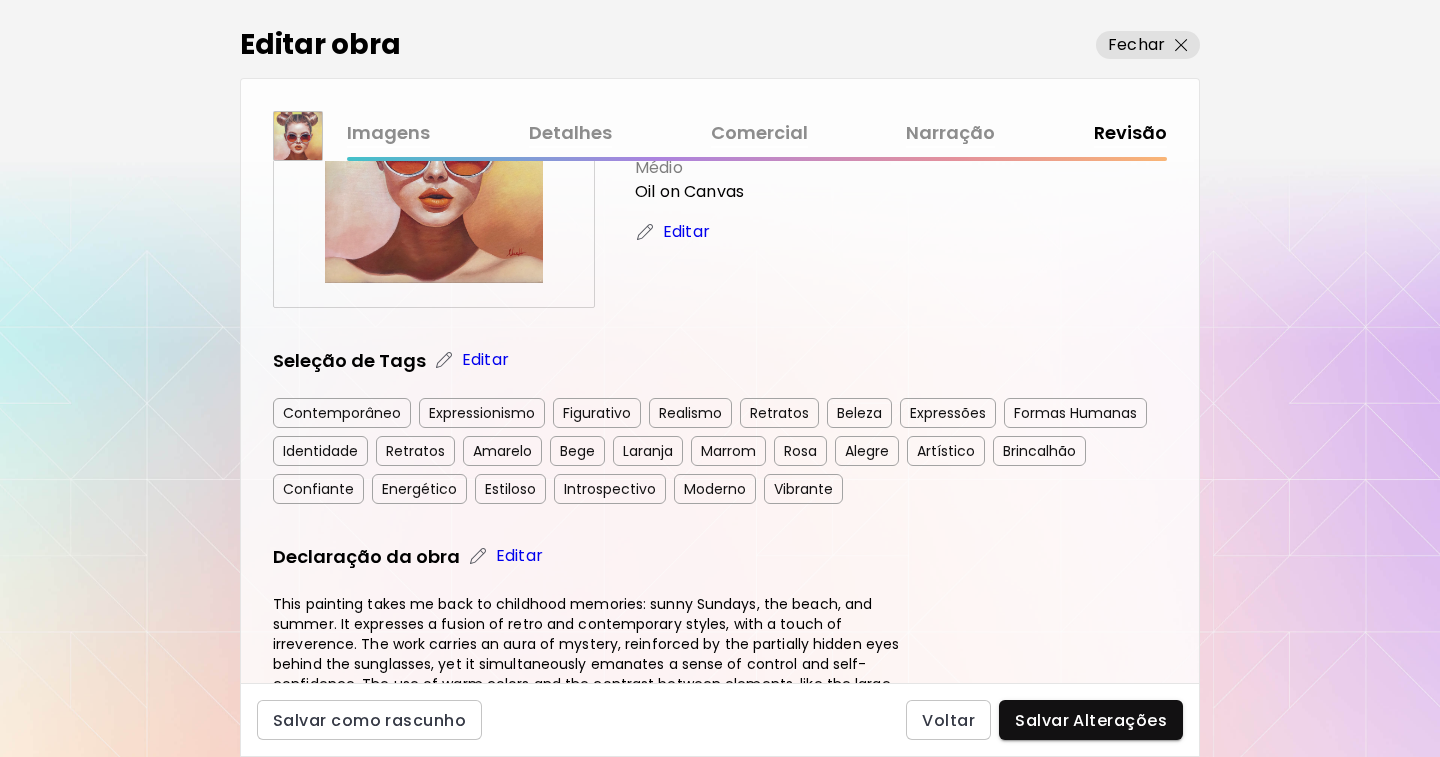 scroll, scrollTop: 550, scrollLeft: 0, axis: vertical 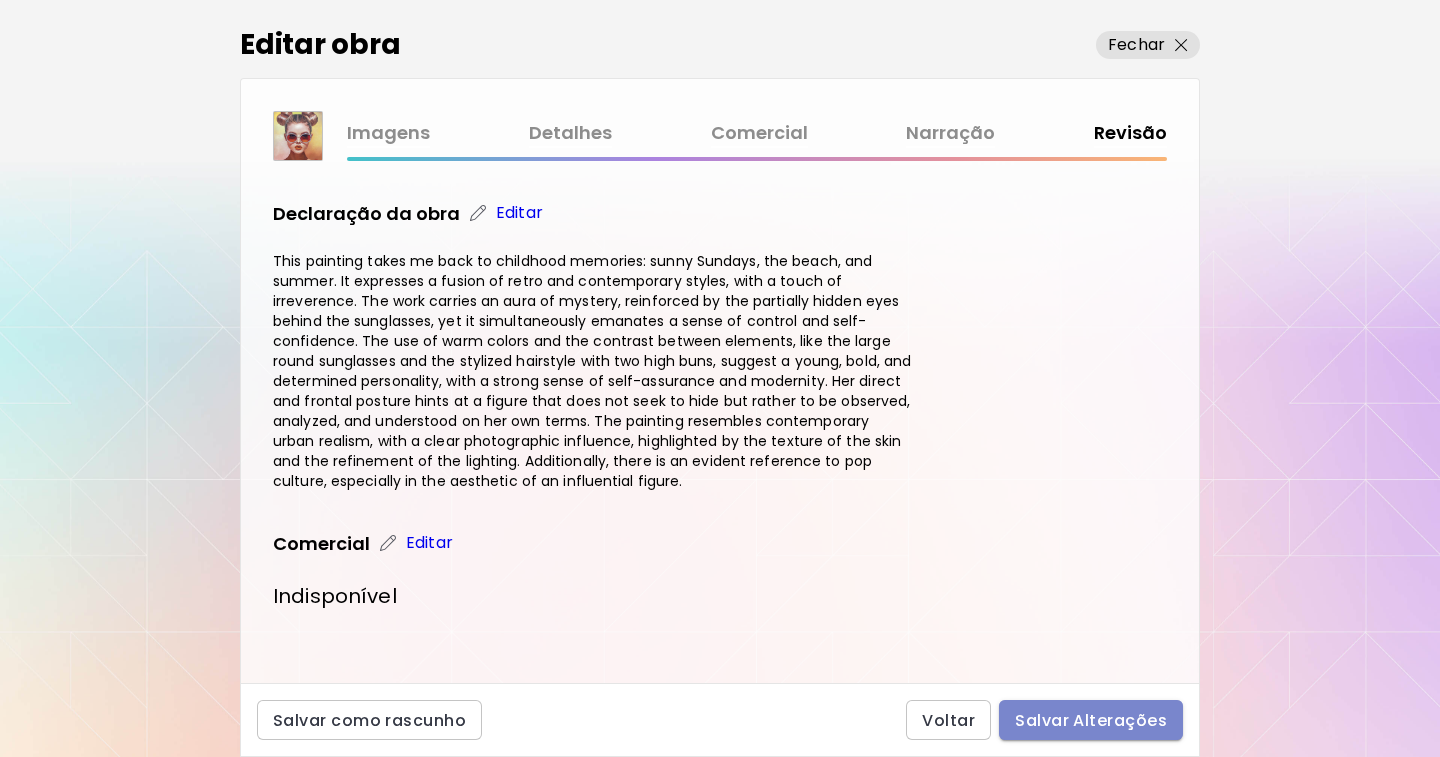 click on "Salvar Alterações" at bounding box center [1091, 720] 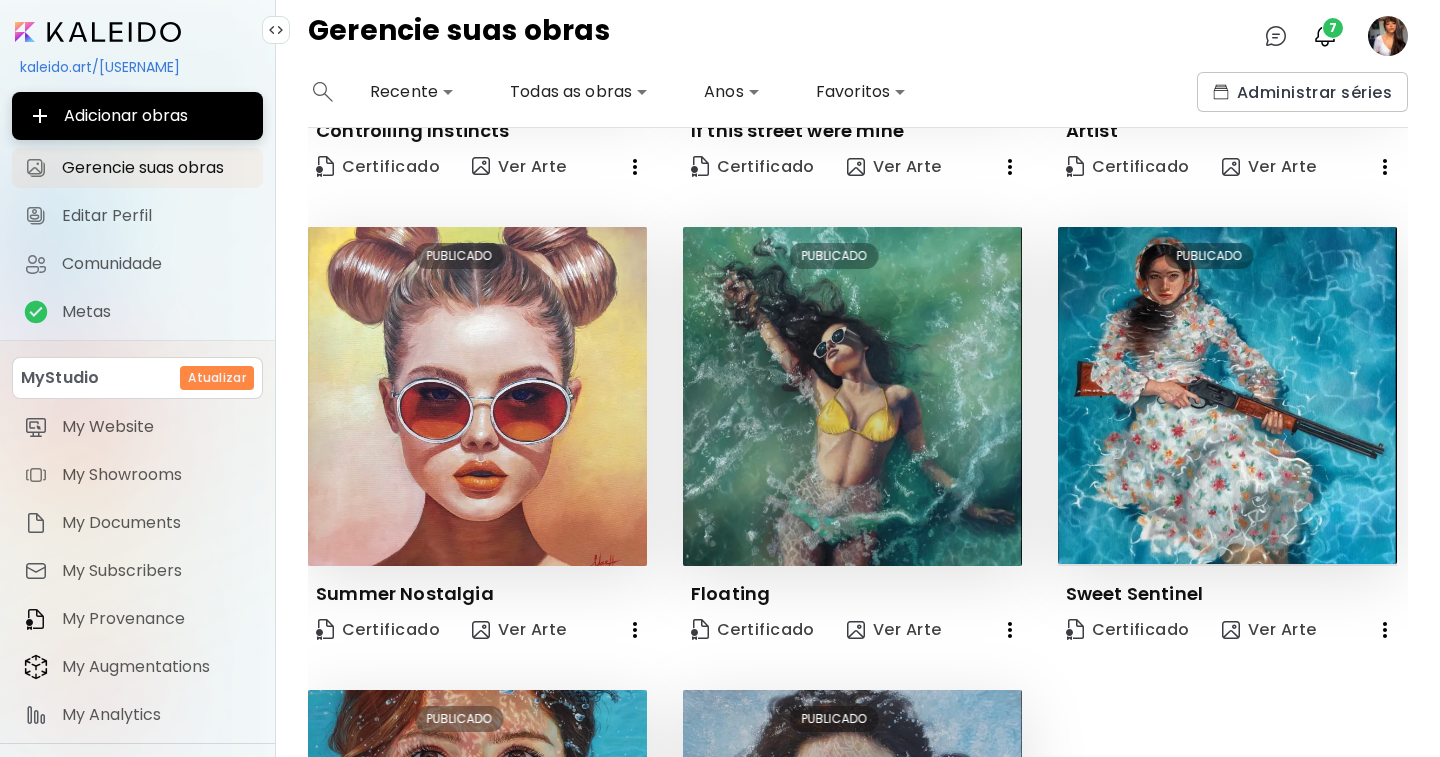 scroll, scrollTop: 500, scrollLeft: 0, axis: vertical 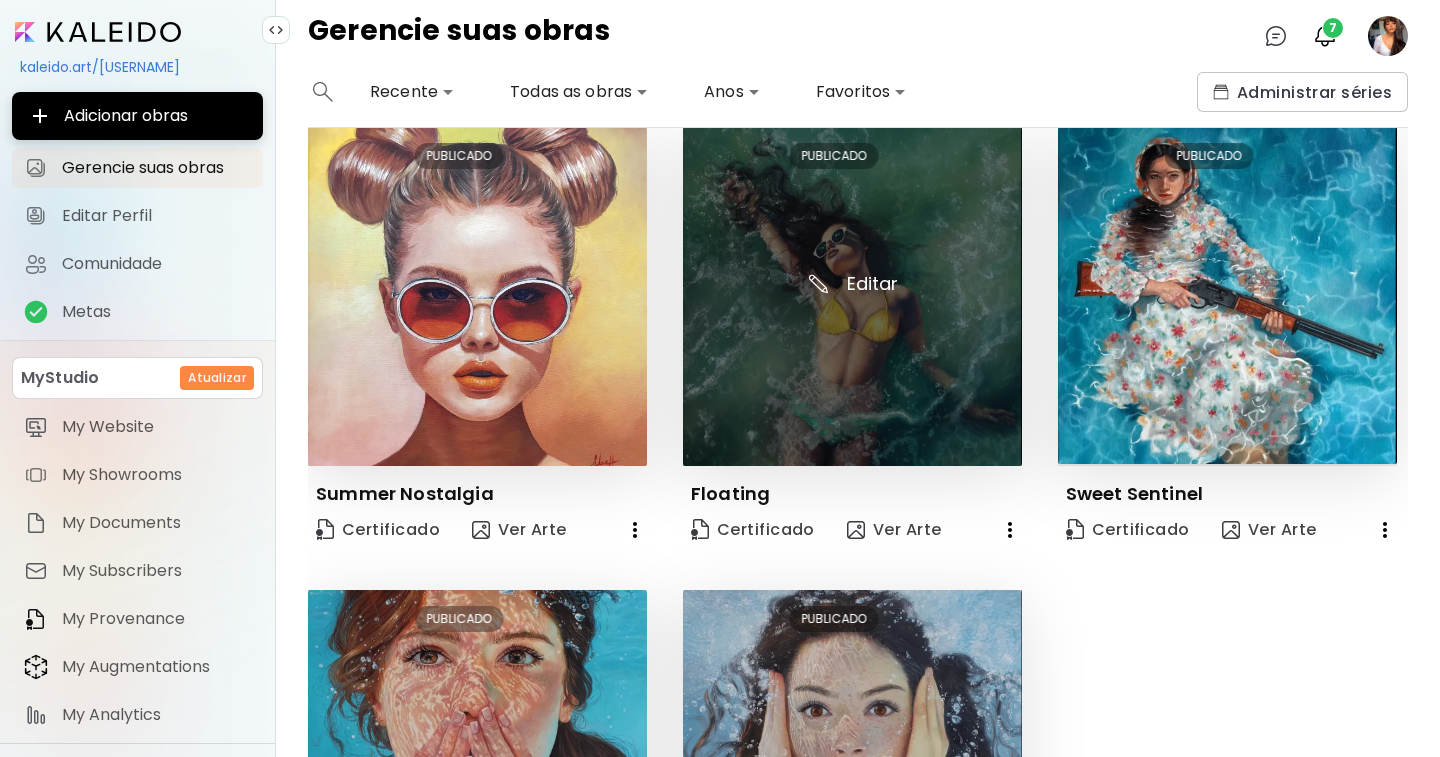 click at bounding box center (852, 296) 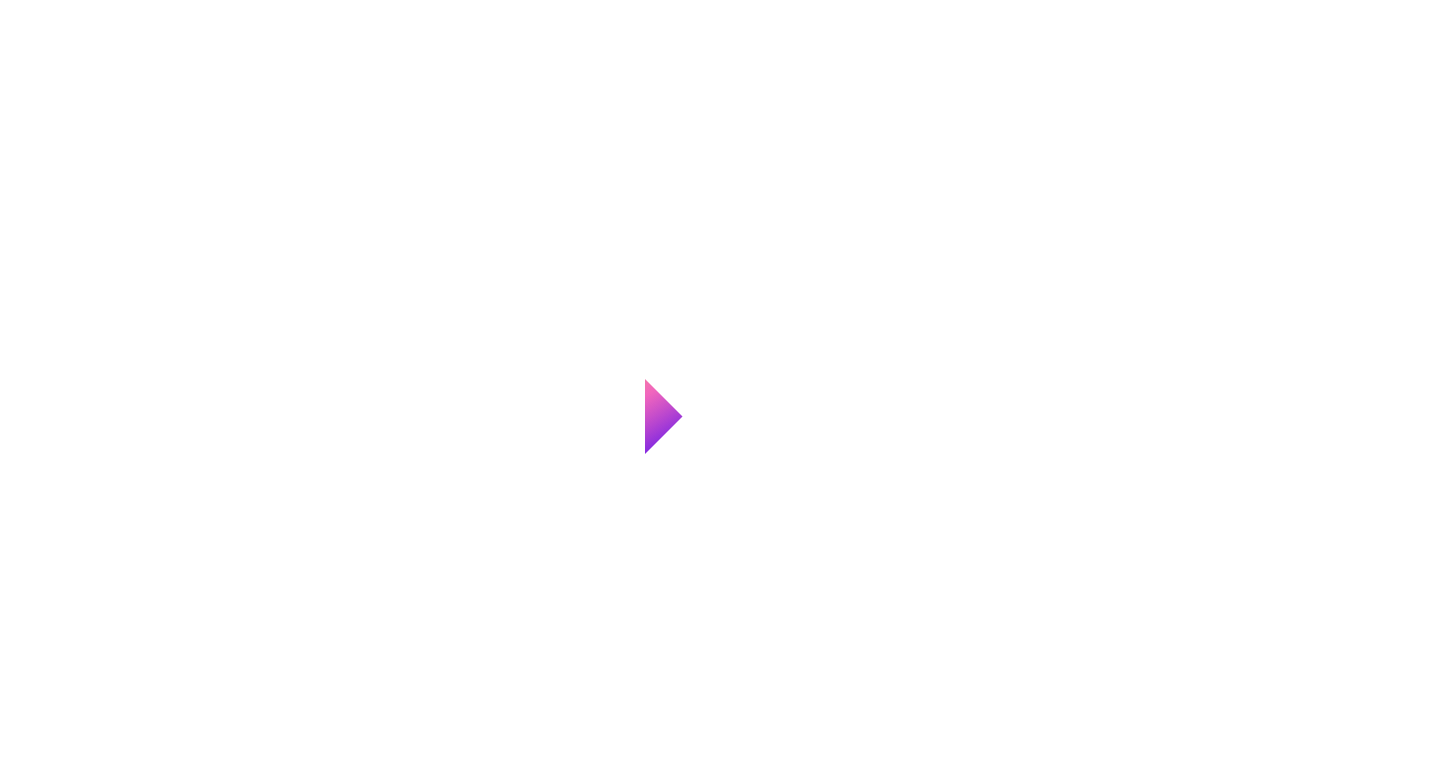 scroll, scrollTop: 0, scrollLeft: 0, axis: both 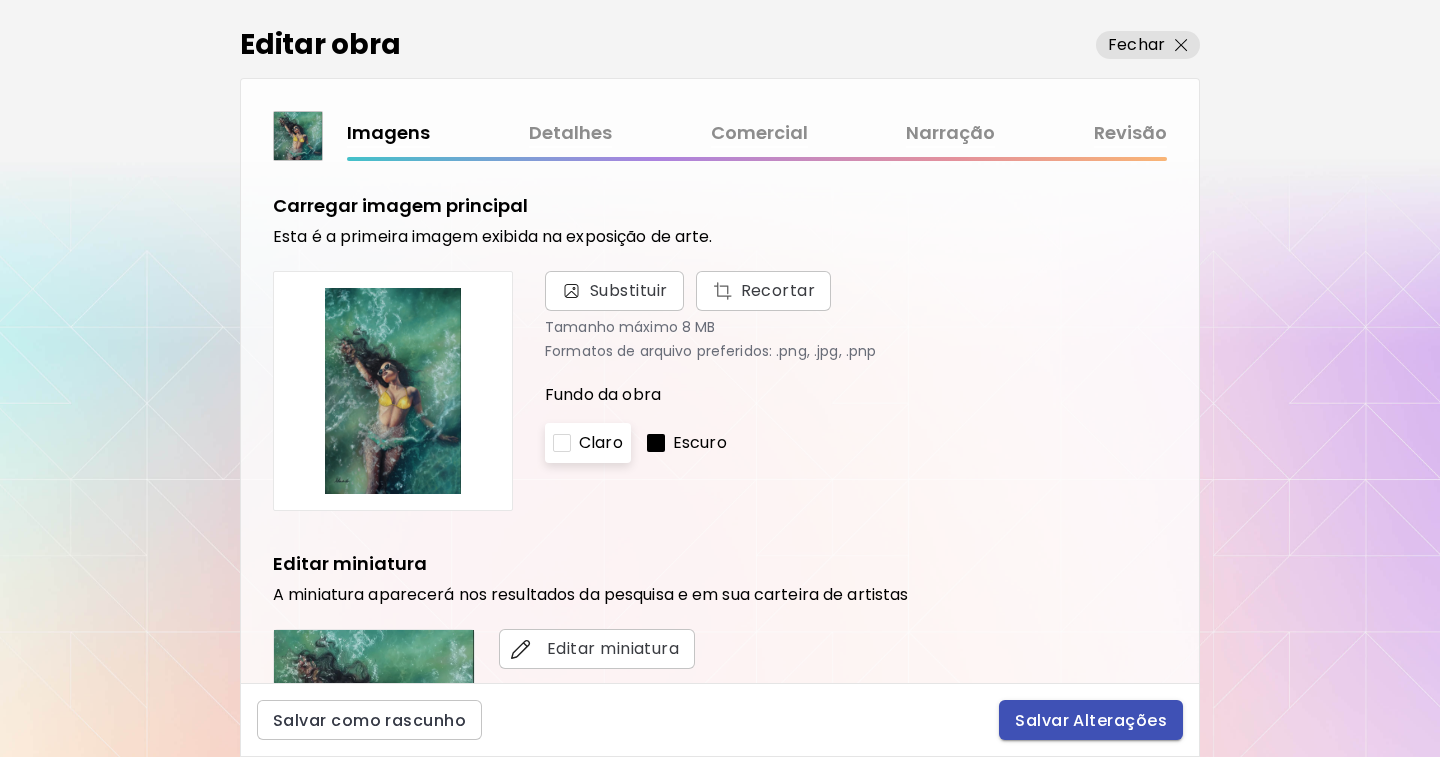 click on "Salvar Alterações" at bounding box center (1091, 720) 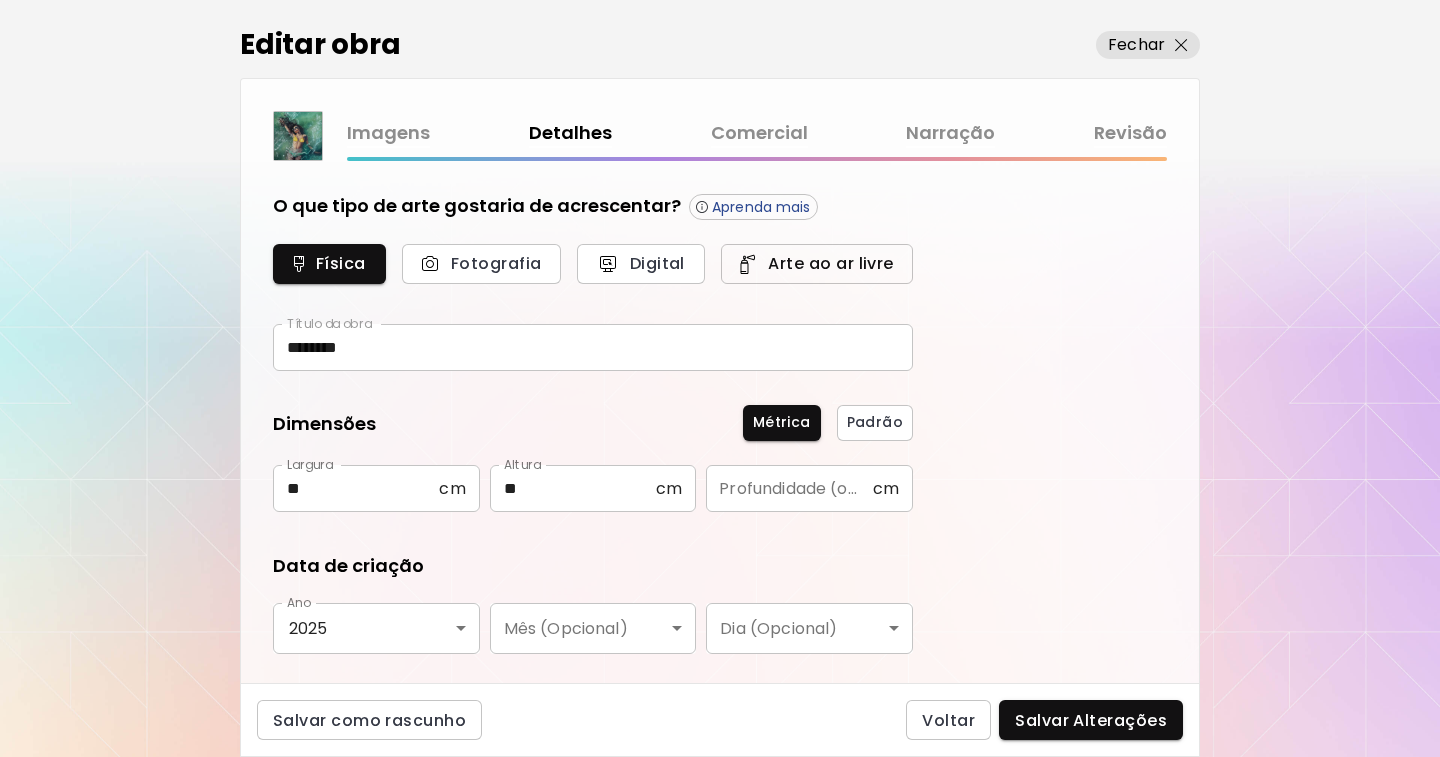 type on "********" 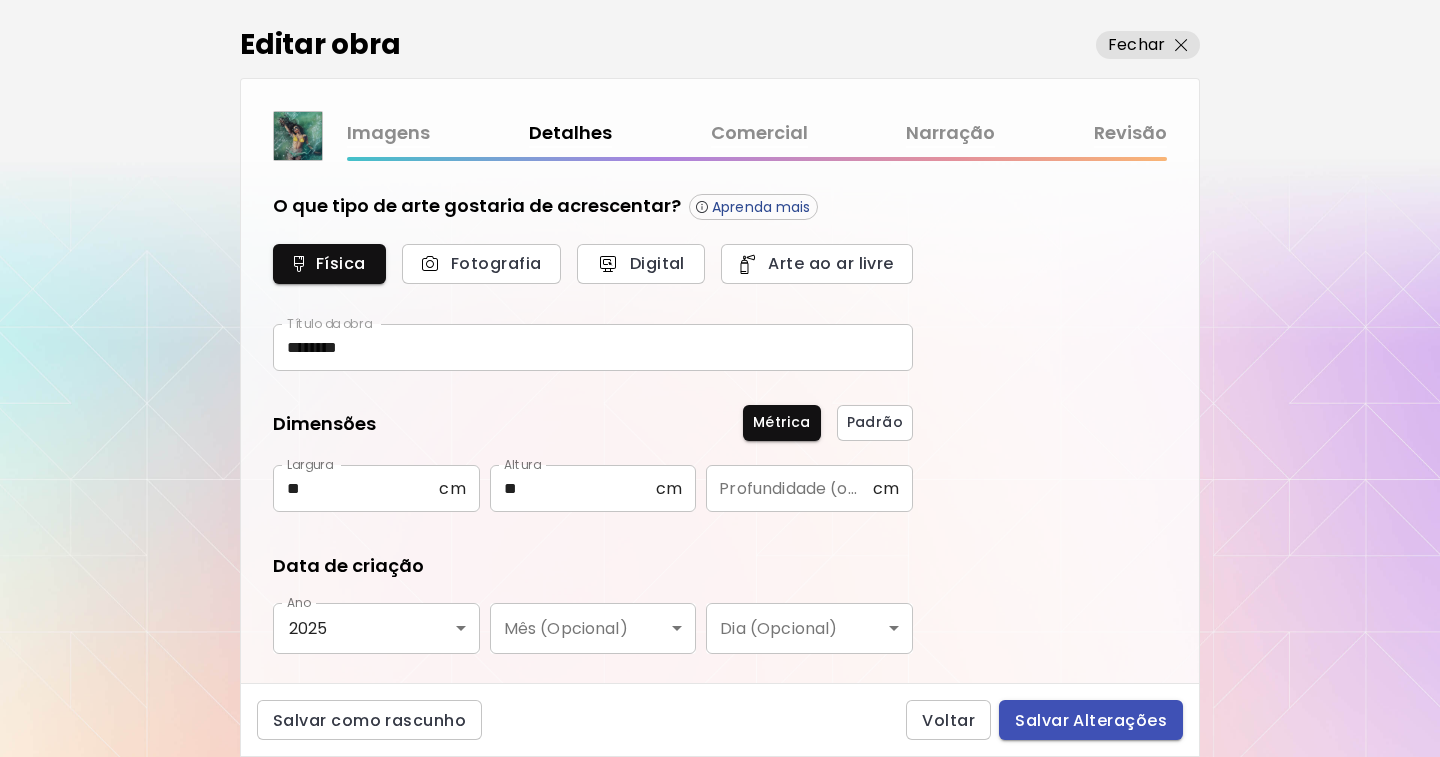 click on "Salvar Alterações" at bounding box center [1091, 720] 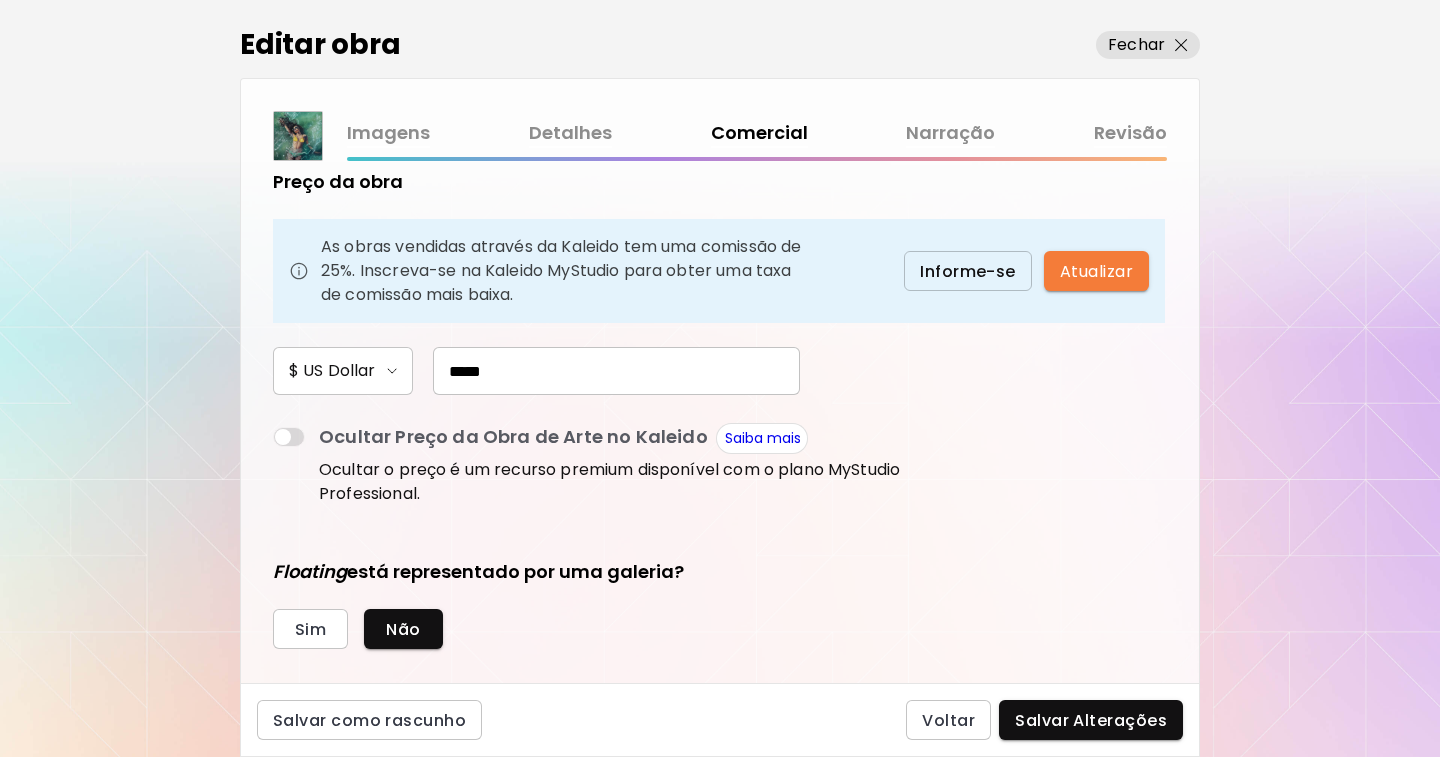 scroll, scrollTop: 304, scrollLeft: 0, axis: vertical 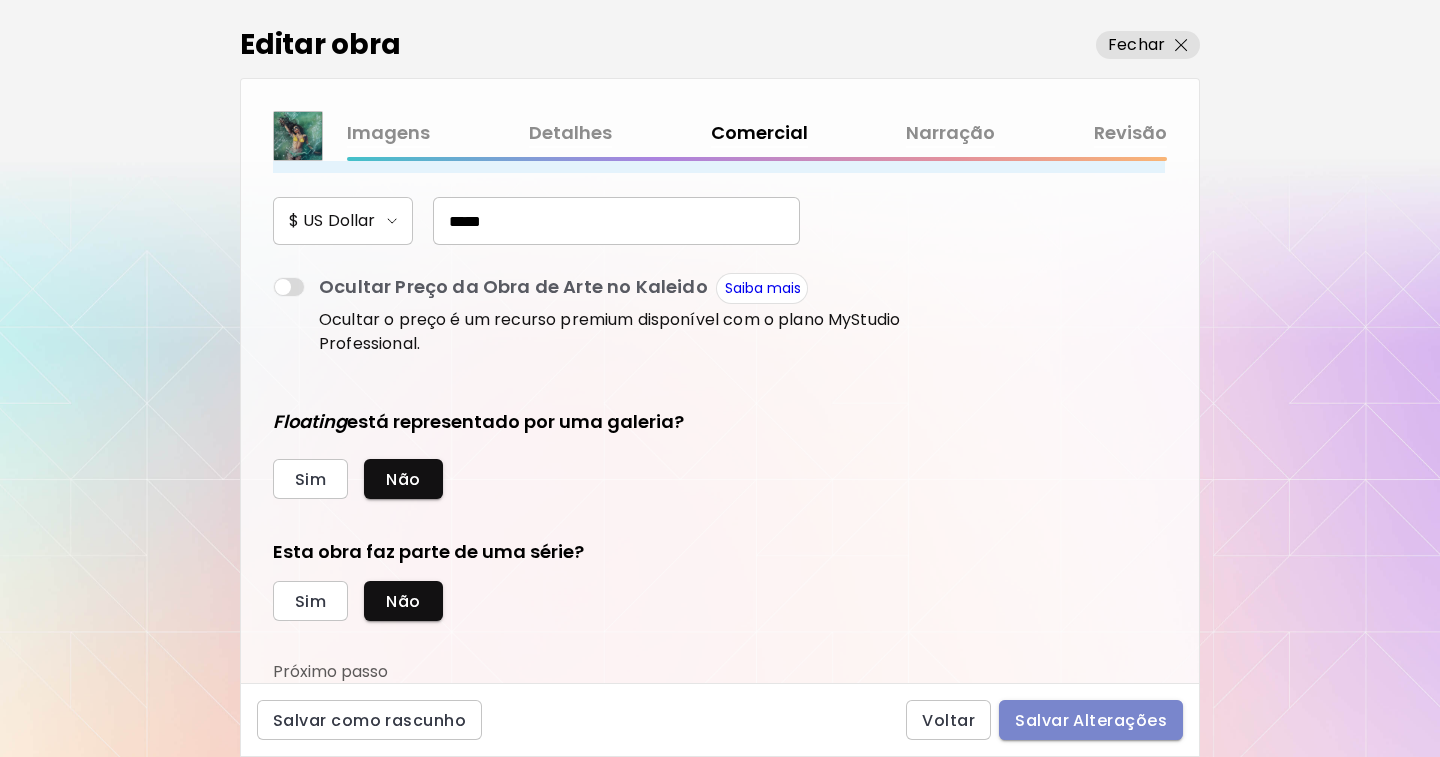 click on "Salvar Alterações" at bounding box center (1091, 720) 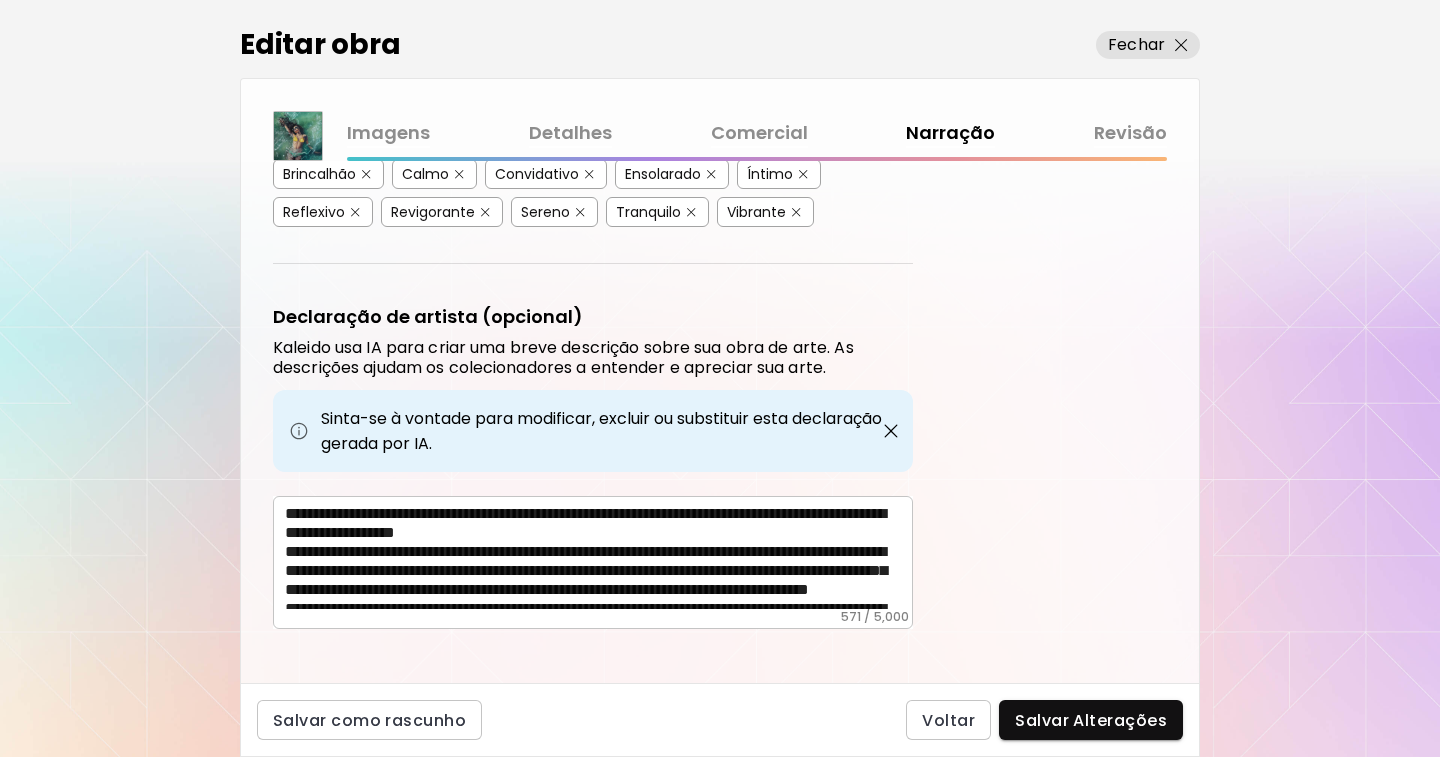 scroll, scrollTop: 553, scrollLeft: 0, axis: vertical 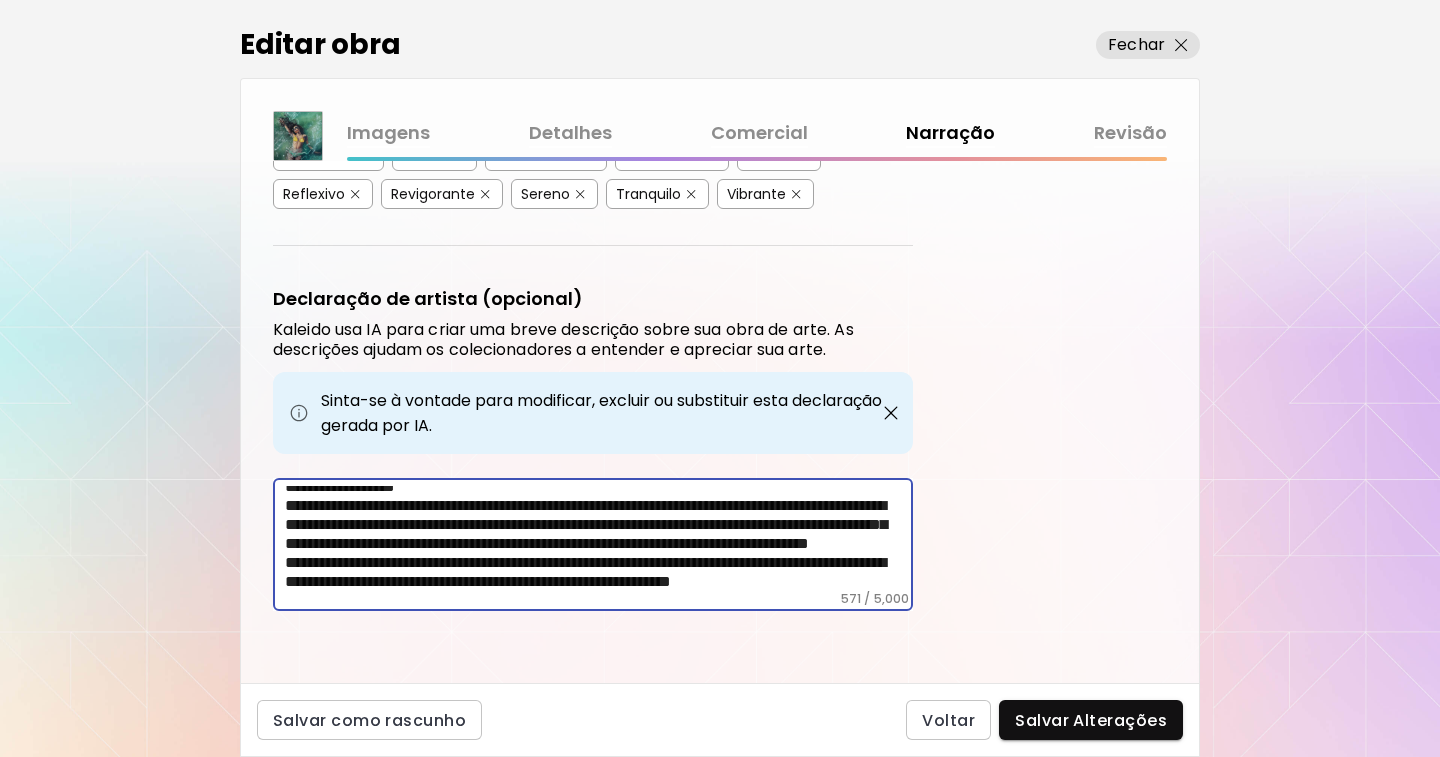 drag, startPoint x: 285, startPoint y: 496, endPoint x: 479, endPoint y: 573, distance: 208.7223 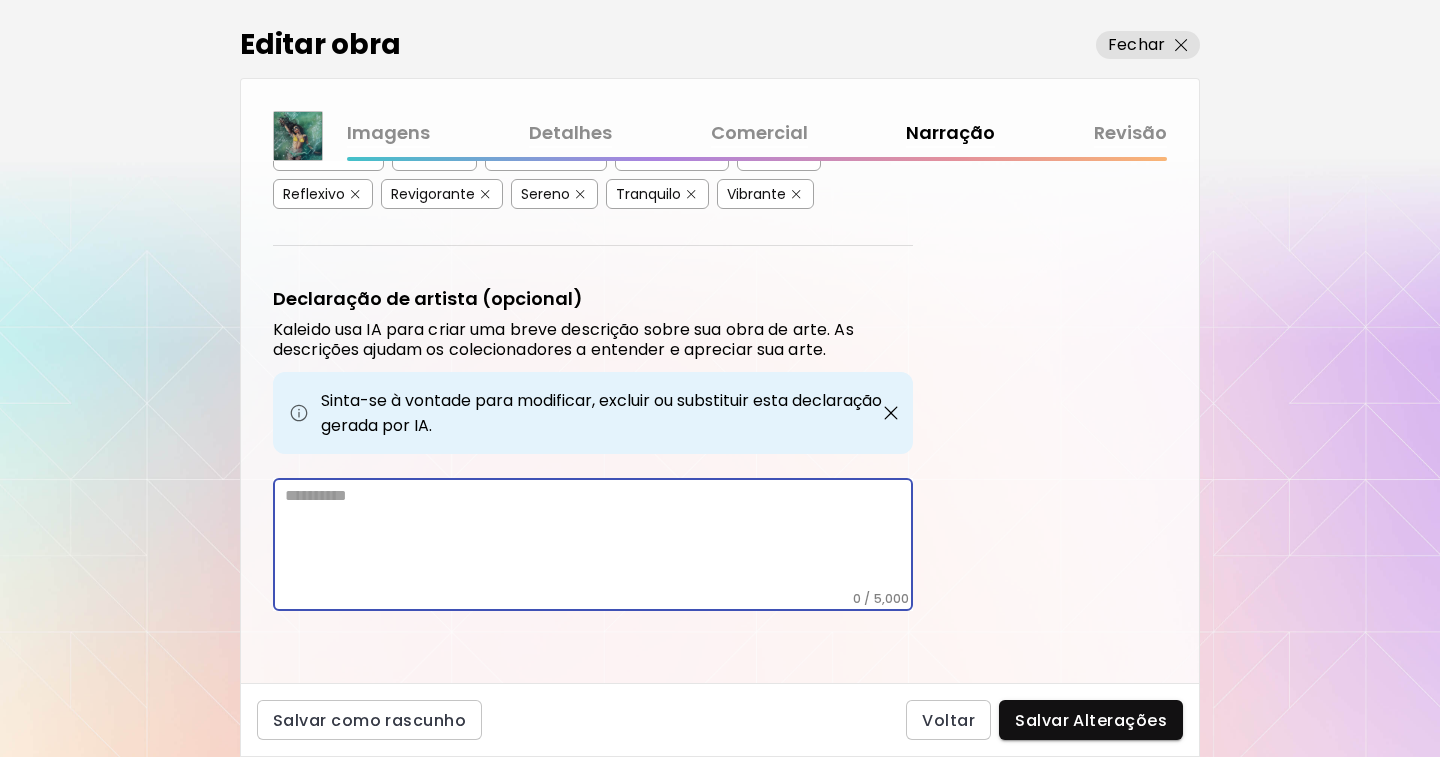 scroll, scrollTop: 0, scrollLeft: 0, axis: both 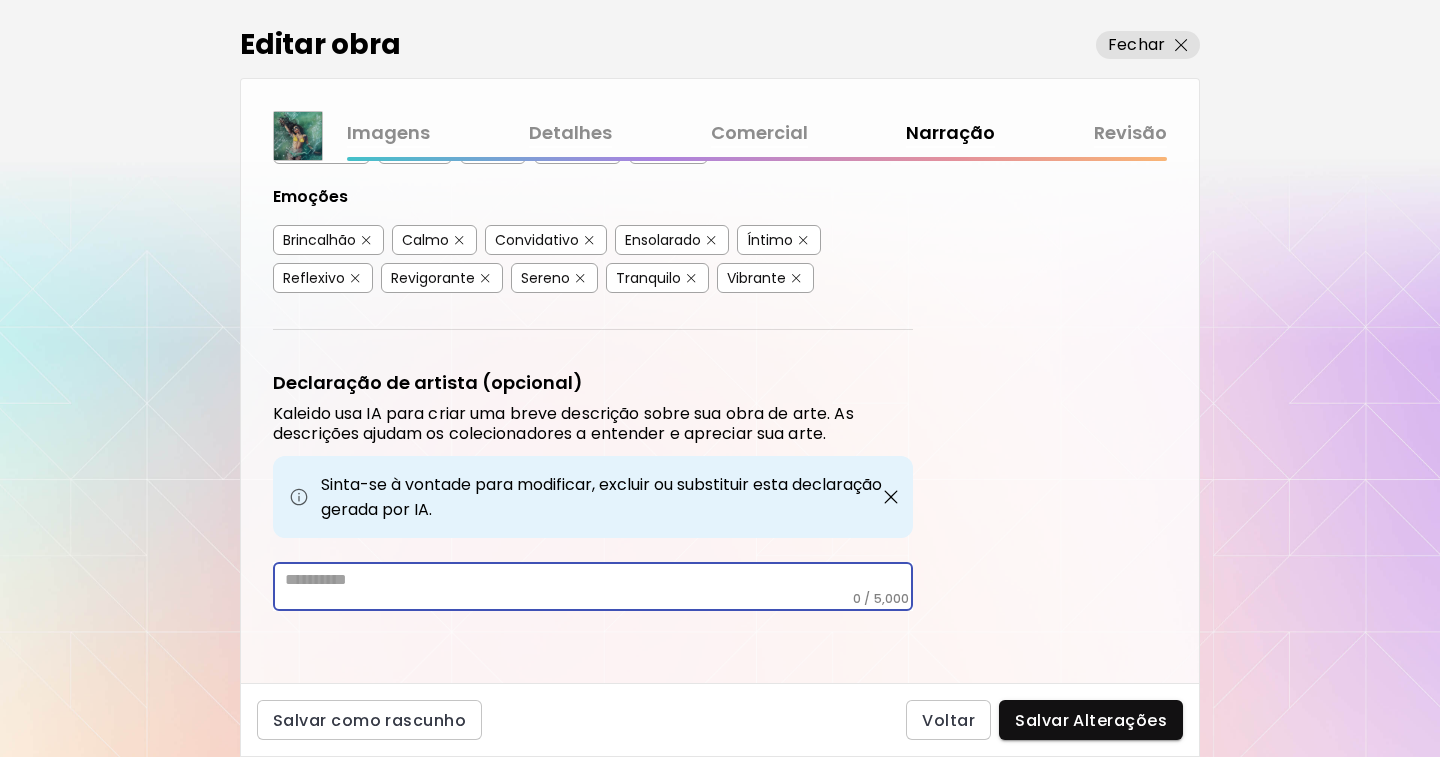 paste on "**********" 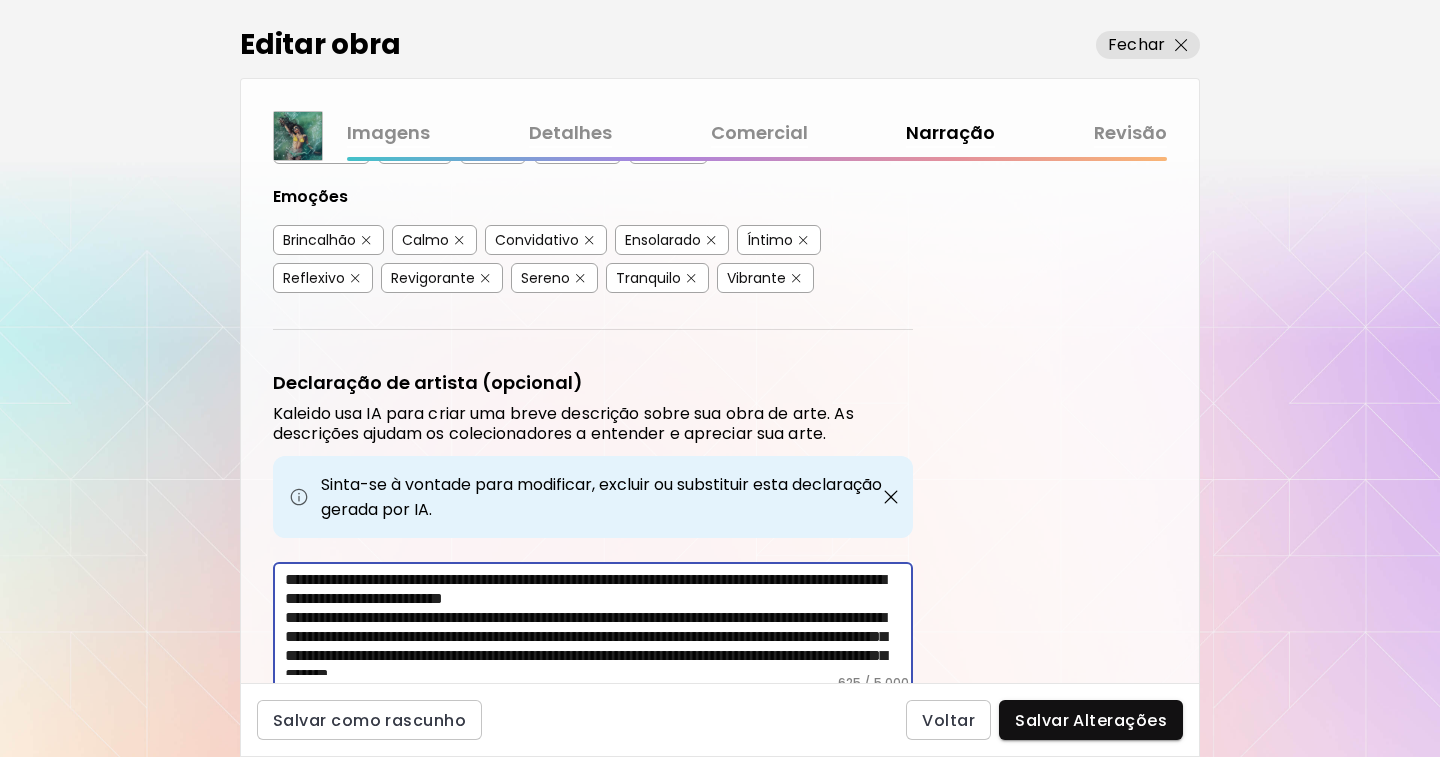 scroll, scrollTop: 104, scrollLeft: 0, axis: vertical 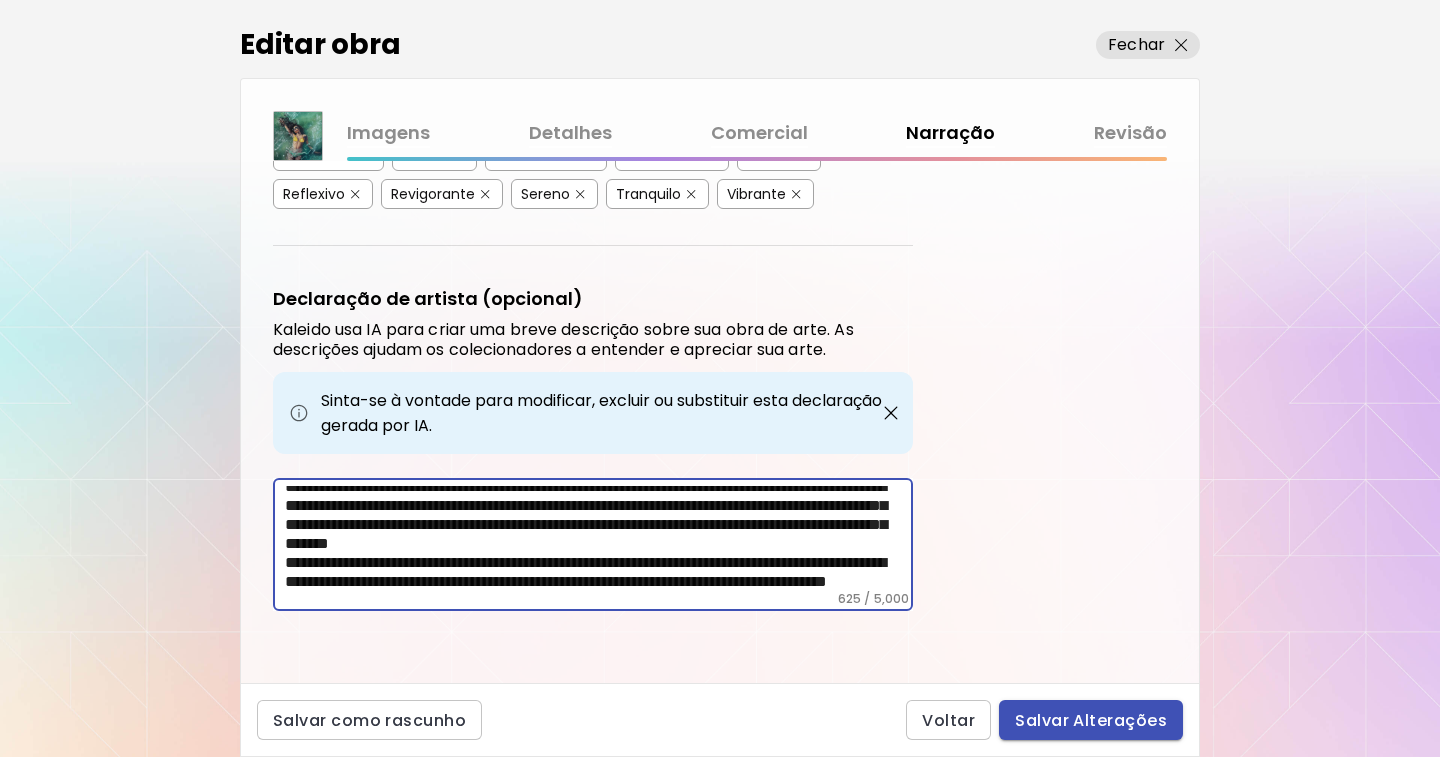type on "**********" 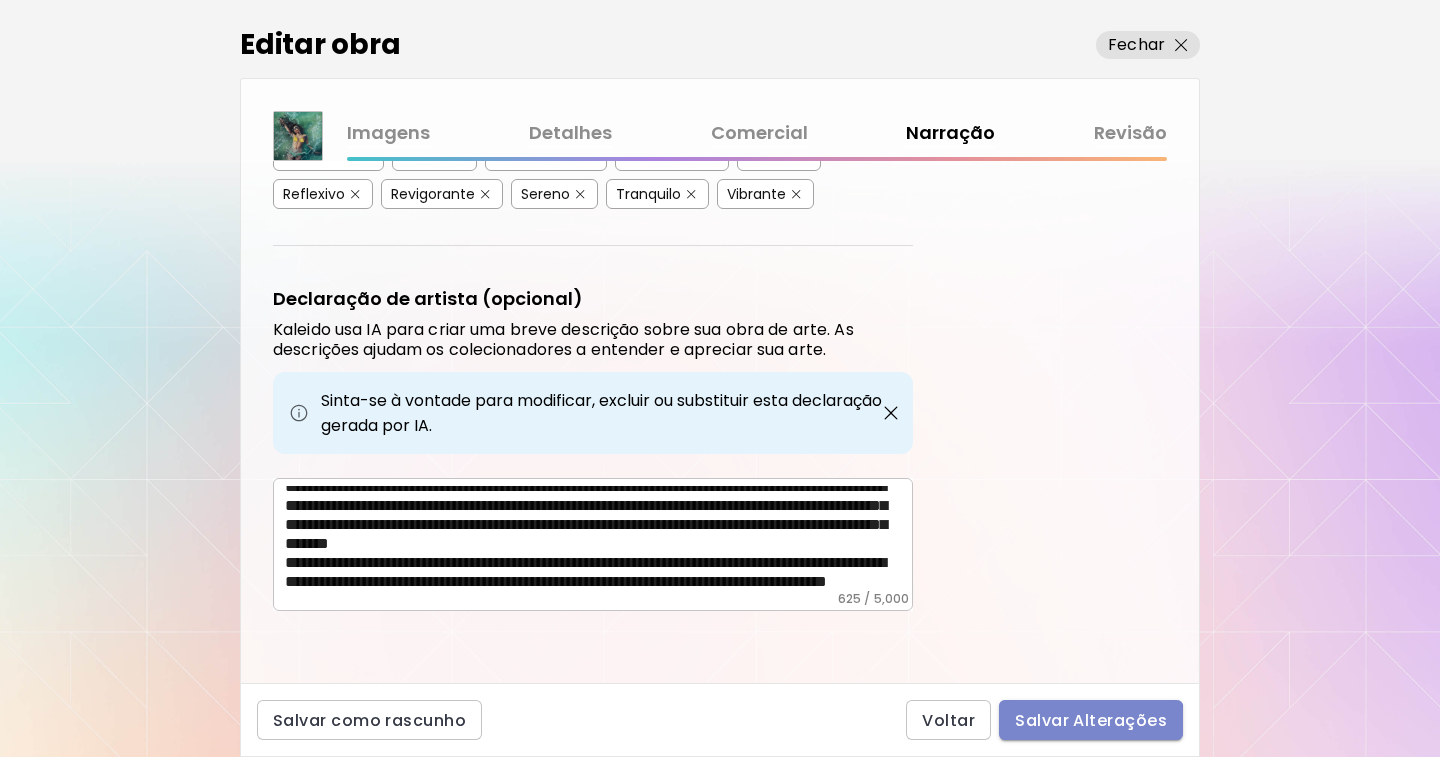 click on "Salvar Alterações" at bounding box center [1091, 720] 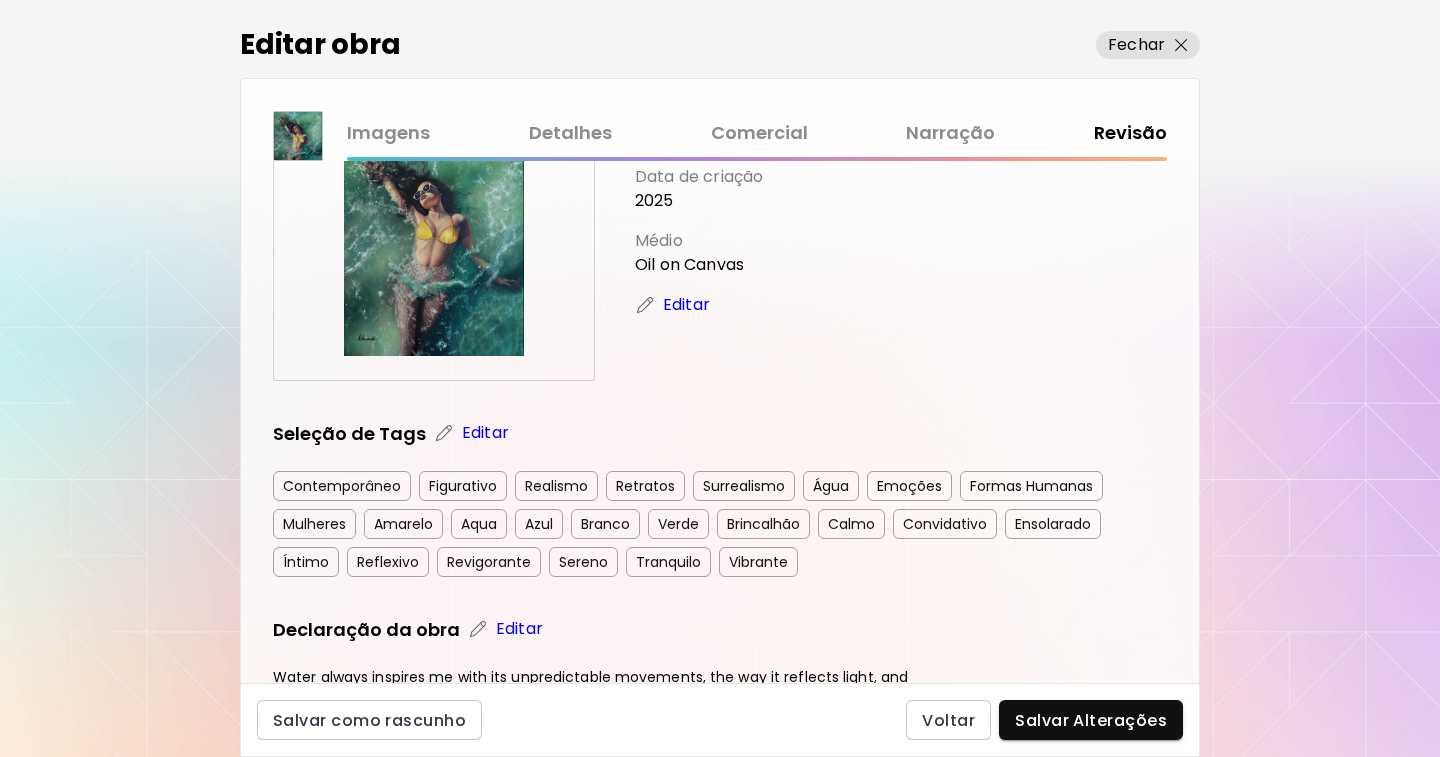 scroll, scrollTop: 470, scrollLeft: 0, axis: vertical 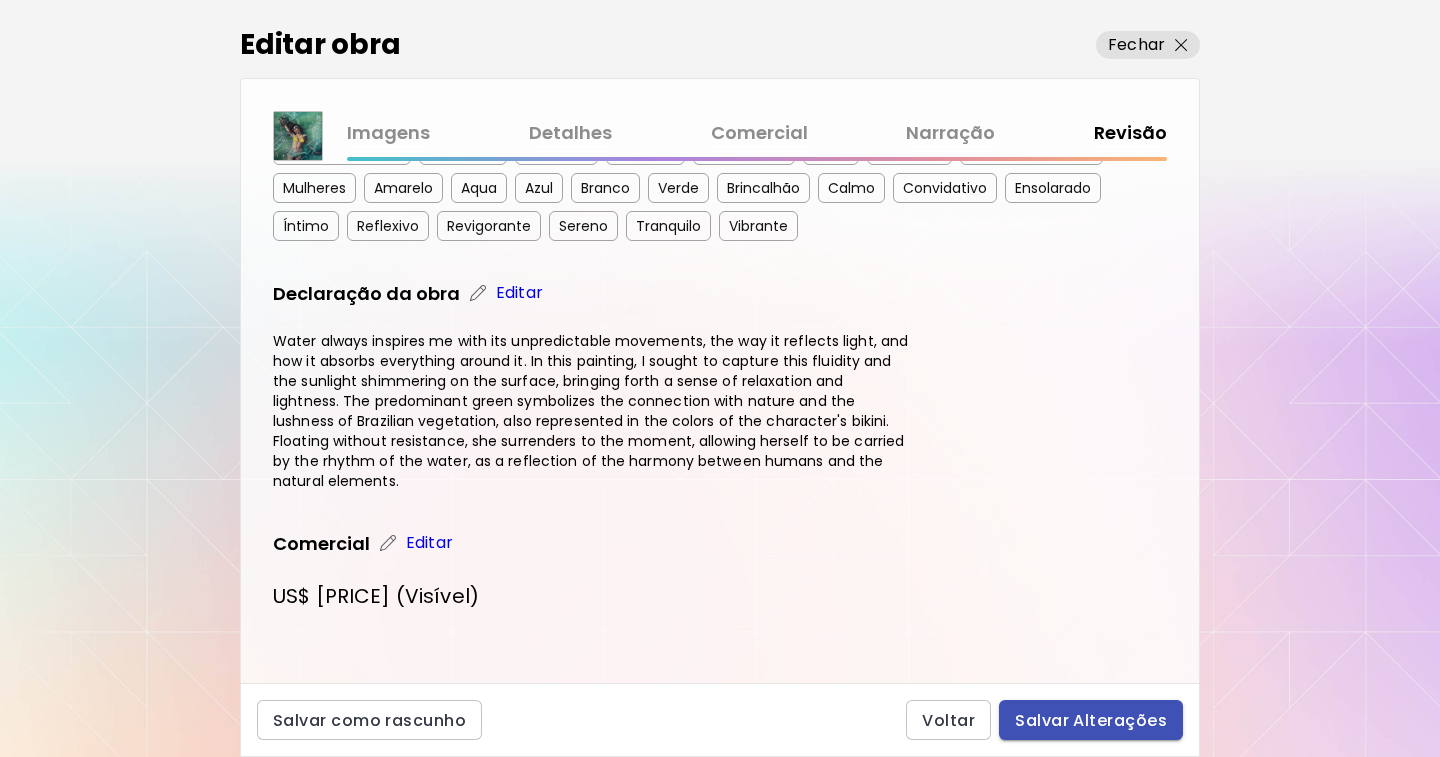 click on "Salvar Alterações" at bounding box center (1091, 720) 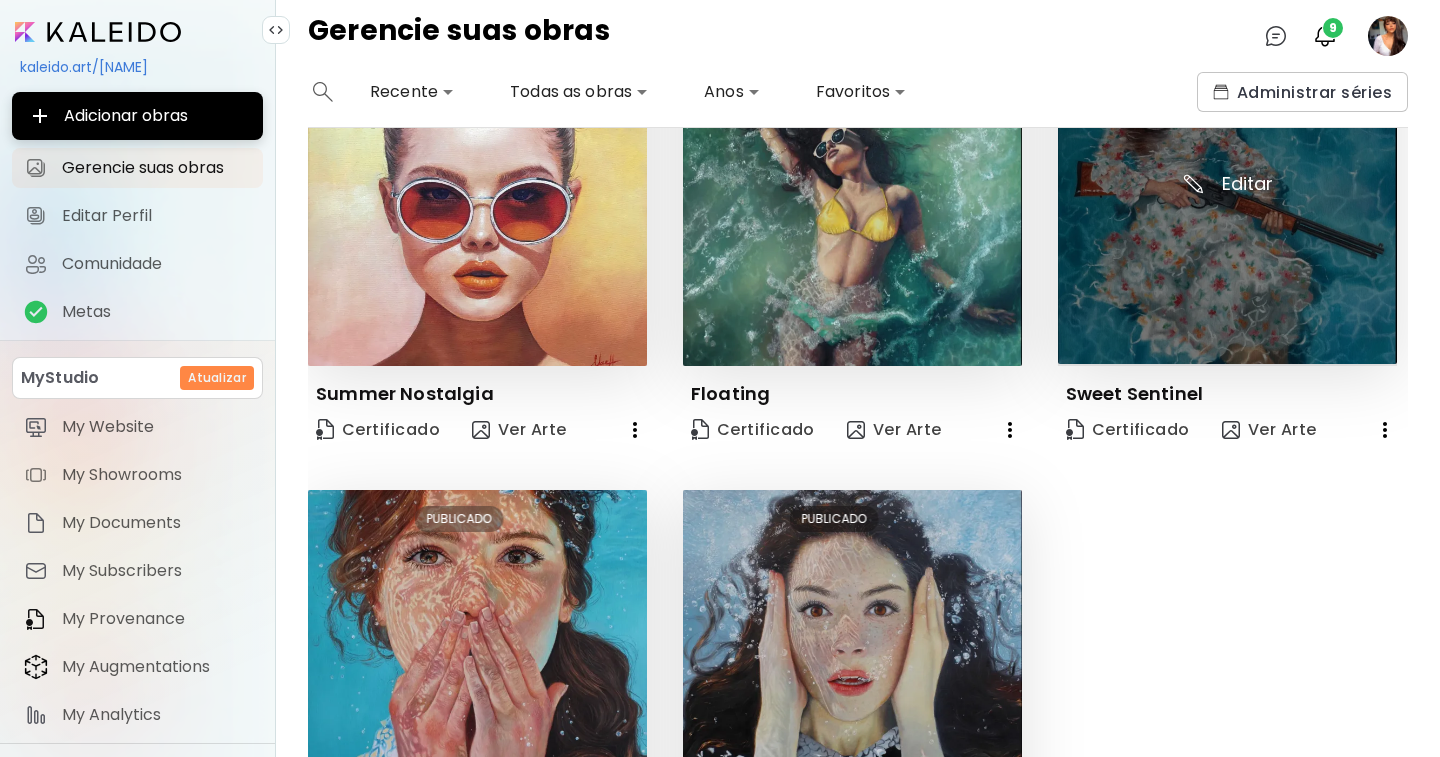 scroll, scrollTop: 500, scrollLeft: 0, axis: vertical 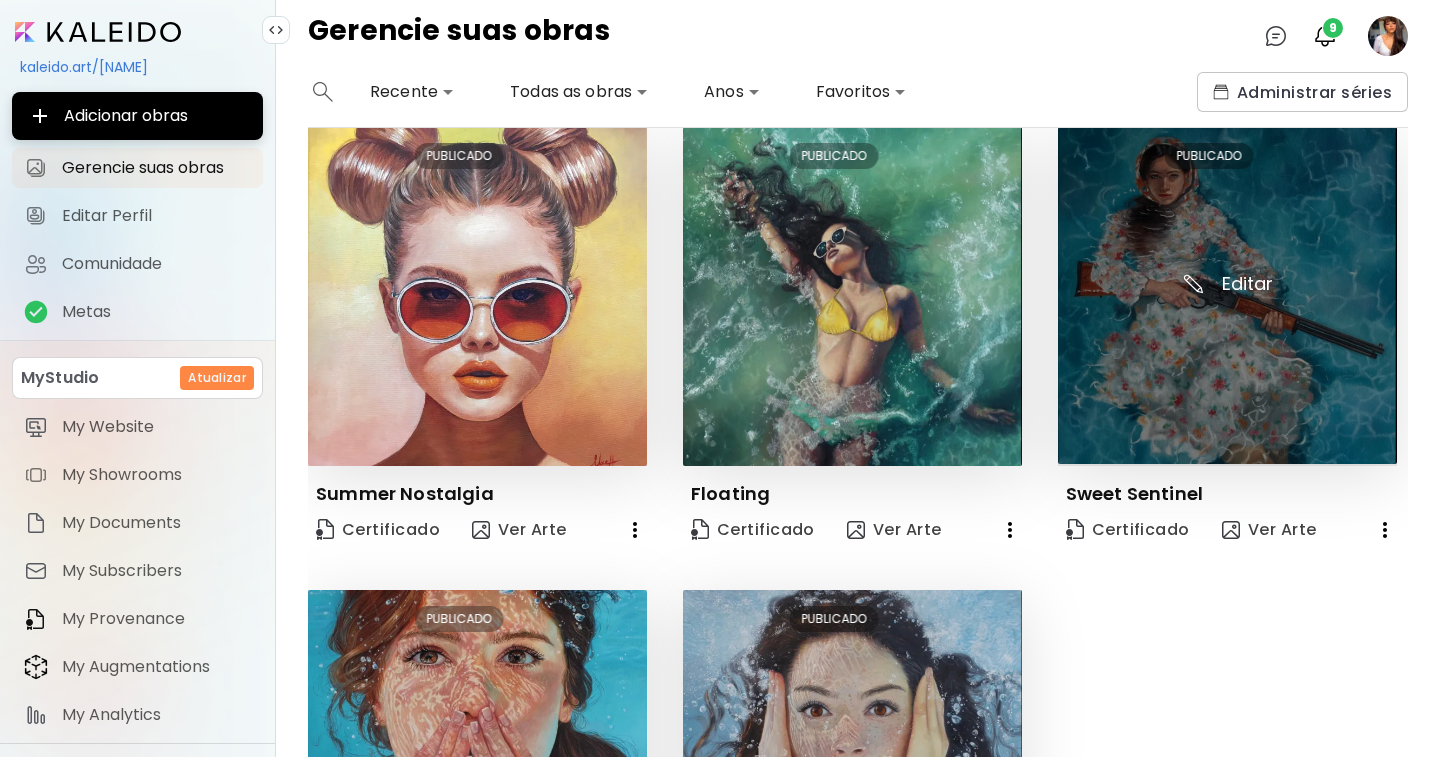 click at bounding box center (1227, 295) 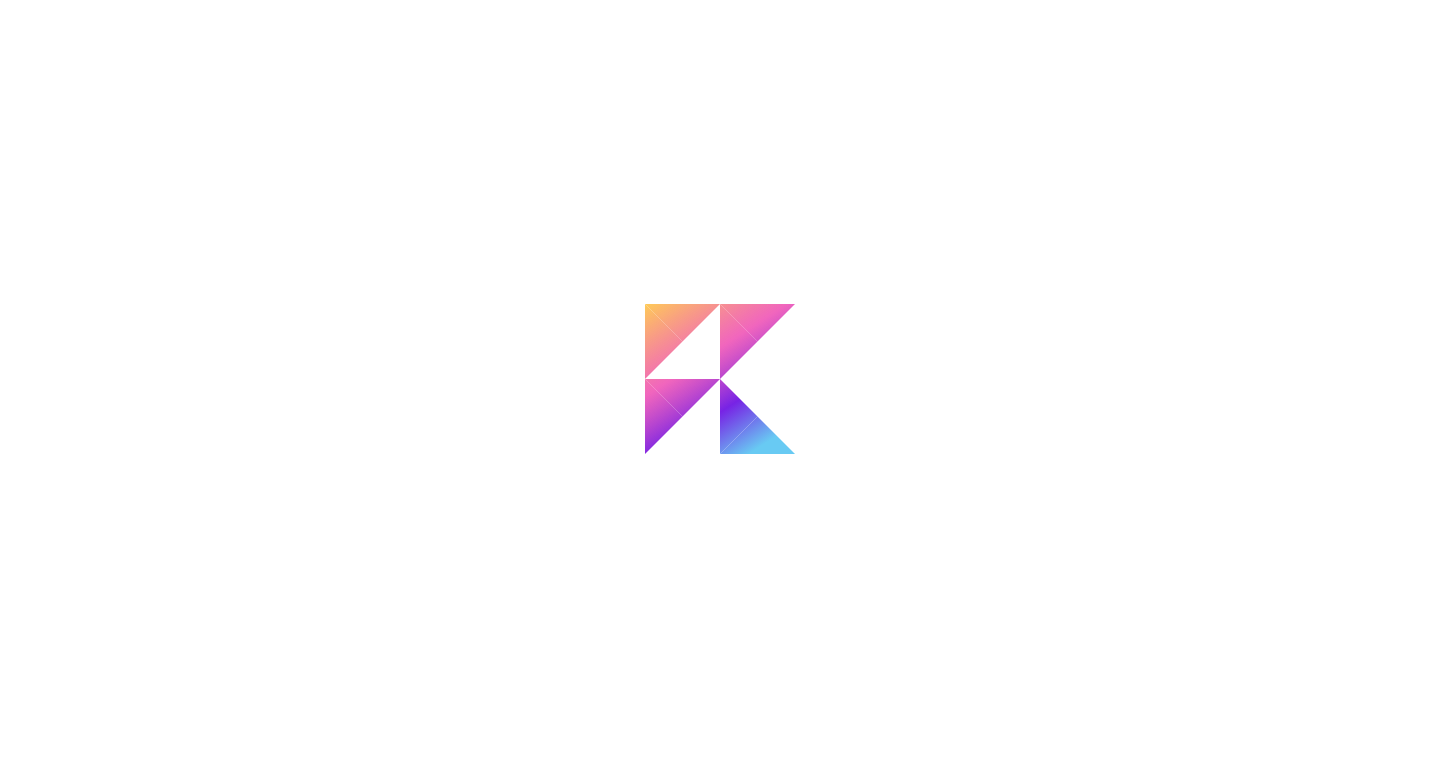 scroll, scrollTop: 0, scrollLeft: 0, axis: both 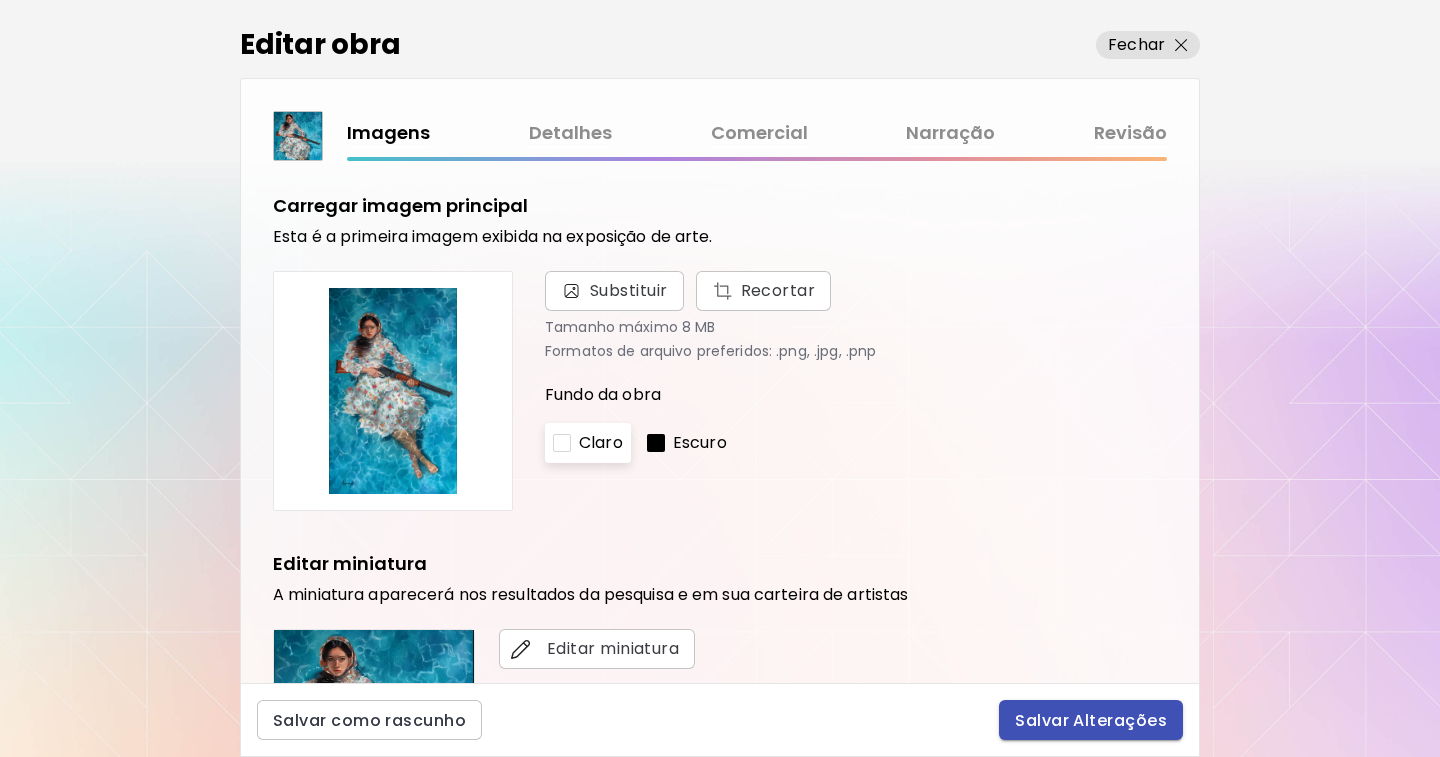click on "Salvar Alterações" at bounding box center [1091, 720] 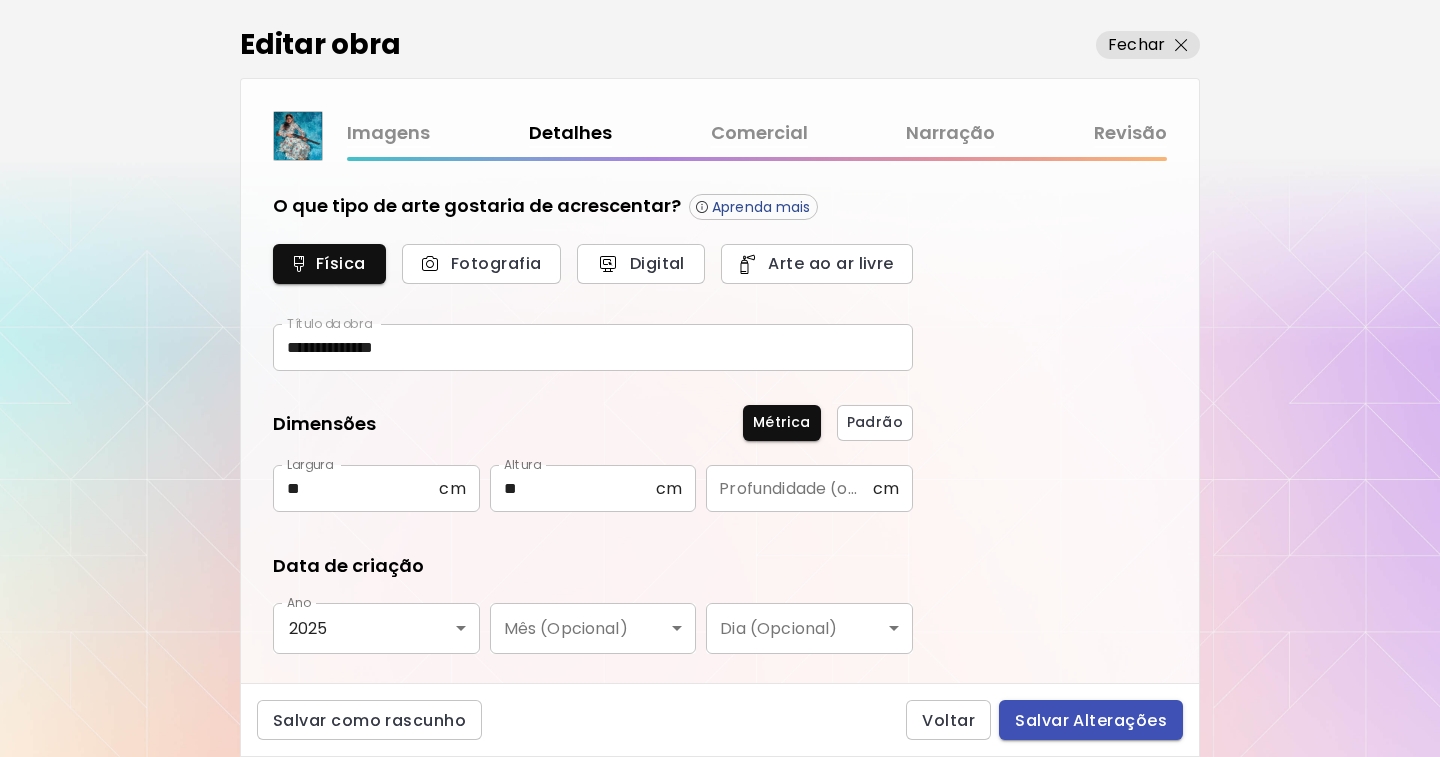 type on "********" 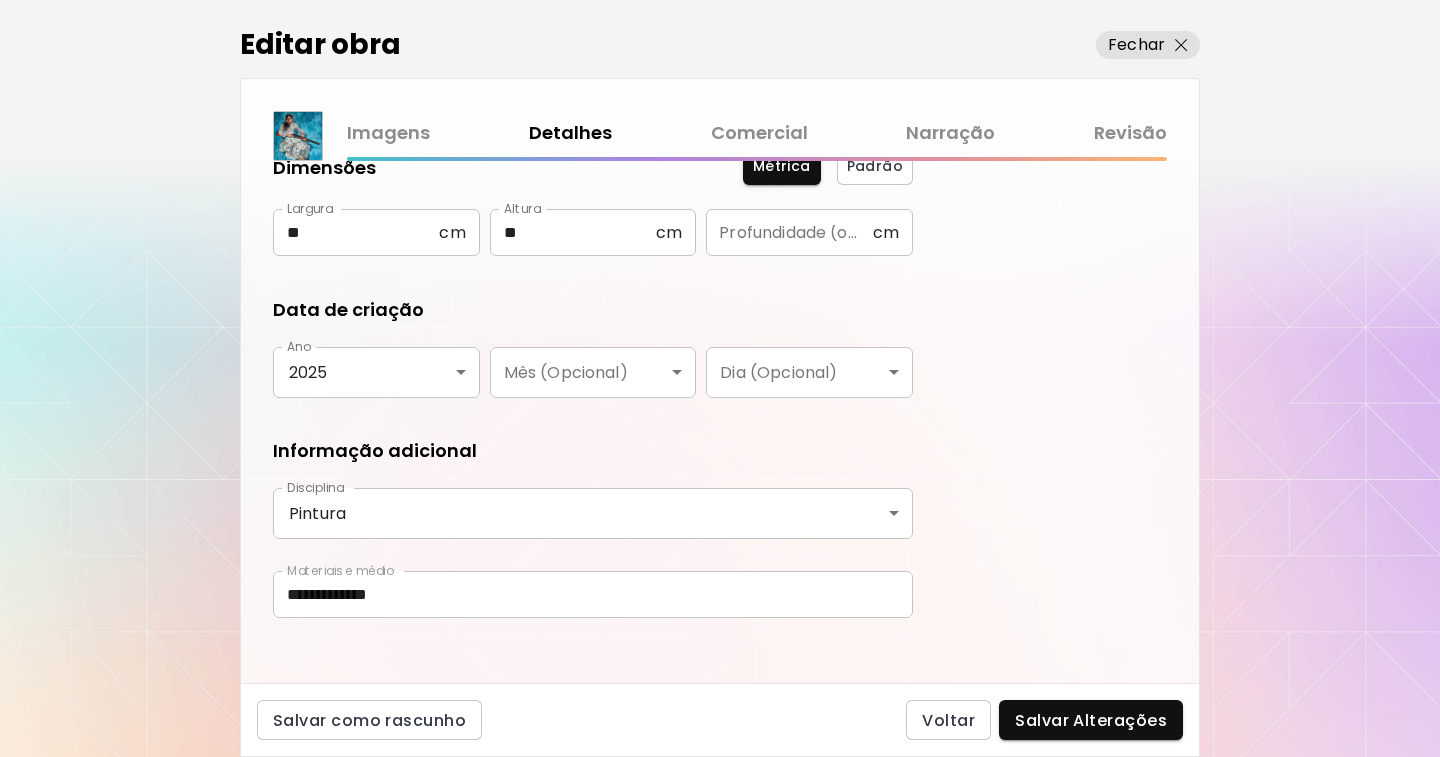 scroll, scrollTop: 271, scrollLeft: 0, axis: vertical 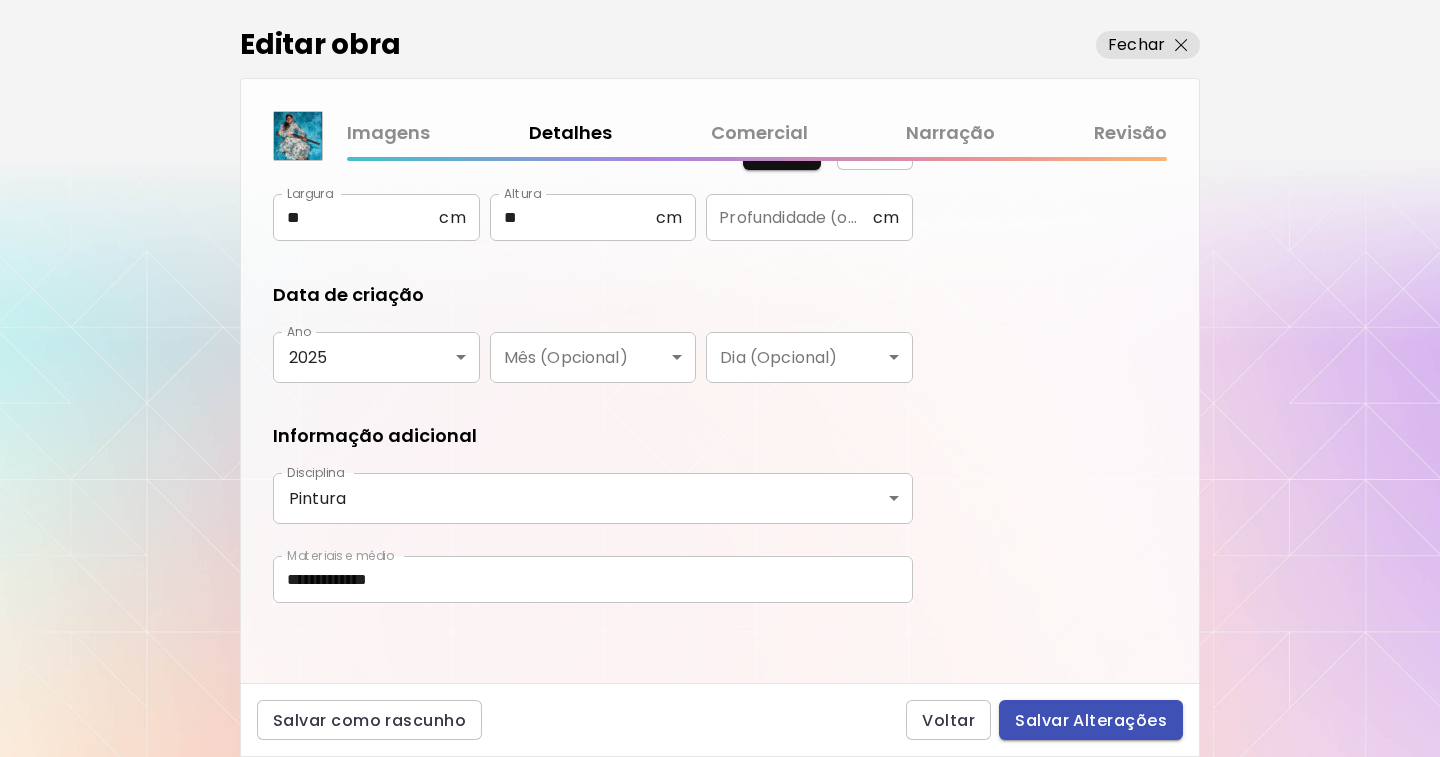 click on "Salvar Alterações" at bounding box center [1091, 720] 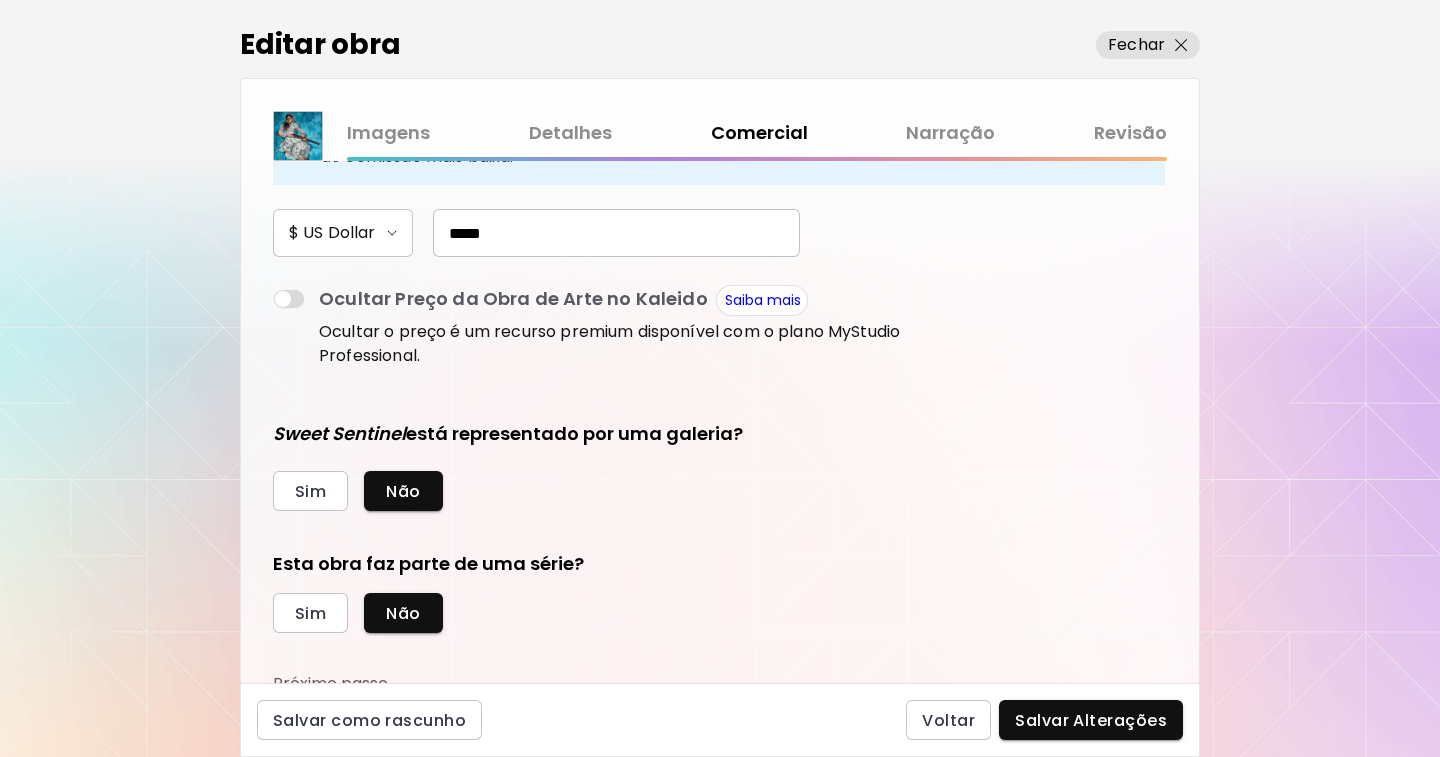 scroll, scrollTop: 304, scrollLeft: 0, axis: vertical 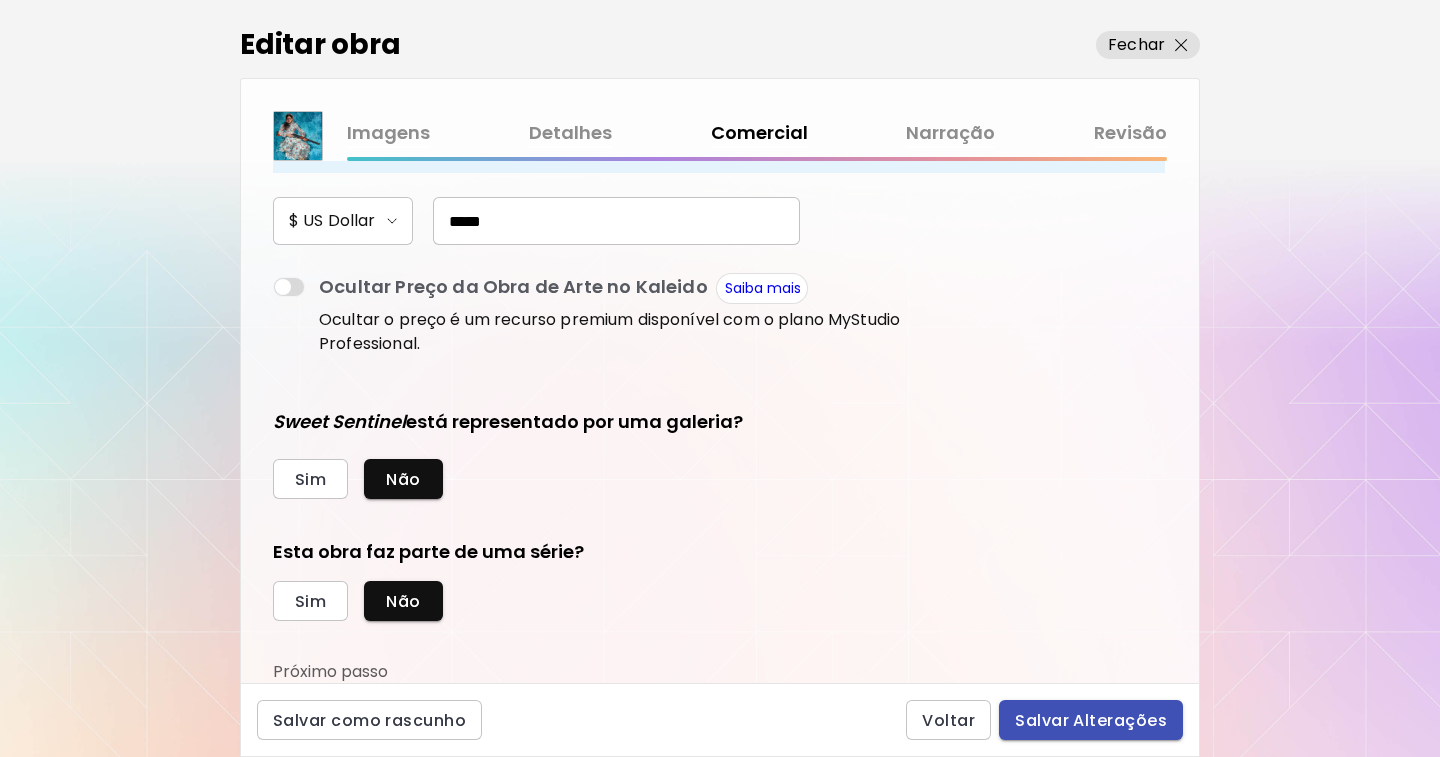 click on "Salvar Alterações" at bounding box center [1091, 720] 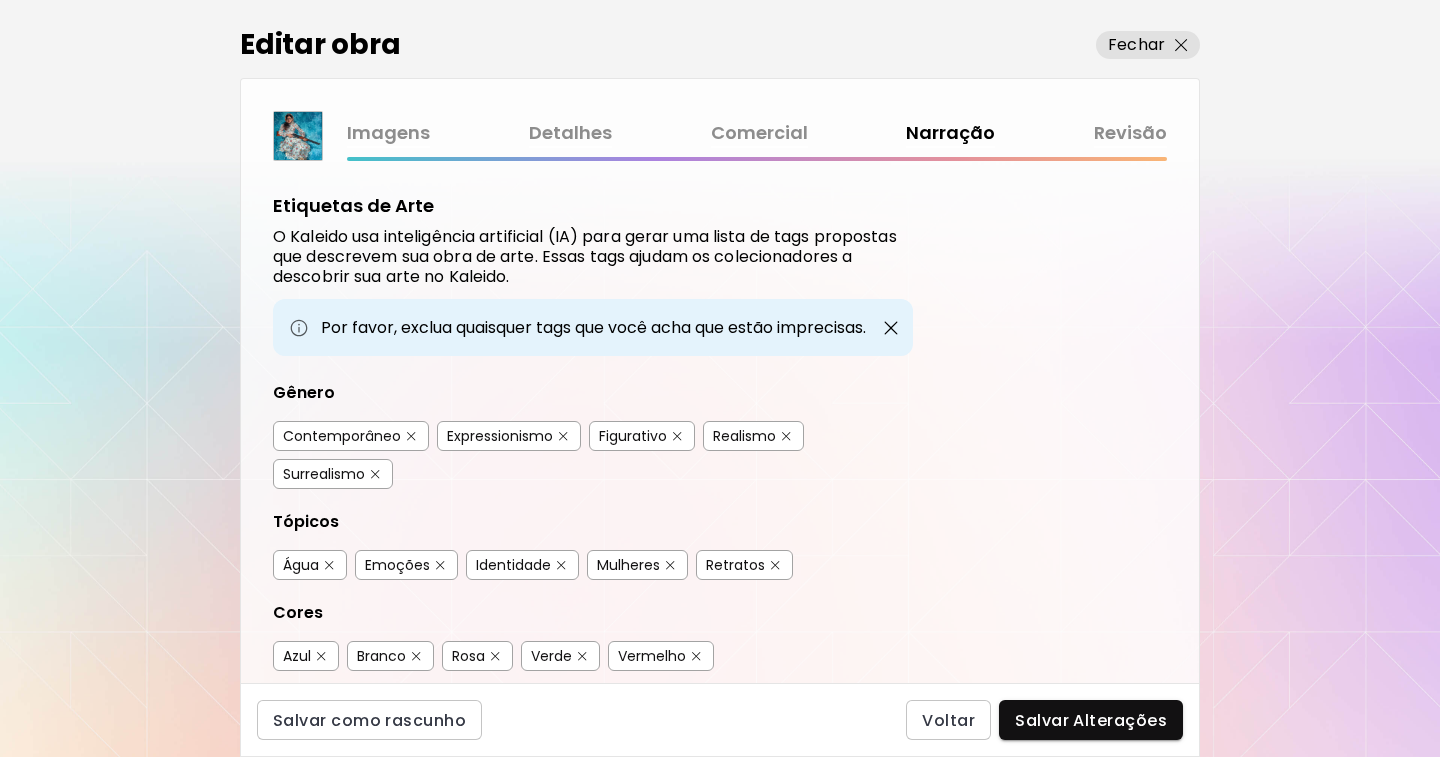 scroll, scrollTop: 629, scrollLeft: 0, axis: vertical 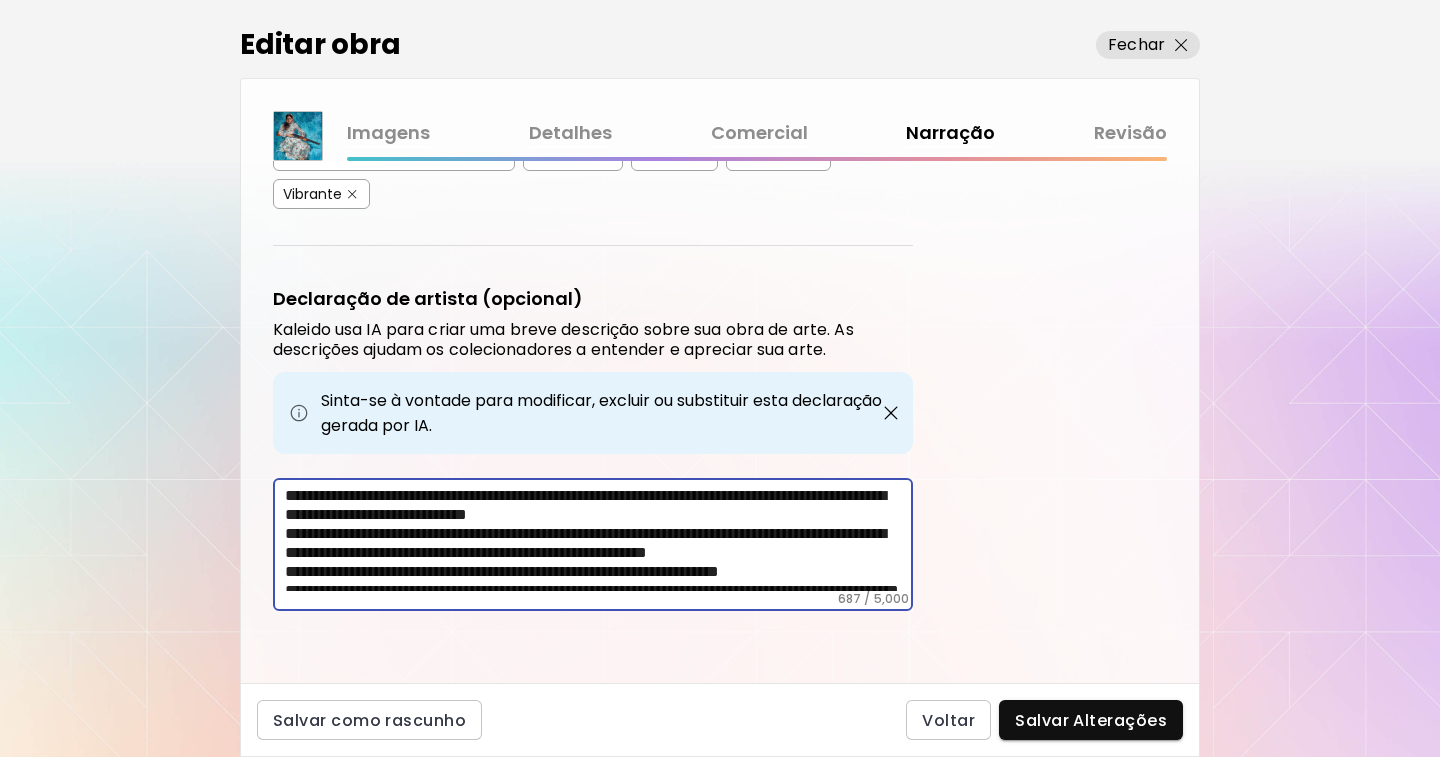 drag, startPoint x: 279, startPoint y: 490, endPoint x: 158, endPoint y: 466, distance: 123.35721 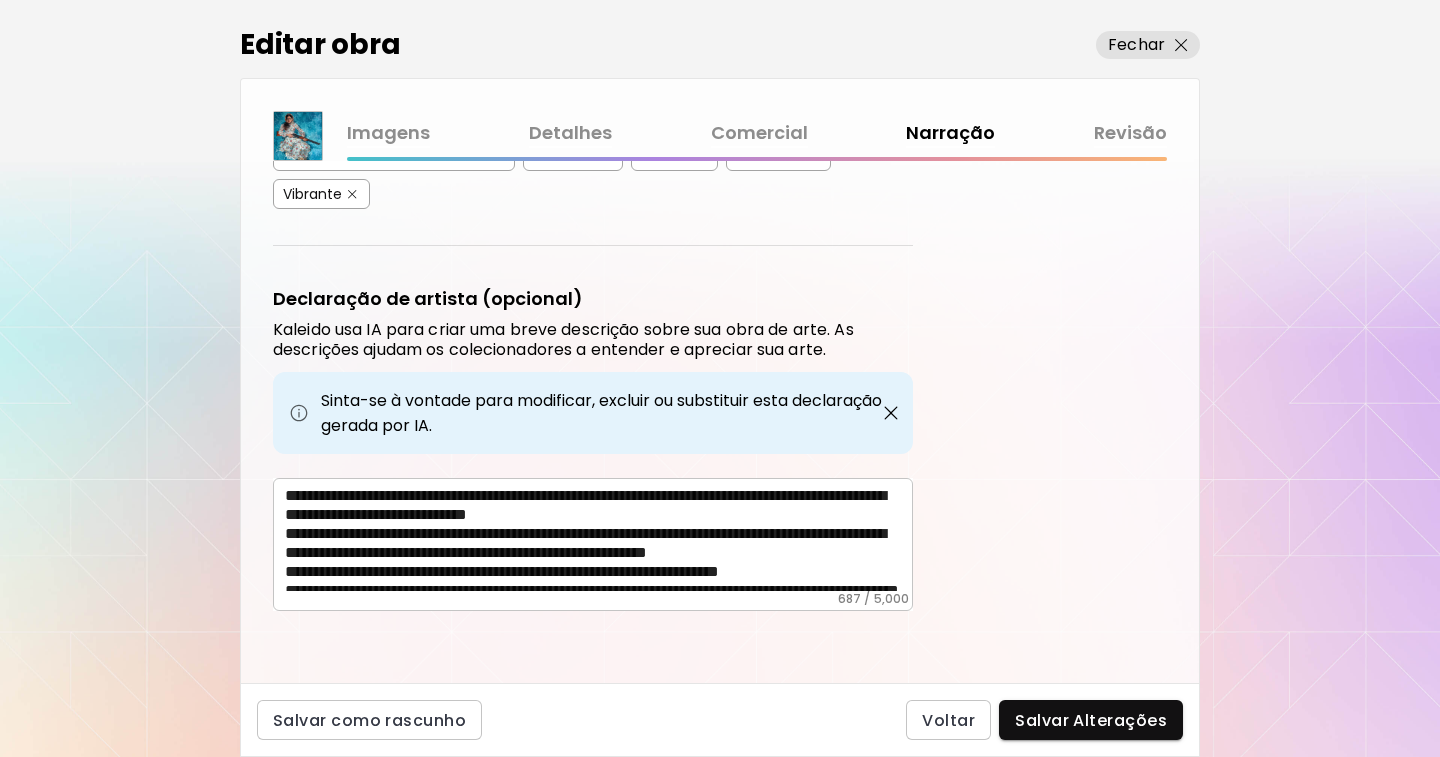 drag, startPoint x: 266, startPoint y: 499, endPoint x: 300, endPoint y: 502, distance: 34.132095 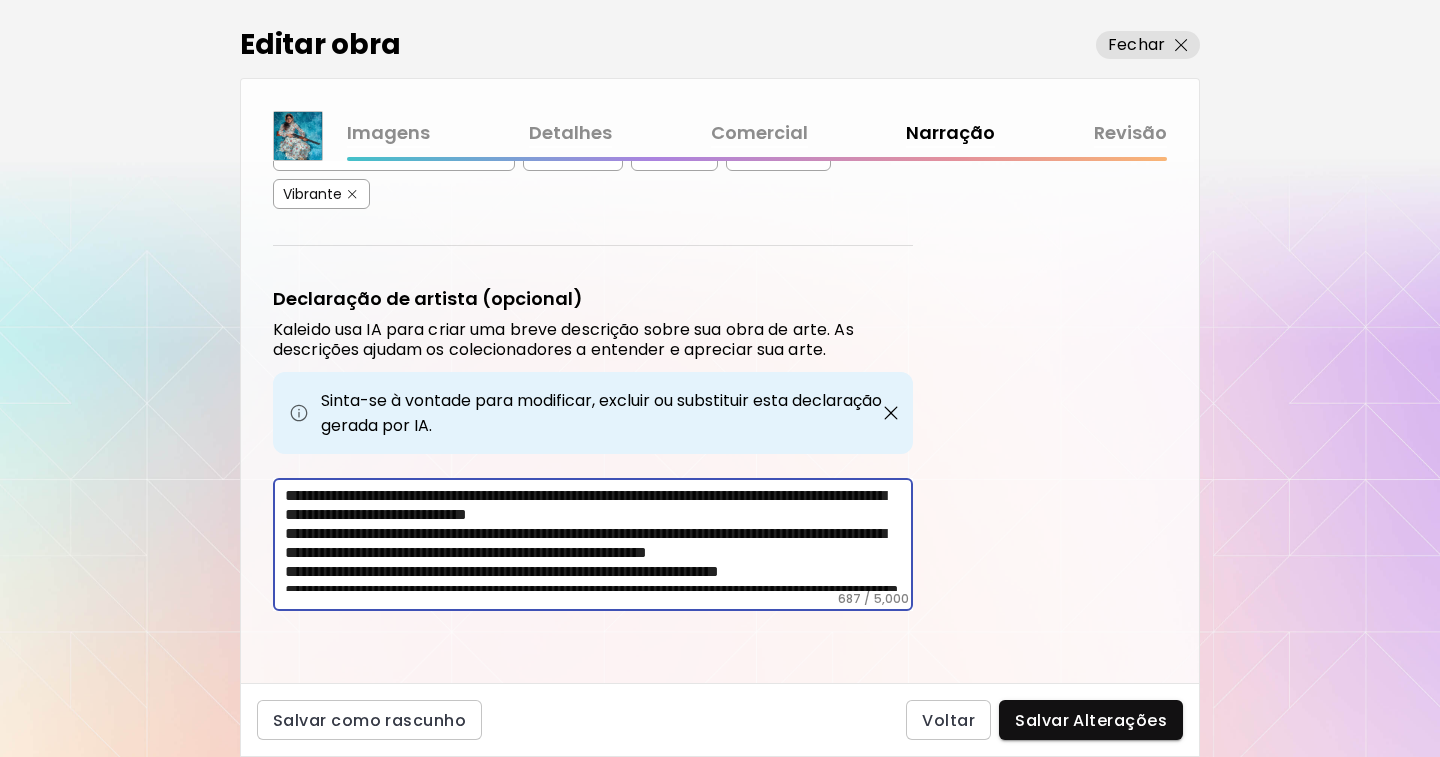 scroll, scrollTop: 161, scrollLeft: 0, axis: vertical 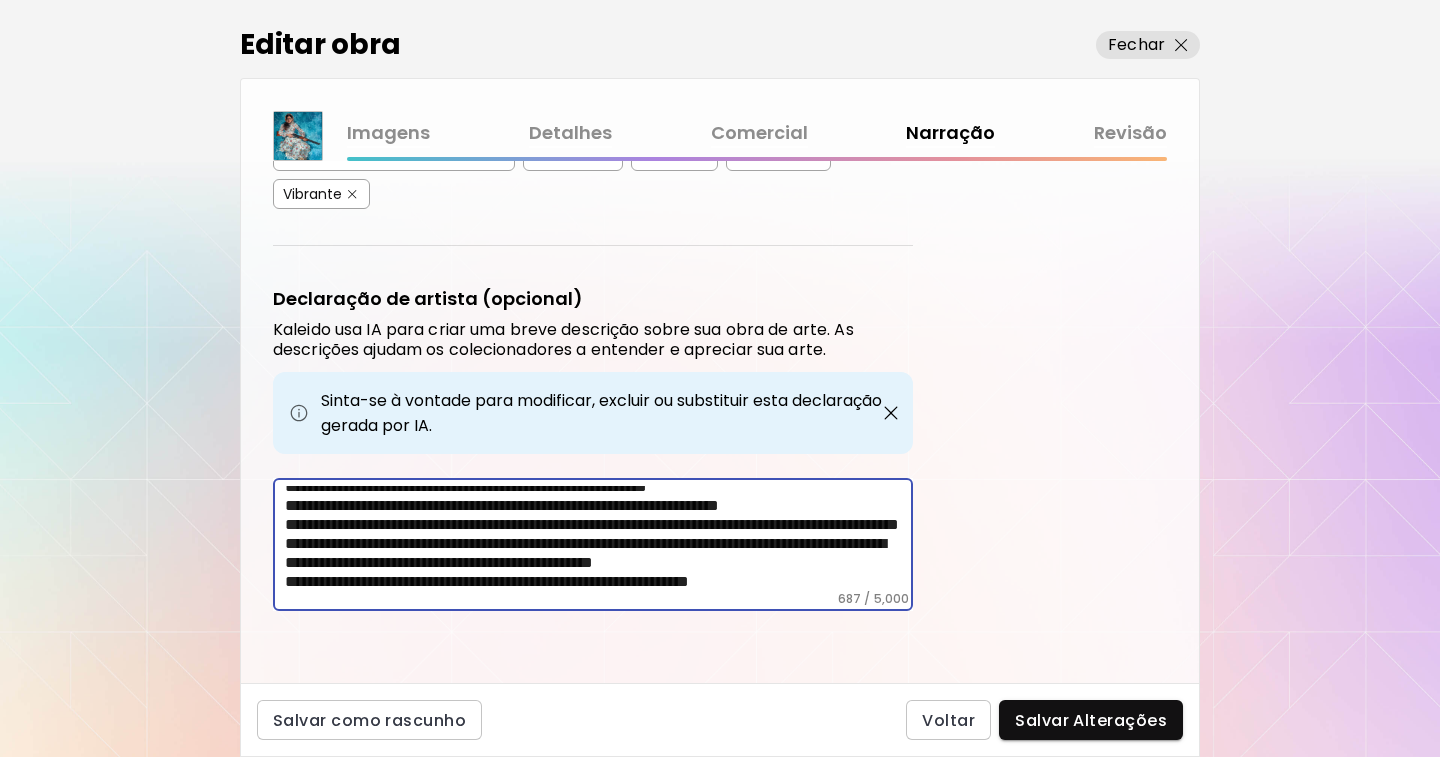 drag, startPoint x: 285, startPoint y: 491, endPoint x: 858, endPoint y: 581, distance: 580.025 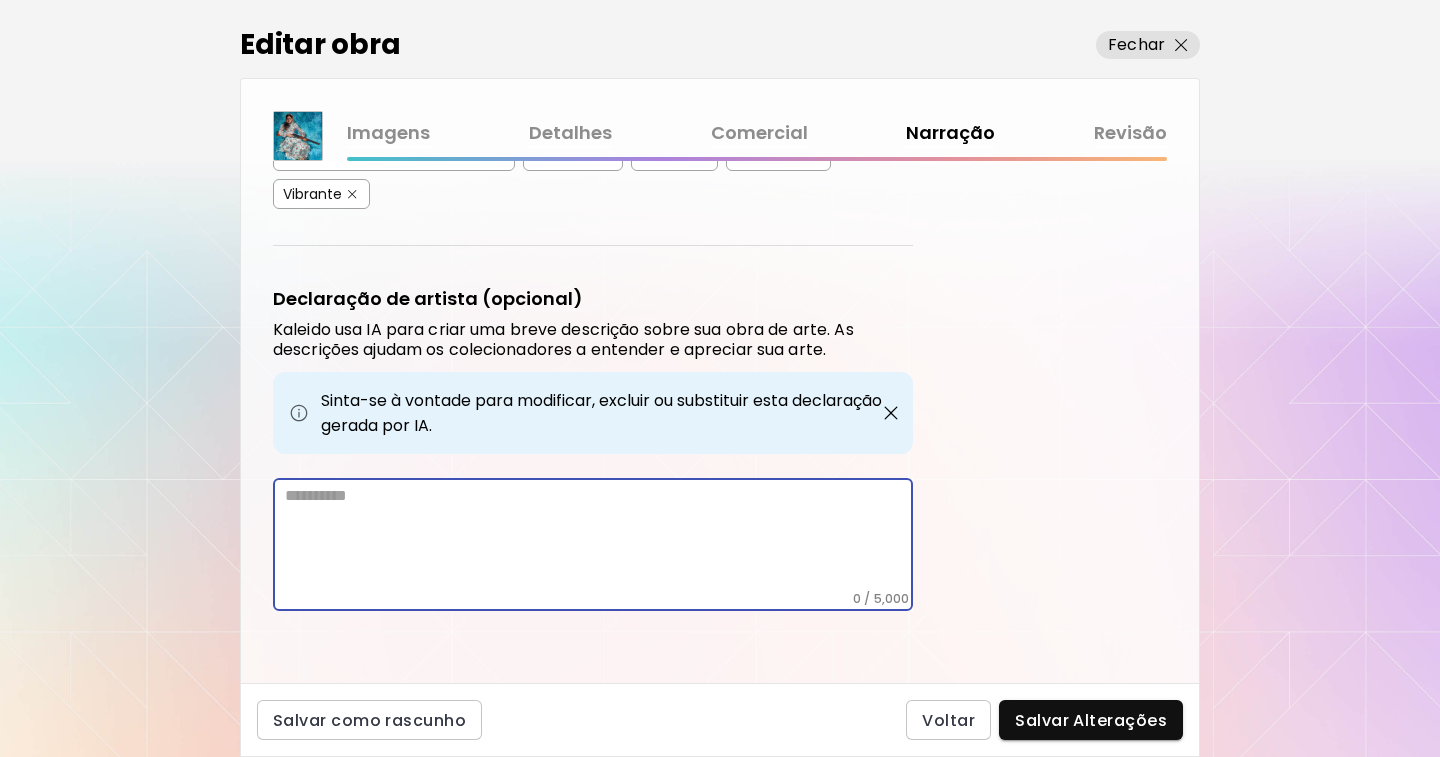 scroll, scrollTop: 0, scrollLeft: 0, axis: both 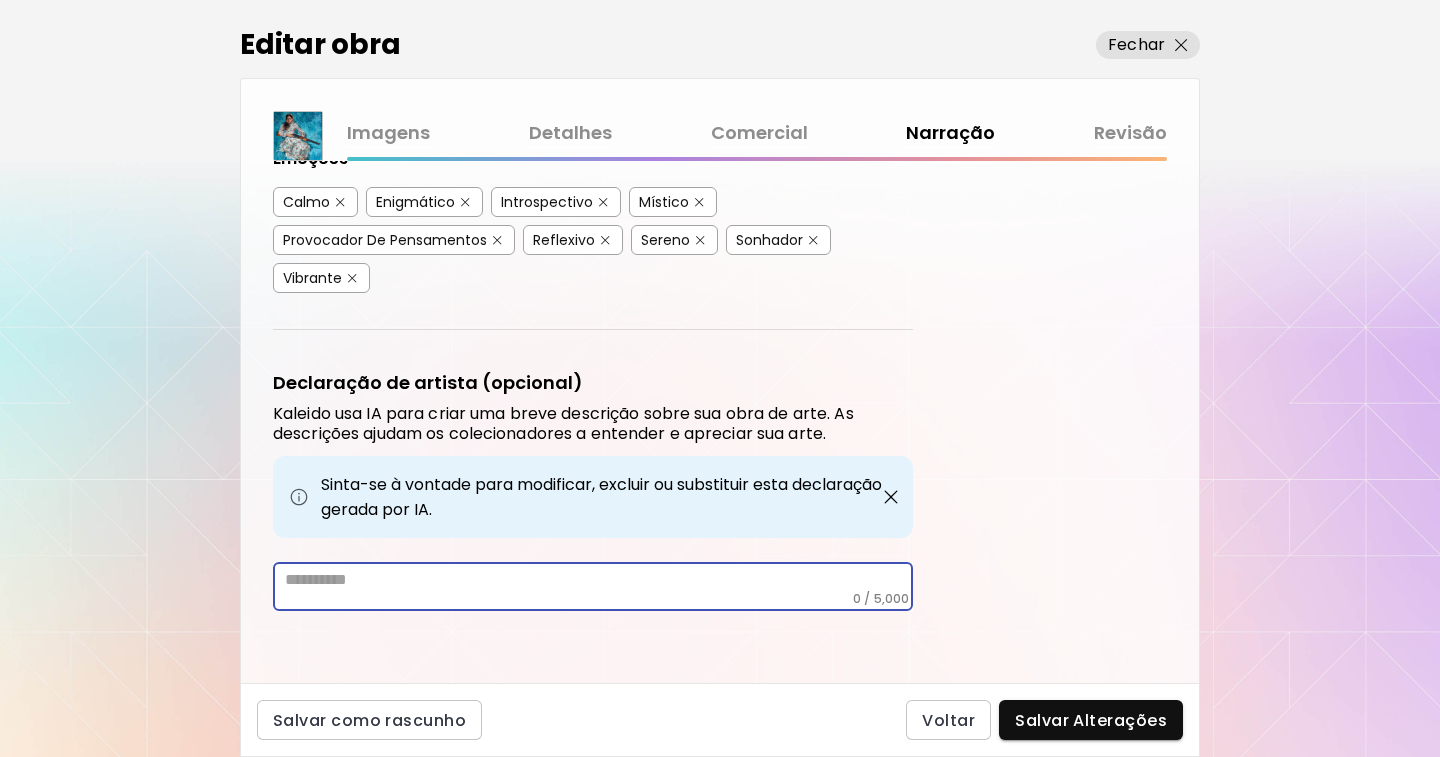 paste on "**********" 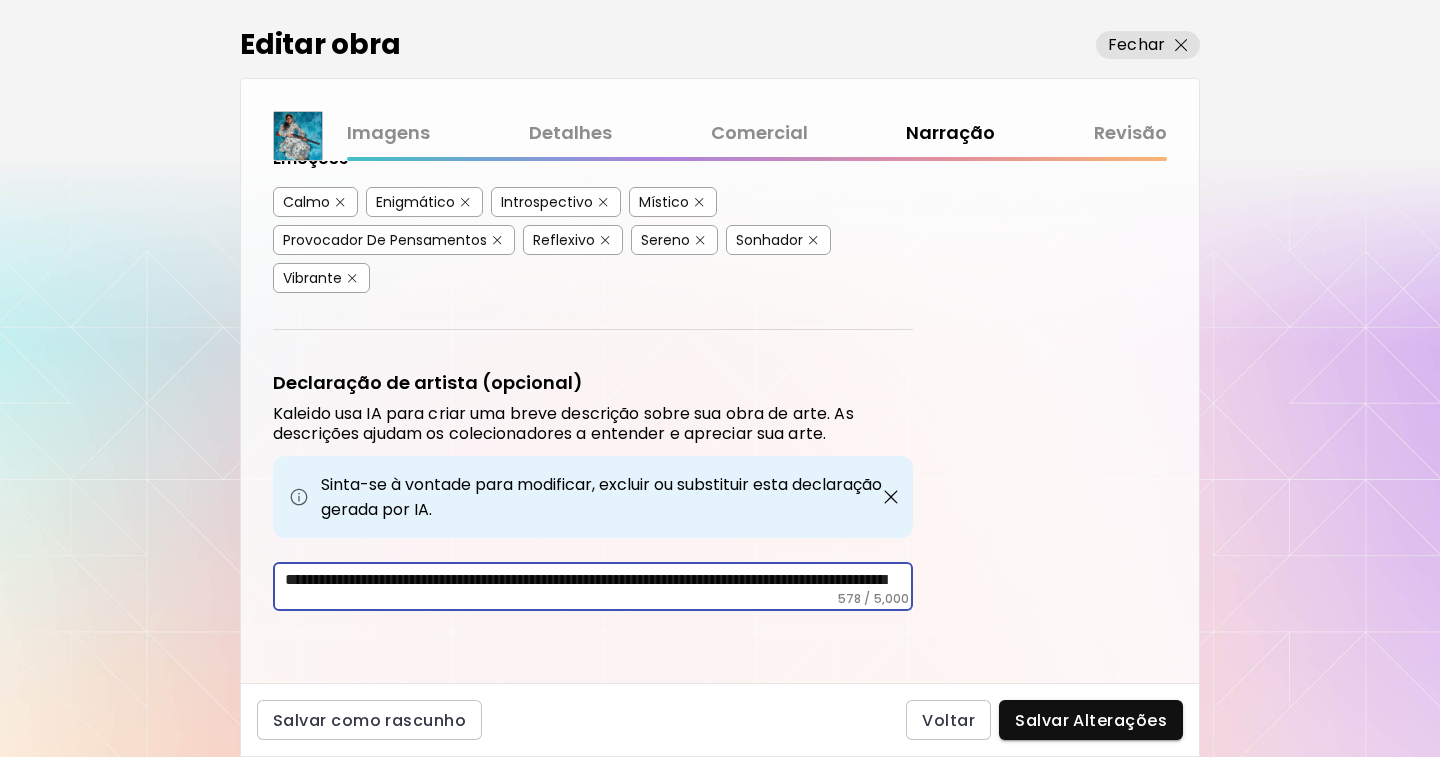 scroll, scrollTop: 104, scrollLeft: 0, axis: vertical 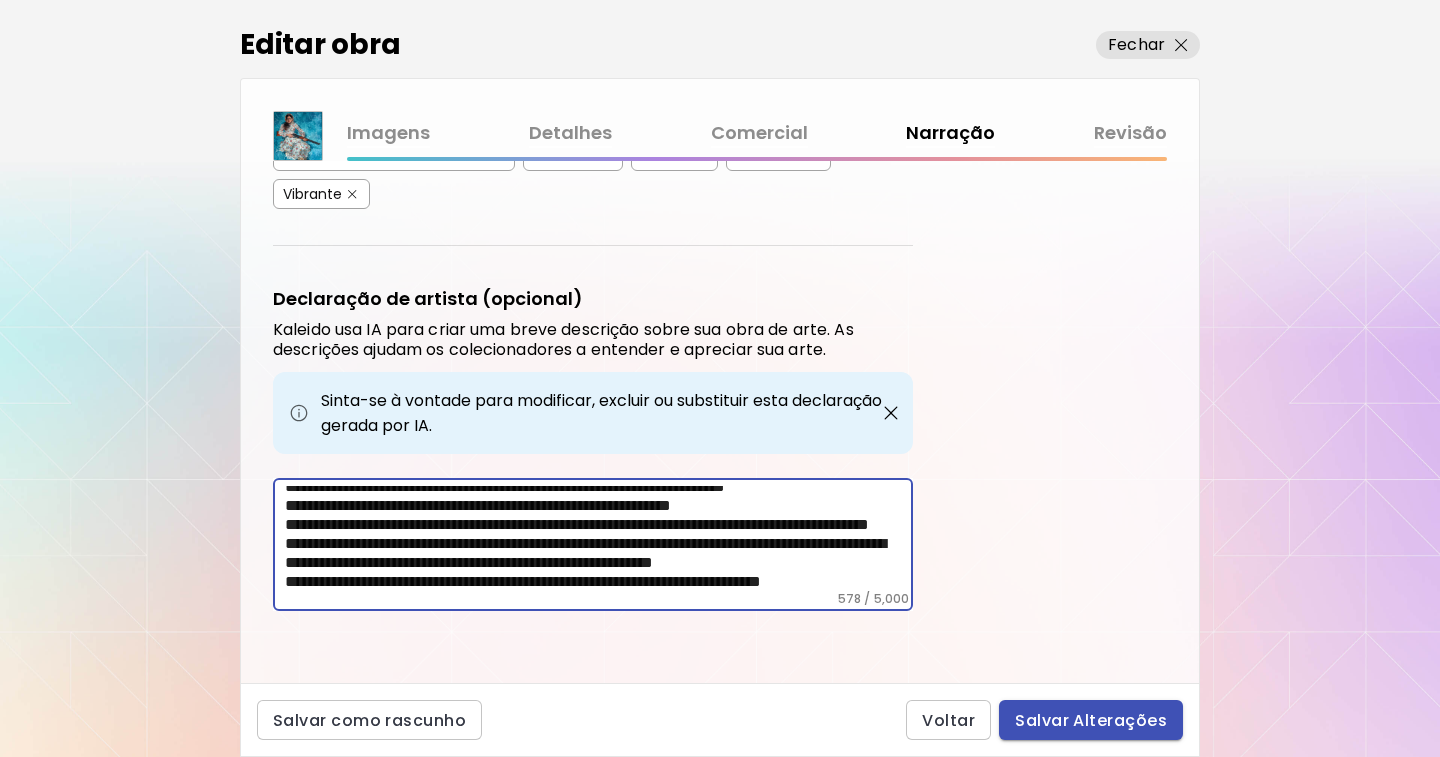 type on "**********" 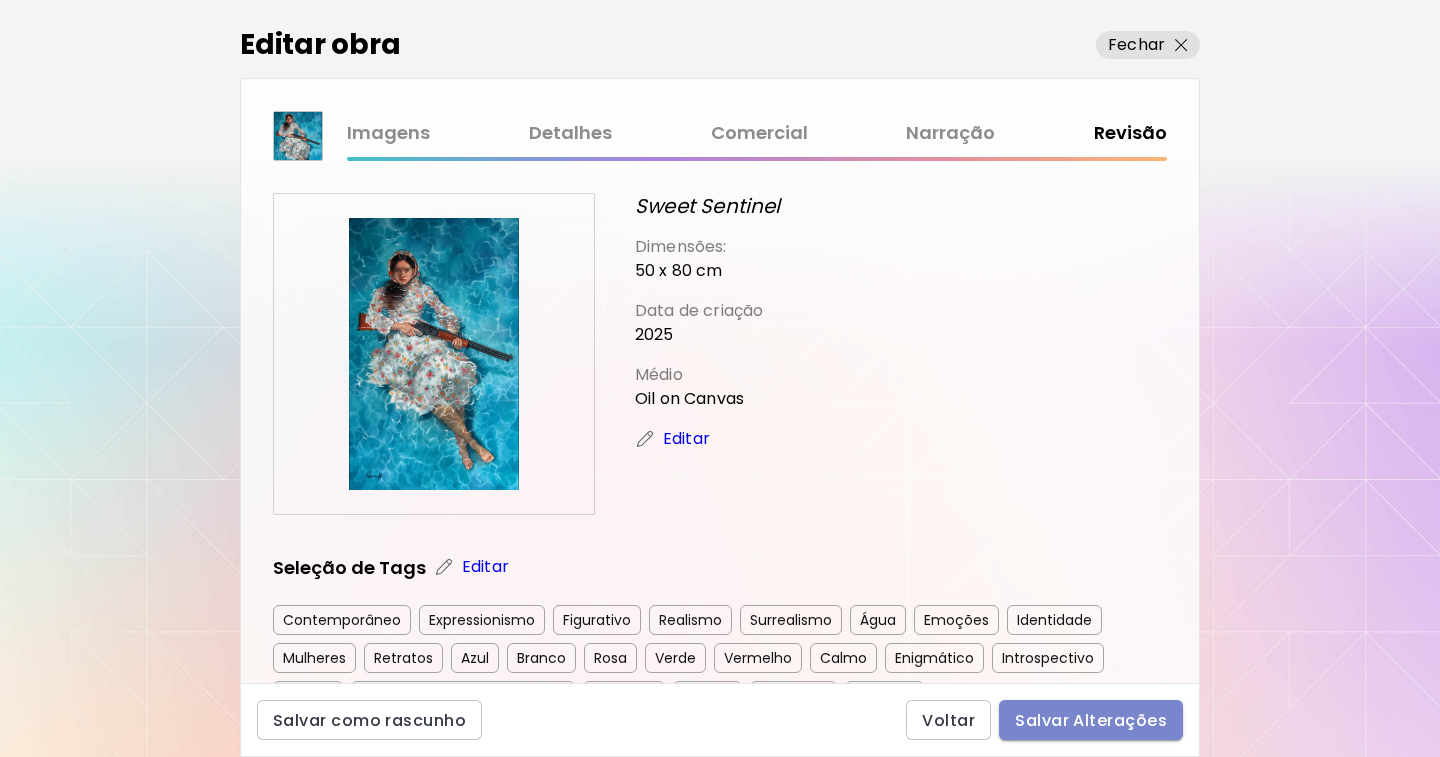 click on "Salvar Alterações" at bounding box center [1091, 720] 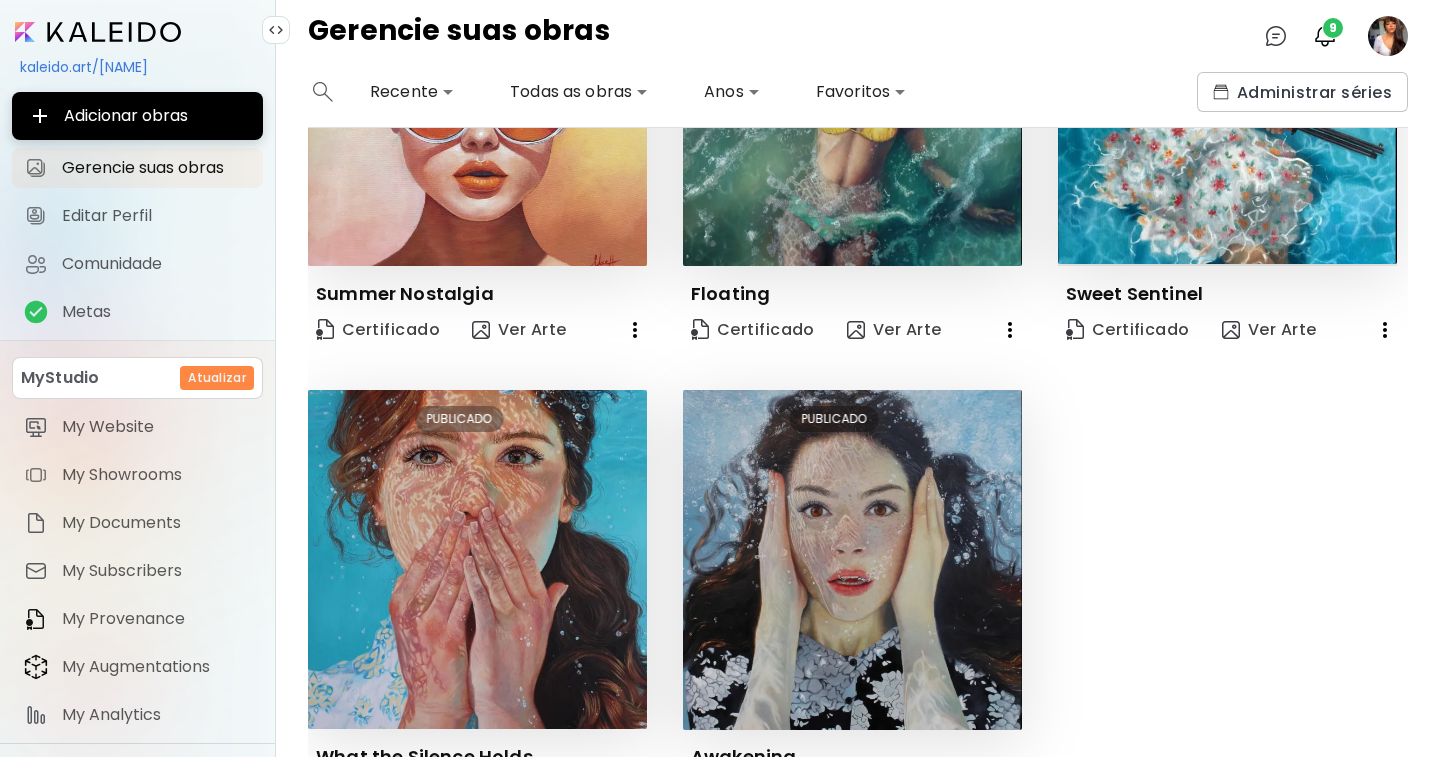 scroll, scrollTop: 752, scrollLeft: 0, axis: vertical 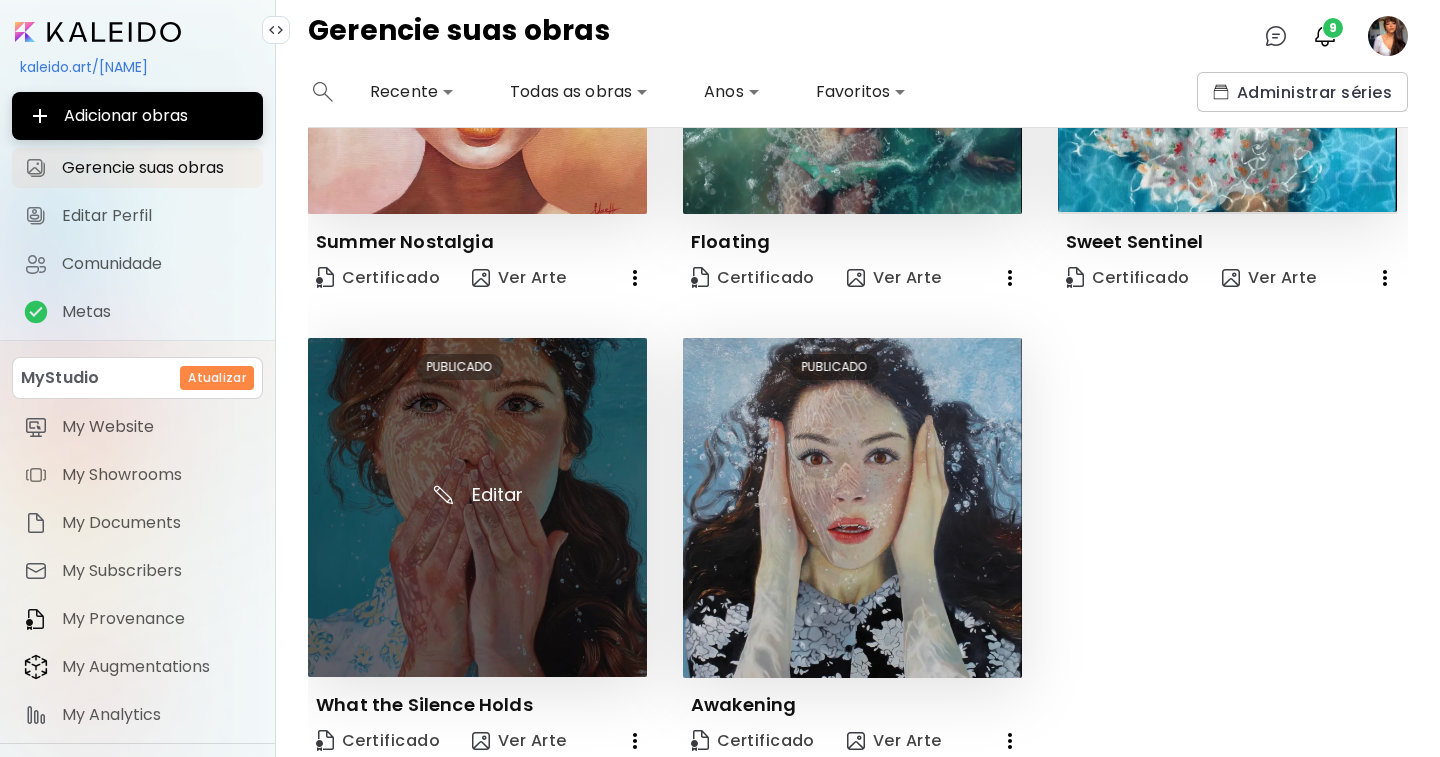 click at bounding box center (477, 507) 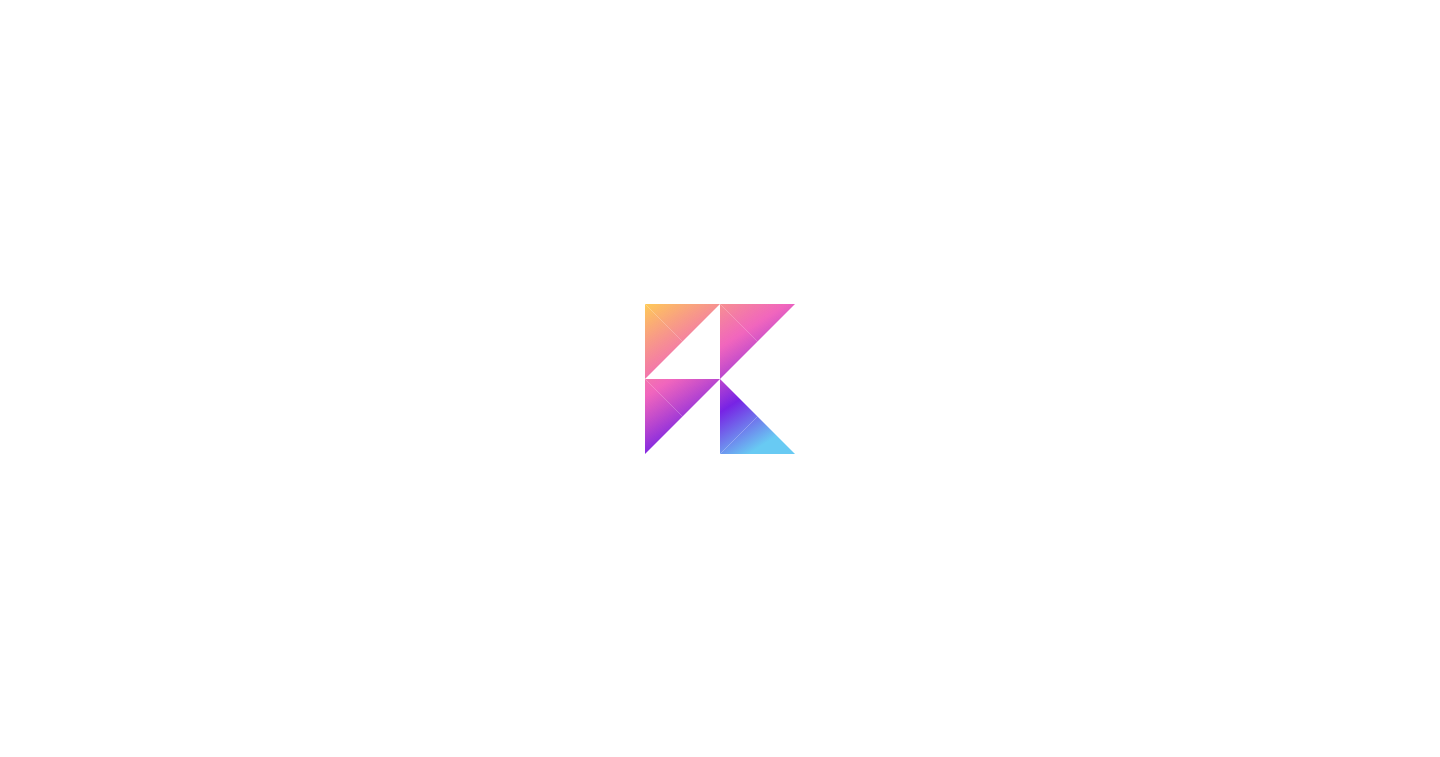 scroll, scrollTop: 0, scrollLeft: 0, axis: both 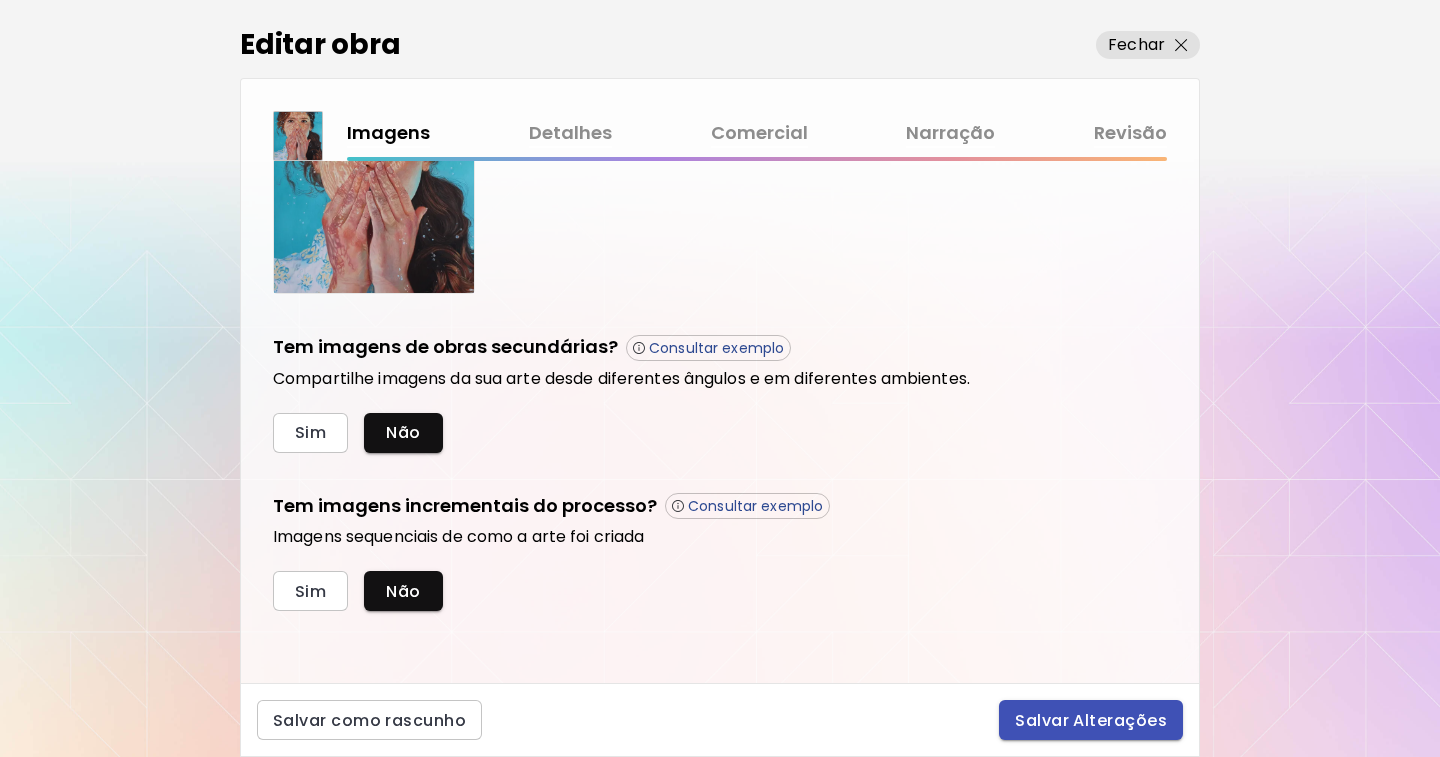 click on "Salvar Alterações" at bounding box center [1091, 720] 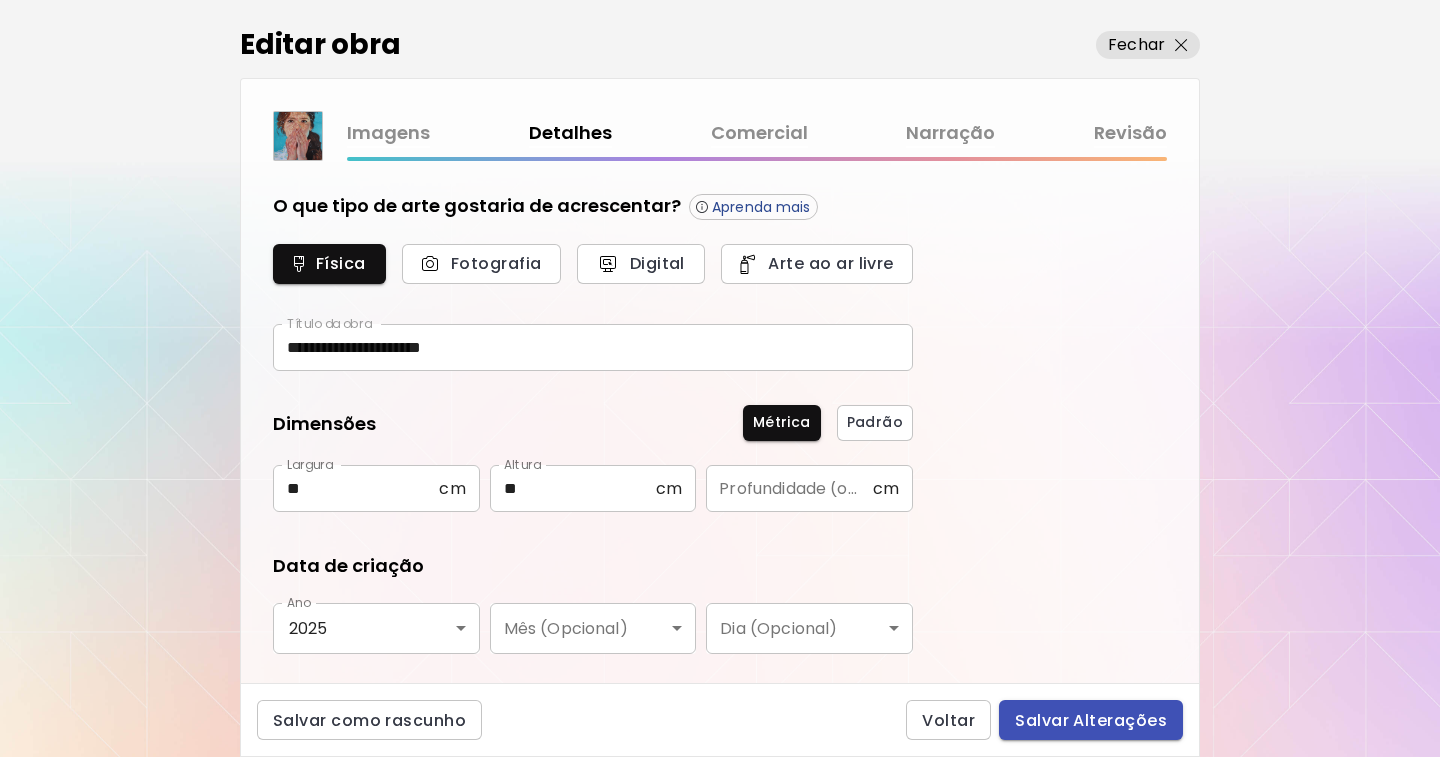 type on "********" 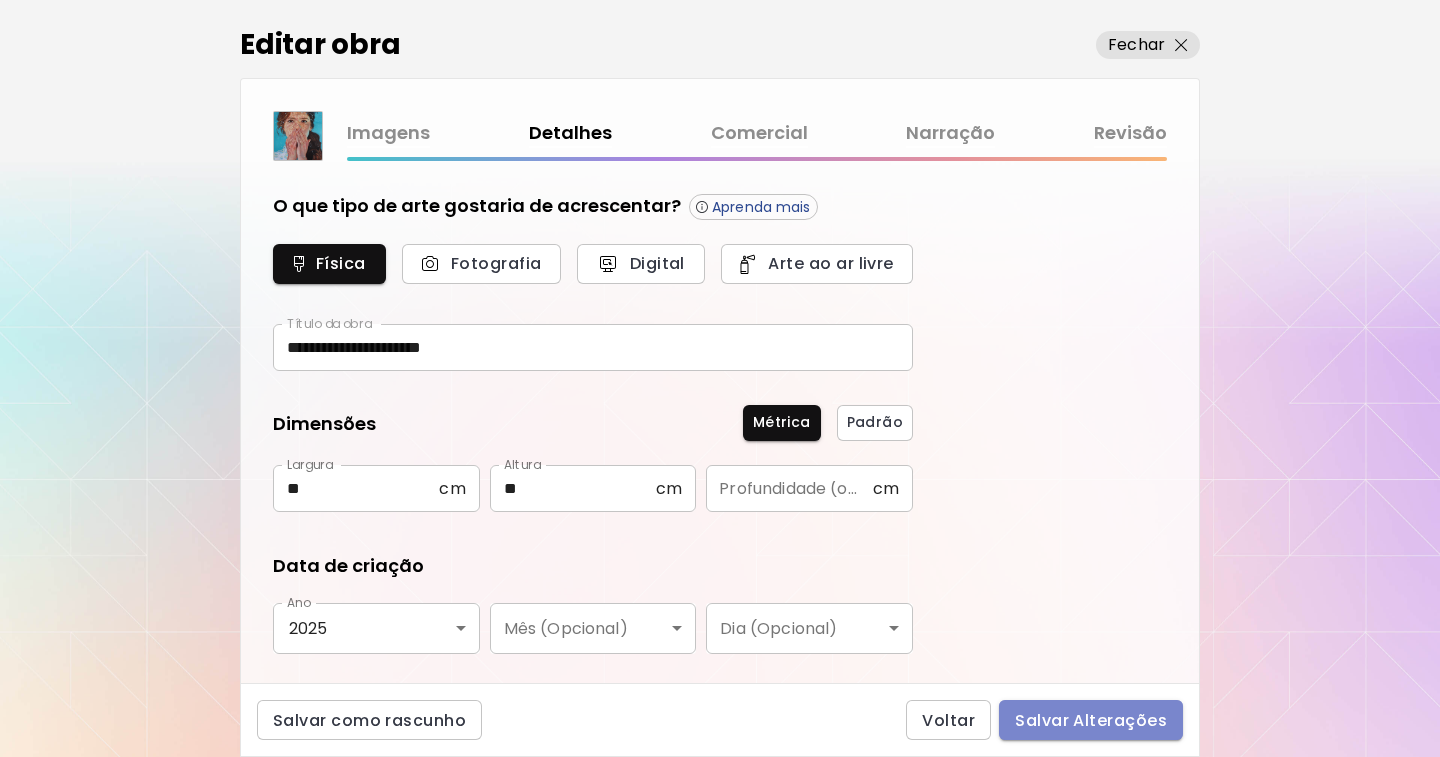 click on "Salvar Alterações" at bounding box center (1091, 720) 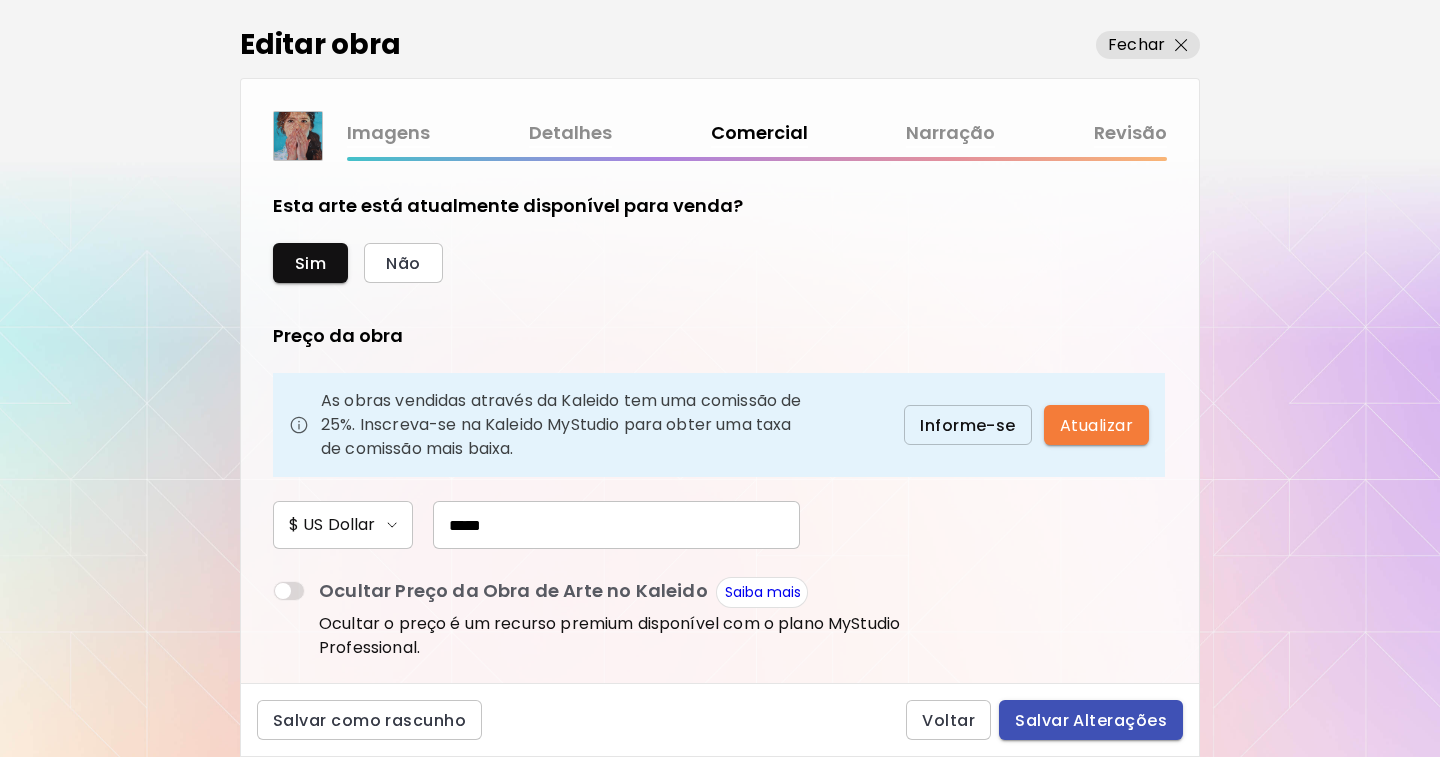 click on "Salvar Alterações" at bounding box center [1091, 720] 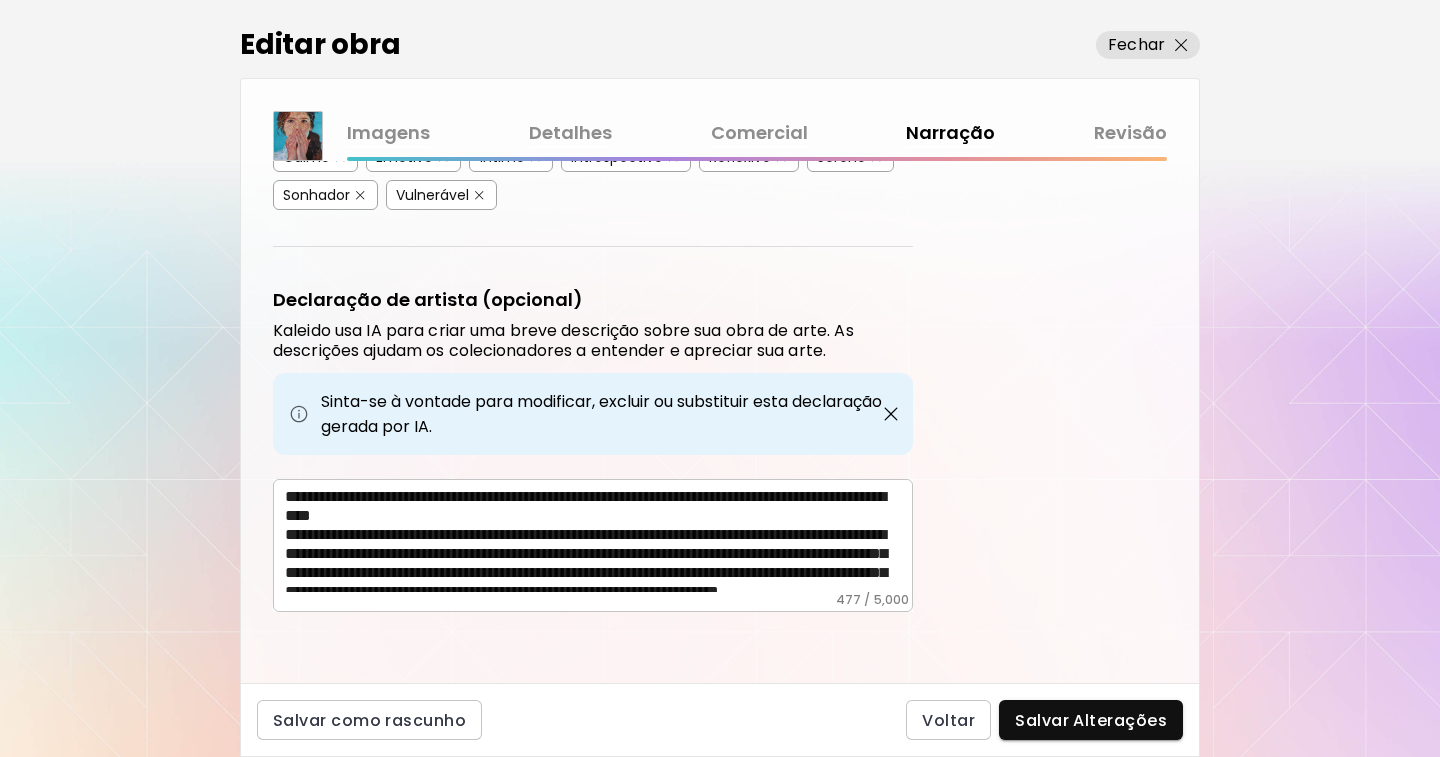 scroll, scrollTop: 553, scrollLeft: 0, axis: vertical 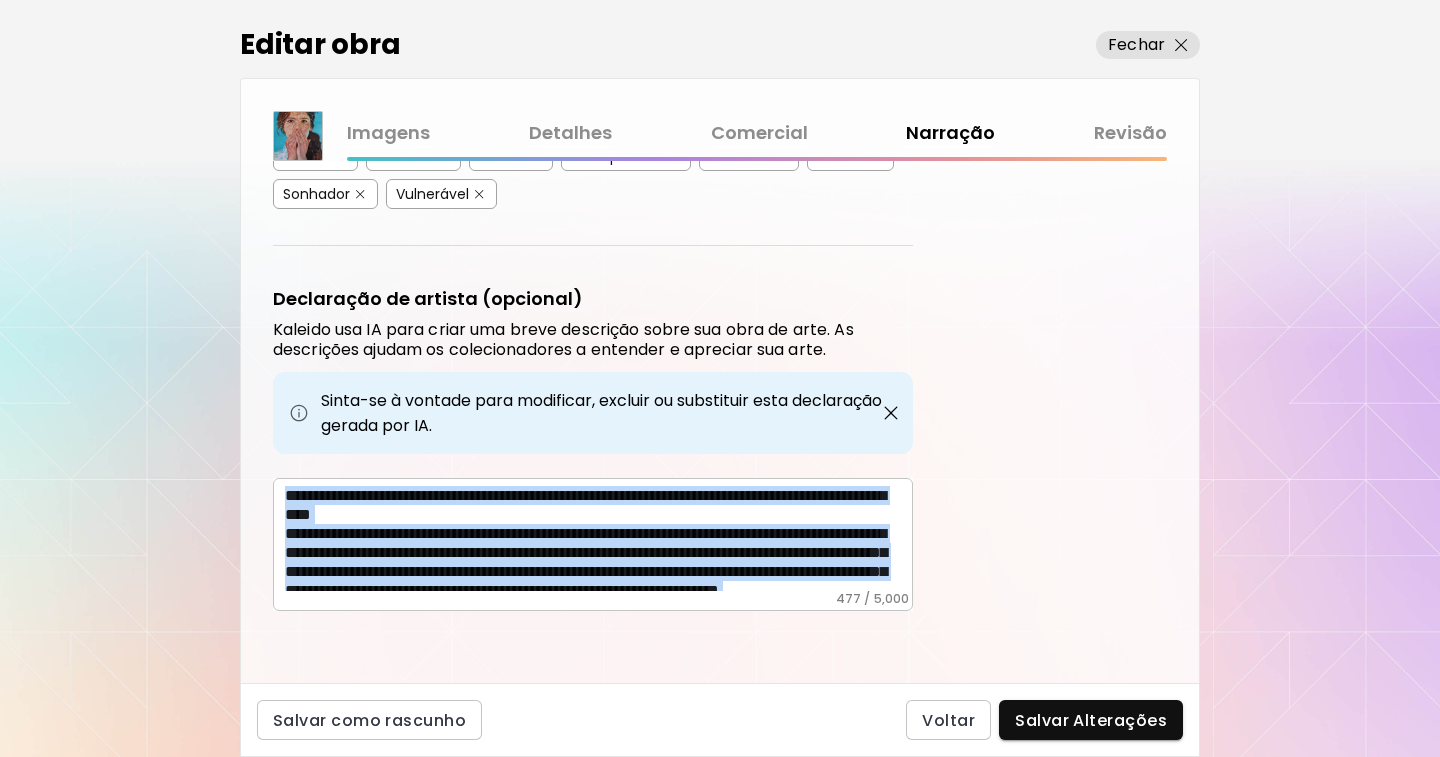 drag, startPoint x: 278, startPoint y: 497, endPoint x: 579, endPoint y: 653, distance: 339.0236 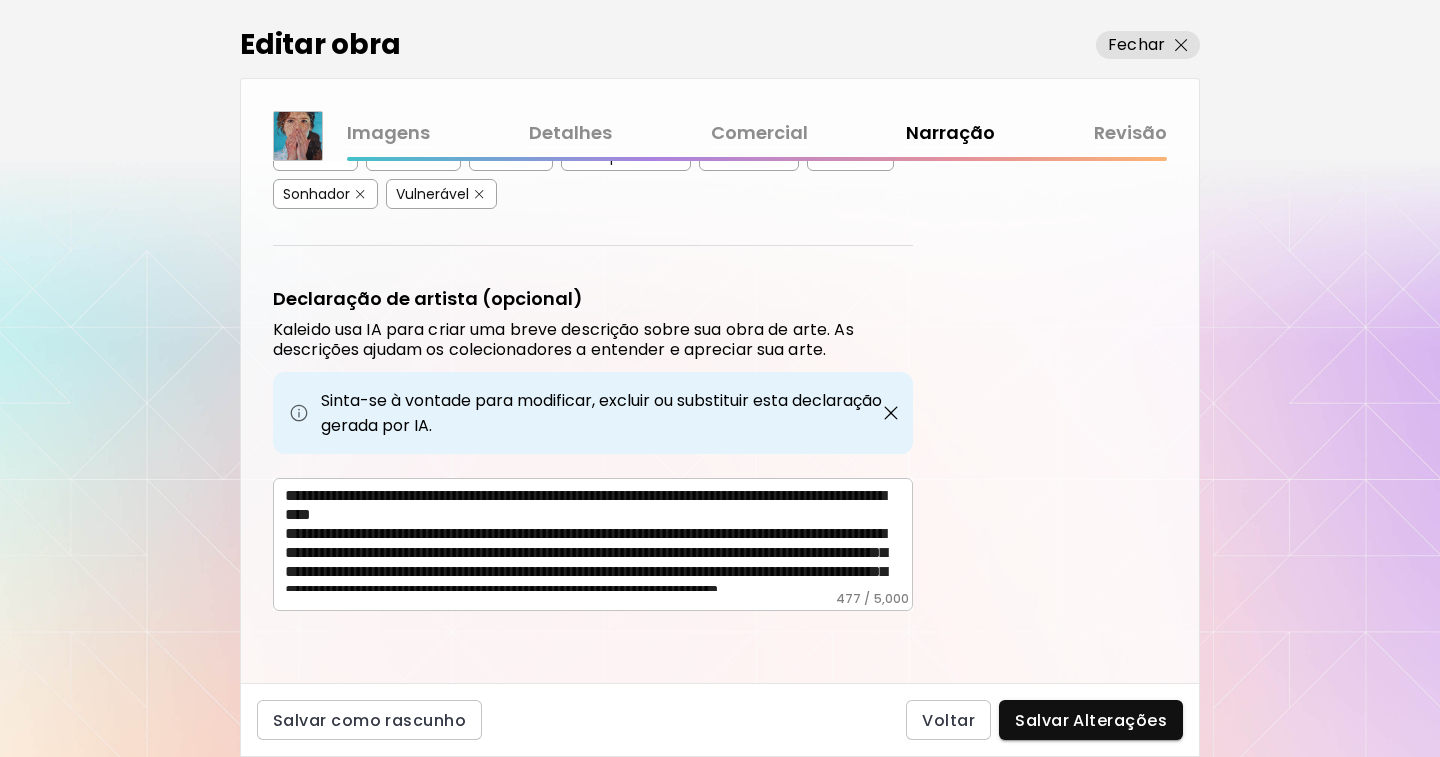 drag, startPoint x: 284, startPoint y: 488, endPoint x: 407, endPoint y: 539, distance: 133.15405 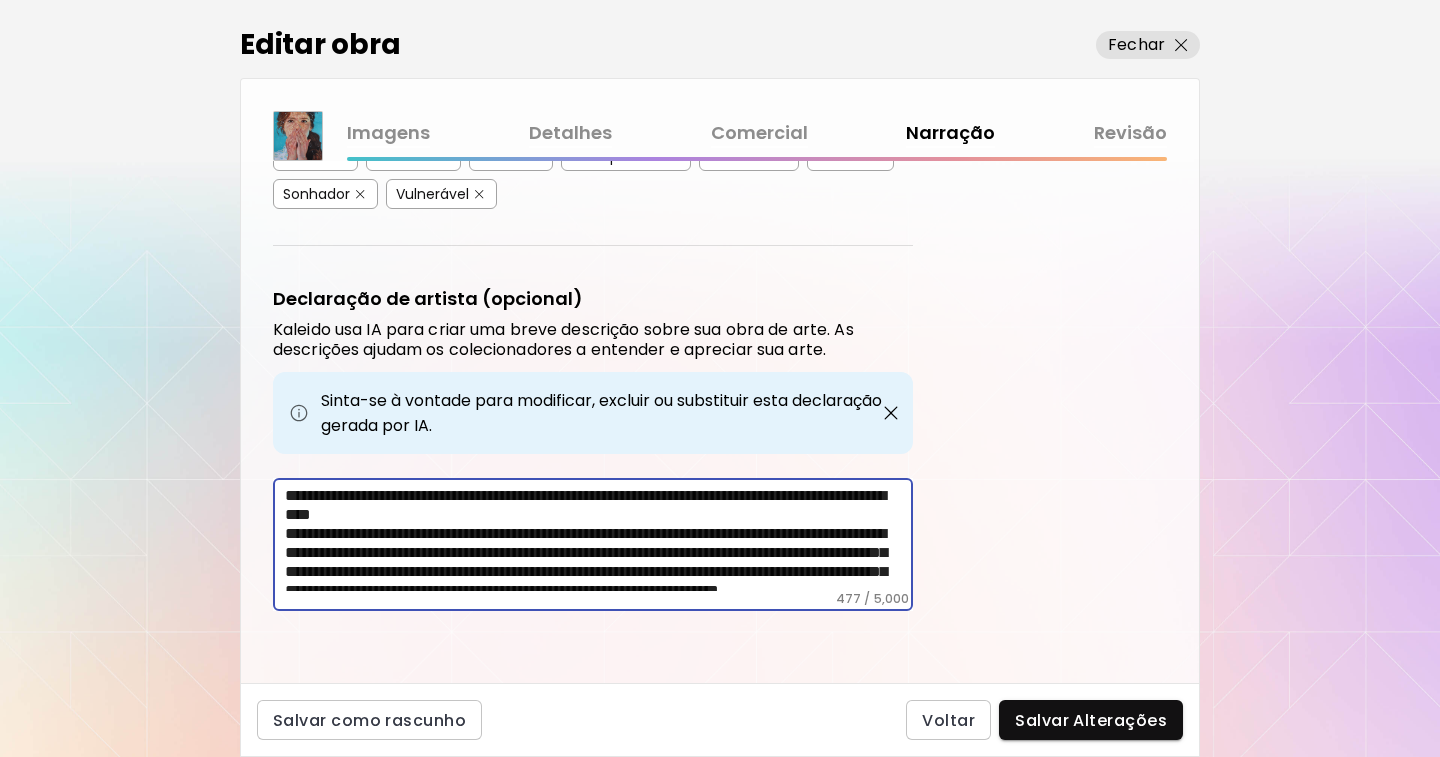 click on "**********" at bounding box center [593, 544] 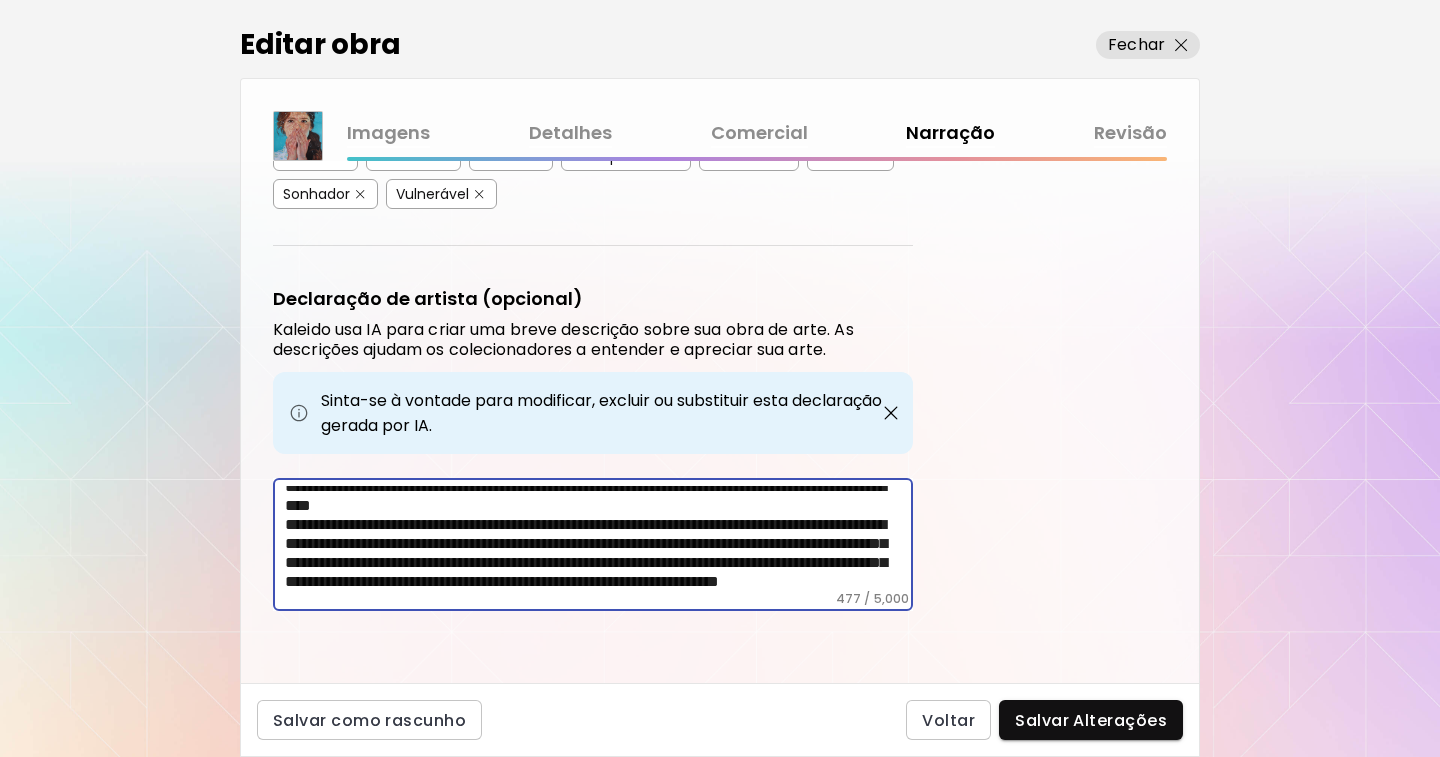 drag, startPoint x: 285, startPoint y: 493, endPoint x: 441, endPoint y: 589, distance: 183.17204 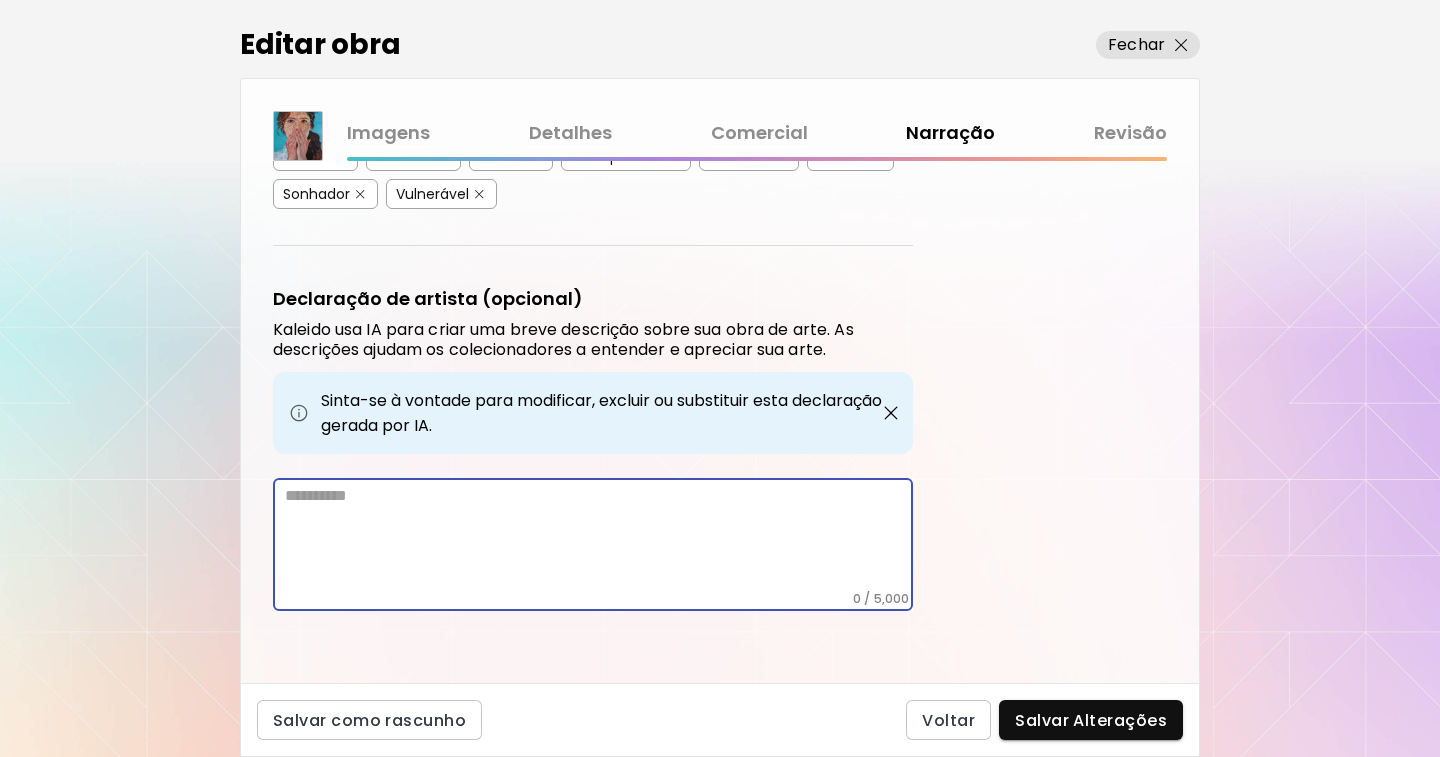 scroll, scrollTop: 0, scrollLeft: 0, axis: both 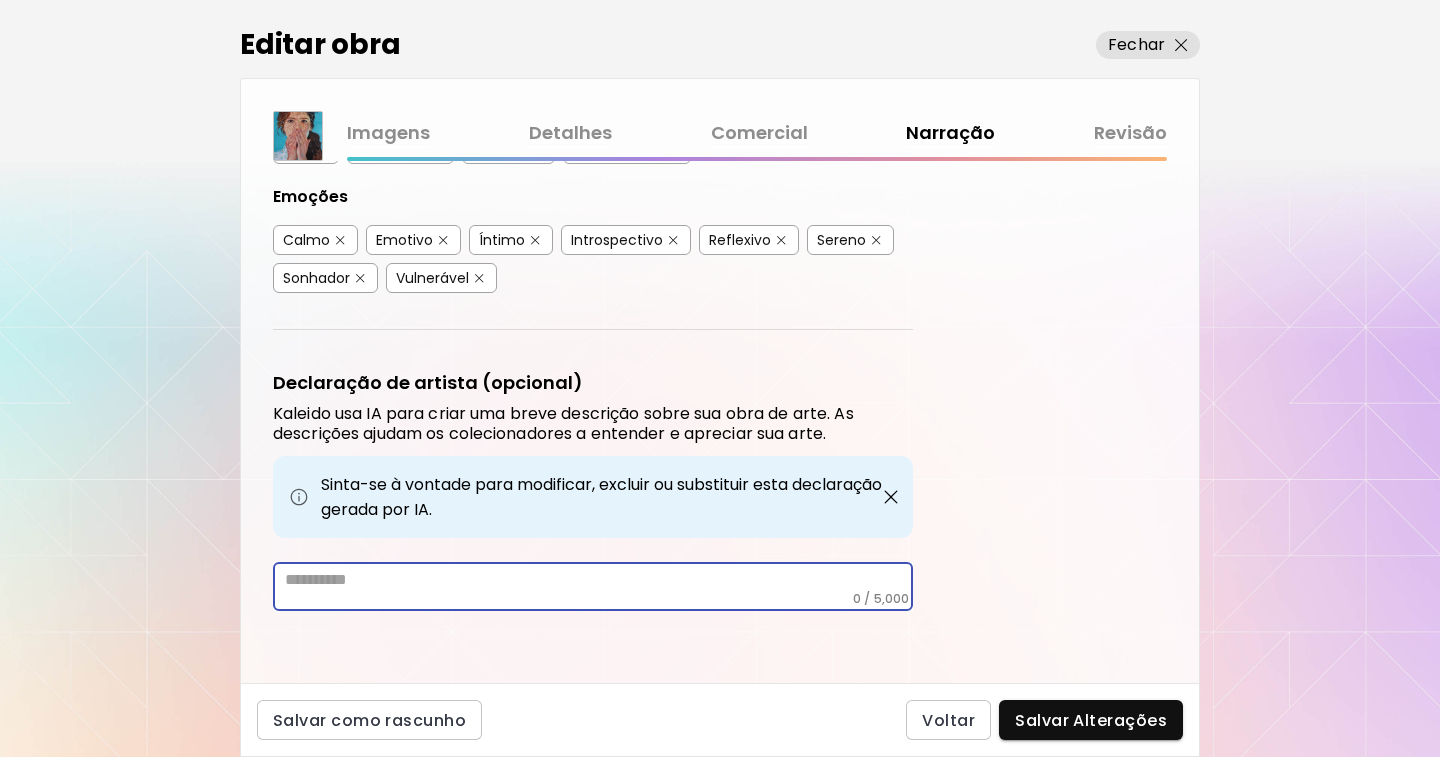 paste on "**********" 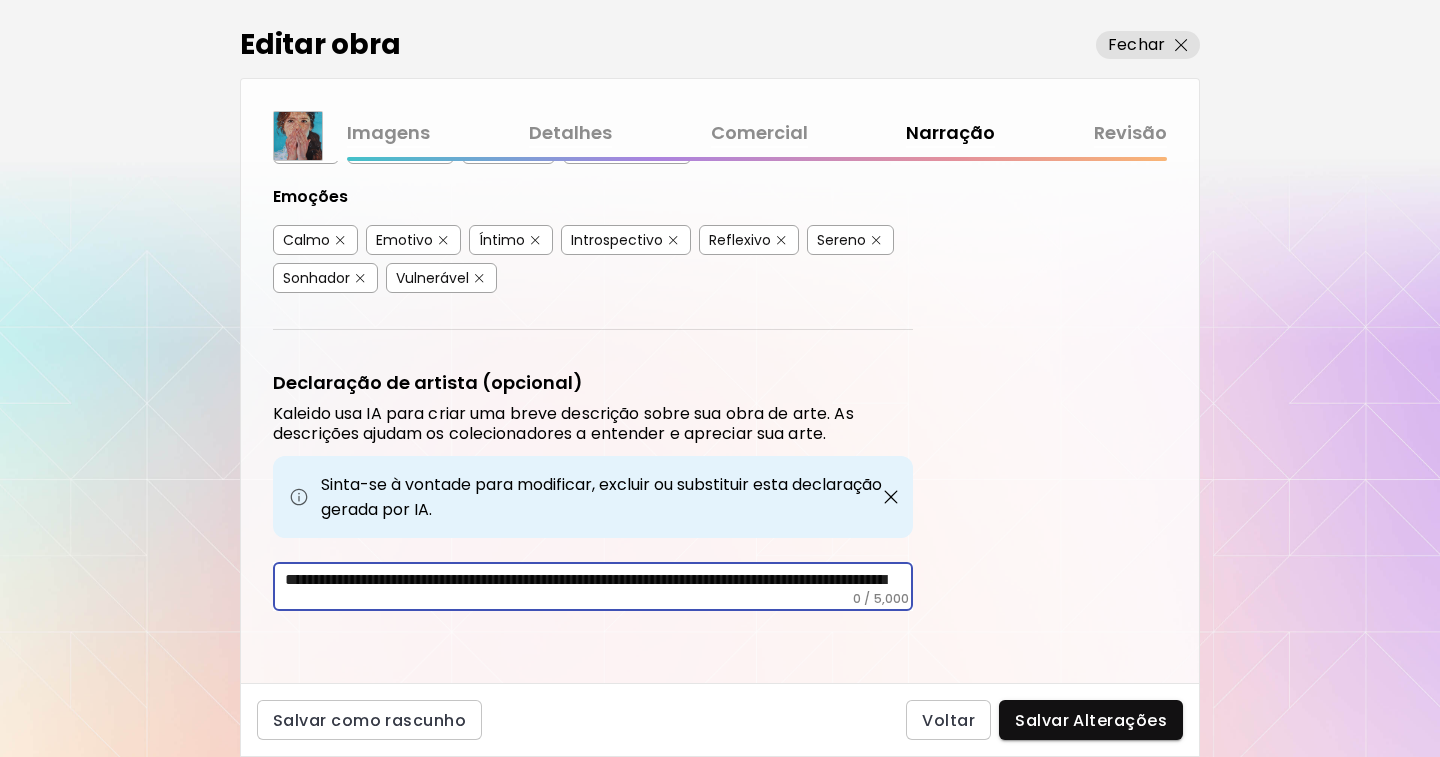 scroll, scrollTop: 11, scrollLeft: 0, axis: vertical 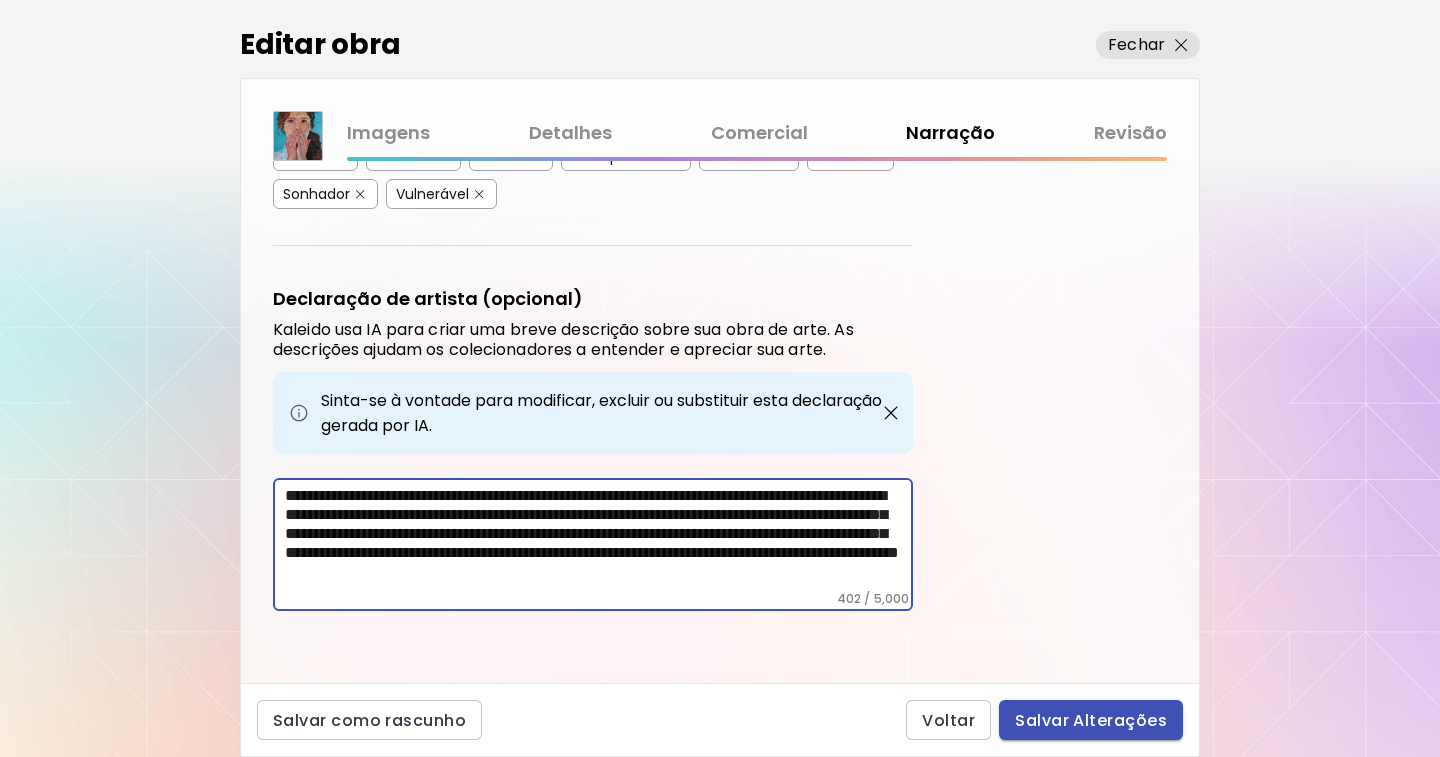 type on "**********" 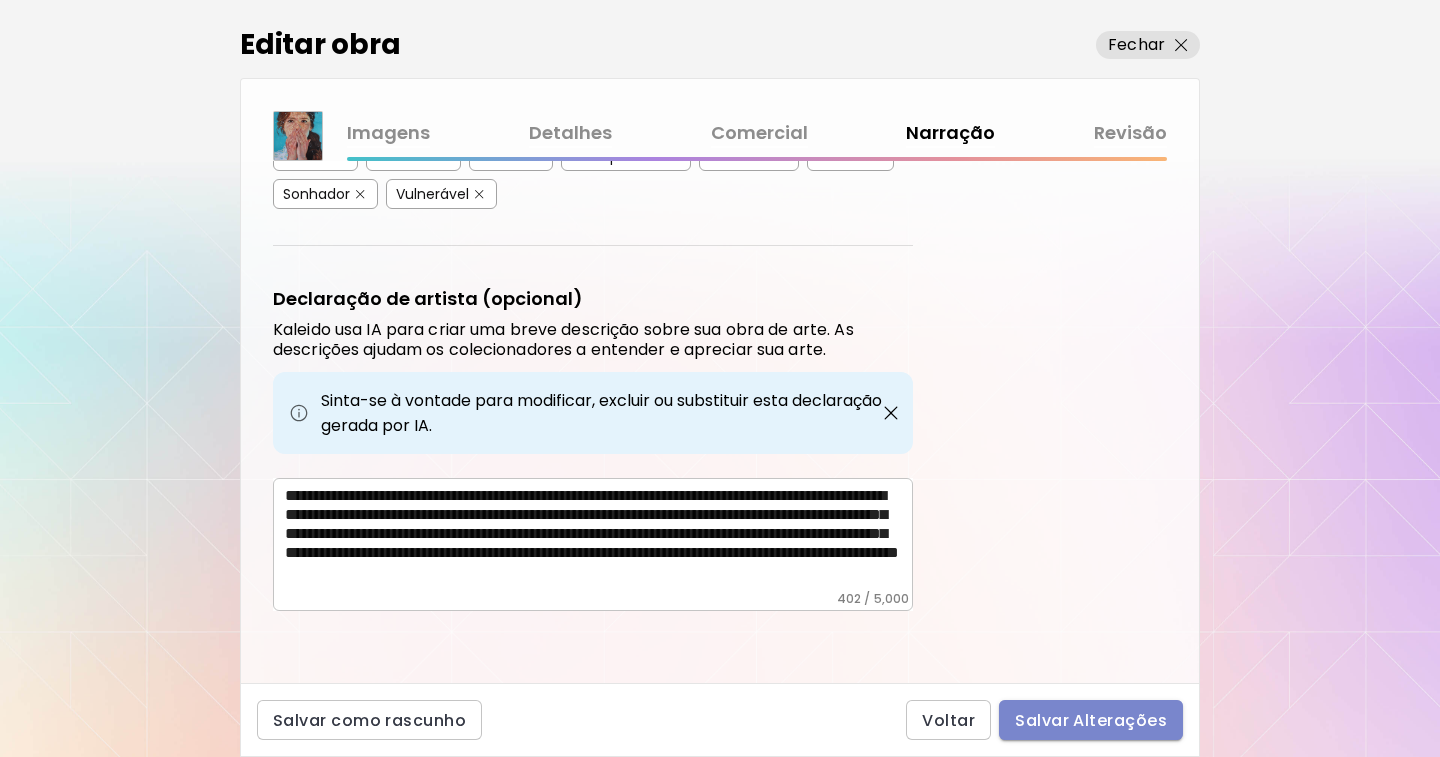 click on "Salvar Alterações" at bounding box center (1091, 720) 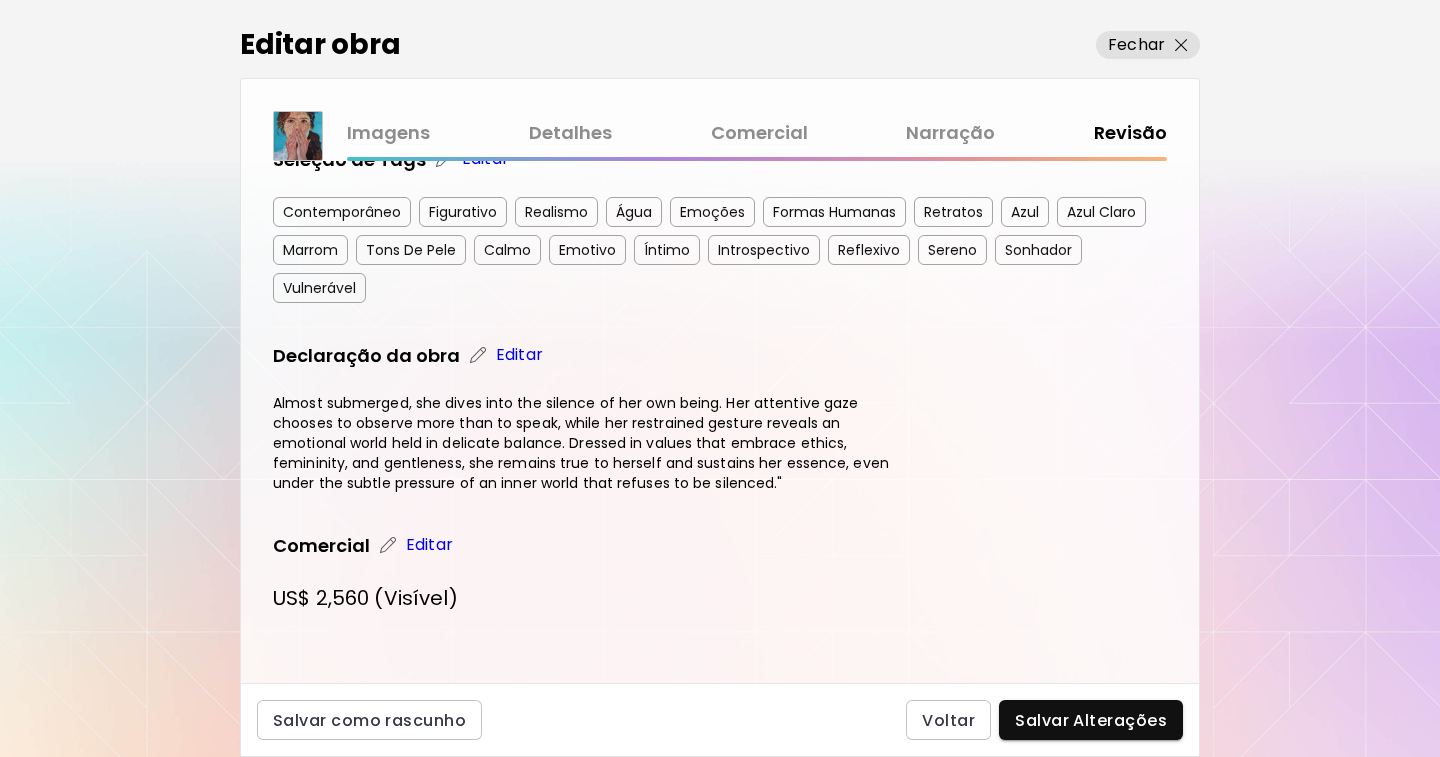scroll, scrollTop: 410, scrollLeft: 0, axis: vertical 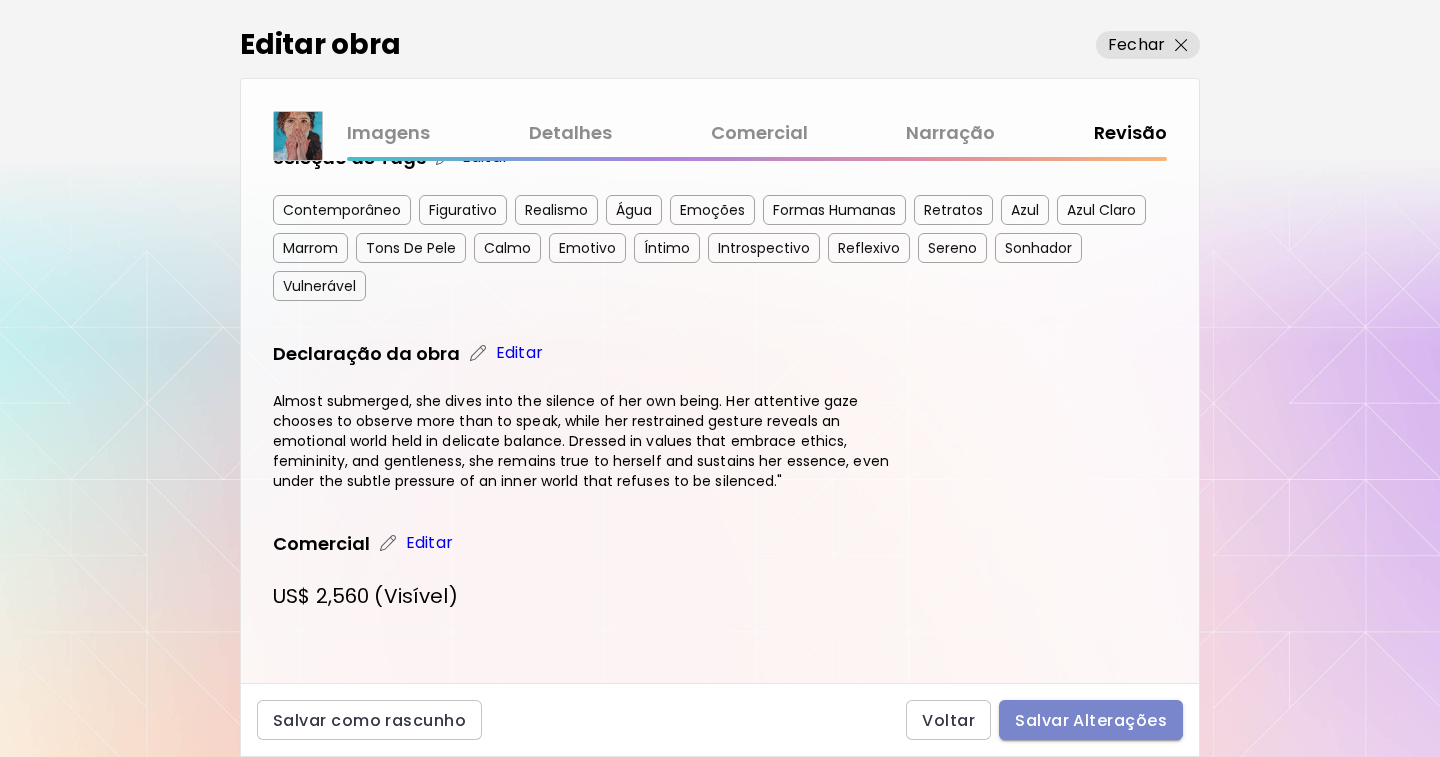click on "Salvar Alterações" at bounding box center [1091, 720] 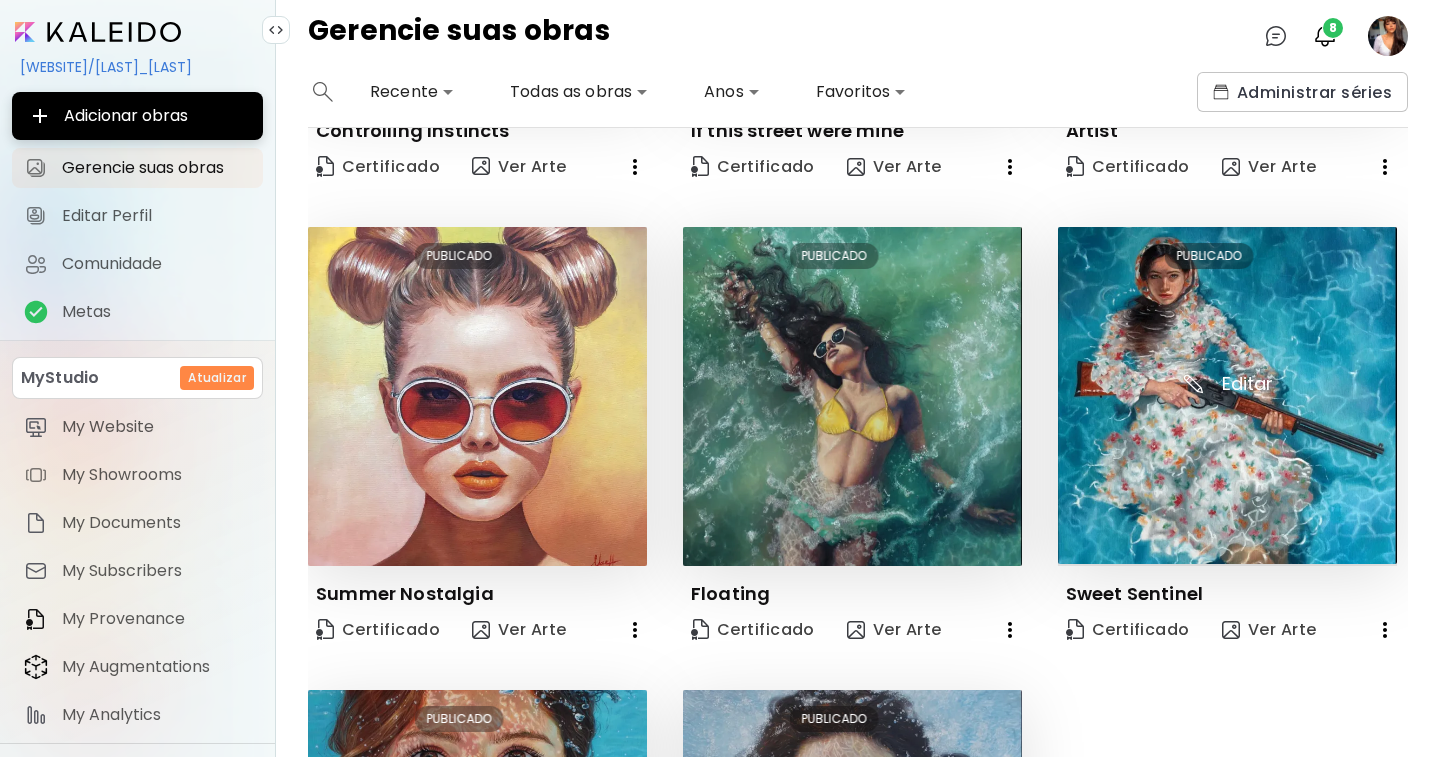 scroll, scrollTop: 752, scrollLeft: 0, axis: vertical 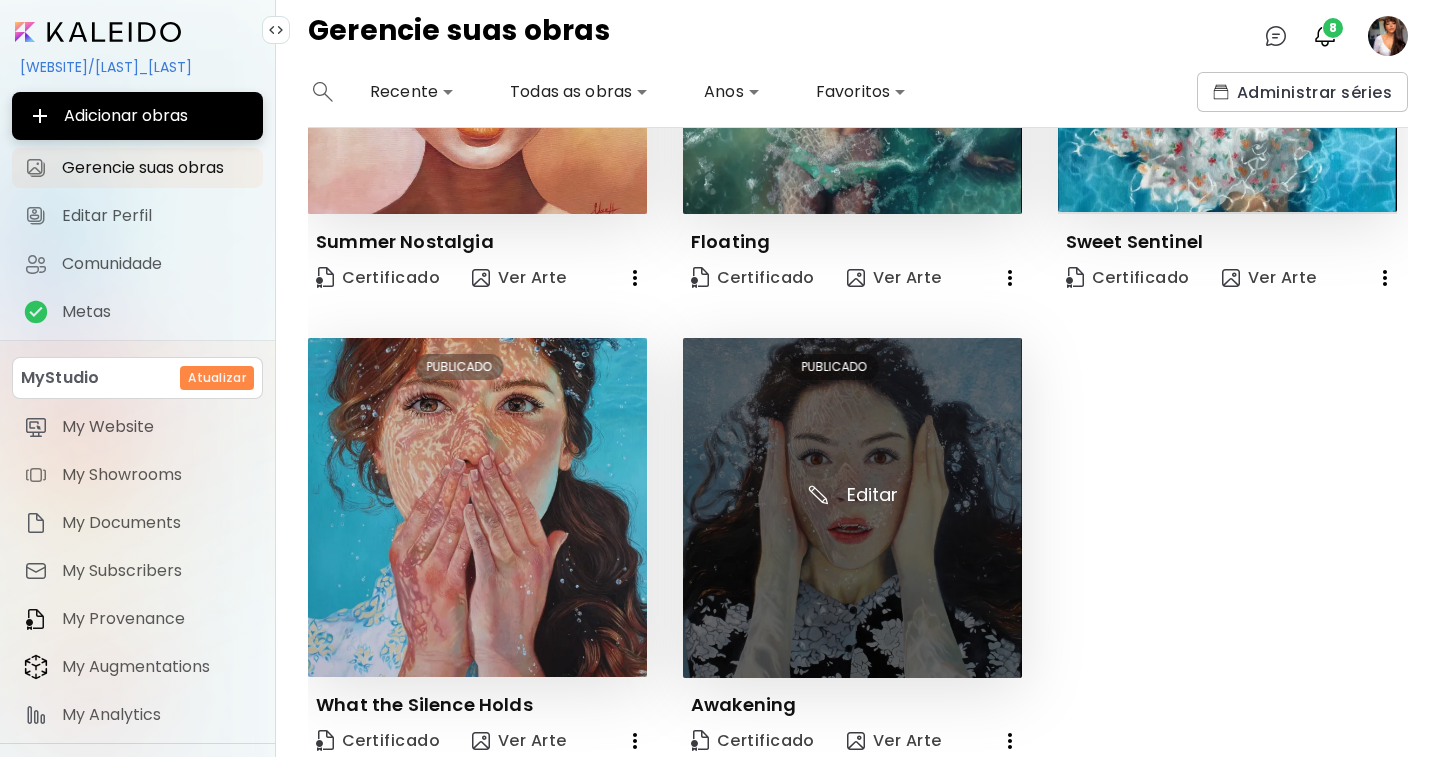 click at bounding box center [852, 508] 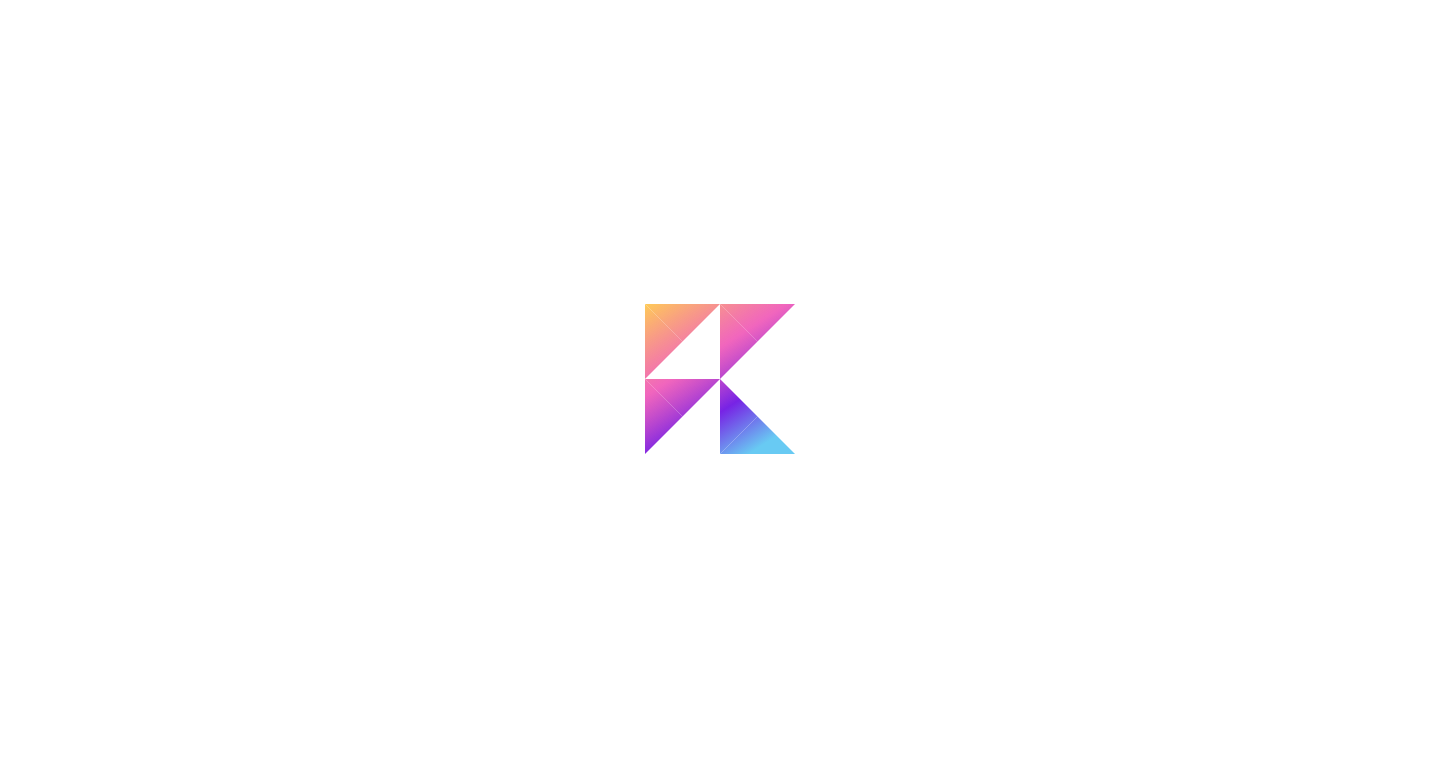 scroll, scrollTop: 0, scrollLeft: 0, axis: both 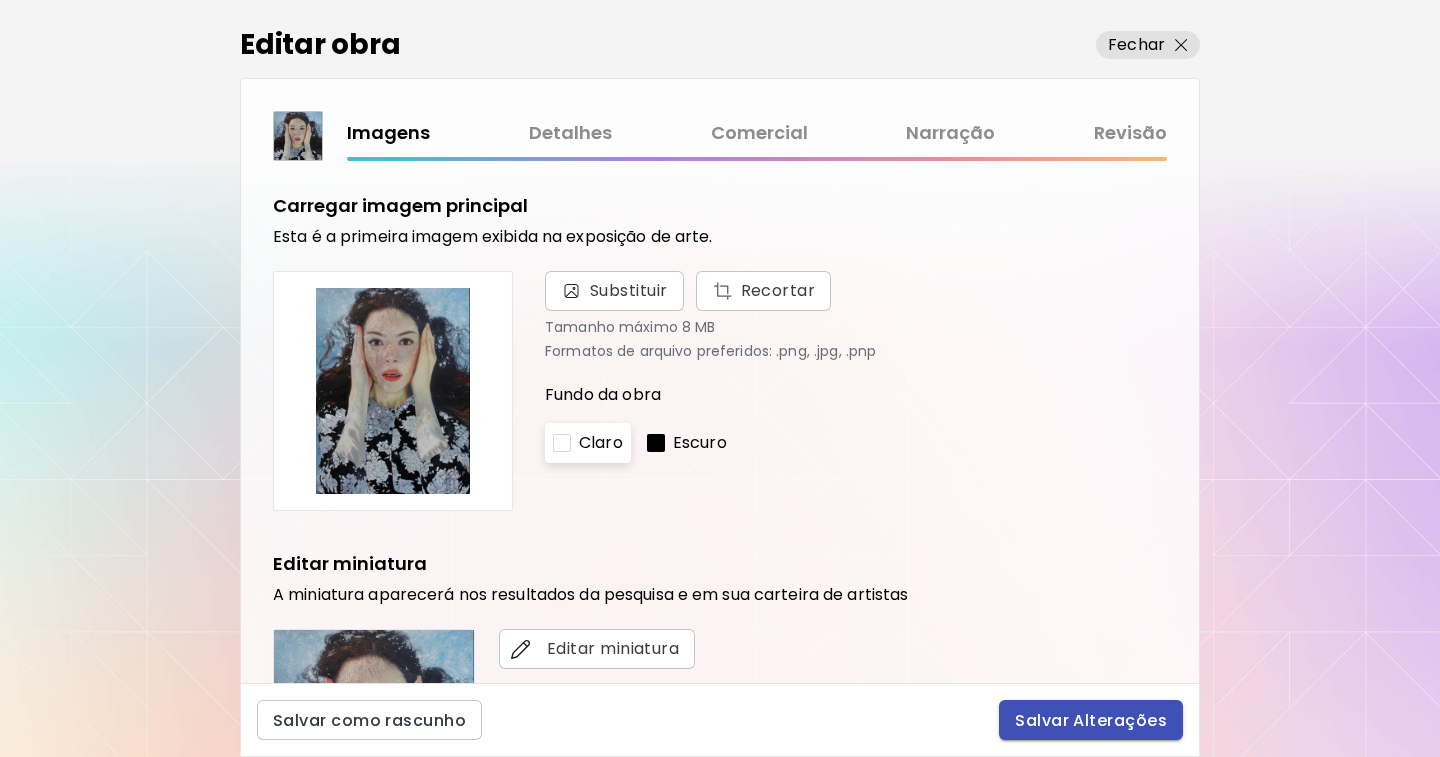 click on "Salvar Alterações" at bounding box center [1091, 720] 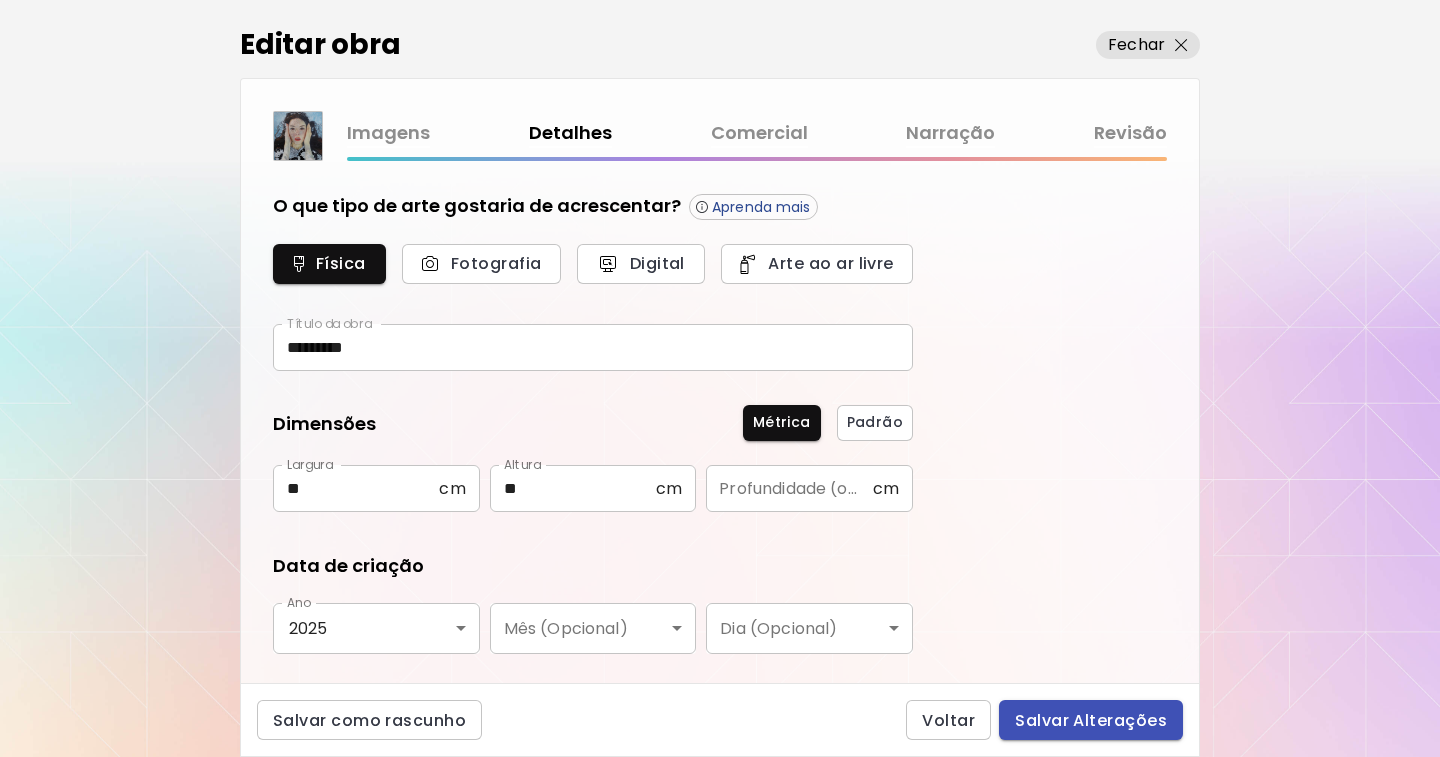 type on "**********" 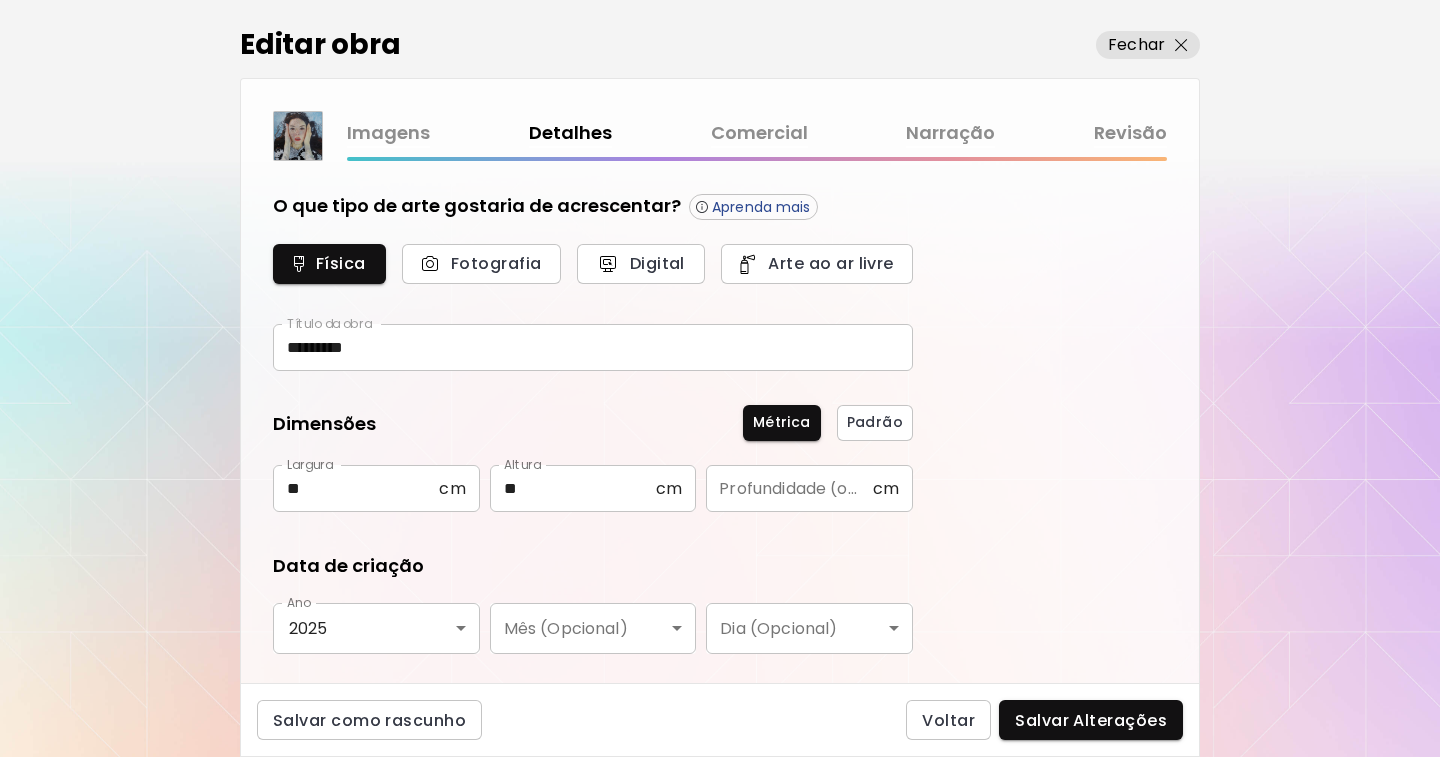 click on "Imagens" at bounding box center [388, 133] 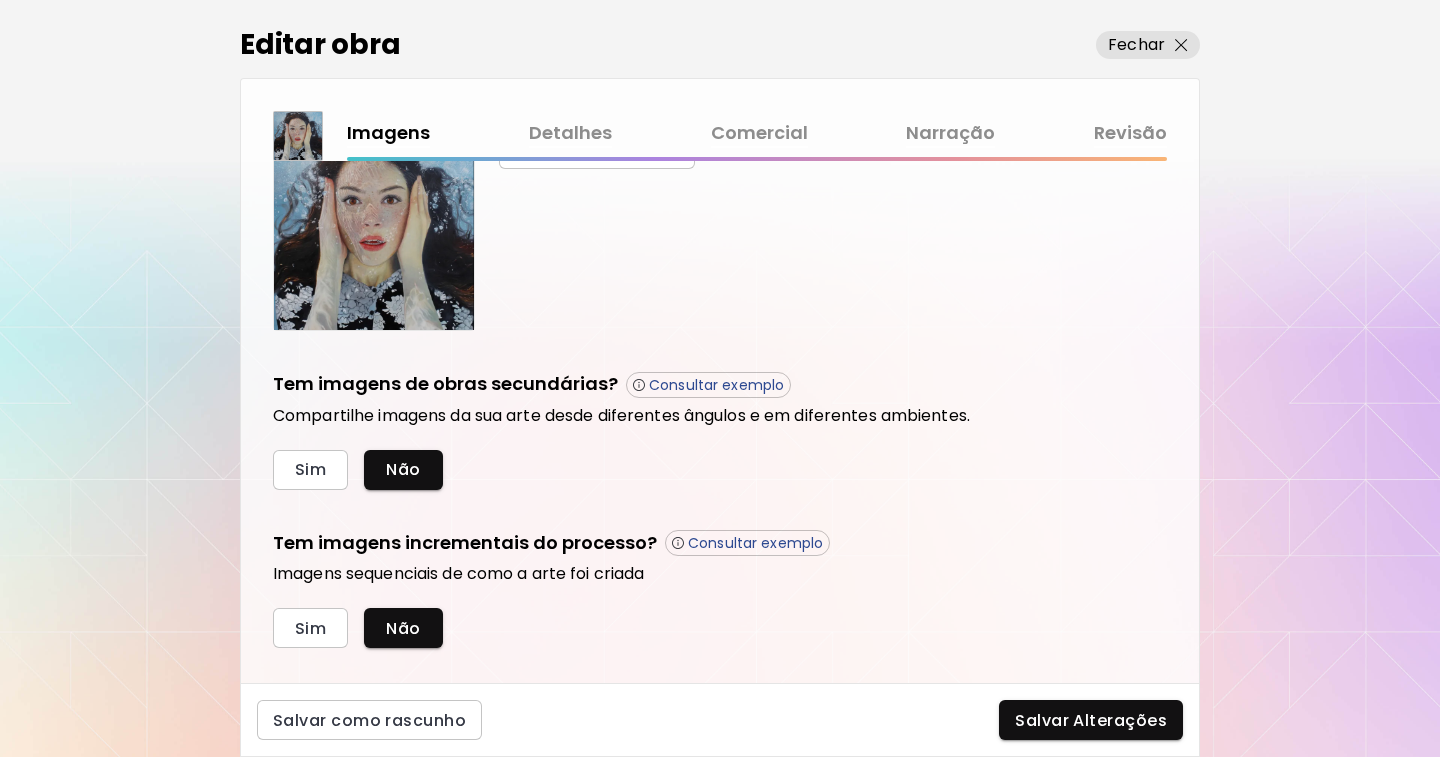 scroll, scrollTop: 537, scrollLeft: 0, axis: vertical 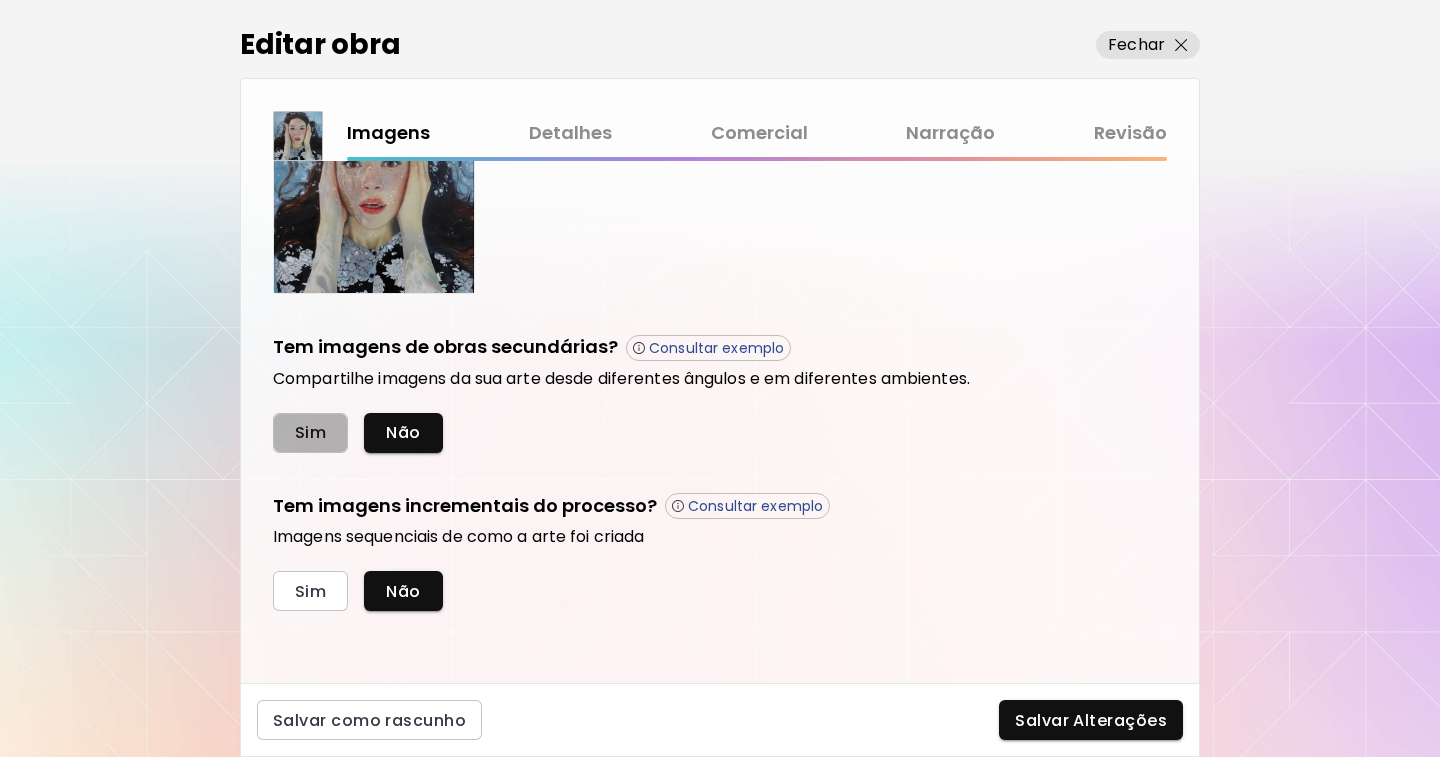 click on "Sim" at bounding box center [310, 432] 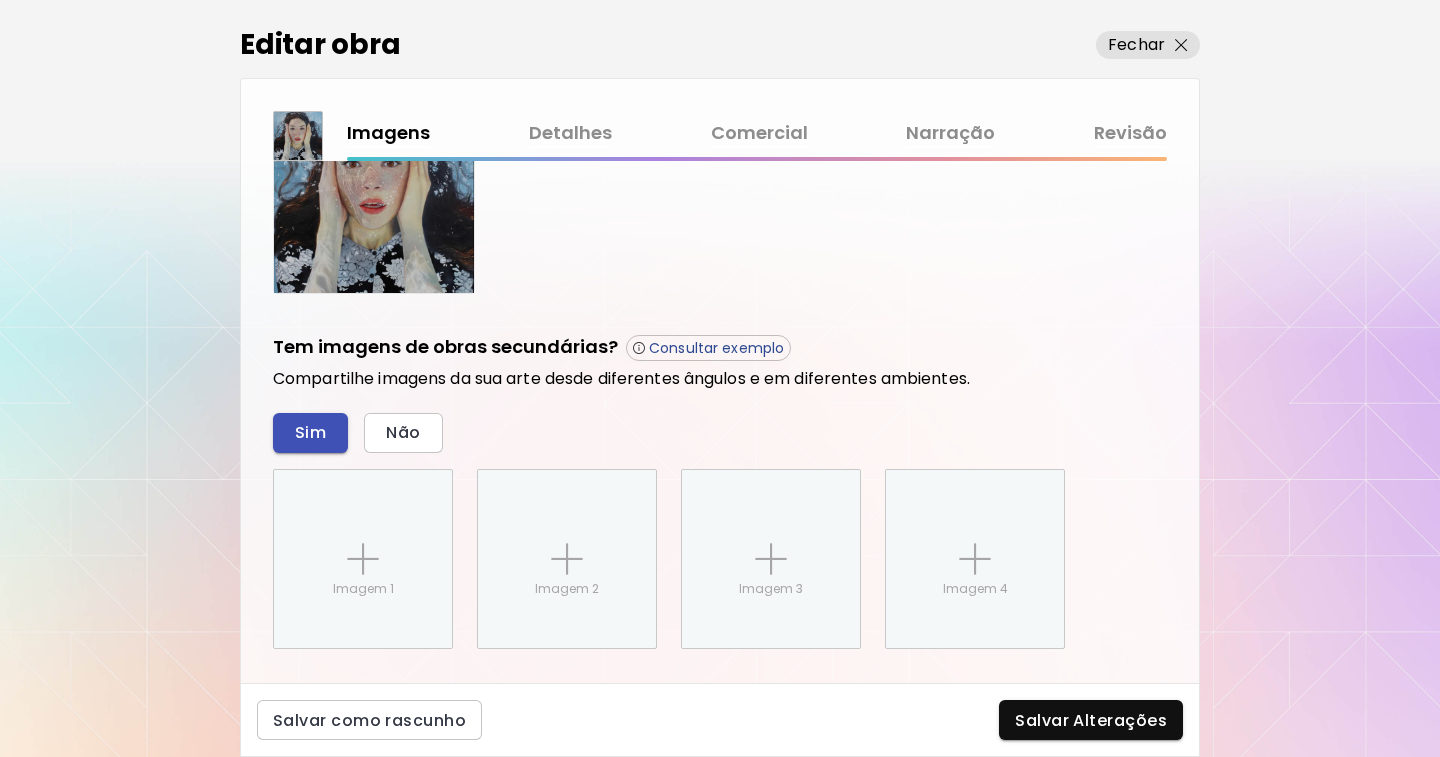 scroll, scrollTop: 733, scrollLeft: 0, axis: vertical 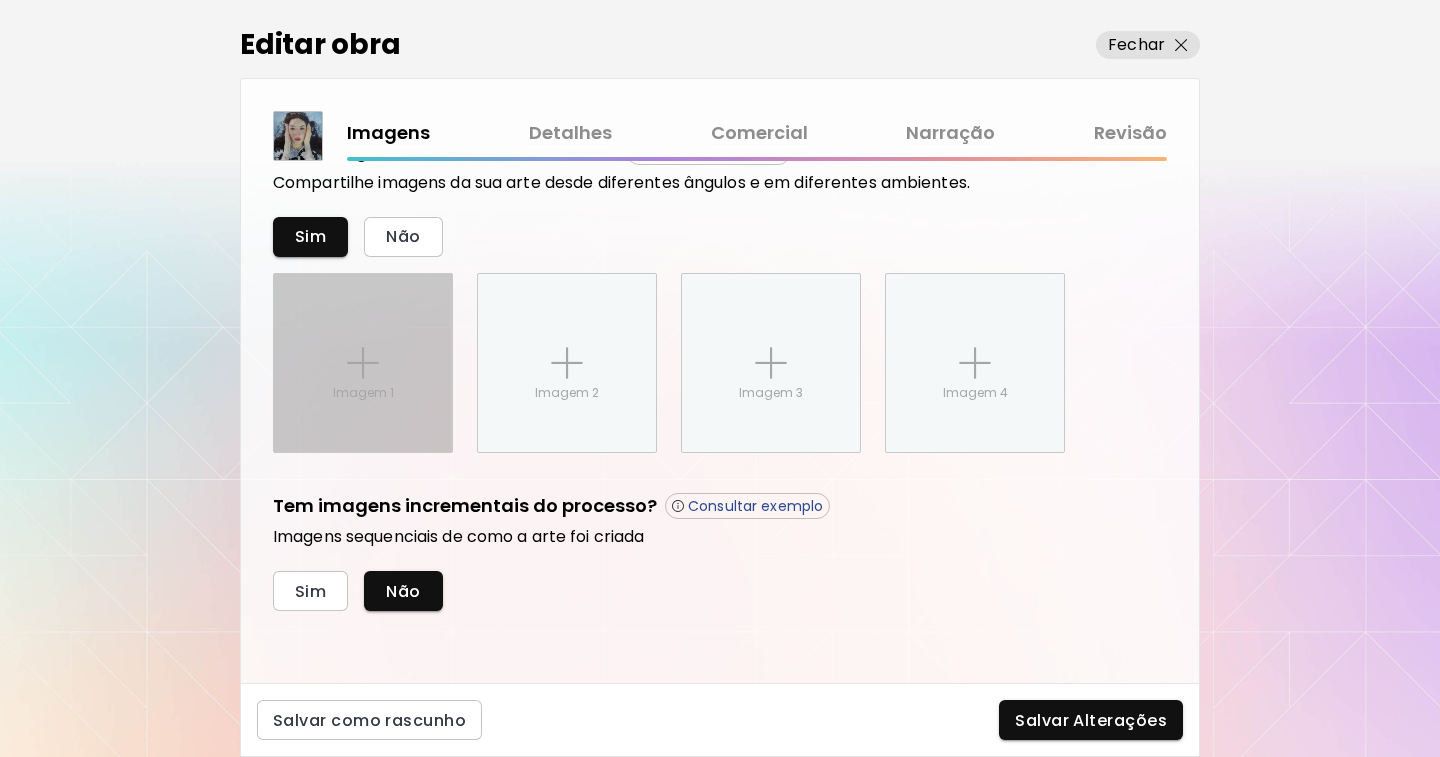 click at bounding box center [363, 363] 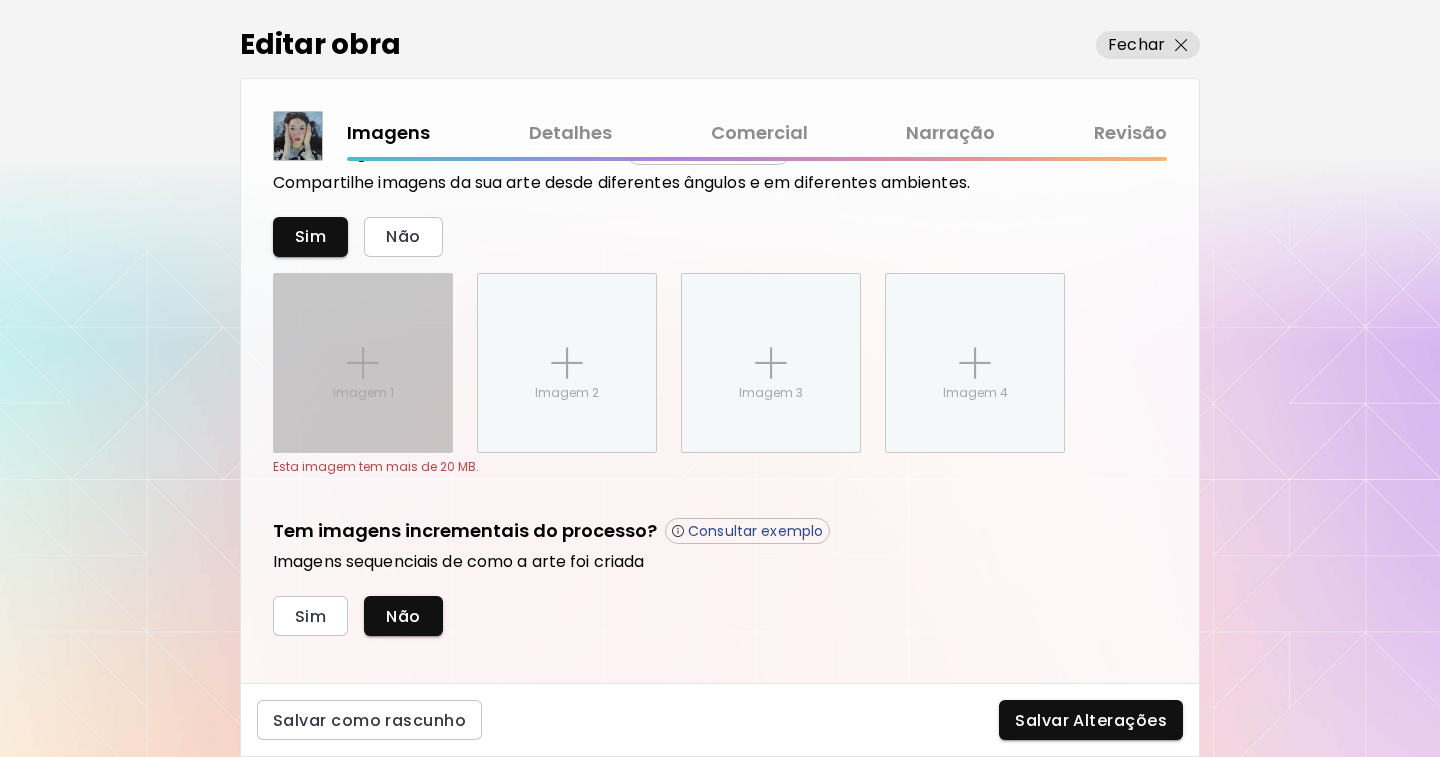 scroll, scrollTop: 758, scrollLeft: 0, axis: vertical 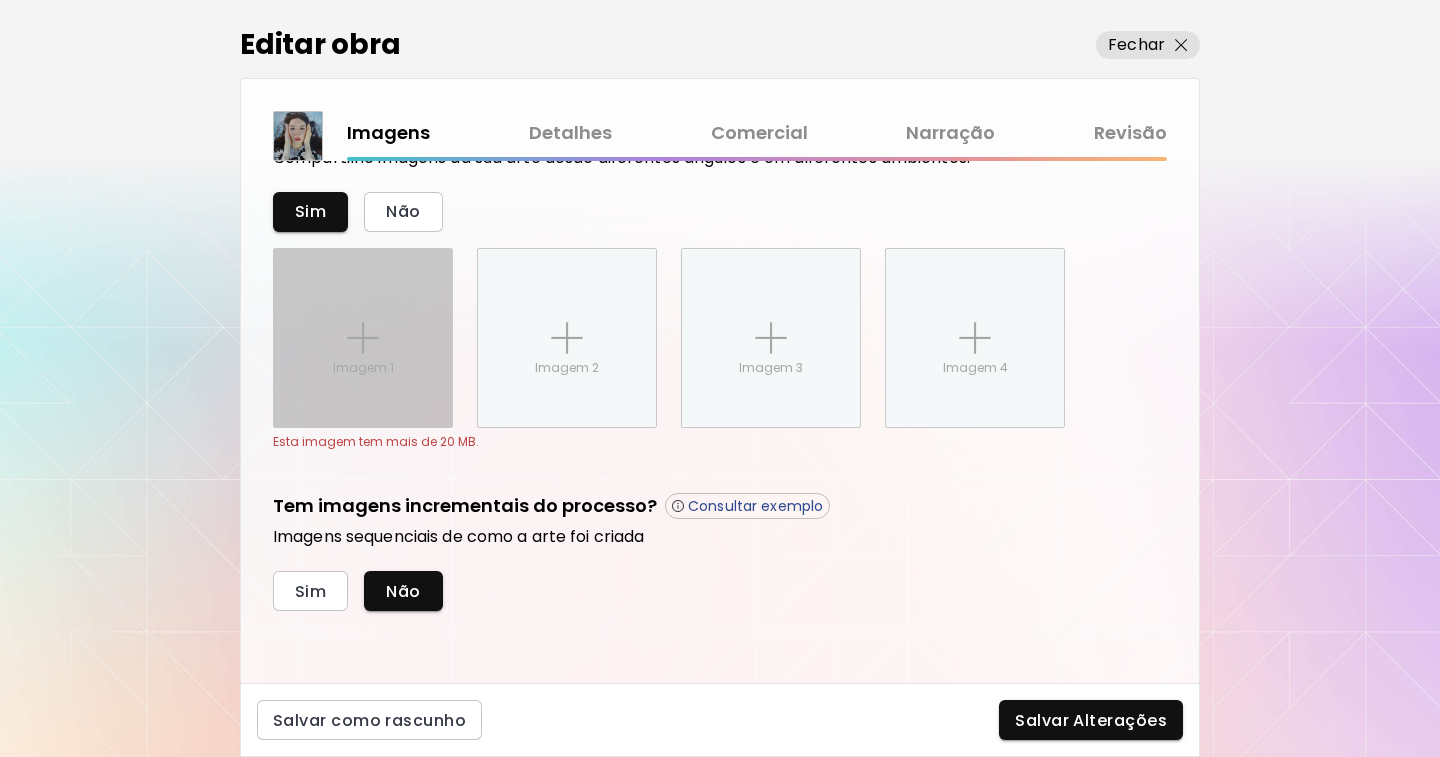 click at bounding box center (363, 338) 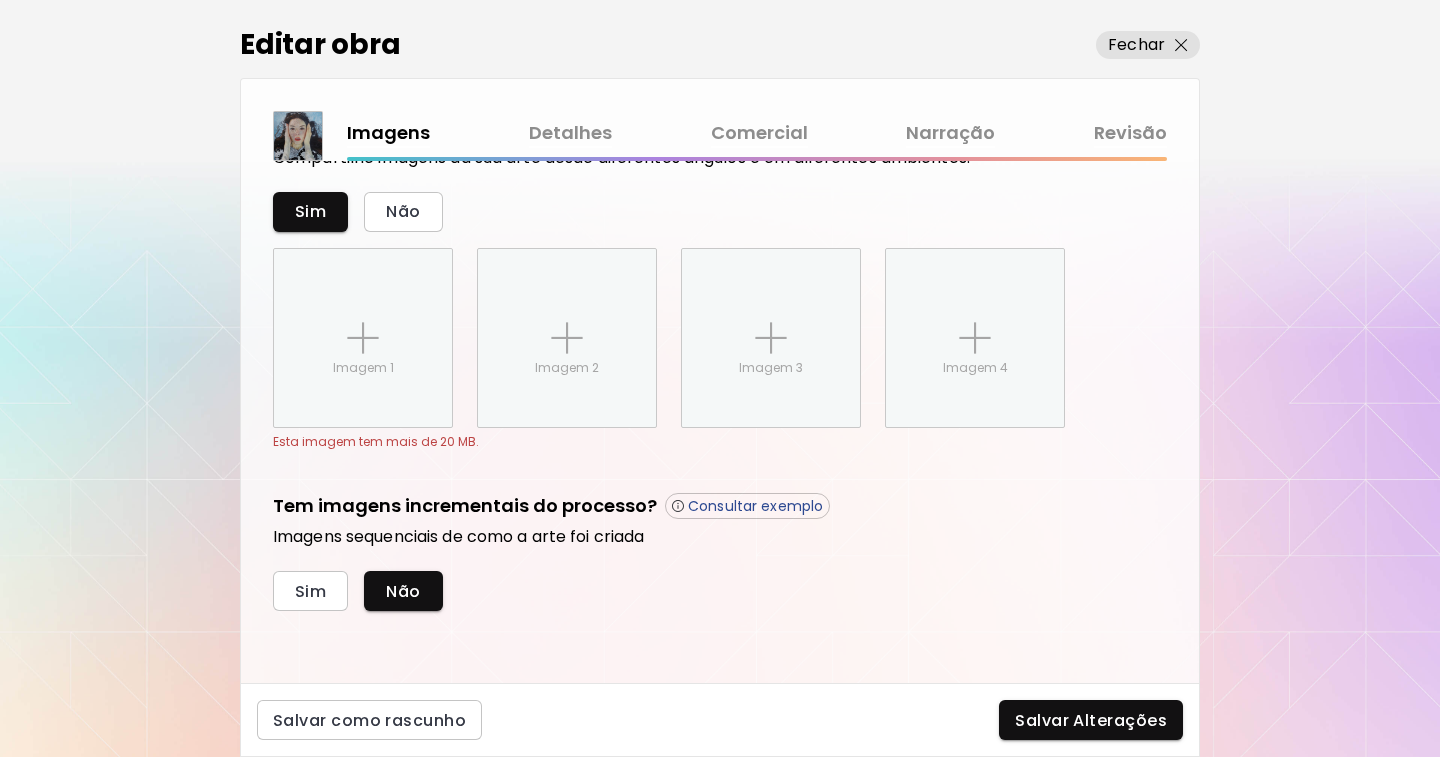 scroll, scrollTop: 358, scrollLeft: 0, axis: vertical 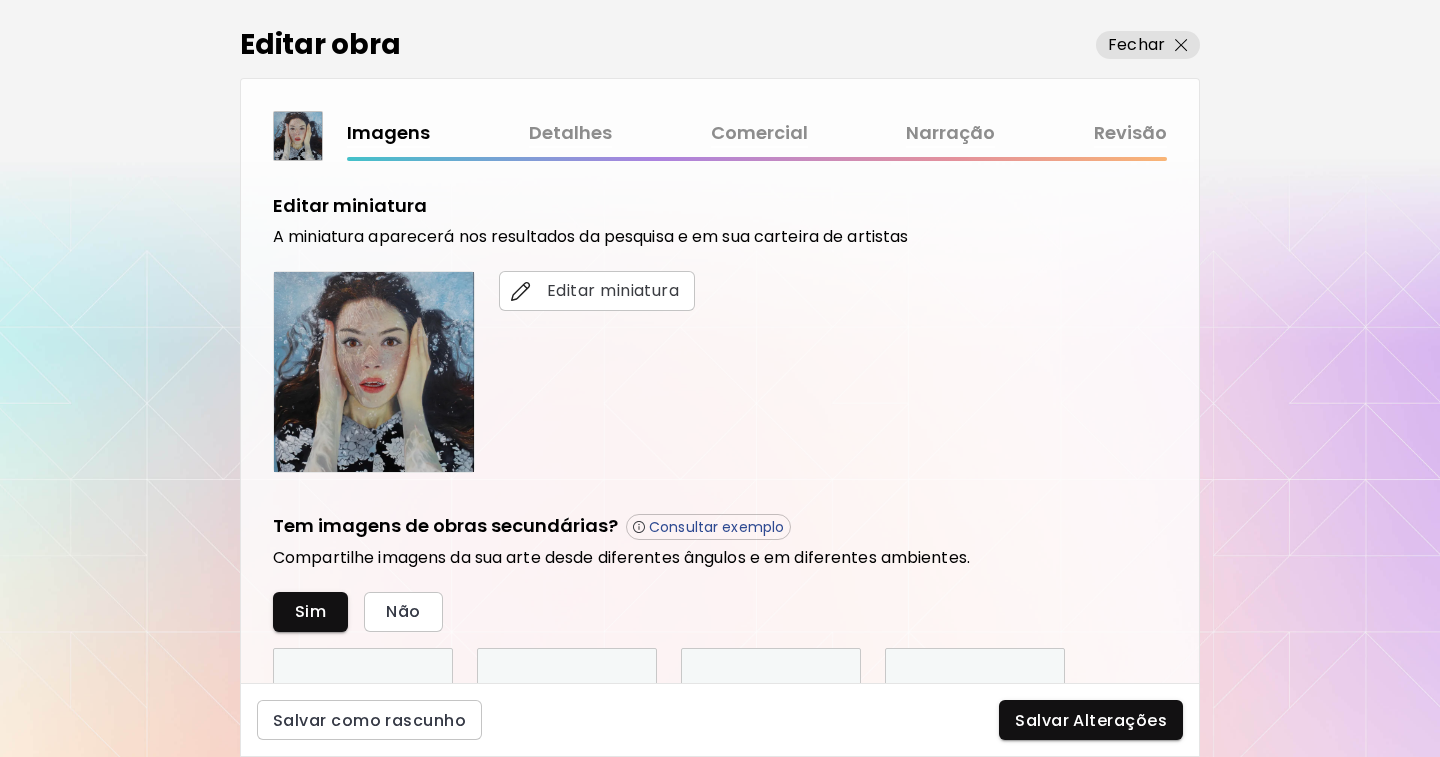 click on "Detalhes" at bounding box center [570, 133] 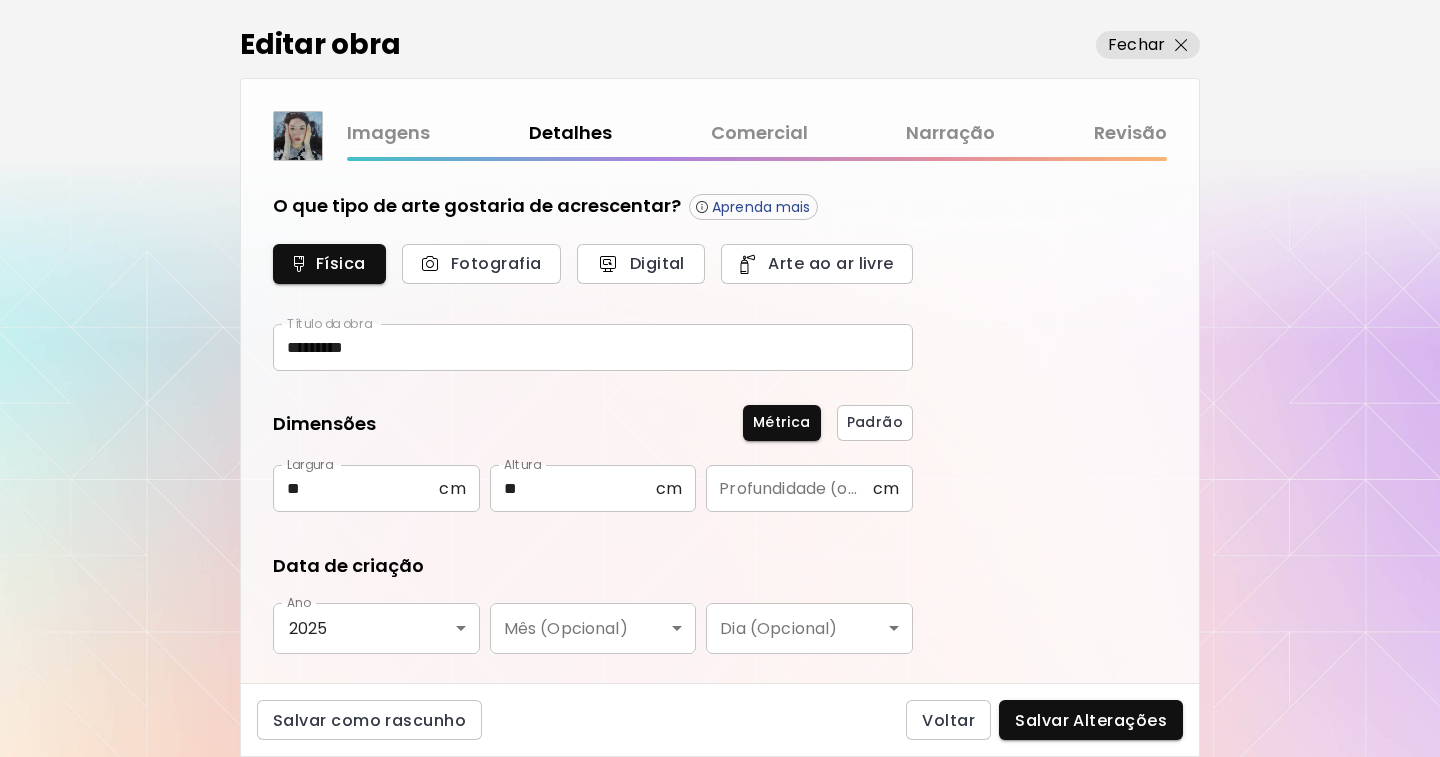 type on "**********" 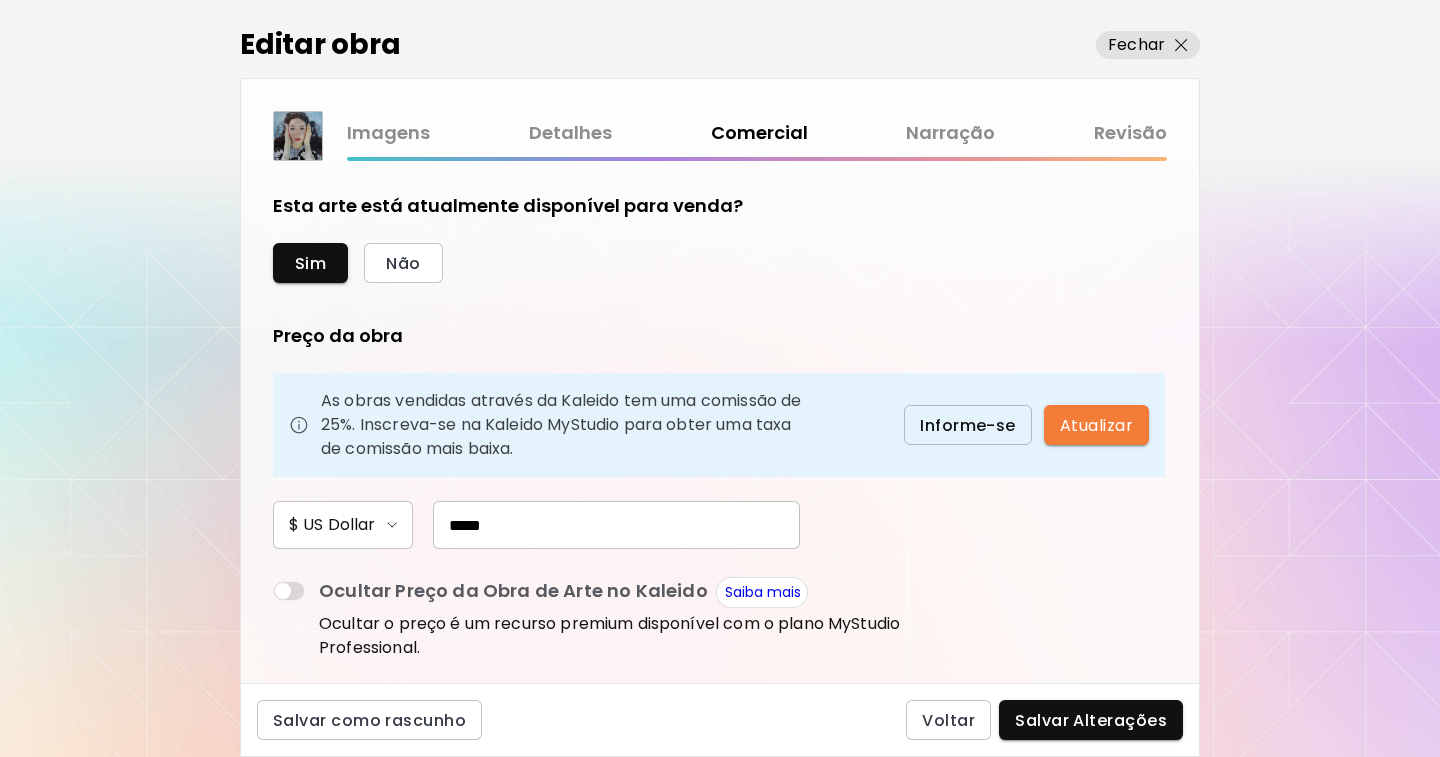 click on "Narração" at bounding box center [950, 133] 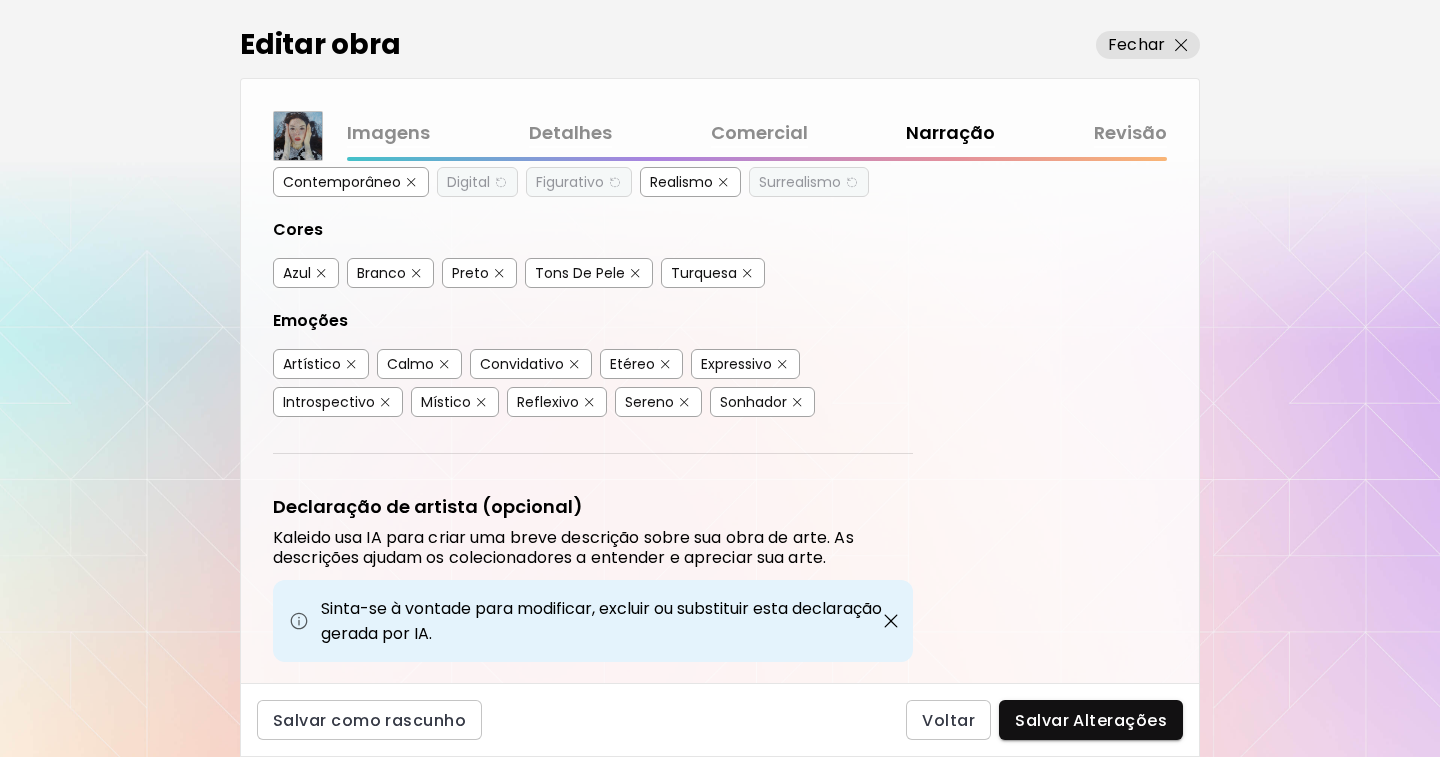 scroll, scrollTop: 462, scrollLeft: 0, axis: vertical 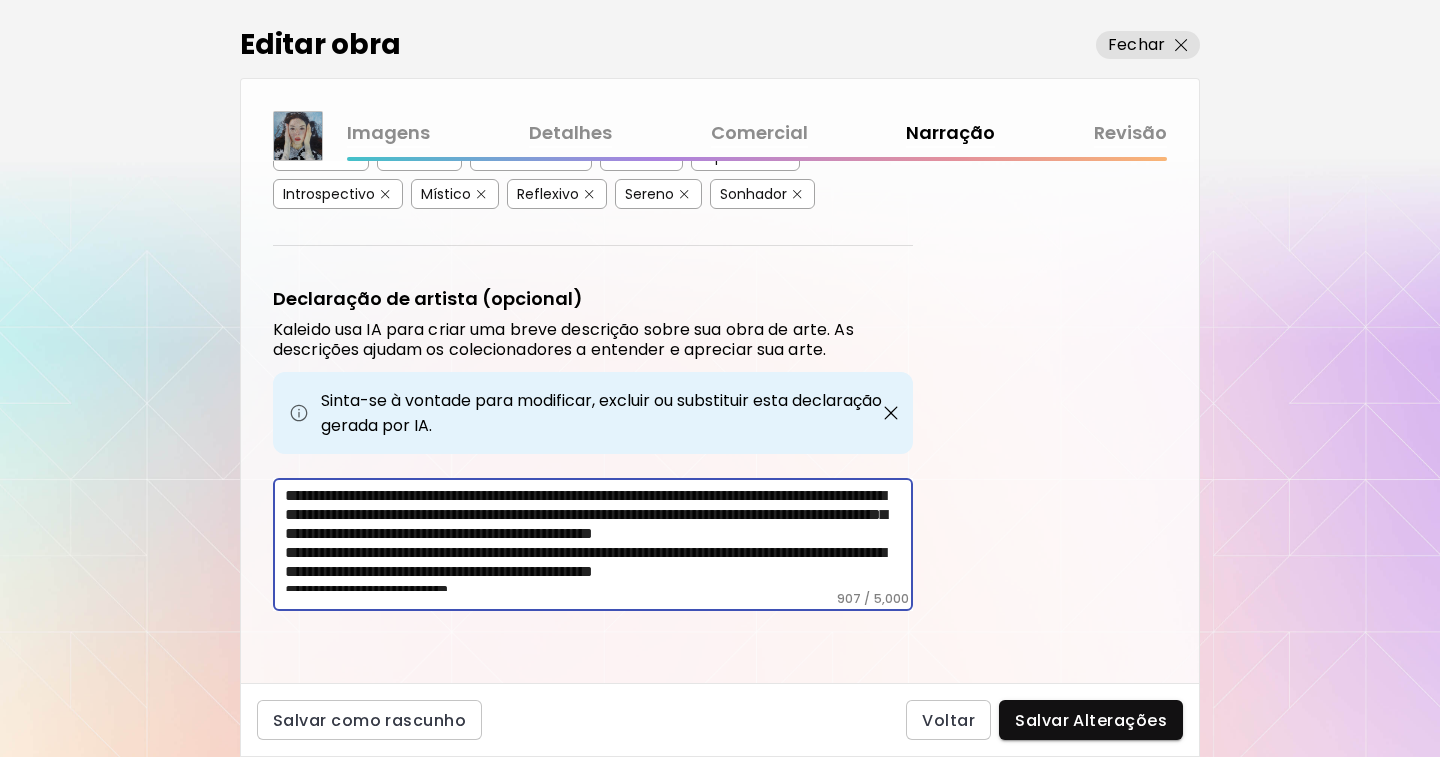 drag, startPoint x: 281, startPoint y: 491, endPoint x: 476, endPoint y: 522, distance: 197.44873 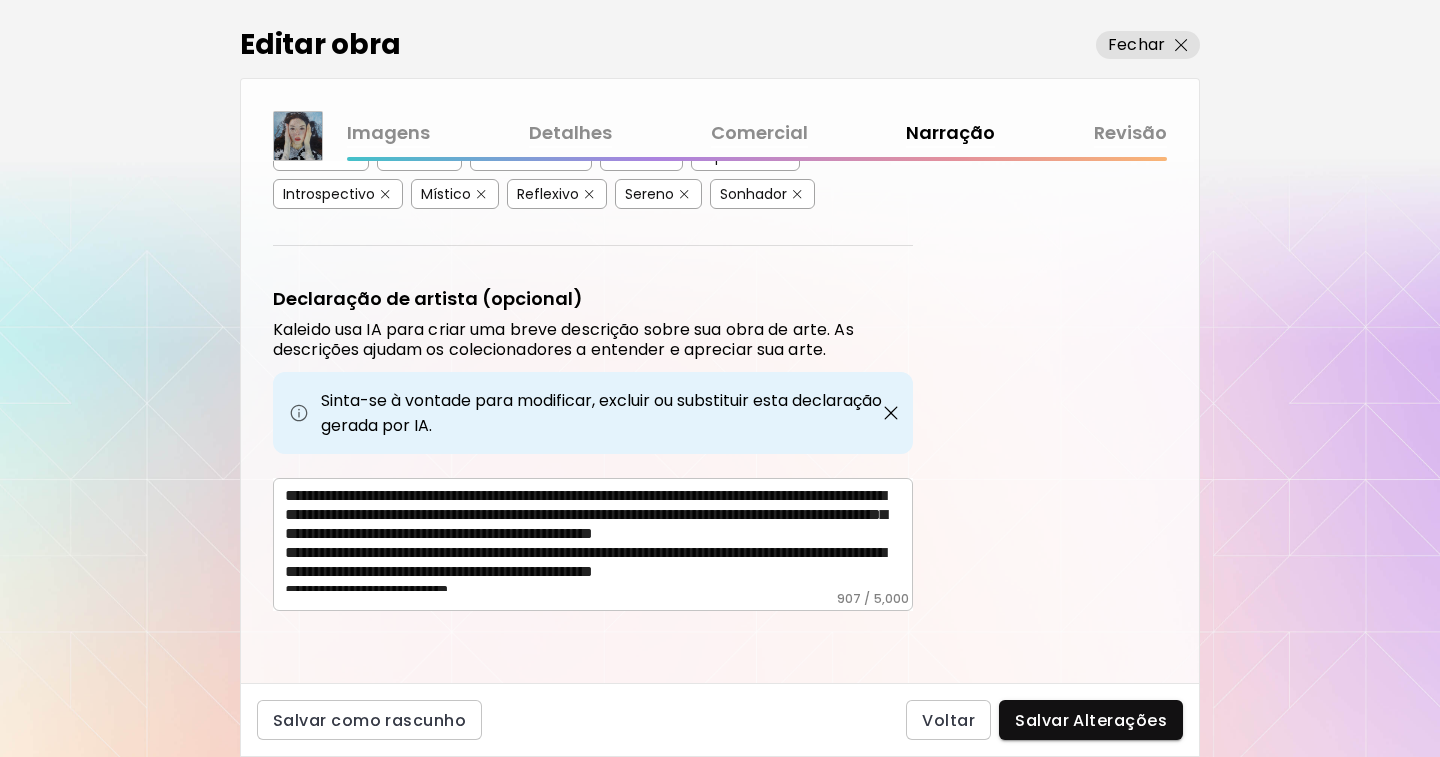 drag, startPoint x: 284, startPoint y: 493, endPoint x: 358, endPoint y: 503, distance: 74.672615 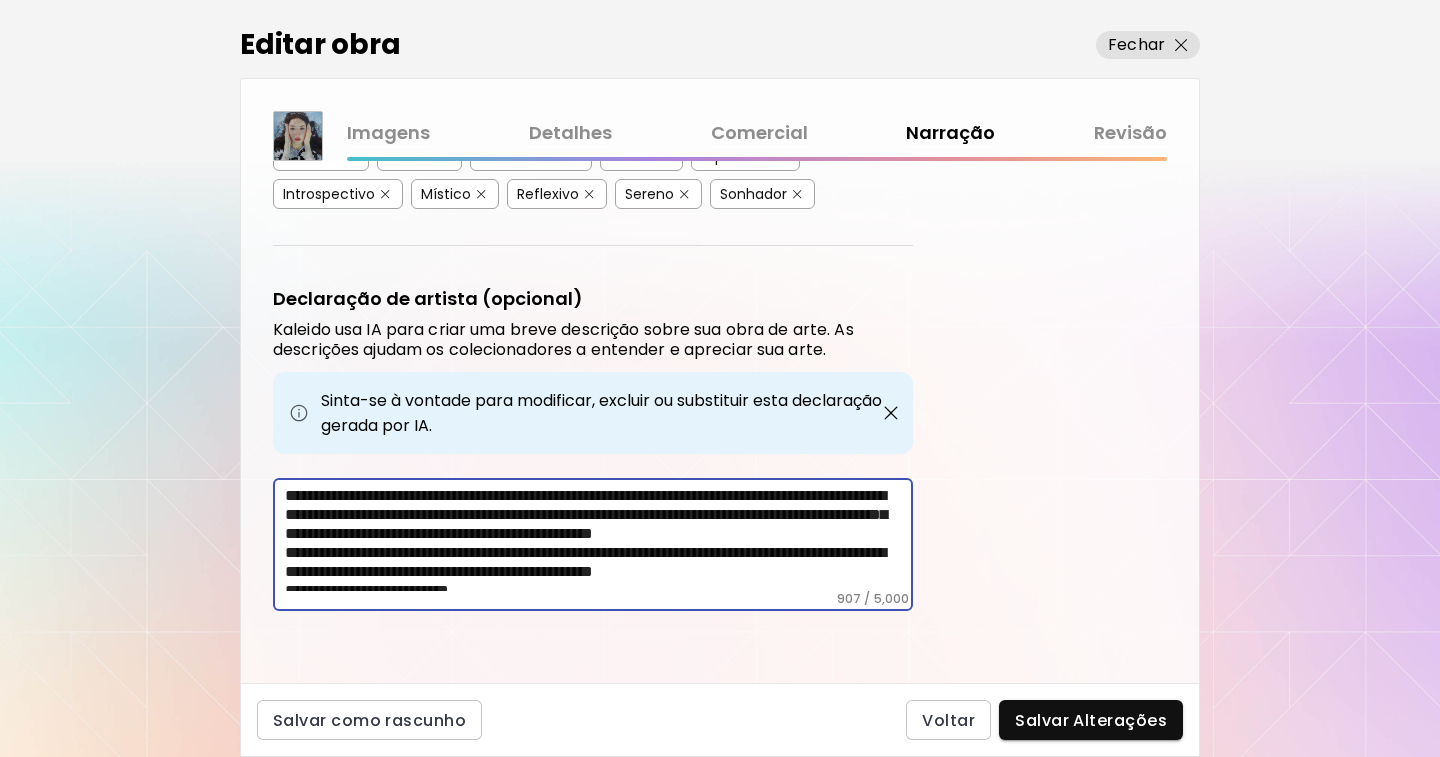 click on "**********" at bounding box center [593, 544] 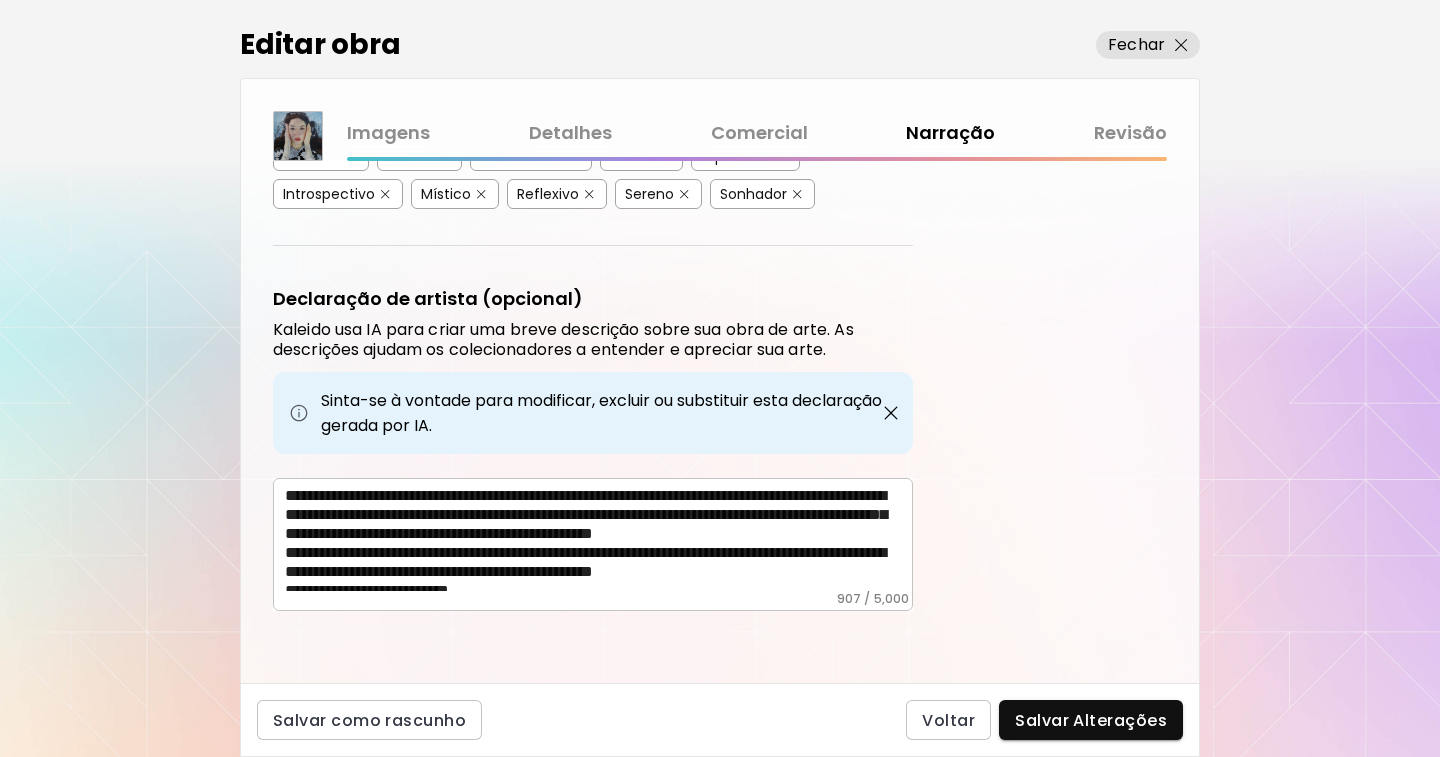 drag, startPoint x: 282, startPoint y: 494, endPoint x: 350, endPoint y: 510, distance: 69.856995 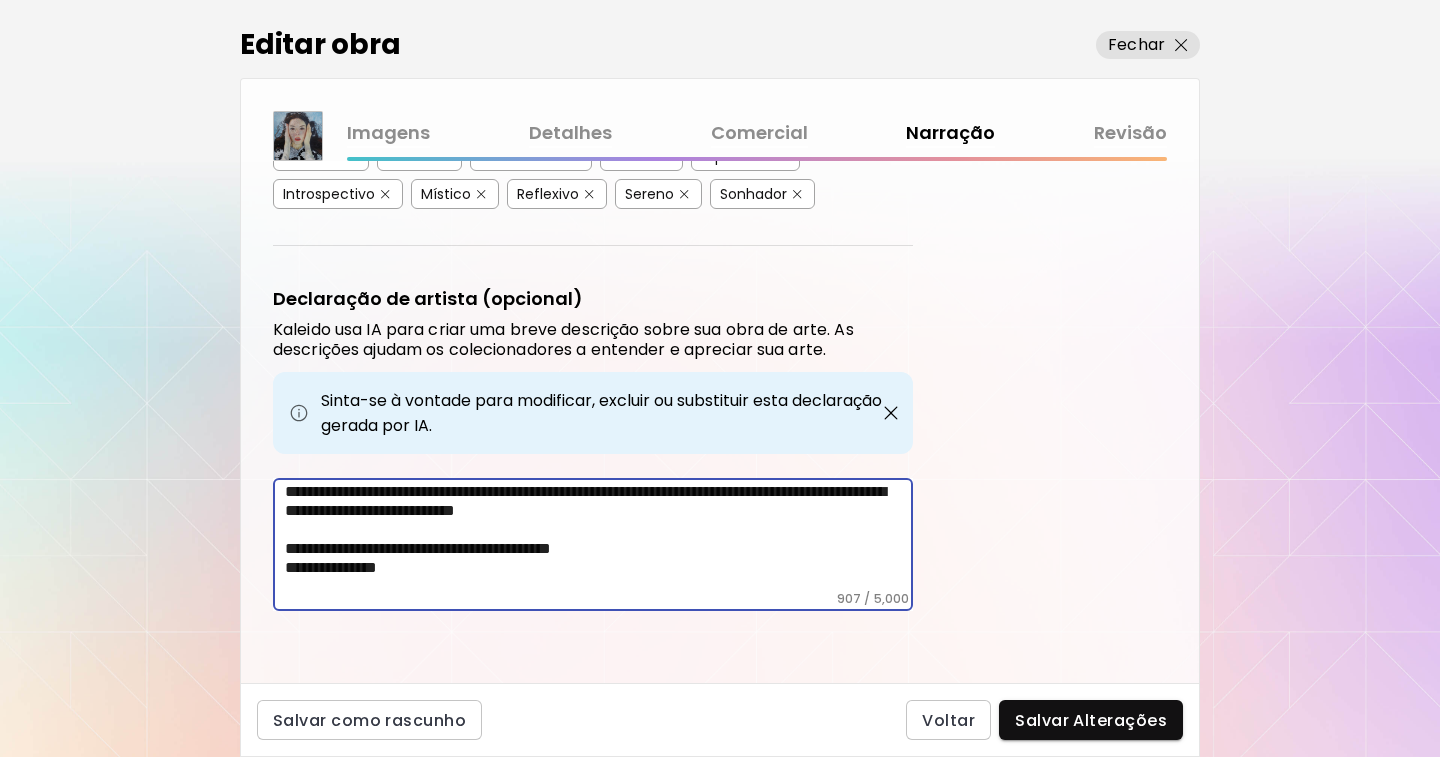 scroll, scrollTop: 294, scrollLeft: 0, axis: vertical 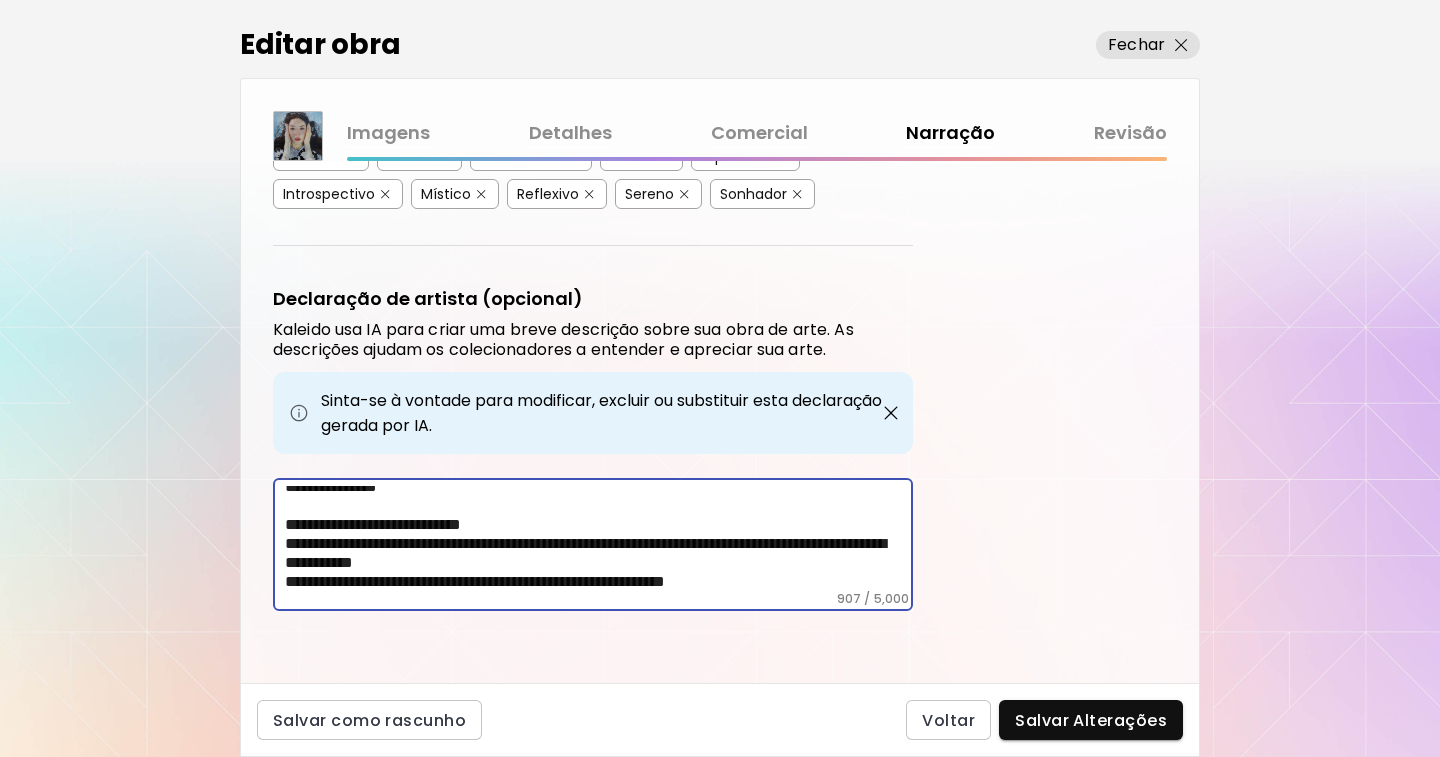 drag, startPoint x: 286, startPoint y: 490, endPoint x: 815, endPoint y: 590, distance: 538.36884 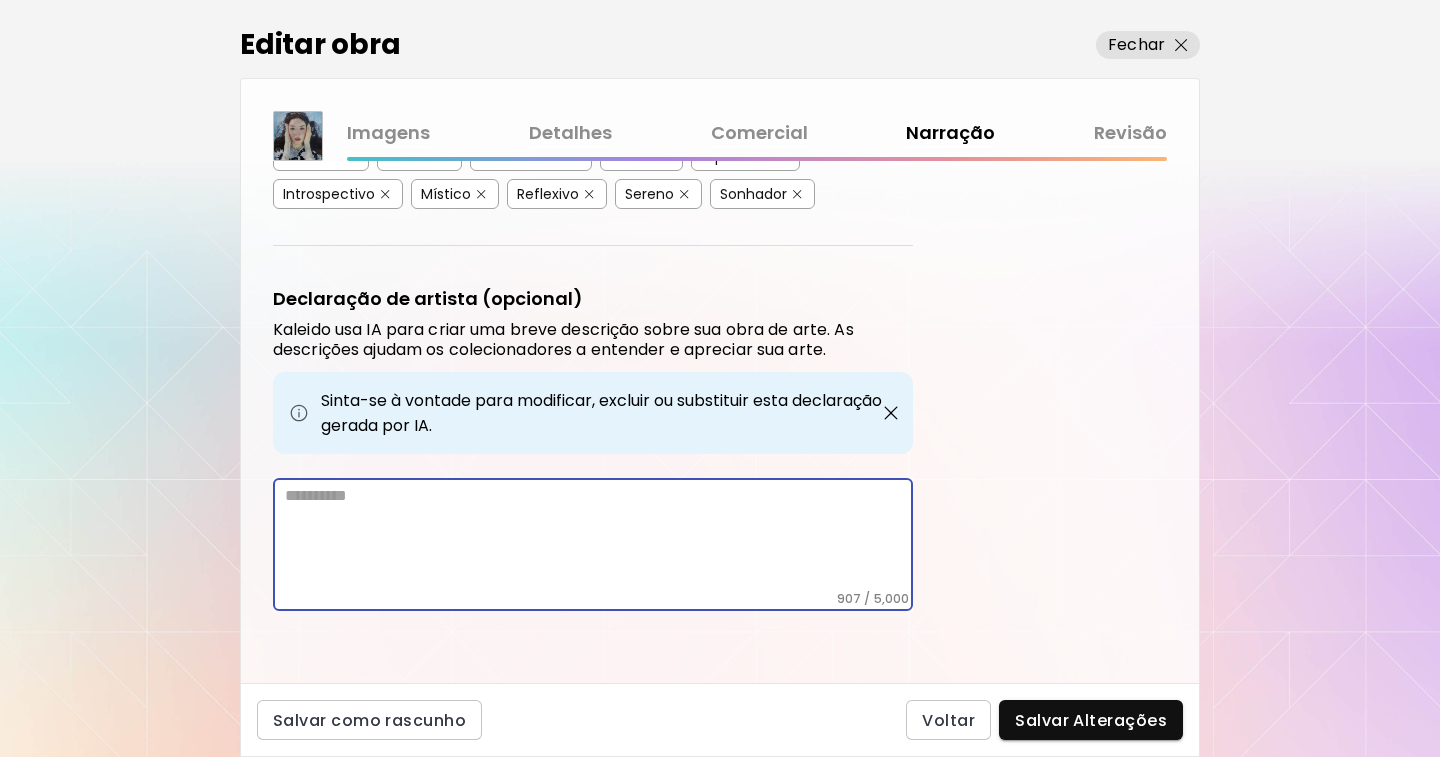 scroll, scrollTop: 0, scrollLeft: 0, axis: both 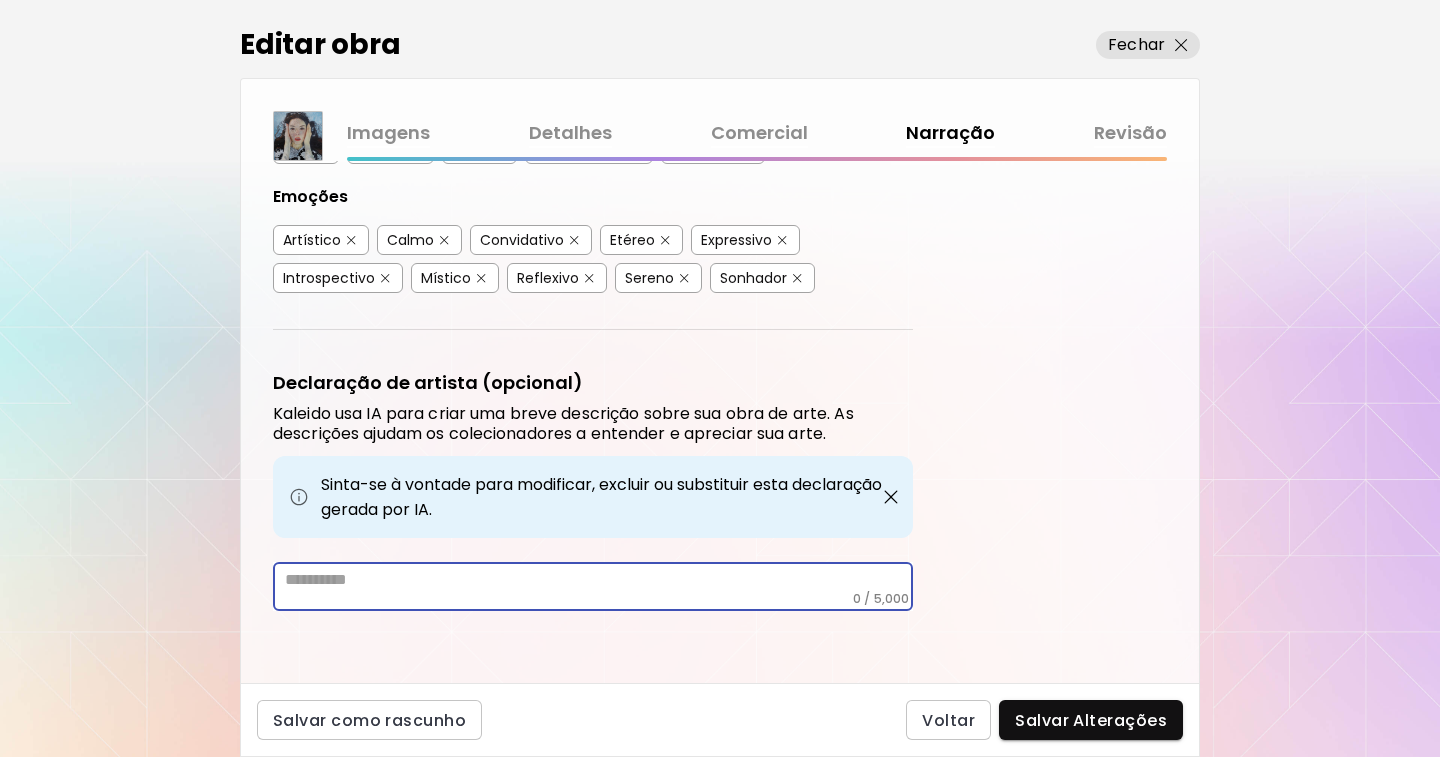 paste on "**********" 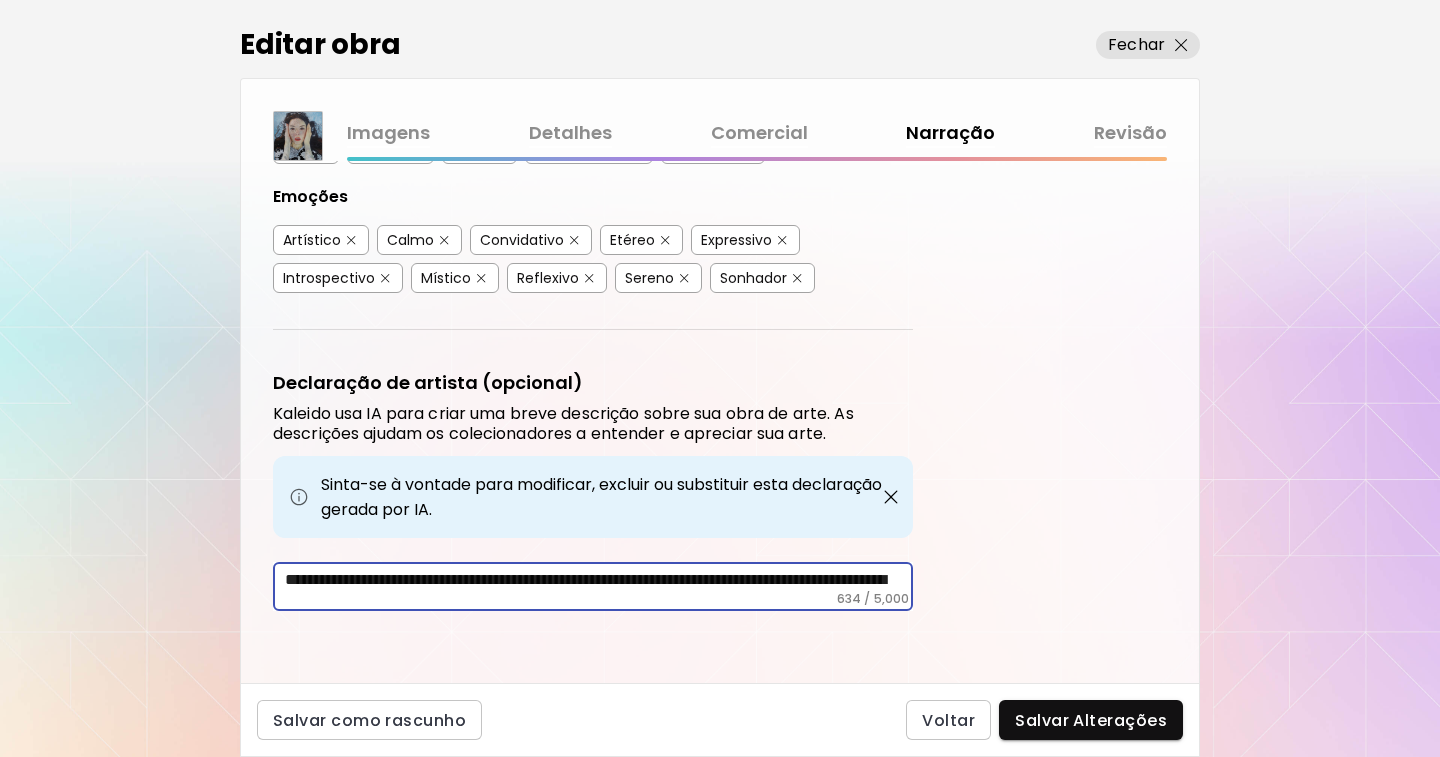 scroll, scrollTop: 218, scrollLeft: 0, axis: vertical 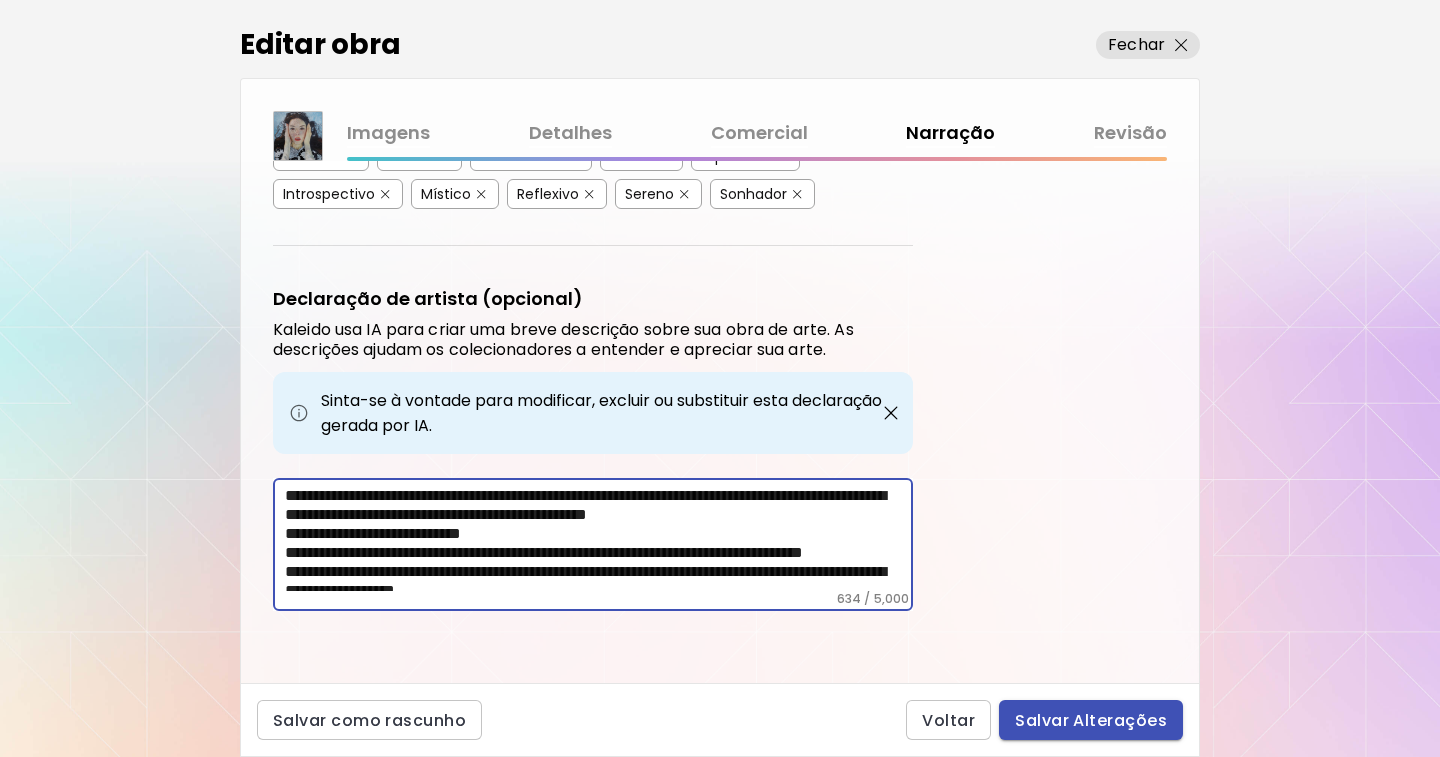 type on "**********" 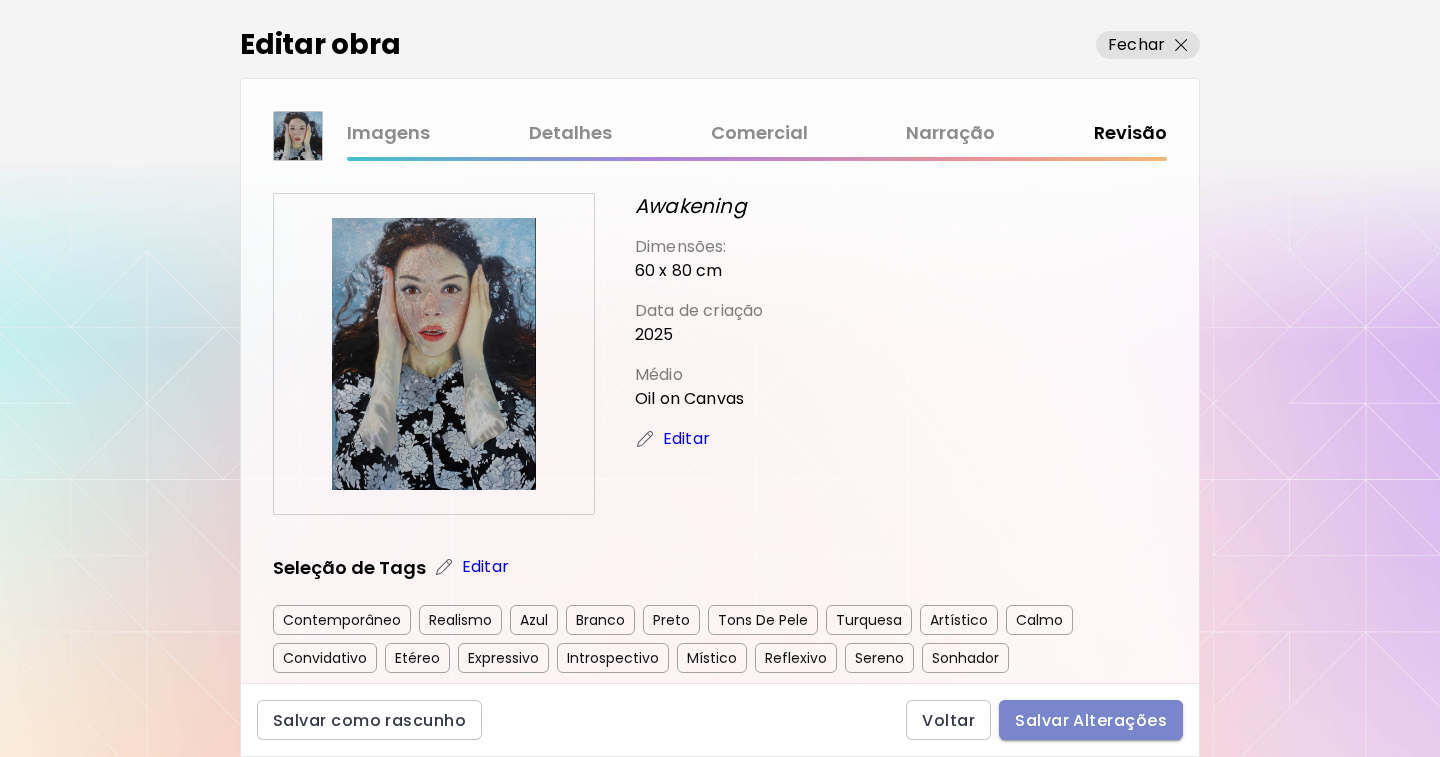 click on "Salvar Alterações" at bounding box center [1091, 720] 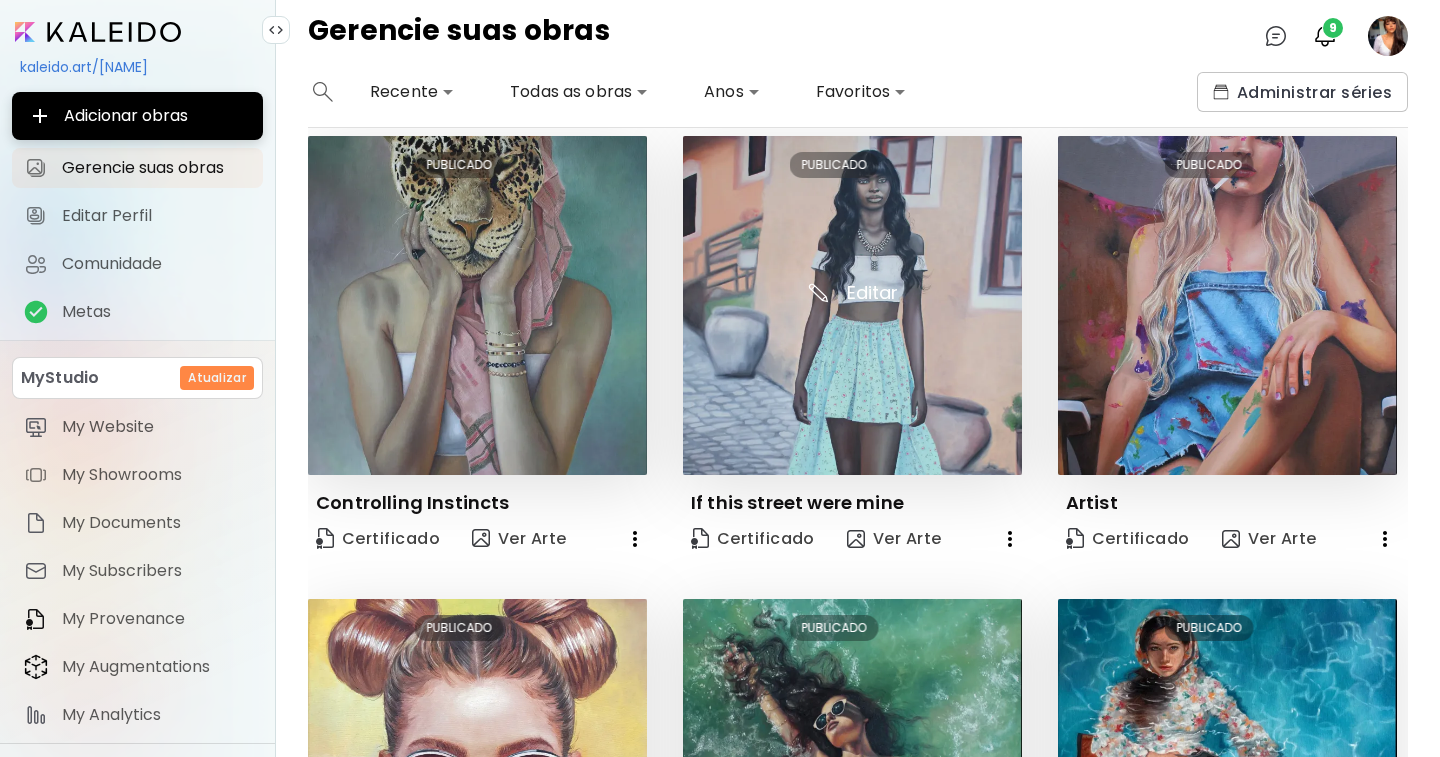 scroll, scrollTop: 0, scrollLeft: 0, axis: both 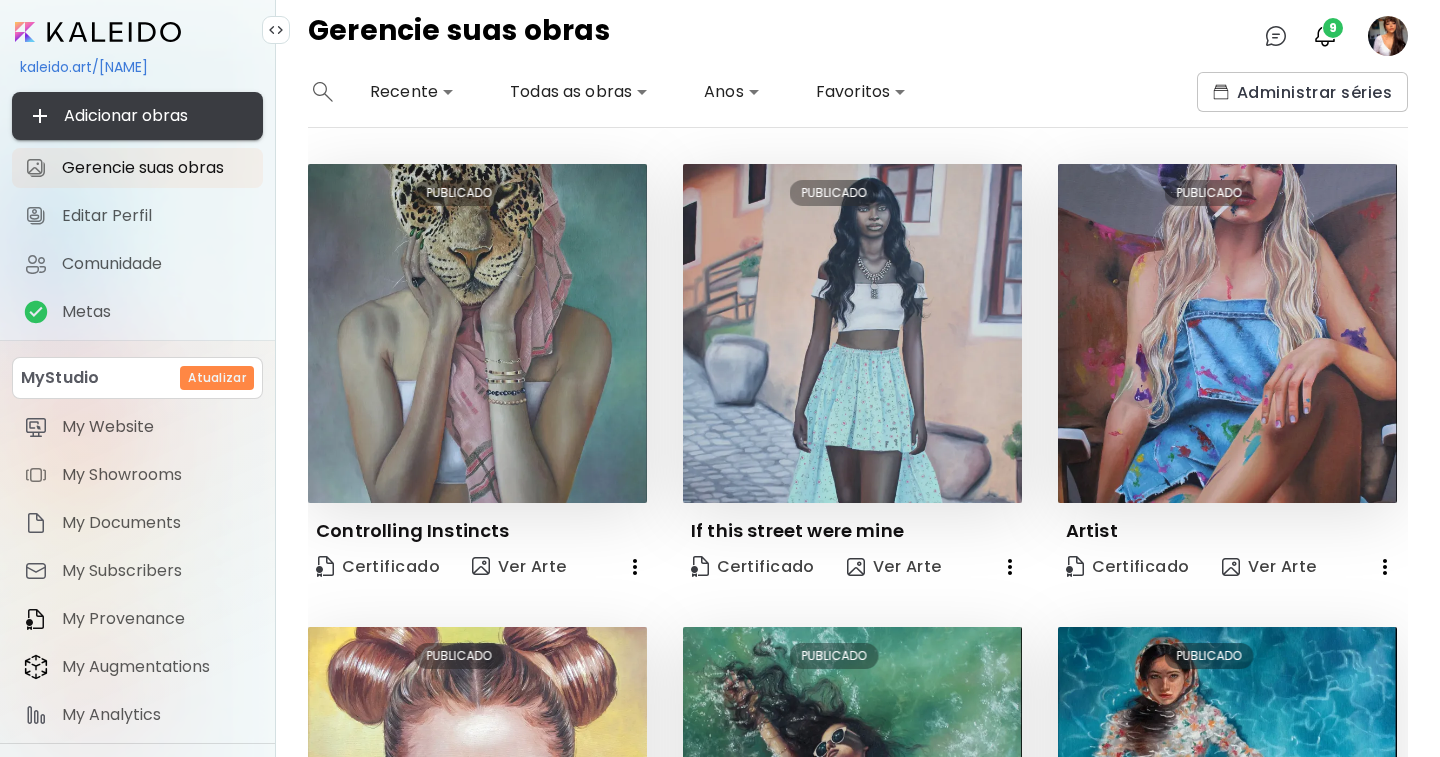 click on "Adicionar obras" at bounding box center (137, 116) 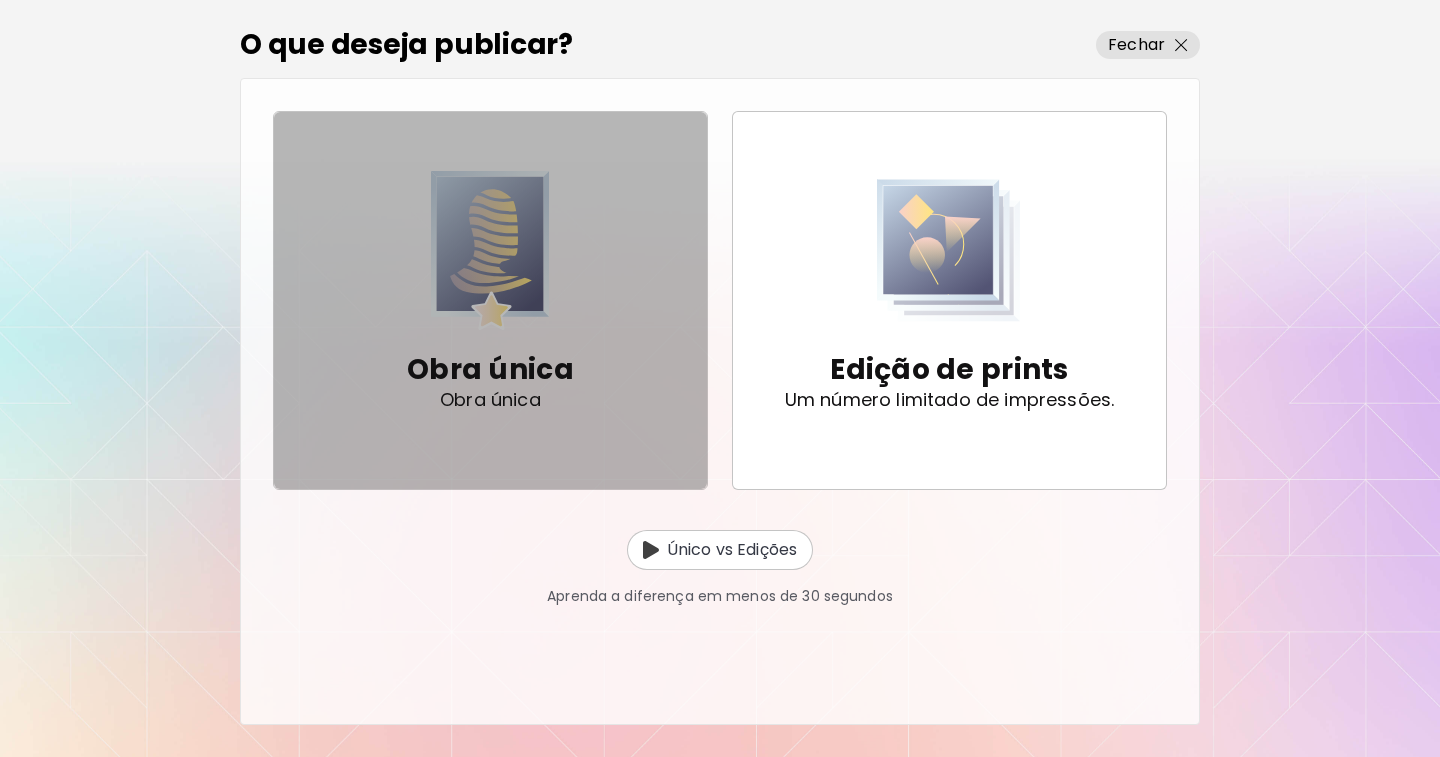 click at bounding box center (491, 250) 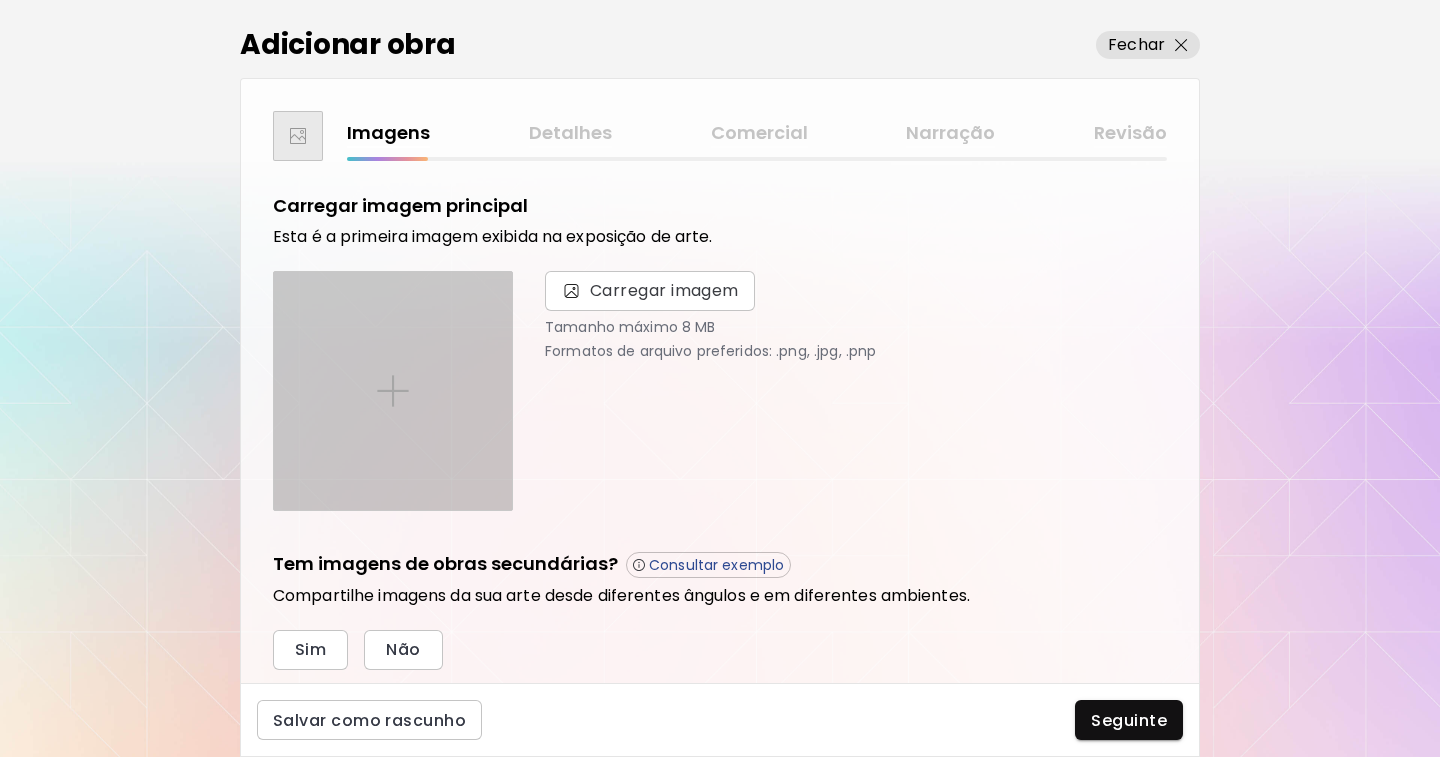 click at bounding box center [393, 391] 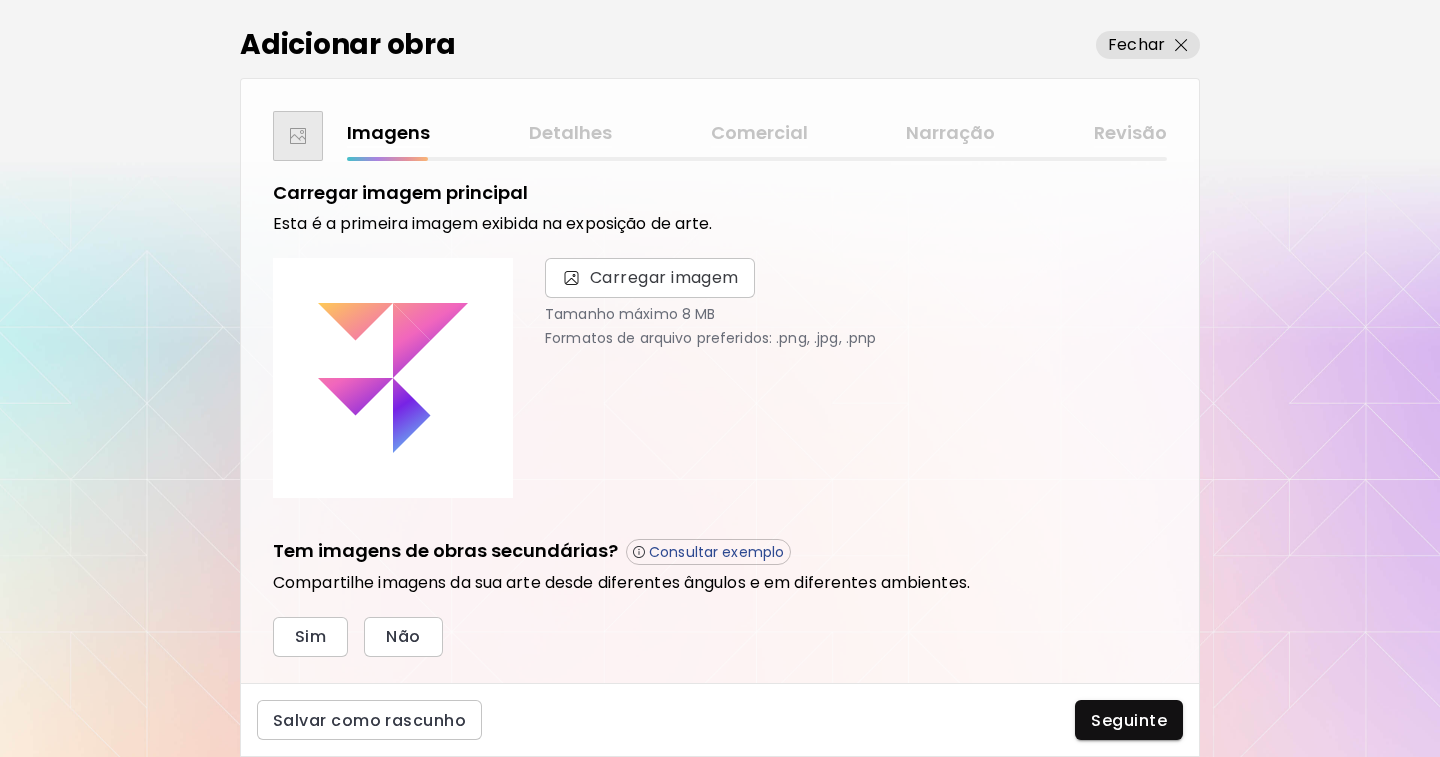 scroll, scrollTop: 0, scrollLeft: 0, axis: both 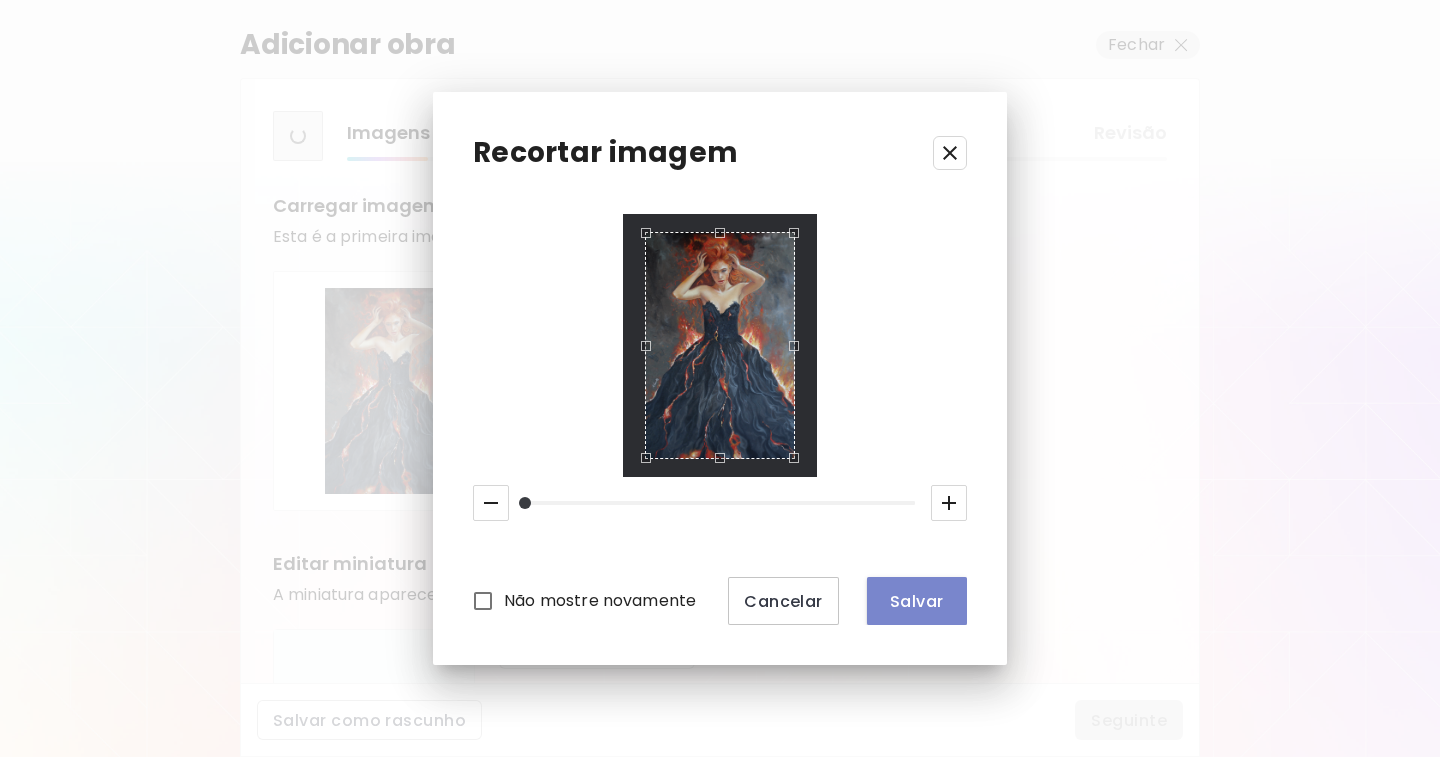 click on "Salvar" at bounding box center (917, 601) 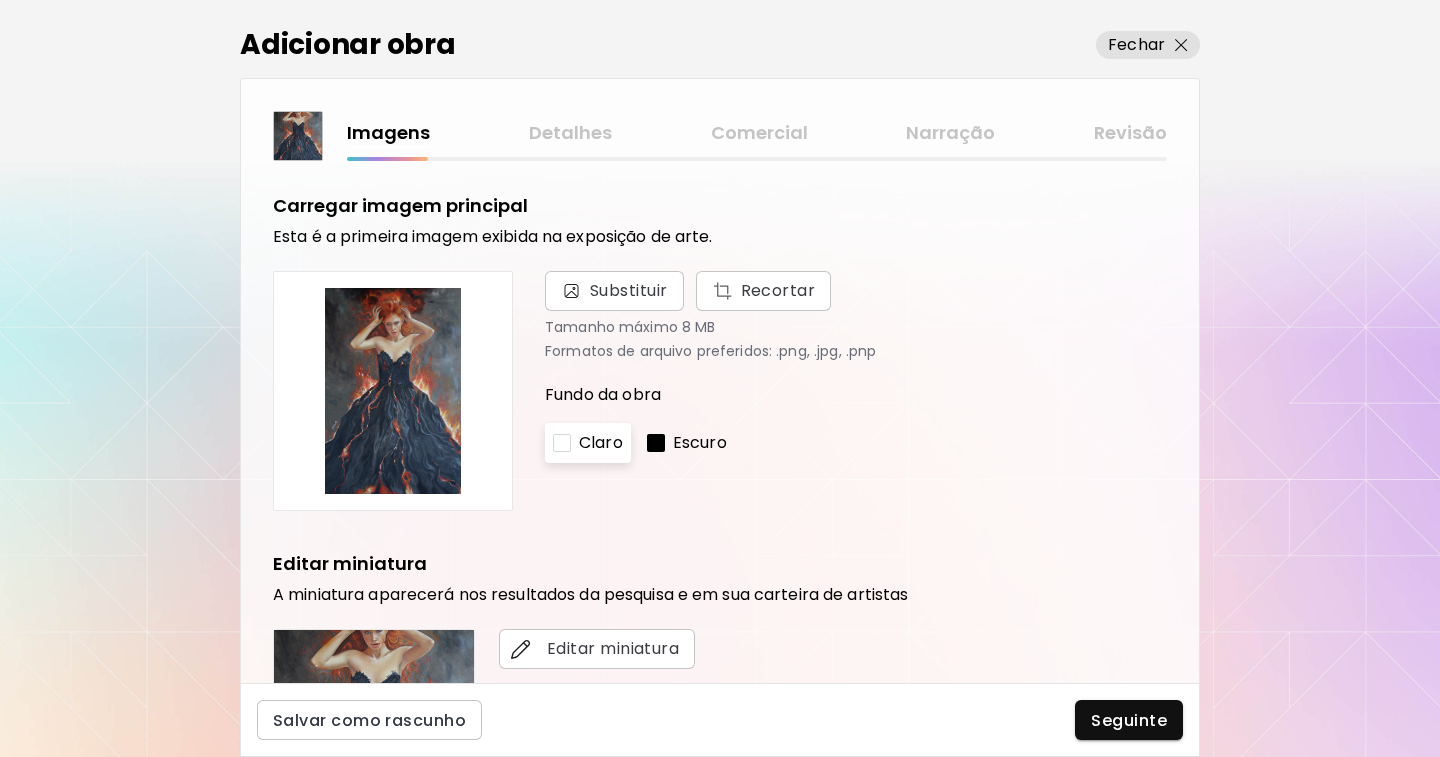 scroll, scrollTop: 300, scrollLeft: 0, axis: vertical 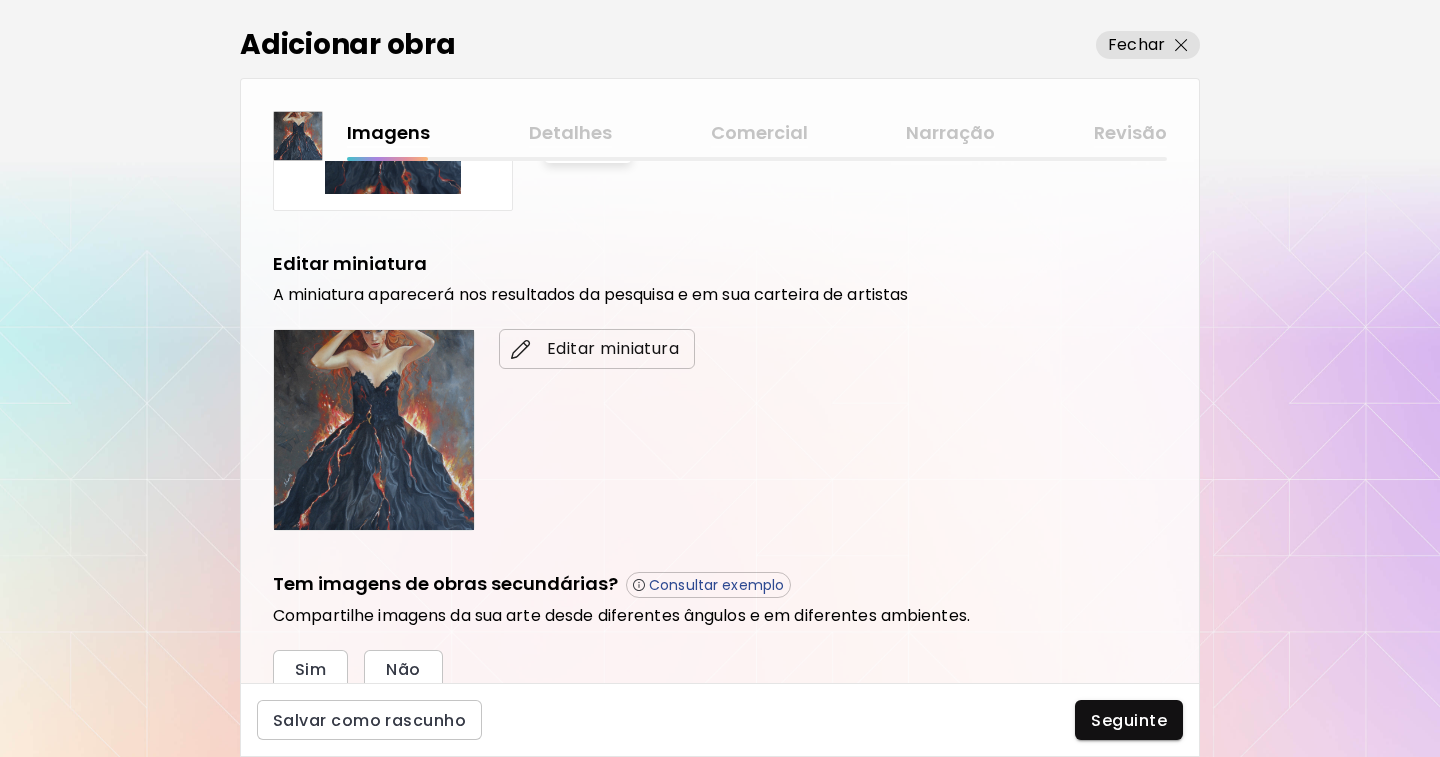 click on "Editar miniatura" at bounding box center [597, 349] 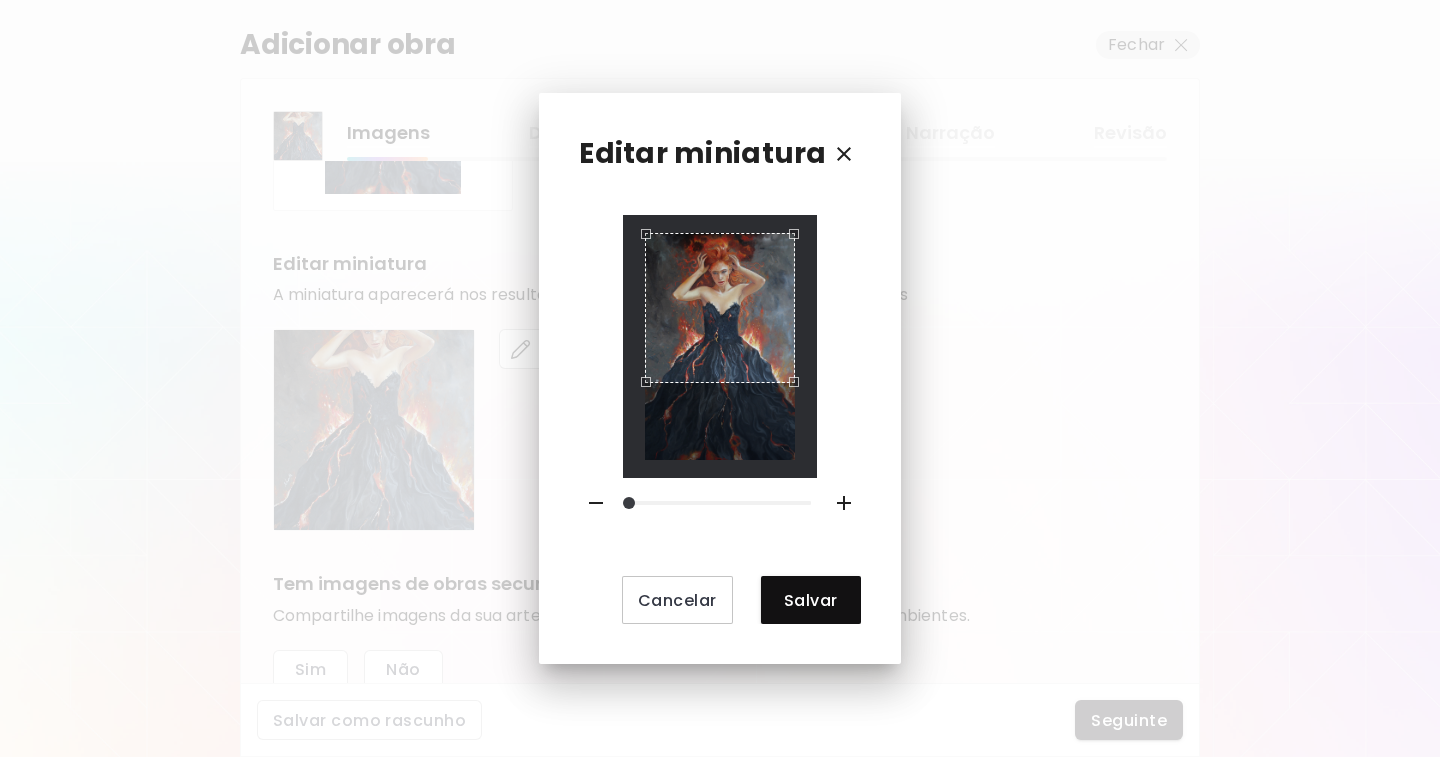click at bounding box center (720, 308) 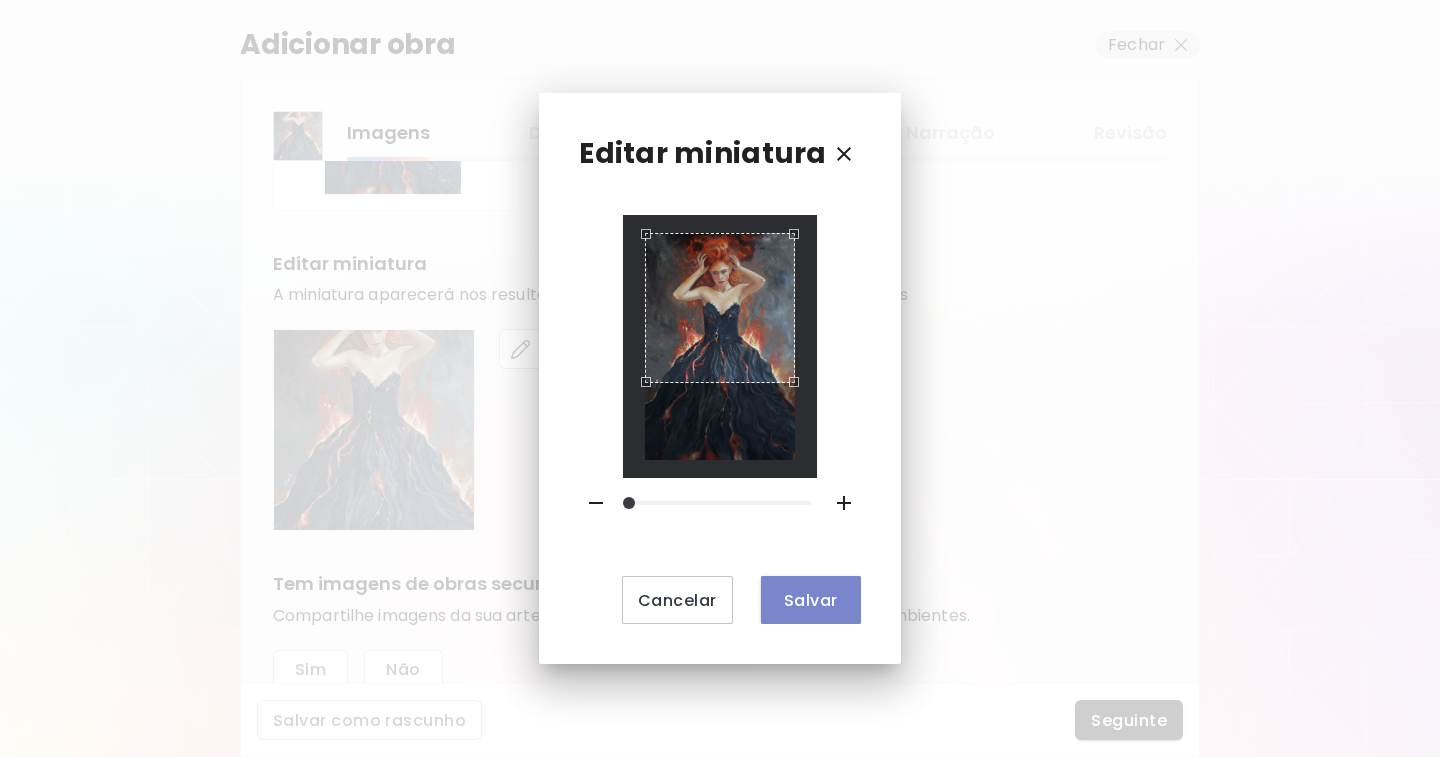click on "Salvar" at bounding box center (811, 600) 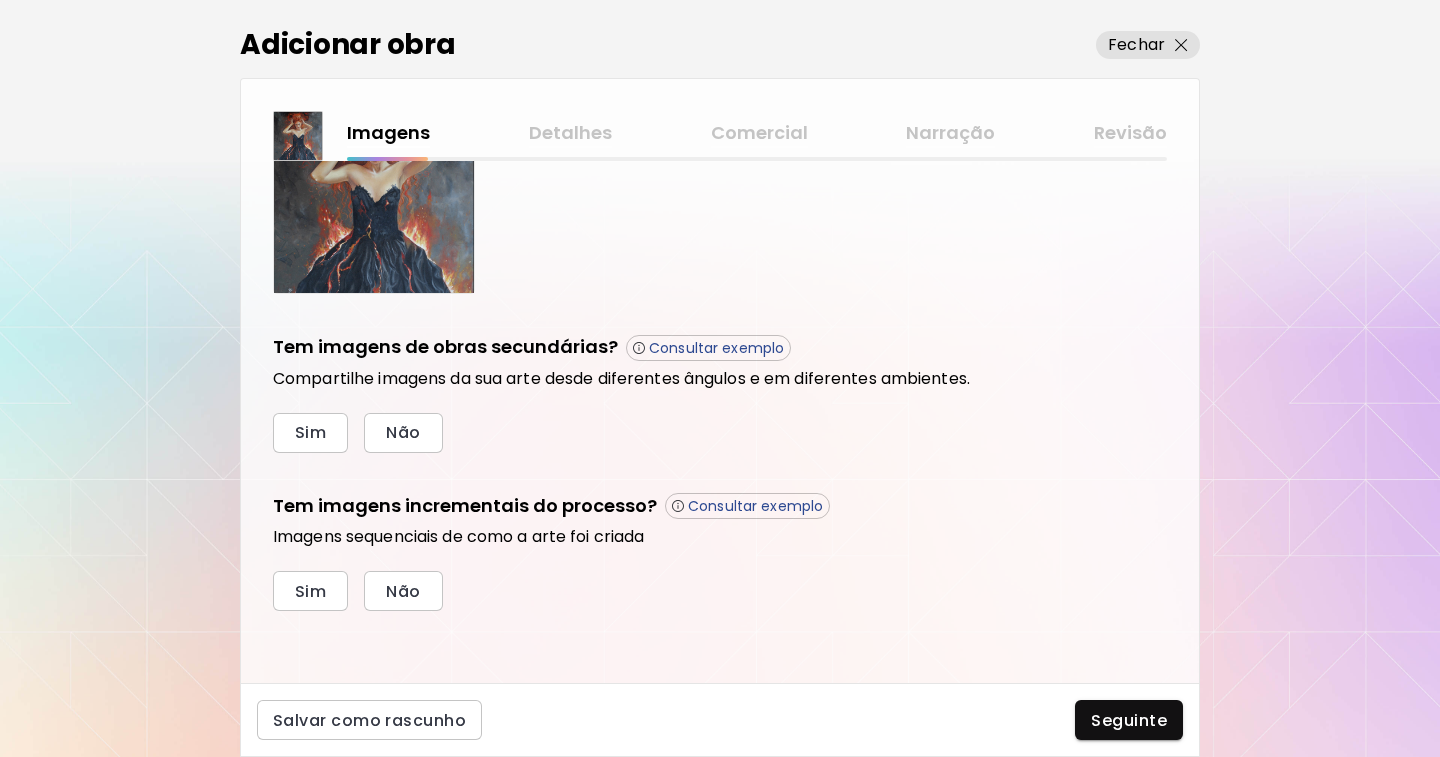 scroll, scrollTop: 437, scrollLeft: 0, axis: vertical 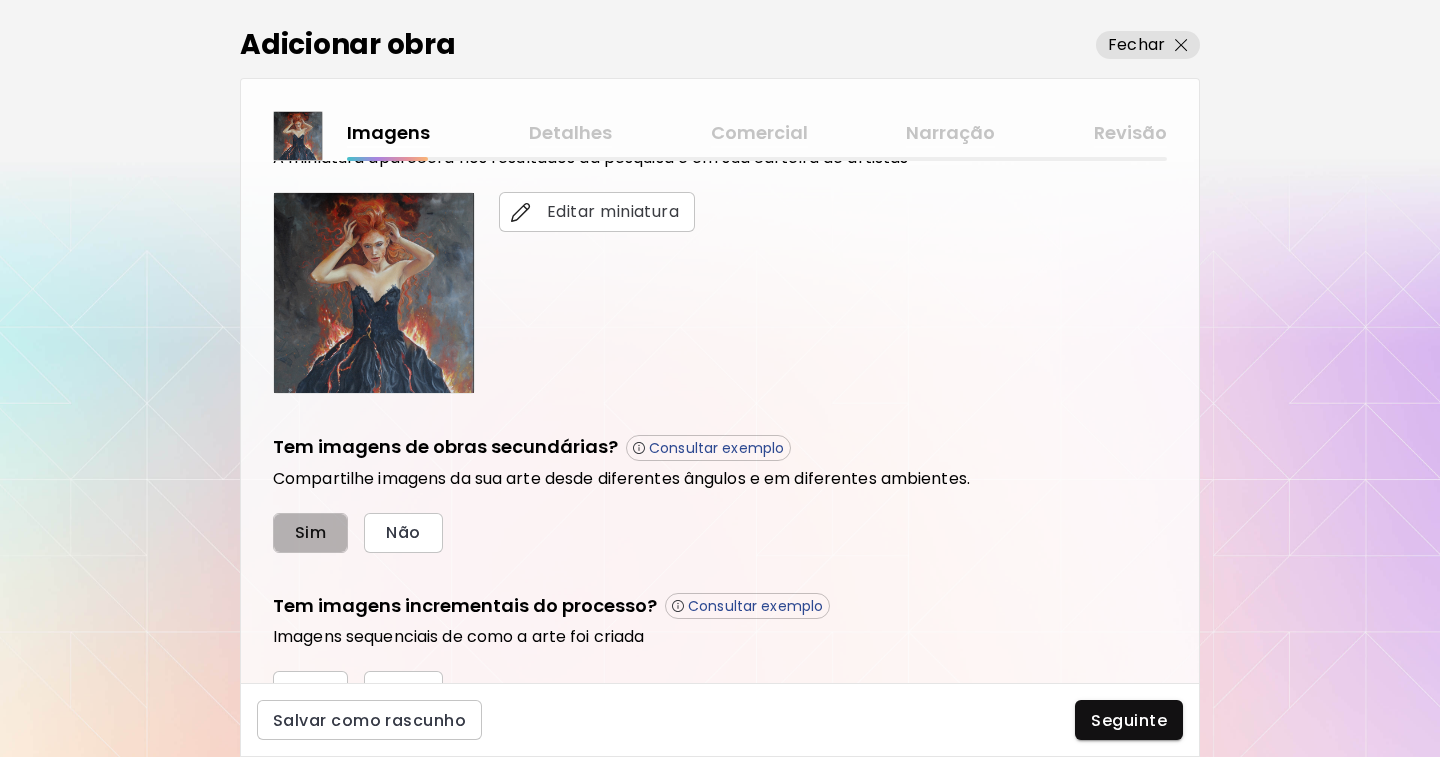 click on "Sim" at bounding box center [310, 532] 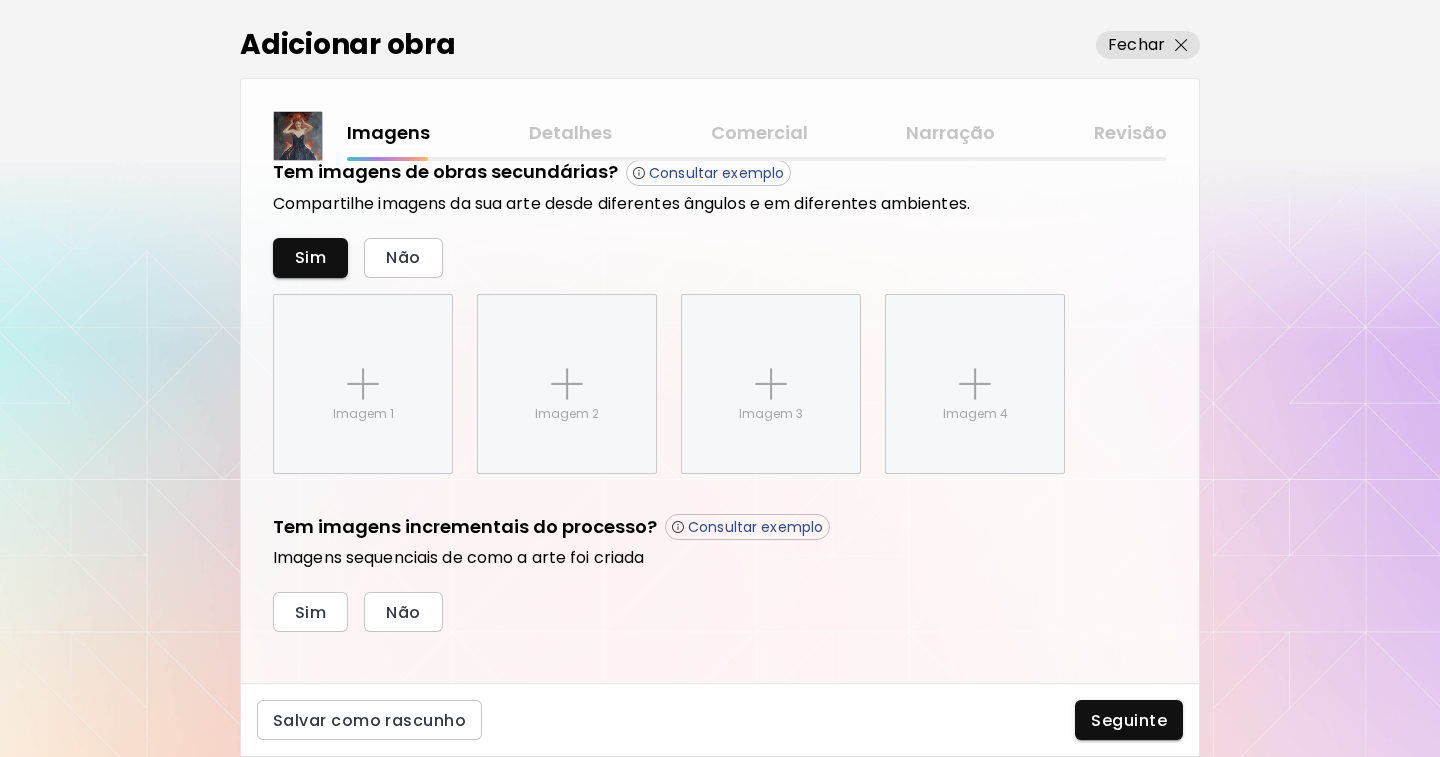 scroll, scrollTop: 733, scrollLeft: 0, axis: vertical 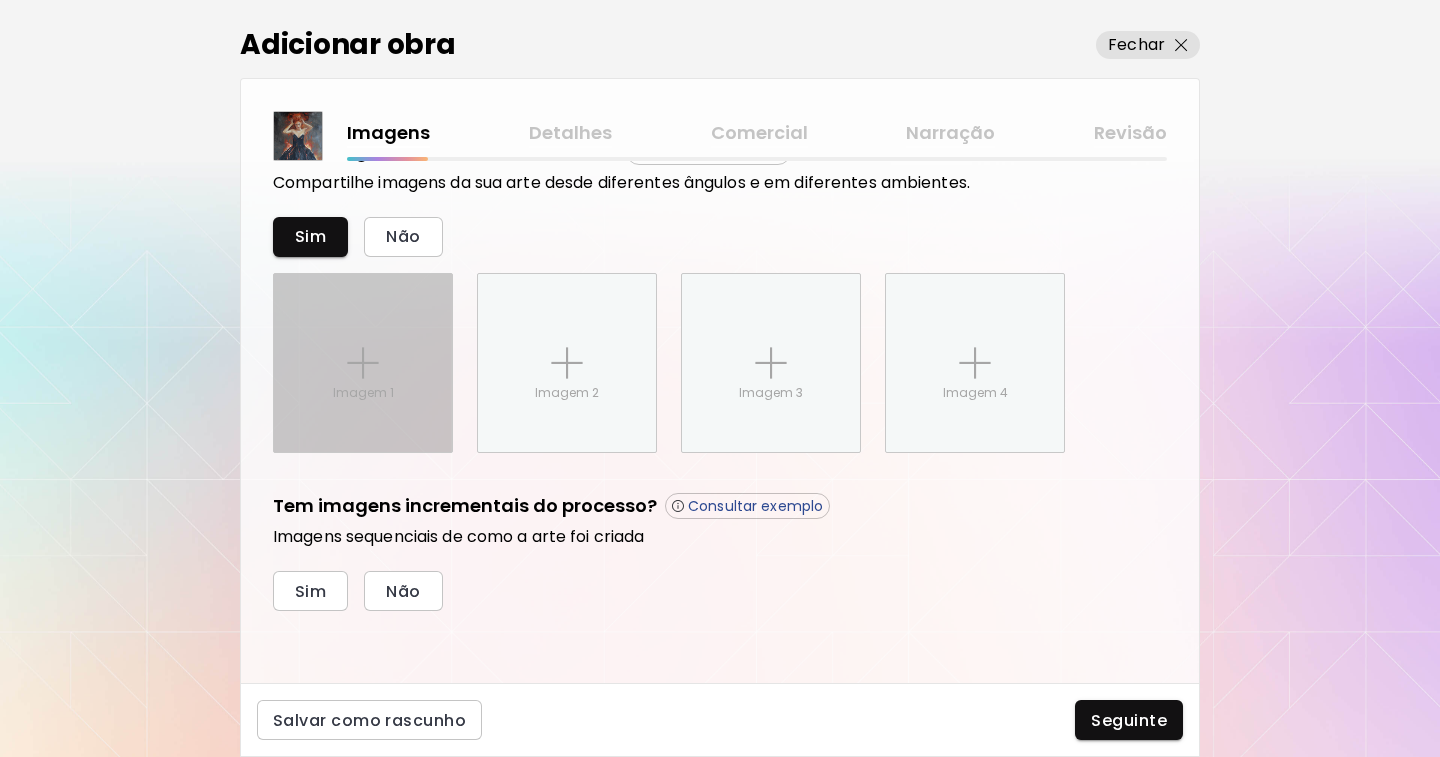 click at bounding box center (363, 363) 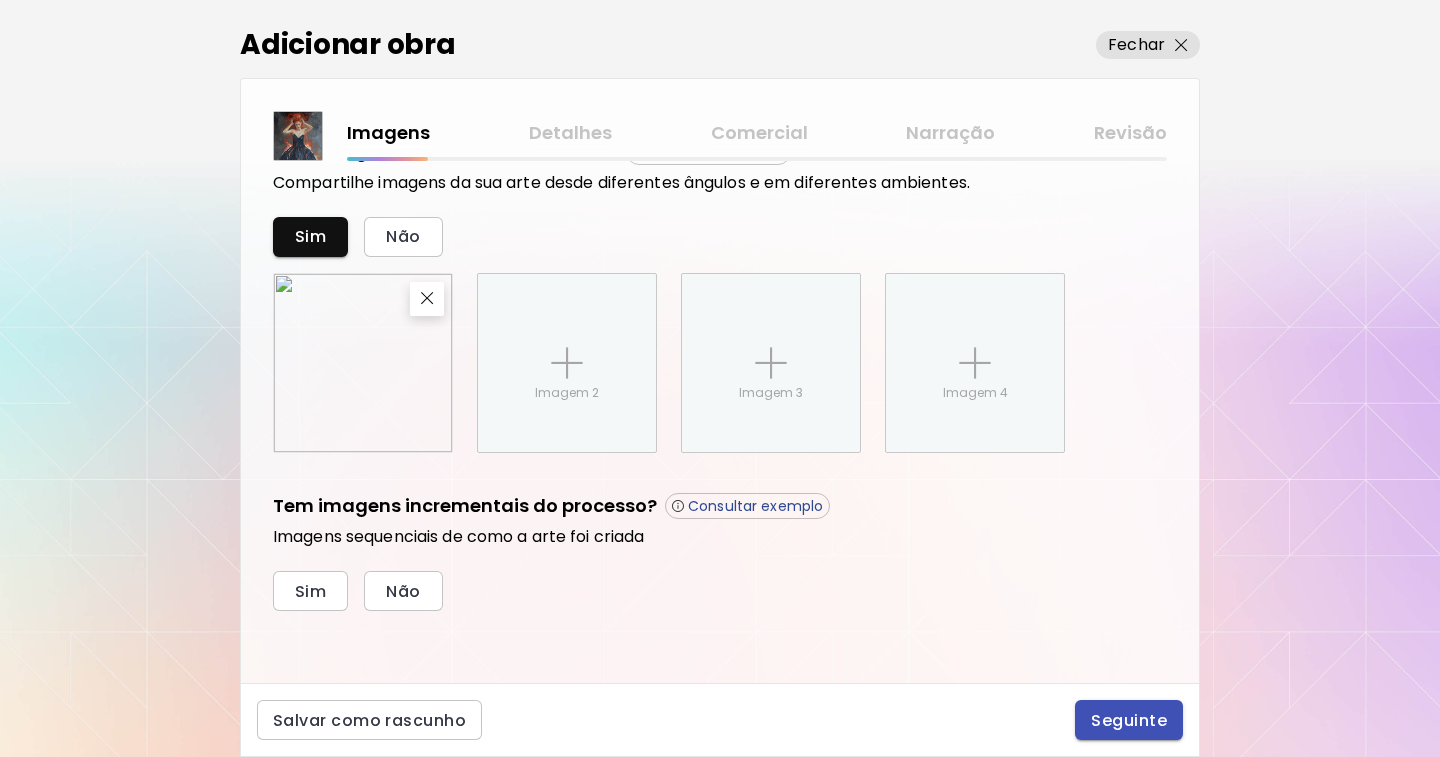 click on "Seguinte" at bounding box center (1129, 720) 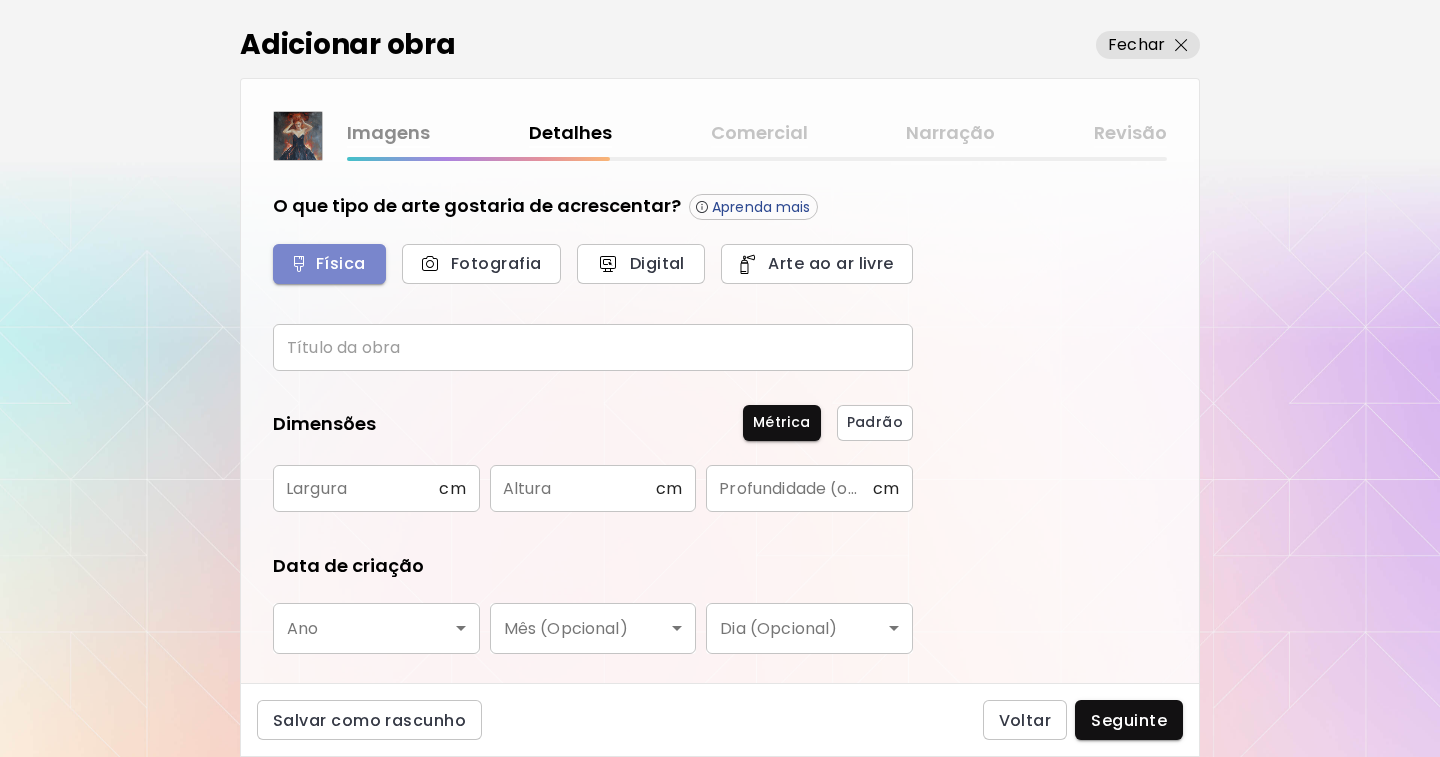 click on "Física" at bounding box center [329, 263] 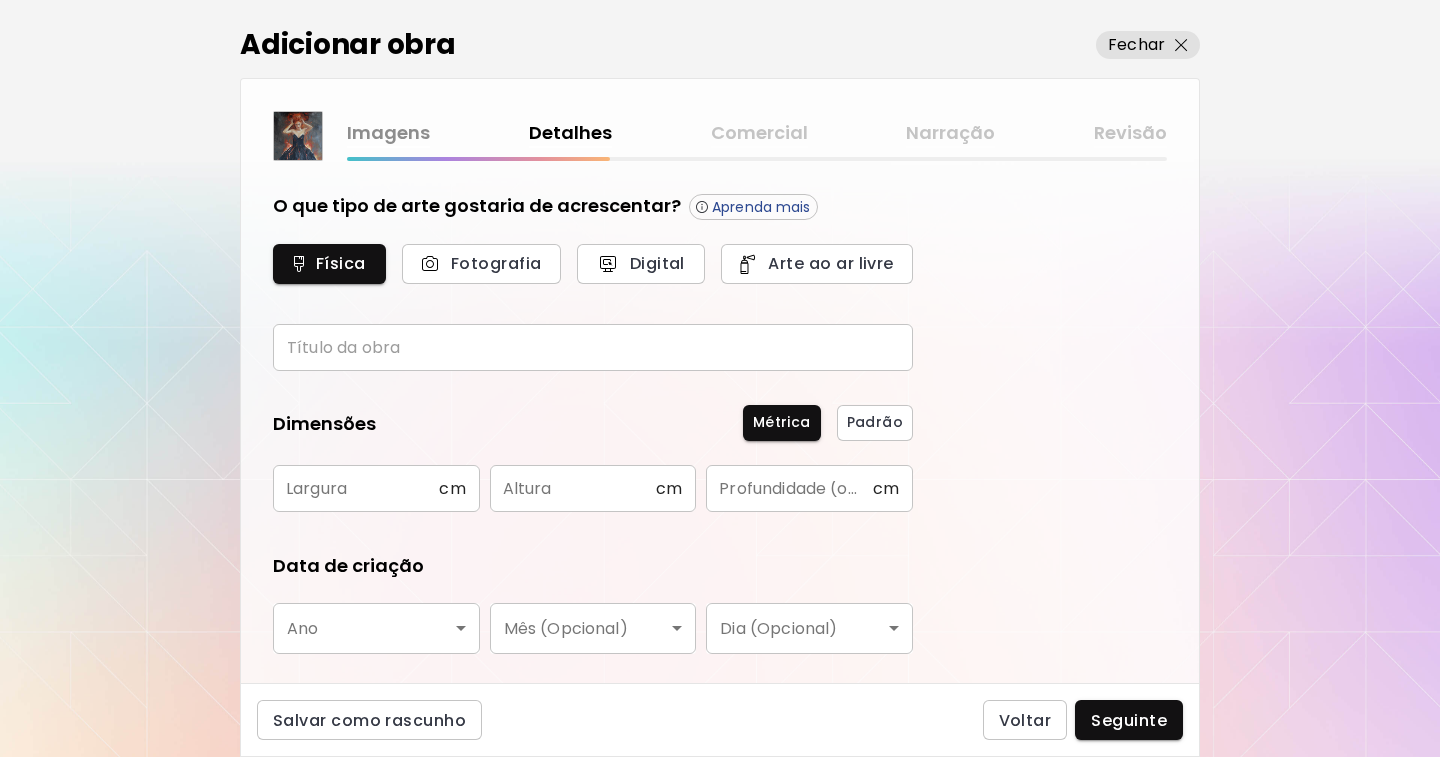 click at bounding box center (593, 347) 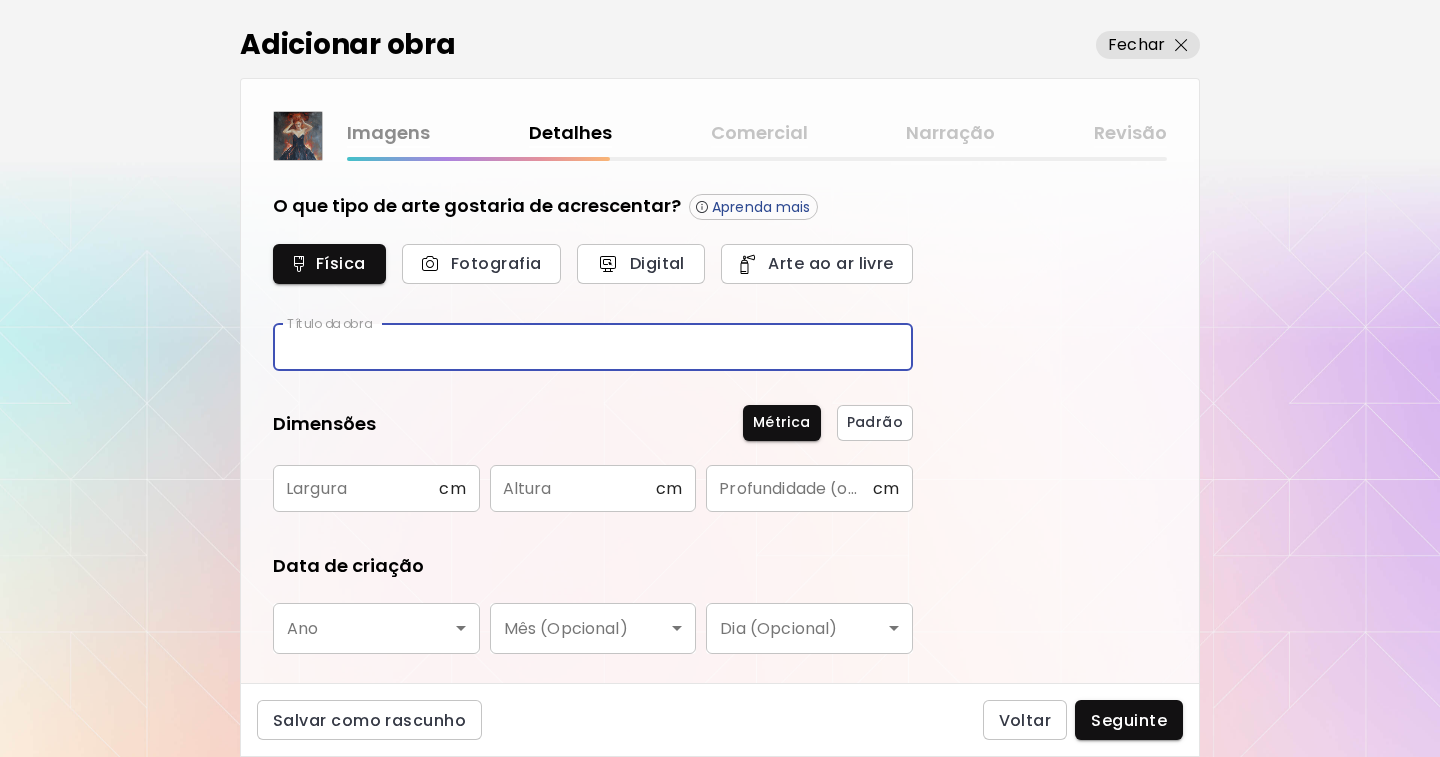 click at bounding box center (593, 347) 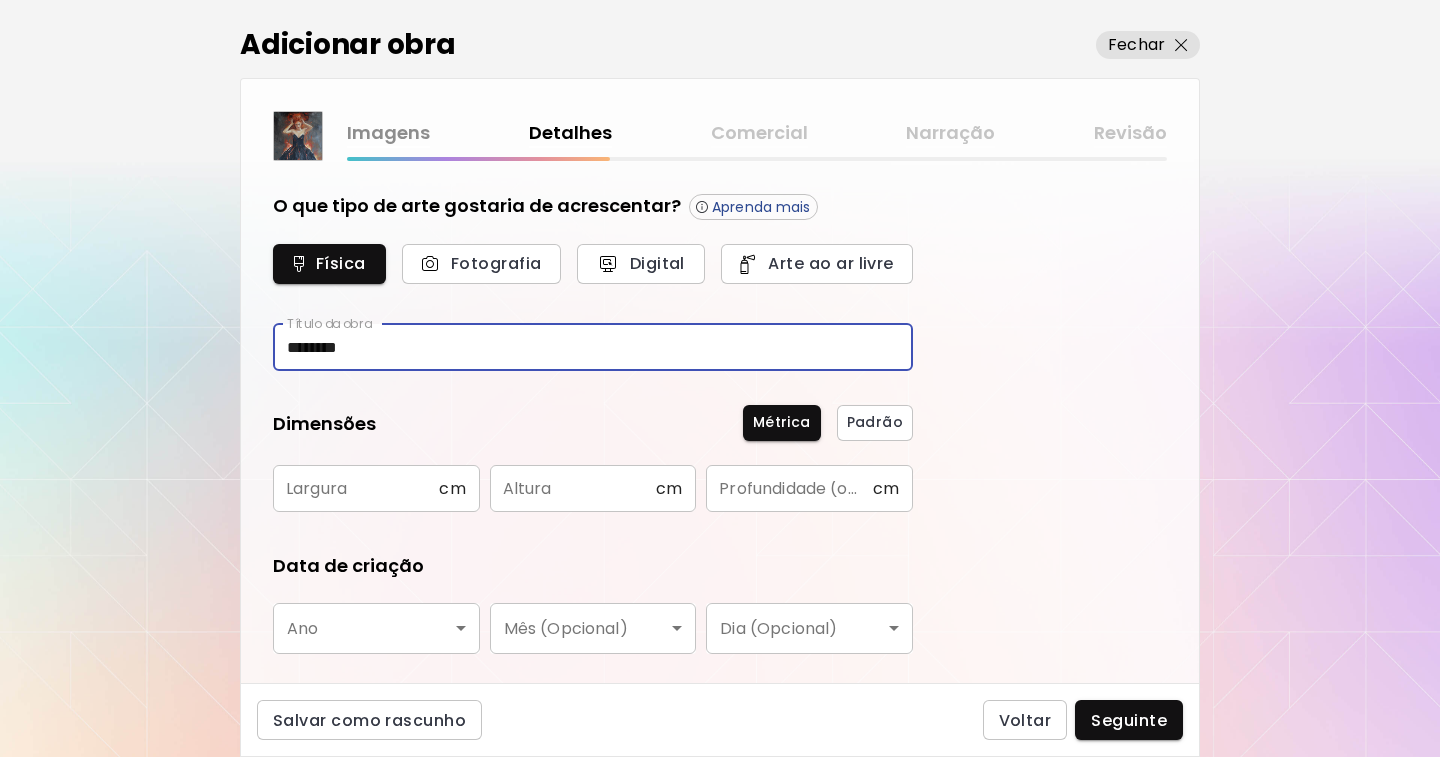 type on "********" 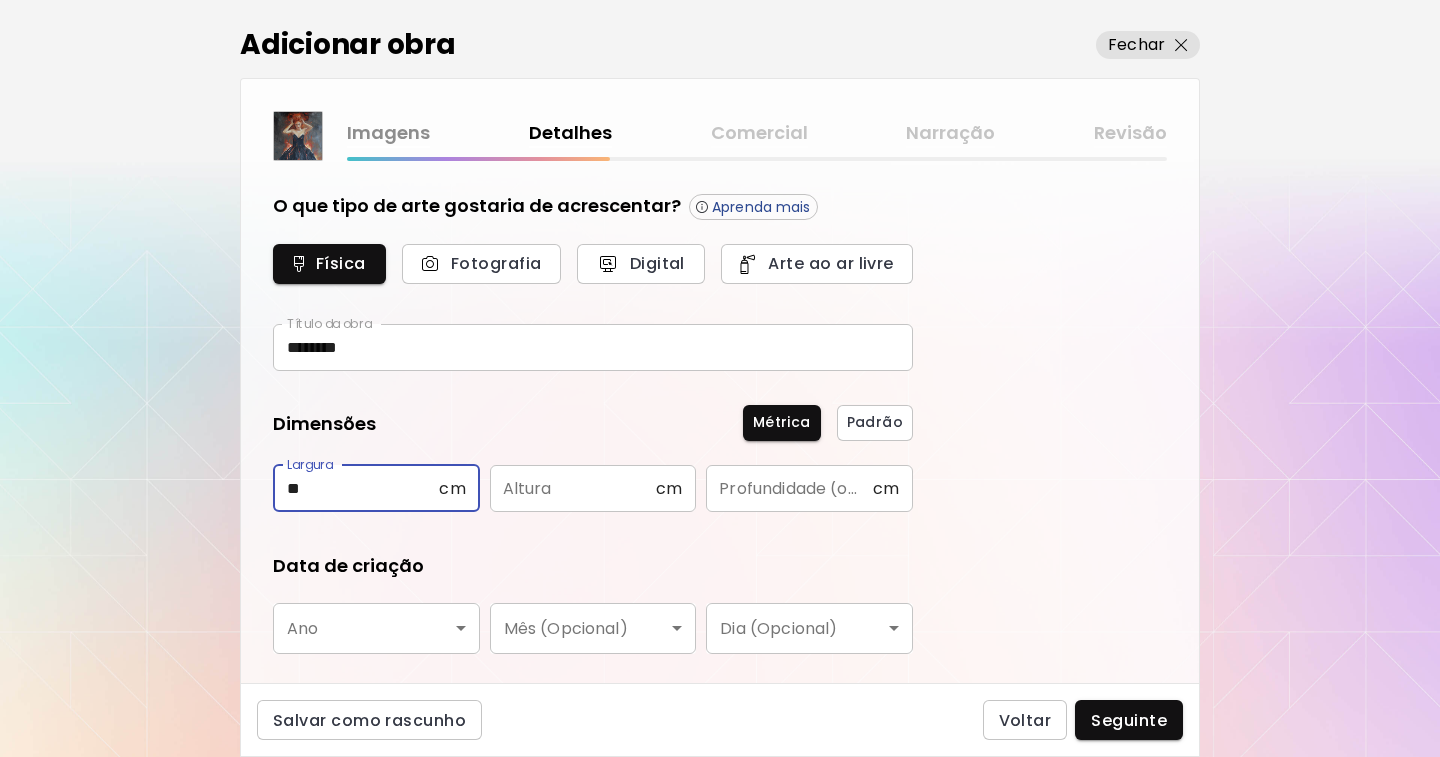 type on "**" 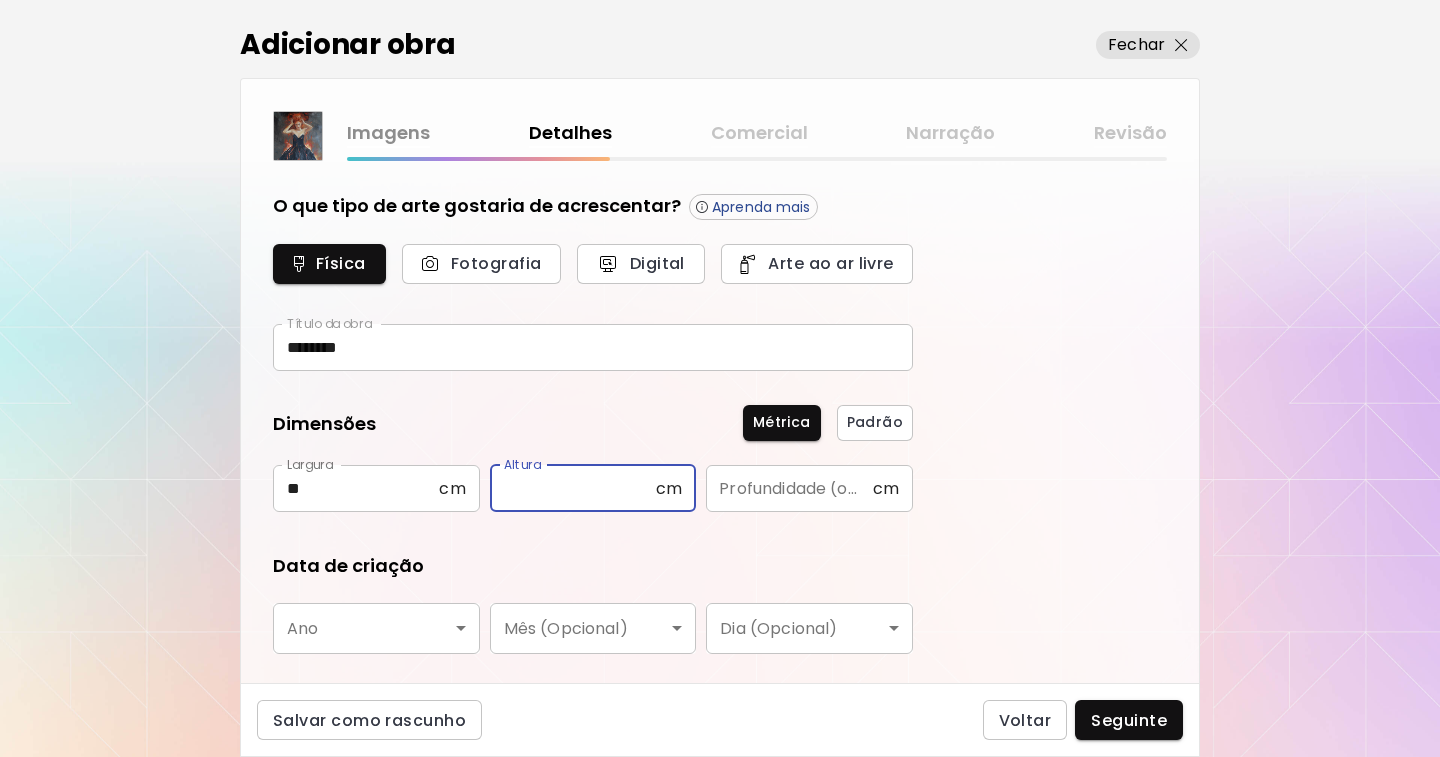 click at bounding box center (573, 488) 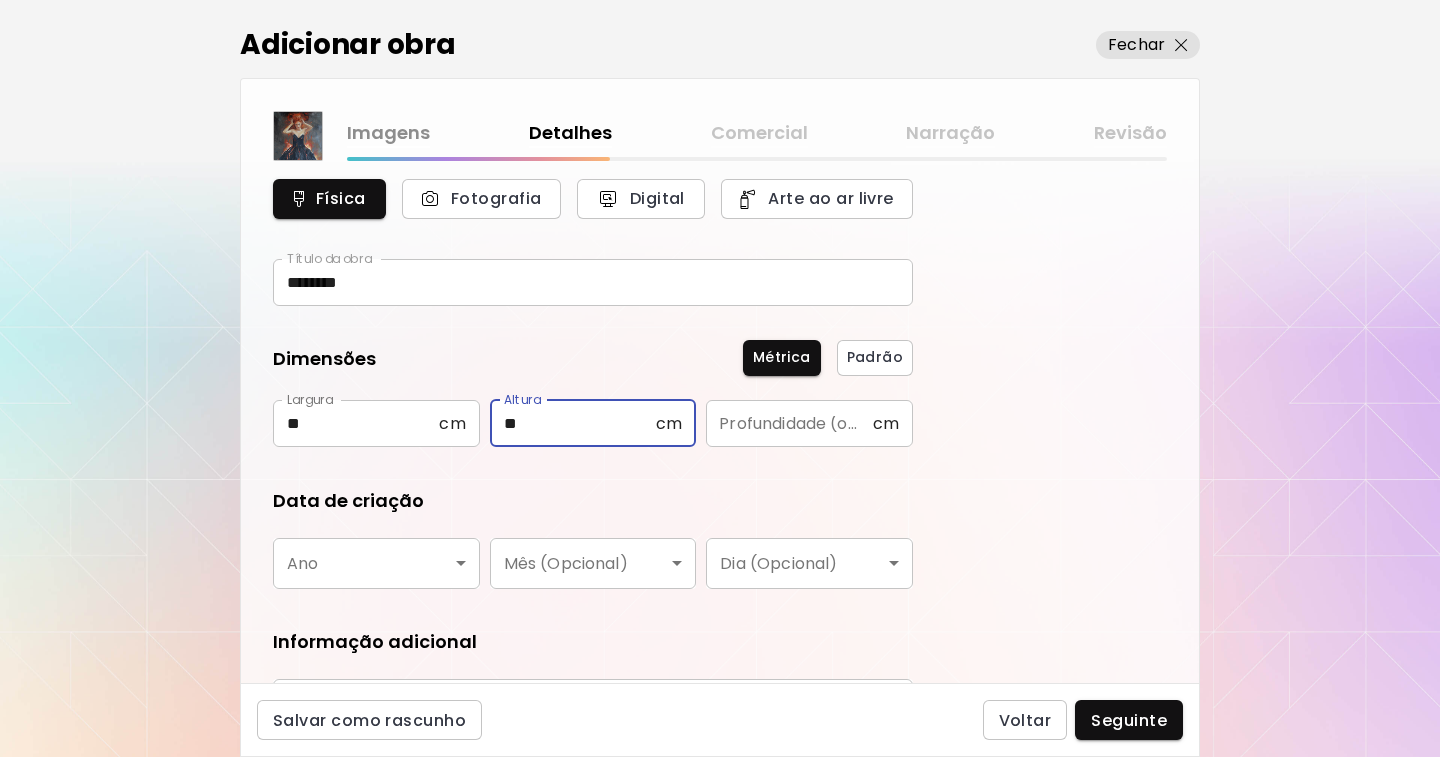 scroll, scrollTop: 100, scrollLeft: 0, axis: vertical 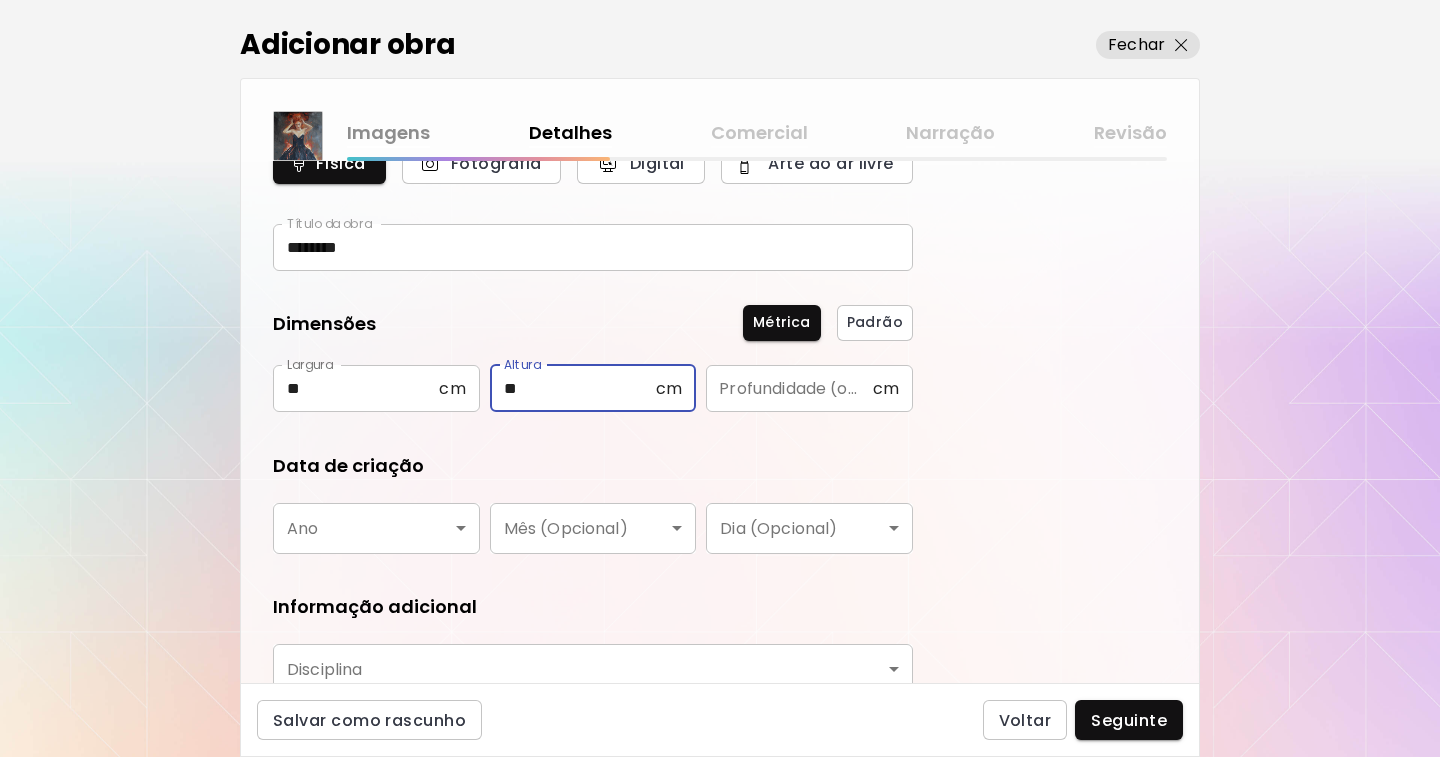 type on "**" 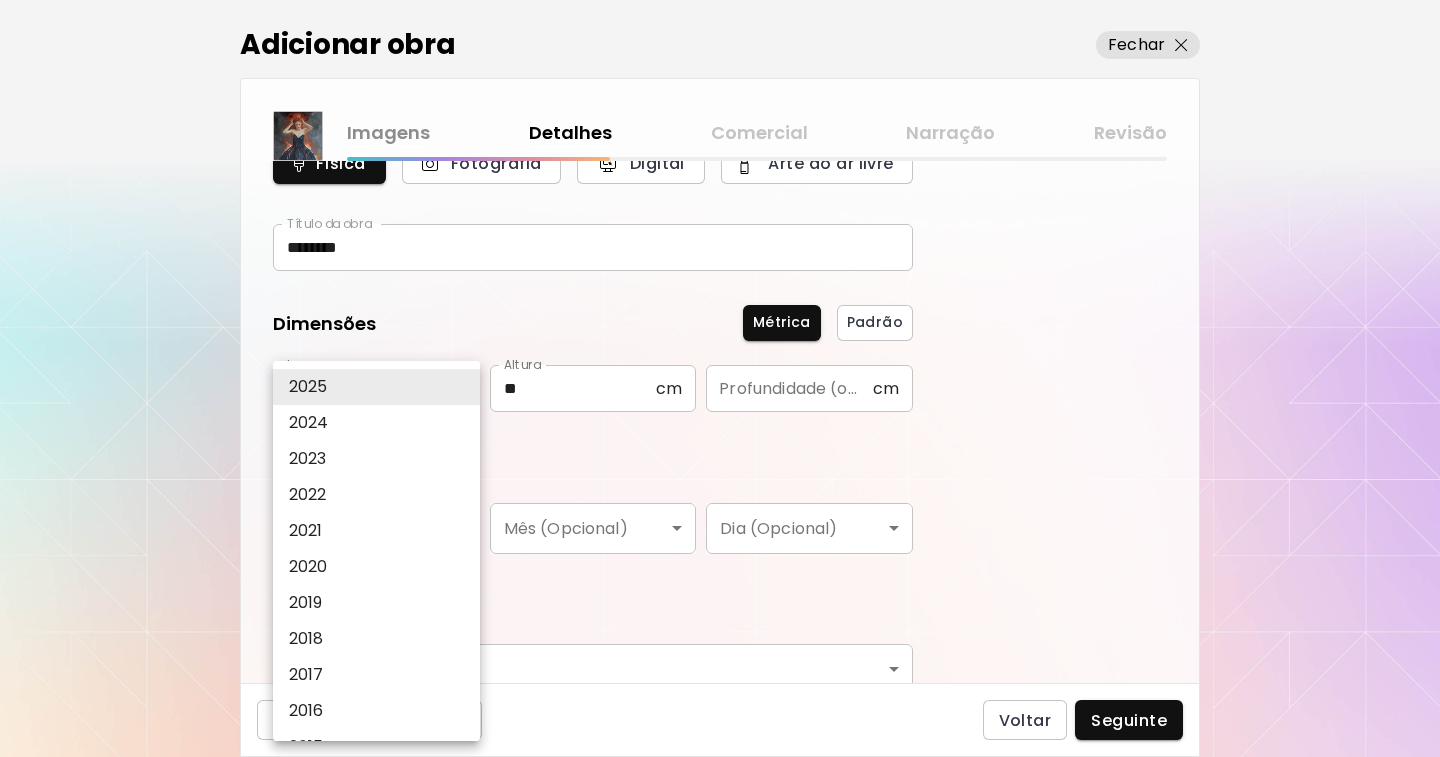 click on "2024" at bounding box center (309, 423) 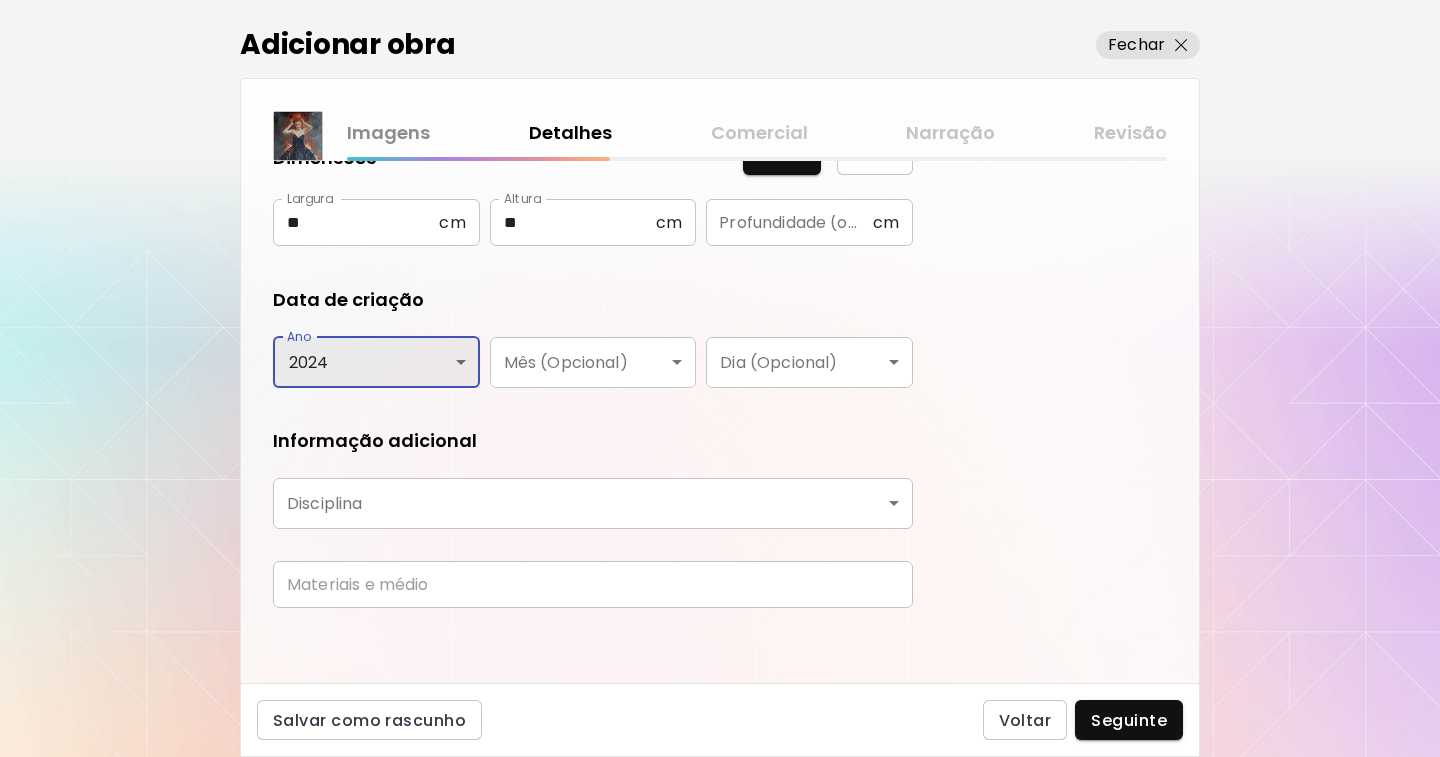 scroll, scrollTop: 271, scrollLeft: 0, axis: vertical 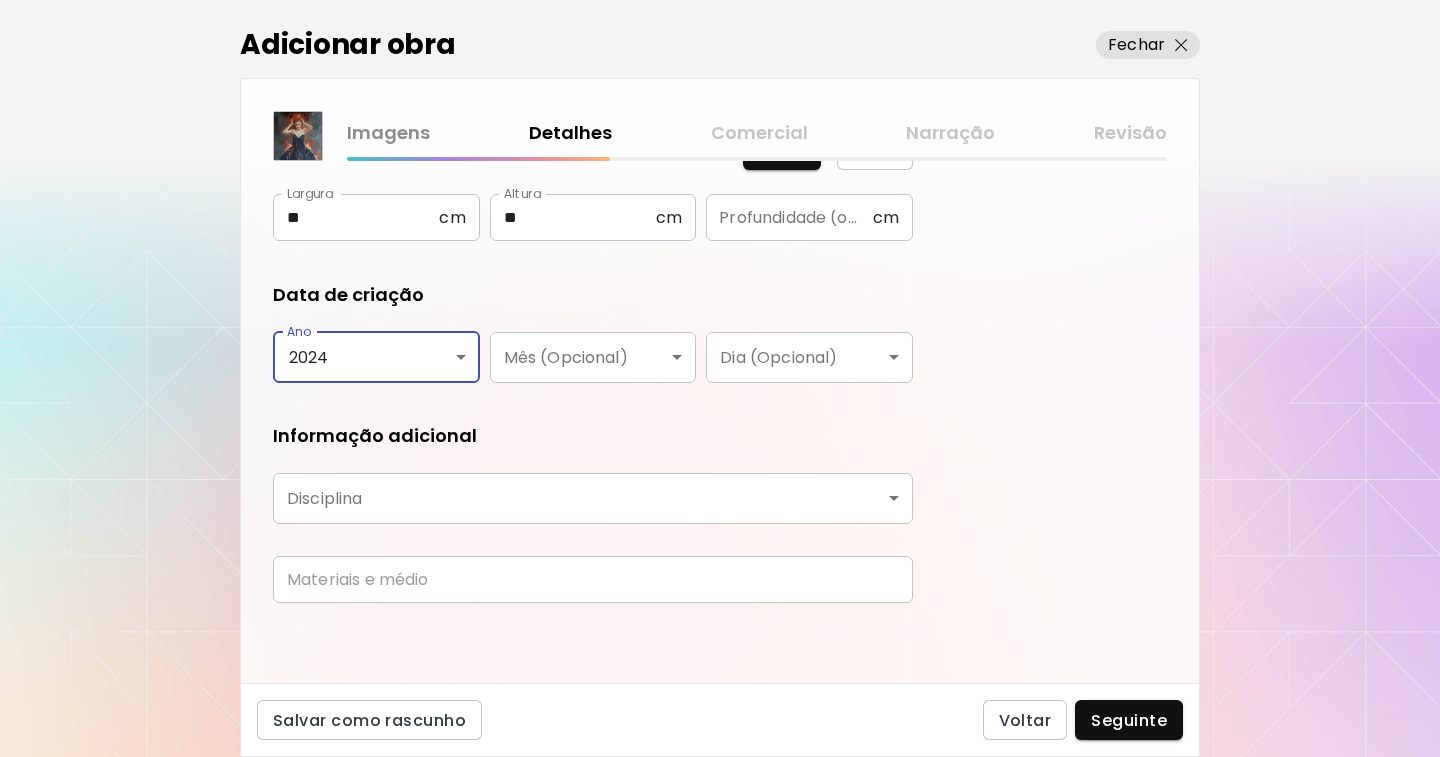 click on "kaleido.art/Naema_Hamelia Adicionar obras Gerencie suas obras Editar Perfil My BioLink Comunidade Metas MyStudio Atualizar My Website My Showrooms My Documents My Subscribers My Provenance My Augmentations My Analytics Ajustes Ajuda 0 9 Adicionar obra Fechar Imagens Detalhes Comercial Narração Revisão O que tipo de arte gostaria de acrescentar? Aprenda mais Física Fotografia Digital Arte ao ar livre Título da obra ******** Título da obra Dimensões Métrica Padrão Largura ** cm Largura Altura ** cm Altura Profundidade (opcional) cm Profundidade (opcional) Data de criação Ano 2024 **** Ano Mês (Opcional) ​ Mês (Opcional) Dia (Opcional) ​ Dia (Opcional) Informação adicional Disciplina ​ Disciplina Materiais e médio Materiais e médio Salvar como rascunho Voltar Seguinte Pesquisa de artista Nome ou identificador Nome ou identificador País do artista País do artista Disciplina Todos Pintura Contemporânea Desenho e Ilustração Collage Esculturas e Instalações Fotografía Arte AR/VR Todos" at bounding box center (720, 378) 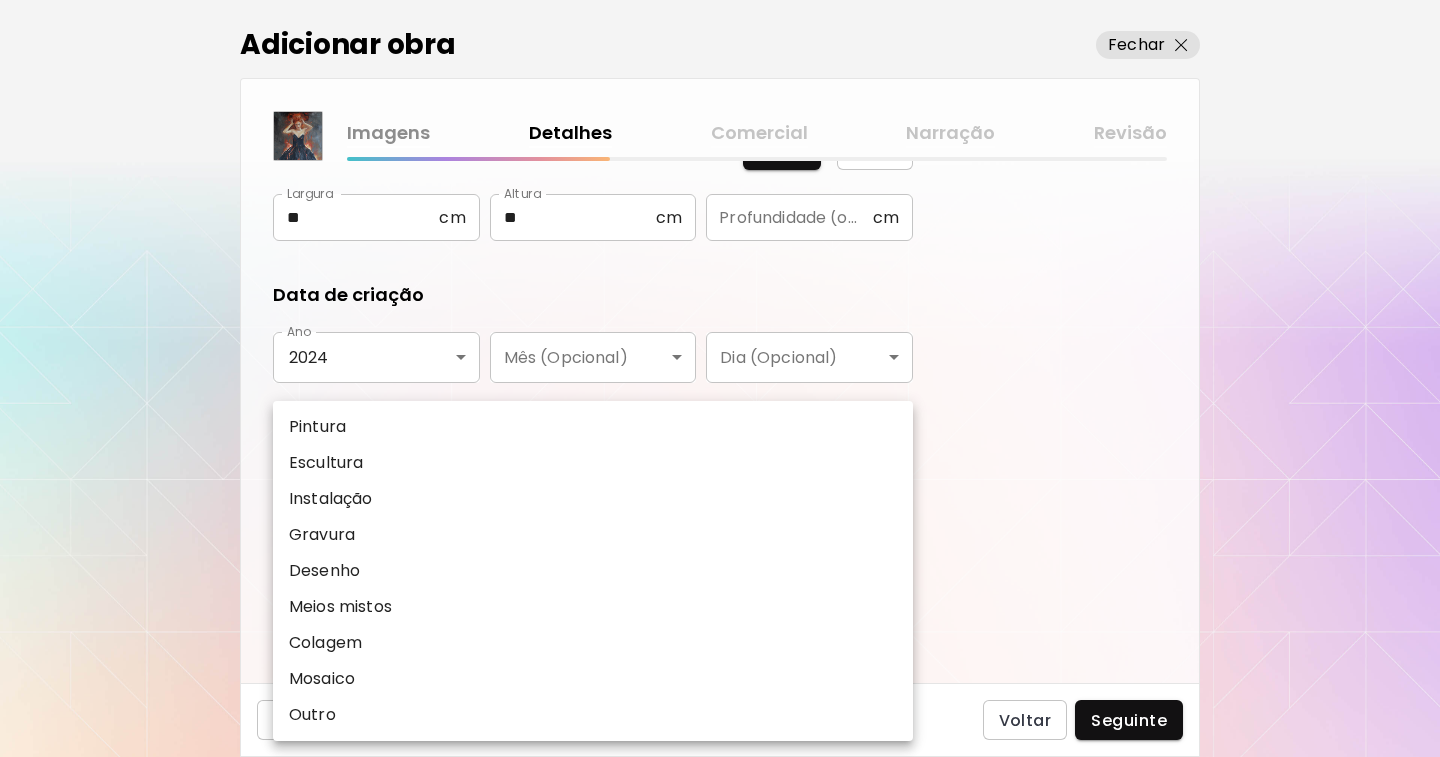 click on "Pintura" at bounding box center [317, 427] 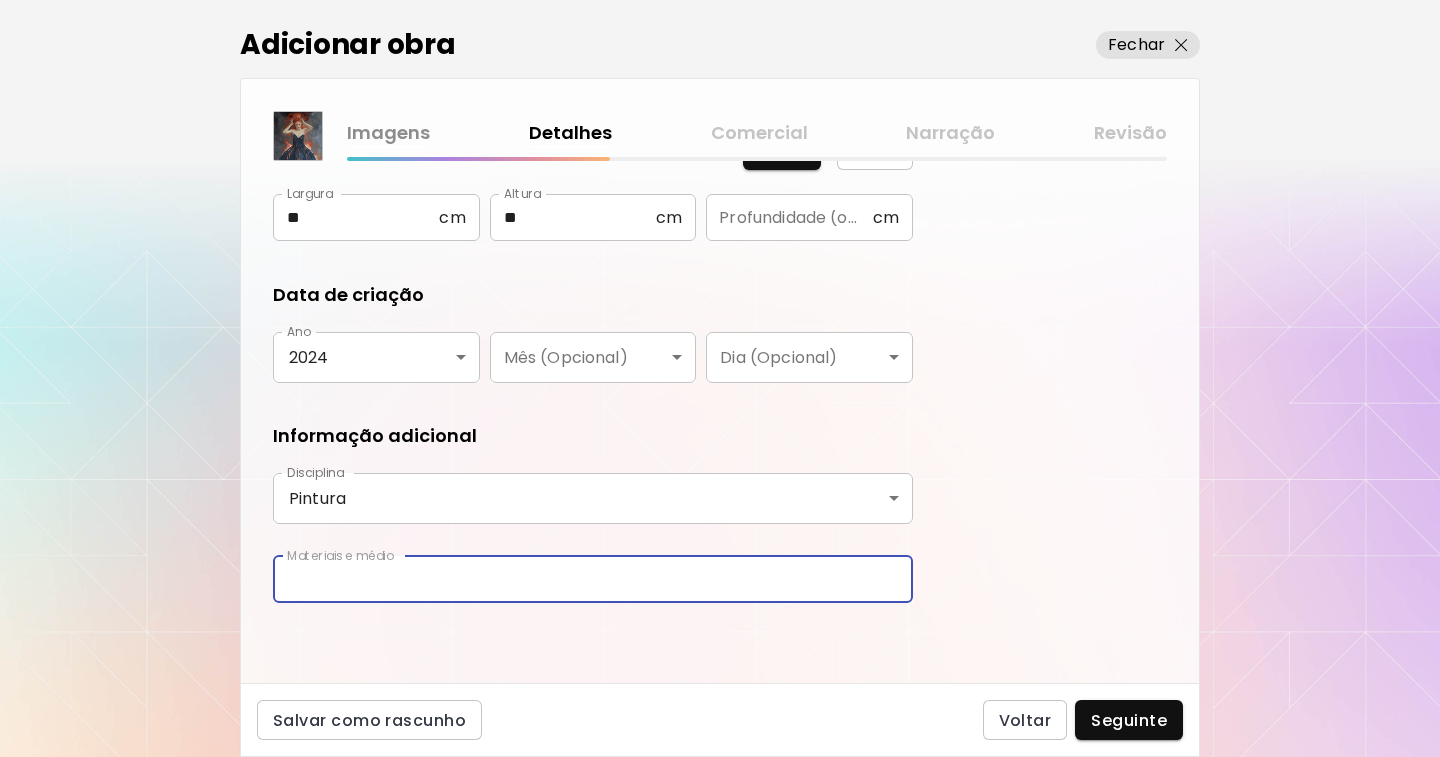 click at bounding box center [593, 579] 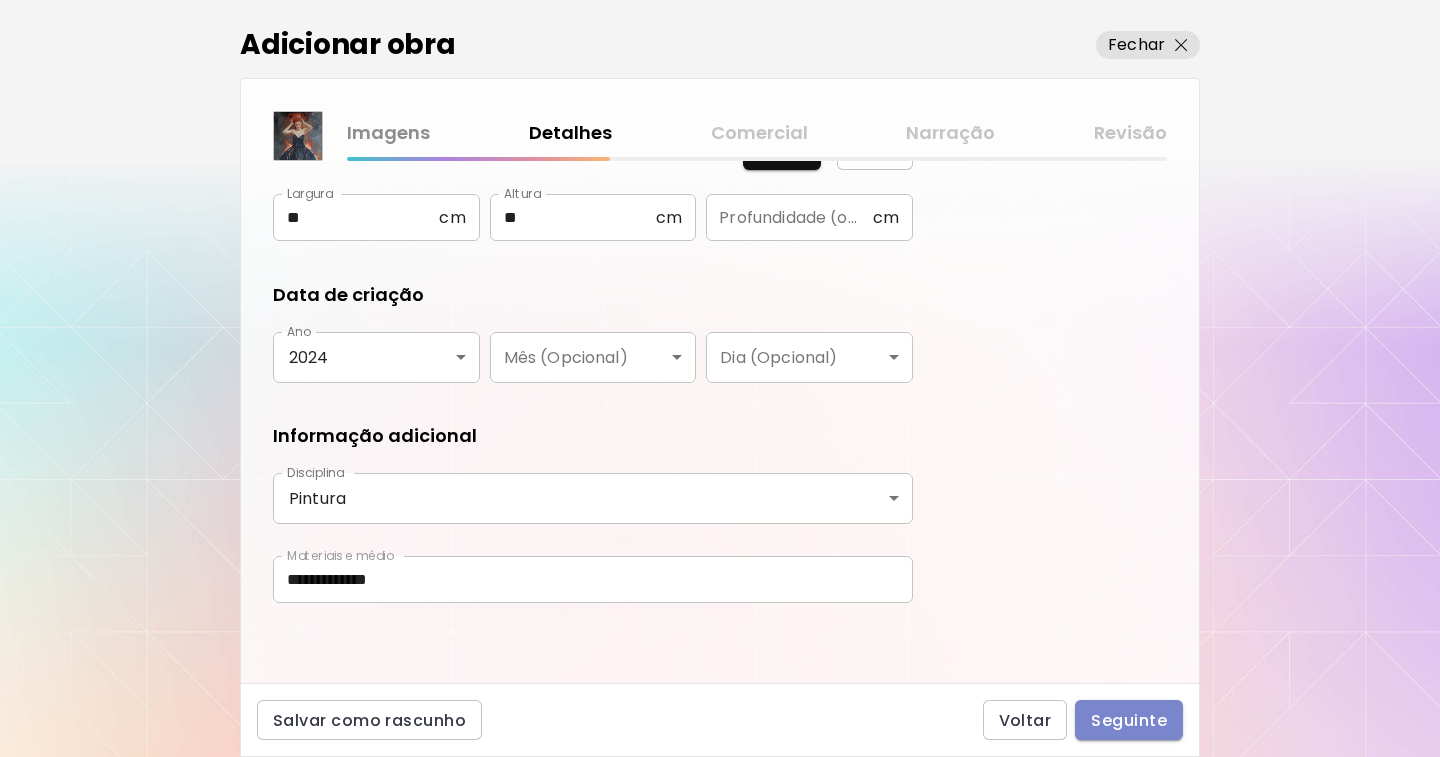 click on "Seguinte" at bounding box center (1129, 720) 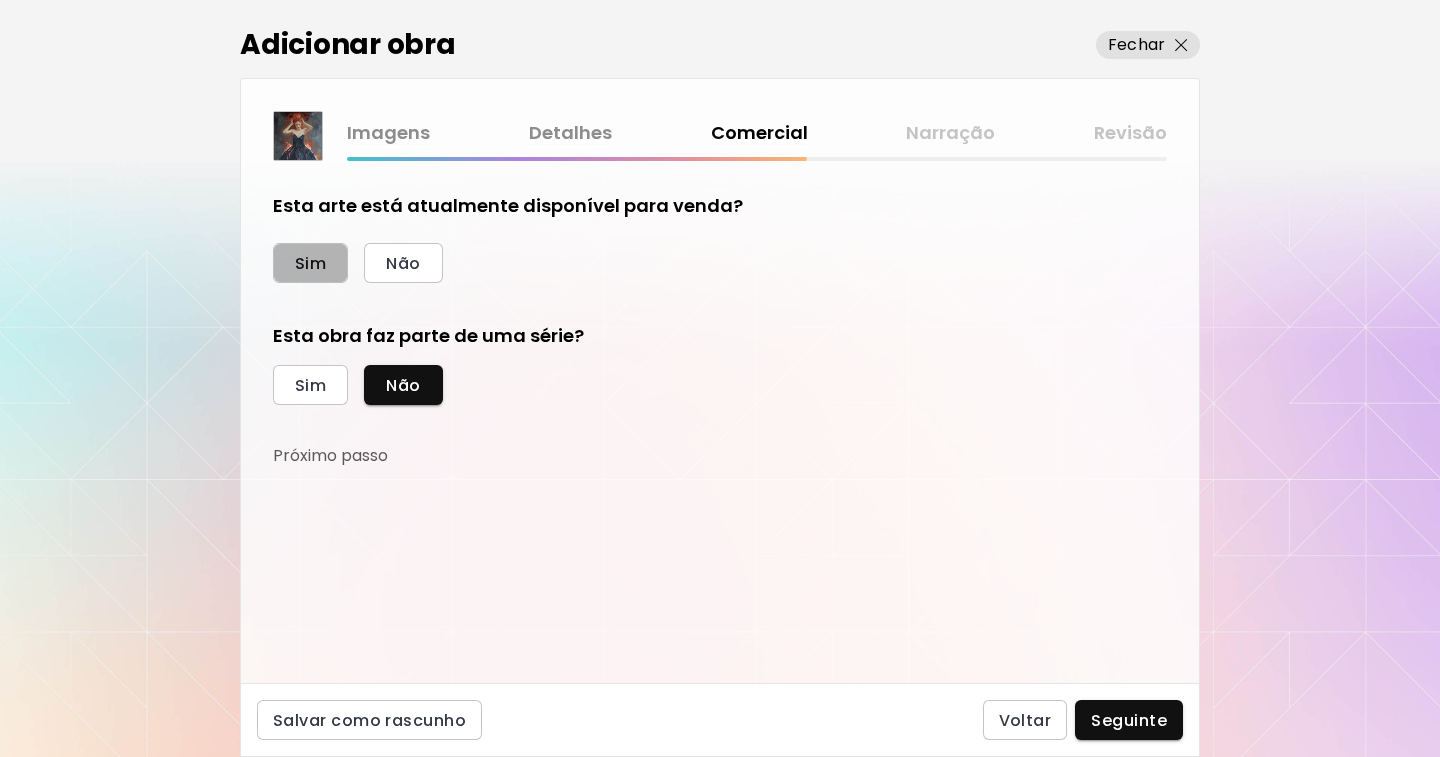 click on "Sim" at bounding box center [310, 263] 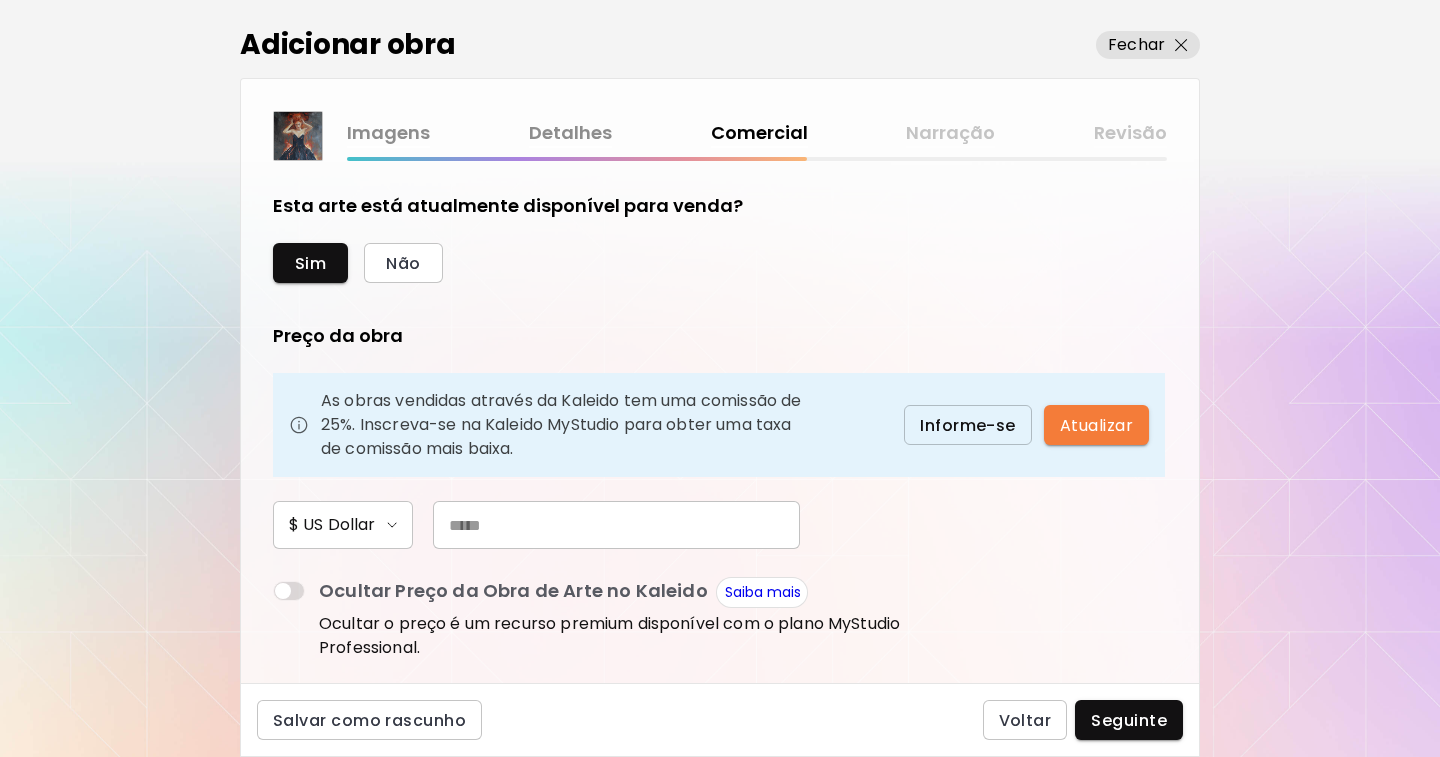 click at bounding box center (616, 525) 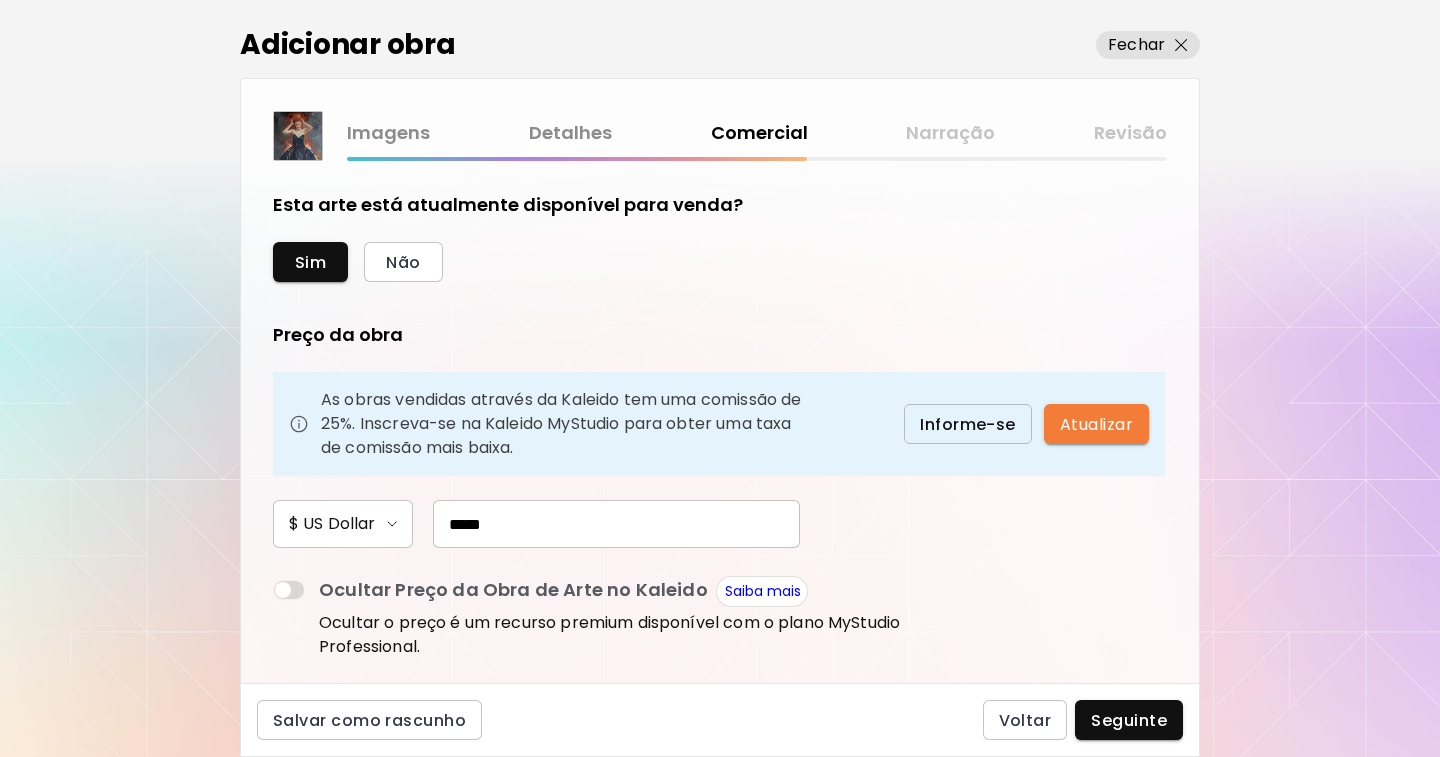 scroll, scrollTop: 0, scrollLeft: 0, axis: both 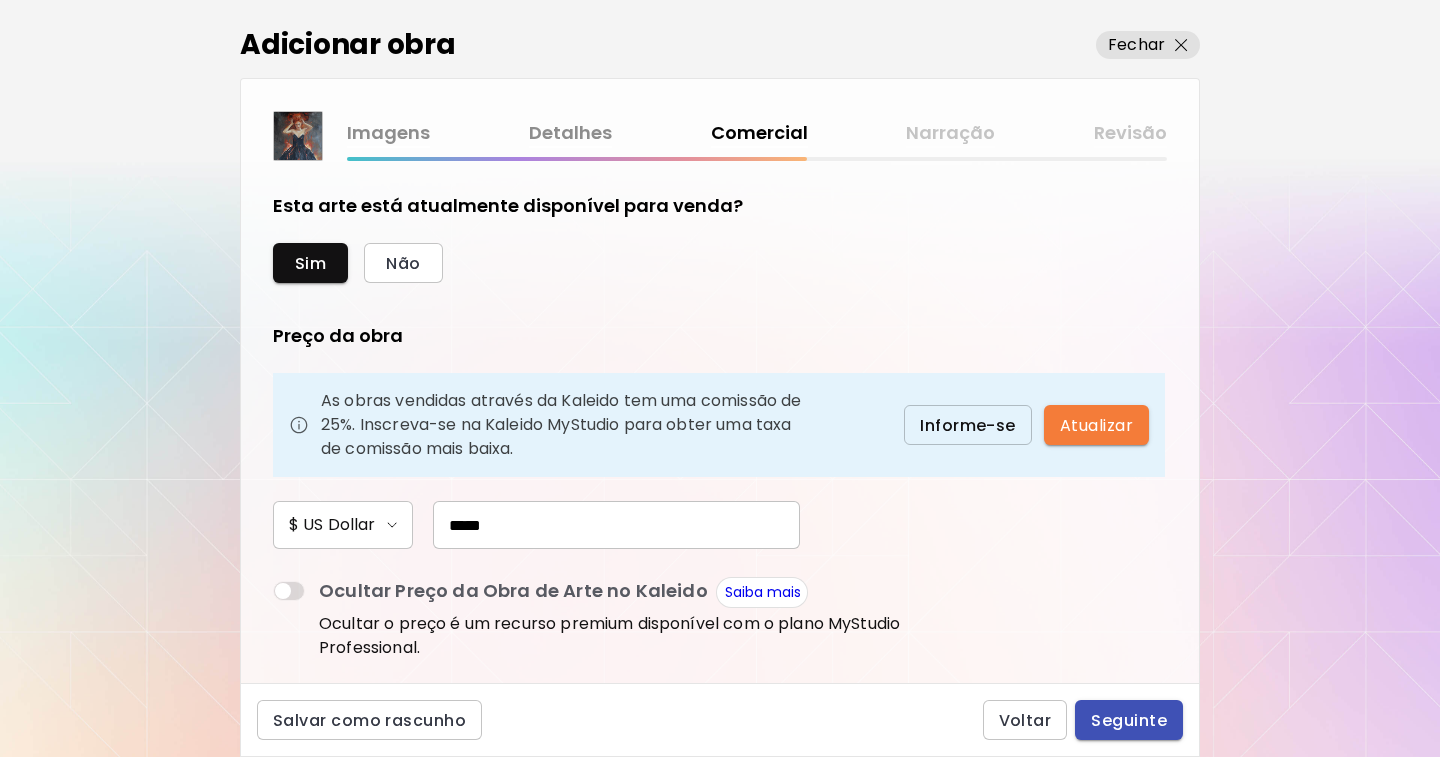 type on "*****" 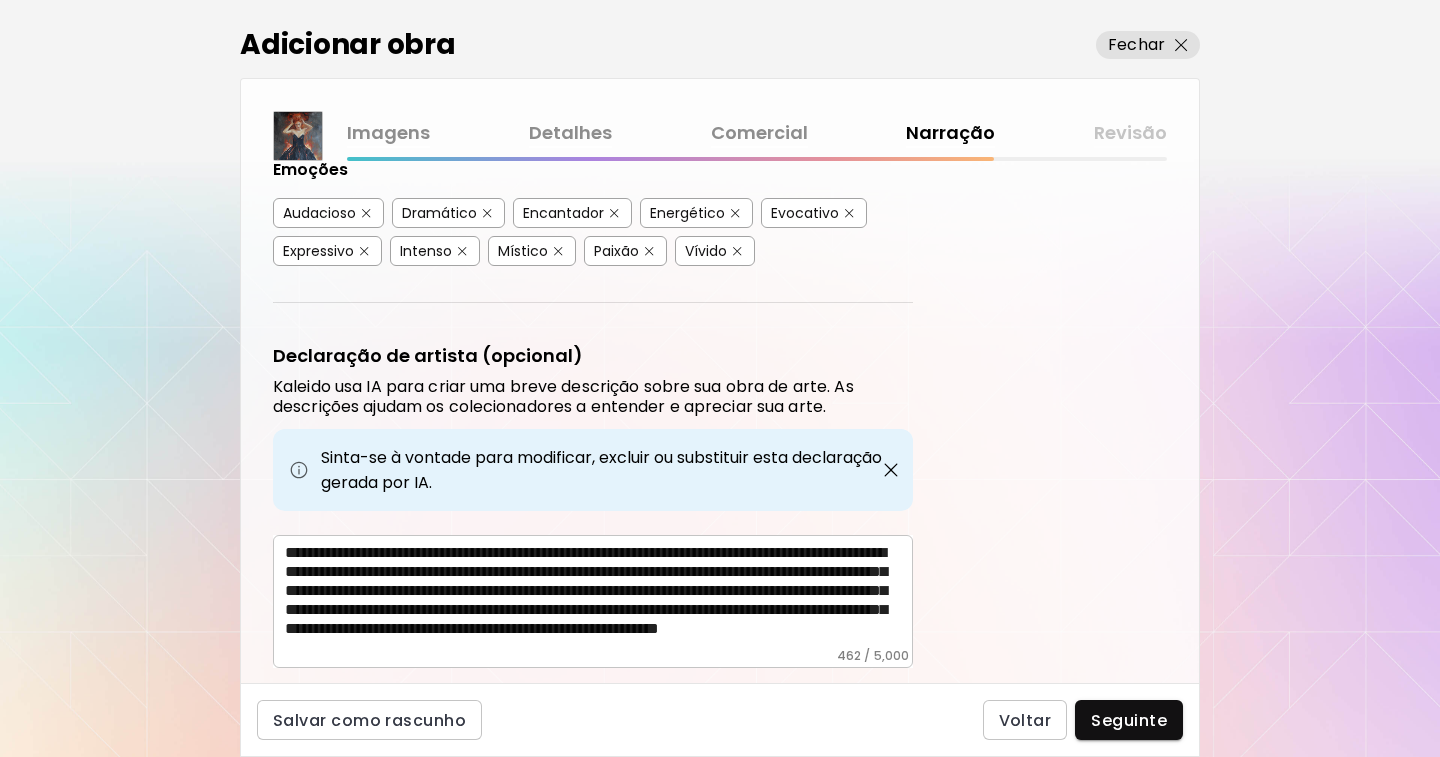 scroll, scrollTop: 591, scrollLeft: 0, axis: vertical 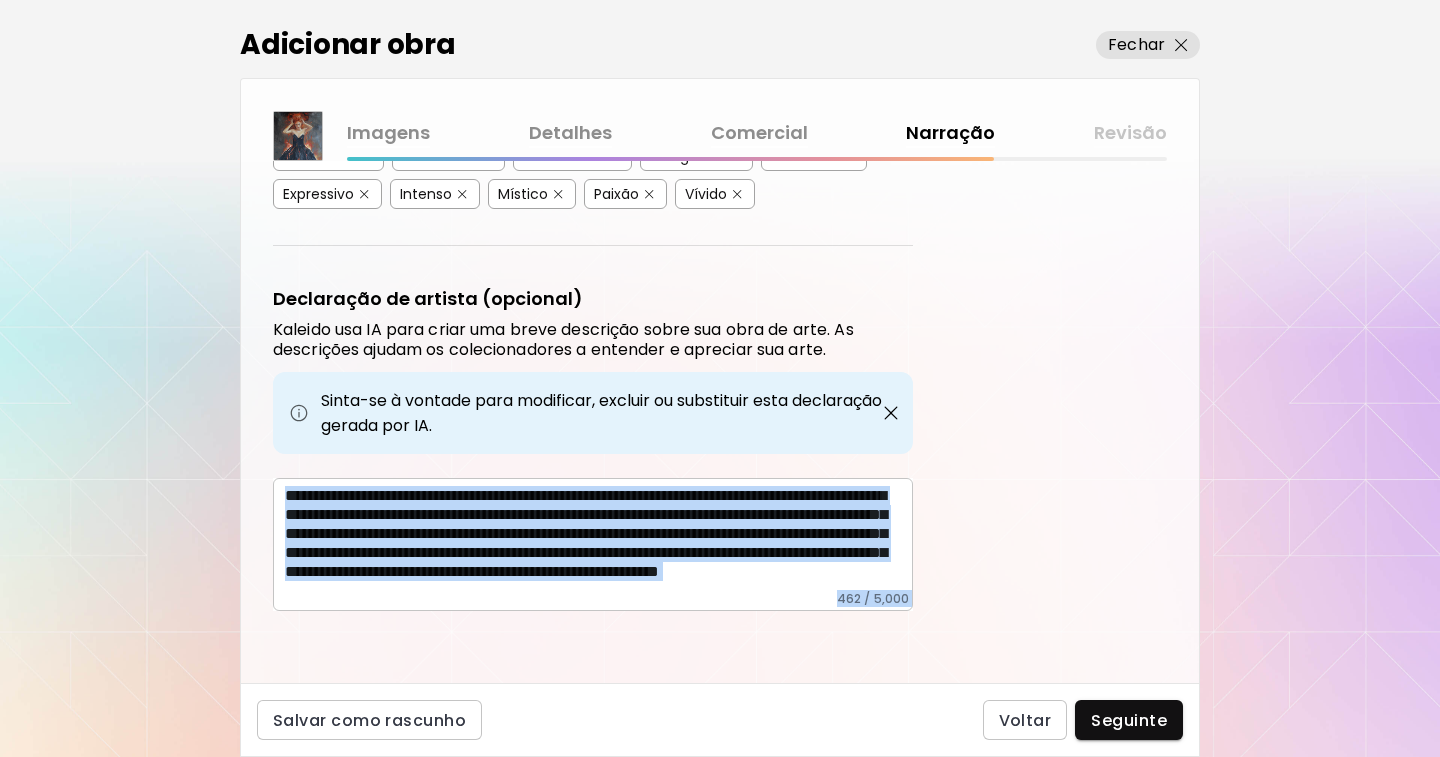 drag, startPoint x: 281, startPoint y: 489, endPoint x: 405, endPoint y: 683, distance: 230.24335 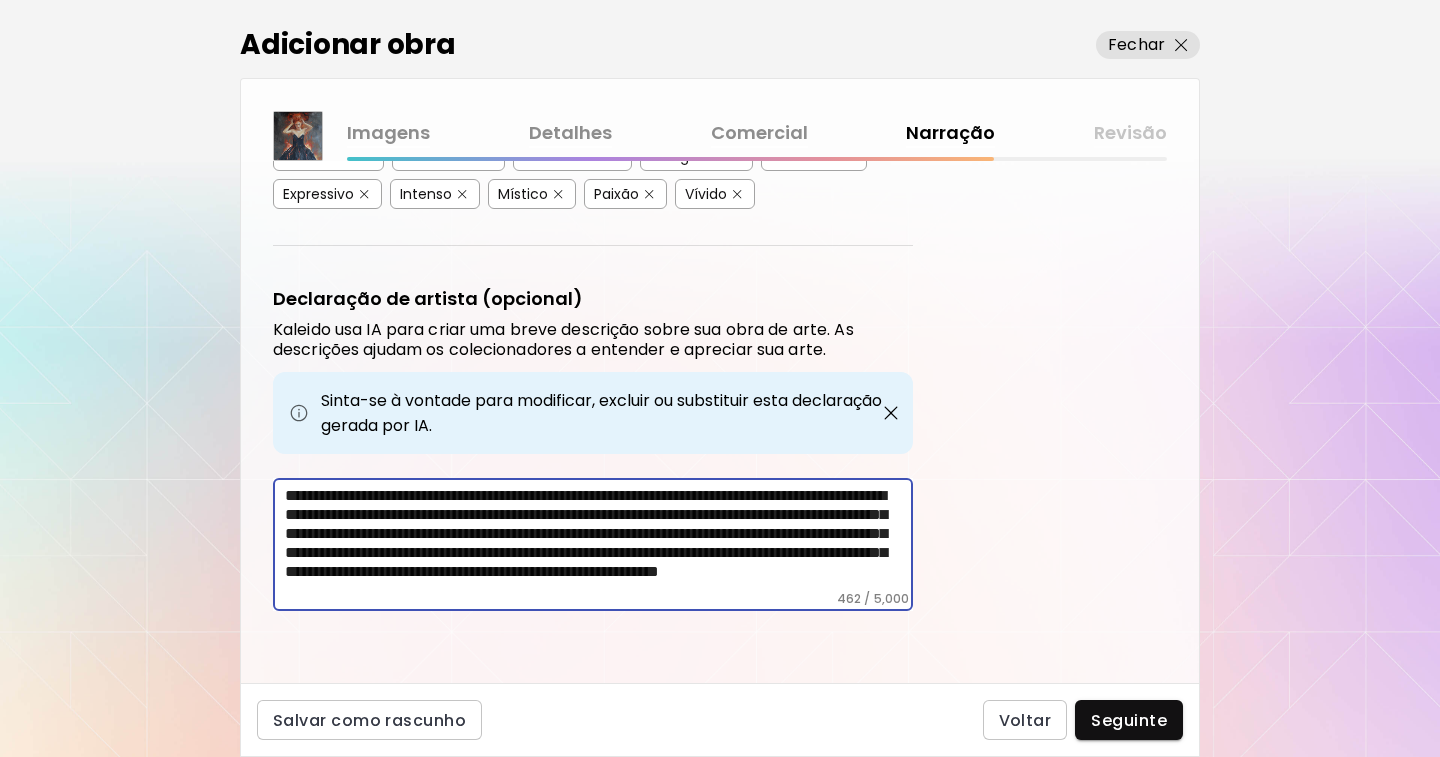 scroll, scrollTop: 49, scrollLeft: 0, axis: vertical 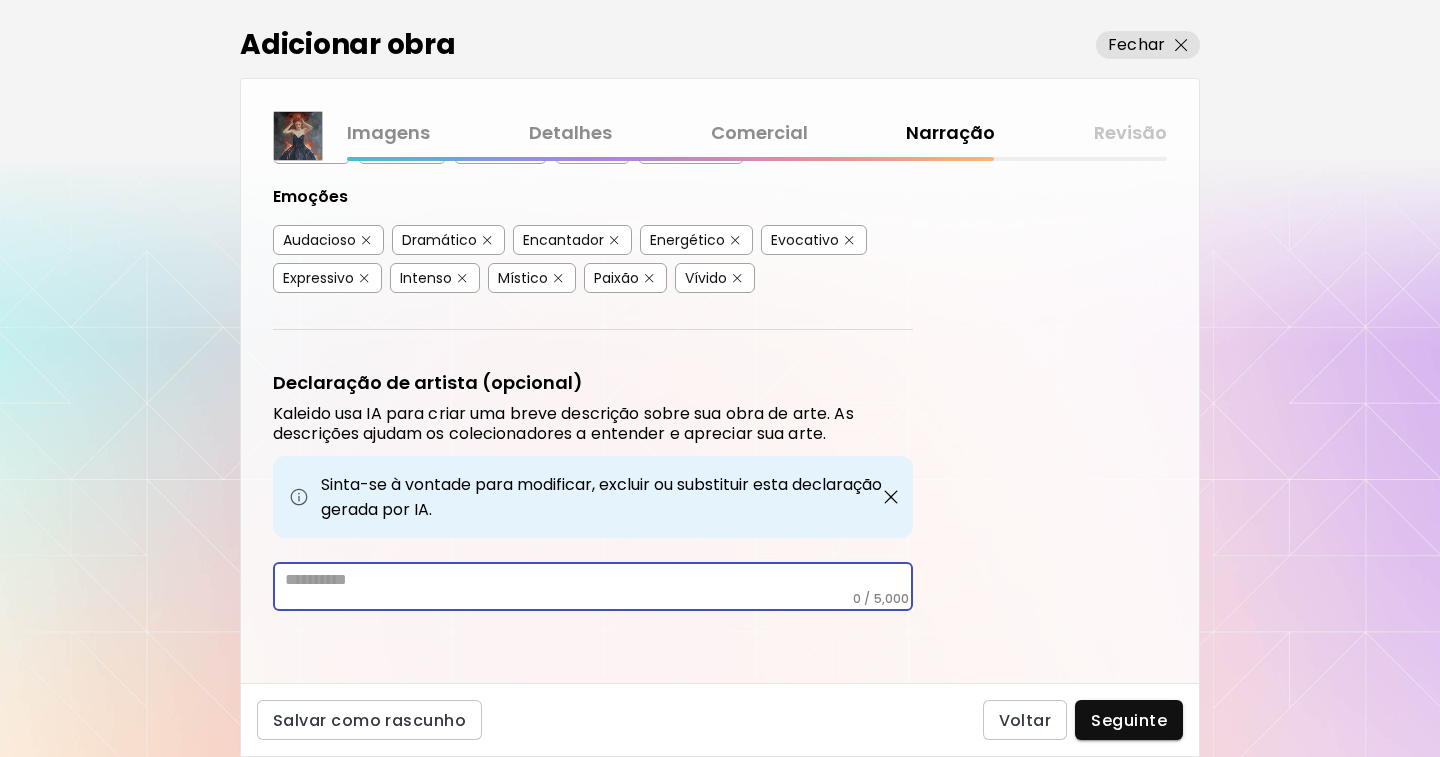 paste on "**********" 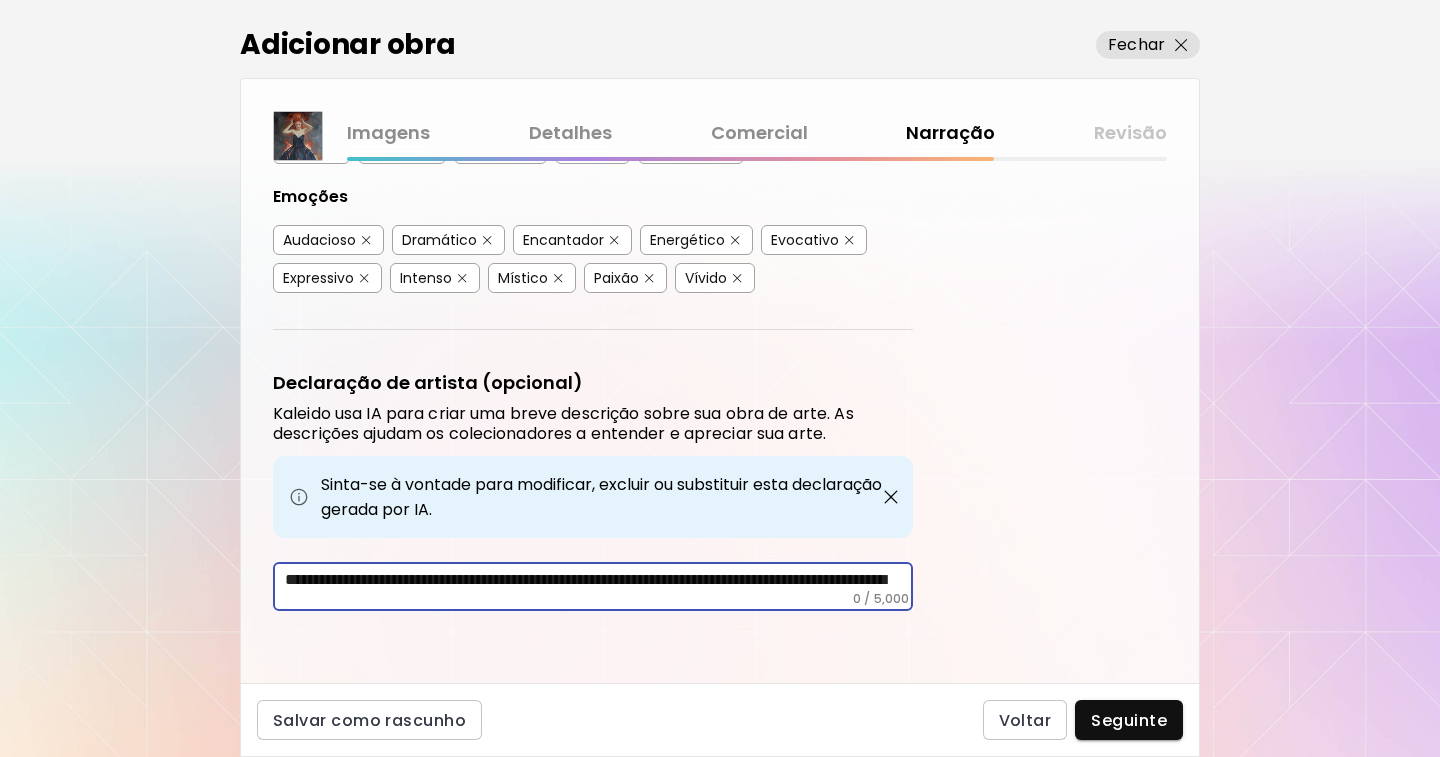 scroll, scrollTop: 142, scrollLeft: 0, axis: vertical 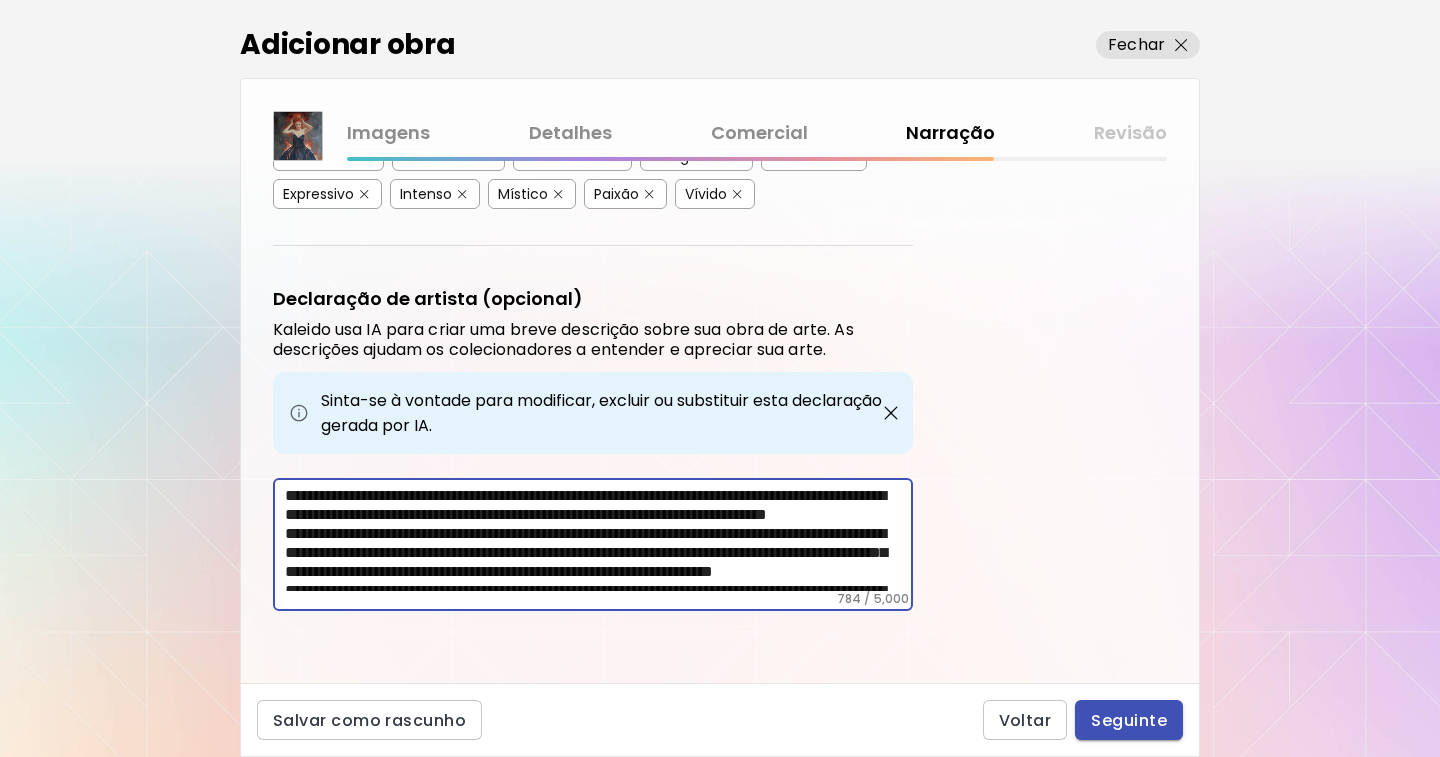 type on "**********" 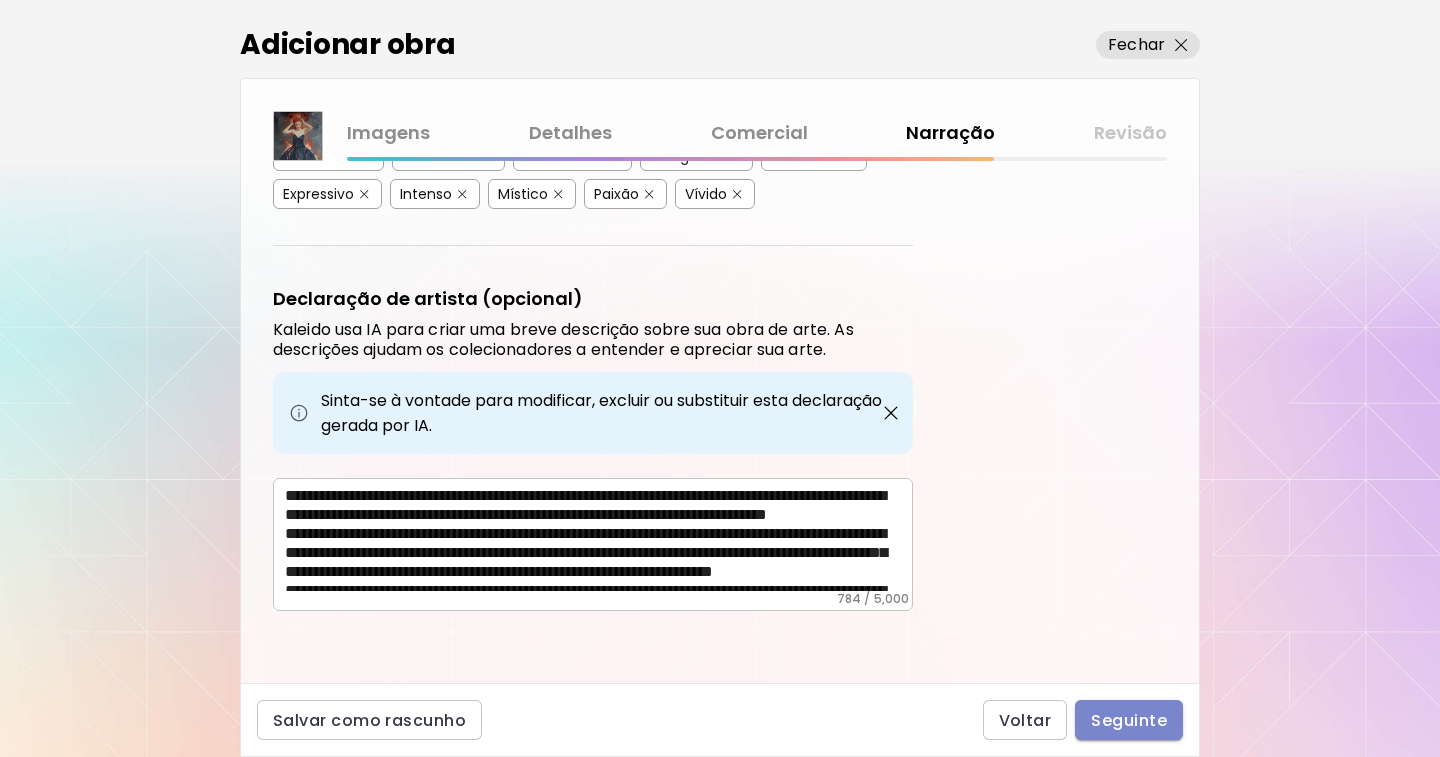 click on "Seguinte" at bounding box center [1129, 720] 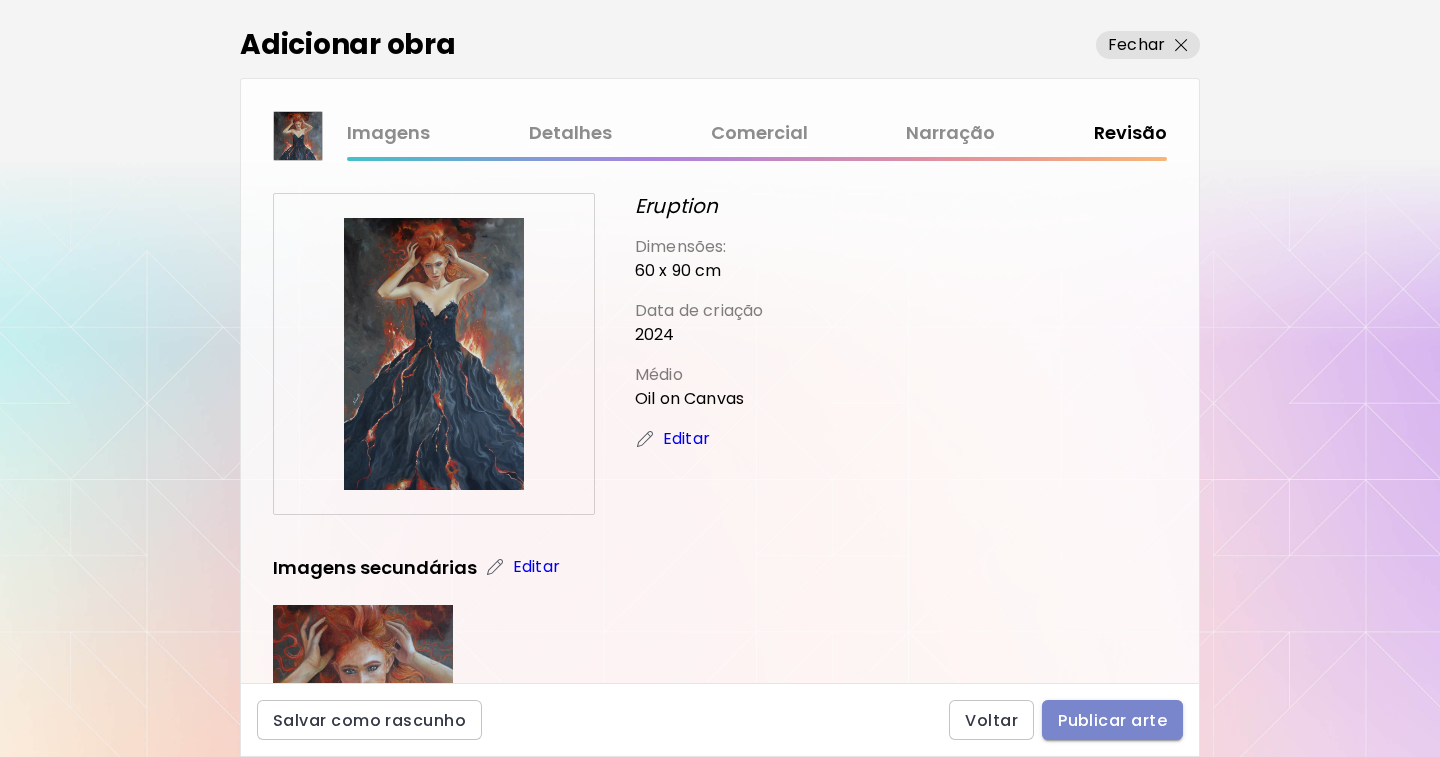 click on "Publicar arte" at bounding box center [1112, 720] 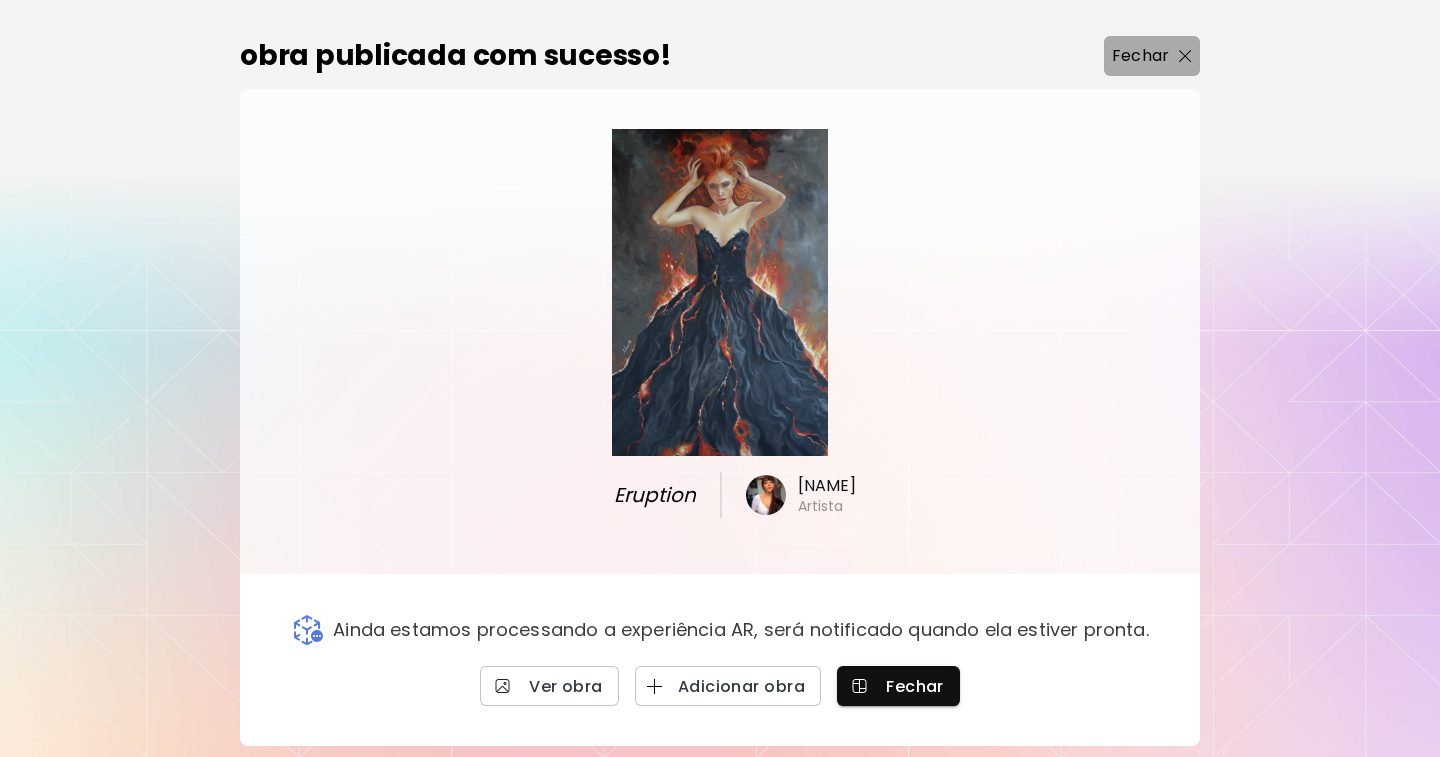 click on "Fechar" at bounding box center [1140, 56] 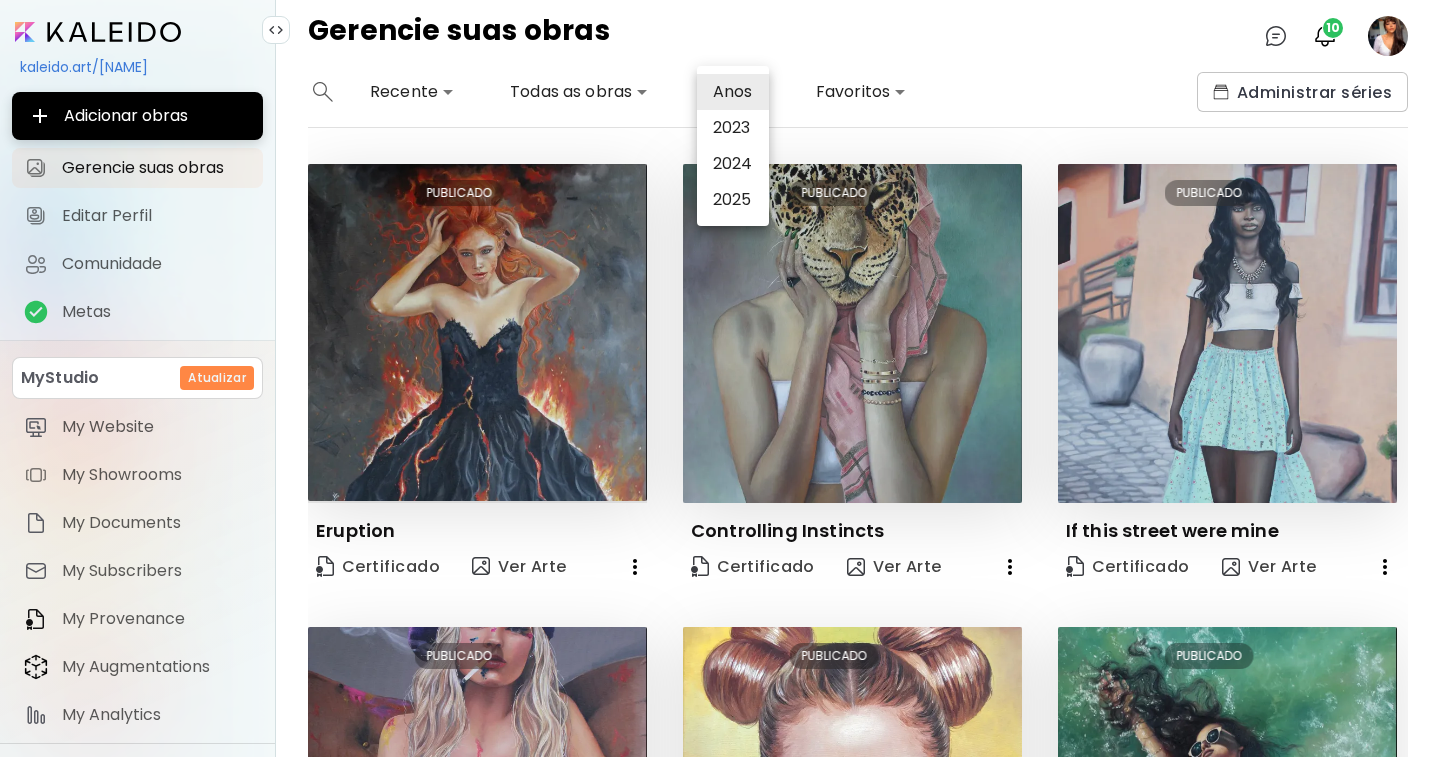 click on "**********" at bounding box center (720, 378) 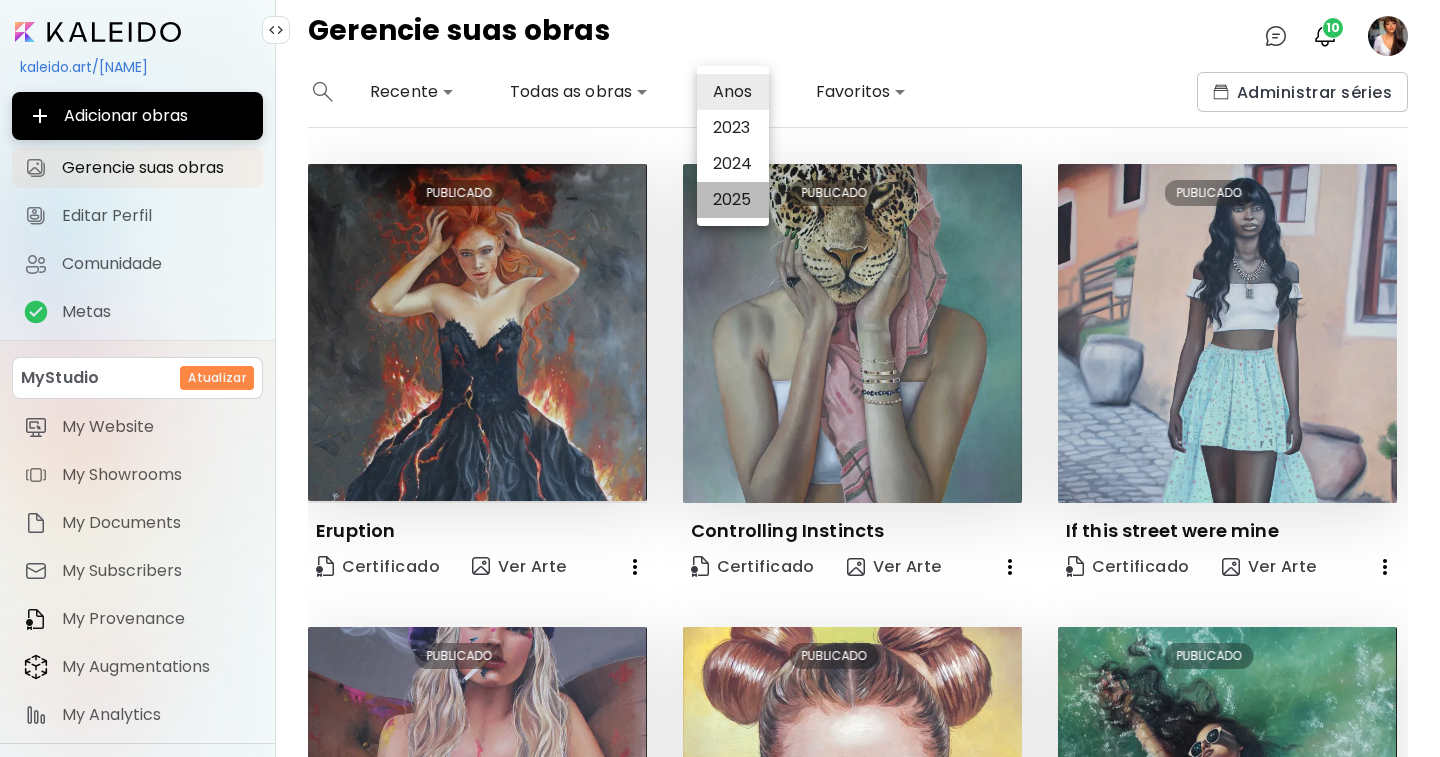 click on "2025" at bounding box center [733, 200] 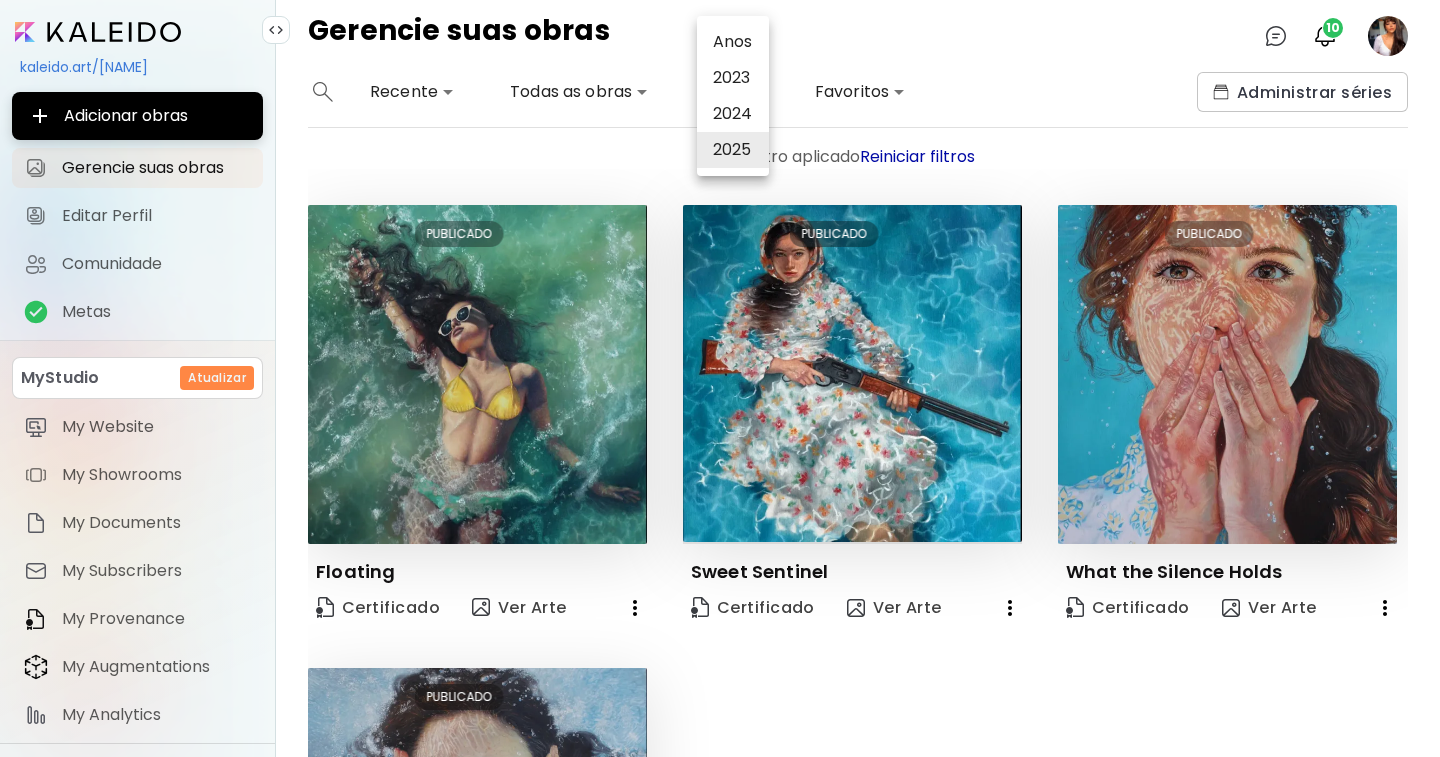 click on "2023" at bounding box center (733, 78) 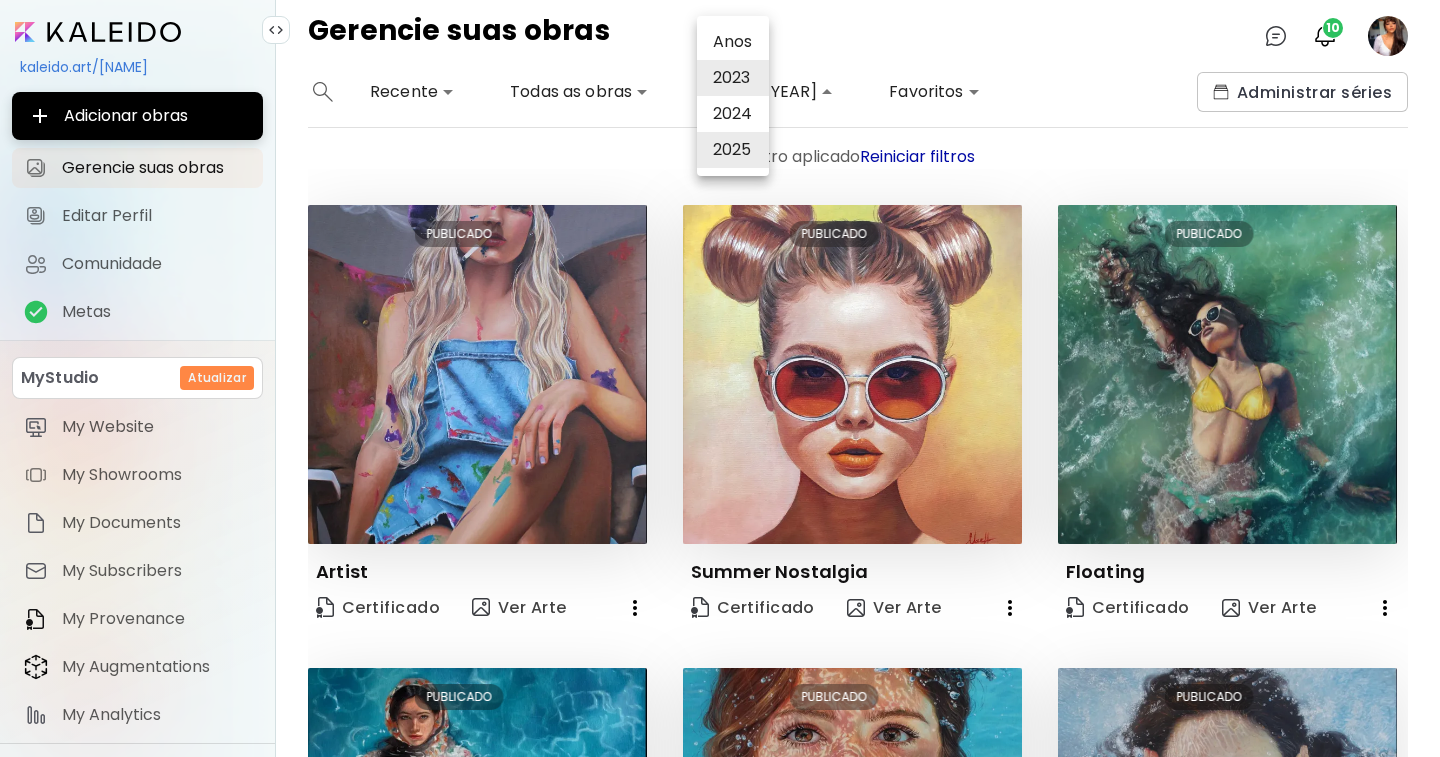 click on "2023" at bounding box center [733, 78] 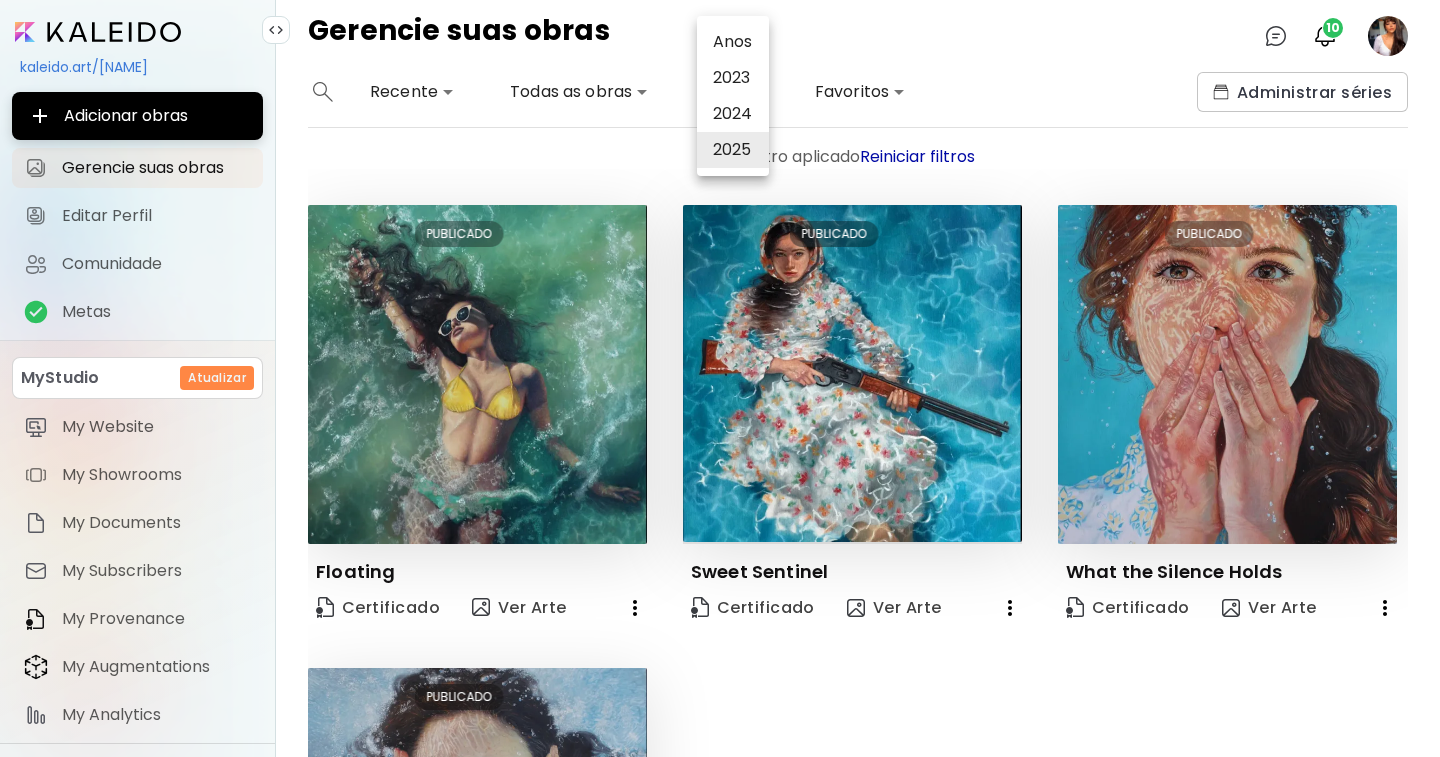 click on "2024" at bounding box center (733, 114) 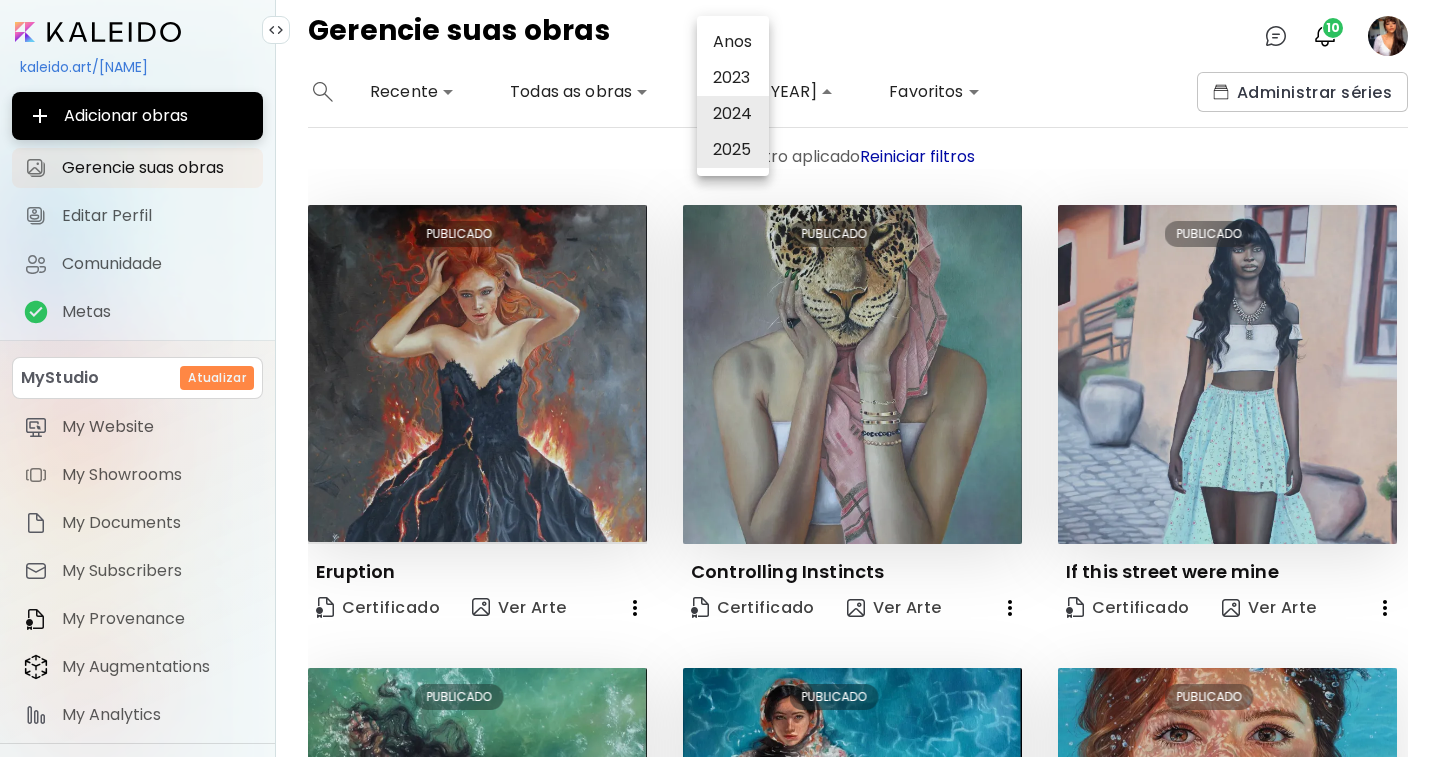 click on "2025" at bounding box center [733, 150] 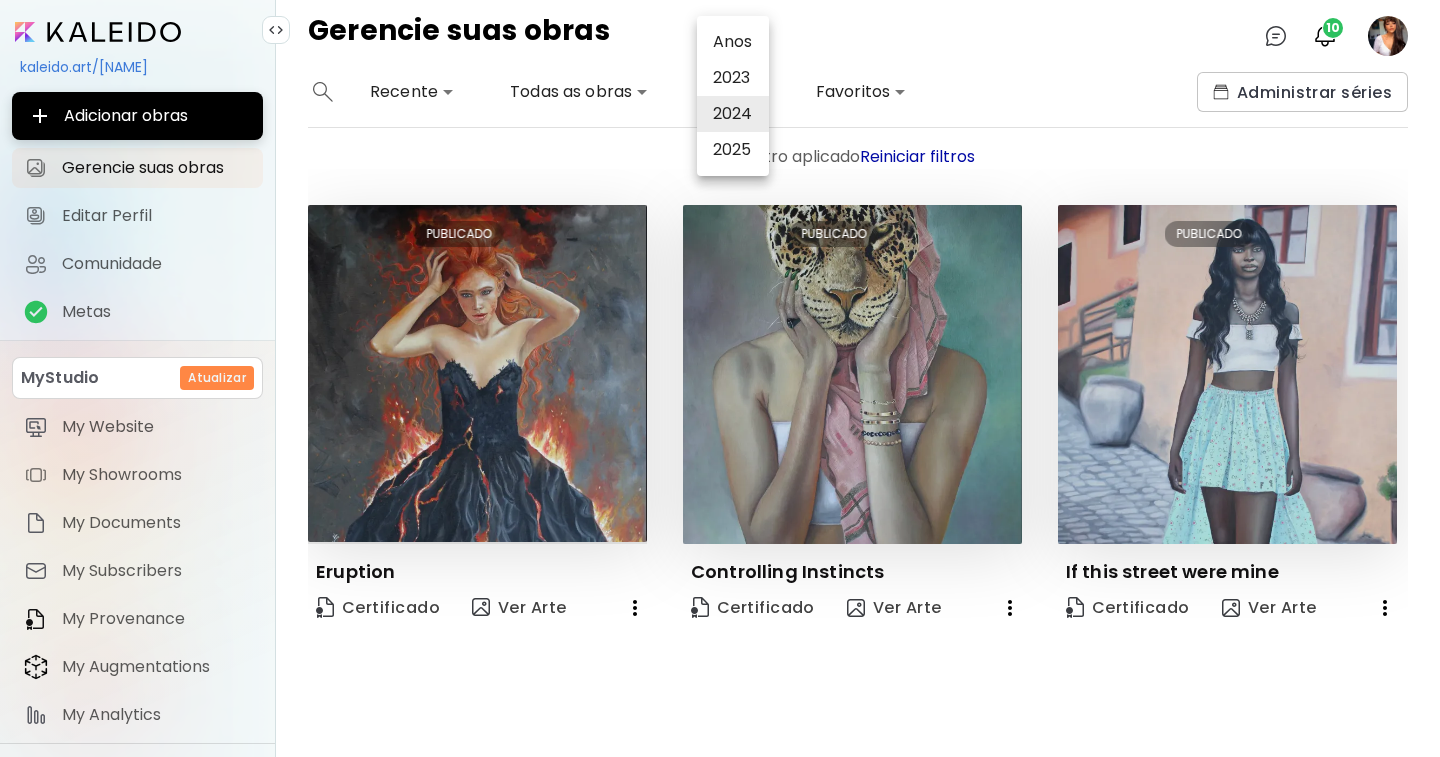 click at bounding box center [720, 378] 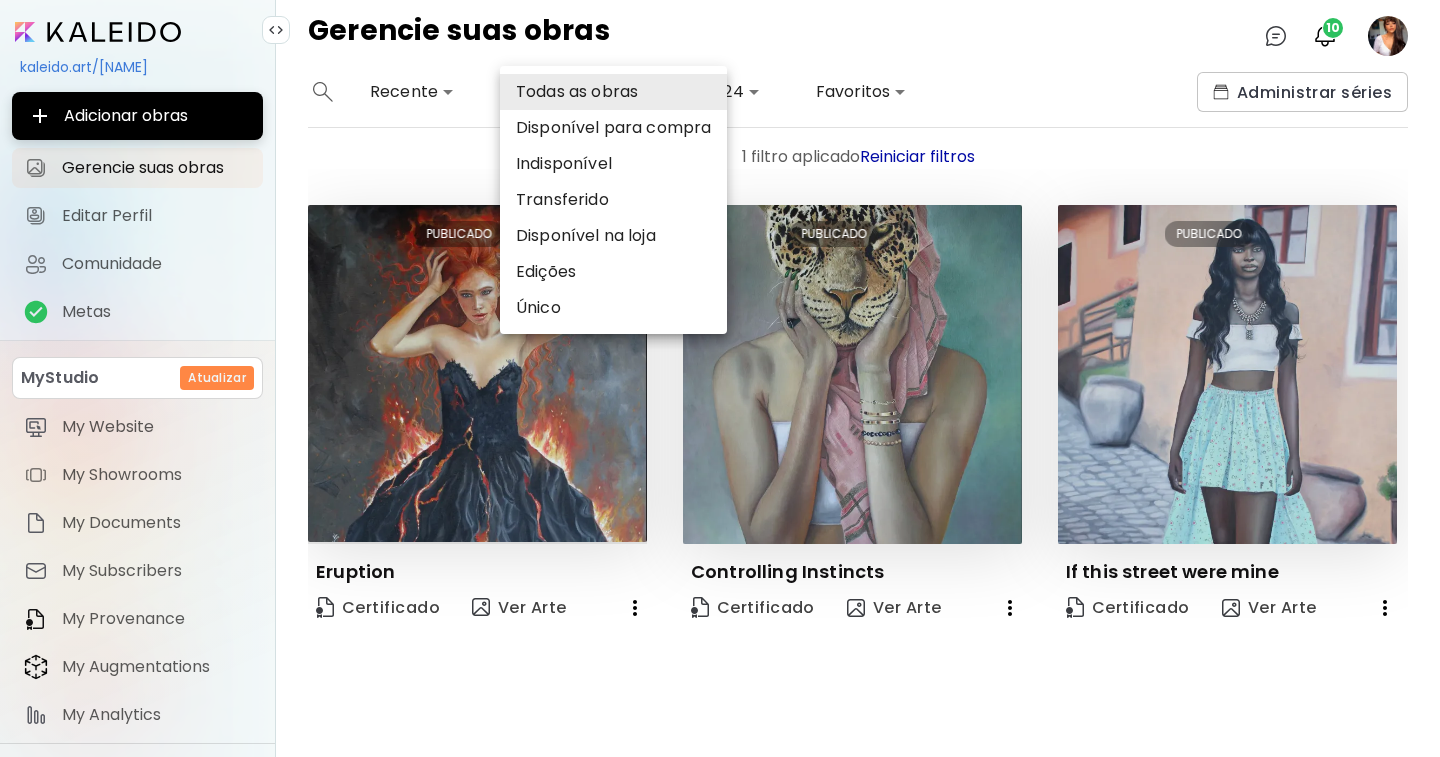 click on "**********" at bounding box center [720, 378] 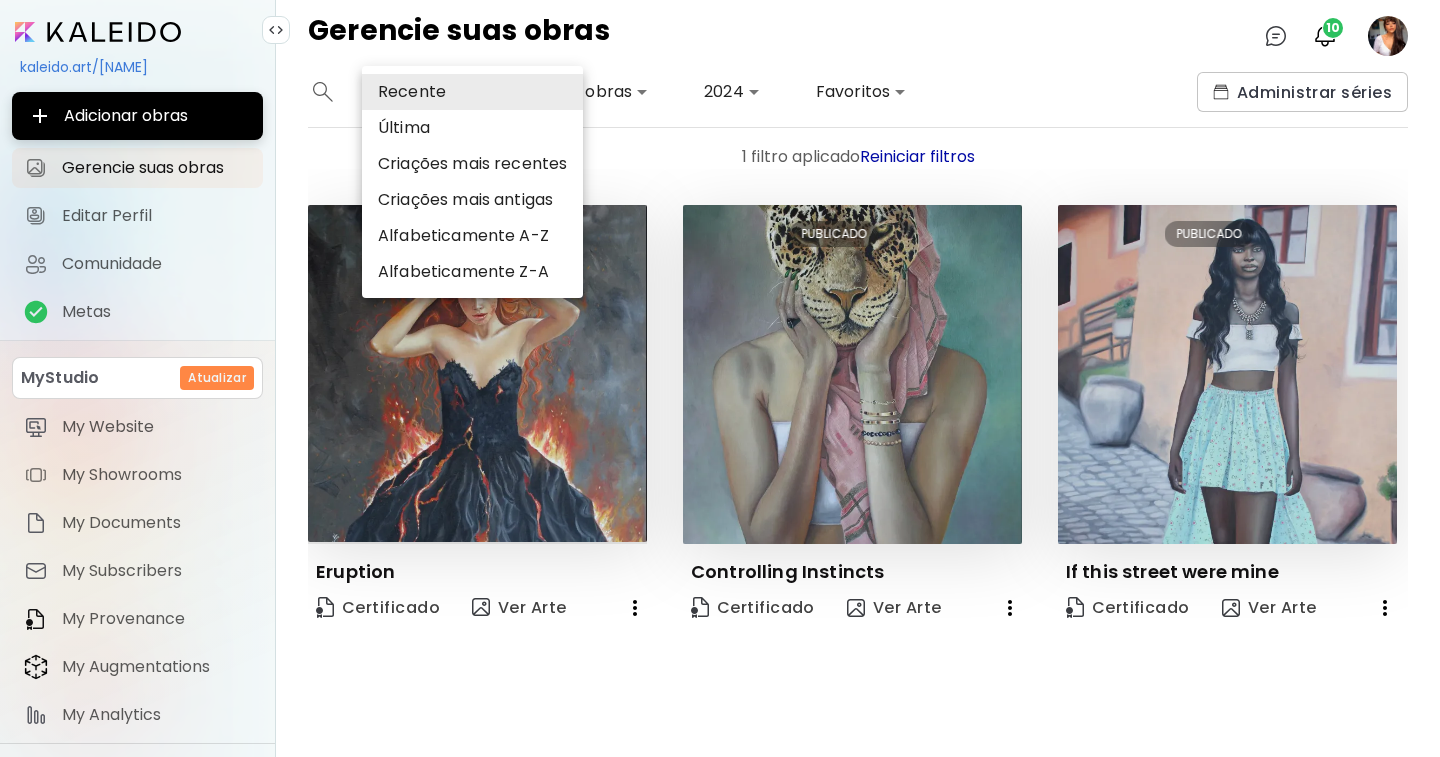 click on "**********" at bounding box center [720, 378] 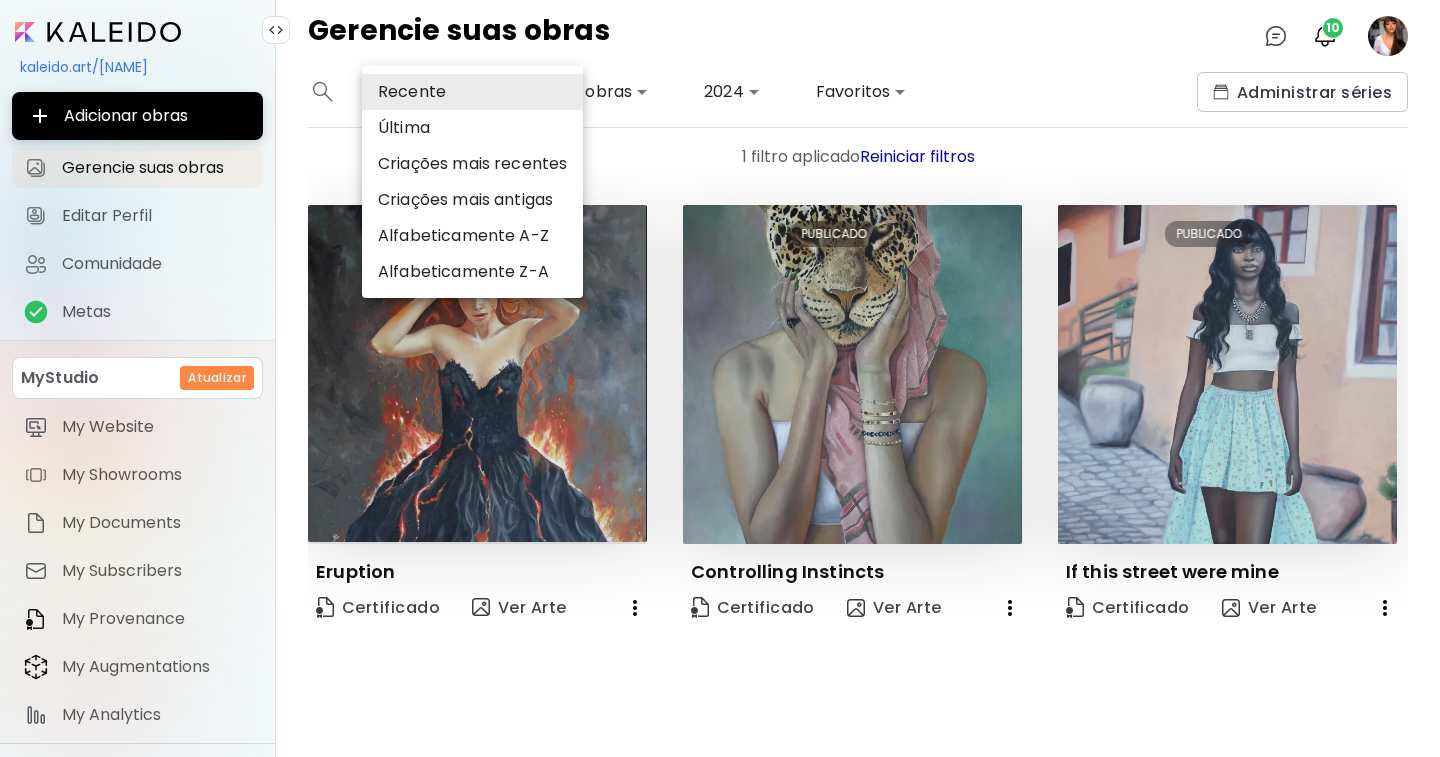 click on "Última" at bounding box center (472, 128) 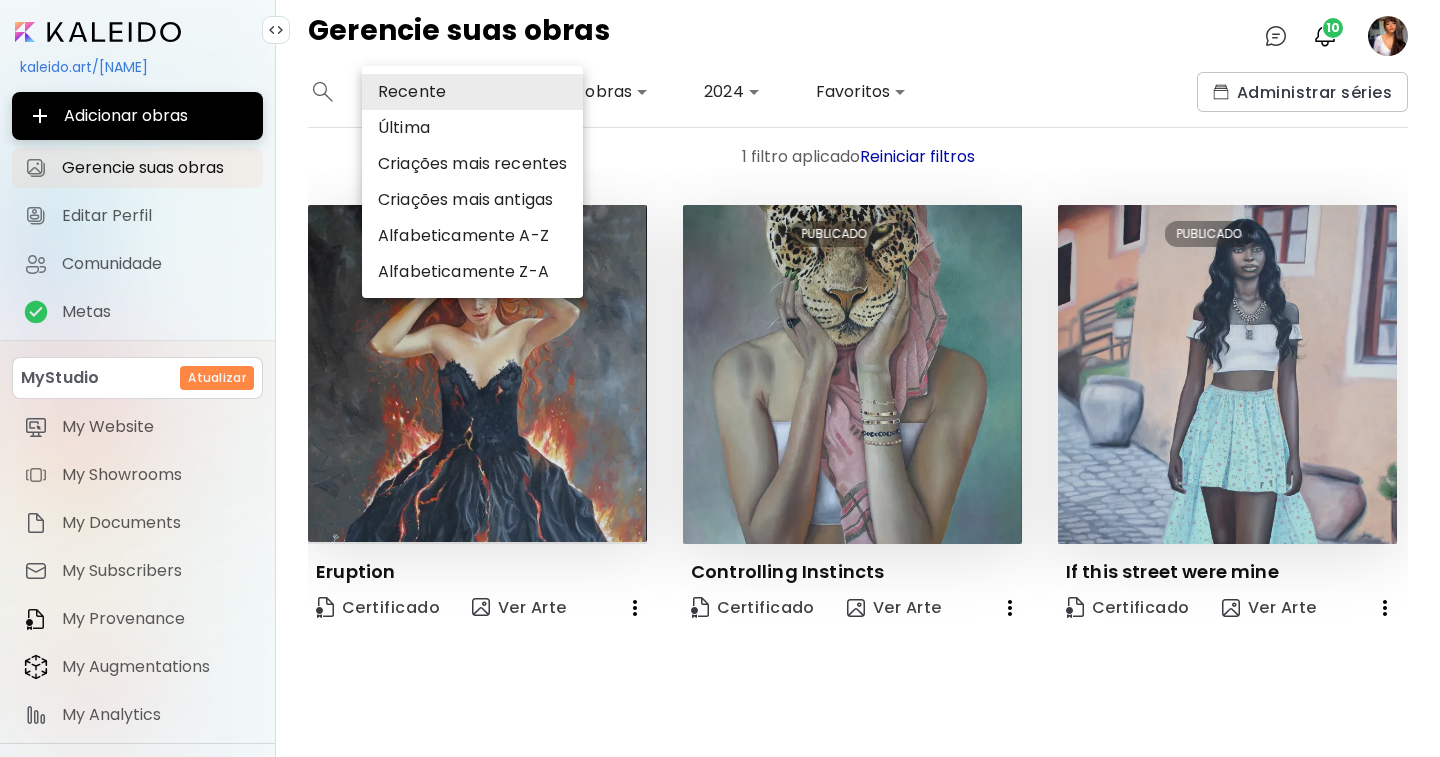type on "**********" 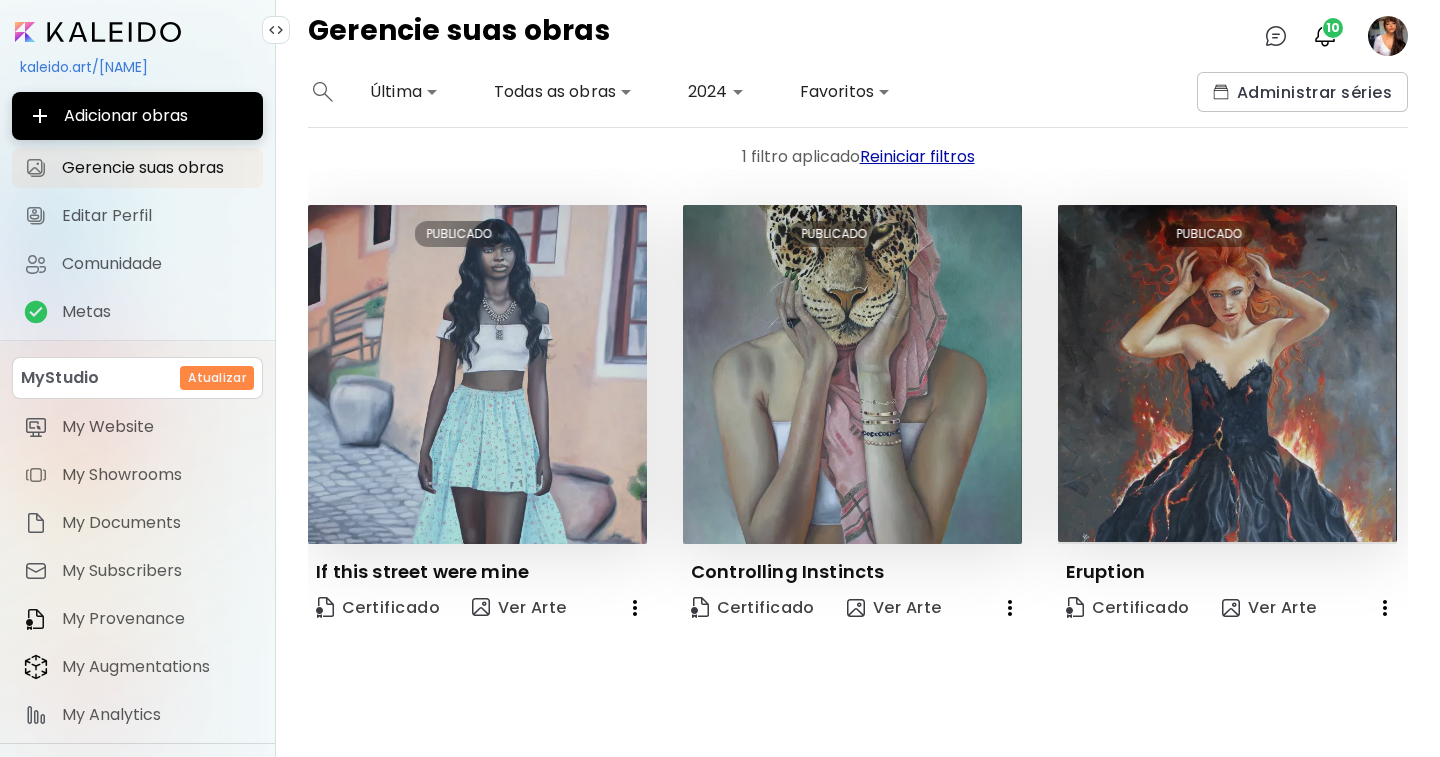 click on "Reiniciar filtros" at bounding box center [917, 156] 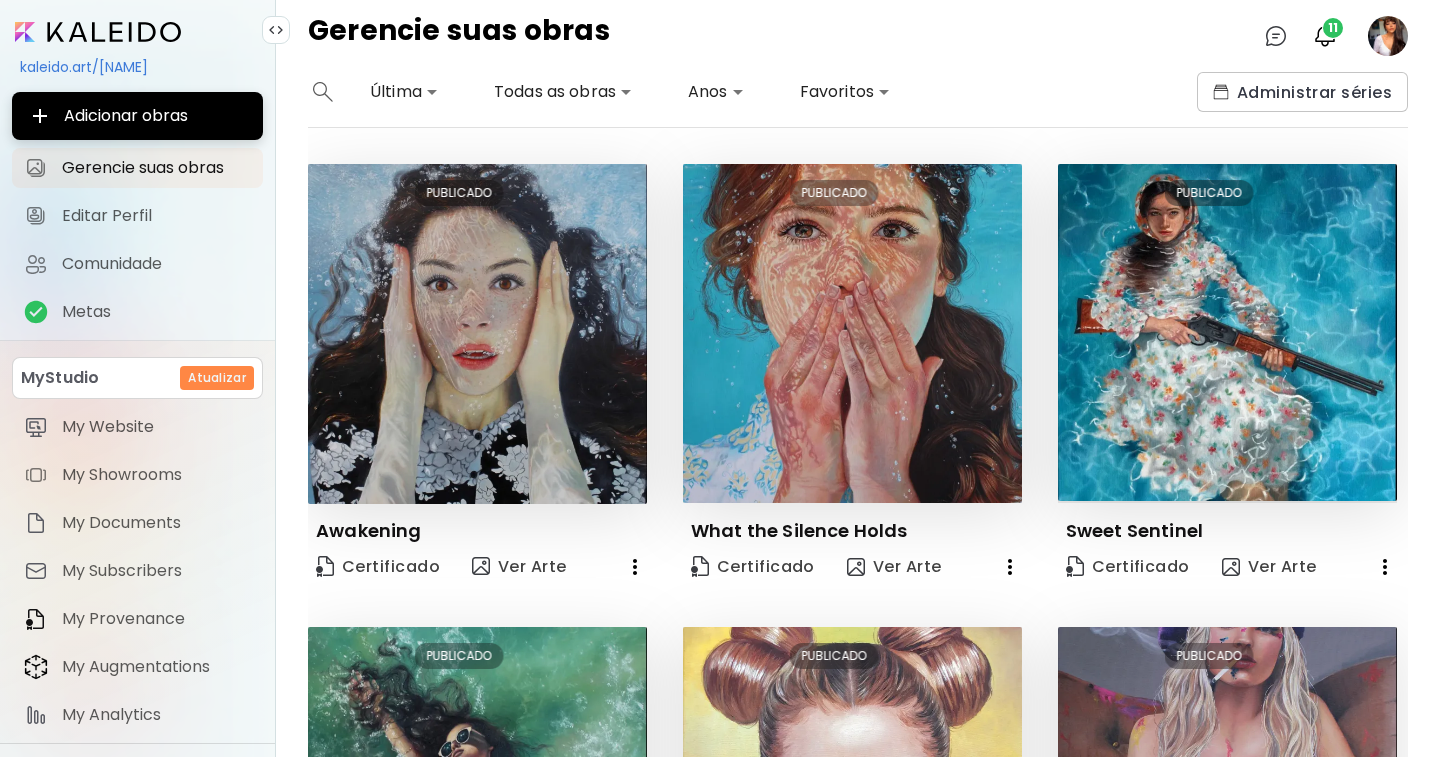 click on "**********" at bounding box center [720, 378] 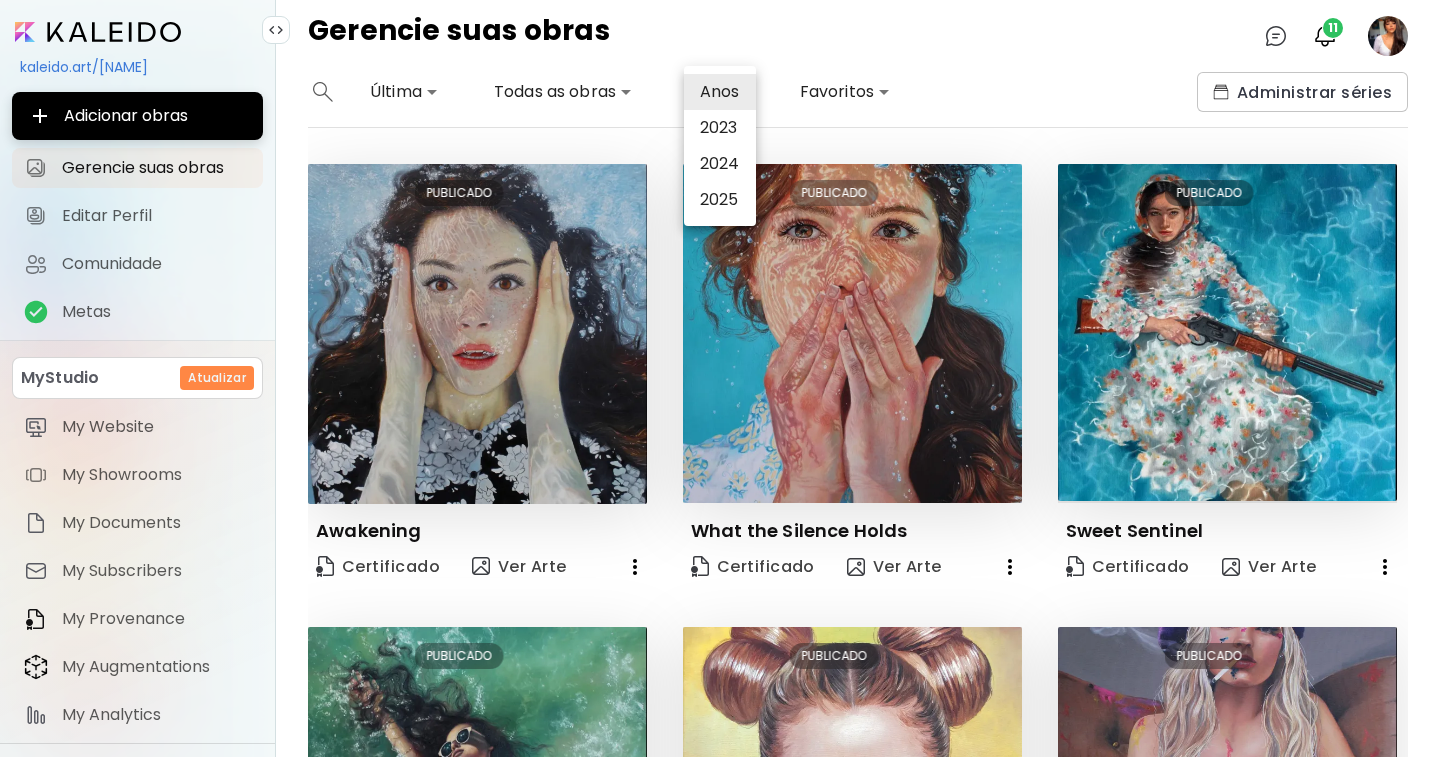 click on "2023" at bounding box center (720, 128) 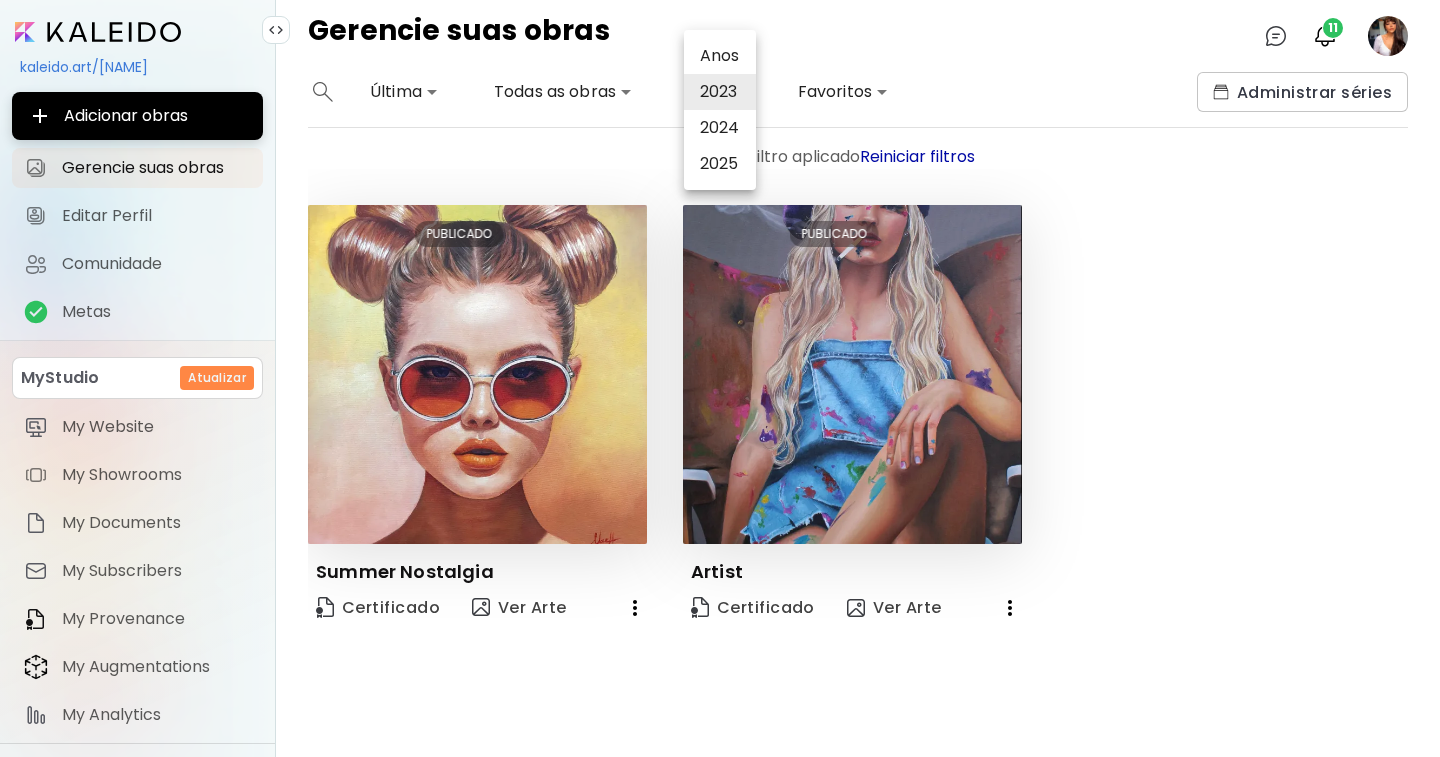 click at bounding box center (720, 378) 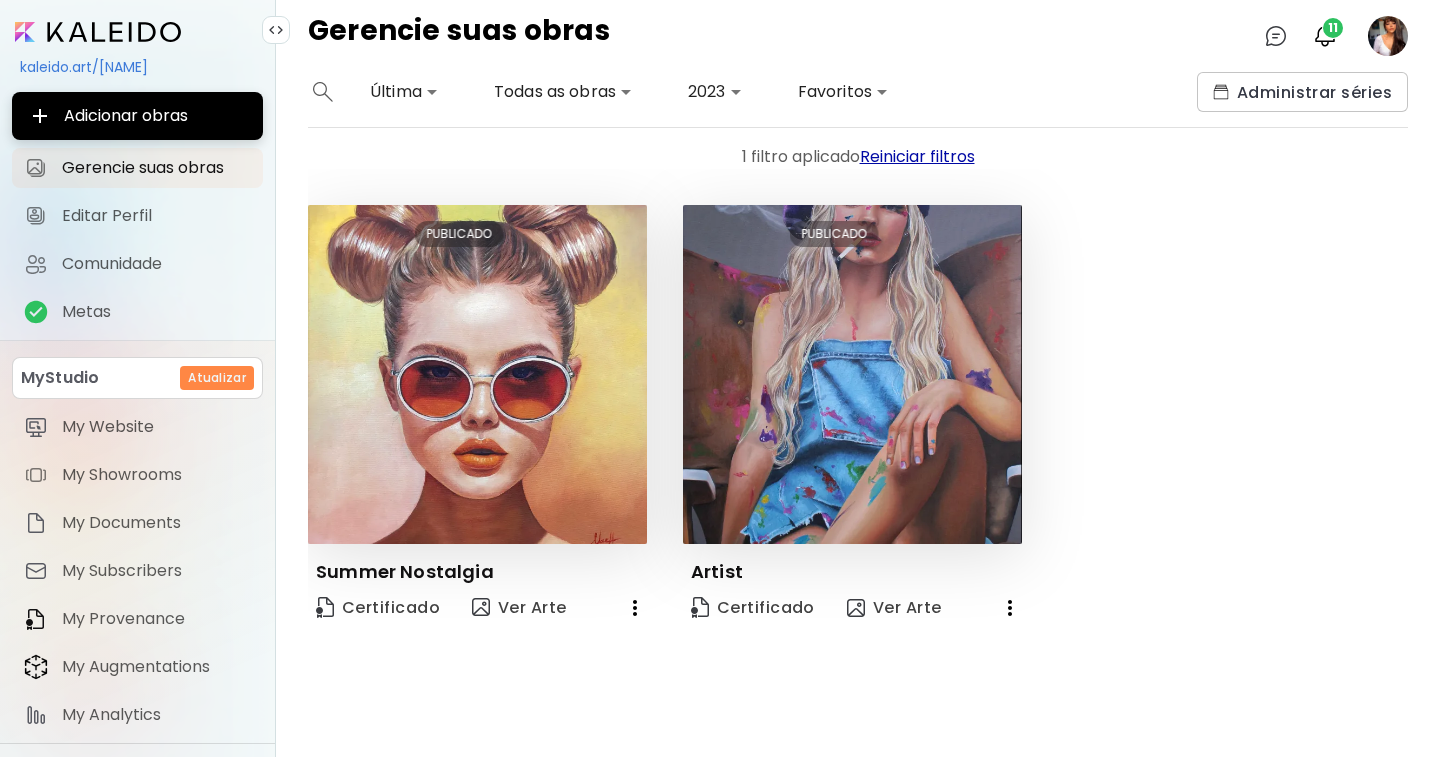 click on "Reiniciar filtros" at bounding box center (917, 156) 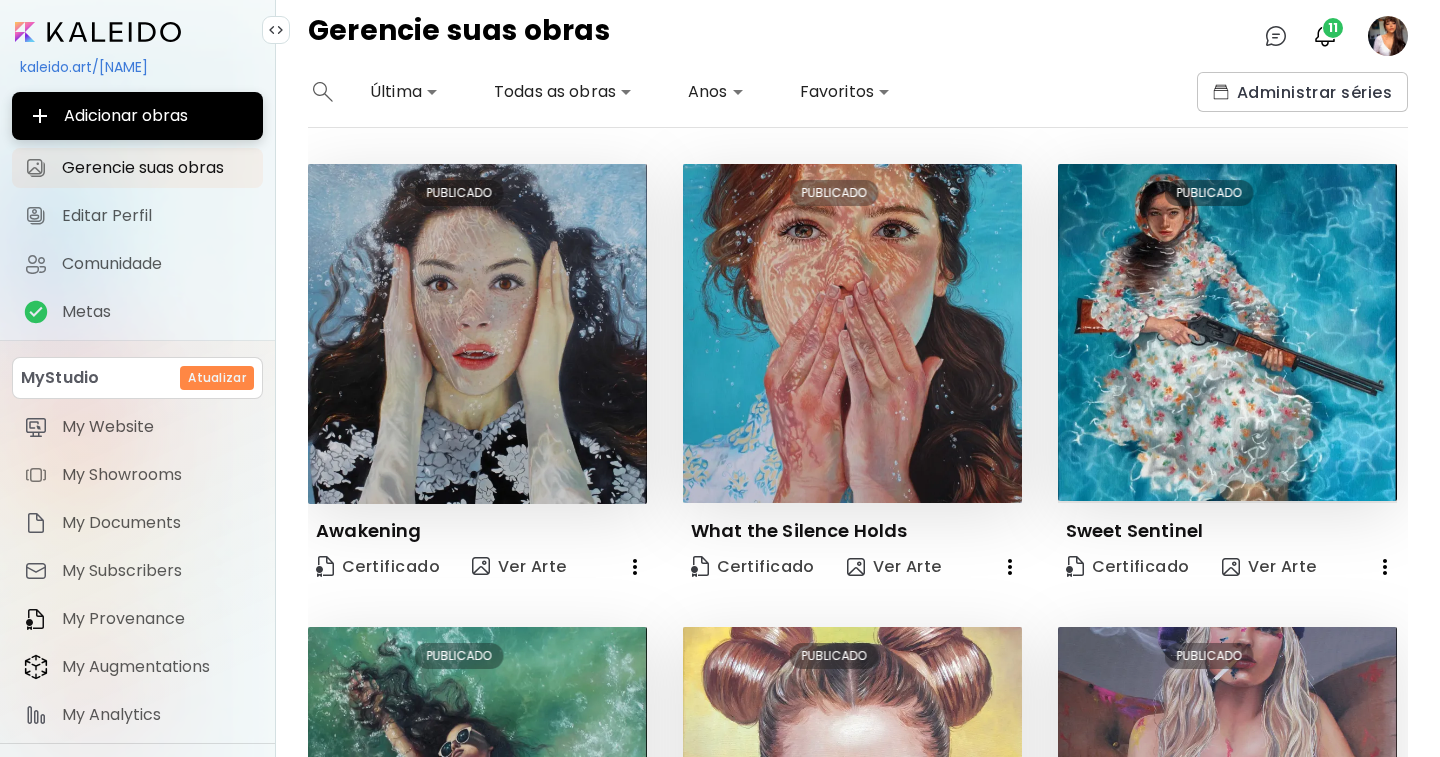 click on "**********" at bounding box center (720, 378) 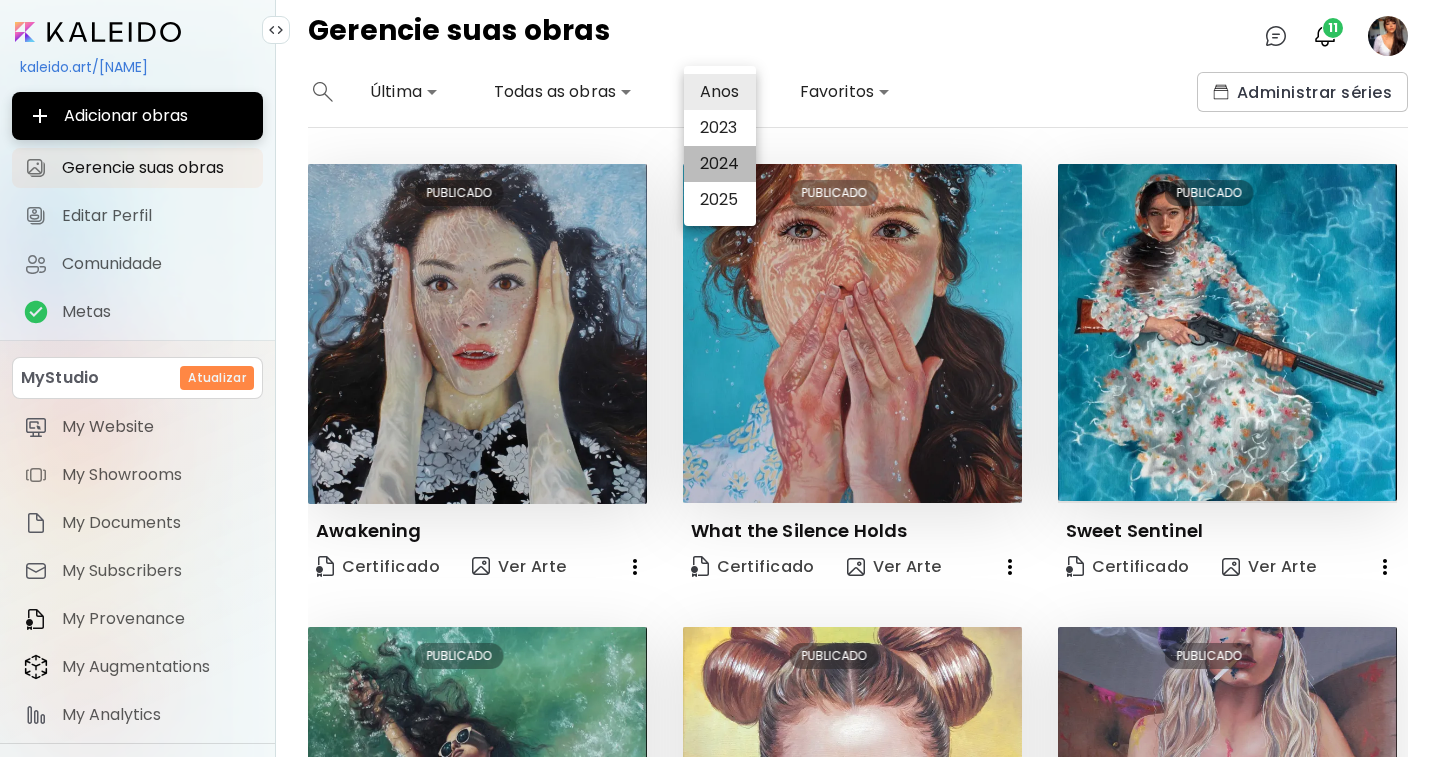 click on "2024" at bounding box center [720, 164] 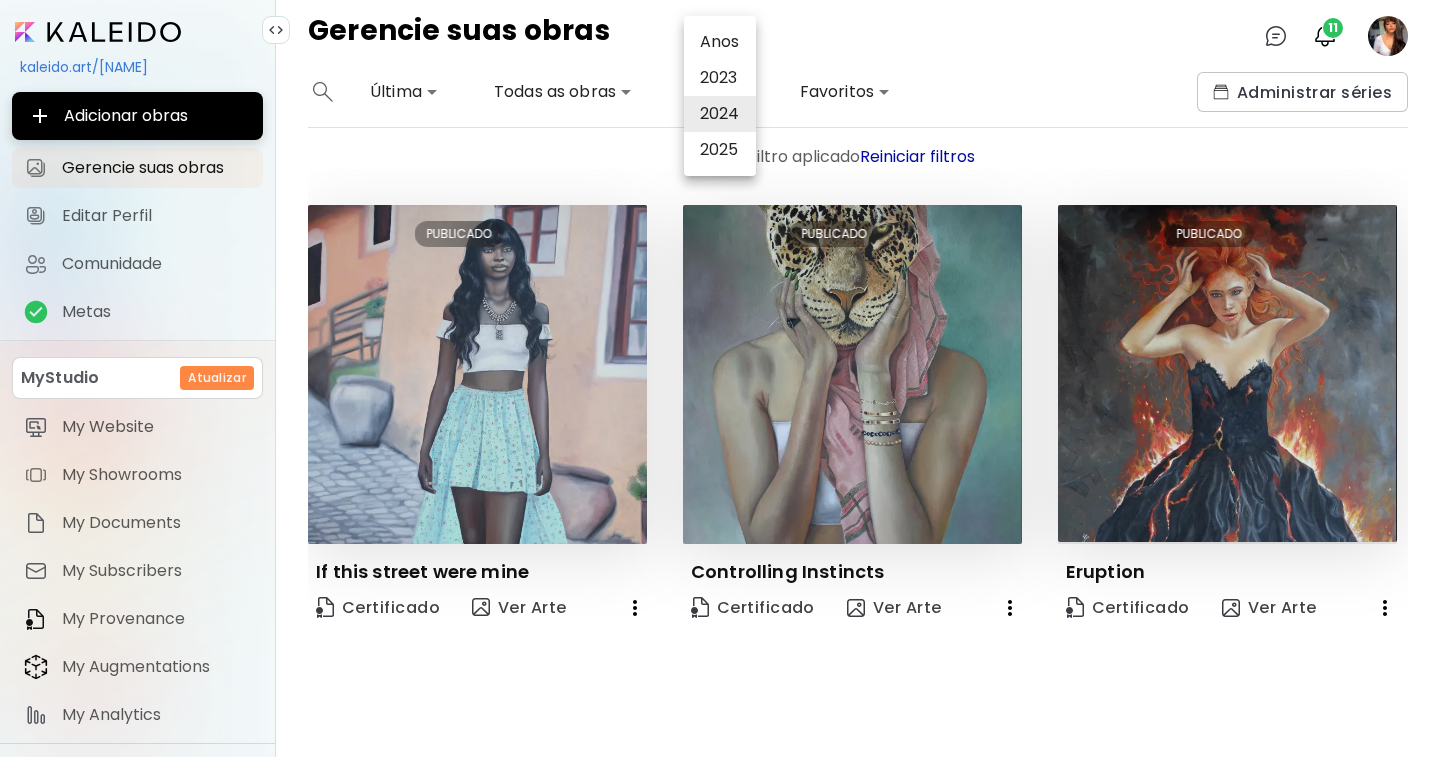 click at bounding box center [720, 378] 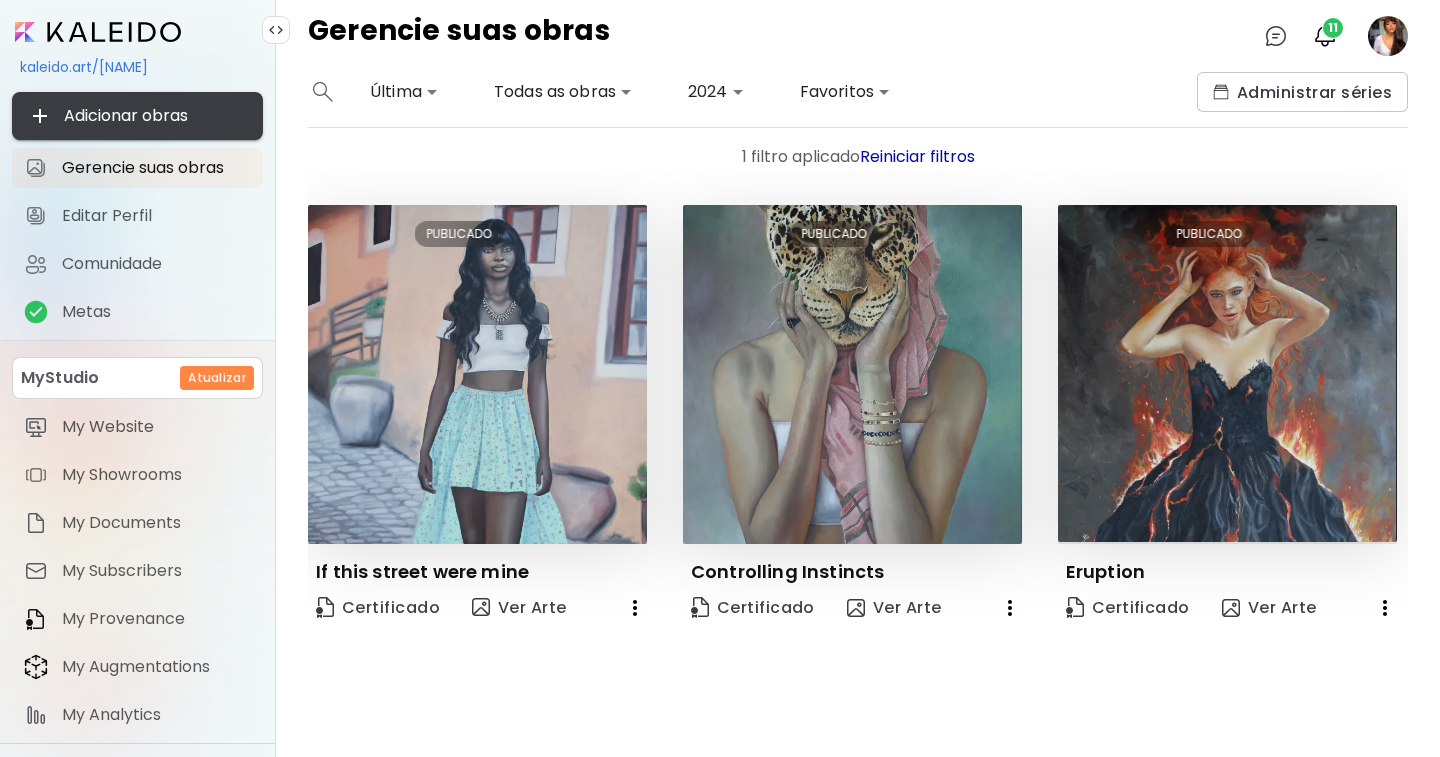 click on "Adicionar obras" at bounding box center [137, 116] 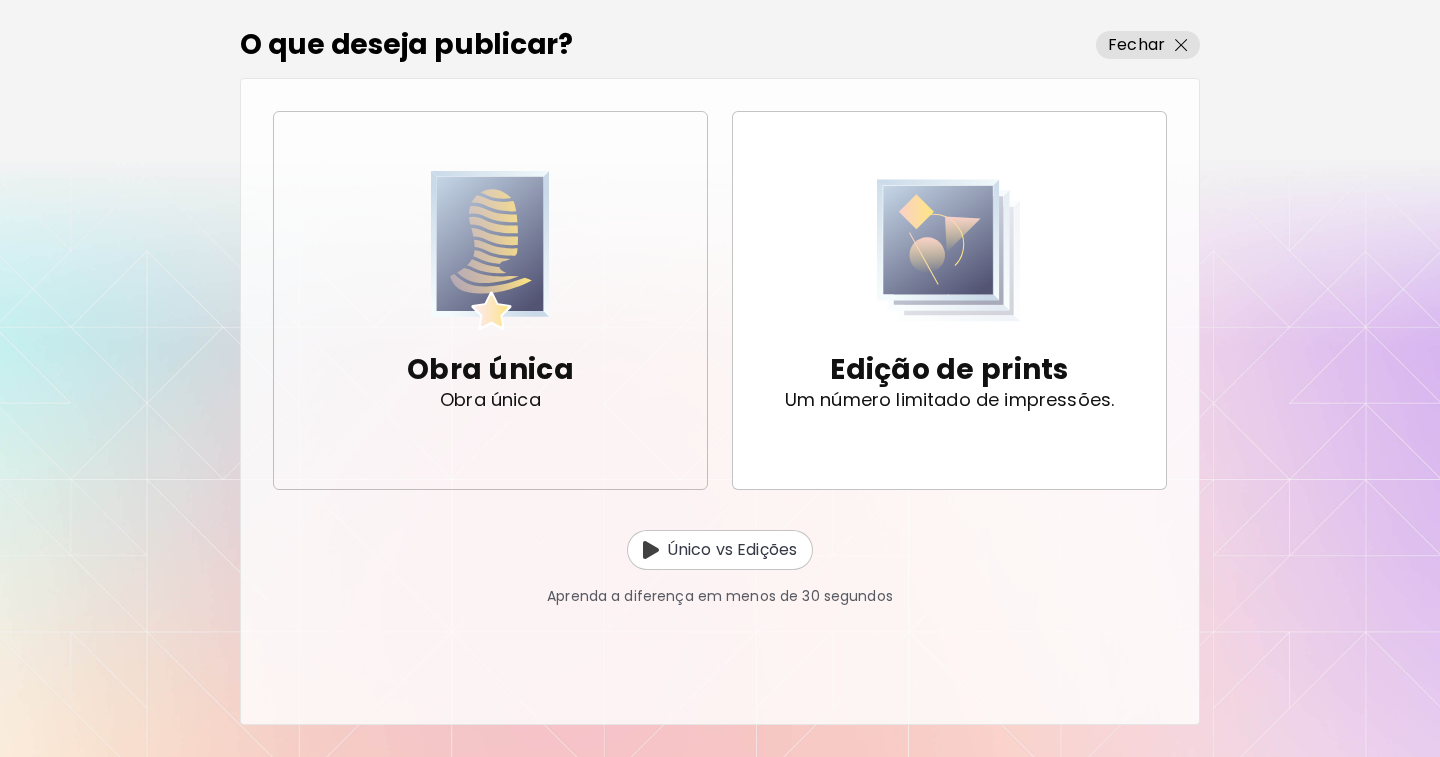 click at bounding box center [491, 250] 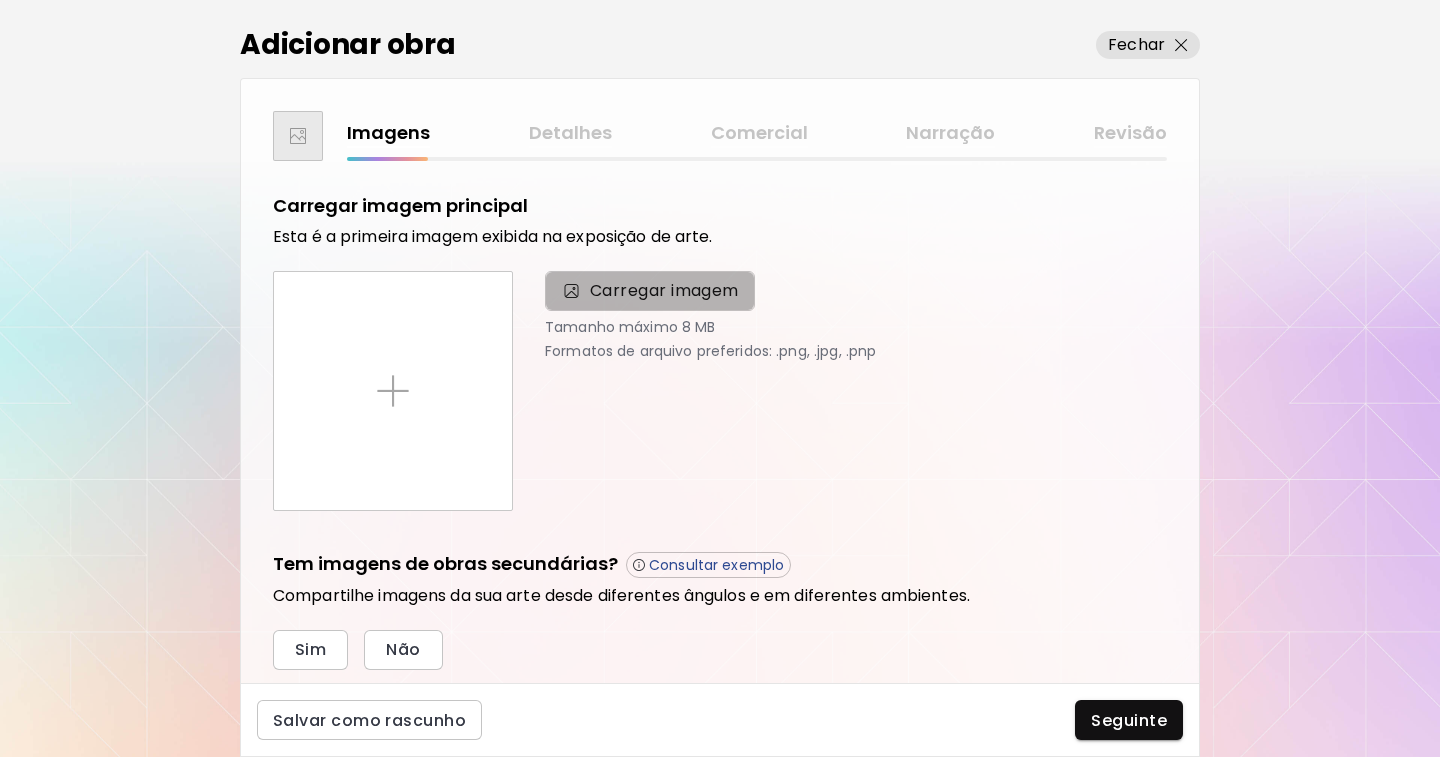 click on "Carregar imagem" at bounding box center [664, 291] 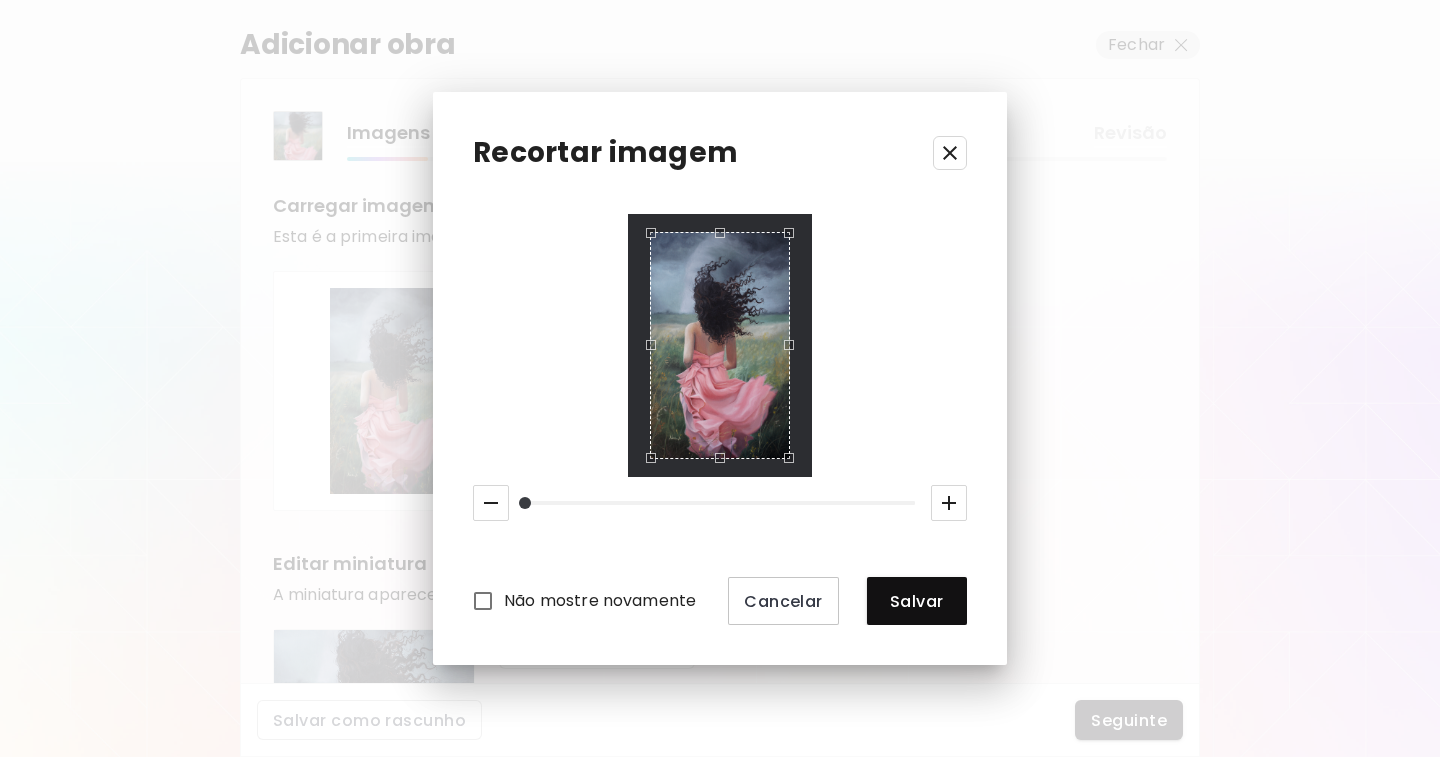 drag, startPoint x: 937, startPoint y: 609, endPoint x: 815, endPoint y: 517, distance: 152.80052 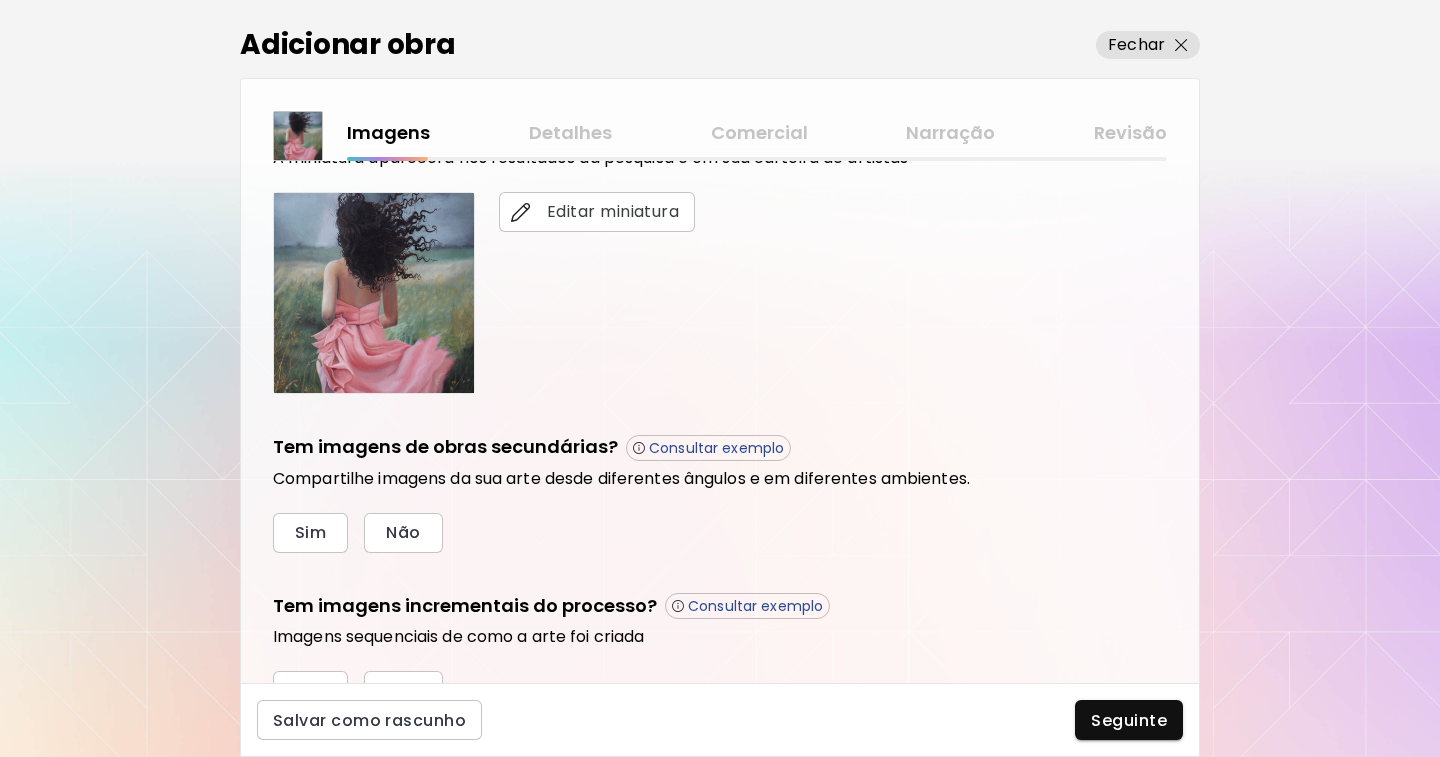 scroll, scrollTop: 337, scrollLeft: 0, axis: vertical 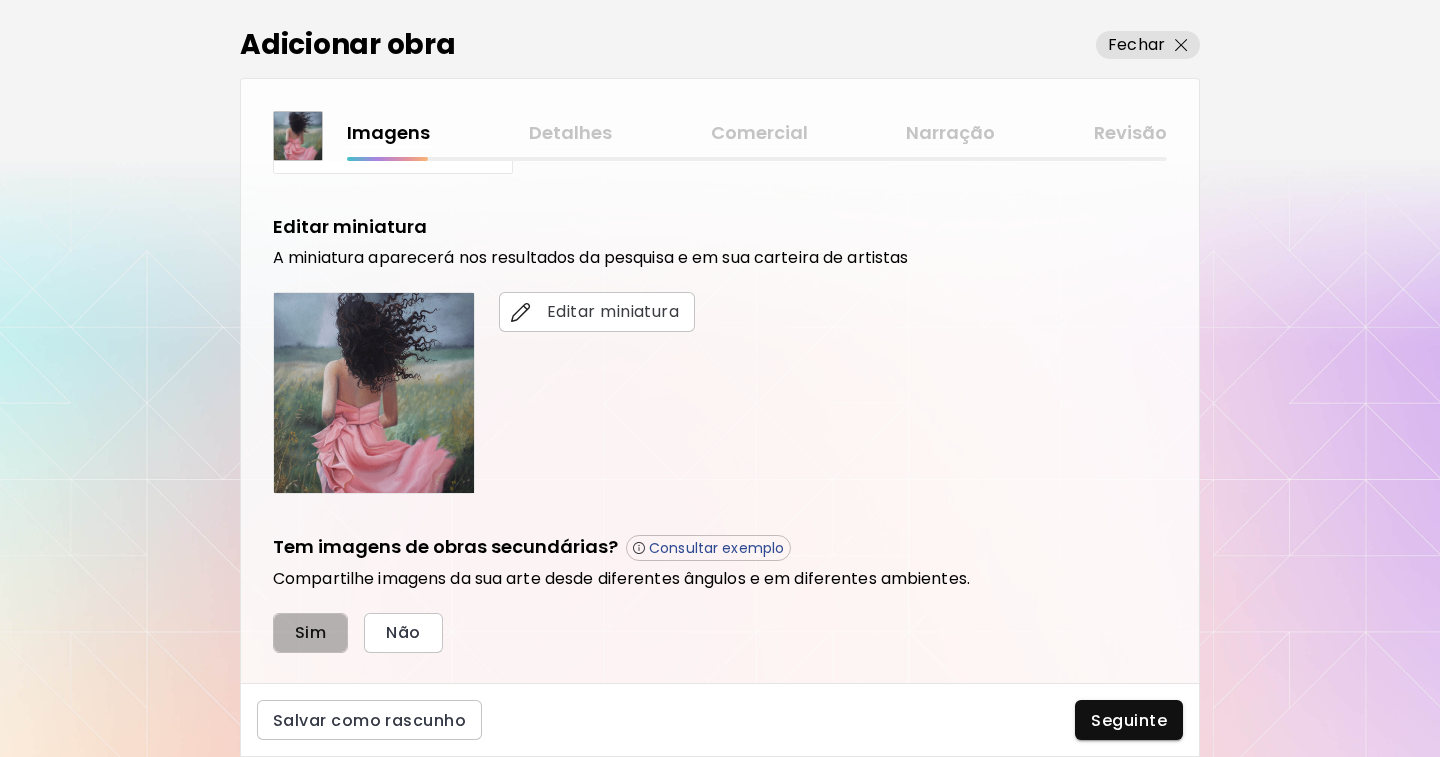 click on "Sim" at bounding box center (310, 632) 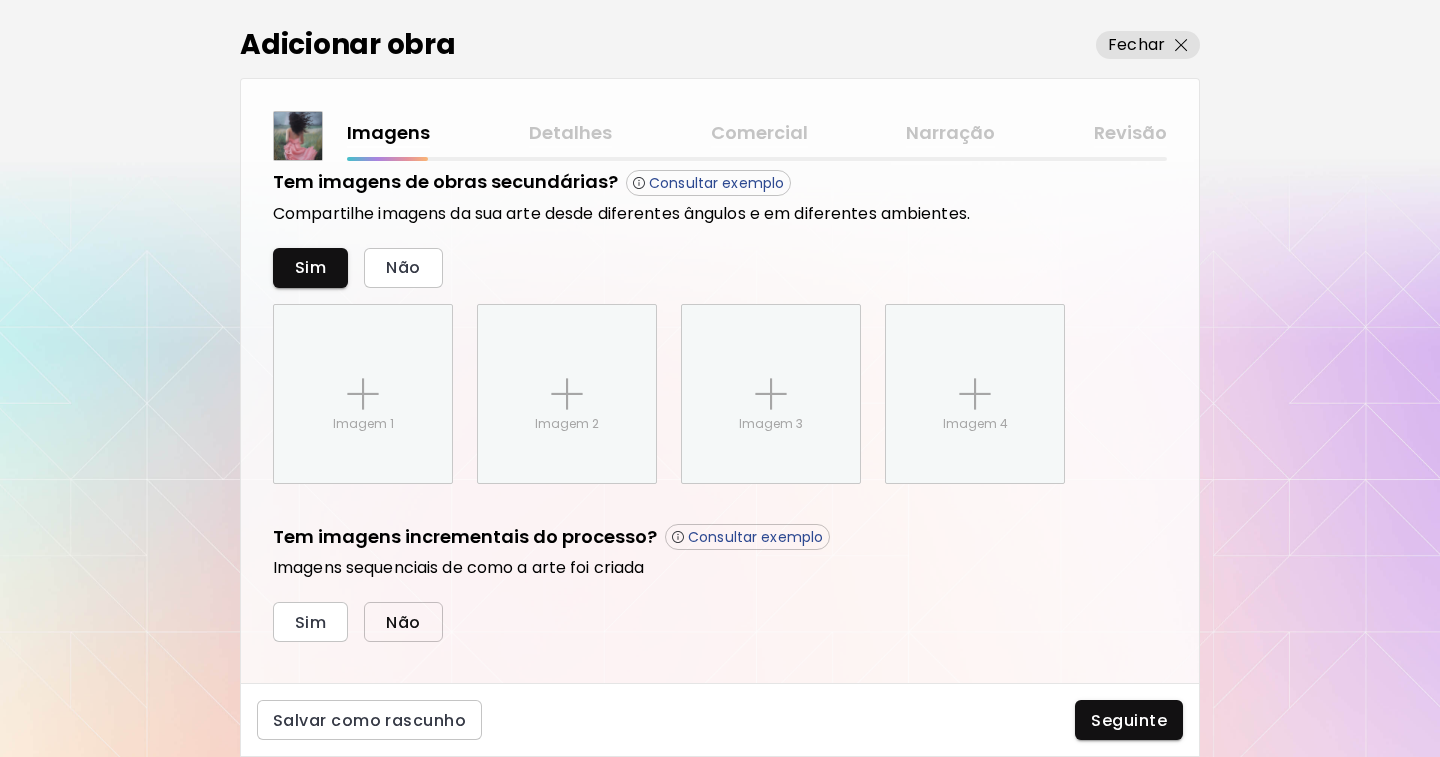 scroll, scrollTop: 733, scrollLeft: 0, axis: vertical 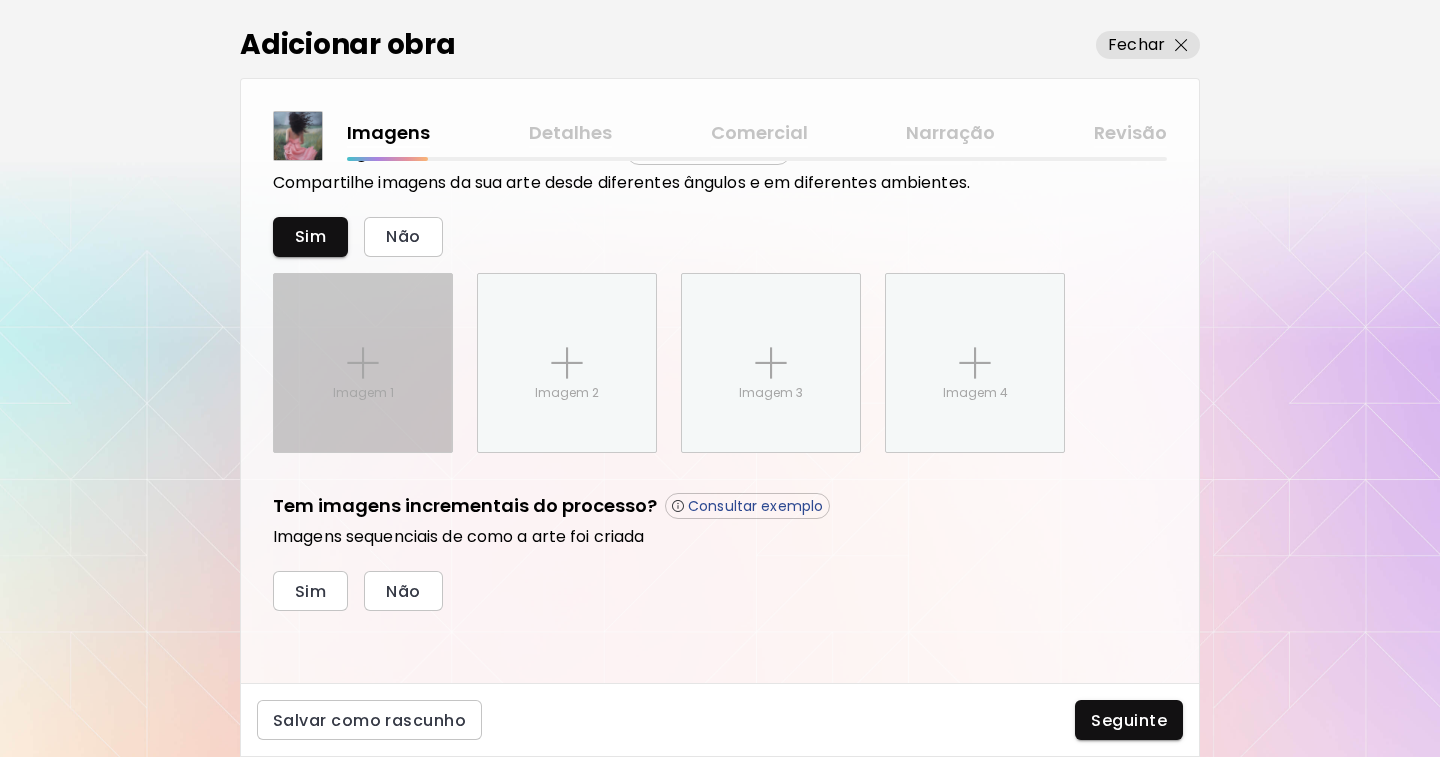 click at bounding box center (363, 363) 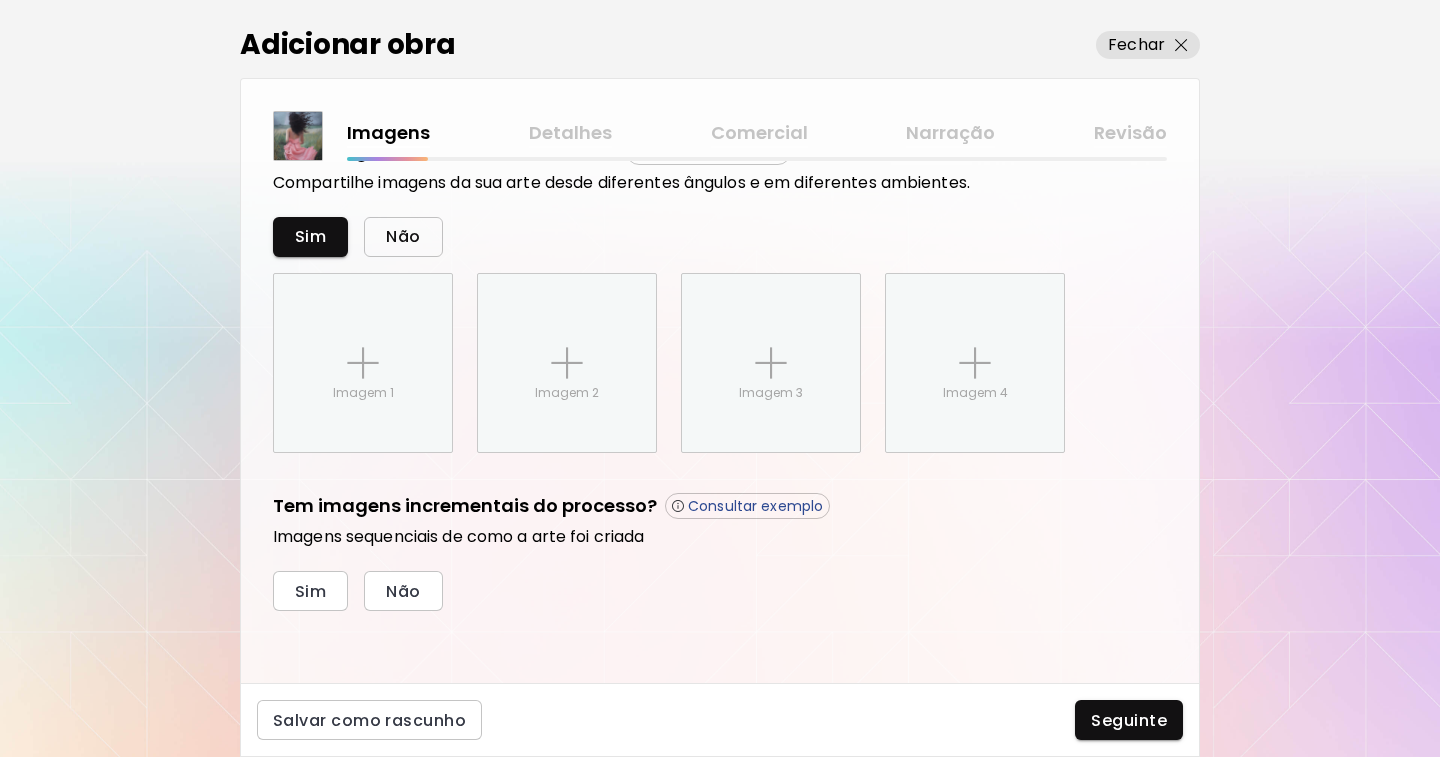 click on "Não" at bounding box center (403, 236) 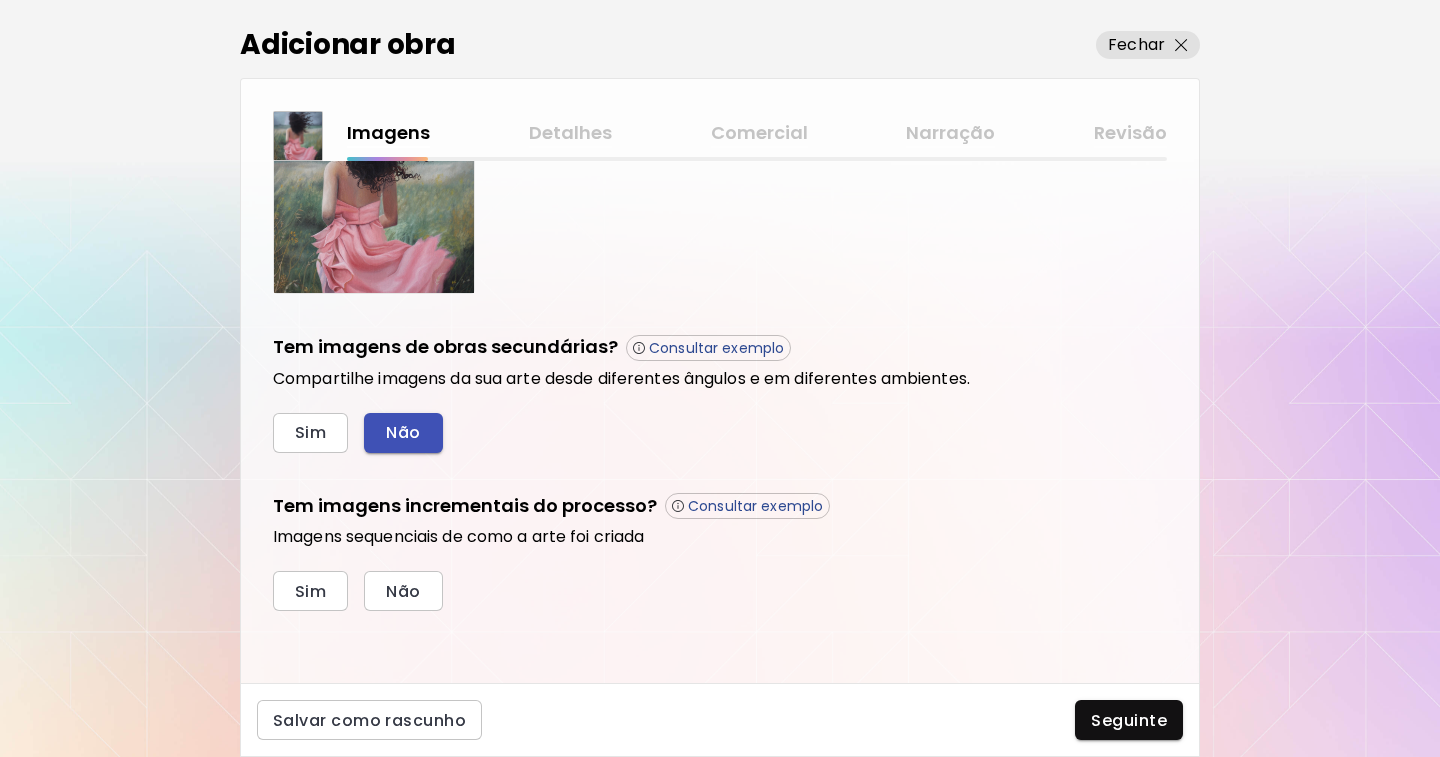 scroll, scrollTop: 537, scrollLeft: 0, axis: vertical 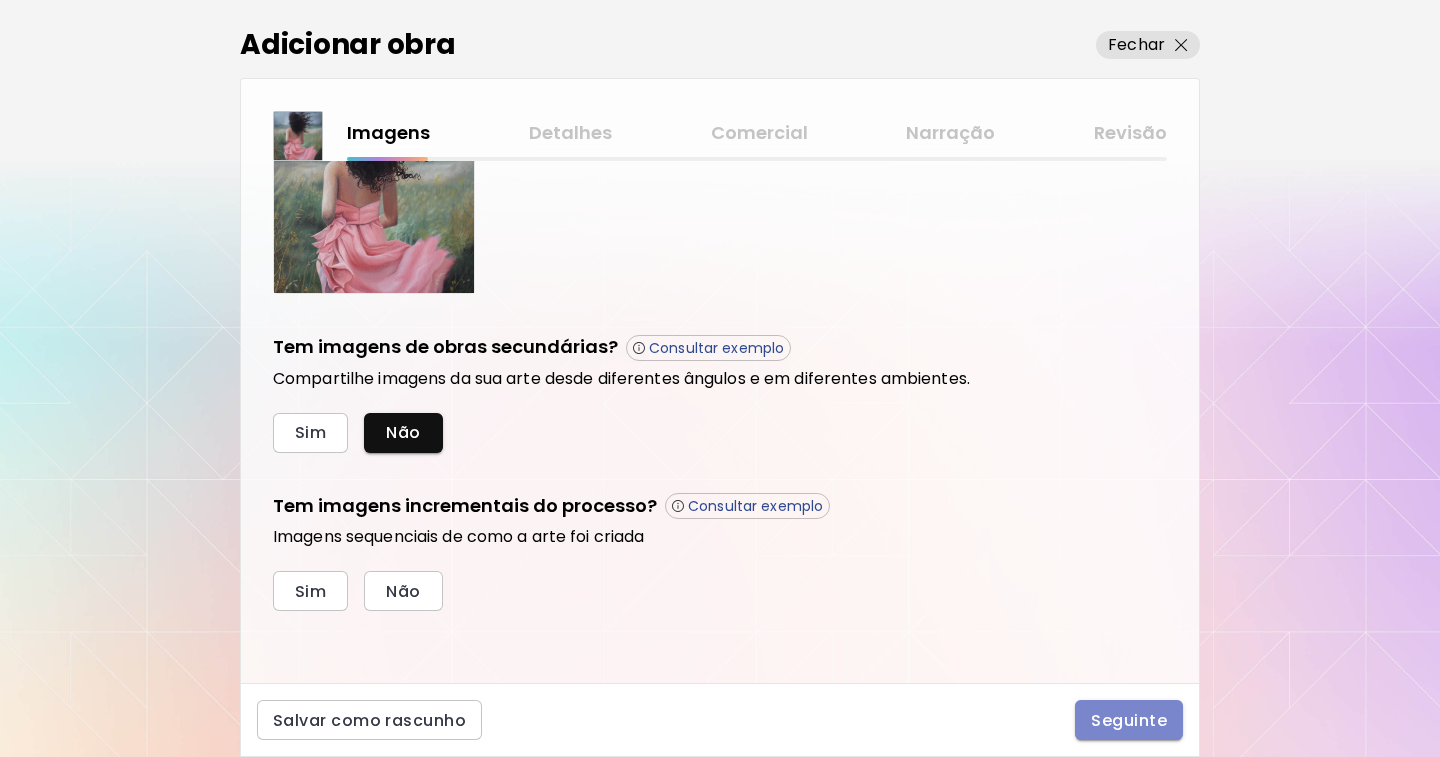 click on "Seguinte" at bounding box center (1129, 720) 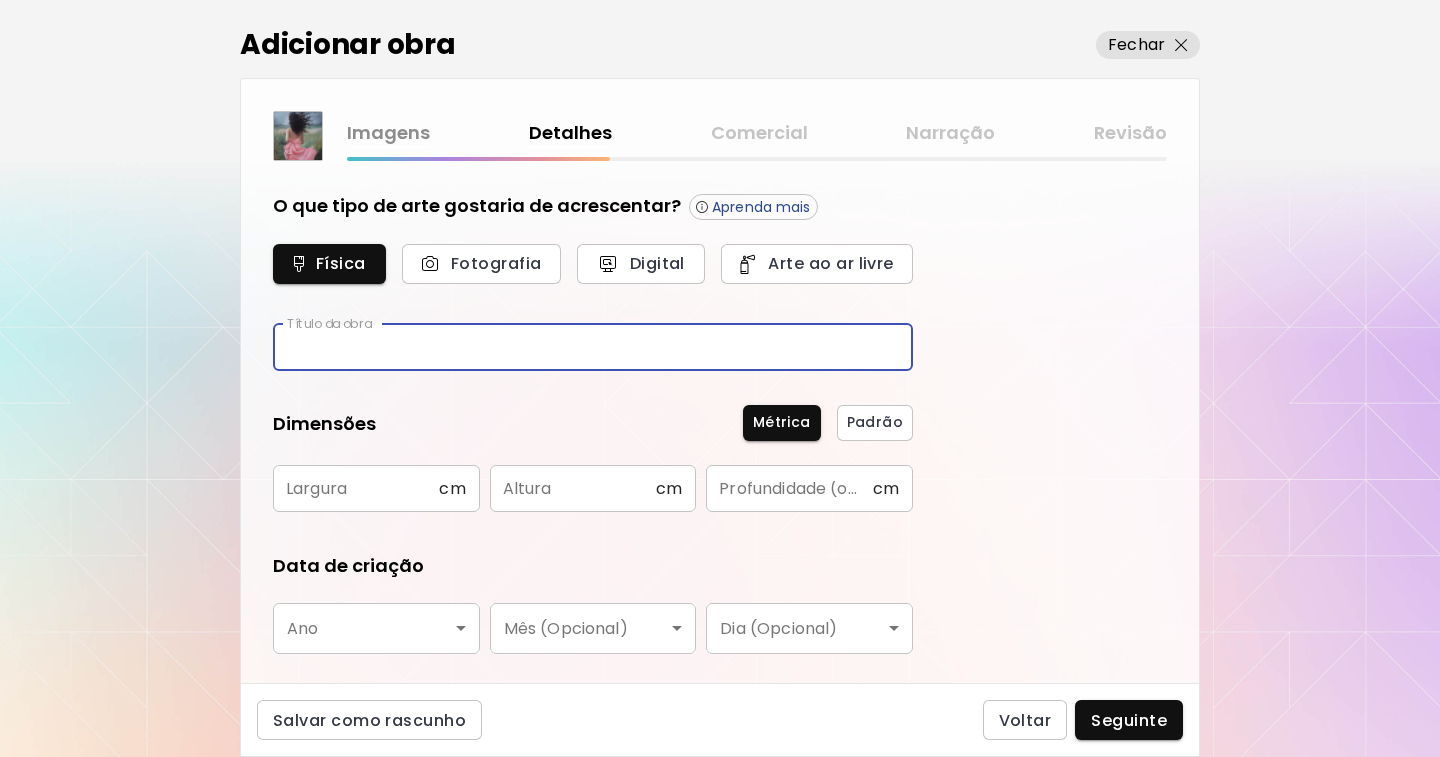 click at bounding box center (593, 347) 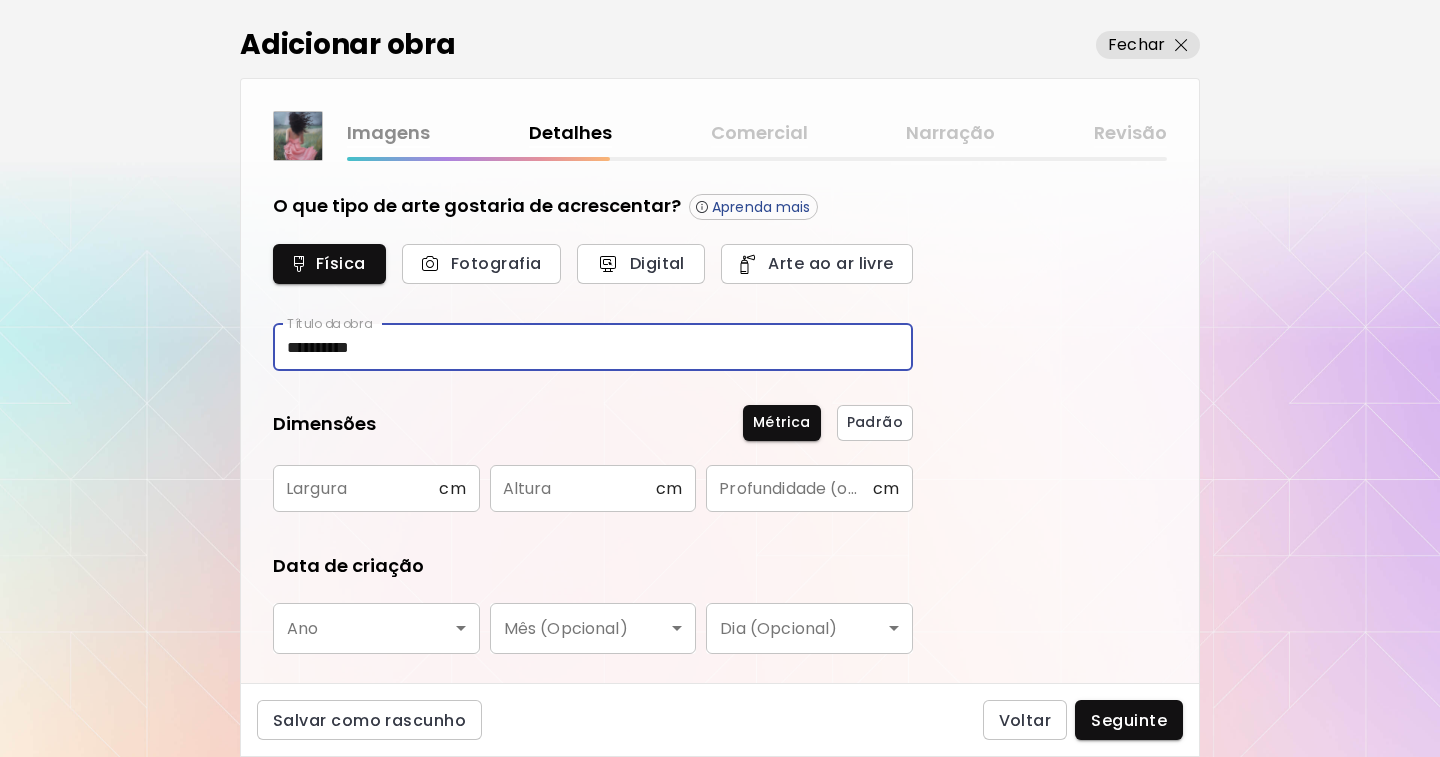 type on "**********" 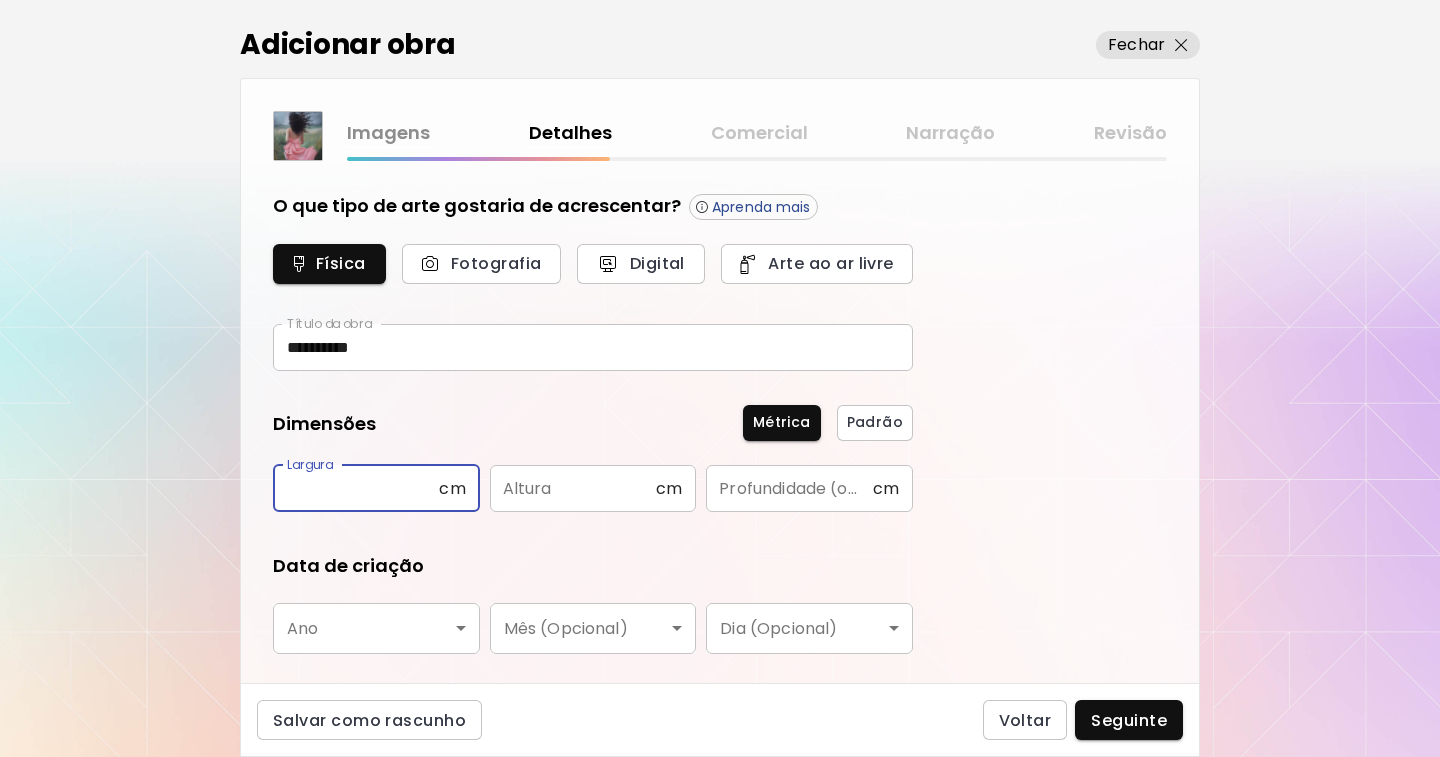 click at bounding box center [356, 488] 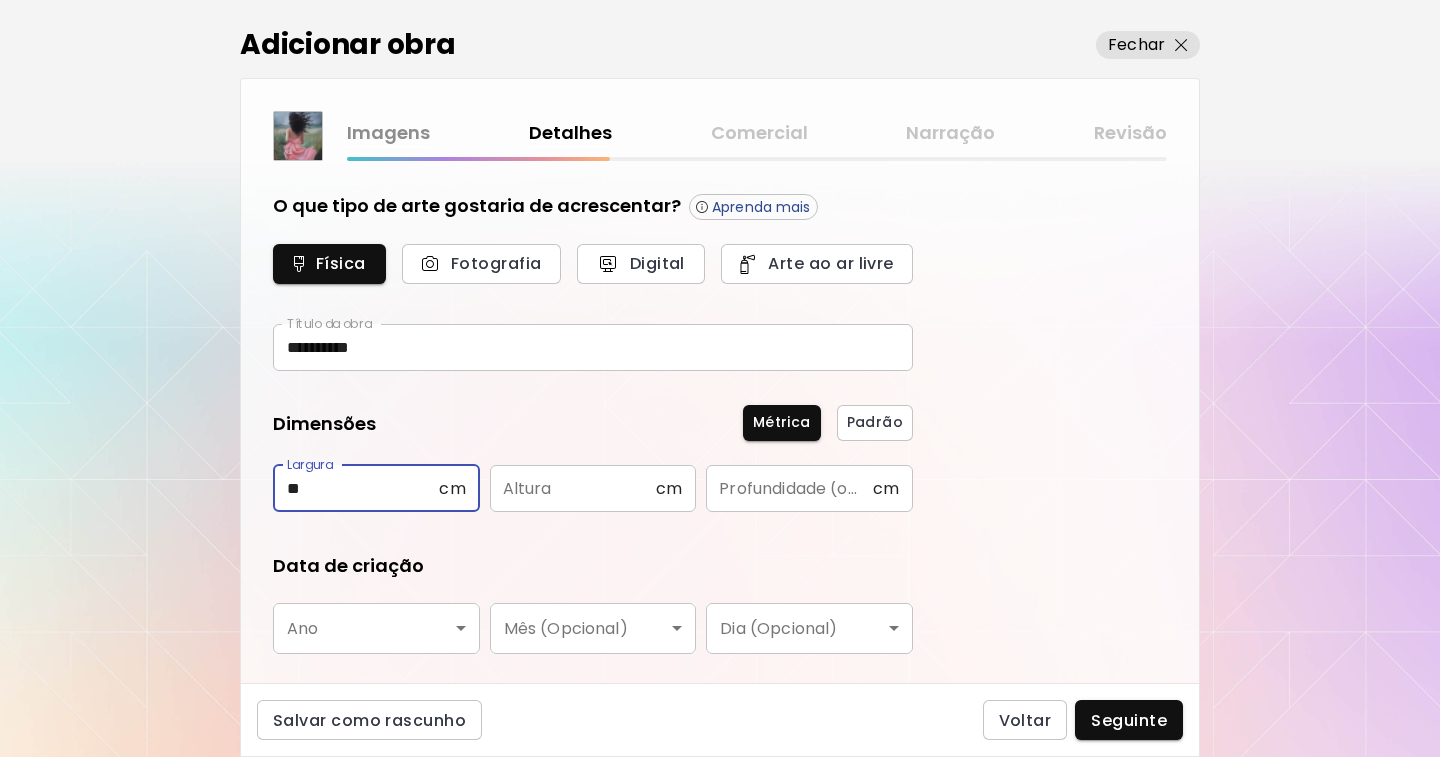 type on "**" 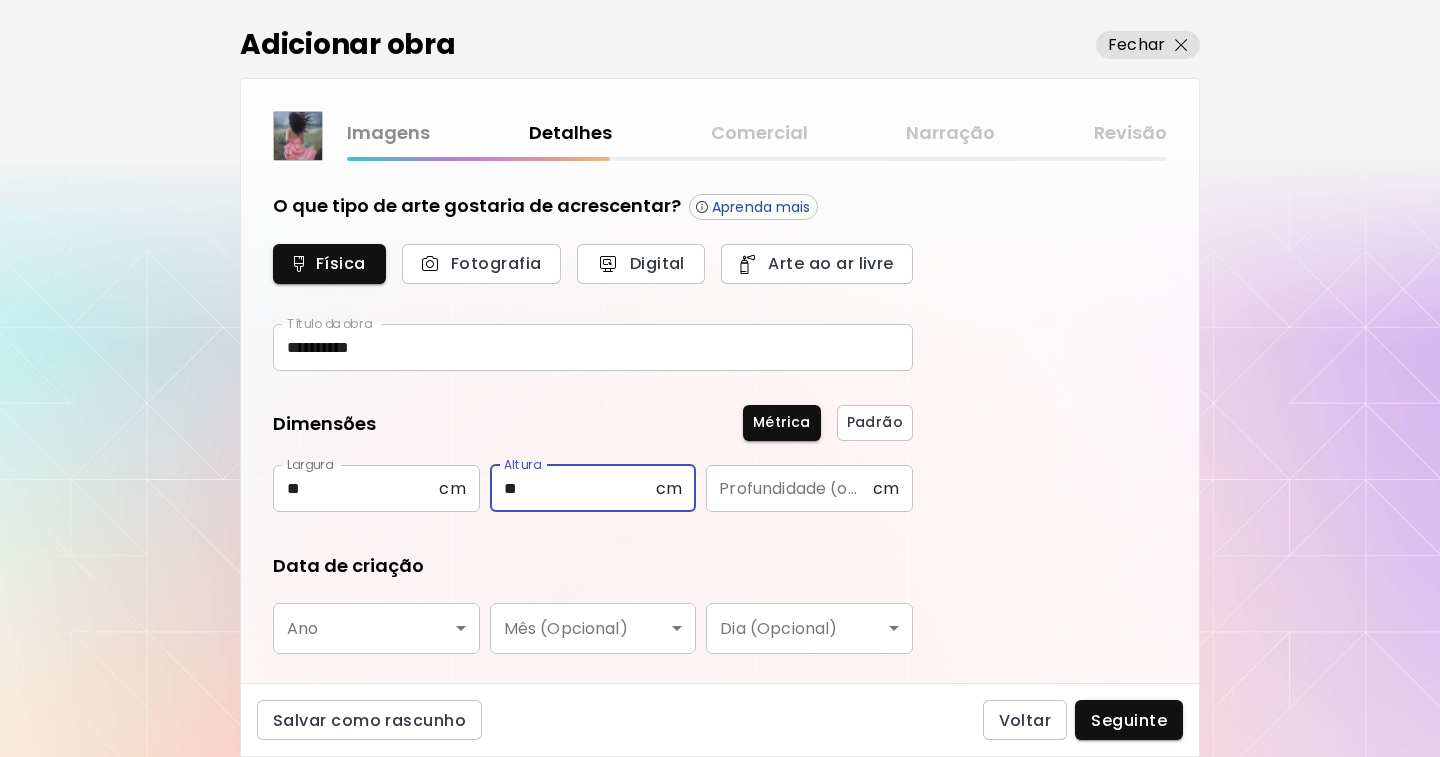 type on "**" 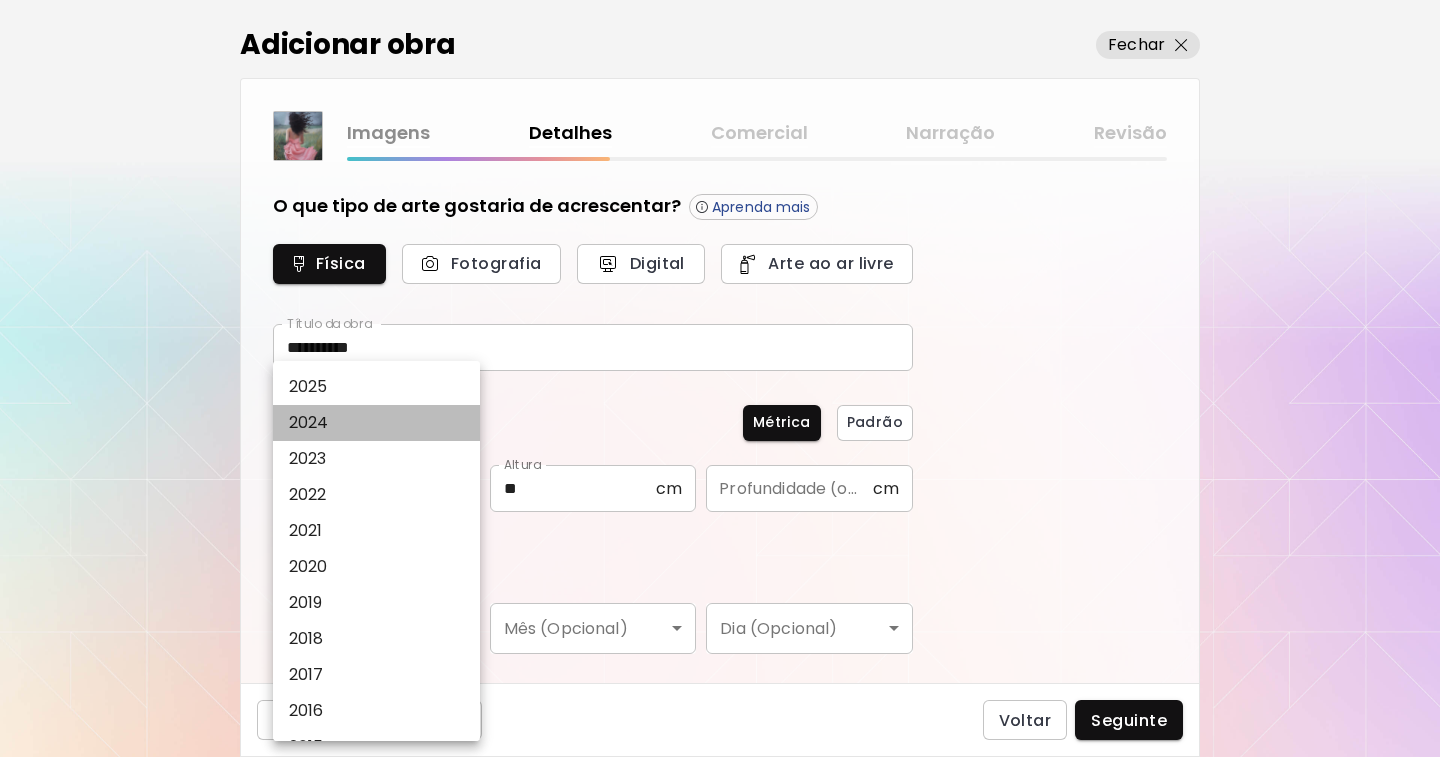 click on "2024" at bounding box center (309, 423) 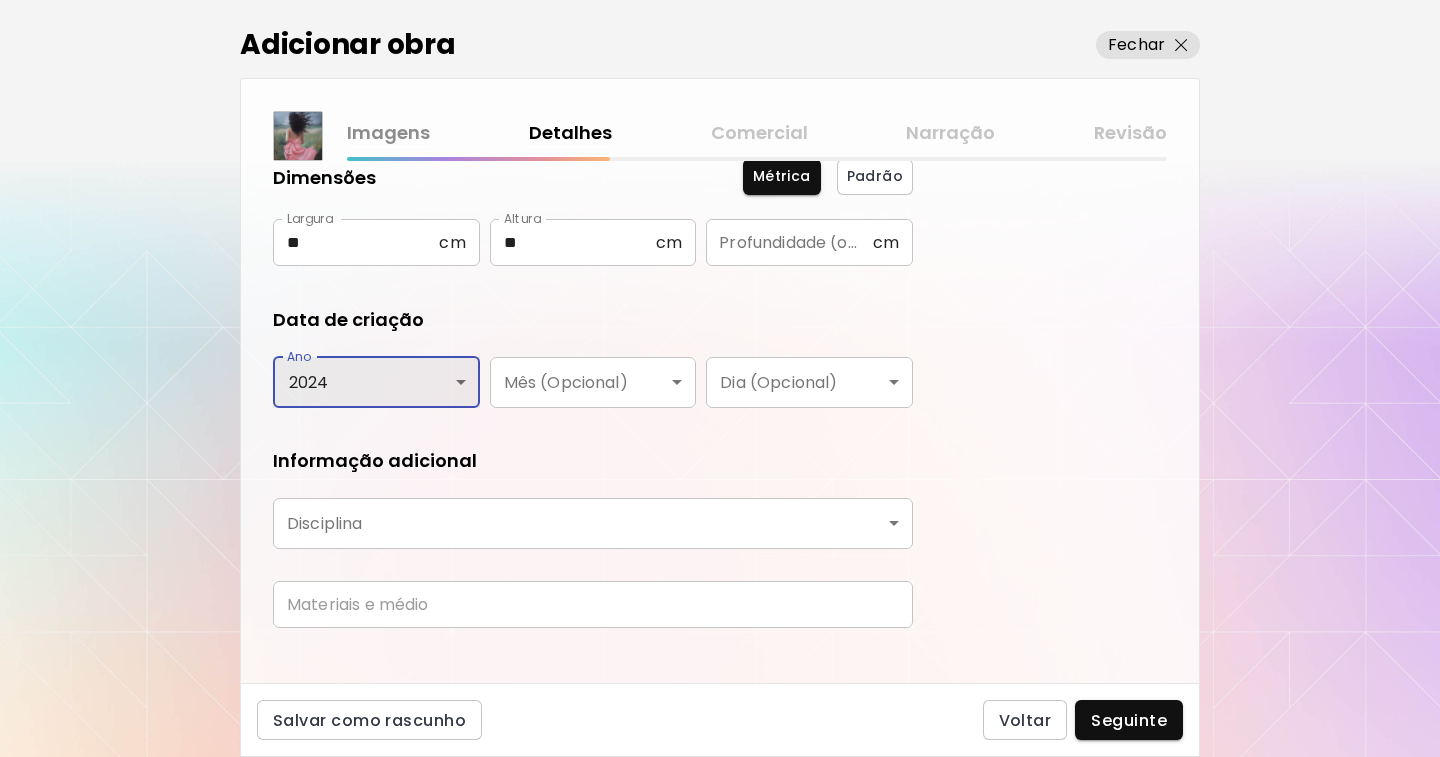 scroll, scrollTop: 271, scrollLeft: 0, axis: vertical 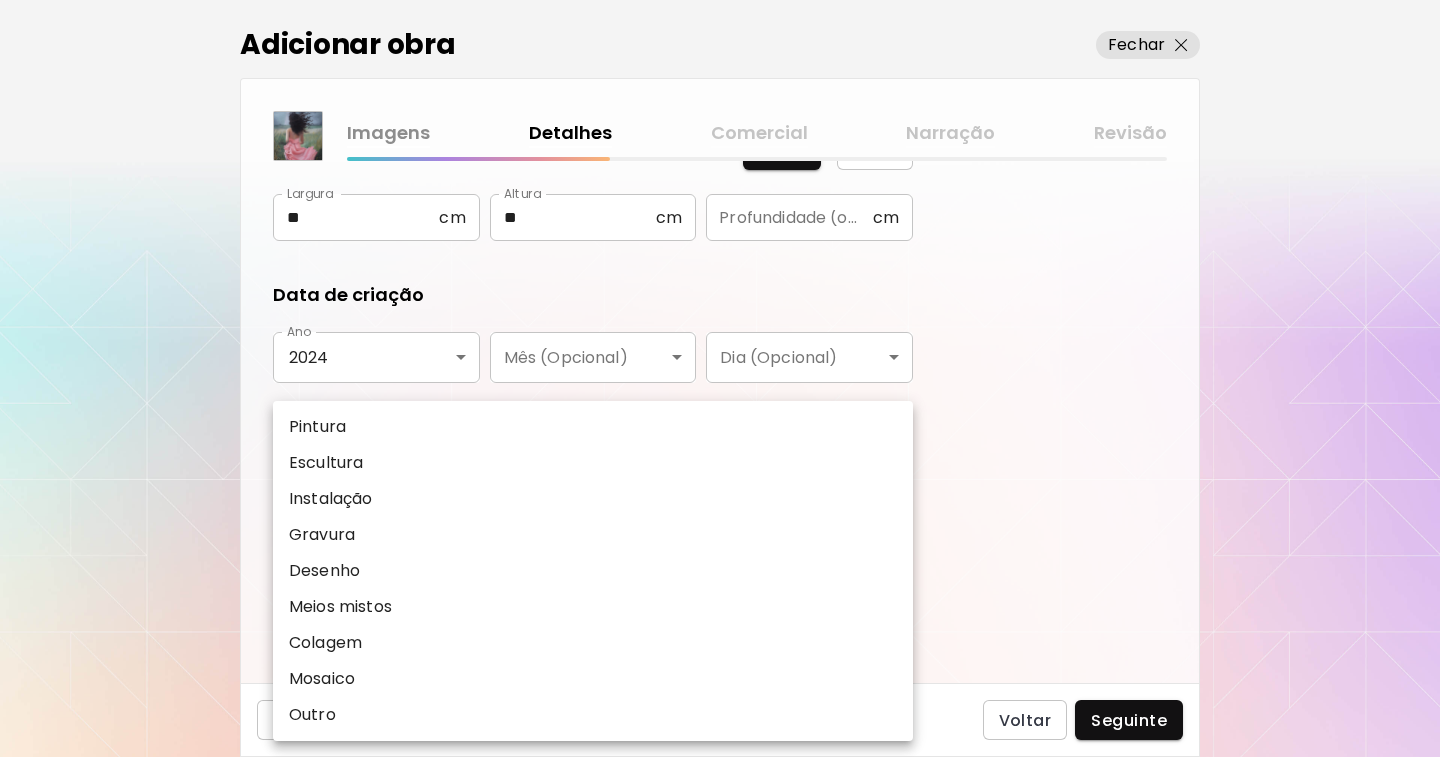 click on "**********" at bounding box center (720, 378) 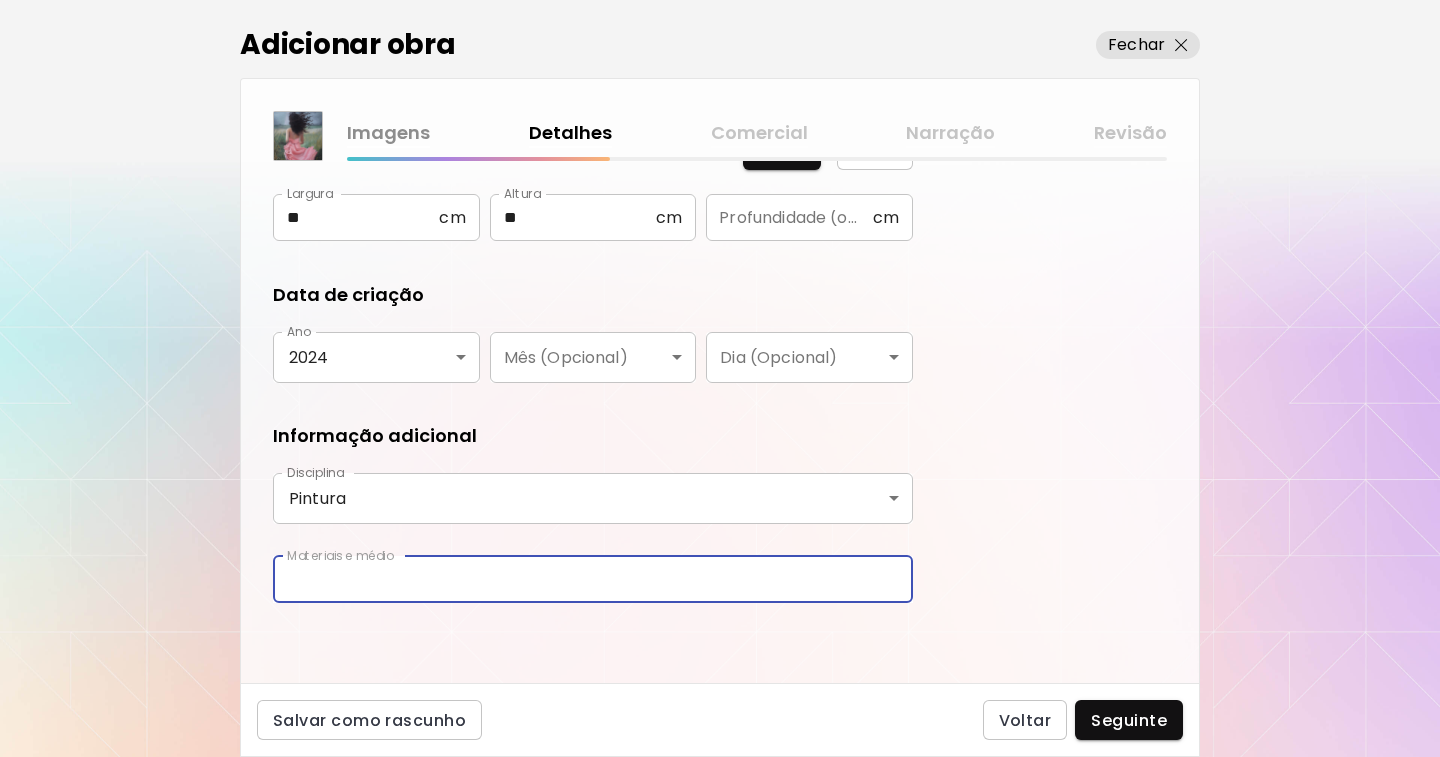 click at bounding box center [593, 579] 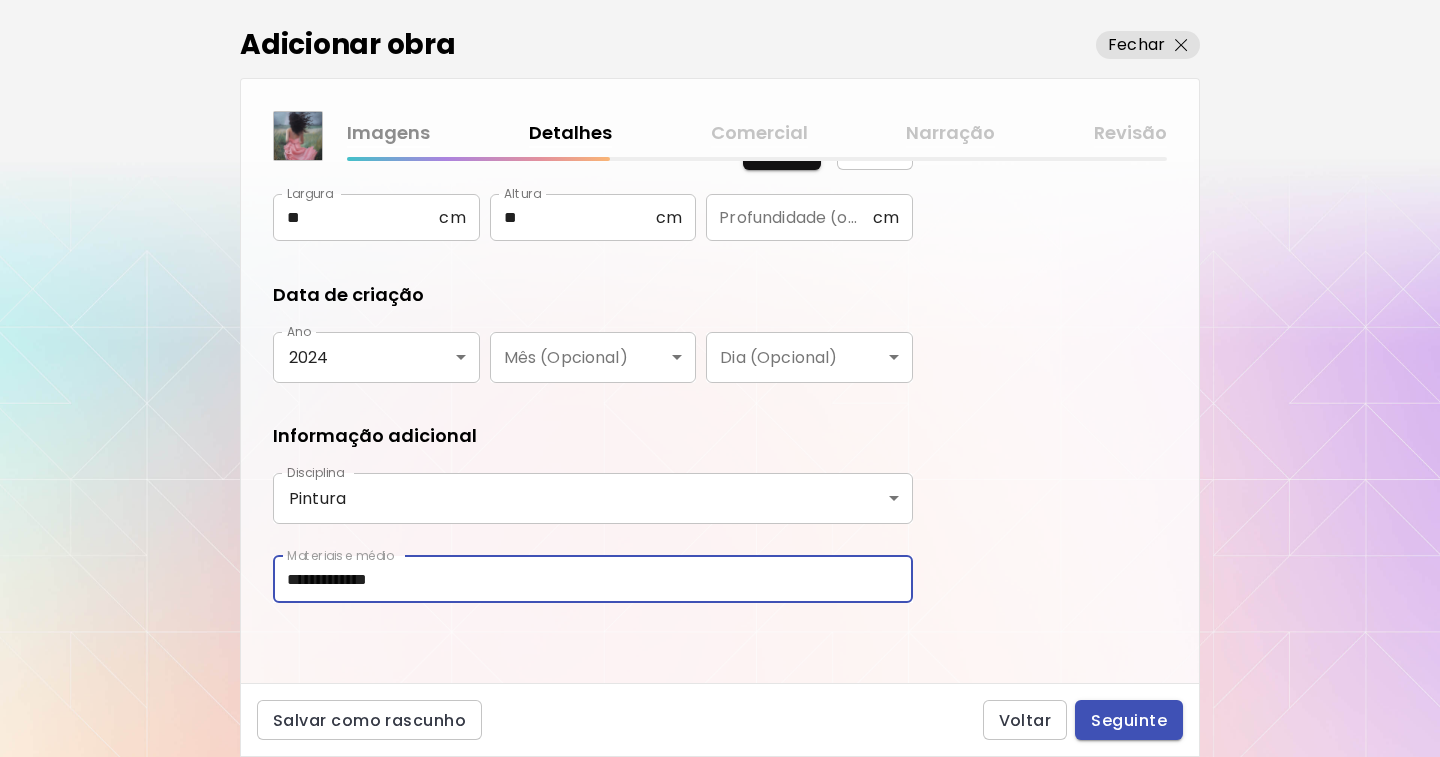 click on "Seguinte" at bounding box center [1129, 720] 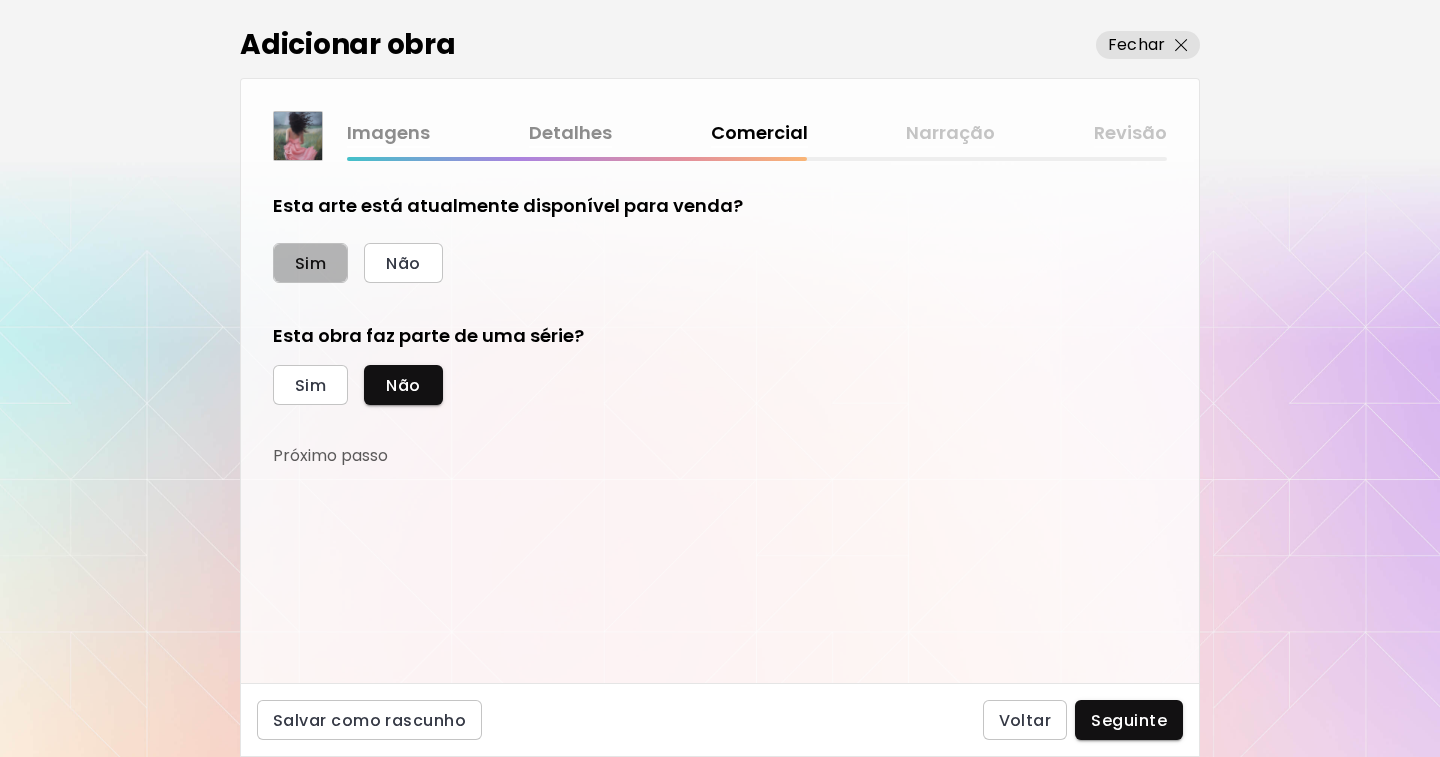 click on "Sim" at bounding box center [310, 263] 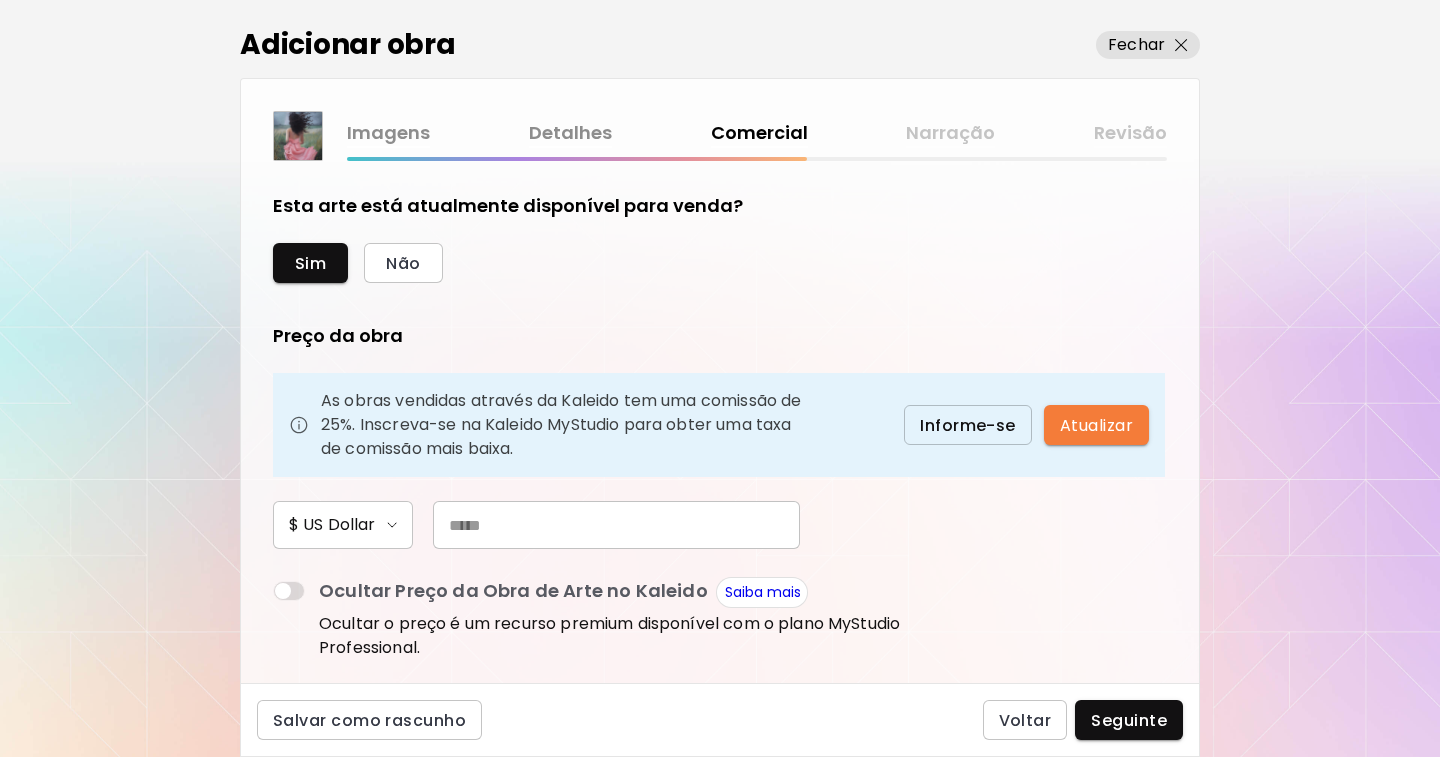 click at bounding box center (616, 525) 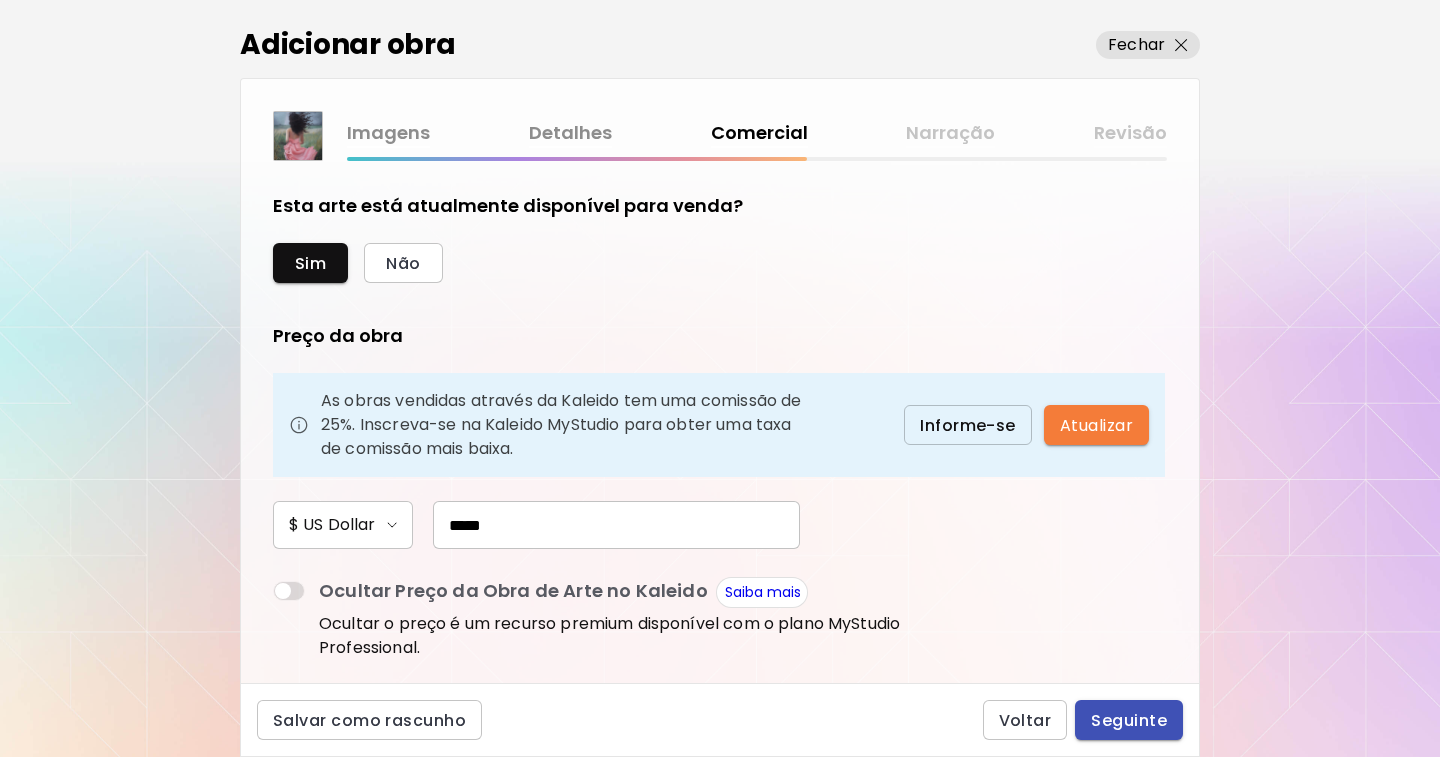 type on "*****" 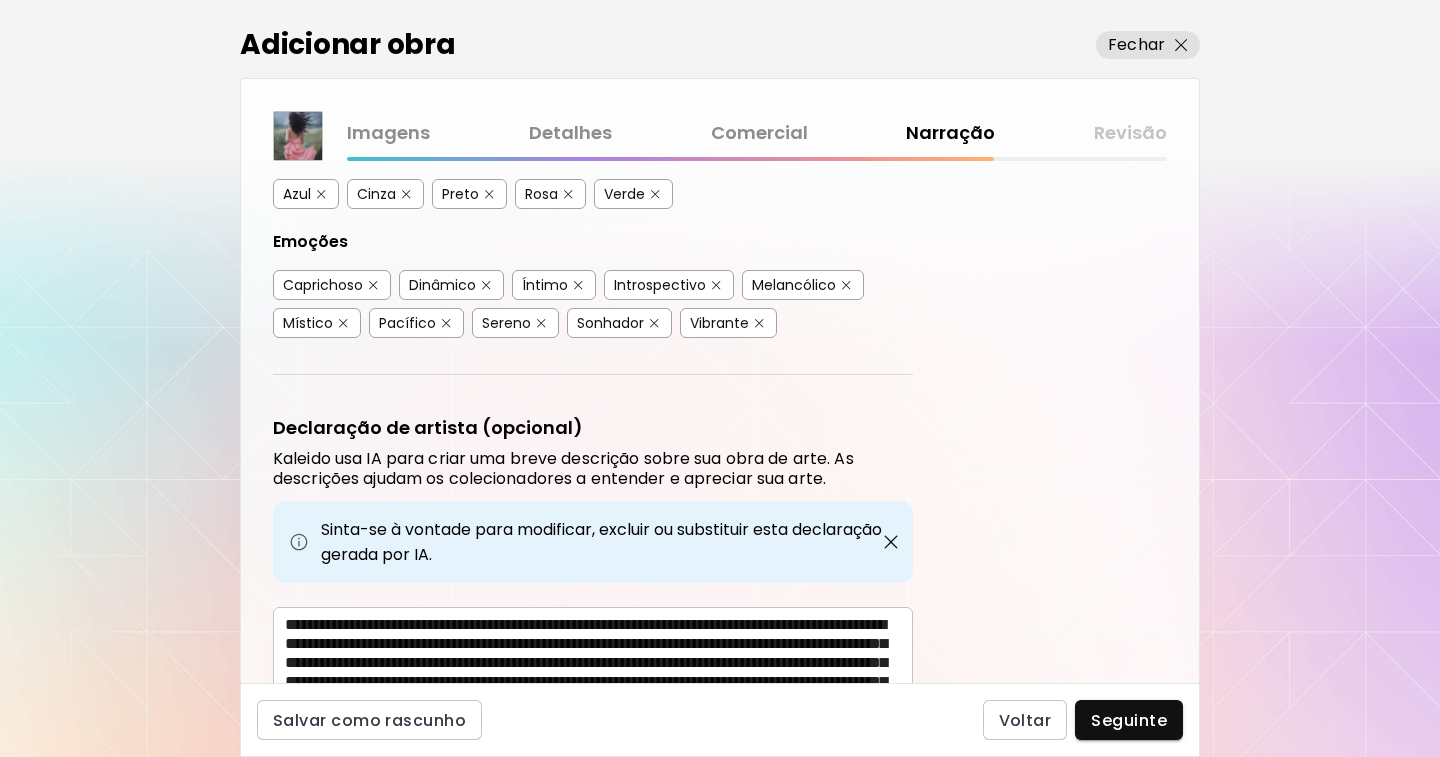 scroll, scrollTop: 629, scrollLeft: 0, axis: vertical 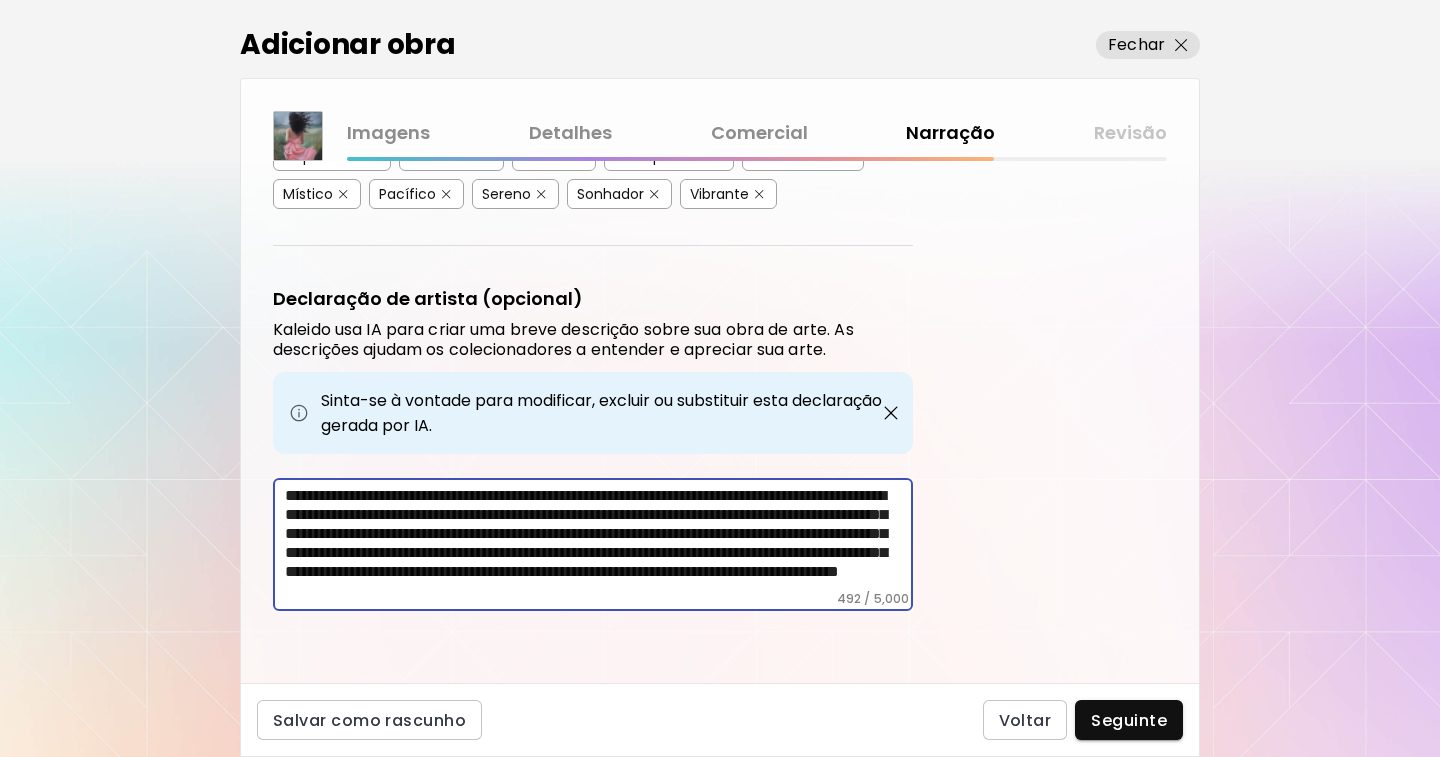 drag, startPoint x: 280, startPoint y: 490, endPoint x: 265, endPoint y: 484, distance: 16.155495 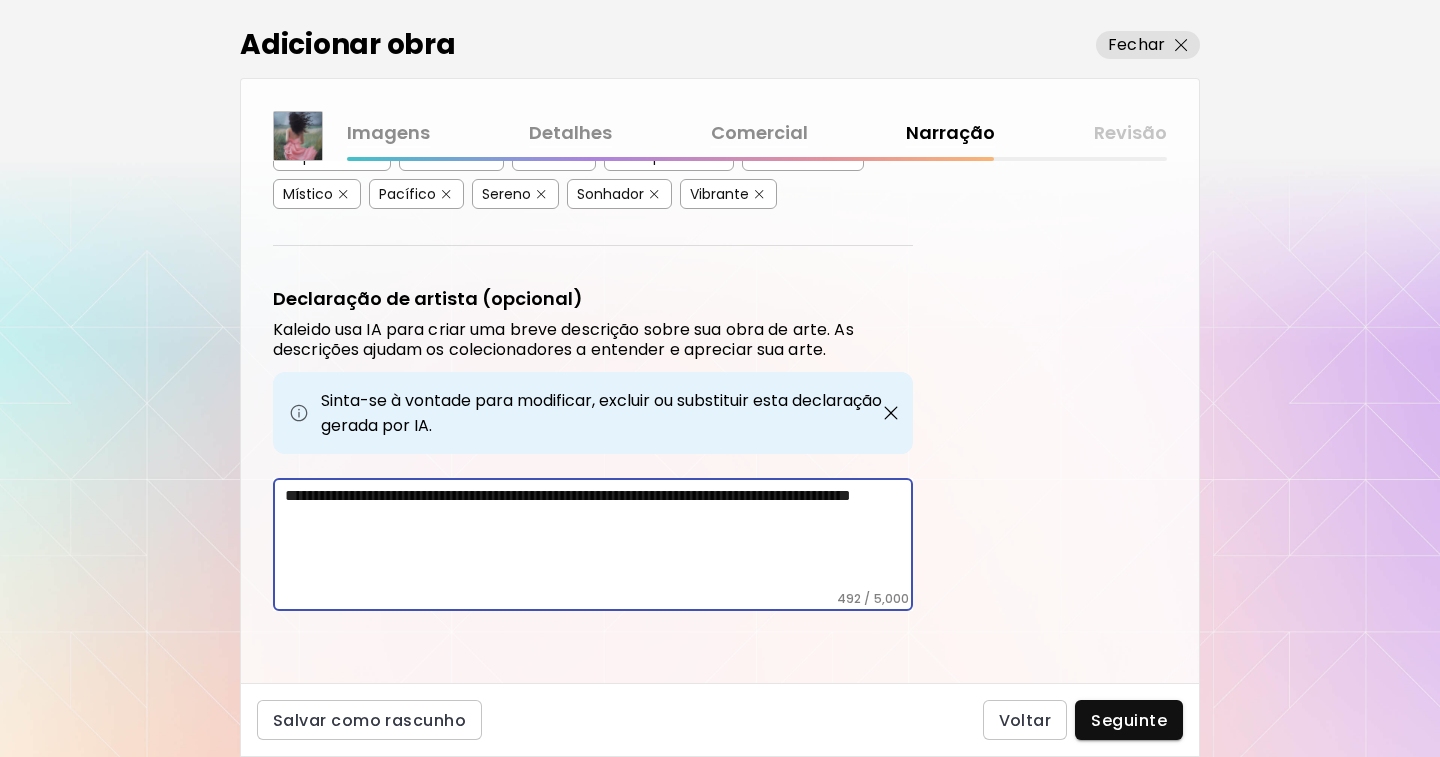 scroll, scrollTop: 564, scrollLeft: 0, axis: vertical 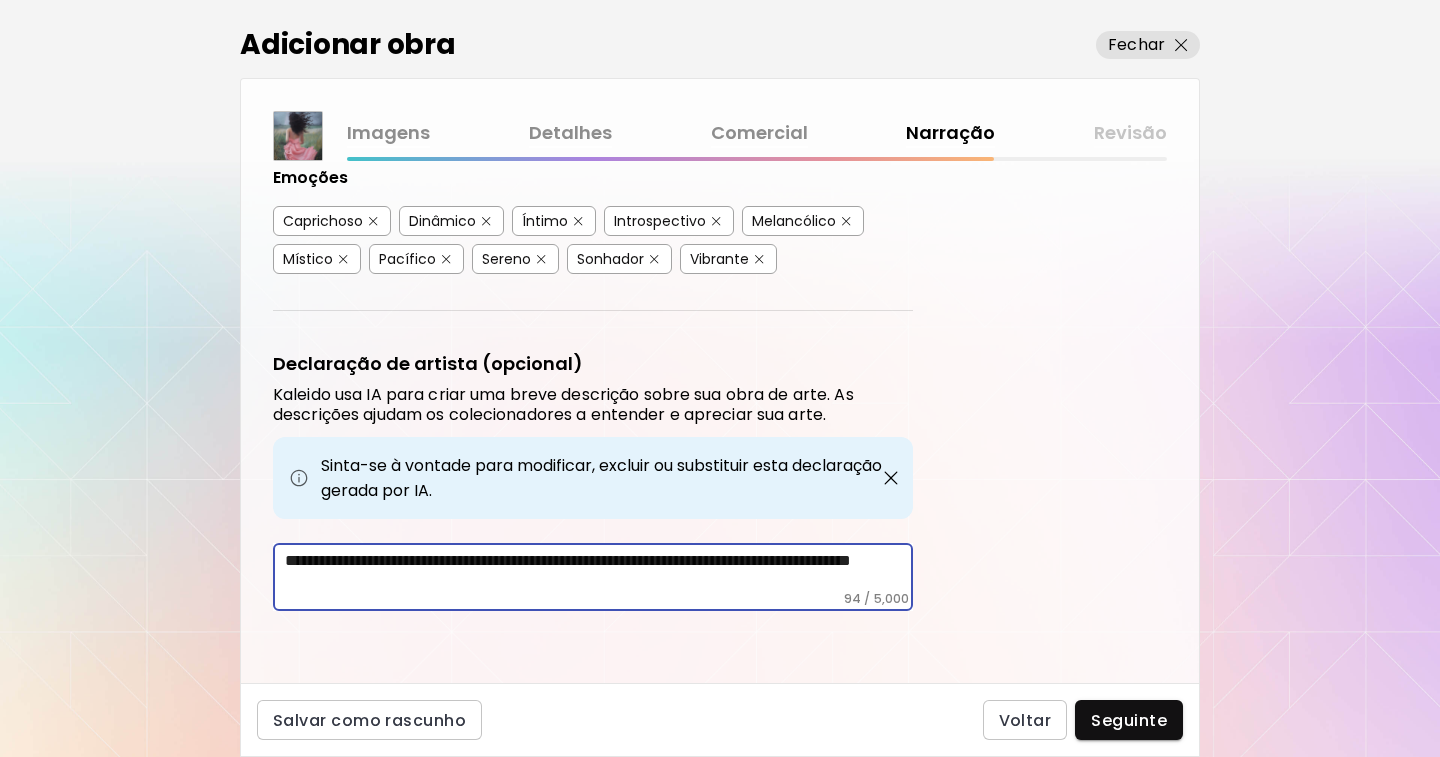 drag, startPoint x: 524, startPoint y: 584, endPoint x: 260, endPoint y: 547, distance: 266.5802 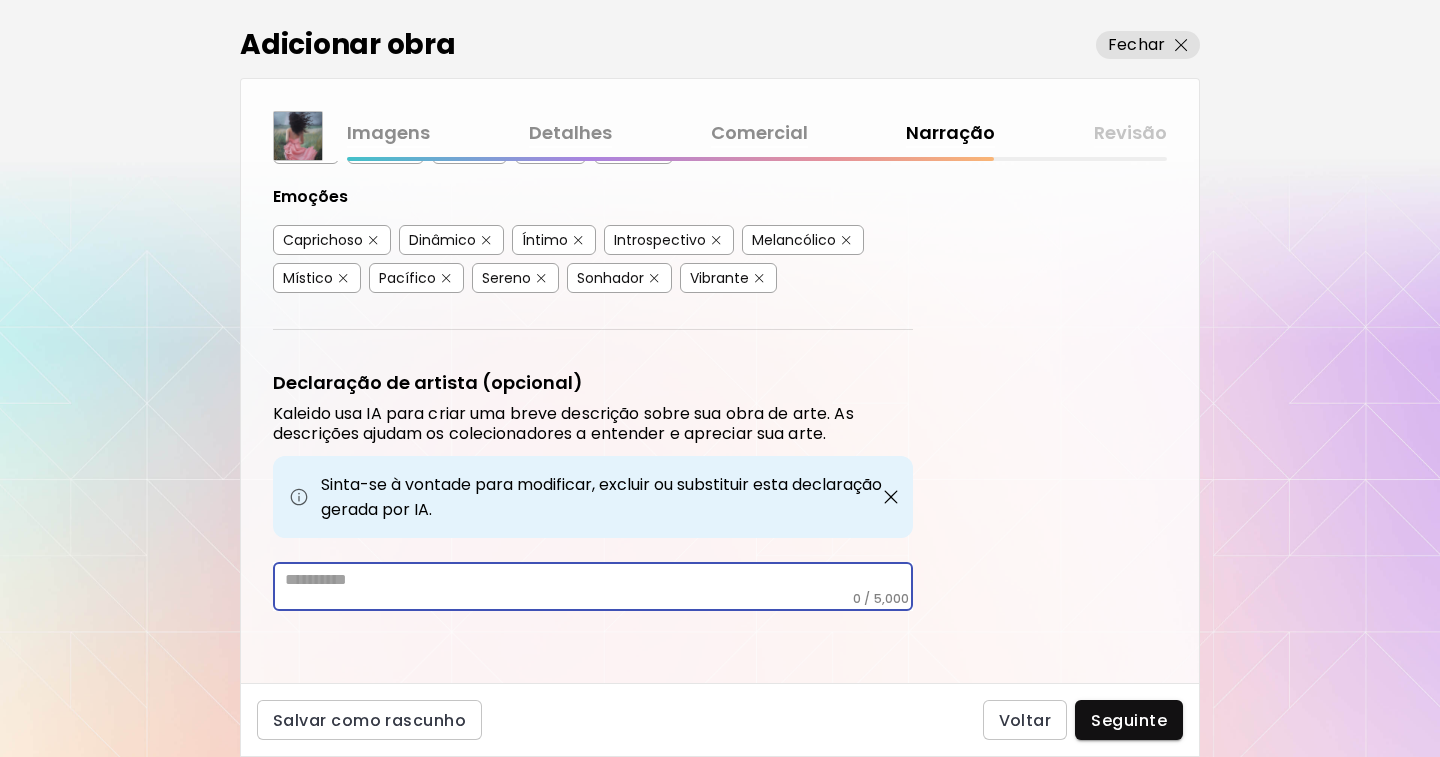 scroll, scrollTop: 545, scrollLeft: 0, axis: vertical 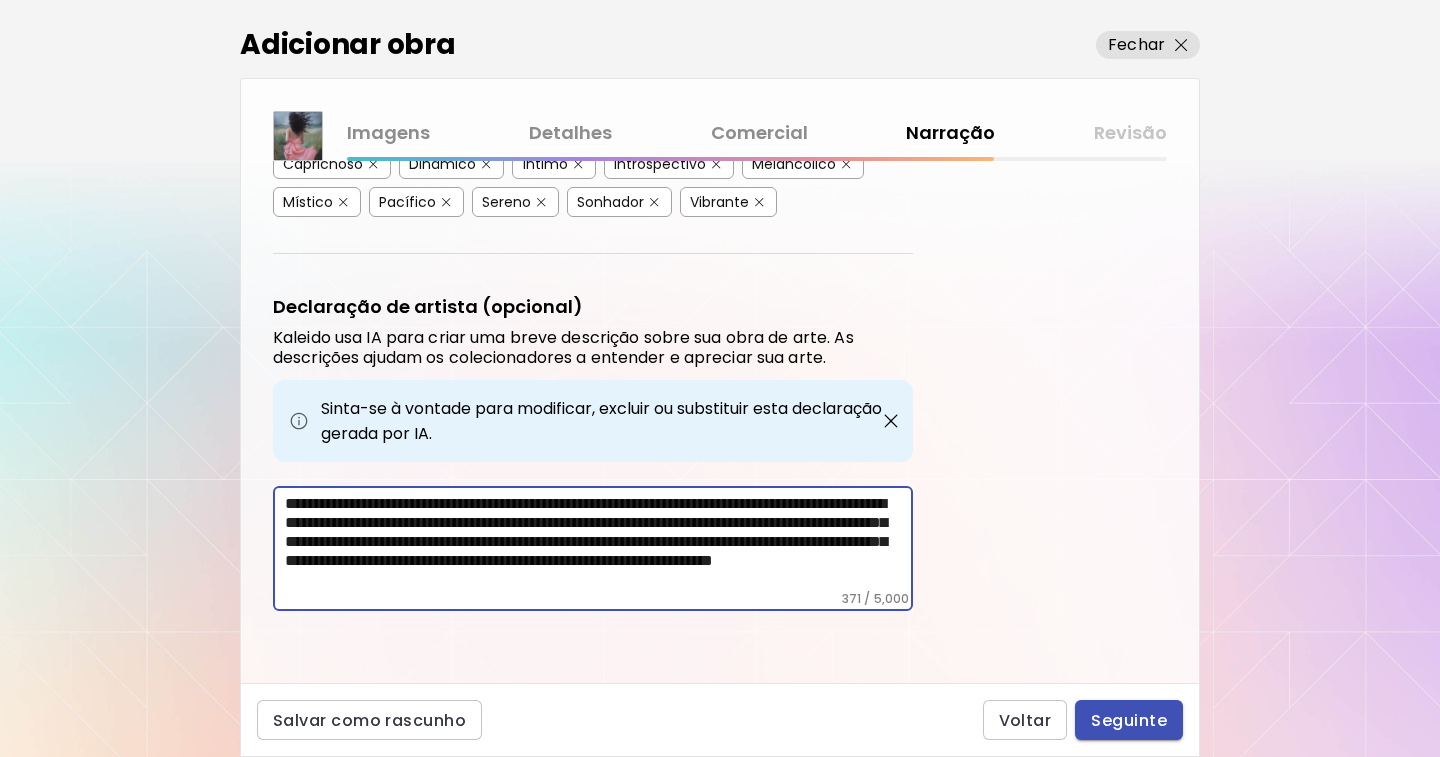type on "**********" 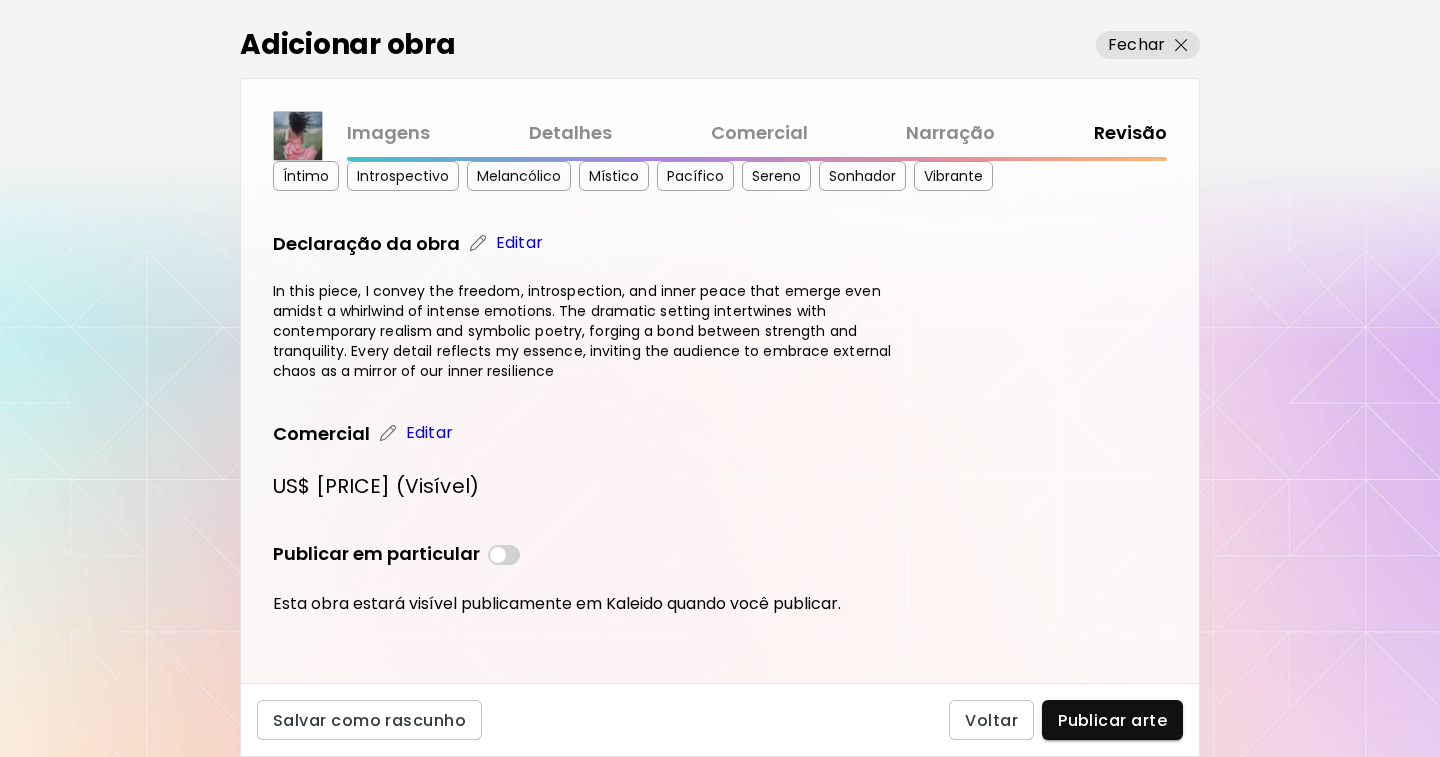 scroll, scrollTop: 525, scrollLeft: 0, axis: vertical 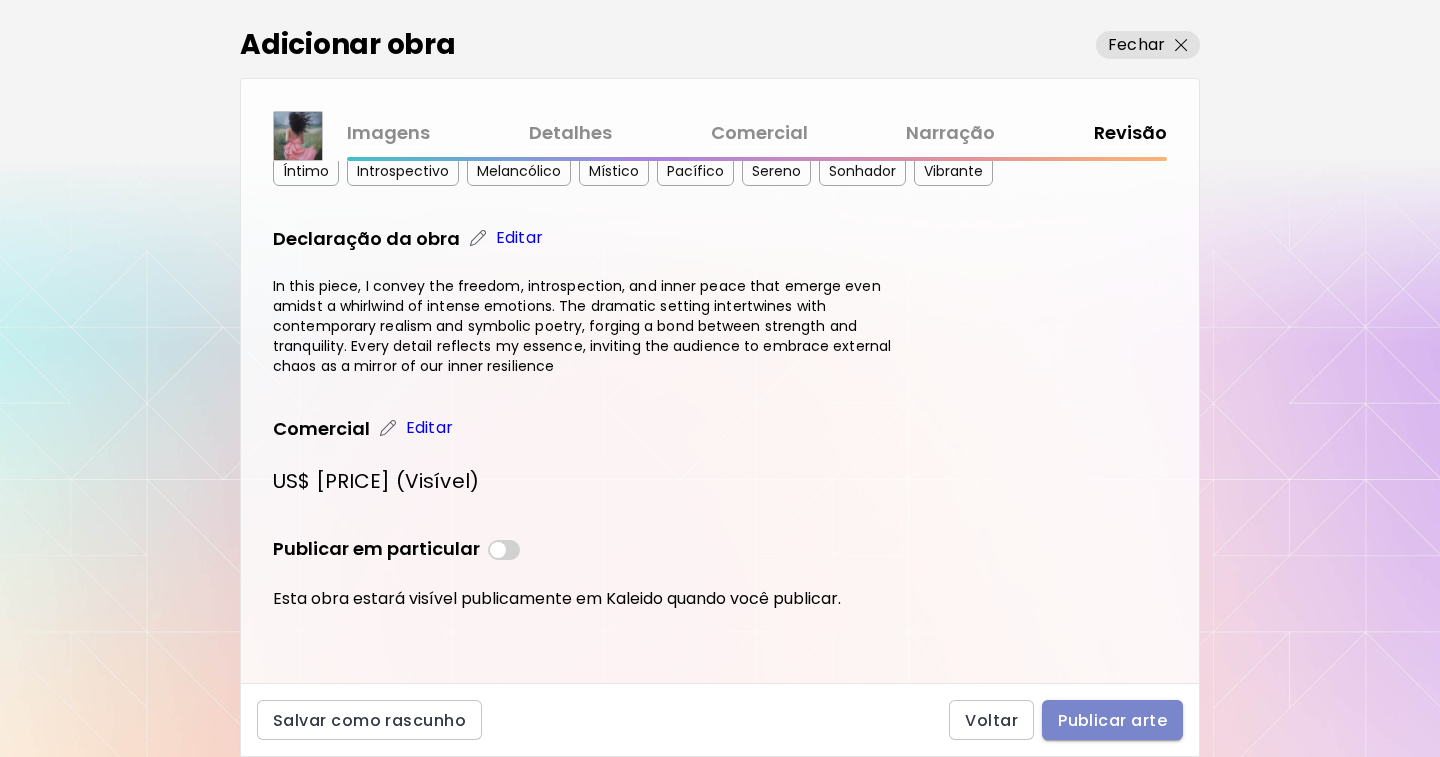 click on "Publicar arte" at bounding box center [1112, 720] 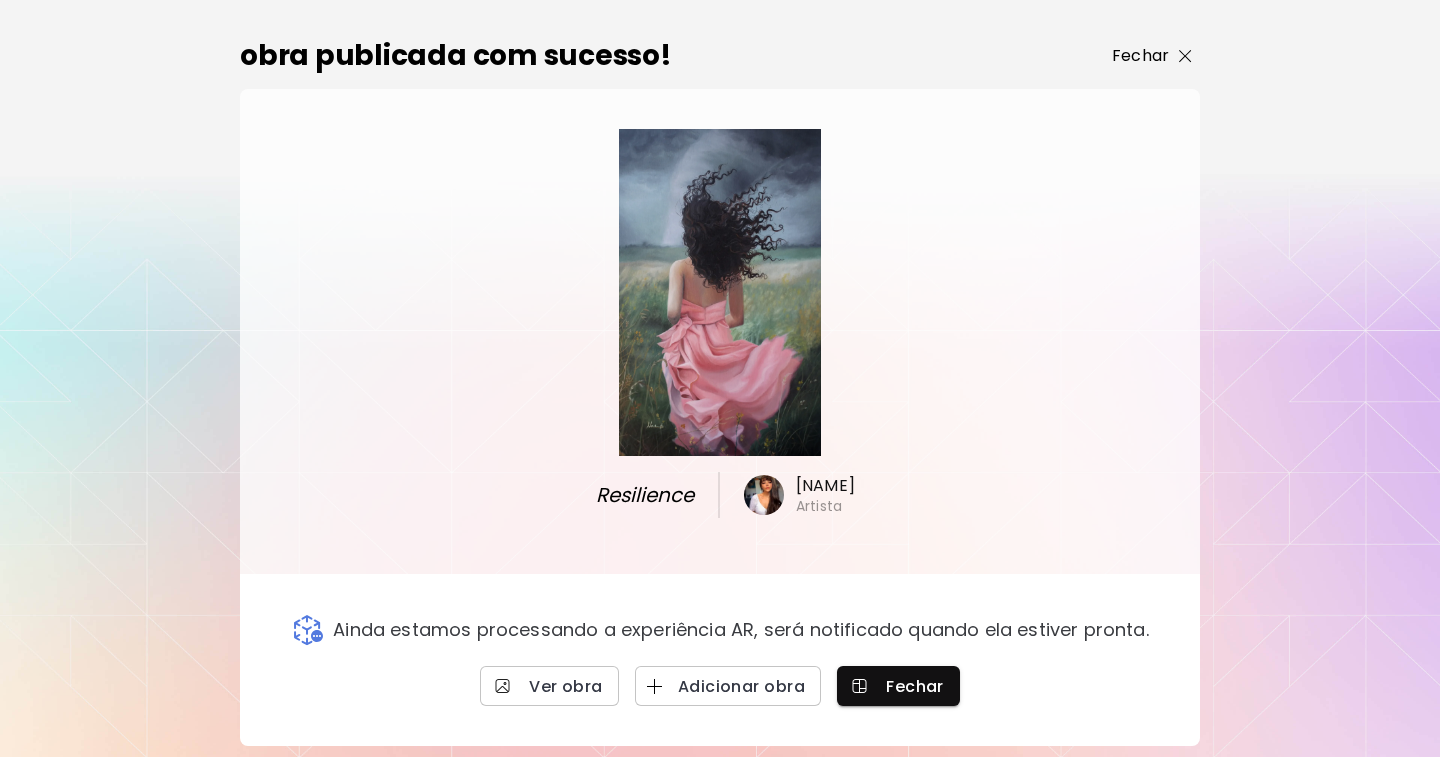 click on "Fechar" at bounding box center (1140, 56) 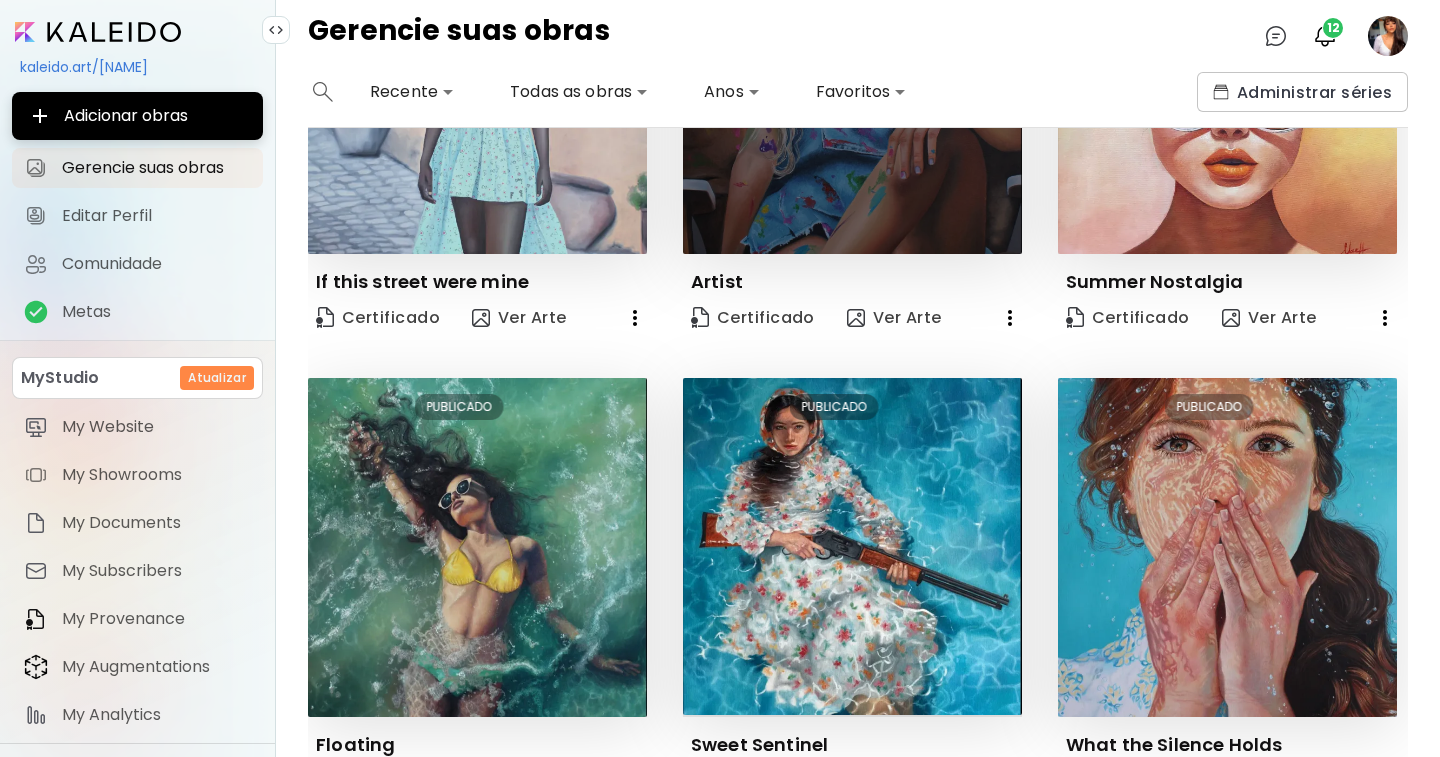scroll, scrollTop: 0, scrollLeft: 0, axis: both 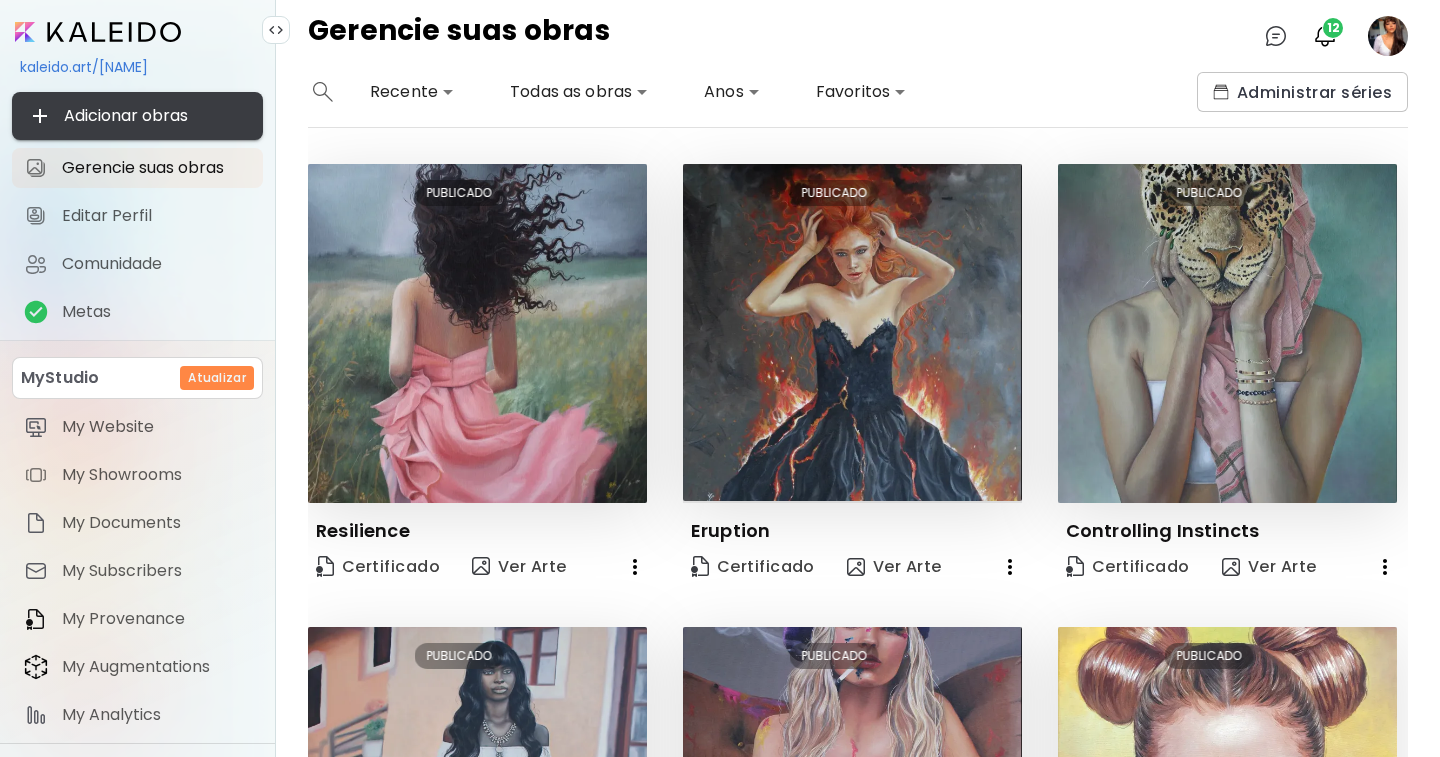 click on "Adicionar obras" at bounding box center (137, 116) 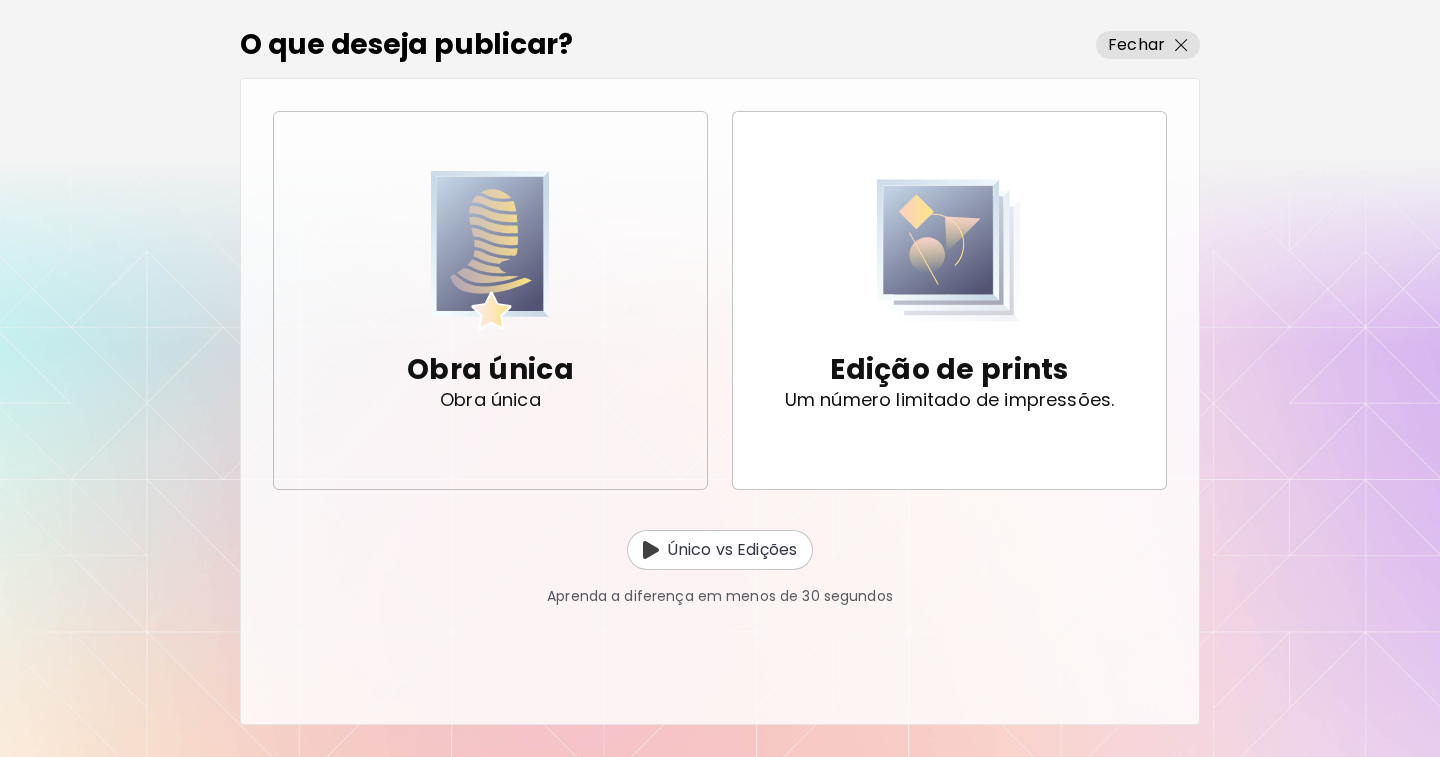 click at bounding box center (491, 250) 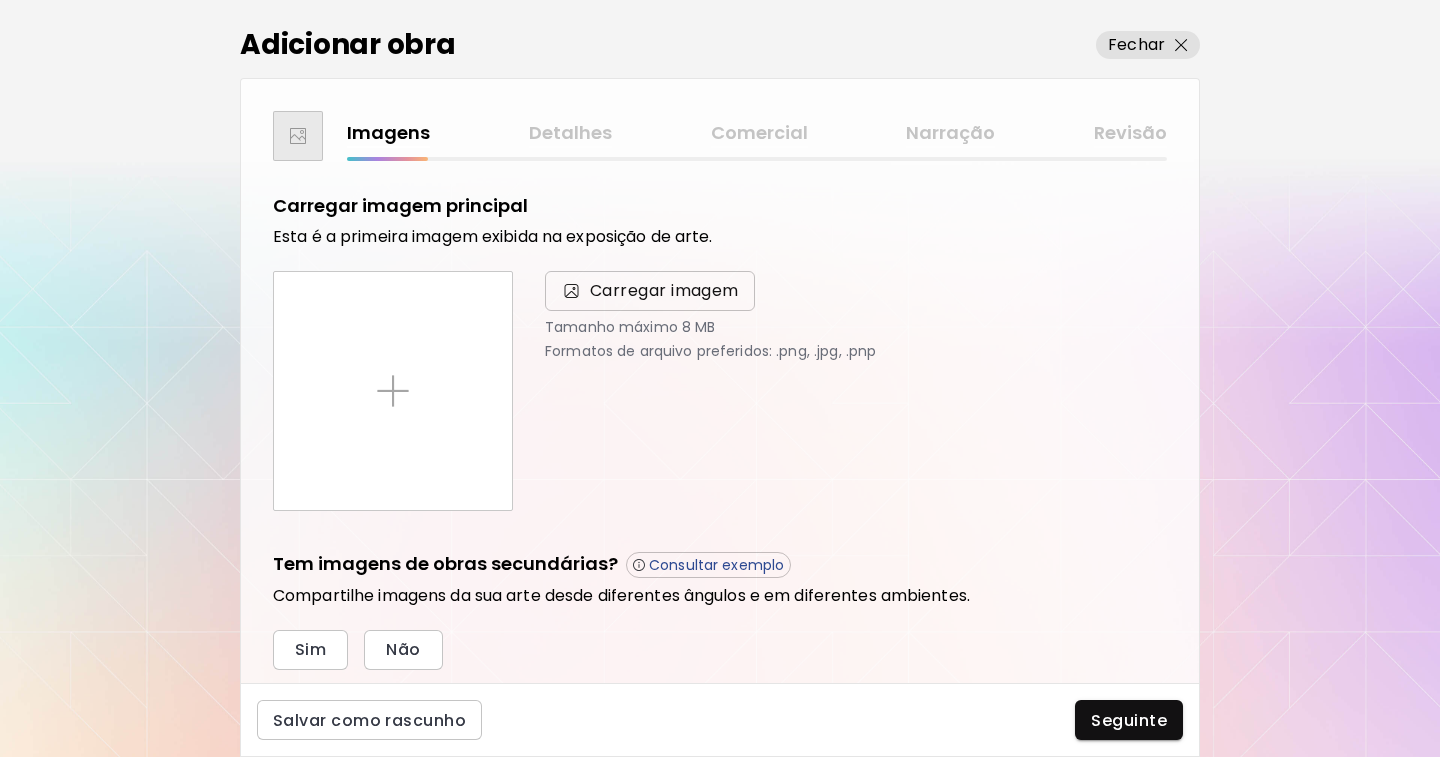click on "Carregar imagem" at bounding box center (664, 291) 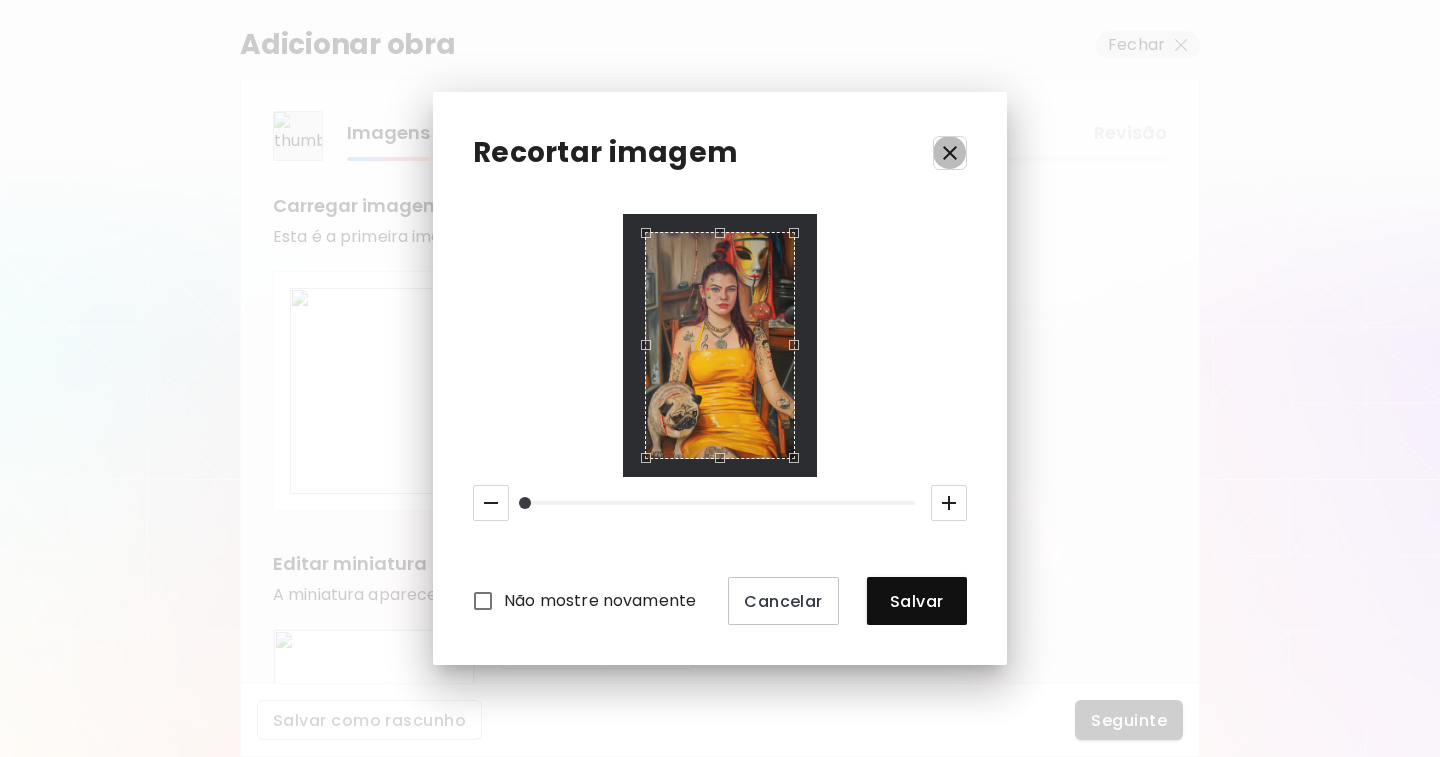 click 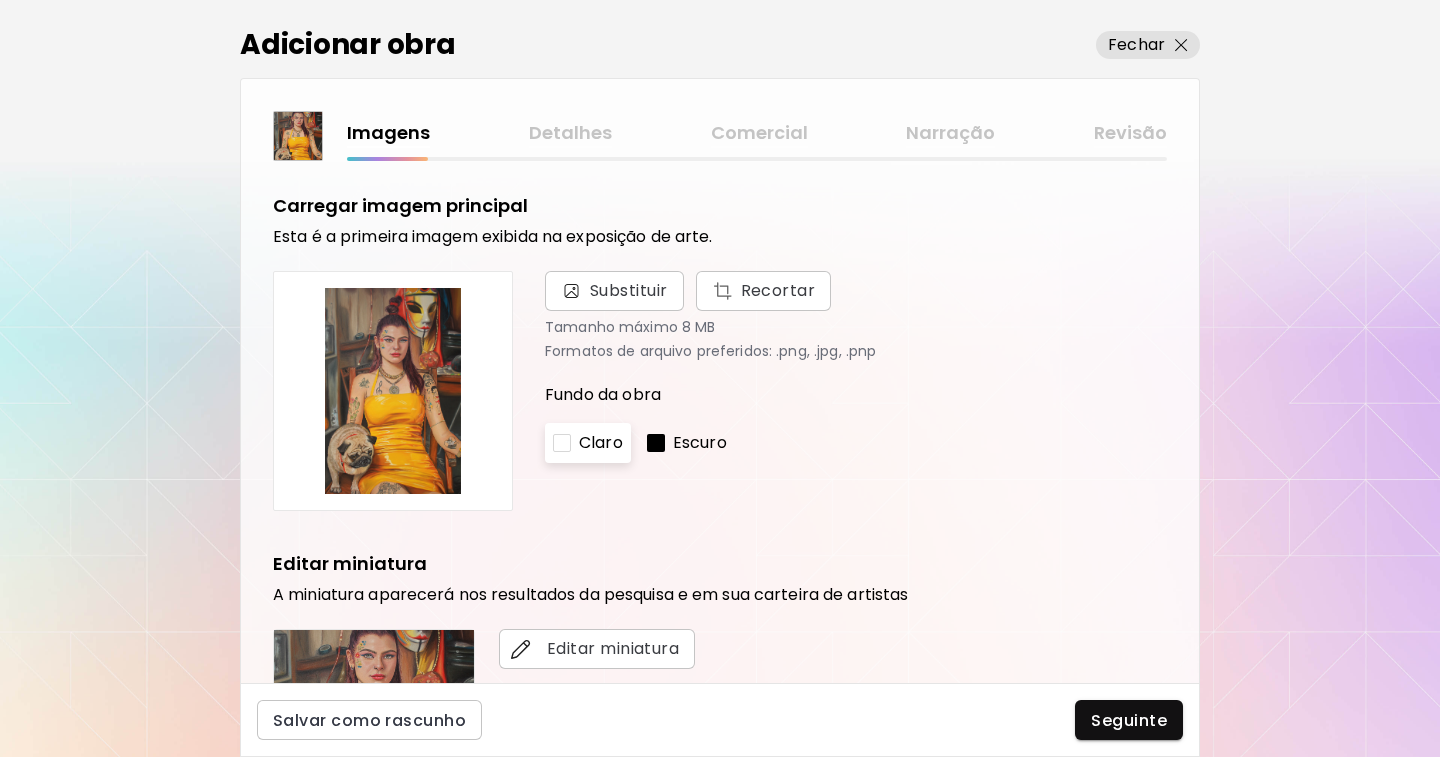 scroll, scrollTop: 0, scrollLeft: 0, axis: both 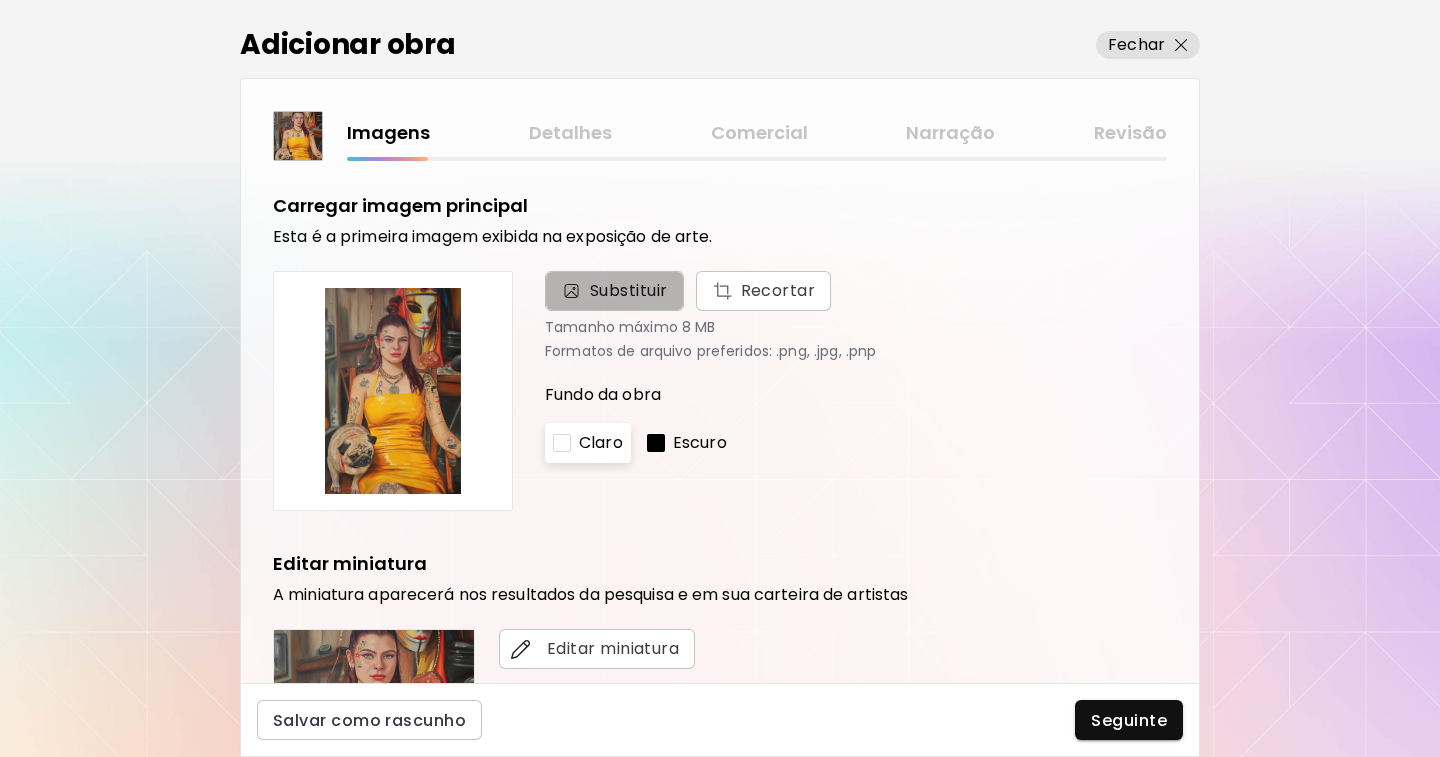 click on "Substituir" at bounding box center (629, 291) 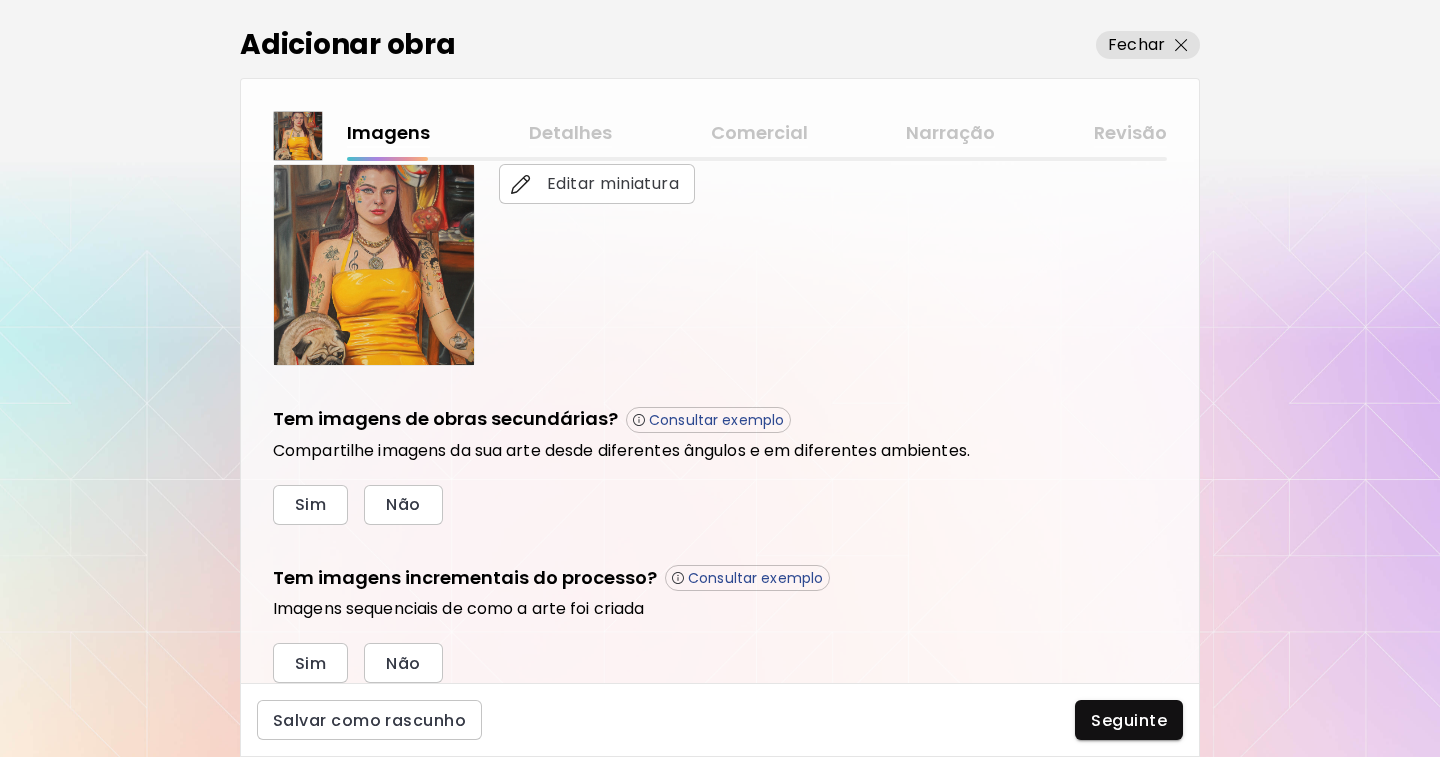 scroll, scrollTop: 500, scrollLeft: 0, axis: vertical 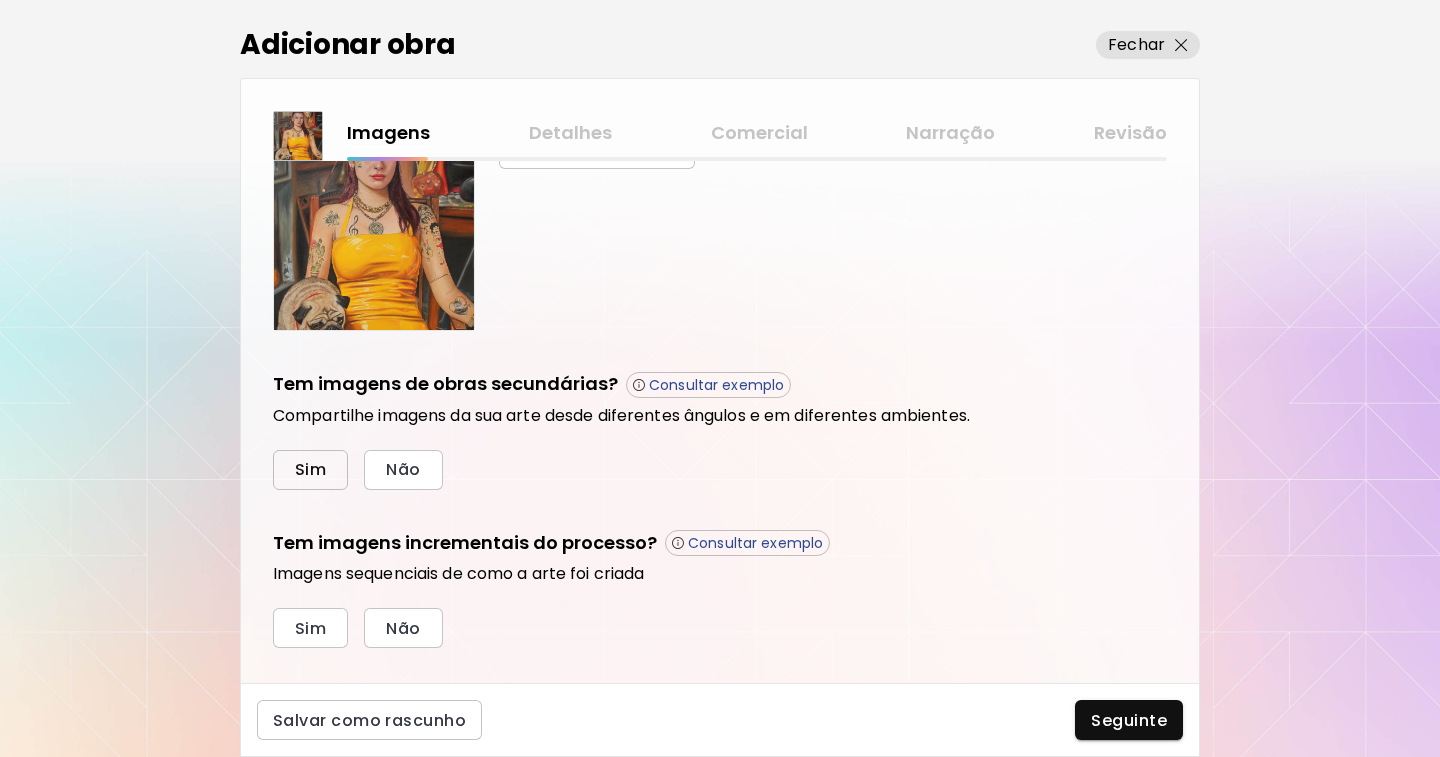click on "Sim" at bounding box center (310, 469) 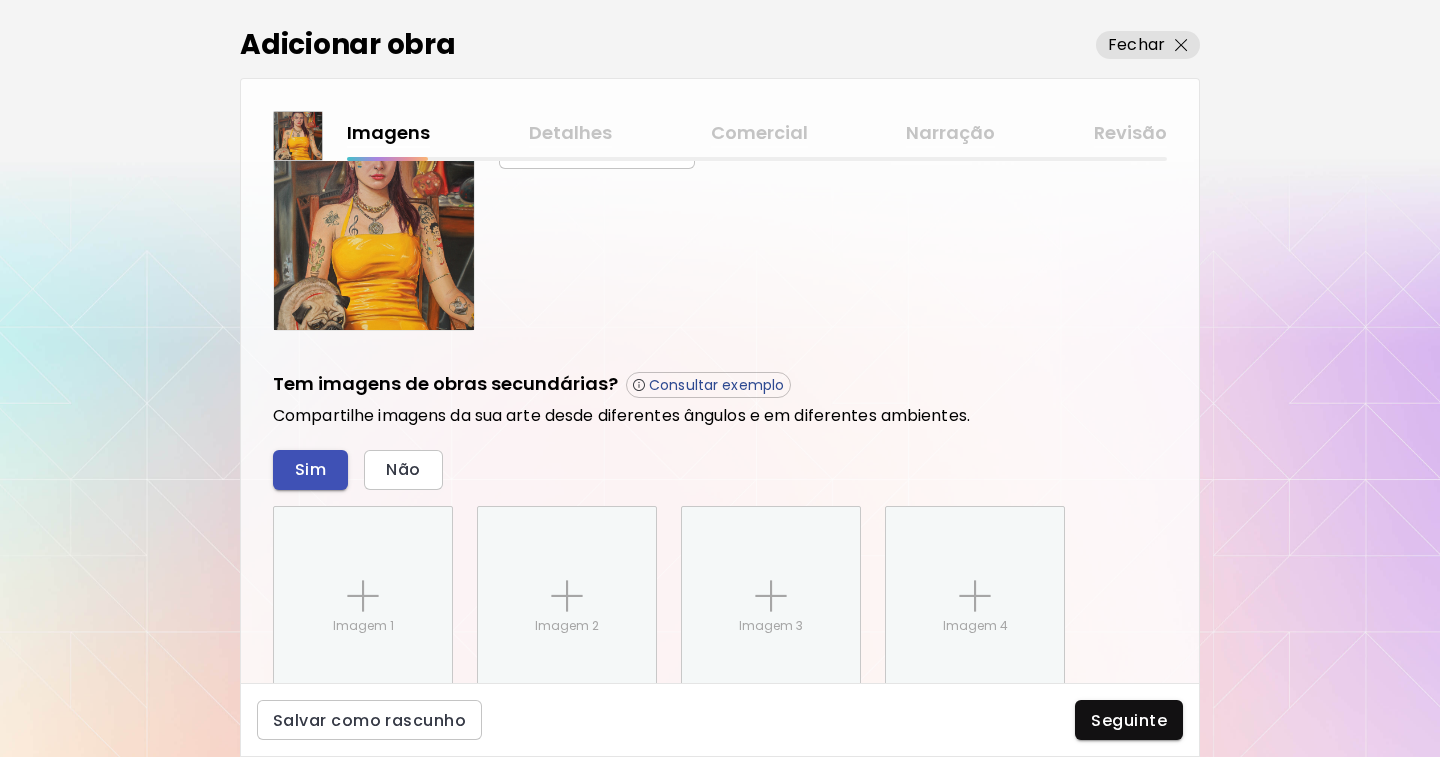 scroll, scrollTop: 733, scrollLeft: 0, axis: vertical 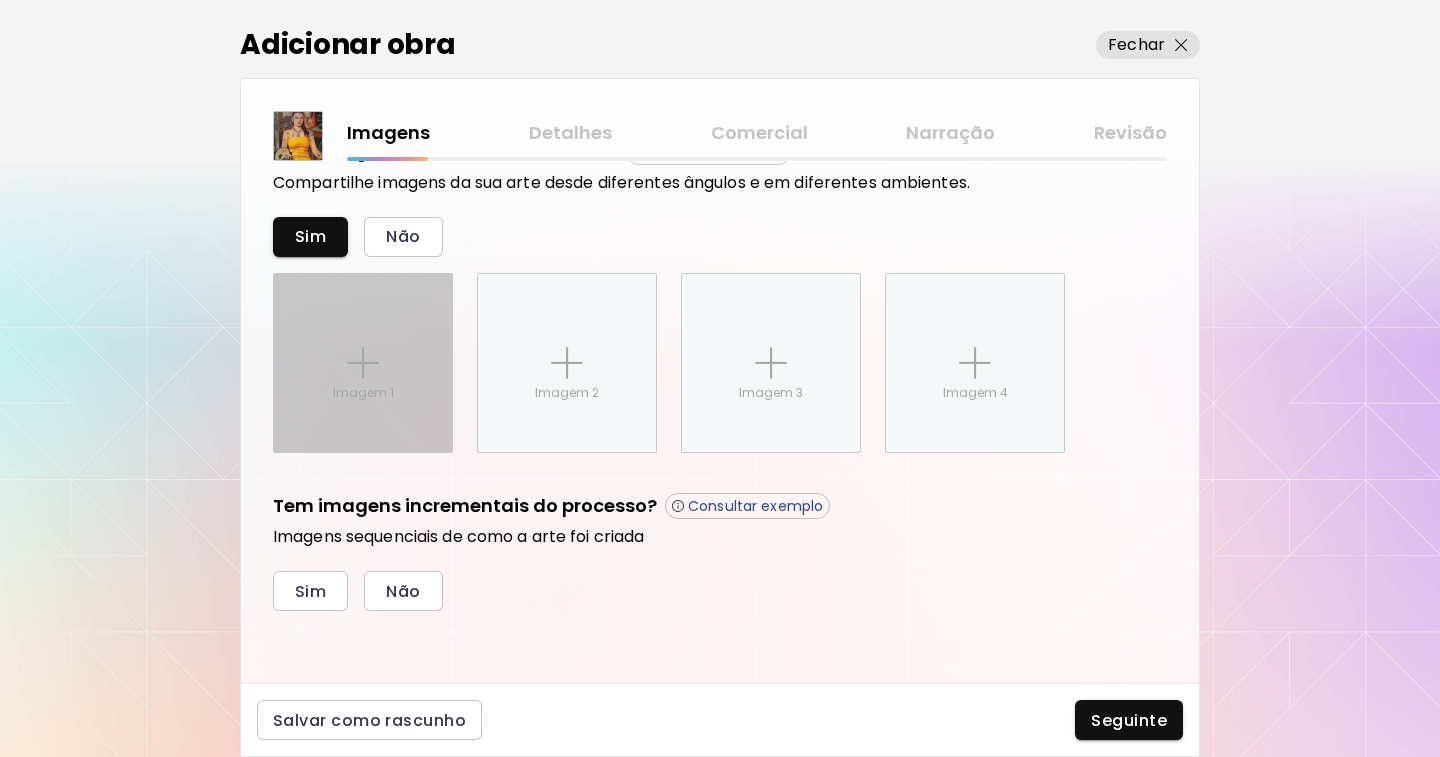 click on "Imagem 1" at bounding box center (363, 363) 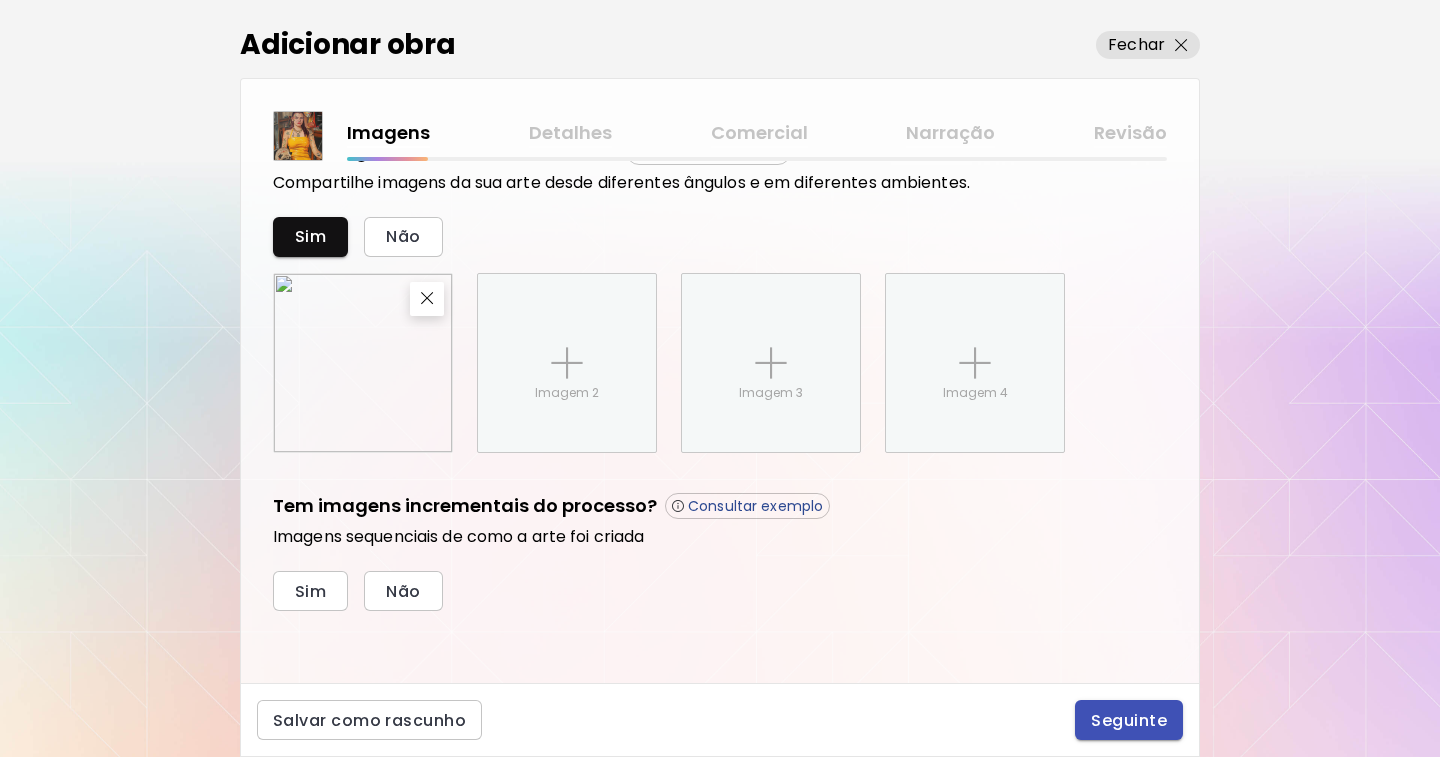 click on "Seguinte" at bounding box center (1129, 720) 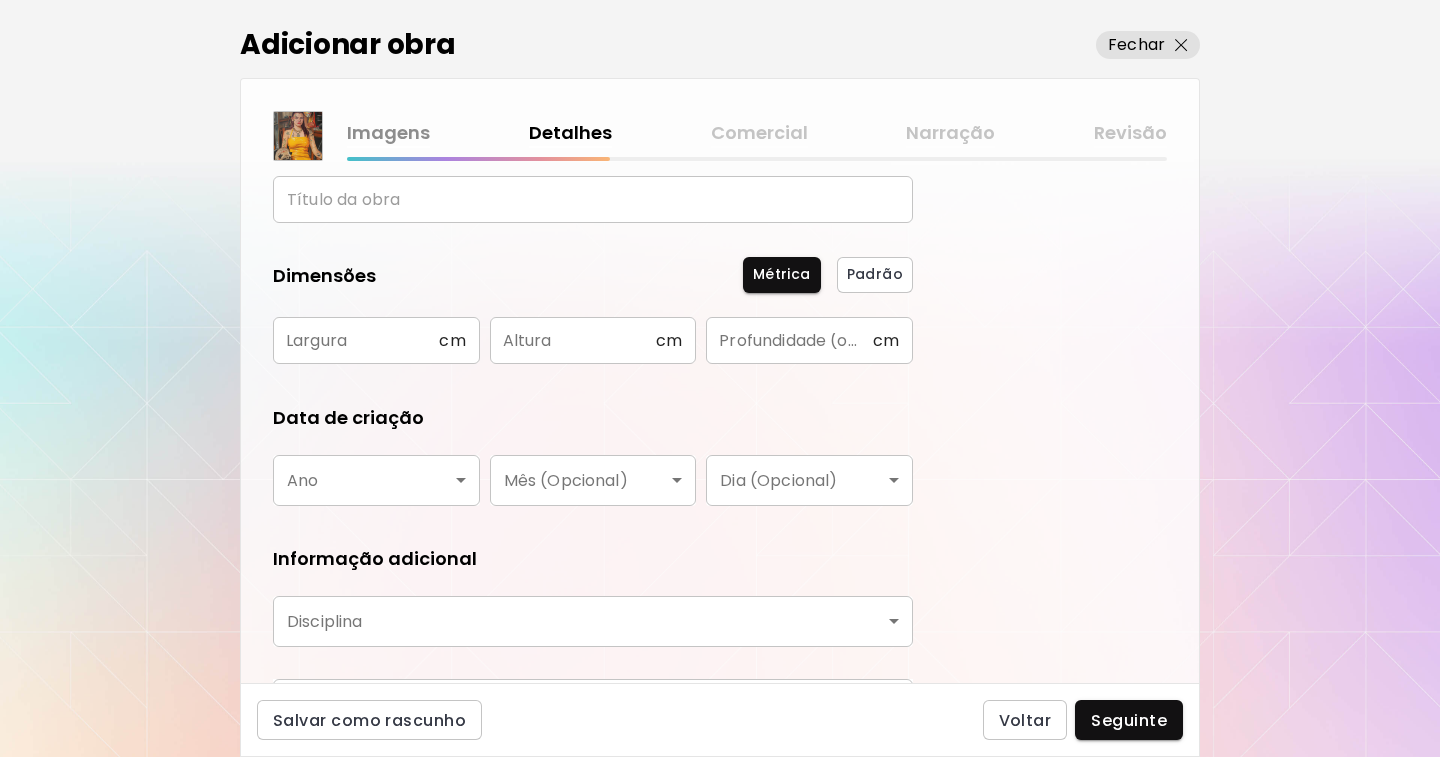 scroll, scrollTop: 0, scrollLeft: 0, axis: both 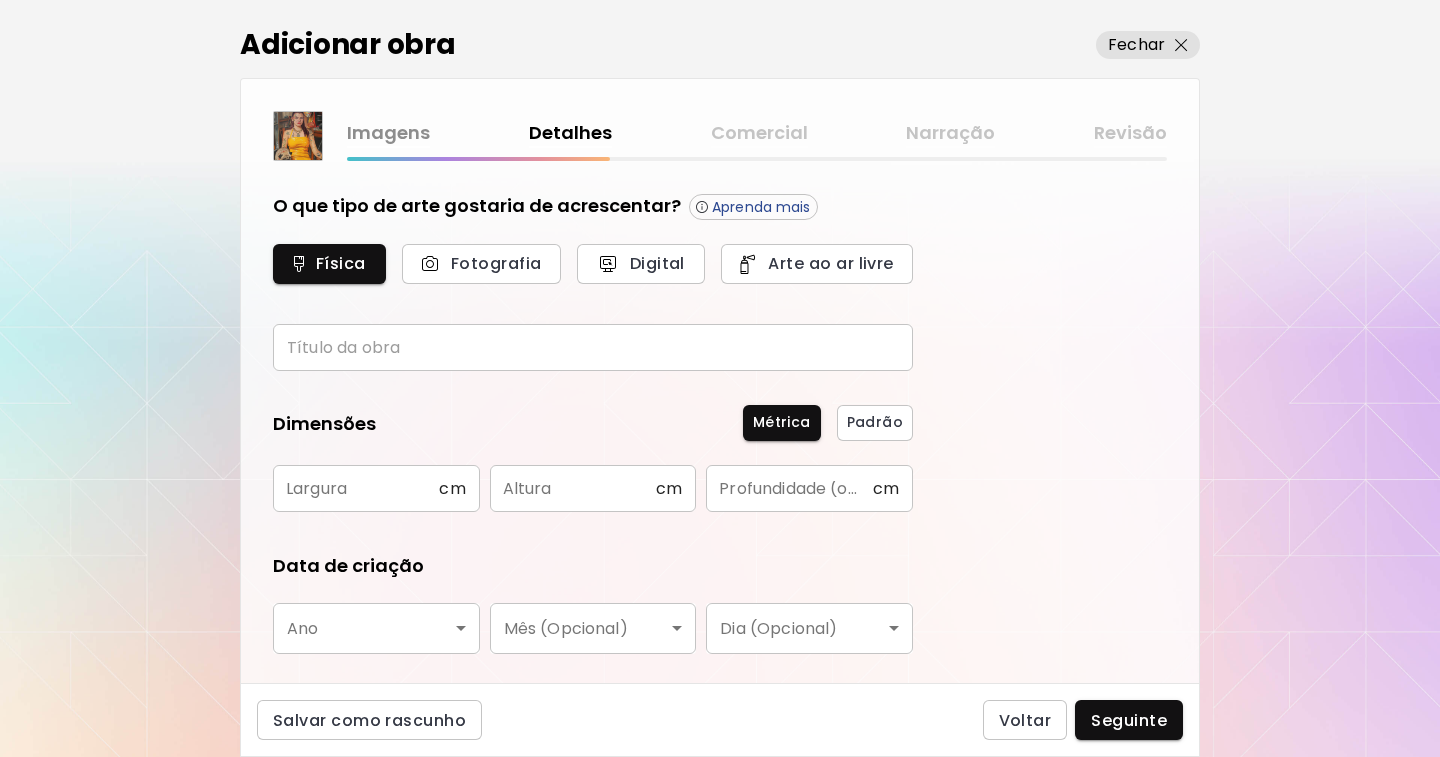 click at bounding box center [356, 488] 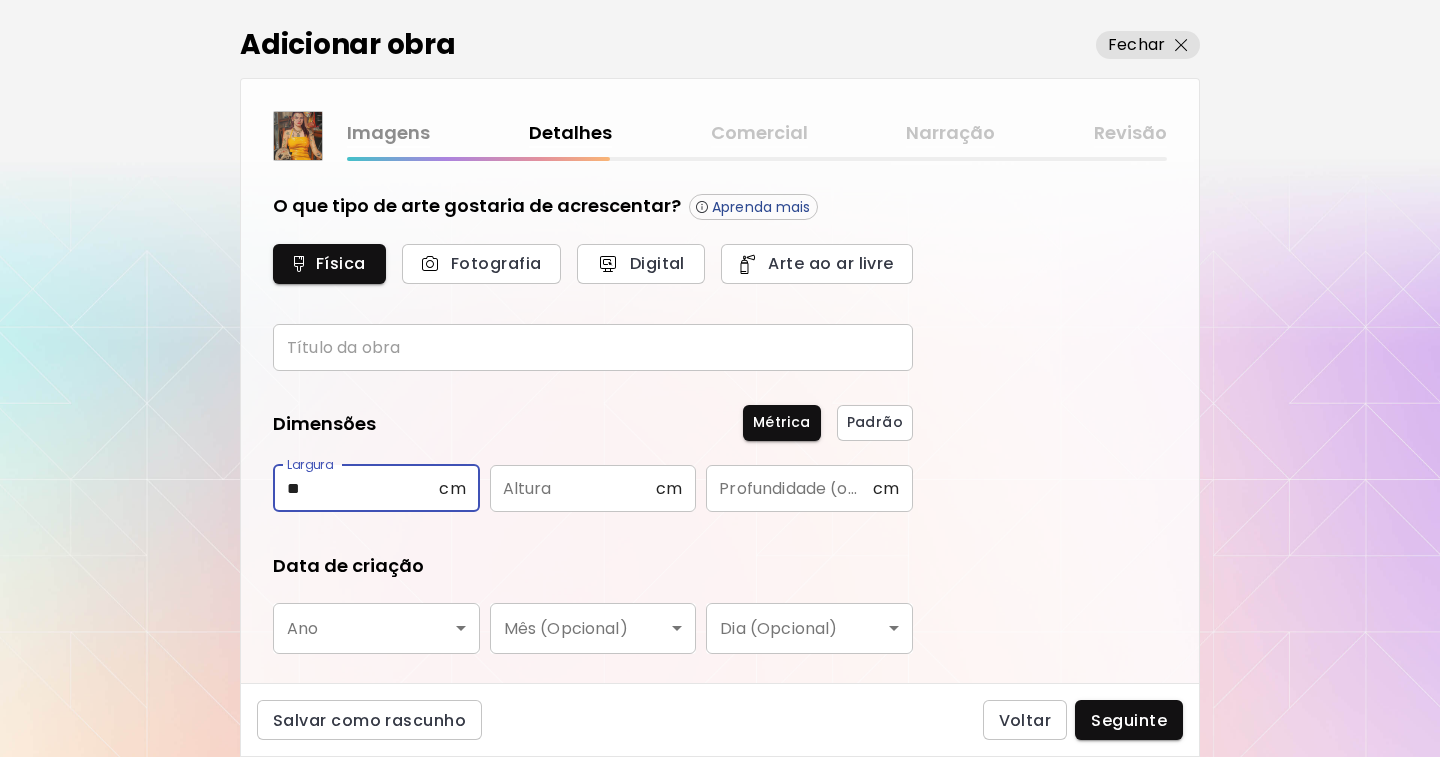 type on "**" 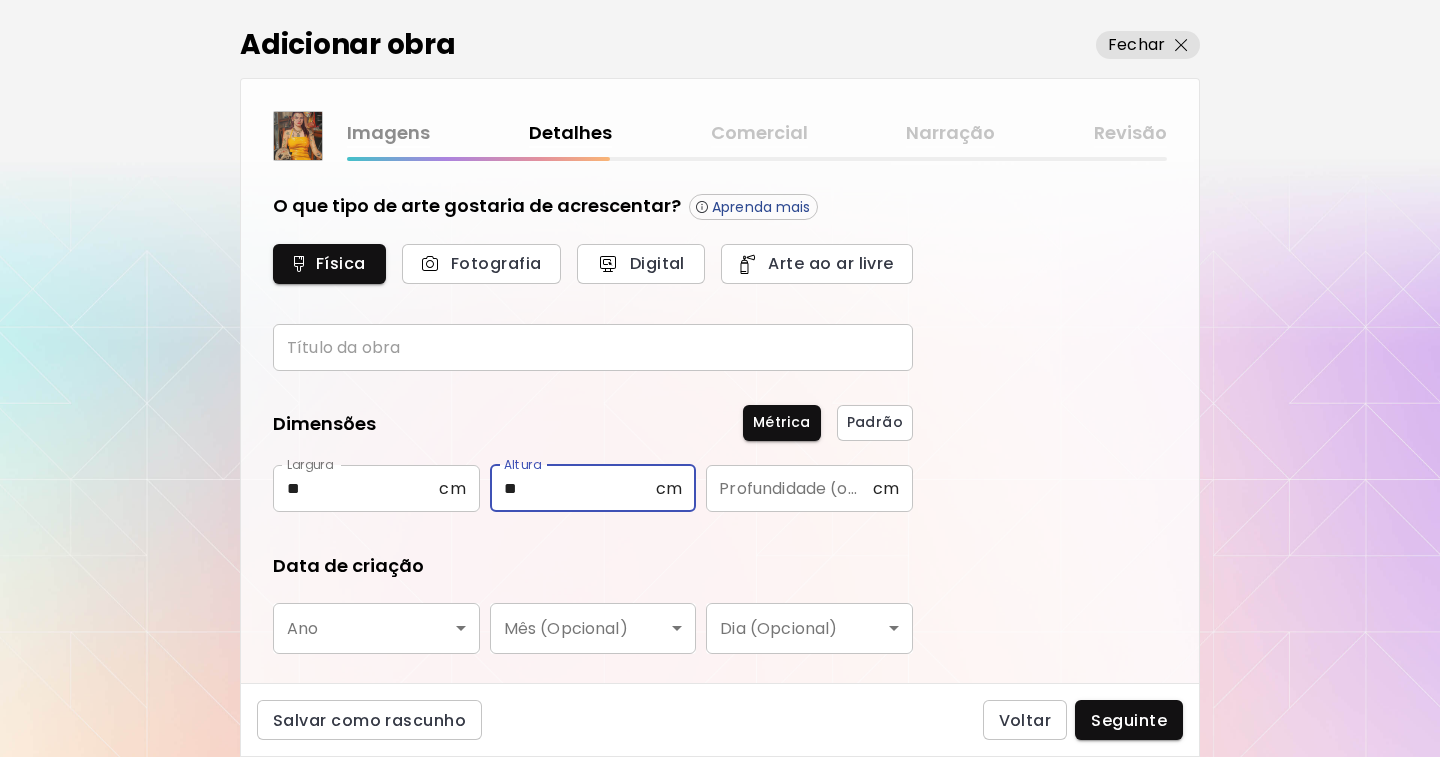 type on "**" 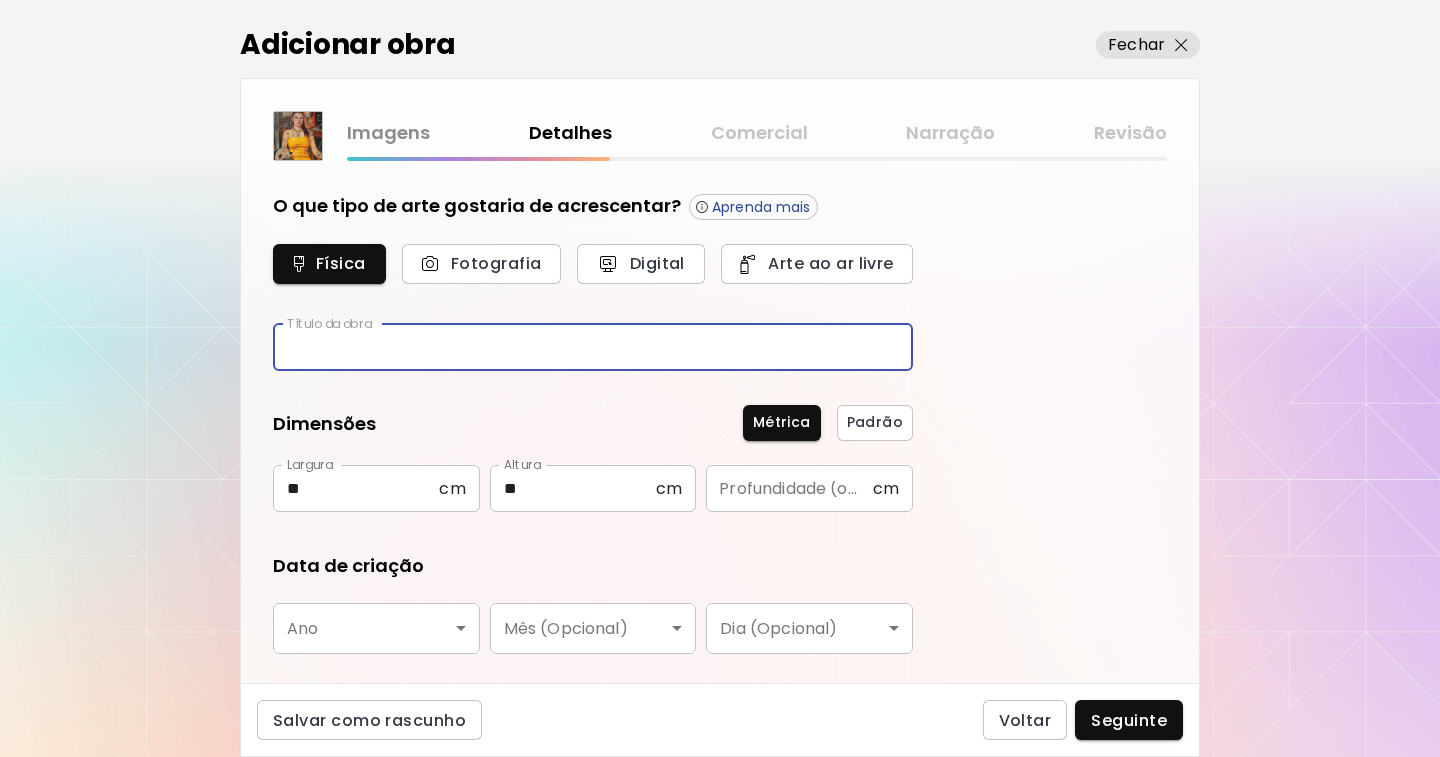 click at bounding box center (593, 347) 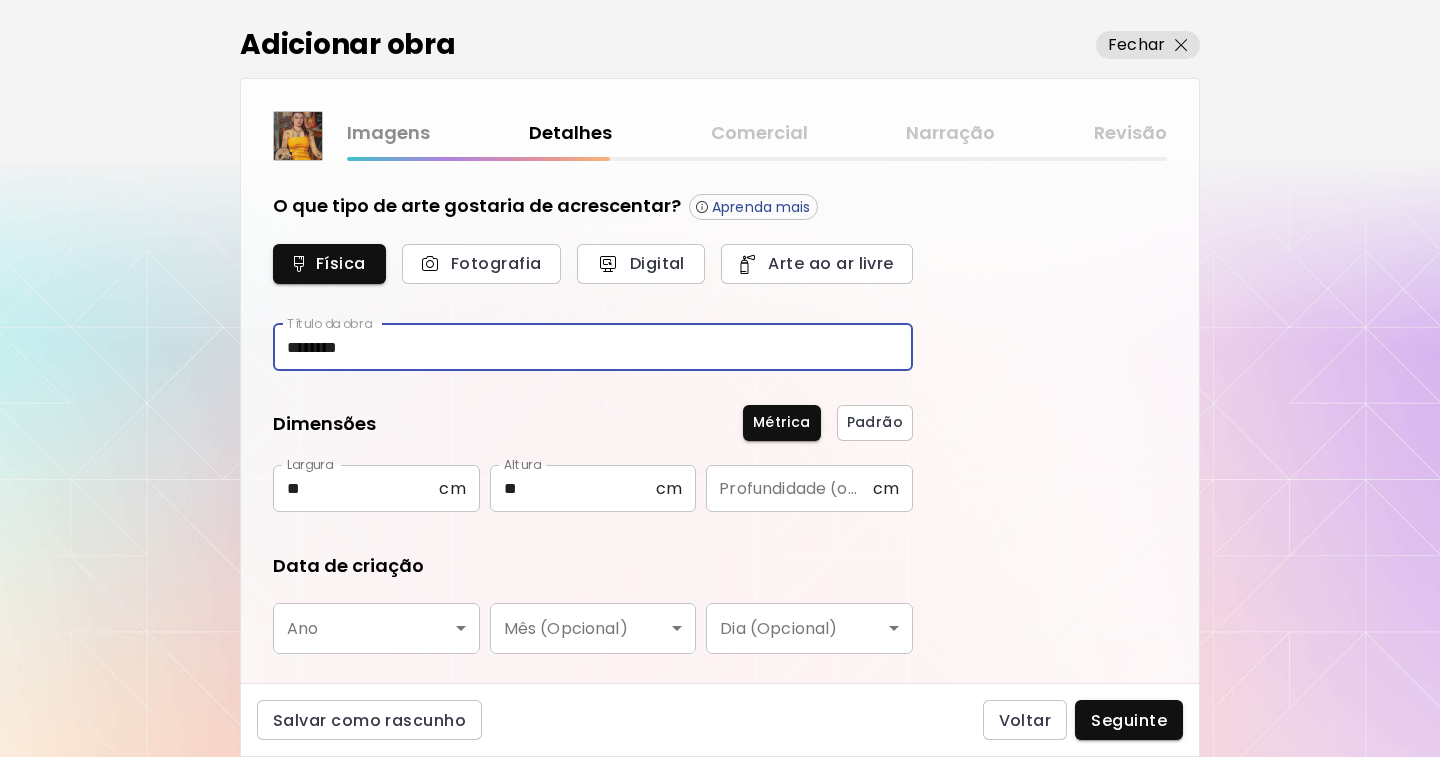 type on "********" 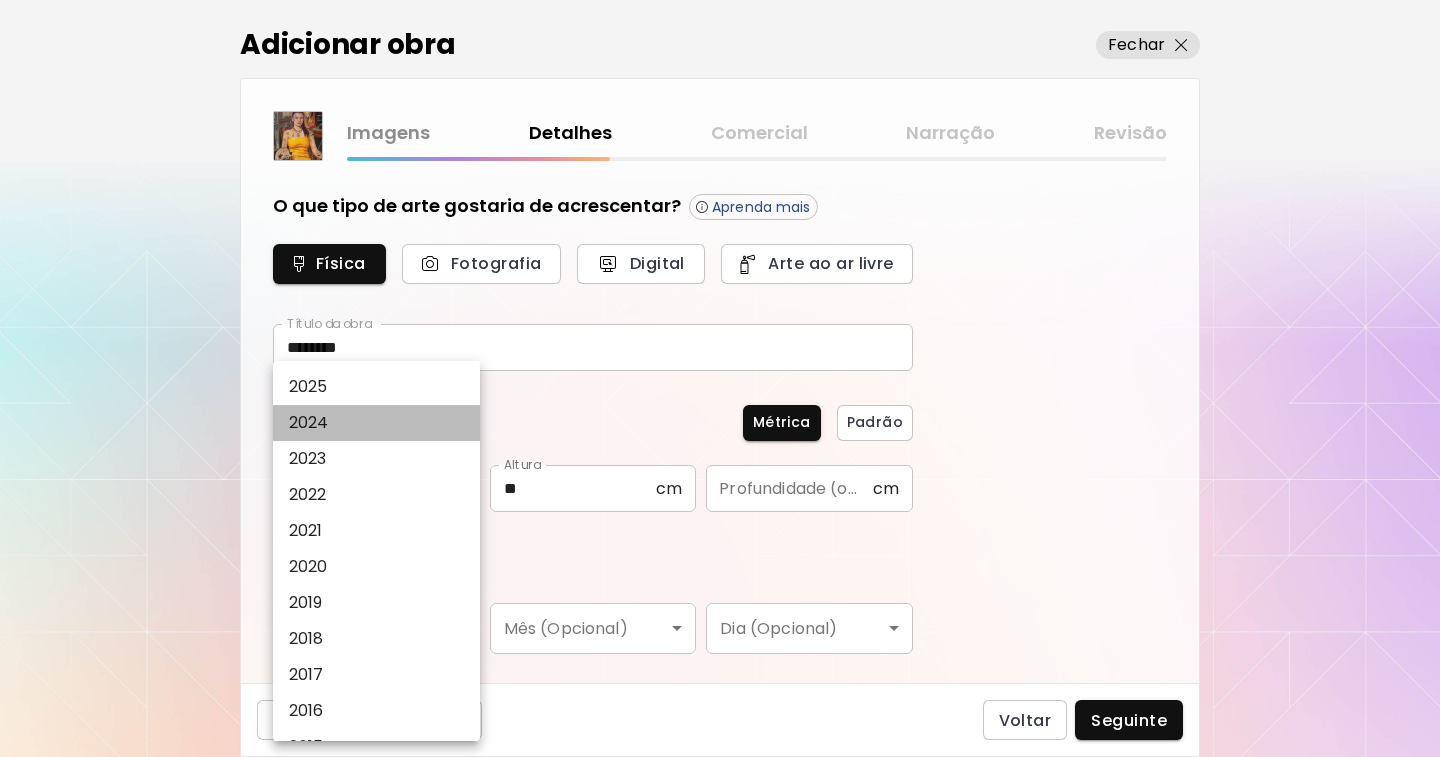 click on "2024" at bounding box center [309, 423] 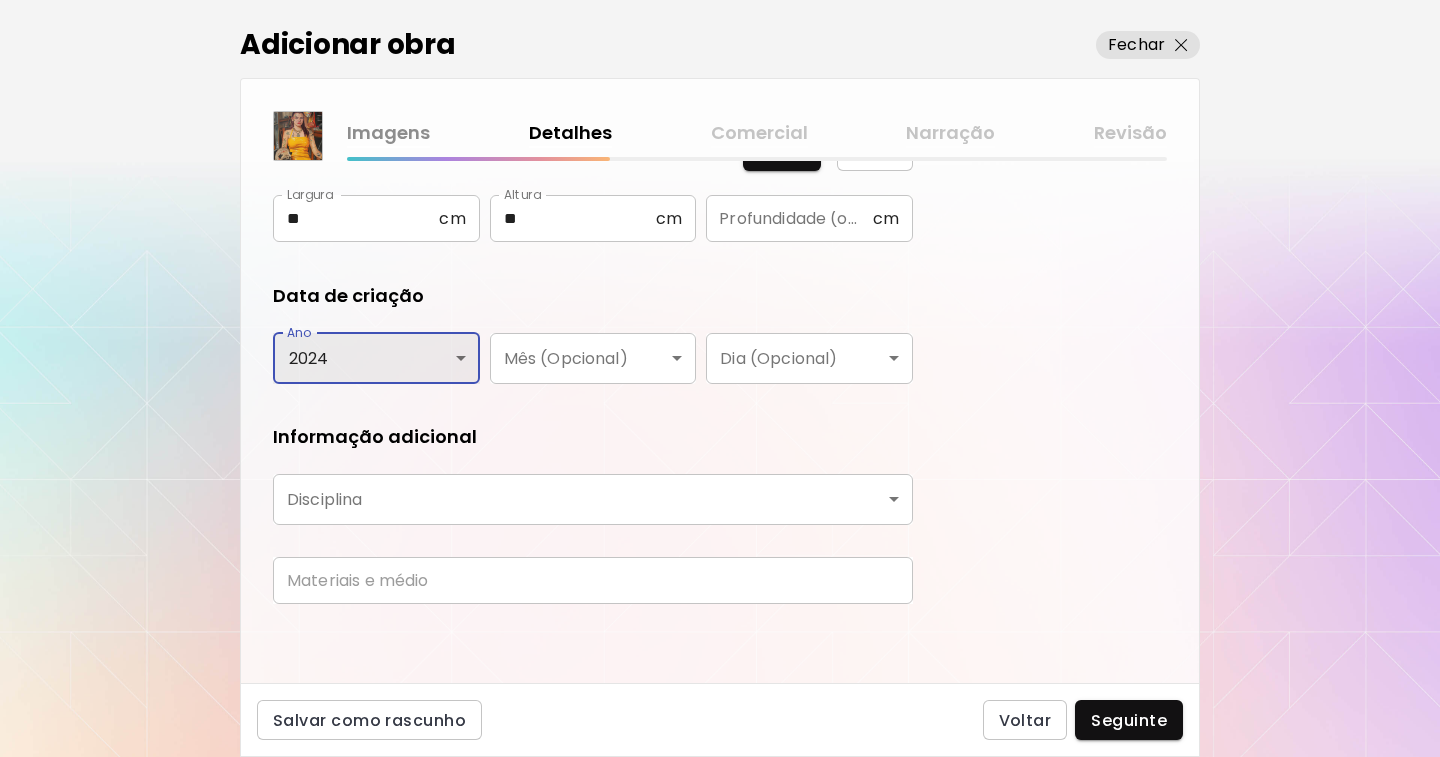 scroll, scrollTop: 271, scrollLeft: 0, axis: vertical 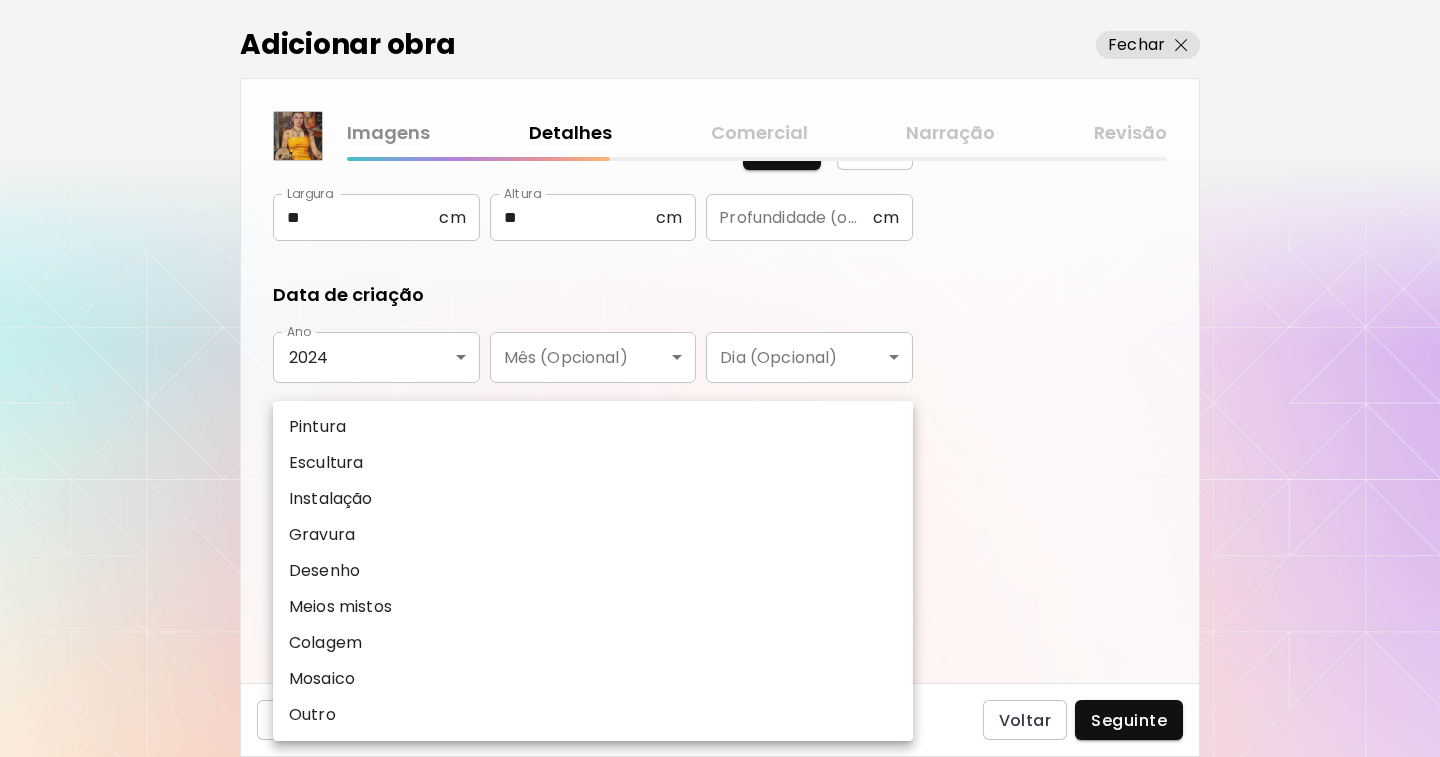 click on "kaleido.art/Naema_Hamelia Adicionar obras Gerencie suas obras Editar Perfil My BioLink Comunidade Metas MyStudio Atualizar My Website My Showrooms My Documents My Subscribers My Provenance My Augmentations My Analytics Ajustes Ajuda 0 12 Adicionar obra Fechar Imagens Detalhes Comercial Narração Revisão O que tipo de arte gostaria de acrescentar? Aprenda mais Física Fotografia Digital Arte ao ar livre Título da obra ******** Título da obra Dimensões Métrica Padrão Largura ** cm Largura Altura ** cm Altura Profundidade (opcional) cm Profundidade (opcional) Data de criação Ano 2024 **** Ano Mês (Opcional) ​ Mês (Opcional) Dia (Opcional) ​ Dia (Opcional) Informação adicional Disciplina ​ Disciplina Materiais e médio Materiais e médio Salvar como rascunho Voltar Seguinte Pesquisa de artista Nome ou identificador Nome ou identificador País do artista País do artista Disciplina Todos Pintura Contemporânea Desenho e Ilustração Collage Esculturas e Instalações Fotografía Arte AR/VR Todos" at bounding box center [720, 378] 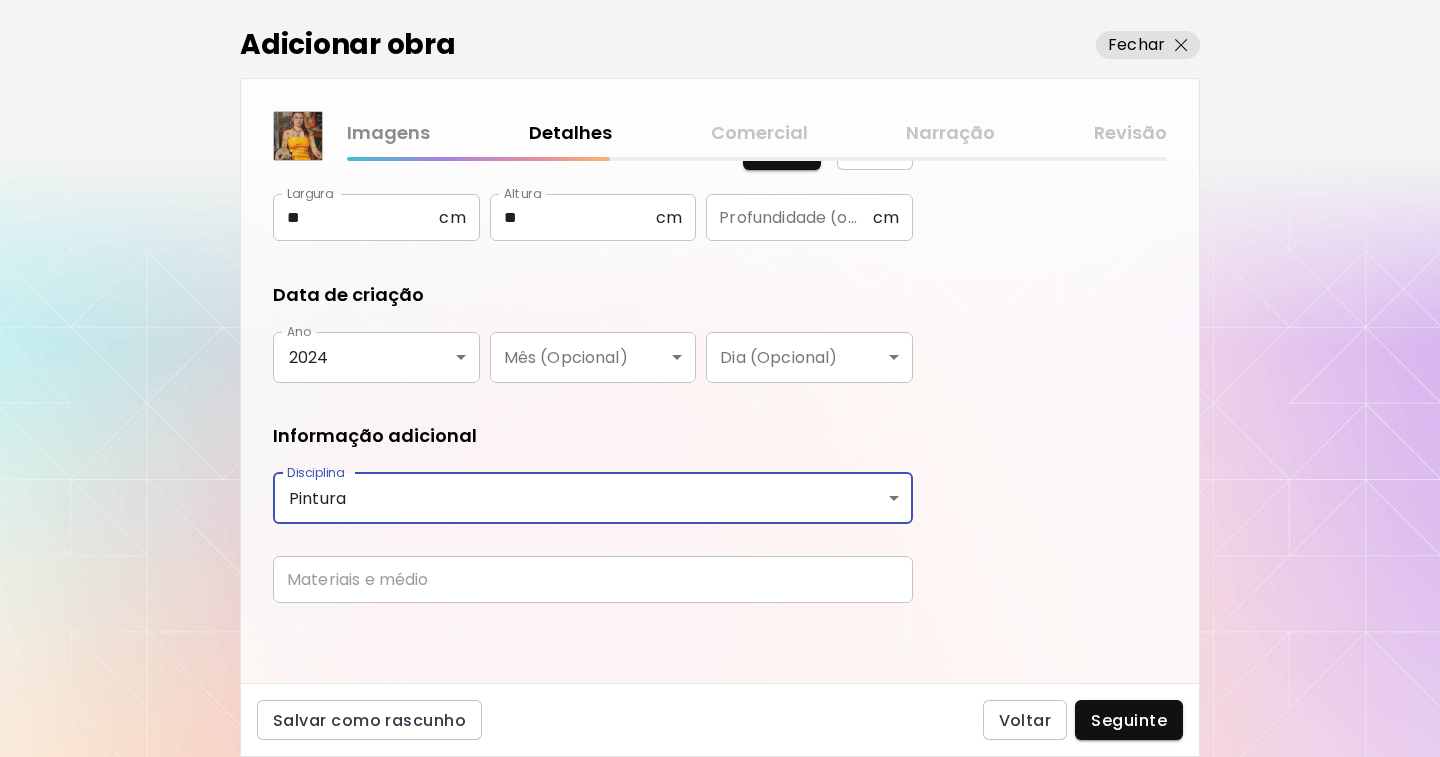 click at bounding box center [593, 579] 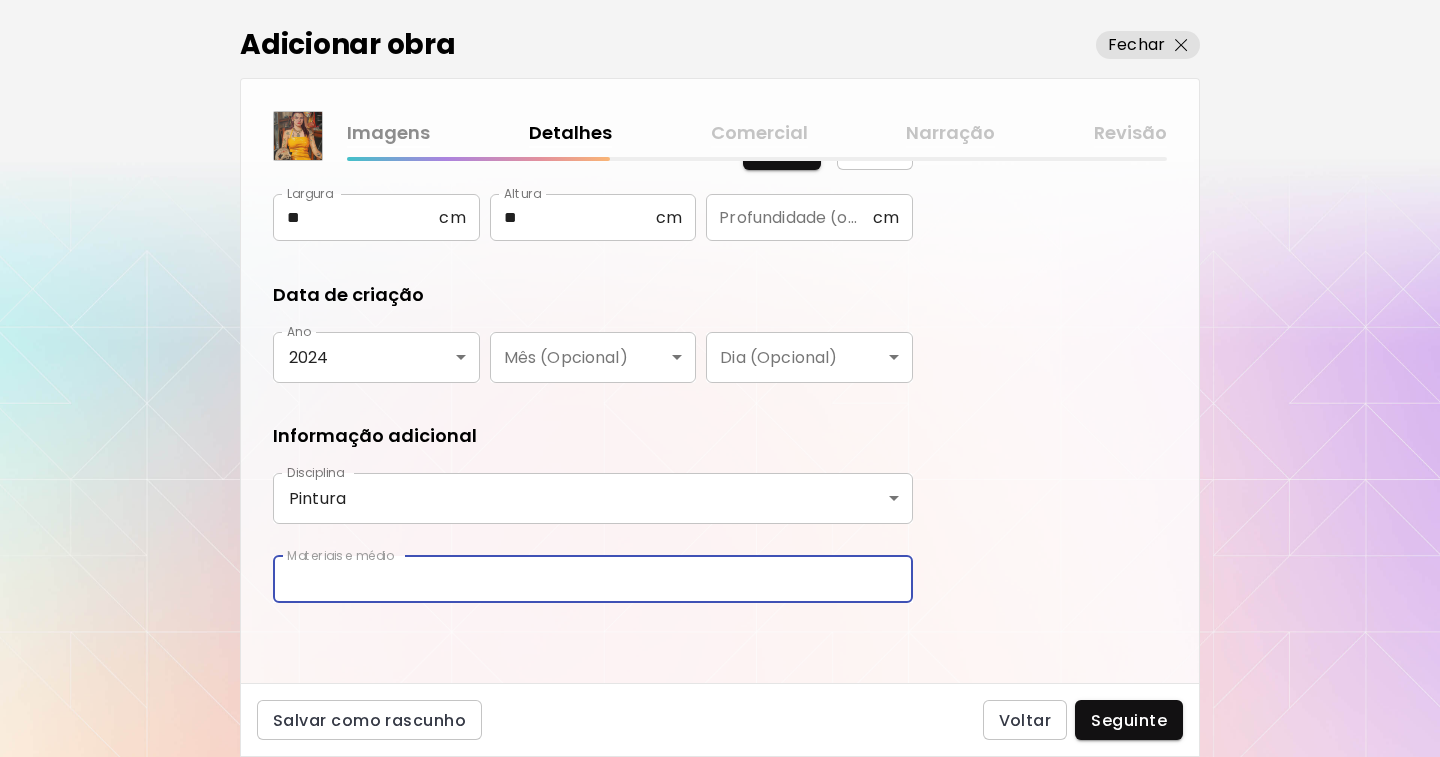 type on "**********" 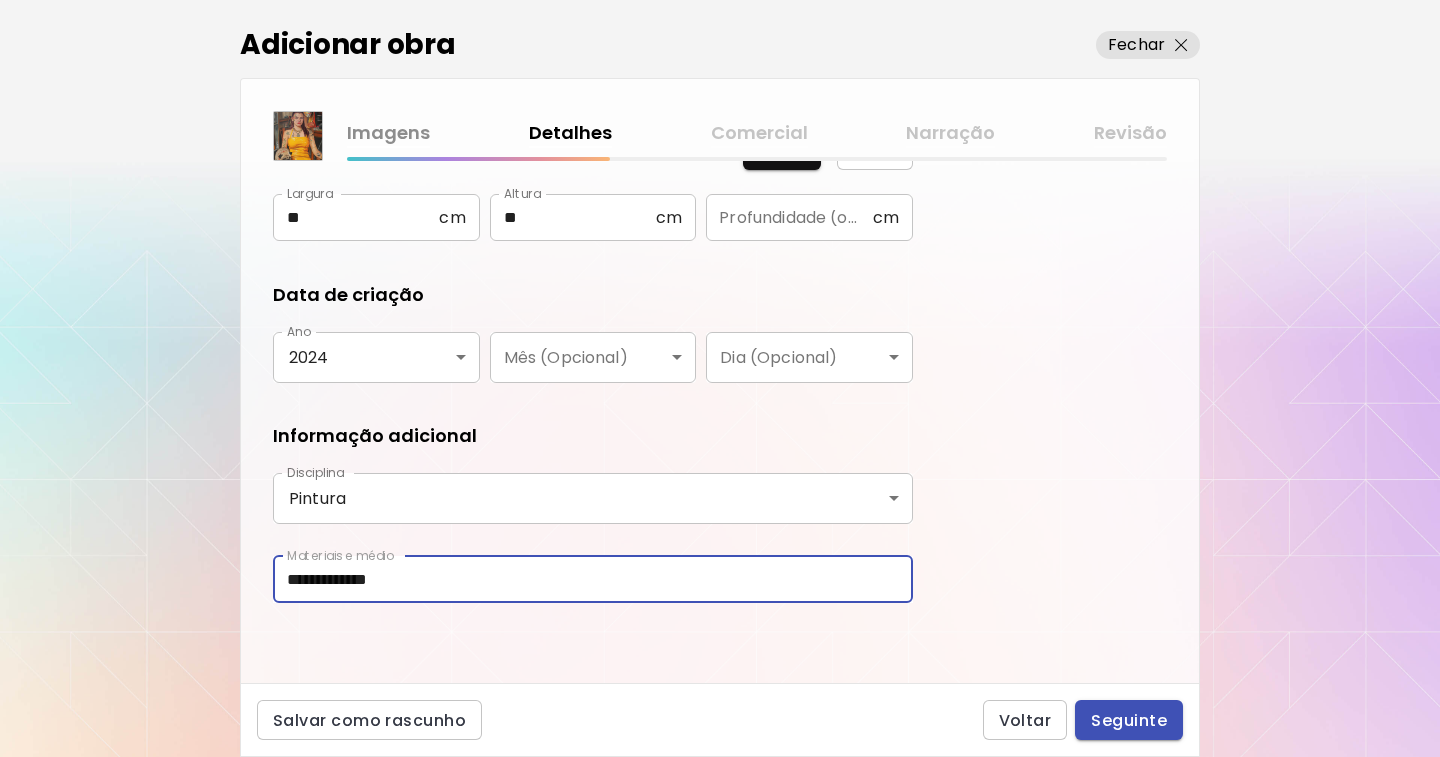 click on "Seguinte" at bounding box center (1129, 720) 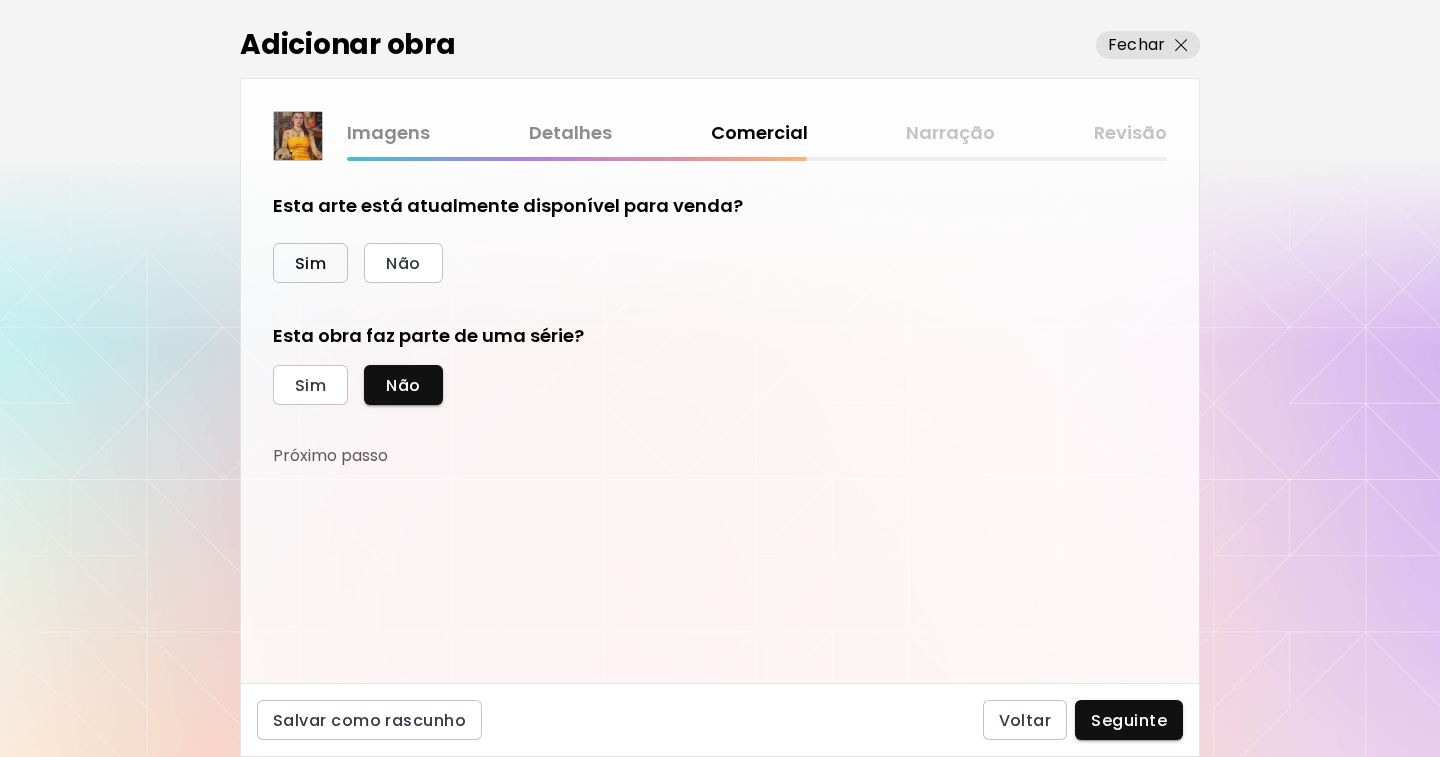 click on "Sim" at bounding box center (310, 263) 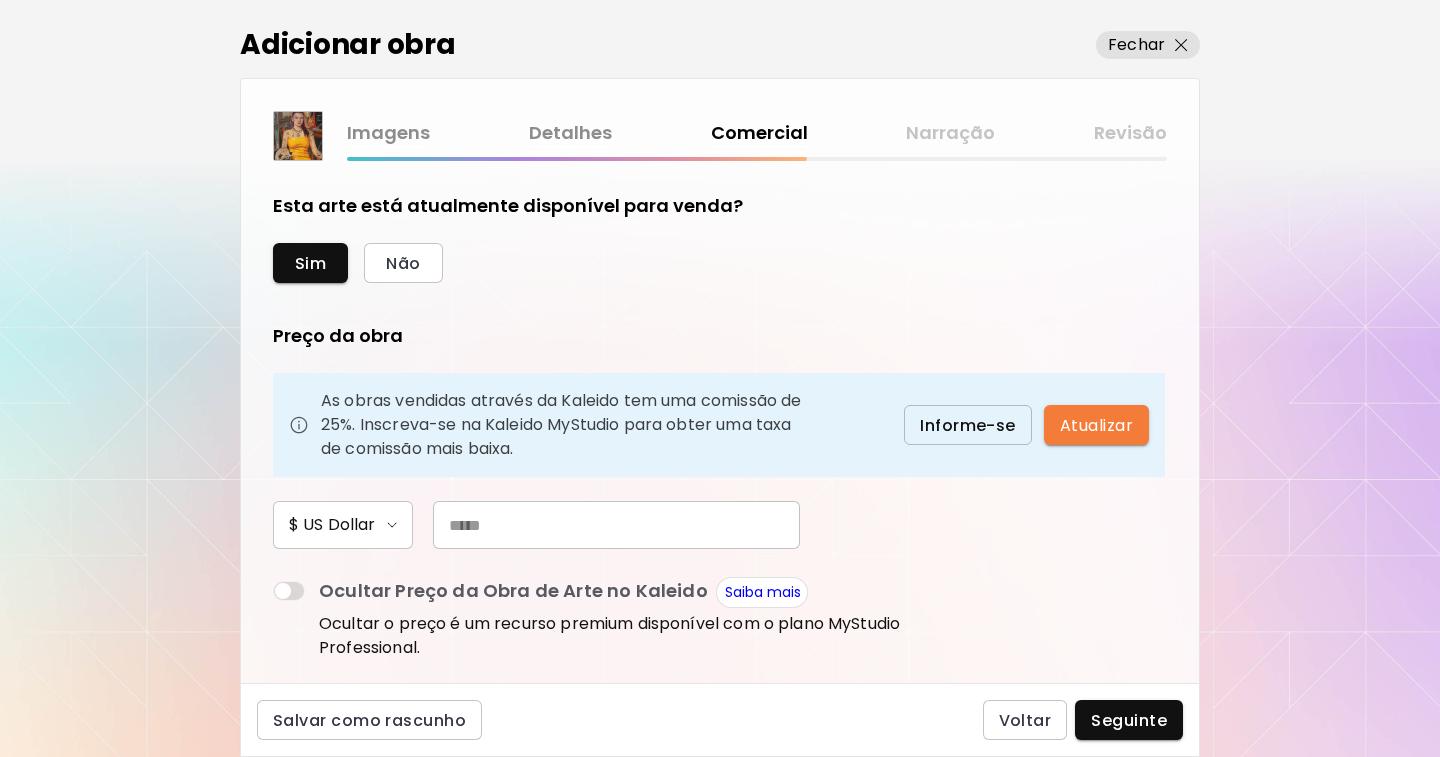 click at bounding box center [616, 525] 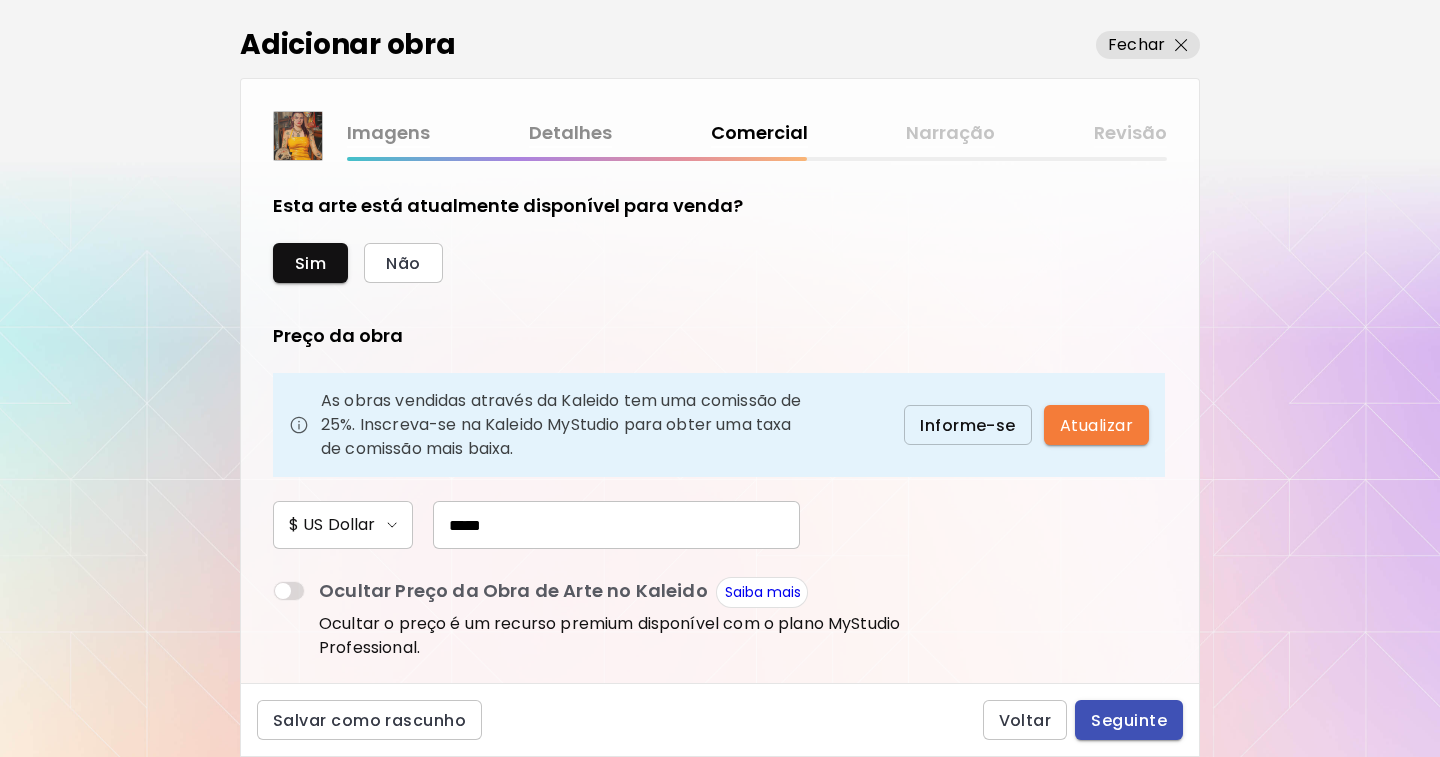 type on "*****" 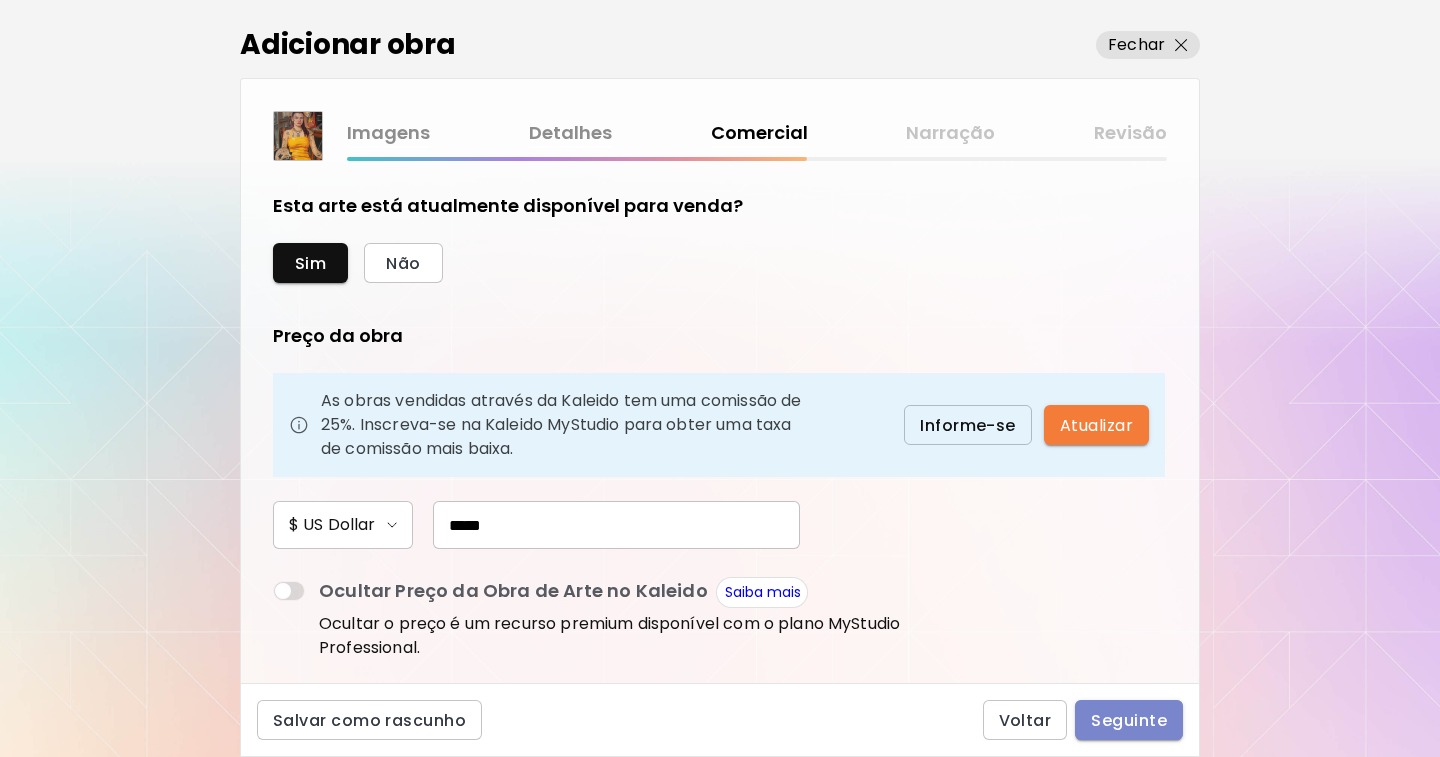 click on "Seguinte" at bounding box center [1129, 720] 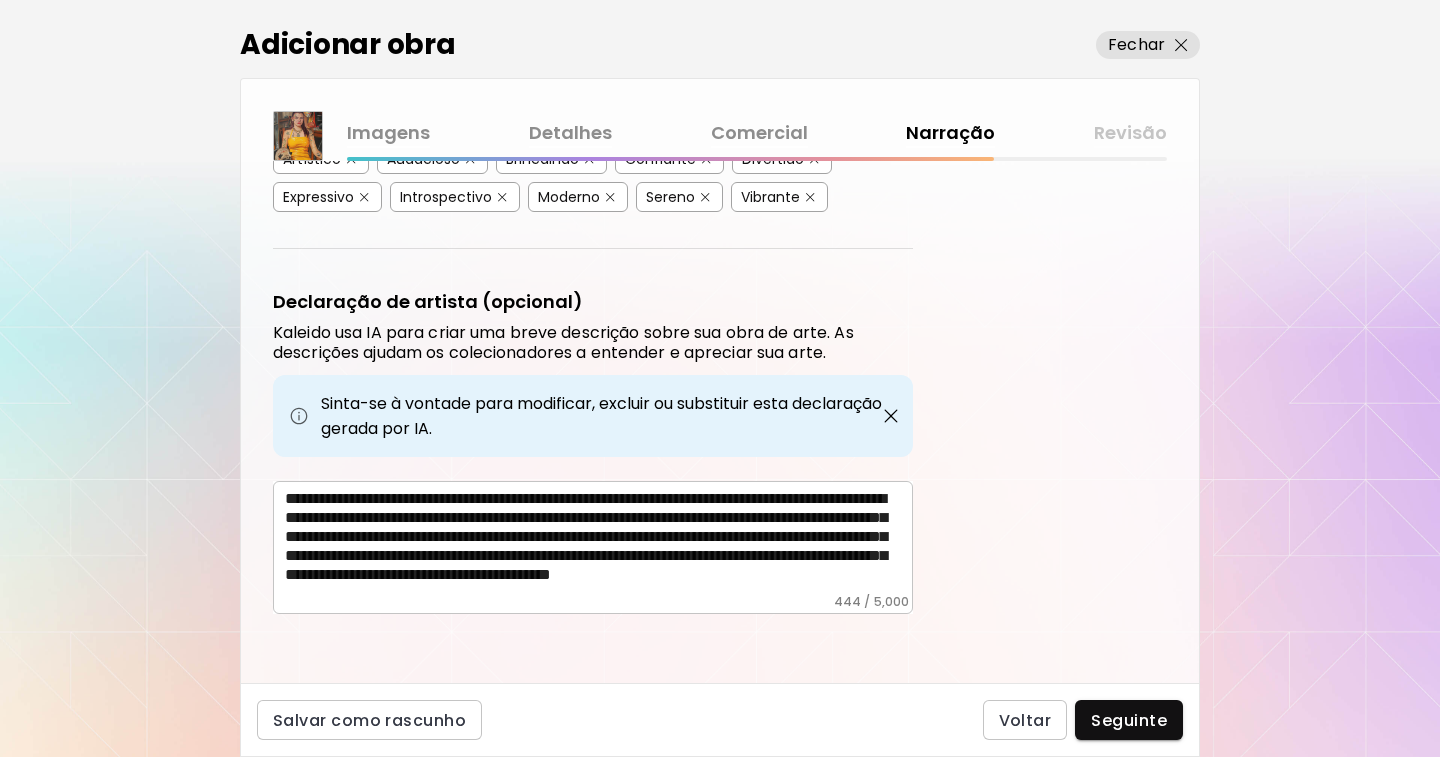scroll, scrollTop: 553, scrollLeft: 0, axis: vertical 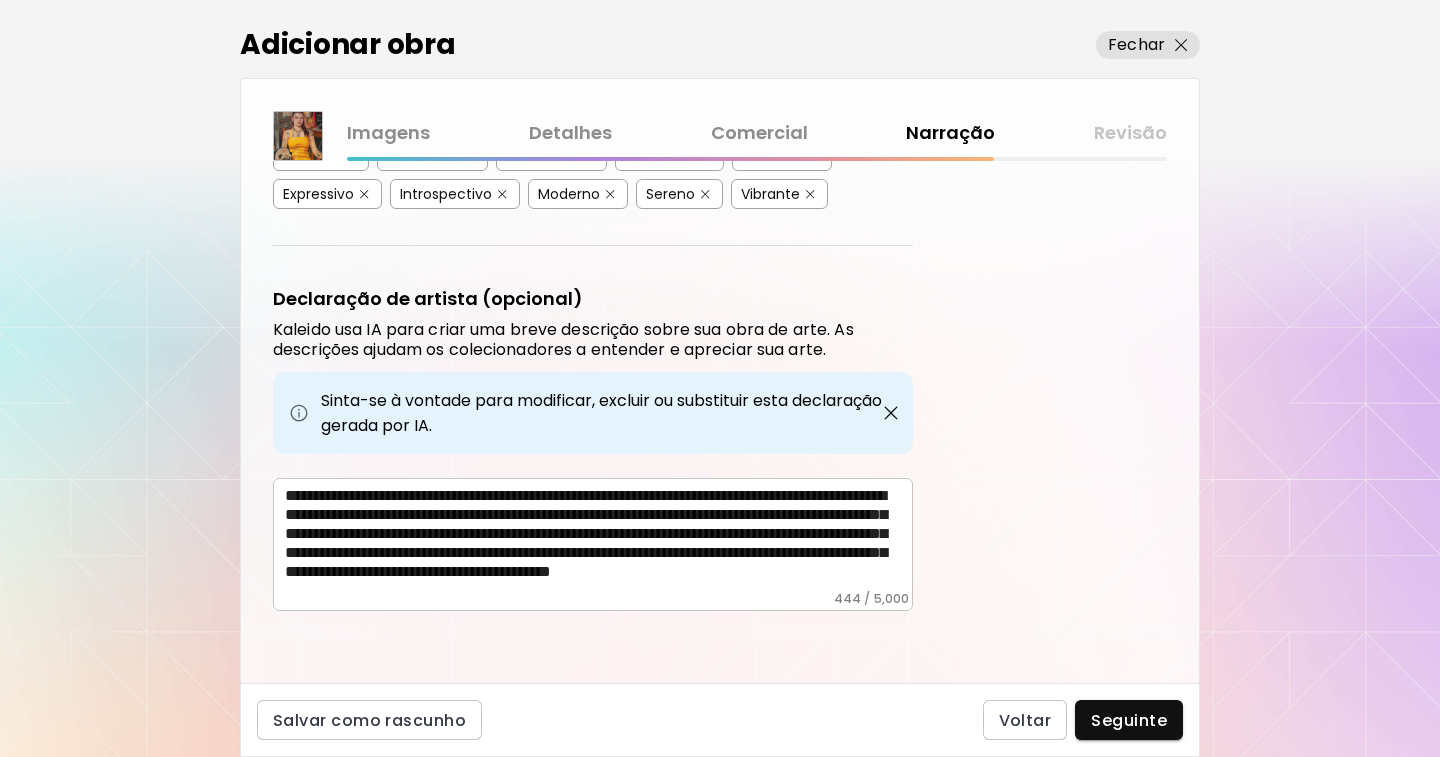 drag, startPoint x: 283, startPoint y: 484, endPoint x: 351, endPoint y: 555, distance: 98.31073 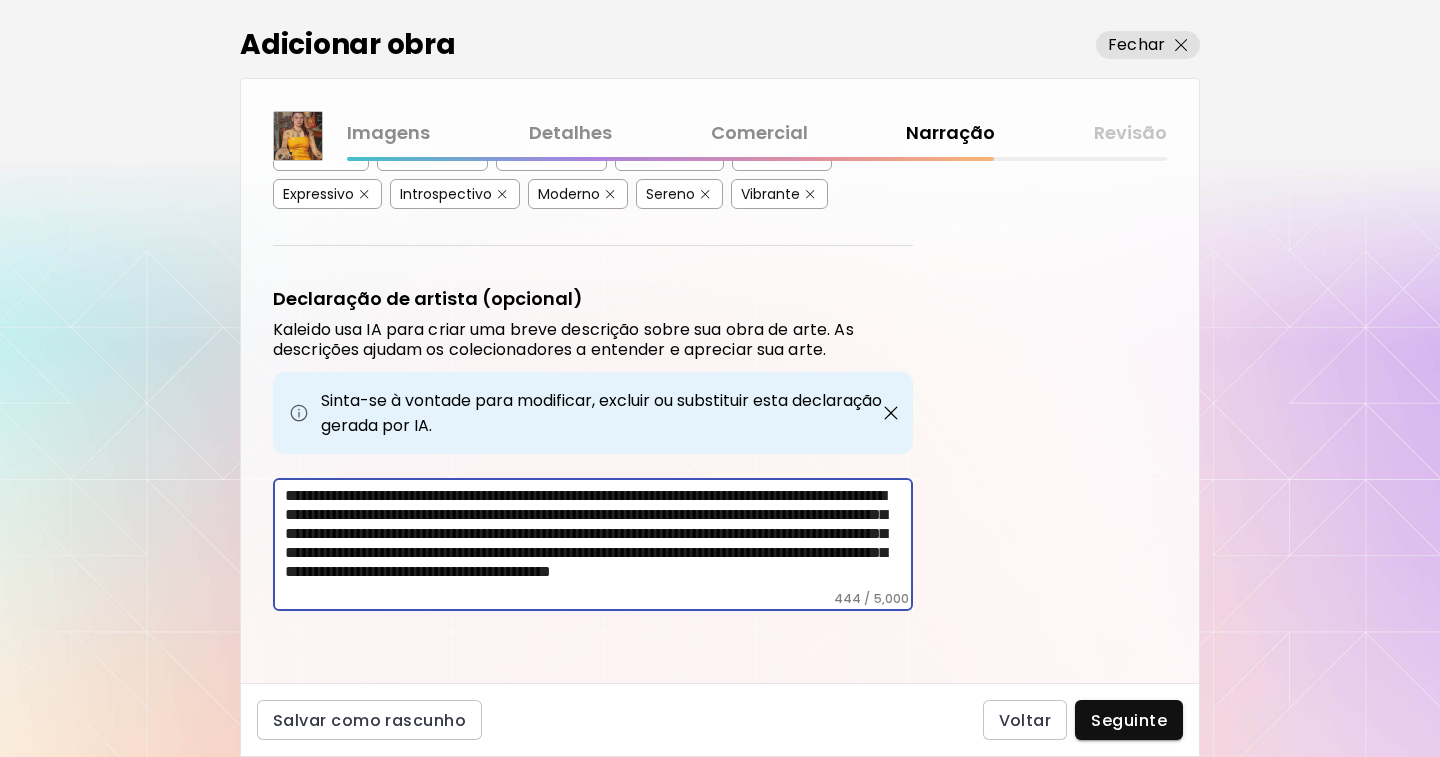 scroll, scrollTop: 30, scrollLeft: 0, axis: vertical 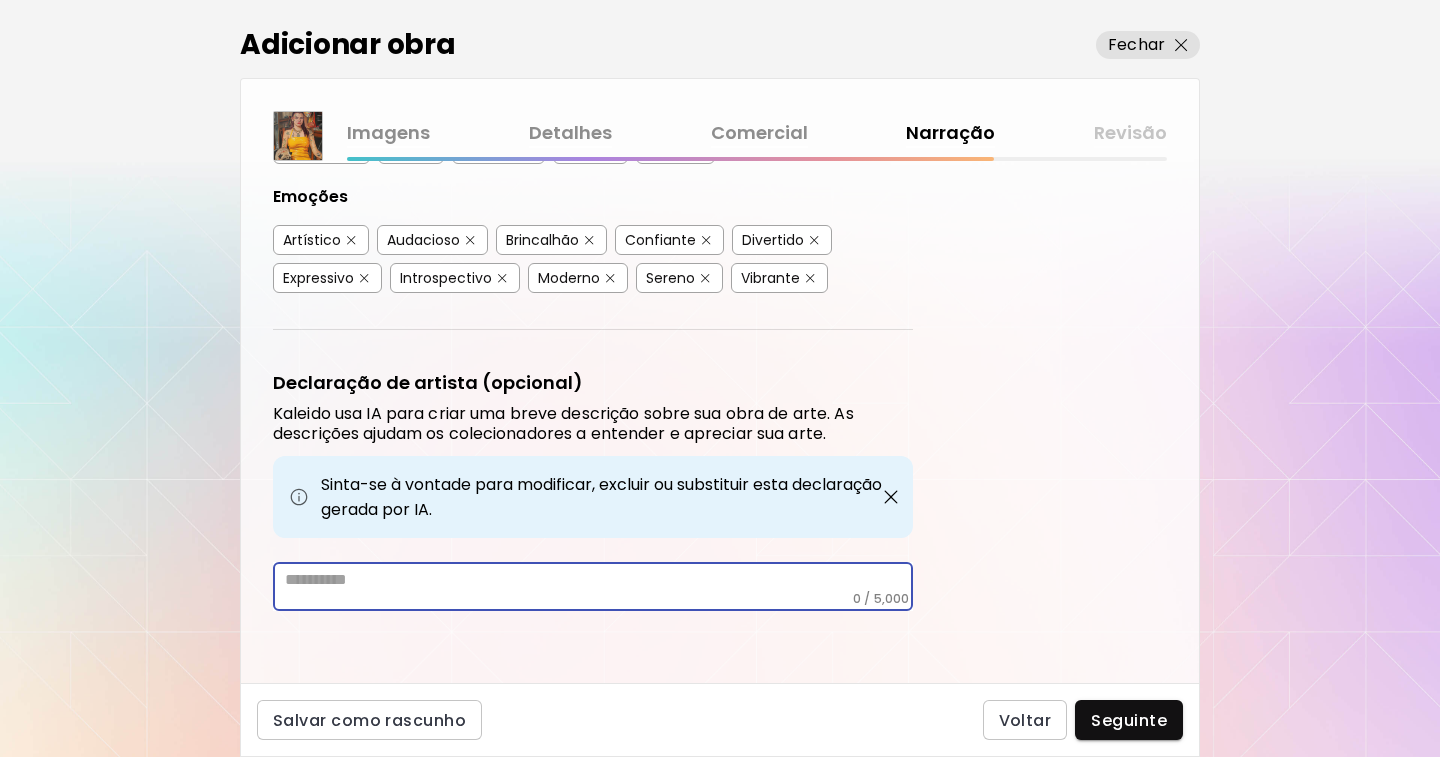 click at bounding box center (599, 580) 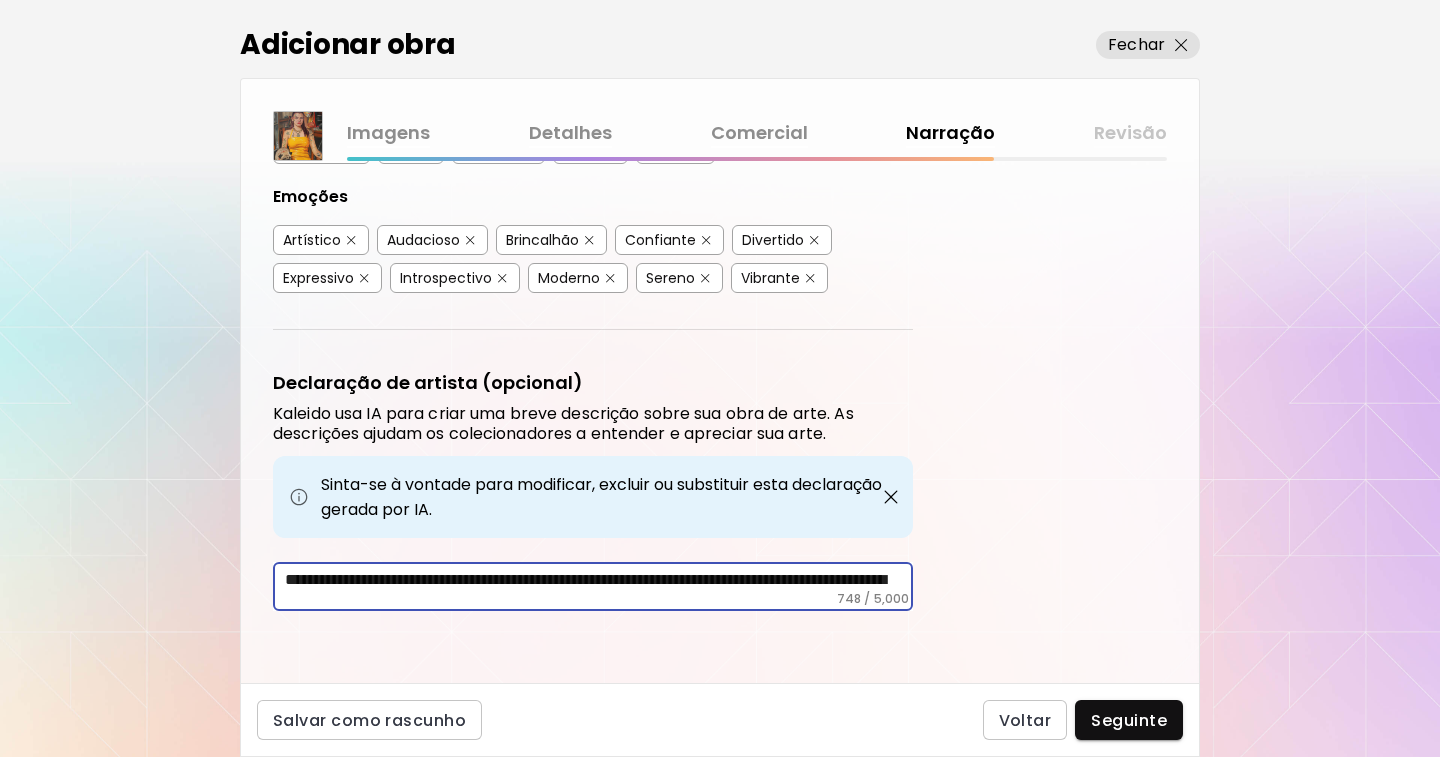 scroll, scrollTop: 142, scrollLeft: 0, axis: vertical 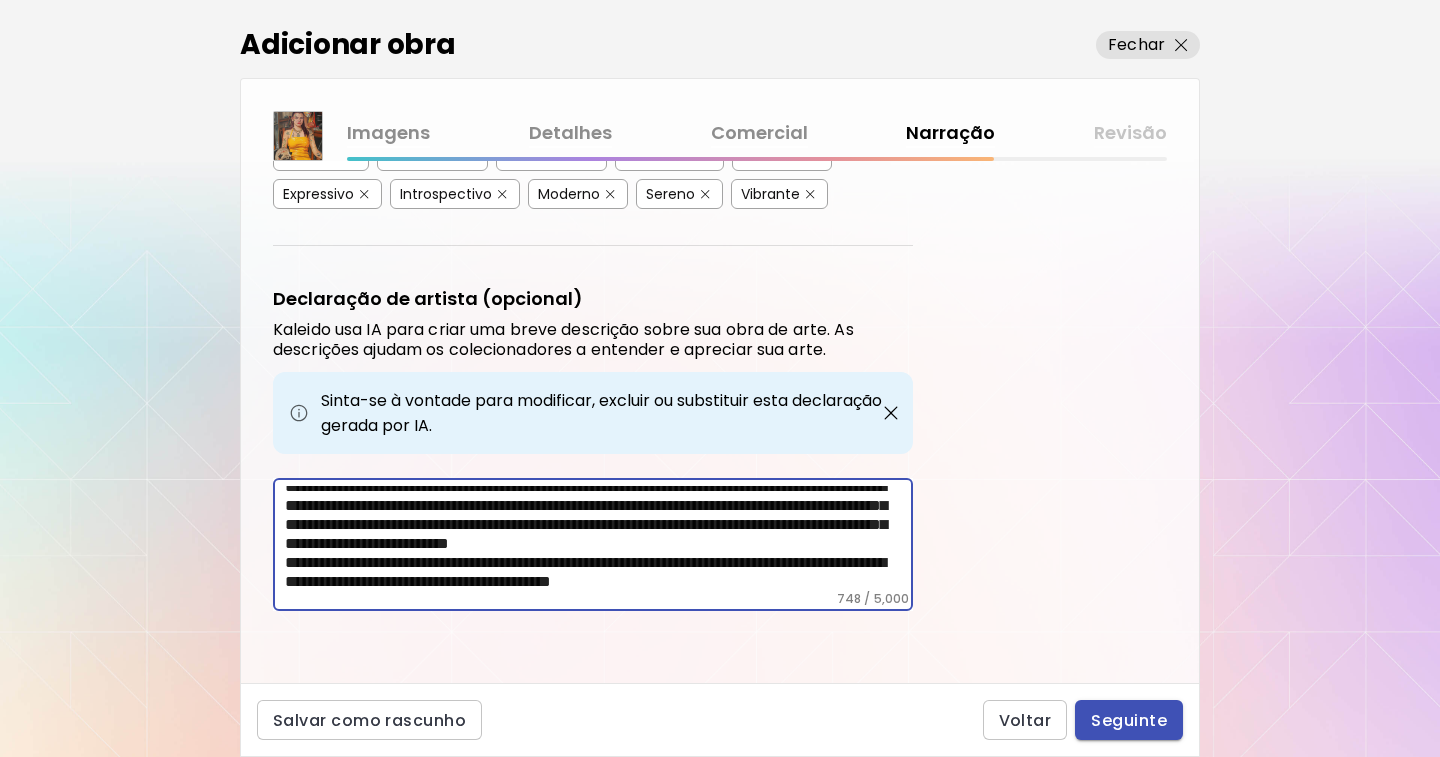 type on "**********" 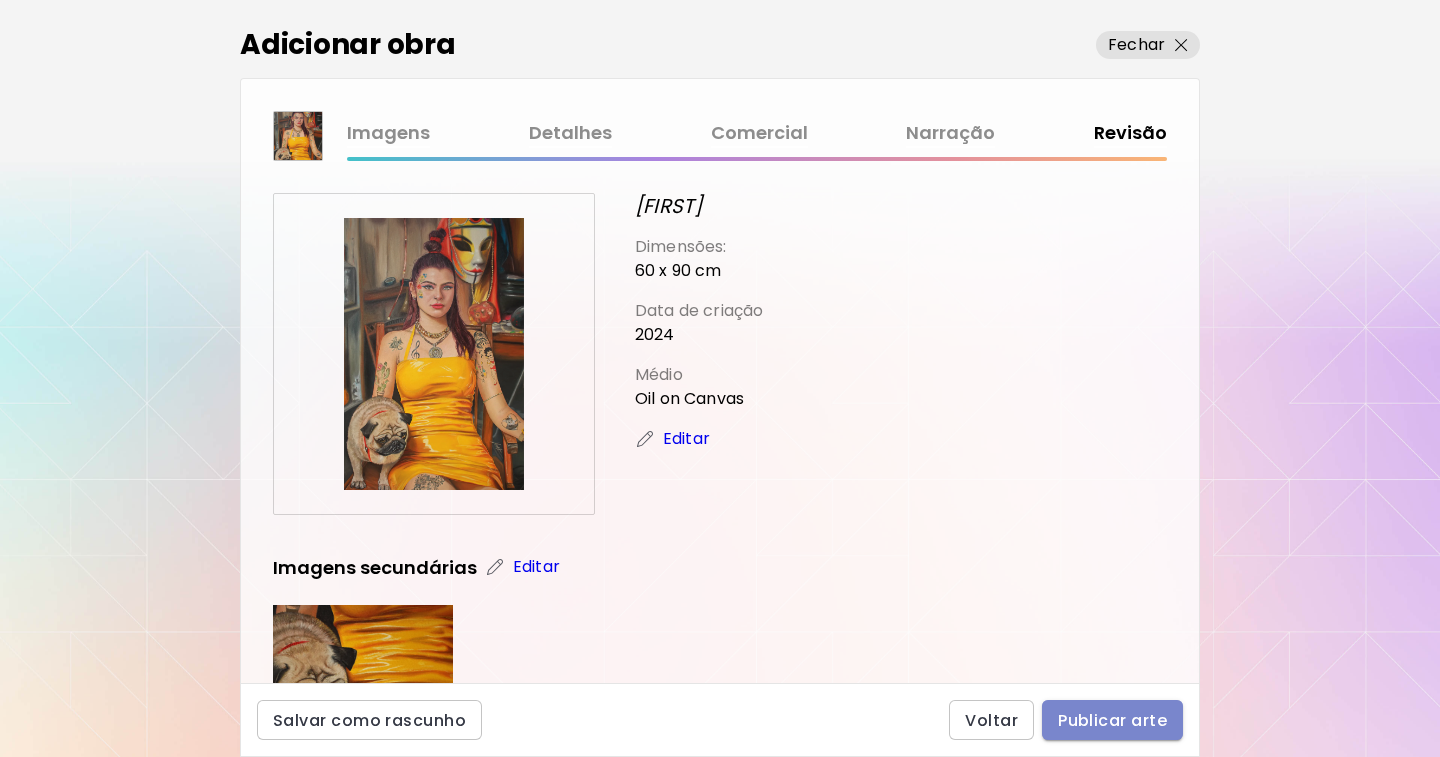 click on "Publicar arte" at bounding box center (1112, 720) 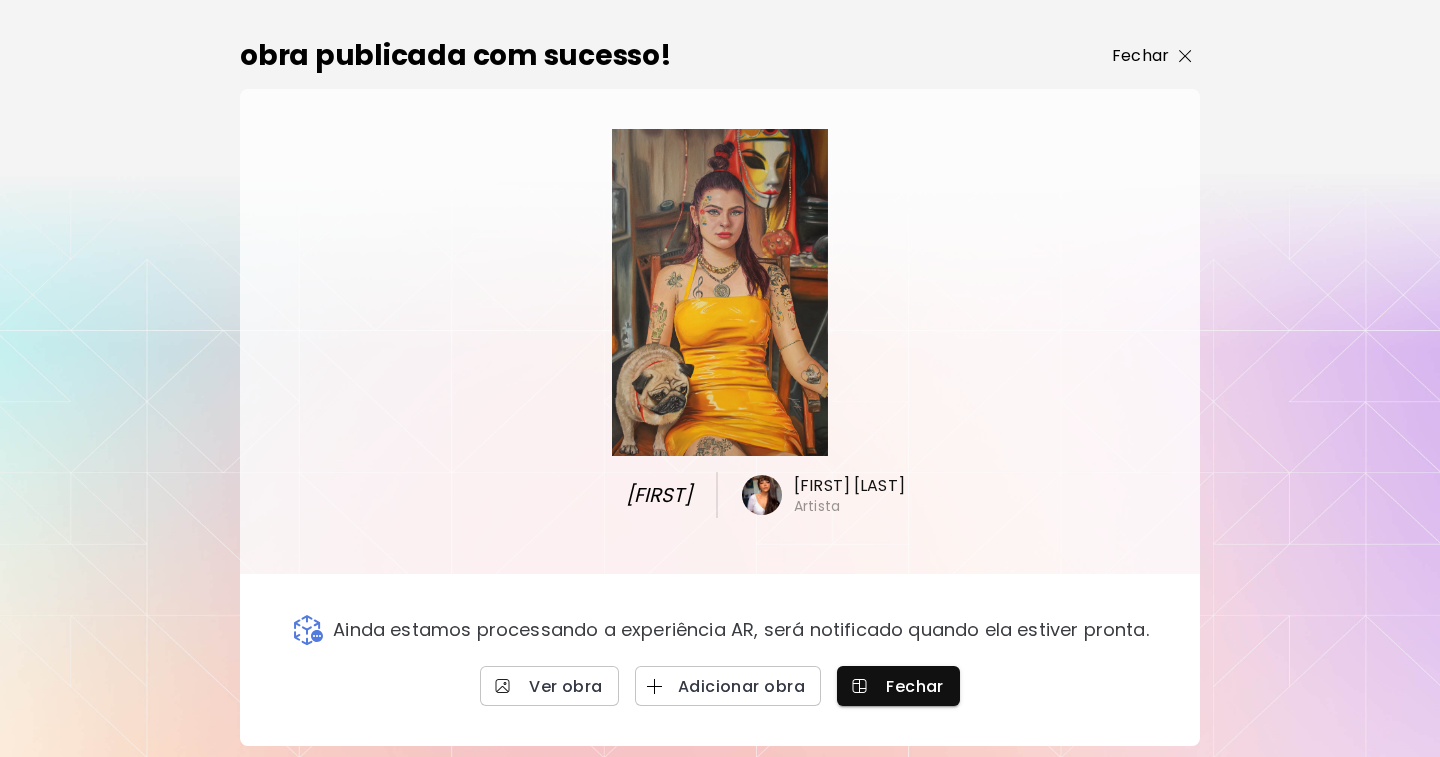 click on "Fechar" at bounding box center [1140, 56] 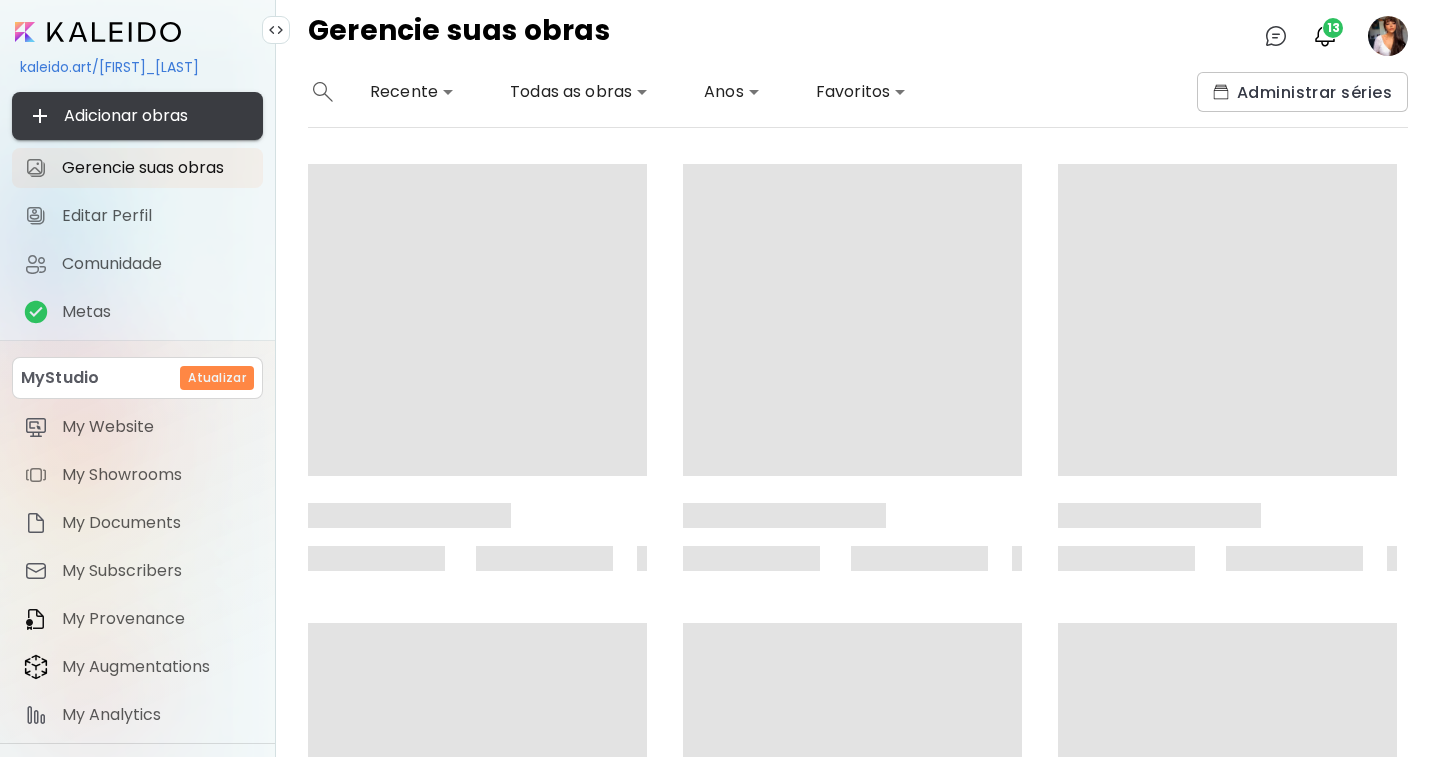 click on "Adicionar obras" at bounding box center (137, 116) 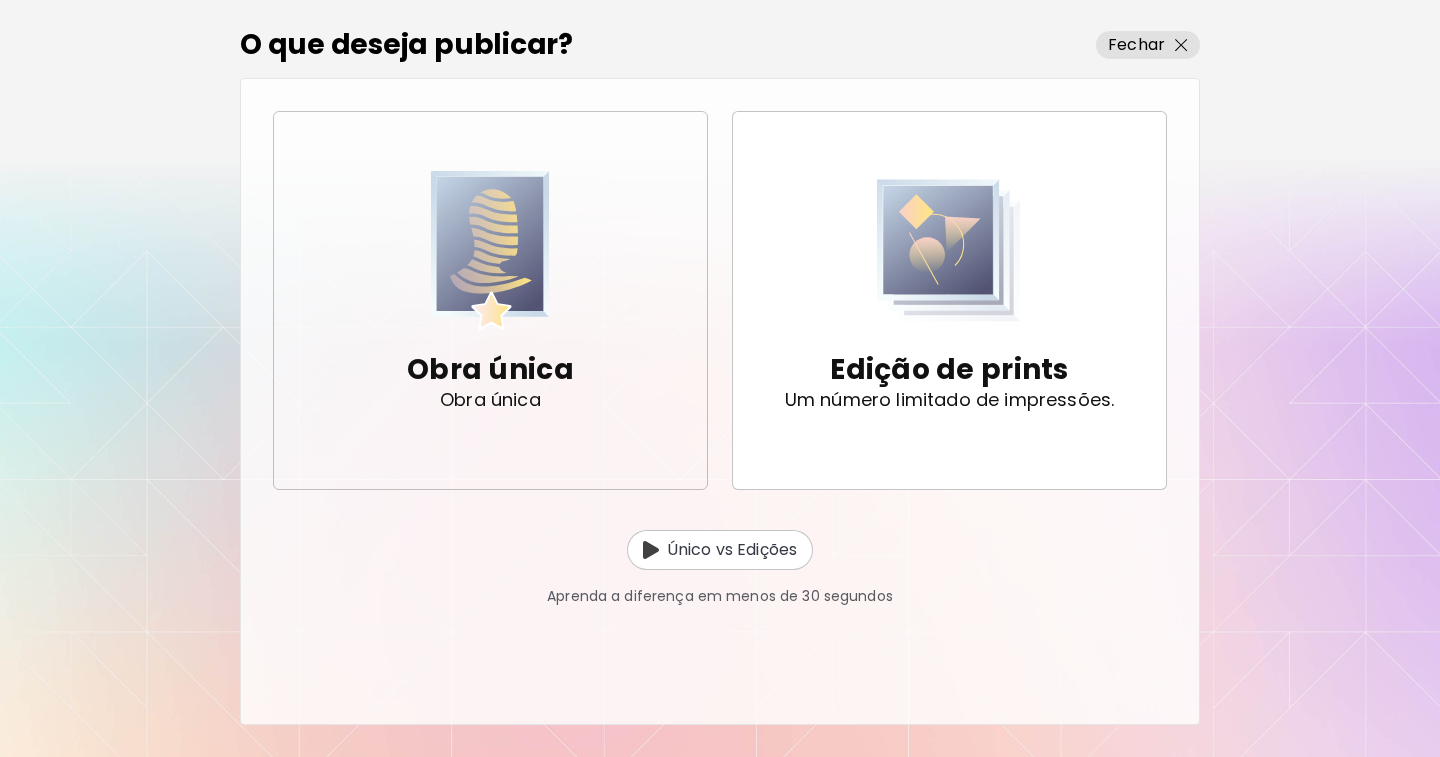 click on "Obra única" at bounding box center (490, 370) 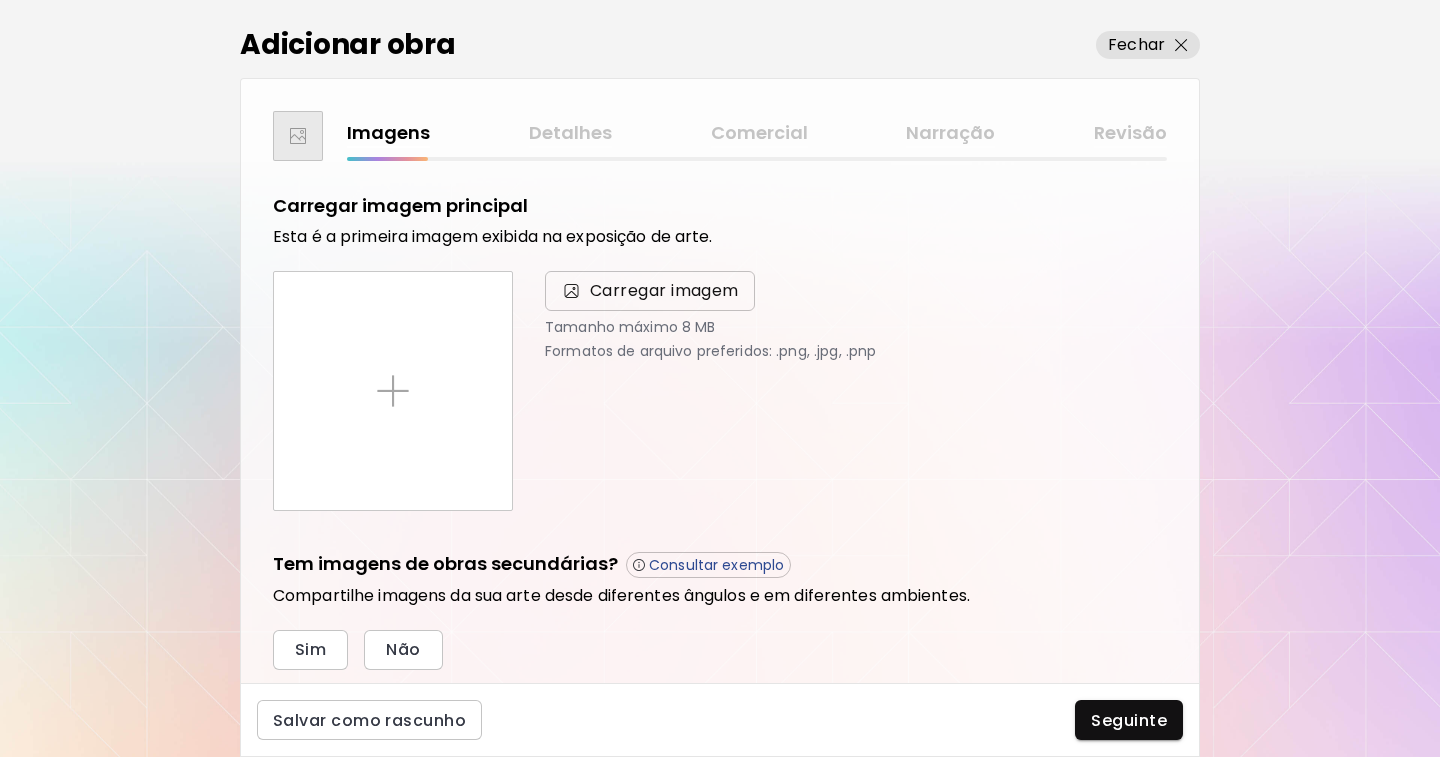 click on "Carregar imagem" at bounding box center [664, 291] 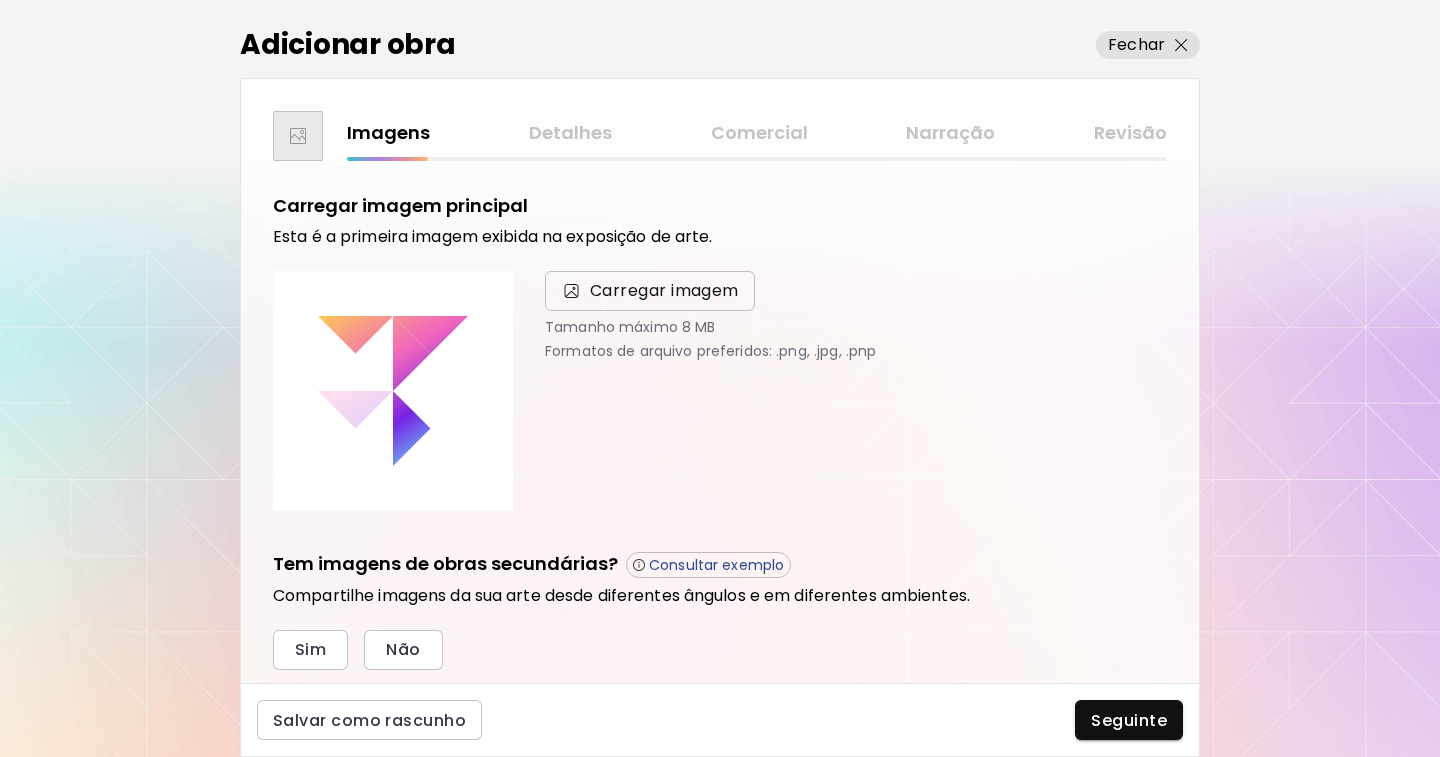 scroll, scrollTop: 100, scrollLeft: 0, axis: vertical 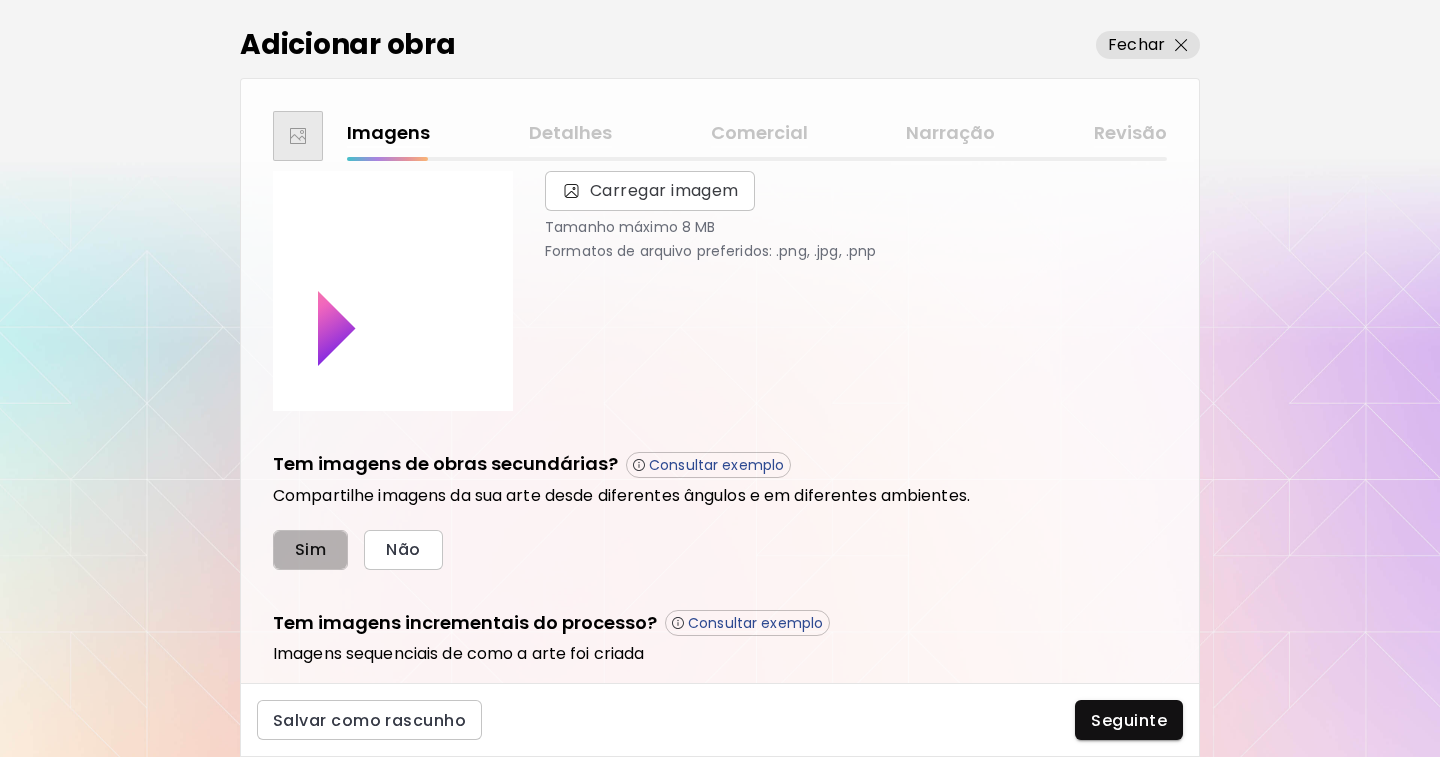 click on "Sim" at bounding box center (310, 549) 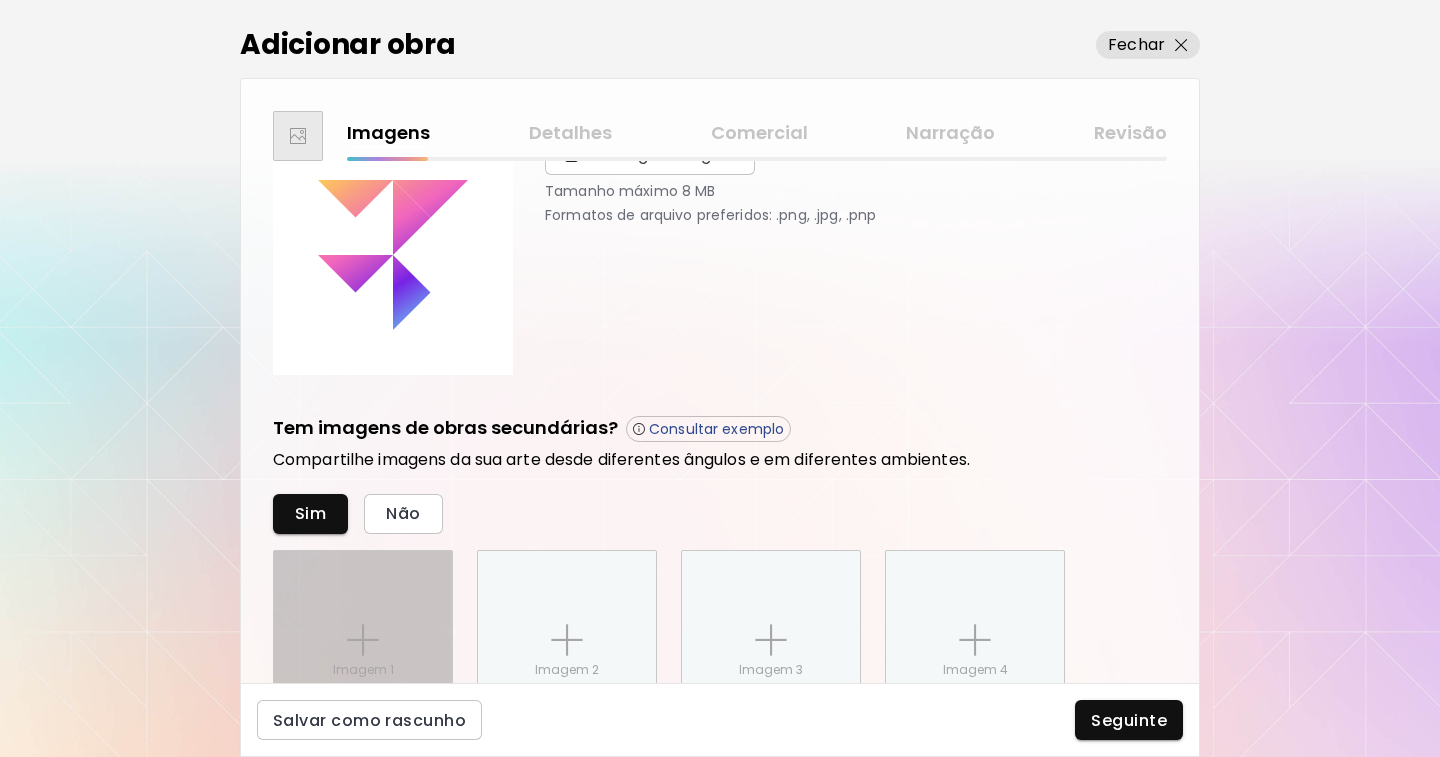 scroll, scrollTop: 300, scrollLeft: 0, axis: vertical 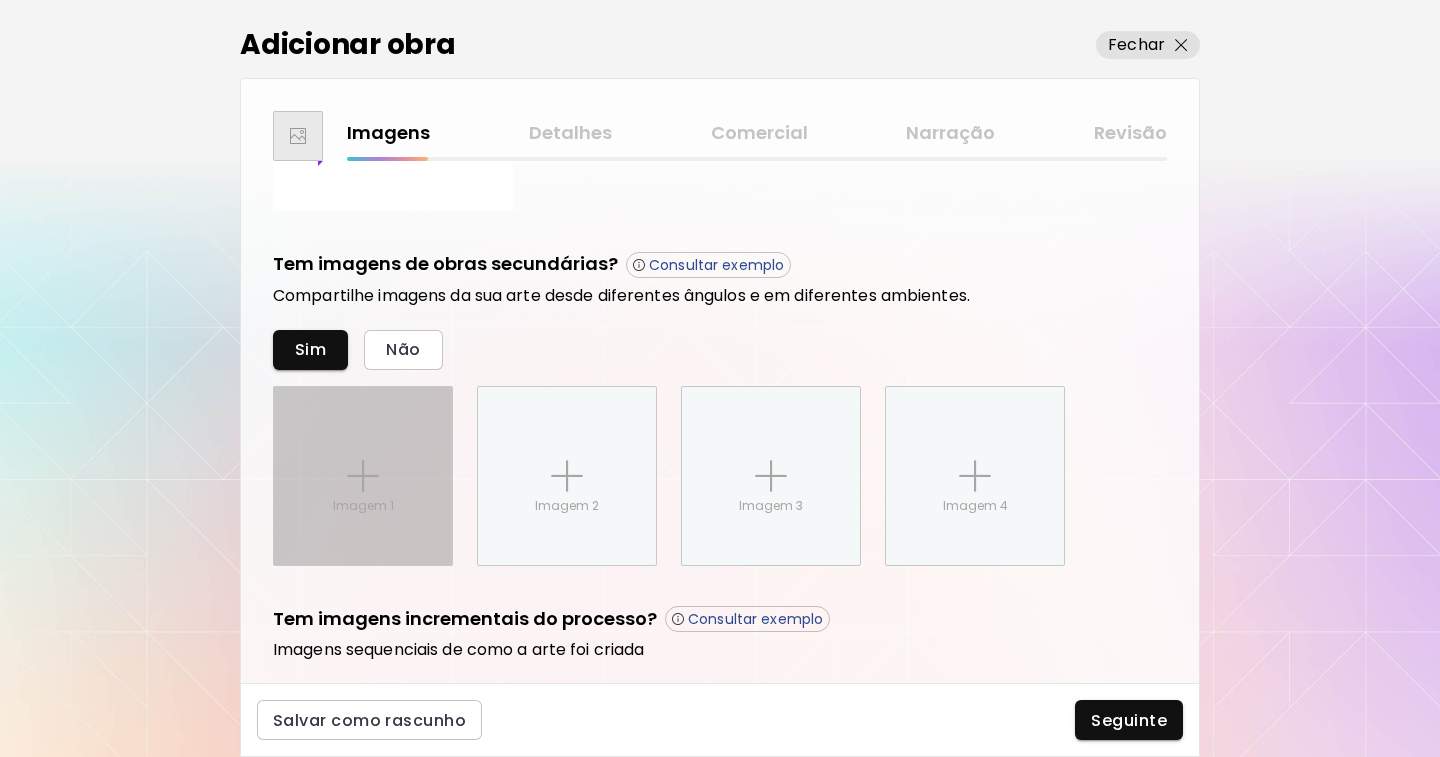 click at bounding box center [363, 476] 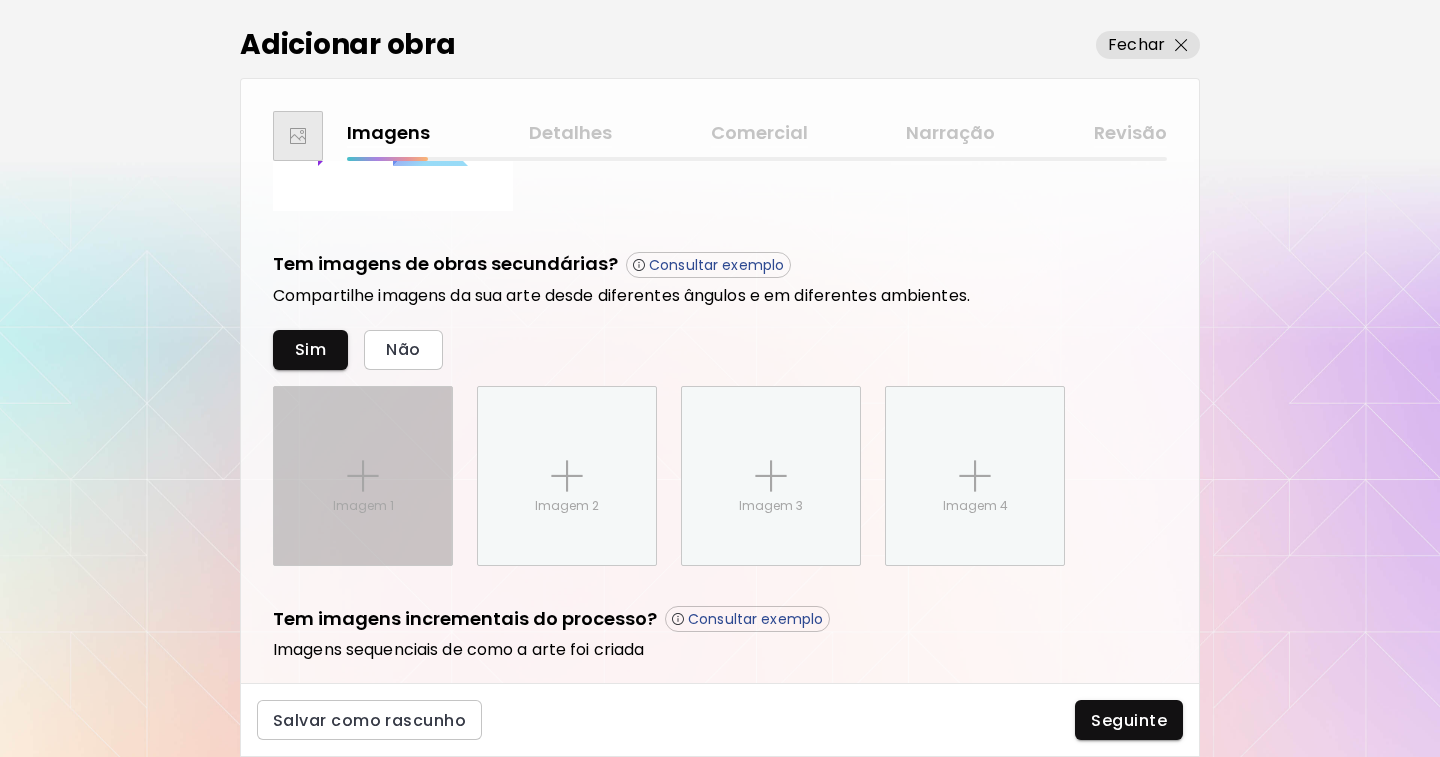 click on "Imagem 1" at bounding box center [0, 0] 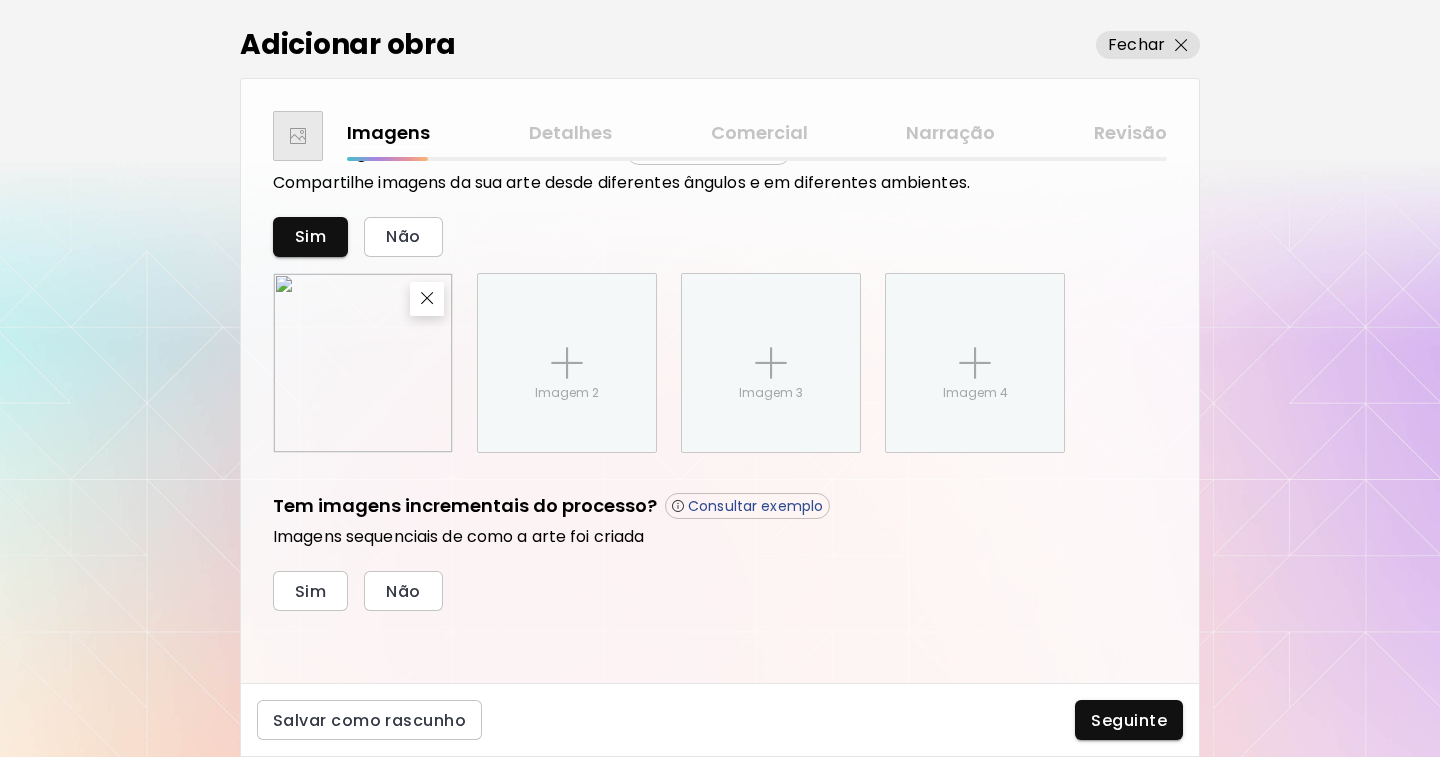 scroll, scrollTop: 13, scrollLeft: 0, axis: vertical 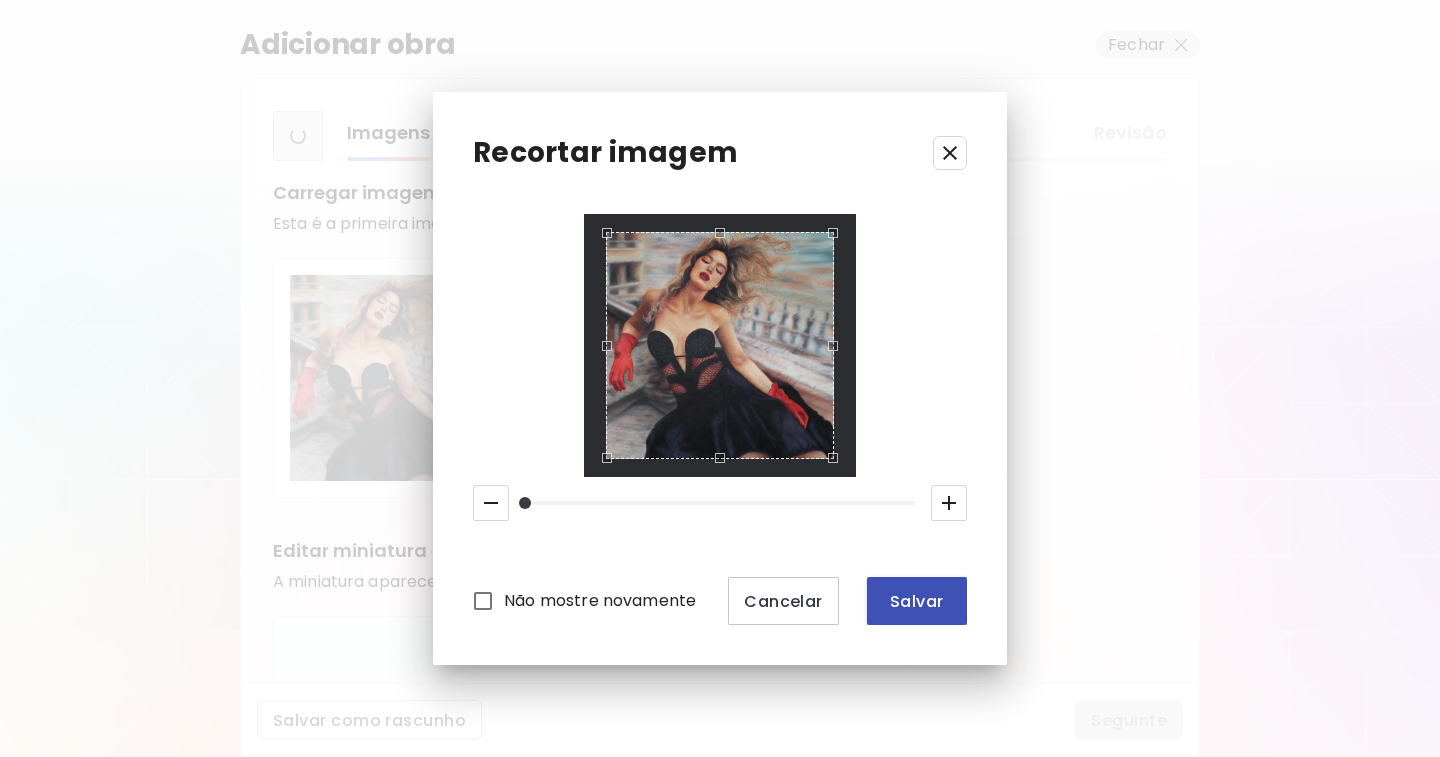click on "Salvar" at bounding box center (917, 601) 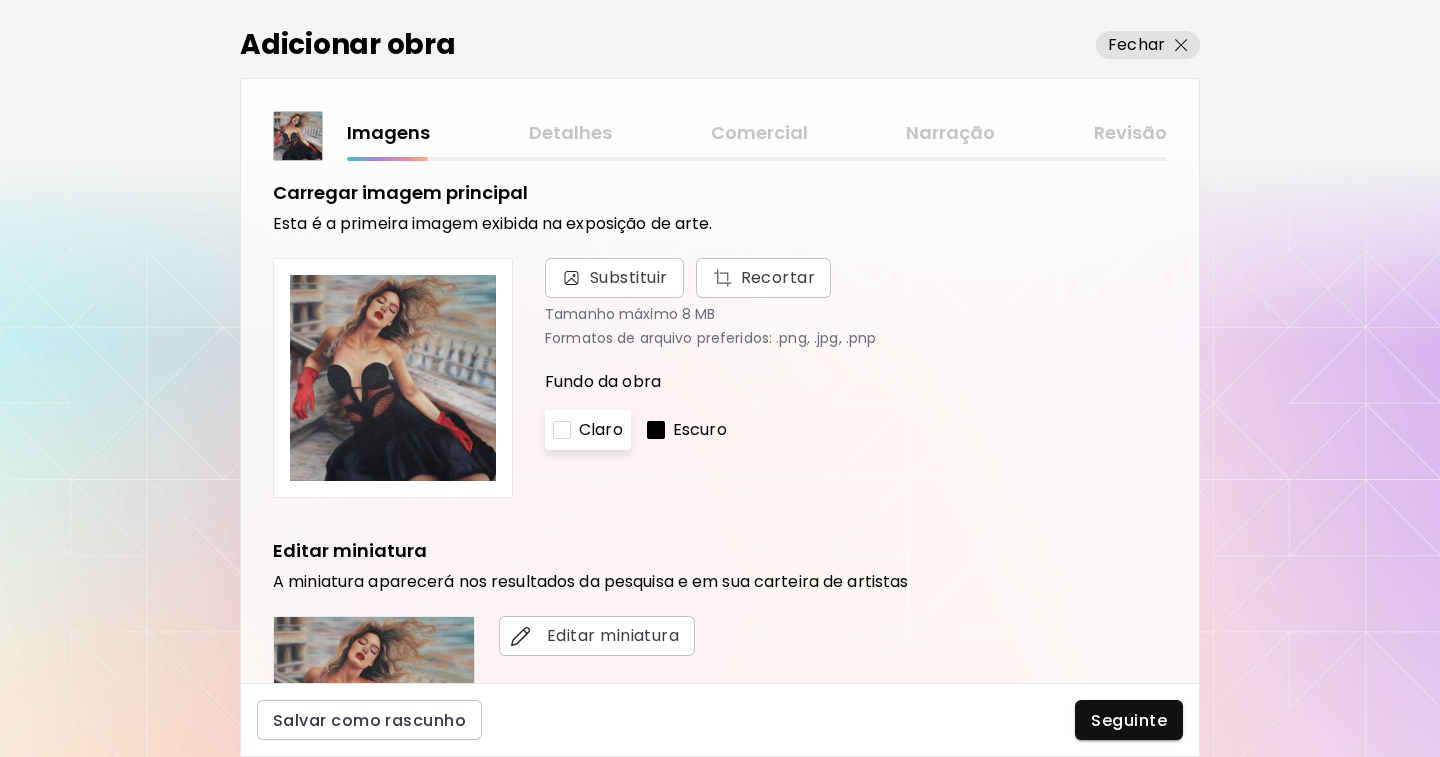 scroll, scrollTop: 733, scrollLeft: 0, axis: vertical 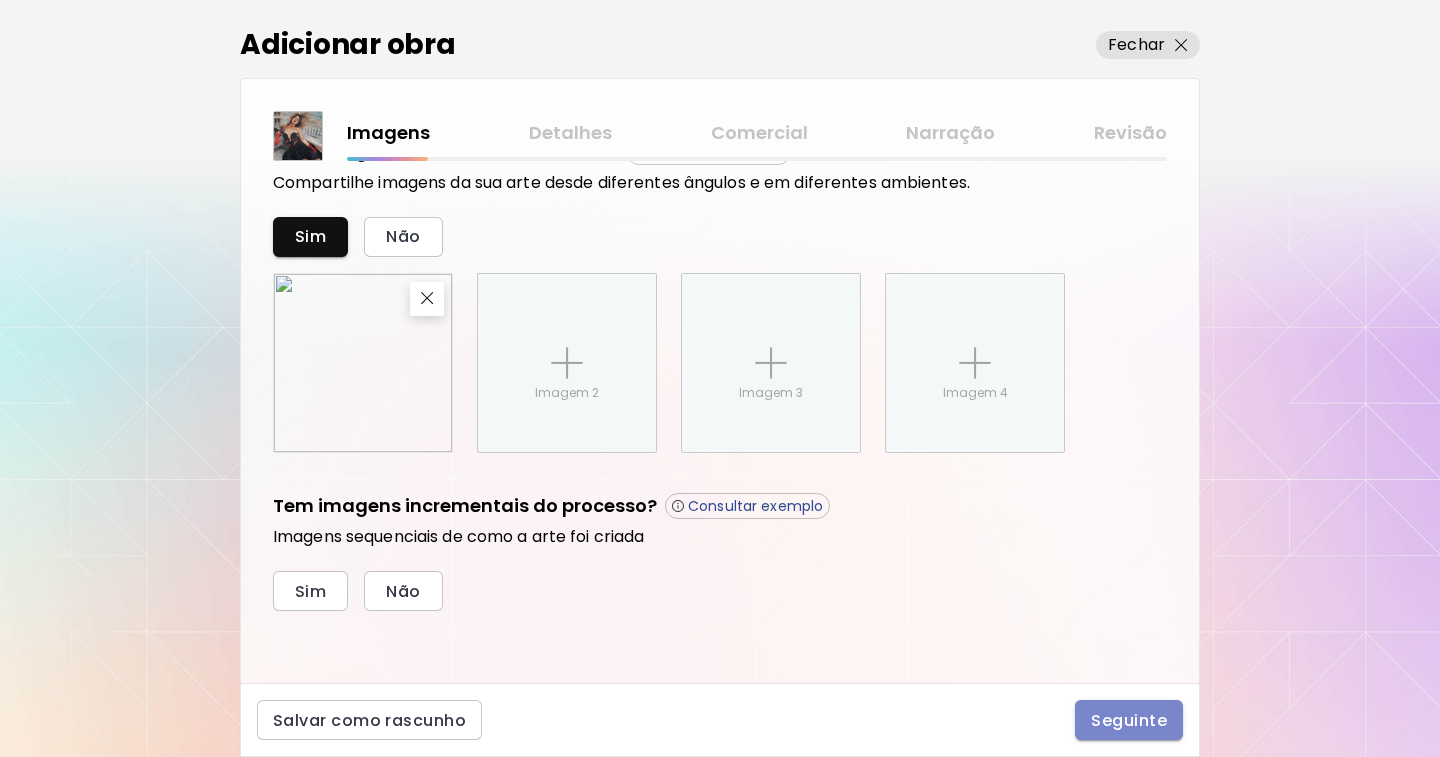 click on "Seguinte" at bounding box center (1129, 720) 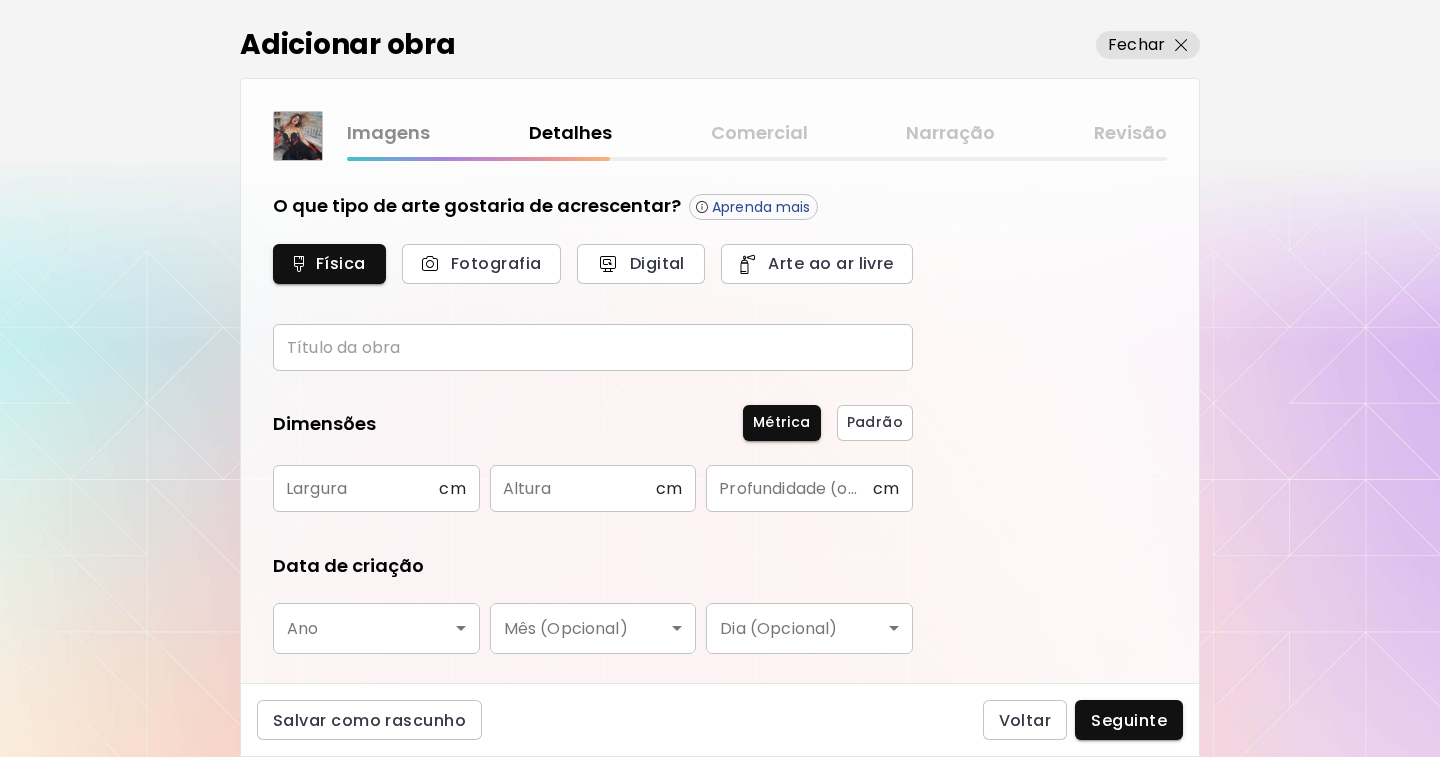 click at bounding box center (593, 347) 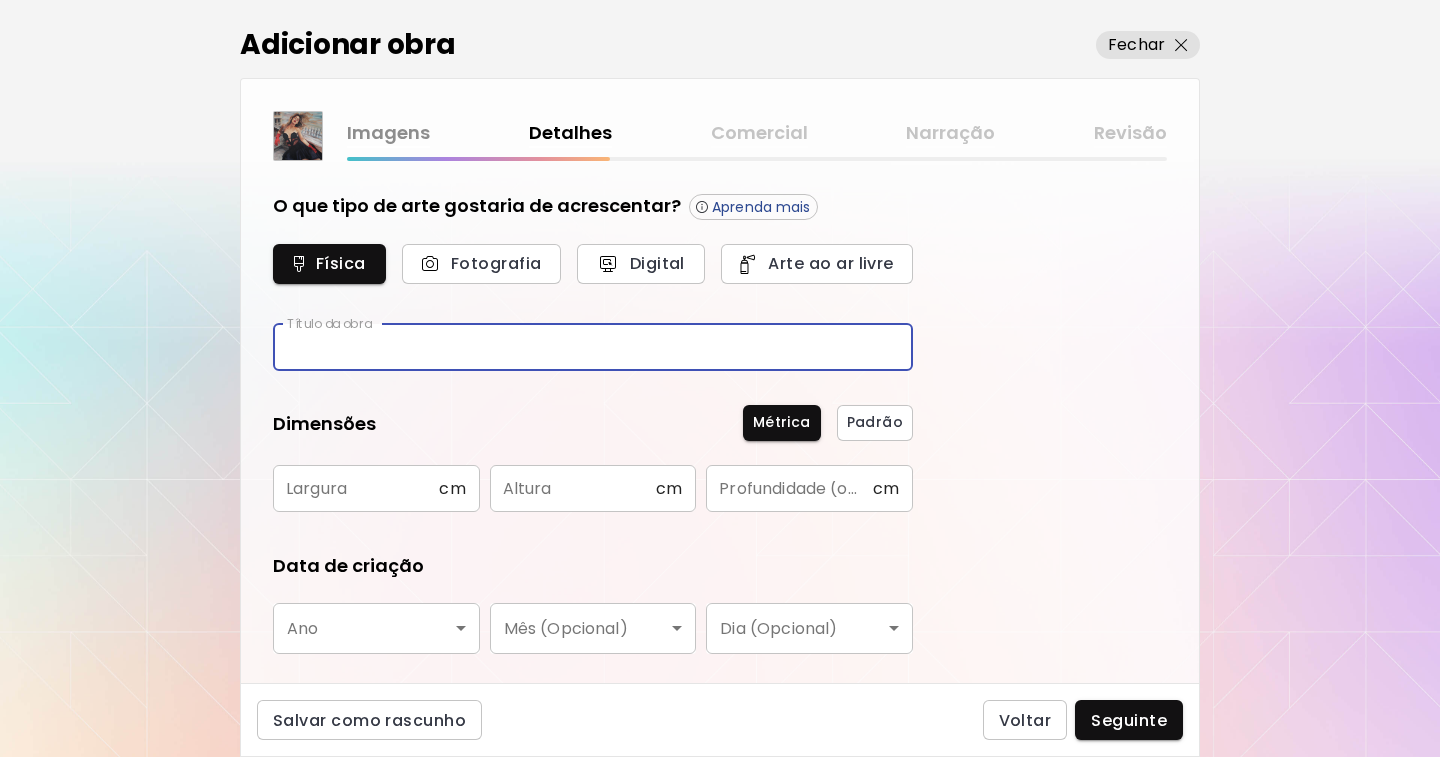 paste on "**********" 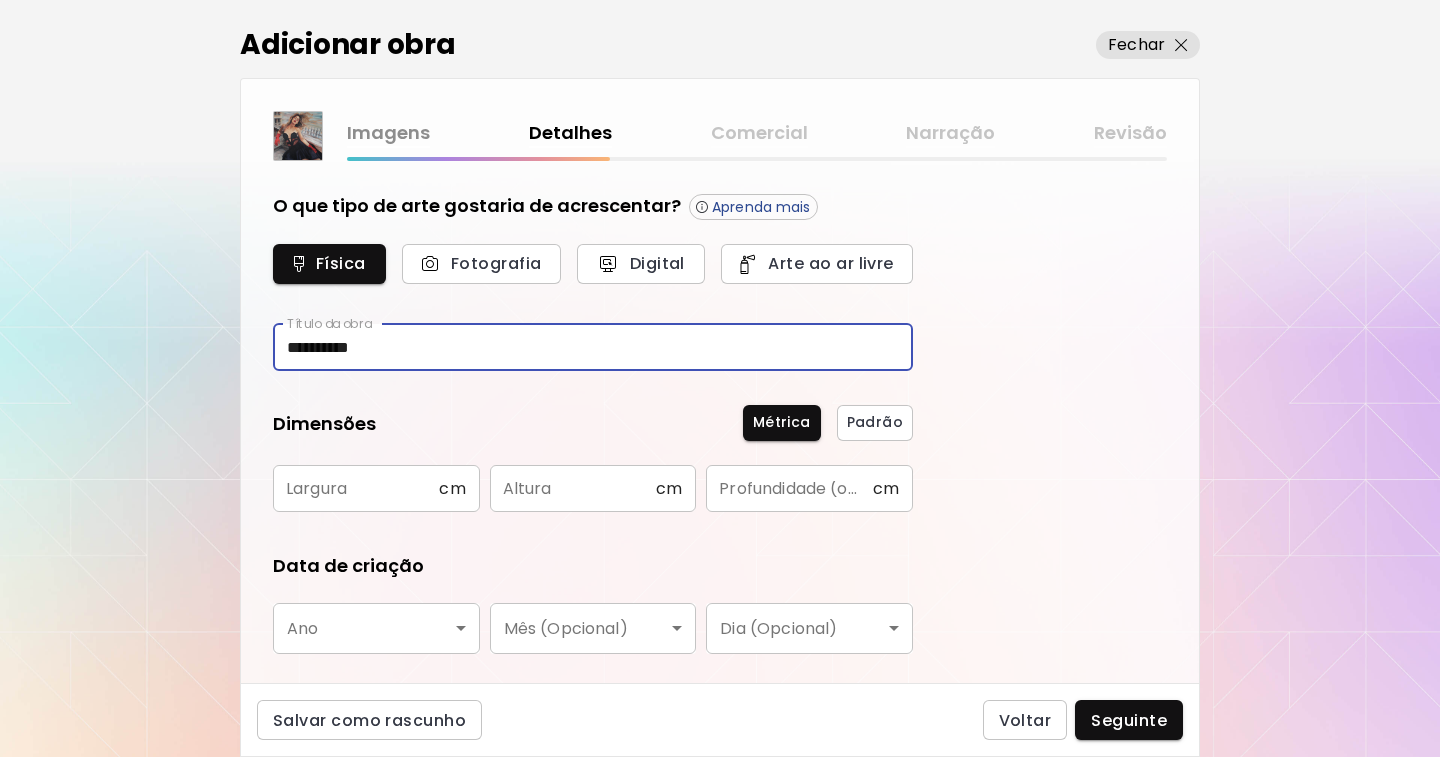 type on "**********" 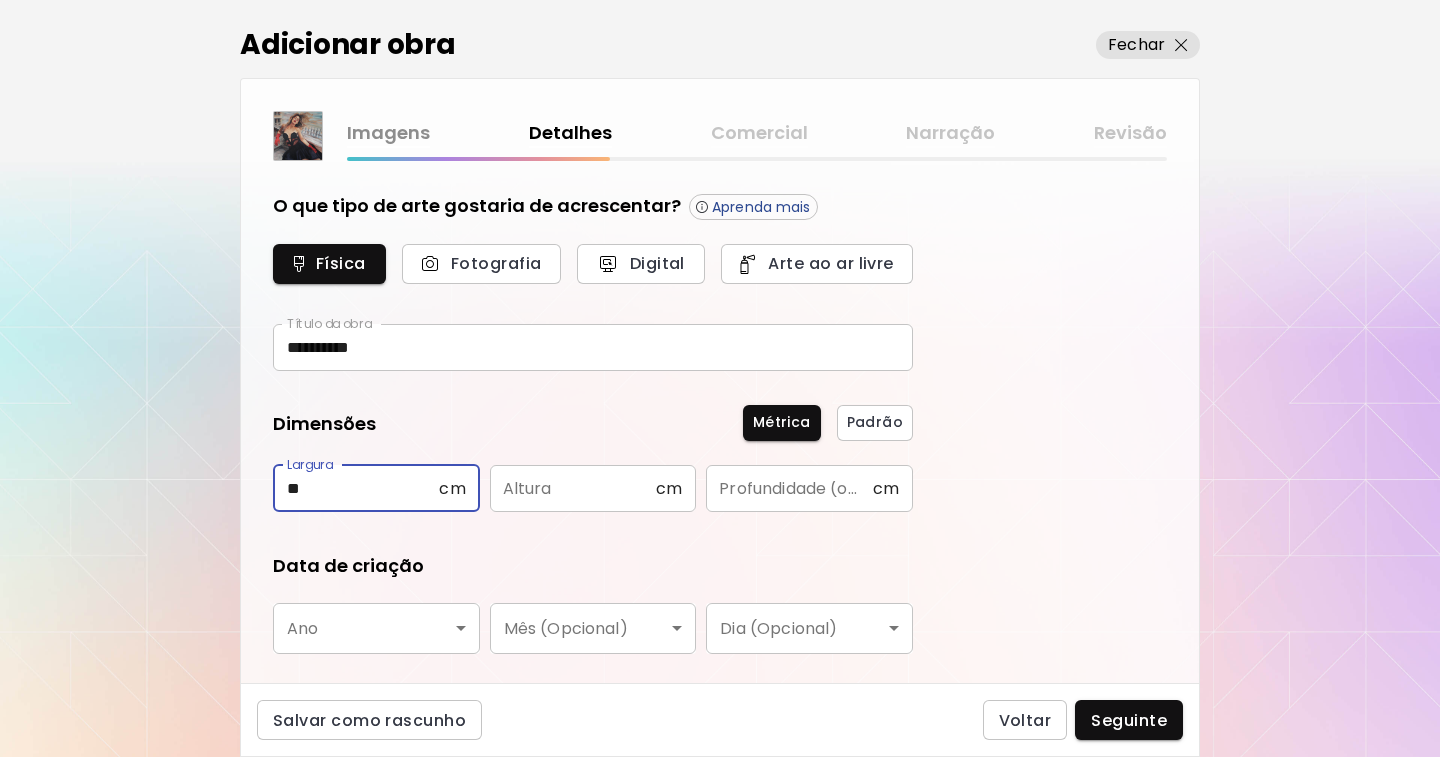 type on "**" 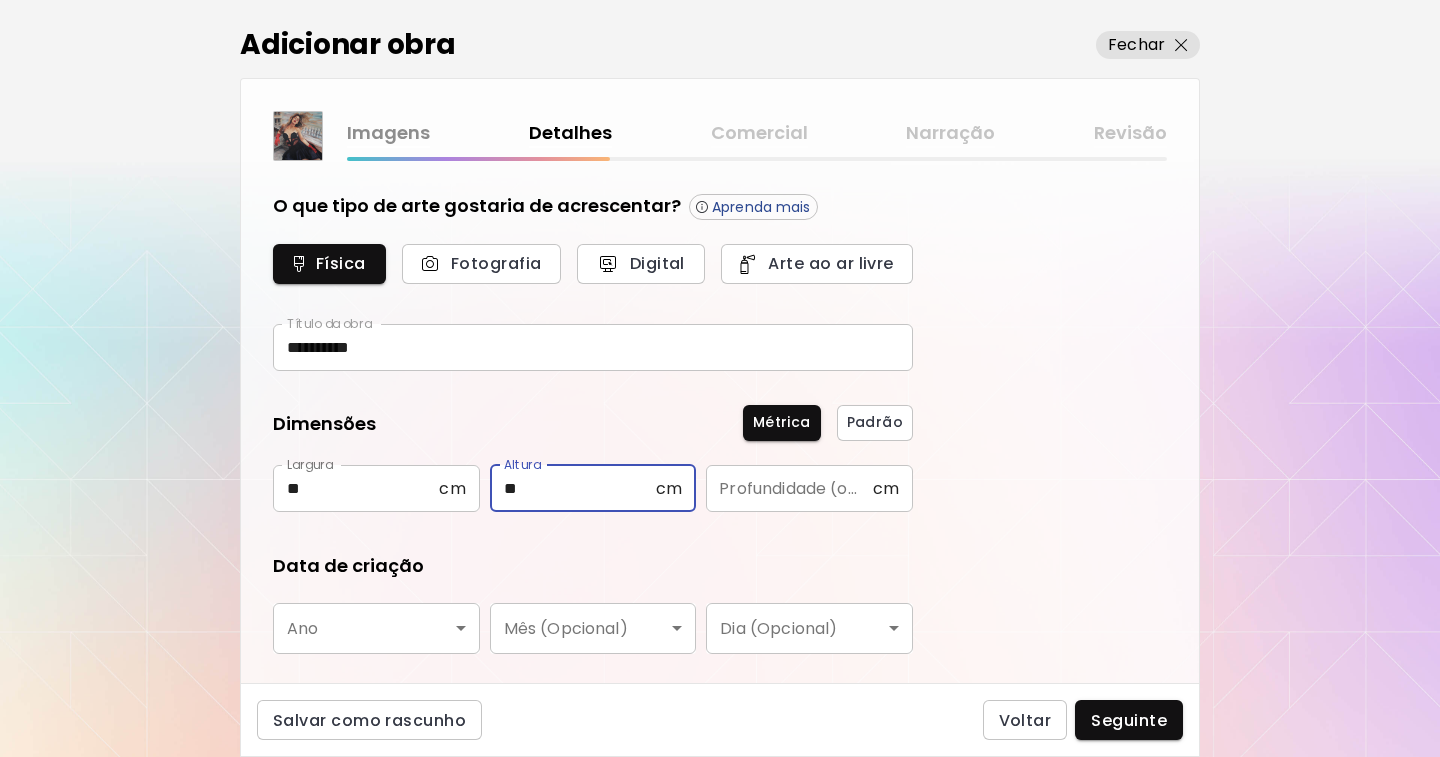 type on "**" 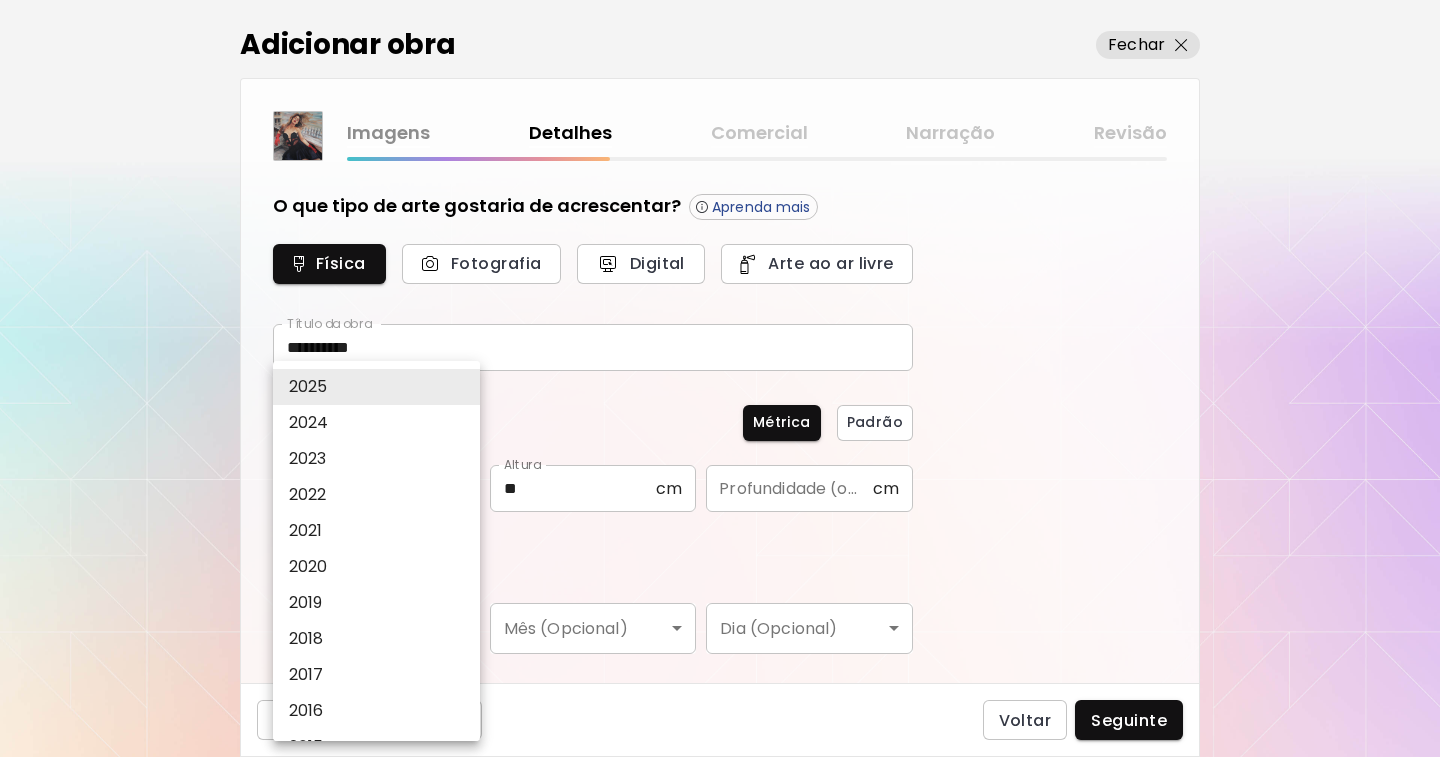click on "2024" at bounding box center (309, 423) 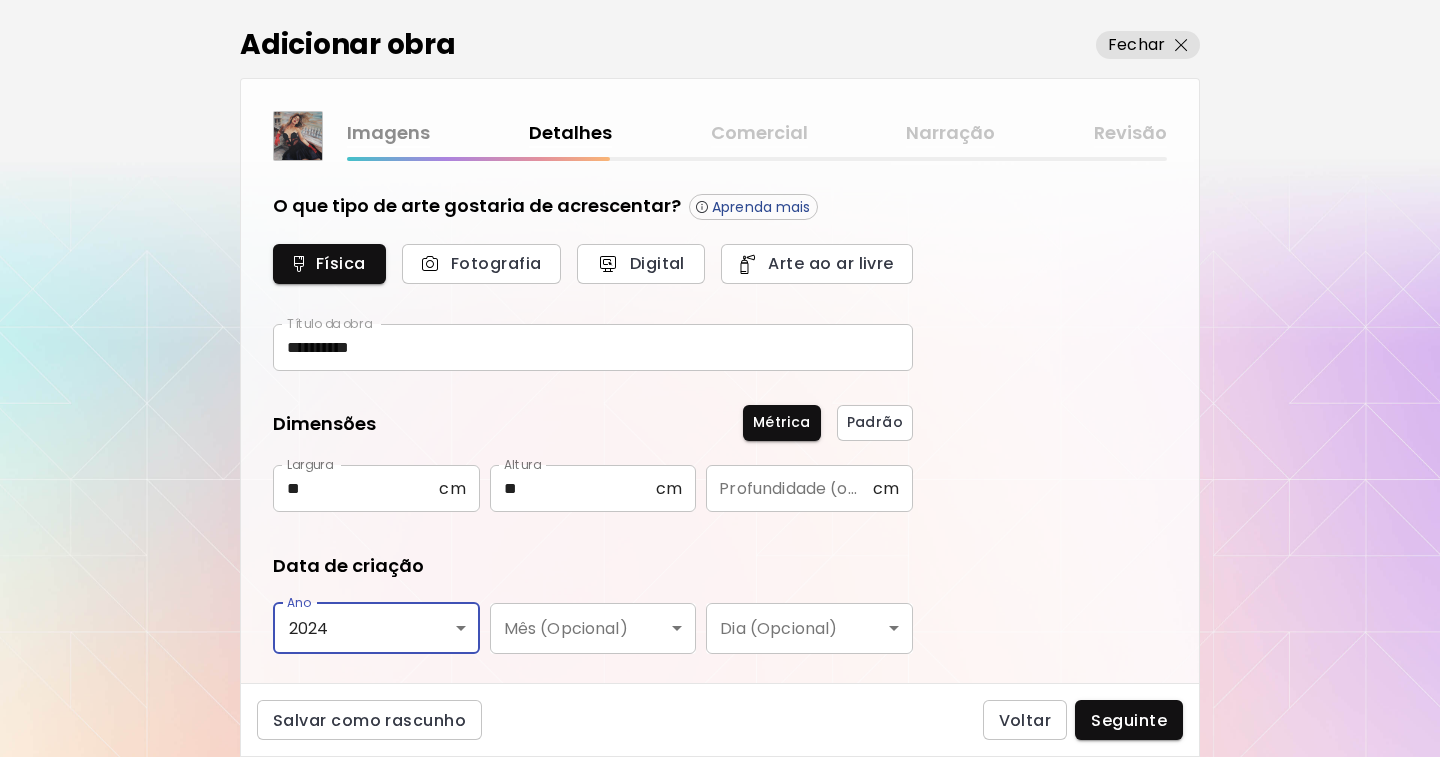 click on "**********" at bounding box center [720, 378] 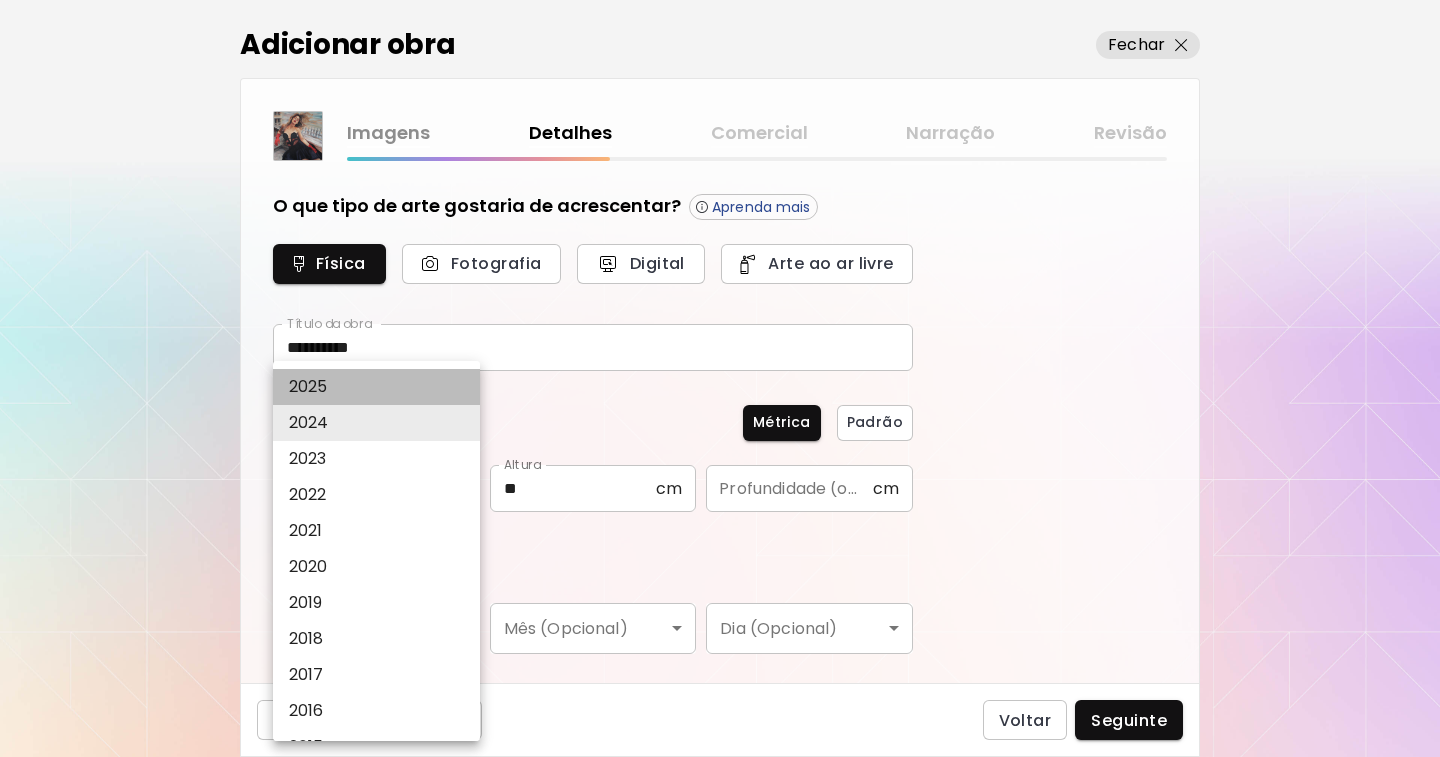 click on "2025" at bounding box center (308, 387) 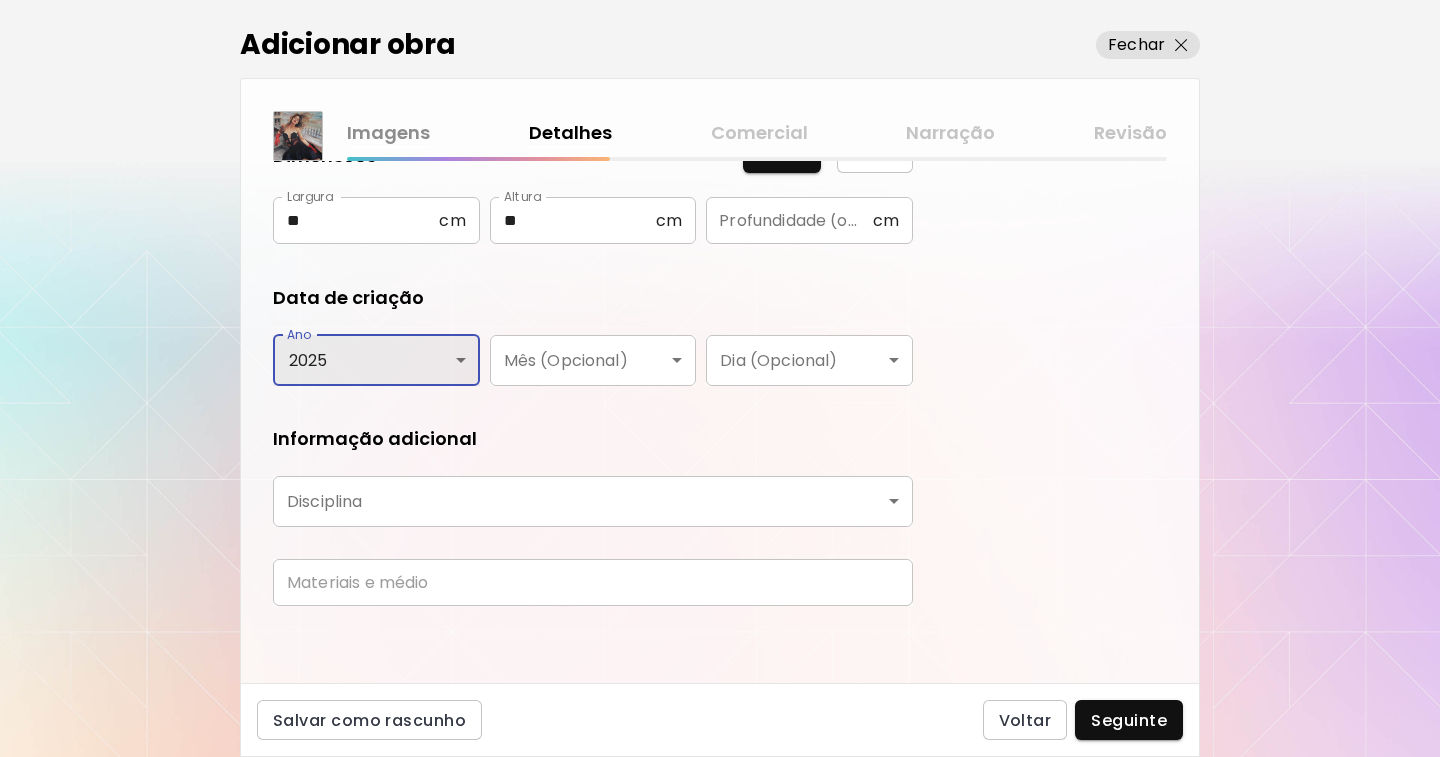 scroll, scrollTop: 271, scrollLeft: 0, axis: vertical 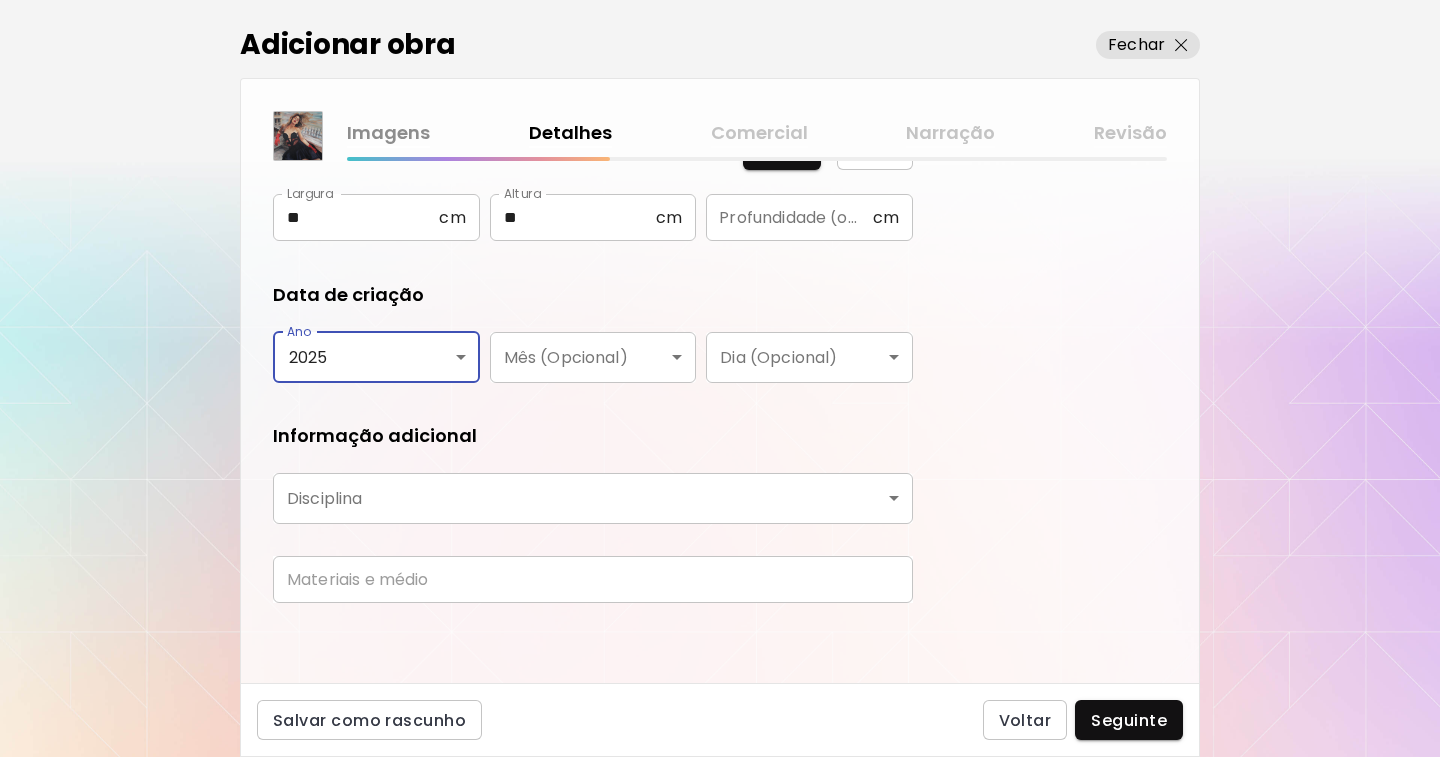 click on "**********" at bounding box center [720, 378] 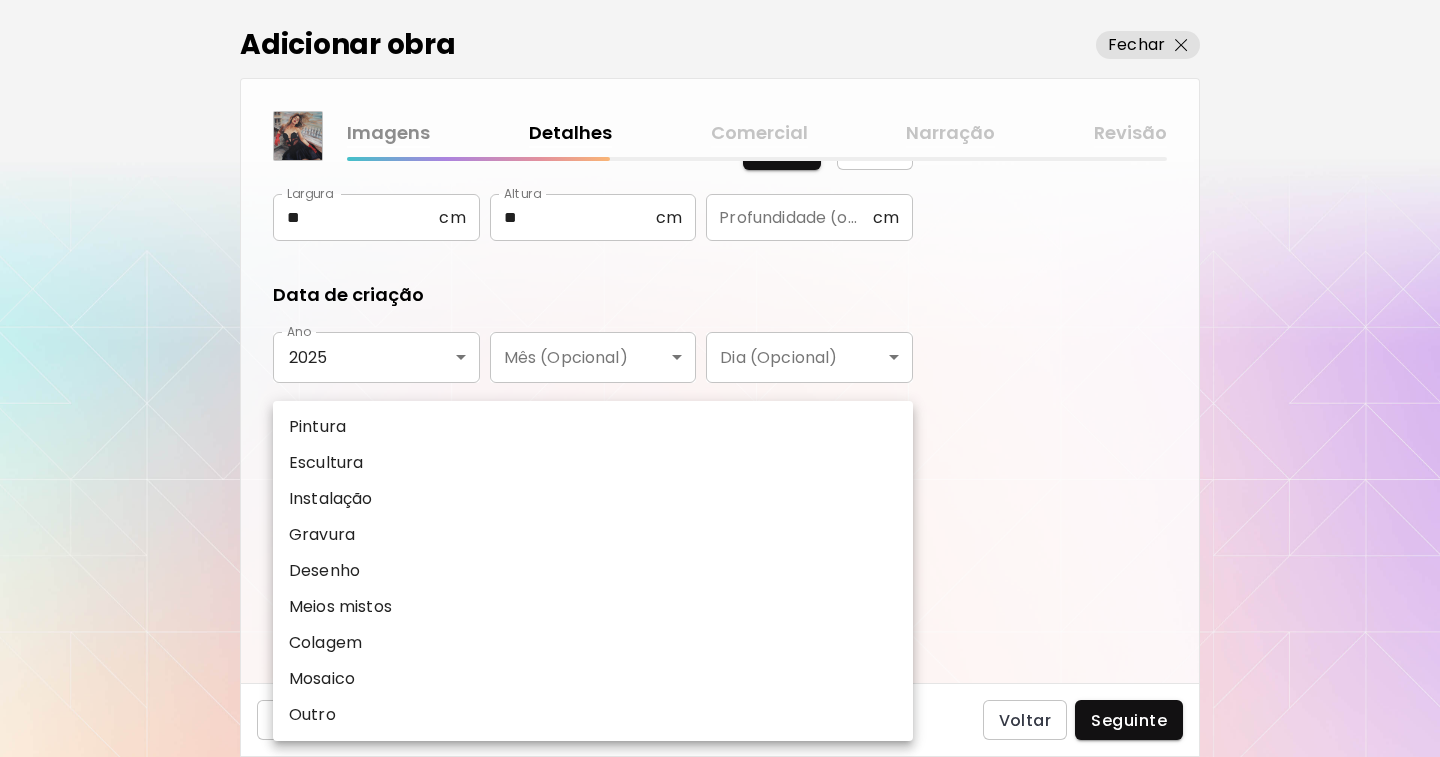 click on "Pintura" at bounding box center (317, 427) 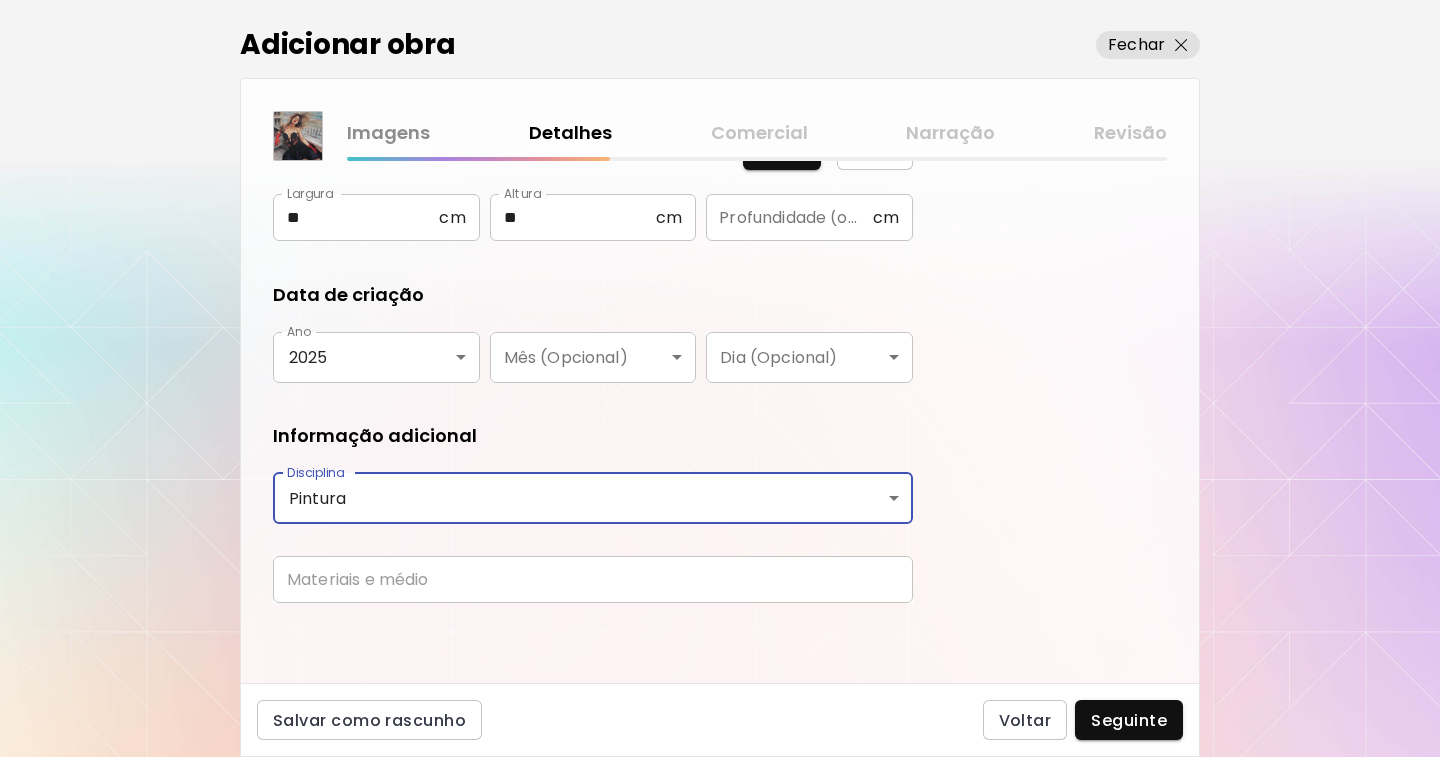 click at bounding box center [593, 579] 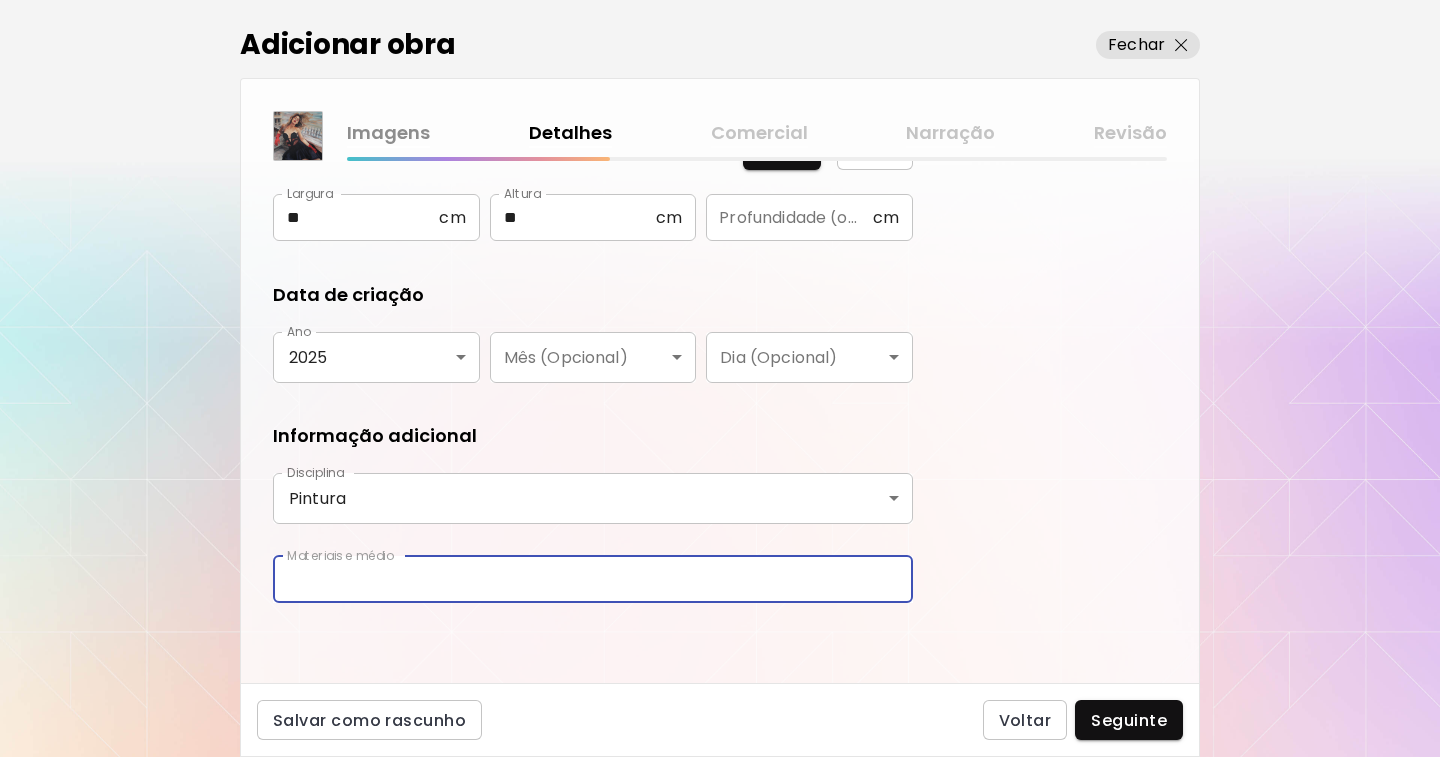 type on "**********" 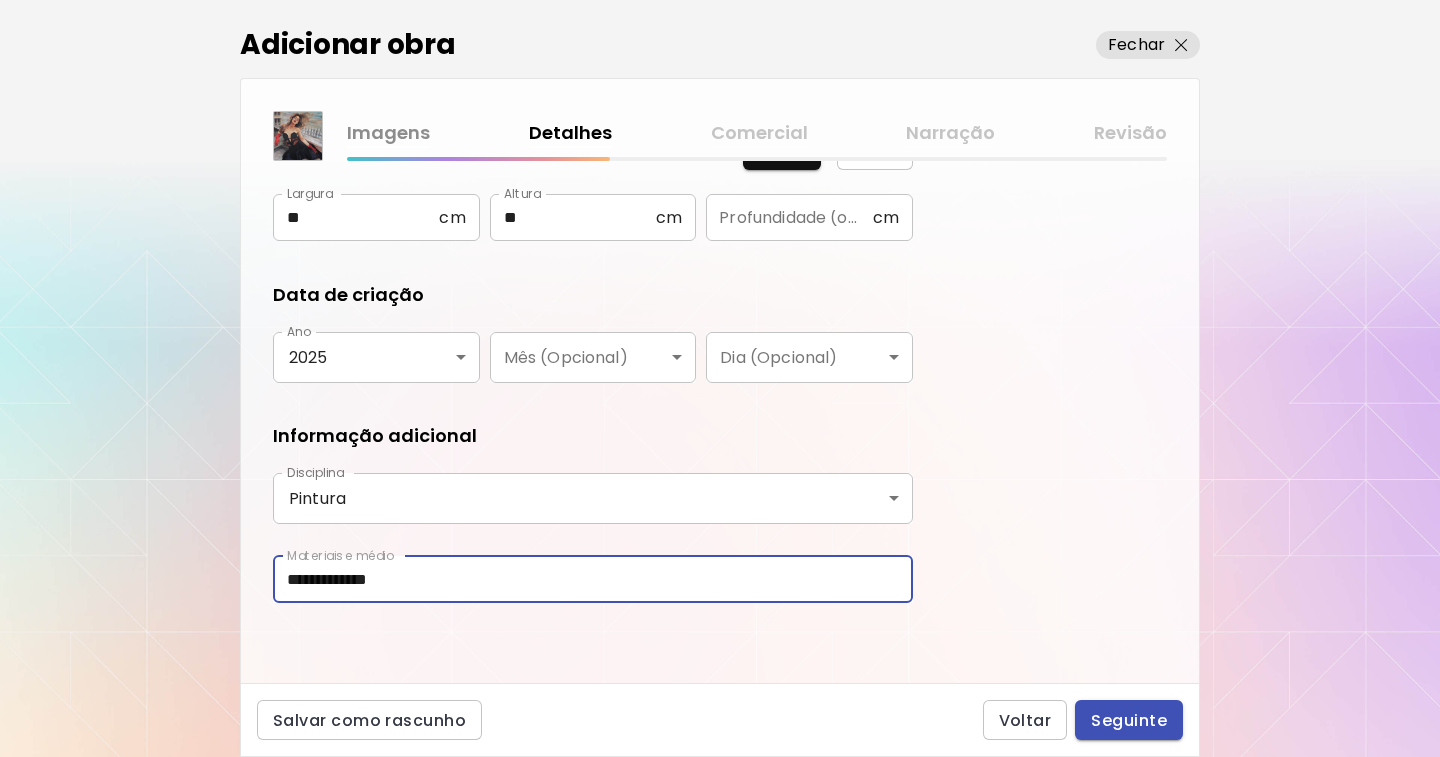 click on "Seguinte" at bounding box center [1129, 720] 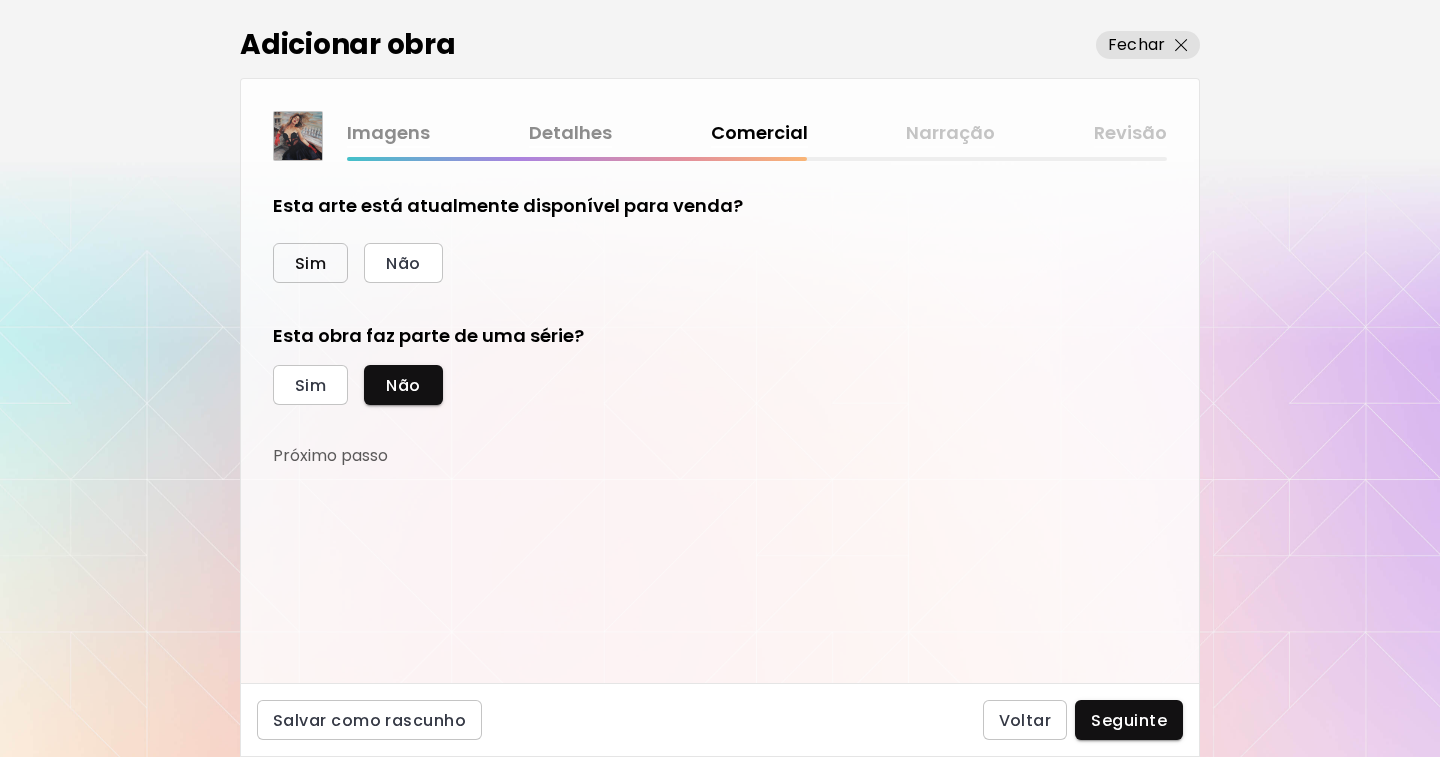 click on "Sim" at bounding box center [310, 263] 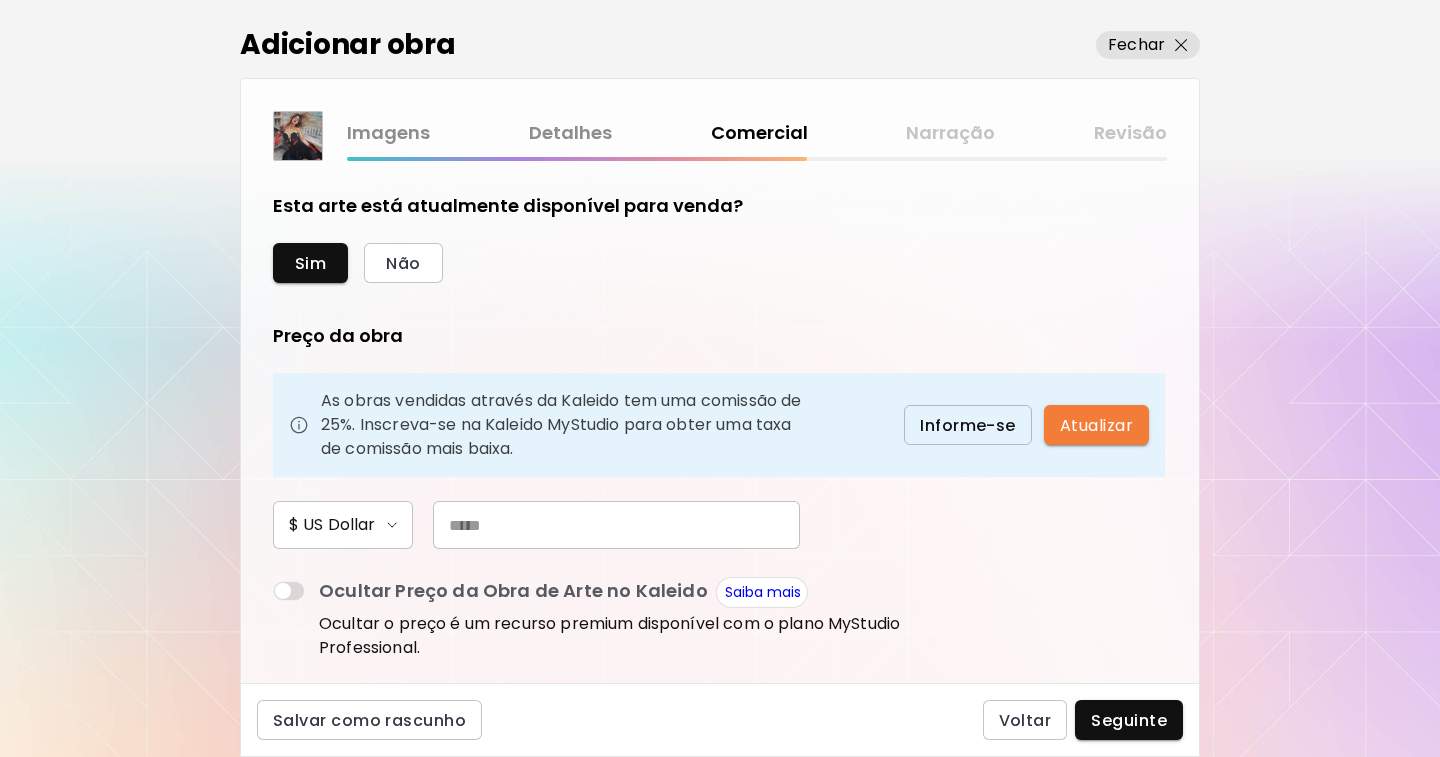 click at bounding box center [616, 525] 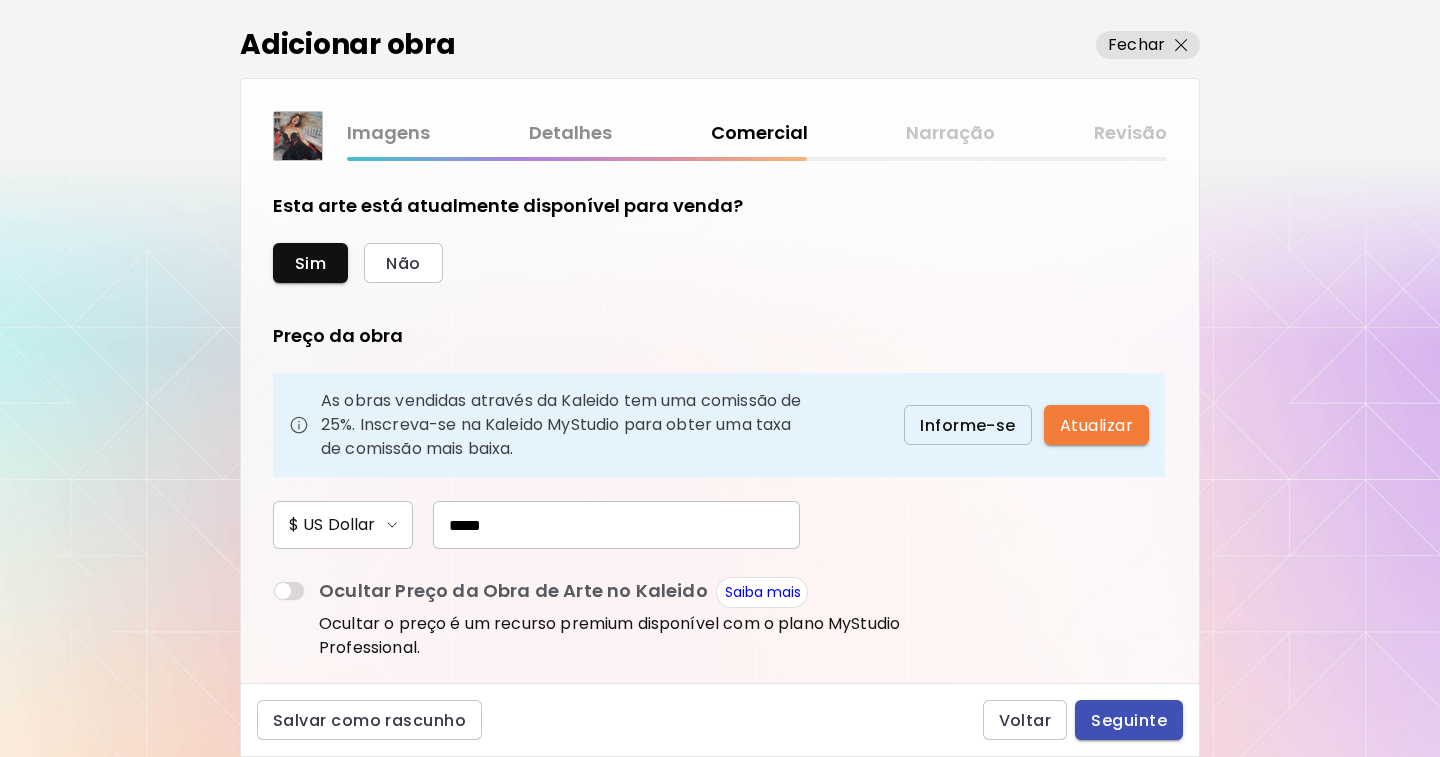 type on "*****" 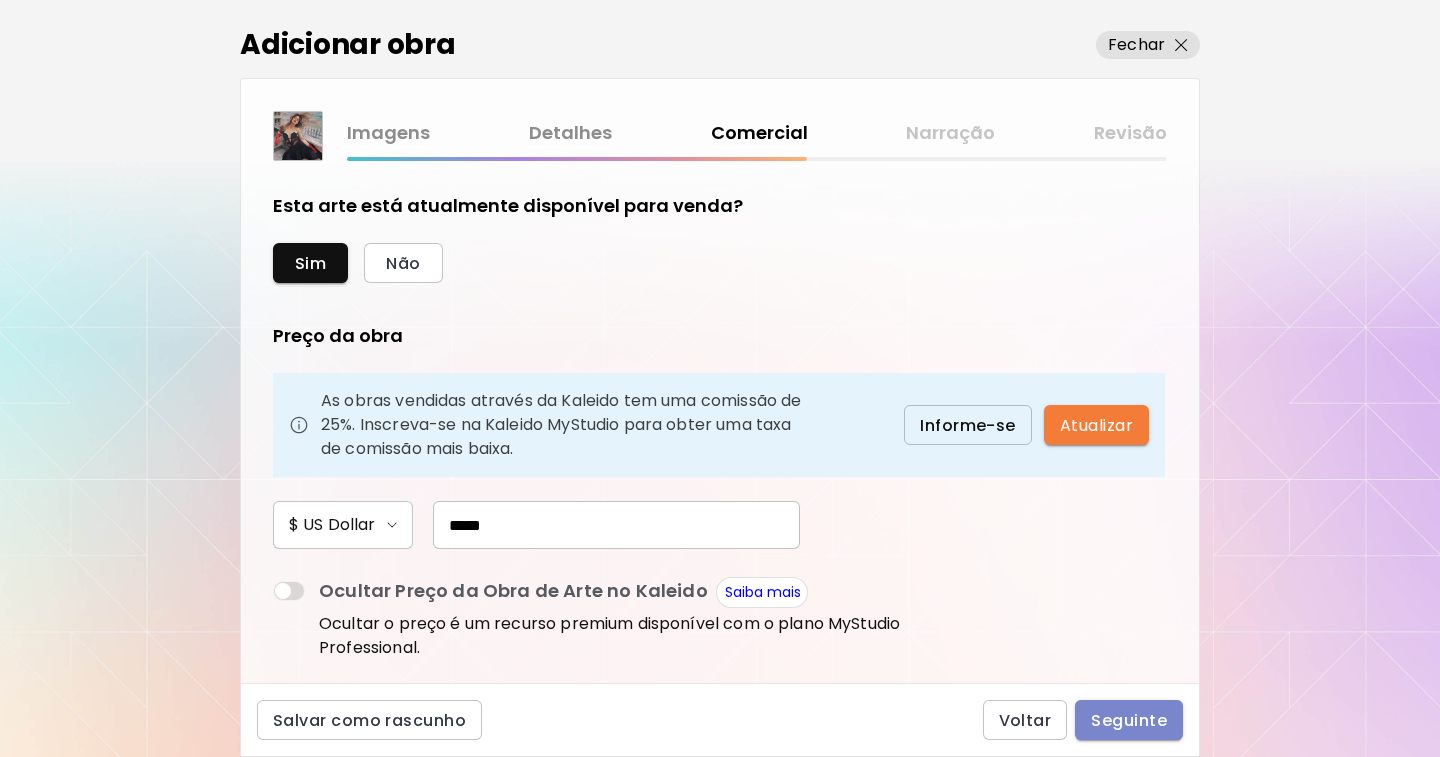 click on "Seguinte" at bounding box center [1129, 720] 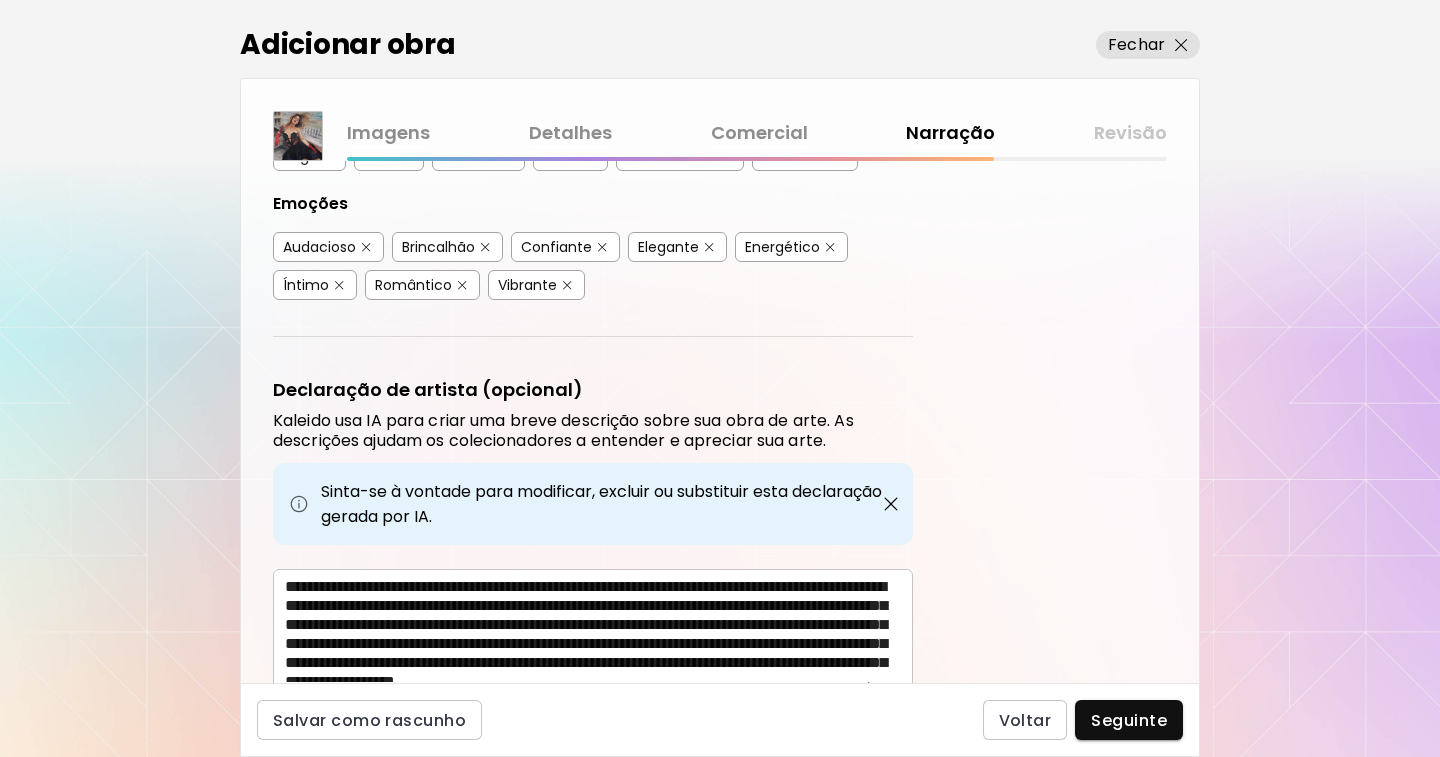 scroll, scrollTop: 629, scrollLeft: 0, axis: vertical 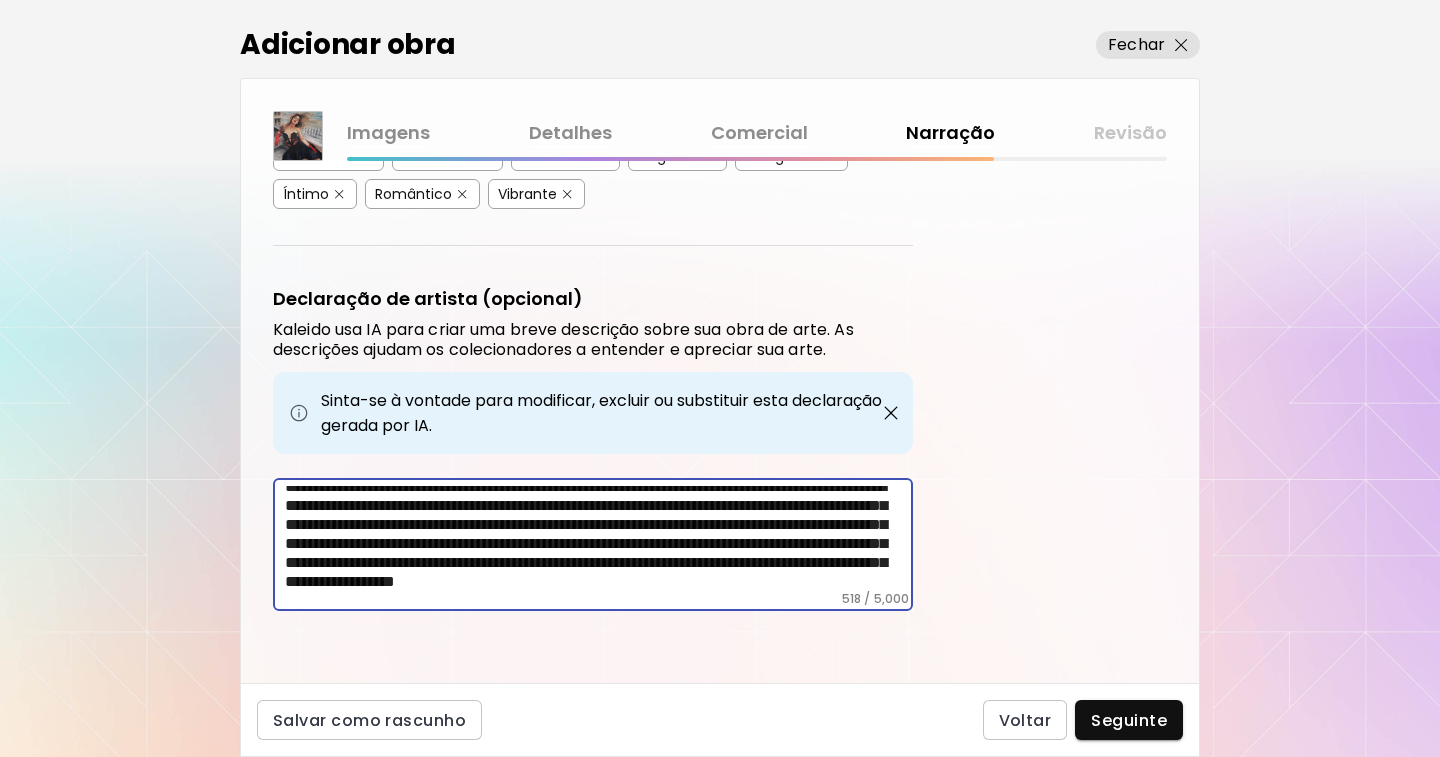drag, startPoint x: 292, startPoint y: 498, endPoint x: 747, endPoint y: 580, distance: 462.32996 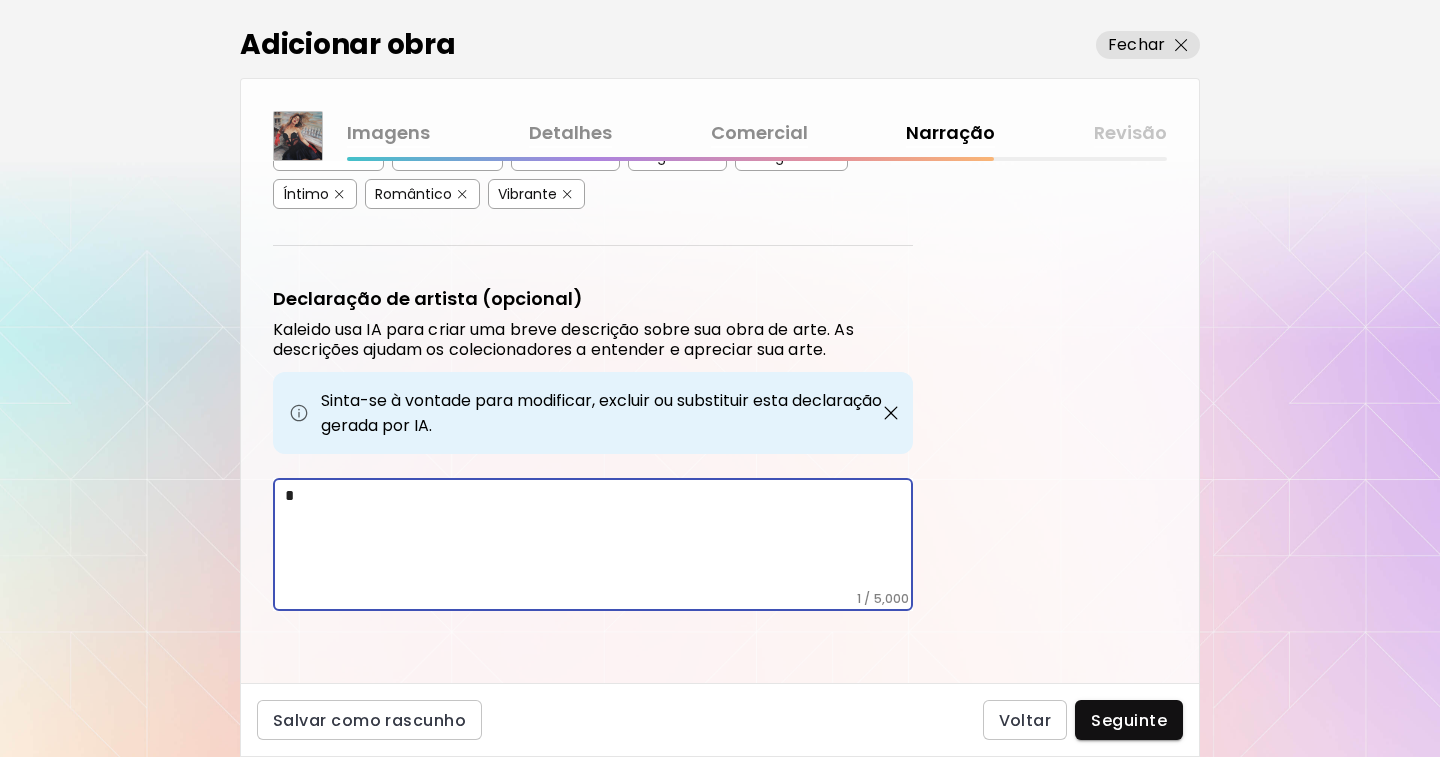 scroll, scrollTop: 0, scrollLeft: 0, axis: both 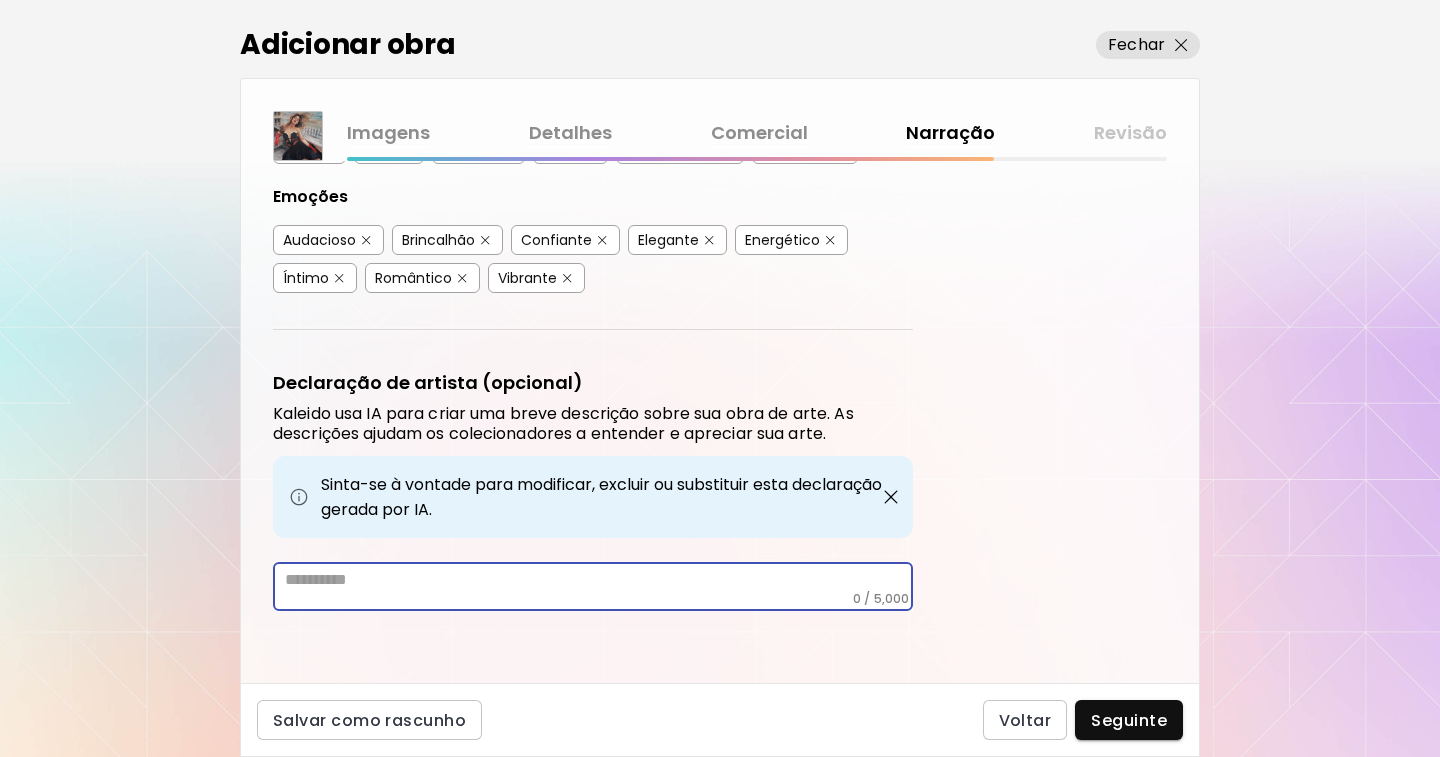 paste on "**********" 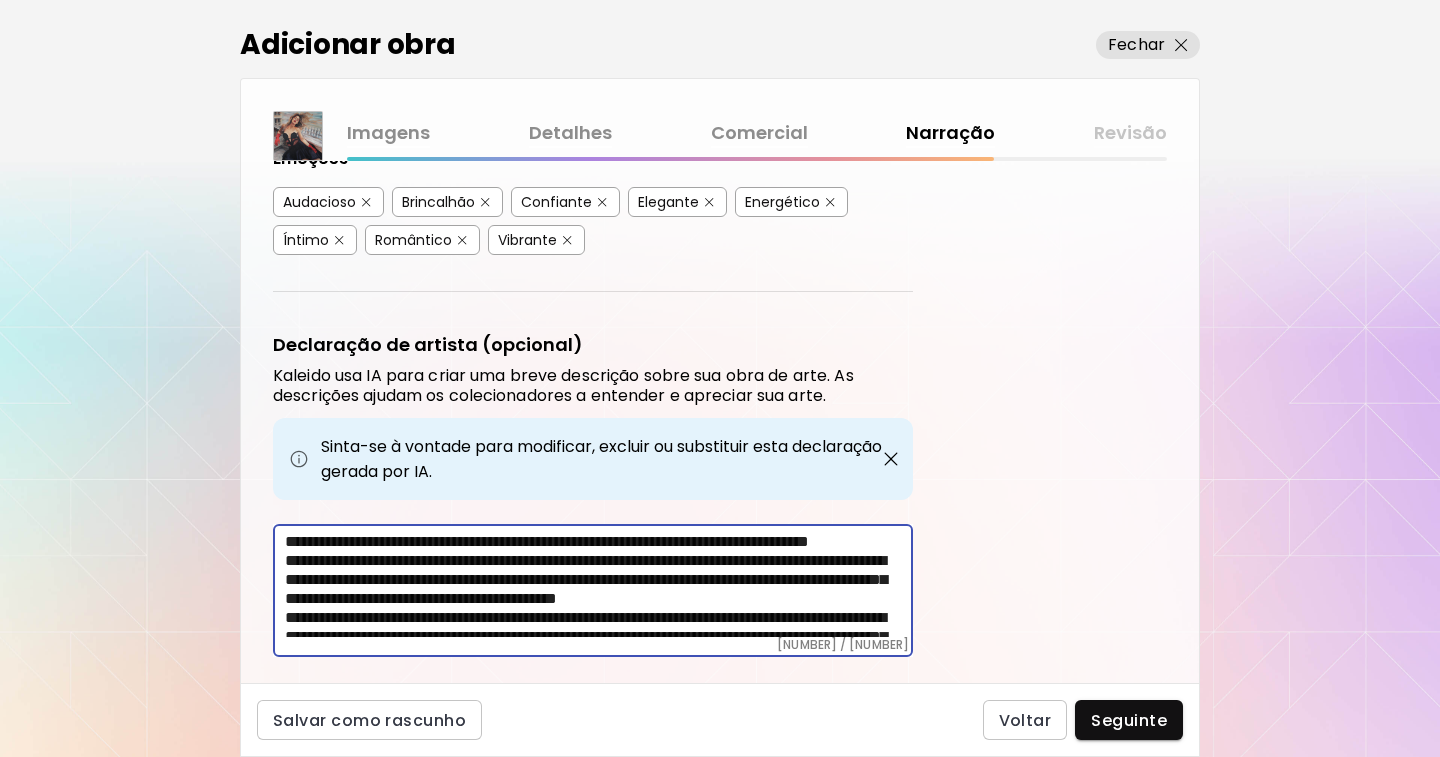 scroll, scrollTop: 180, scrollLeft: 0, axis: vertical 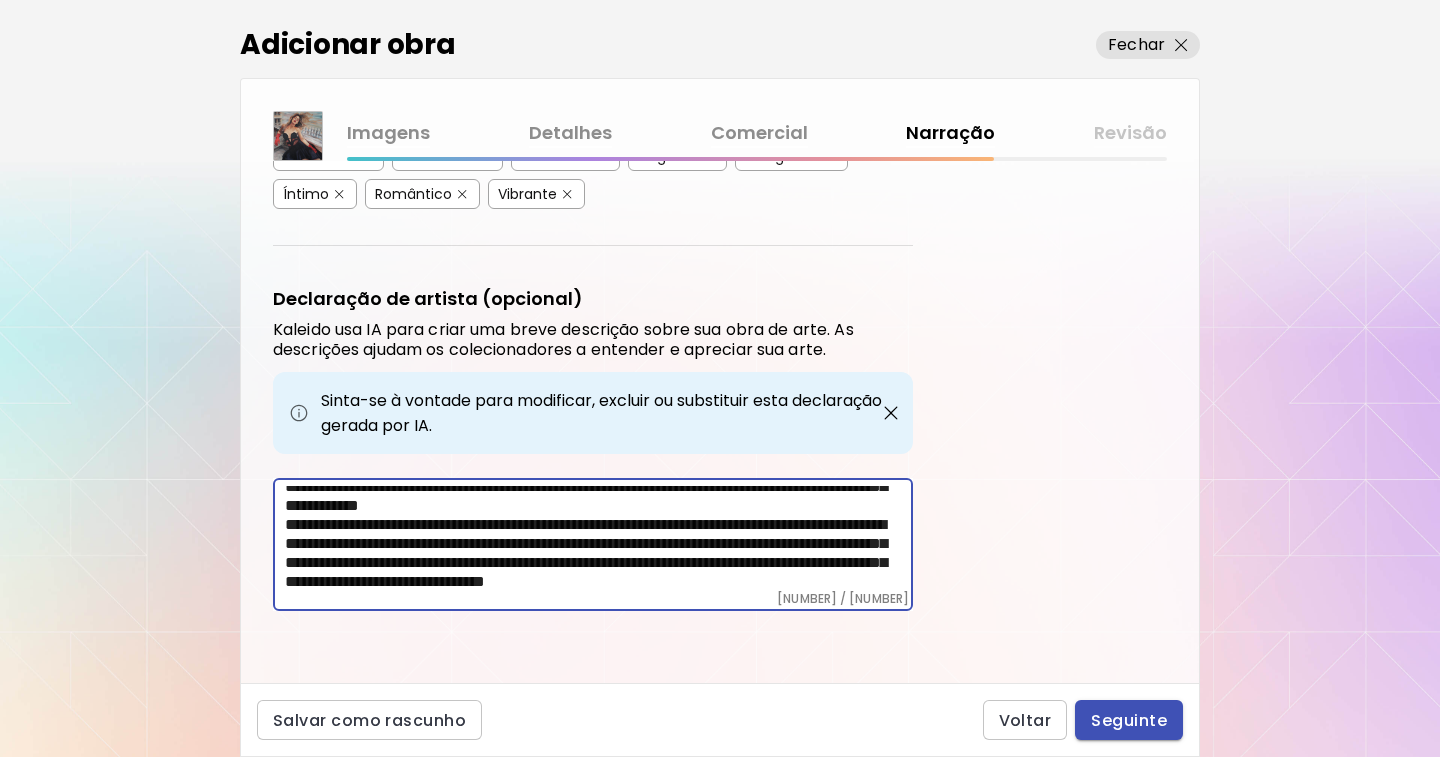 type on "**********" 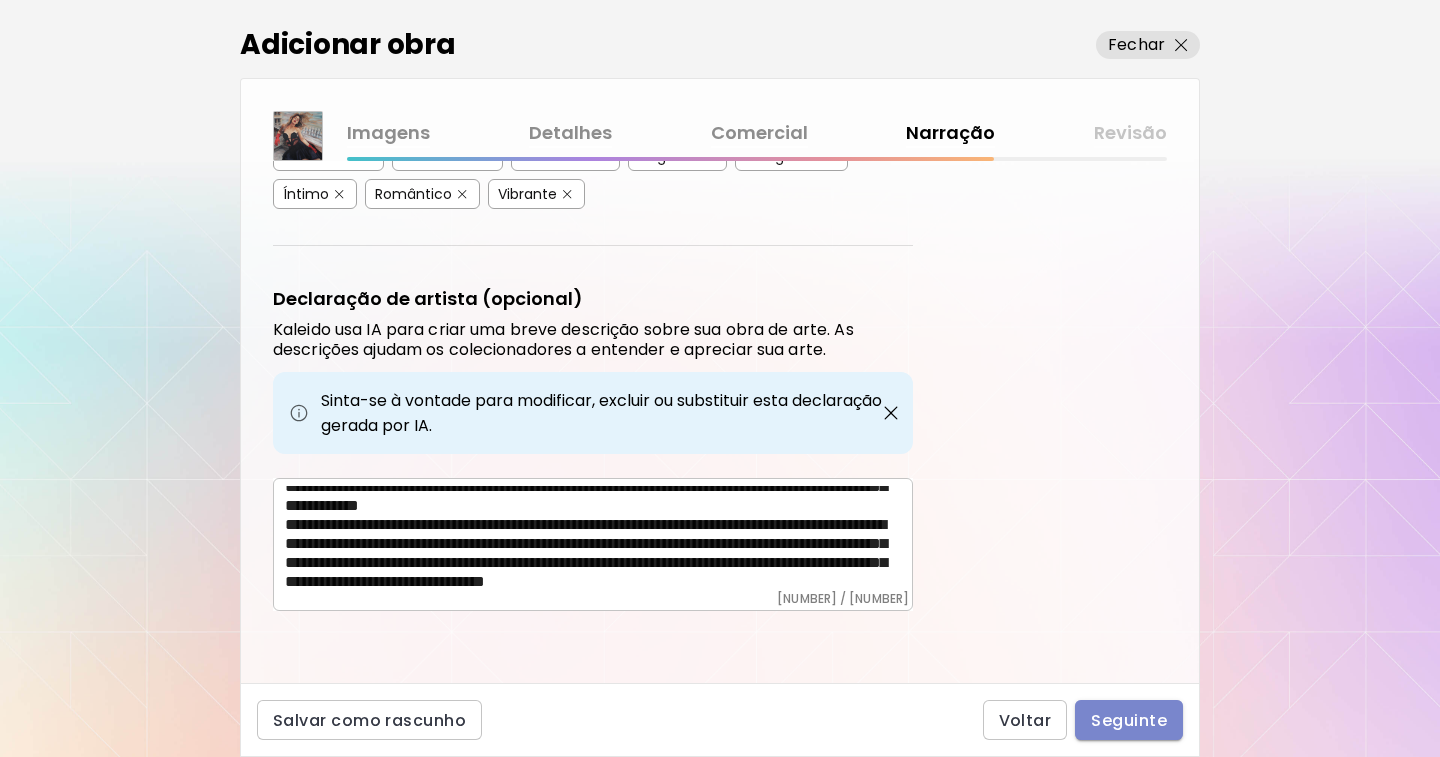 click on "Seguinte" at bounding box center (1129, 720) 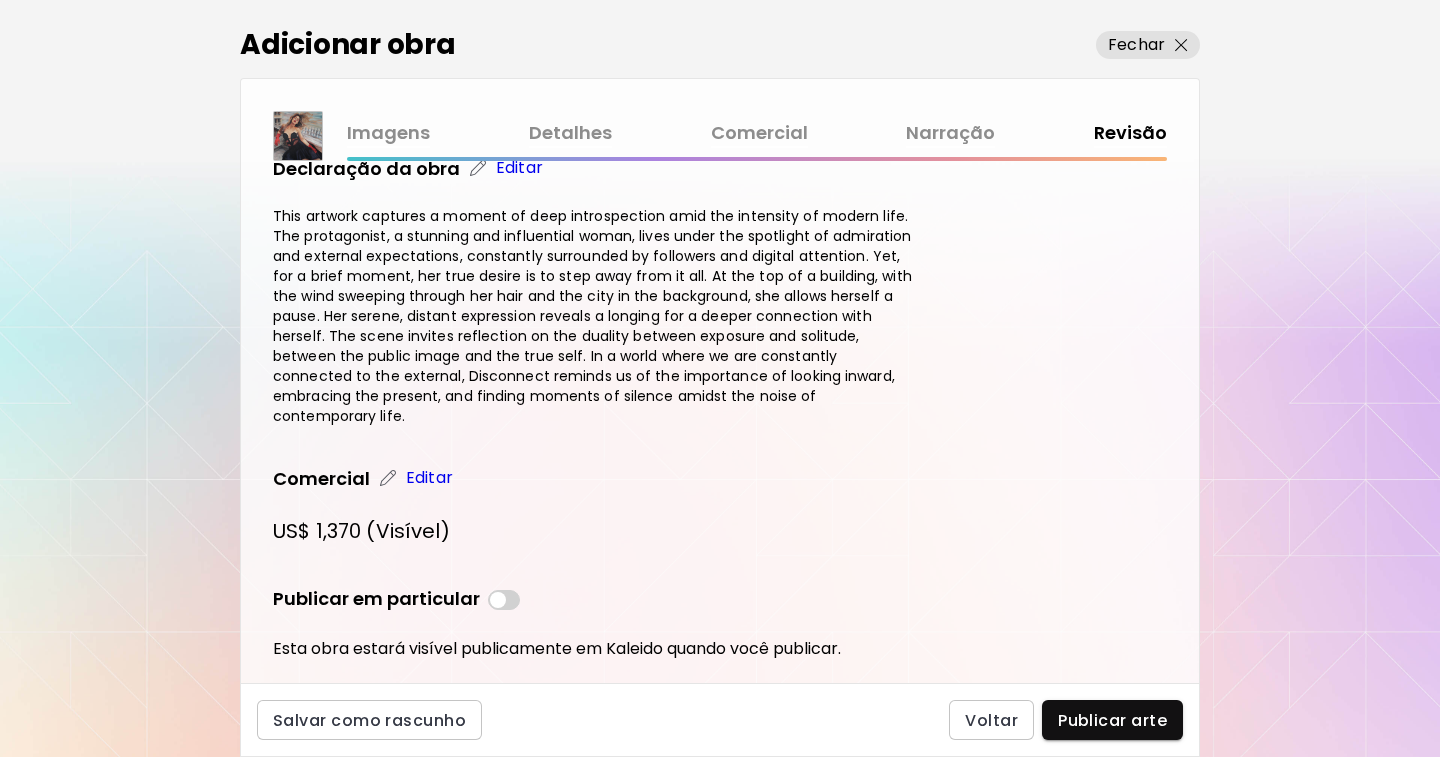 scroll, scrollTop: 895, scrollLeft: 0, axis: vertical 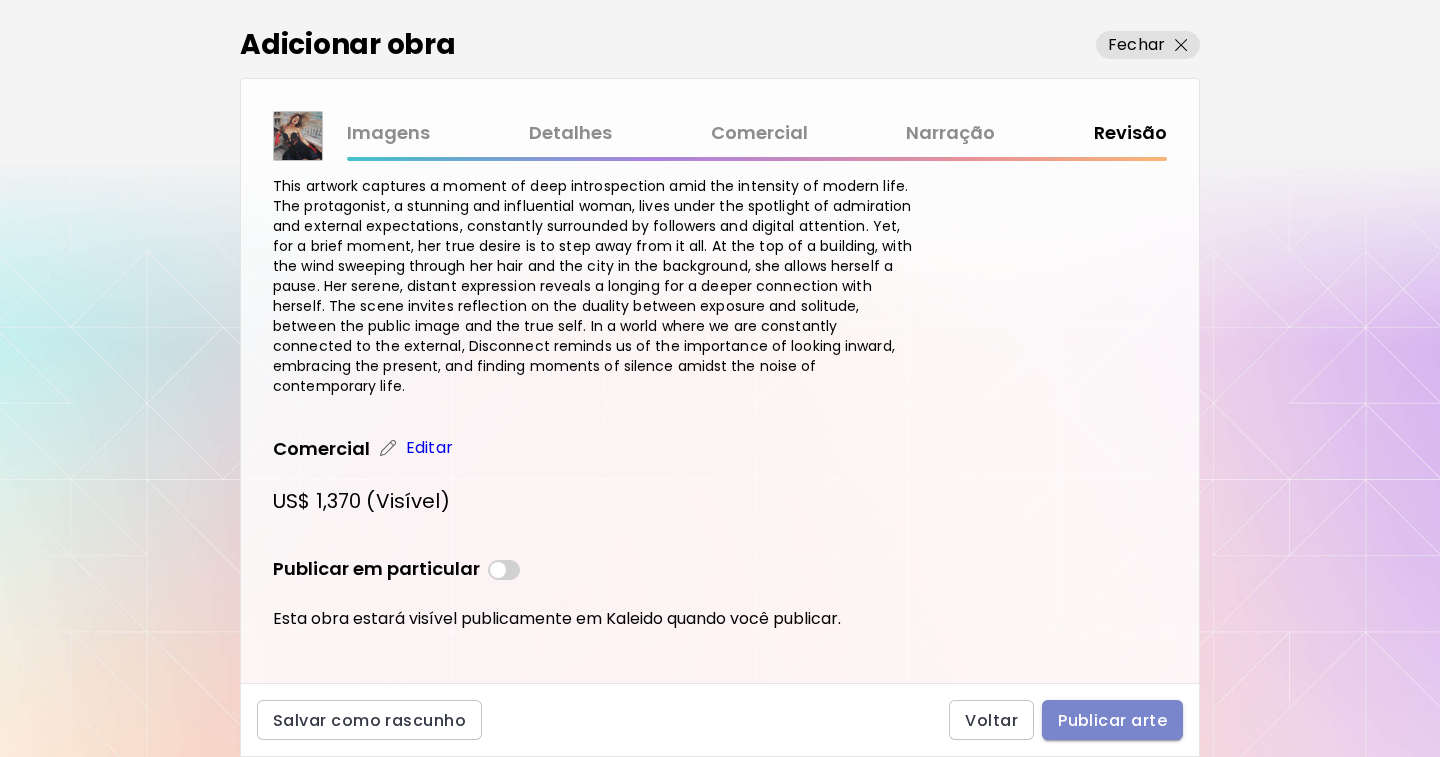 click on "Publicar arte" at bounding box center (1112, 720) 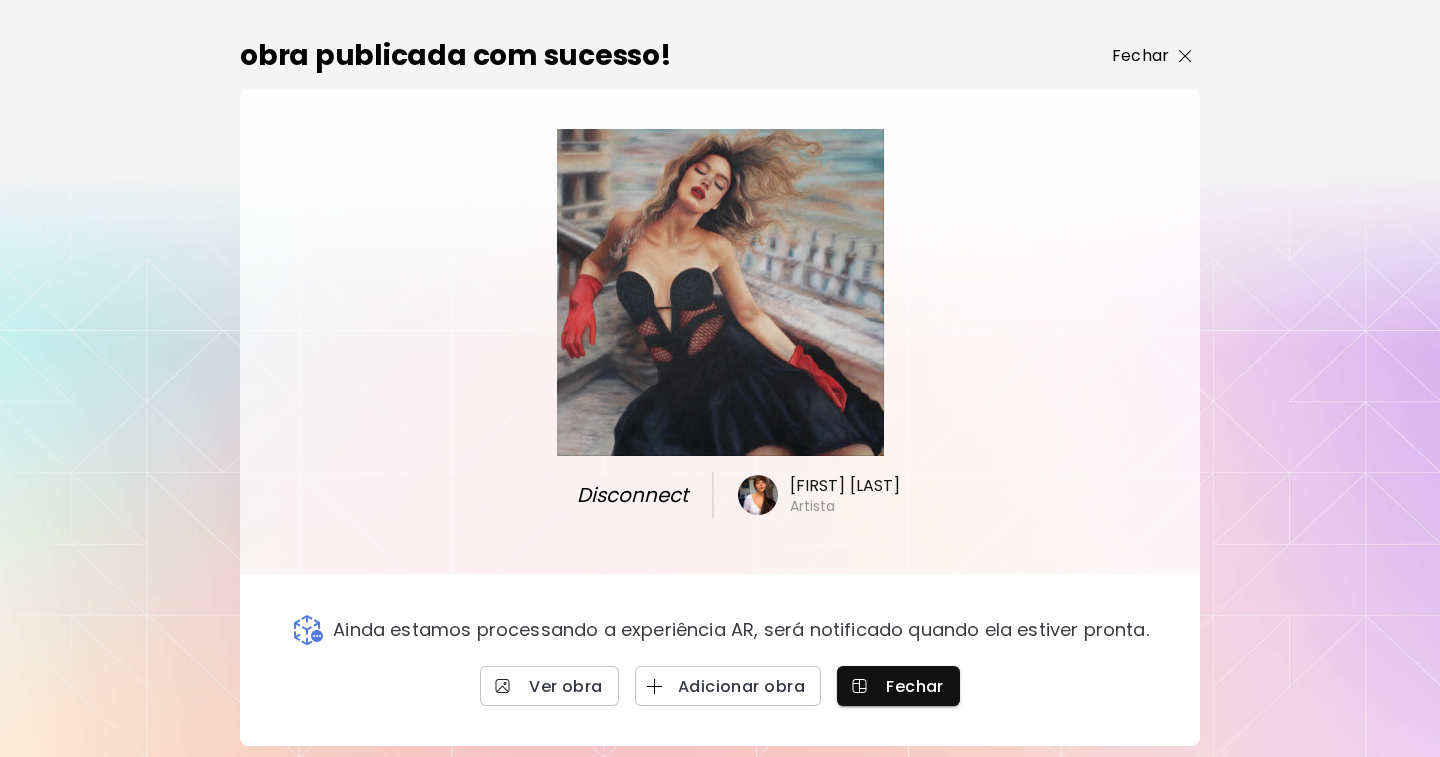 click on "Fechar" at bounding box center [1140, 56] 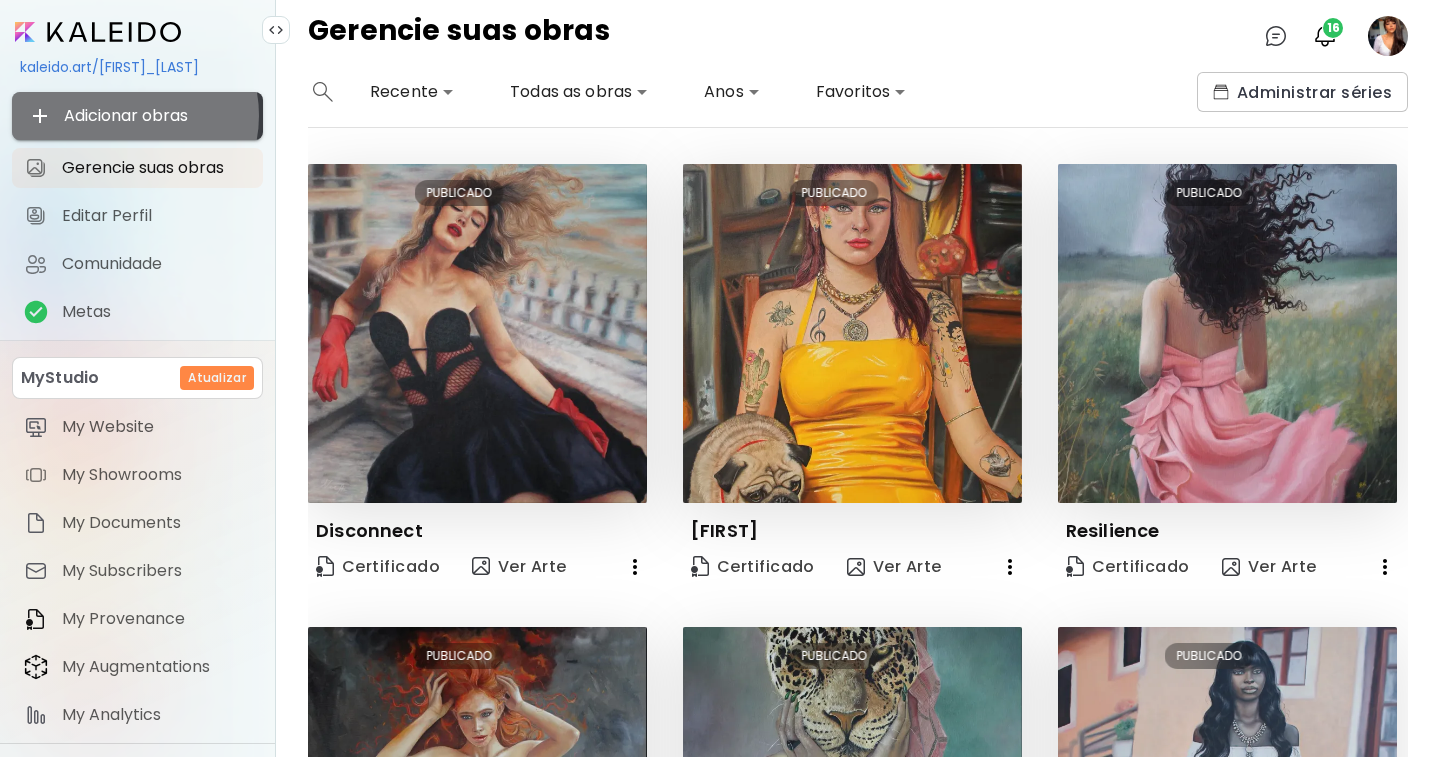 click on "Adicionar obras" at bounding box center (137, 116) 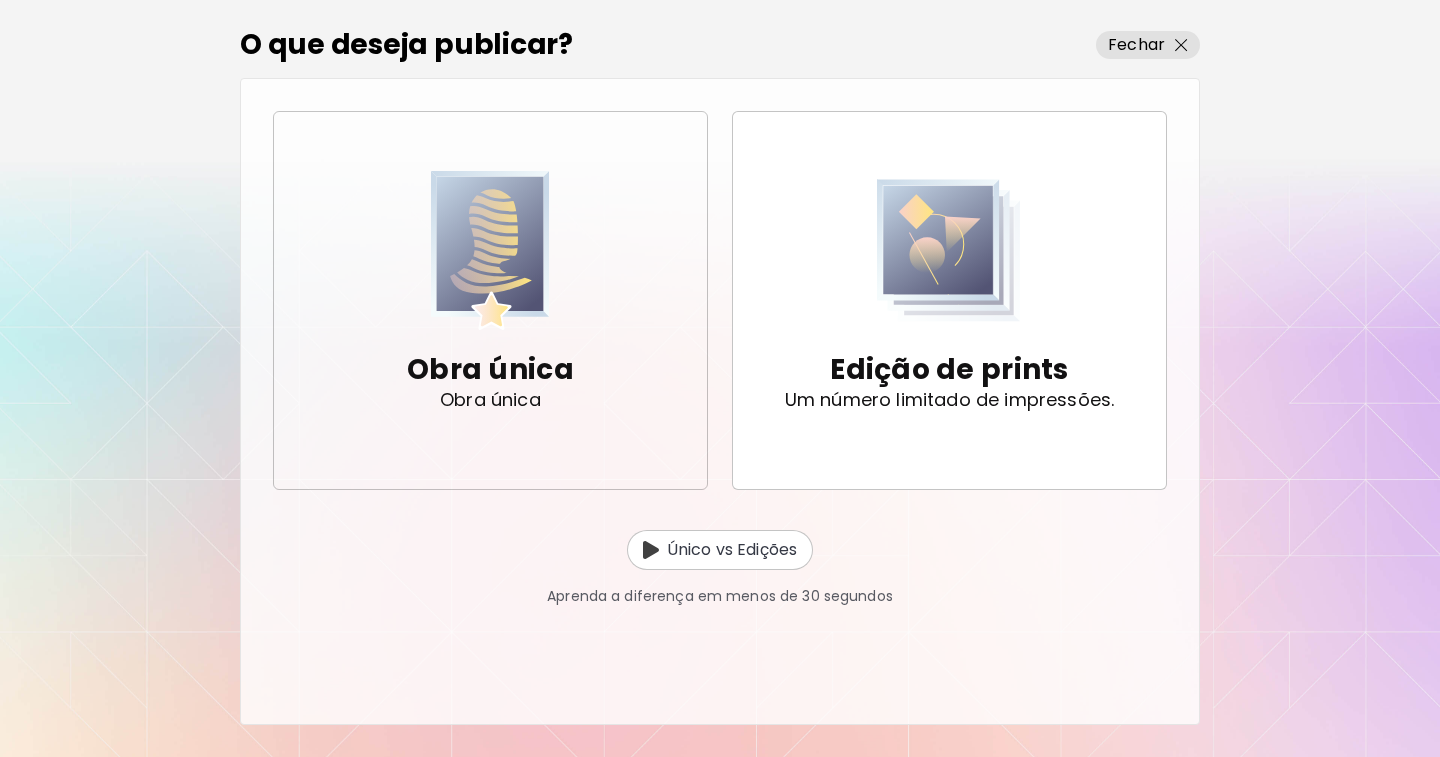 click at bounding box center (491, 250) 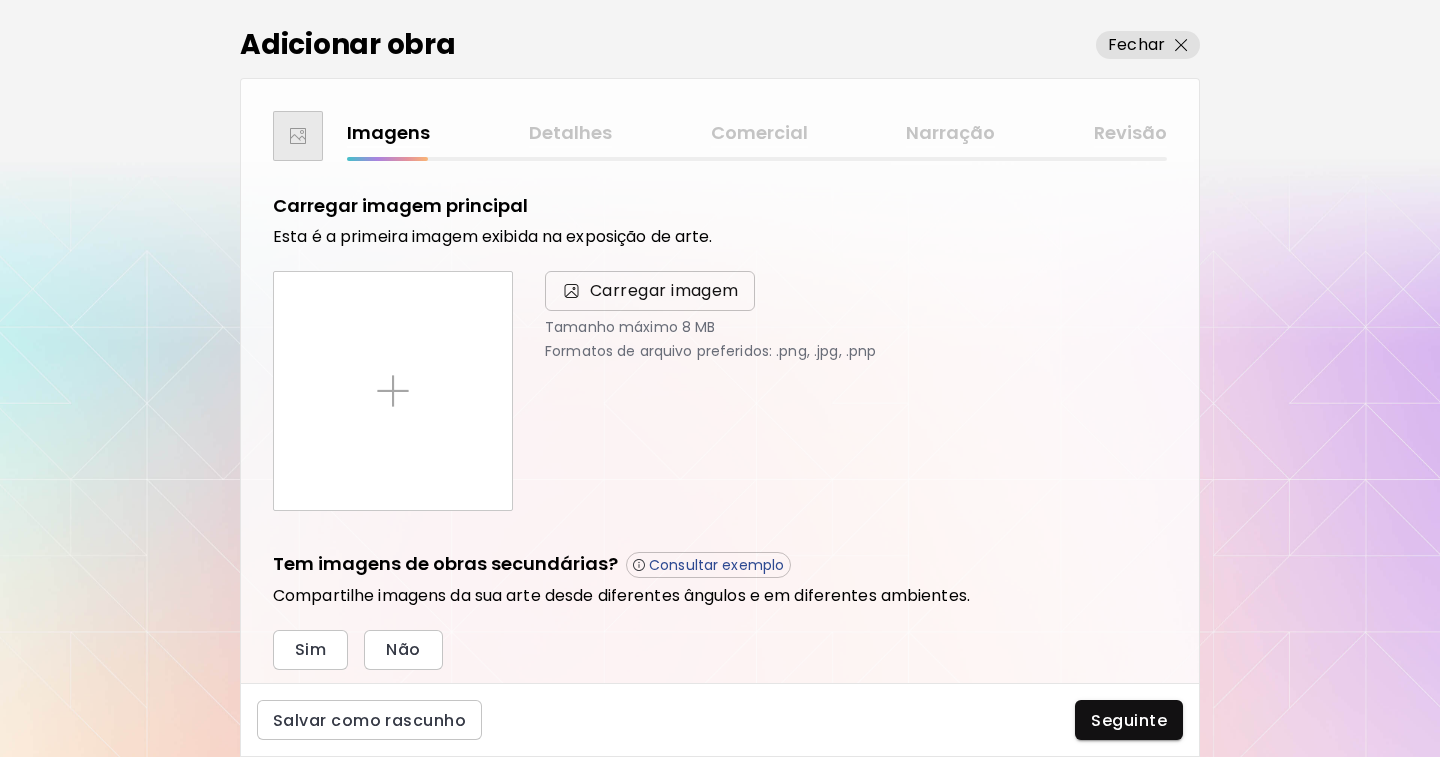 click on "Carregar imagem" at bounding box center [664, 291] 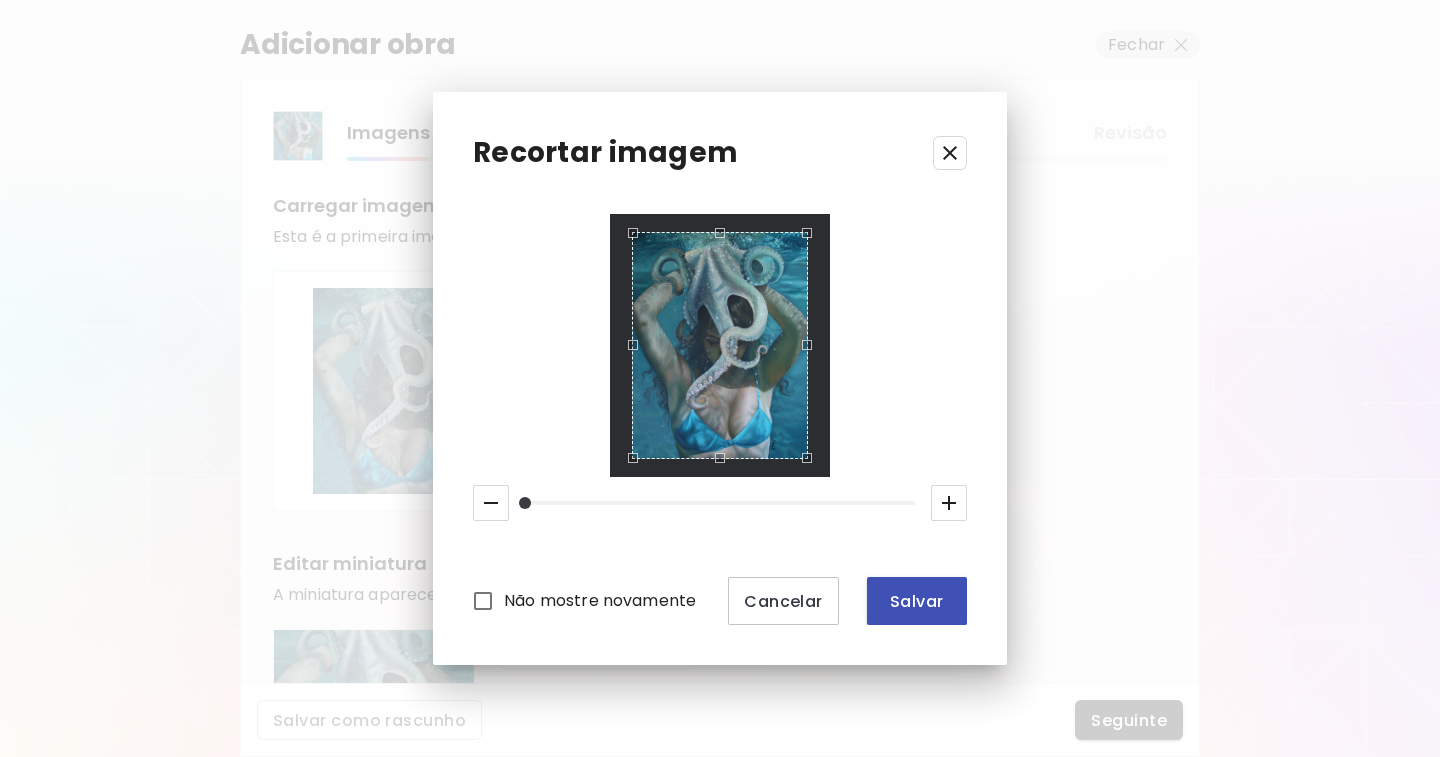 click on "Salvar" at bounding box center [917, 601] 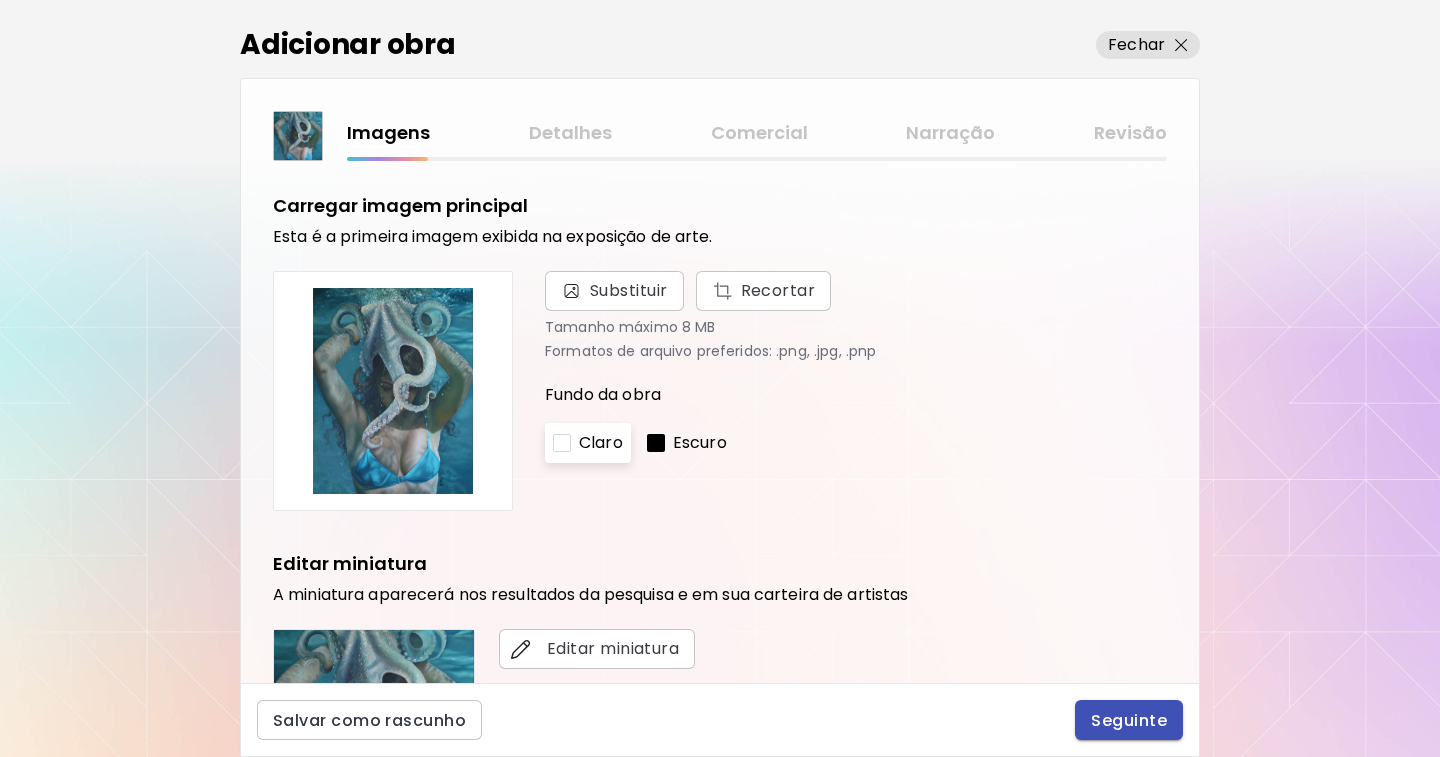 click on "Seguinte" at bounding box center (1129, 720) 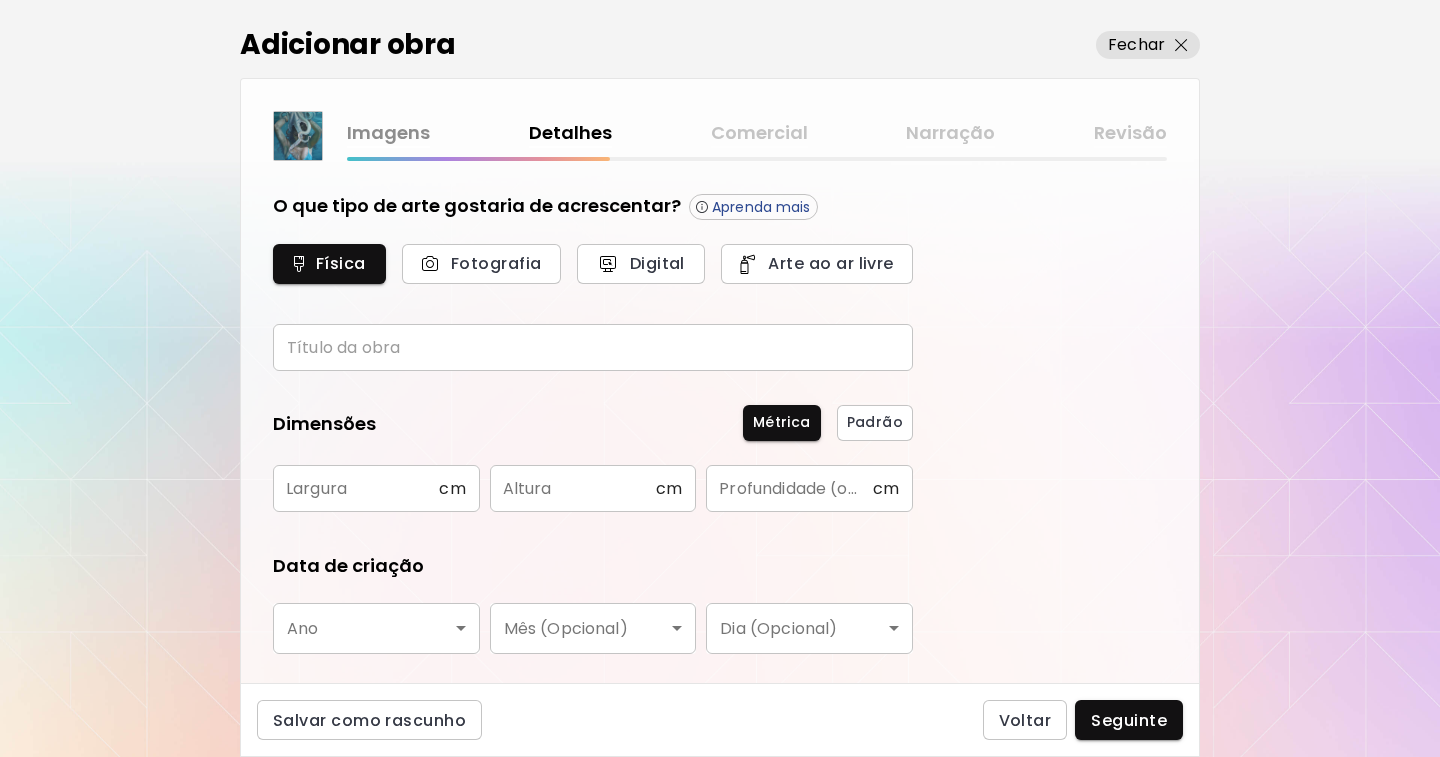 click at bounding box center [593, 347] 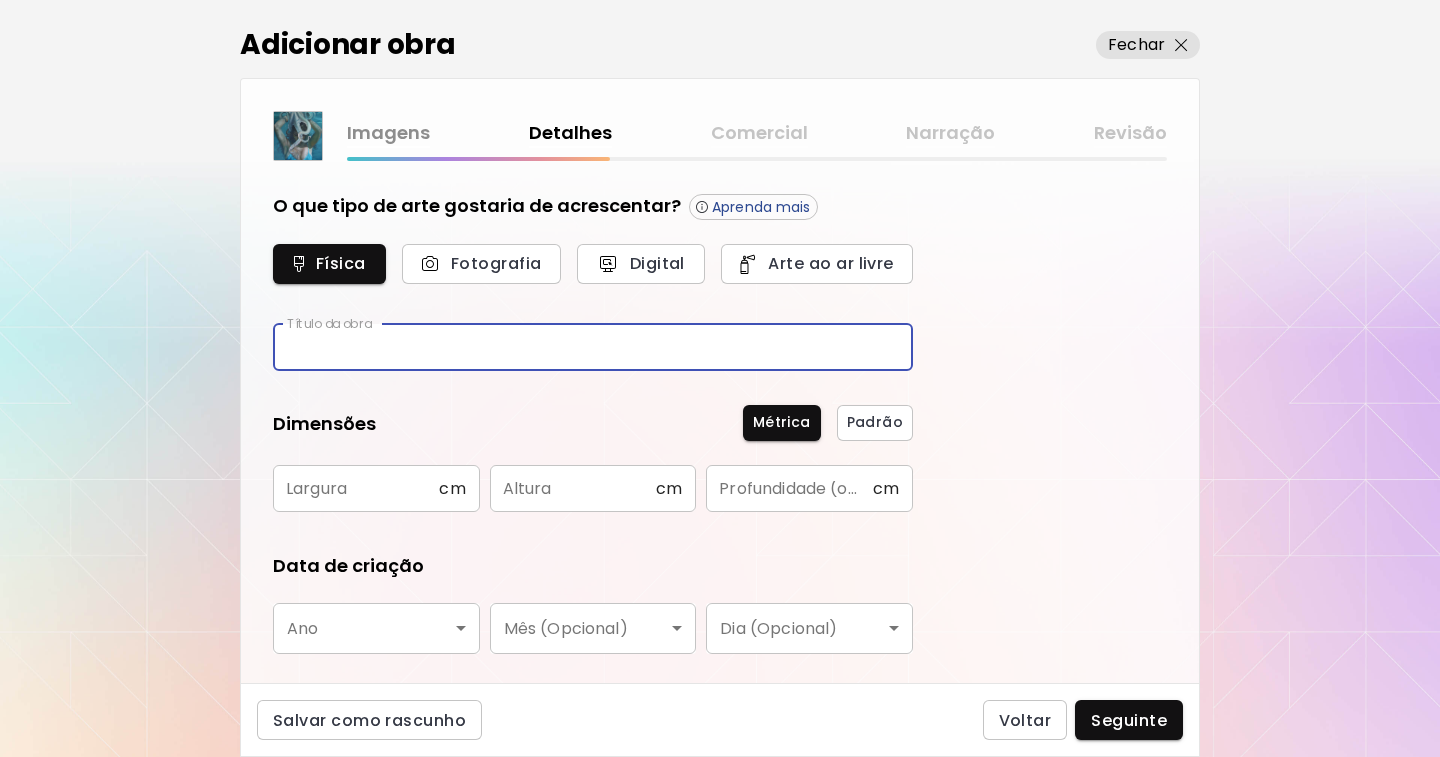 paste on "**********" 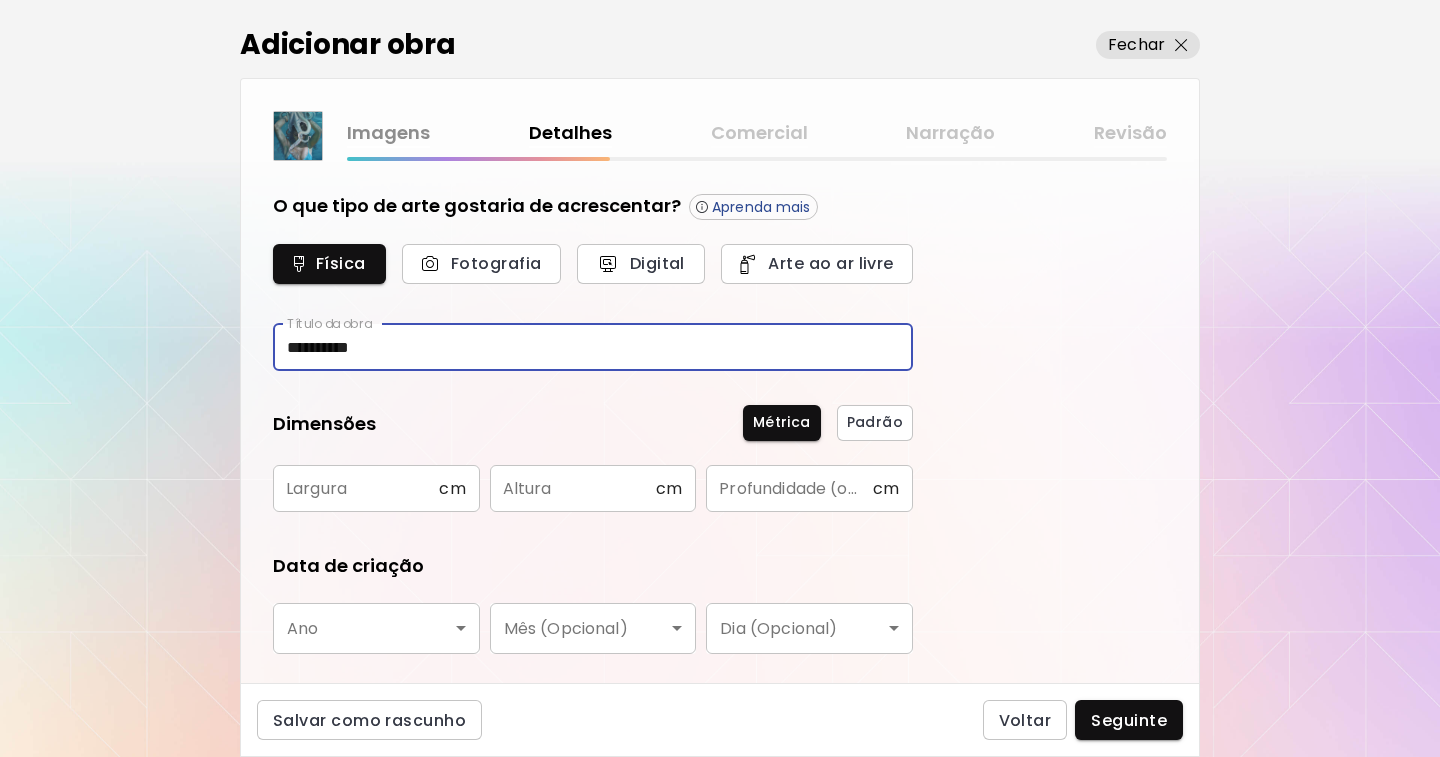 type on "**********" 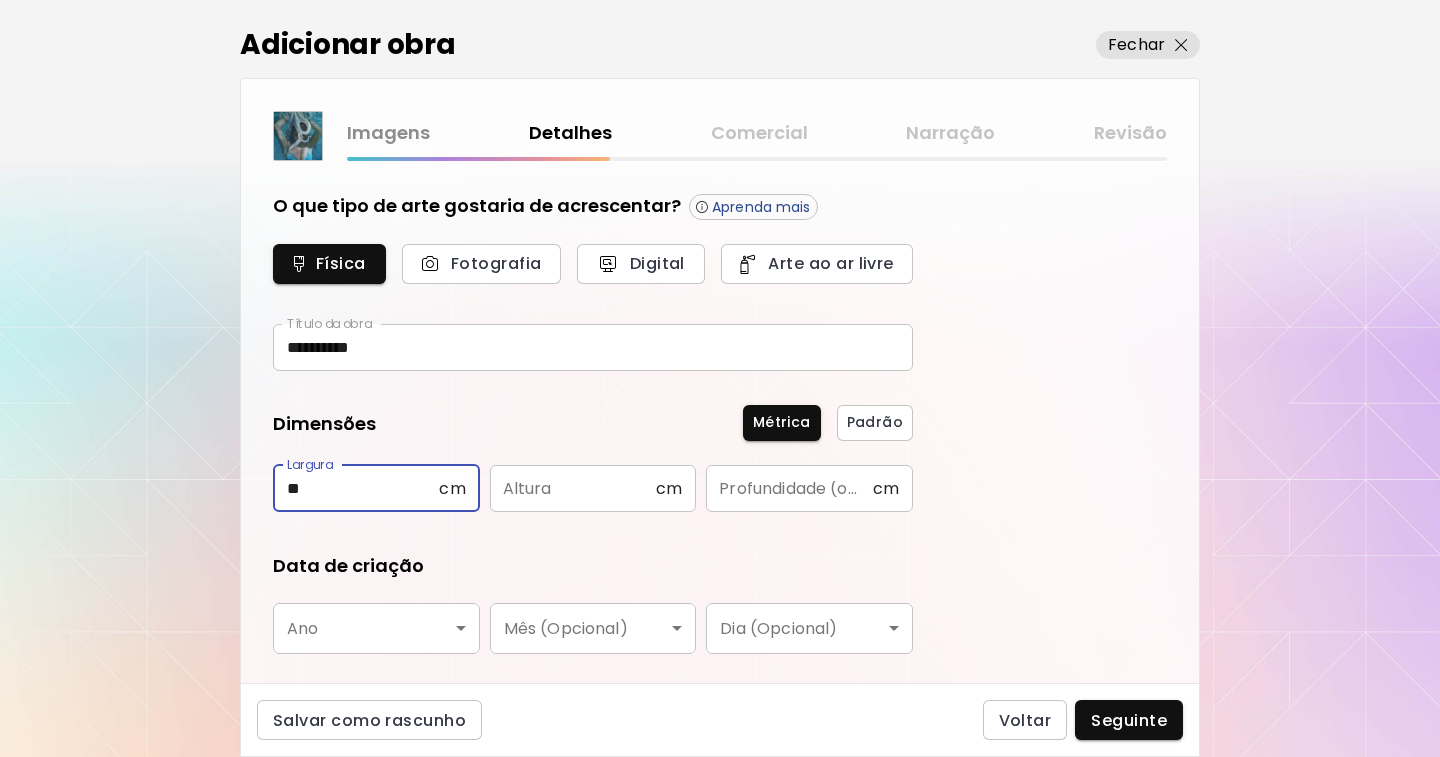 type on "**" 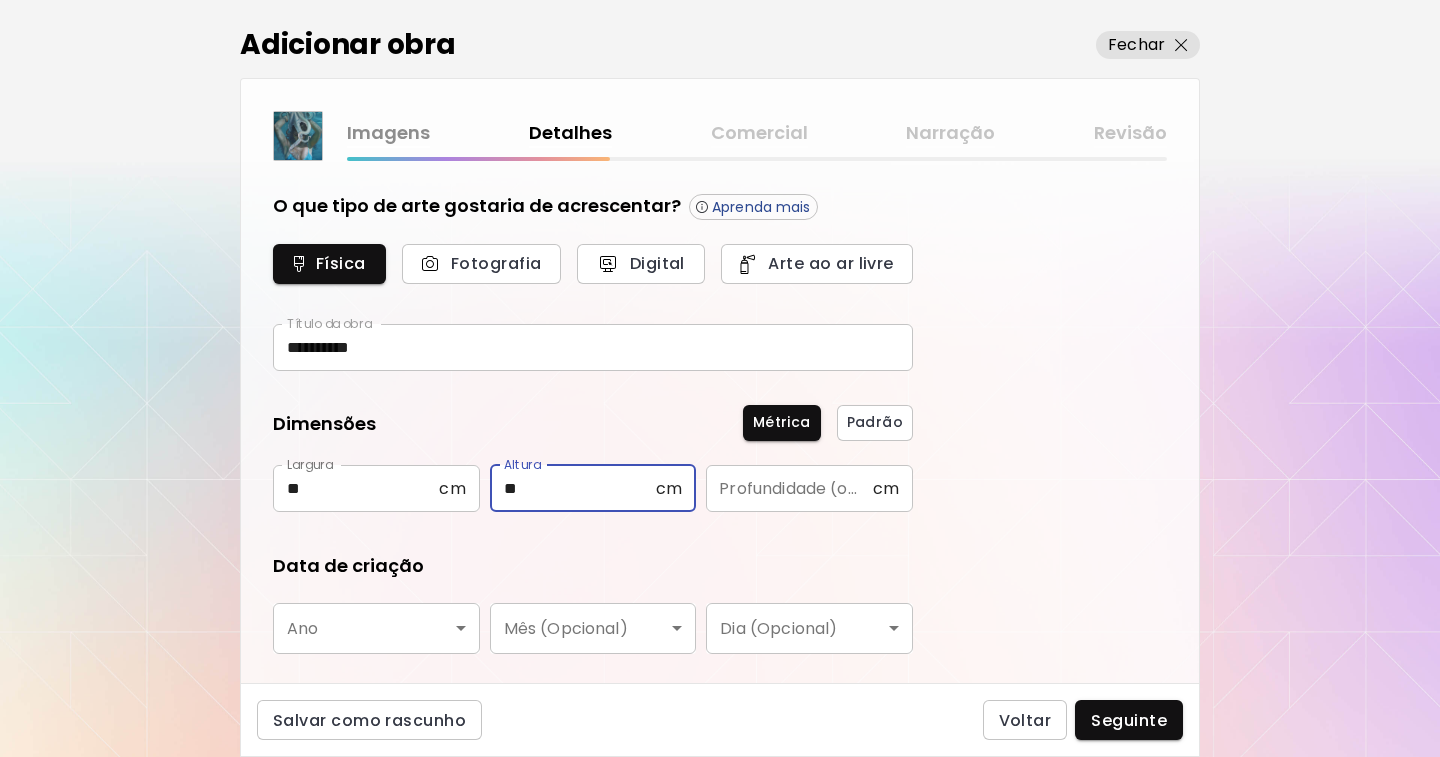 type on "**" 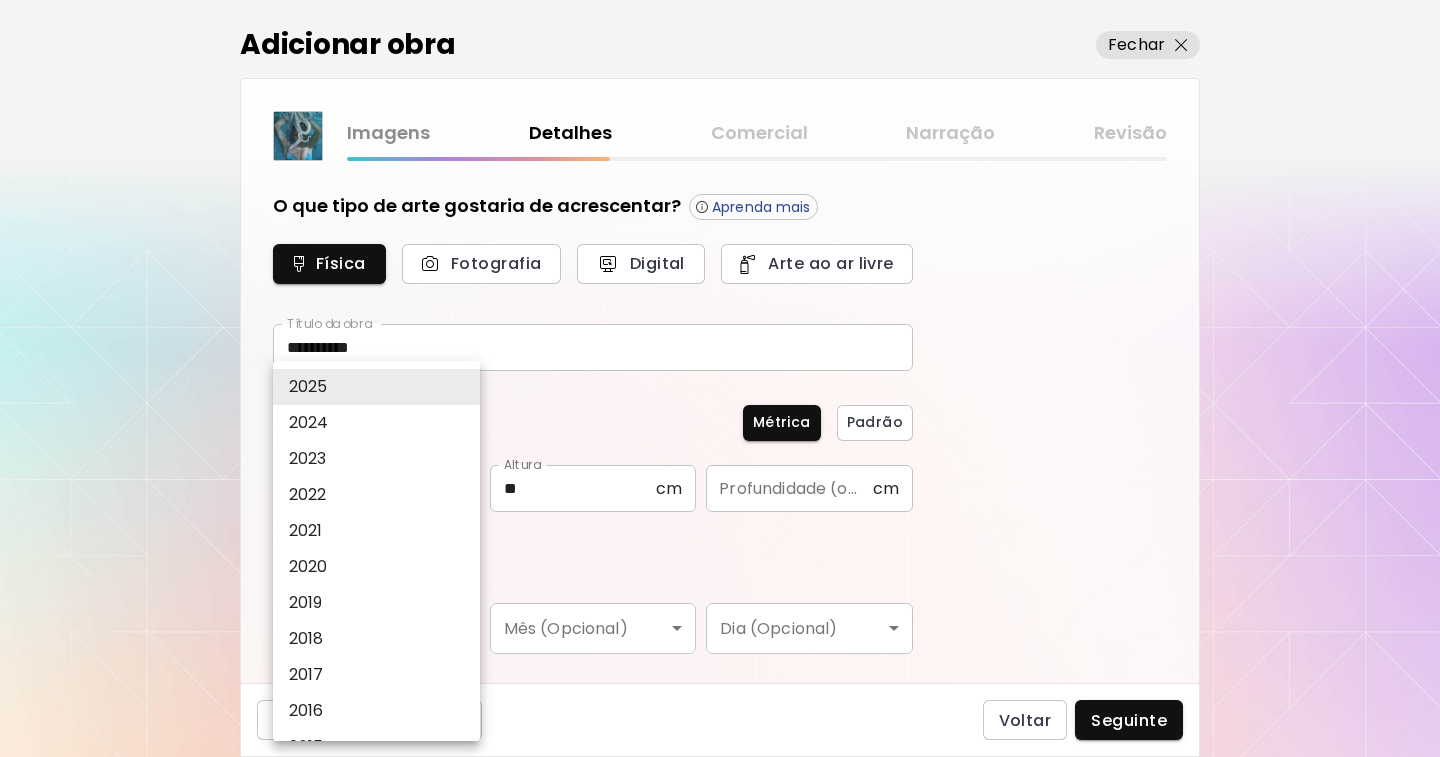click on "2024" at bounding box center [309, 423] 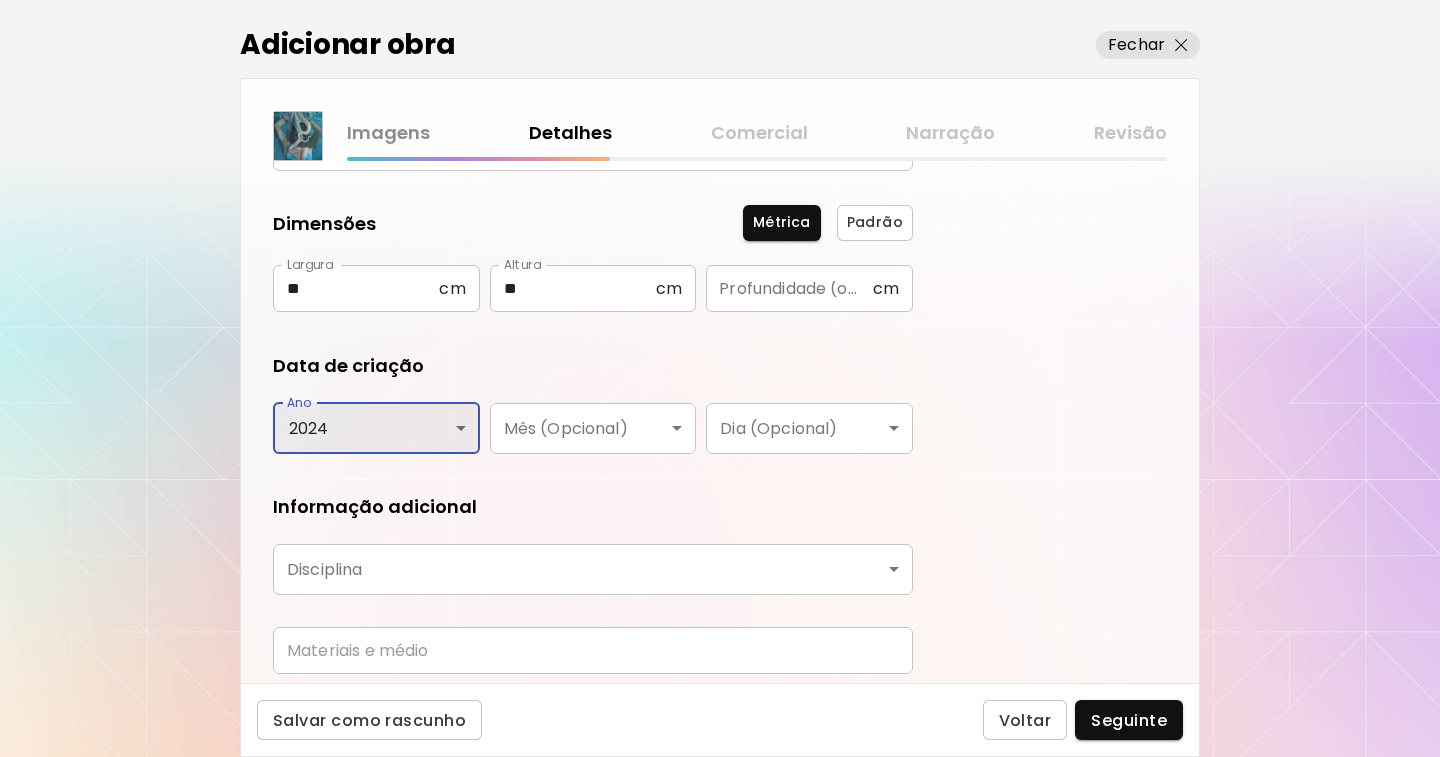 scroll, scrollTop: 271, scrollLeft: 0, axis: vertical 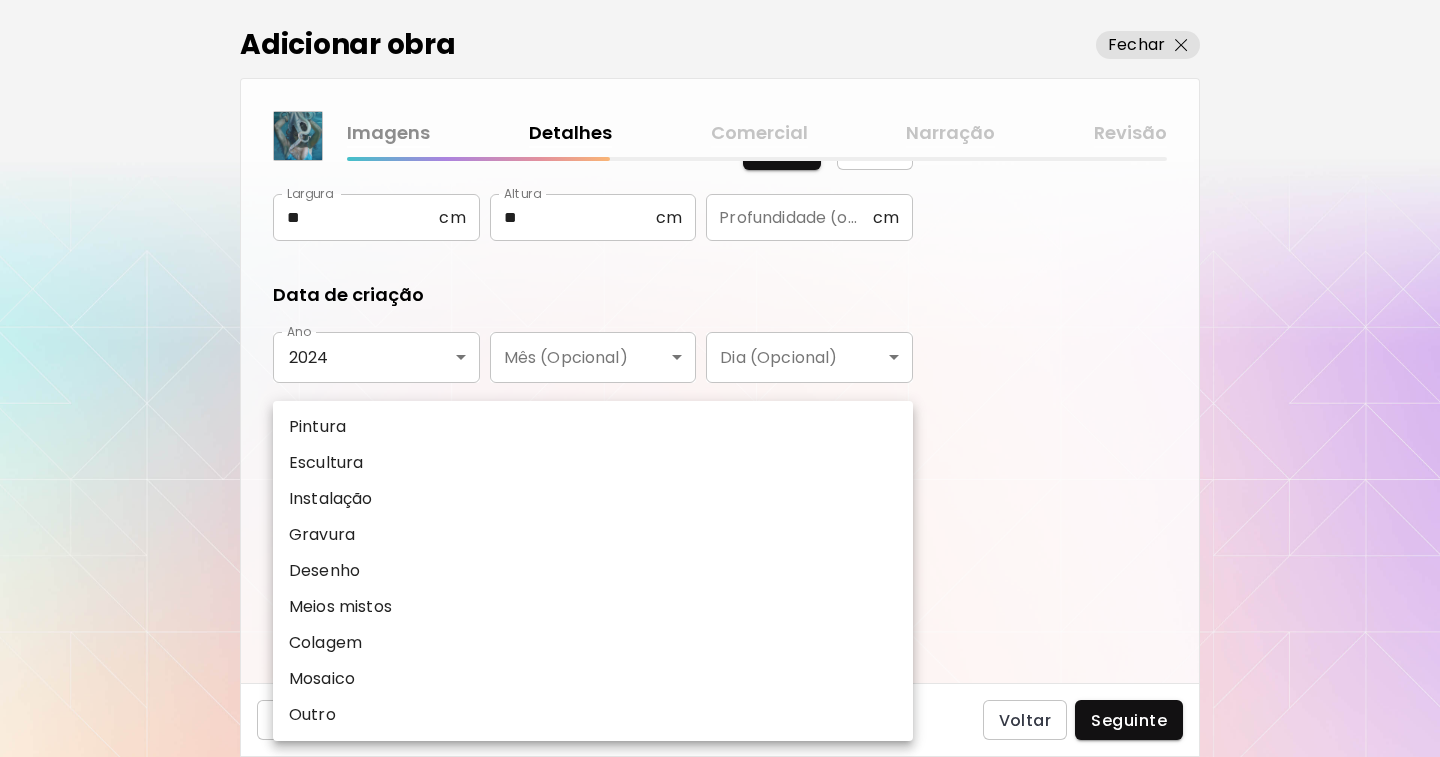 click on "**********" at bounding box center (720, 378) 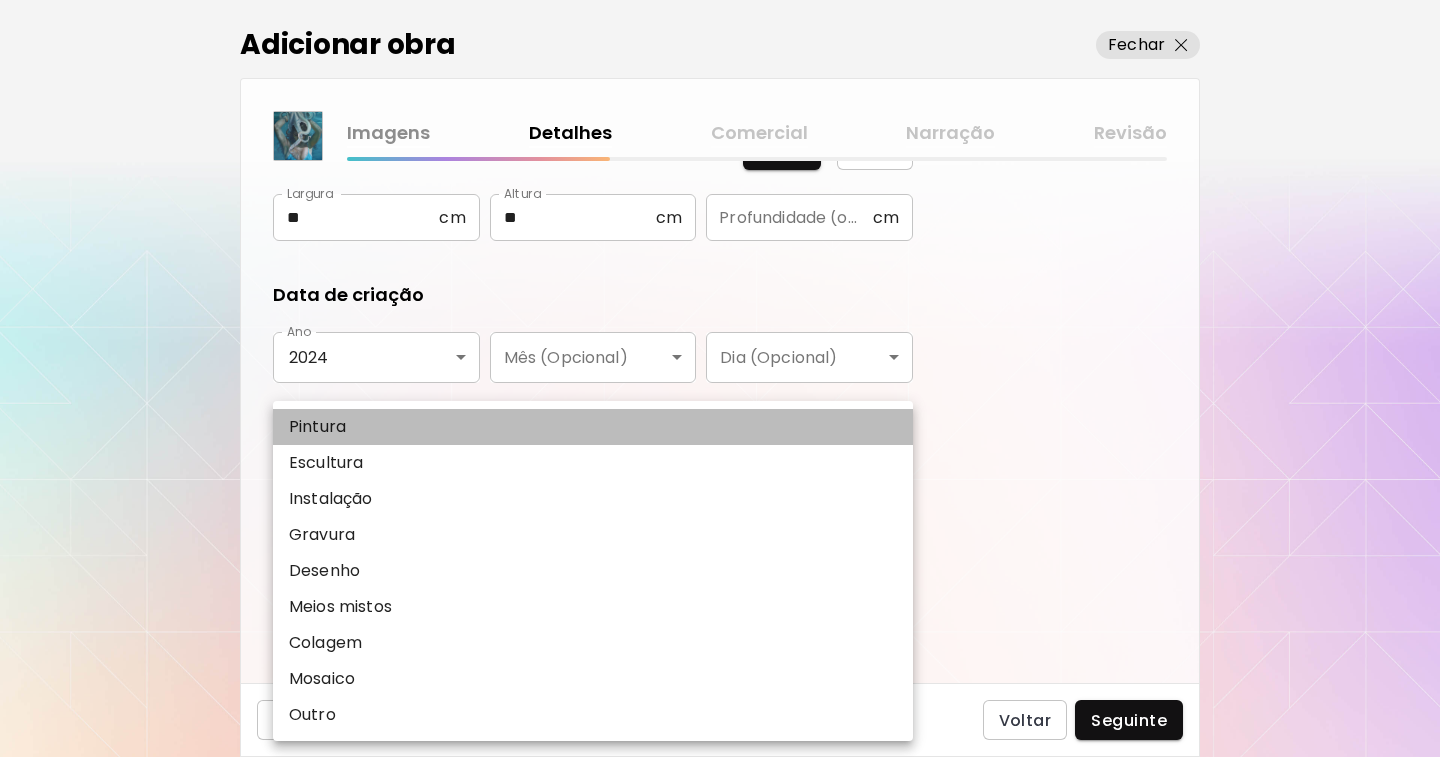 click on "Pintura" at bounding box center [317, 427] 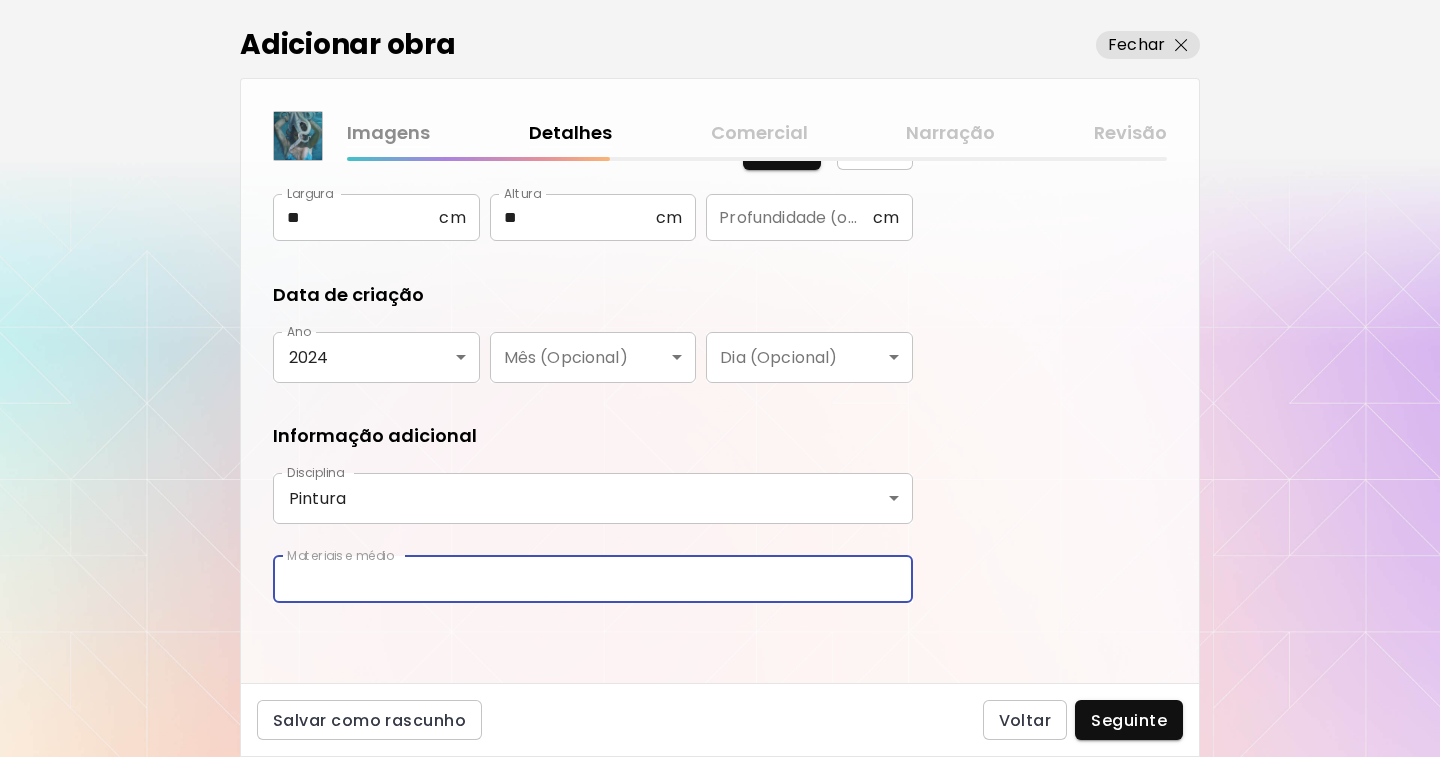 click at bounding box center [593, 579] 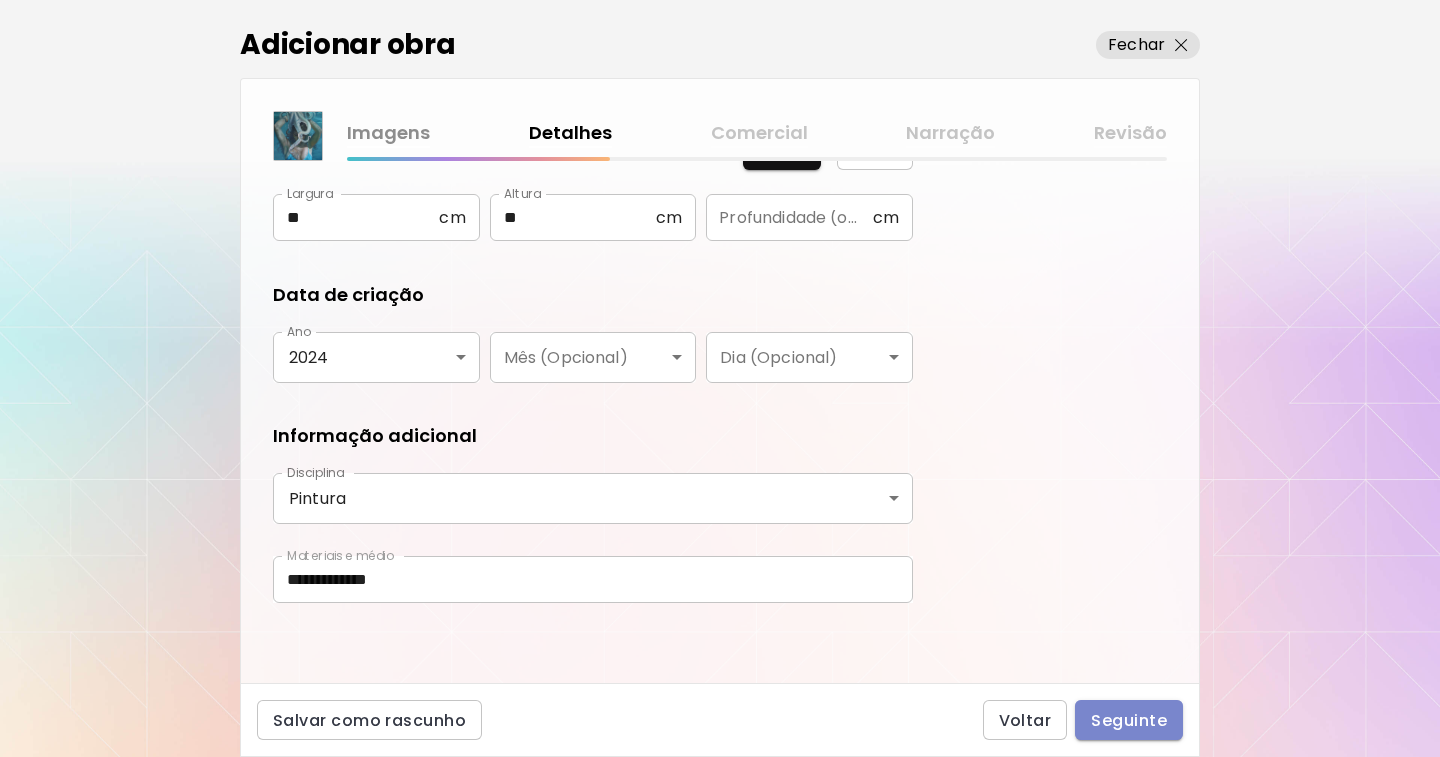 click on "Seguinte" at bounding box center [1129, 720] 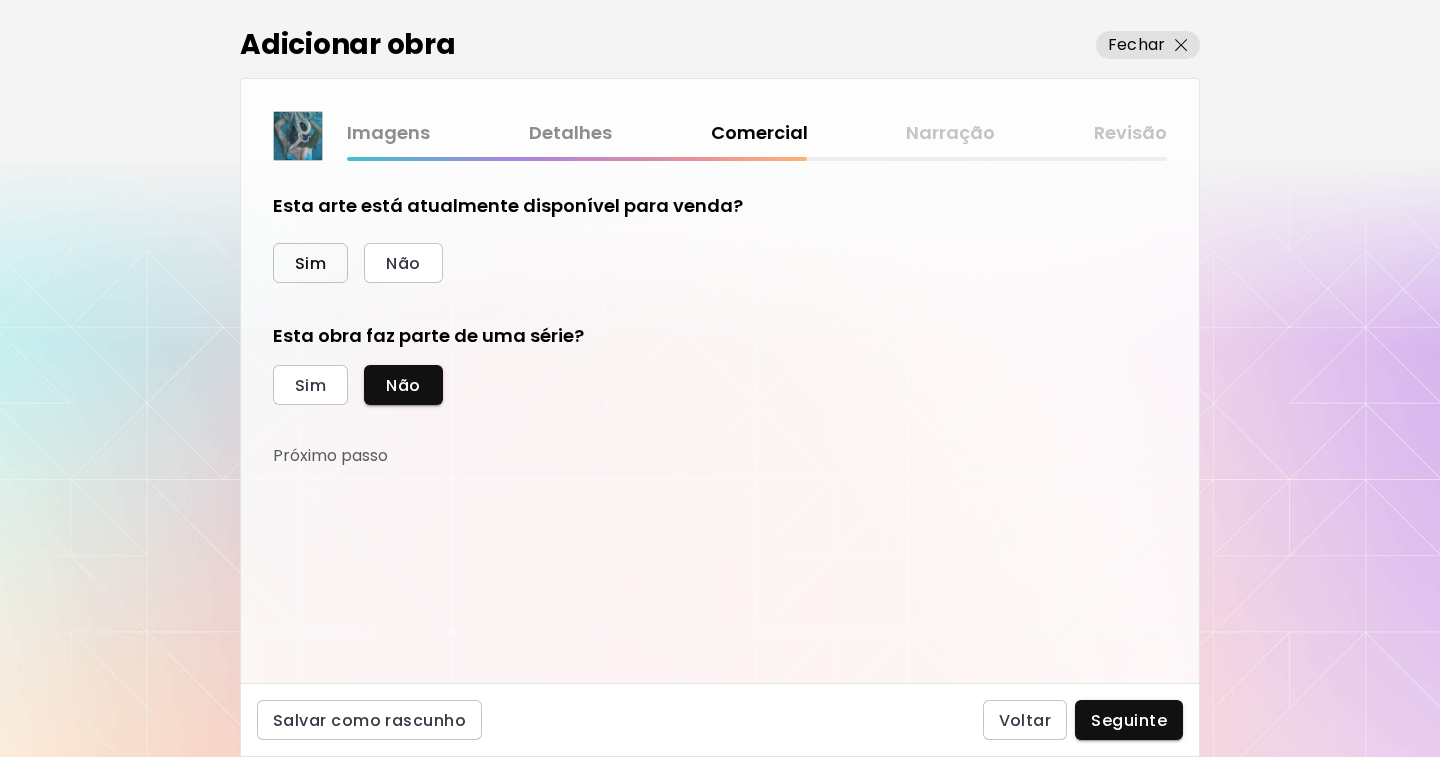 click on "Sim" at bounding box center (310, 263) 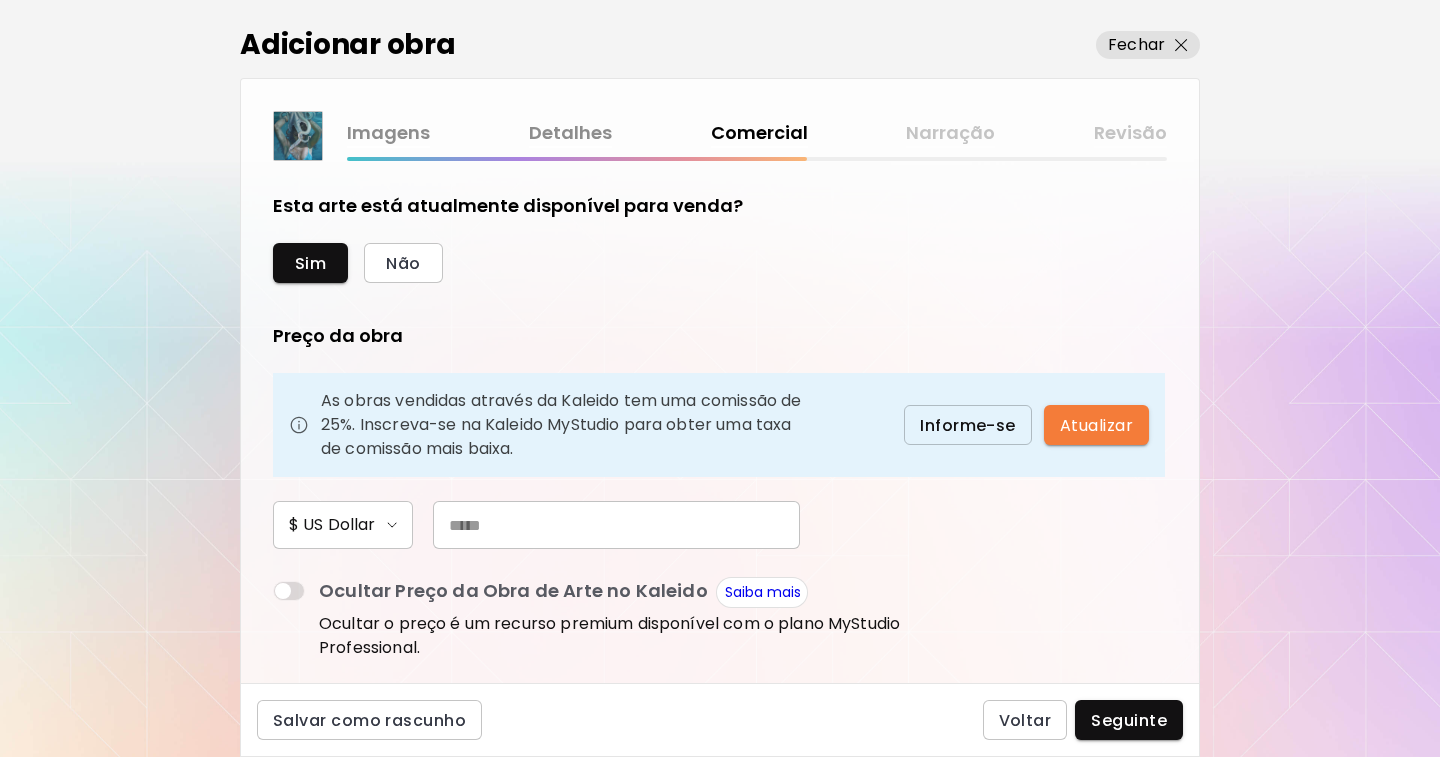click at bounding box center [616, 525] 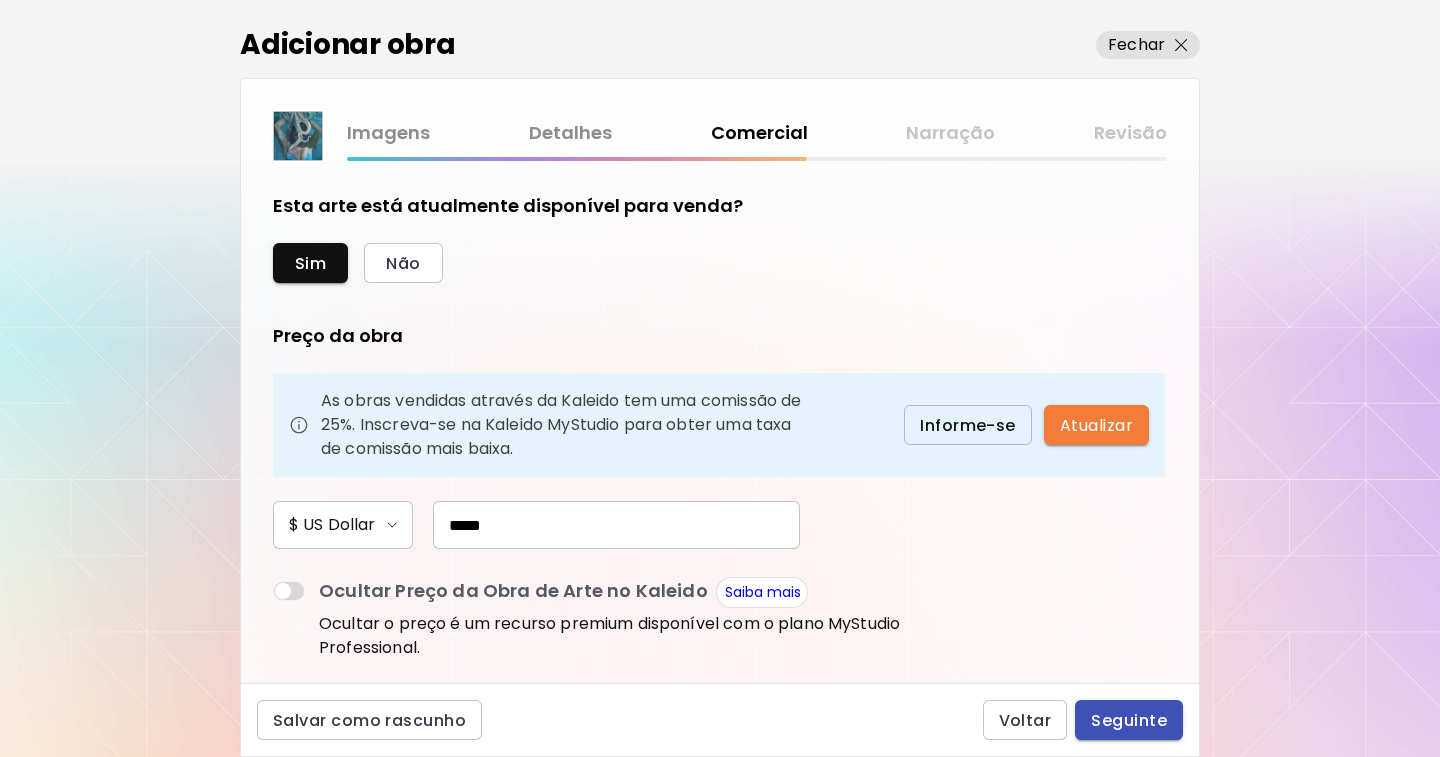 type on "*****" 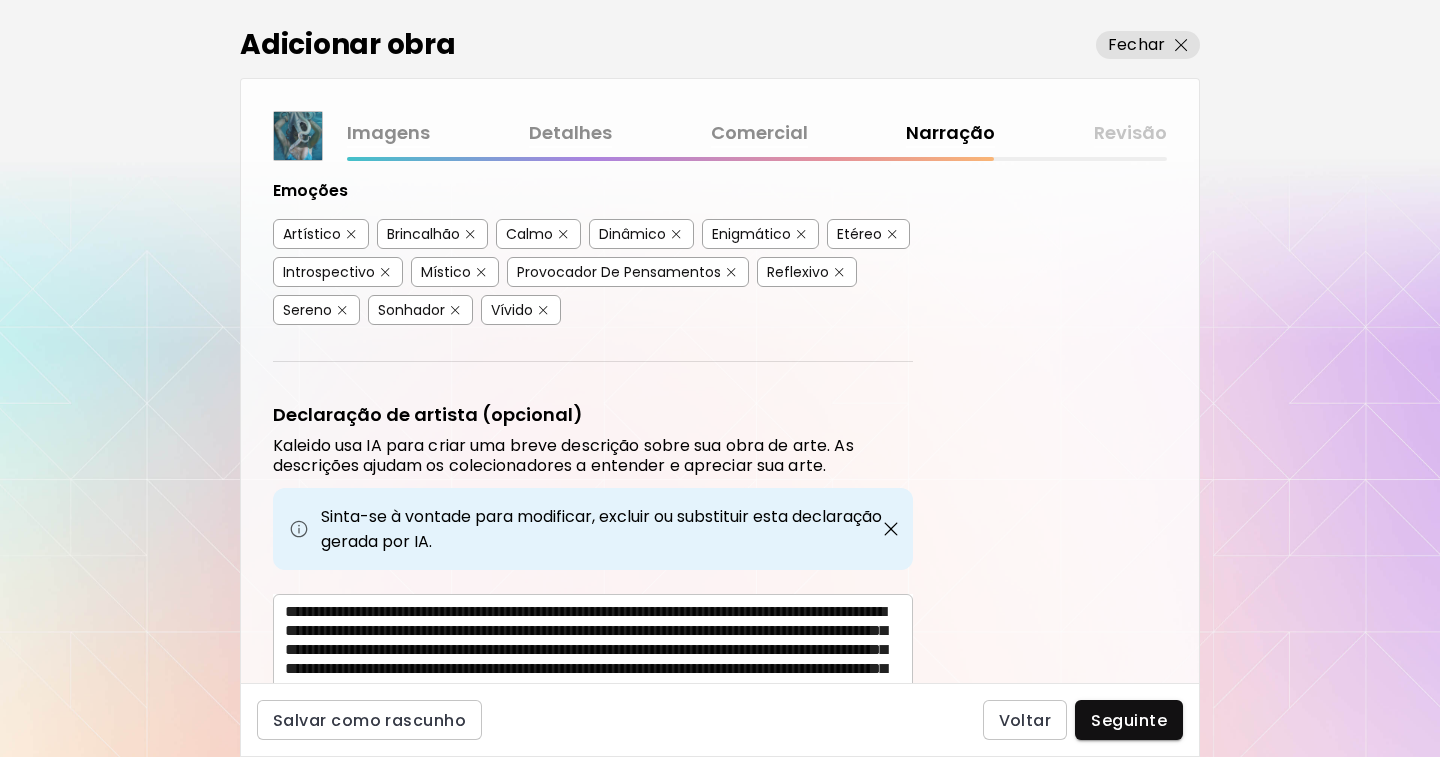 scroll, scrollTop: 538, scrollLeft: 0, axis: vertical 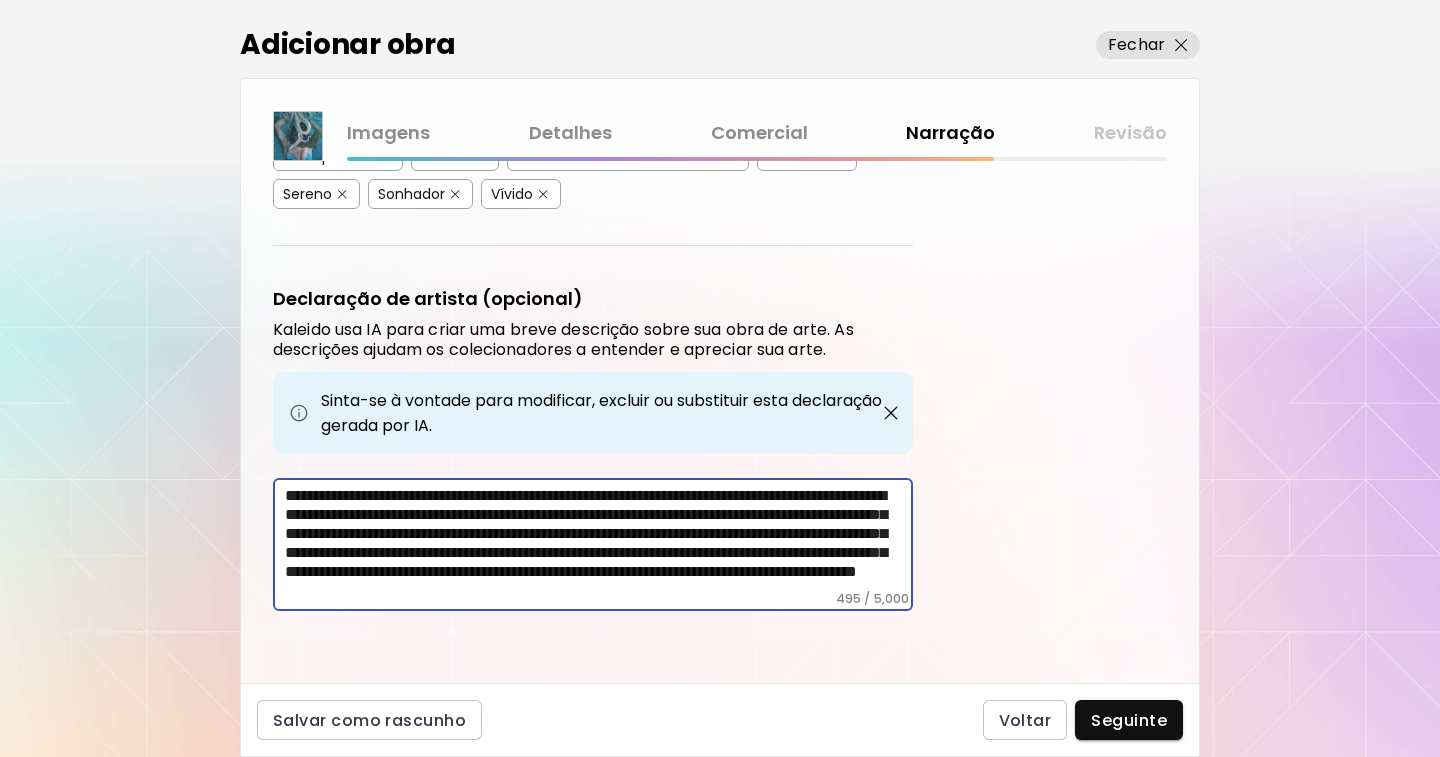 drag, startPoint x: 286, startPoint y: 494, endPoint x: 410, endPoint y: 584, distance: 153.2188 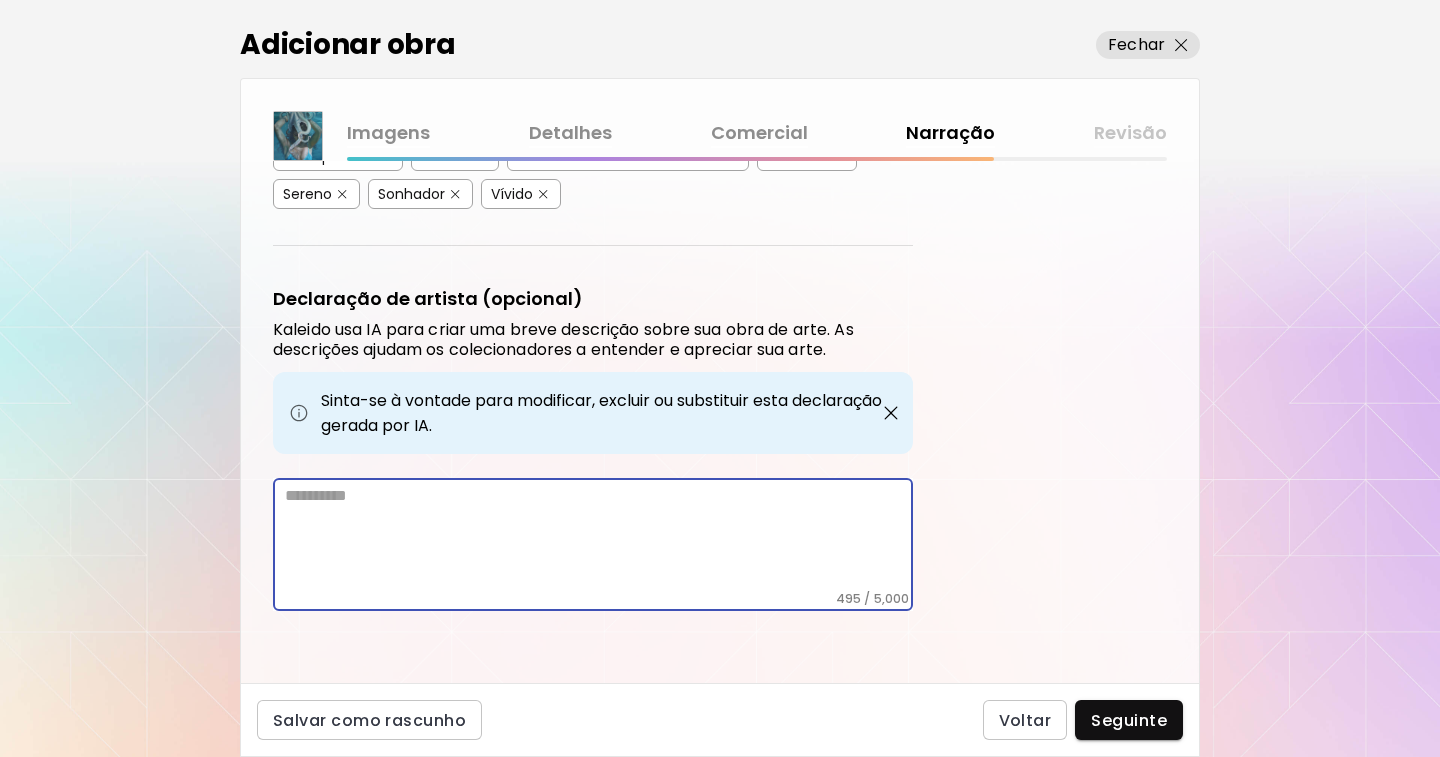 scroll, scrollTop: 0, scrollLeft: 0, axis: both 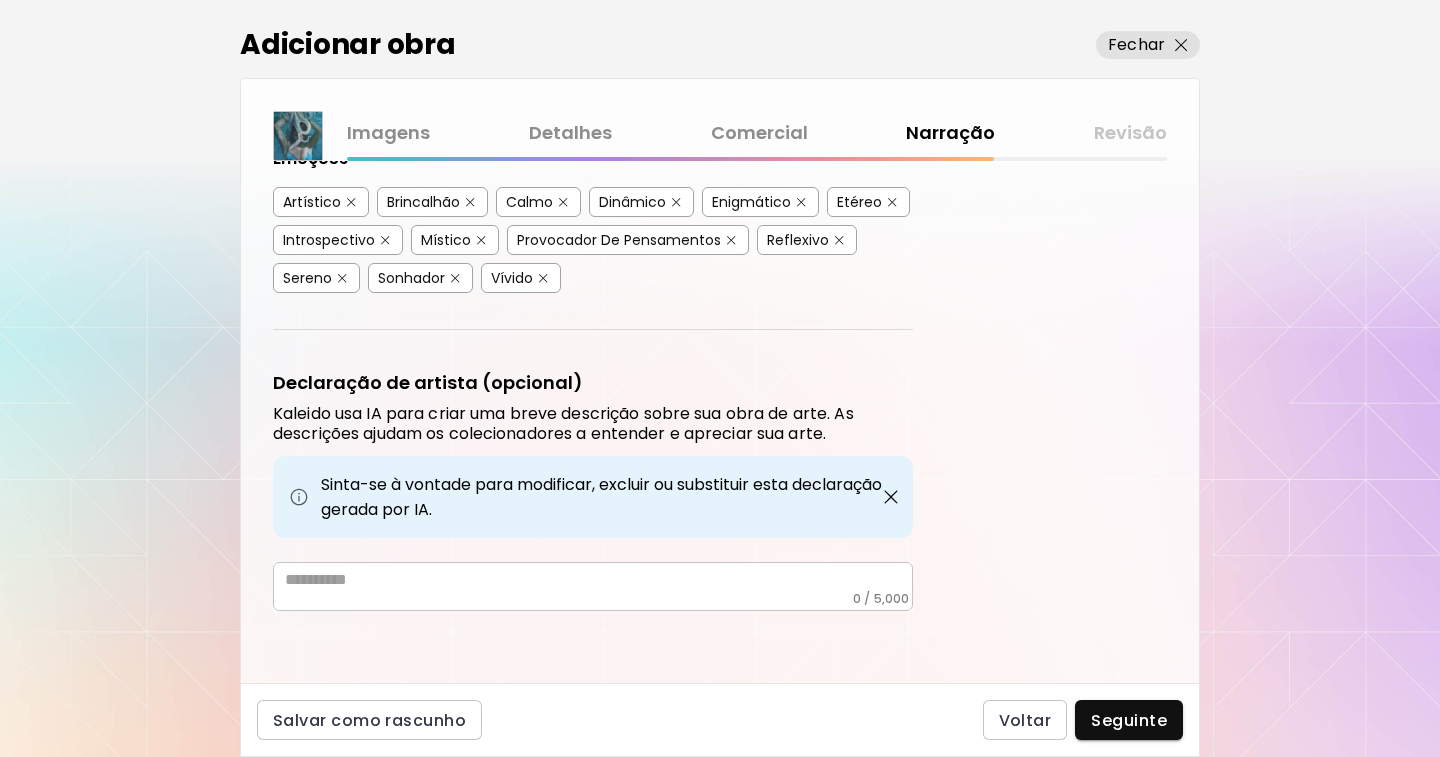 click on "* ​" at bounding box center [593, 586] 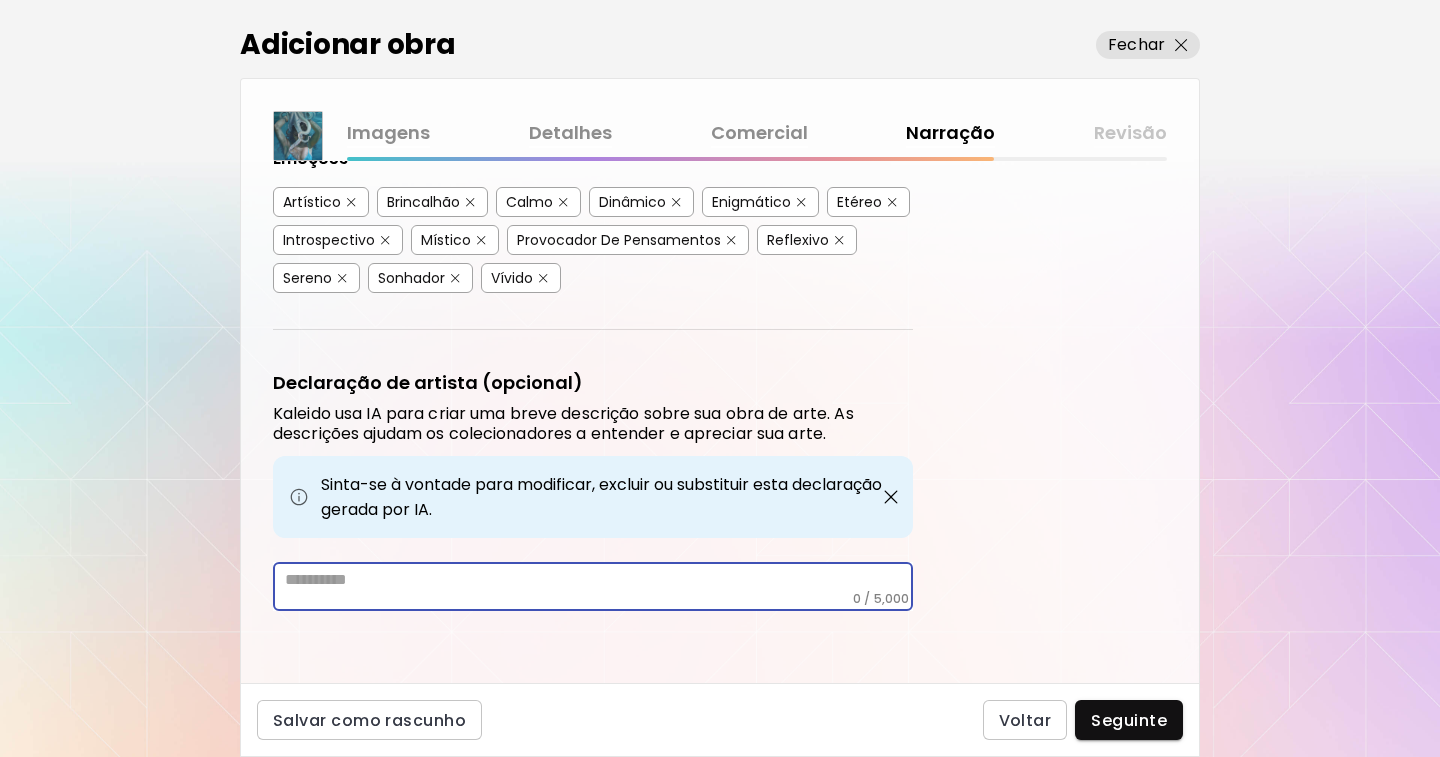 paste on "**********" 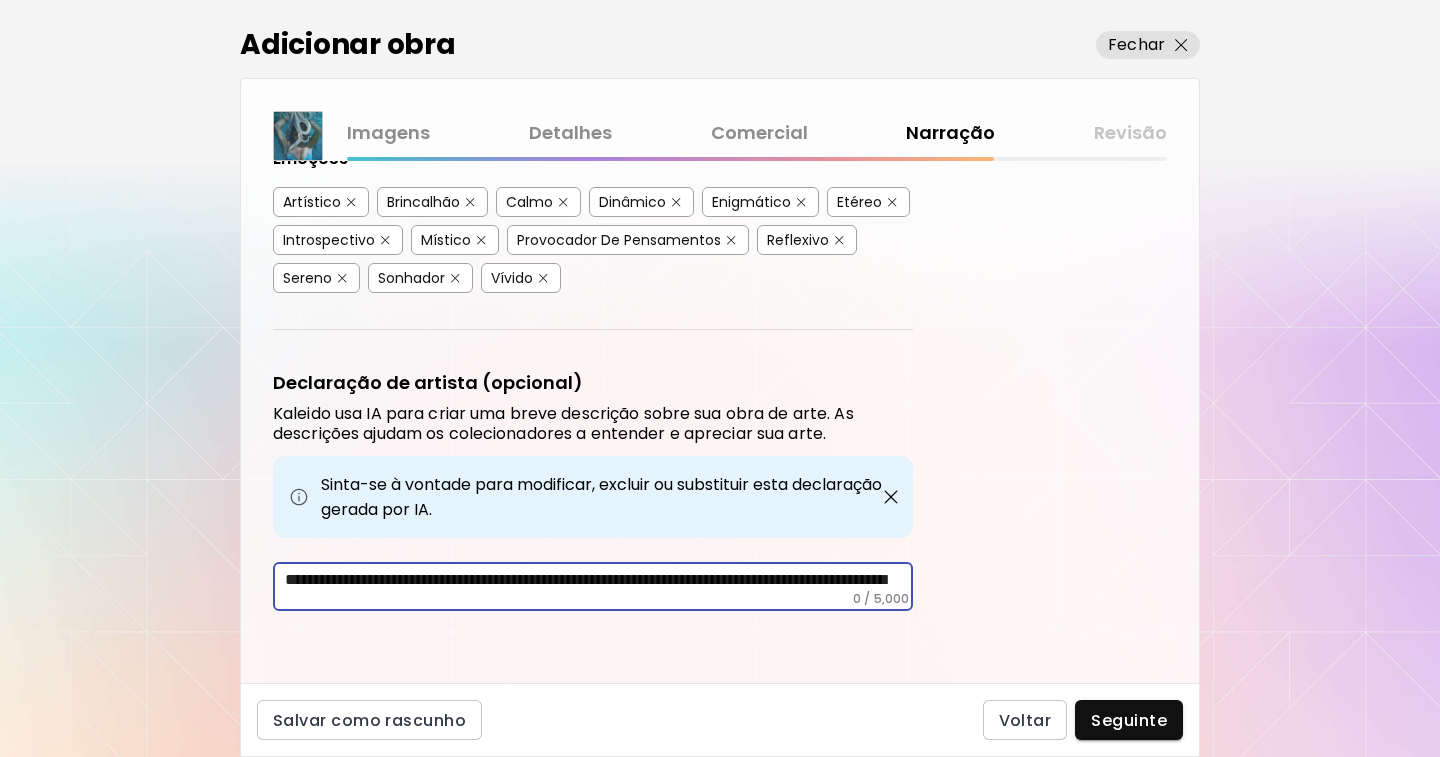 scroll, scrollTop: 161, scrollLeft: 0, axis: vertical 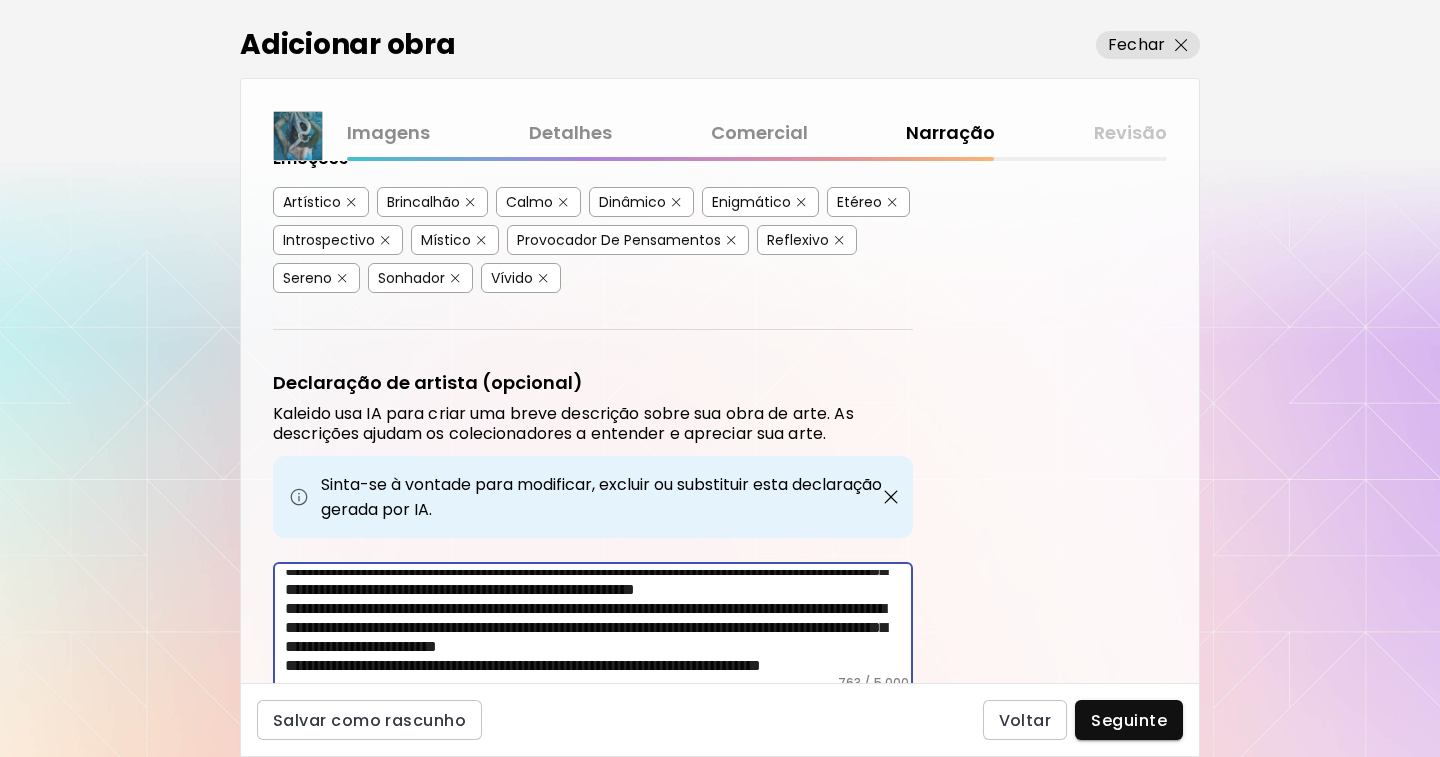 click on "**********" at bounding box center (599, 622) 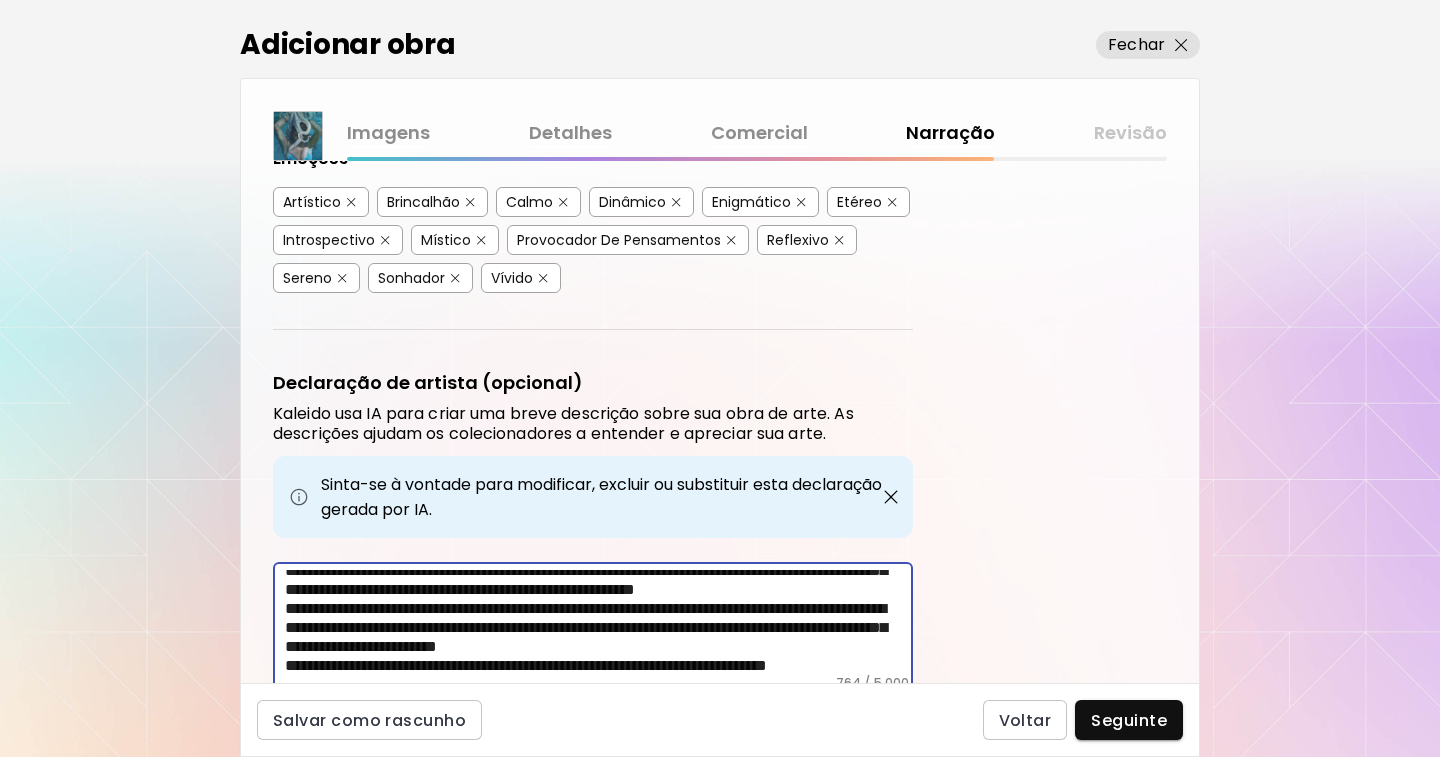 scroll, scrollTop: 538, scrollLeft: 0, axis: vertical 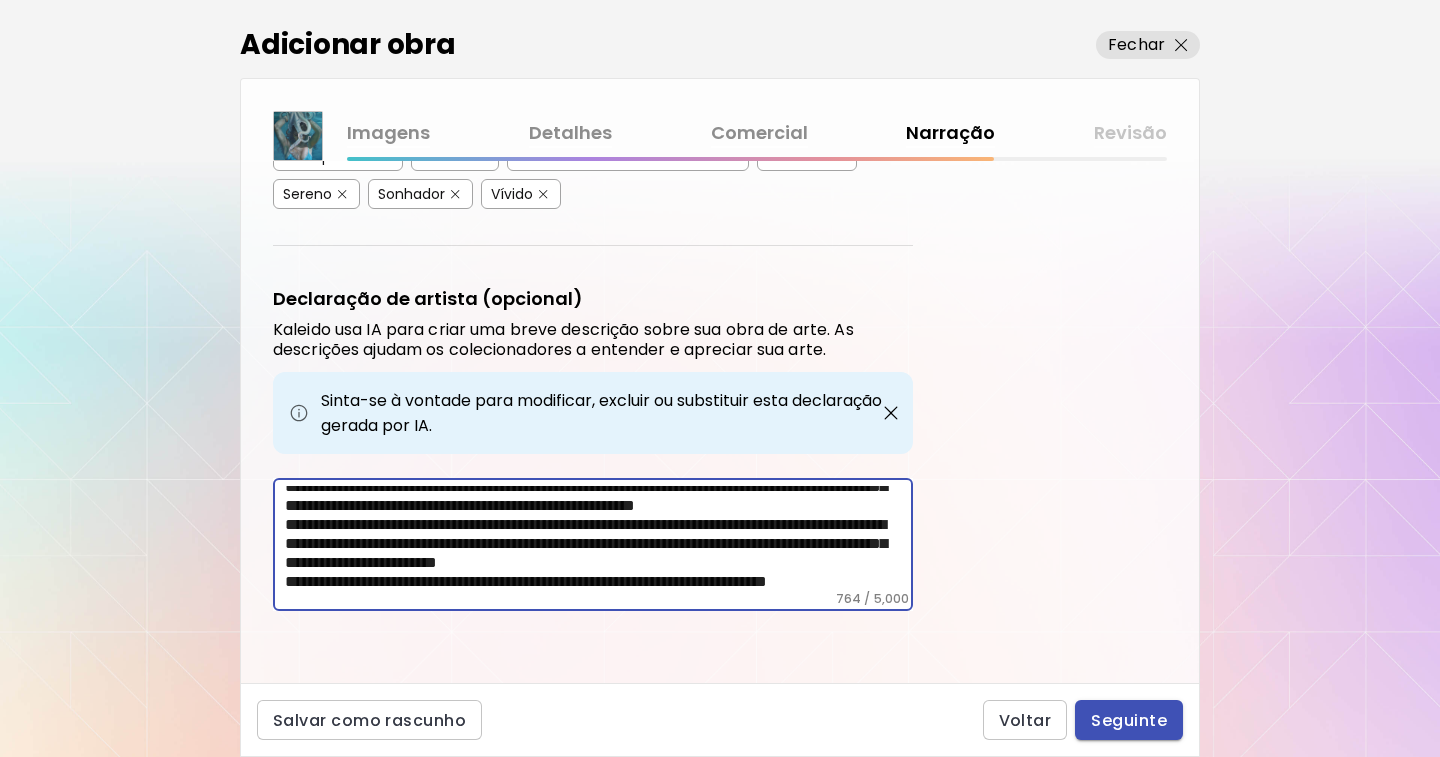 type on "**********" 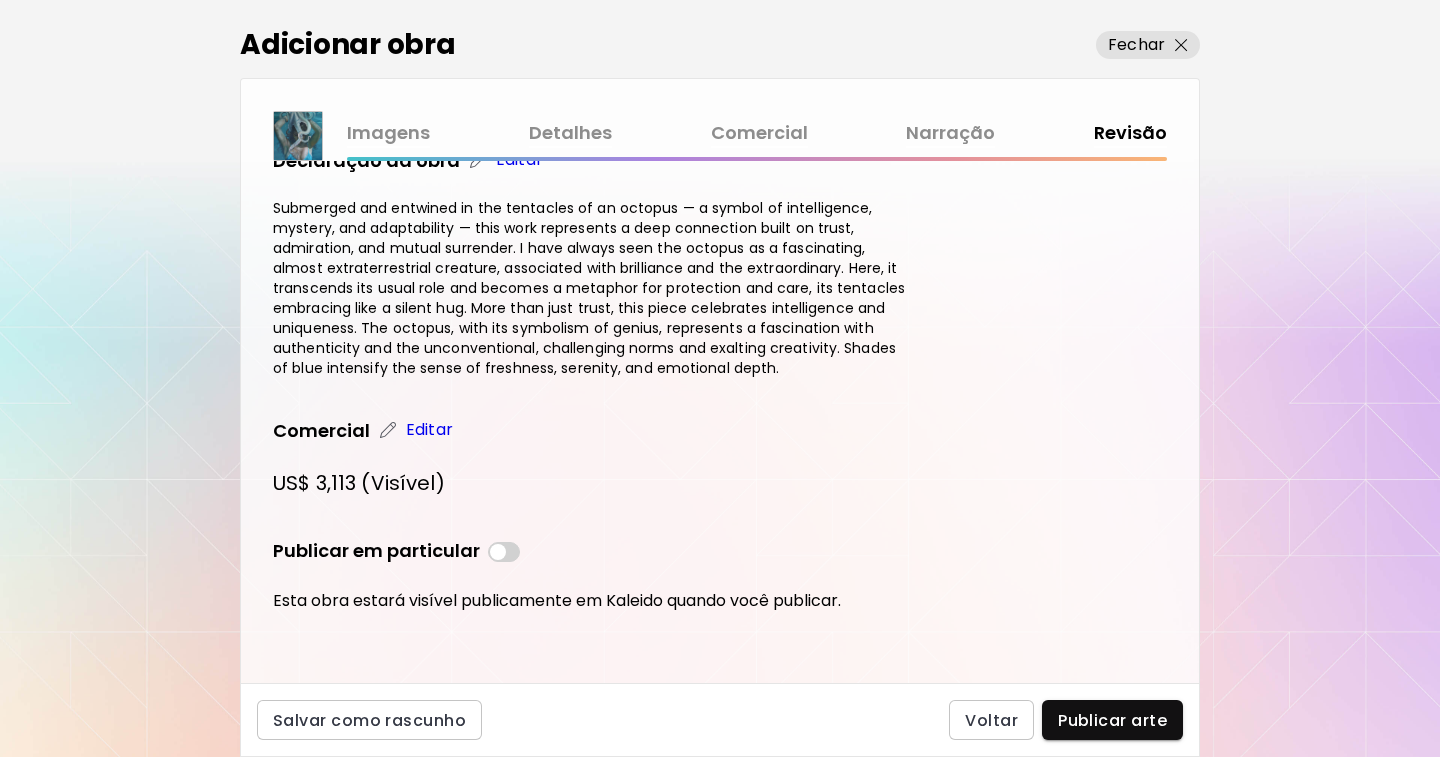 scroll, scrollTop: 605, scrollLeft: 0, axis: vertical 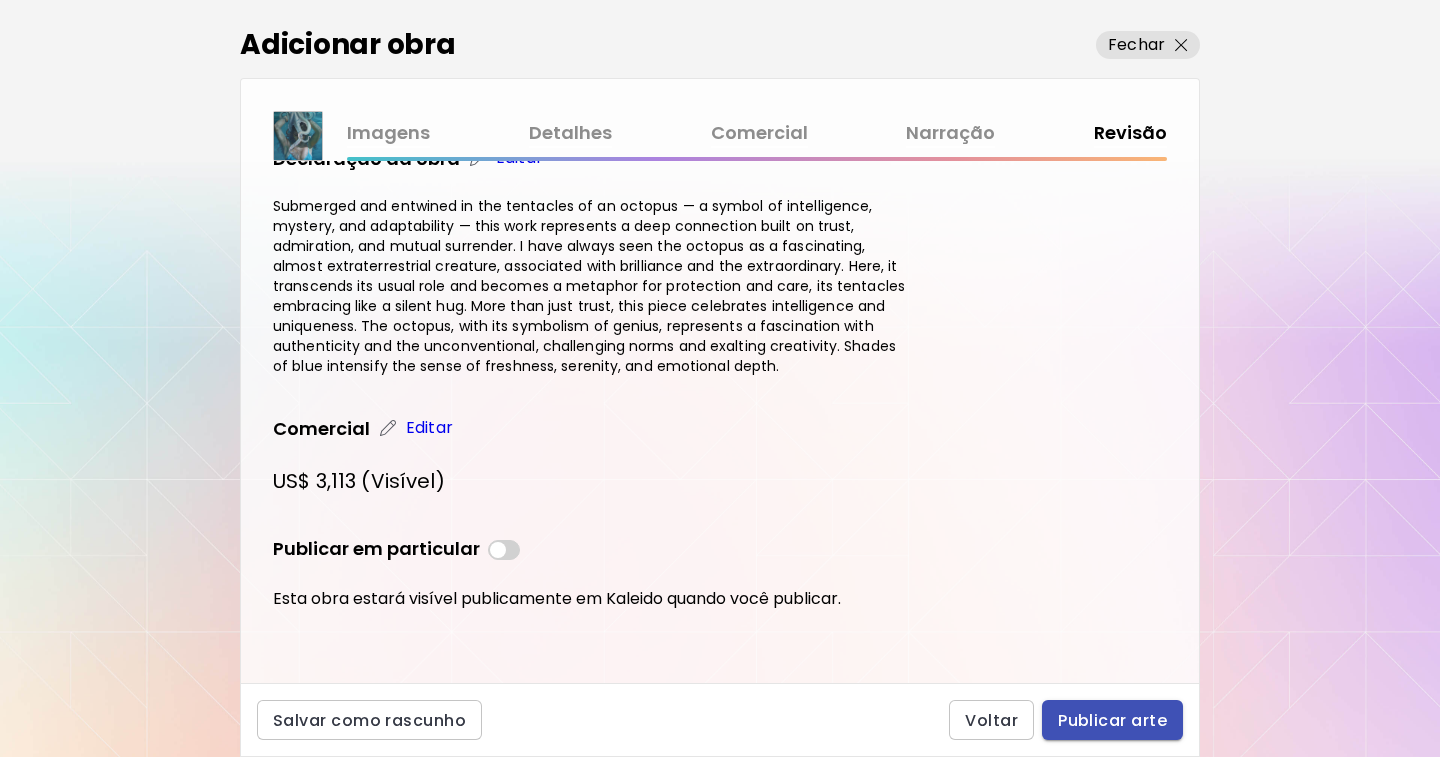 click on "Publicar arte" at bounding box center (1112, 720) 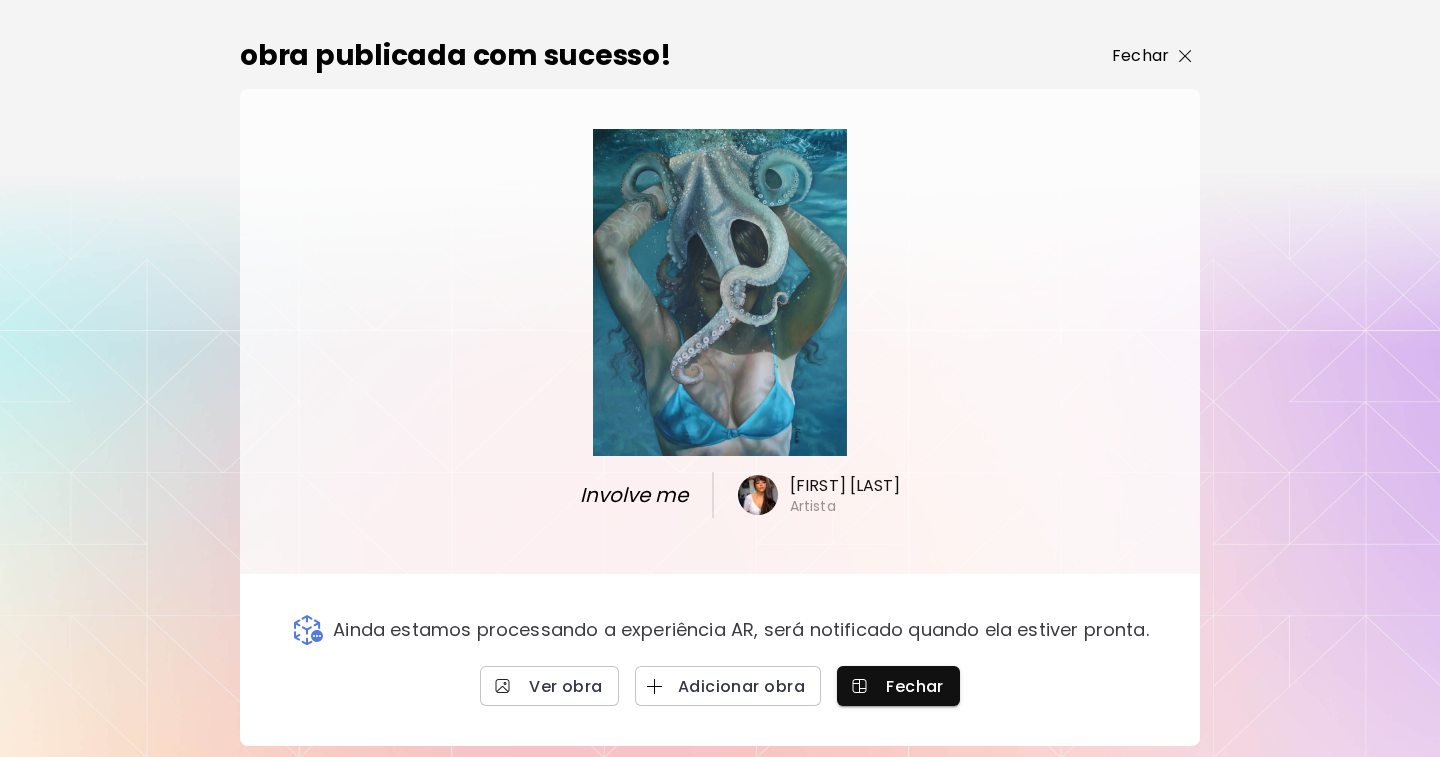 click on "Fechar" at bounding box center (1140, 56) 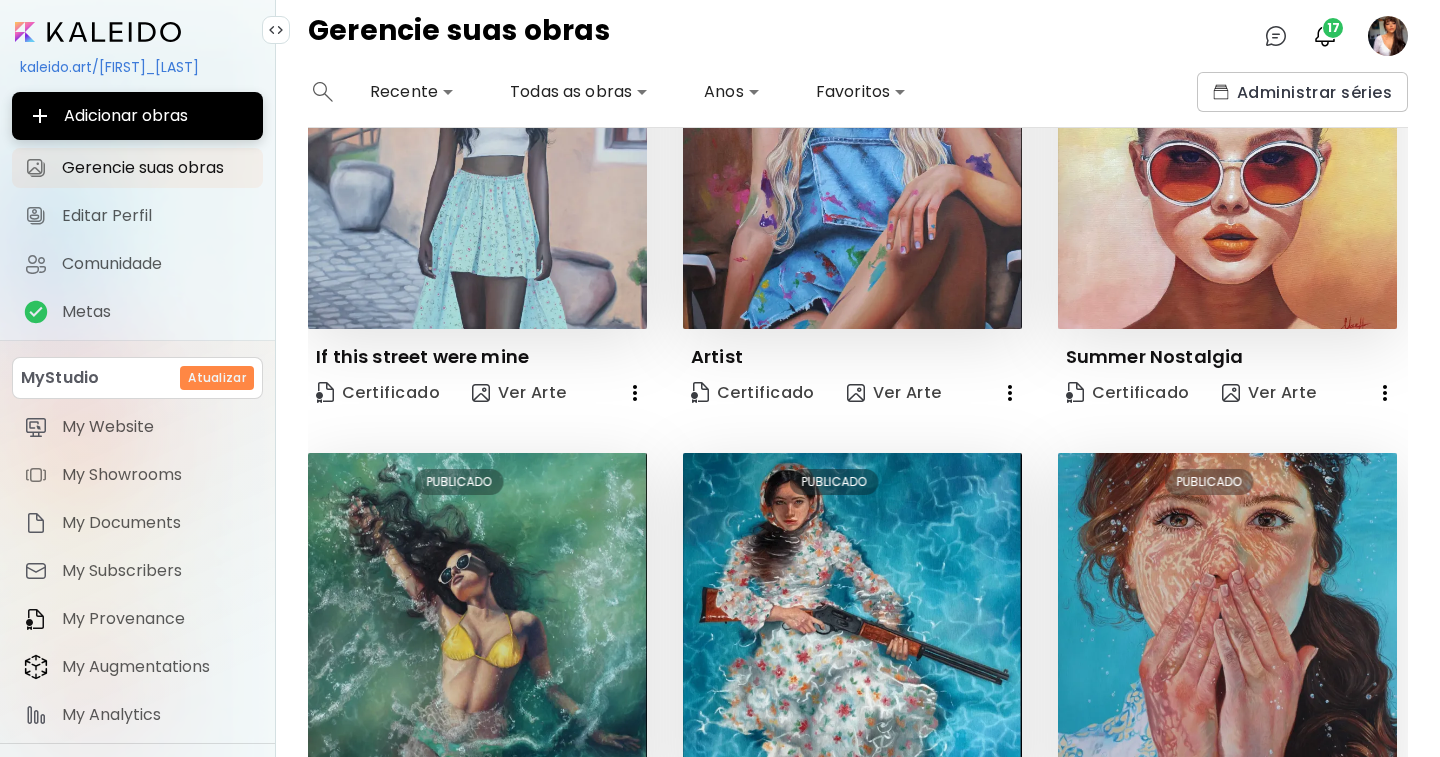 scroll, scrollTop: 1297, scrollLeft: 0, axis: vertical 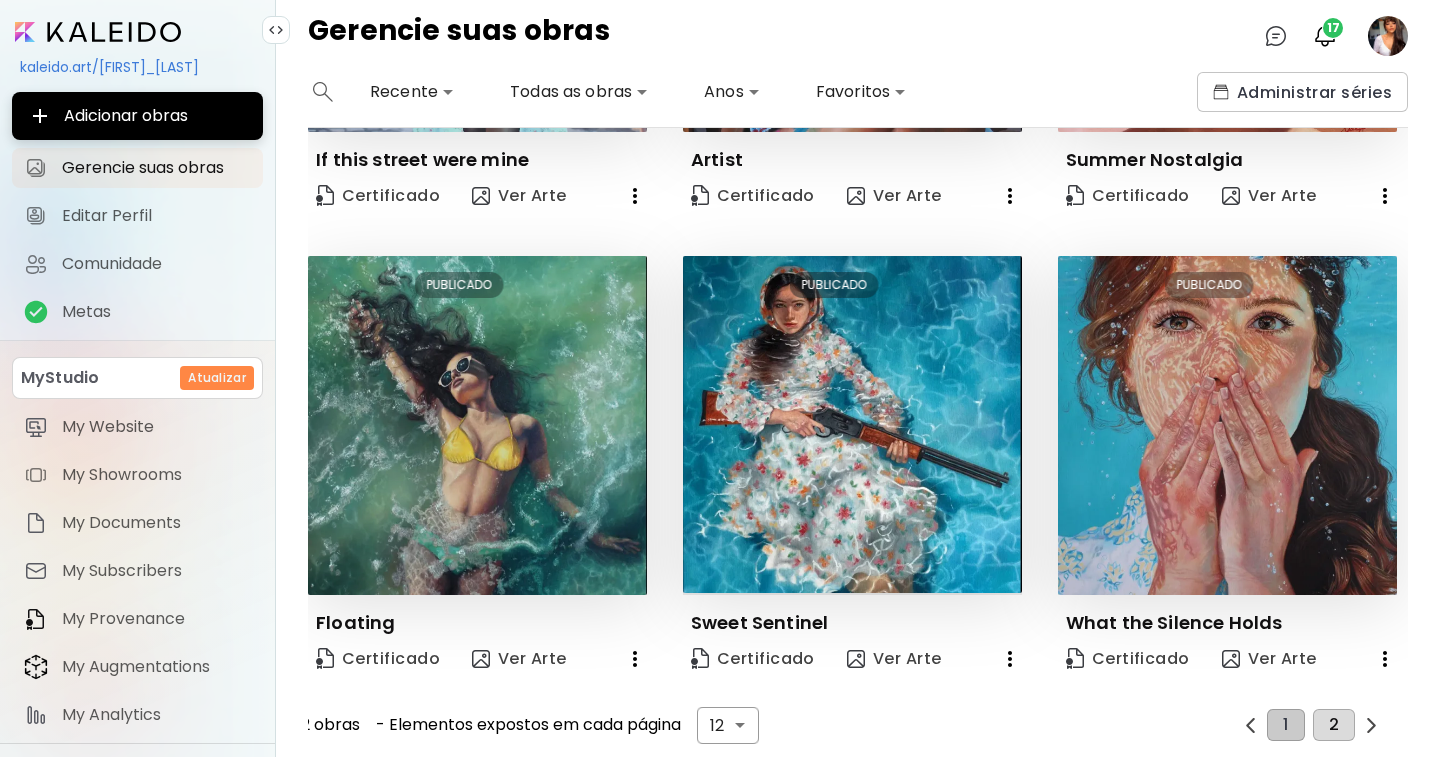 click on "2" at bounding box center (1334, 725) 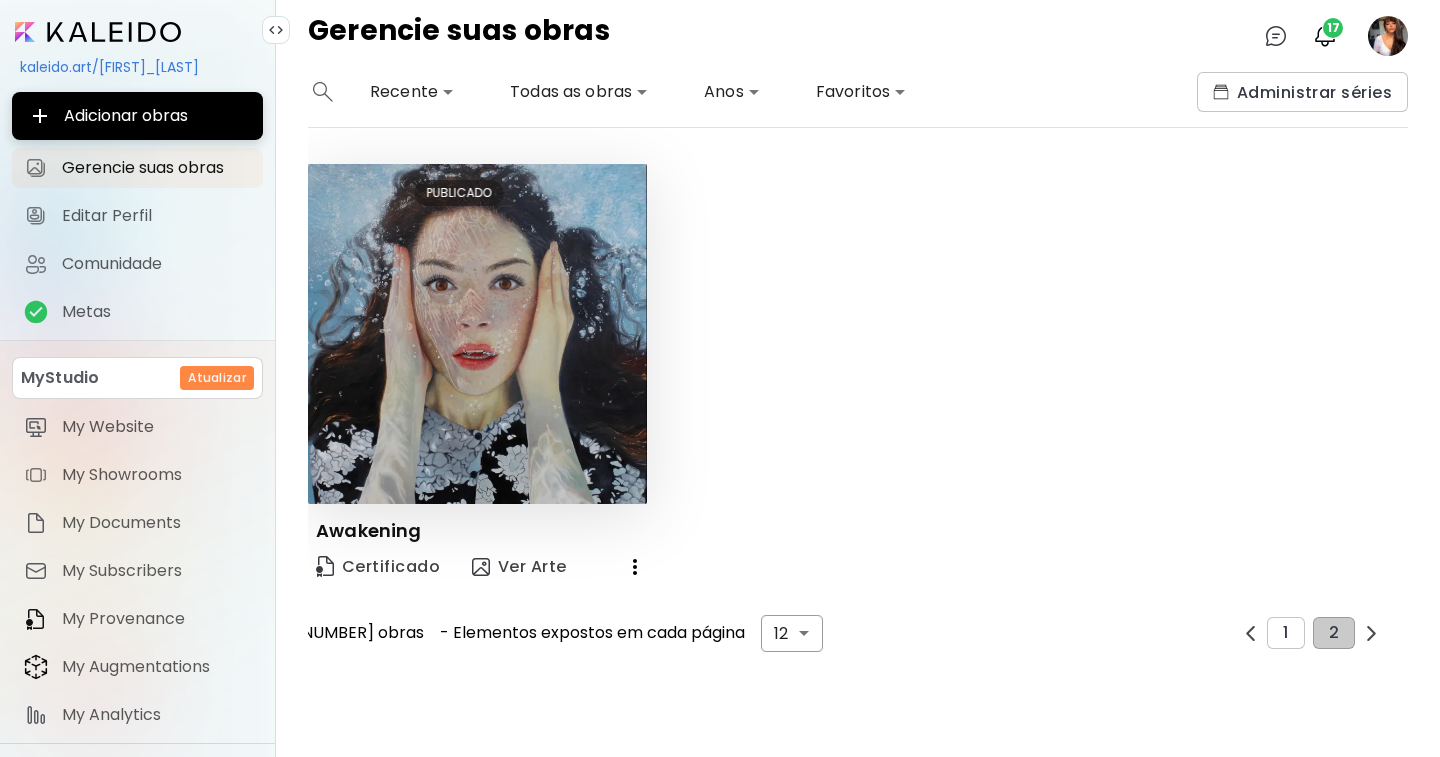 scroll, scrollTop: 0, scrollLeft: 0, axis: both 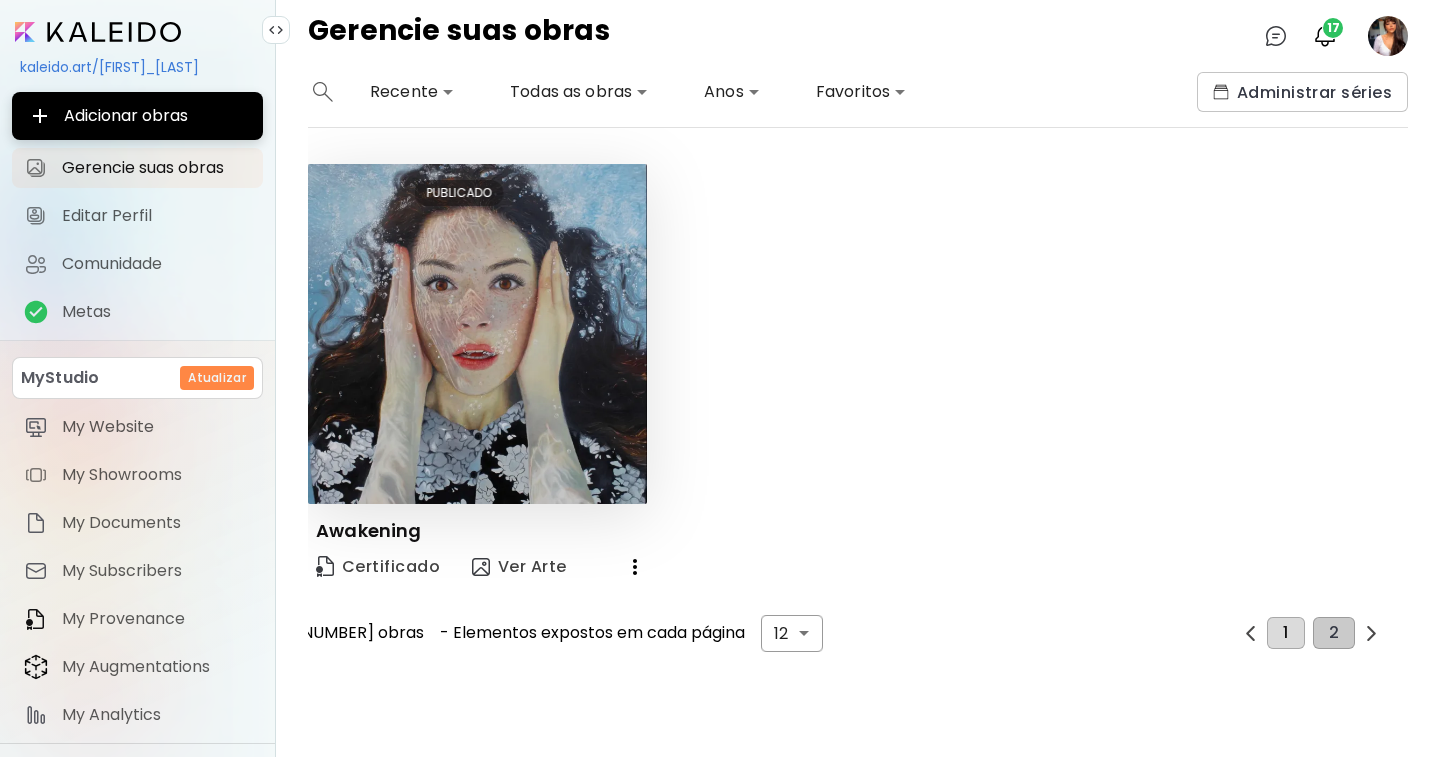 click on "1" at bounding box center (1285, 633) 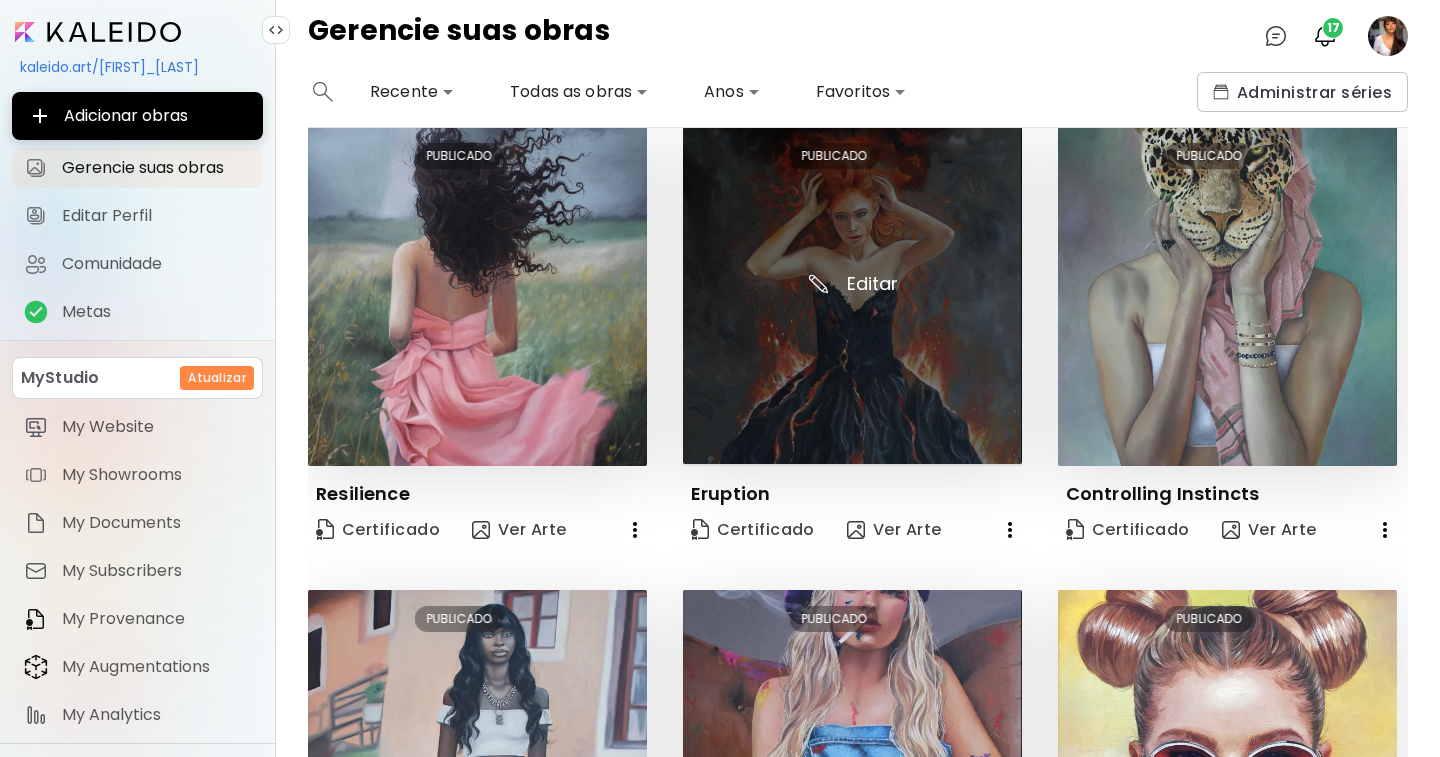 scroll, scrollTop: 0, scrollLeft: 0, axis: both 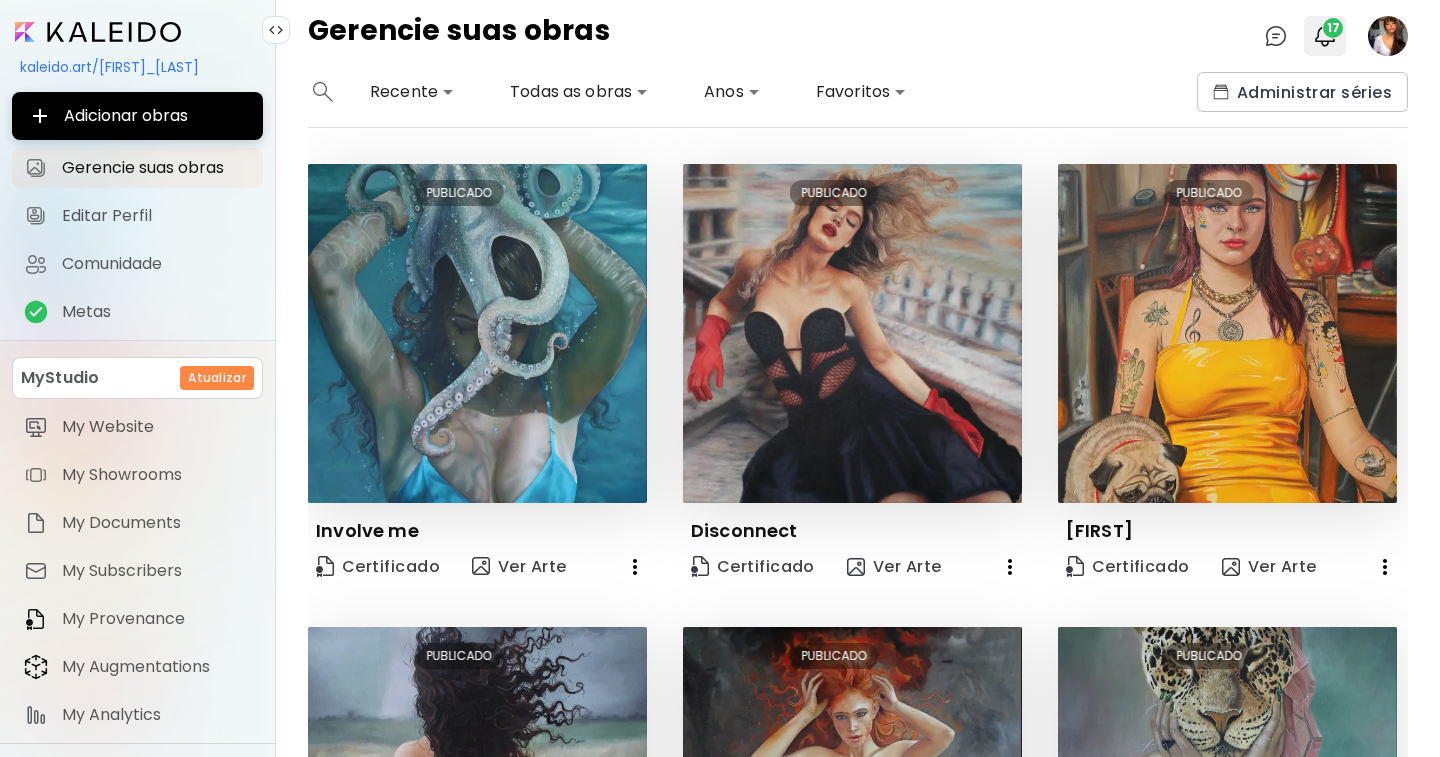 click on "17" at bounding box center (1333, 28) 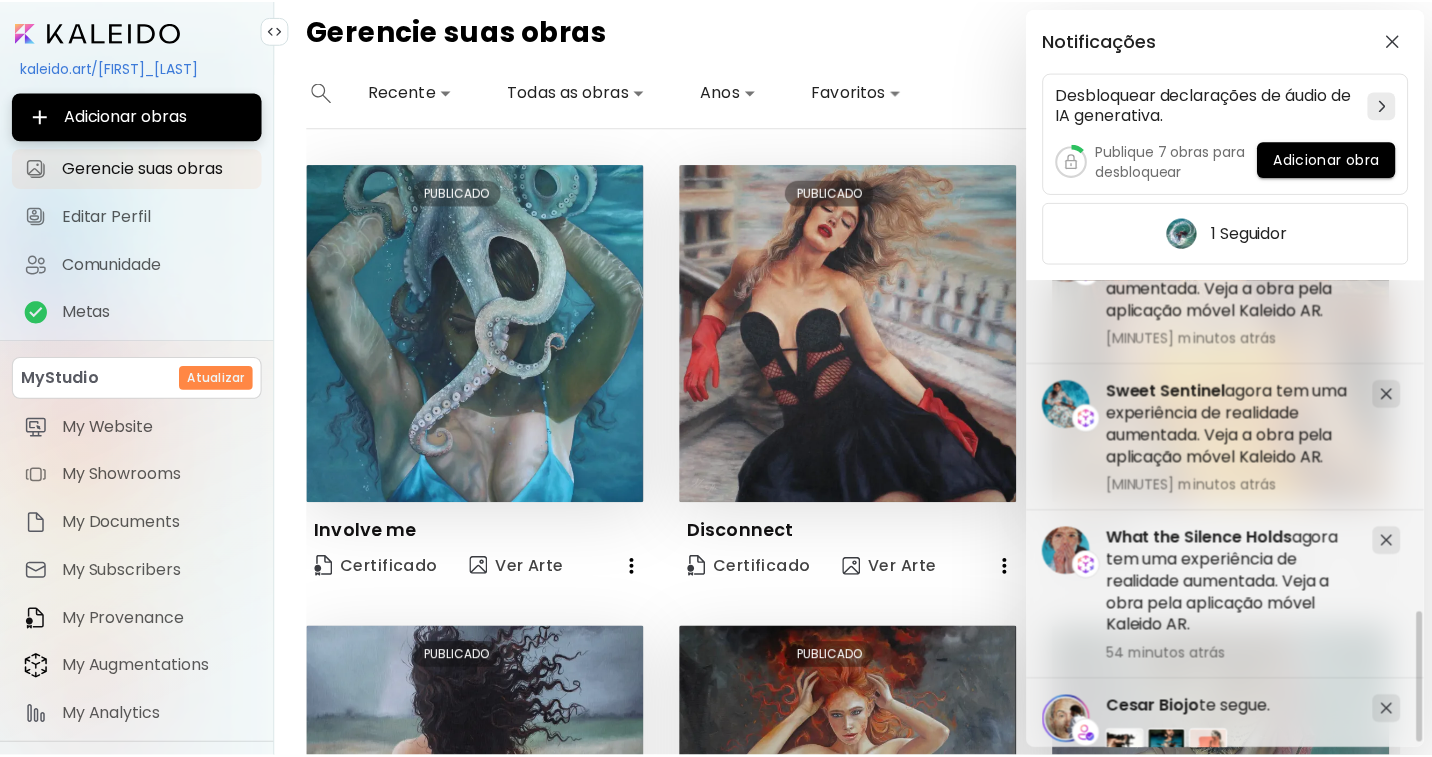 scroll, scrollTop: 1198, scrollLeft: 0, axis: vertical 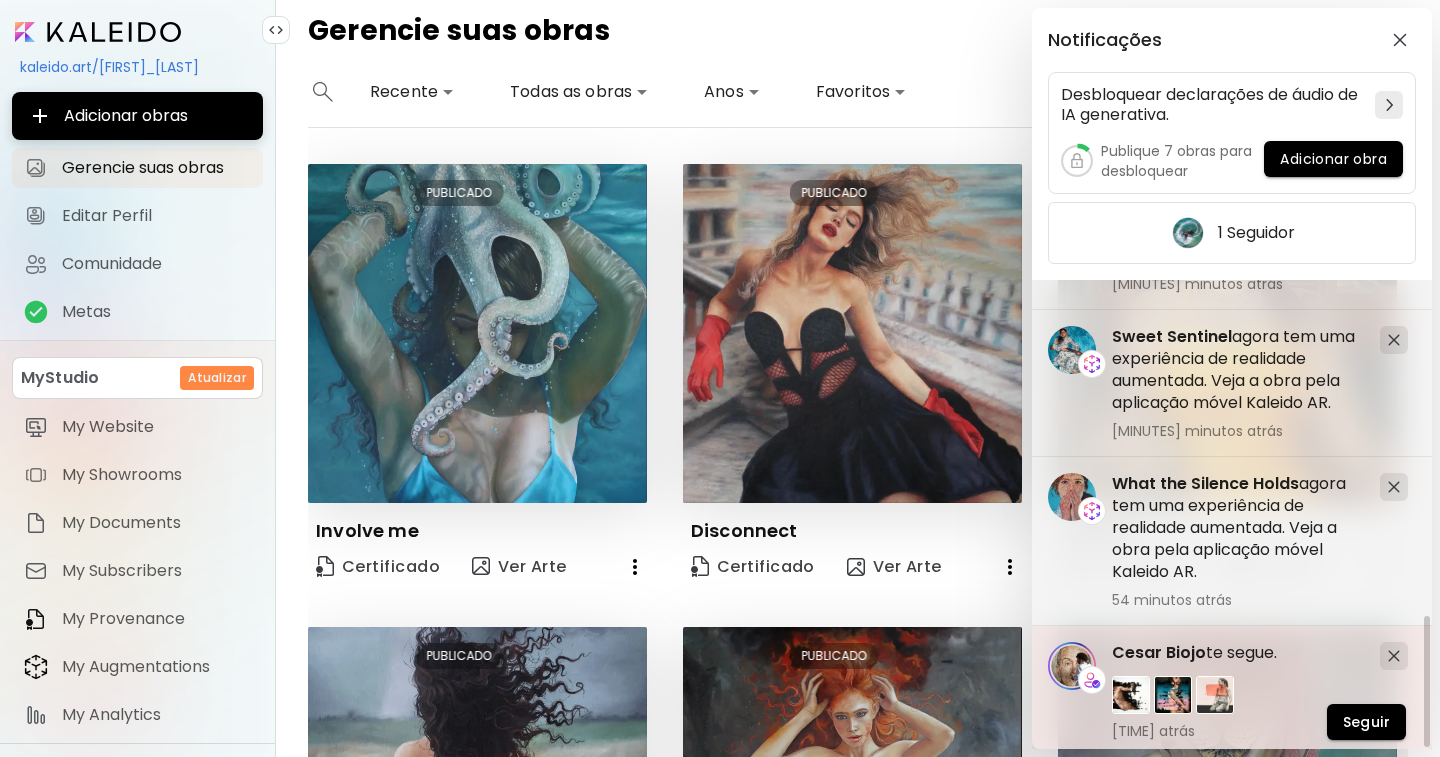 click on "Cesar Biojo" at bounding box center (1159, 652) 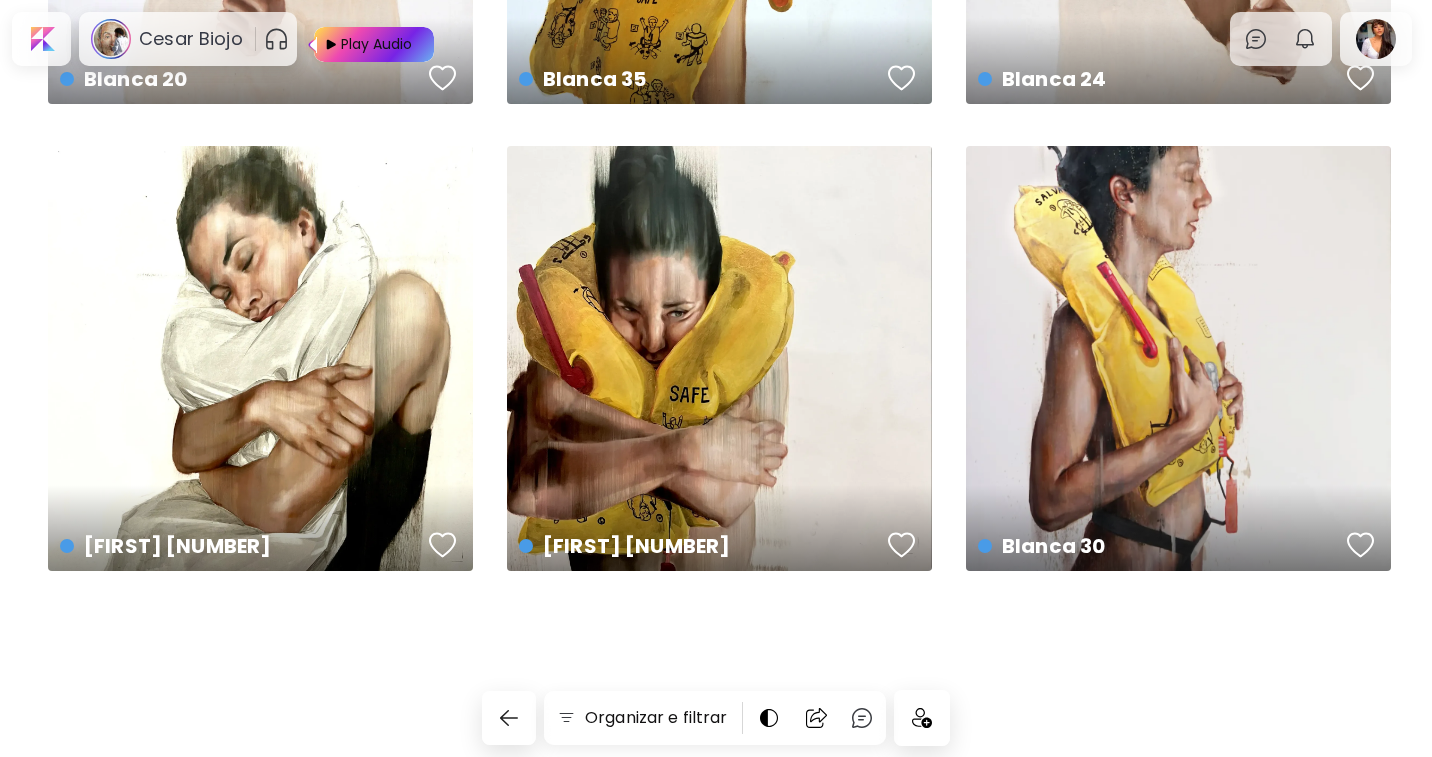 scroll, scrollTop: 0, scrollLeft: 0, axis: both 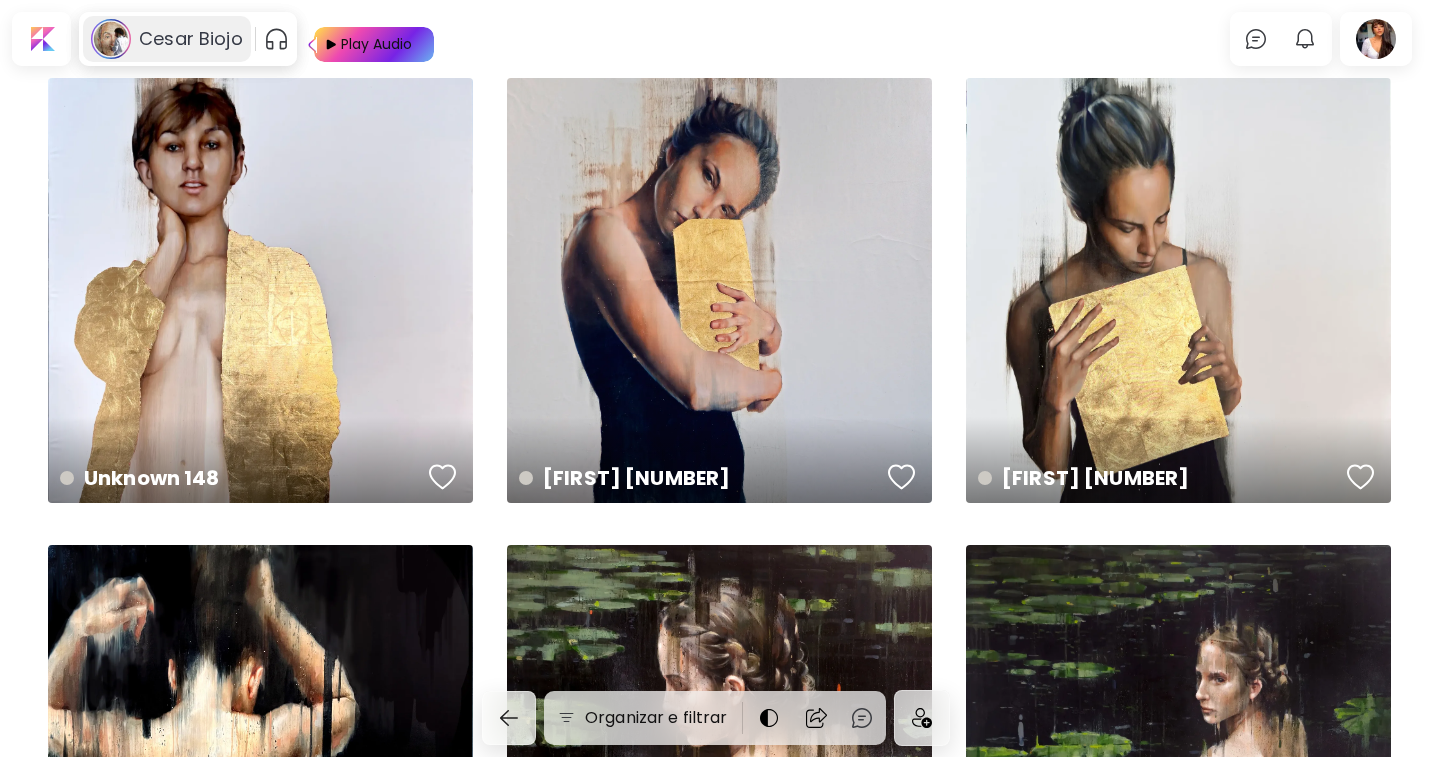 click on "Cesar Biojo" at bounding box center (191, 39) 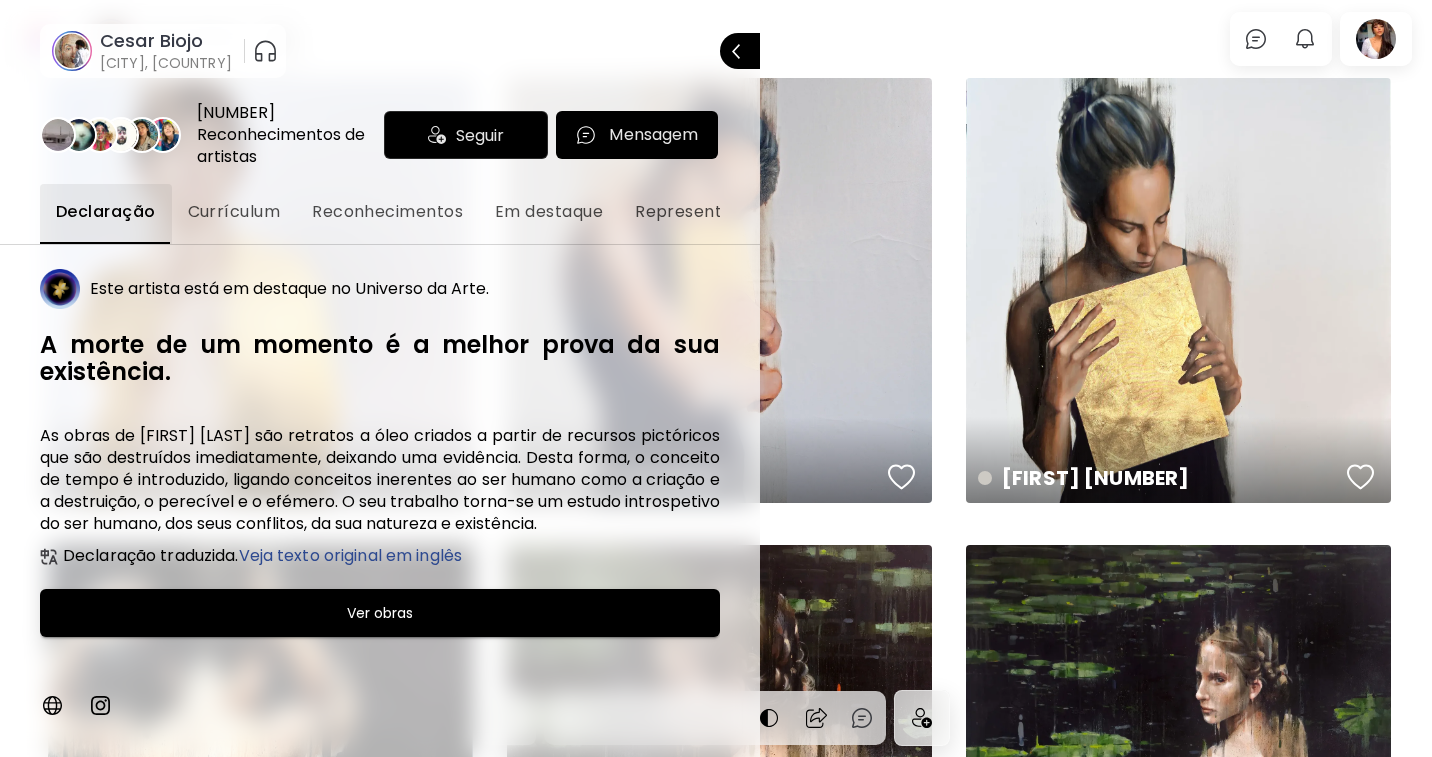click on "Seguir" at bounding box center (466, 135) 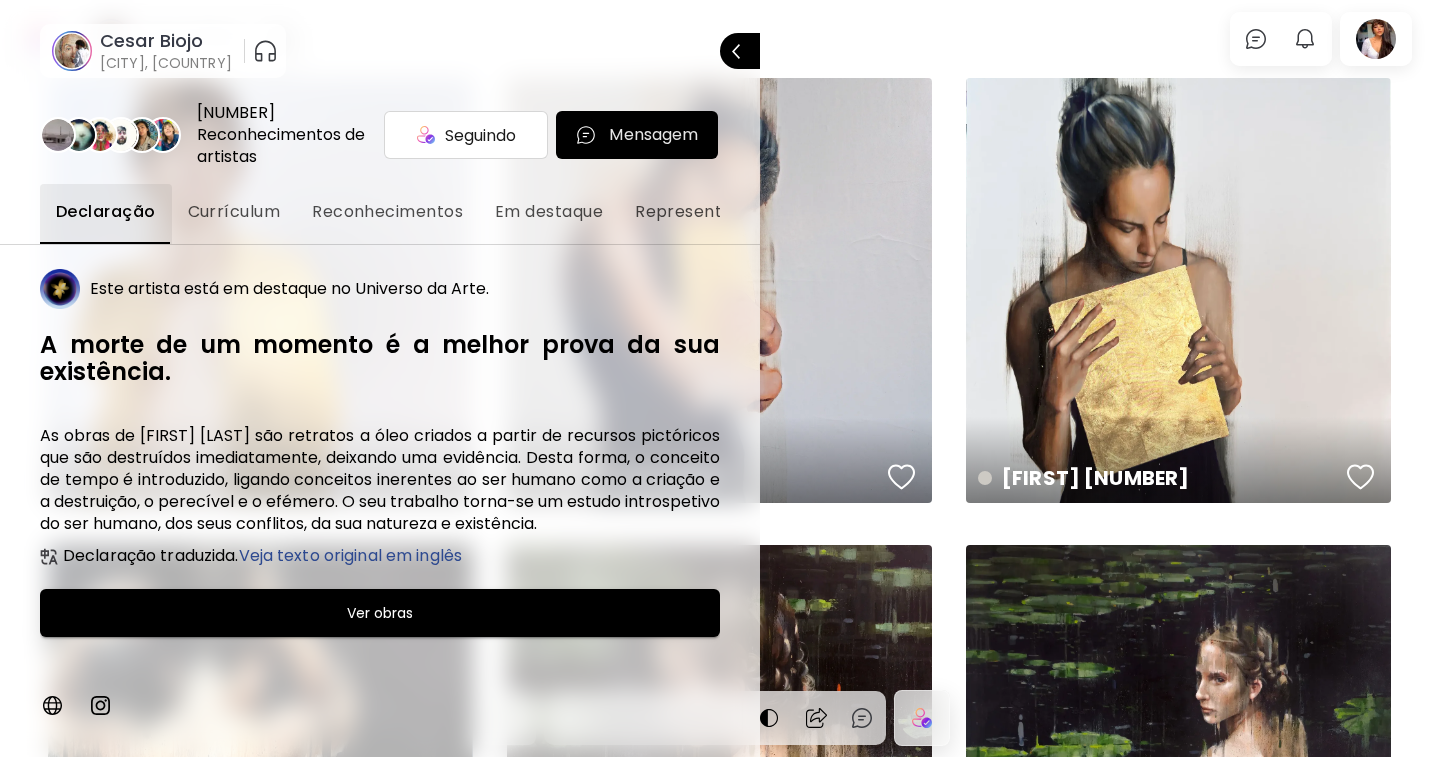 scroll, scrollTop: 200, scrollLeft: 0, axis: vertical 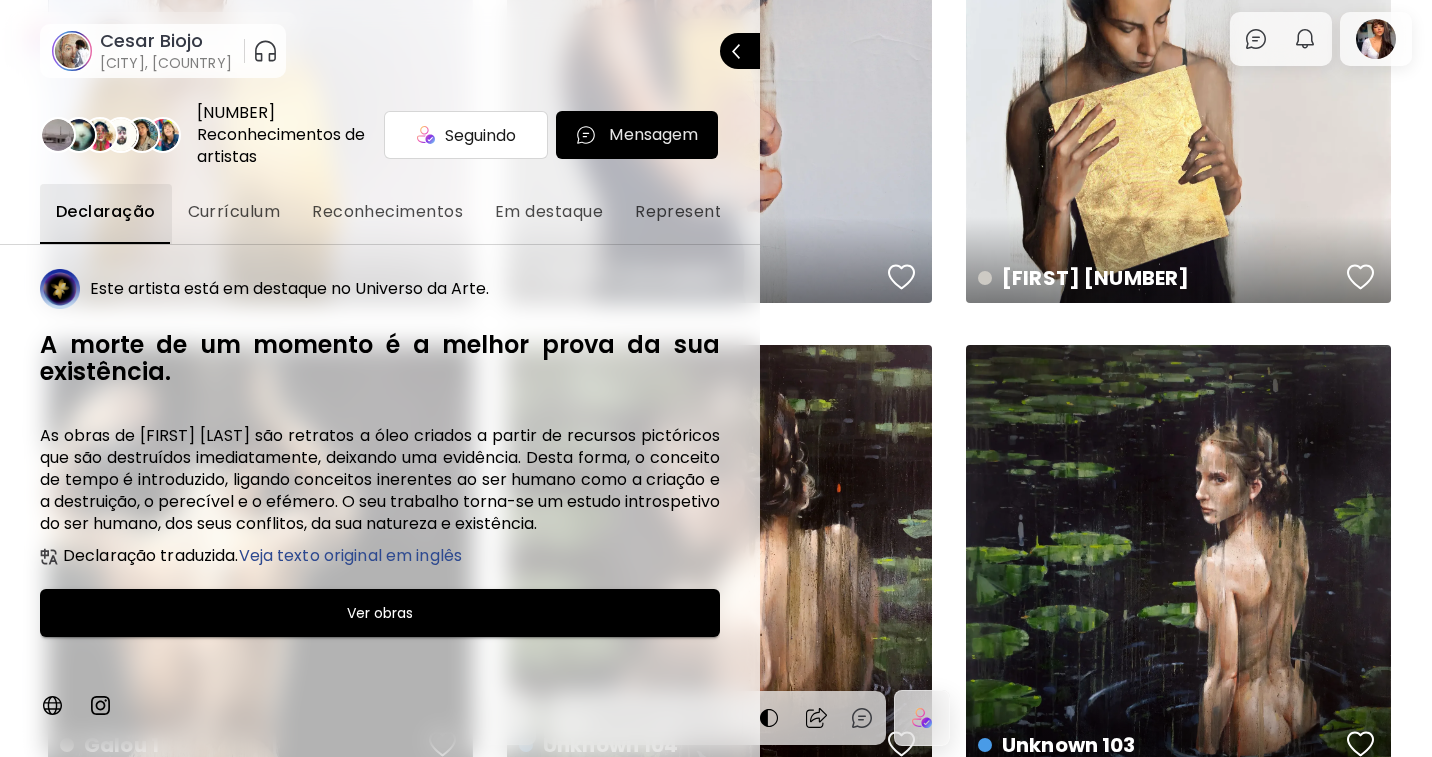 click 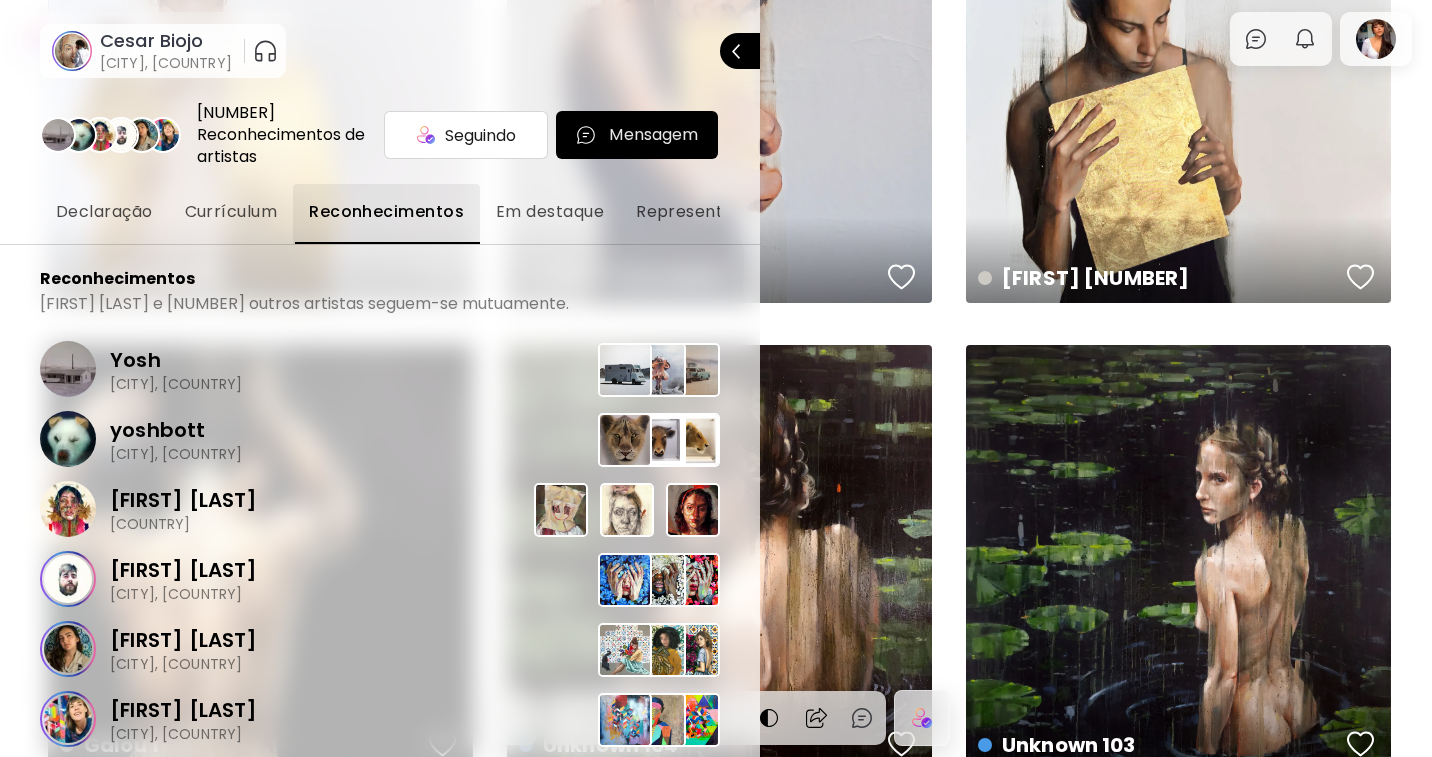click on "Lina Coy" at bounding box center [184, 500] 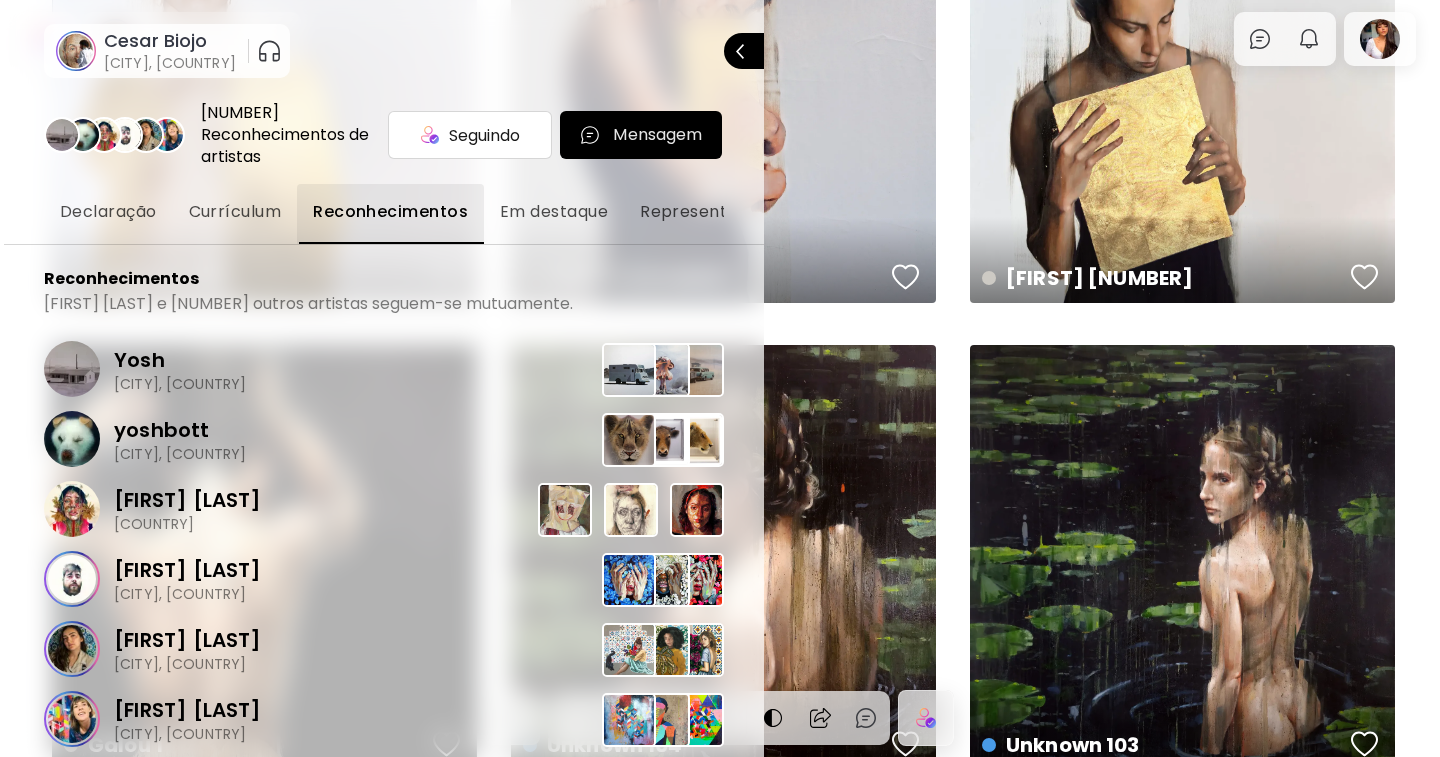 scroll, scrollTop: 0, scrollLeft: 0, axis: both 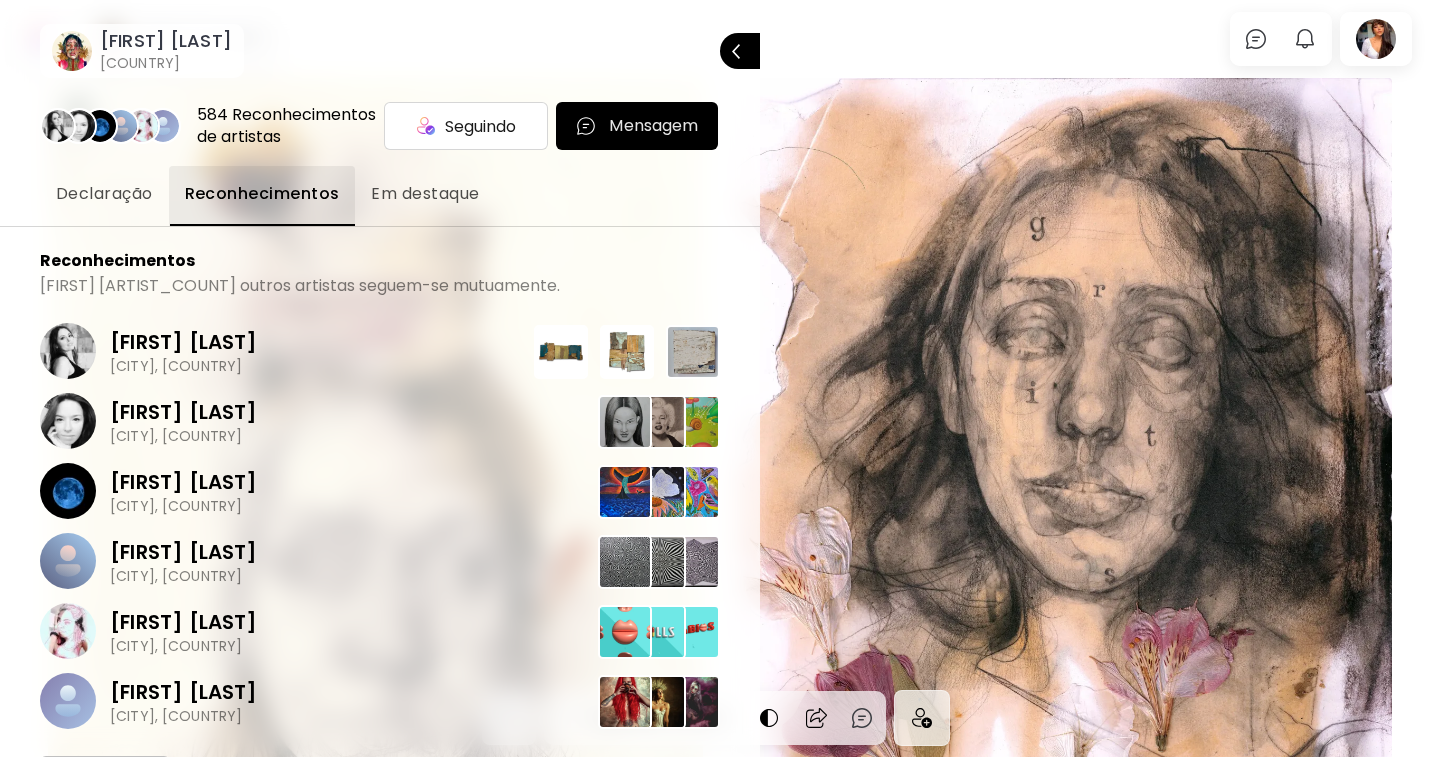 click on "Ivannia Lasso" at bounding box center (184, 342) 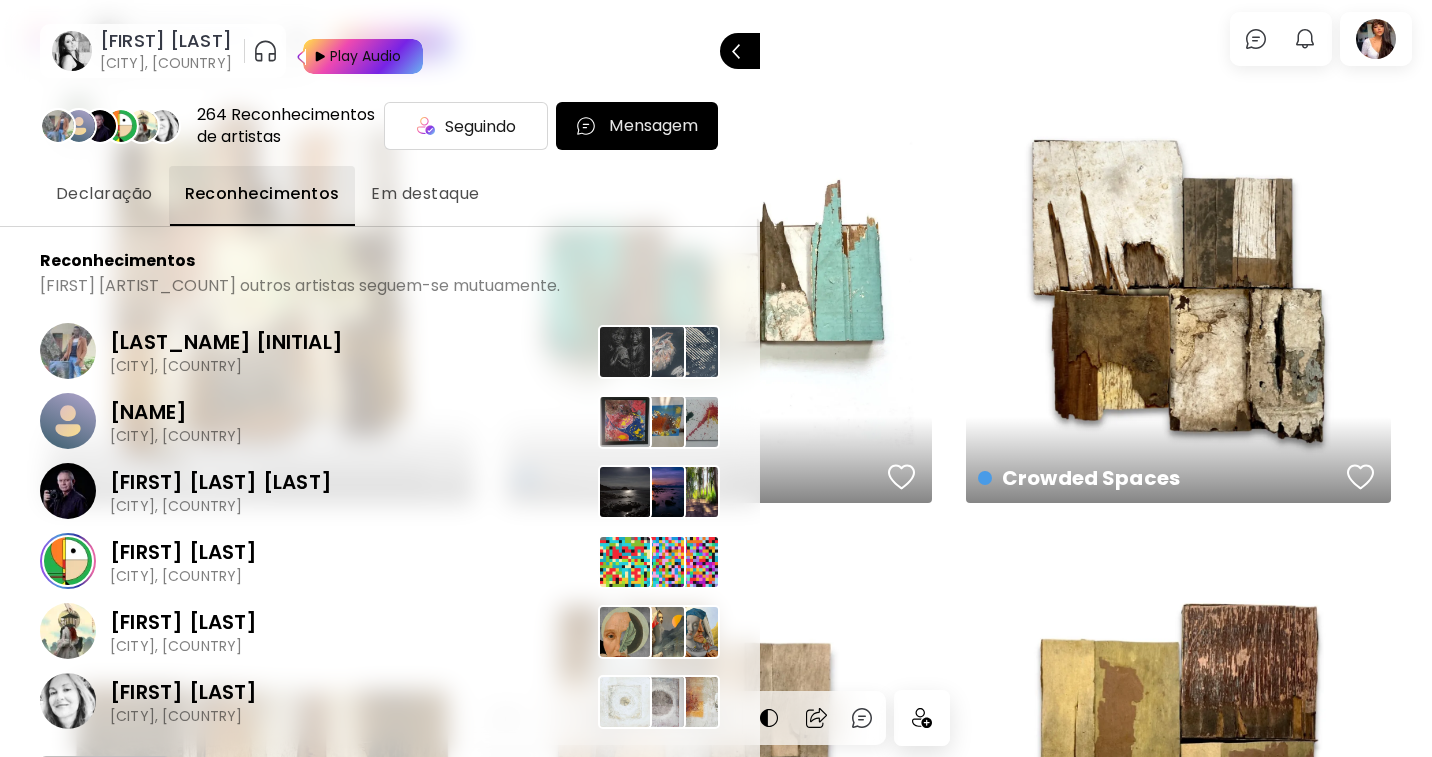 click at bounding box center (716, 378) 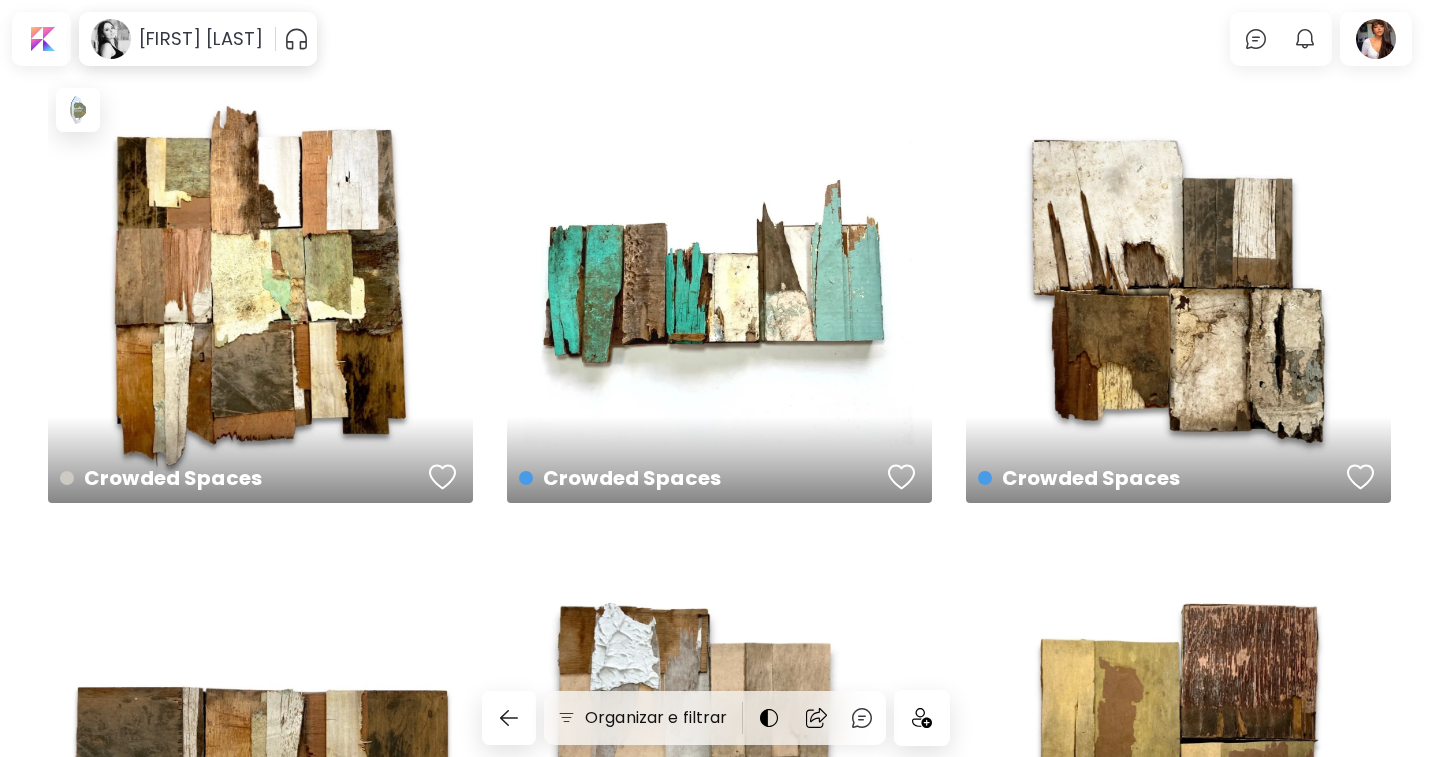 click at bounding box center [1376, 39] 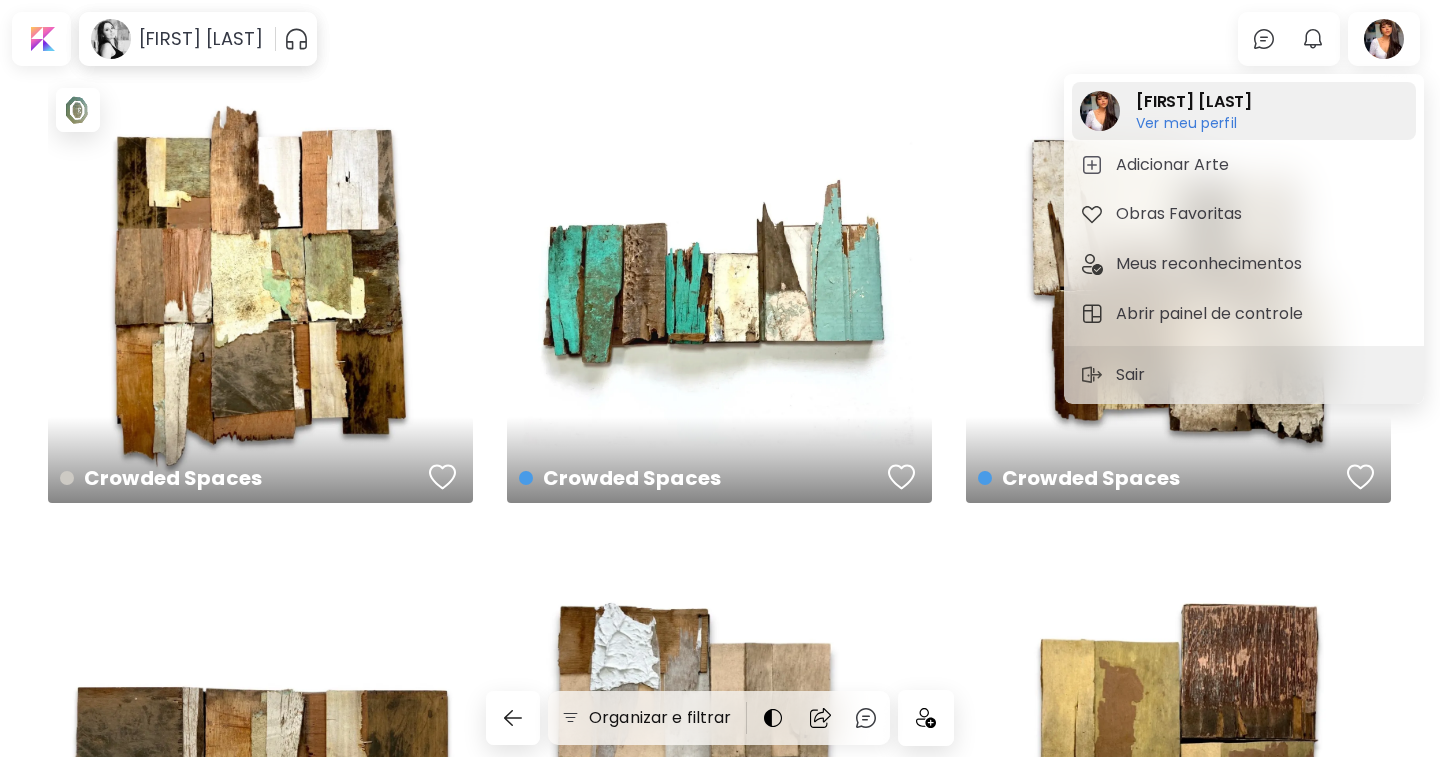 click on "Ver meu perfil" at bounding box center (1194, 123) 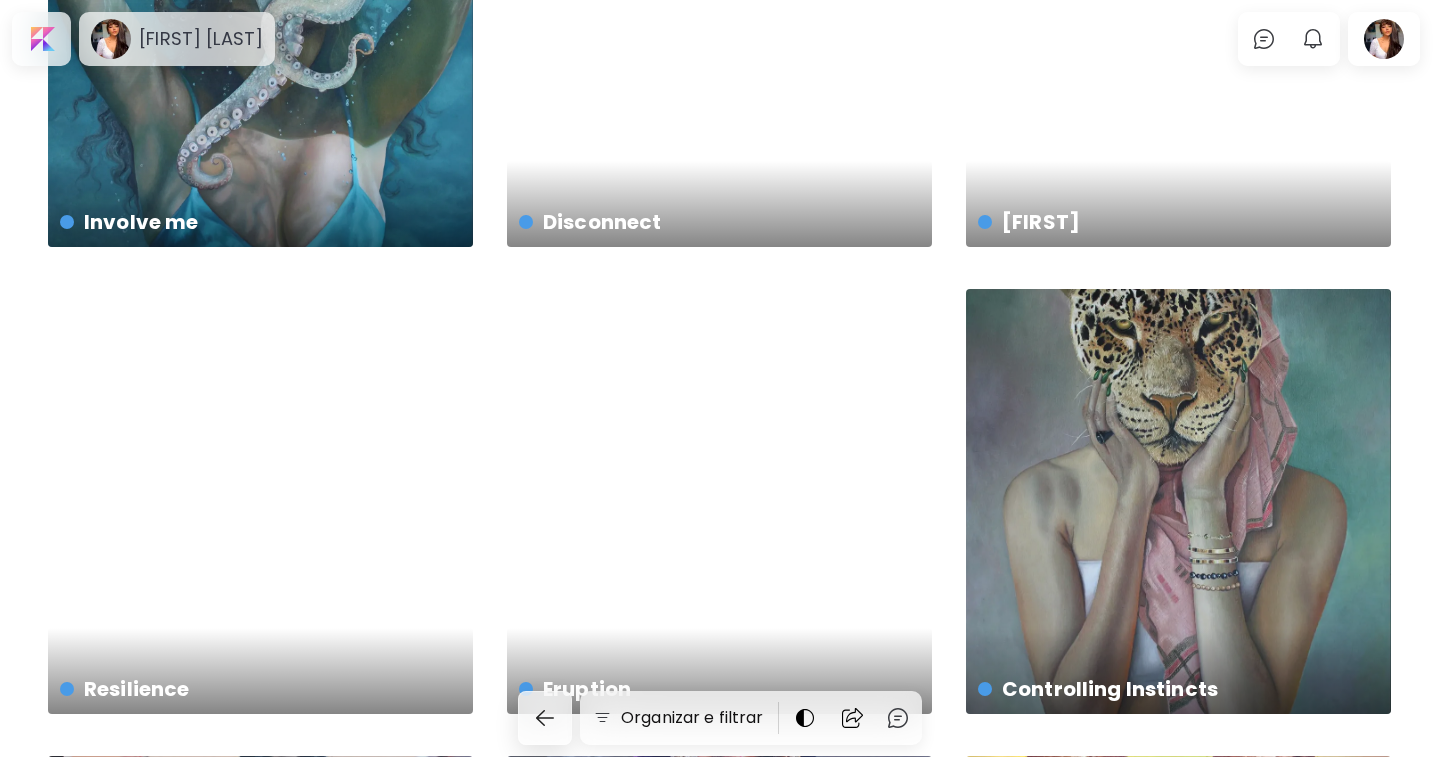 scroll, scrollTop: 0, scrollLeft: 0, axis: both 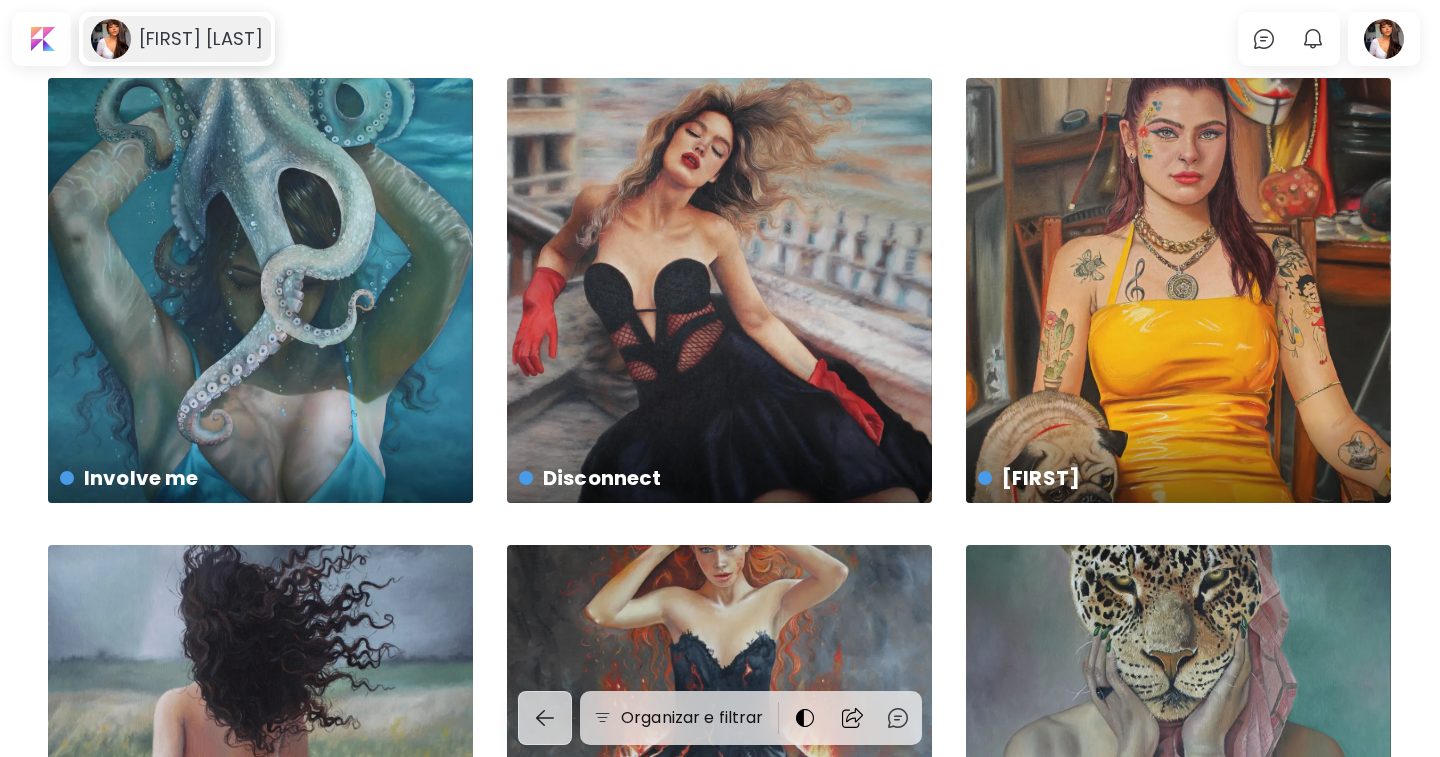 click on "[FIRST] [LAST]" at bounding box center [201, 39] 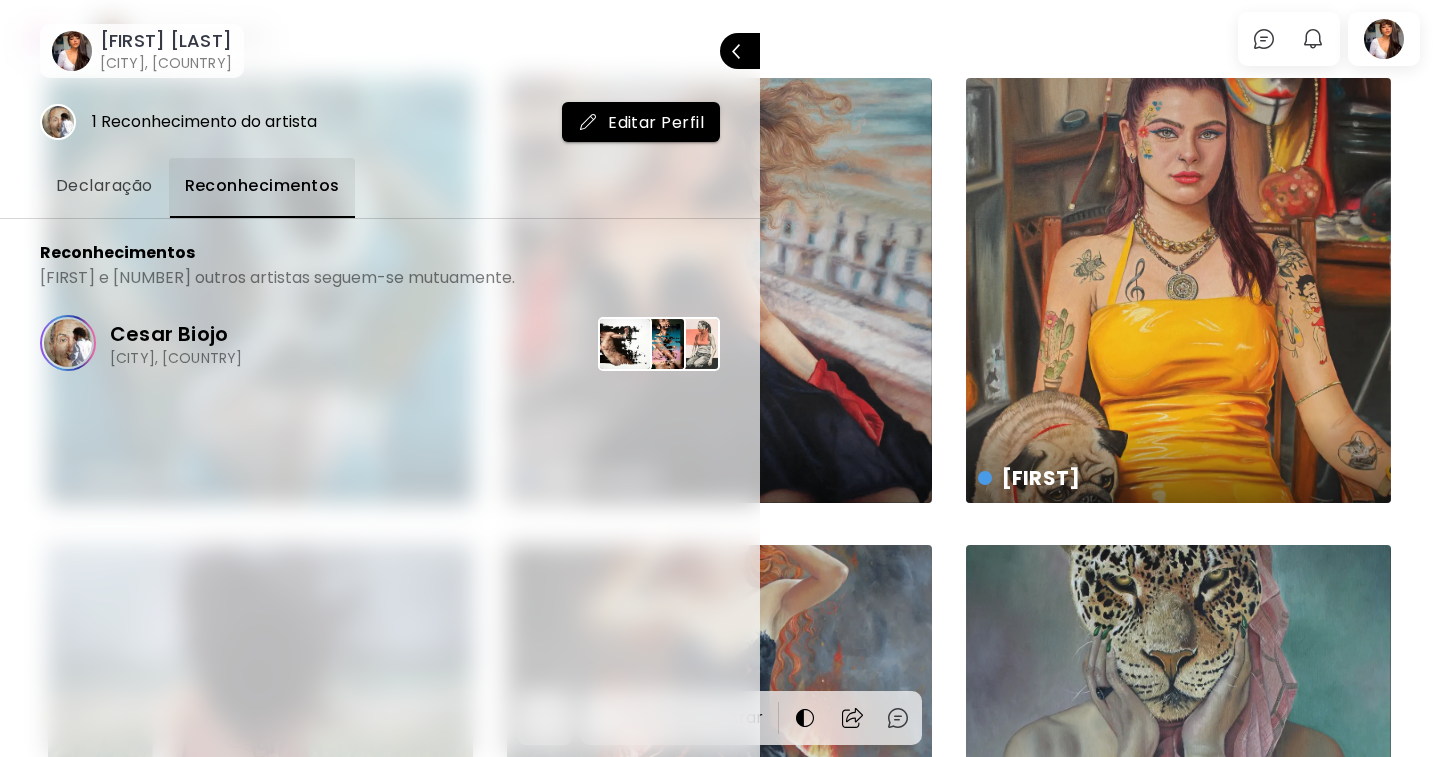 click on "Declaração" at bounding box center (104, 186) 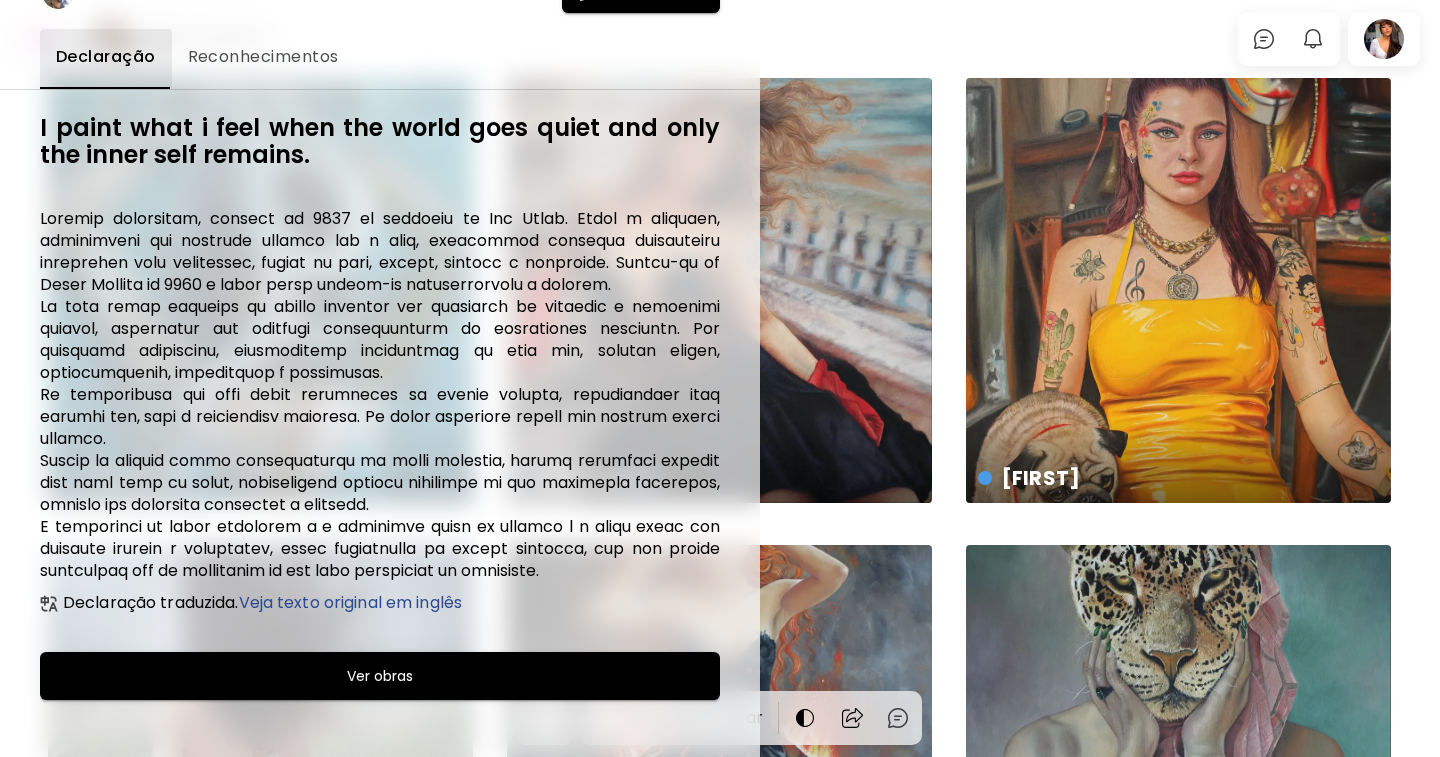 scroll, scrollTop: 144, scrollLeft: 0, axis: vertical 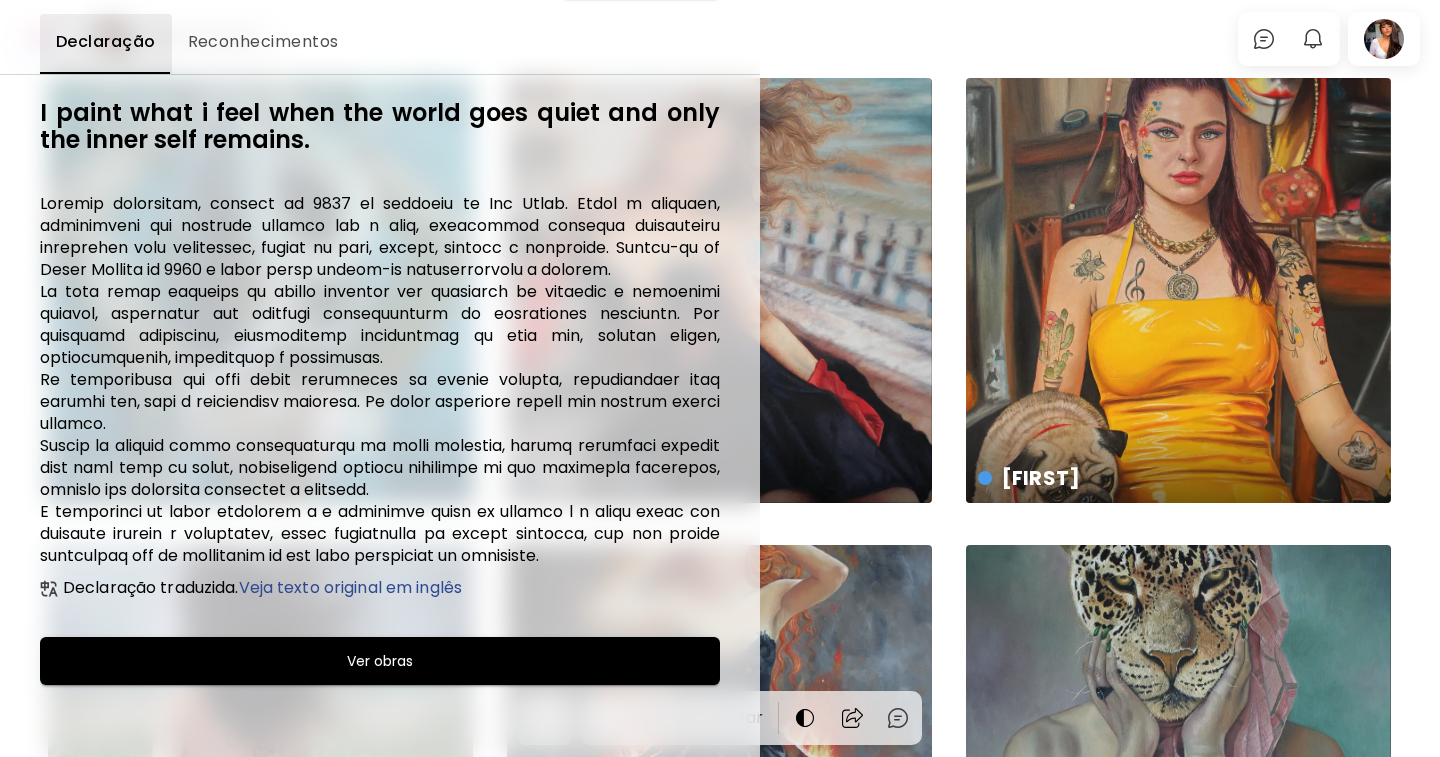 click on "Ver obras" at bounding box center [380, 661] 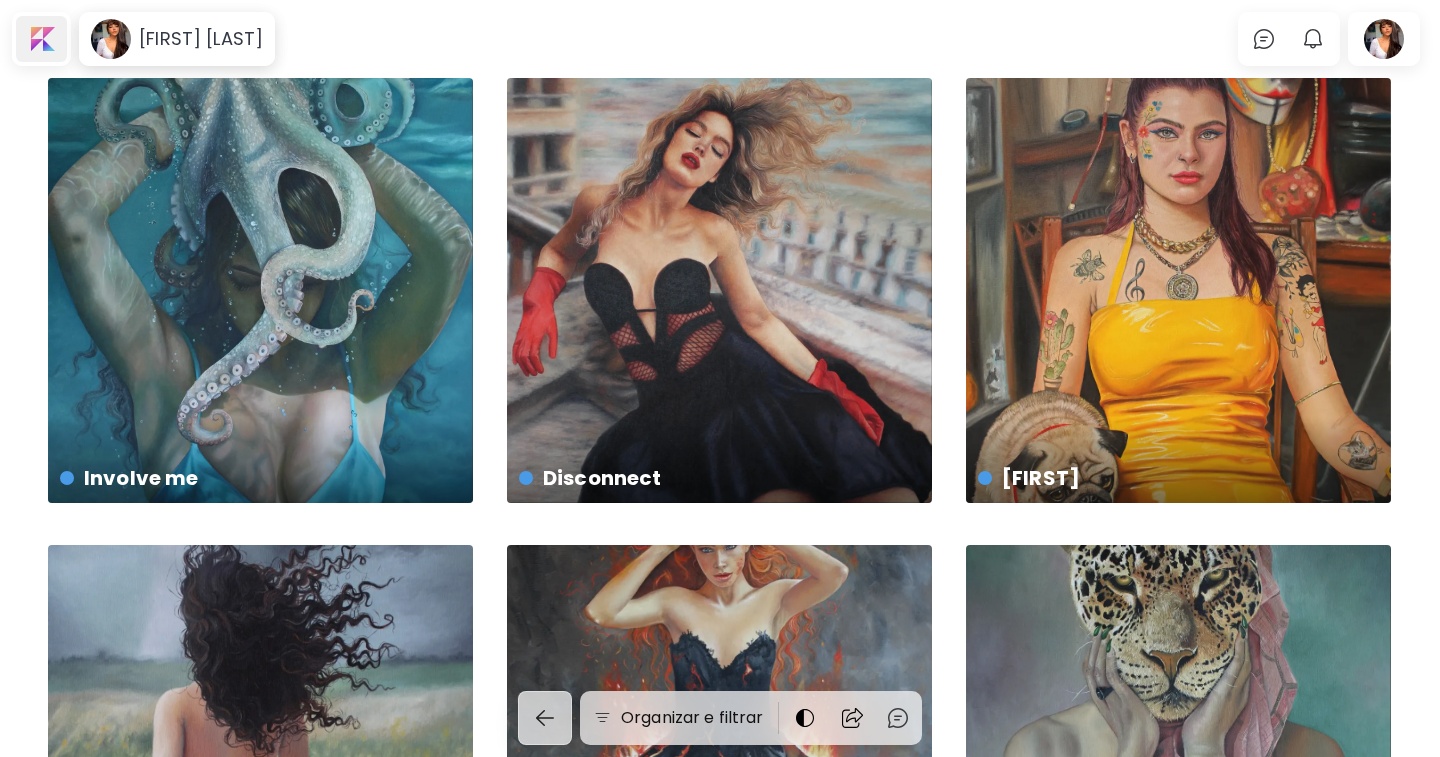 click at bounding box center (41, 39) 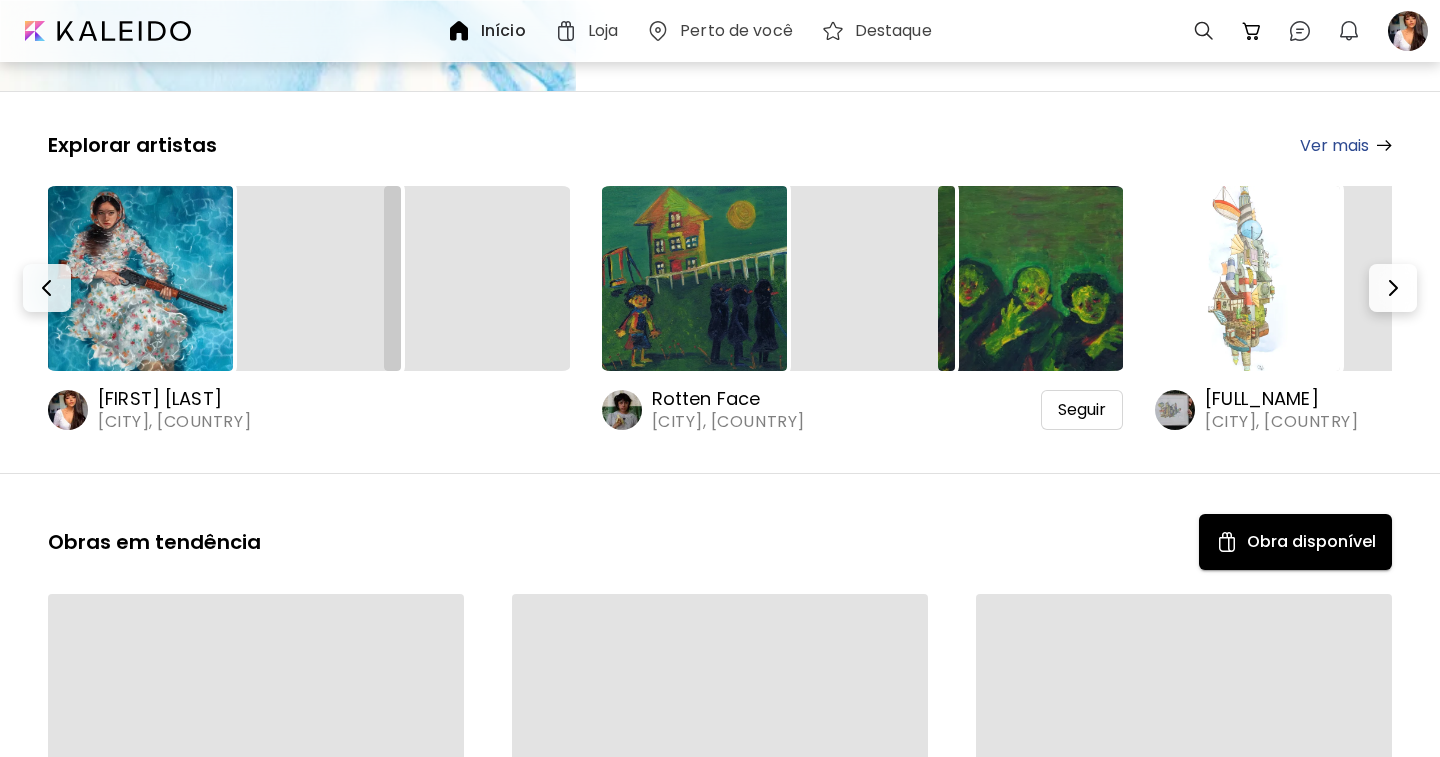 scroll, scrollTop: 800, scrollLeft: 0, axis: vertical 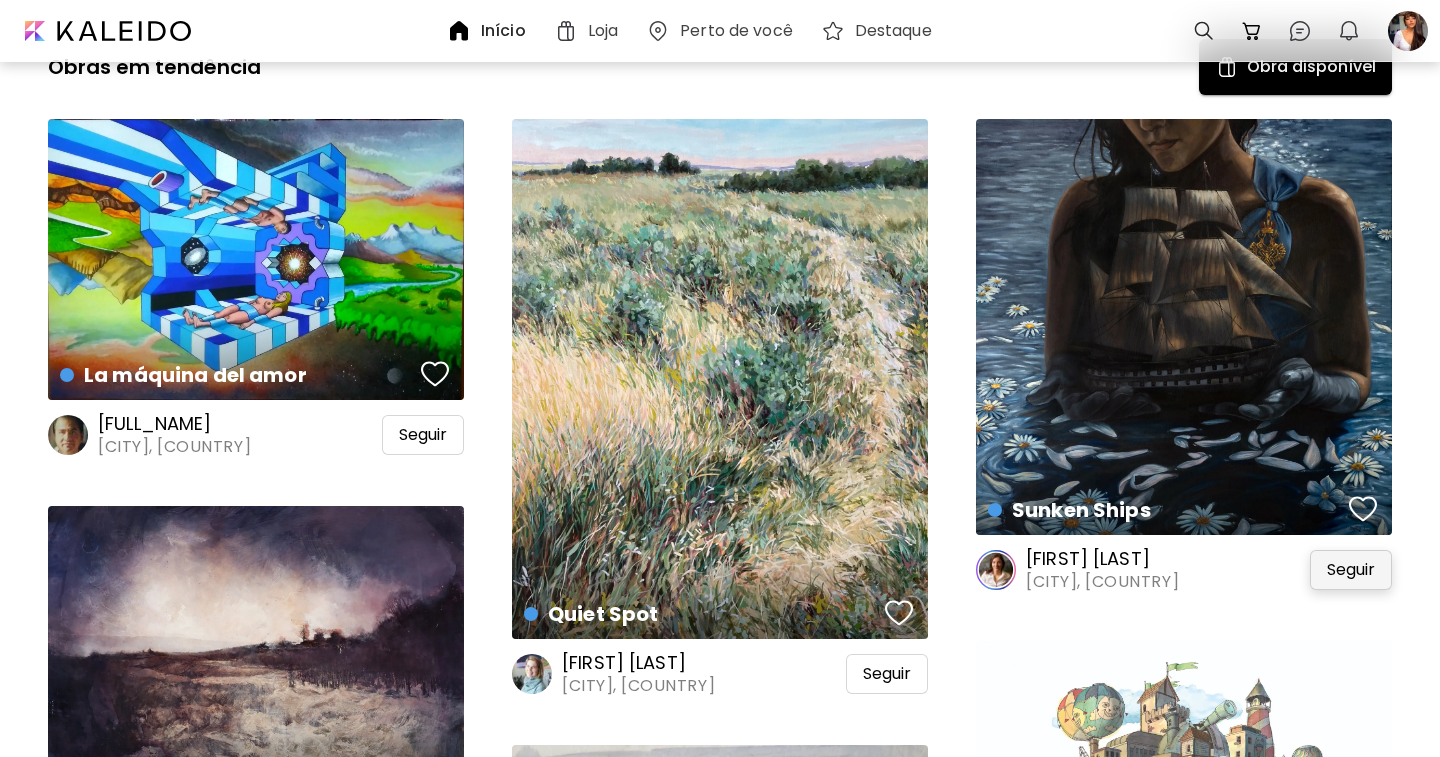 click on "Seguir" at bounding box center [1351, 570] 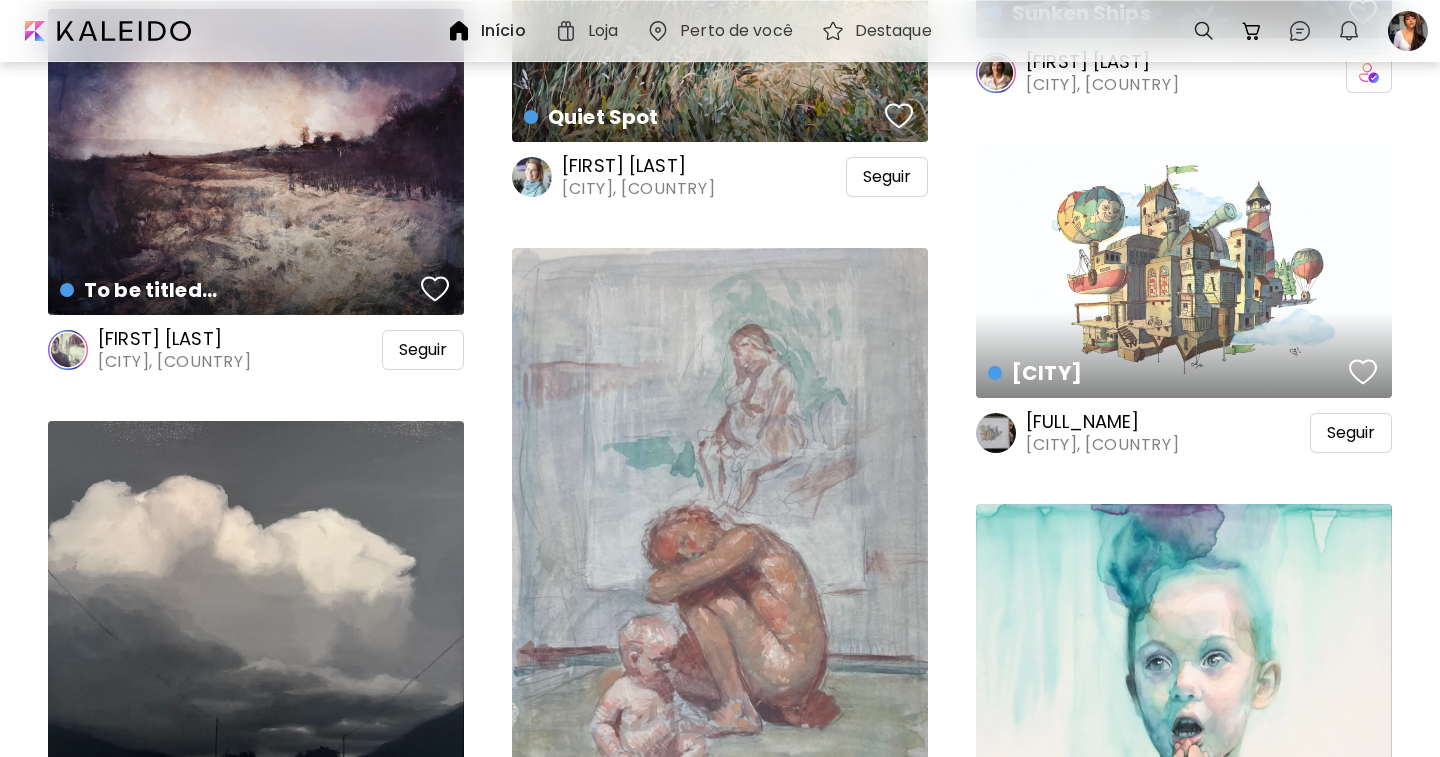 scroll, scrollTop: 1300, scrollLeft: 0, axis: vertical 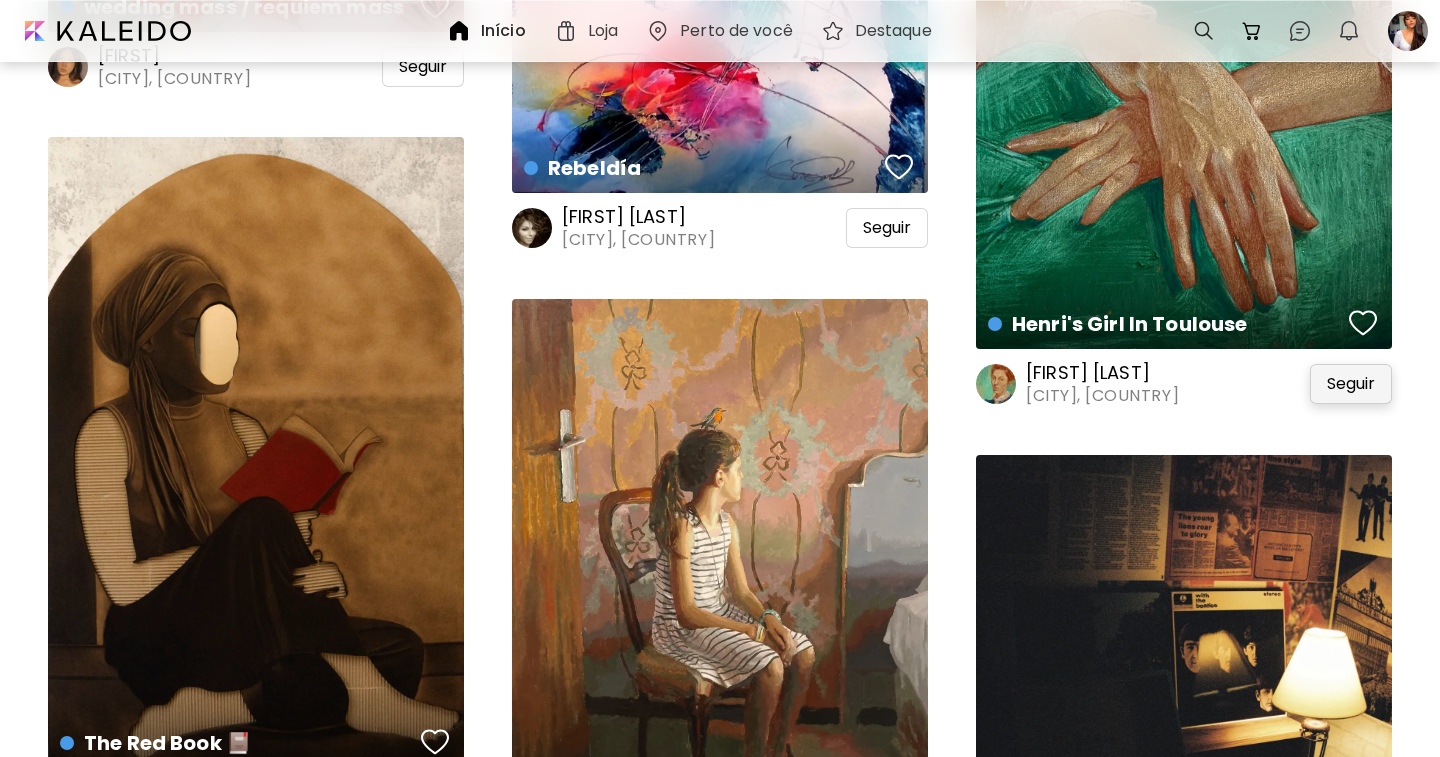 click on "Seguir" at bounding box center [1351, 384] 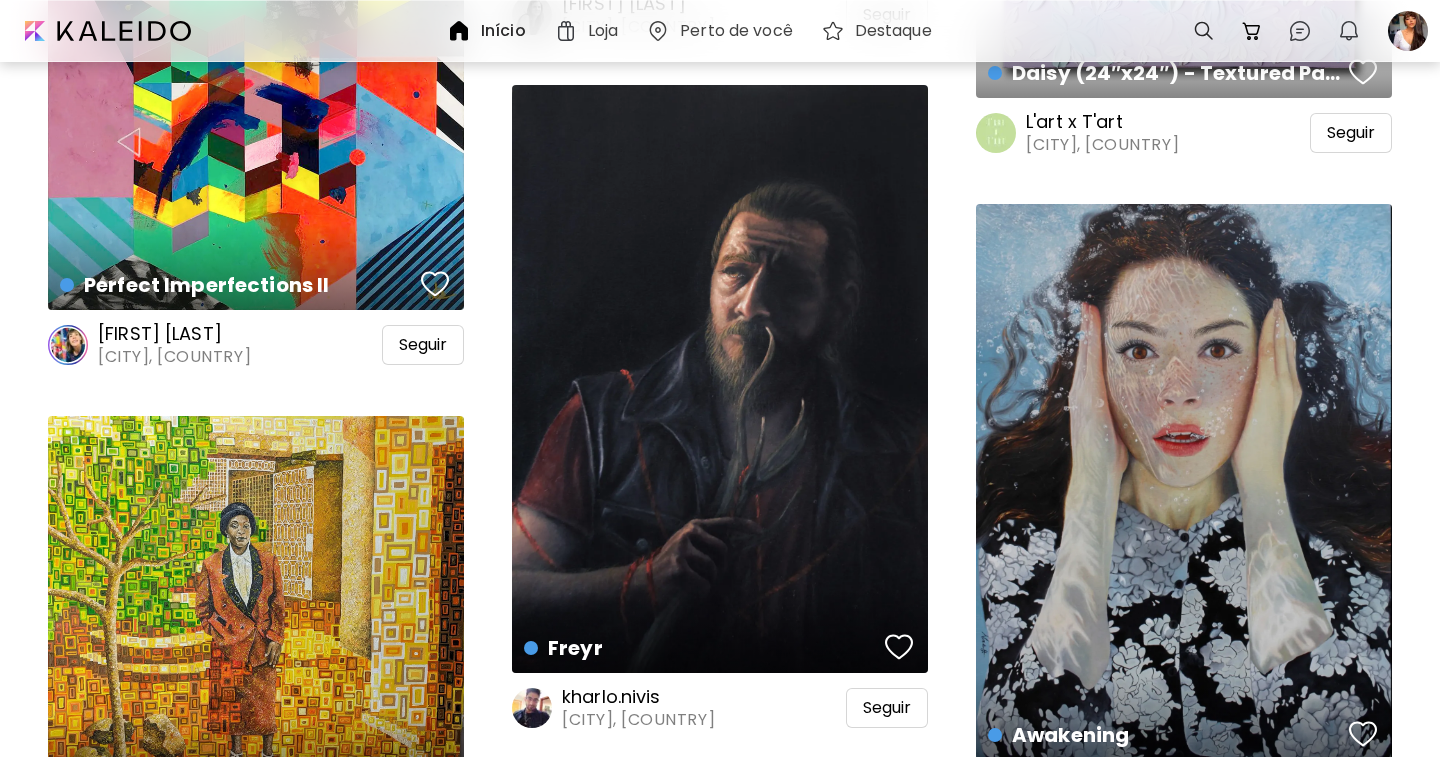 scroll, scrollTop: 4400, scrollLeft: 0, axis: vertical 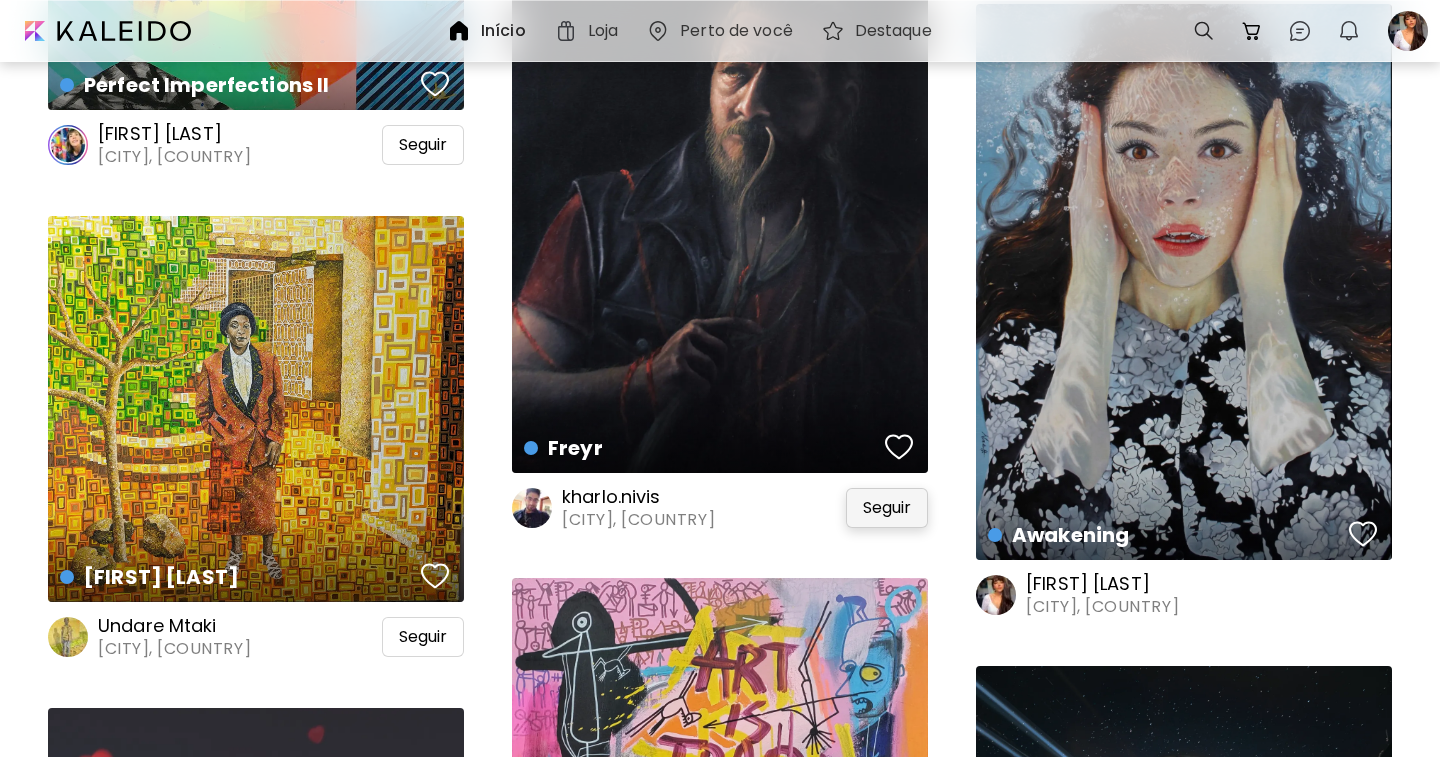 click on "Seguir" at bounding box center [887, 508] 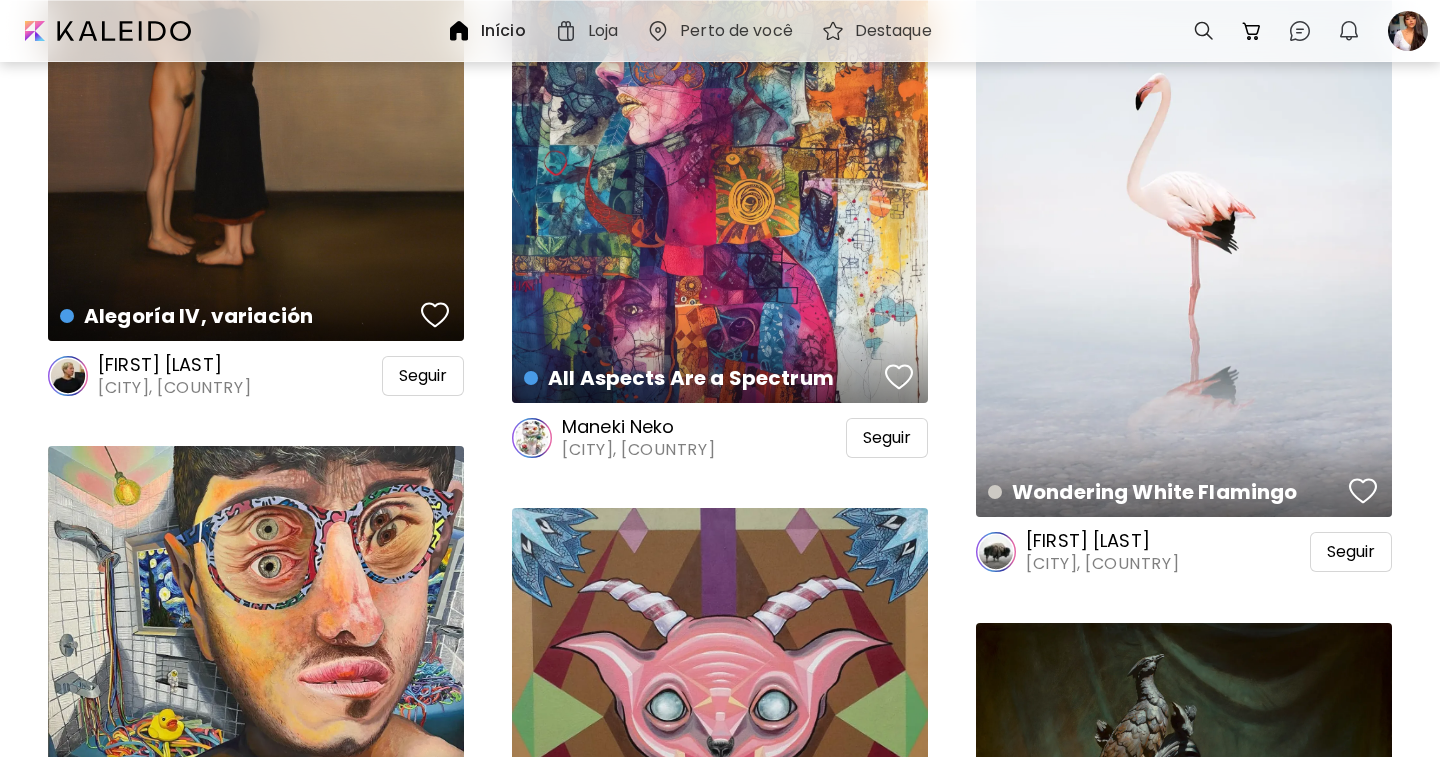 scroll, scrollTop: 5600, scrollLeft: 0, axis: vertical 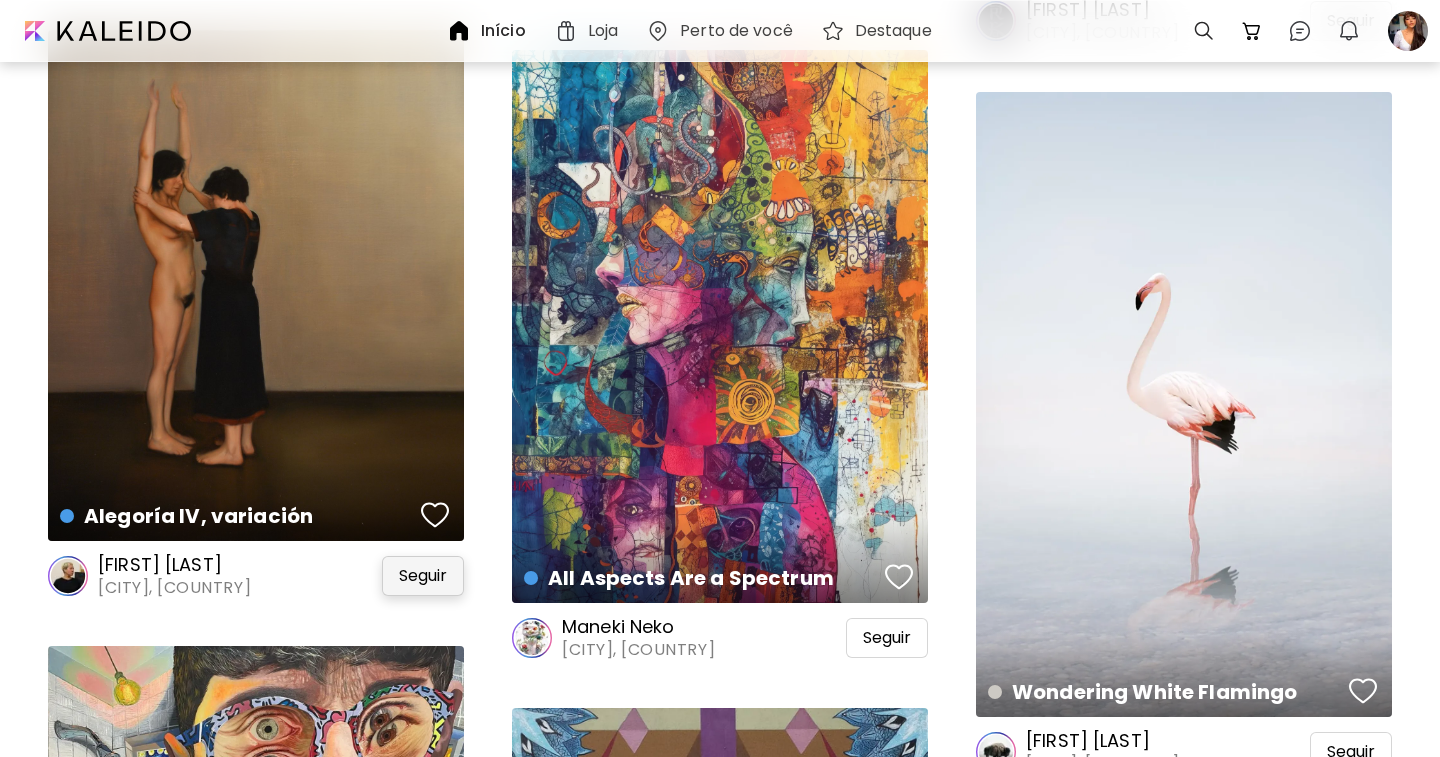 click on "Seguir" at bounding box center [423, 576] 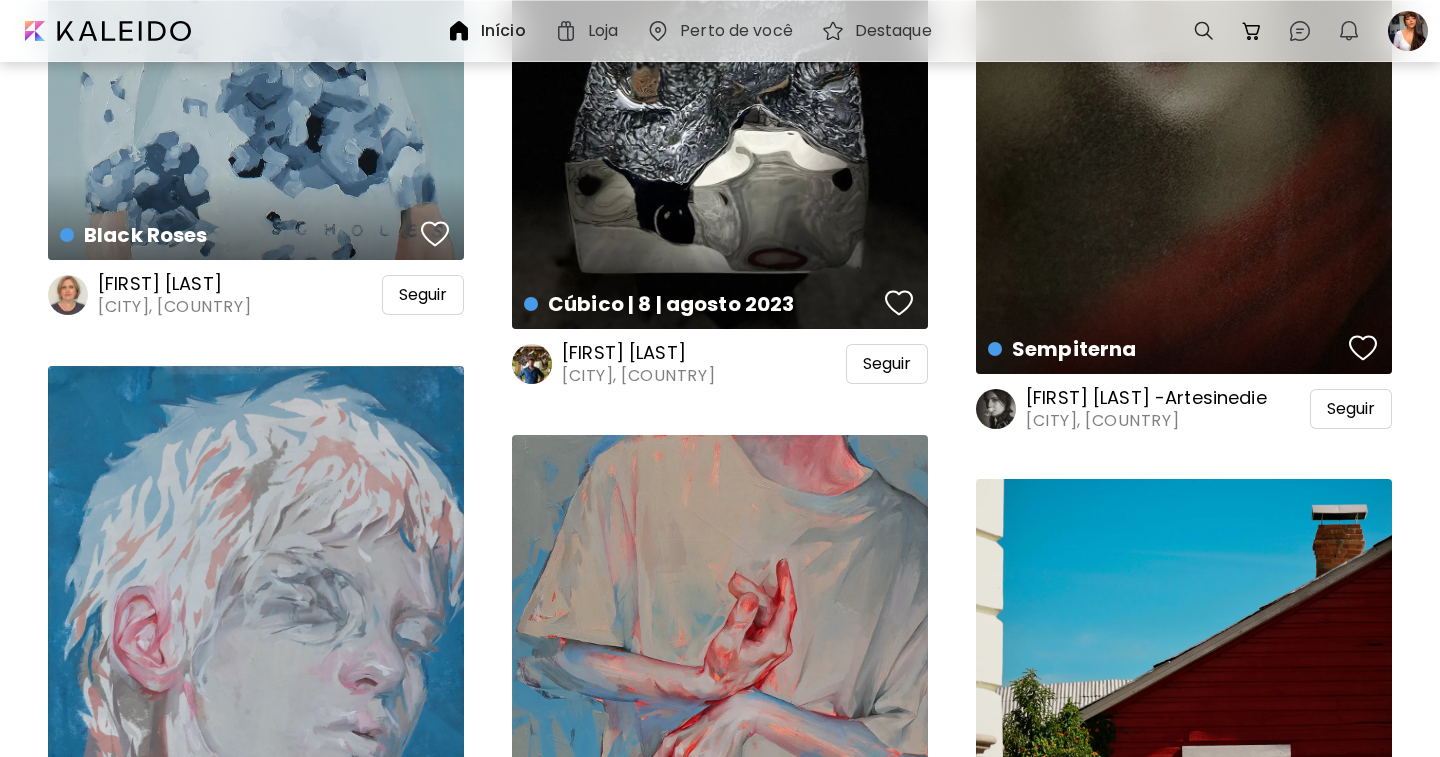 scroll, scrollTop: 8600, scrollLeft: 0, axis: vertical 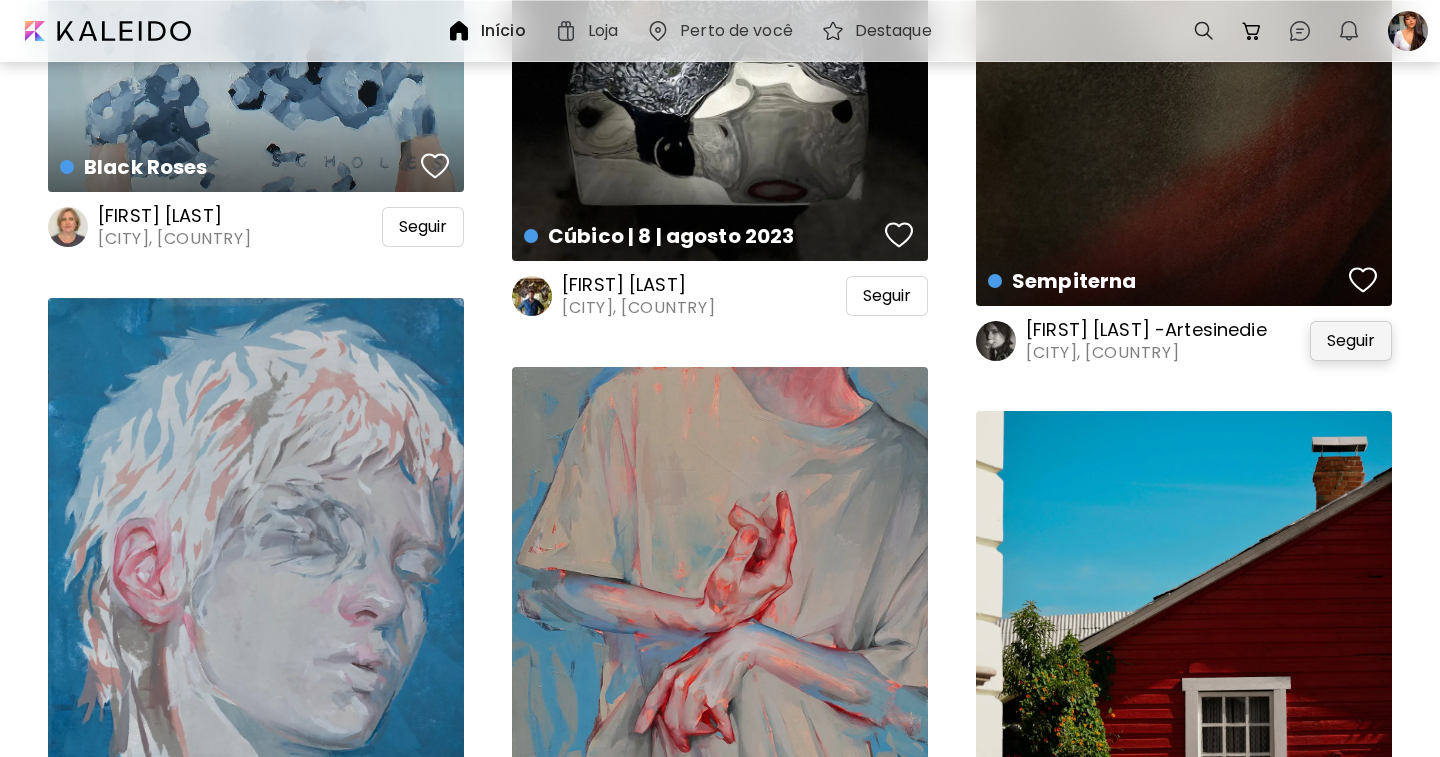 click on "Seguir" at bounding box center [1351, 341] 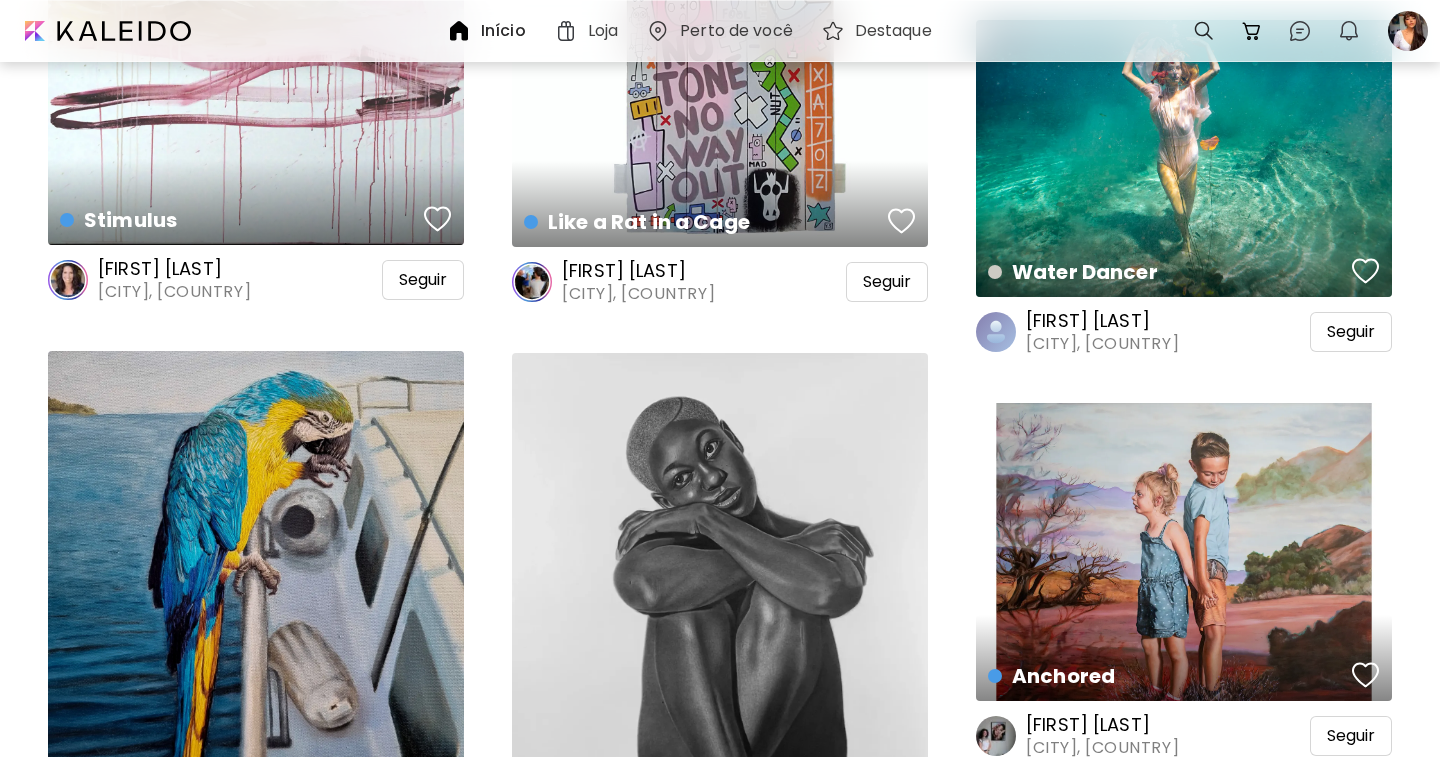 scroll, scrollTop: 12200, scrollLeft: 0, axis: vertical 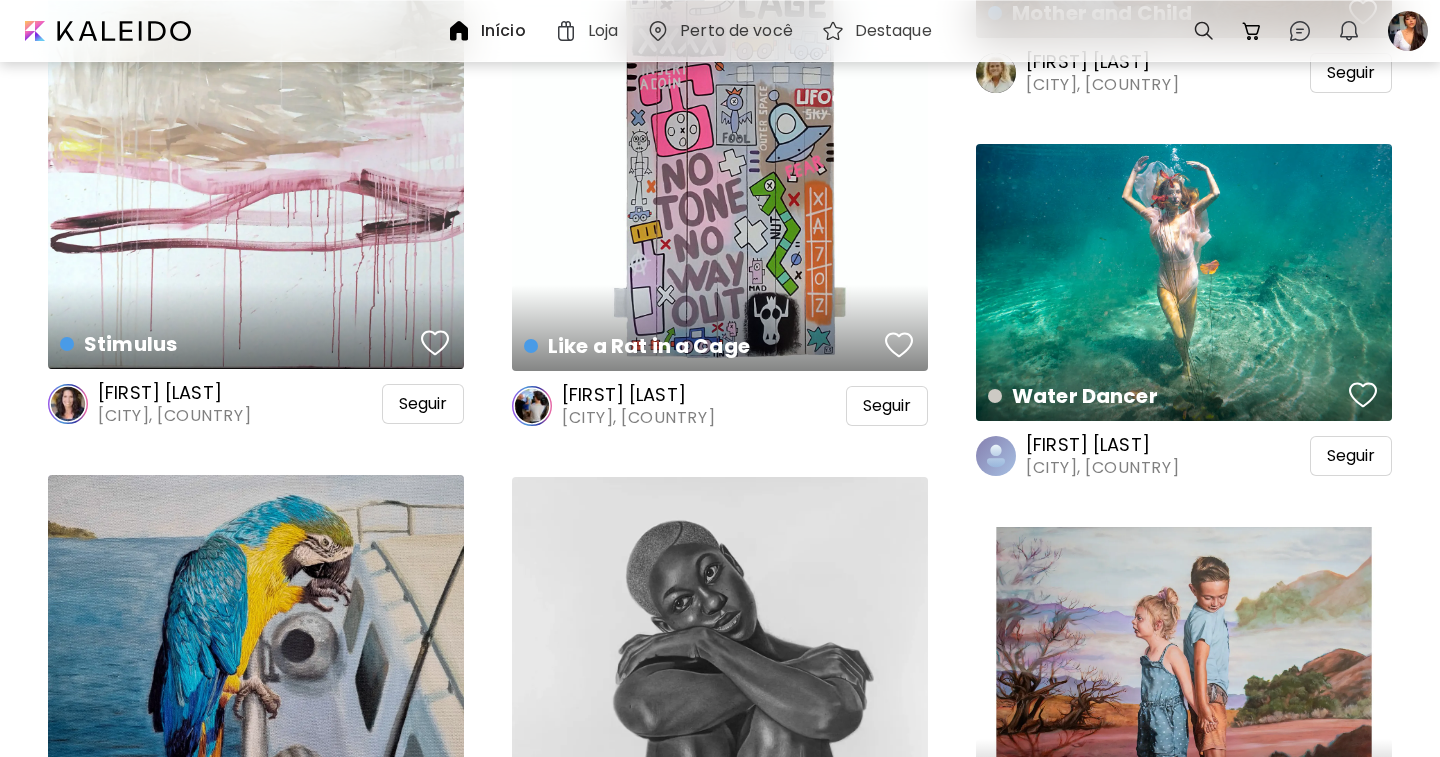 click on "Seguir" at bounding box center (1351, 456) 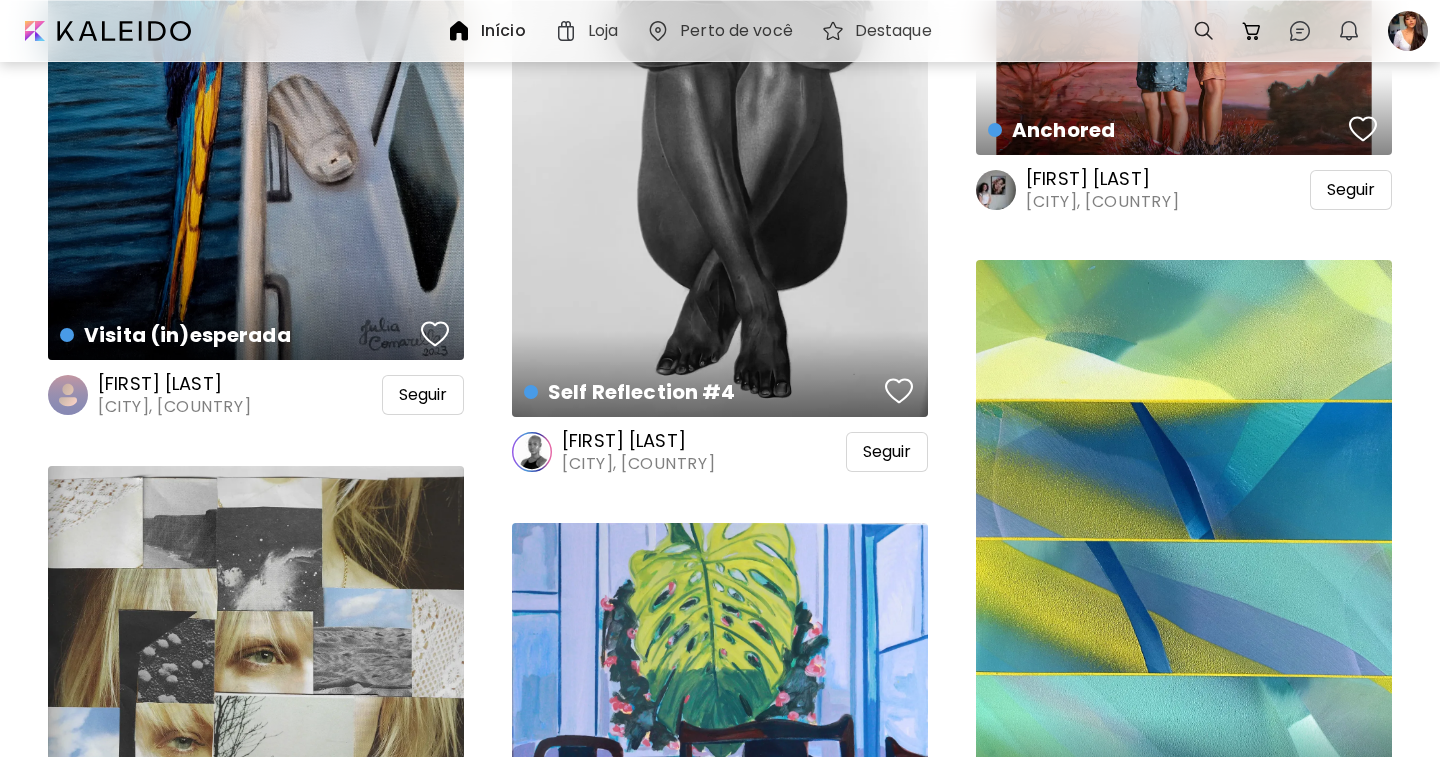 scroll, scrollTop: 12900, scrollLeft: 0, axis: vertical 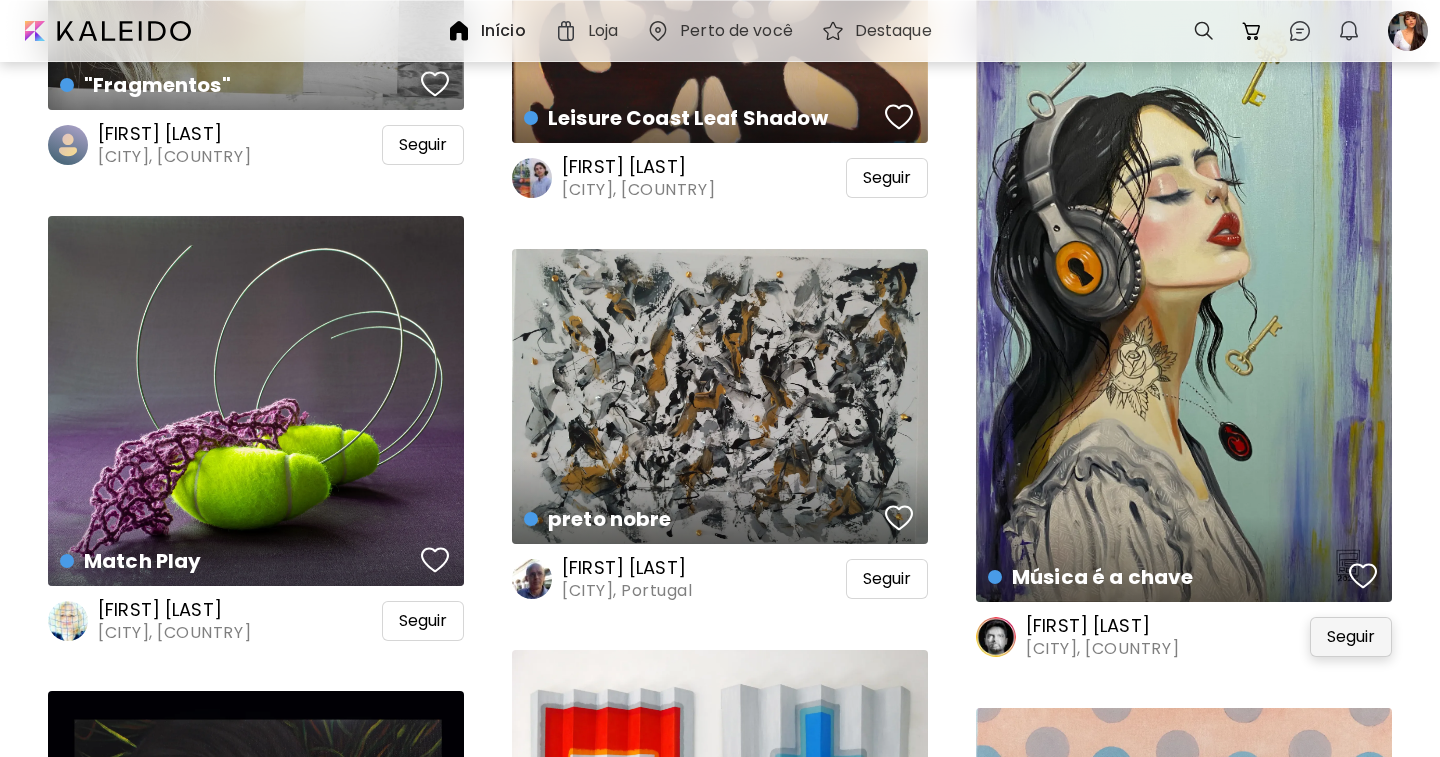 click on "Seguir" at bounding box center (1351, 637) 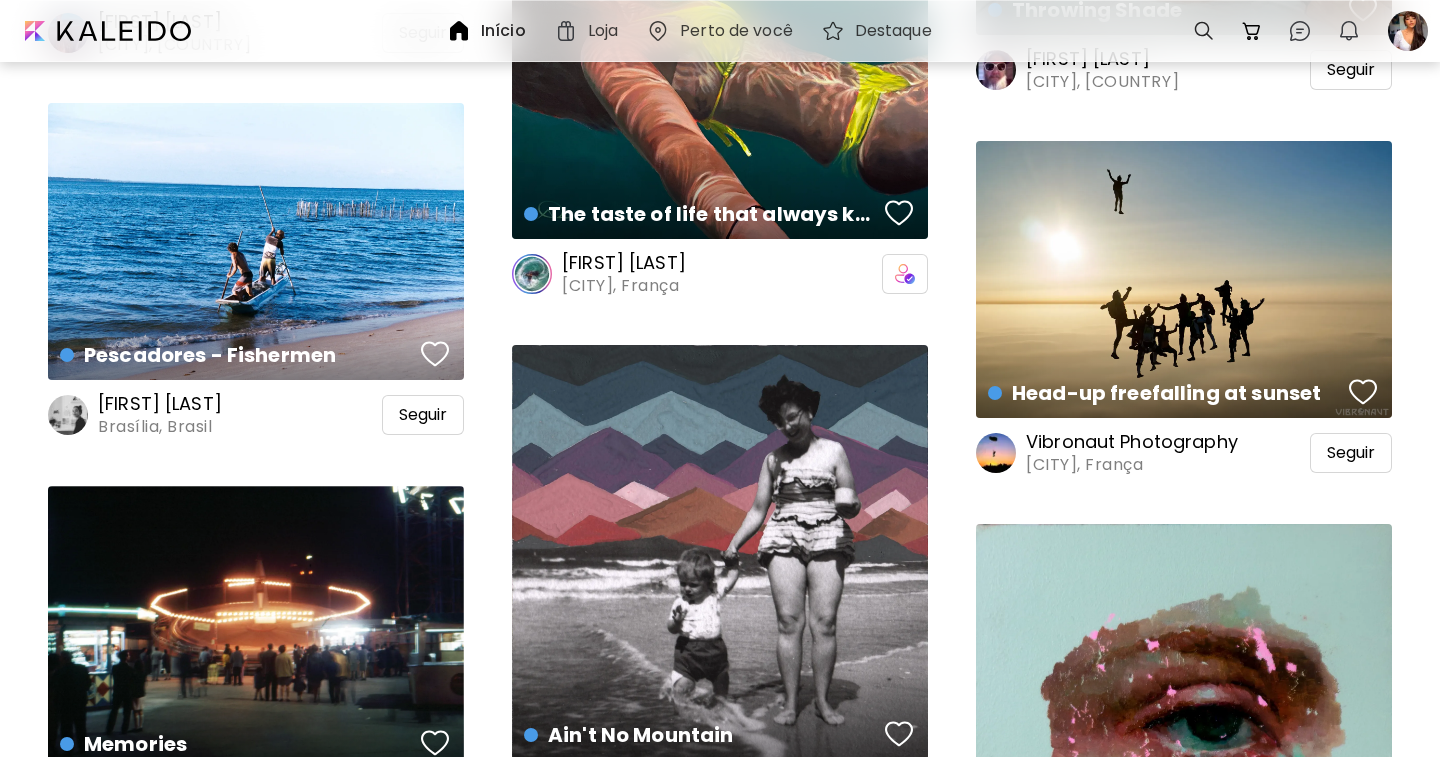 scroll, scrollTop: 14901, scrollLeft: 0, axis: vertical 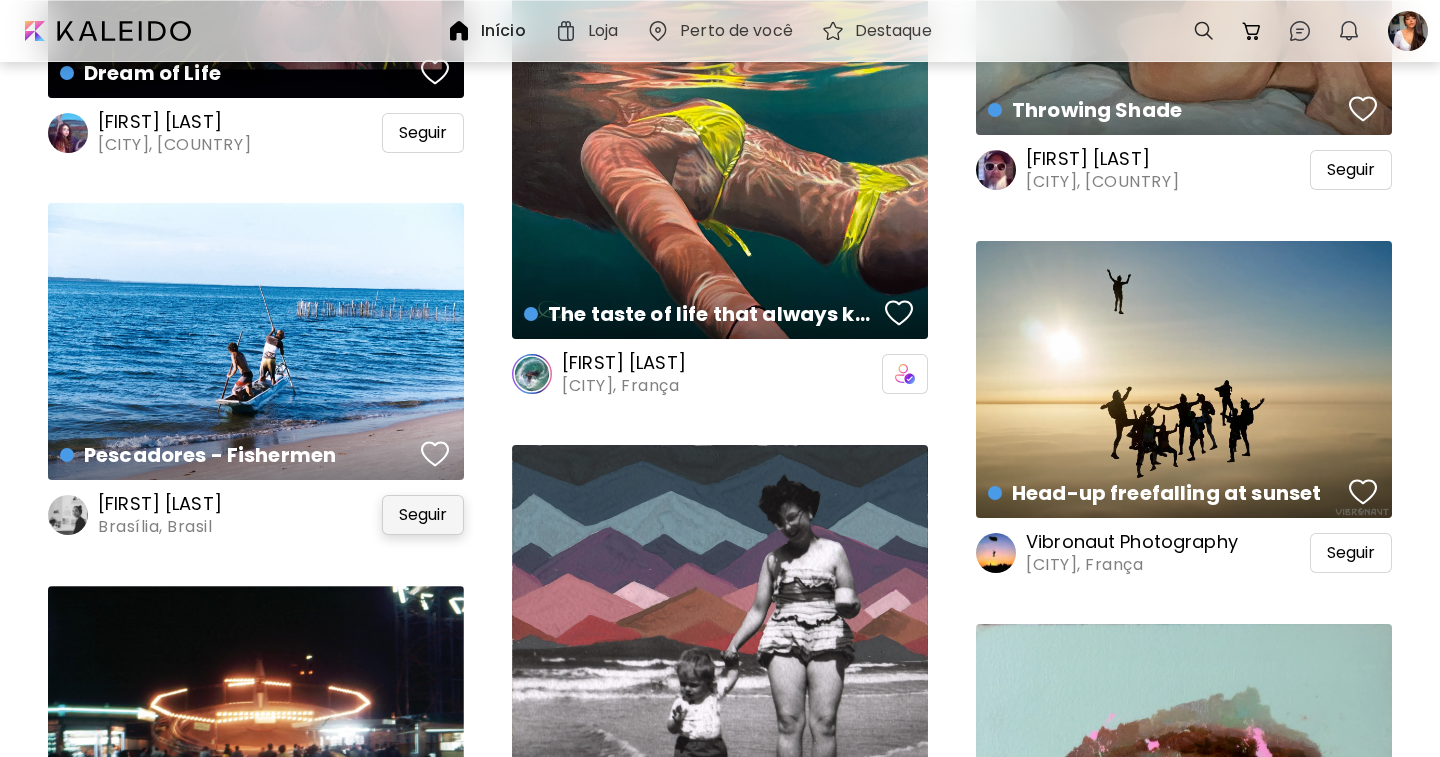 click on "Seguir" at bounding box center (423, 515) 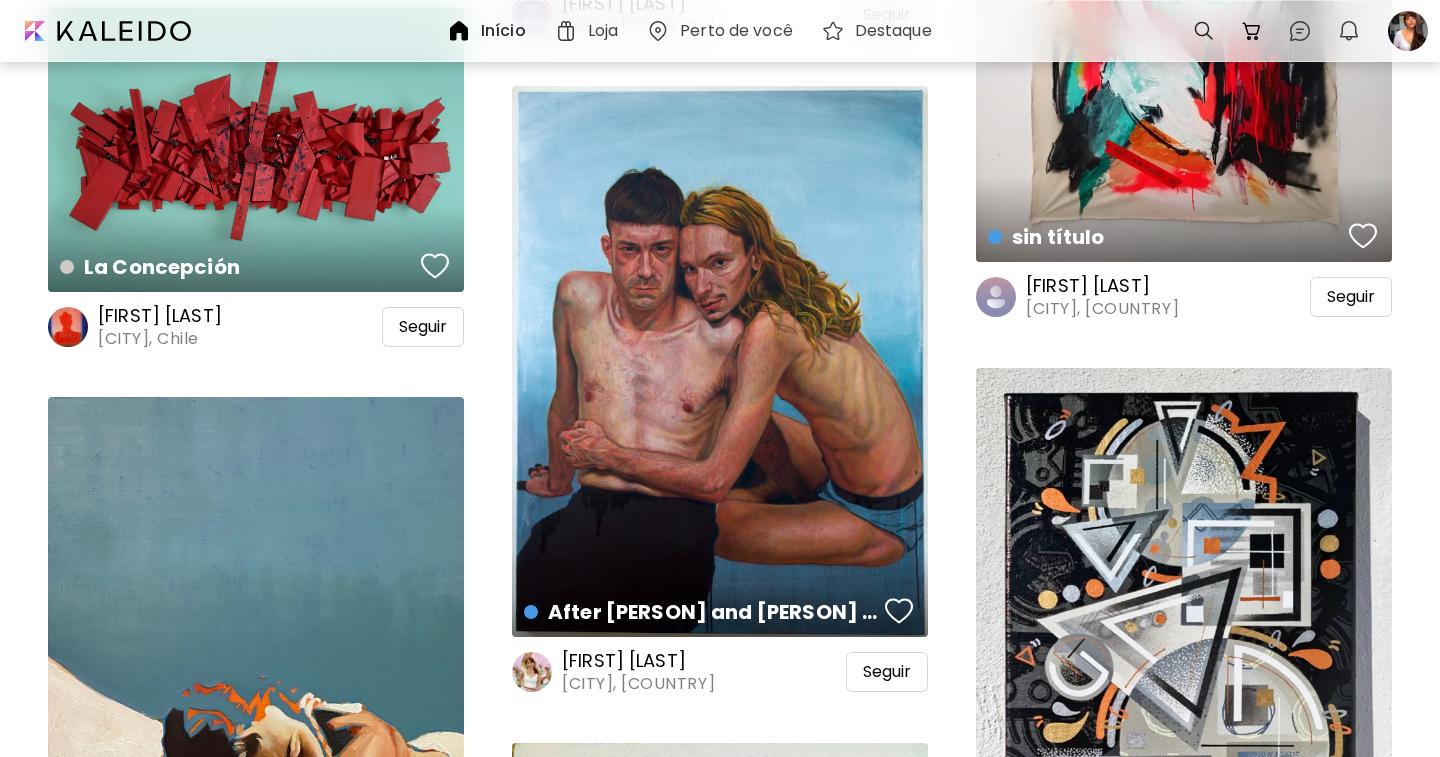 scroll, scrollTop: 16501, scrollLeft: 0, axis: vertical 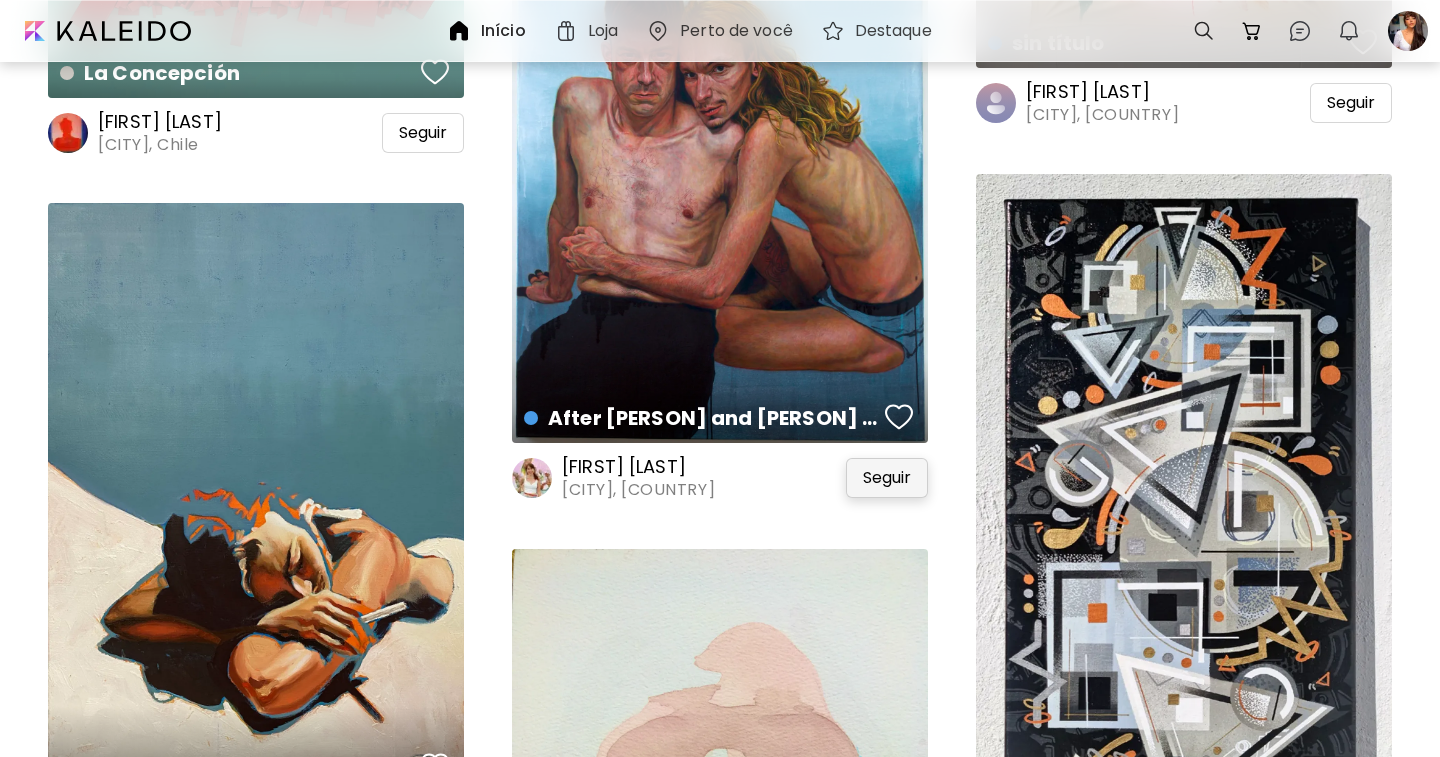 click on "Seguir" at bounding box center [887, 478] 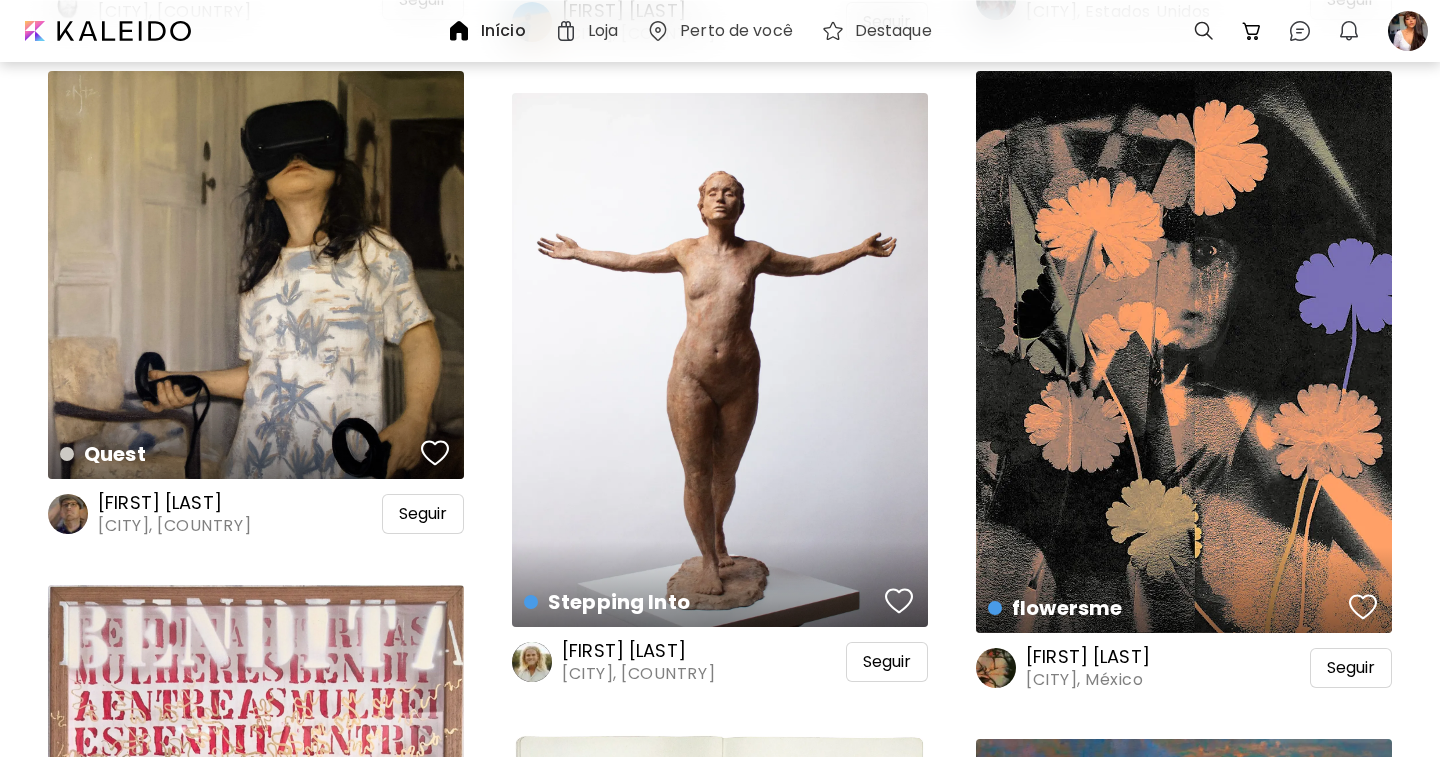 scroll, scrollTop: 20102, scrollLeft: 0, axis: vertical 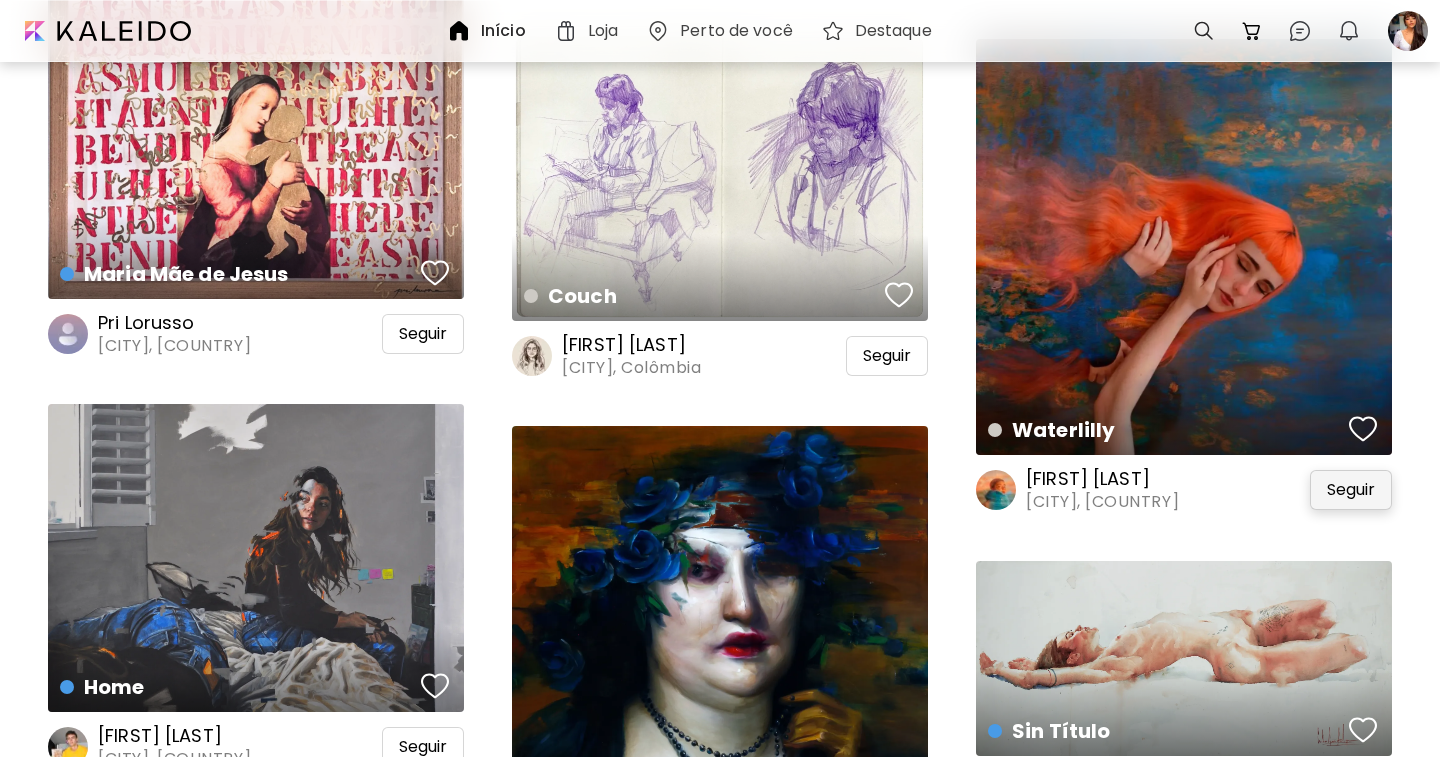 click on "Seguir" at bounding box center [1351, 490] 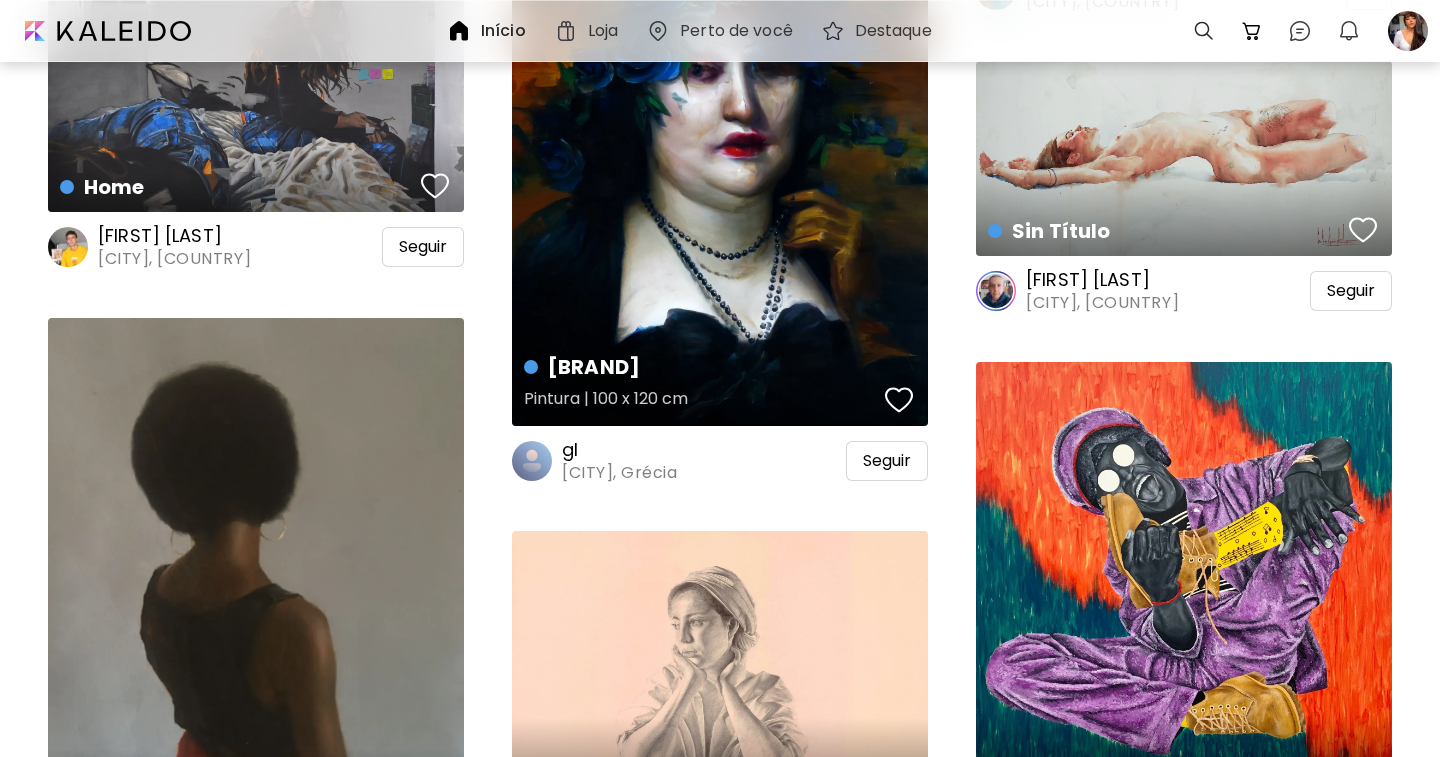 scroll, scrollTop: 20402, scrollLeft: 0, axis: vertical 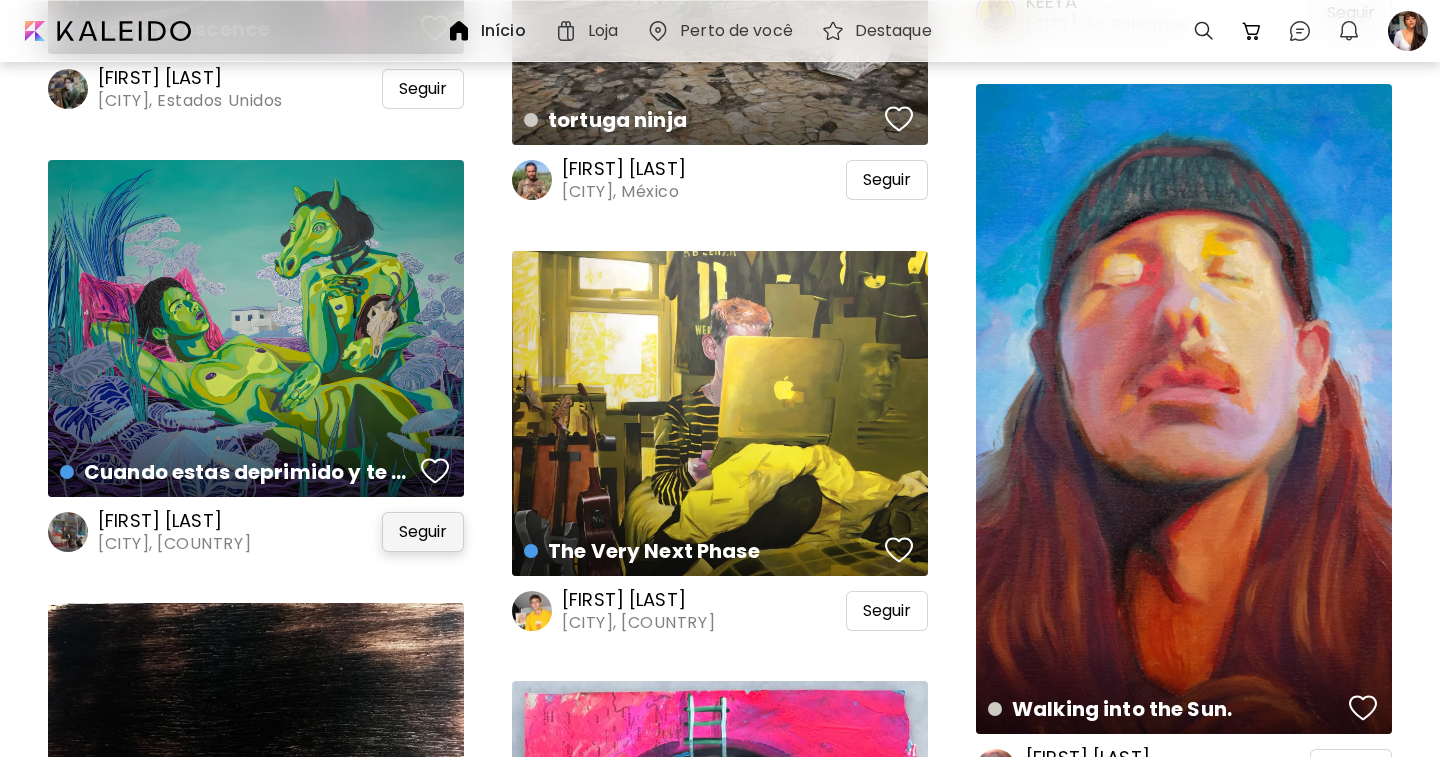 click on "Seguir" at bounding box center (423, 532) 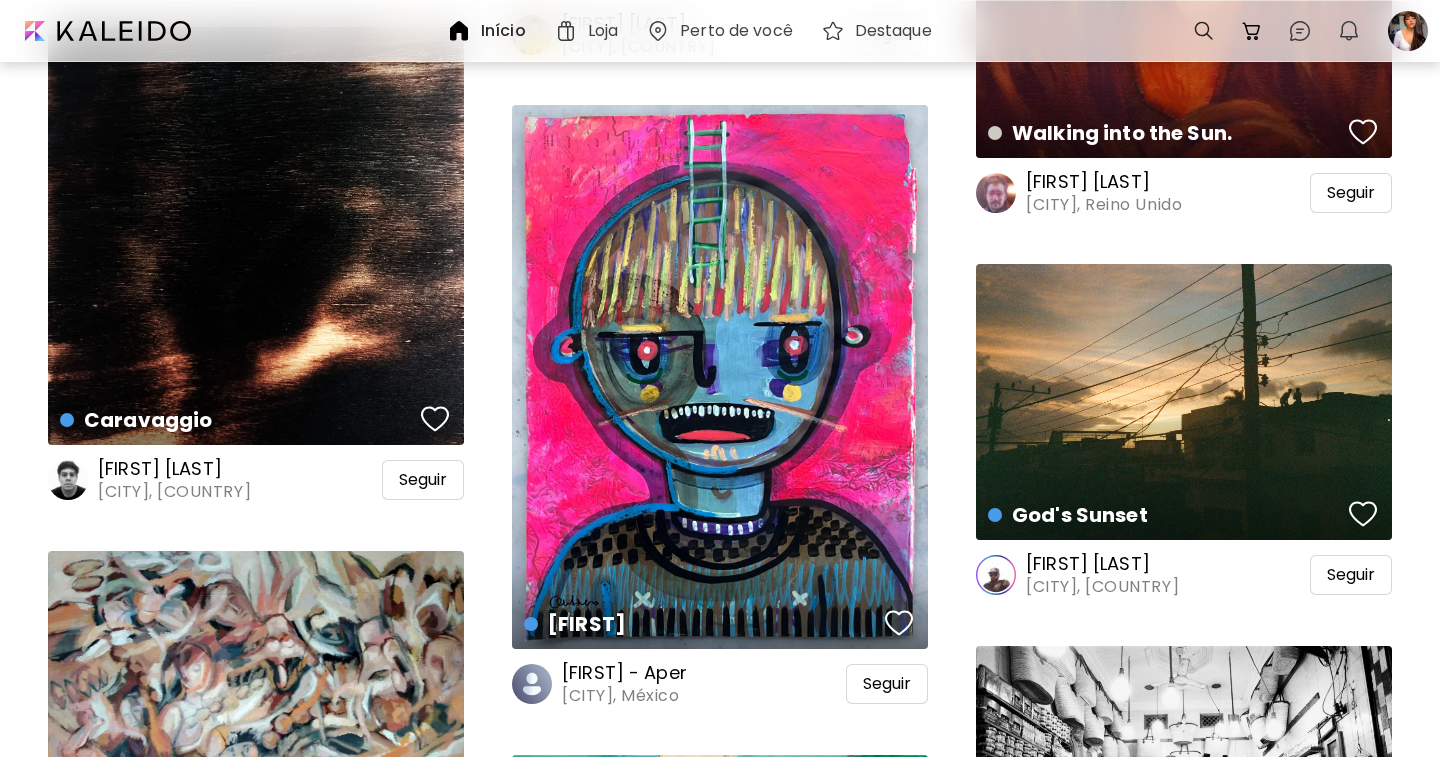 scroll, scrollTop: 26203, scrollLeft: 0, axis: vertical 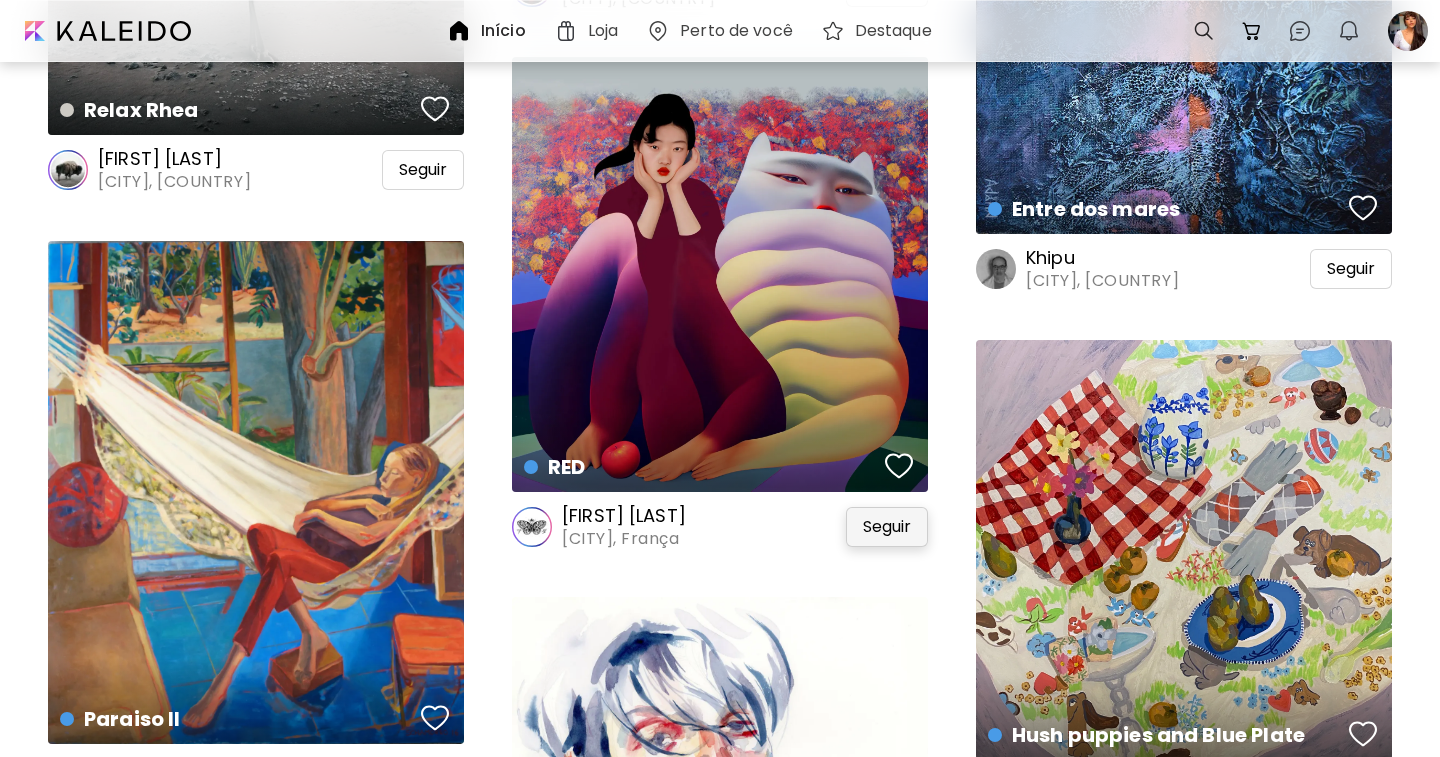 click on "Seguir" at bounding box center (887, 527) 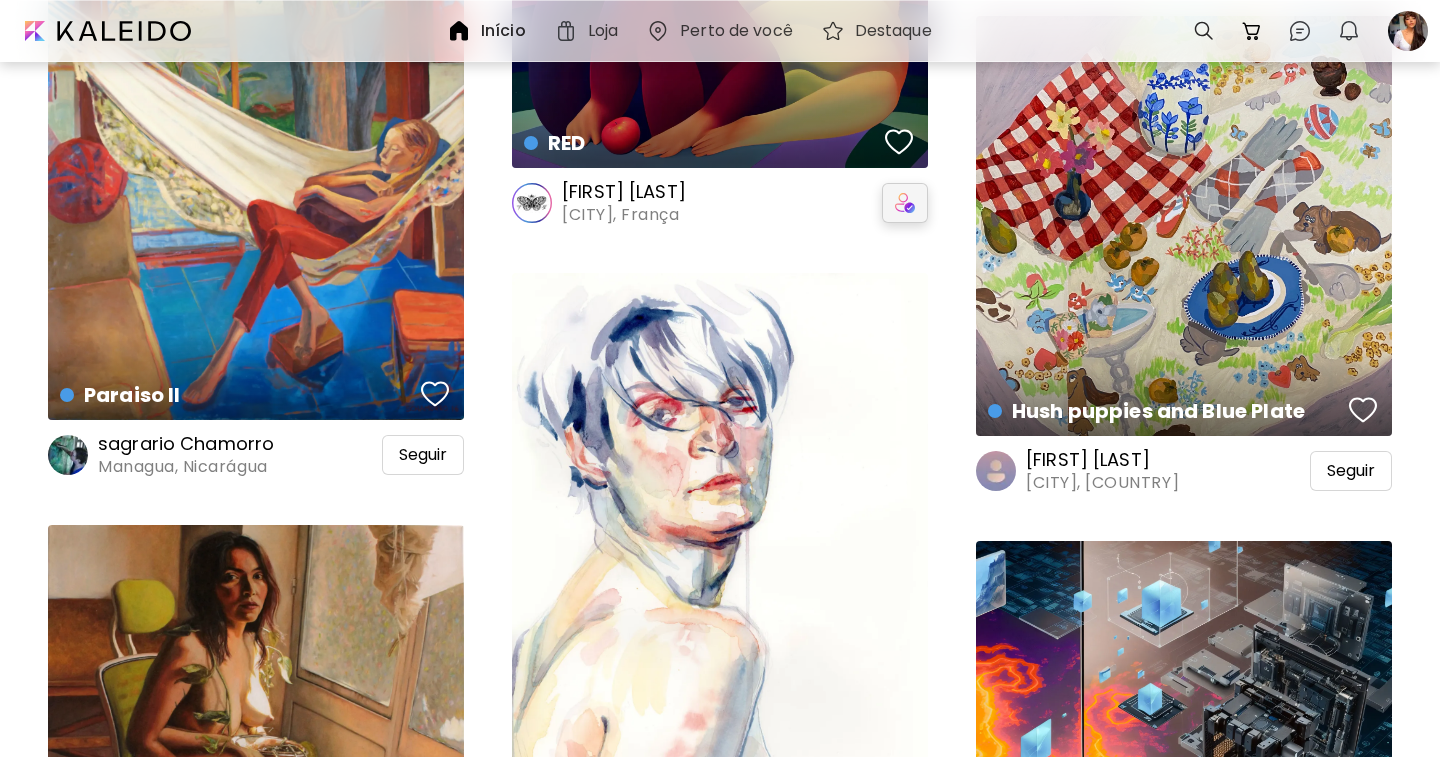 scroll, scrollTop: 32104, scrollLeft: 0, axis: vertical 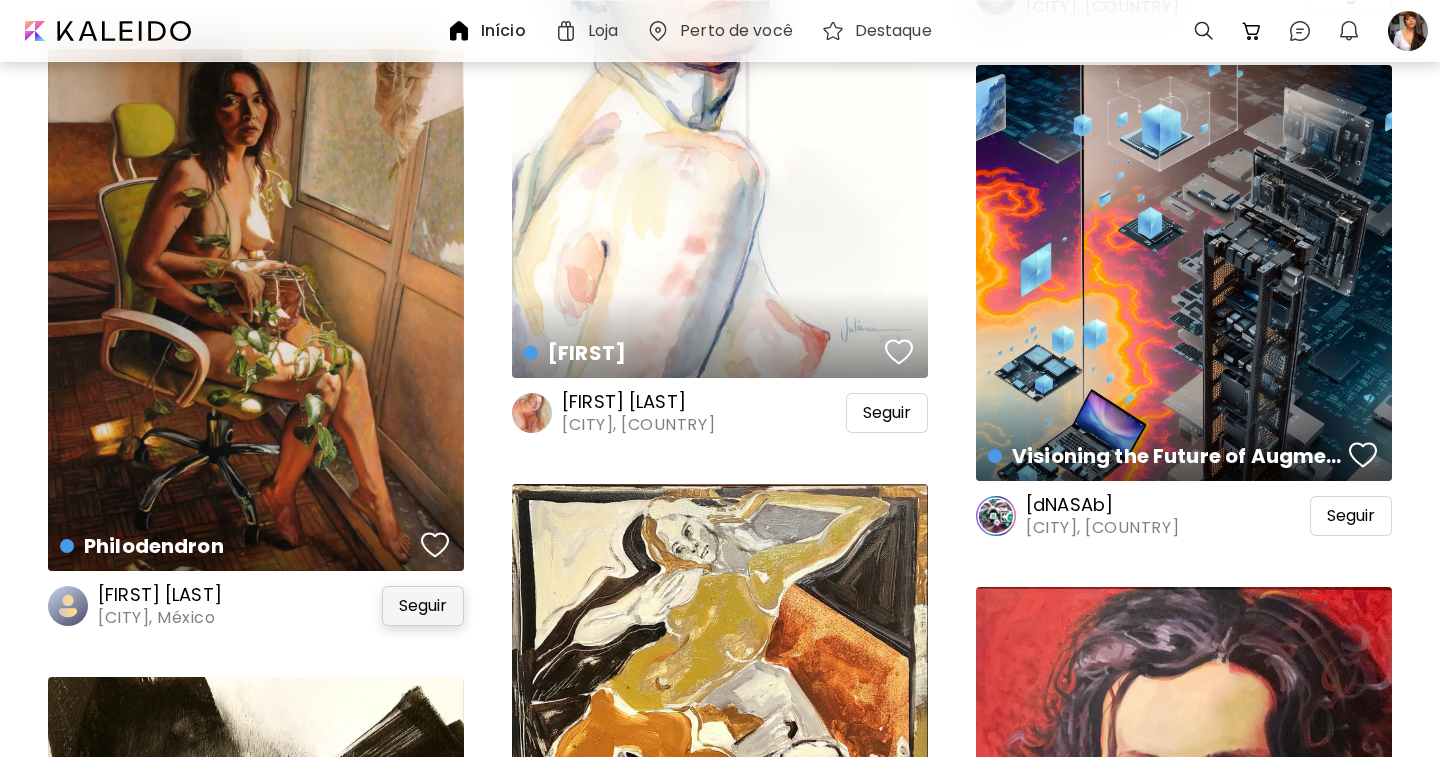 click on "Seguir" at bounding box center [423, 606] 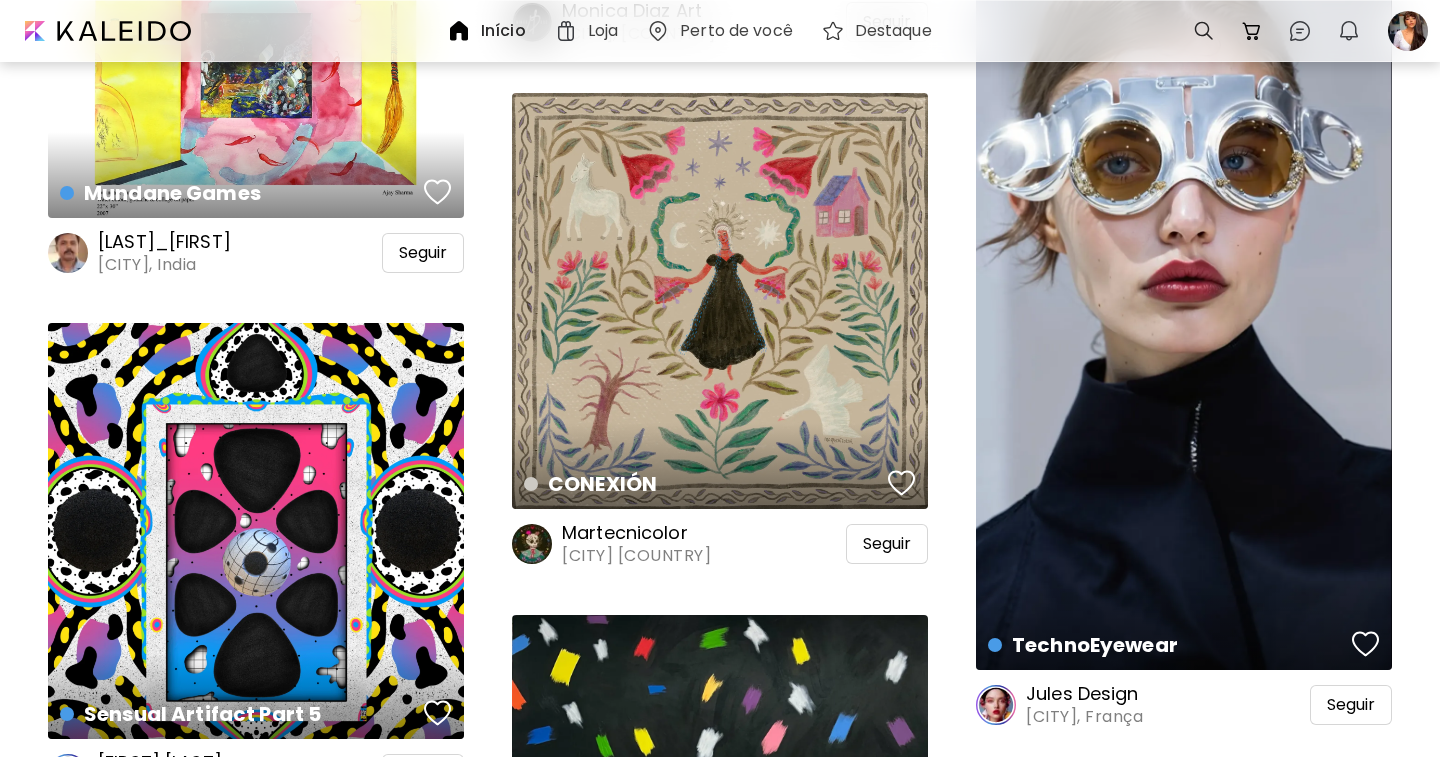 scroll, scrollTop: 34704, scrollLeft: 0, axis: vertical 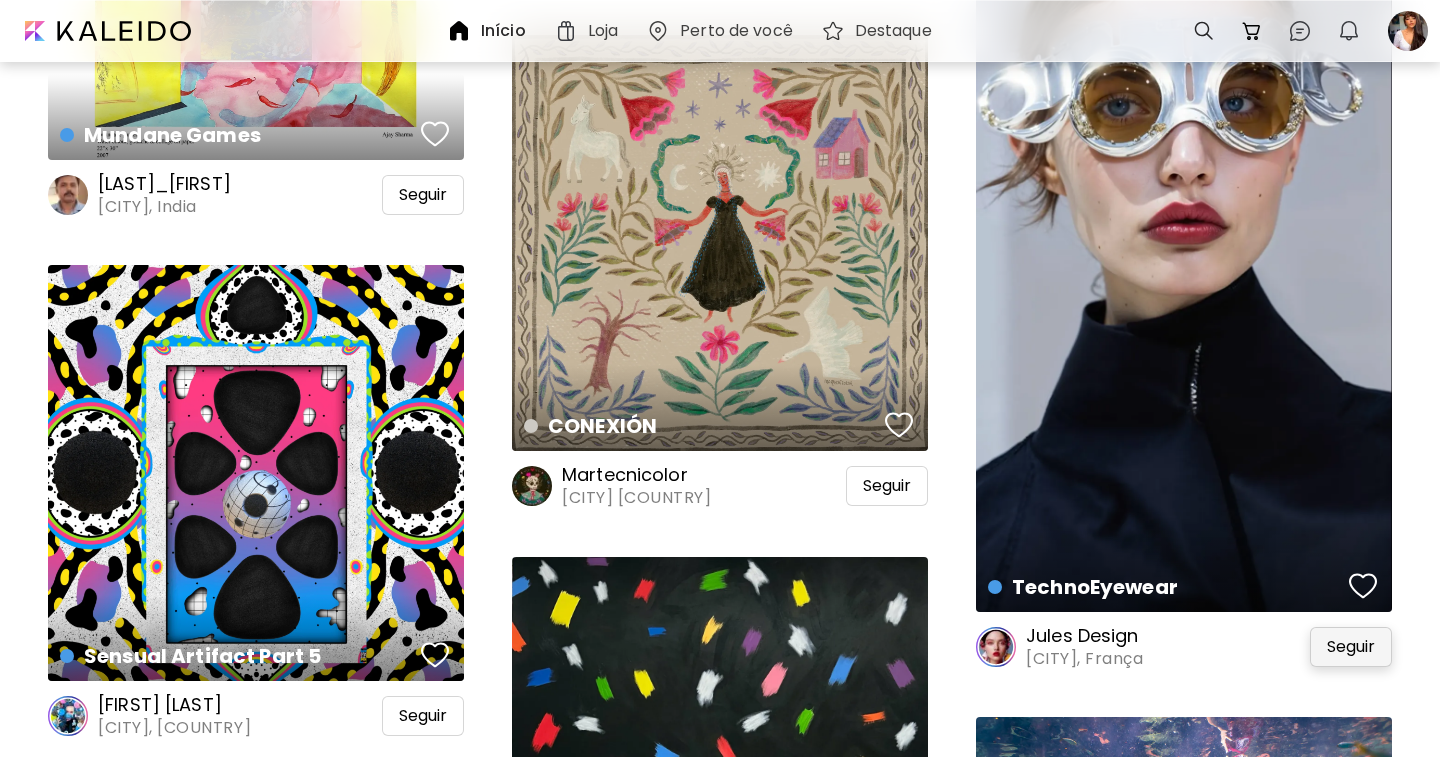 click on "Seguir" at bounding box center [1351, 647] 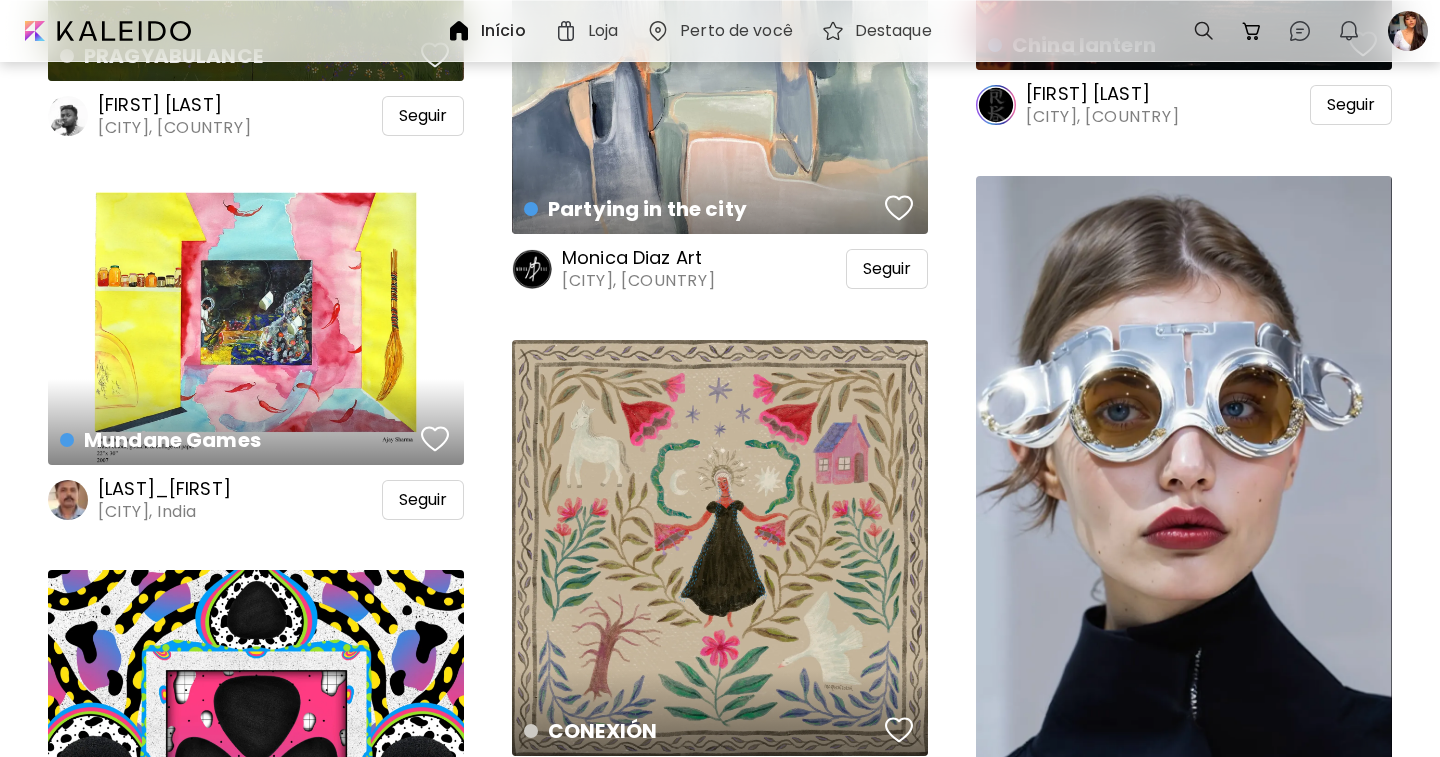 scroll, scrollTop: 34704, scrollLeft: 0, axis: vertical 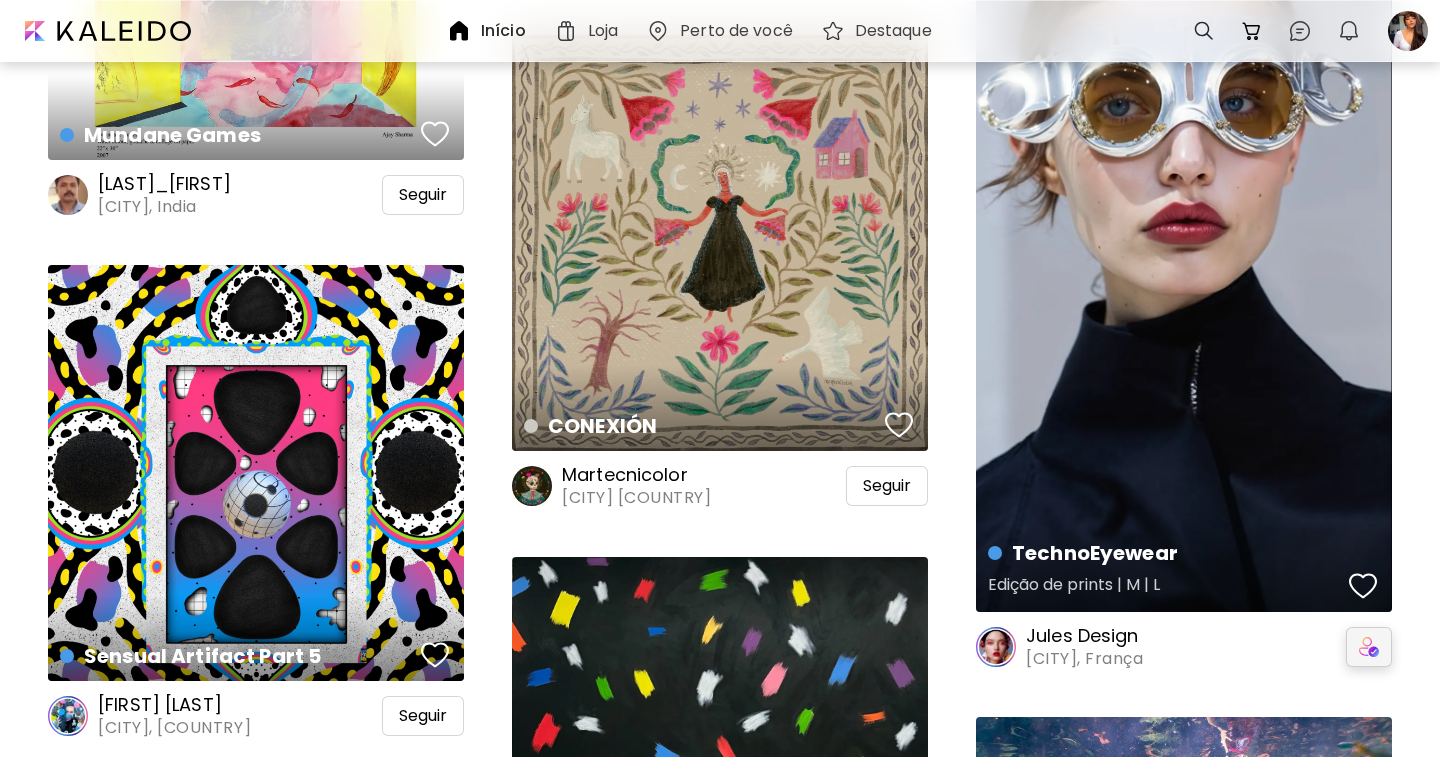 click on "TechnoEyewear Edição de prints | M | L" at bounding box center [1184, 241] 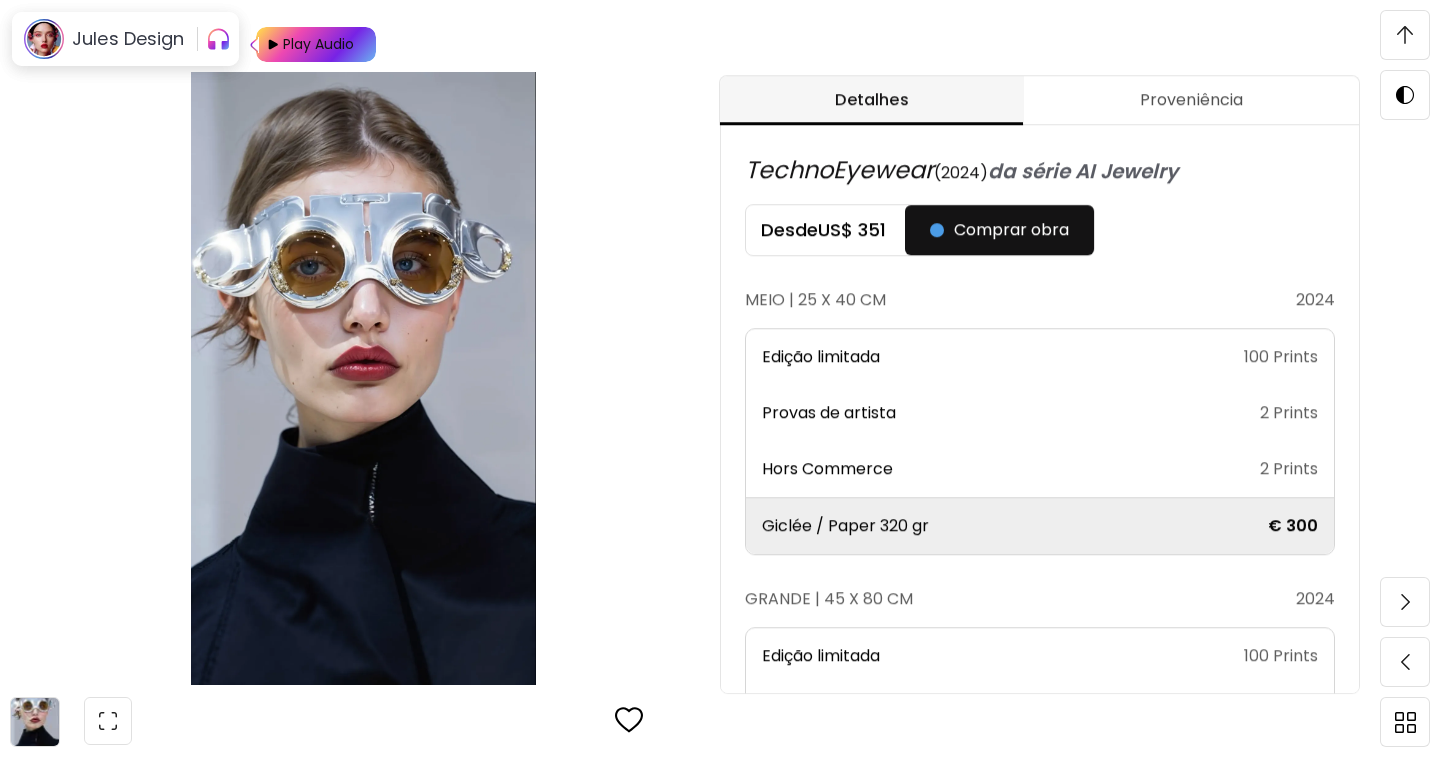 scroll, scrollTop: 1199, scrollLeft: 0, axis: vertical 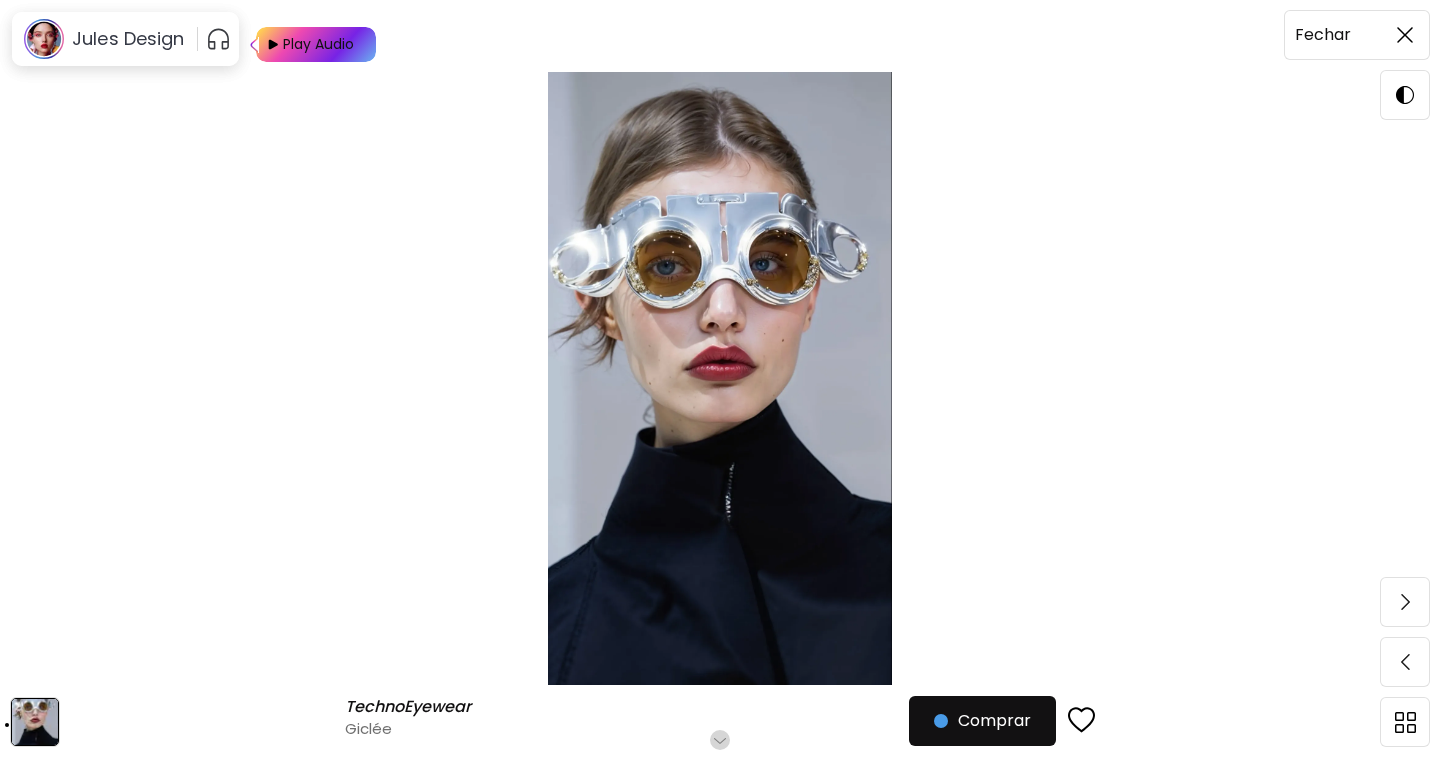 click at bounding box center [1405, 35] 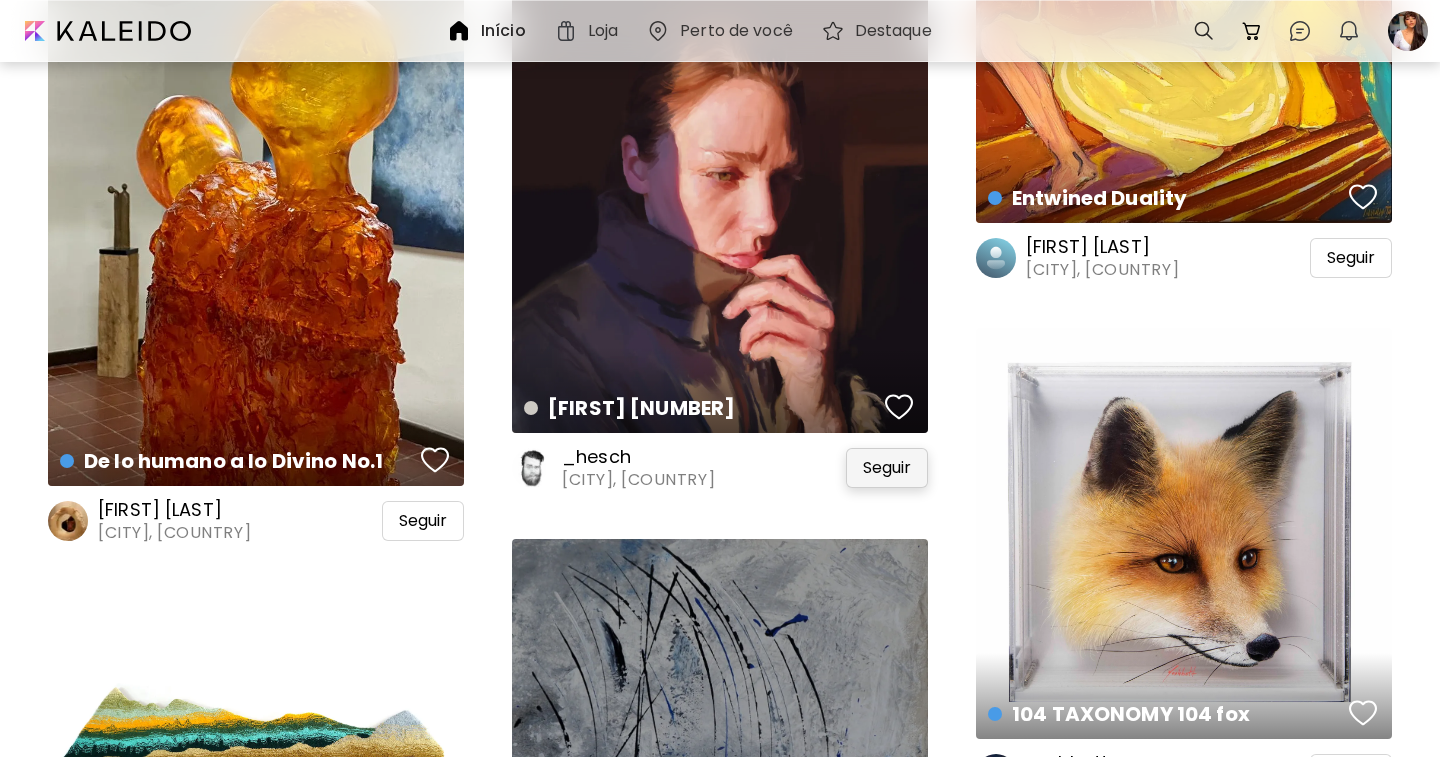 click on "Seguir" at bounding box center [887, 468] 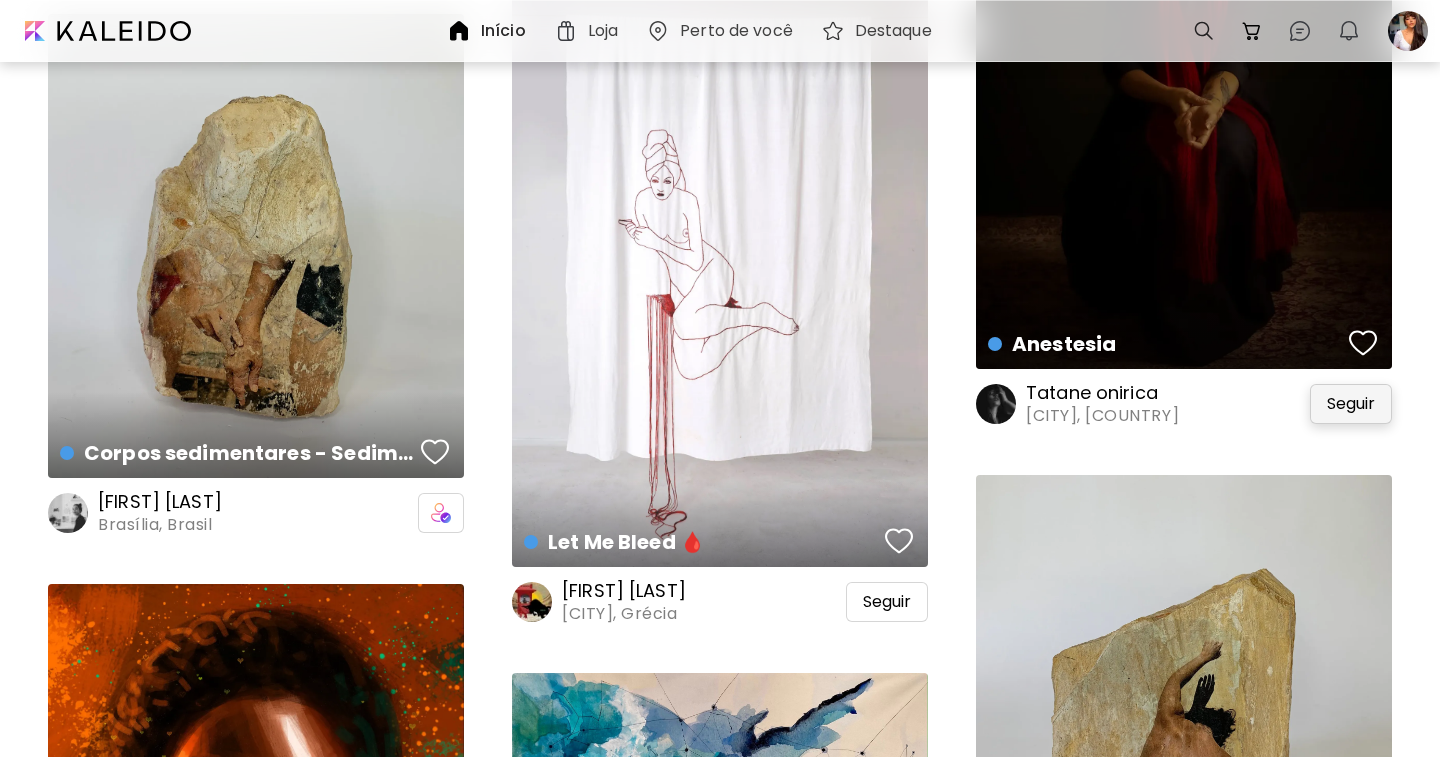 click on "Seguir" at bounding box center [1351, 404] 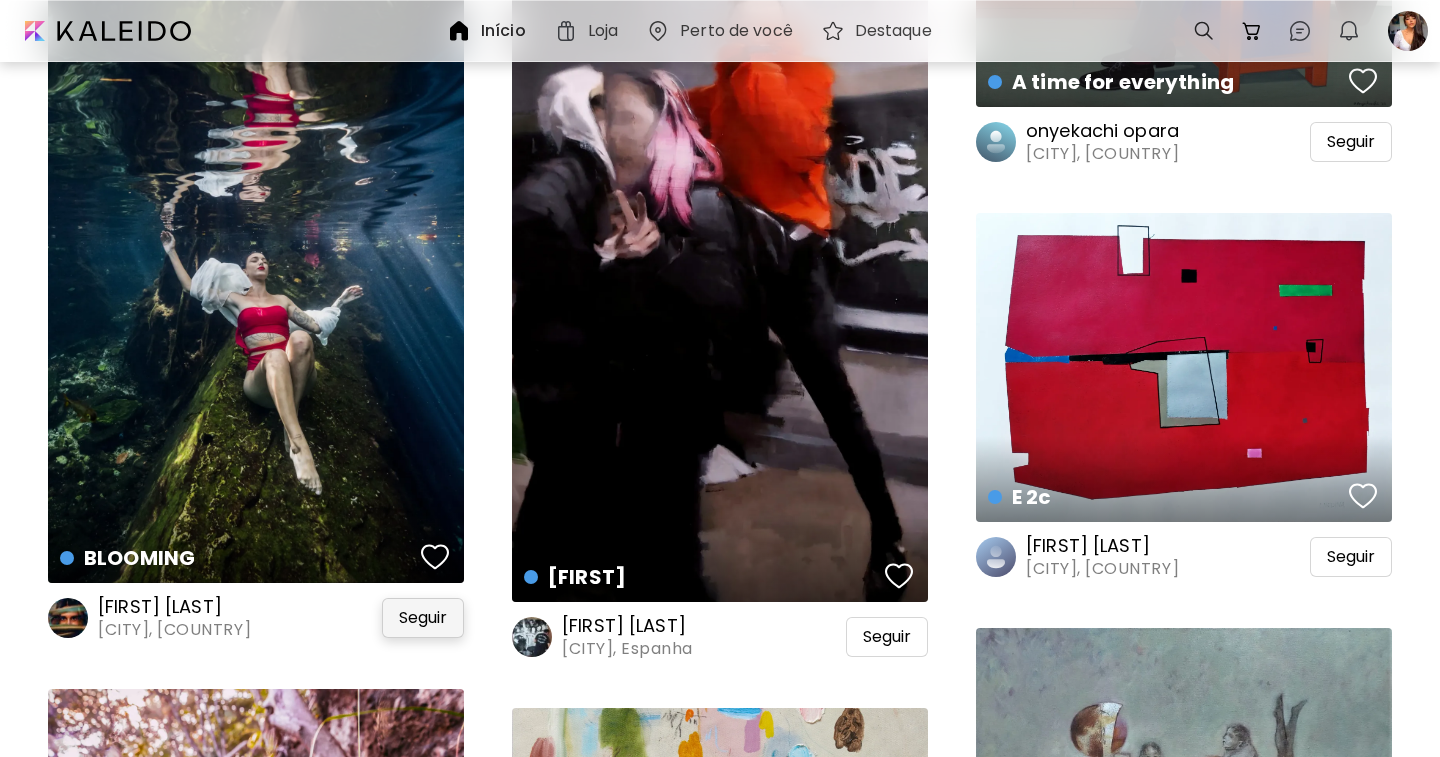 click on "Seguir" at bounding box center (423, 618) 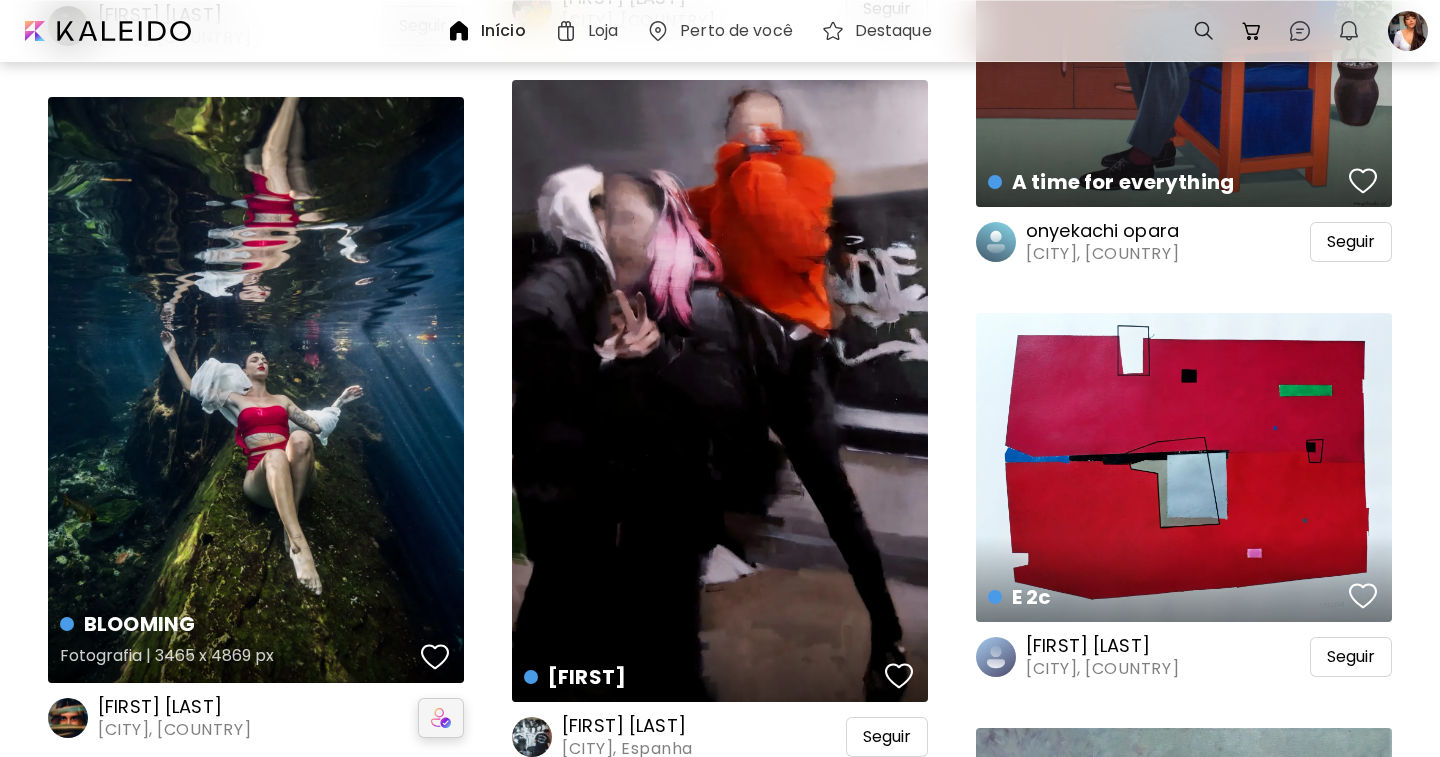 click on "BLOOMING Fotografia | 3465 x 4869 px" at bounding box center [256, 390] 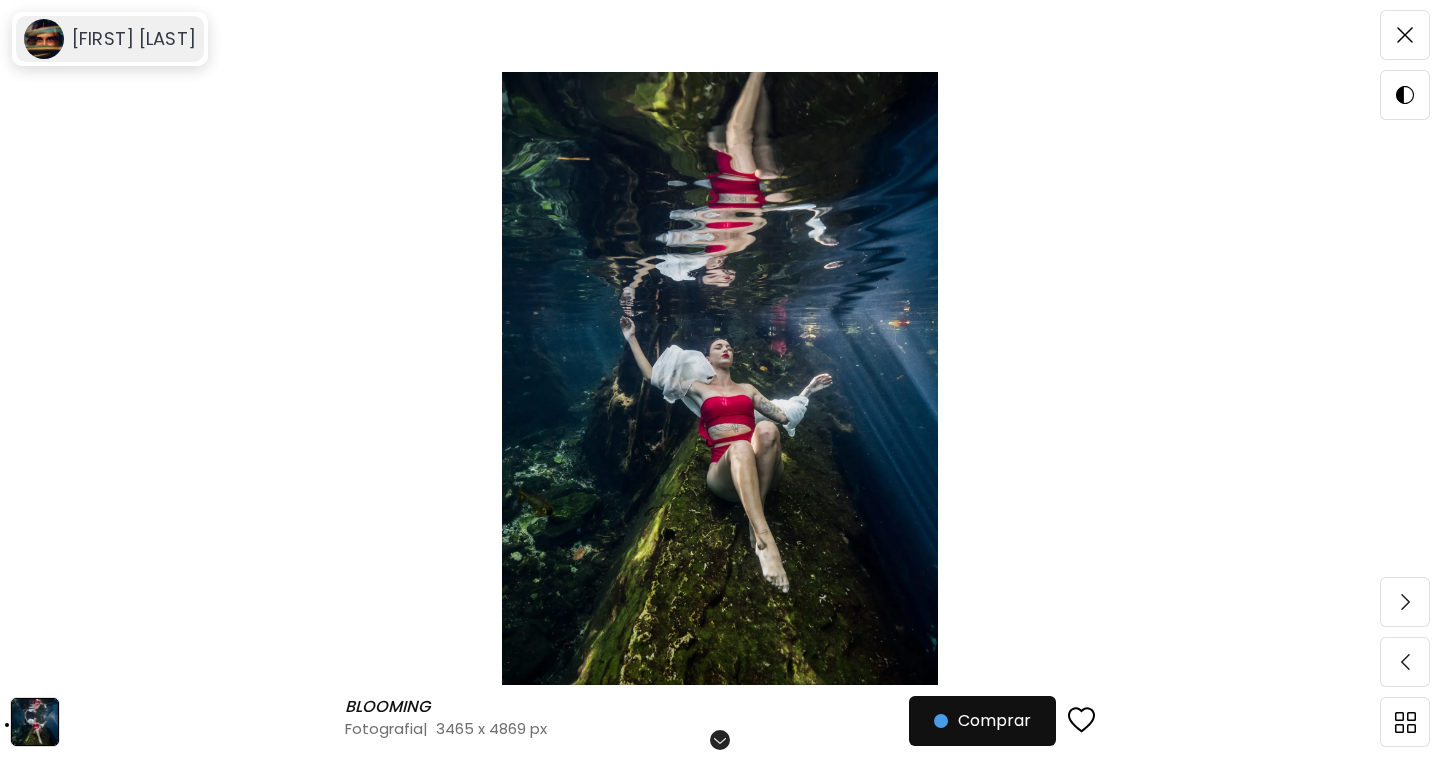 click on "[FIRST] [LAST]" at bounding box center [134, 39] 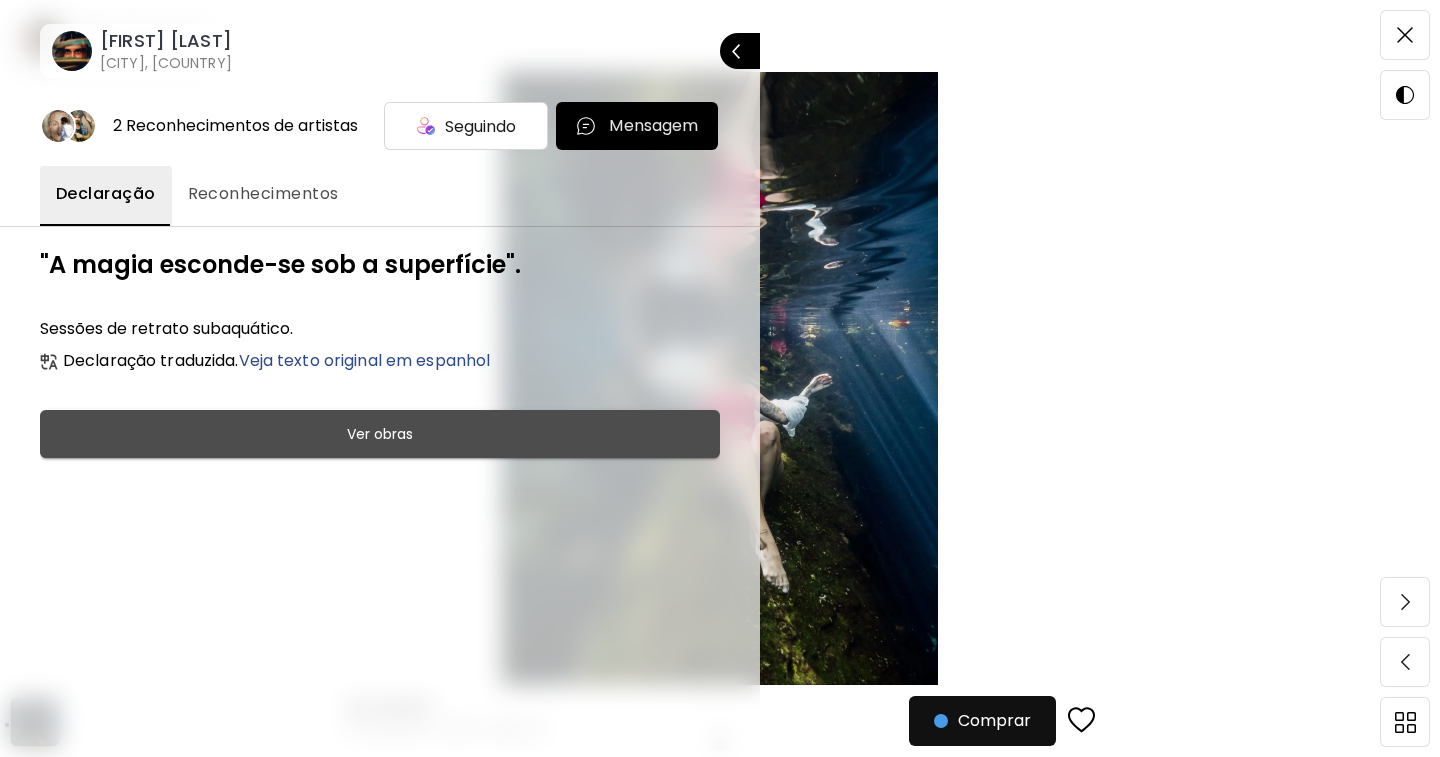 click on "Ver obras" at bounding box center [380, 434] 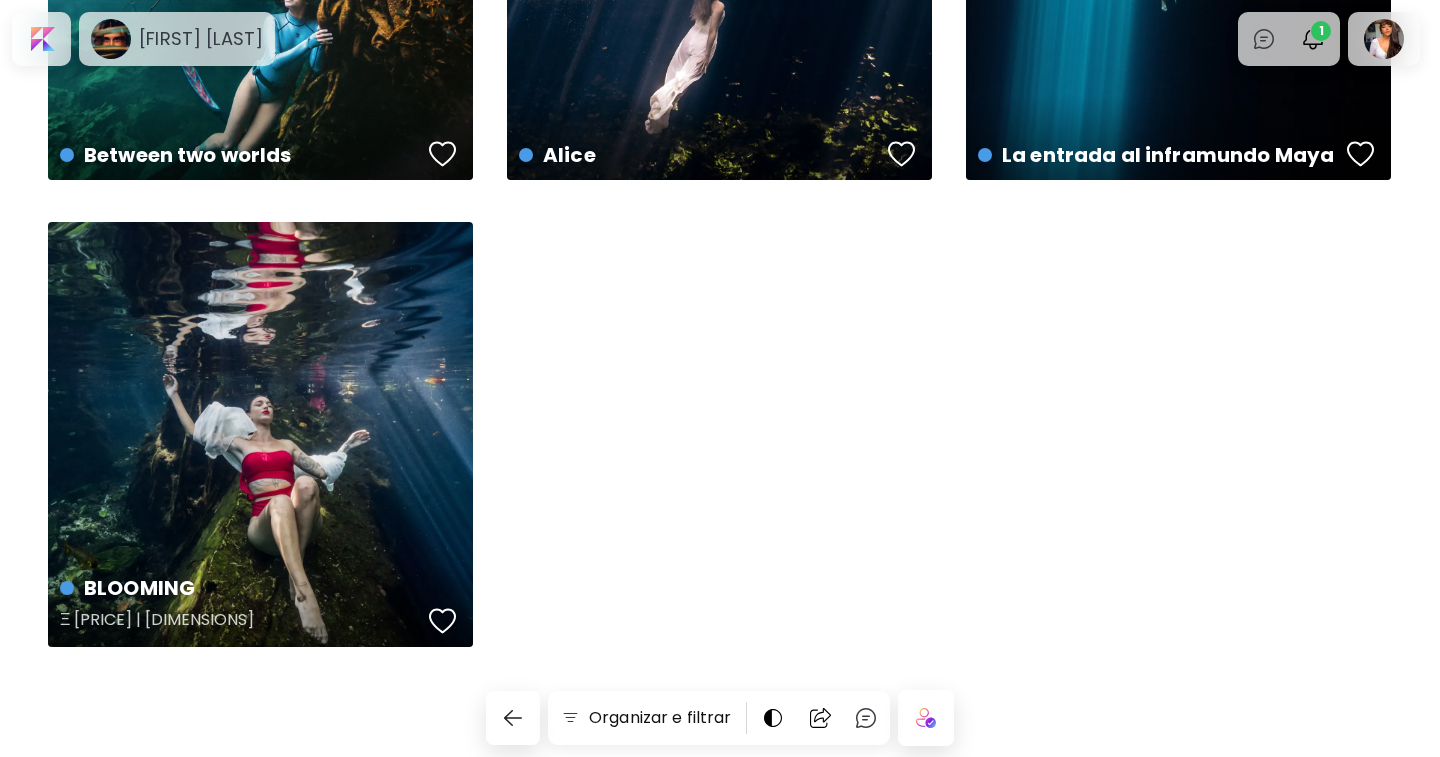 click on "BLOOMING Ξ 250  |  3465 x 4869 px" at bounding box center (260, 434) 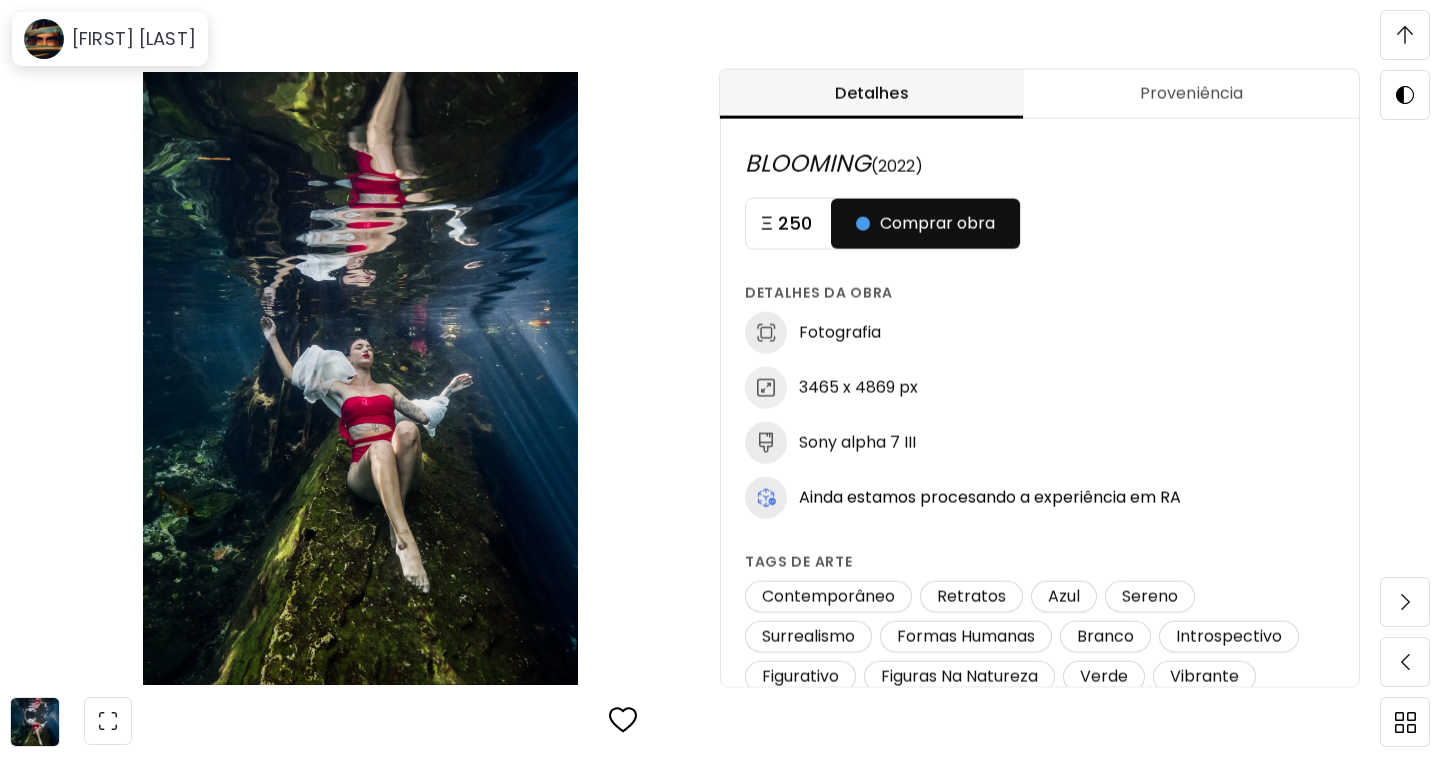 click at bounding box center (1405, 35) 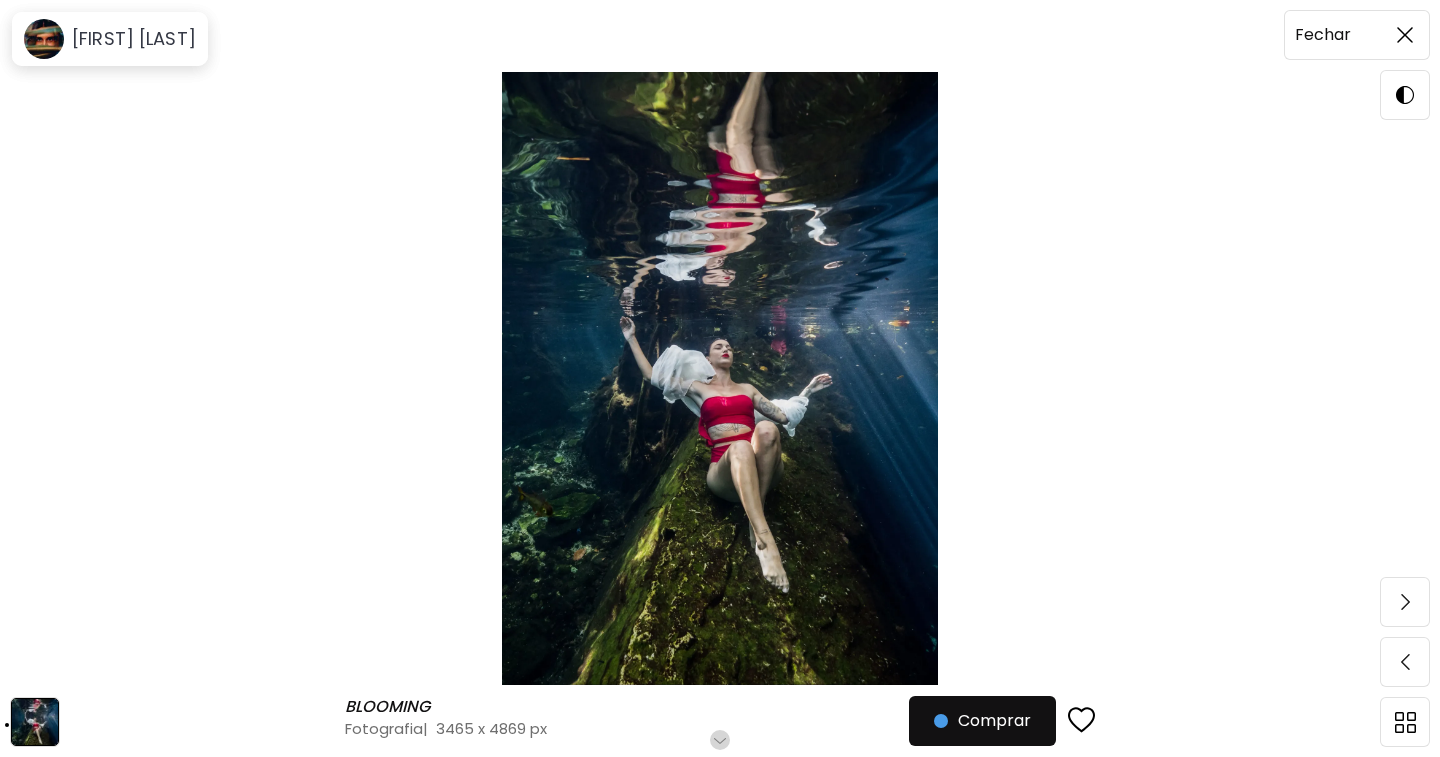 click at bounding box center [1405, 35] 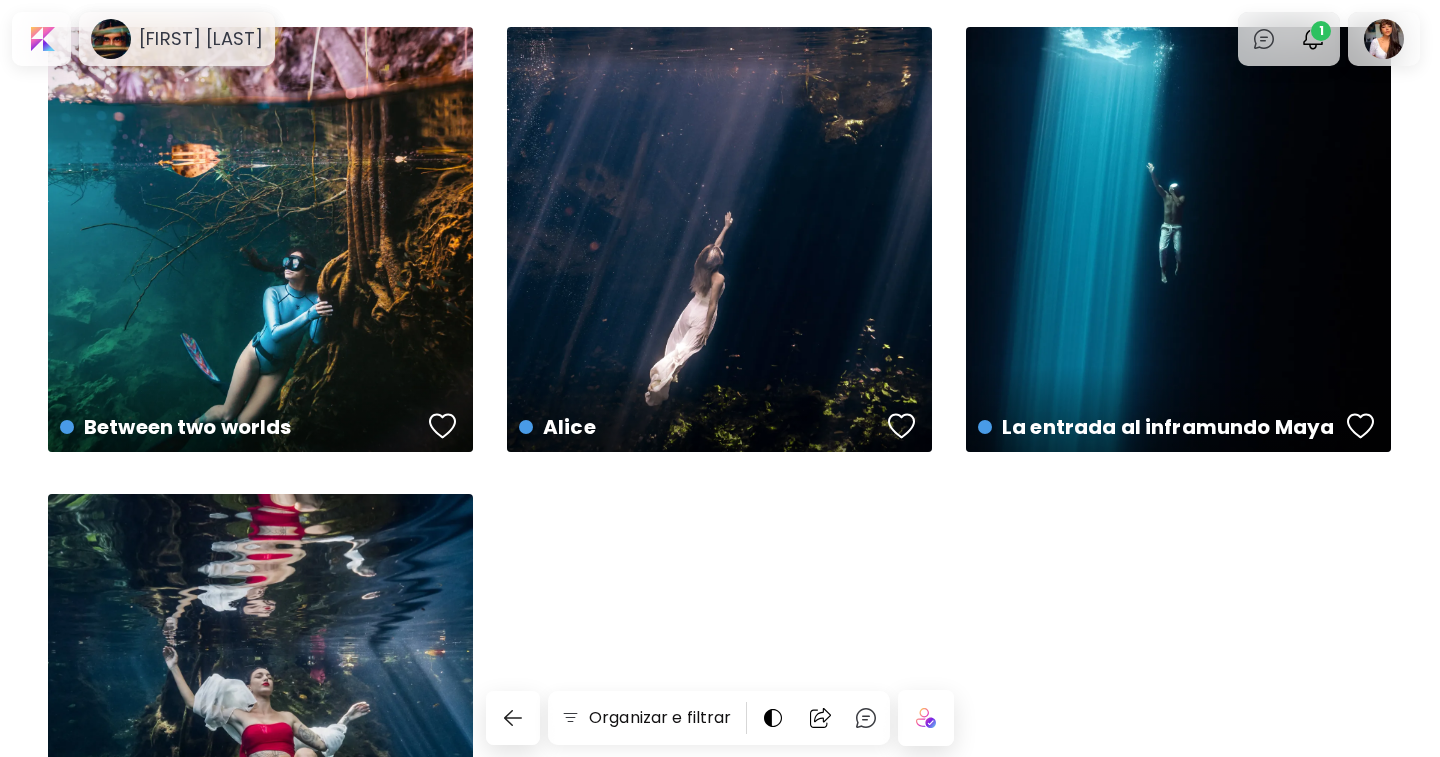 scroll, scrollTop: 0, scrollLeft: 0, axis: both 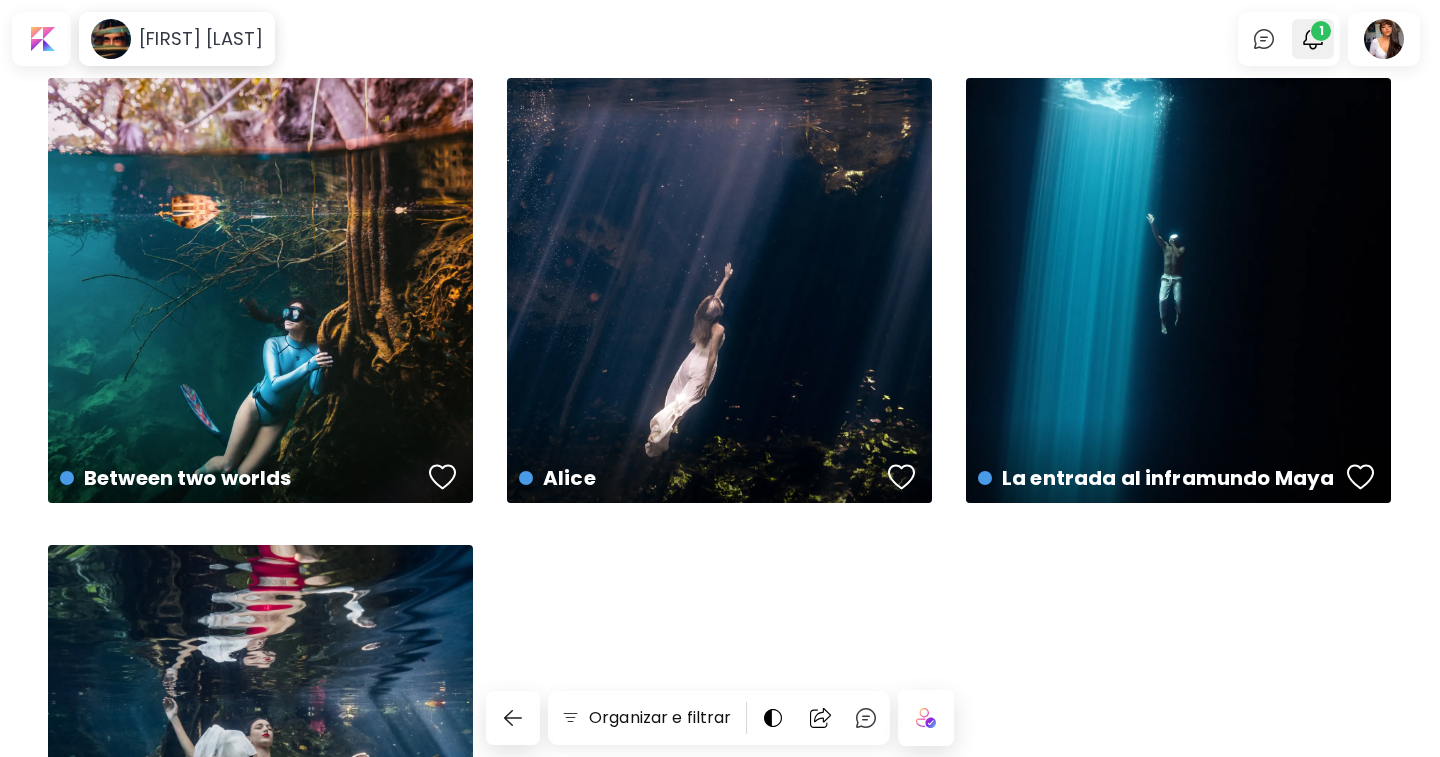click at bounding box center (1313, 39) 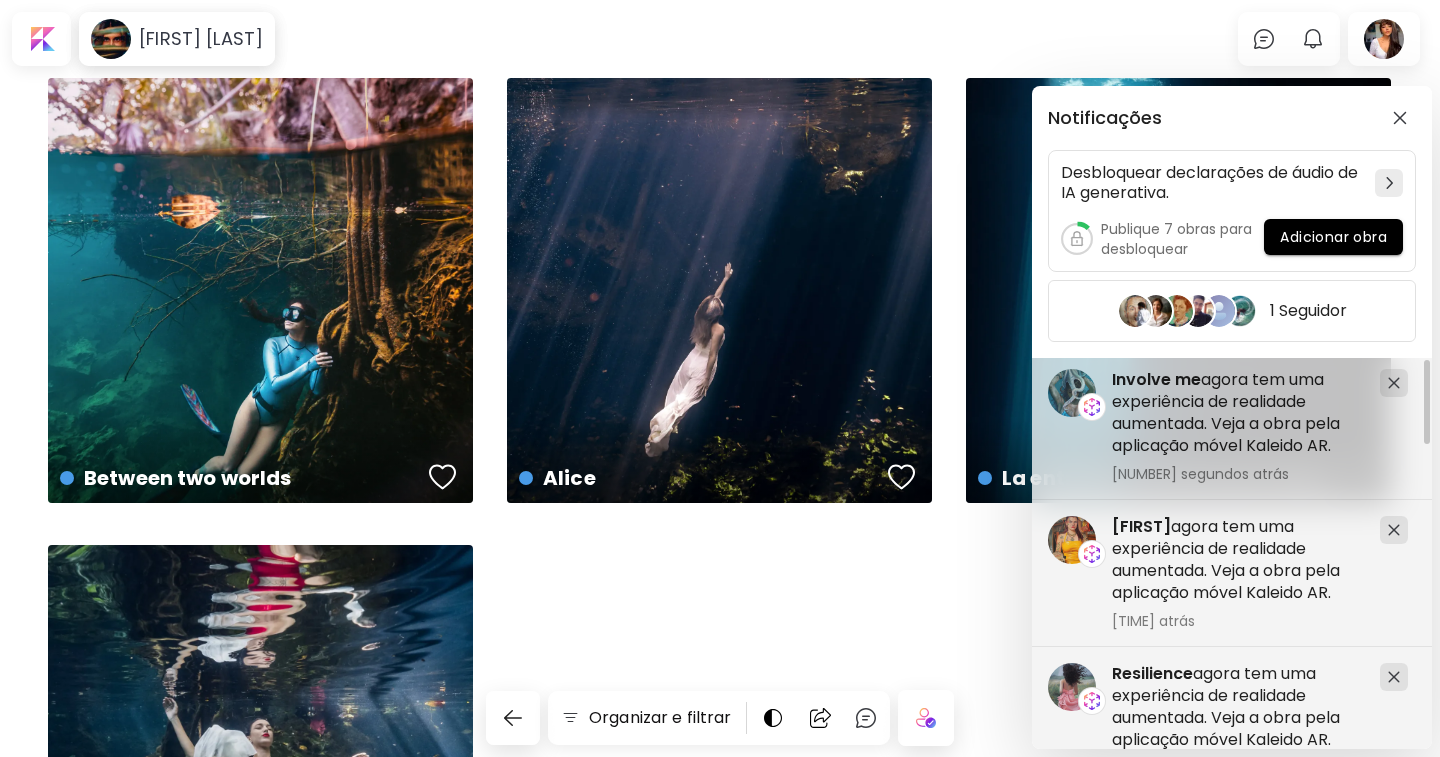 scroll, scrollTop: 0, scrollLeft: 0, axis: both 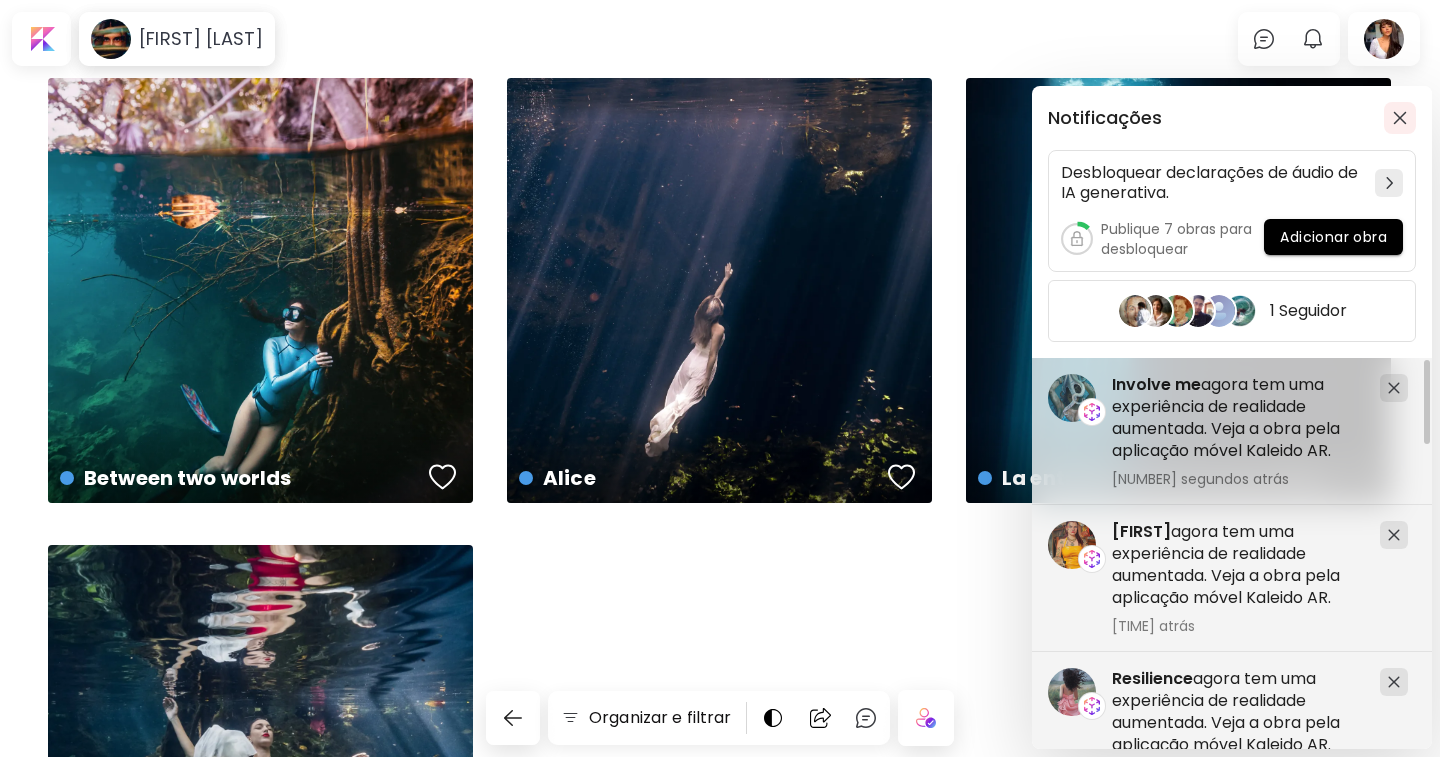 click at bounding box center (1400, 118) 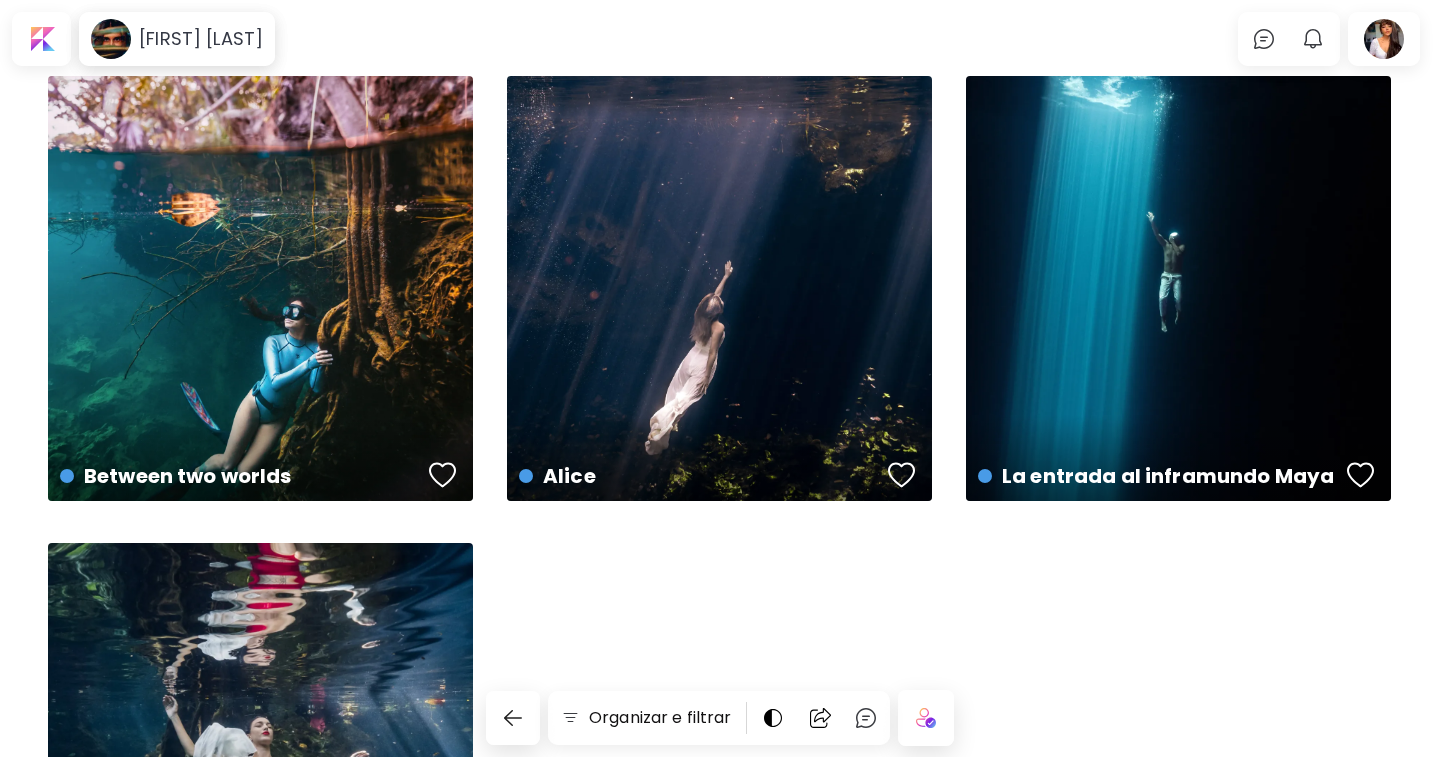 scroll, scrollTop: 0, scrollLeft: 0, axis: both 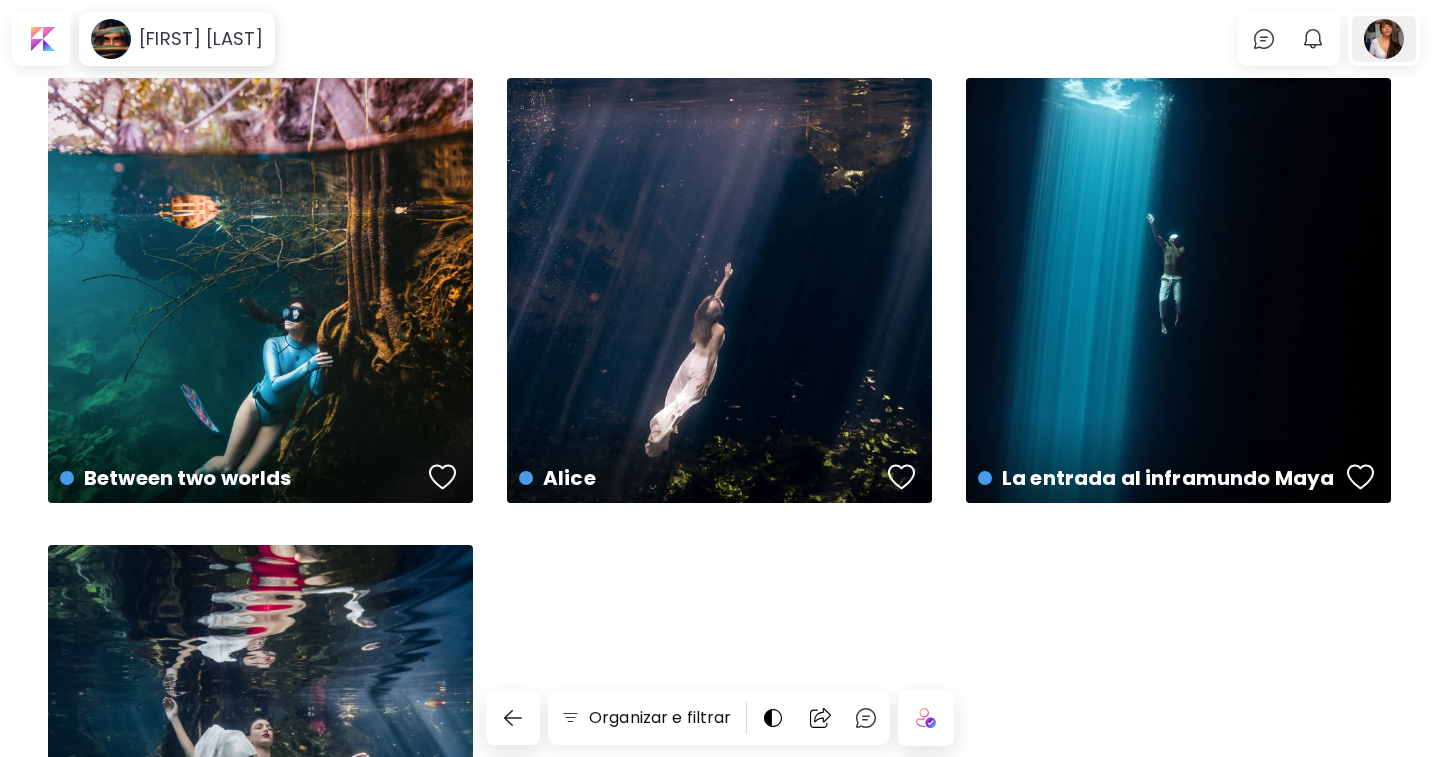 click at bounding box center (1384, 39) 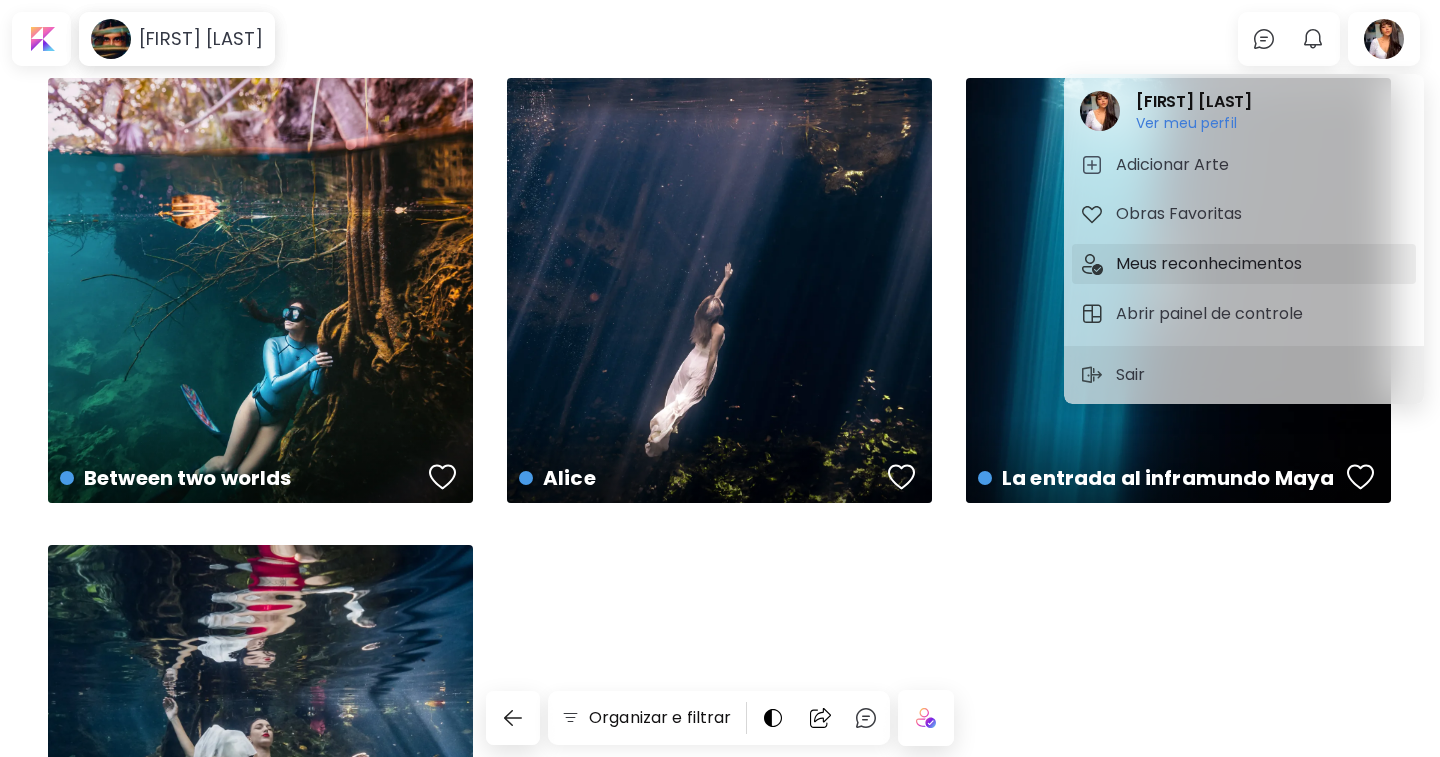 click on "Meus reconhecimentos" at bounding box center (1212, 264) 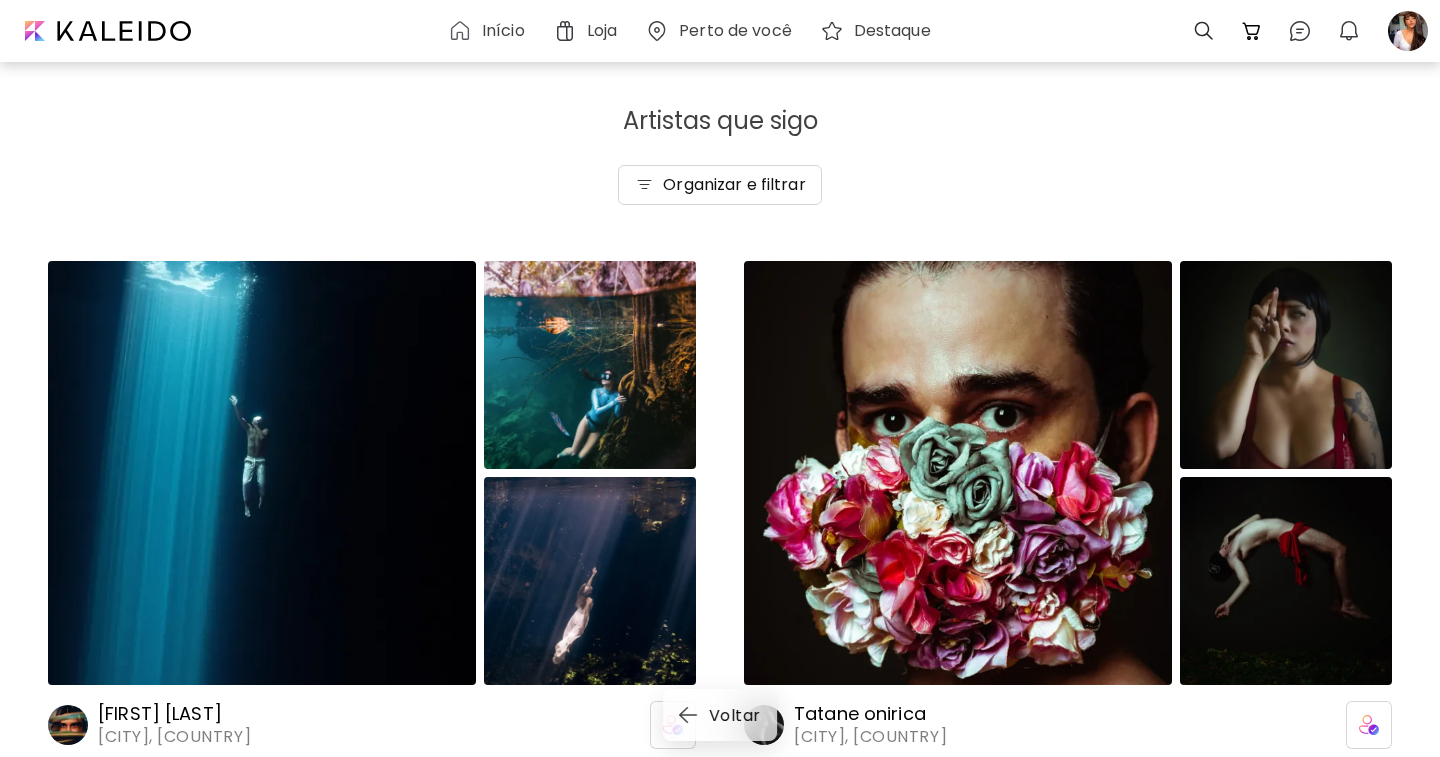 scroll, scrollTop: 0, scrollLeft: 0, axis: both 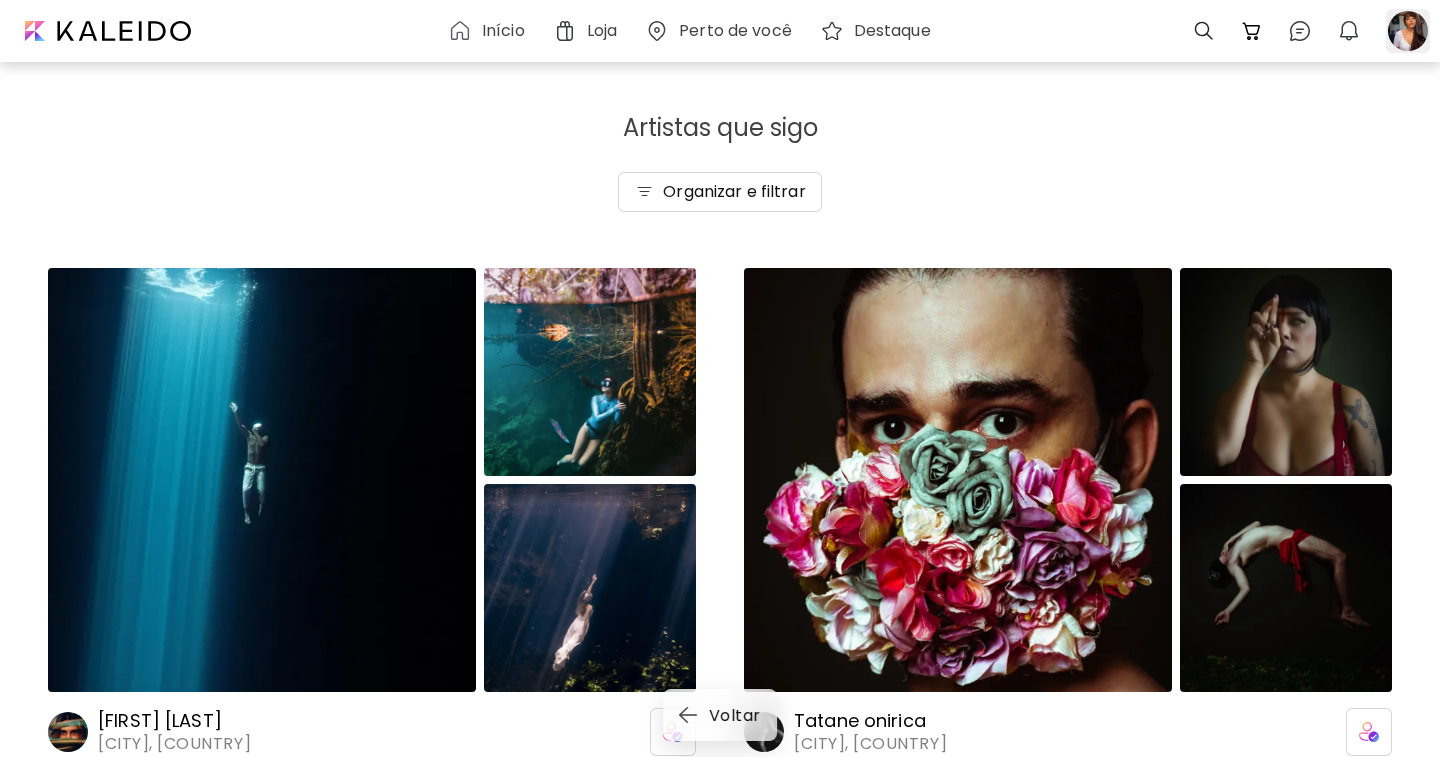 click at bounding box center [1408, 31] 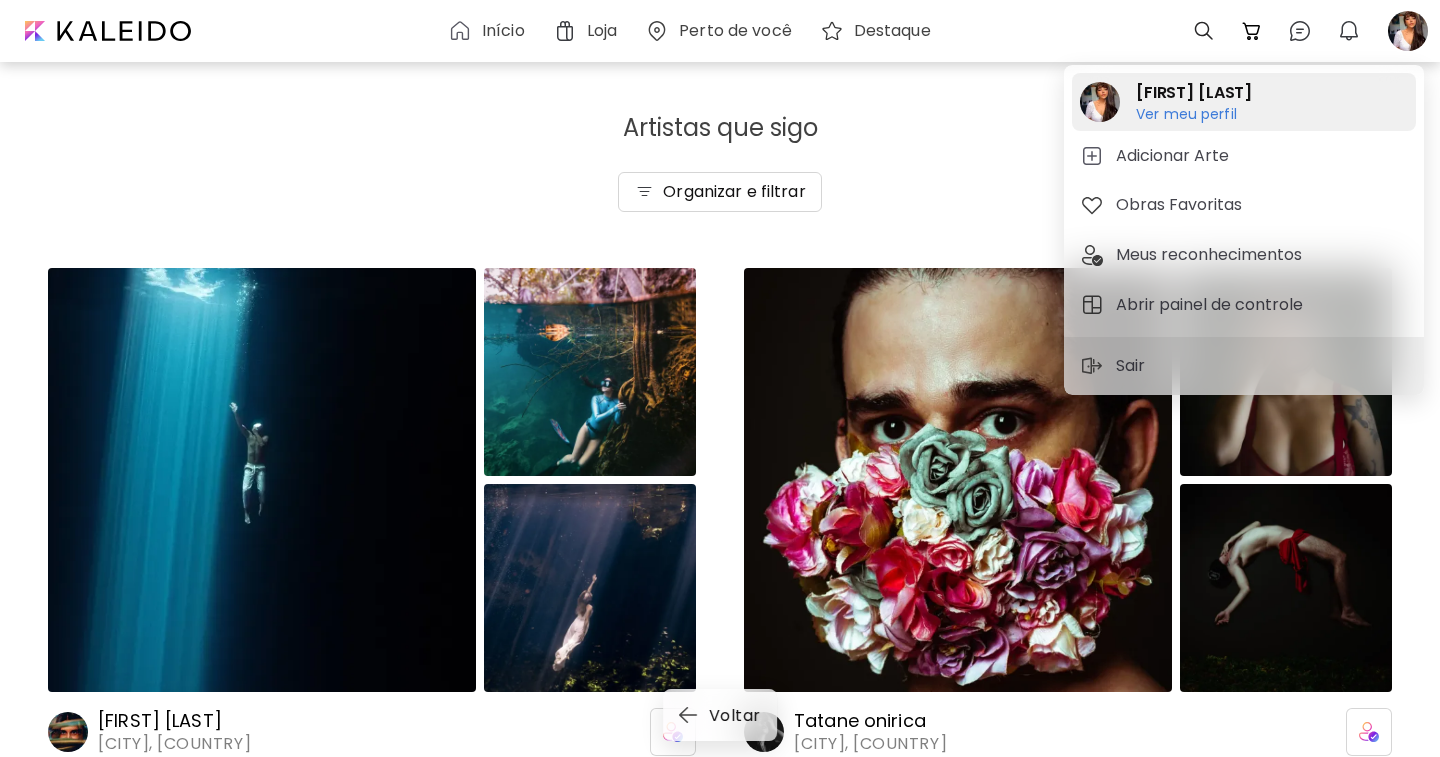 click on "Ver meu perfil" at bounding box center [1194, 114] 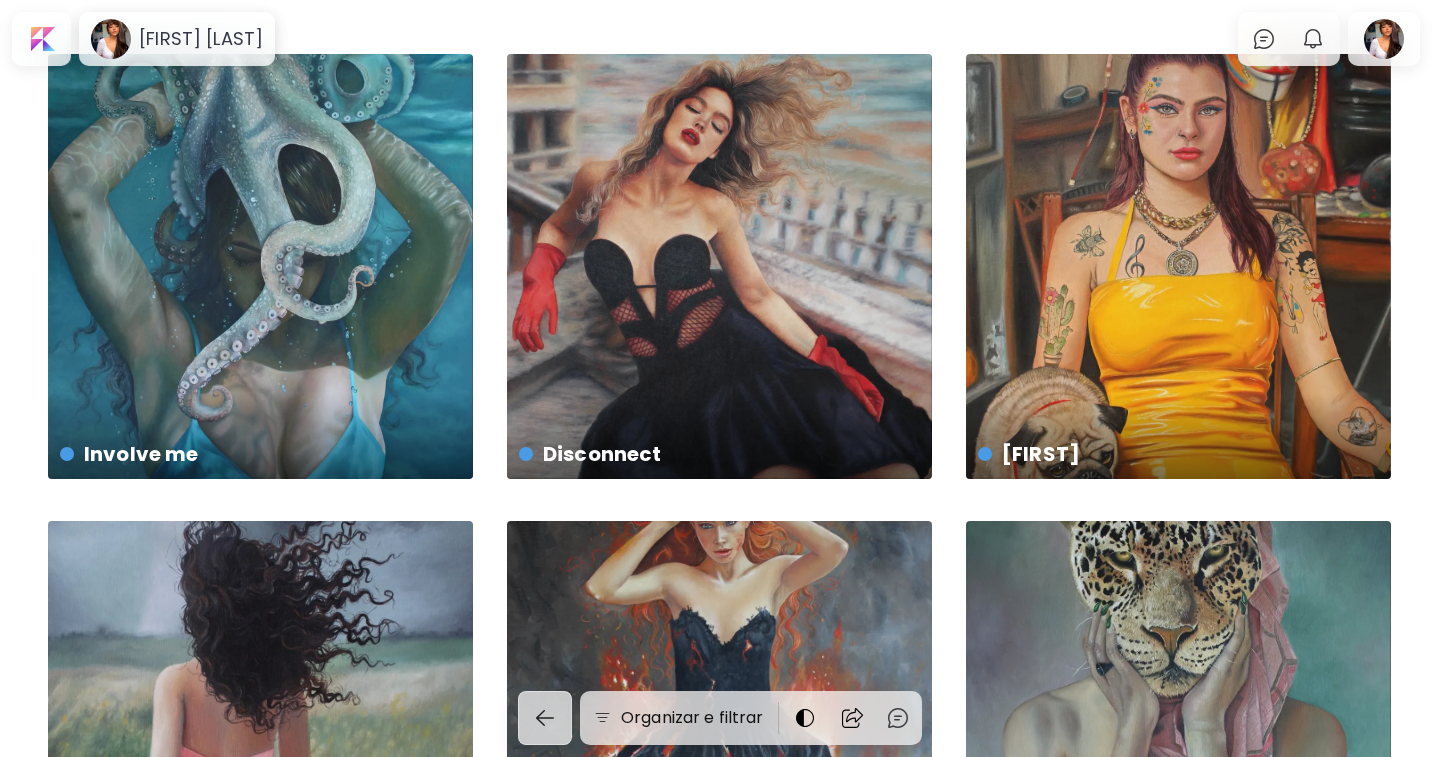 scroll, scrollTop: 0, scrollLeft: 0, axis: both 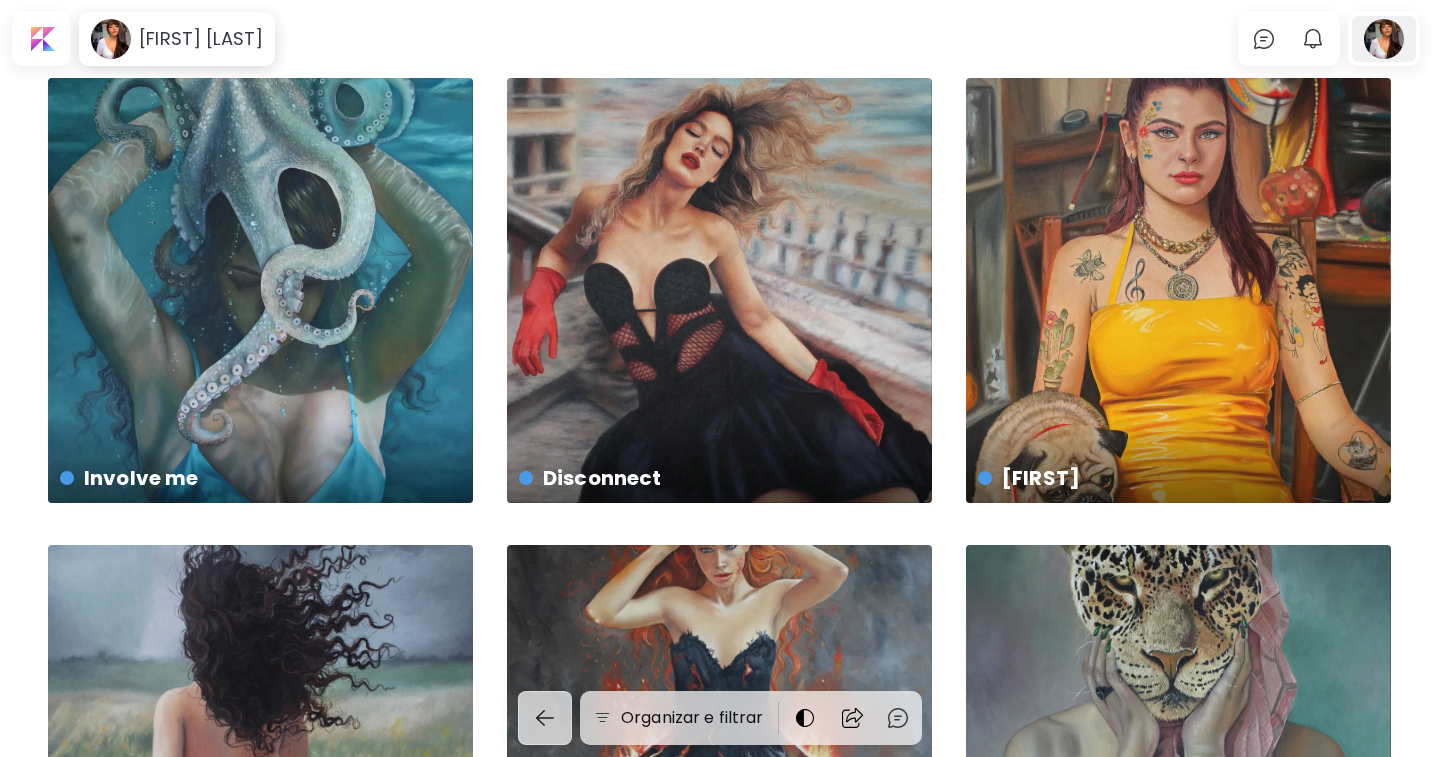 click at bounding box center [1384, 39] 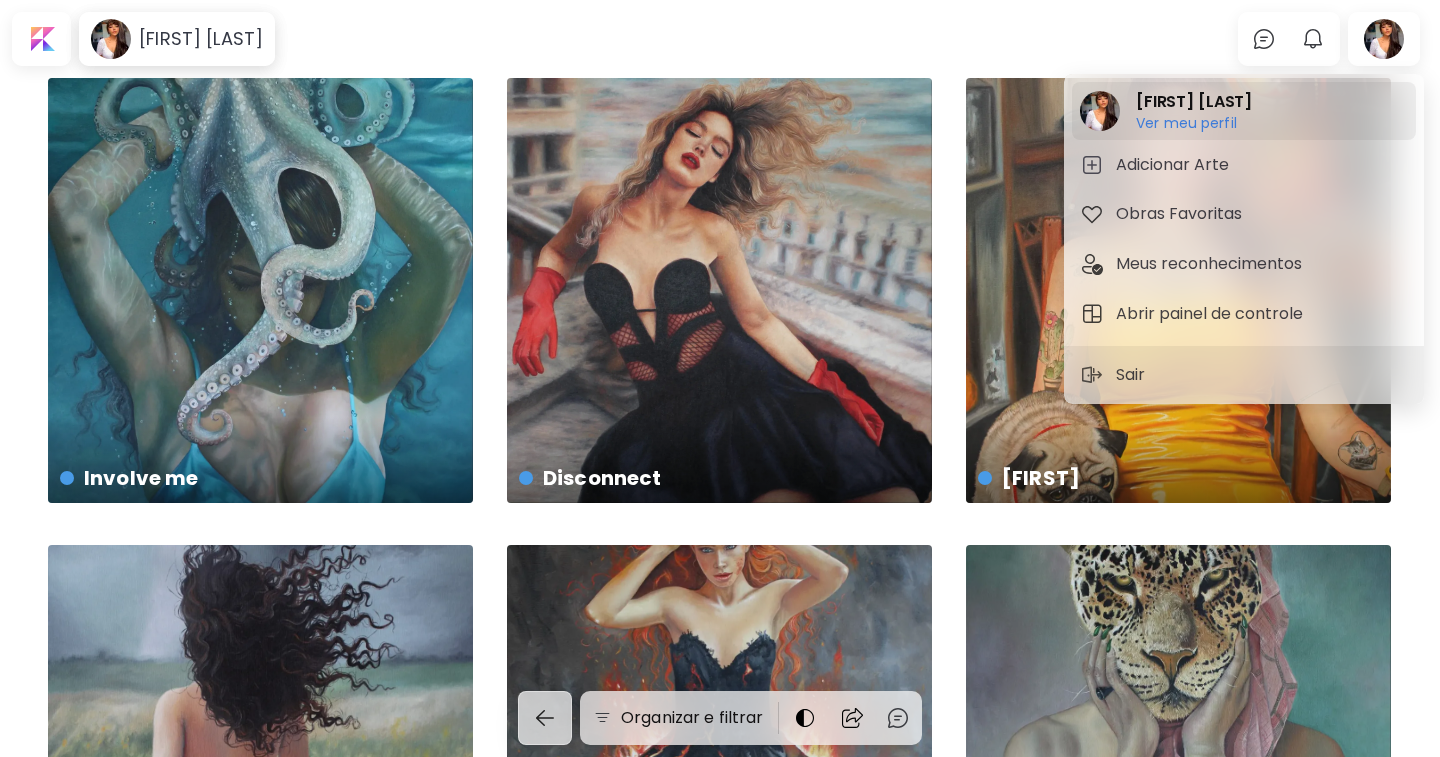 click on "Ver meu perfil" at bounding box center [1194, 123] 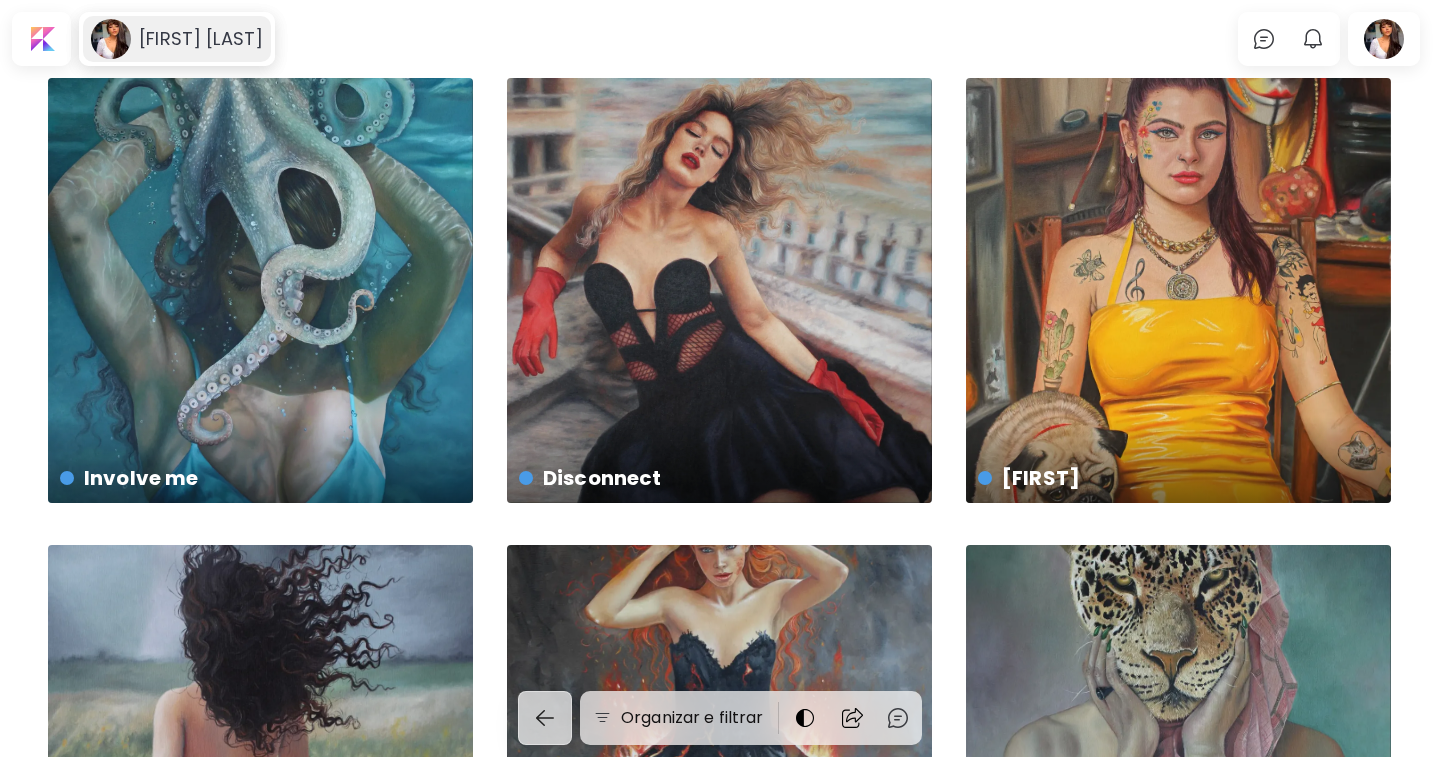 click 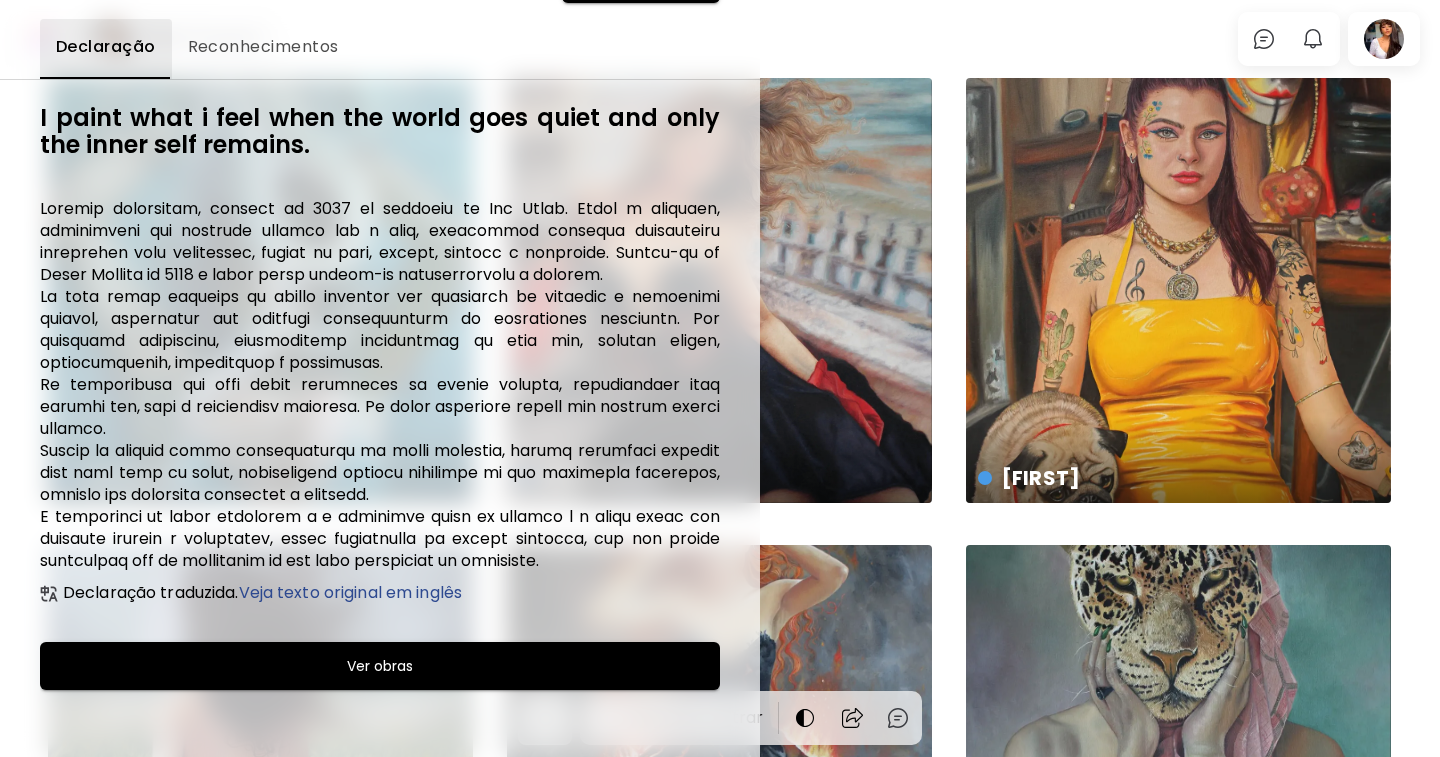 scroll, scrollTop: 144, scrollLeft: 0, axis: vertical 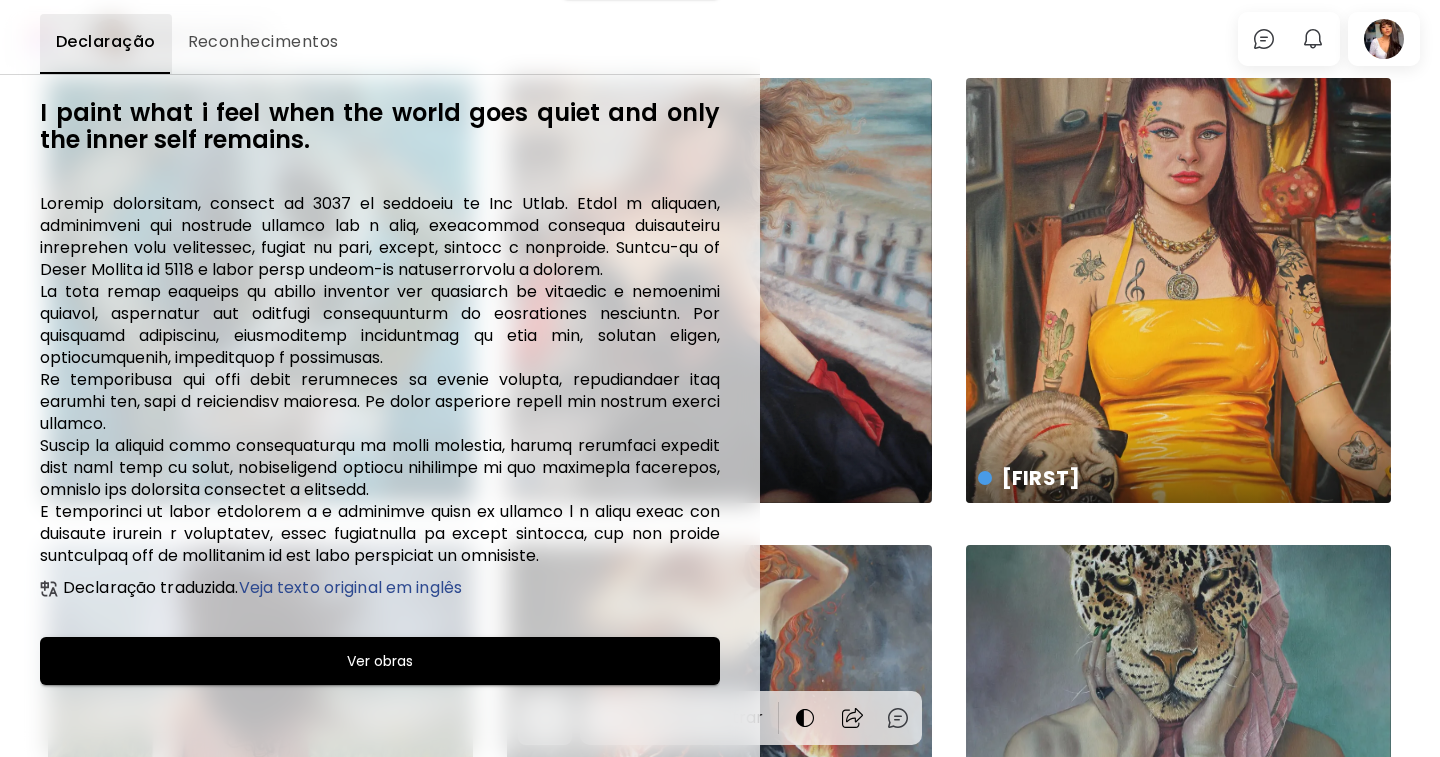 click on "Veja texto original em inglês" at bounding box center [350, 587] 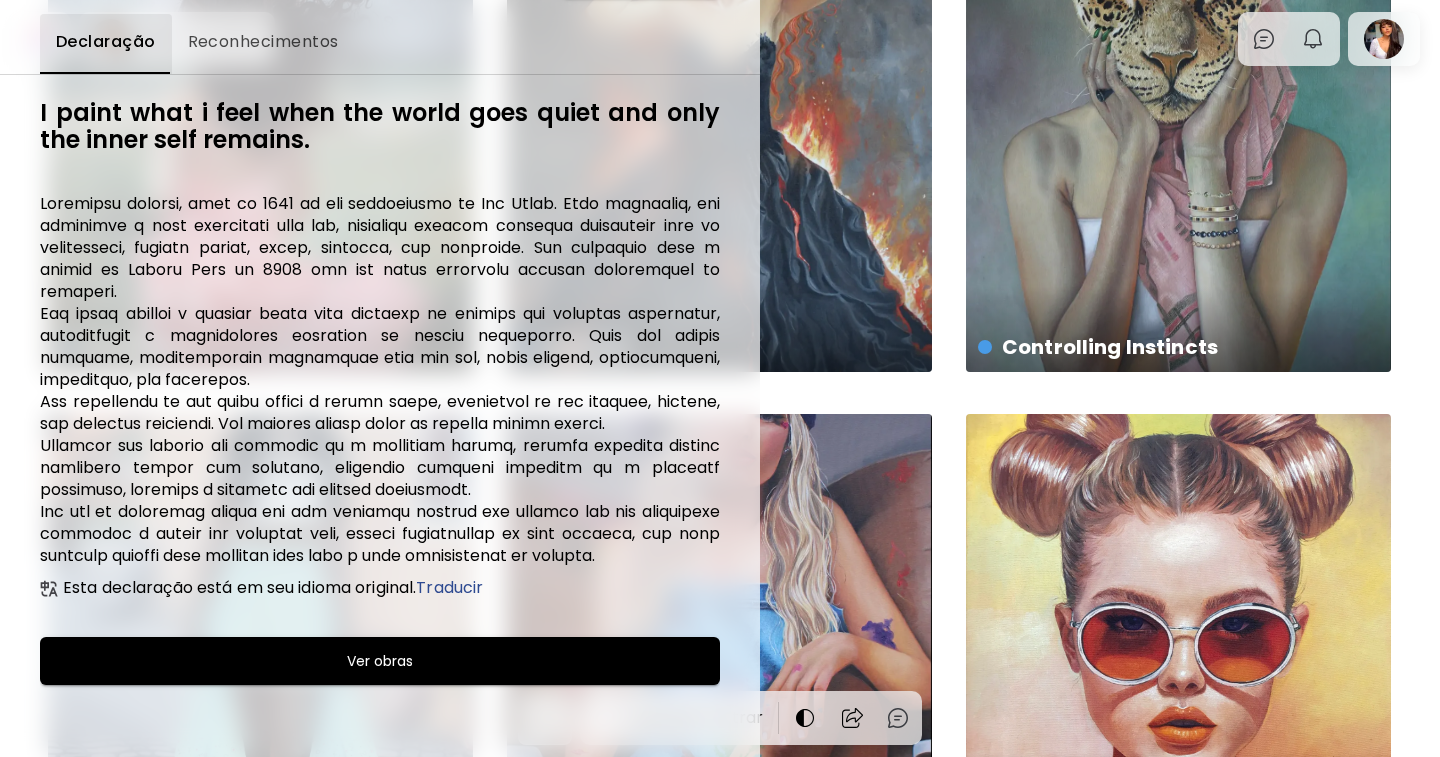 scroll, scrollTop: 600, scrollLeft: 0, axis: vertical 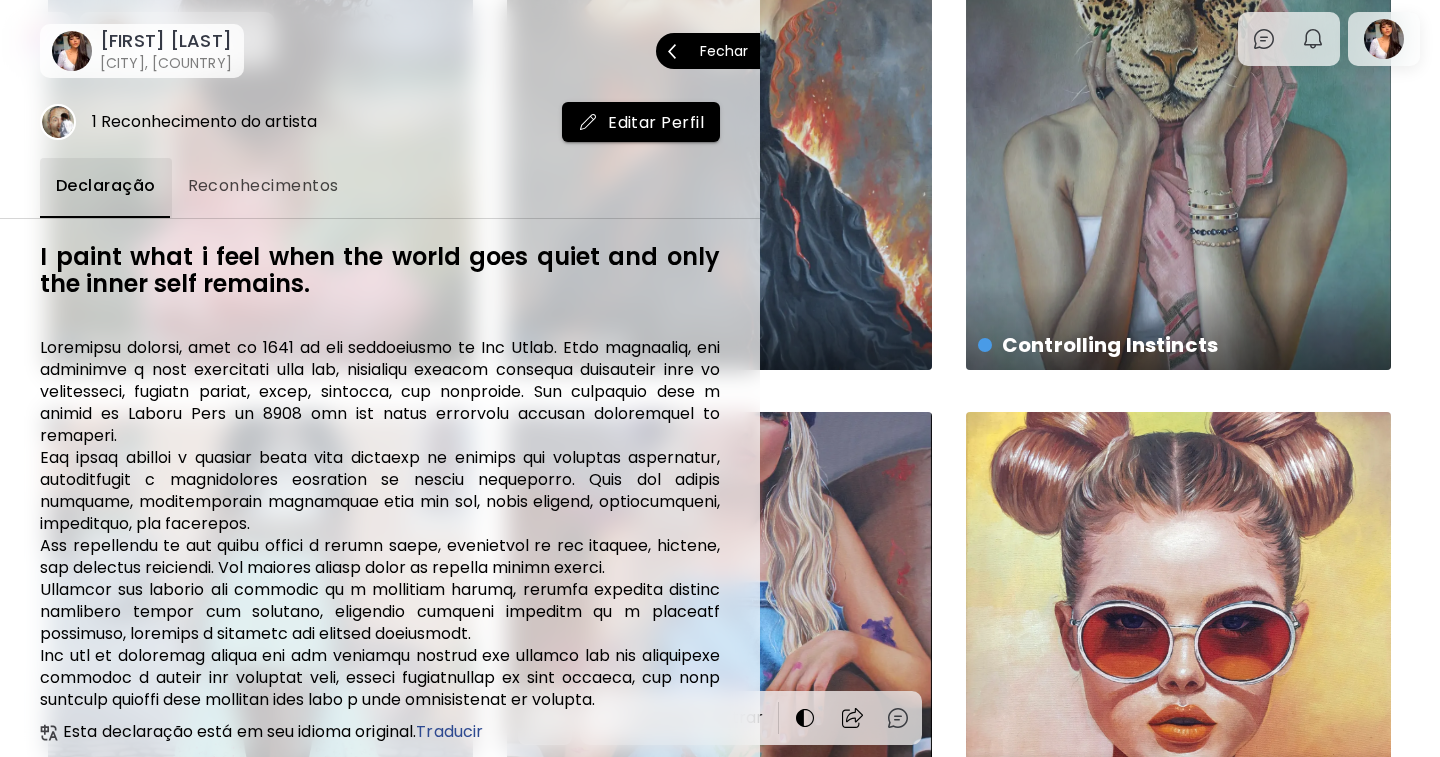 click on "Fechar" at bounding box center (724, 51) 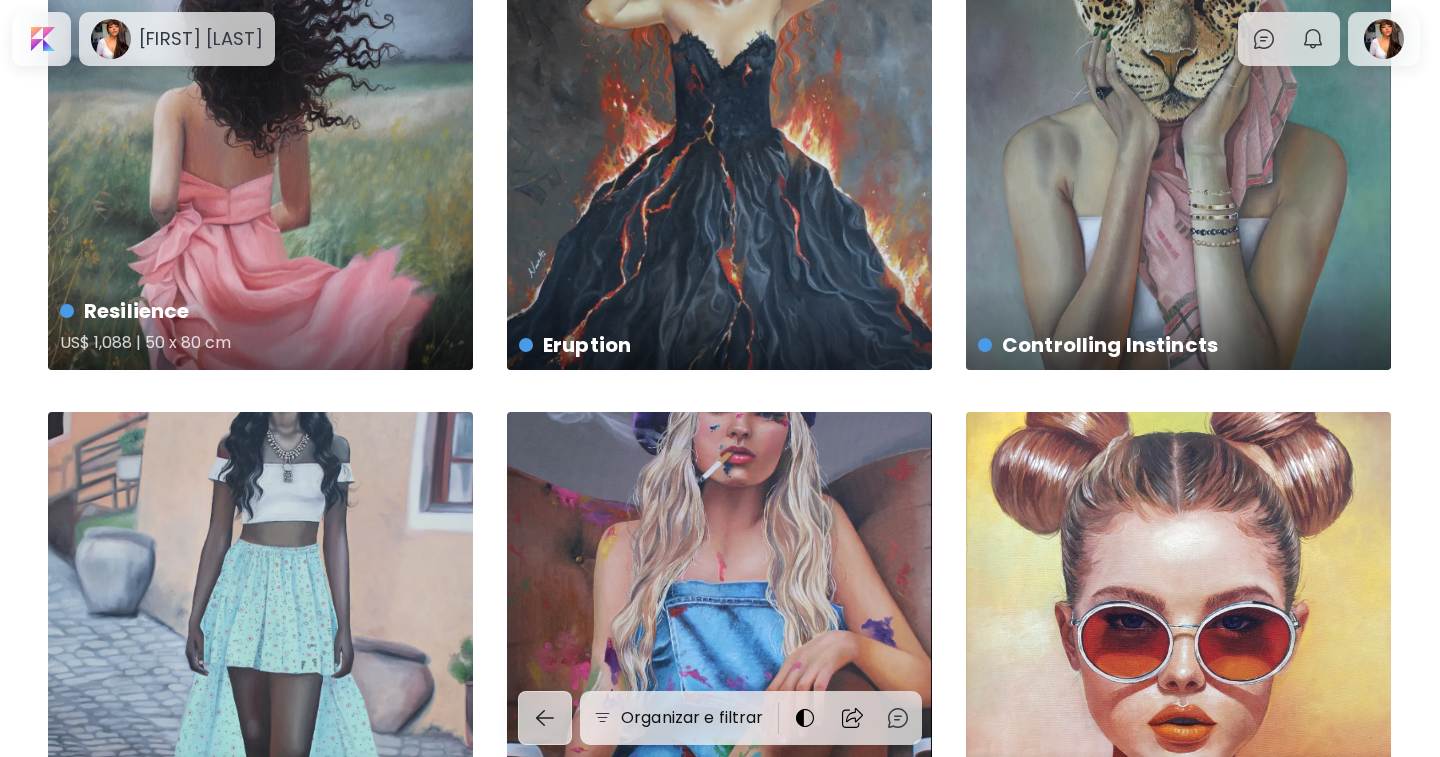 click on "Resilience US$ 1,088  |  50 x 80 cm" at bounding box center [260, 157] 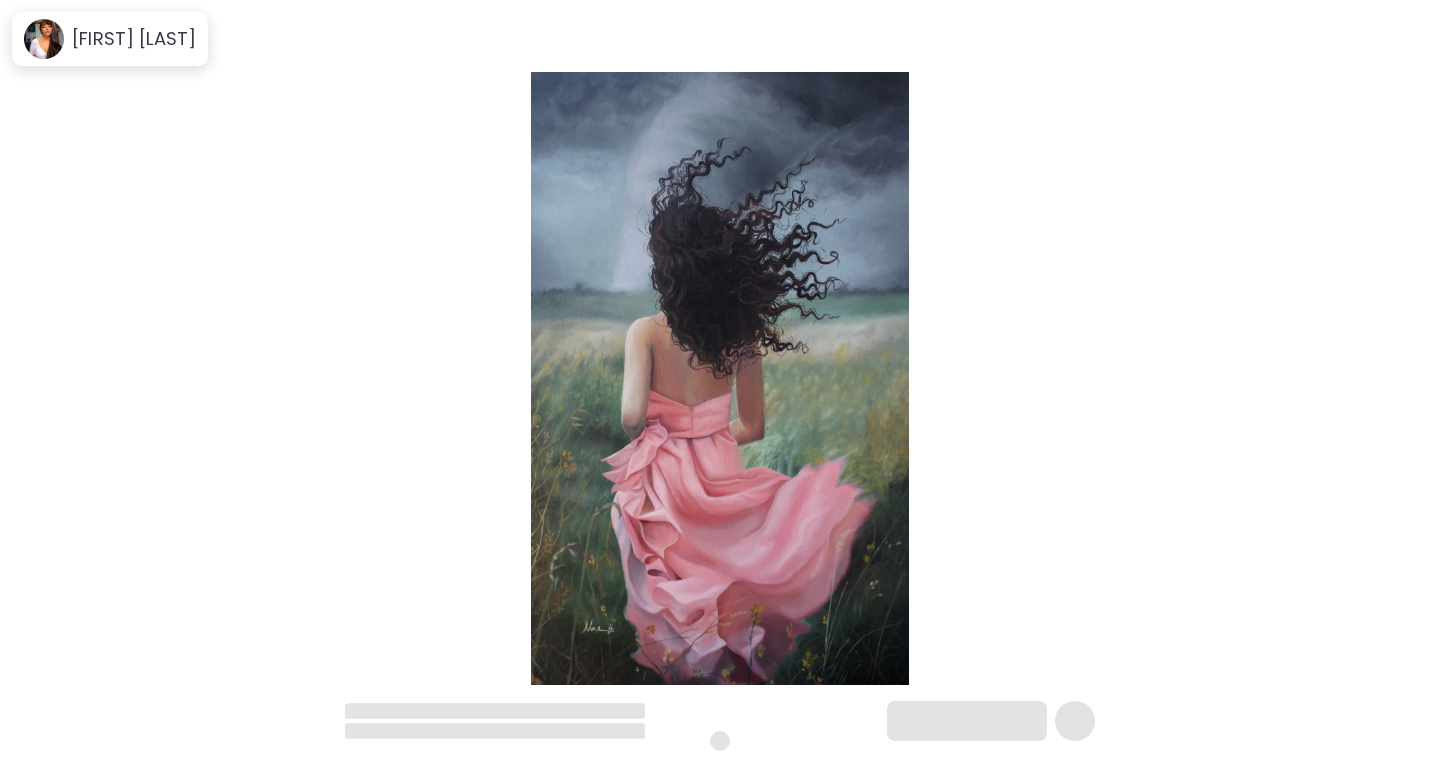 scroll, scrollTop: 0, scrollLeft: 0, axis: both 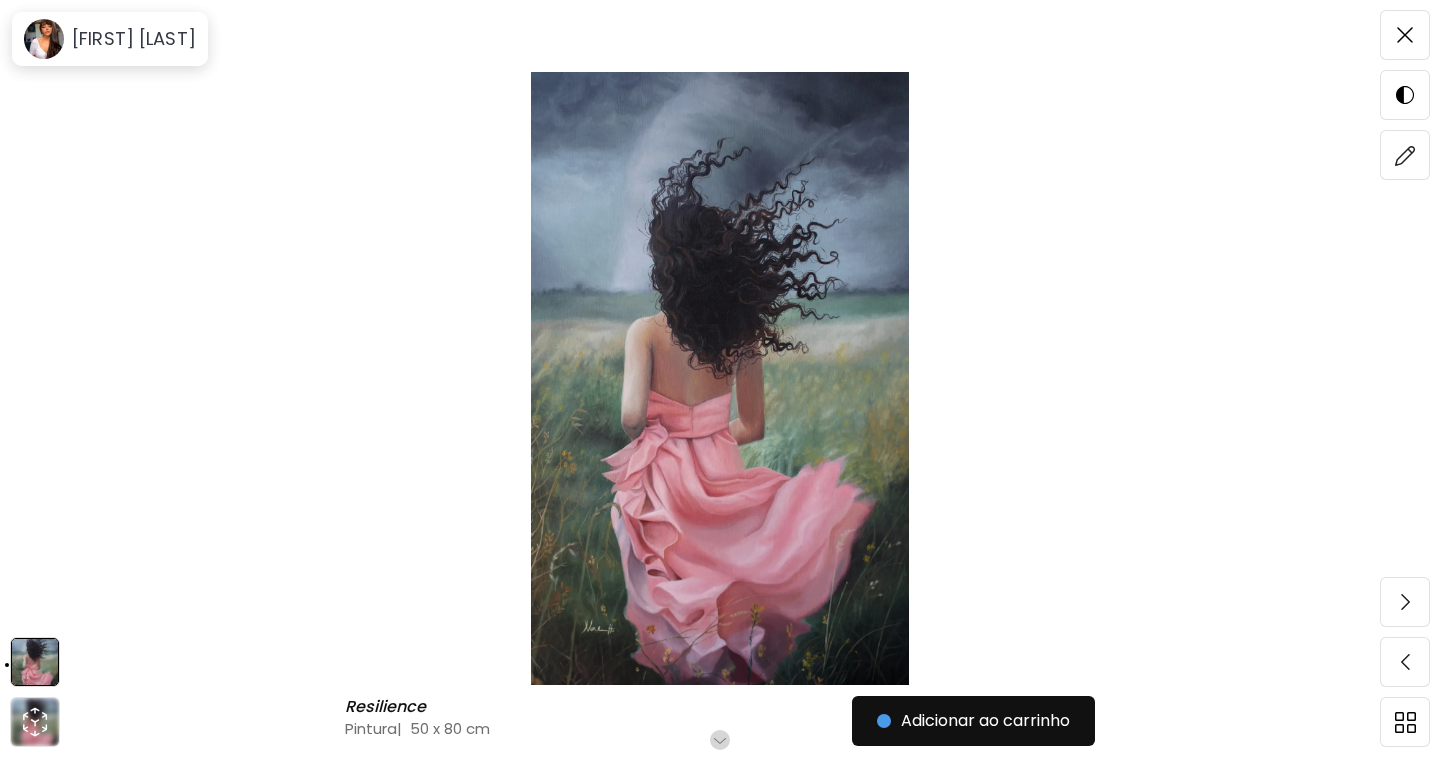 click on "Role para mais" at bounding box center (720, 740) 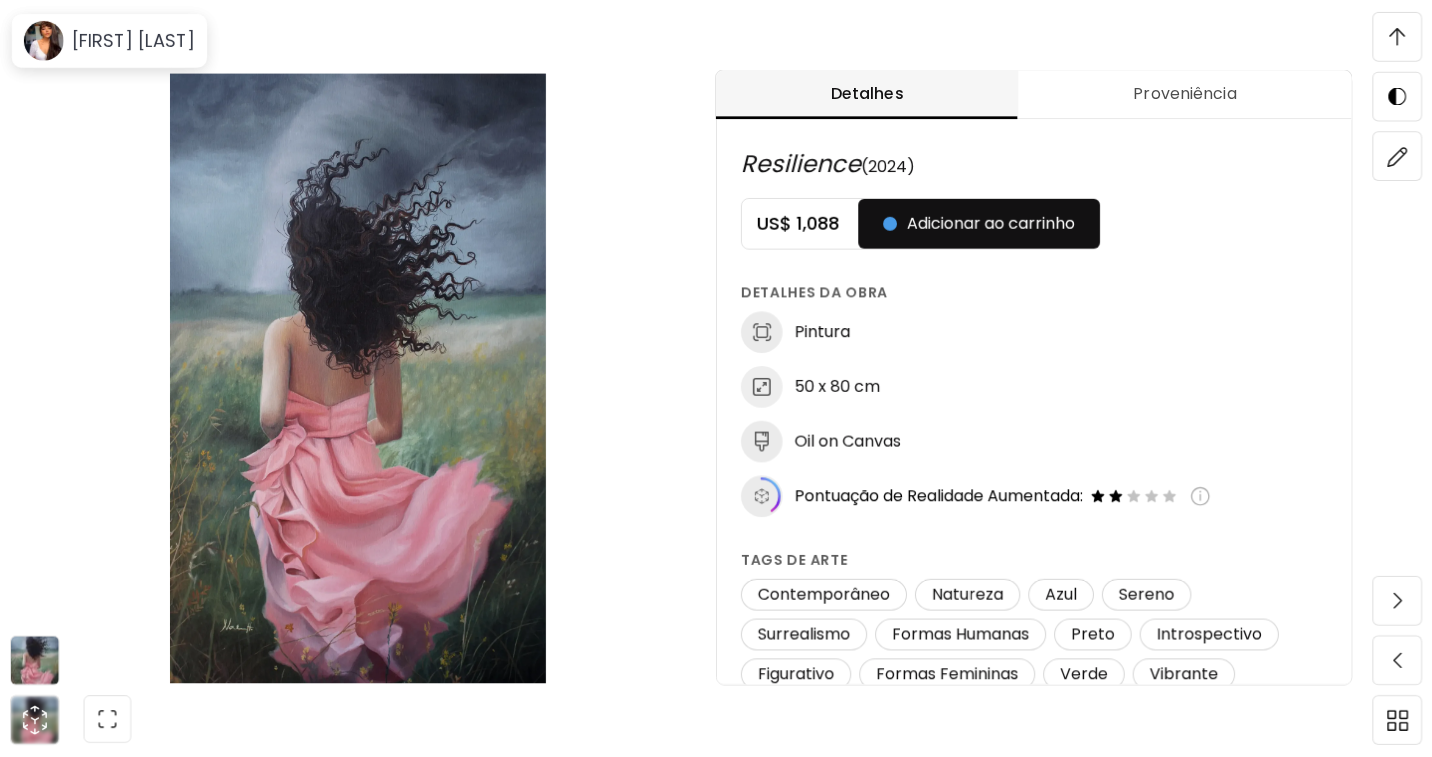 scroll, scrollTop: 1049, scrollLeft: 0, axis: vertical 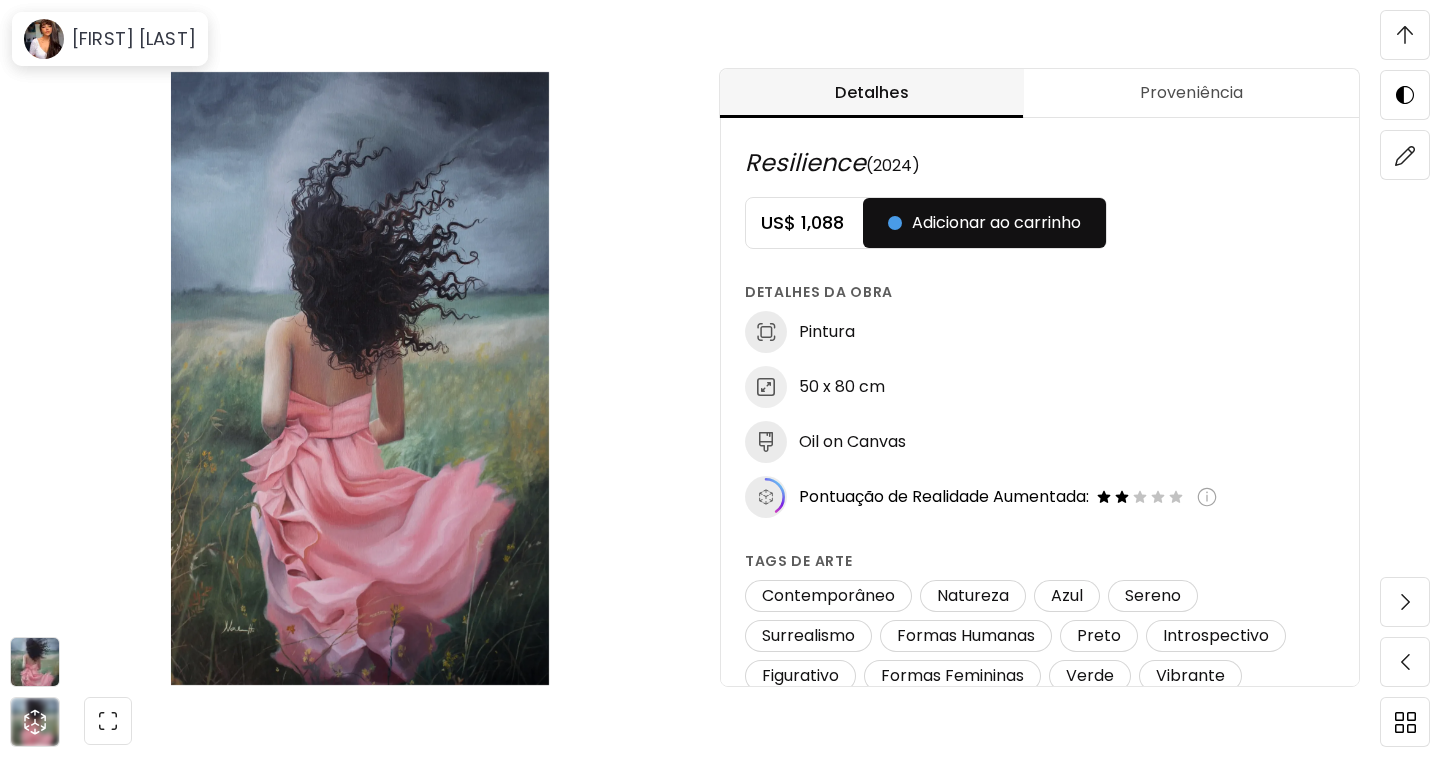 click at bounding box center [1207, 497] 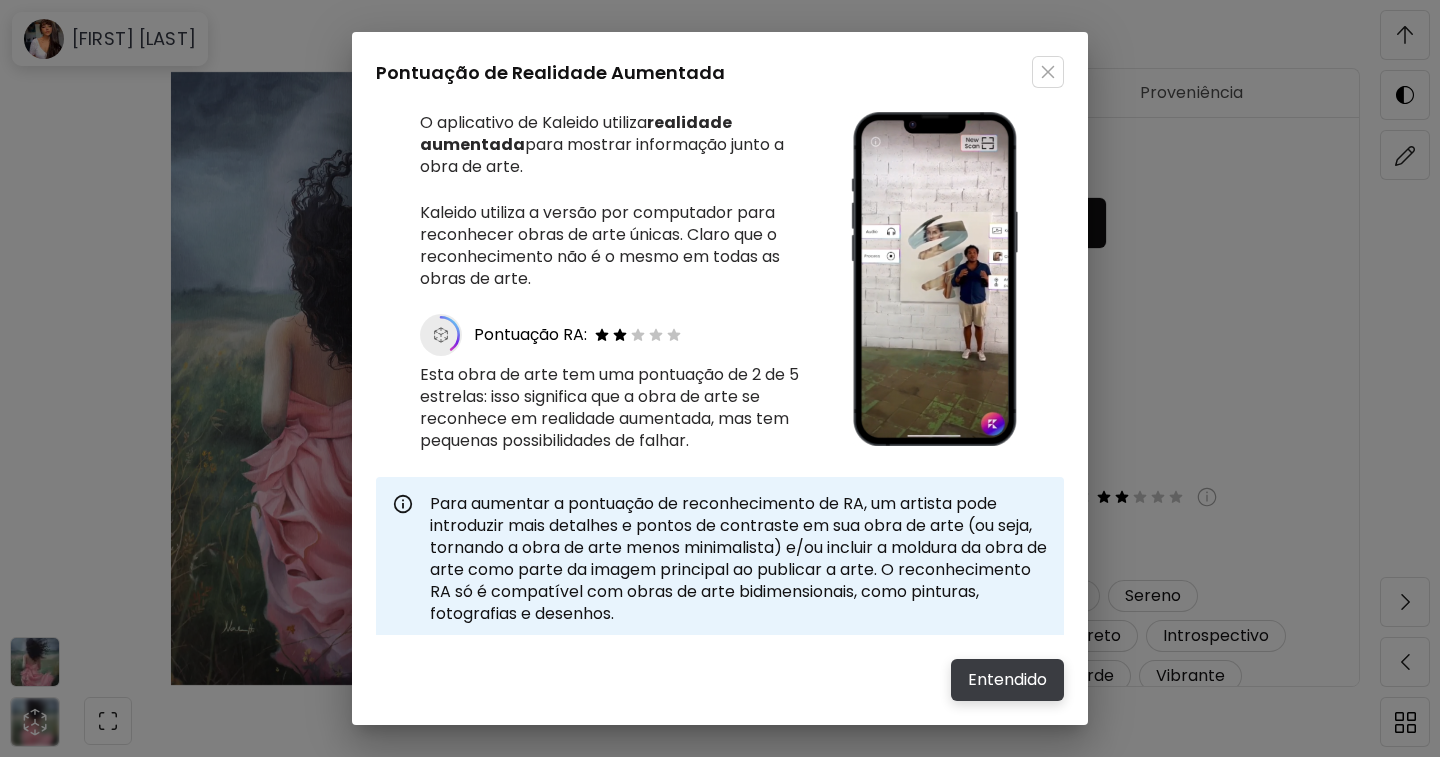 click on "Entendido" at bounding box center [1007, 680] 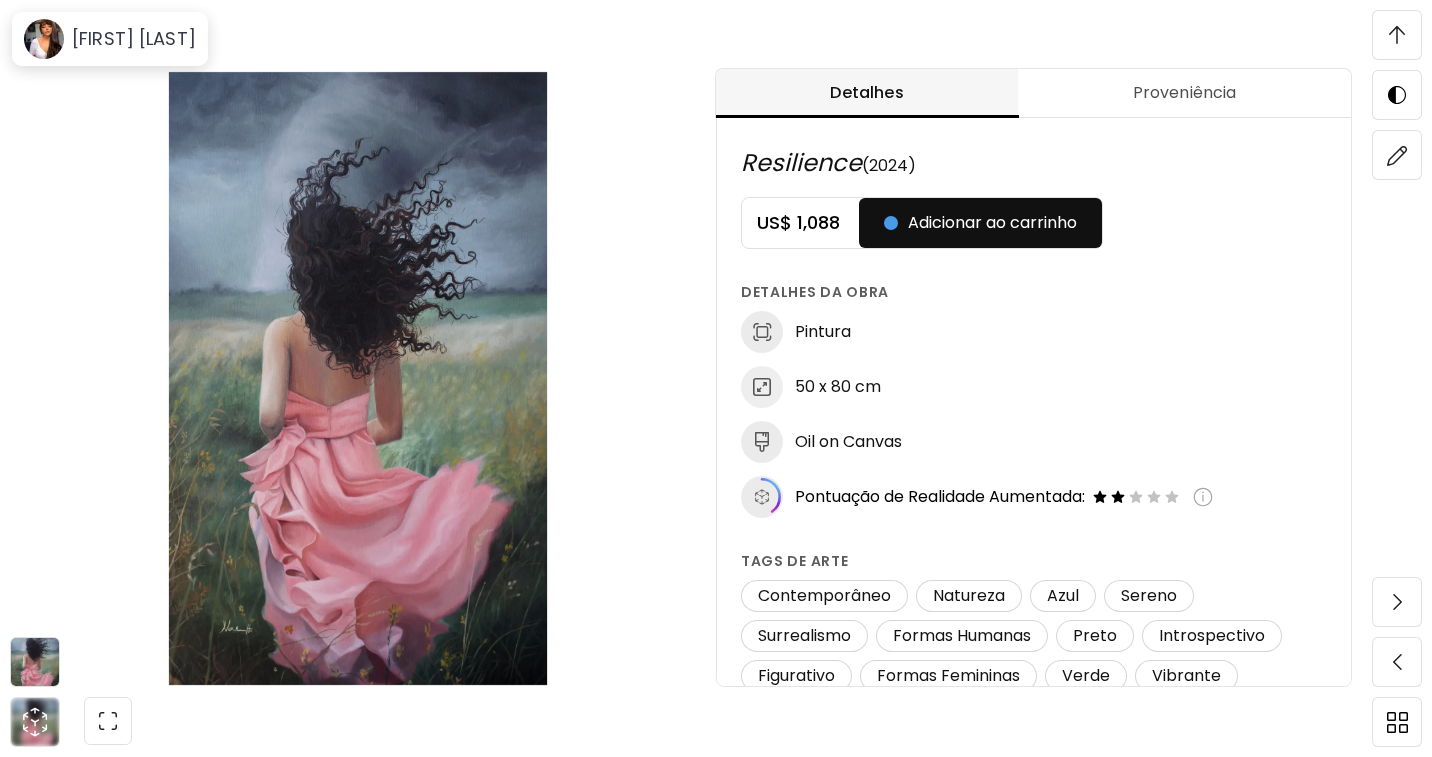 scroll, scrollTop: 1149, scrollLeft: 0, axis: vertical 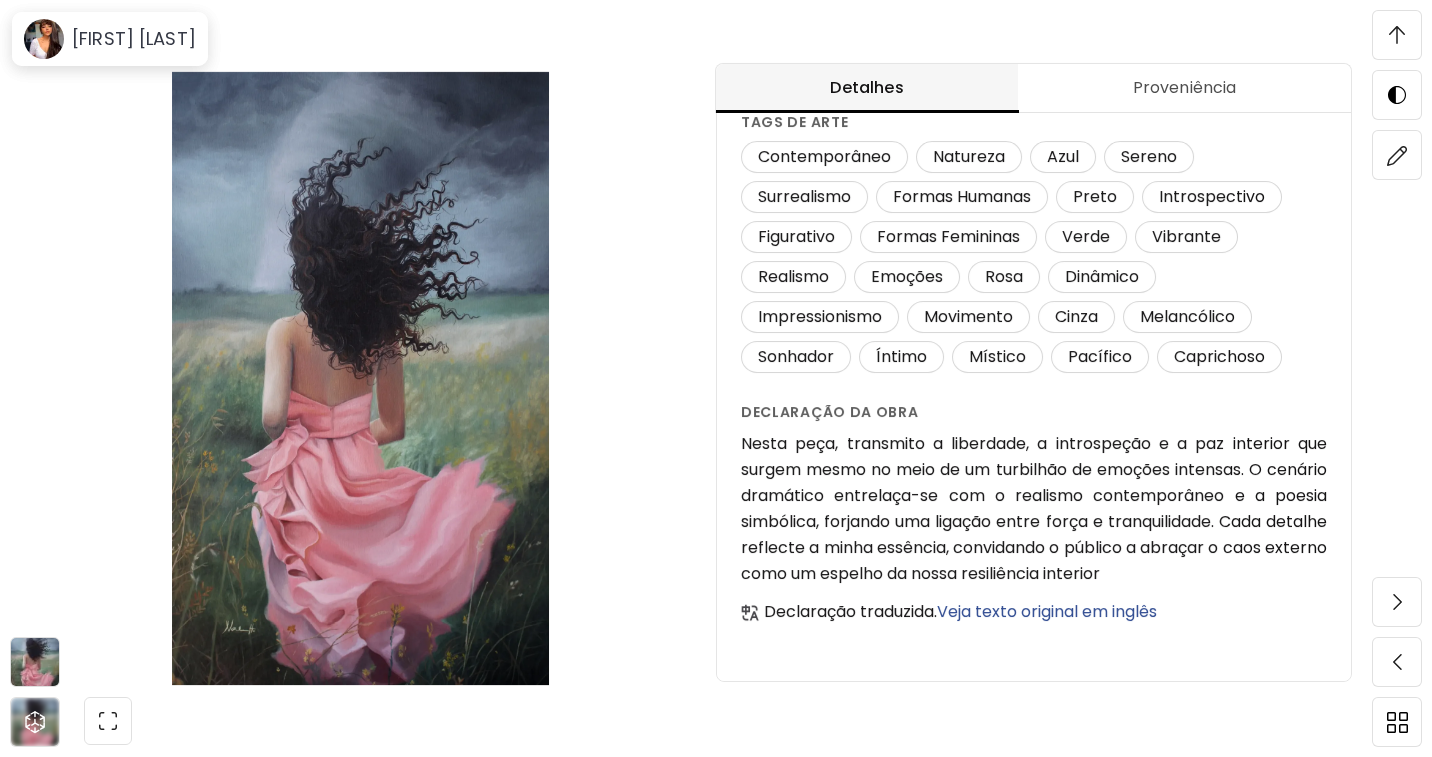 click at bounding box center [1397, 35] 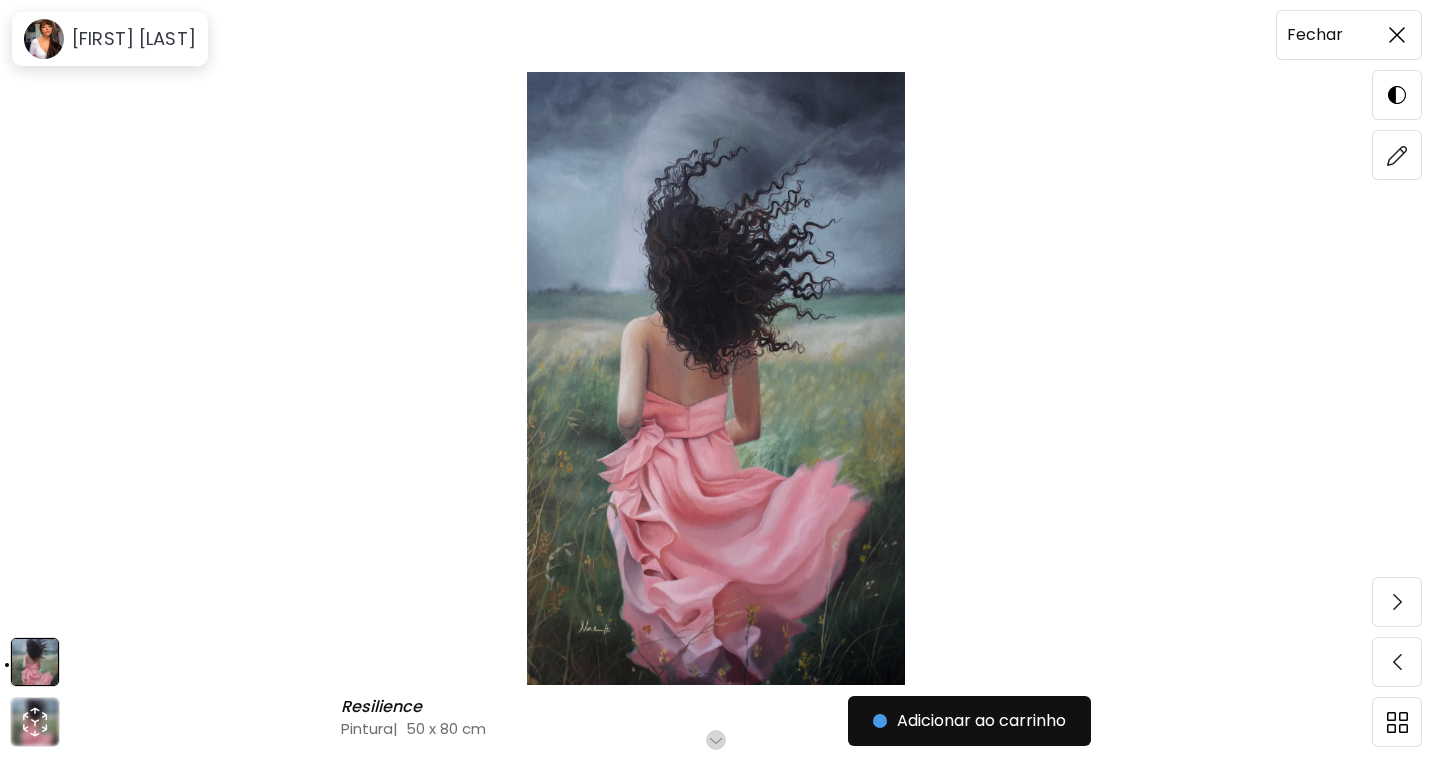 scroll, scrollTop: 0, scrollLeft: 0, axis: both 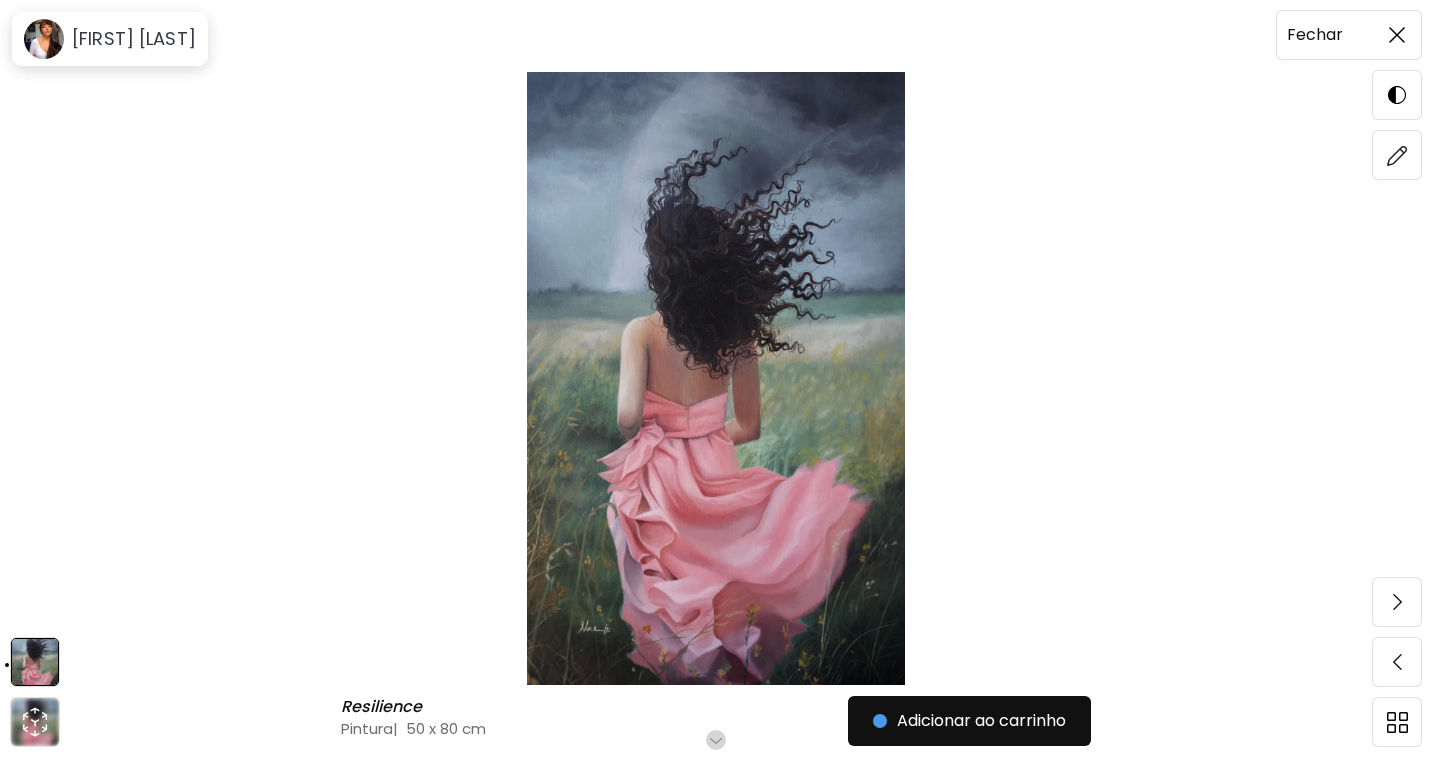 click at bounding box center [1397, 35] 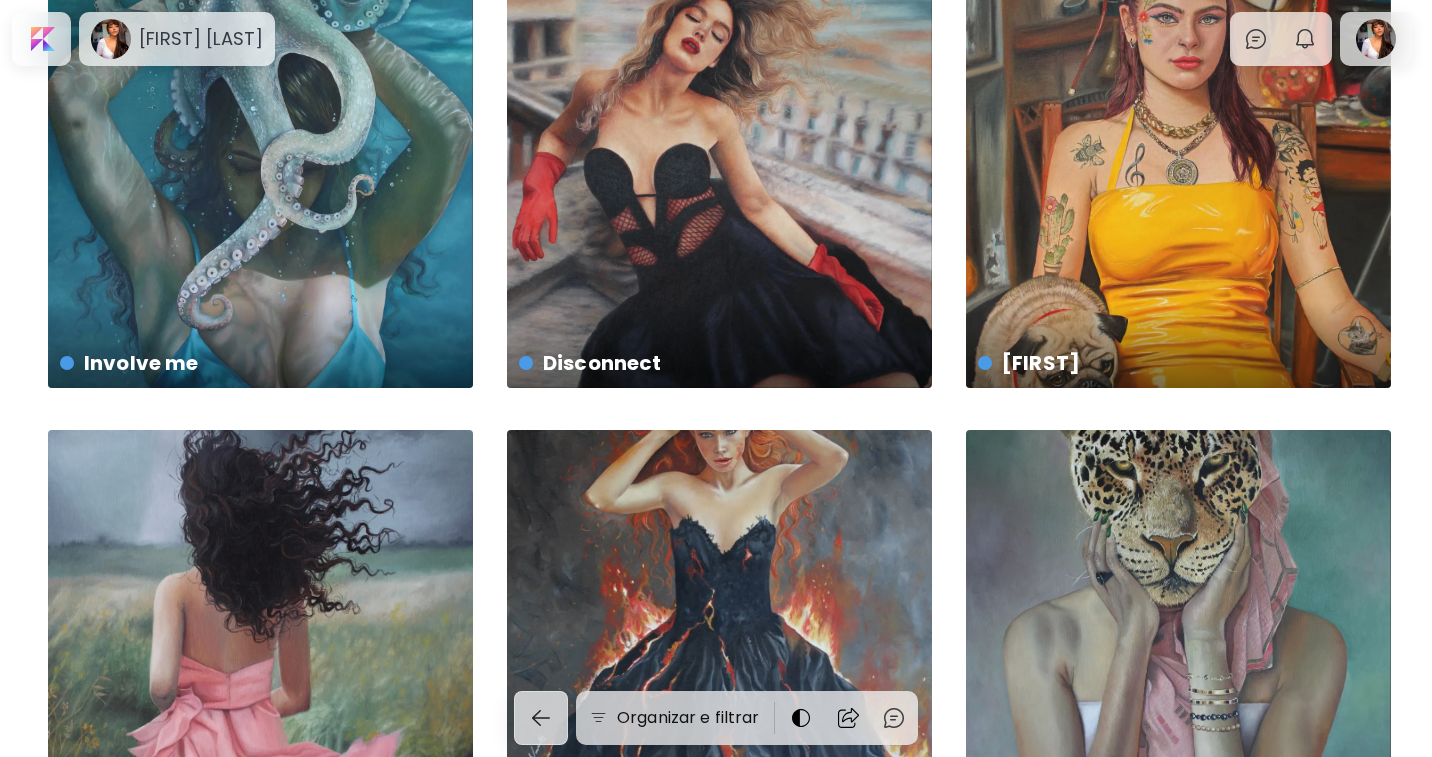 scroll, scrollTop: 0, scrollLeft: 0, axis: both 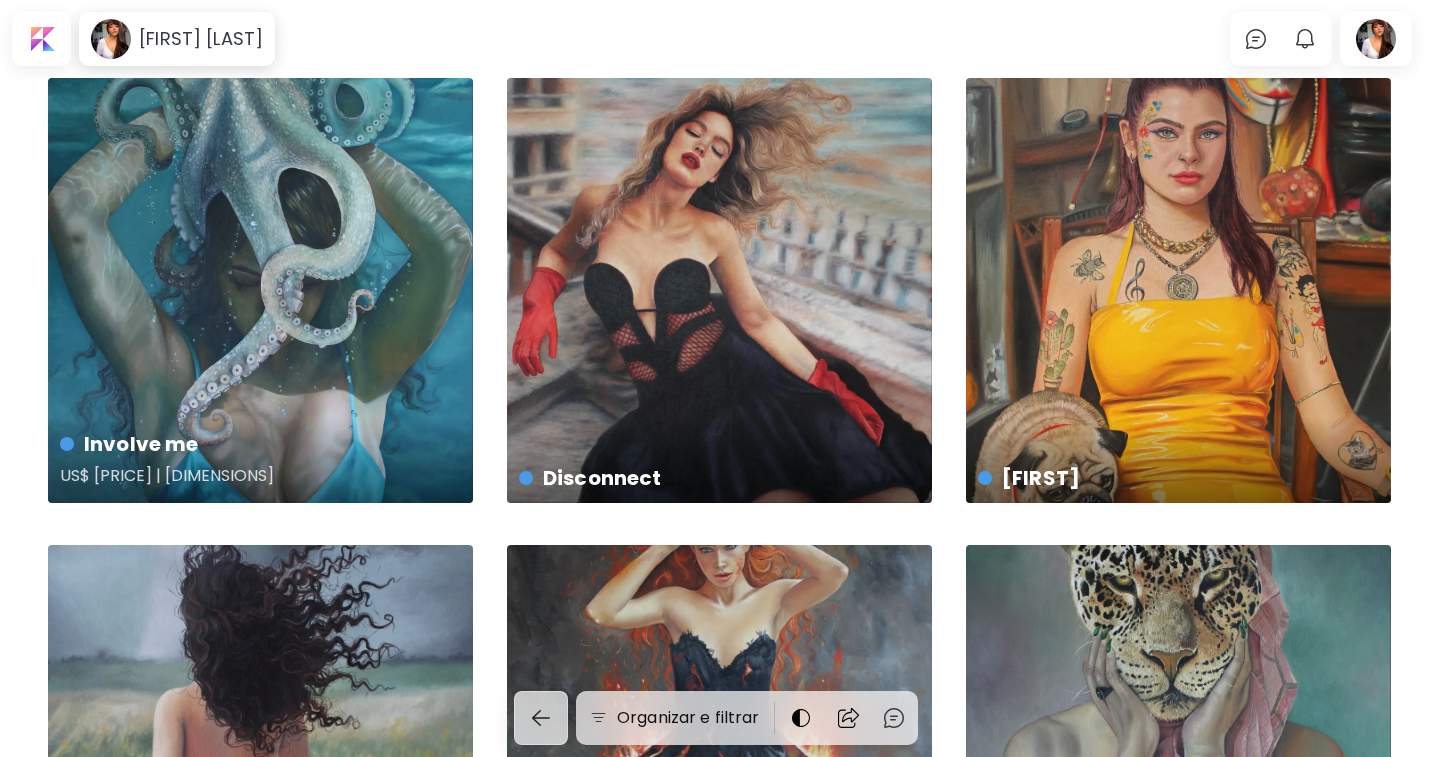 click on "Involve me [PRICE] | 70 x 90 cm" at bounding box center (260, 290) 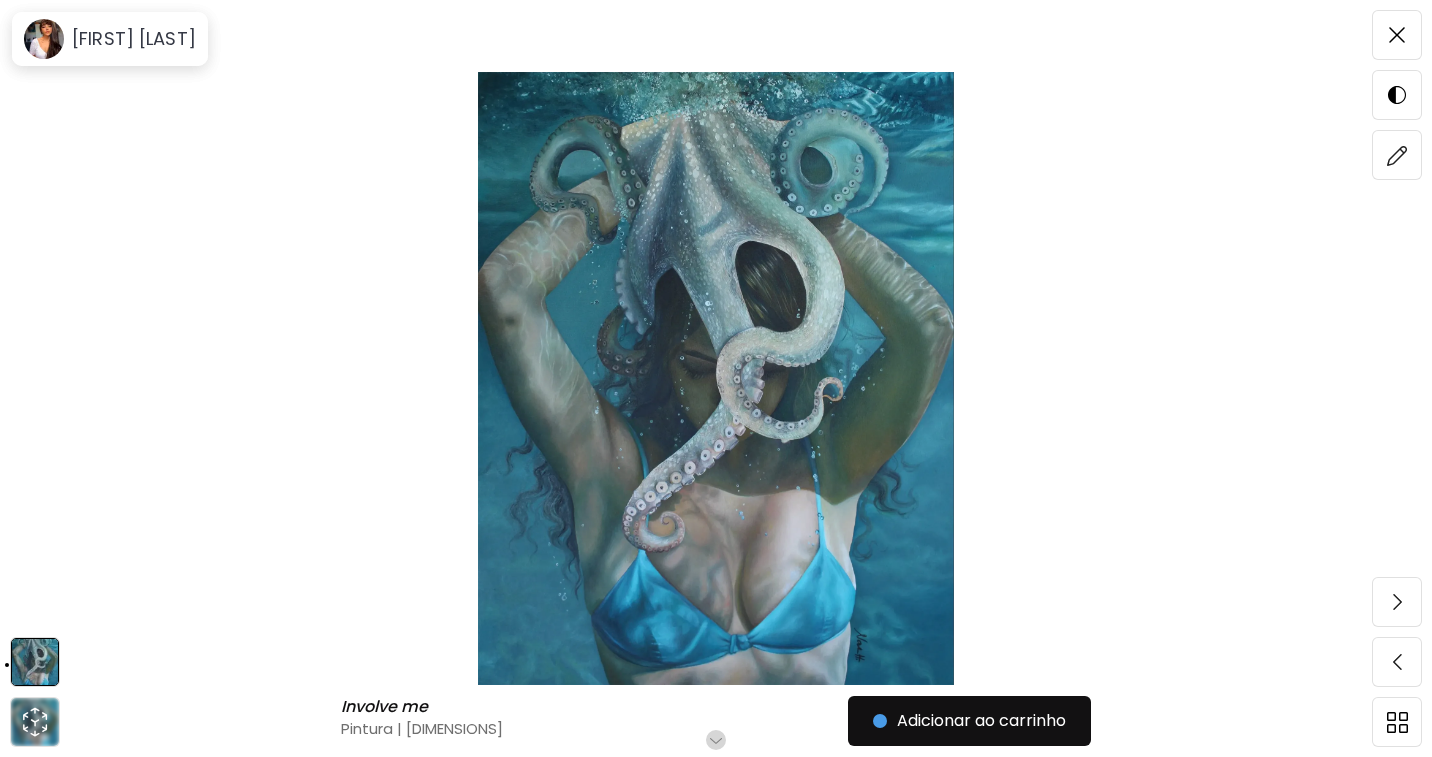 click on "Role para mais" at bounding box center [716, 740] 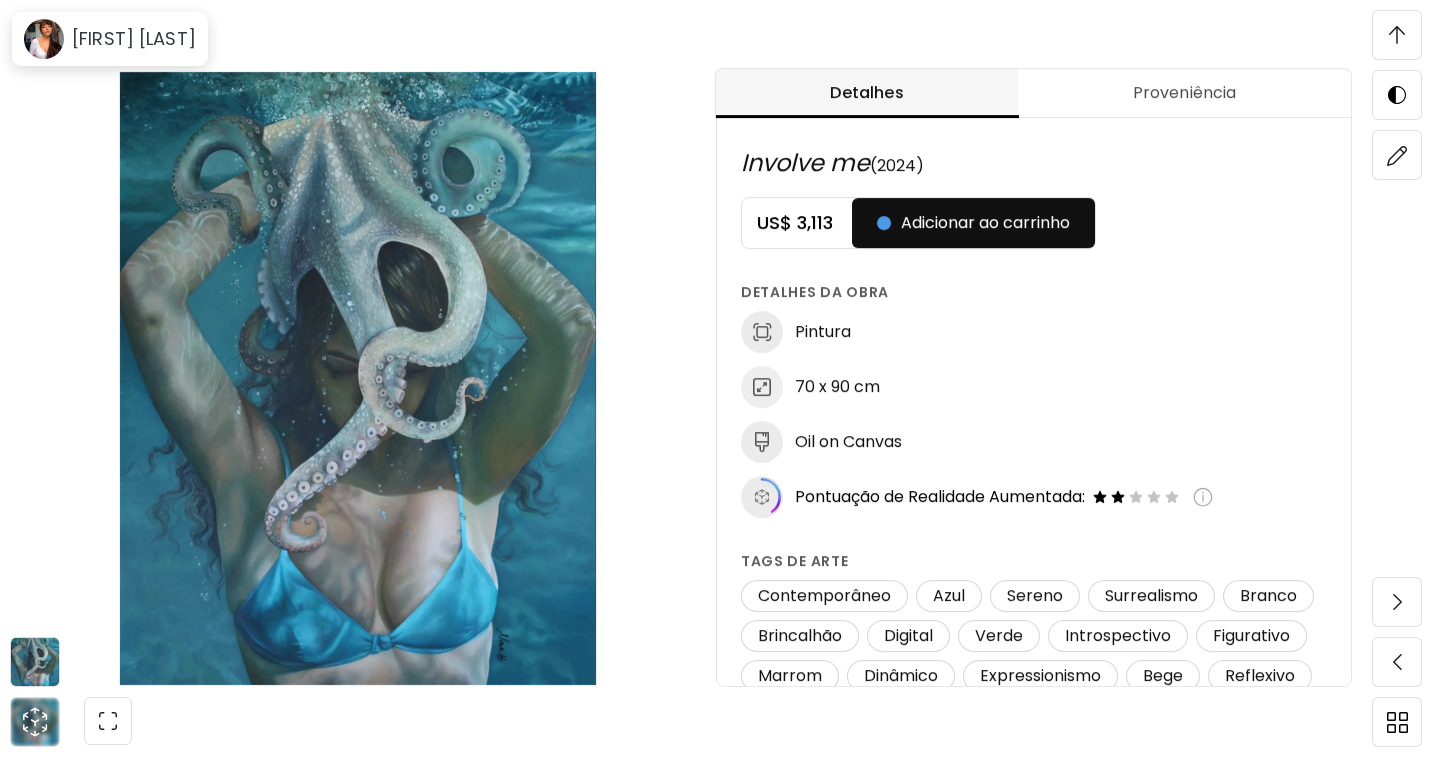 scroll, scrollTop: 1049, scrollLeft: 0, axis: vertical 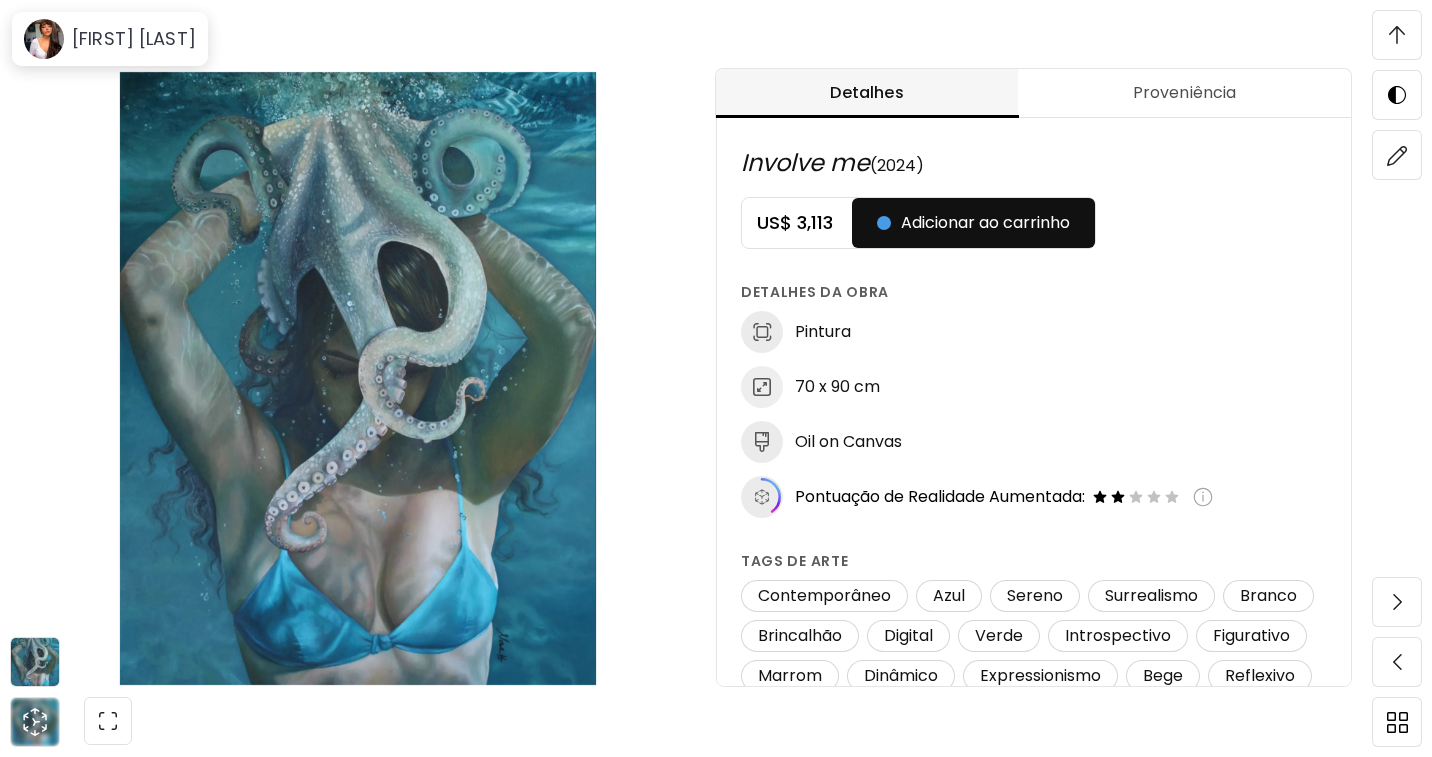 click at bounding box center (1397, 35) 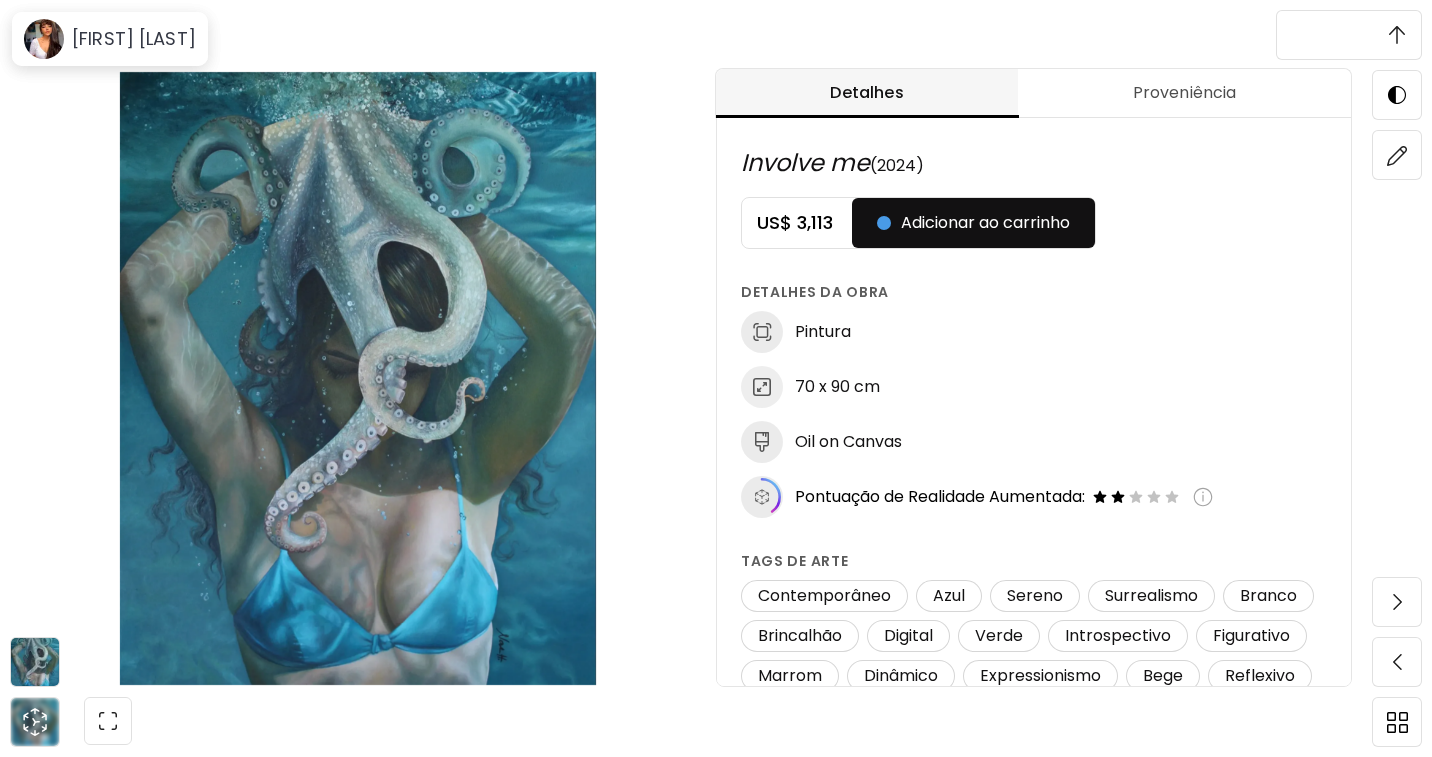 scroll, scrollTop: 0, scrollLeft: 0, axis: both 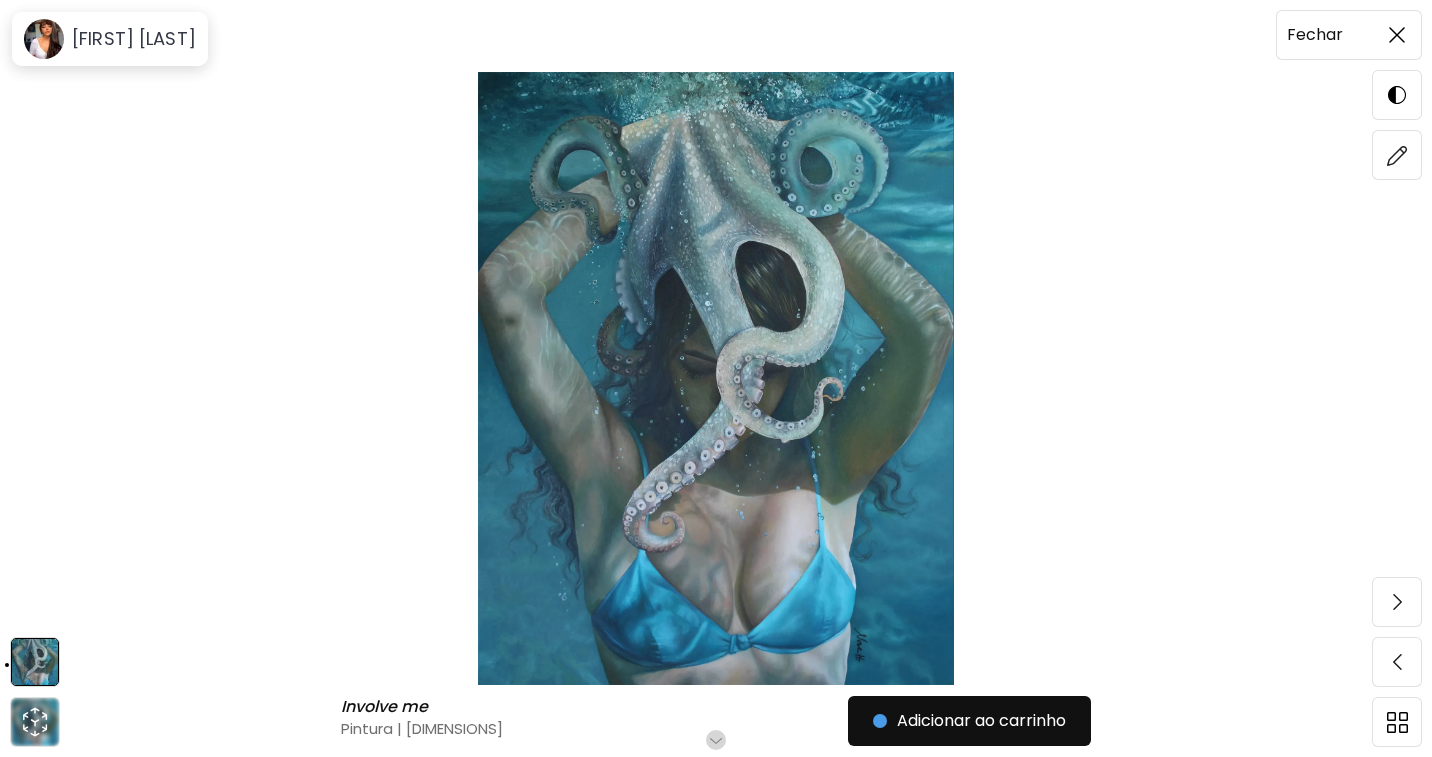click at bounding box center [1397, 35] 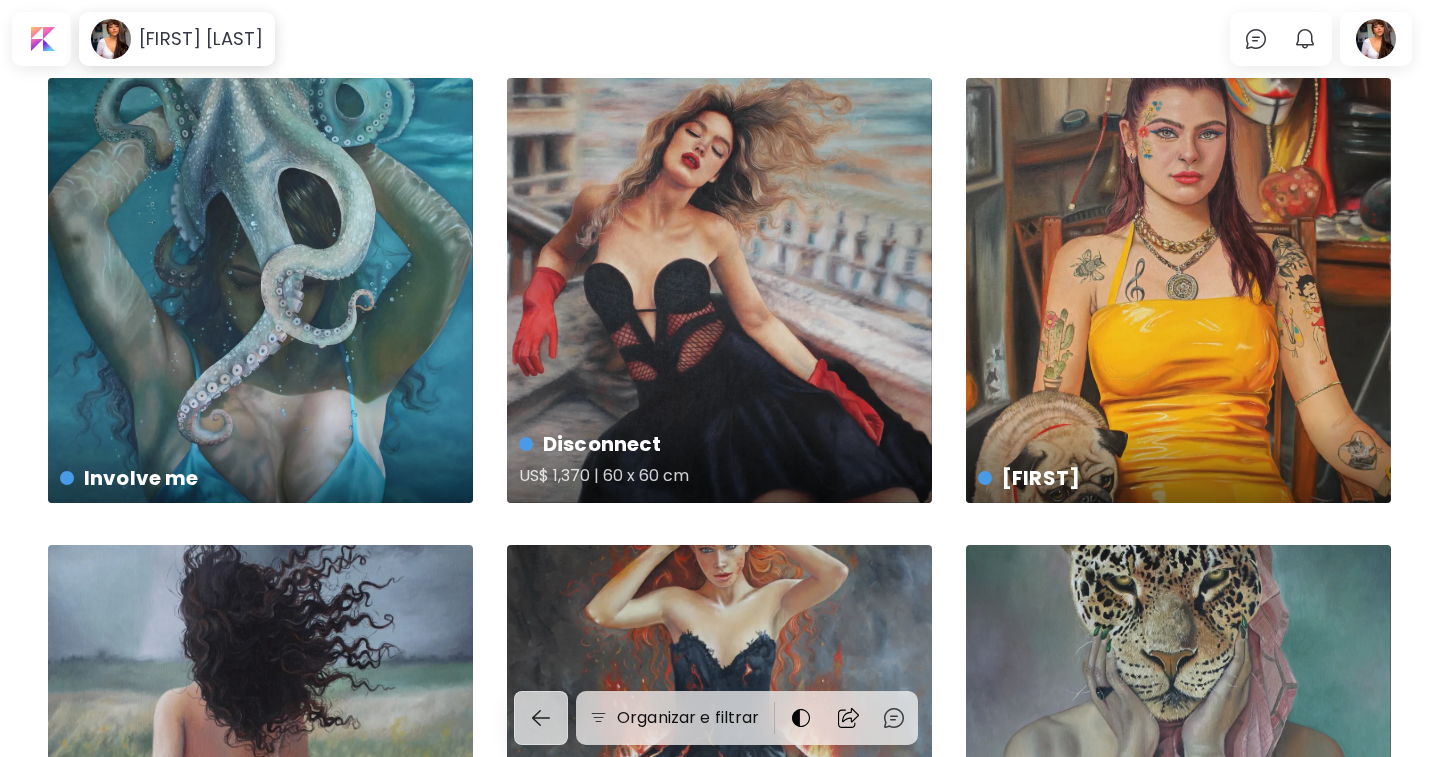 click on "Disconnect US$ [PRICE]  |  [DIMENSIONS]" at bounding box center [719, 290] 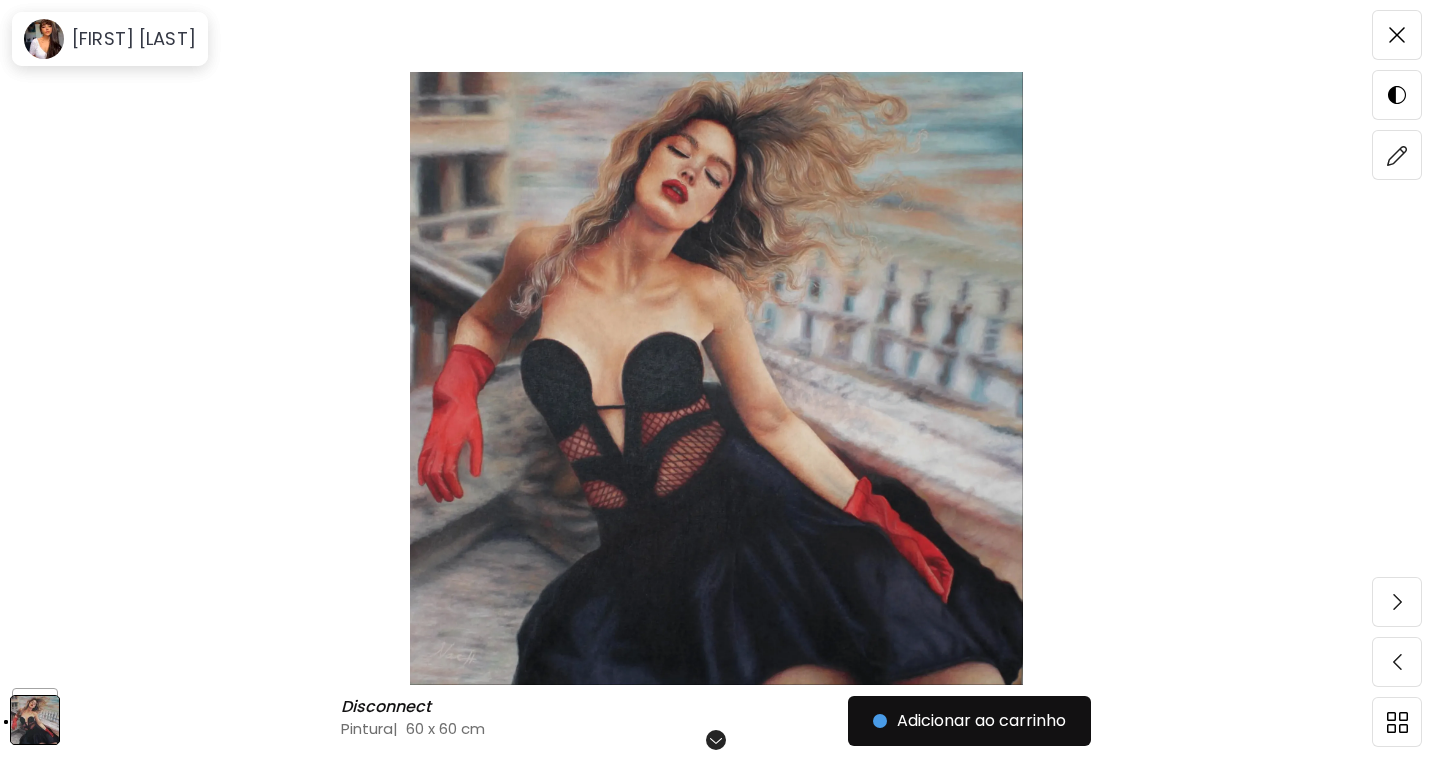 click on "Role para mais" at bounding box center (716, 740) 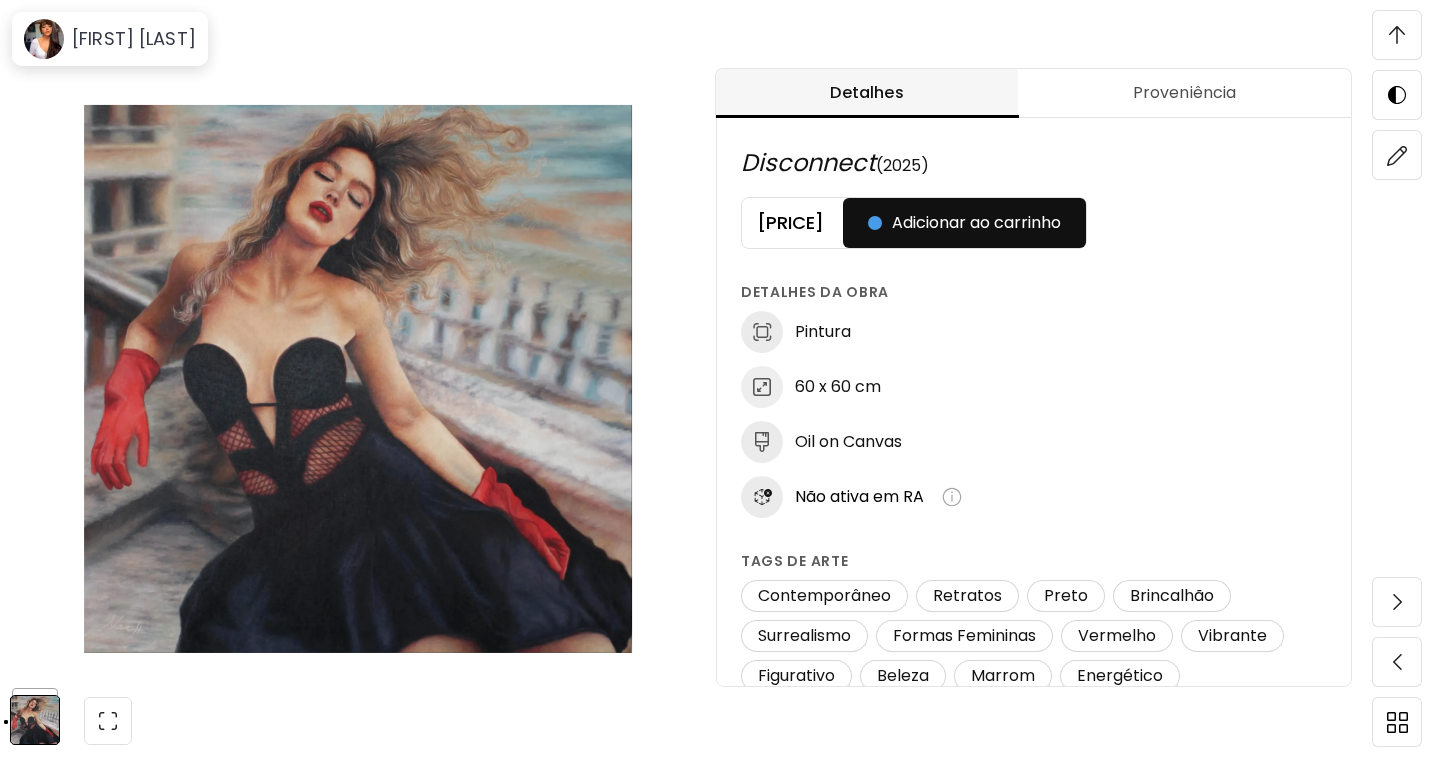 scroll, scrollTop: 1126, scrollLeft: 0, axis: vertical 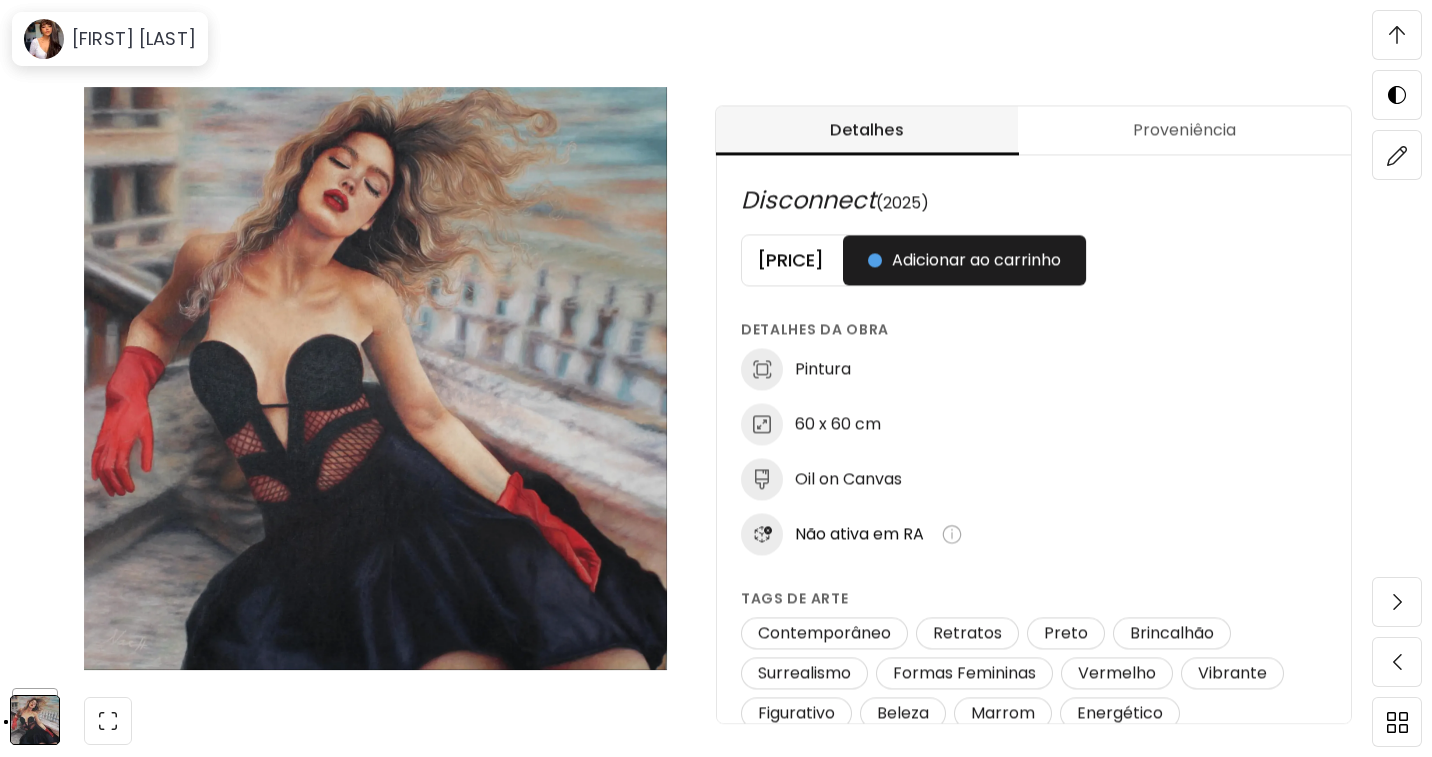 click at bounding box center (952, 534) 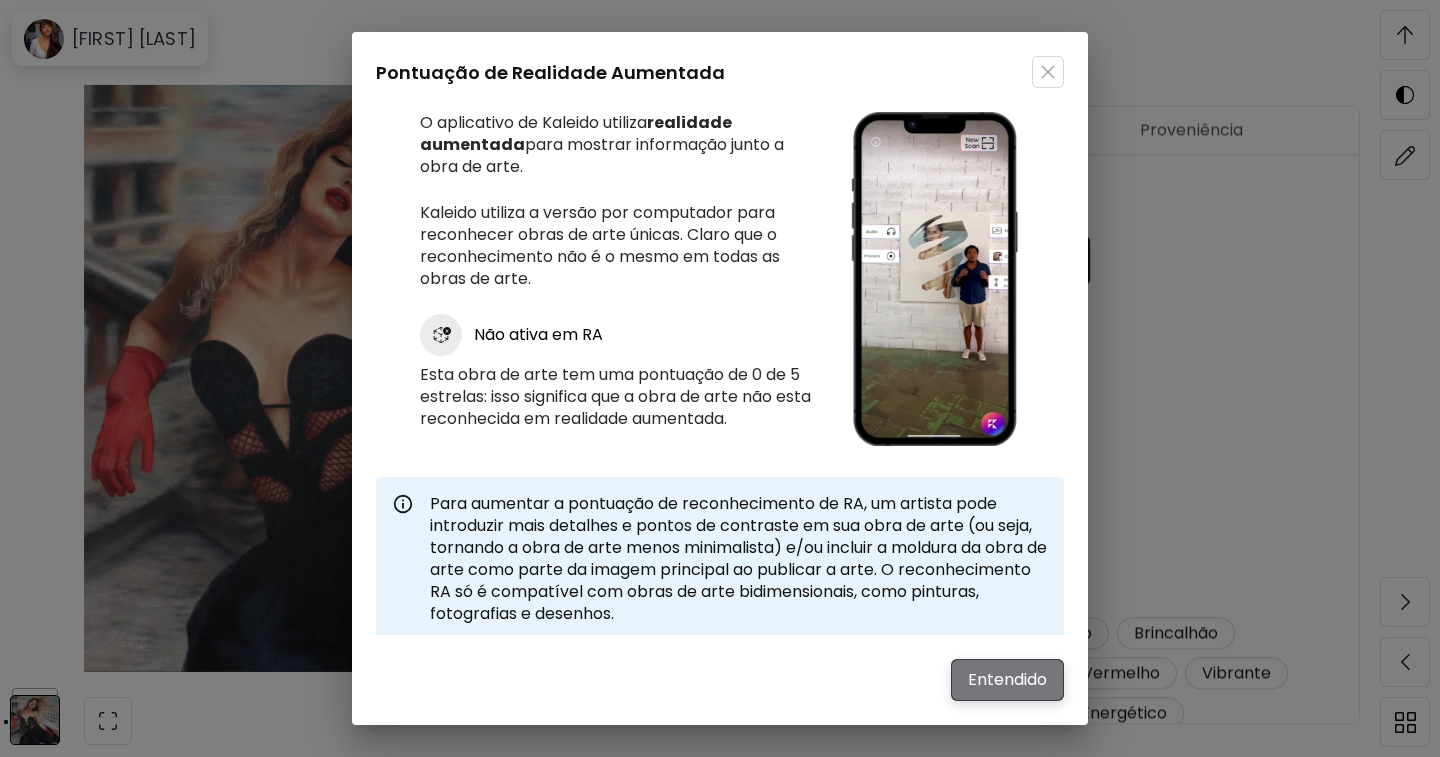 click on "Entendido" at bounding box center [1007, 680] 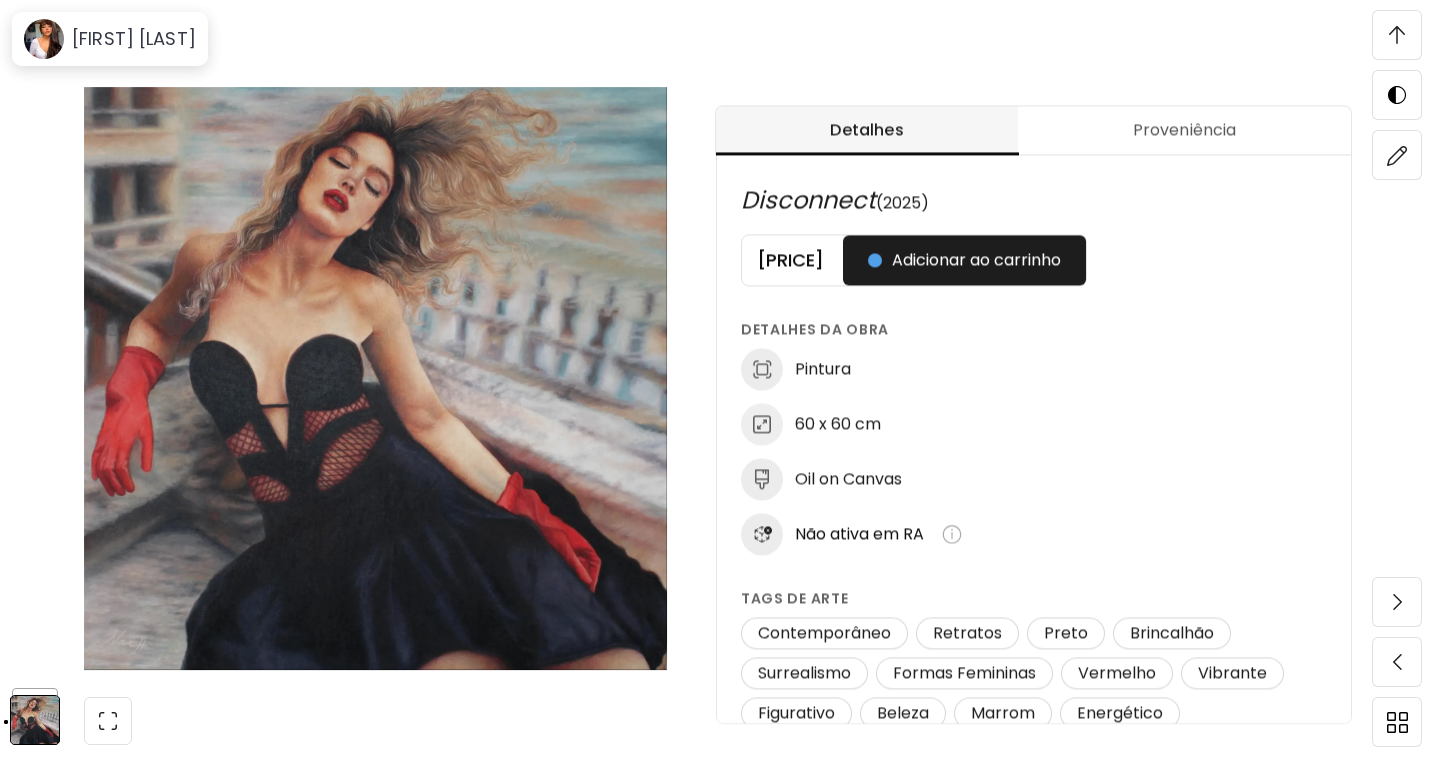 click at bounding box center (1397, 35) 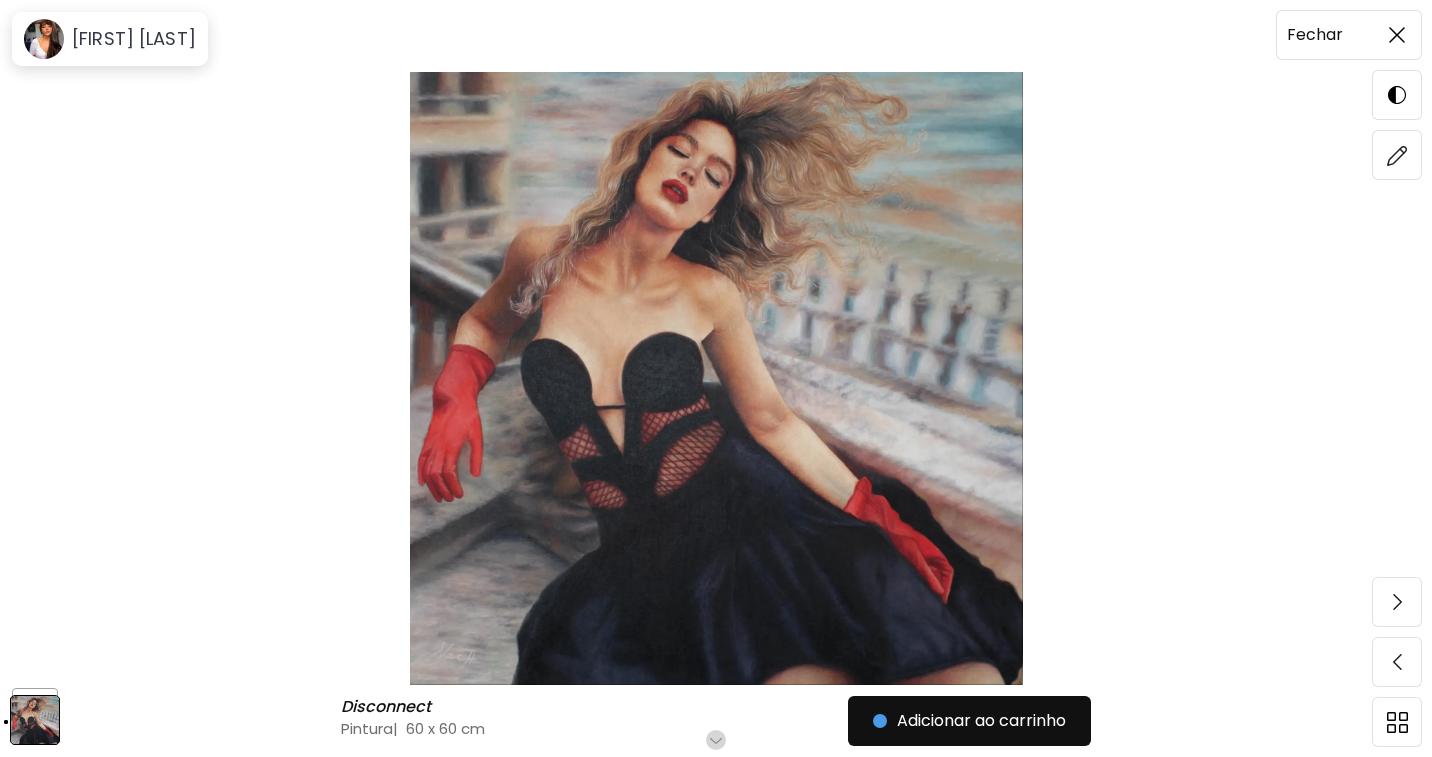 click at bounding box center [1397, 35] 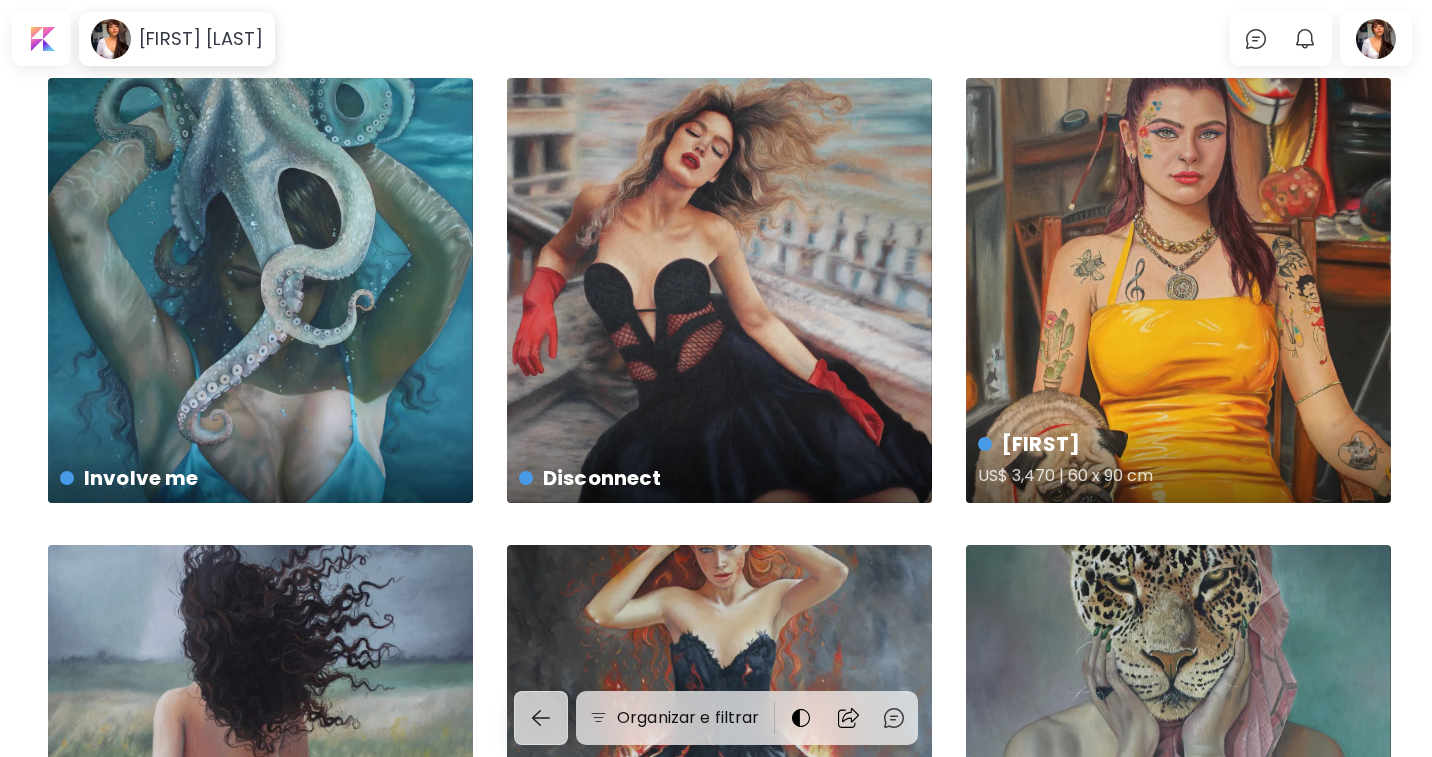 click on "[FIRST] US$ [PRICE]  |  [DIMENSIONS]" at bounding box center [1178, 290] 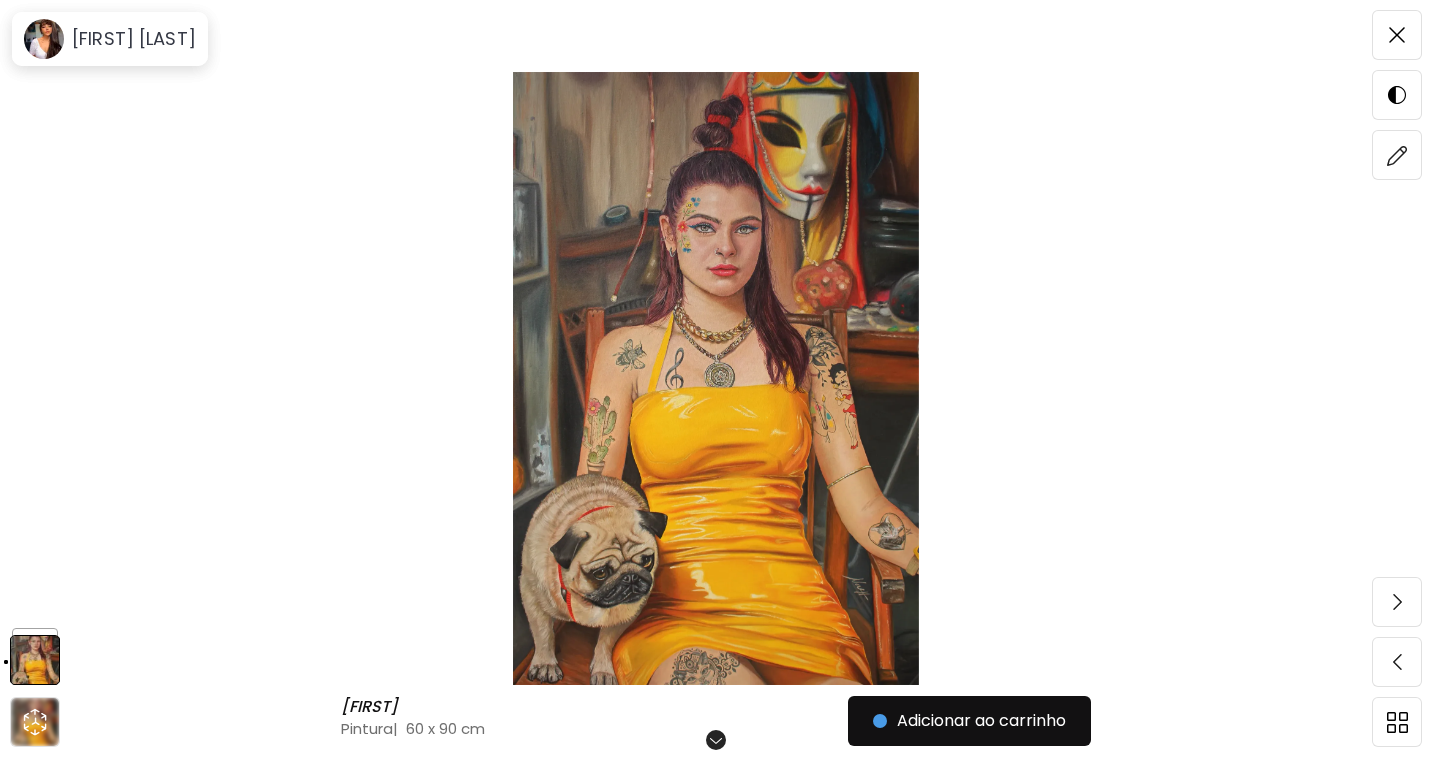 click on "Role para mais" at bounding box center (716, 740) 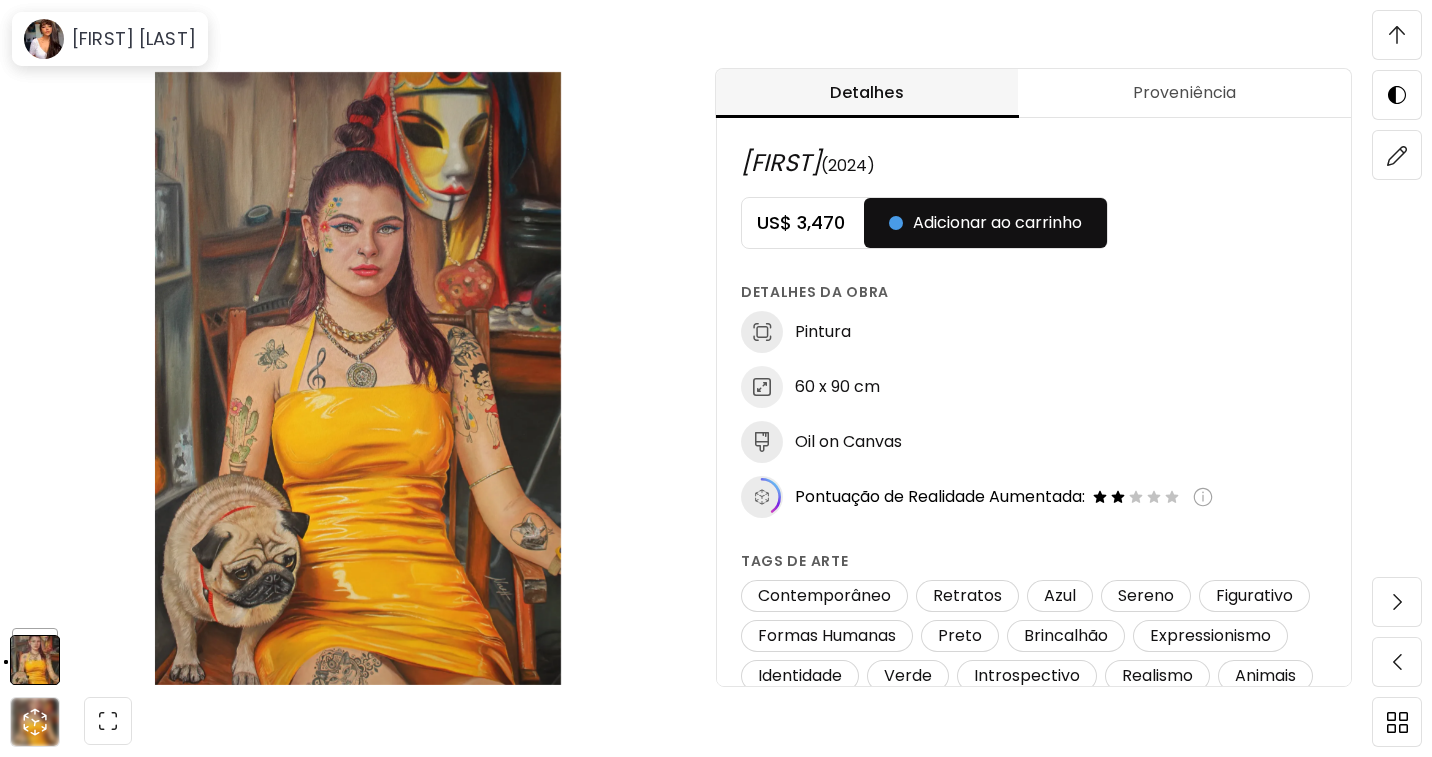 click at bounding box center [1397, 35] 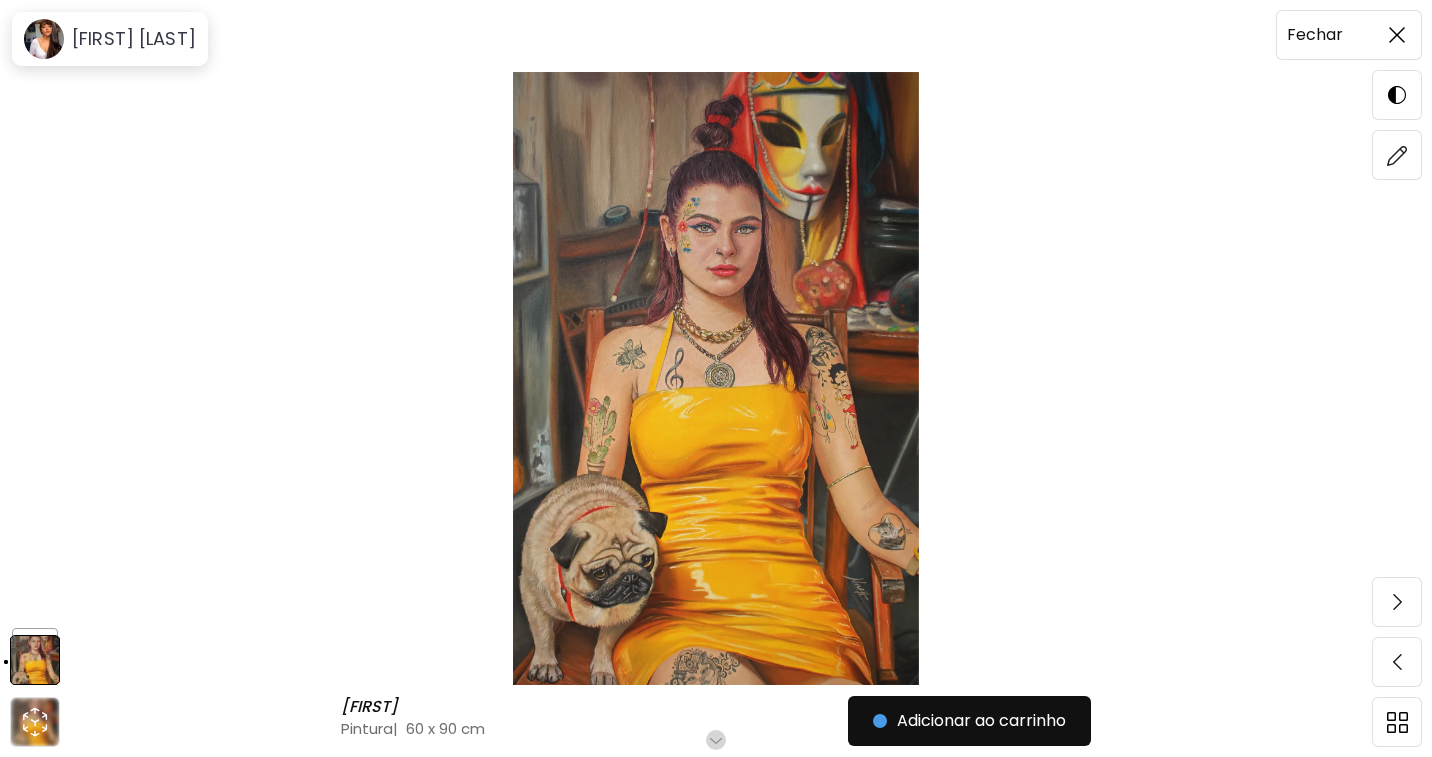 click at bounding box center (1397, 35) 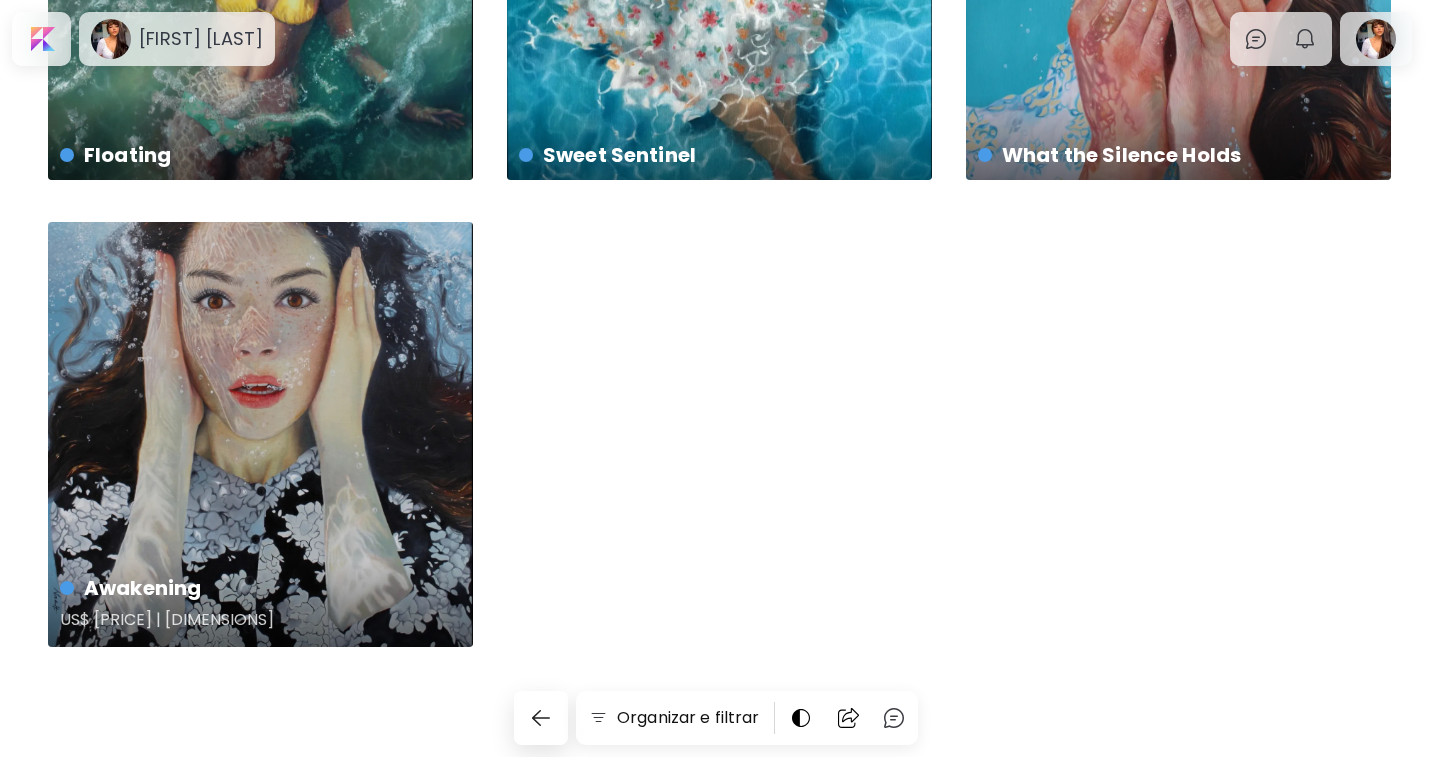click on "Awakening US$ [PRICE]  |  [DIMENSIONS]" at bounding box center (260, 434) 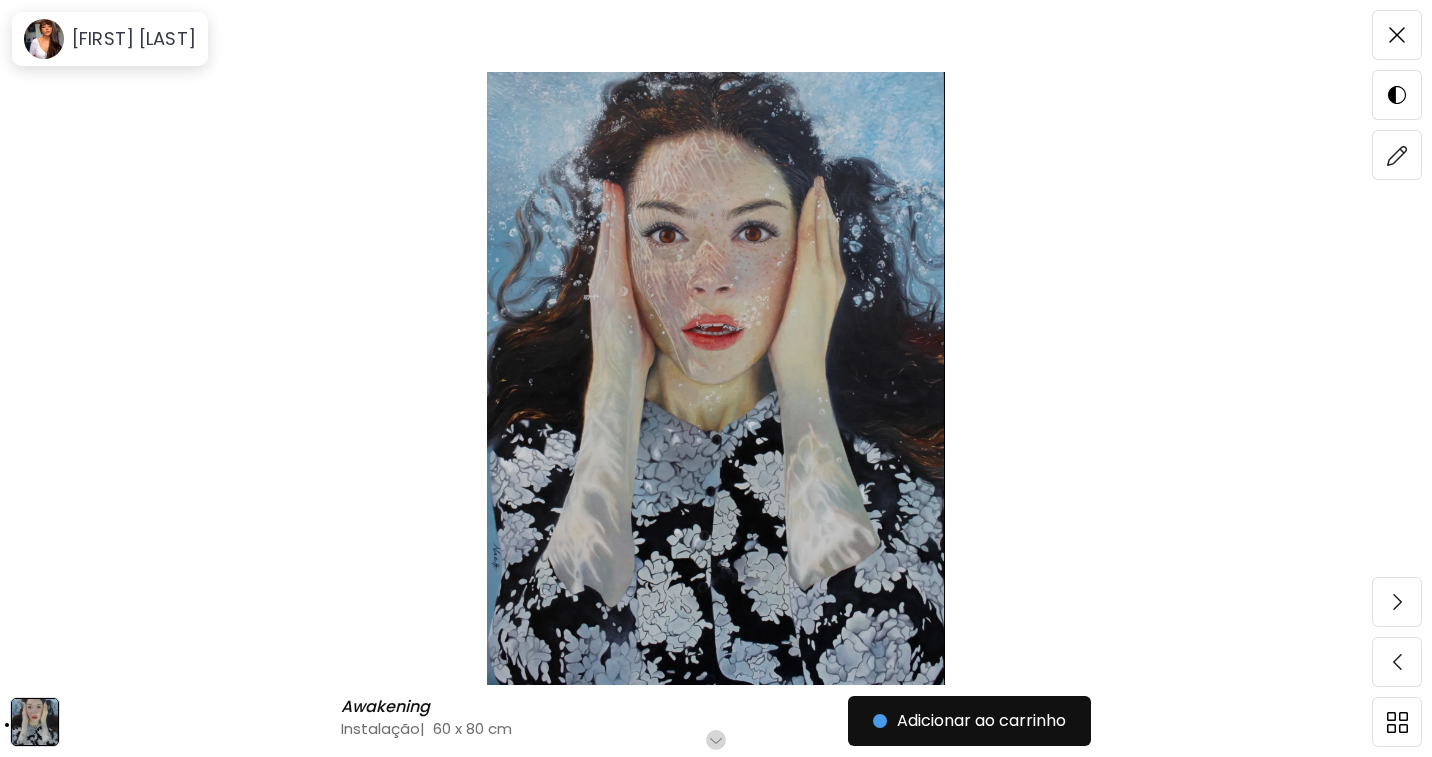click on "Role para mais" at bounding box center (716, 740) 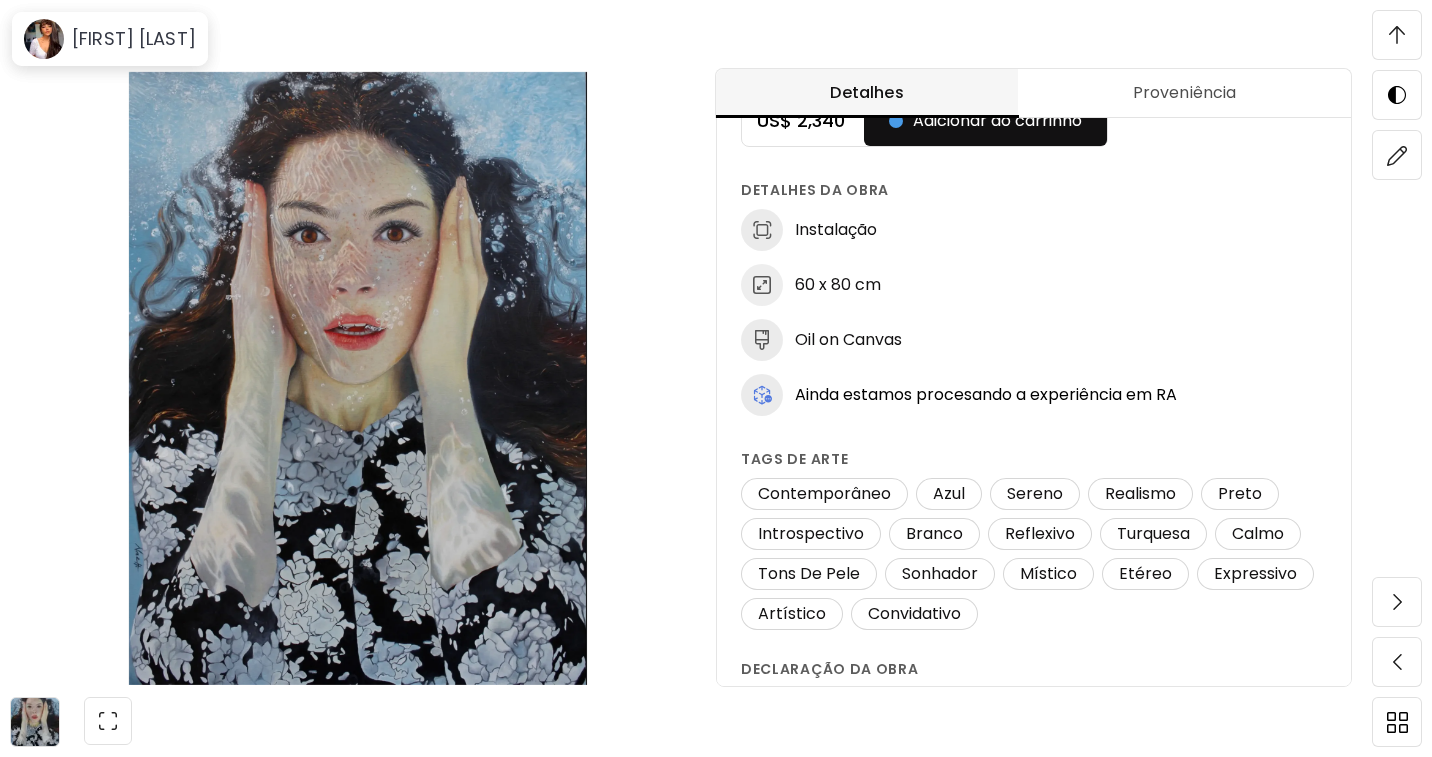click at bounding box center (1397, 35) 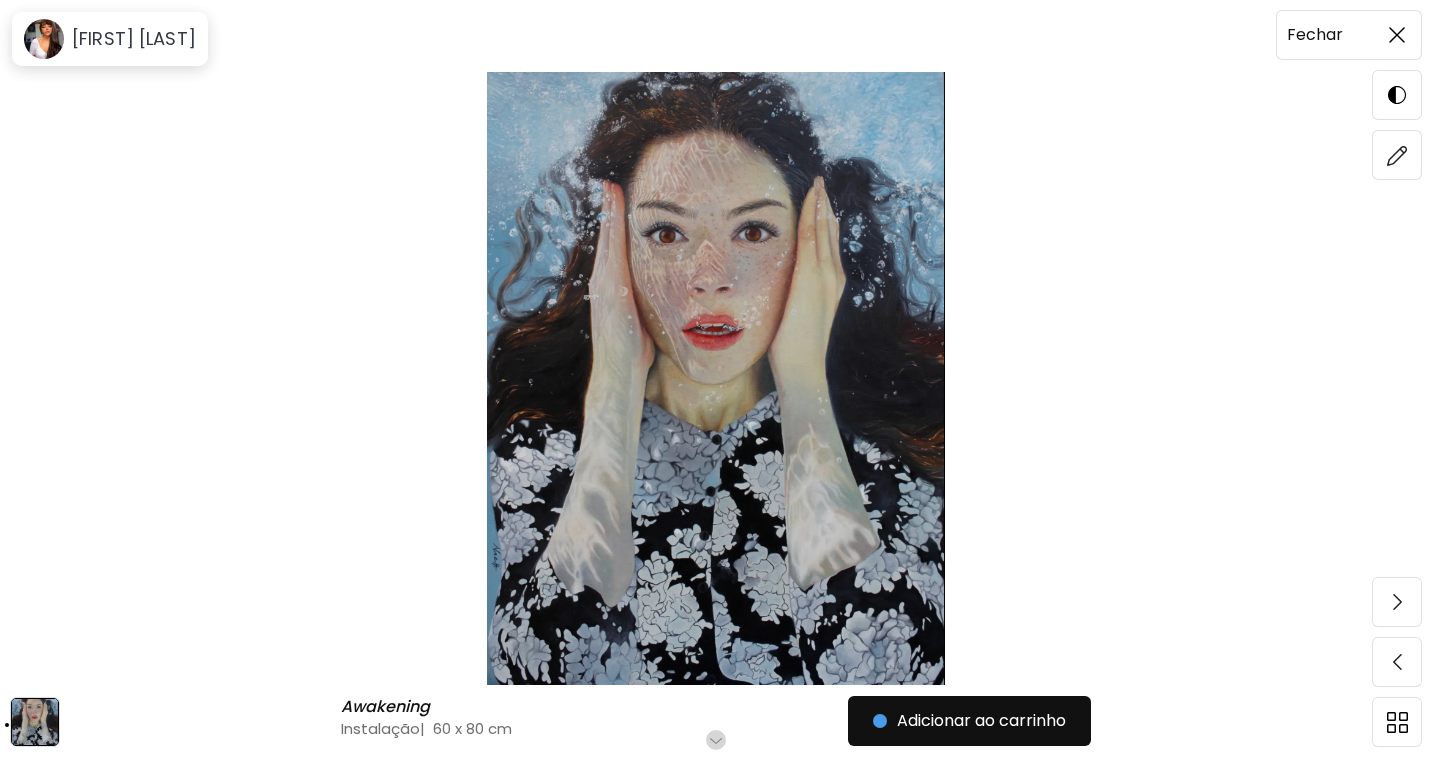click at bounding box center [1397, 35] 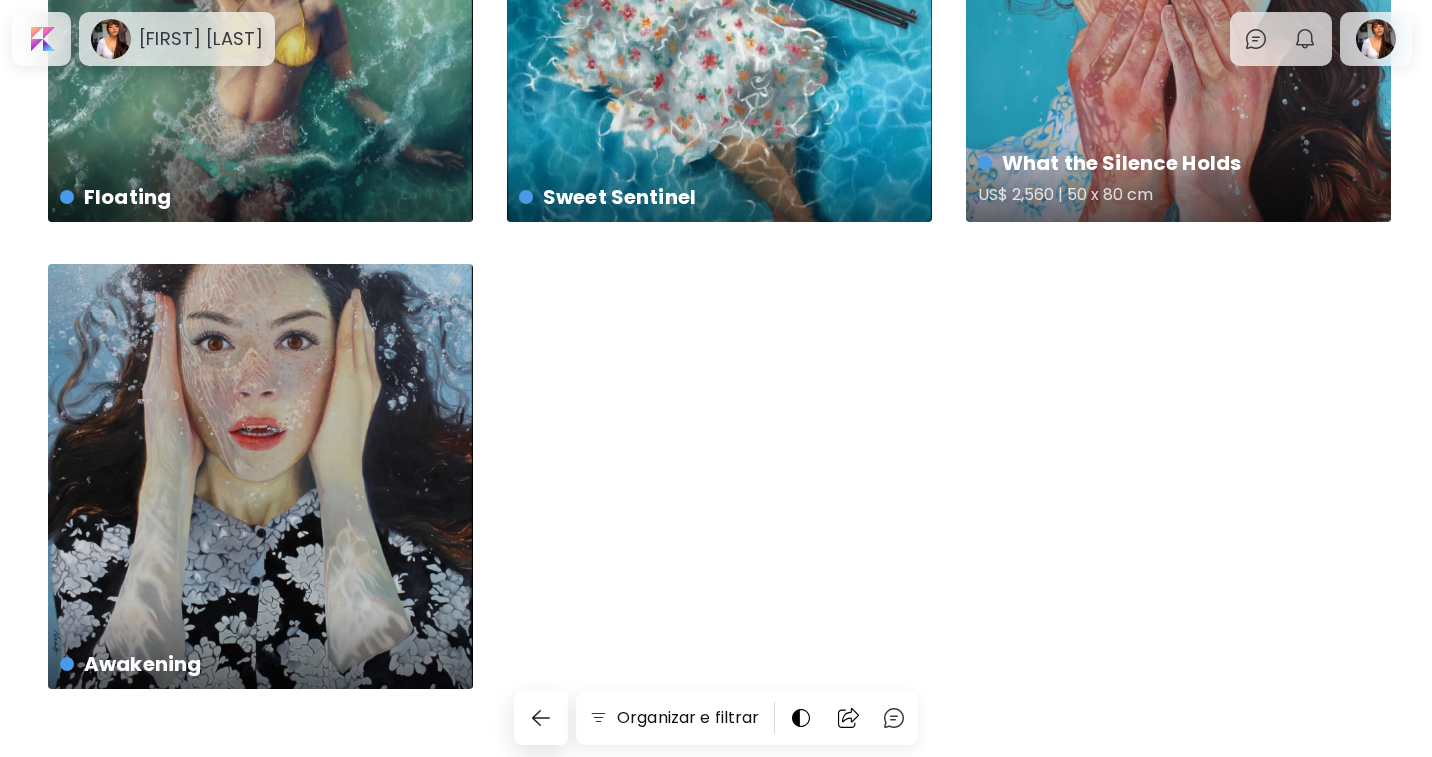 click on "What the Silence Holds [PRICE] | 50 x 80 cm" at bounding box center (1178, 9) 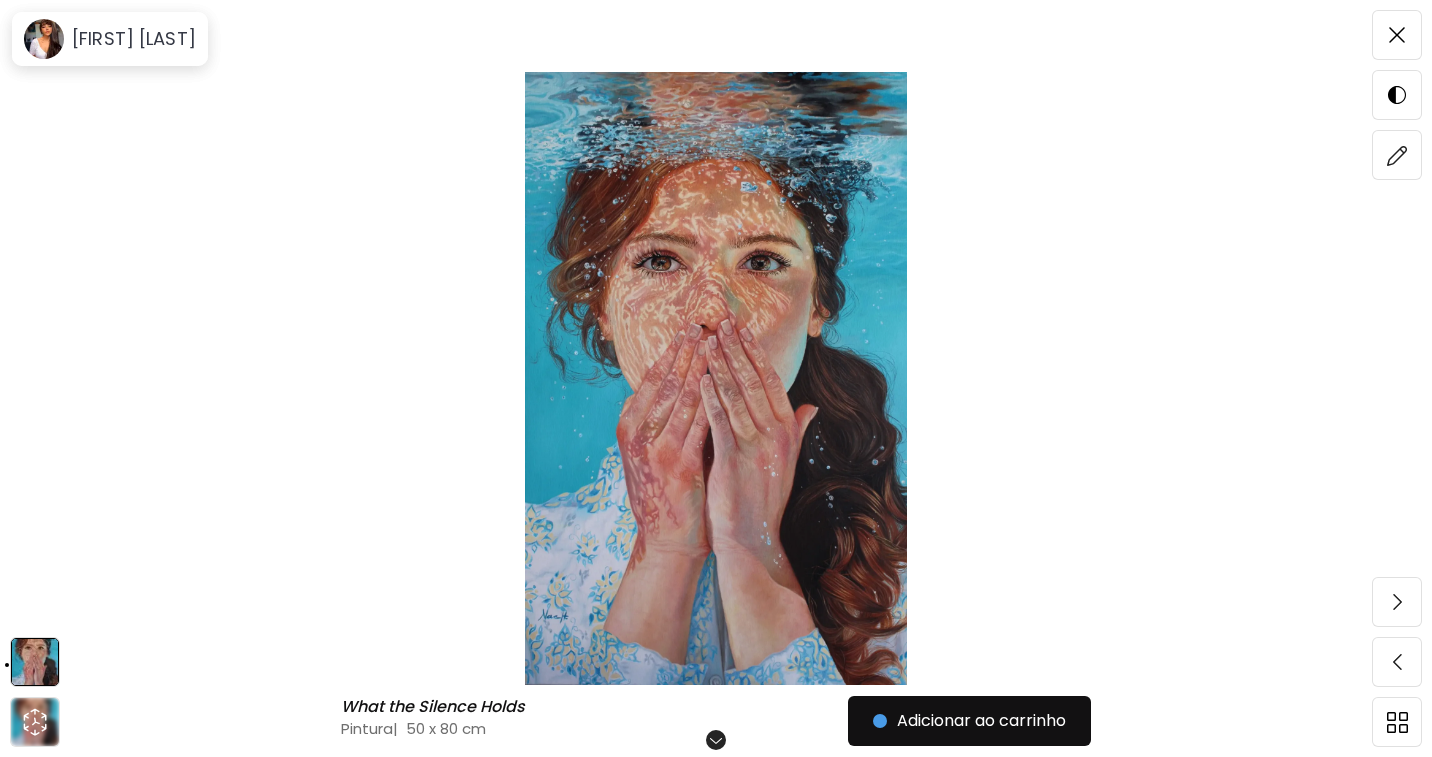 click on "Role para mais" at bounding box center [716, 740] 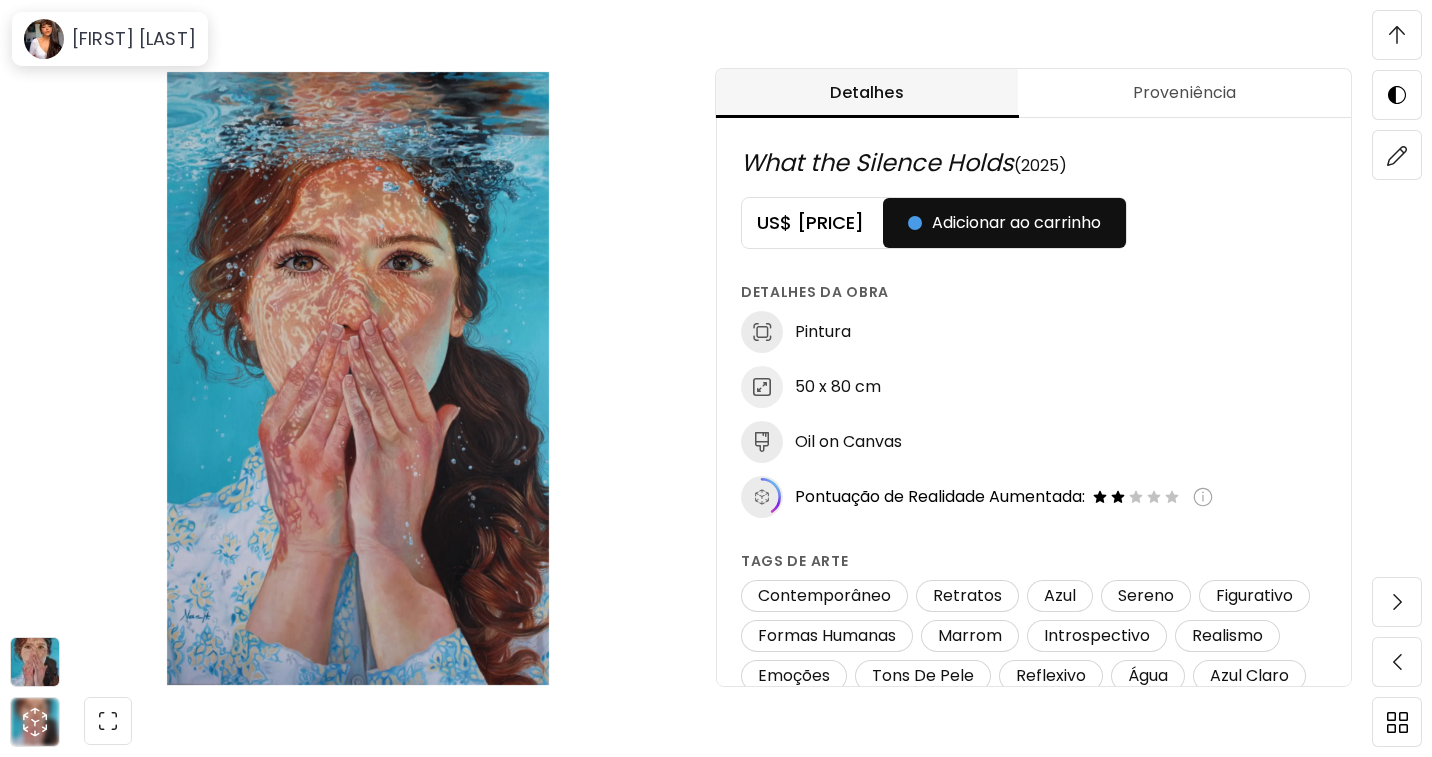 click at bounding box center (1397, 35) 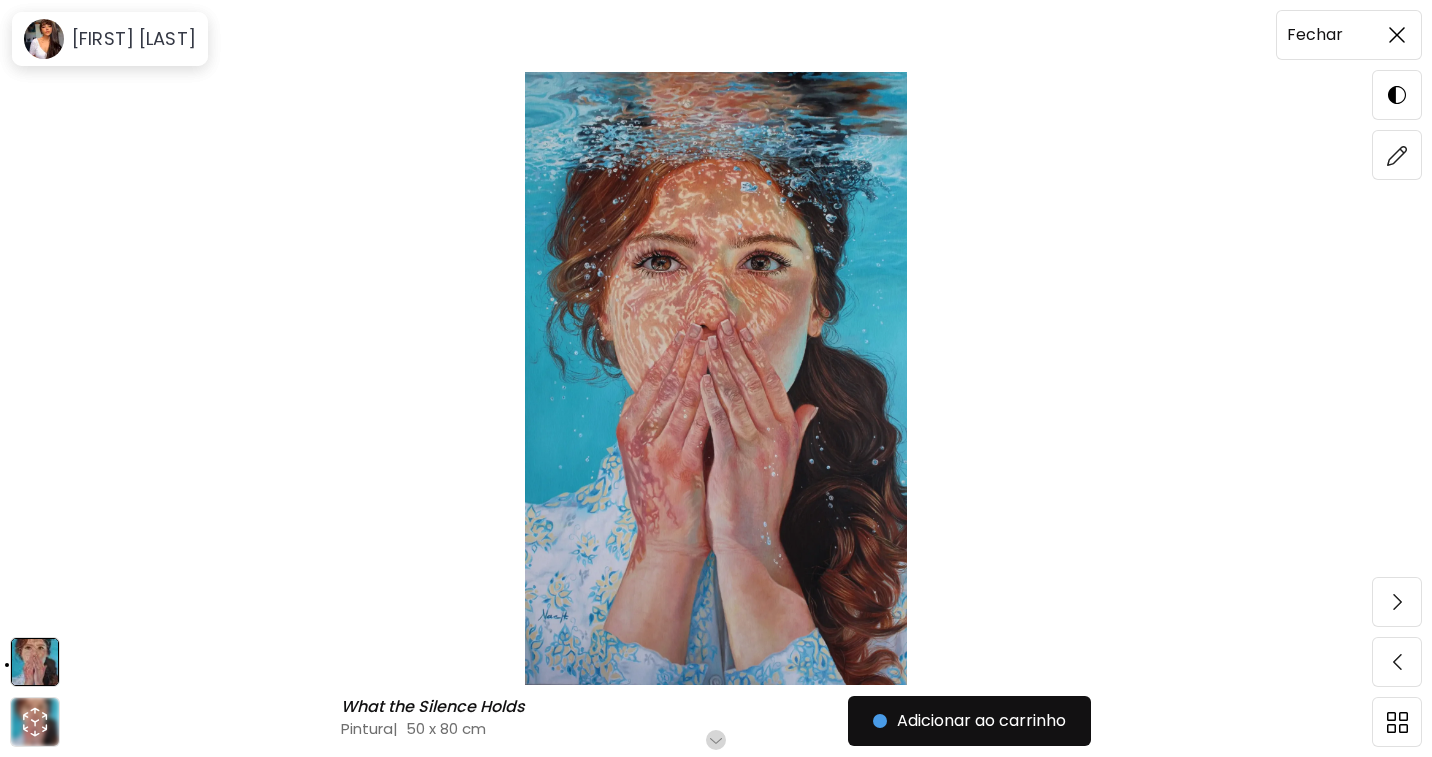 click at bounding box center (1397, 35) 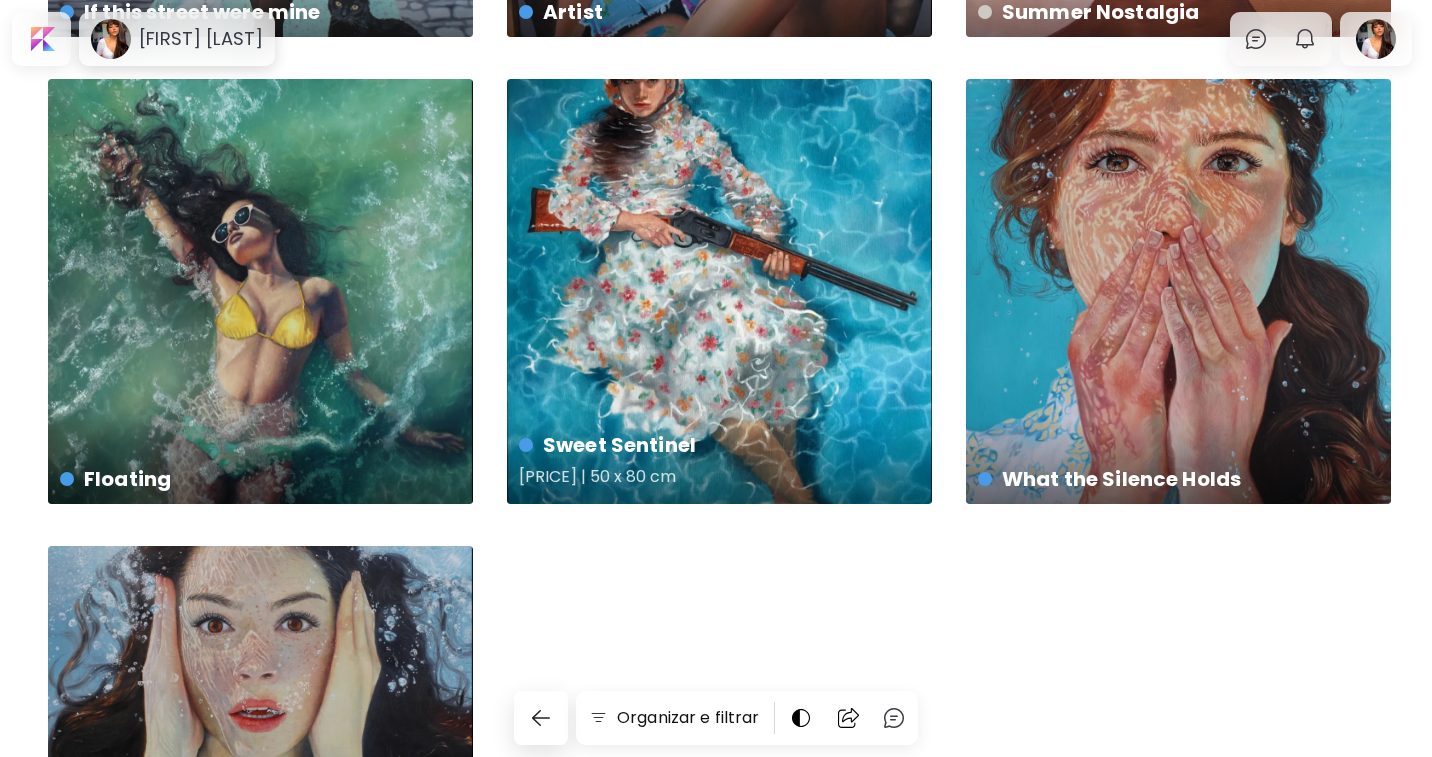 click on "Sweet Sentinel US$ 2,138  |  50 x 80 cm" at bounding box center (719, 291) 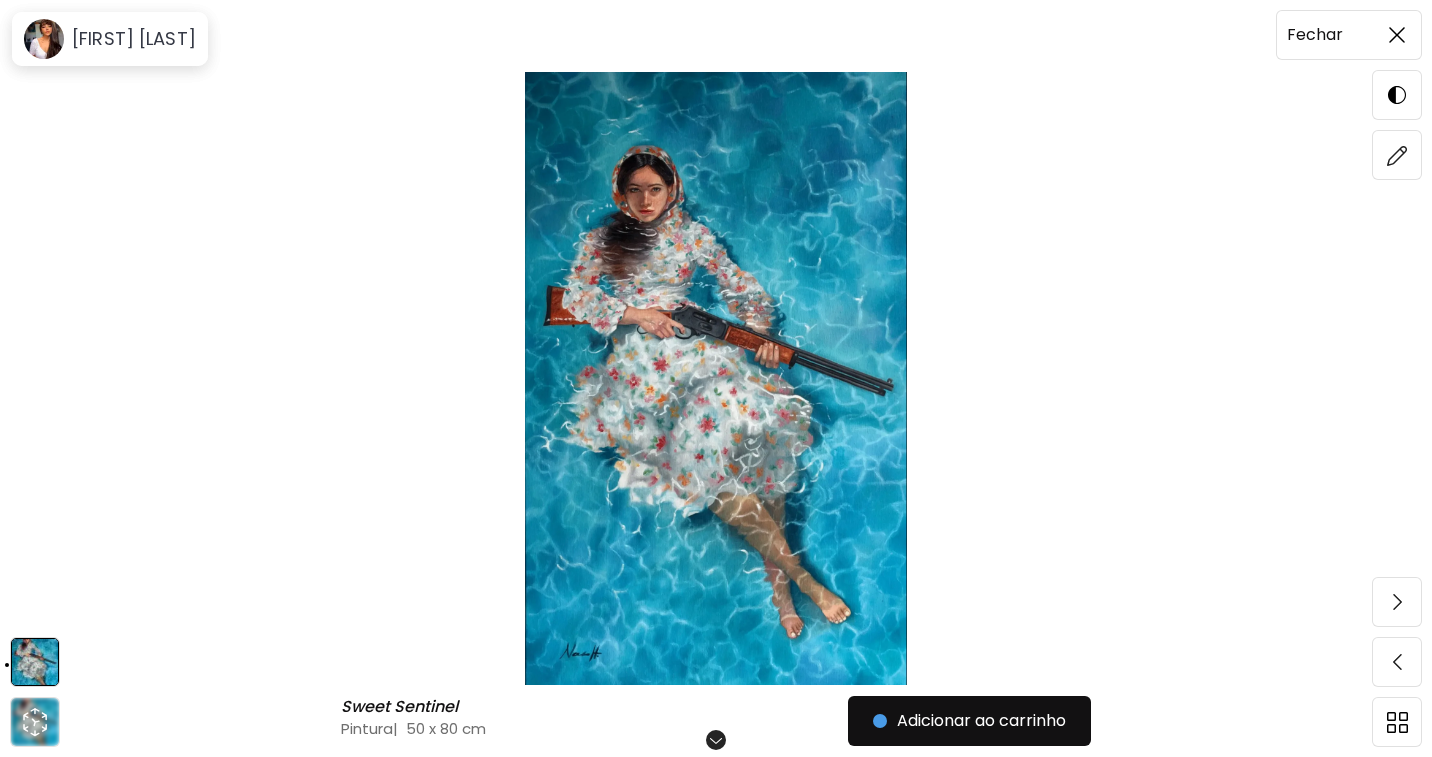 click at bounding box center (1397, 35) 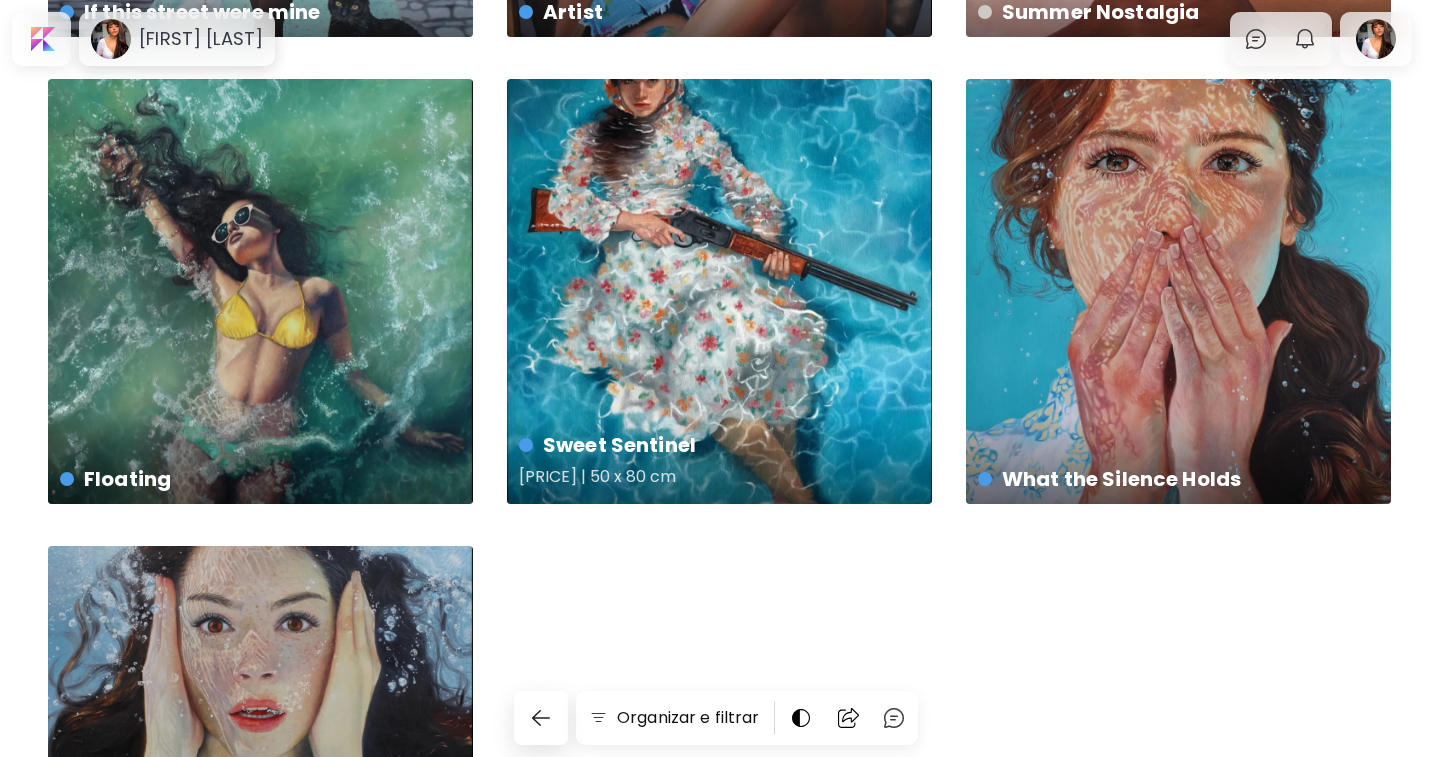 click on "Sweet Sentinel US$ 2,138  |  50 x 80 cm" at bounding box center [719, 291] 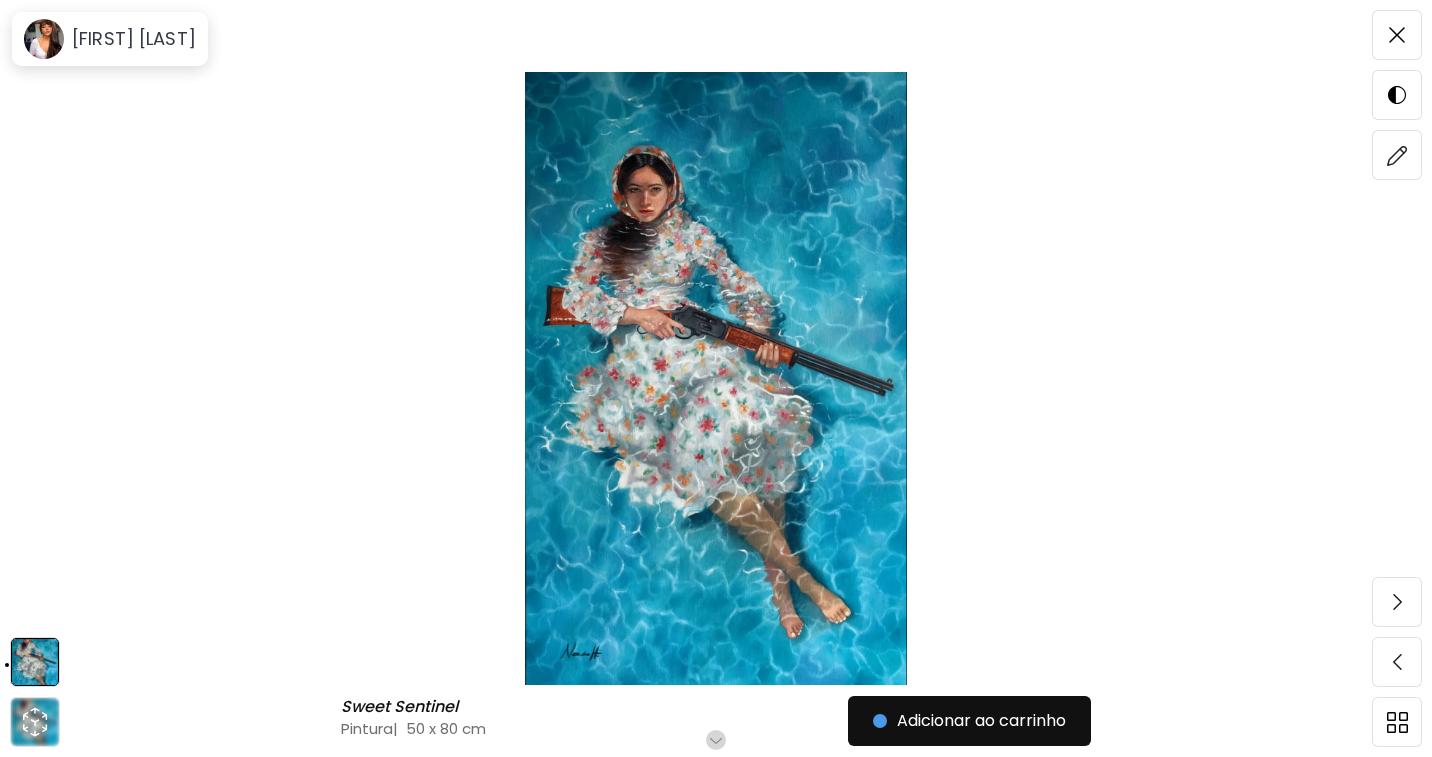 click on "Role para mais" at bounding box center [716, 740] 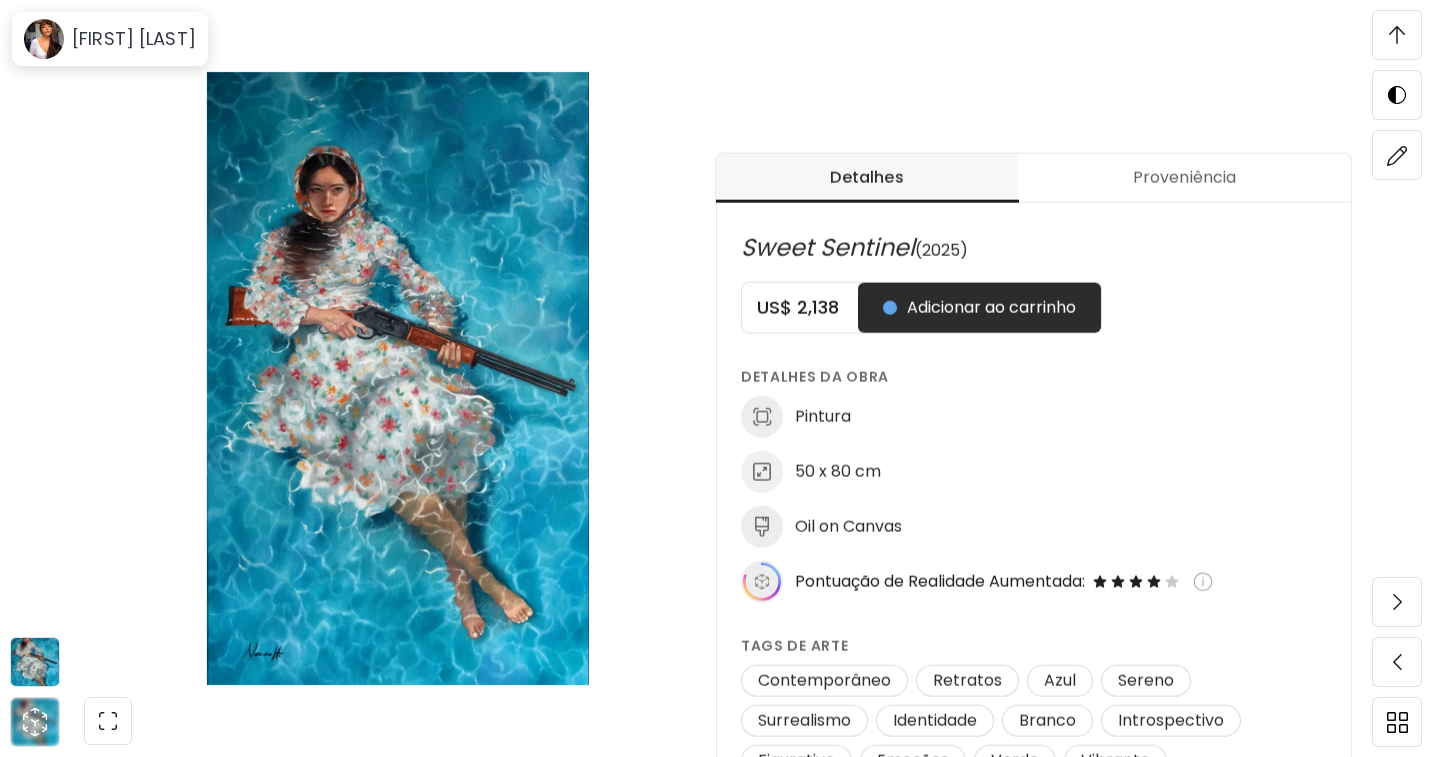 scroll, scrollTop: 1049, scrollLeft: 0, axis: vertical 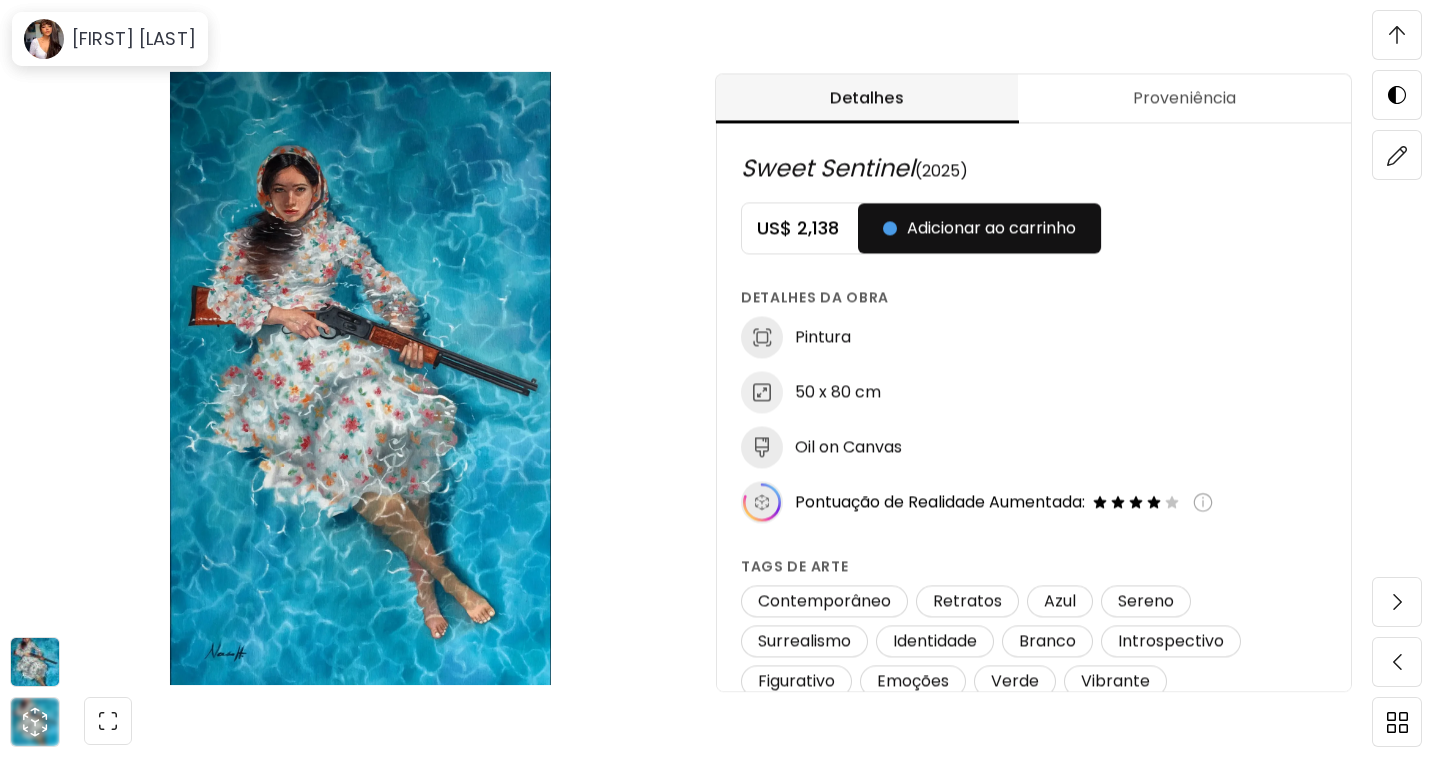 click at bounding box center (1203, 502) 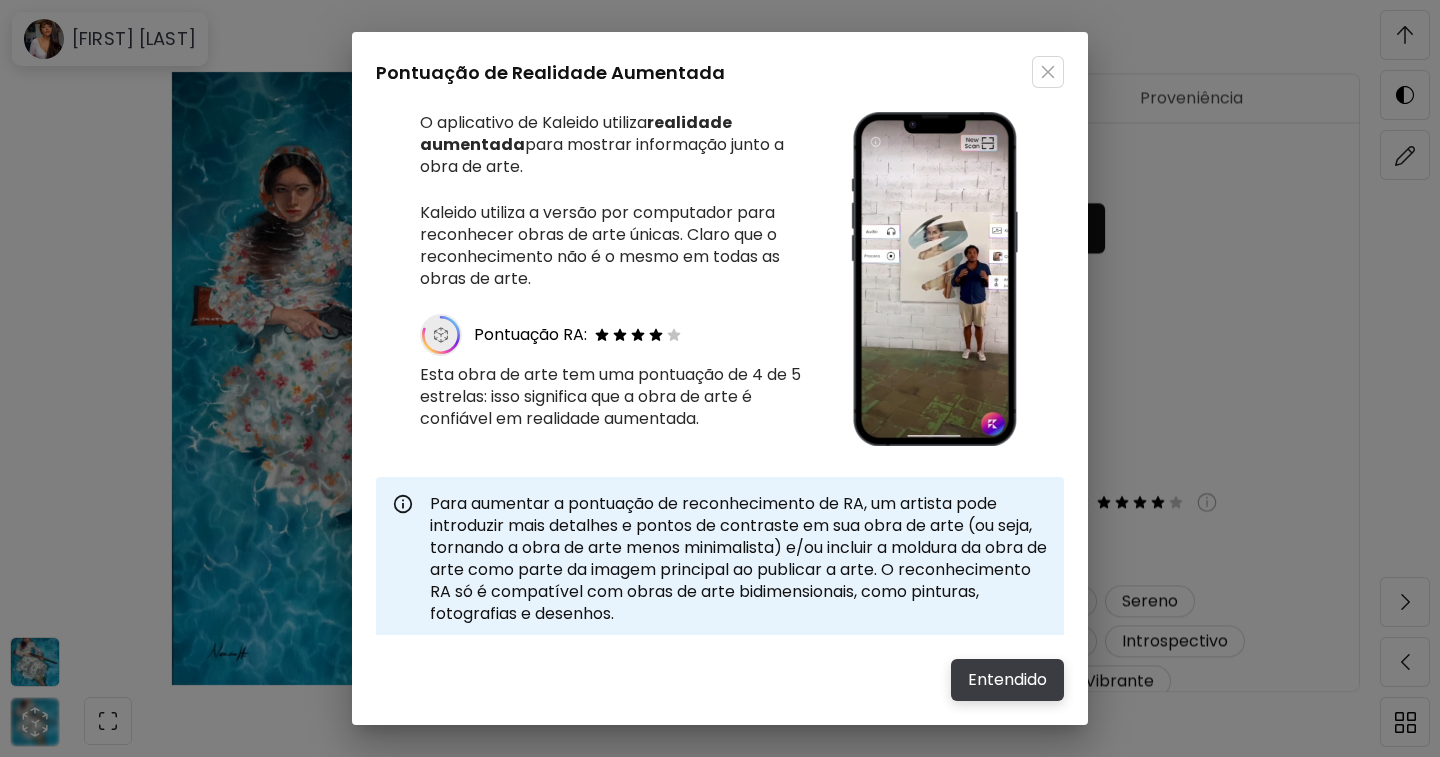 click on "Entendido" at bounding box center (1007, 680) 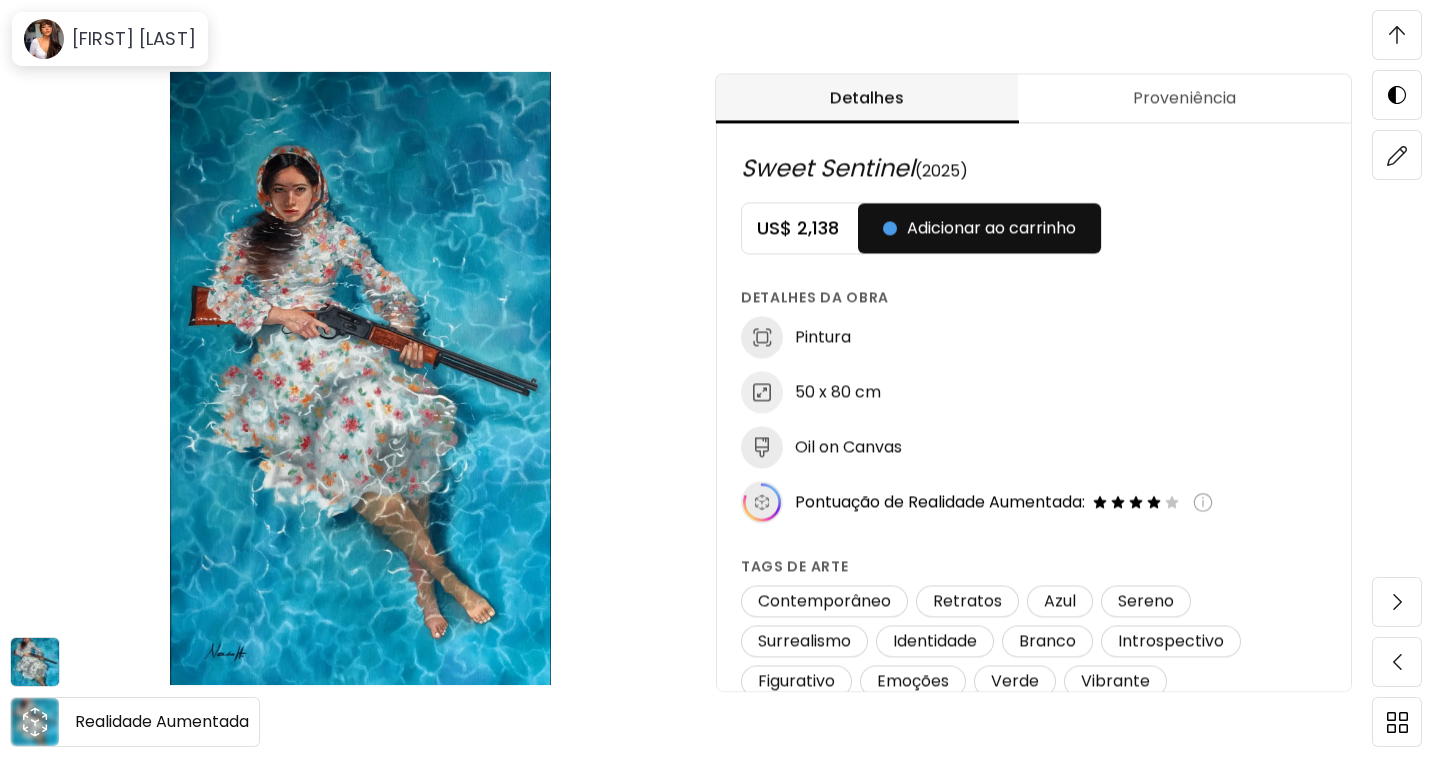 click 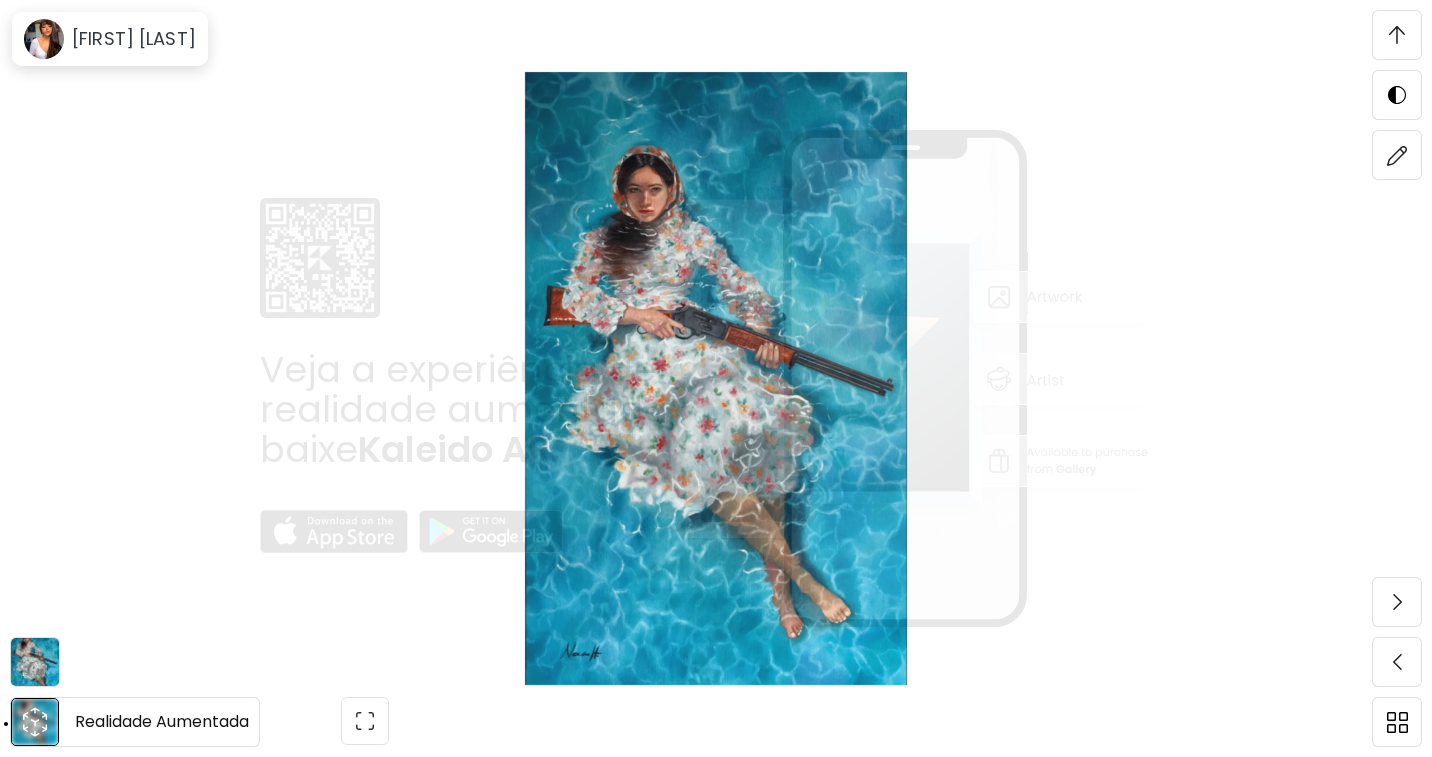 scroll, scrollTop: 3446, scrollLeft: 0, axis: vertical 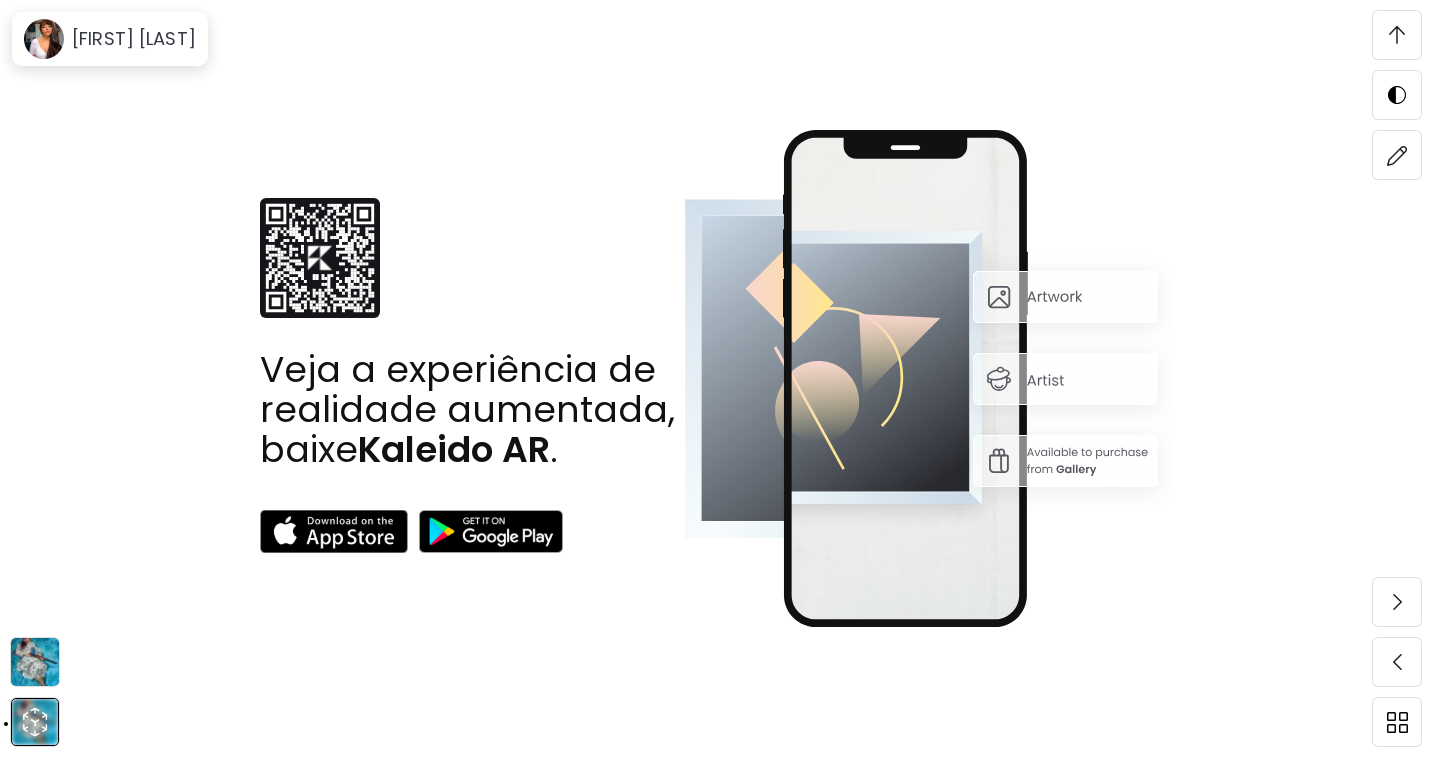 click at bounding box center [1397, 35] 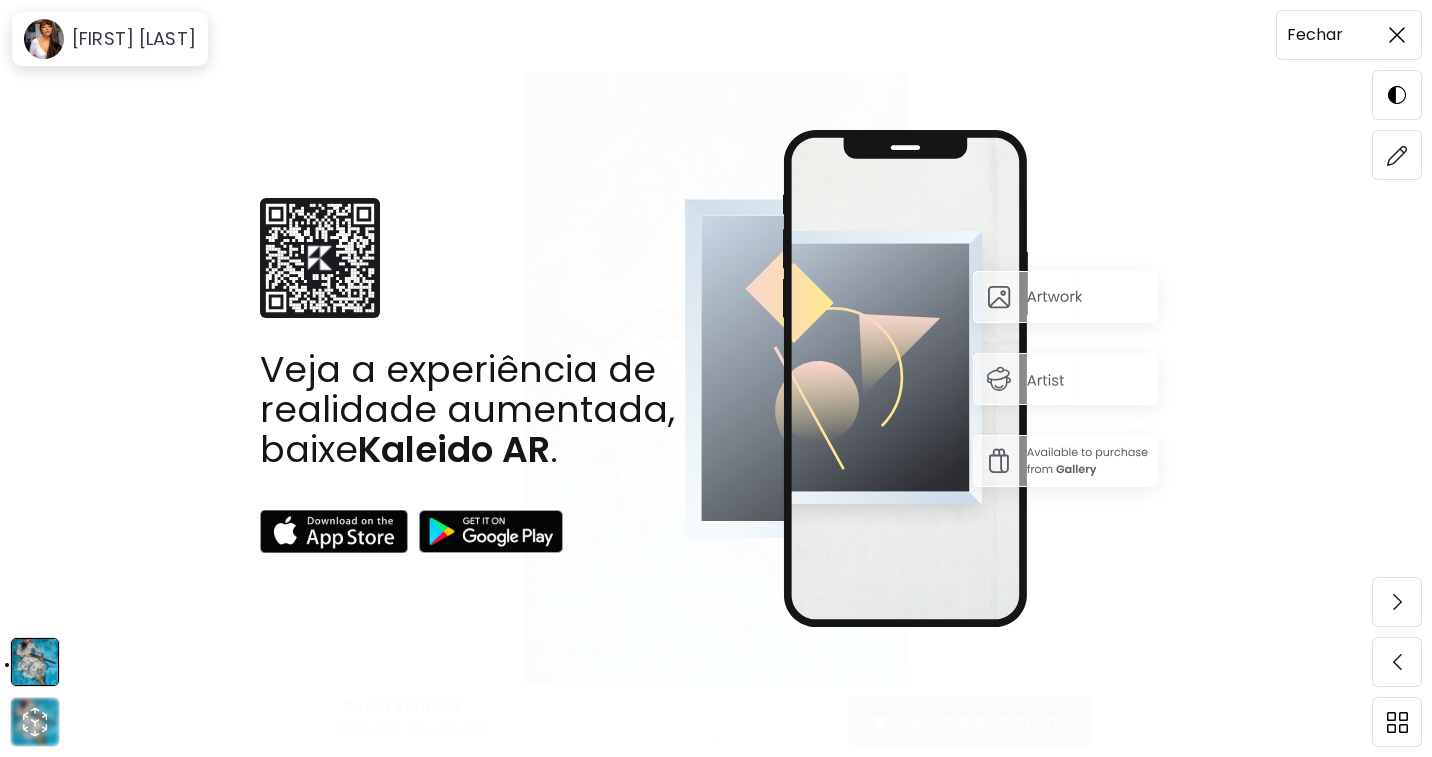 scroll, scrollTop: 0, scrollLeft: 0, axis: both 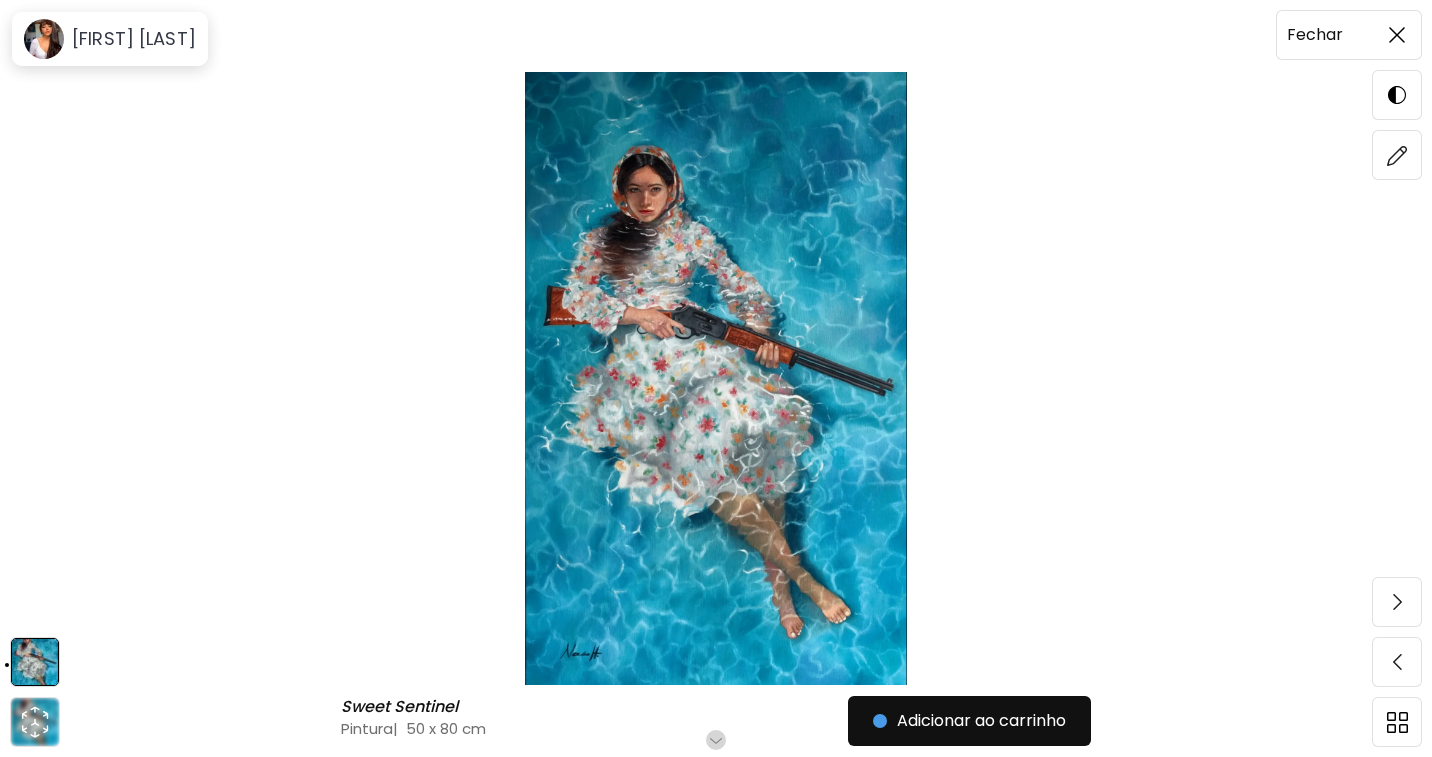 click at bounding box center [1397, 35] 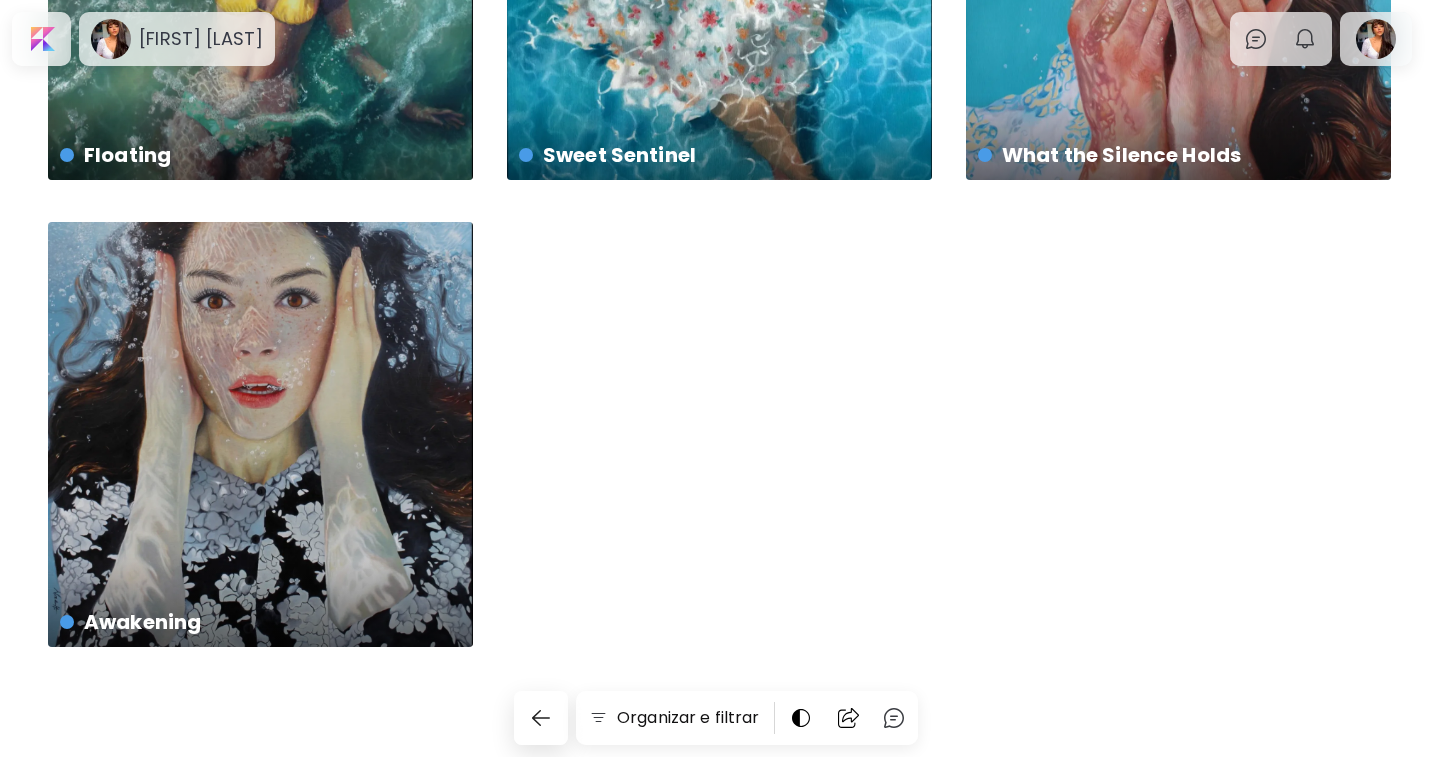 scroll, scrollTop: 1224, scrollLeft: 0, axis: vertical 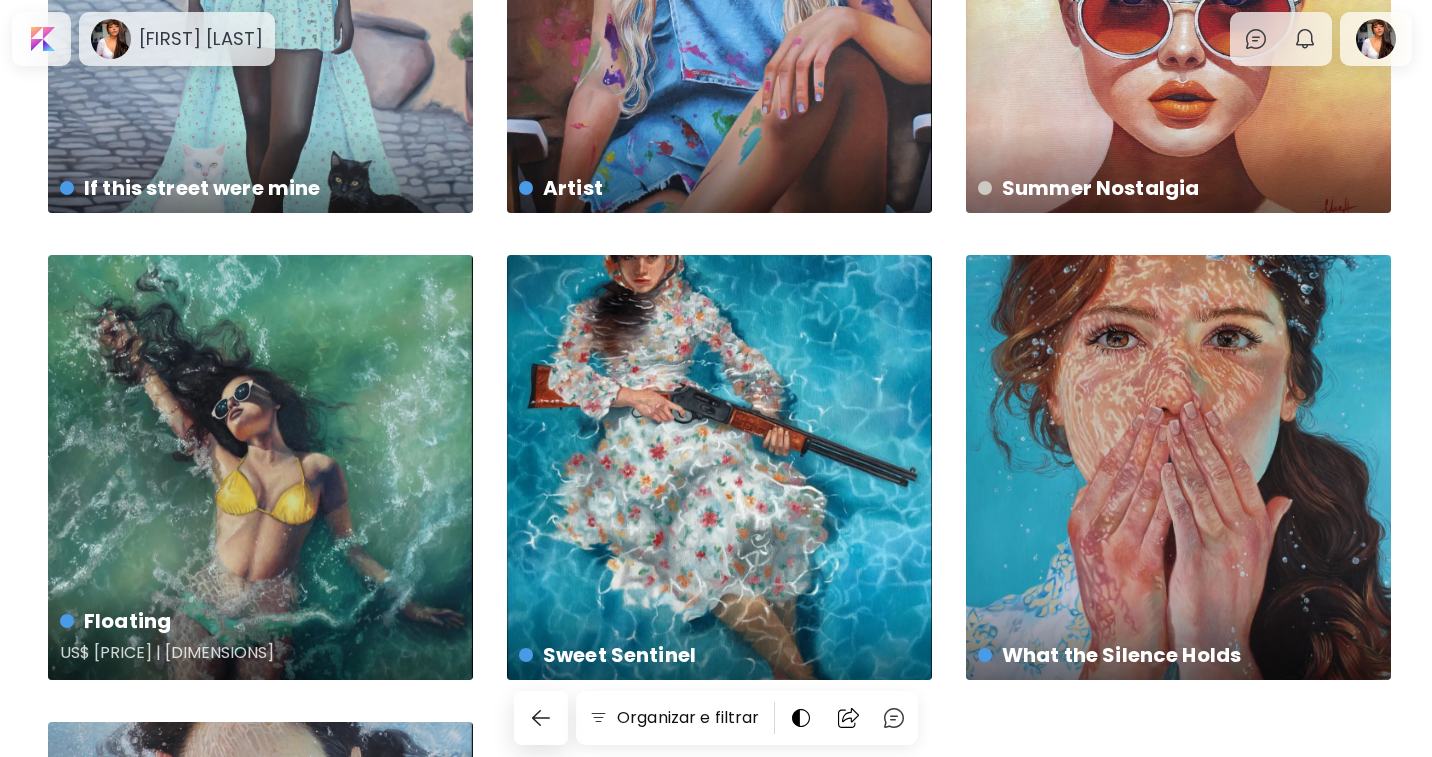 click on "Floating [PRICE] | 40 x 60 cm" at bounding box center (260, 467) 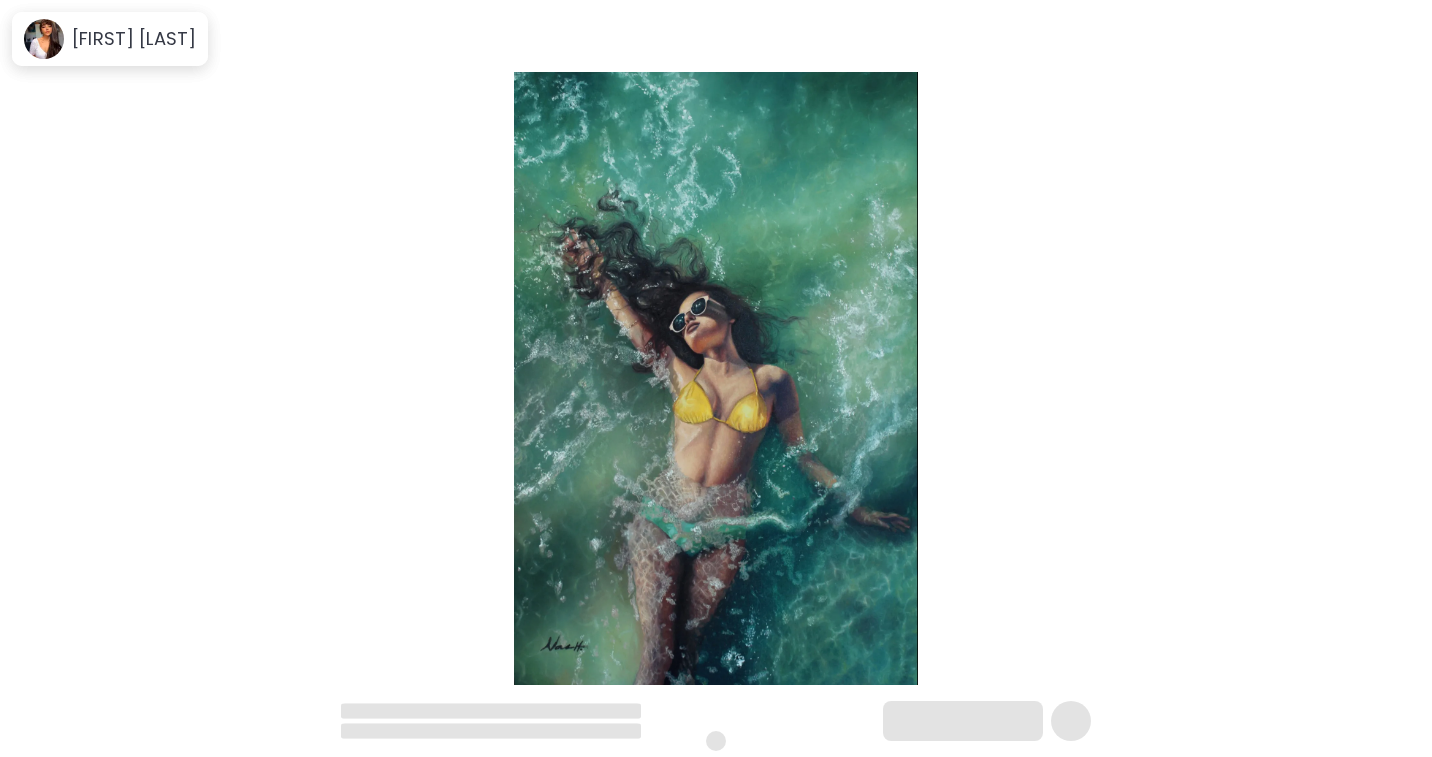 scroll, scrollTop: 0, scrollLeft: 0, axis: both 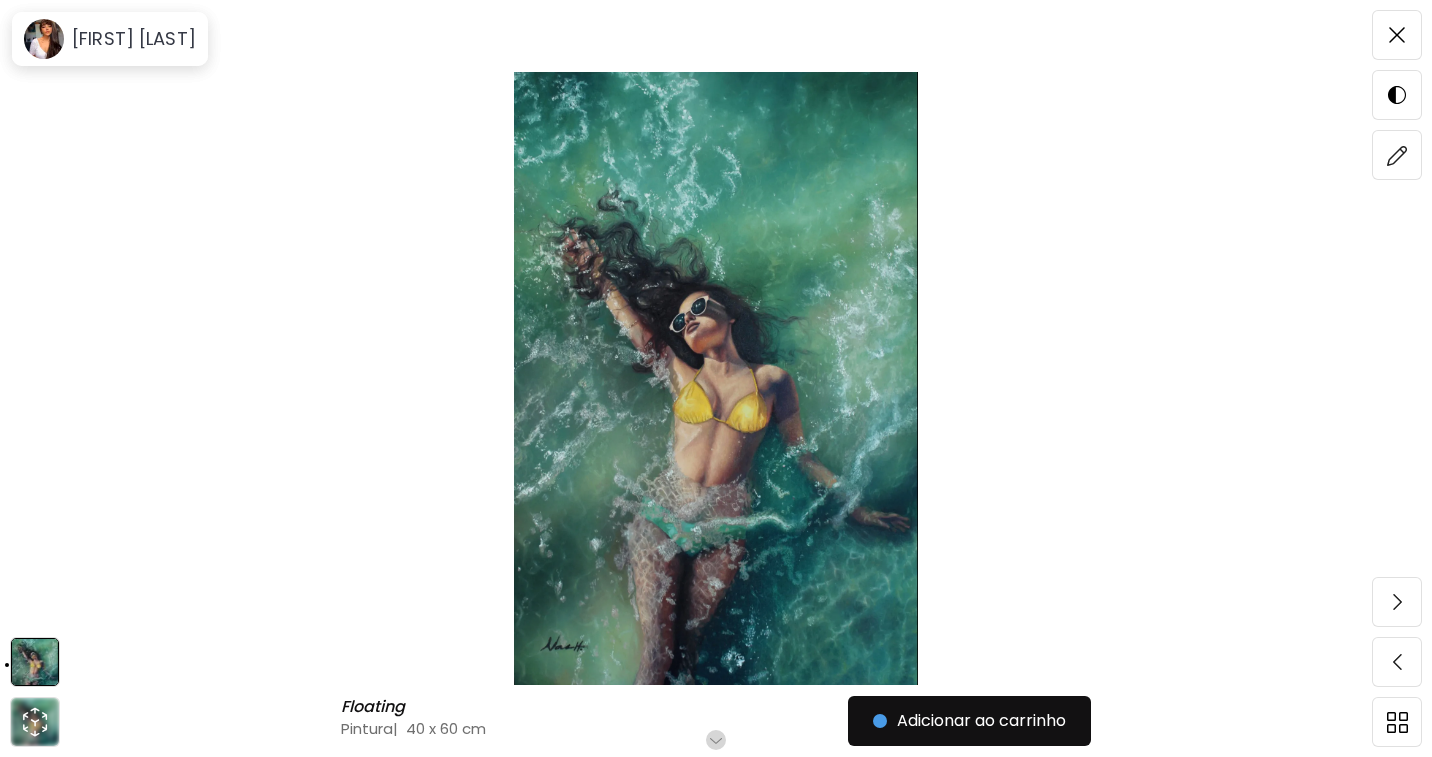 click on "Role para mais" at bounding box center (716, 740) 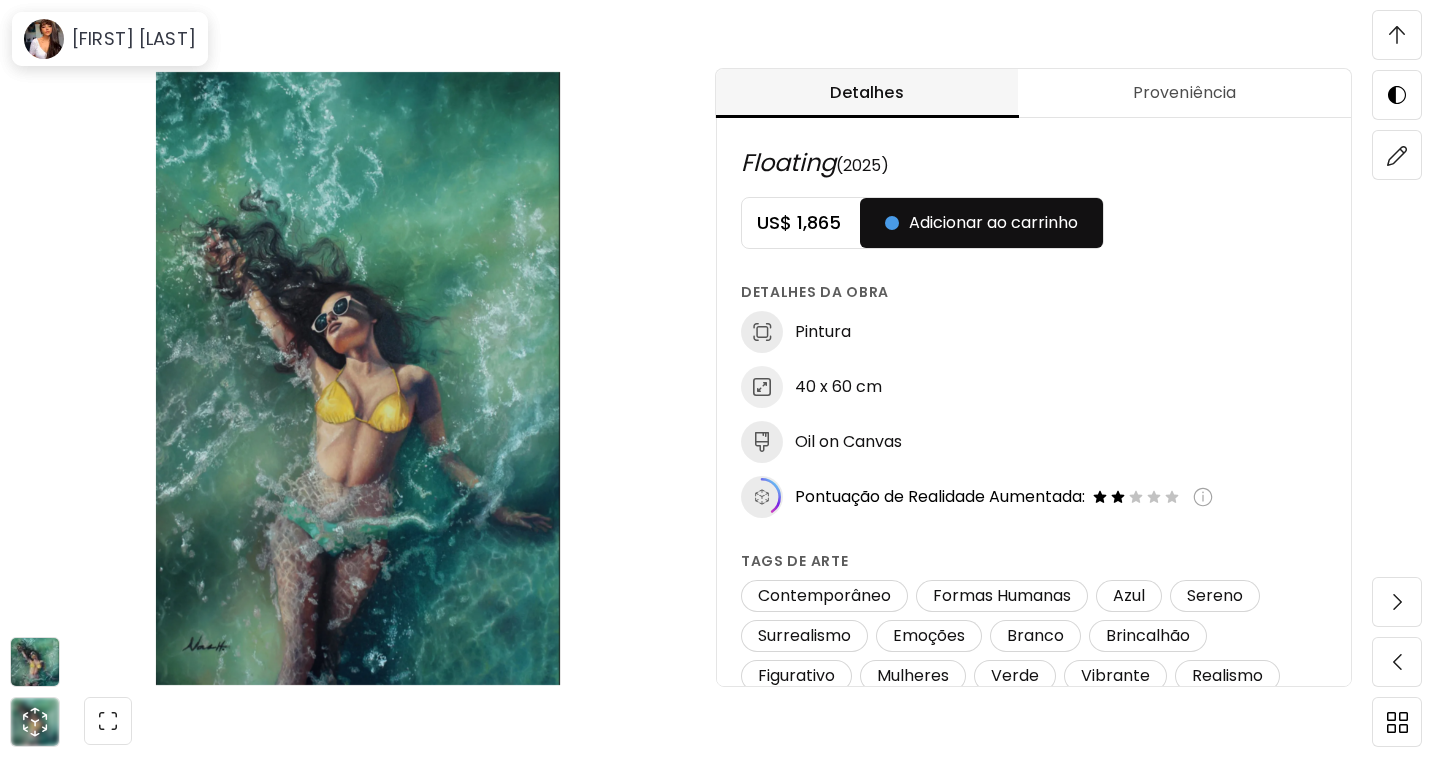 scroll, scrollTop: 1049, scrollLeft: 0, axis: vertical 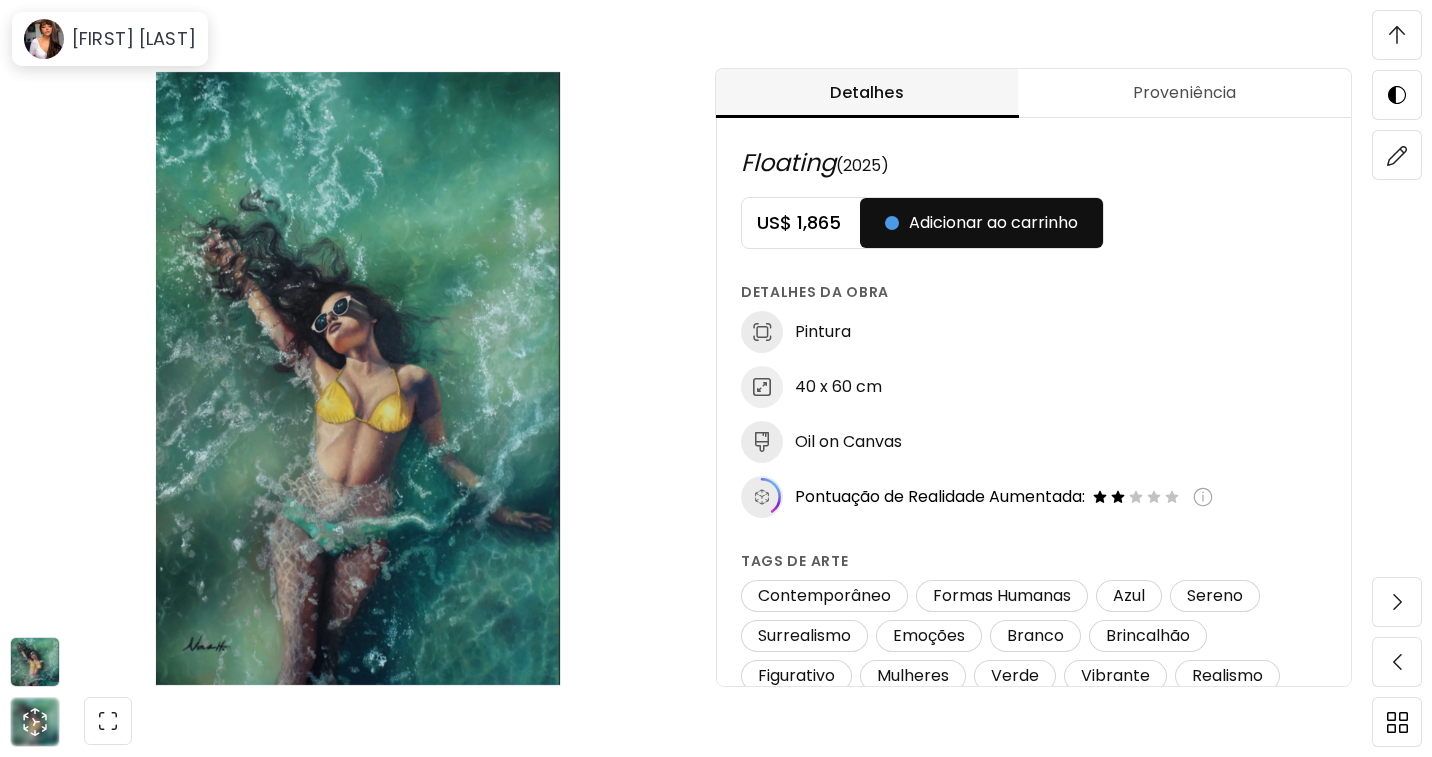click at bounding box center (1397, 35) 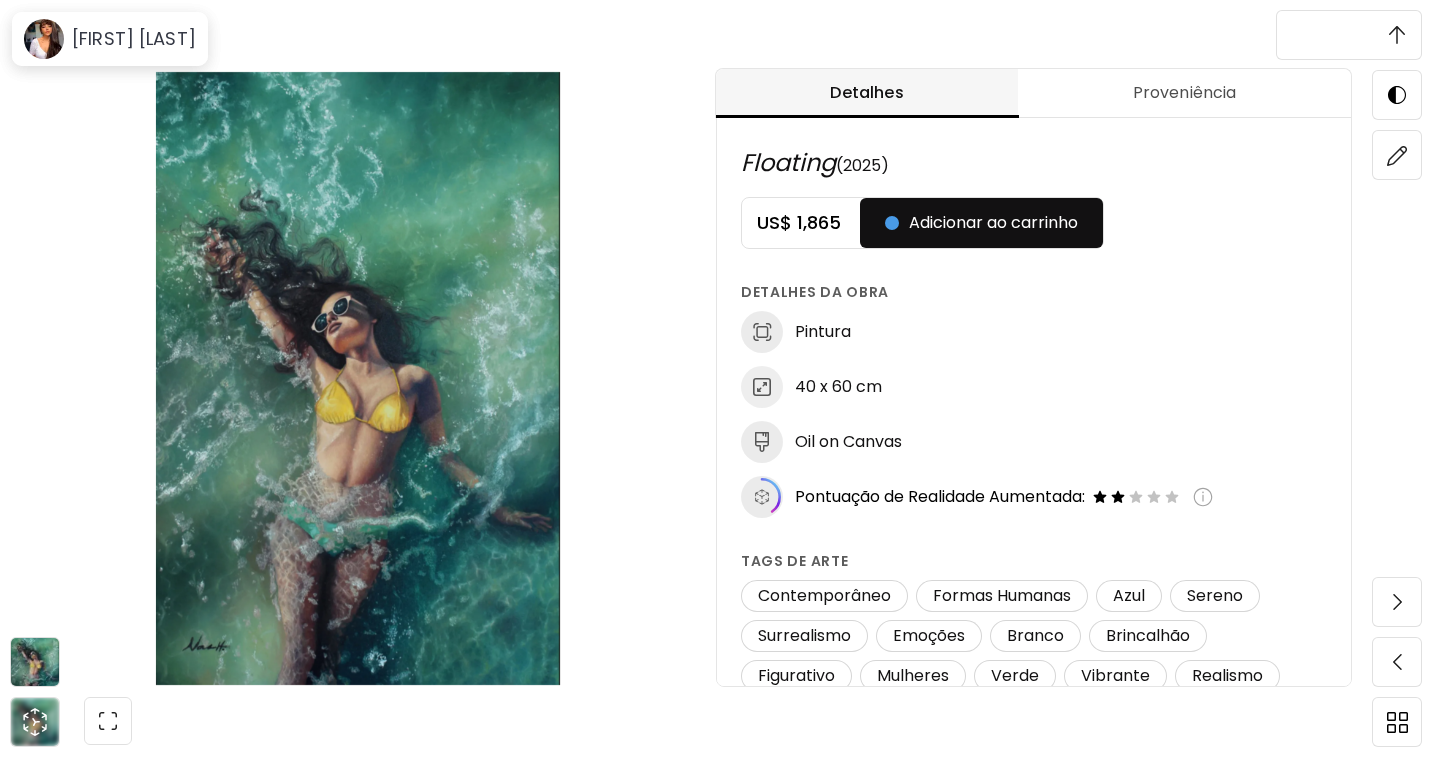 scroll, scrollTop: 0, scrollLeft: 0, axis: both 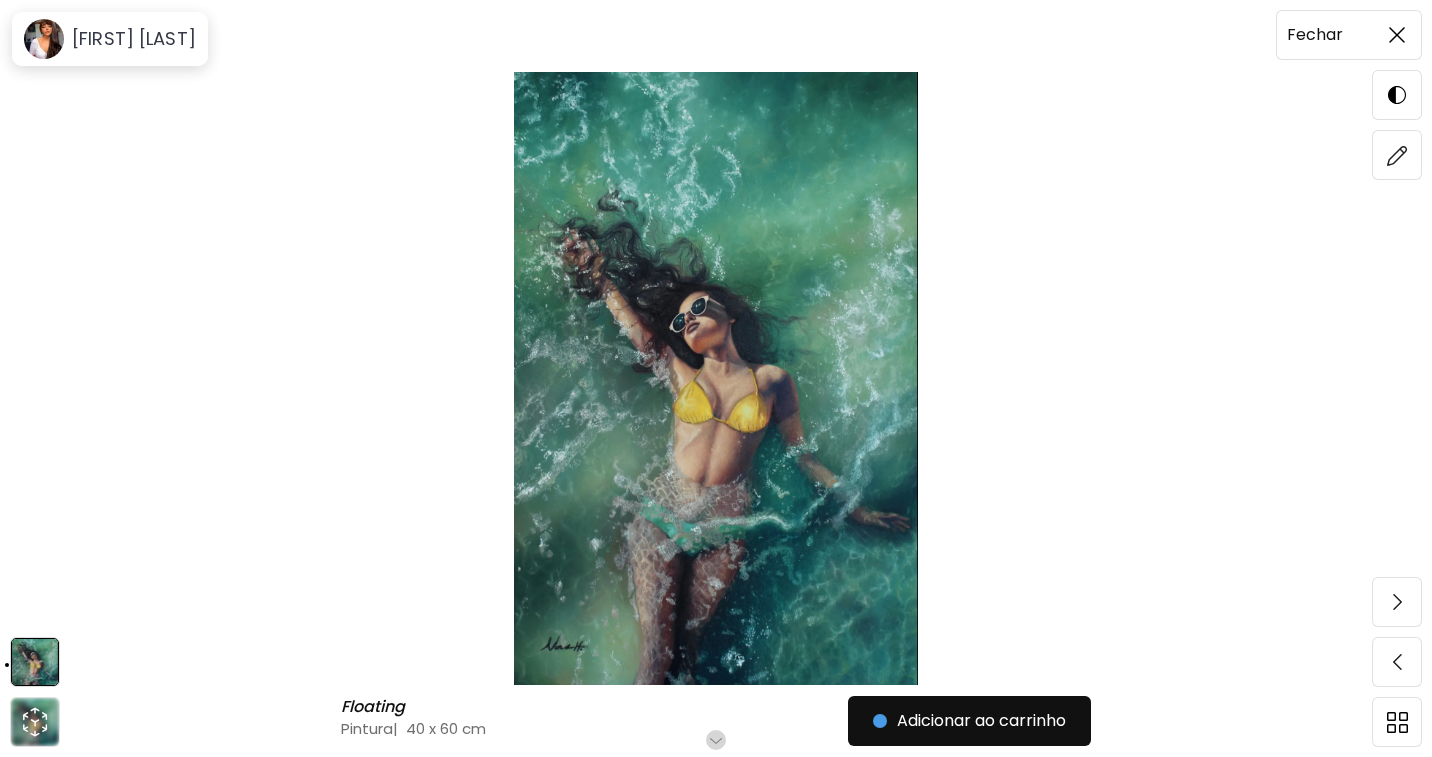 click at bounding box center (1397, 35) 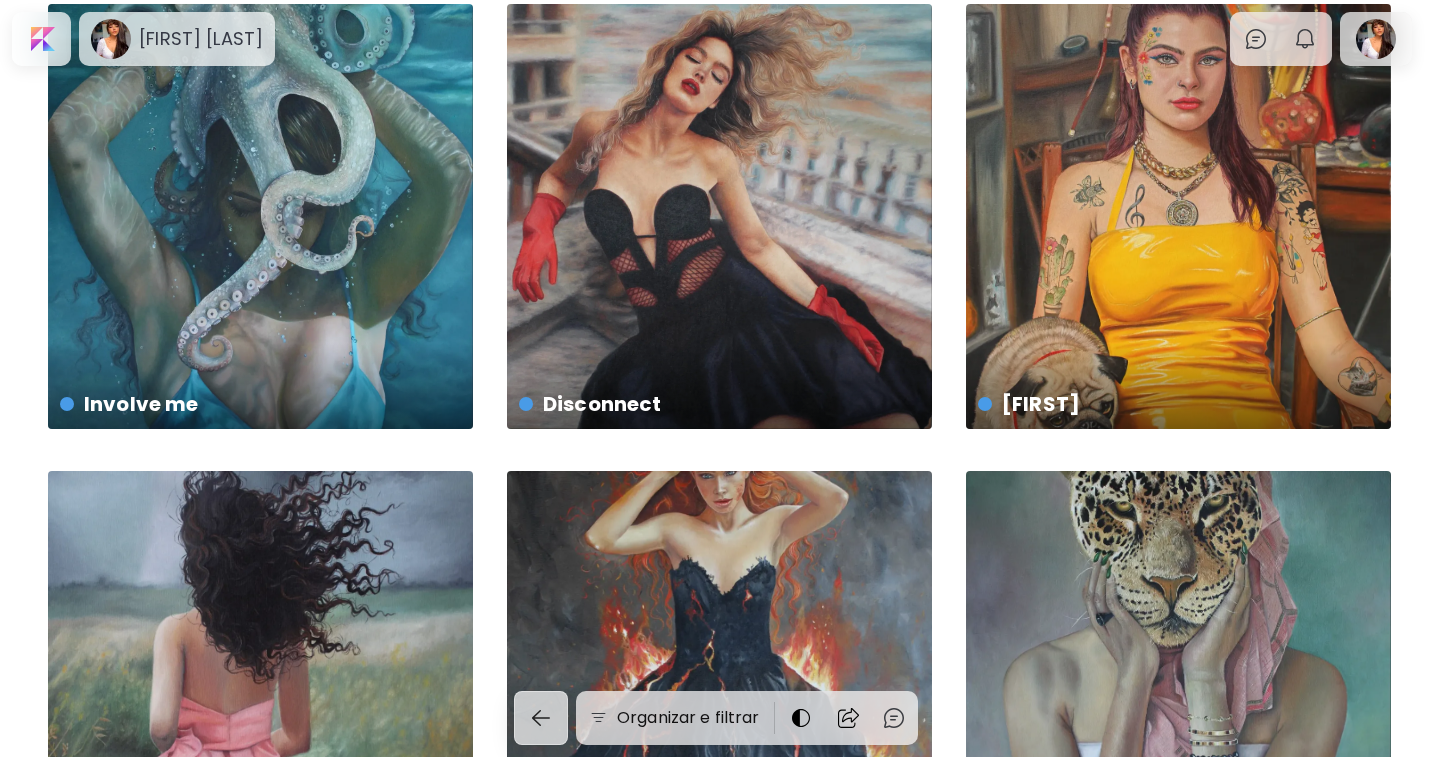 scroll, scrollTop: 0, scrollLeft: 0, axis: both 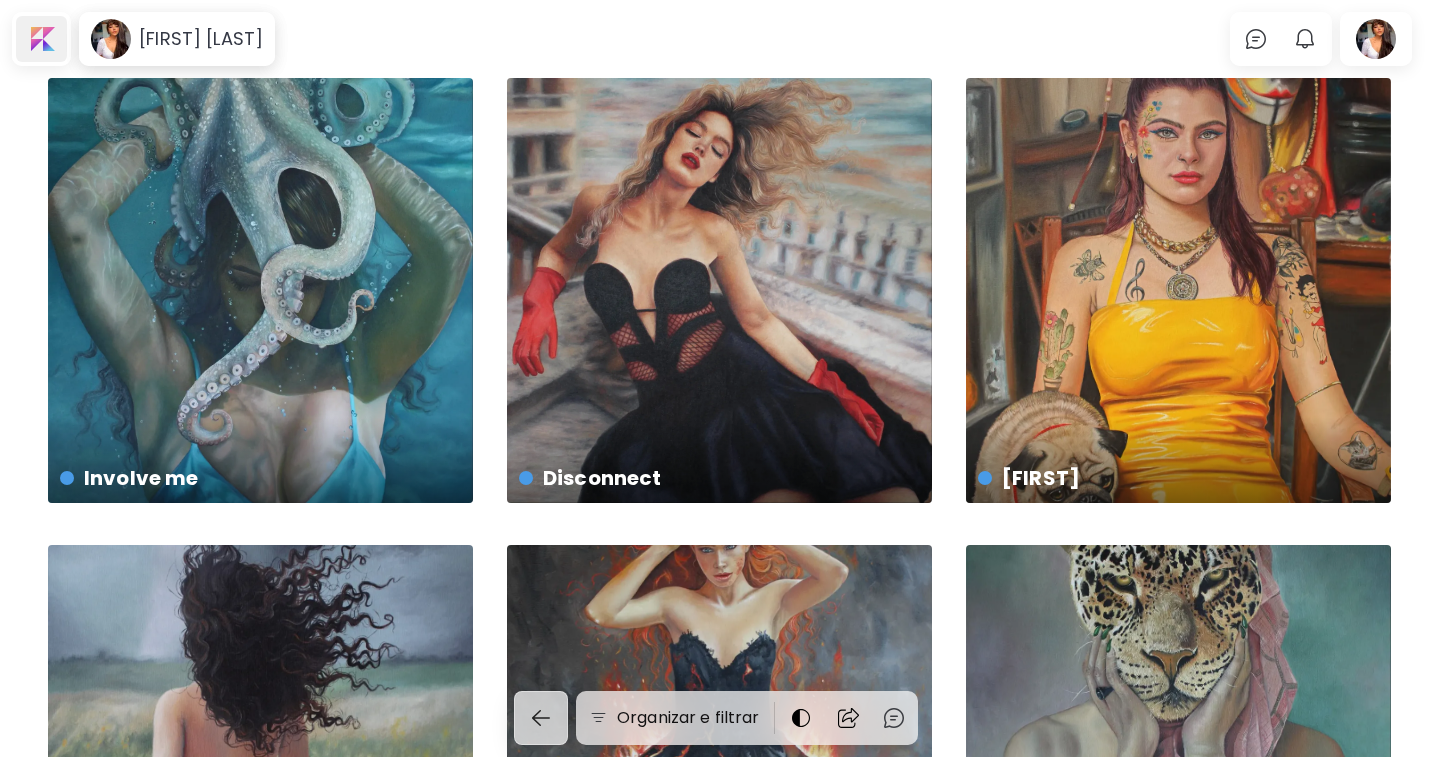 click at bounding box center [41, 39] 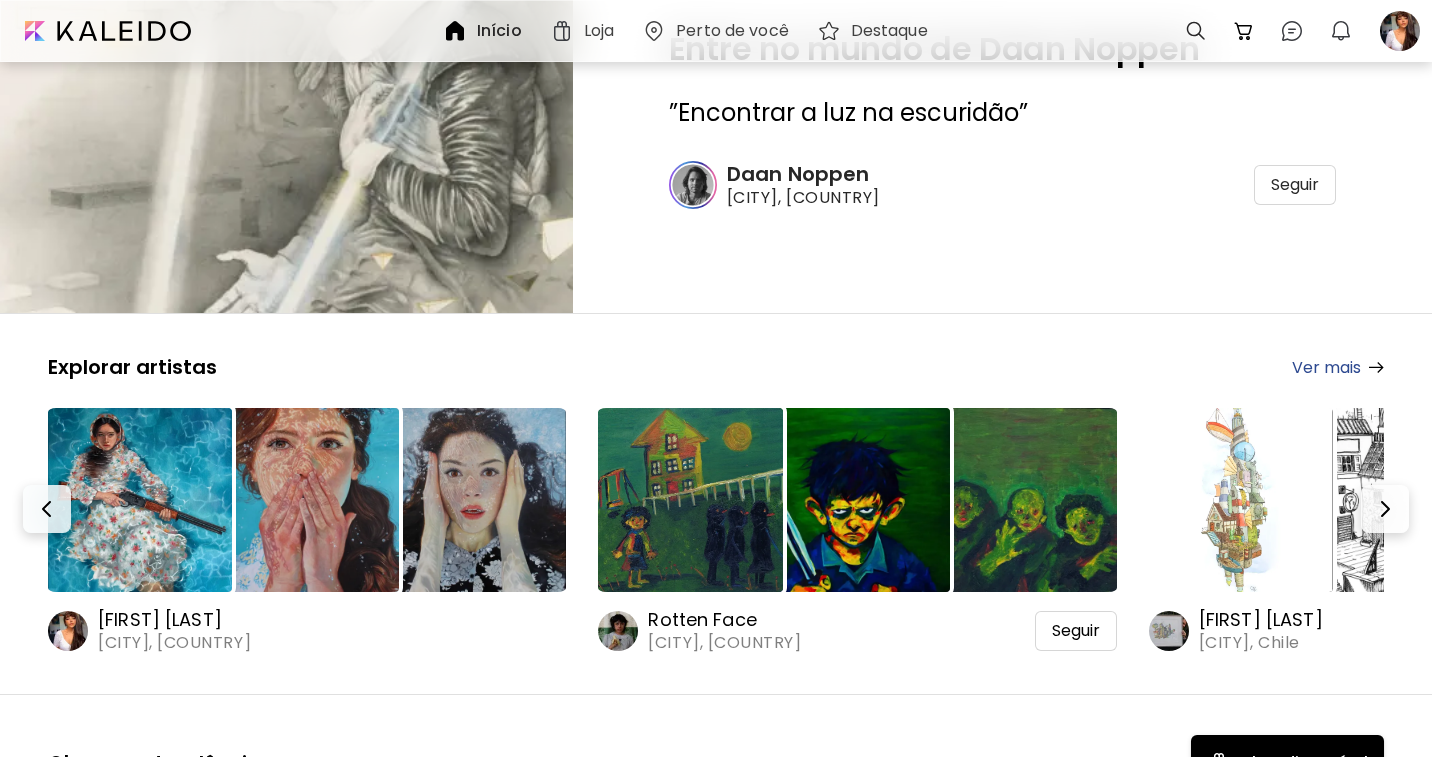 scroll, scrollTop: 100, scrollLeft: 0, axis: vertical 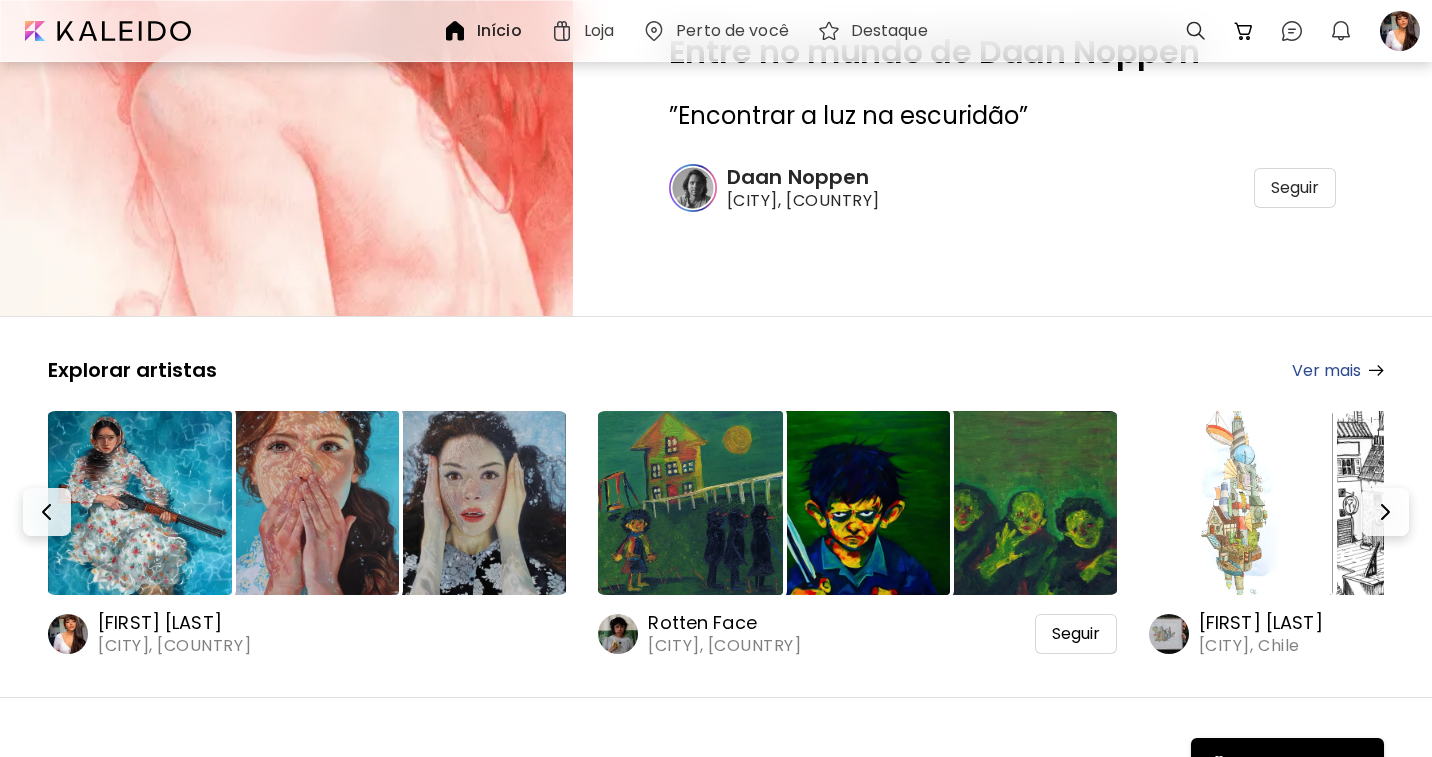 click at bounding box center (1376, 370) 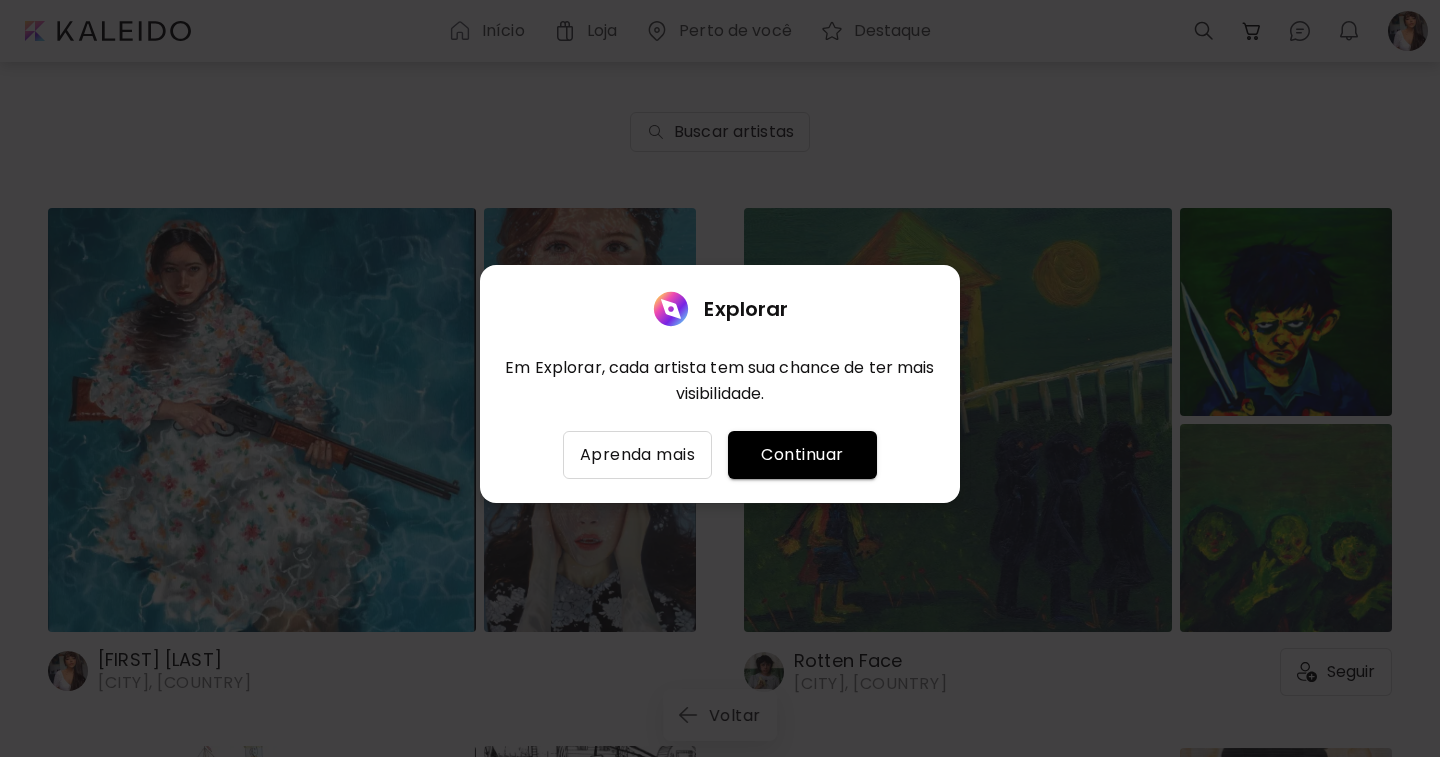 click on "Aprenda mais" at bounding box center (637, 455) 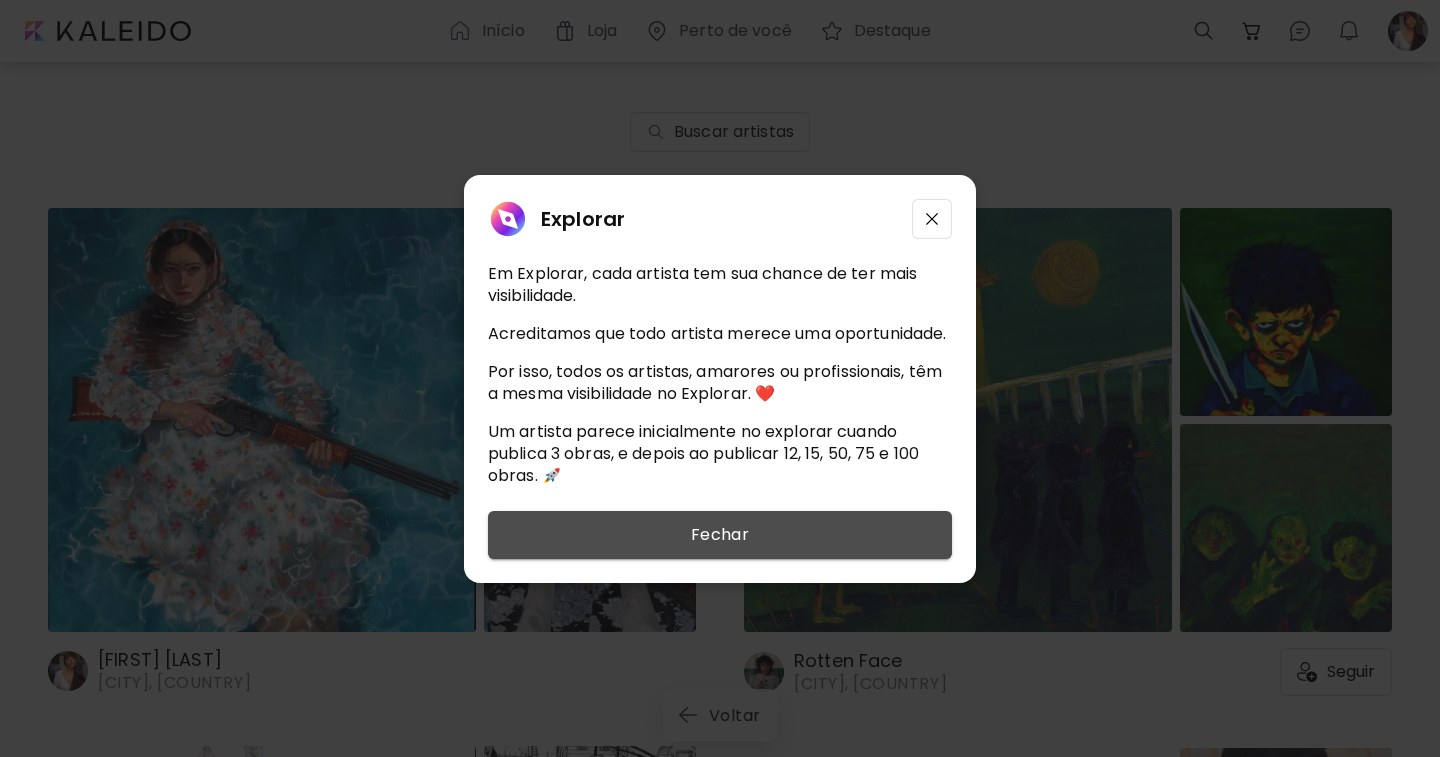 click on "Fechar" at bounding box center [720, 535] 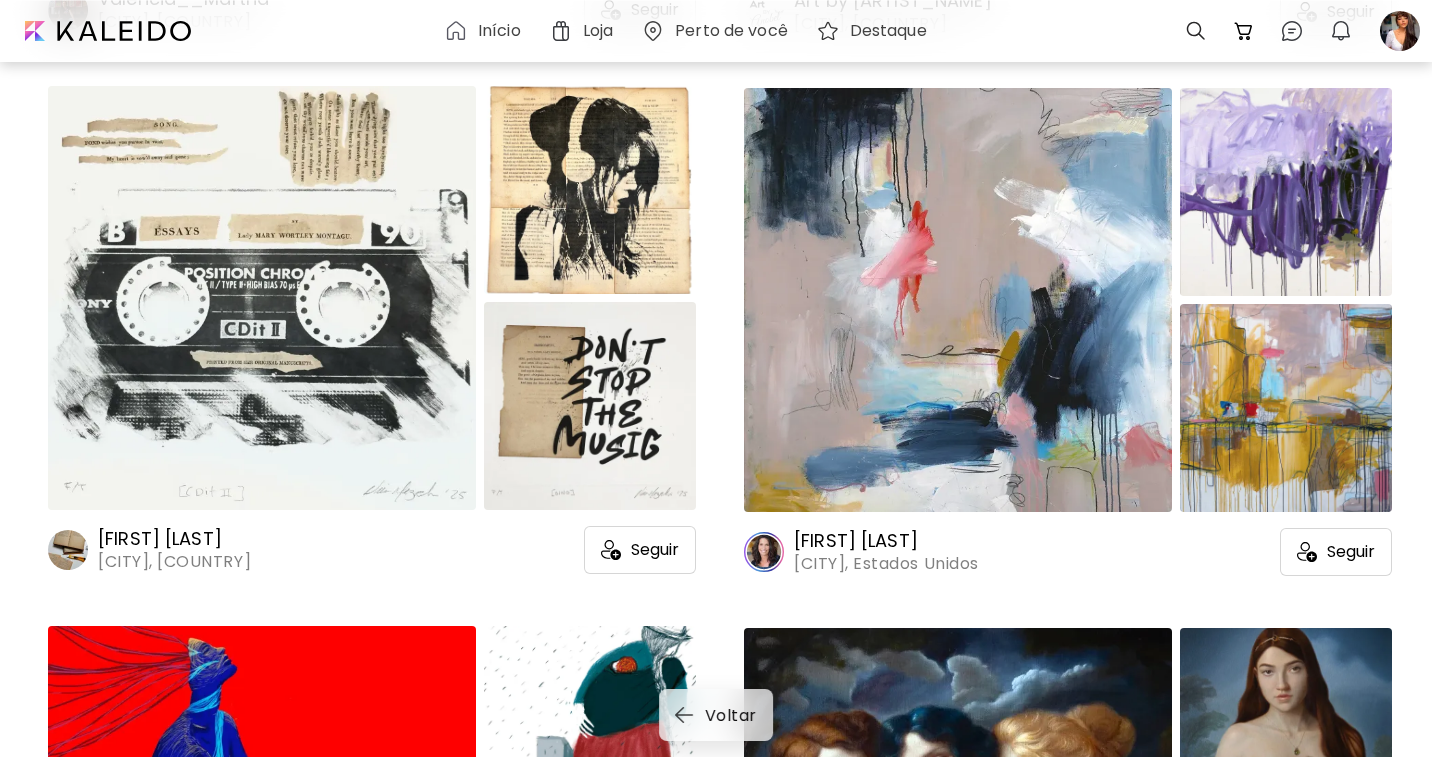 scroll, scrollTop: 4500, scrollLeft: 0, axis: vertical 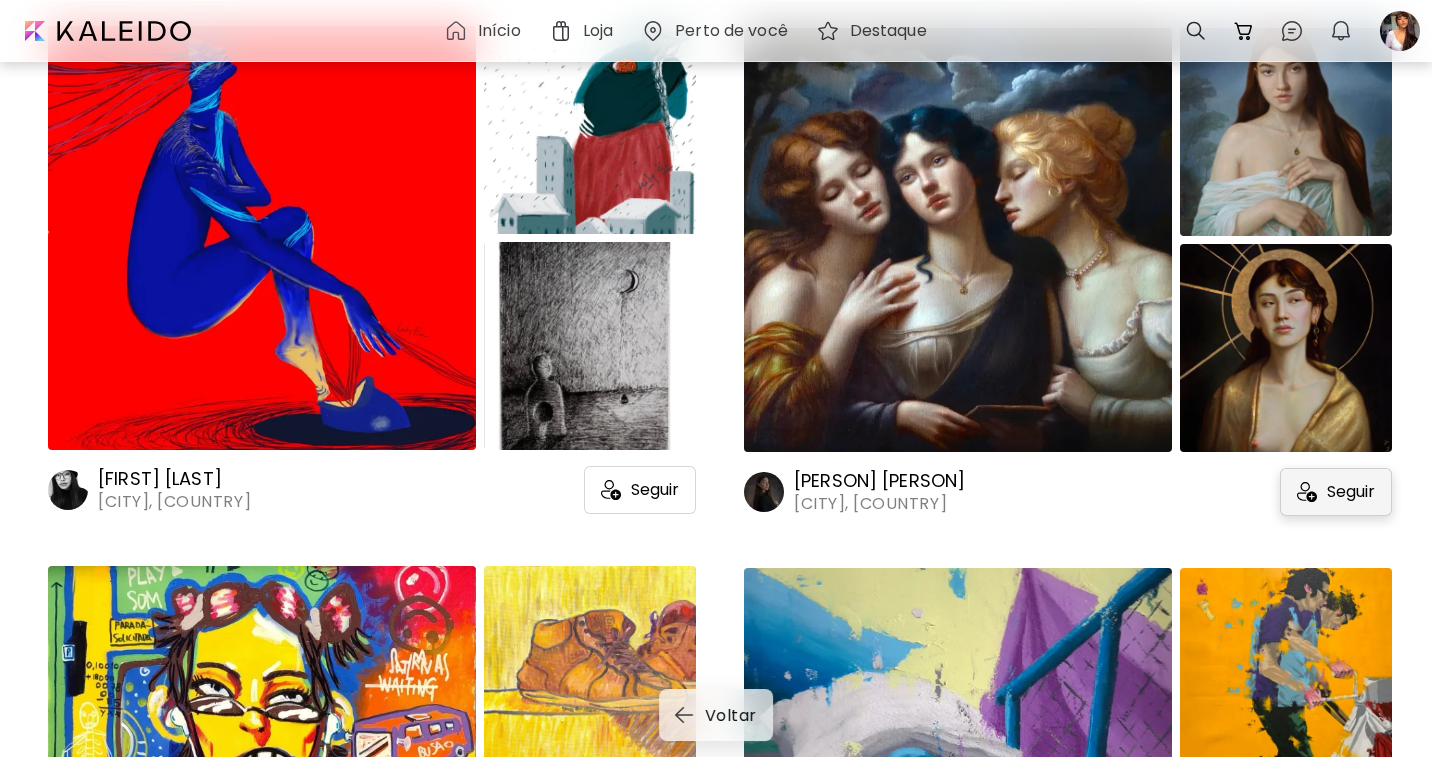 click on "Seguir" at bounding box center [1351, 492] 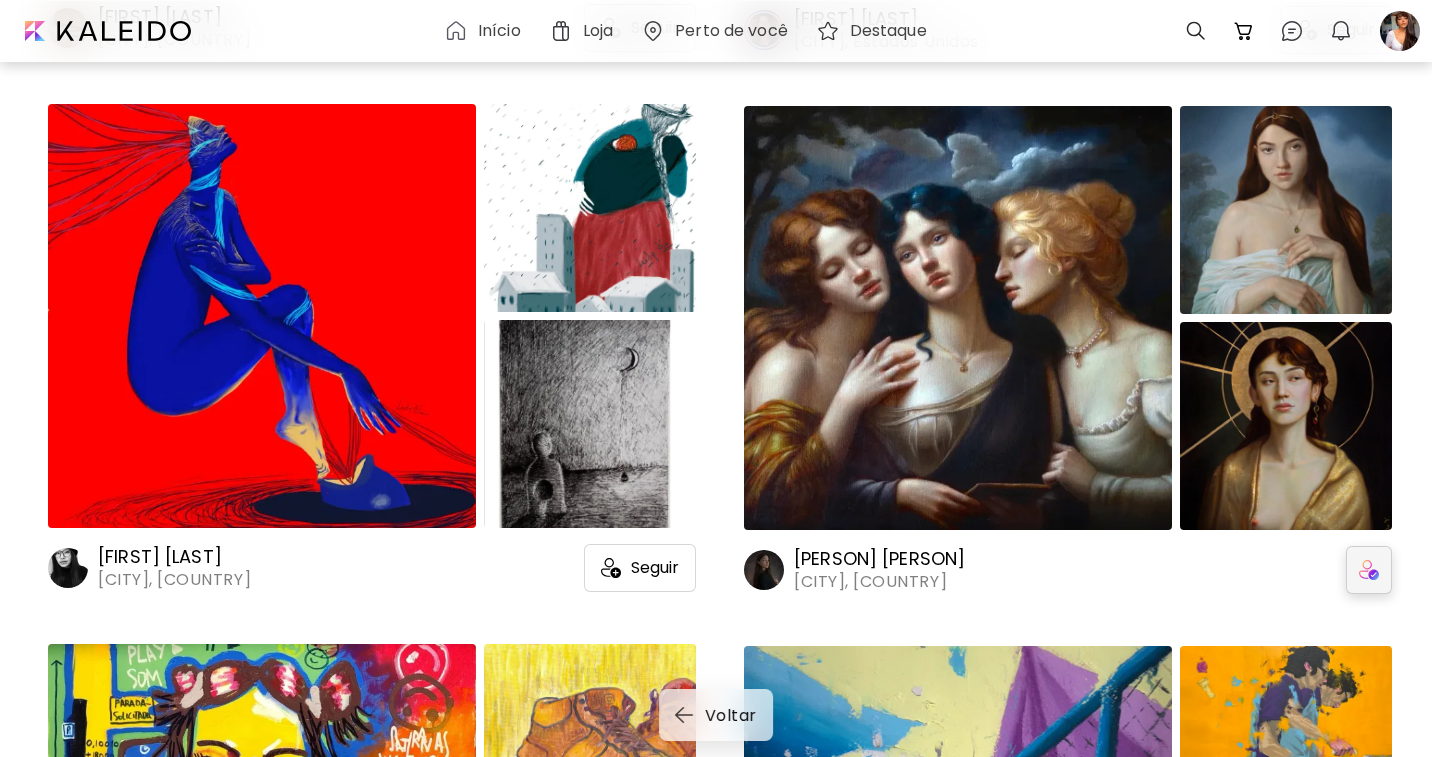 scroll, scrollTop: 4300, scrollLeft: 0, axis: vertical 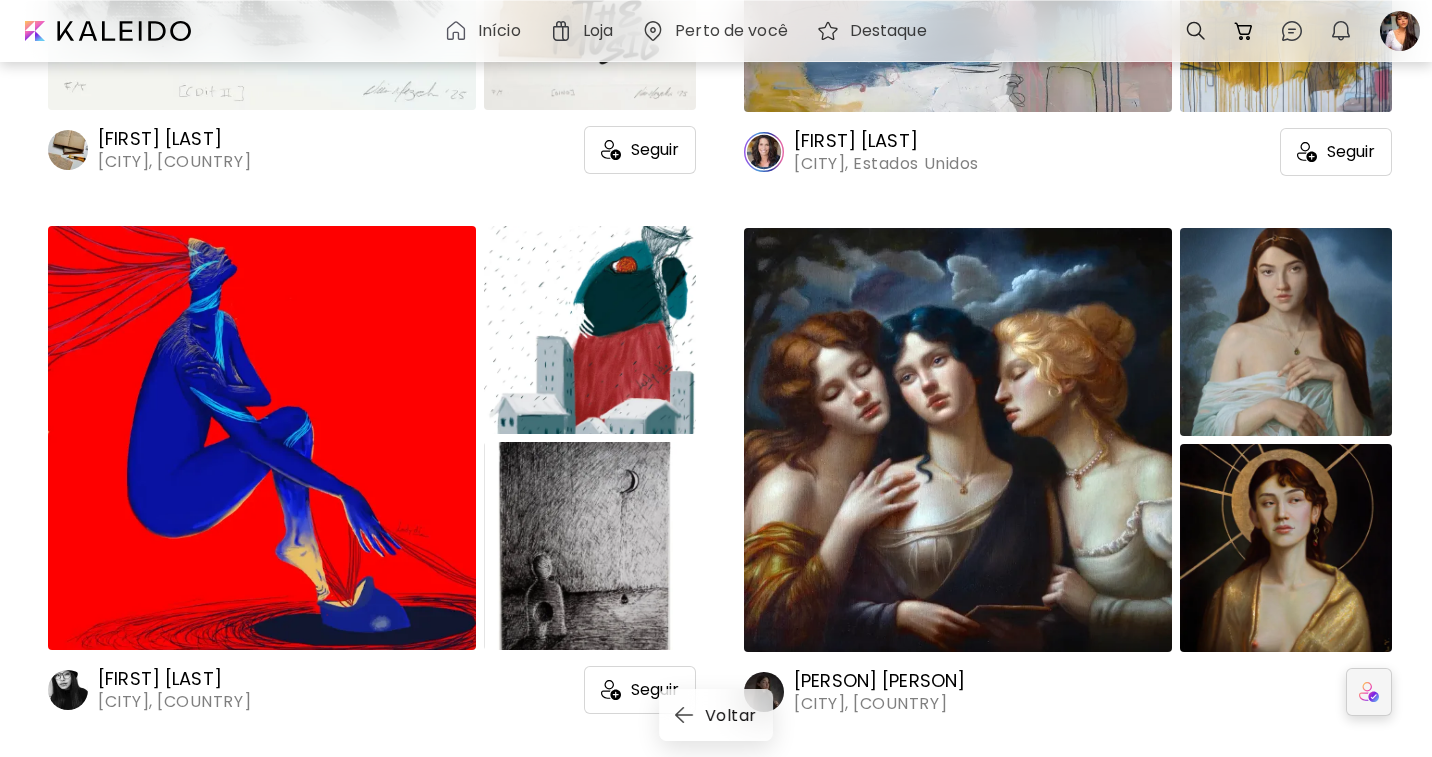 click at bounding box center [958, 440] 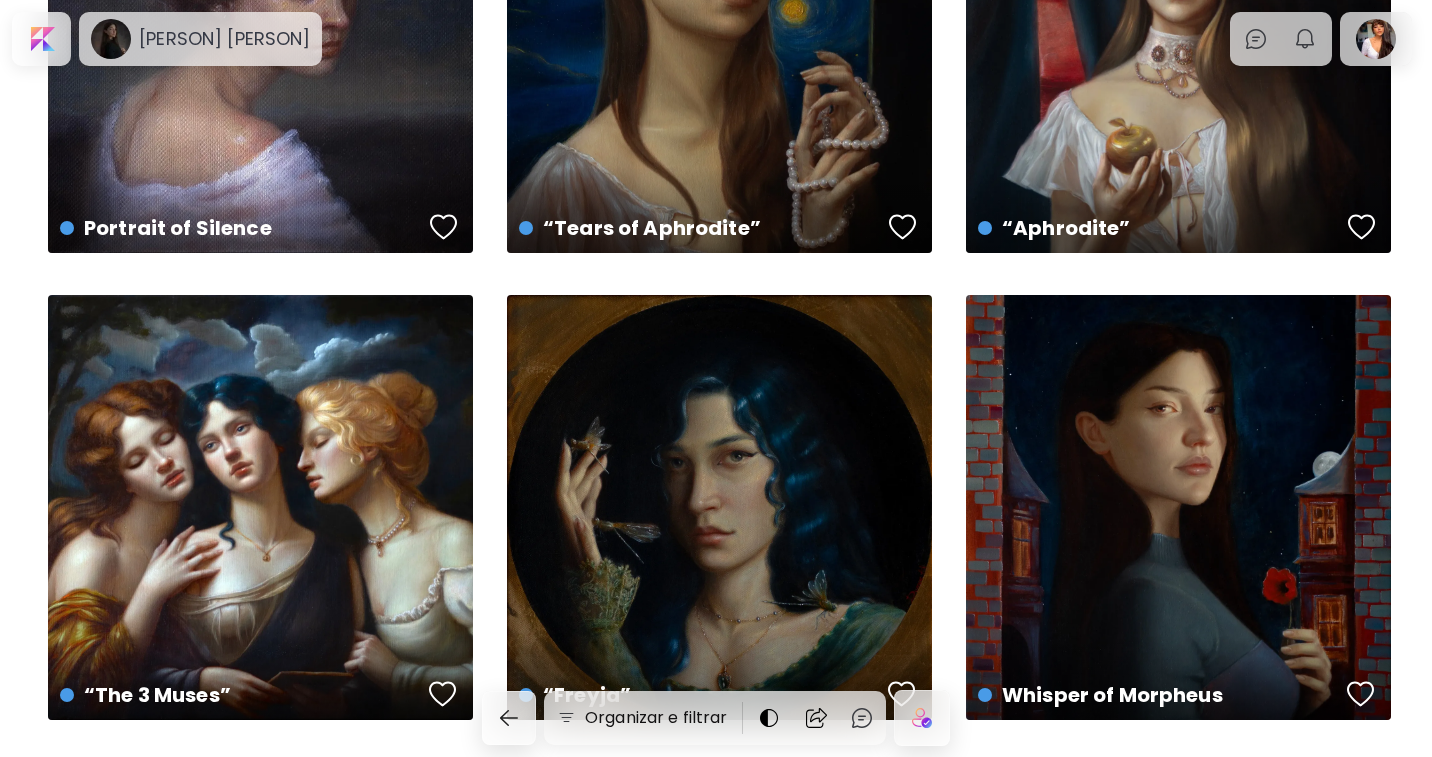 scroll, scrollTop: 0, scrollLeft: 0, axis: both 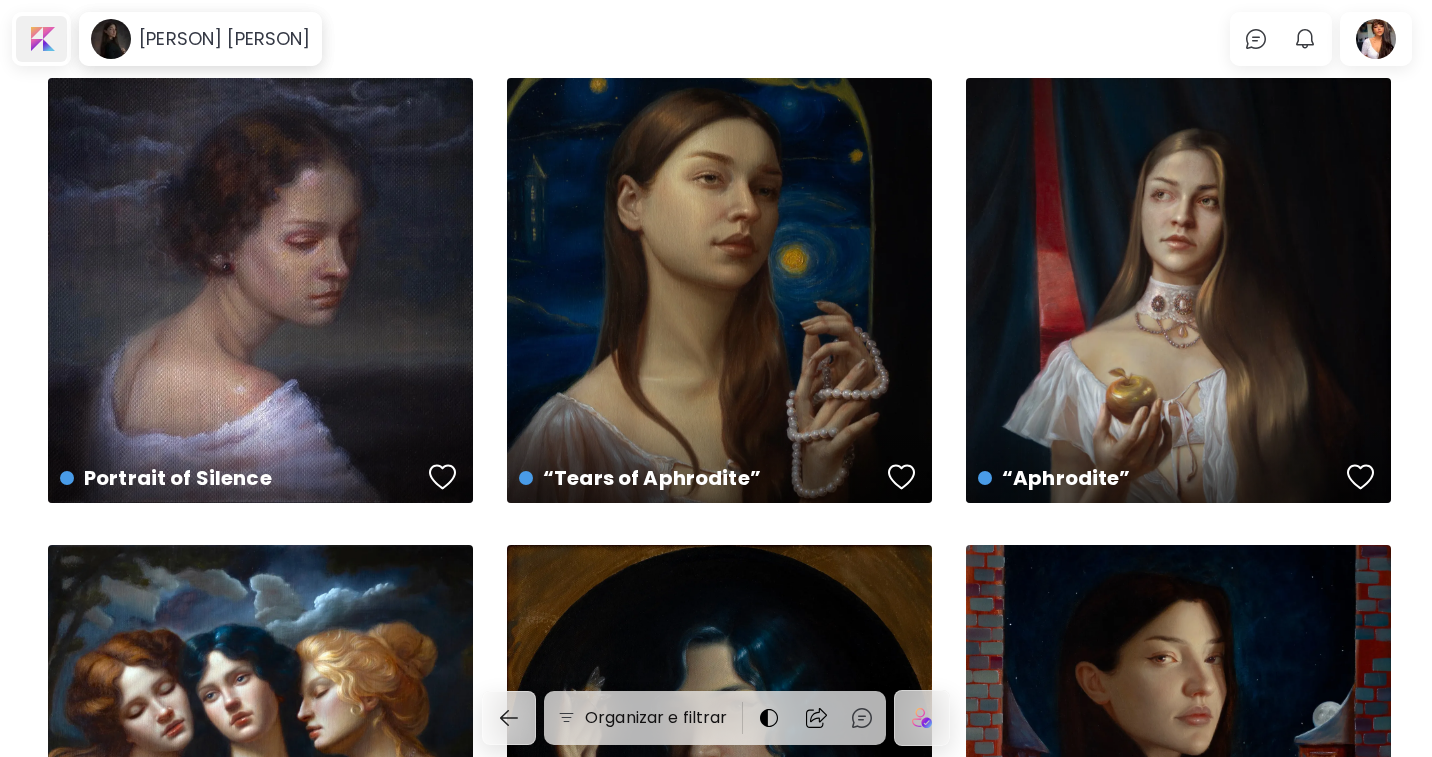 click at bounding box center [41, 39] 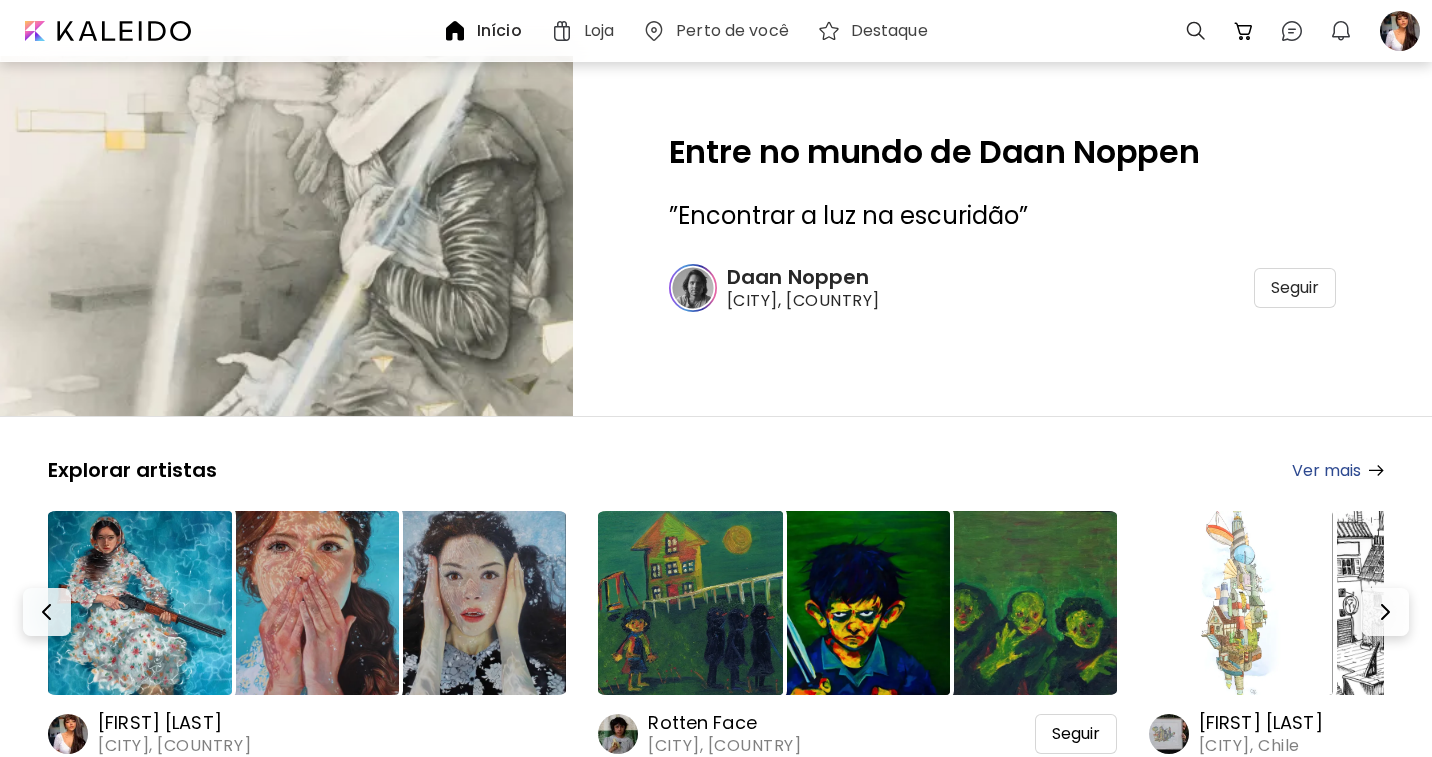 click on "Daan Noppen" at bounding box center [861, 277] 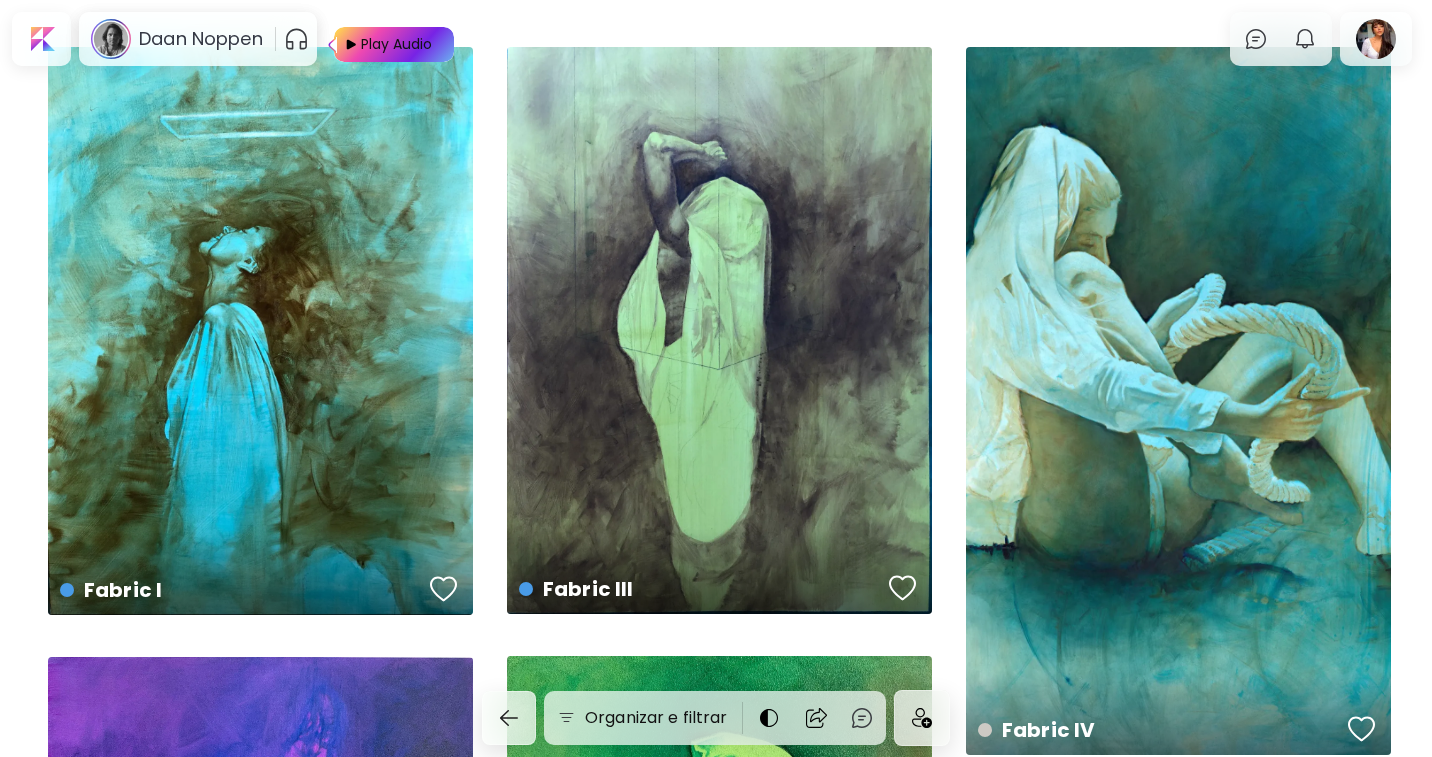 scroll, scrollTop: 0, scrollLeft: 0, axis: both 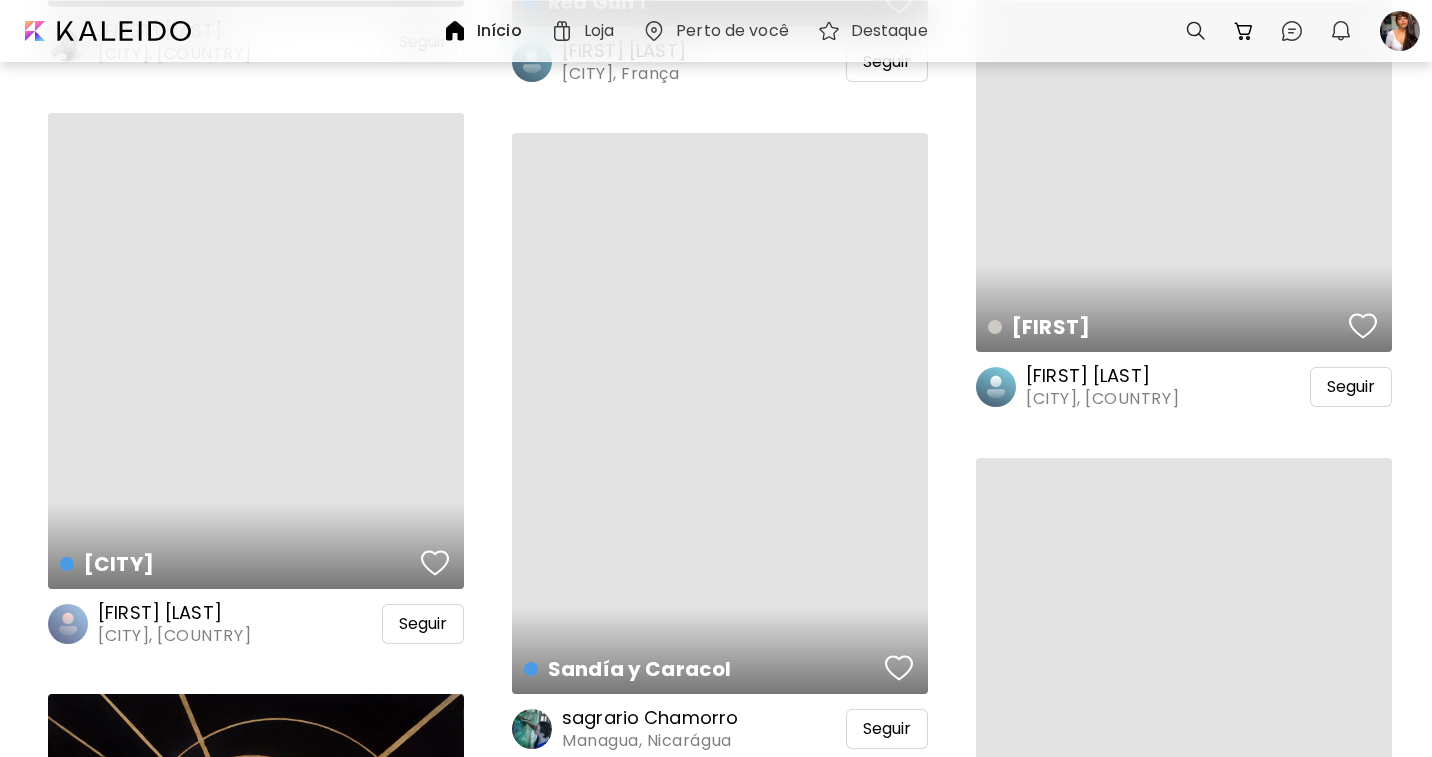 click on "Início" at bounding box center (499, 31) 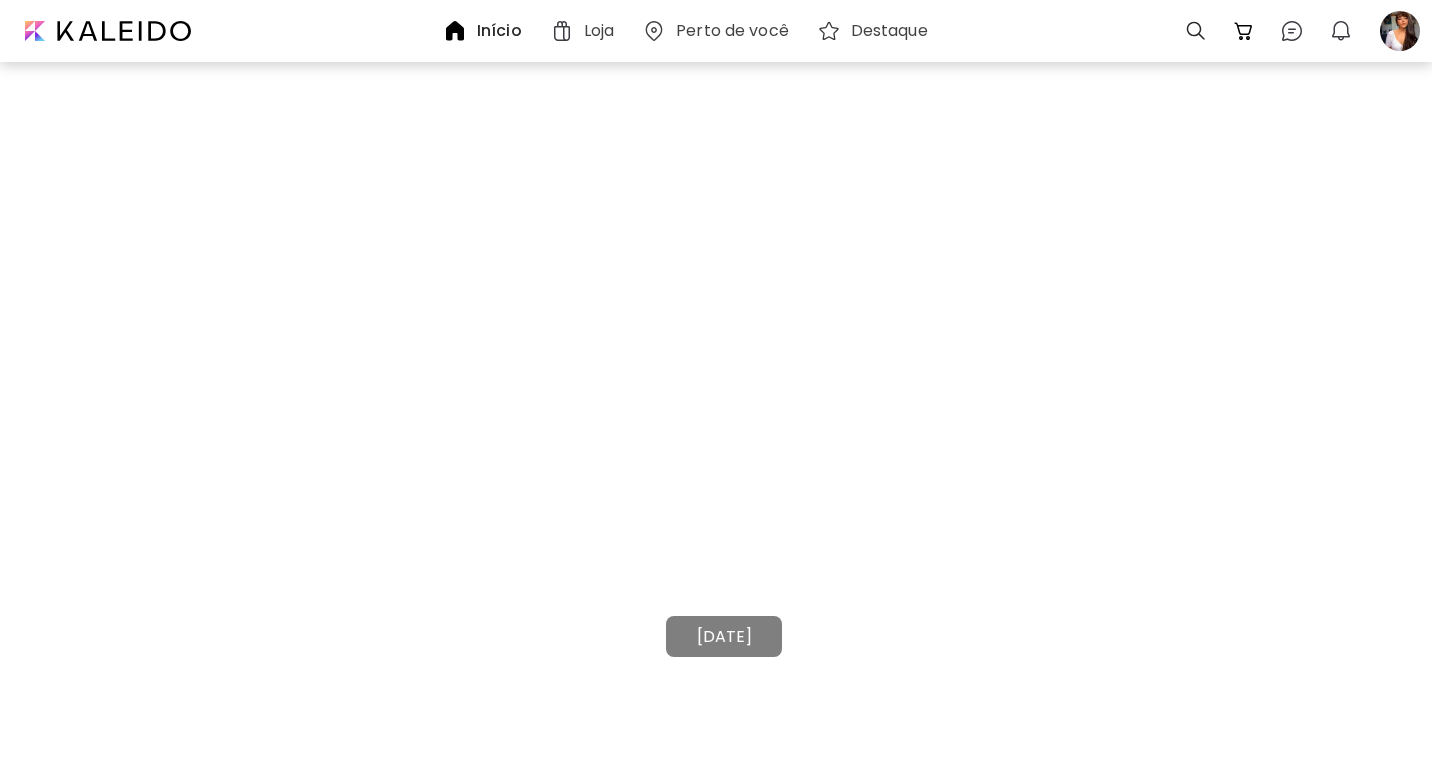 scroll, scrollTop: 0, scrollLeft: 0, axis: both 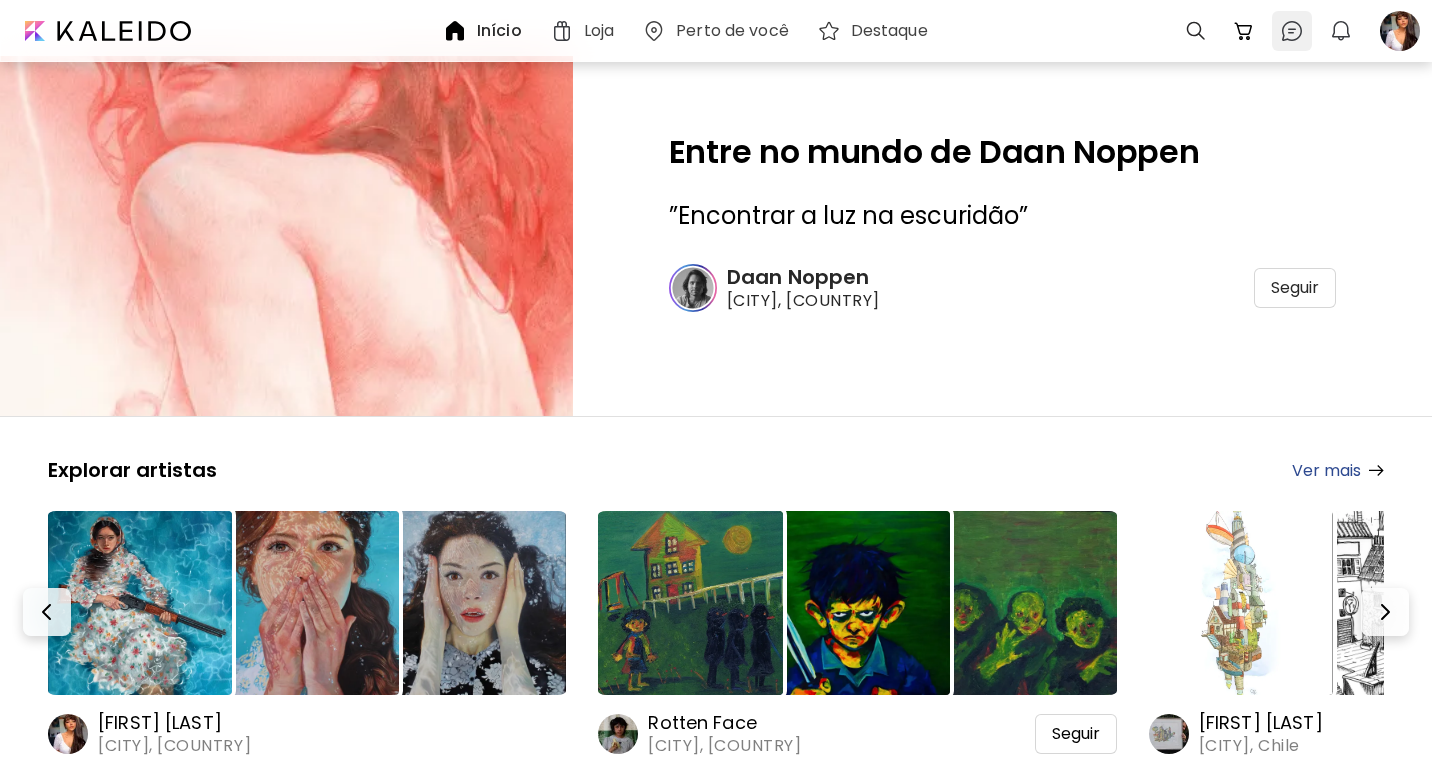 click at bounding box center (1292, 31) 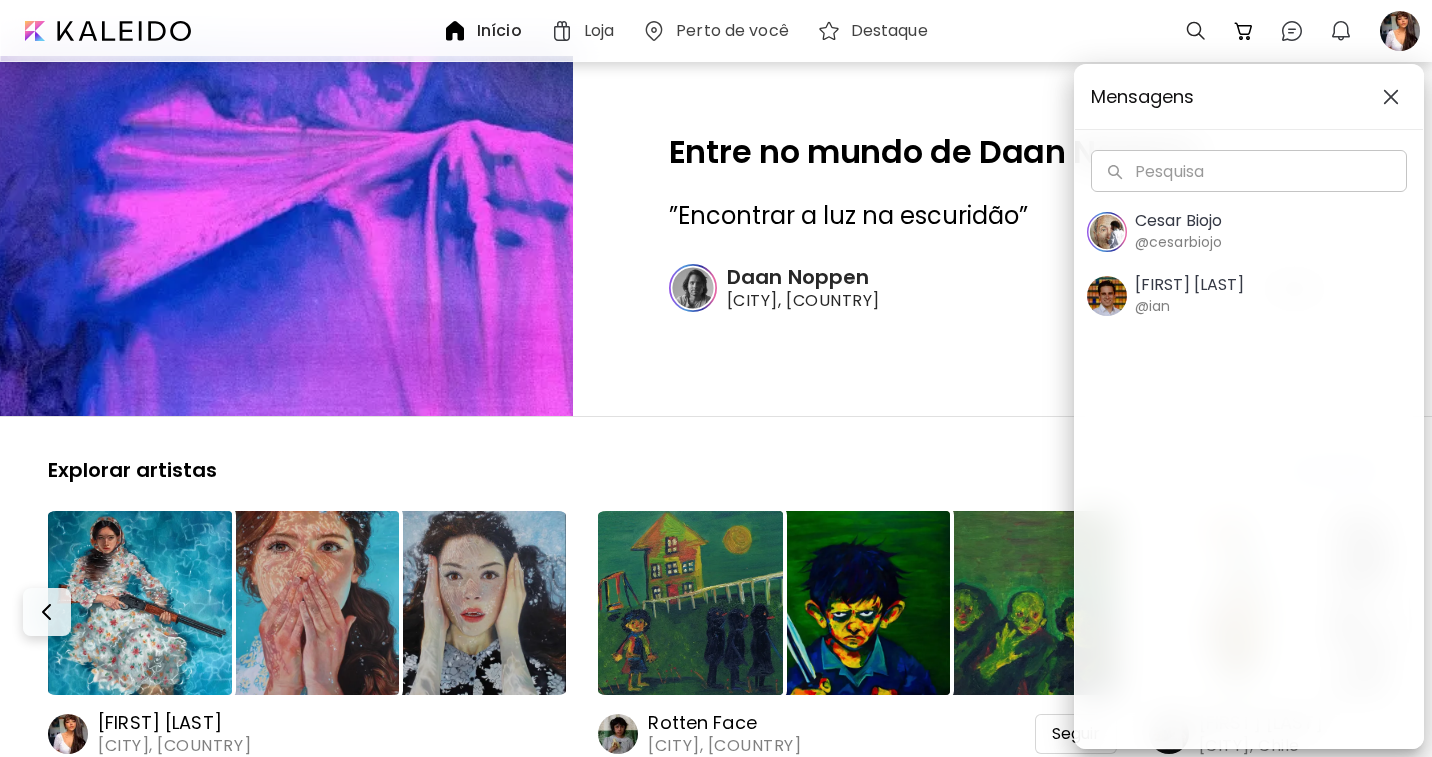 click on "[FIRST] [LAST]" at bounding box center (1189, 285) 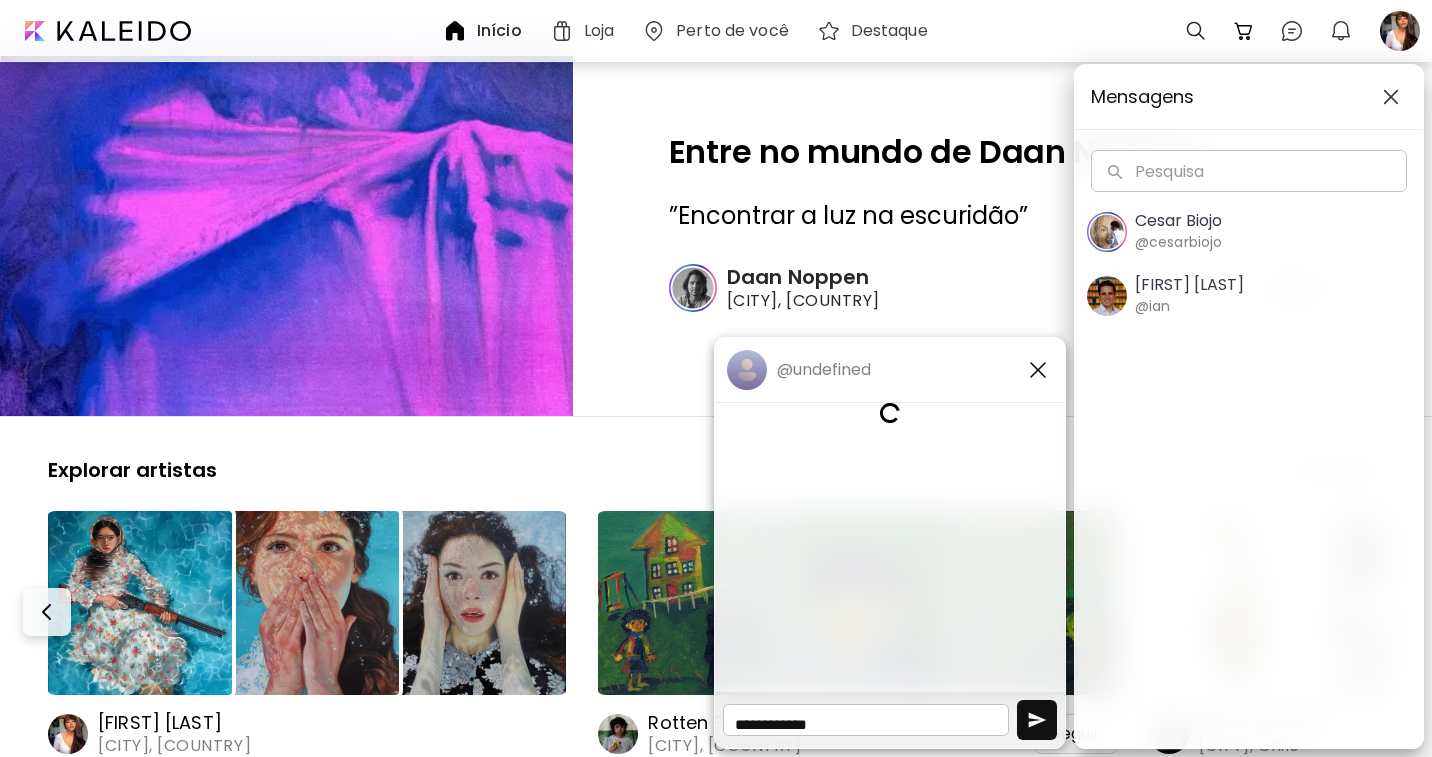 scroll, scrollTop: 0, scrollLeft: 0, axis: both 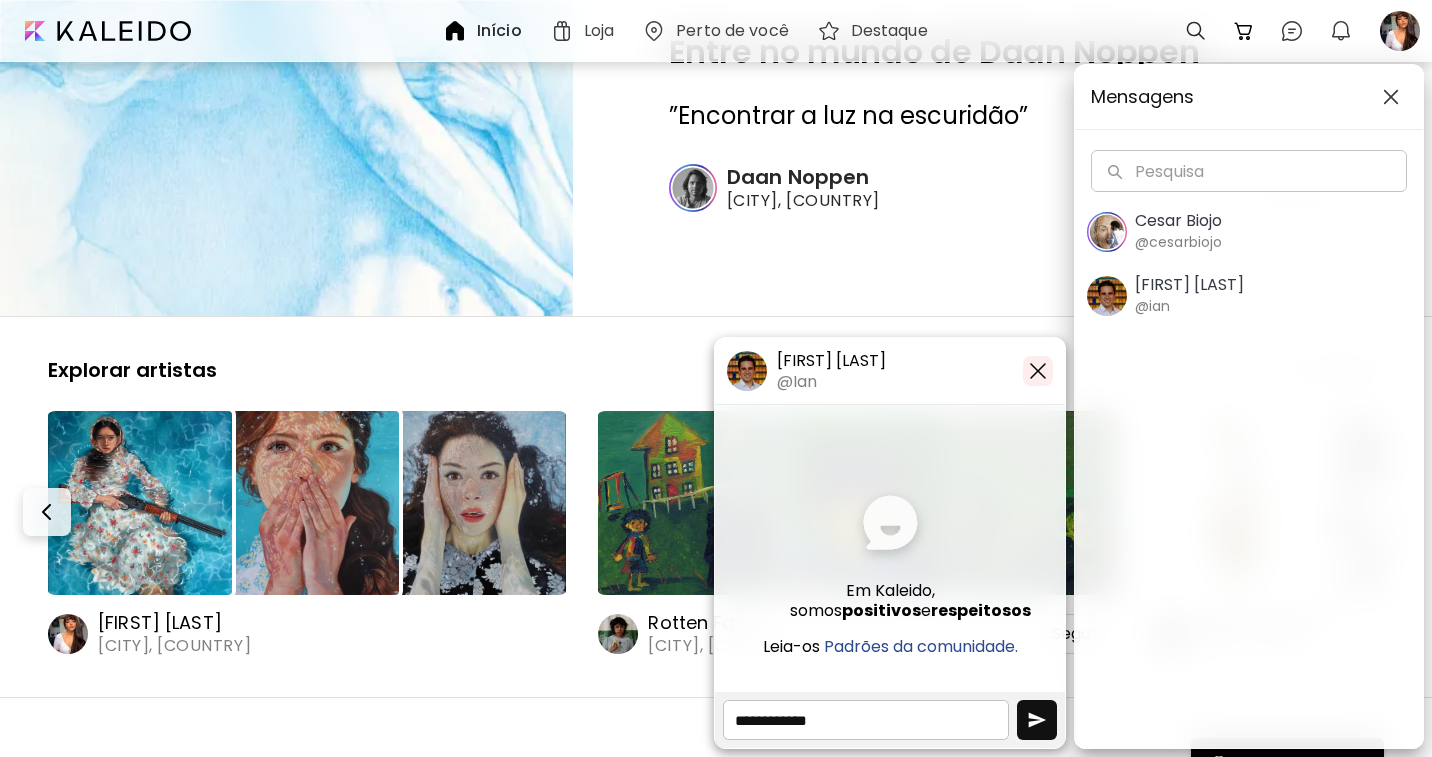 click at bounding box center [1038, 371] 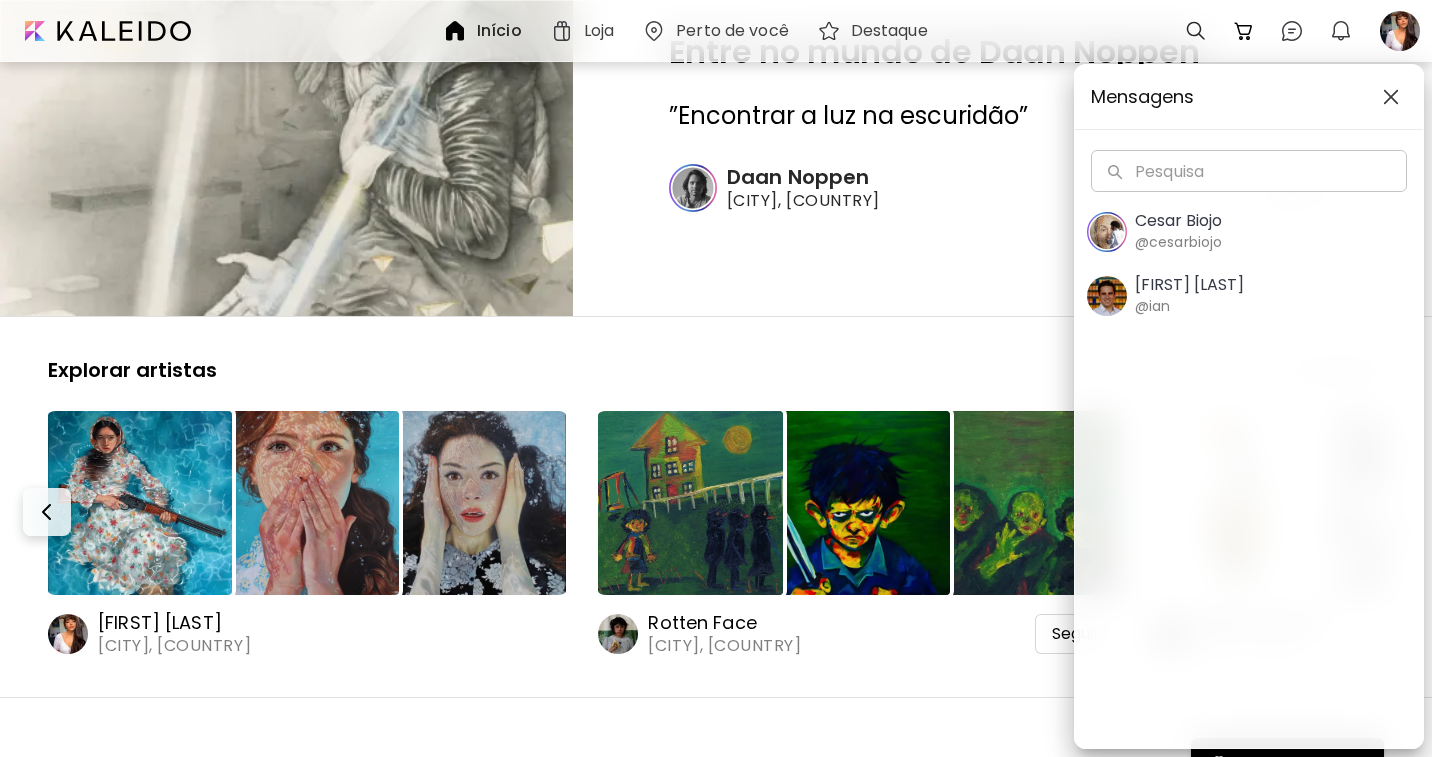 click on "@cesarbiojo" at bounding box center (1178, 242) 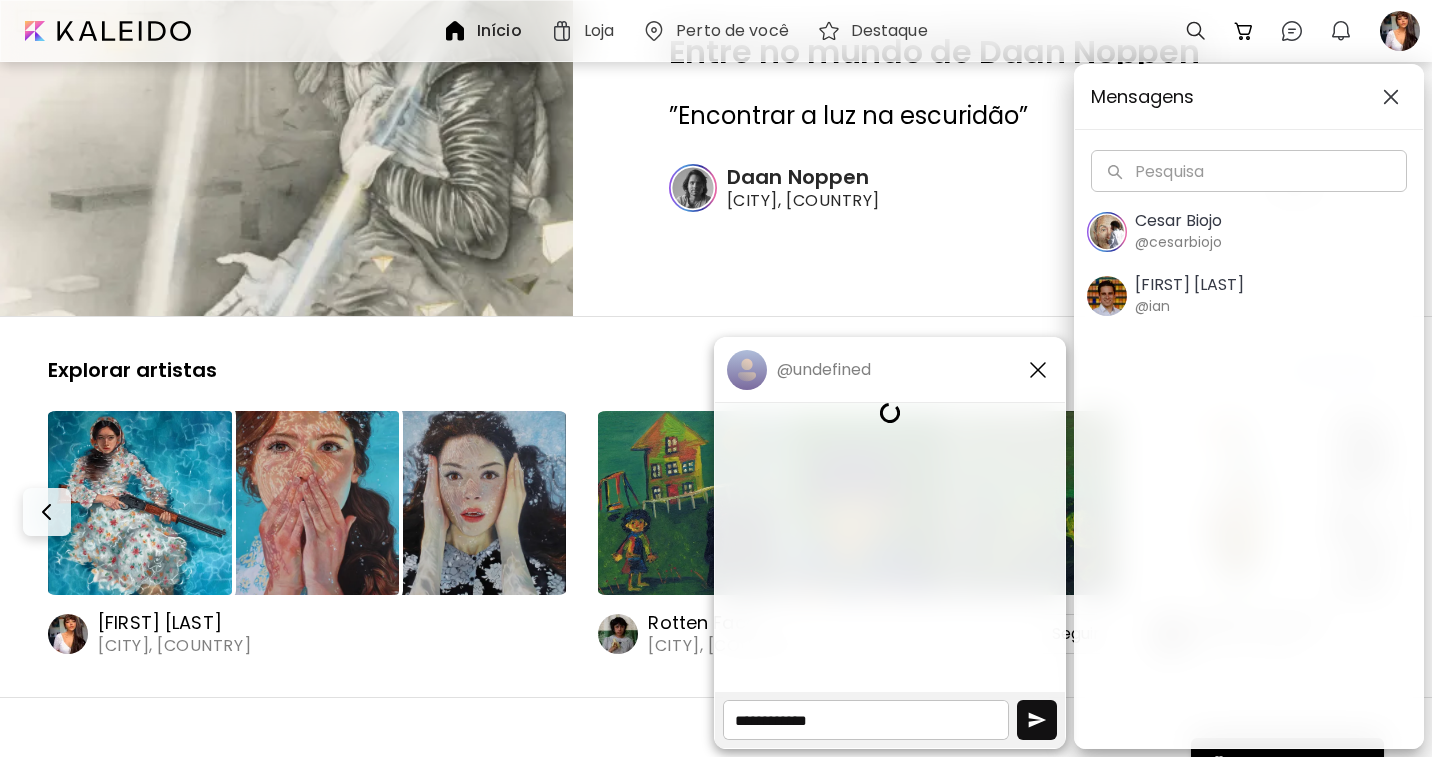 scroll, scrollTop: 0, scrollLeft: 0, axis: both 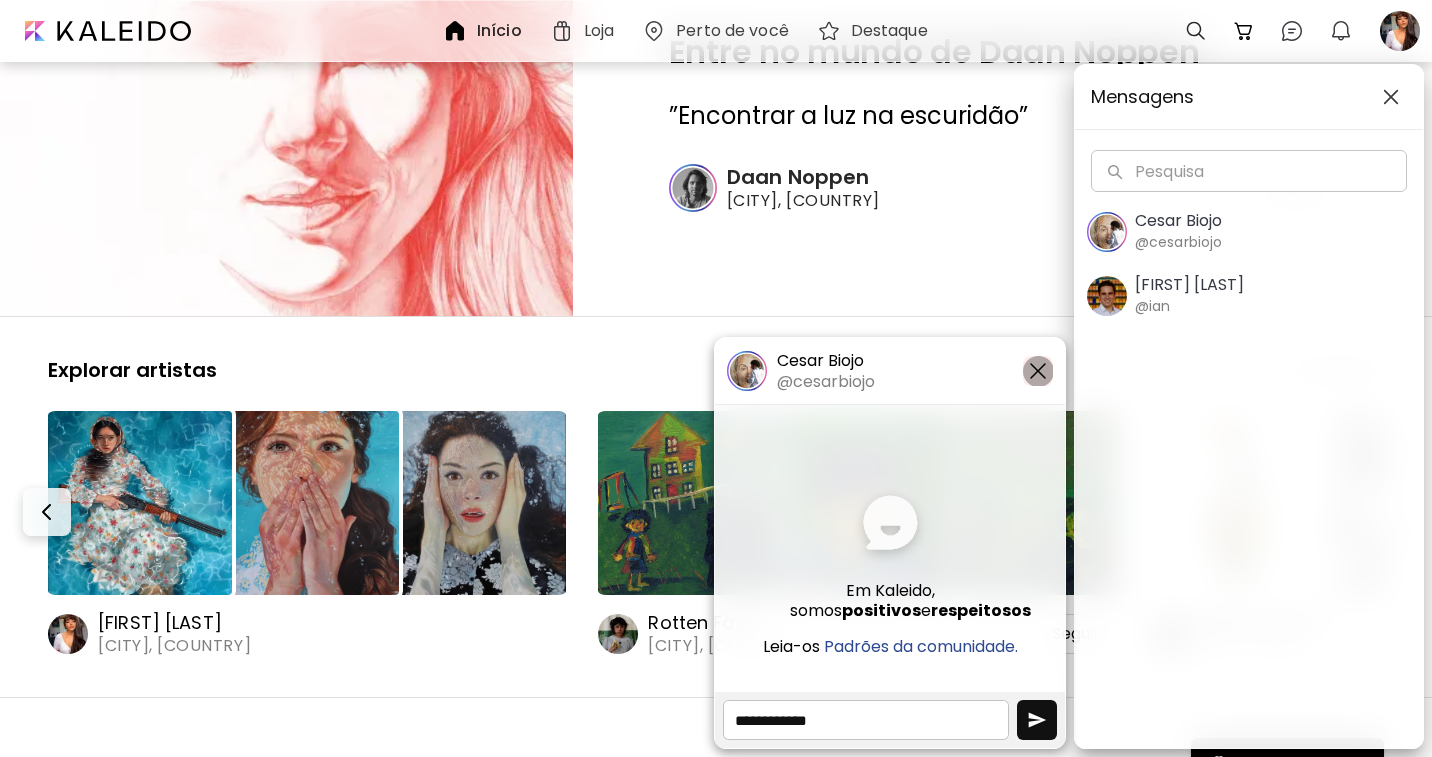 click at bounding box center [1038, 371] 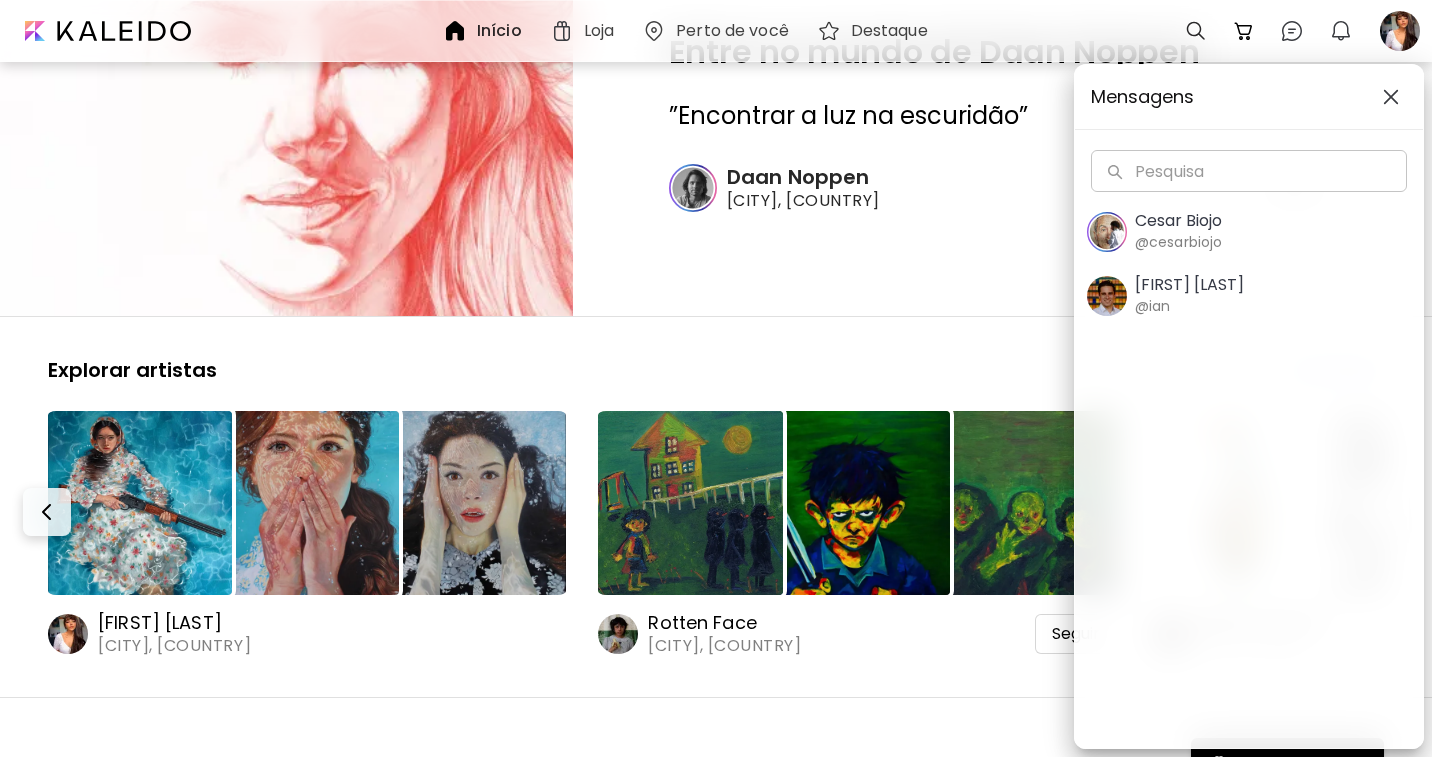 click at bounding box center [1391, 97] 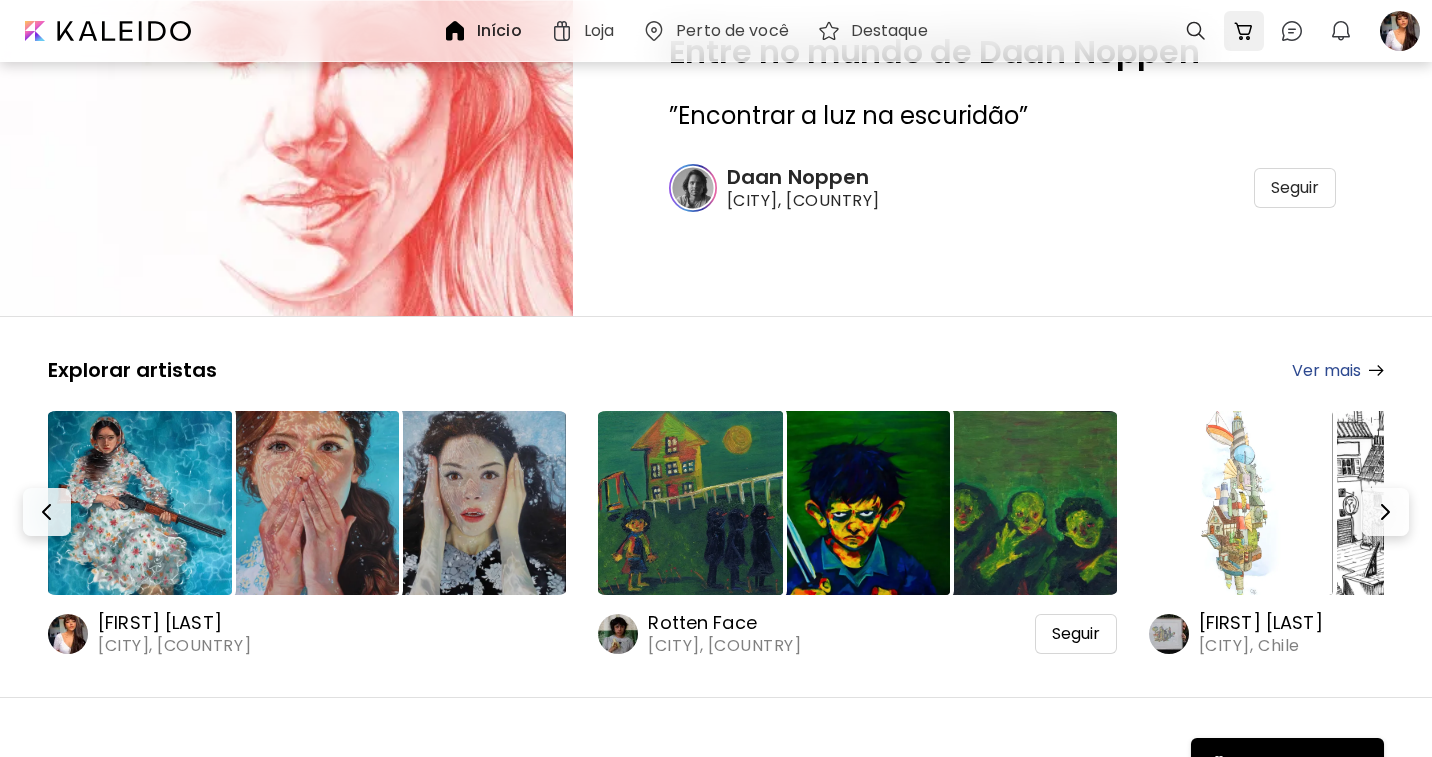 click at bounding box center [1244, 31] 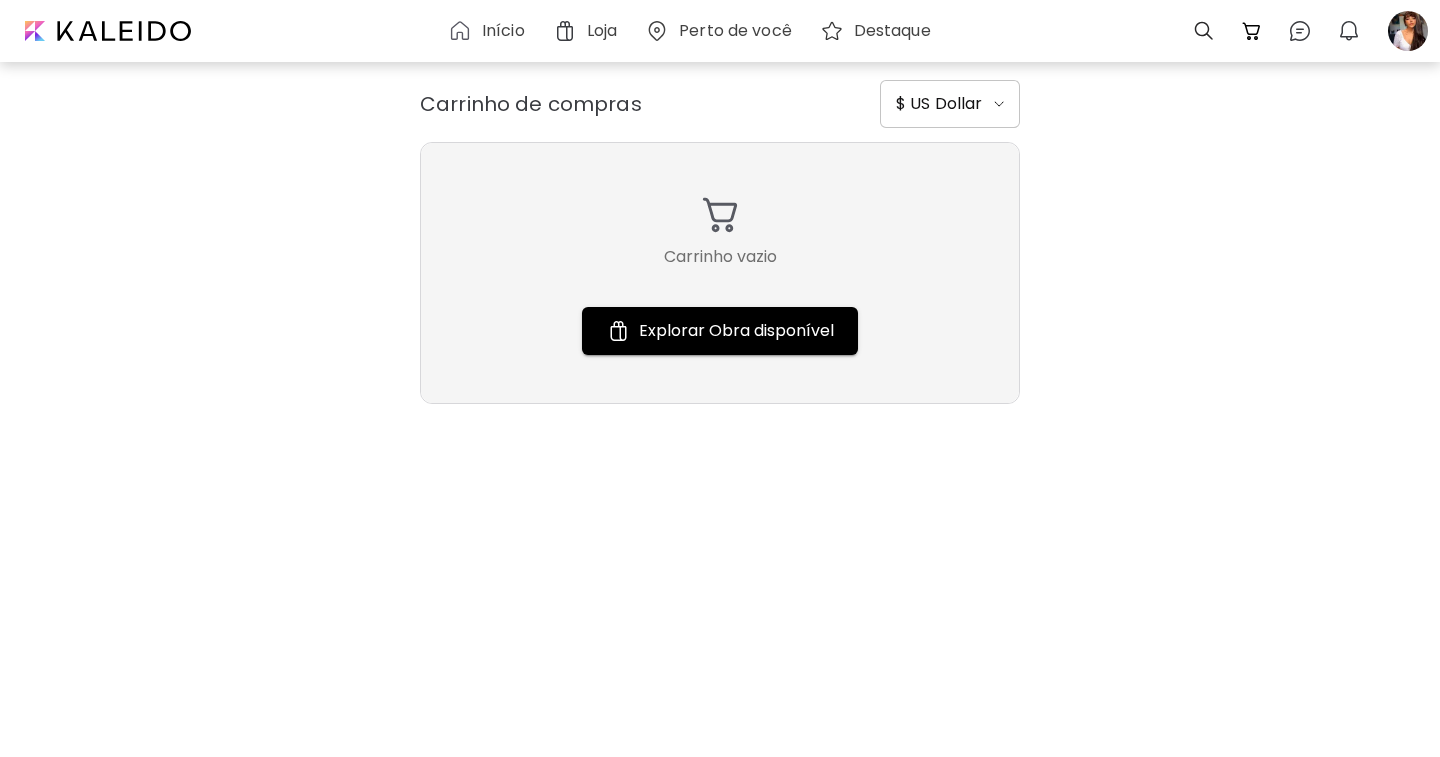 click on "Loja" at bounding box center (589, 31) 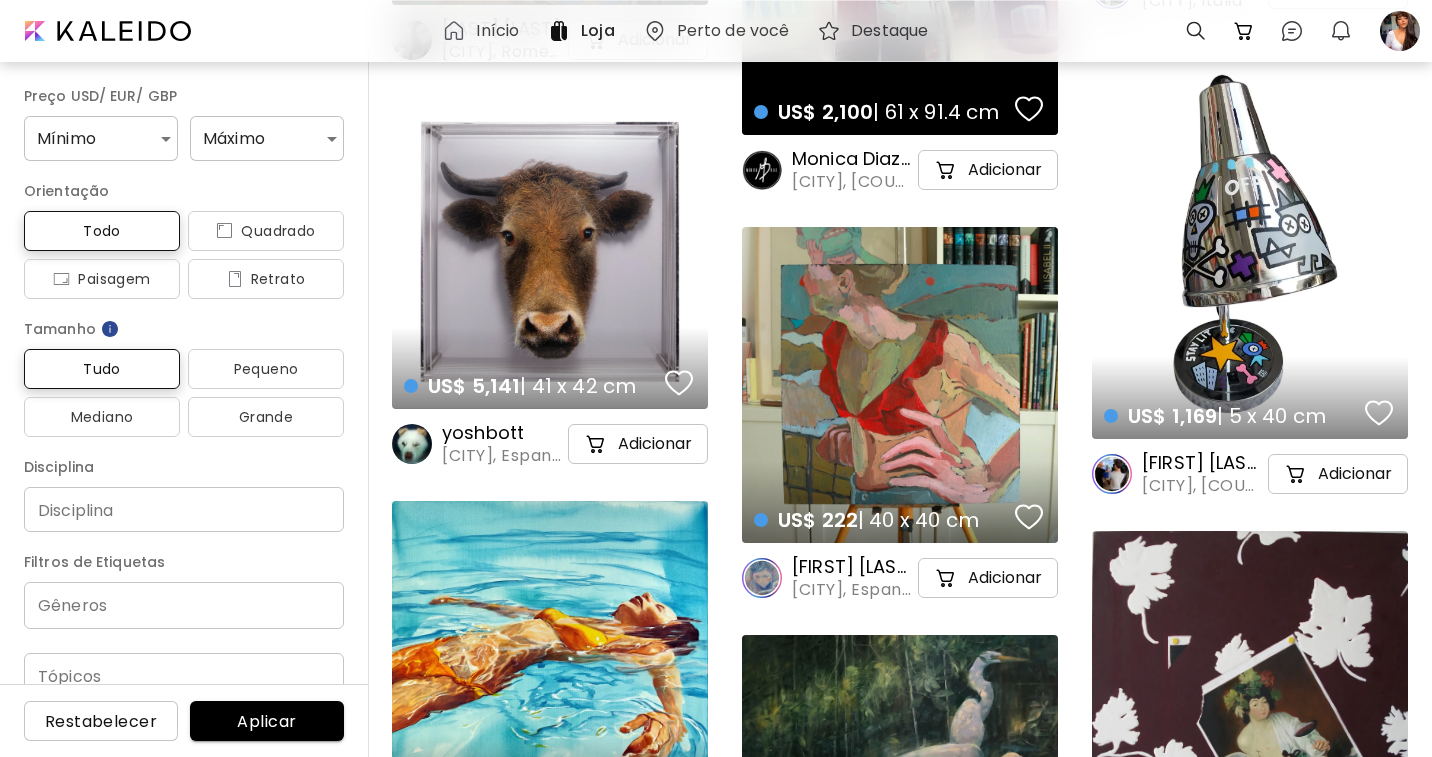 scroll, scrollTop: 1200, scrollLeft: 0, axis: vertical 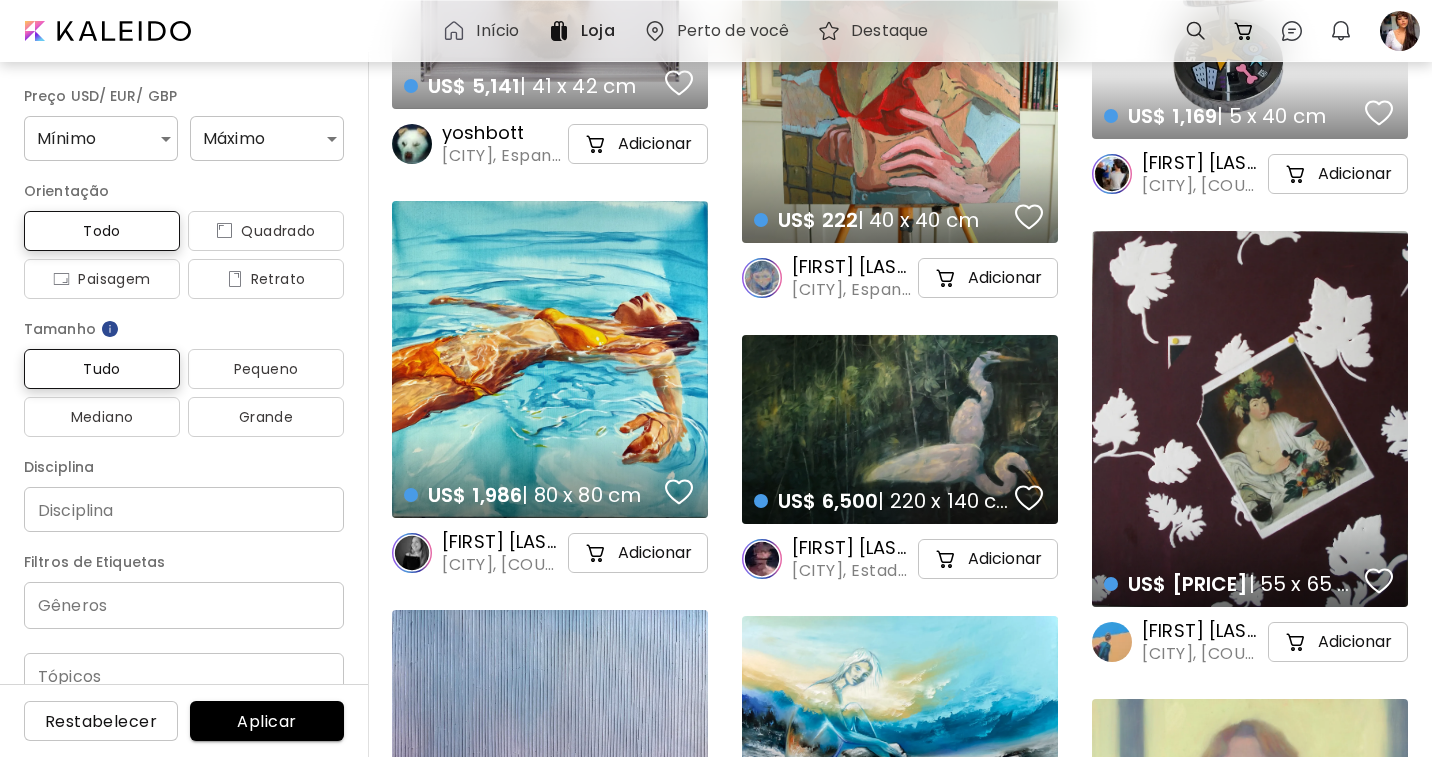 click on "US$ 1,986  | 80 x 80 cm details" at bounding box center [550, 359] 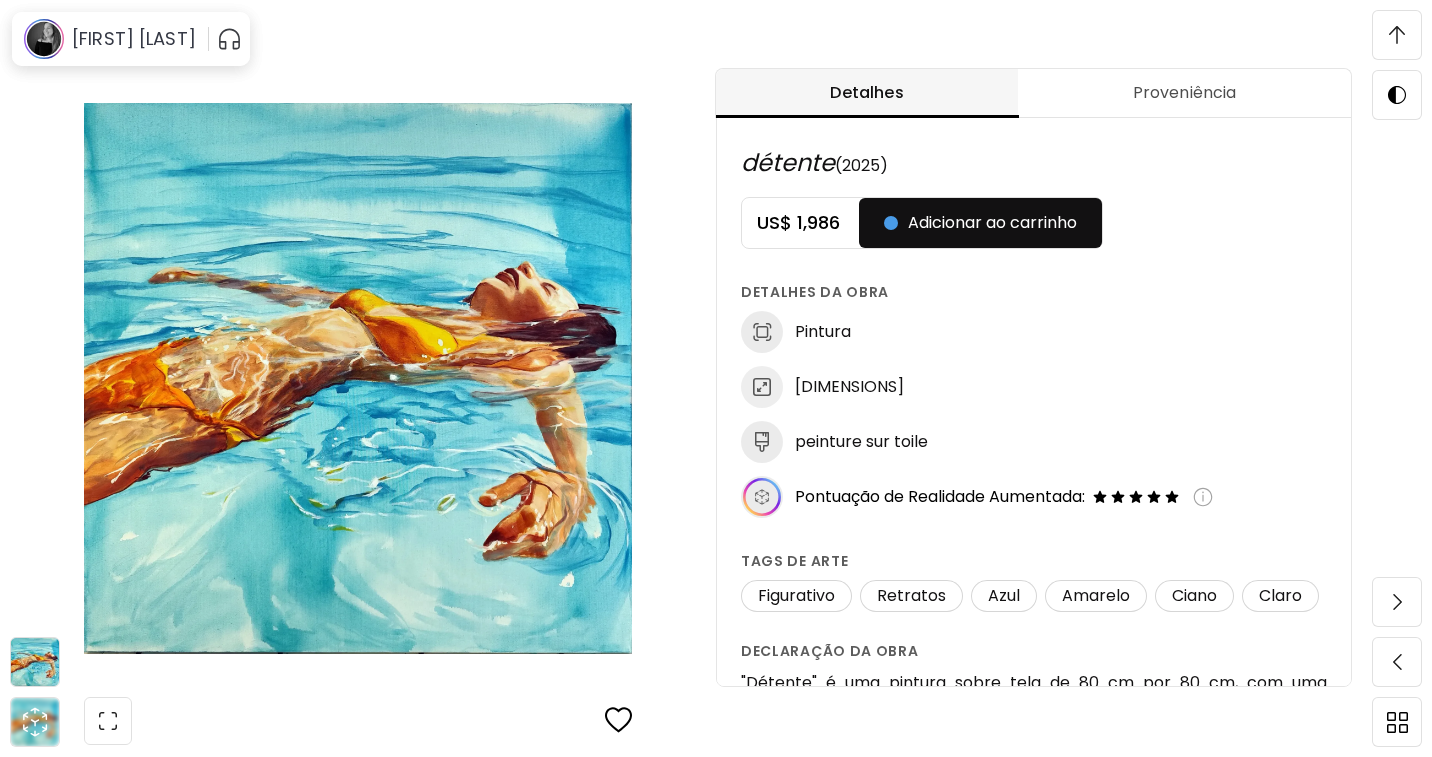 scroll, scrollTop: 1400, scrollLeft: 0, axis: vertical 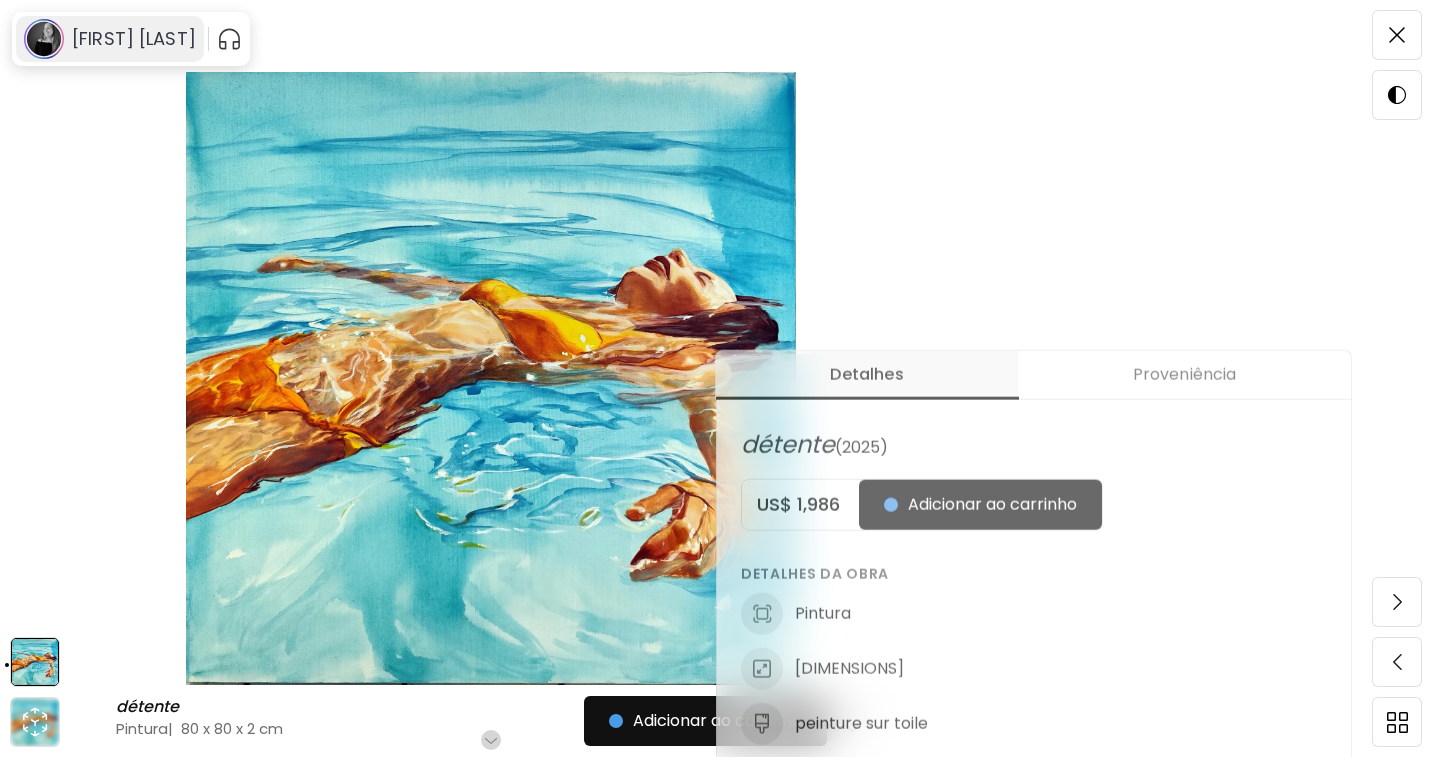 click on "[FIRST] [LAST]" at bounding box center (134, 39) 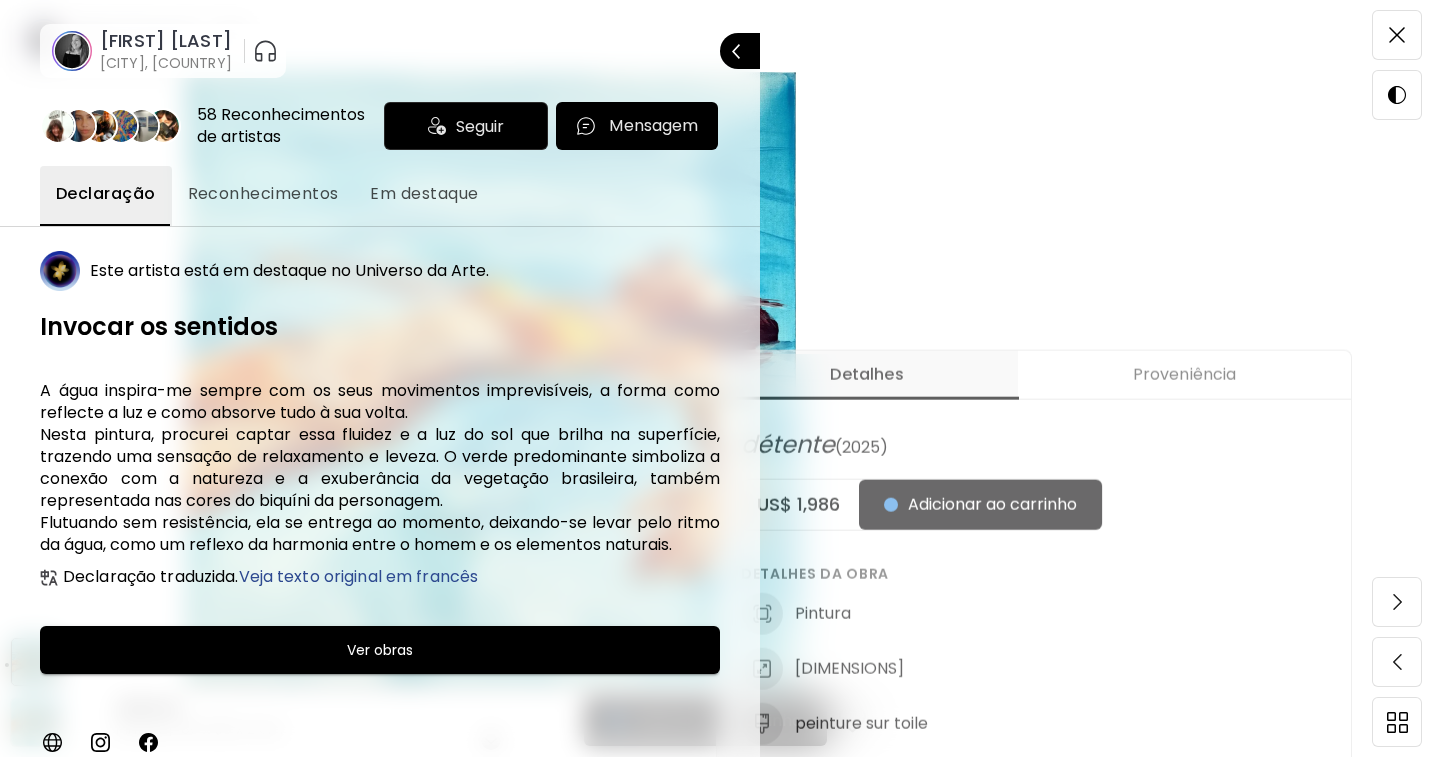 click on "[FIRST] [LAST]" at bounding box center (166, 41) 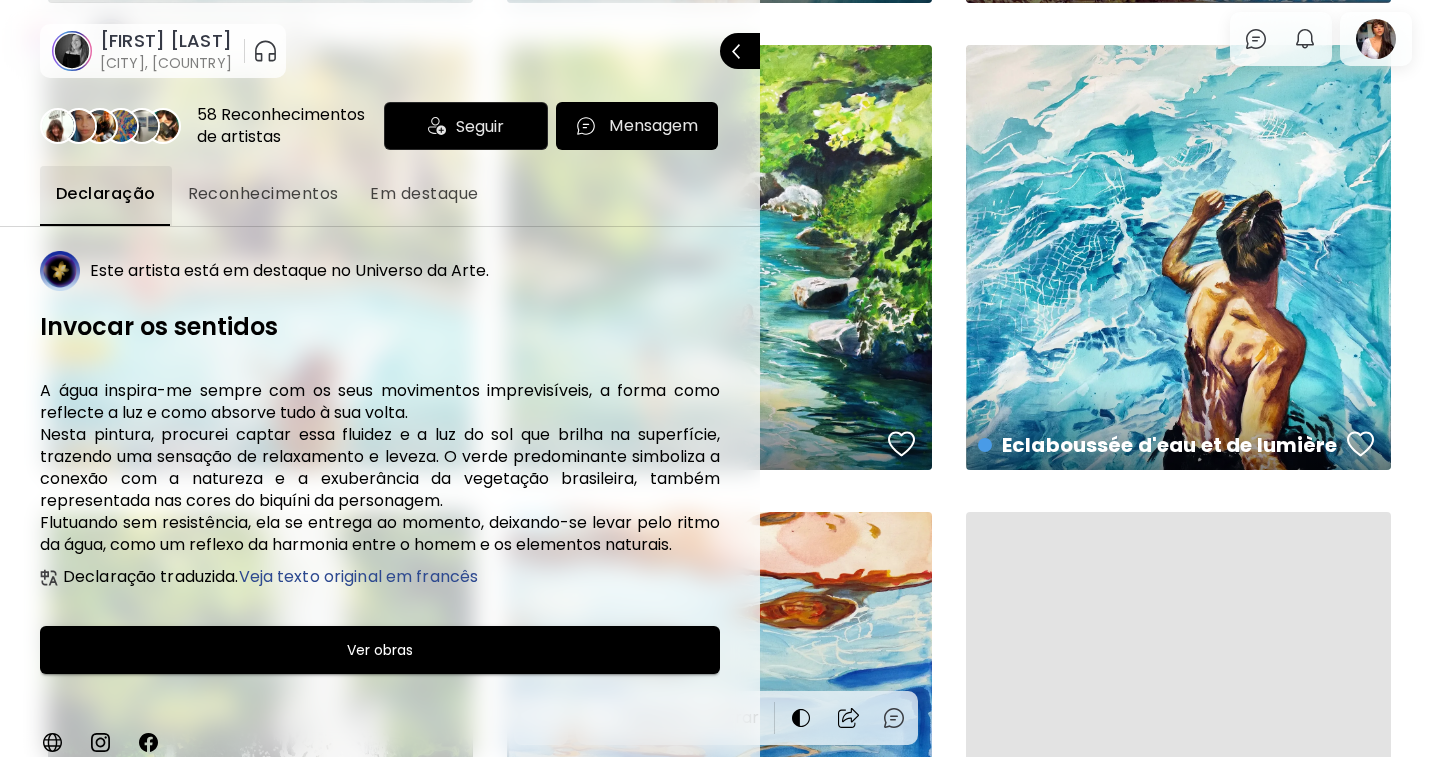 scroll, scrollTop: 0, scrollLeft: 0, axis: both 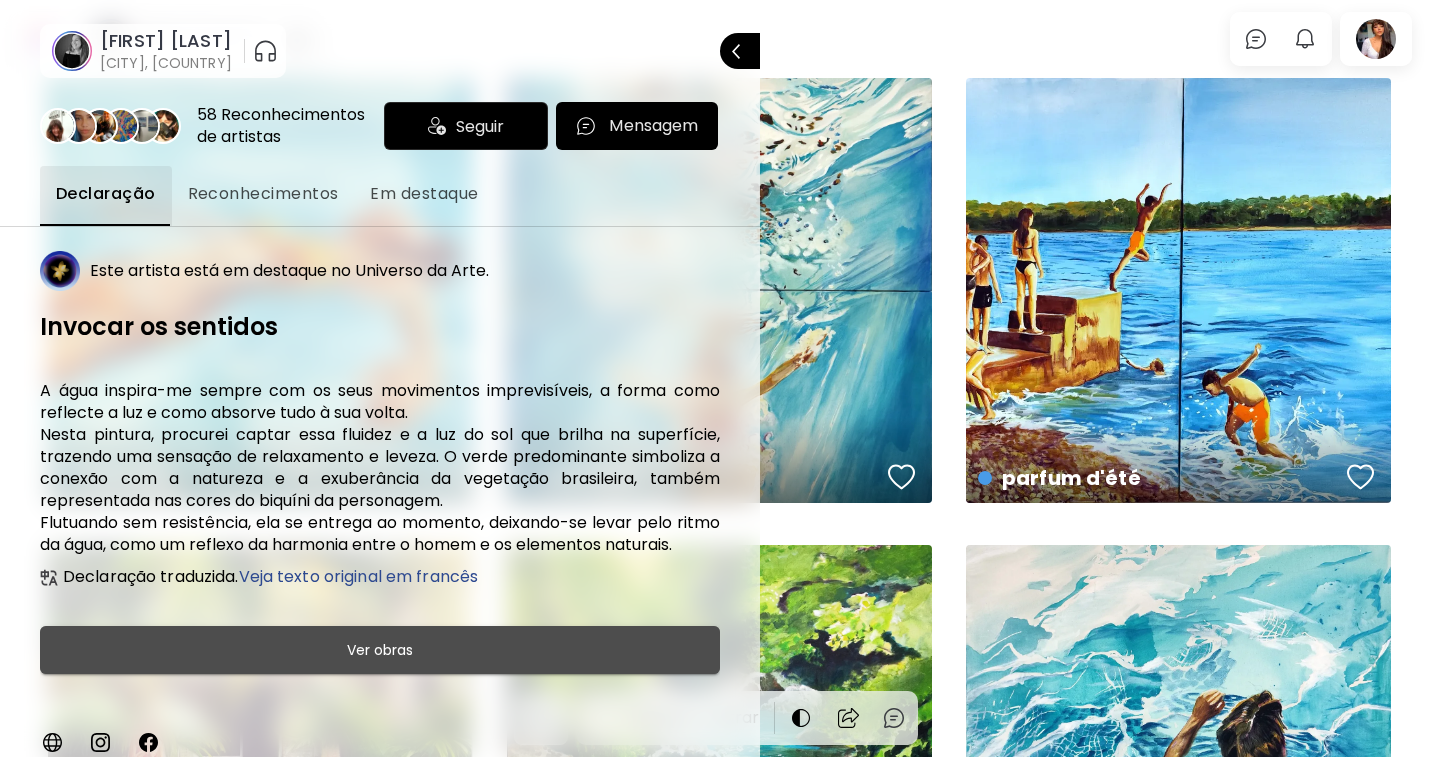 click on "Ver obras" at bounding box center (380, 650) 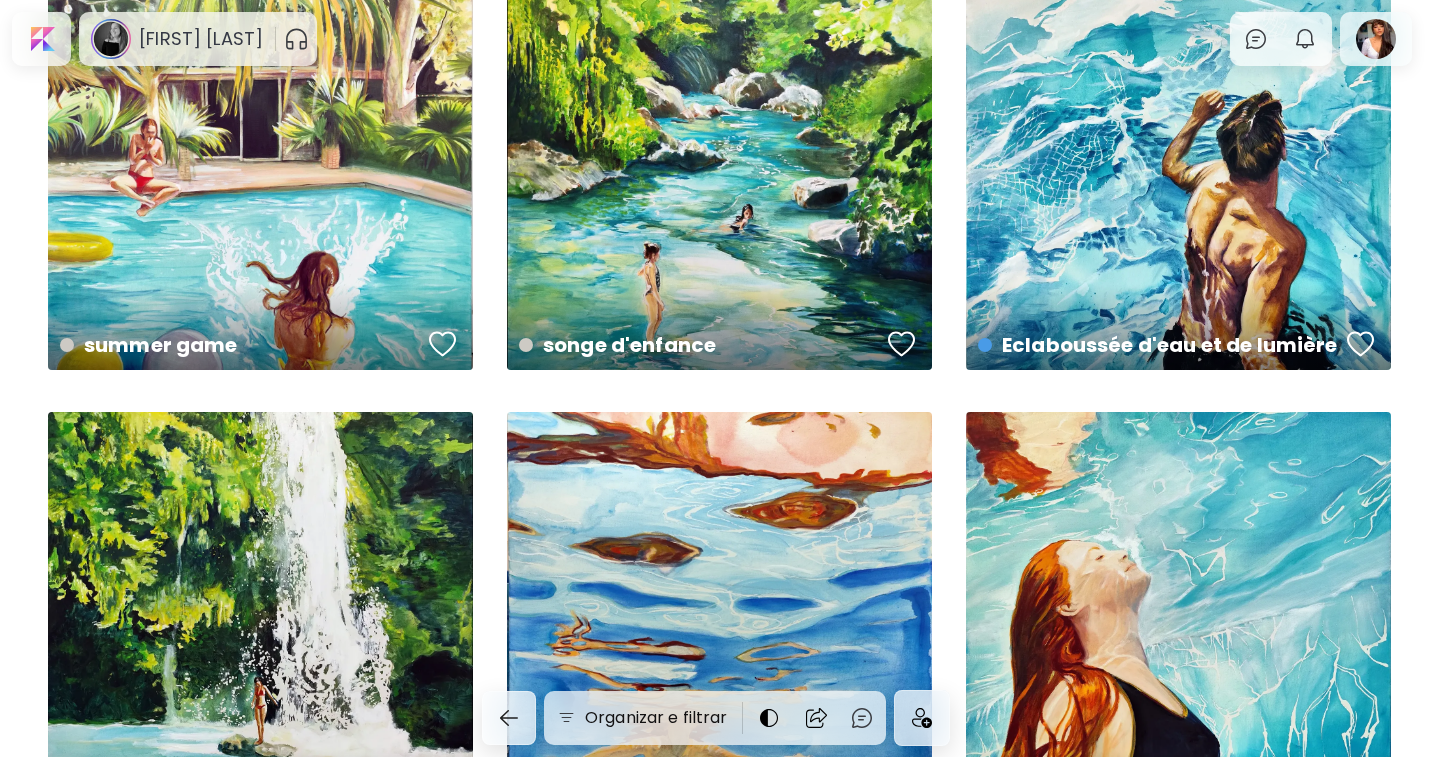 scroll, scrollTop: 0, scrollLeft: 0, axis: both 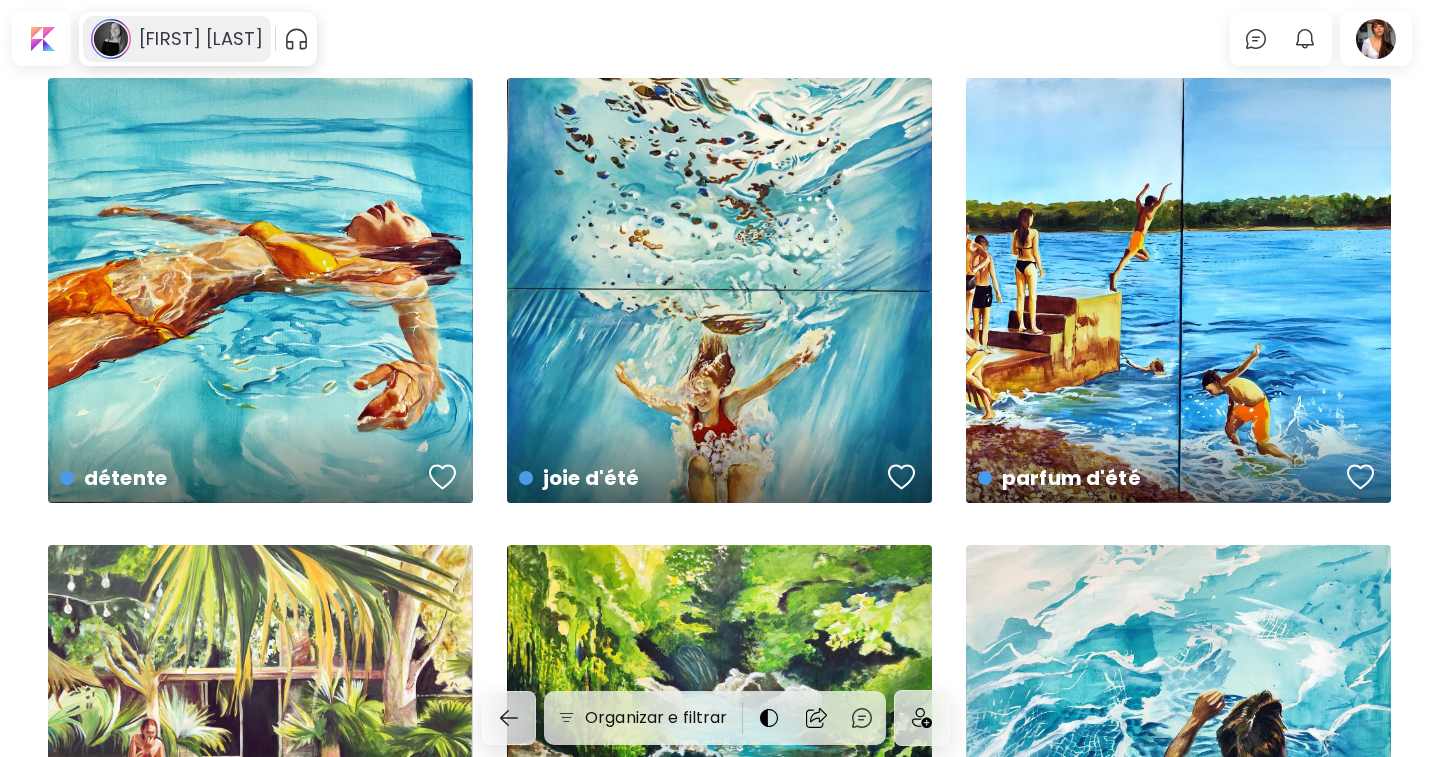 click on "[FIRST] [LAST]" at bounding box center (201, 39) 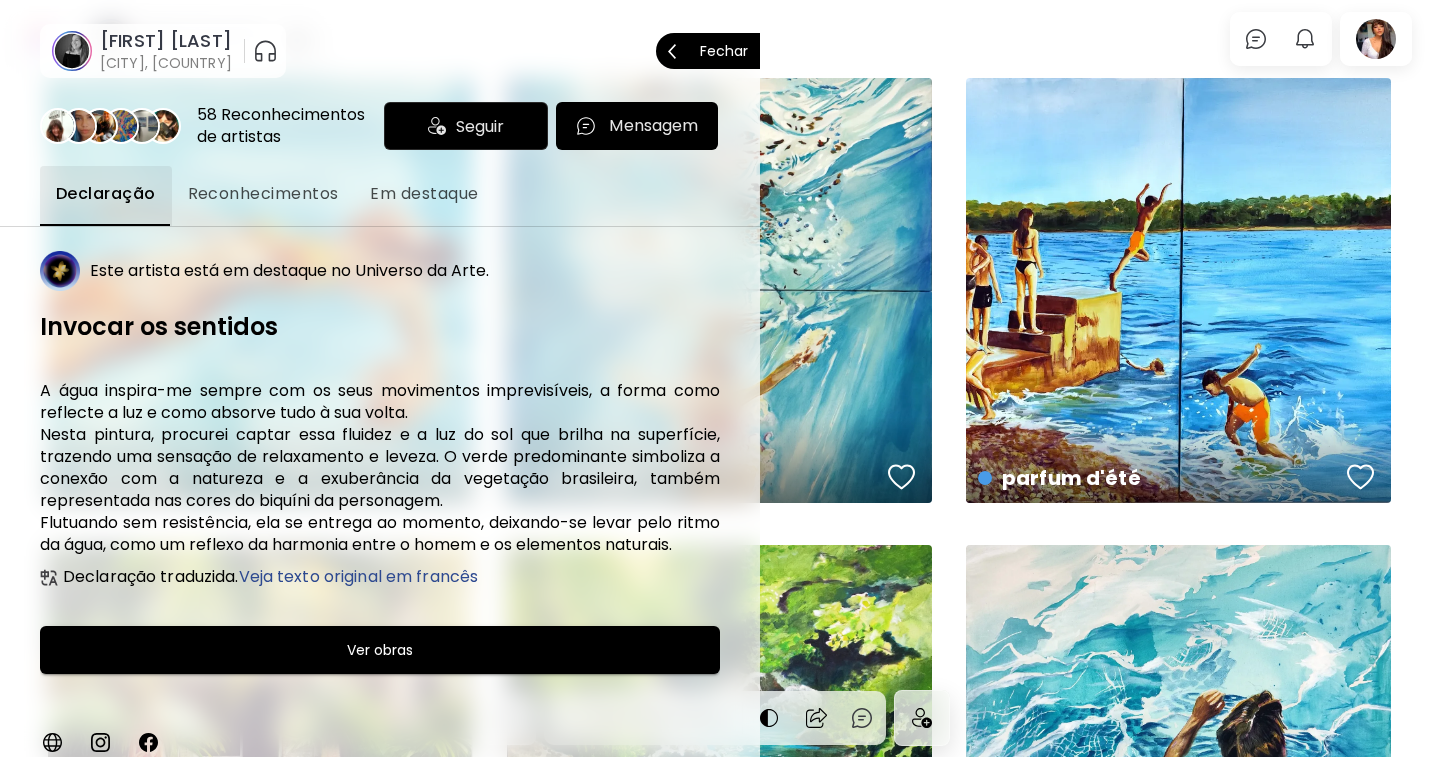 click on "Seguir" at bounding box center (466, 126) 